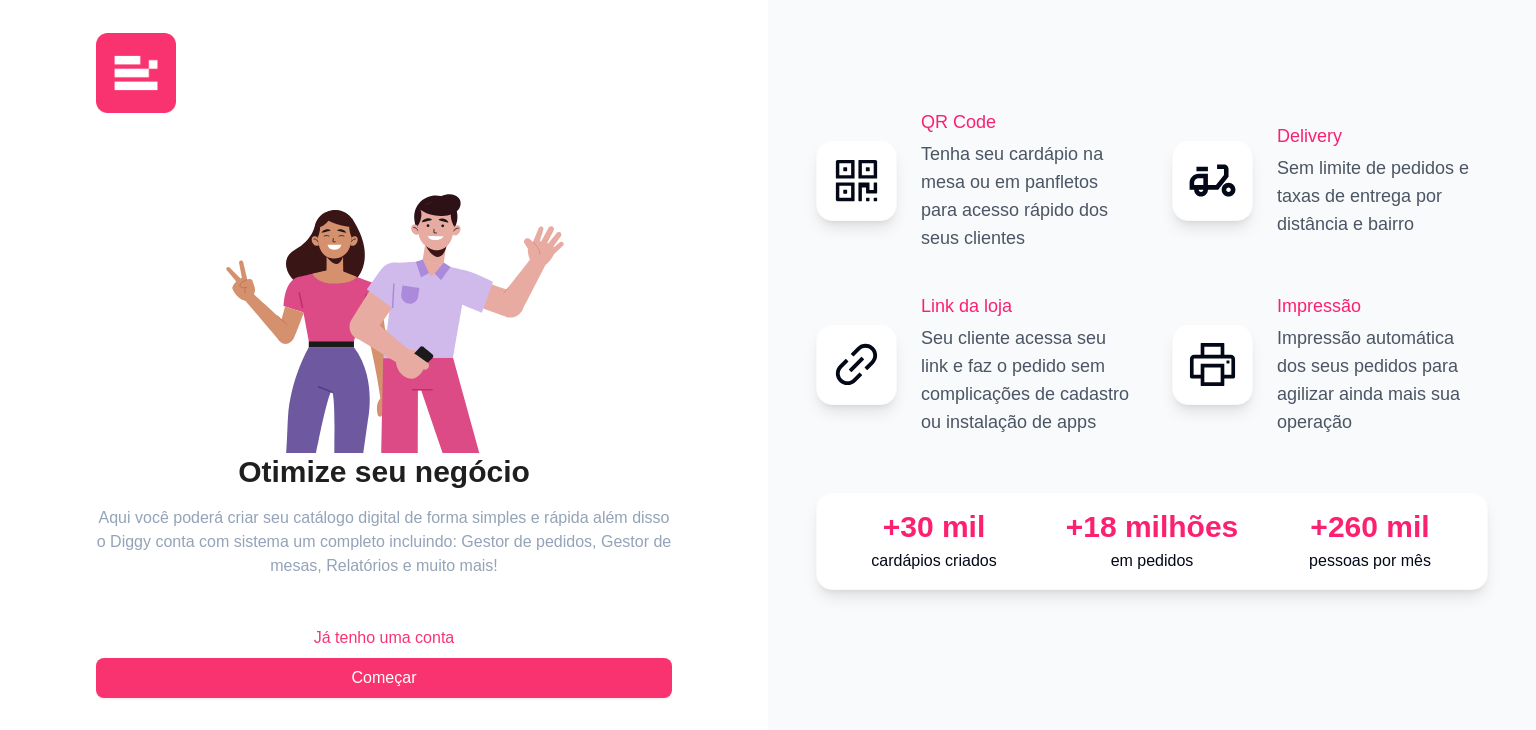 scroll, scrollTop: 0, scrollLeft: 0, axis: both 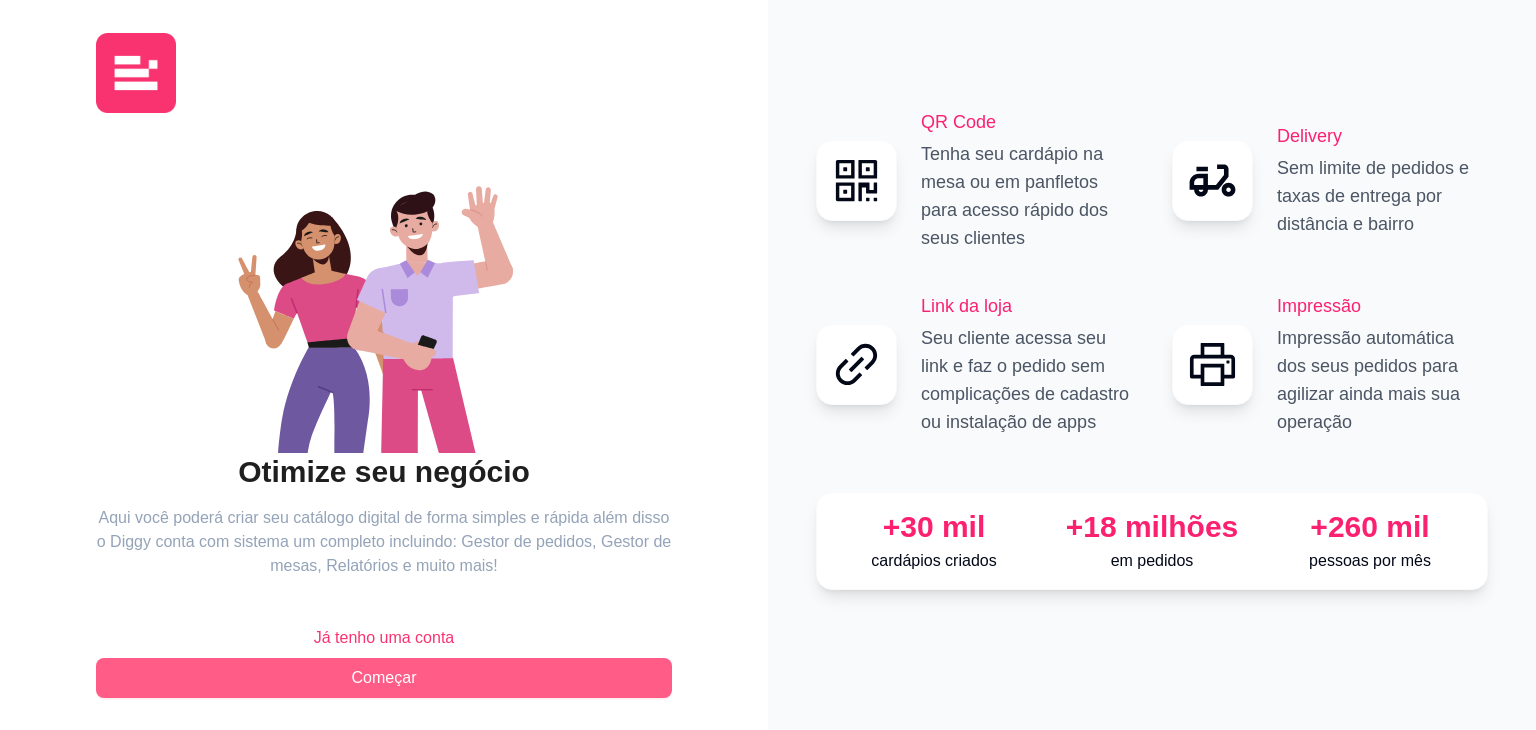 click on "Começar" at bounding box center [384, 678] 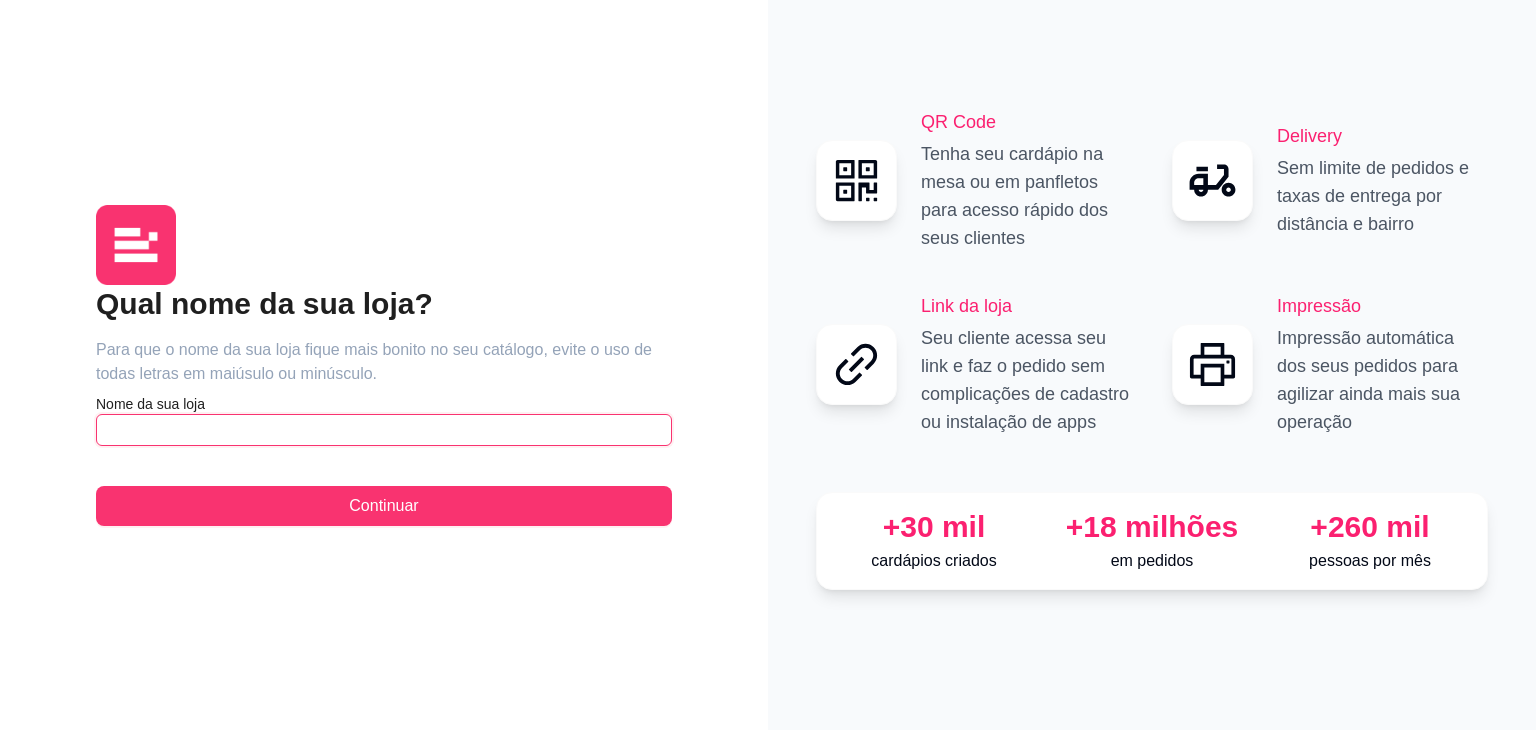 click at bounding box center [384, 430] 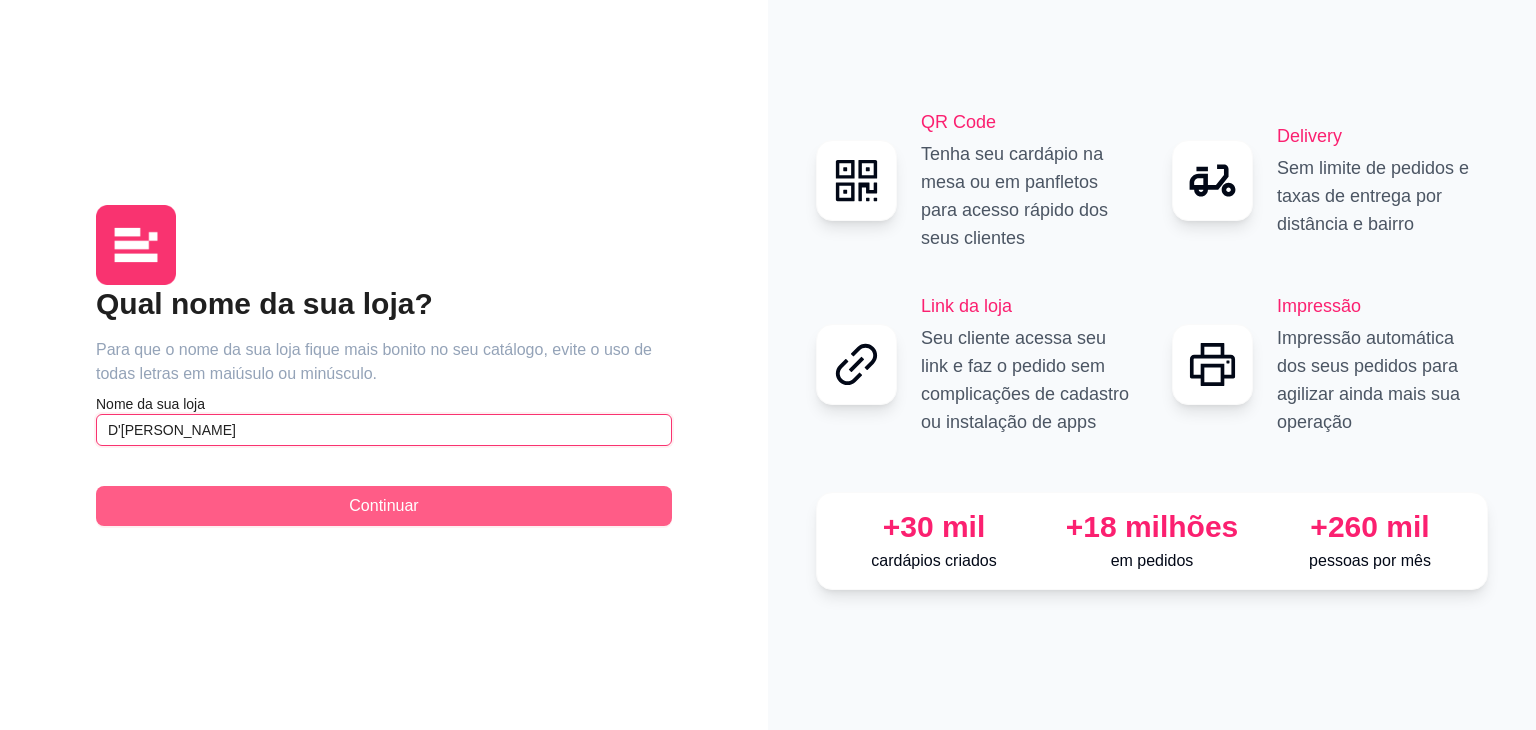 type on "D'[PERSON_NAME]" 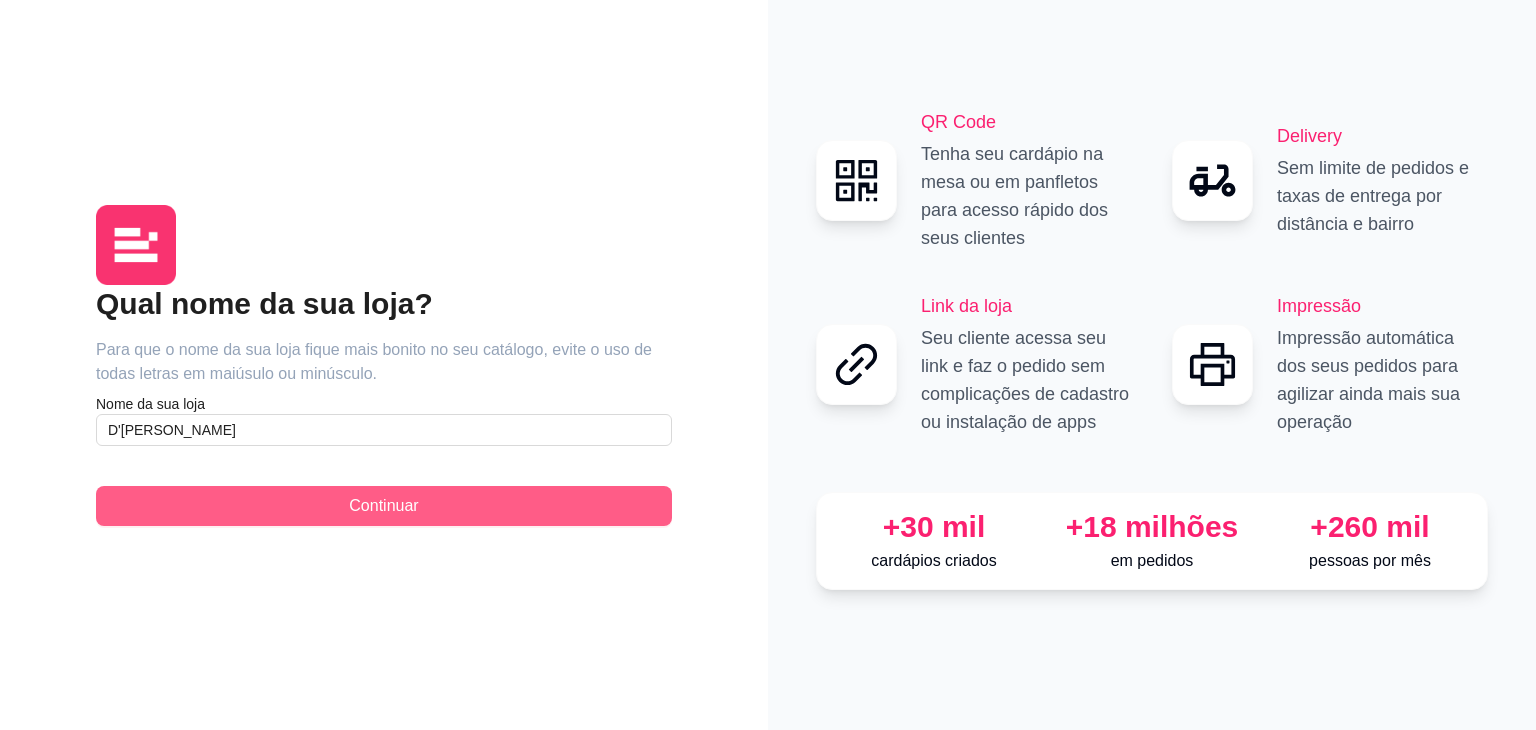 click on "Continuar" at bounding box center [384, 506] 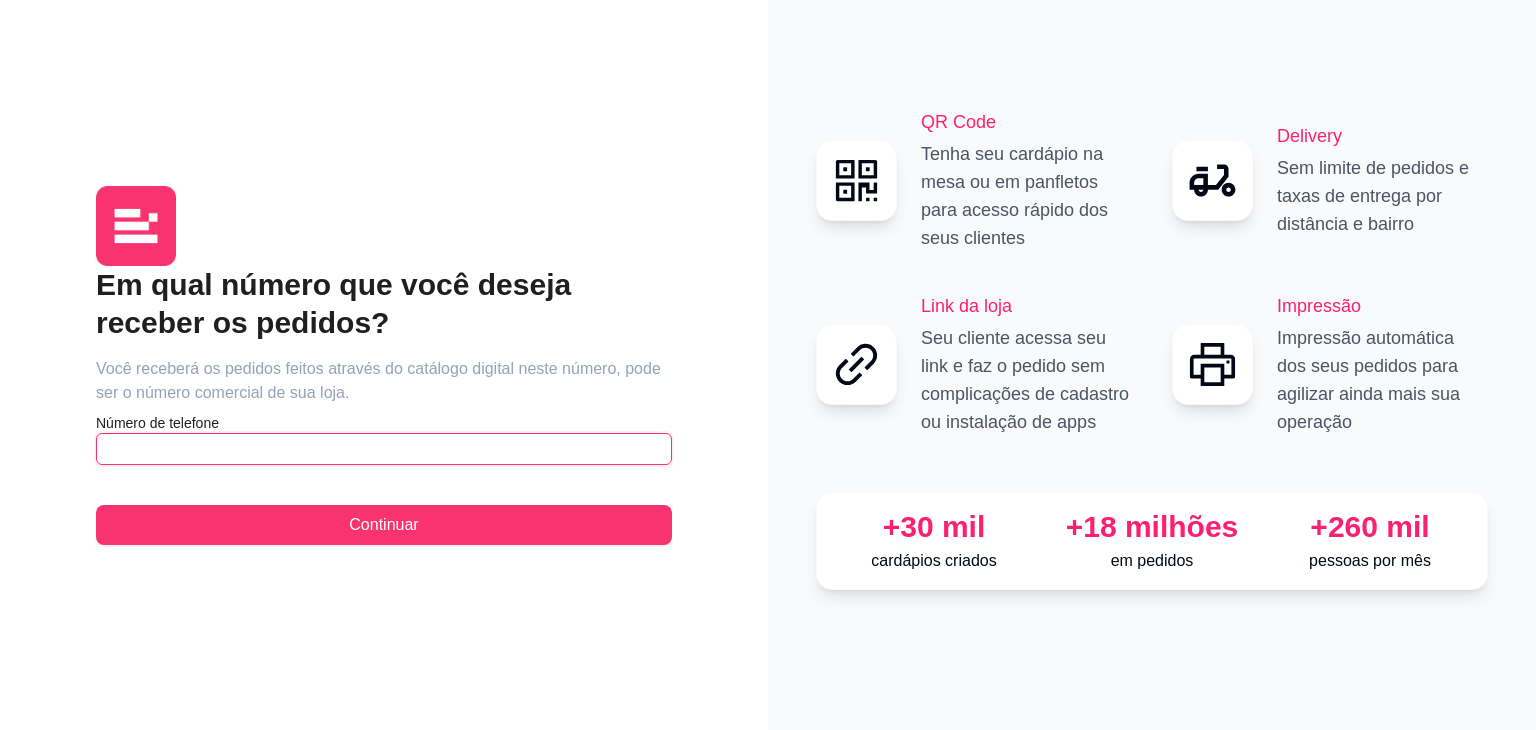 click at bounding box center [384, 449] 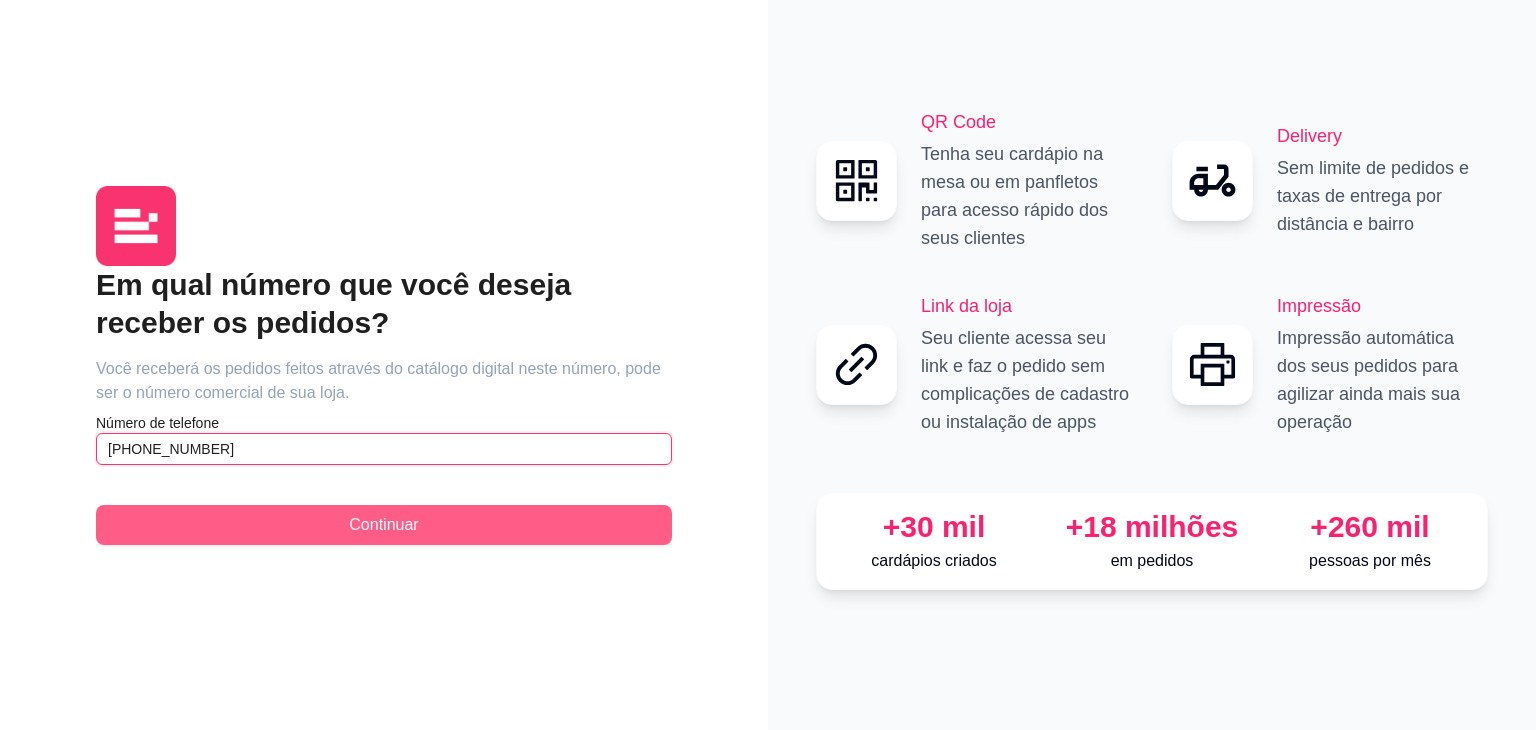 type on "[PHONE_NUMBER]" 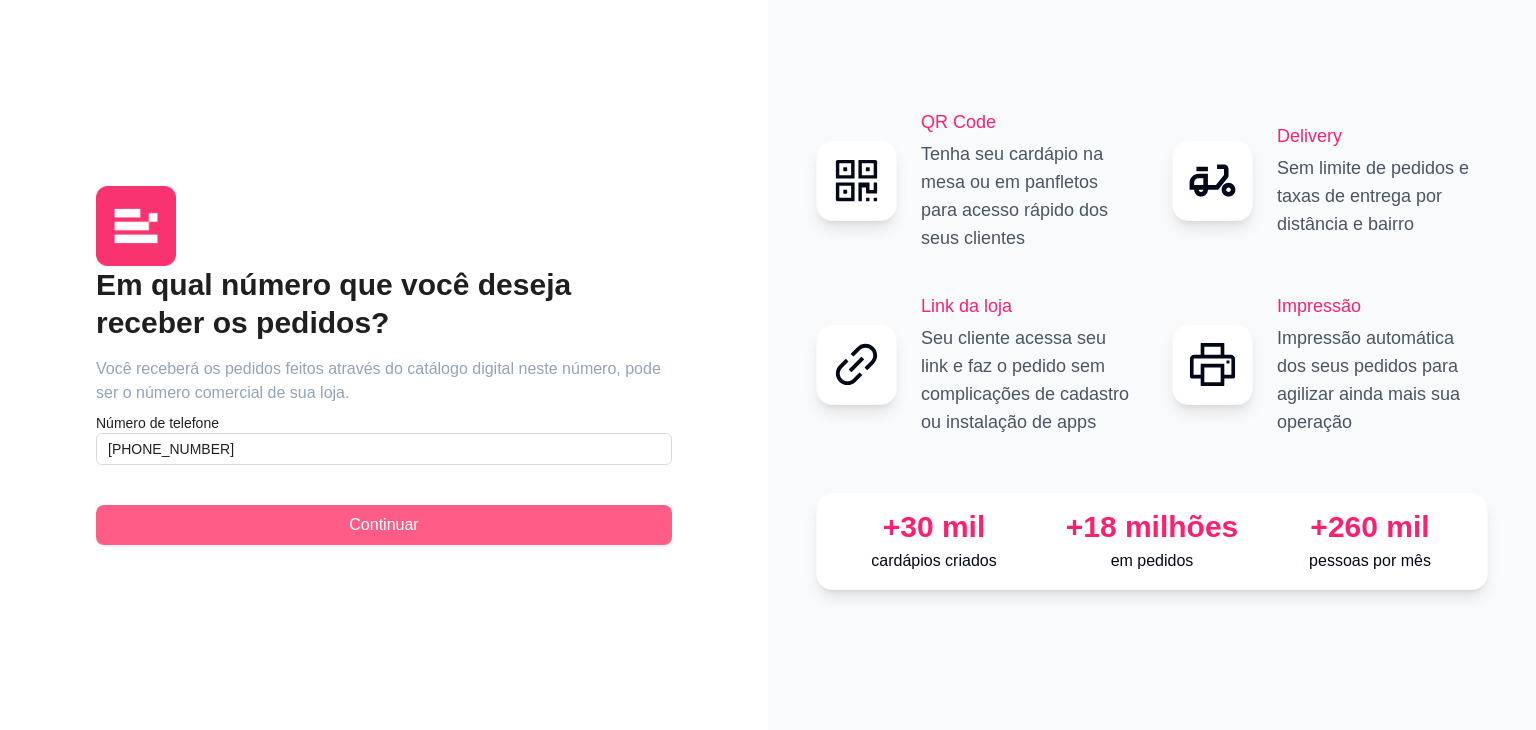 click on "Continuar" at bounding box center [384, 525] 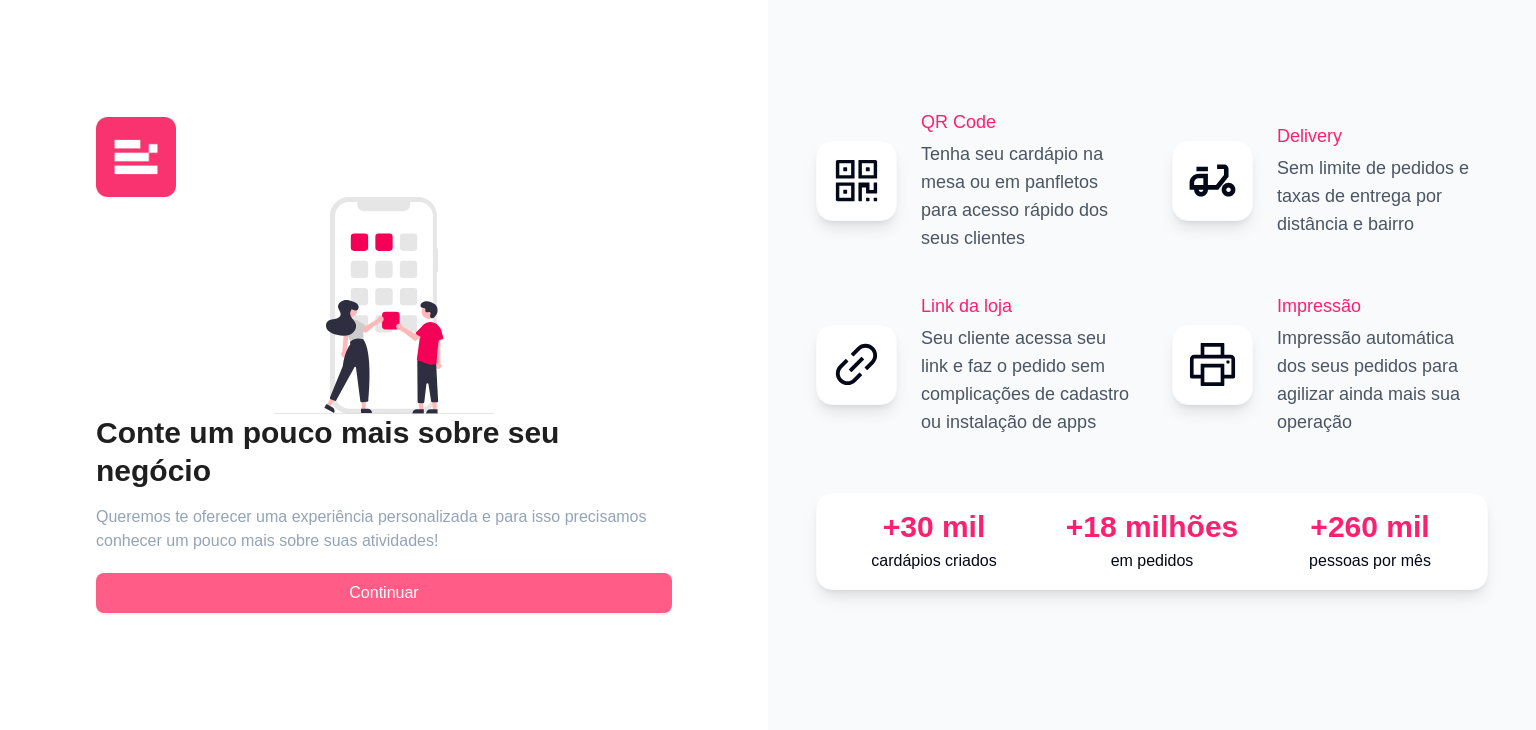 click on "Continuar" at bounding box center [384, 593] 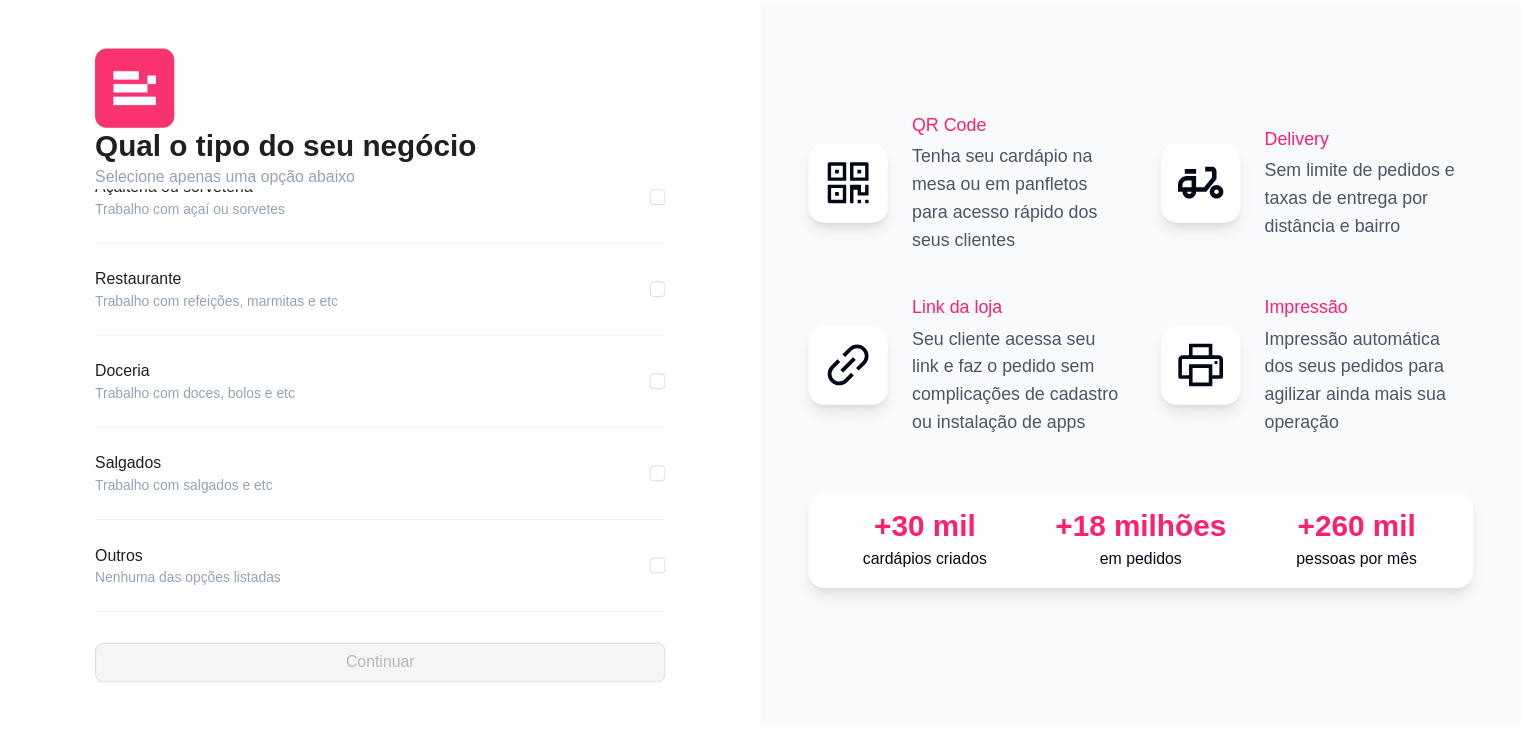 scroll, scrollTop: 324, scrollLeft: 0, axis: vertical 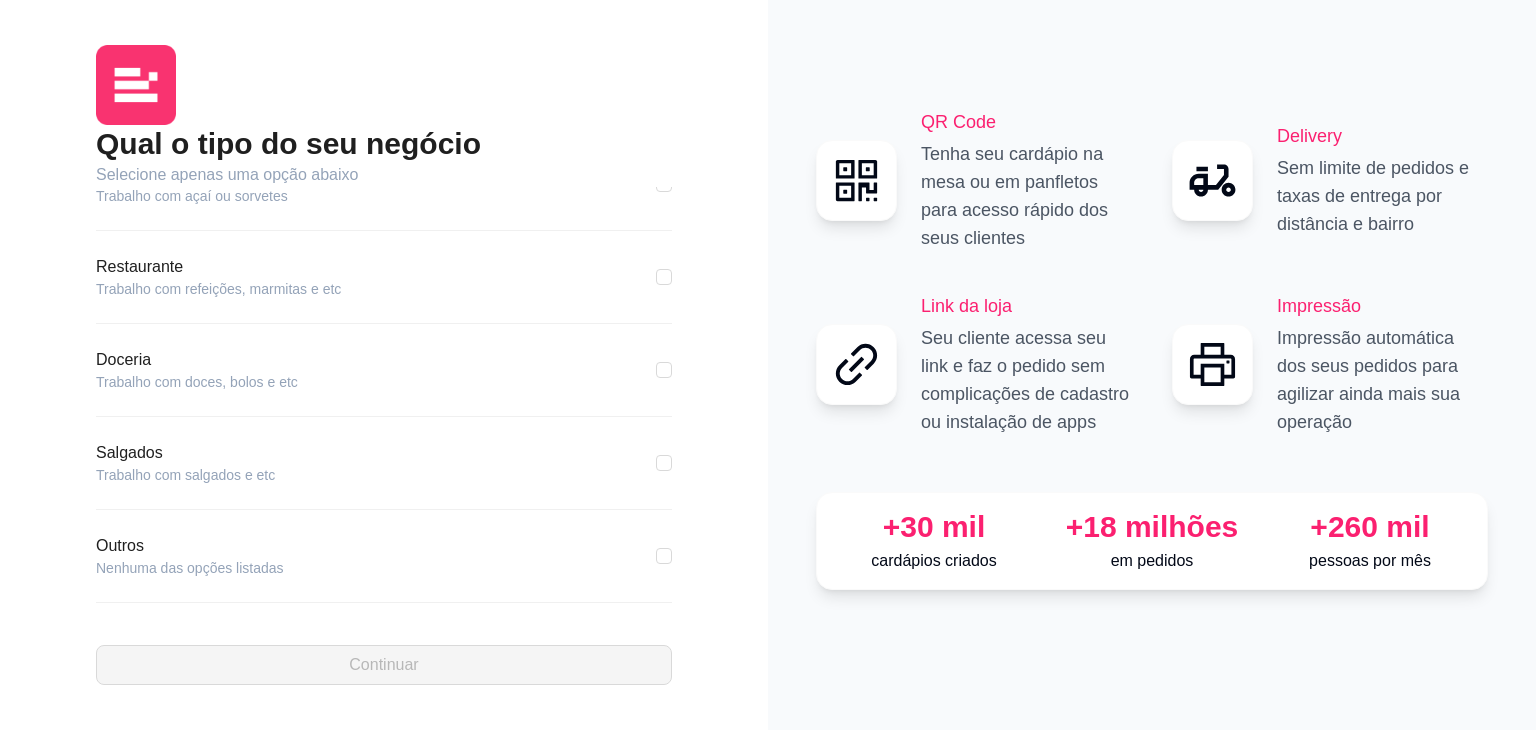 click on "Doceria Trabalho com doces, bolos e etc" at bounding box center [384, 370] 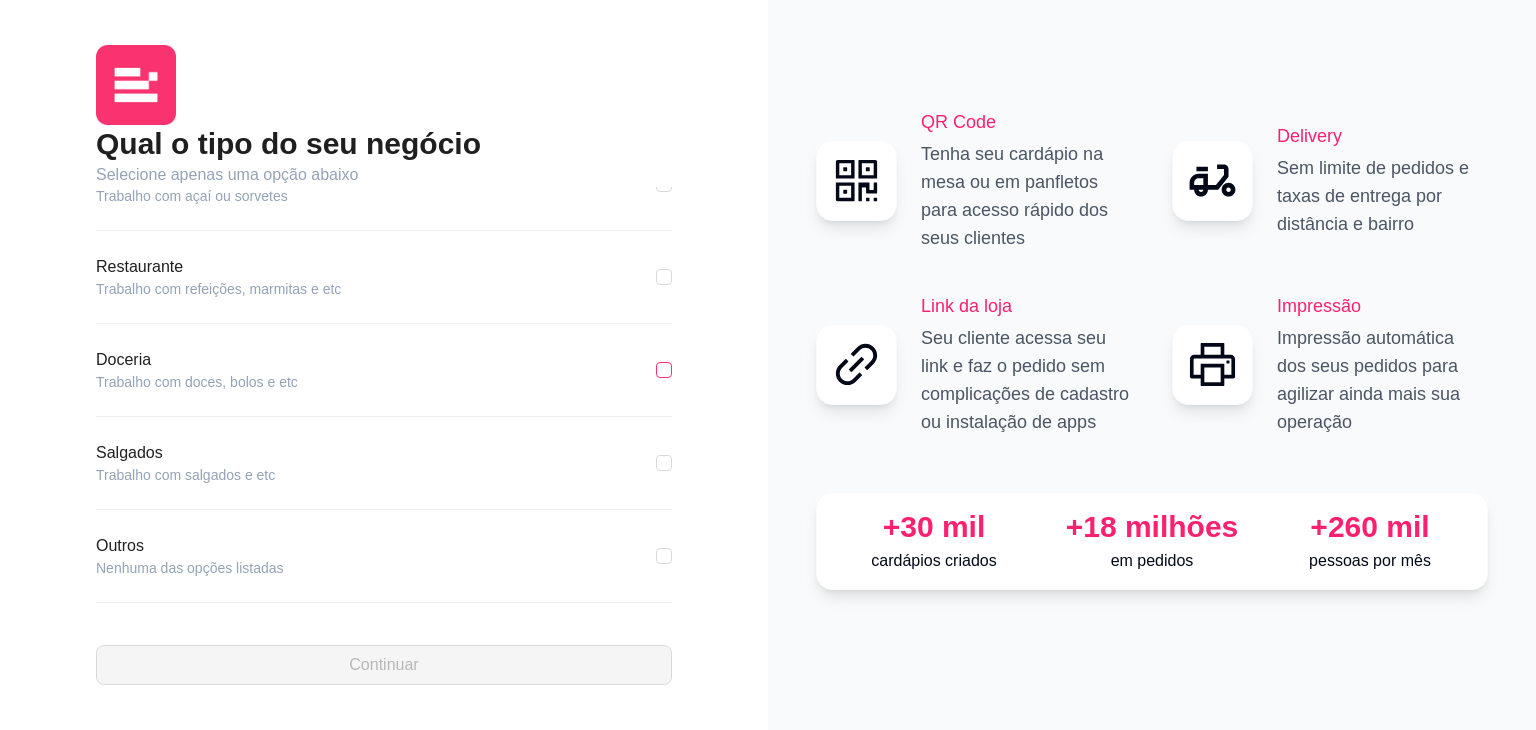 click at bounding box center (664, 370) 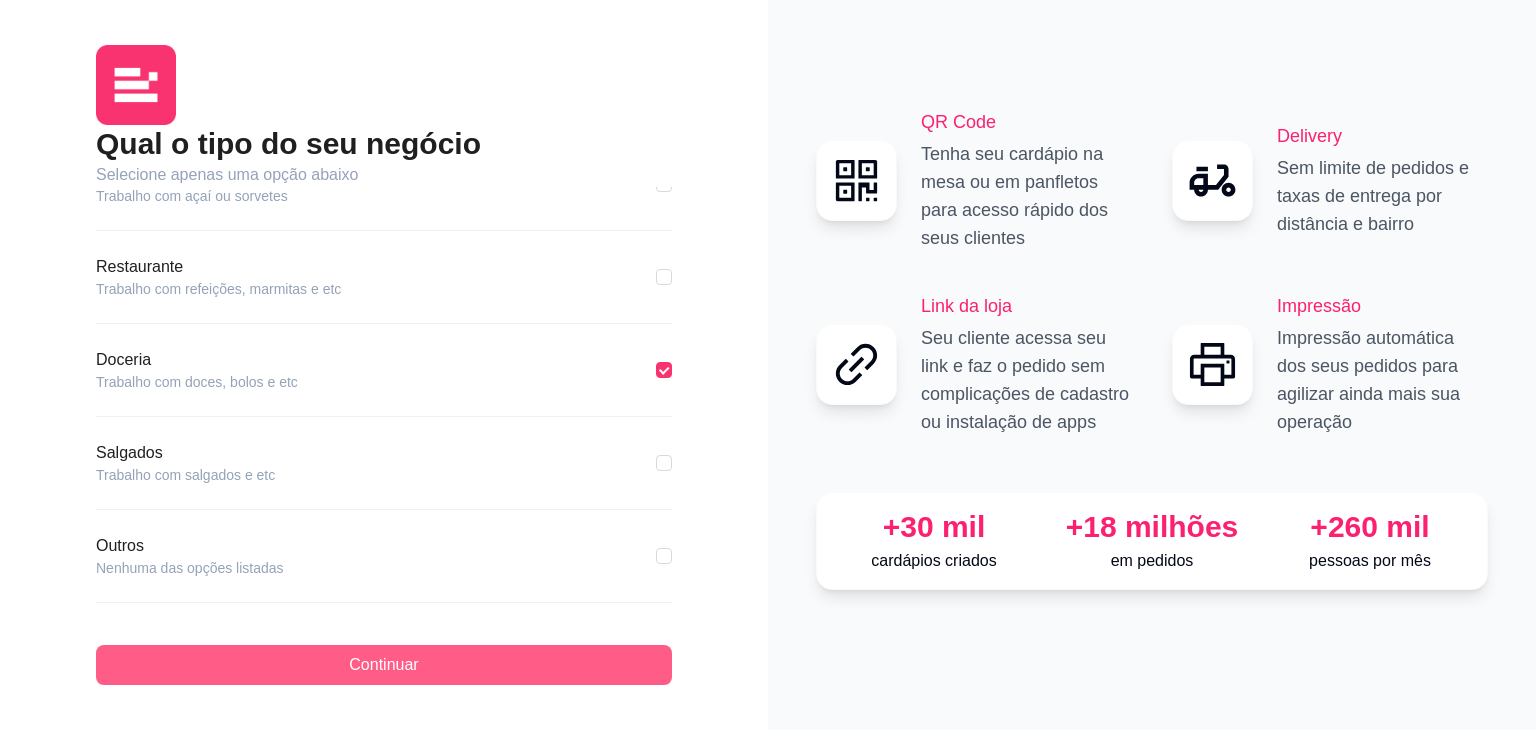 click on "Continuar" at bounding box center [384, 665] 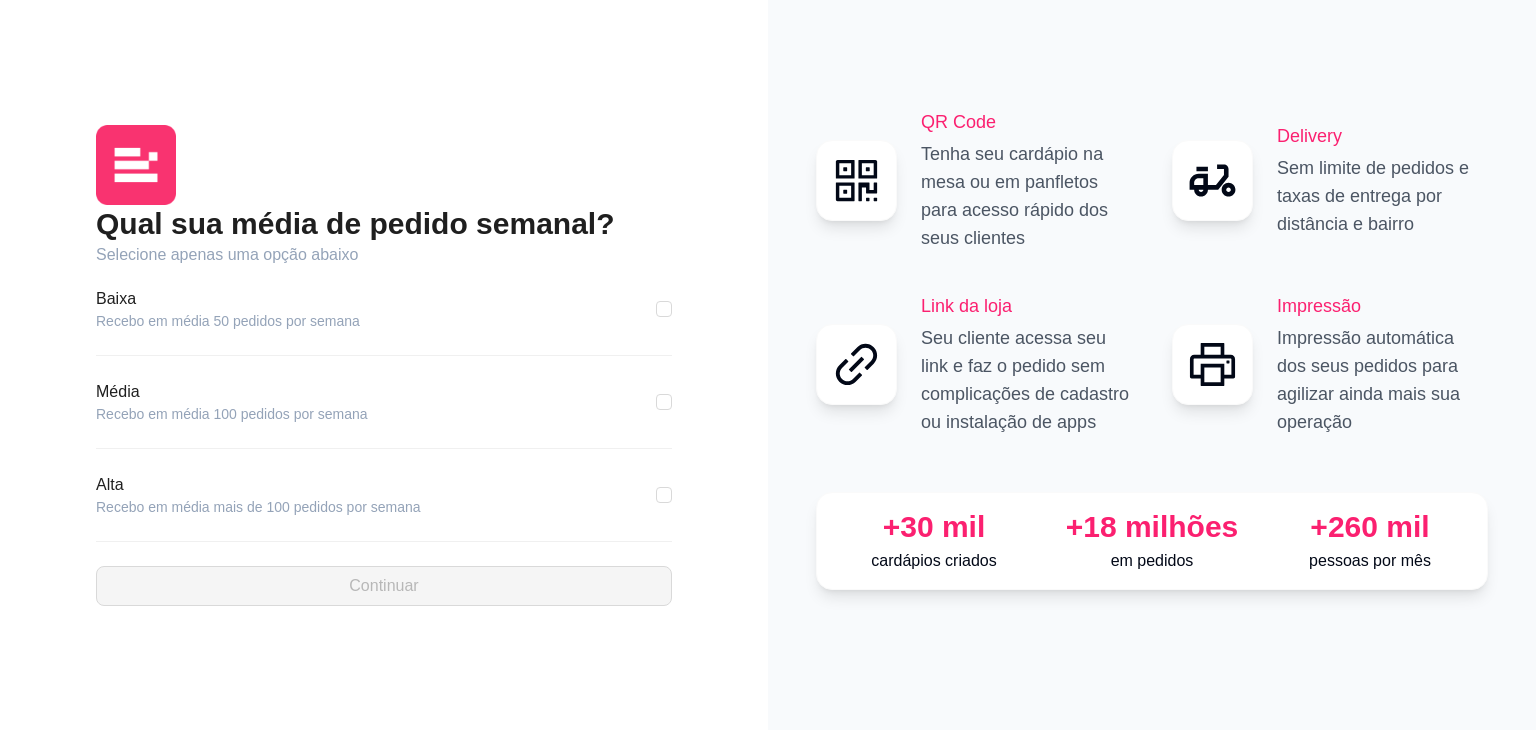 click on "Baixa Recebo em média 50 pedidos por semana" at bounding box center [384, 309] 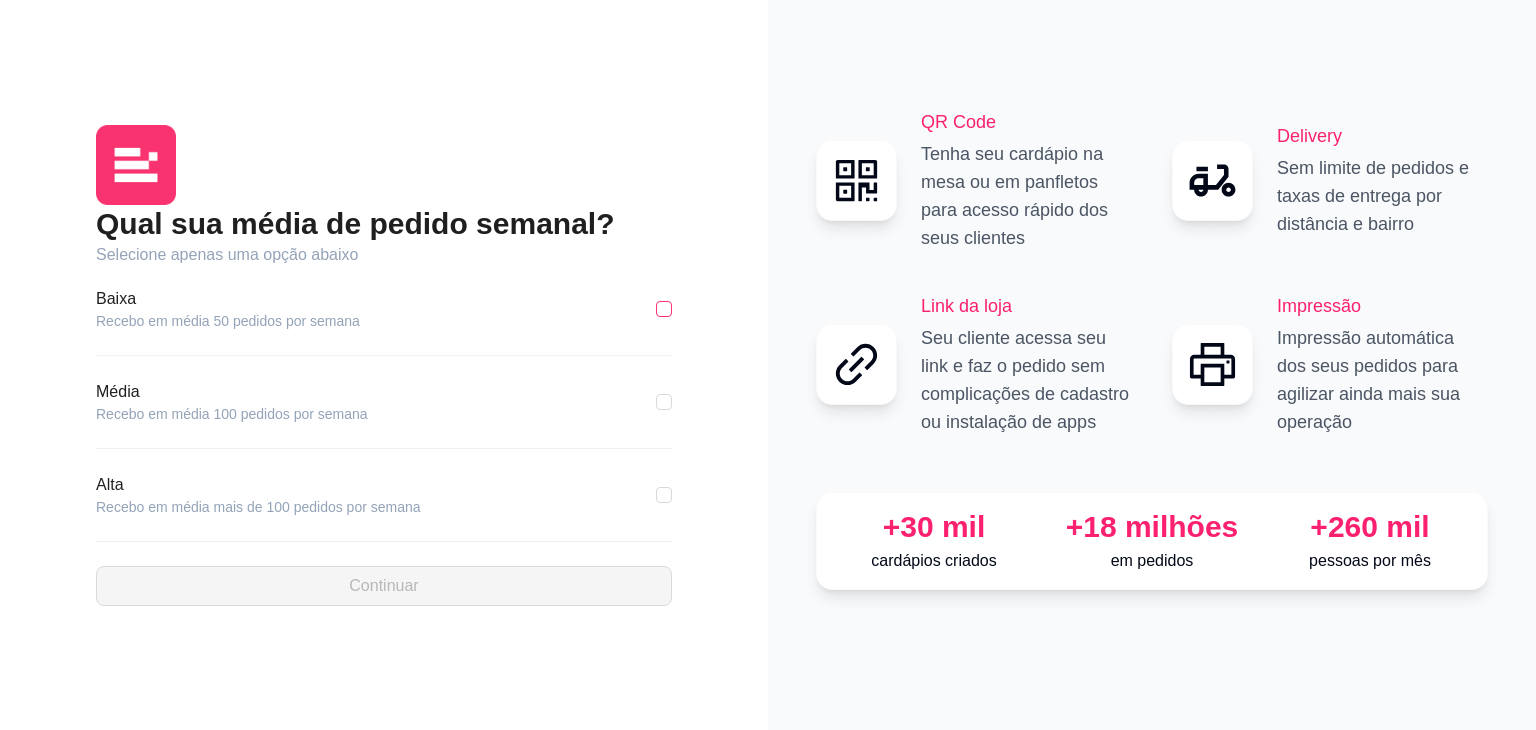 click at bounding box center (664, 309) 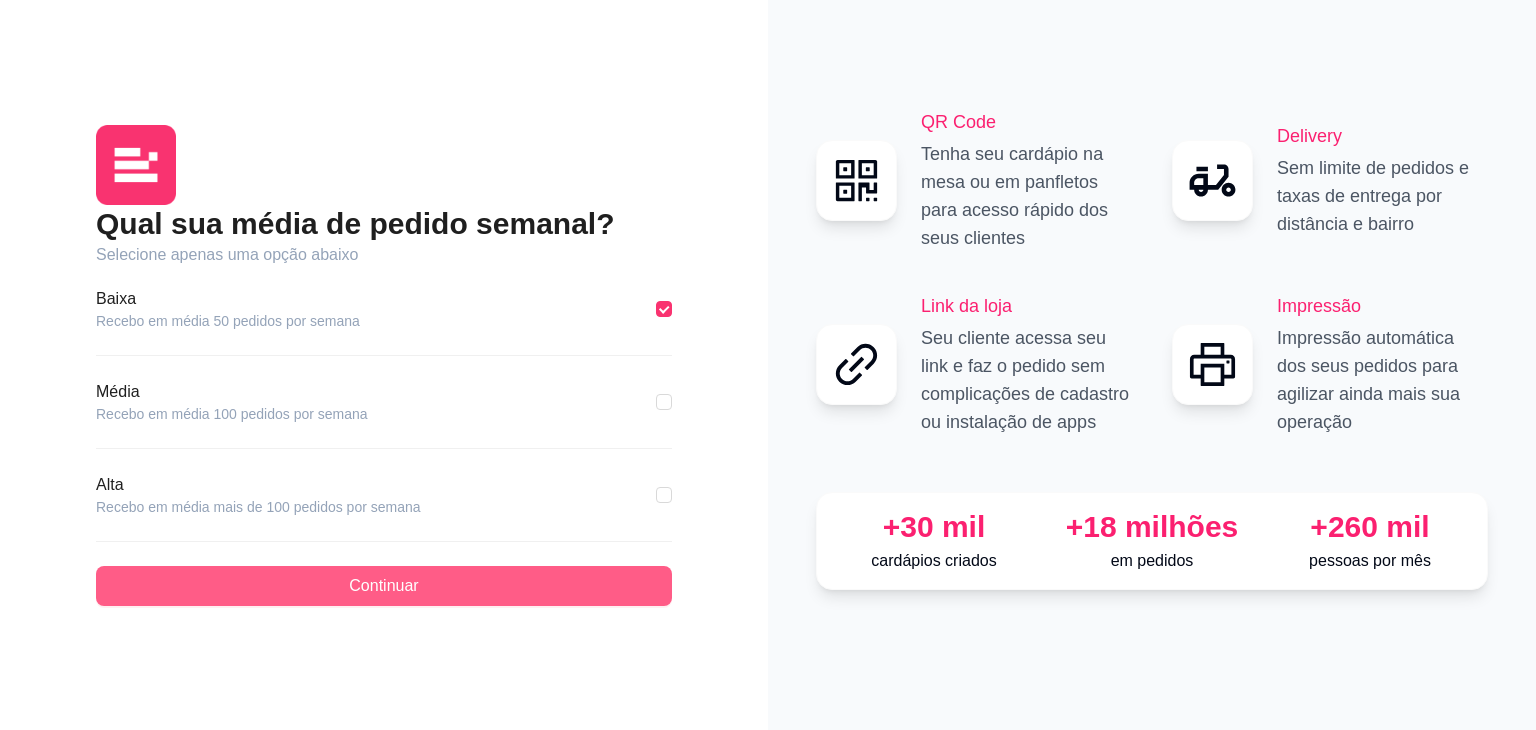 click on "Continuar" at bounding box center [384, 586] 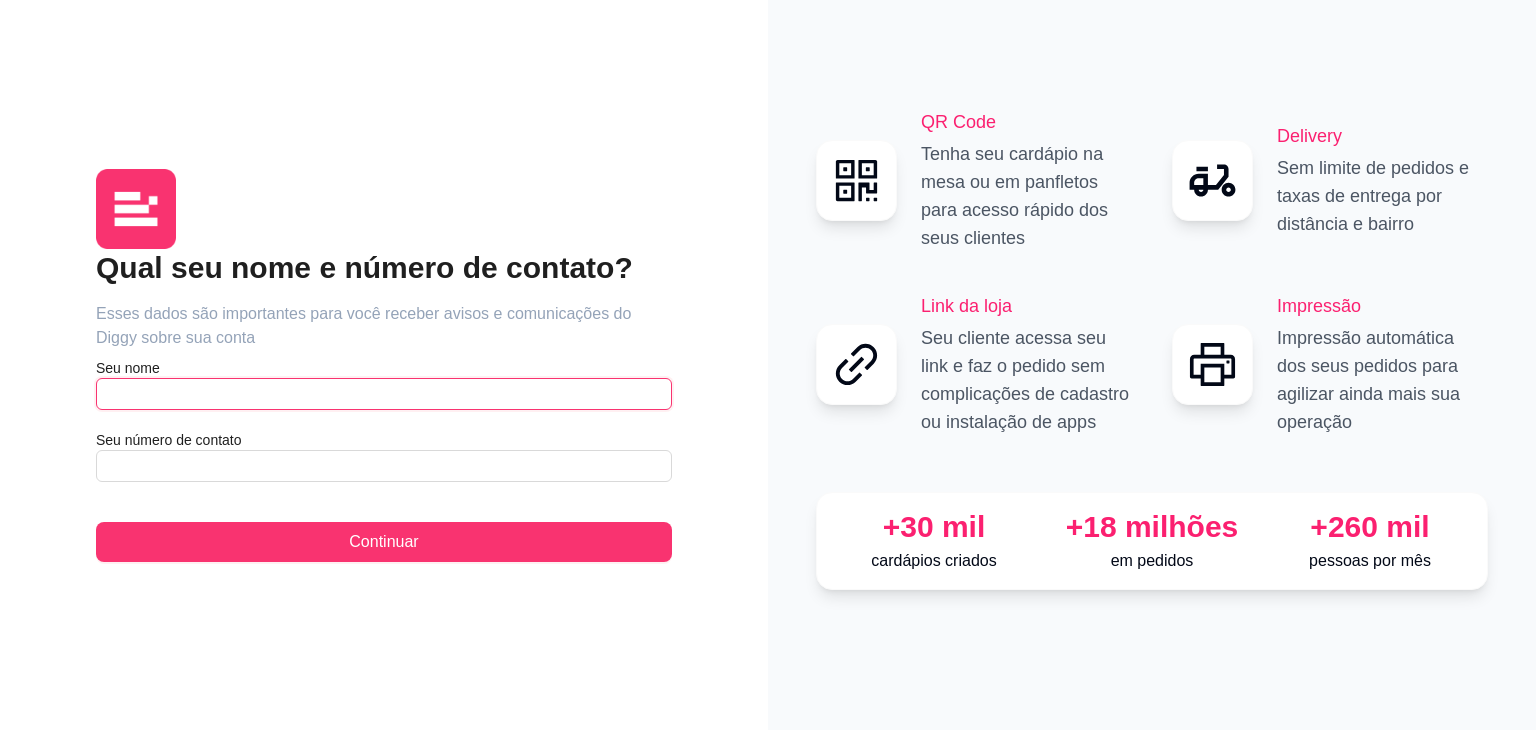 click at bounding box center [384, 394] 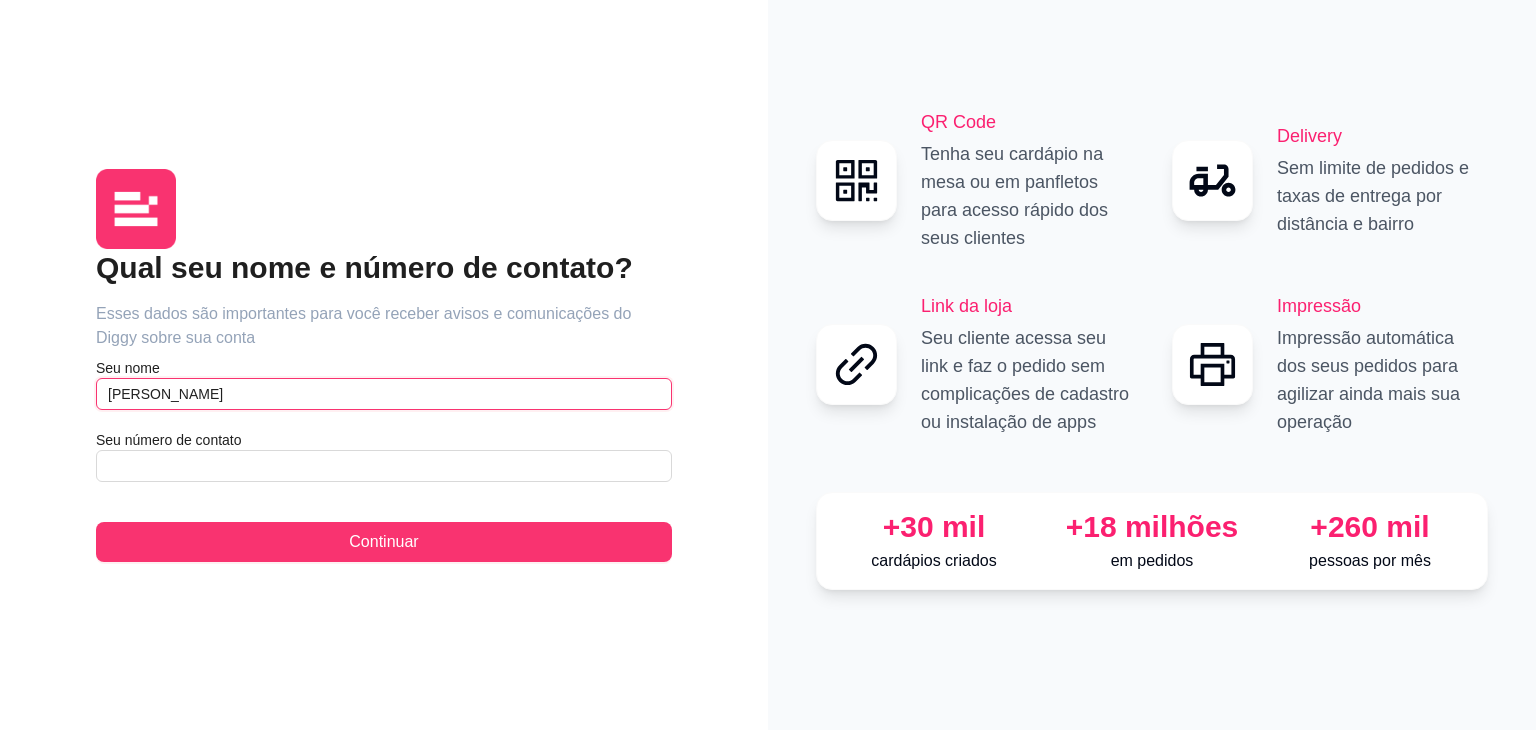 type on "[PERSON_NAME]" 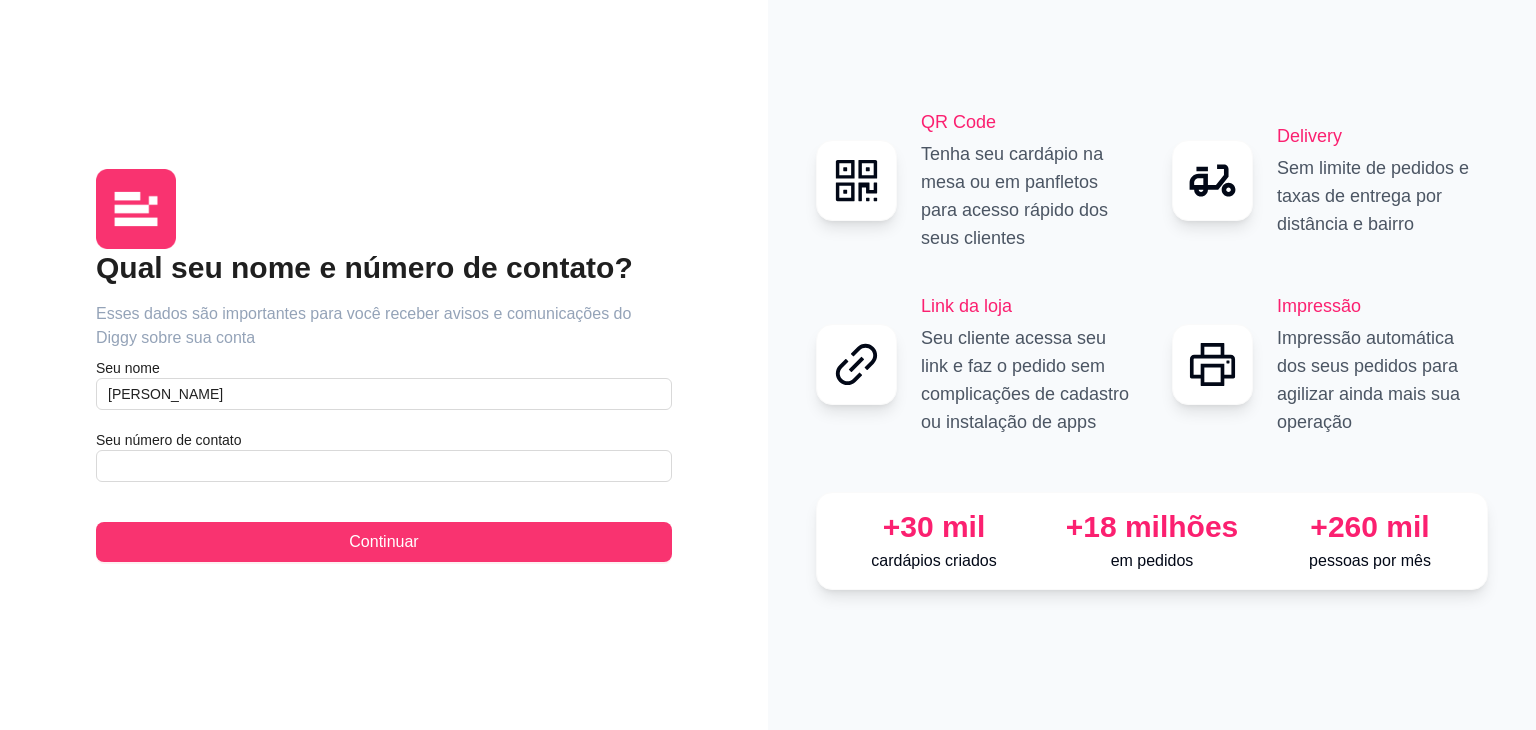 click on "Qual seu nome e número de contato? Esses dados são importantes para você receber avisos e comunicações do Diggy sobre sua conta Seu nome [PERSON_NAME] Seu número de contato Continuar" at bounding box center [384, 405] 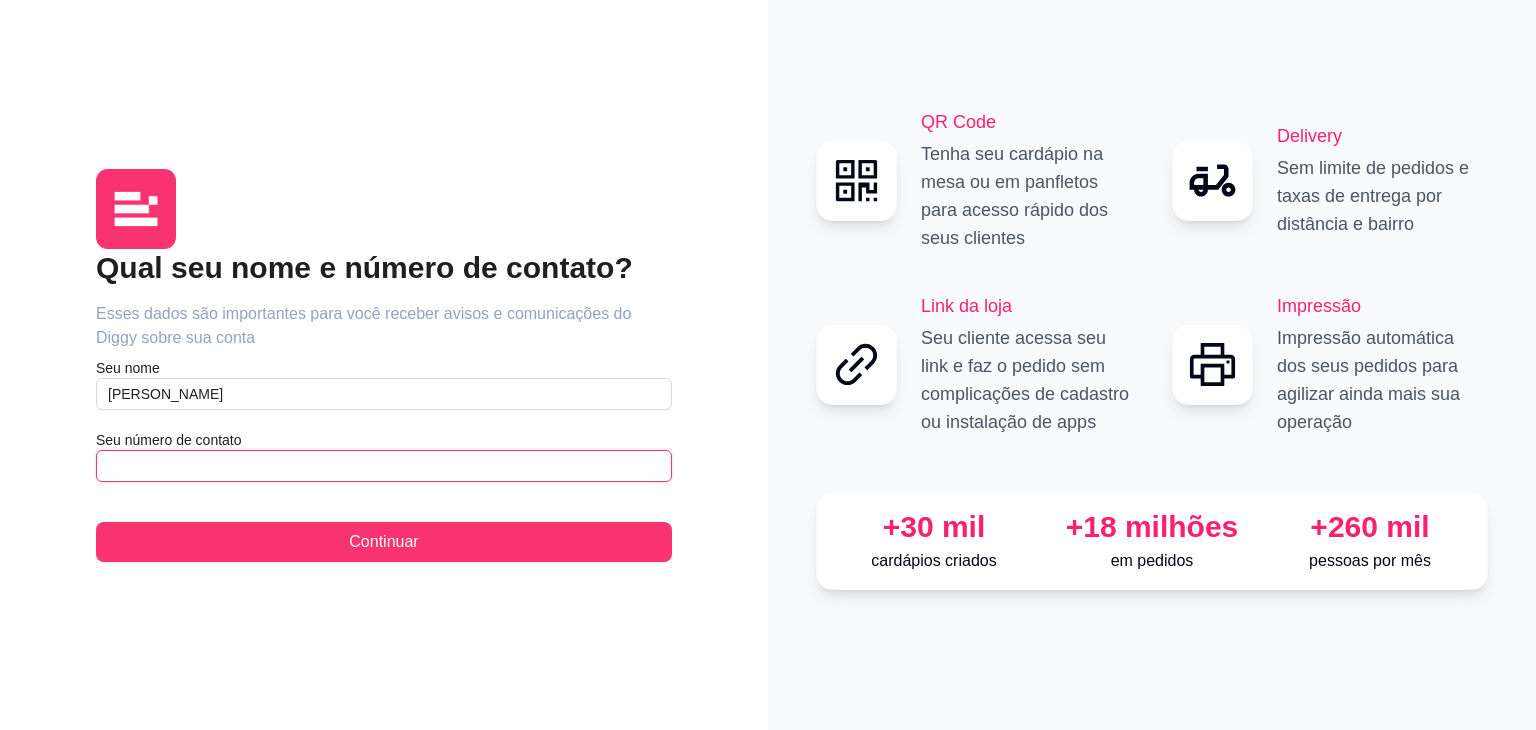 click at bounding box center [384, 466] 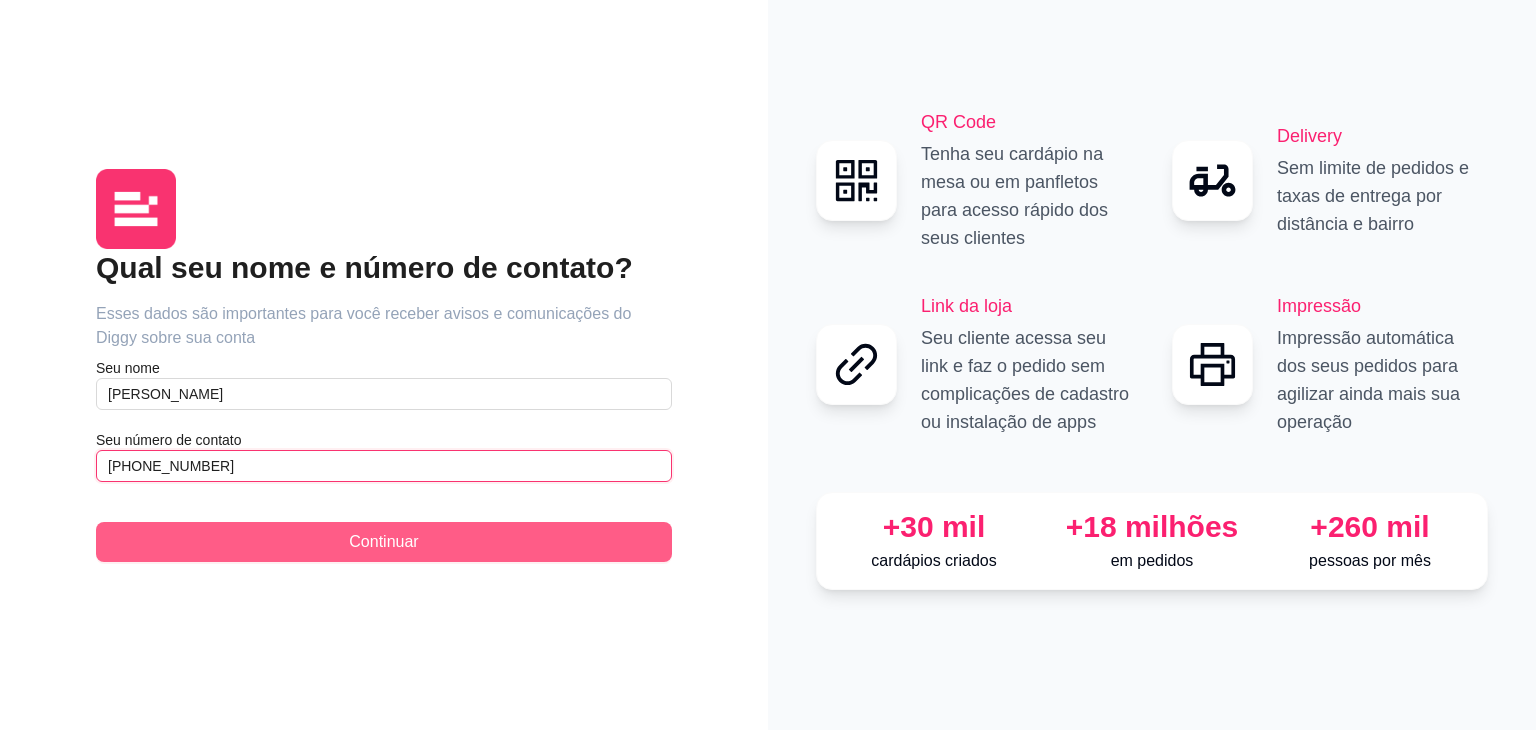 type on "[PHONE_NUMBER]" 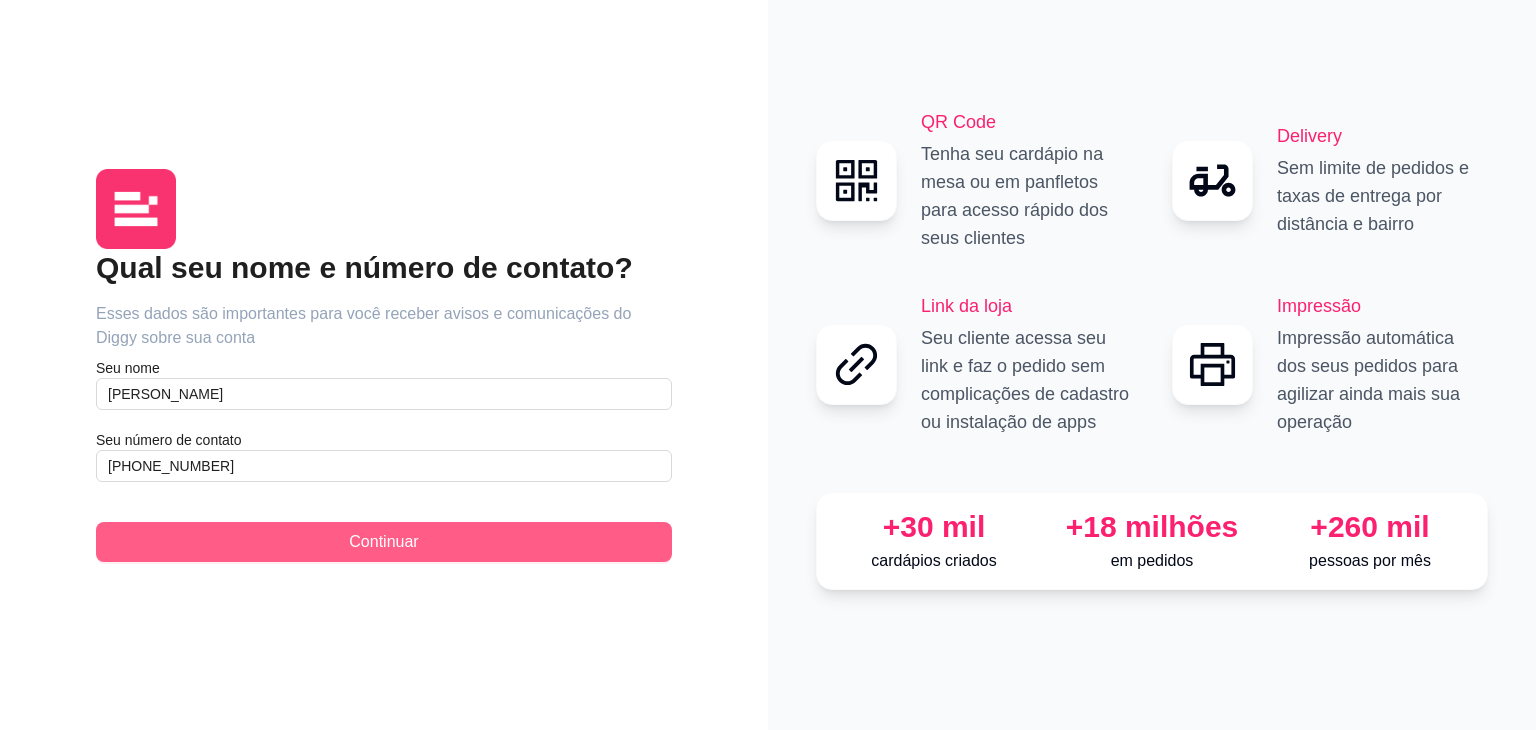 click on "Continuar" at bounding box center (384, 542) 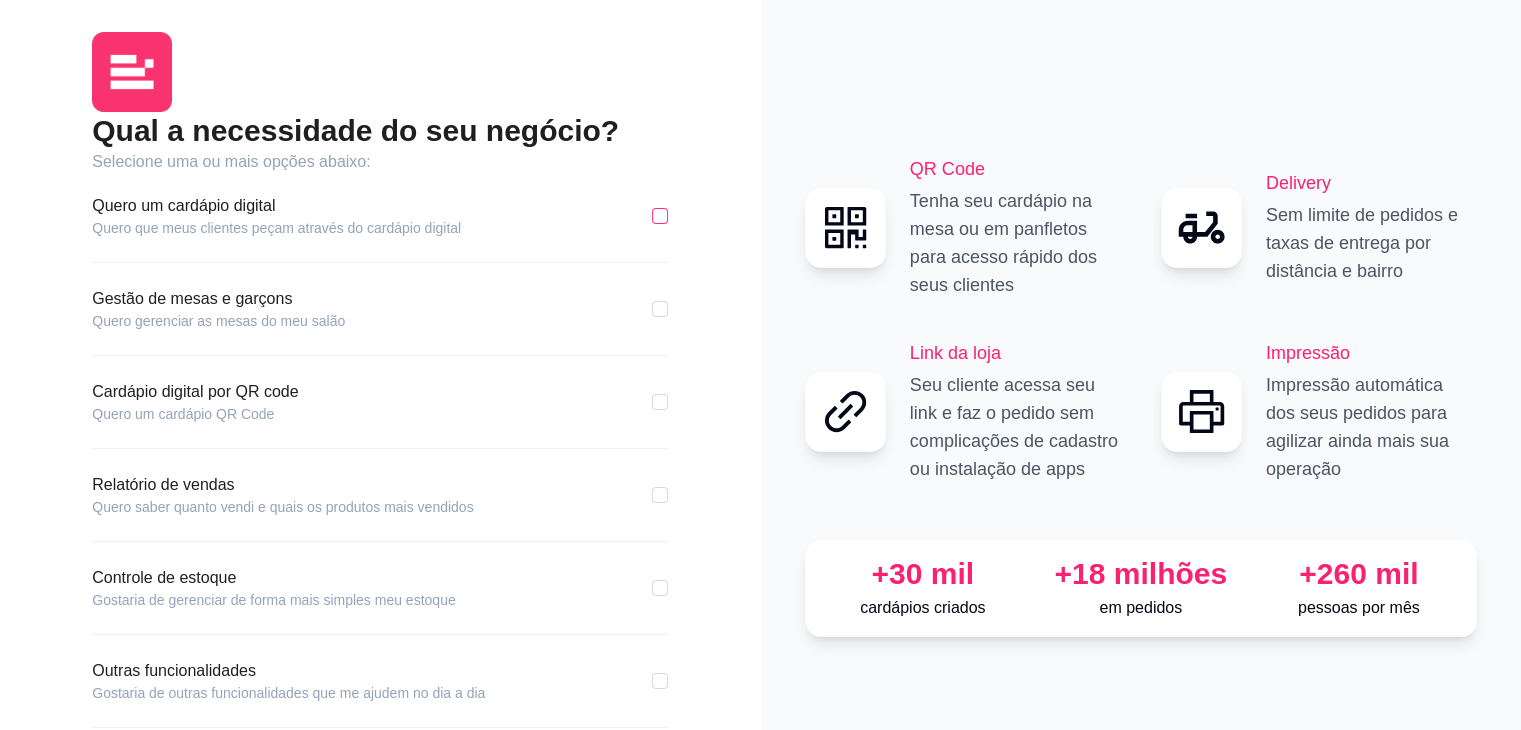 click at bounding box center [660, 216] 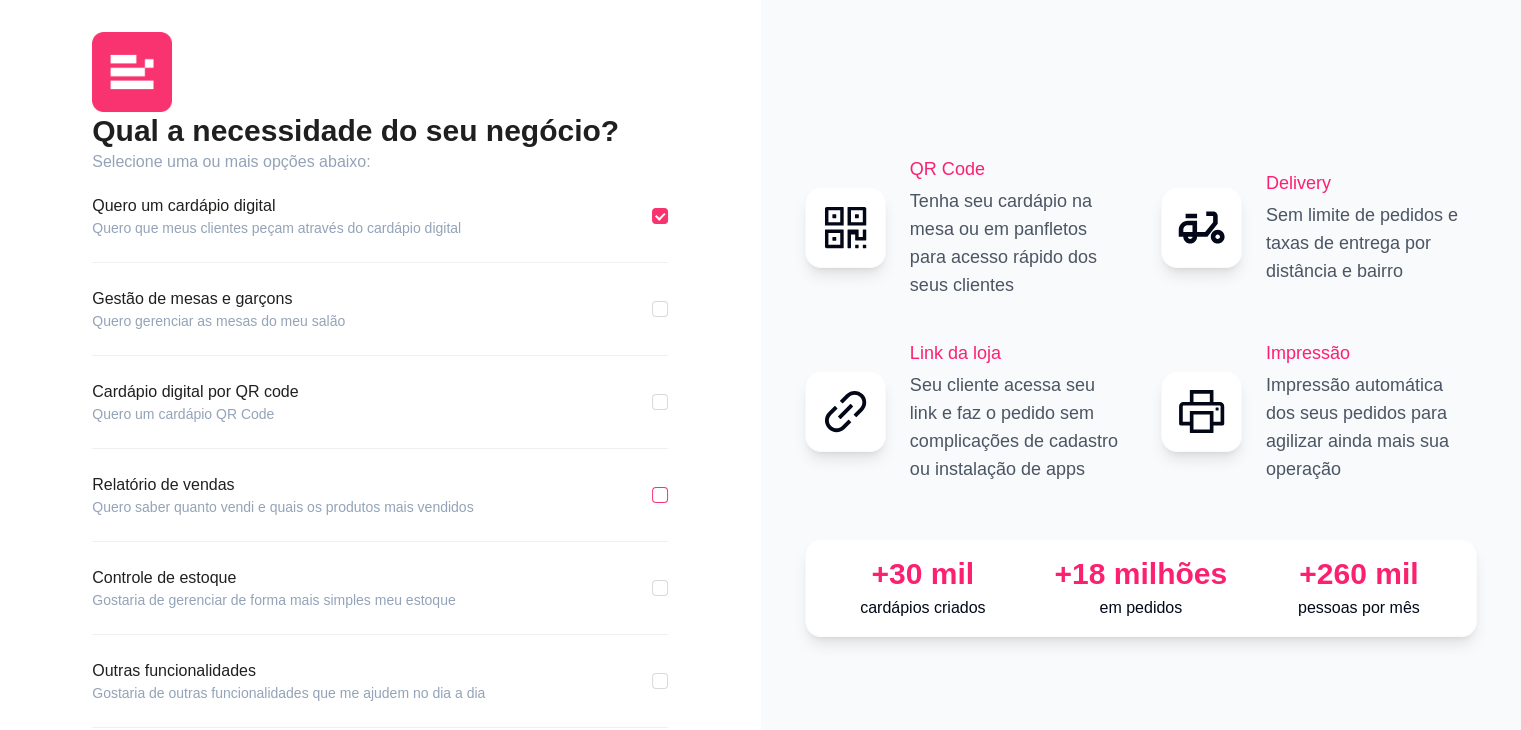 click at bounding box center (660, 495) 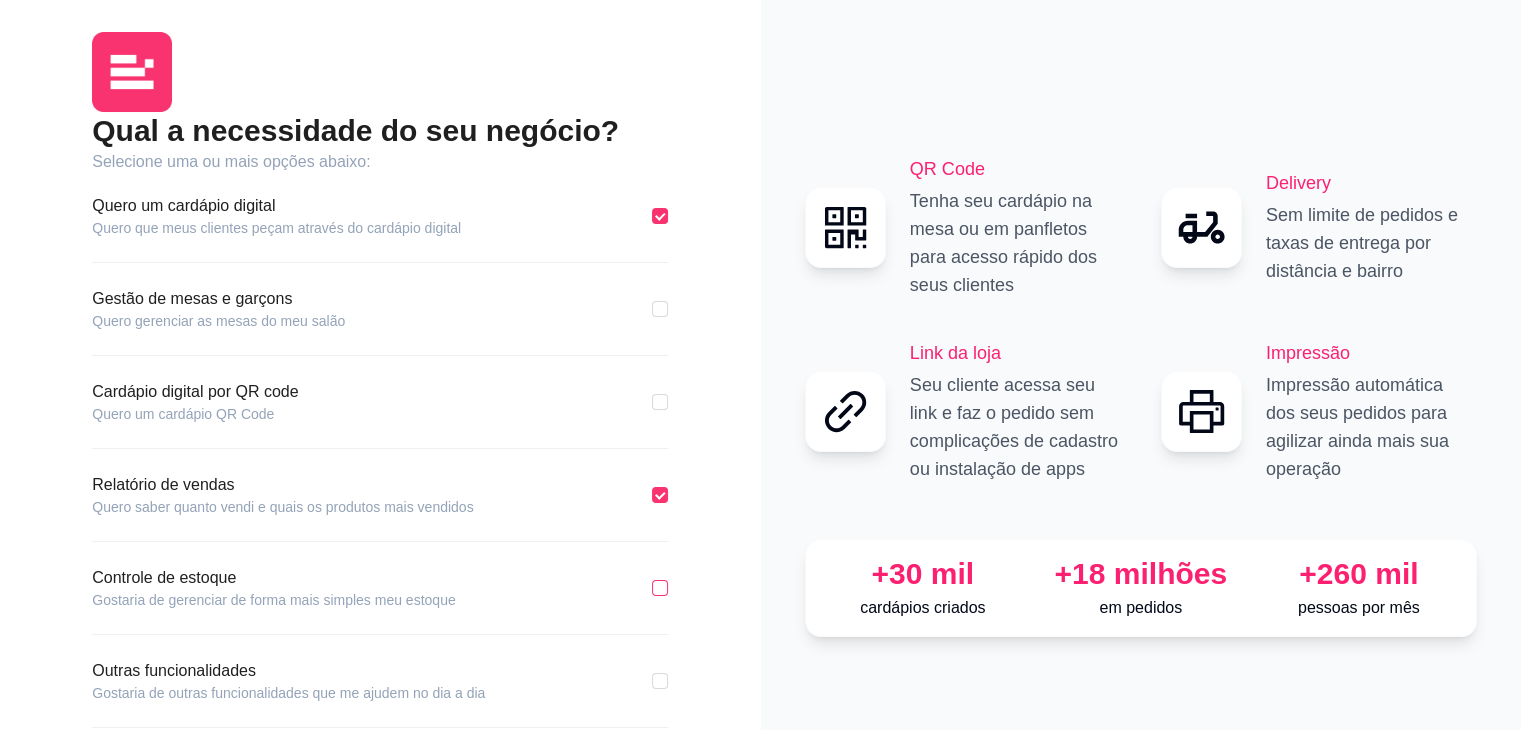 click at bounding box center (660, 588) 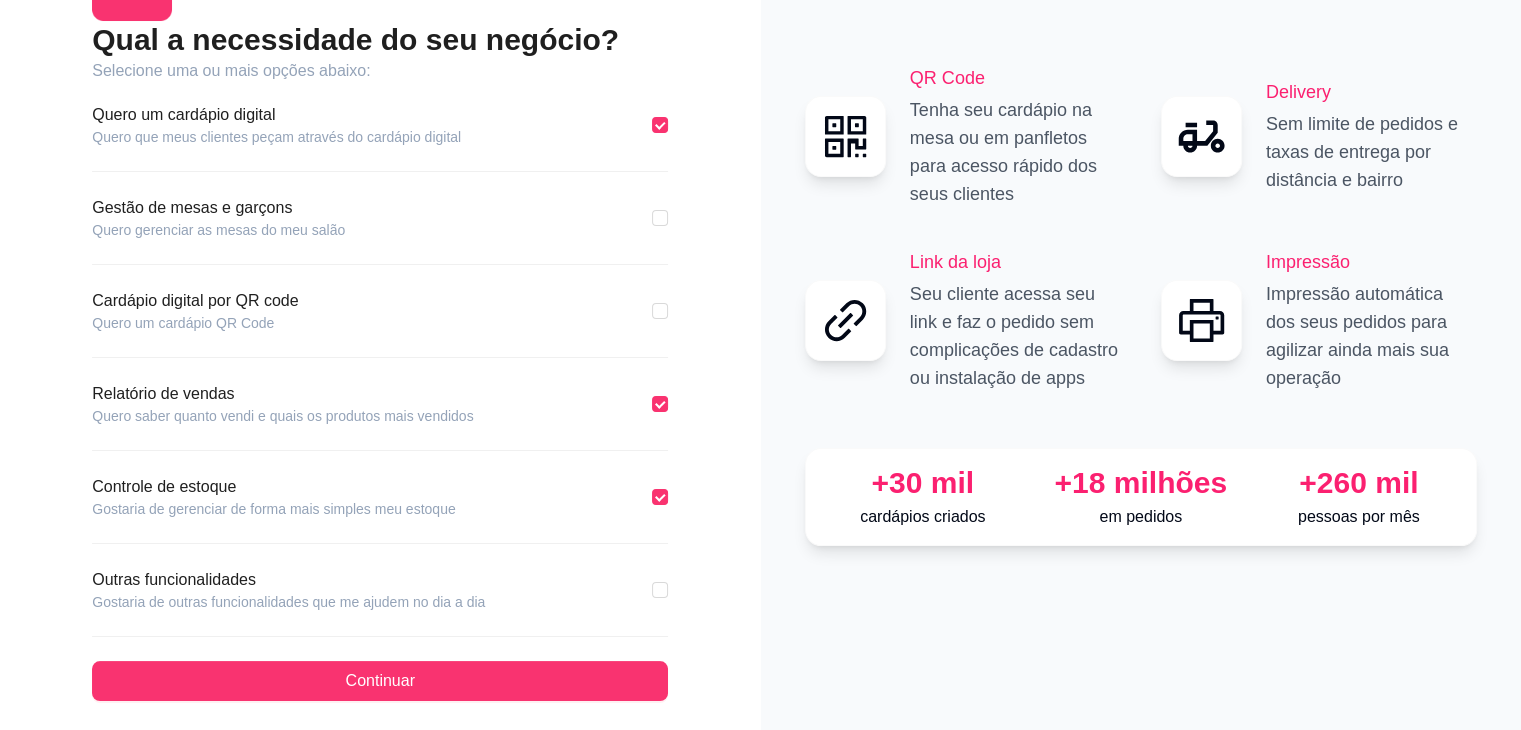 scroll, scrollTop: 93, scrollLeft: 0, axis: vertical 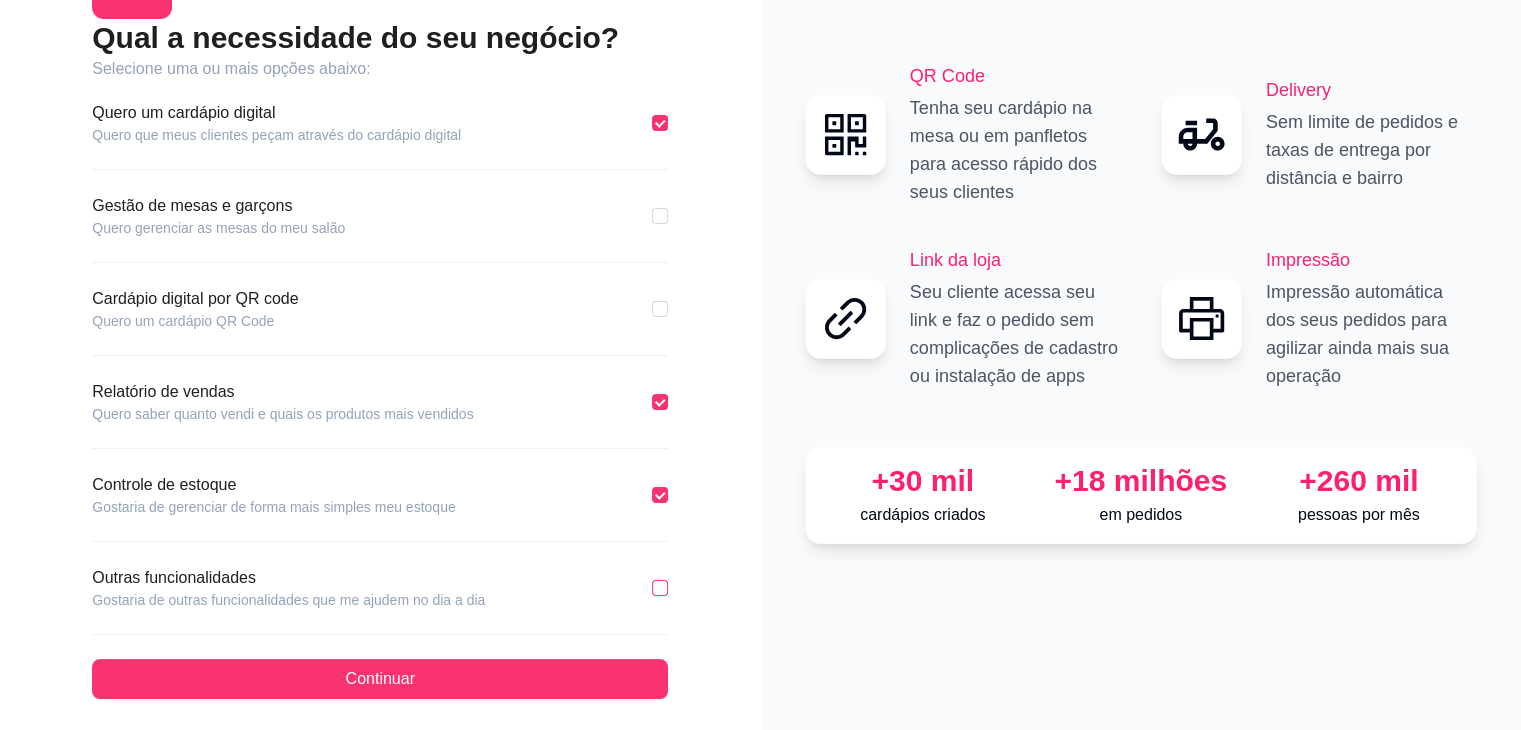 click at bounding box center (660, 588) 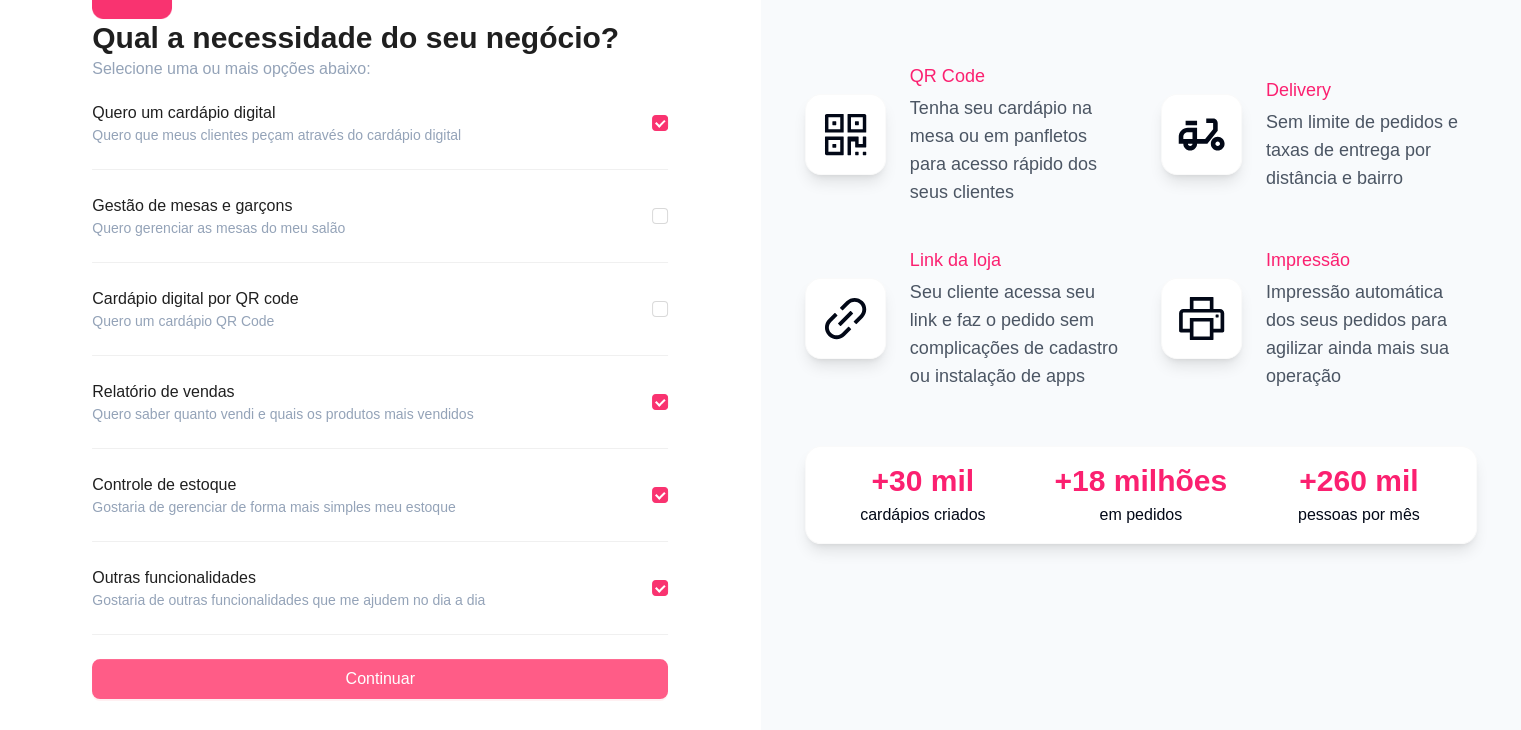 click on "Continuar" at bounding box center (380, 679) 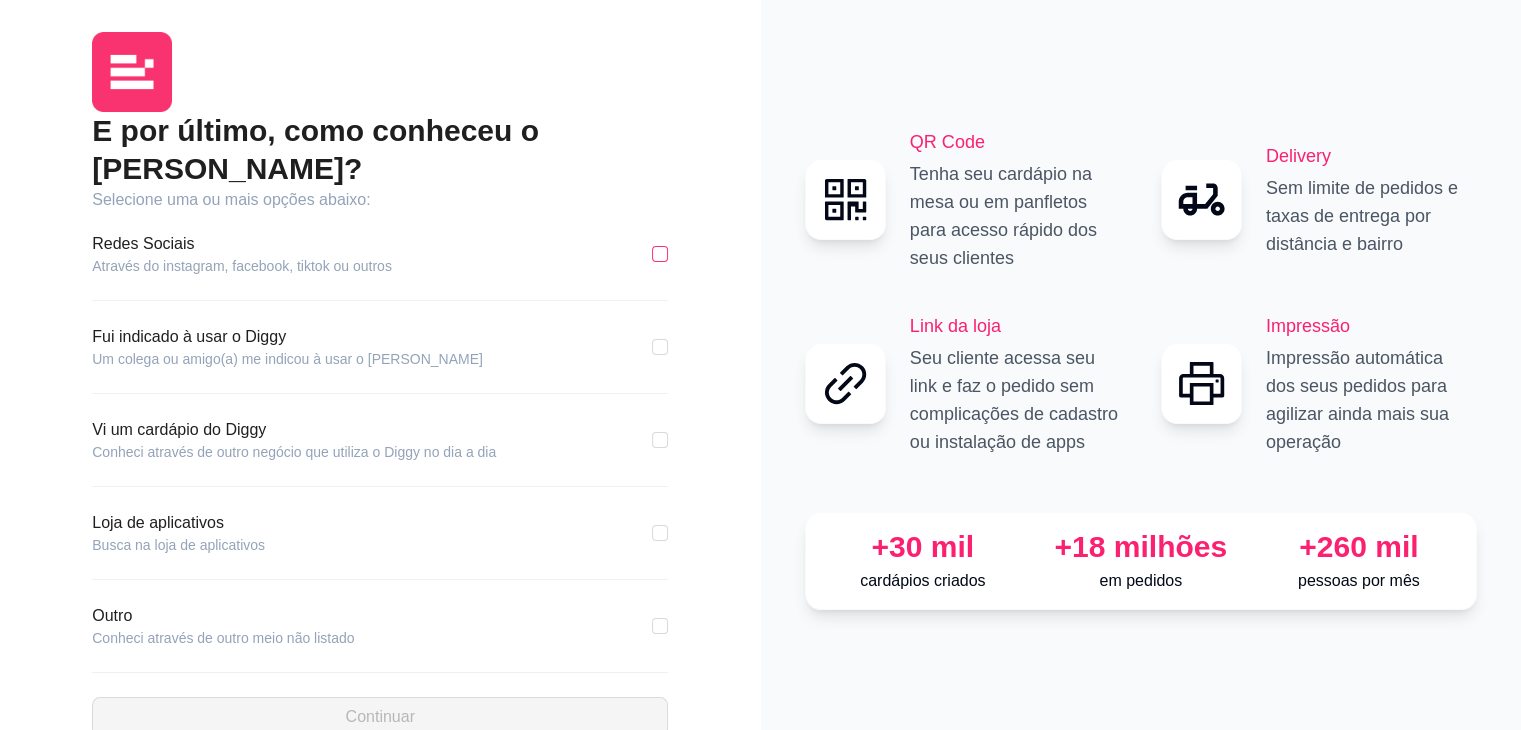 click at bounding box center (660, 254) 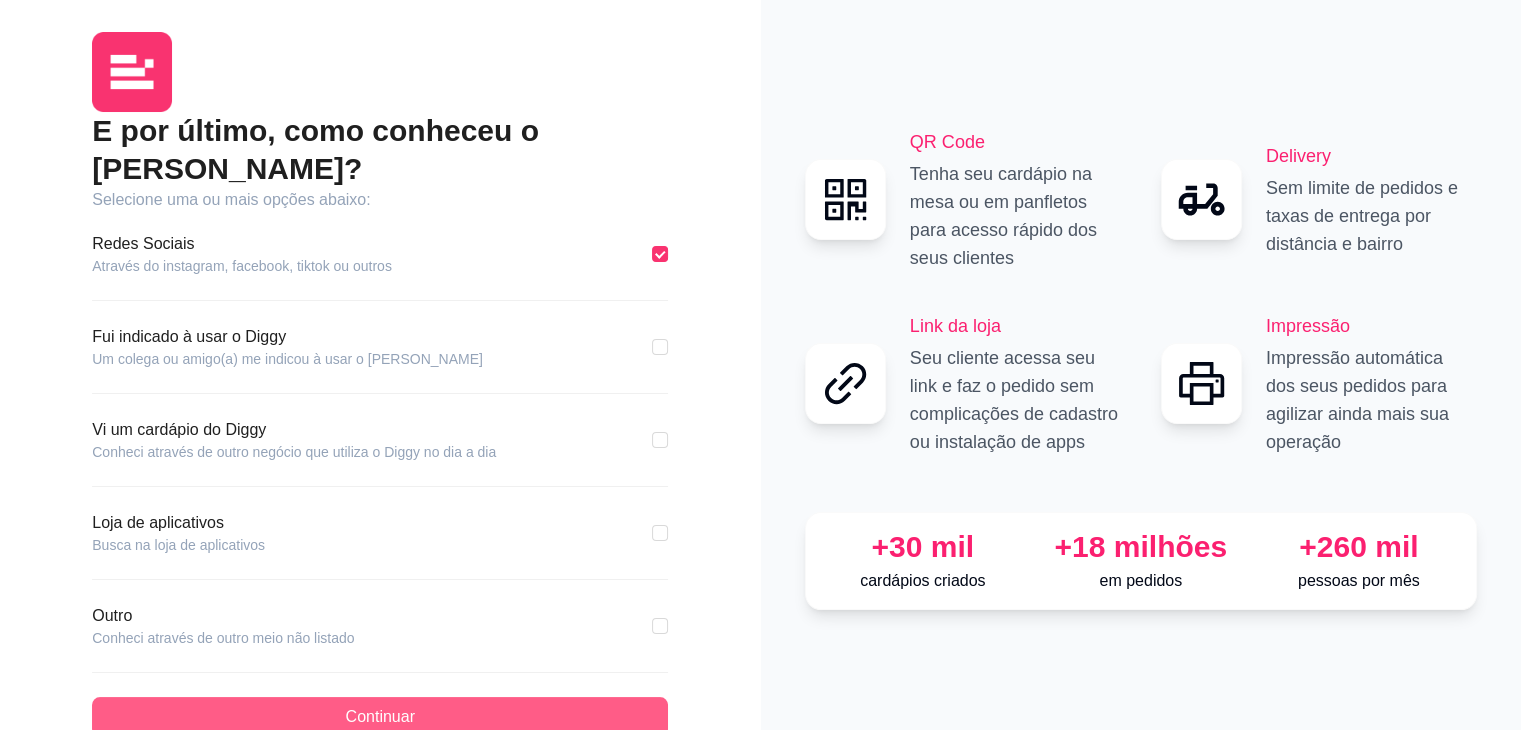 click on "Continuar" at bounding box center (380, 717) 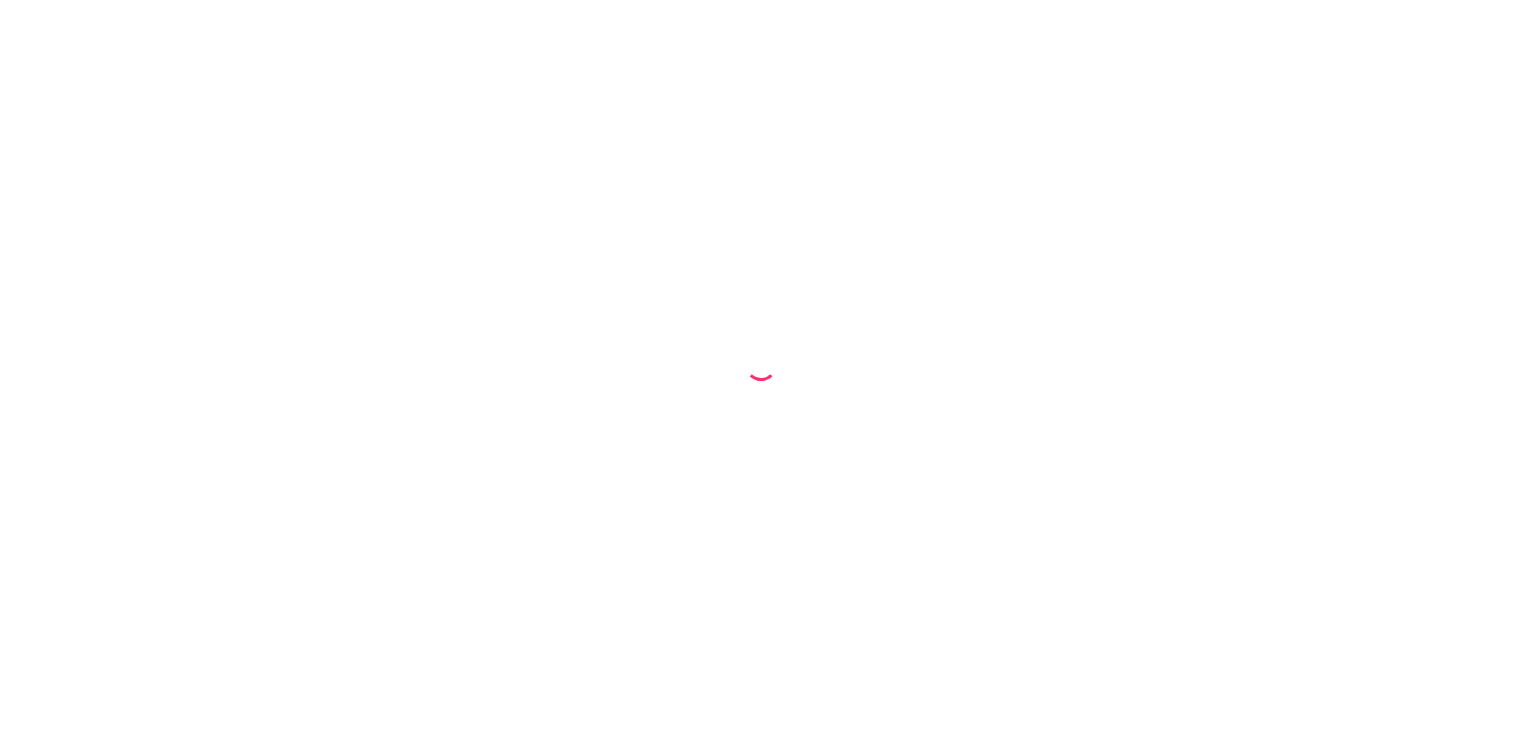 scroll, scrollTop: 0, scrollLeft: 0, axis: both 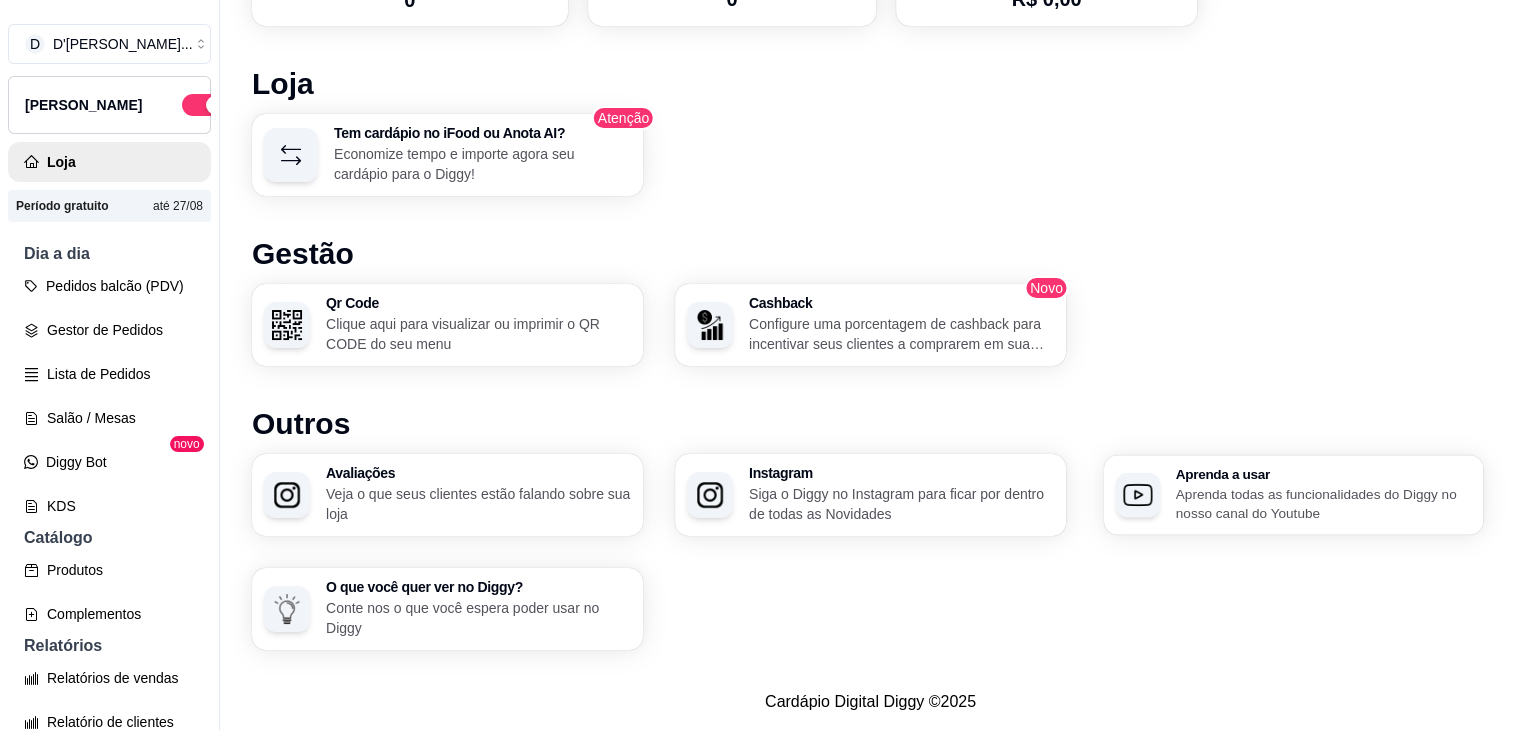 click on "Aprenda todas as funcionalidades do Diggy no nosso canal do Youtube" at bounding box center [1324, 503] 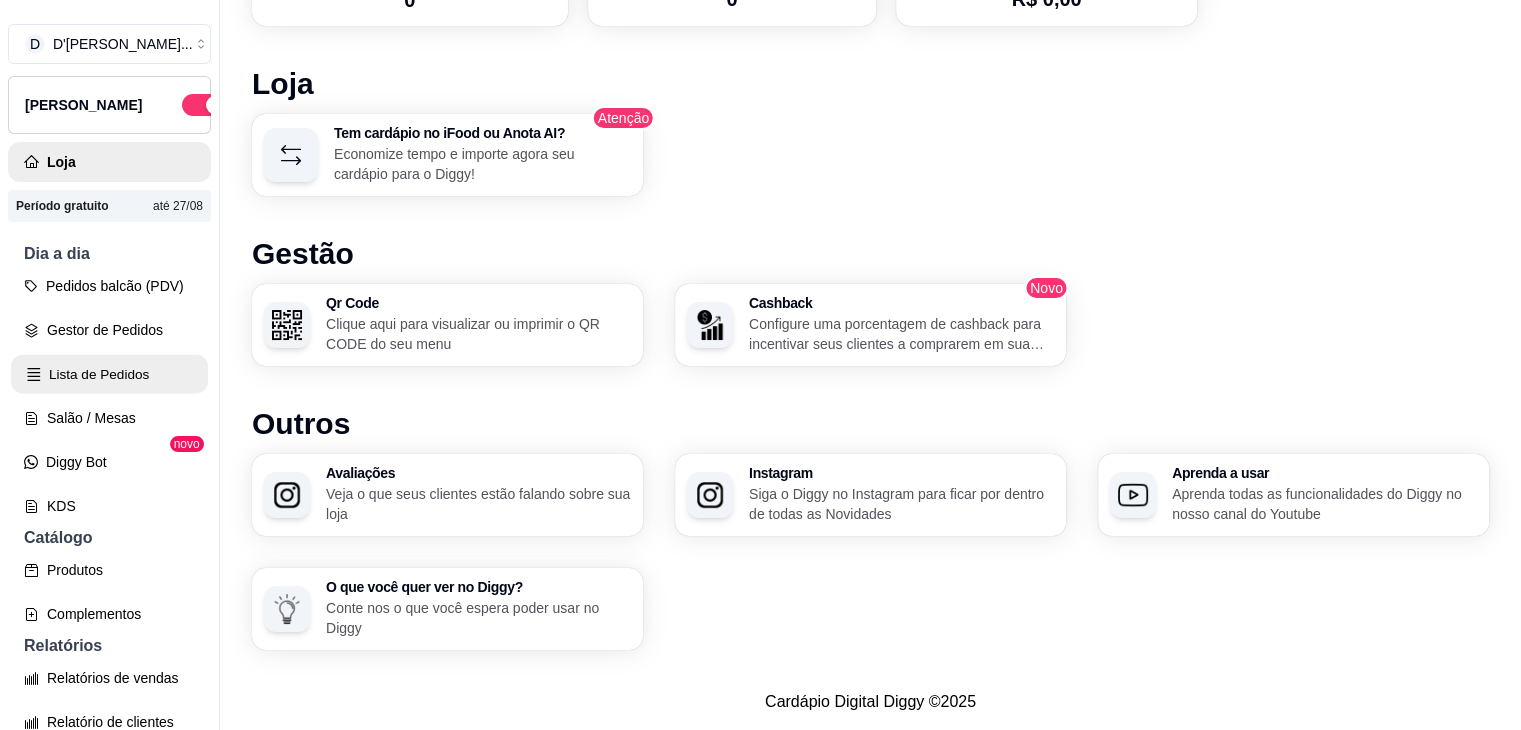 click on "Lista de Pedidos" at bounding box center [109, 374] 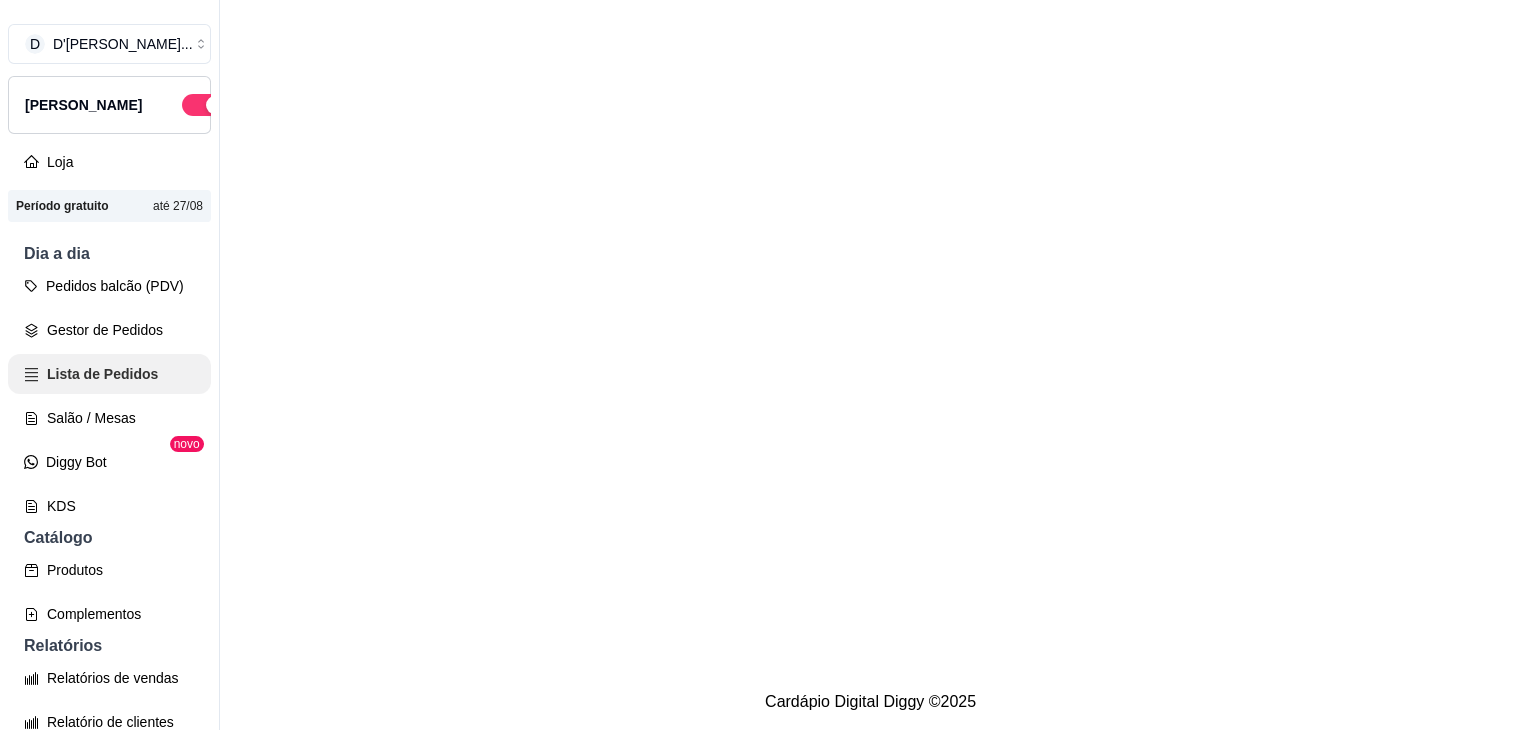 scroll, scrollTop: 0, scrollLeft: 0, axis: both 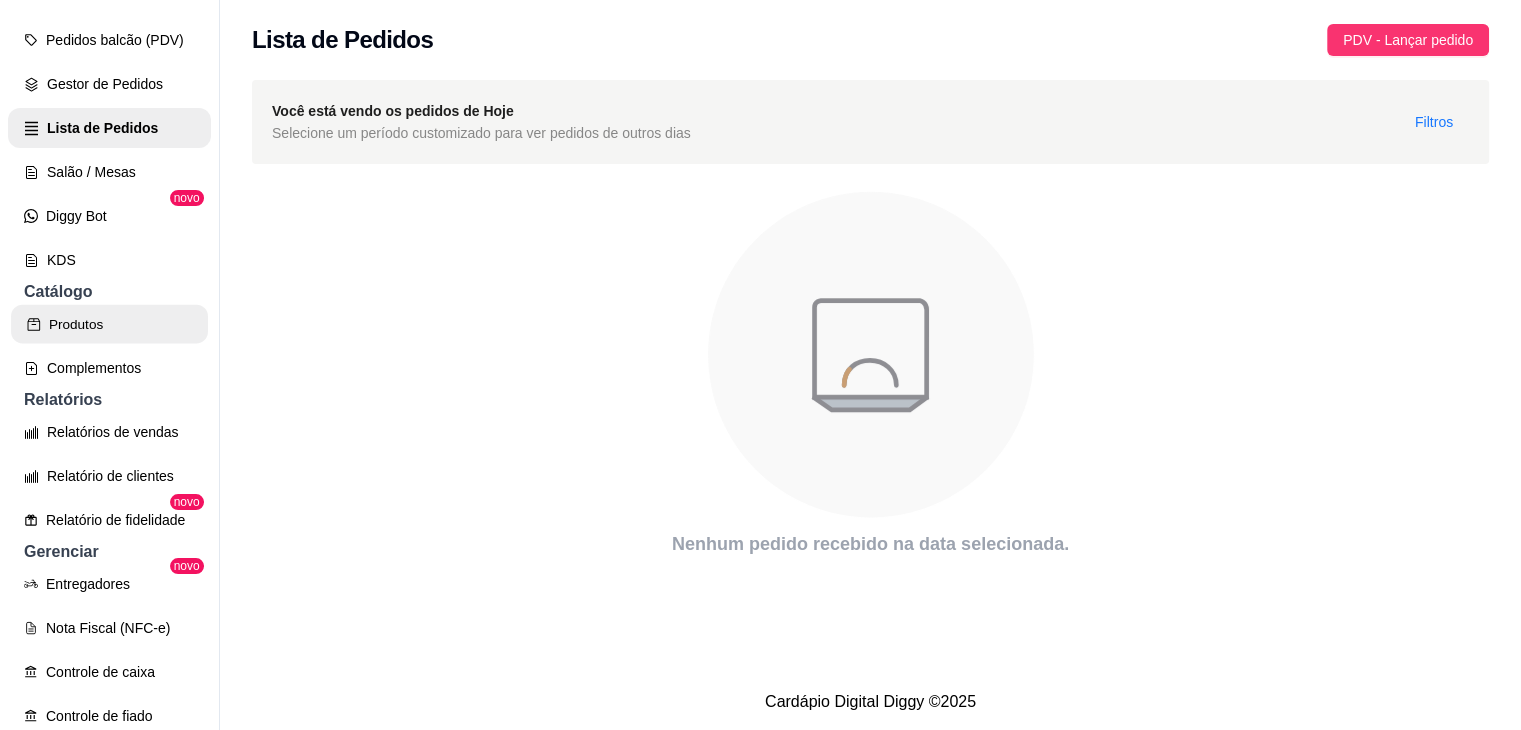 click on "Produtos" at bounding box center (109, 324) 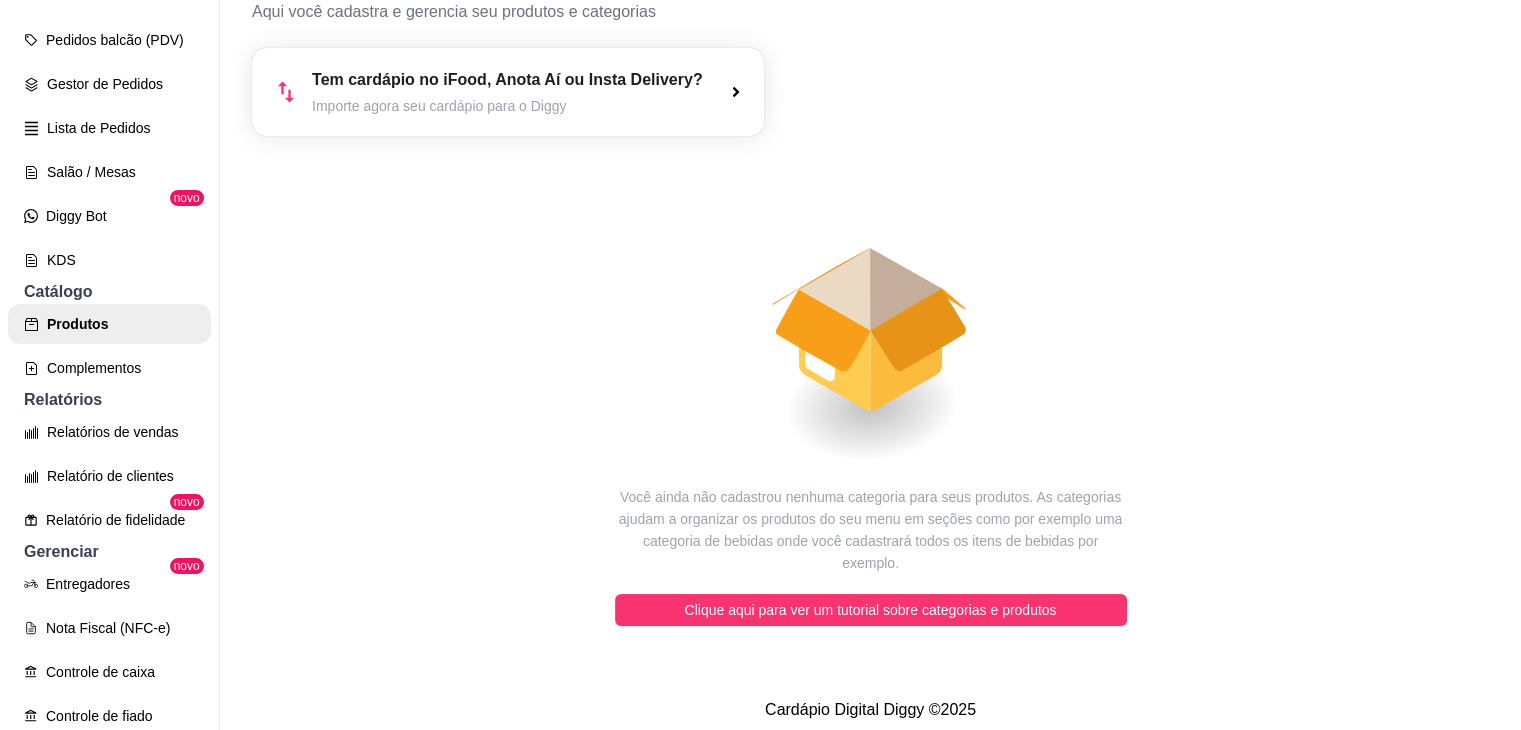 scroll, scrollTop: 65, scrollLeft: 0, axis: vertical 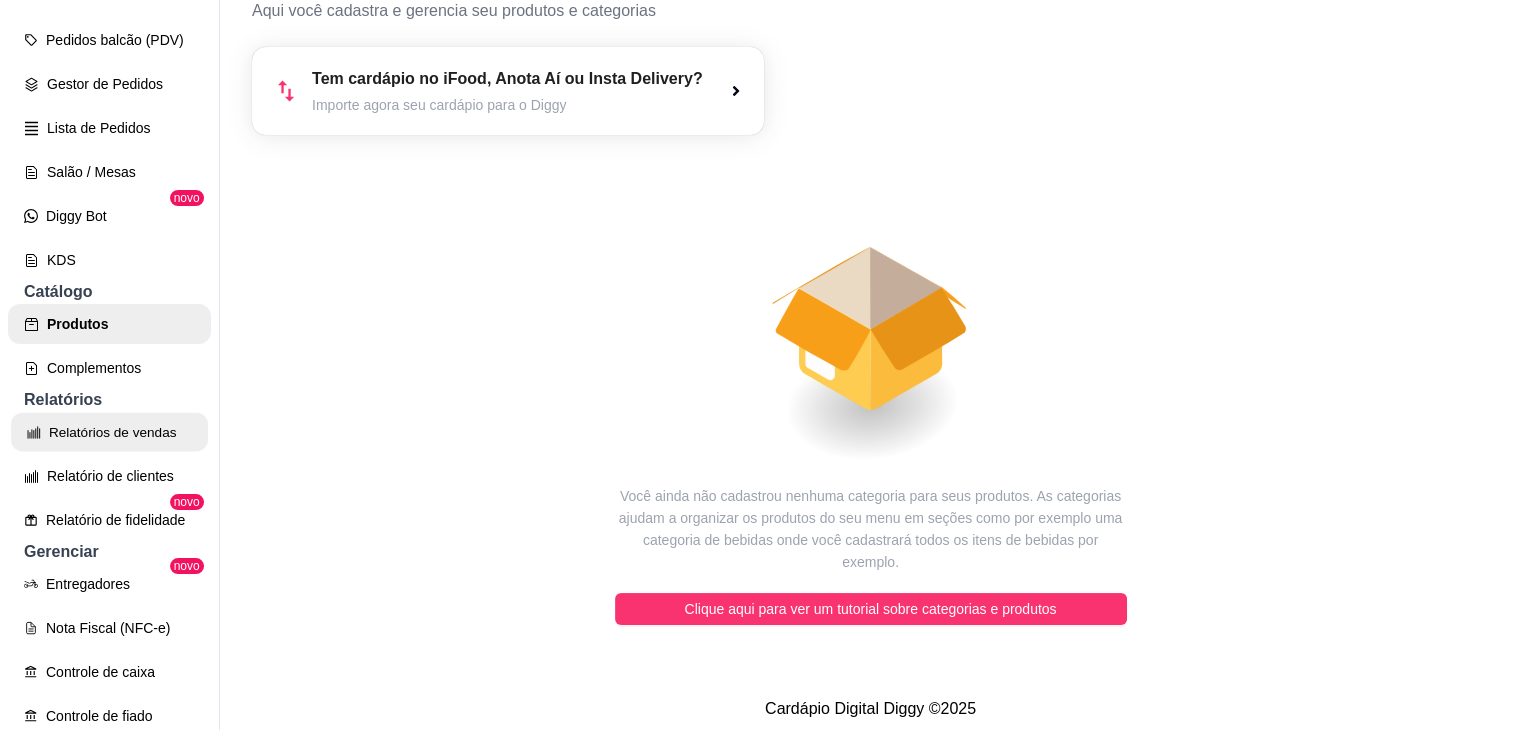 click on "Relatórios de vendas" at bounding box center [109, 432] 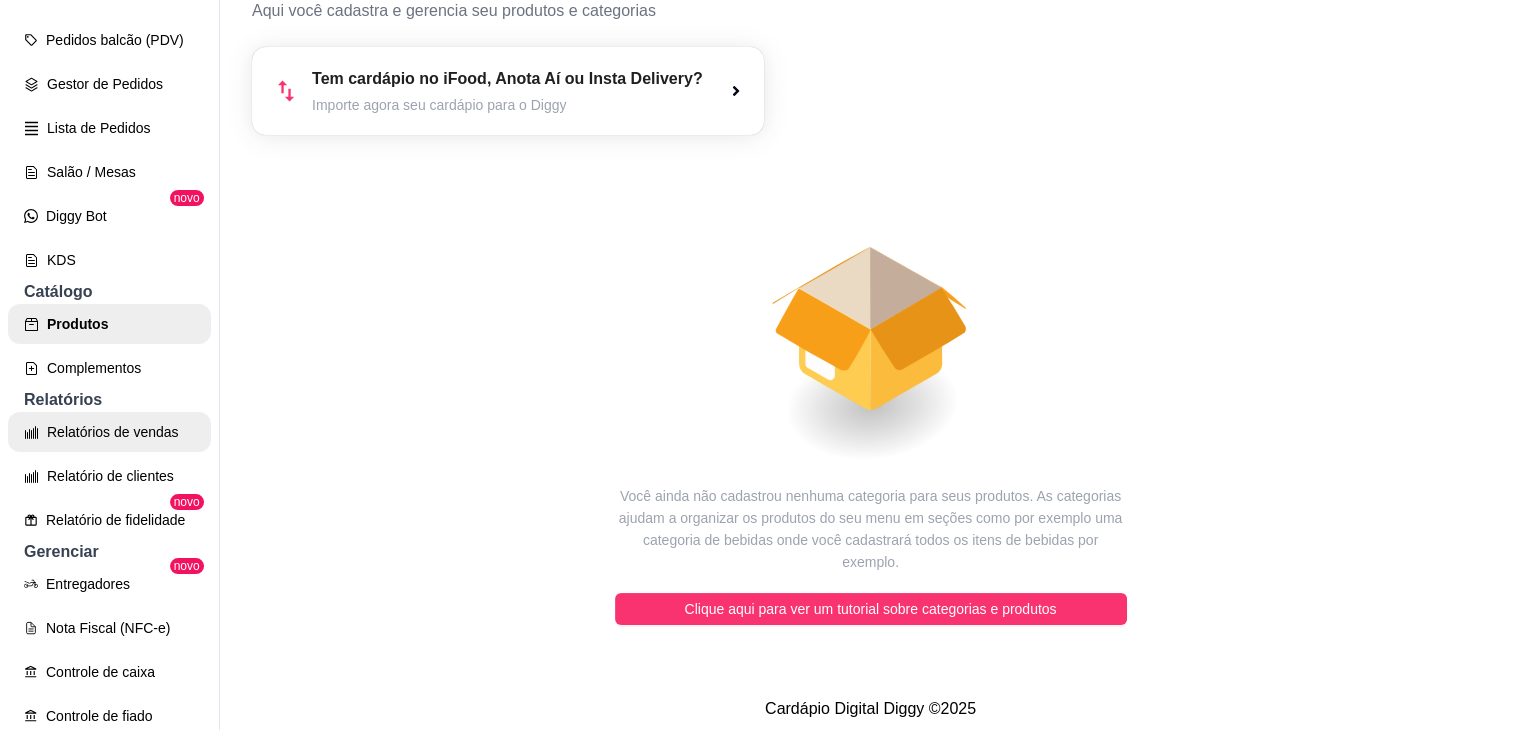 scroll, scrollTop: 0, scrollLeft: 0, axis: both 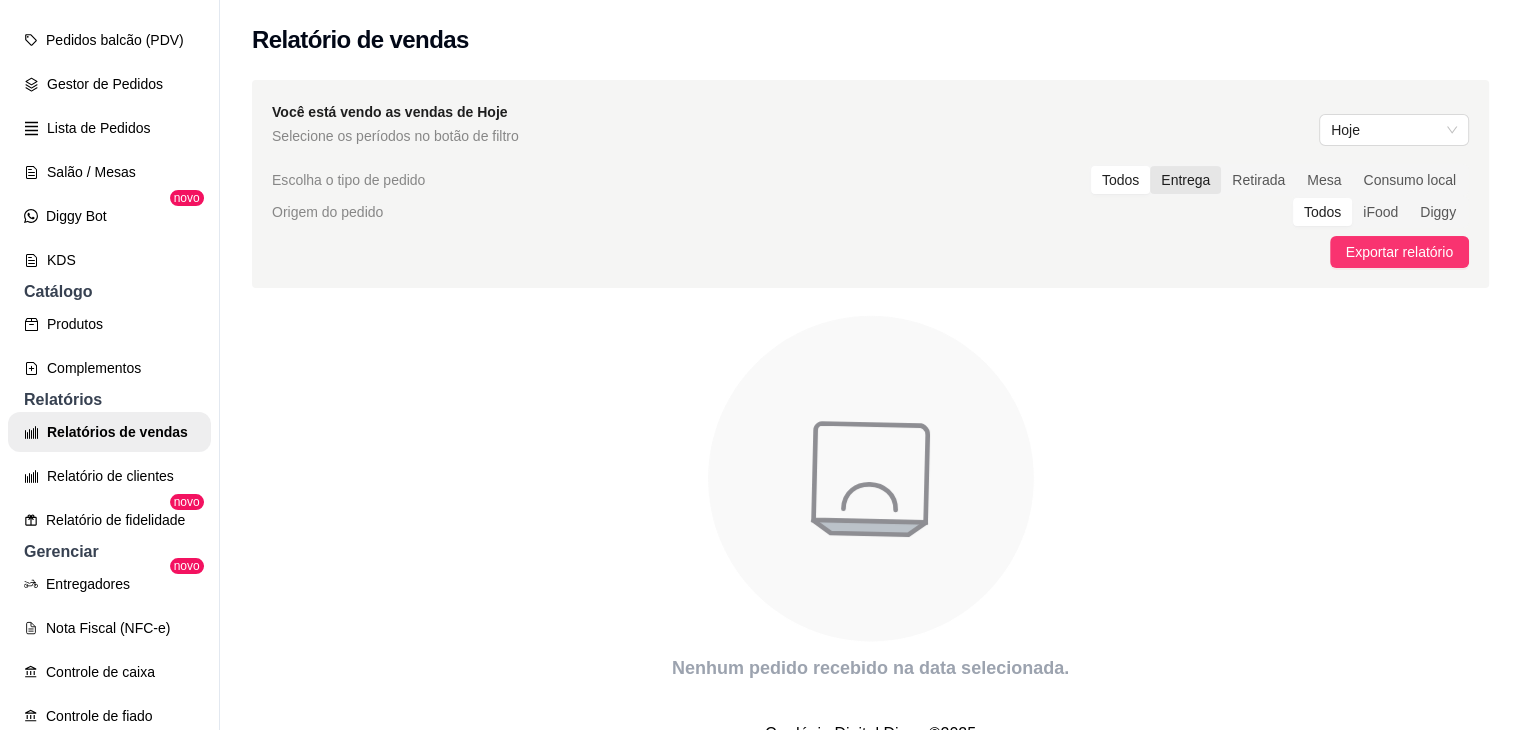 click on "Entrega" at bounding box center [1185, 180] 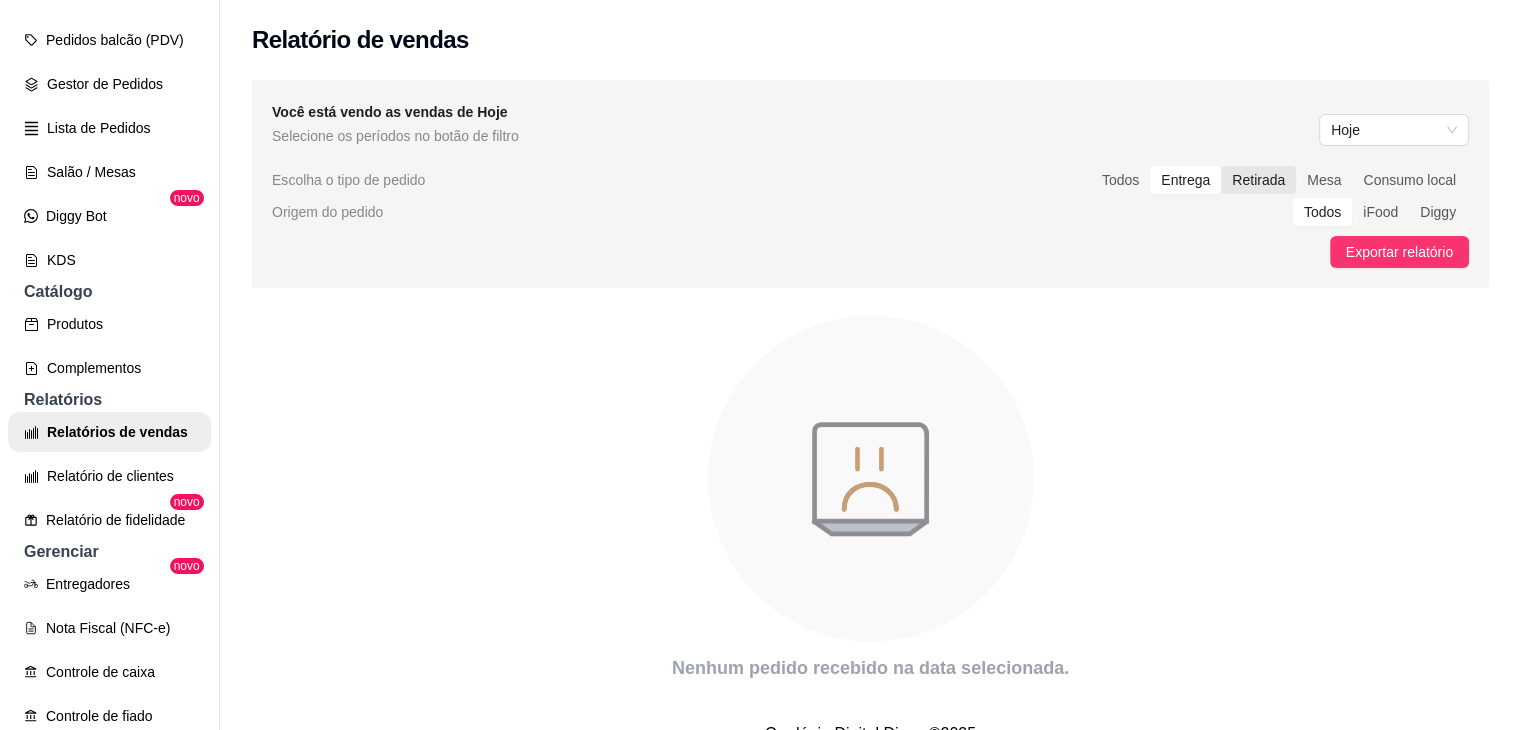 click on "Retirada" at bounding box center (1258, 180) 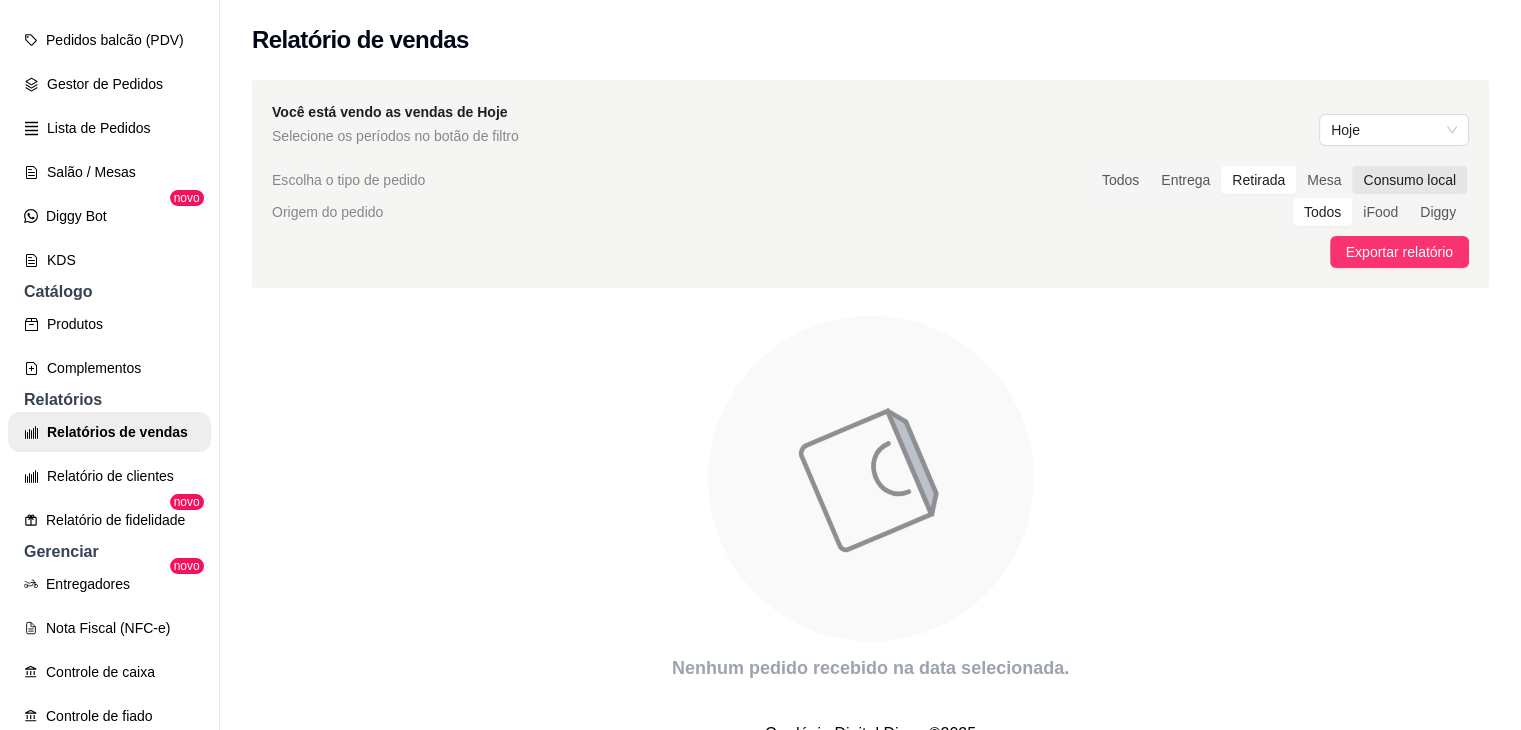 click on "Consumo local" at bounding box center (1409, 180) 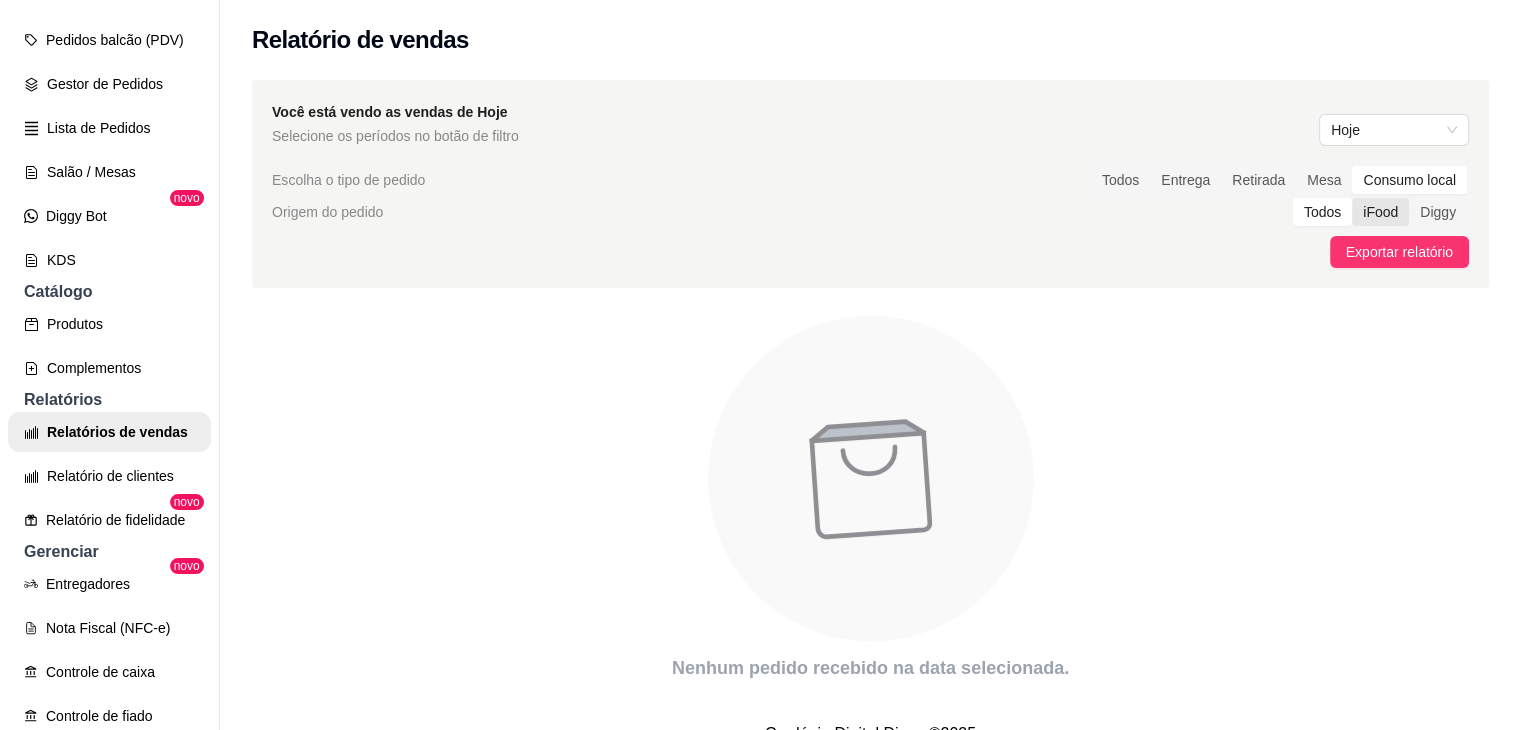 click on "iFood" at bounding box center (1380, 212) 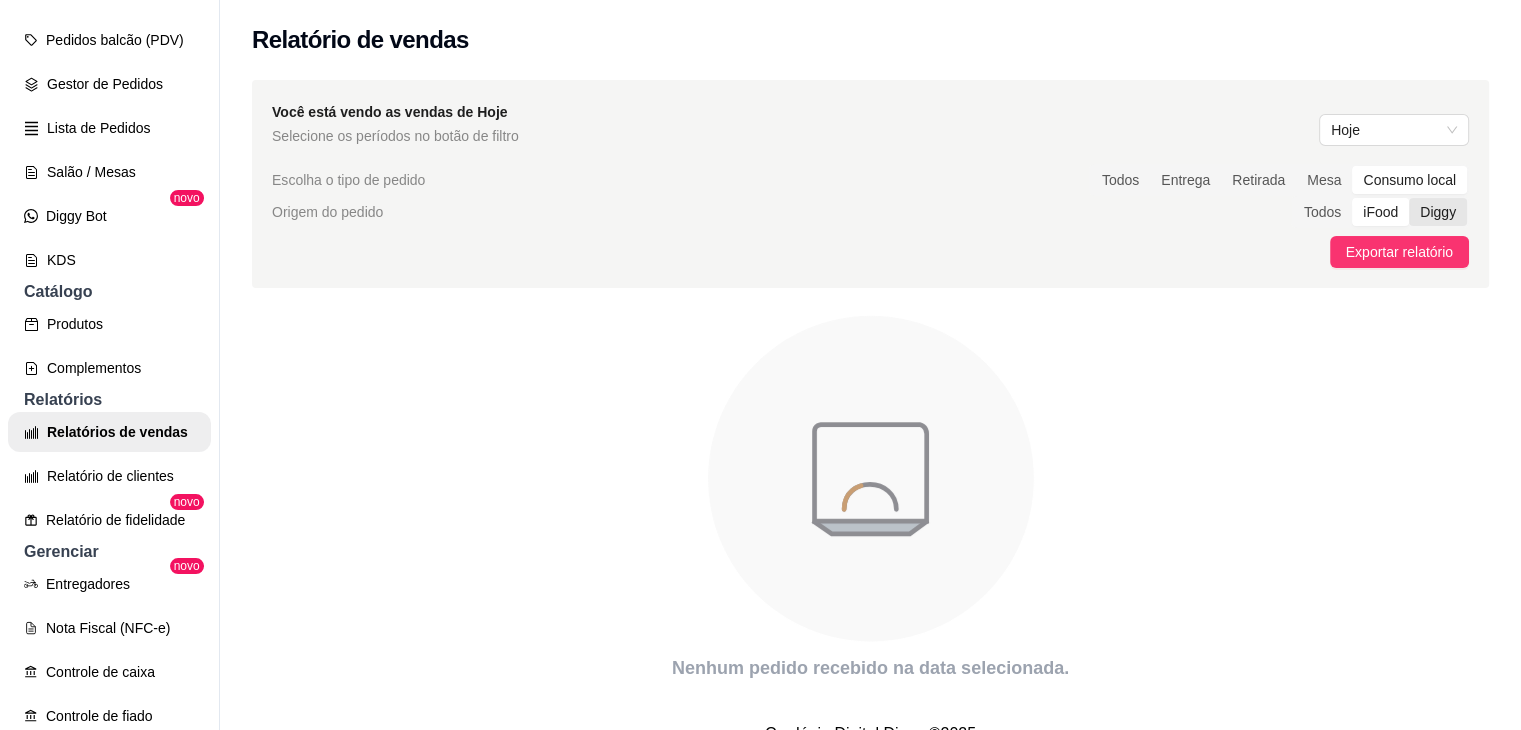 click on "Diggy" at bounding box center [1438, 212] 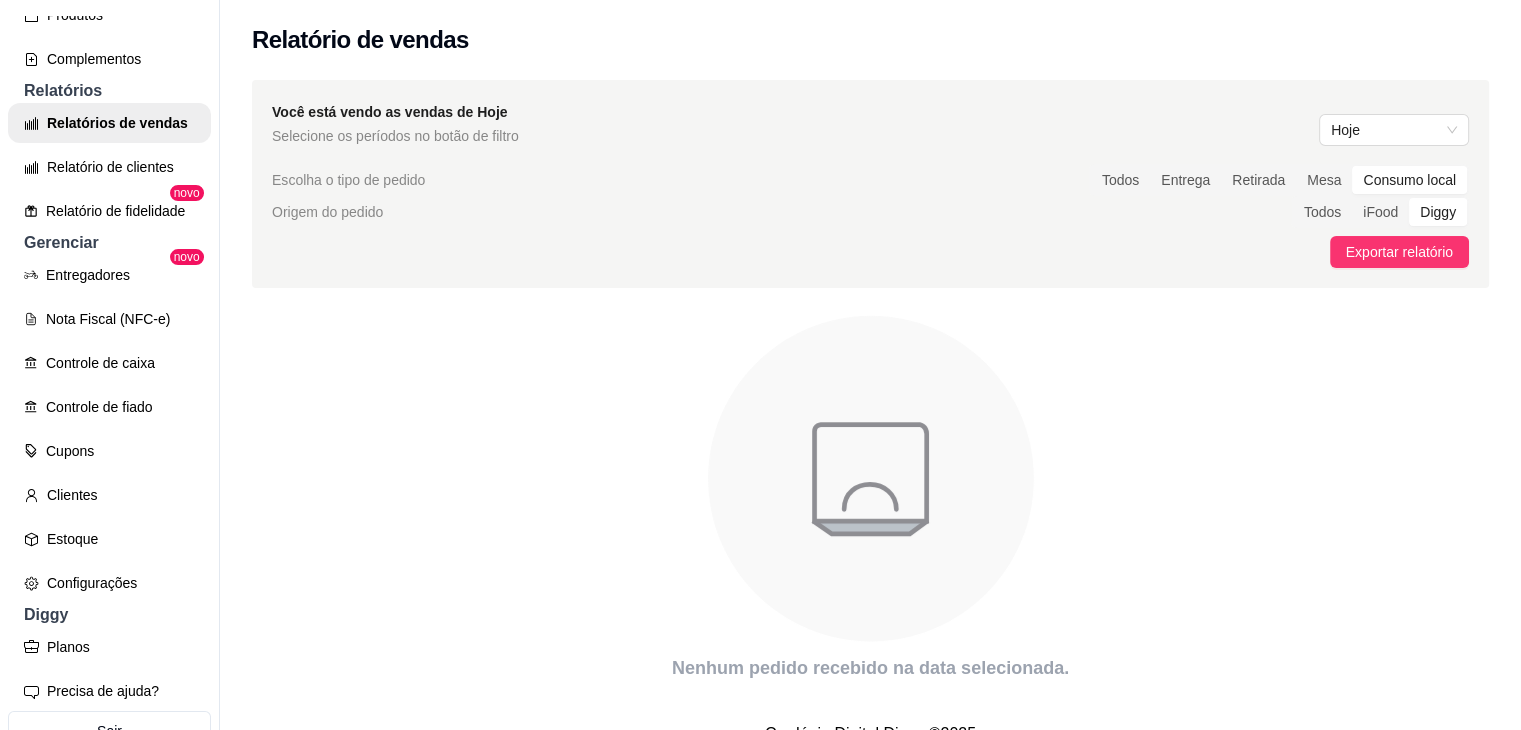 scroll, scrollTop: 560, scrollLeft: 0, axis: vertical 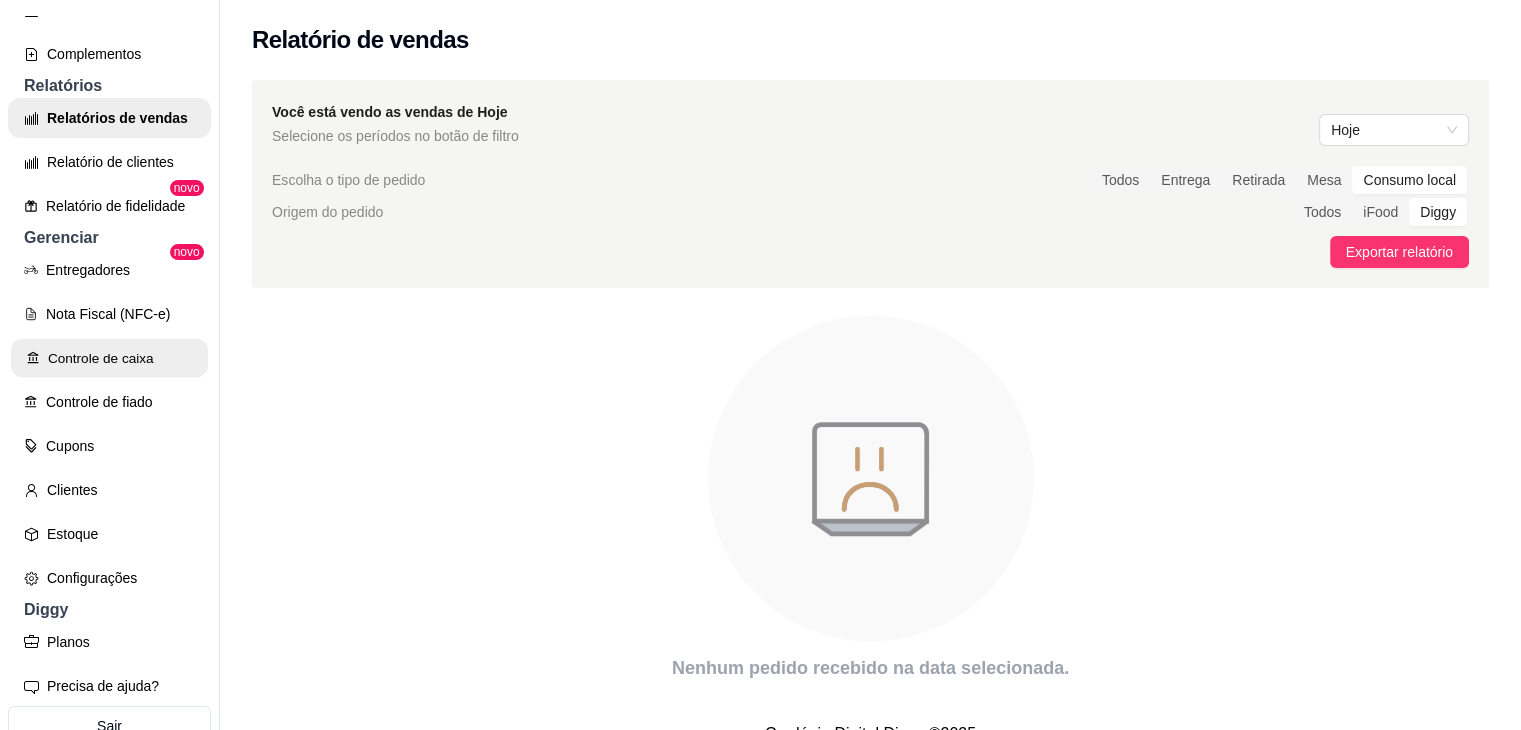 click on "Controle de caixa" at bounding box center [109, 358] 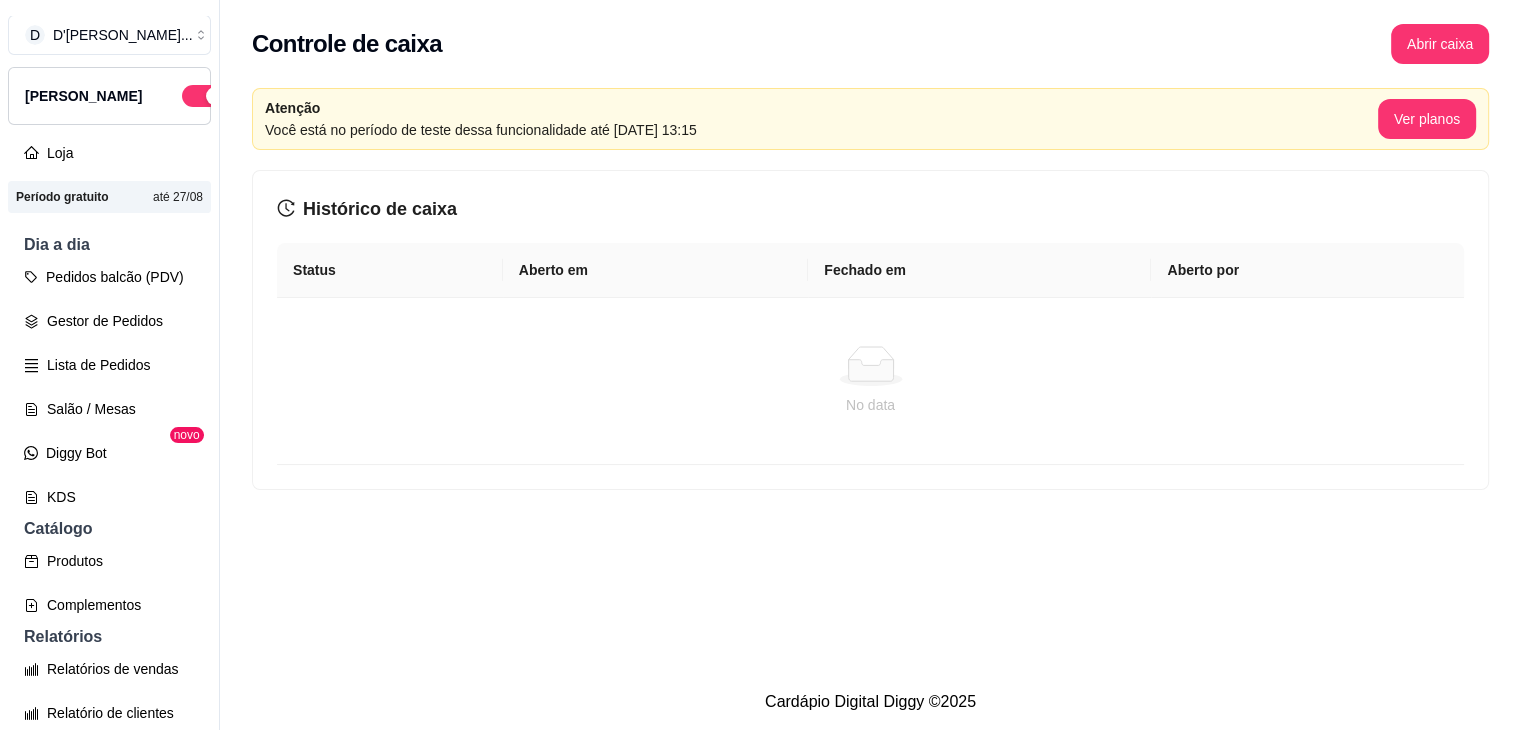scroll, scrollTop: 560, scrollLeft: 0, axis: vertical 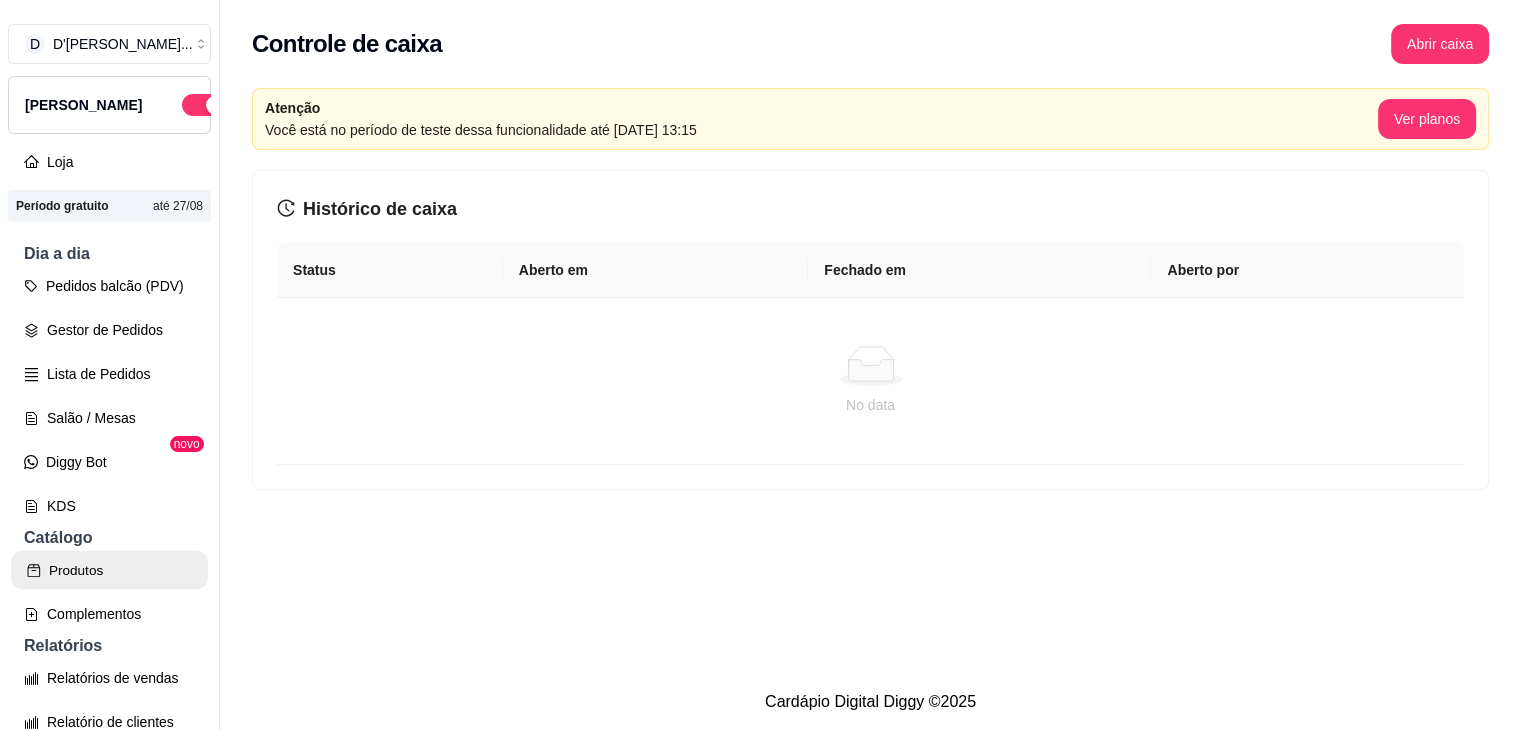 click on "Produtos" at bounding box center (109, 570) 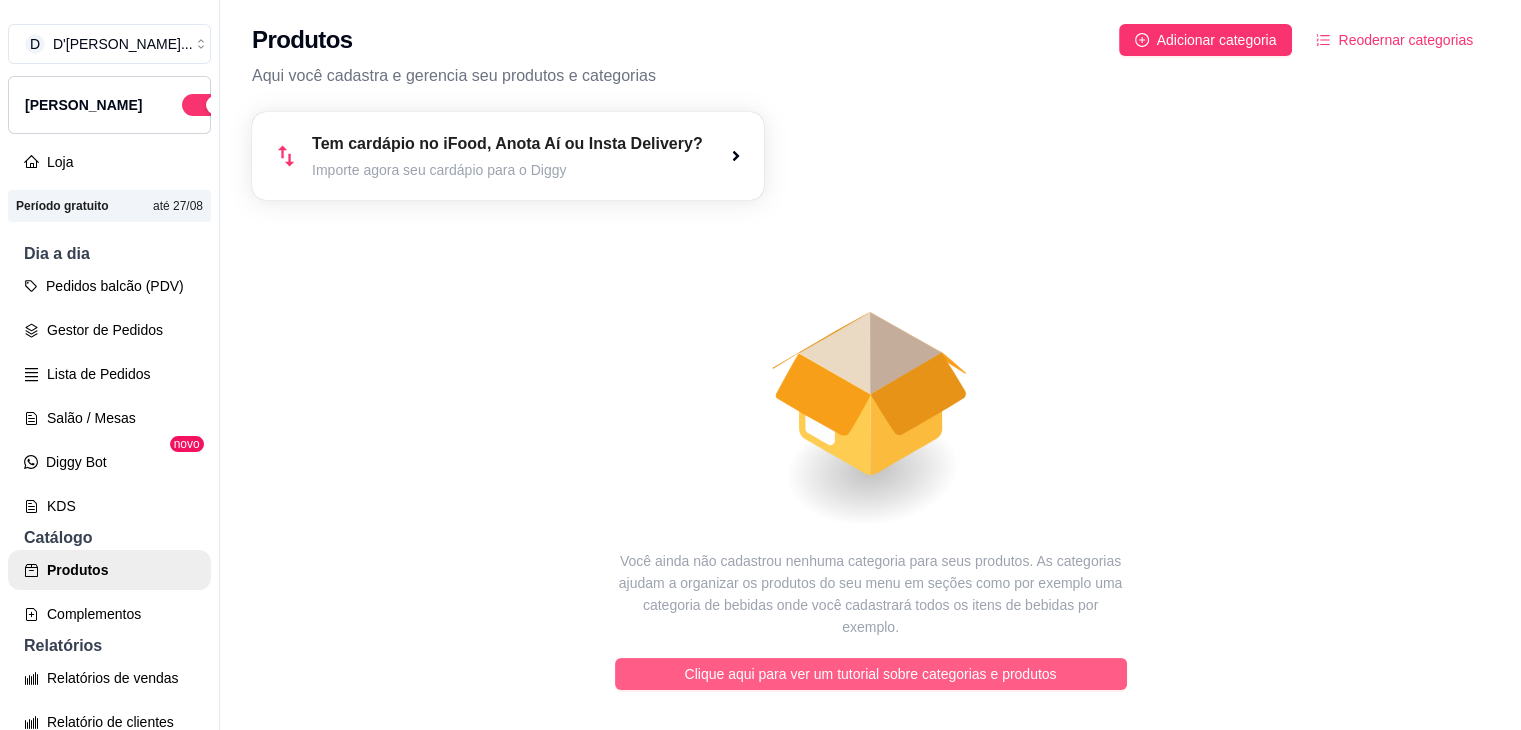 click on "Clique aqui para ver um tutorial sobre categorias e produtos" at bounding box center (871, 674) 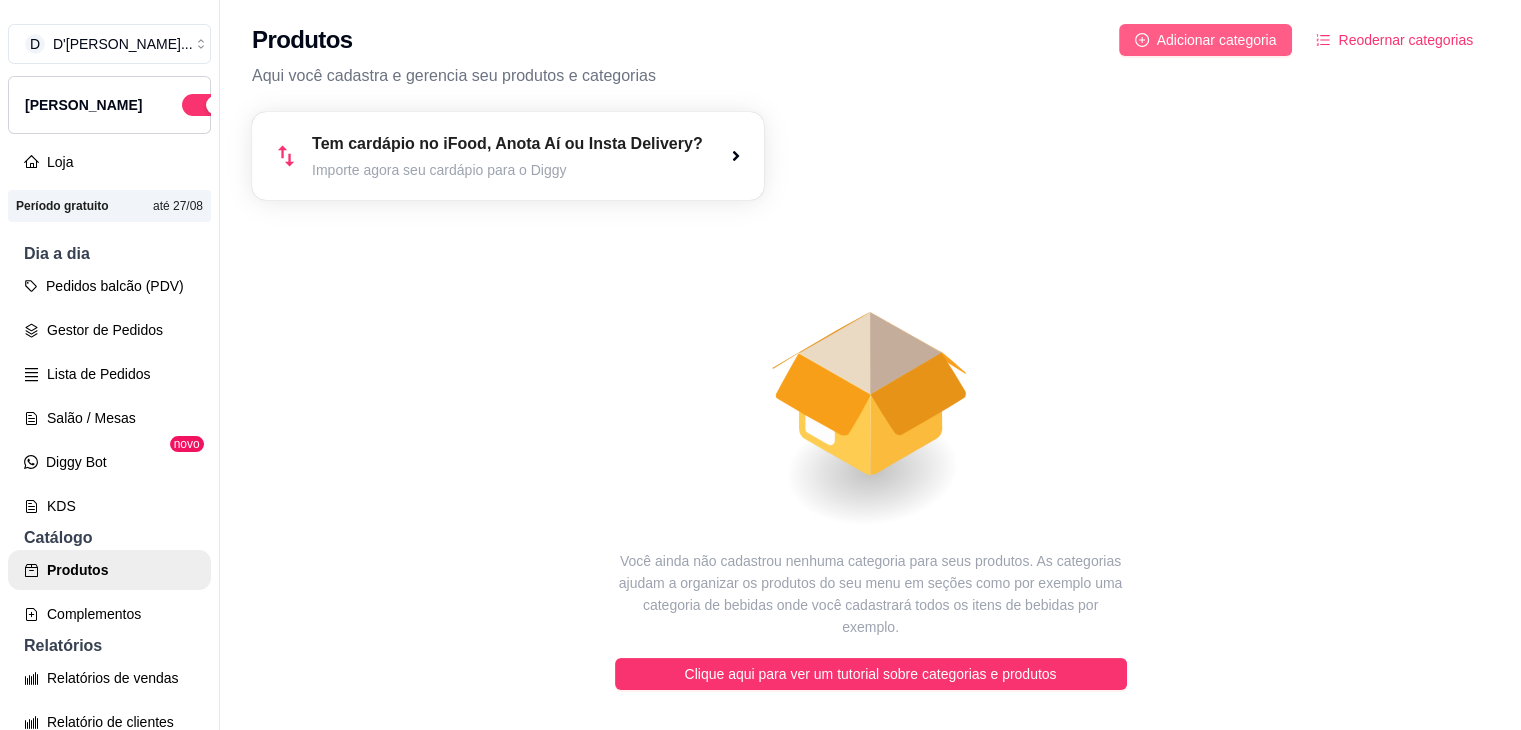 click on "Adicionar categoria" at bounding box center (1206, 40) 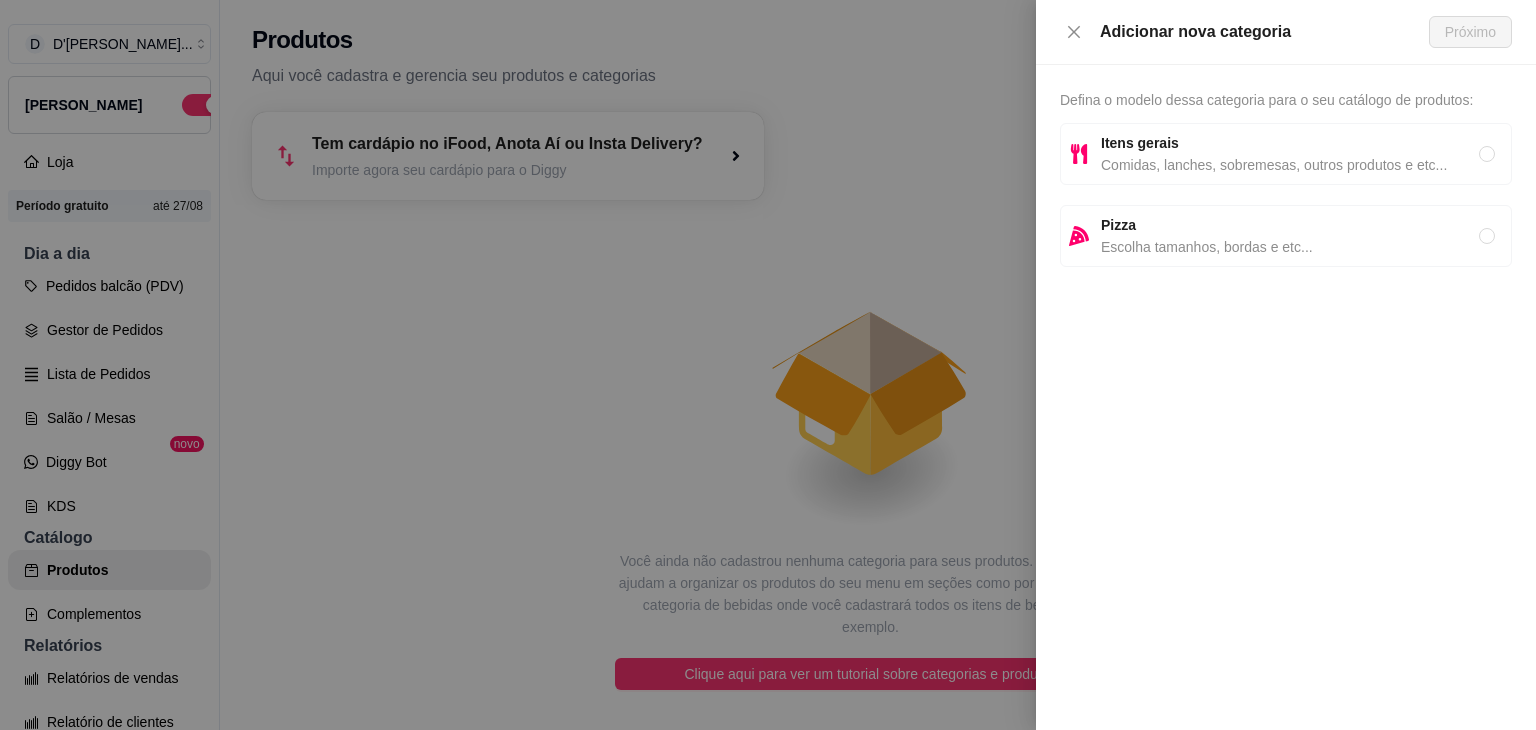 click on "Comidas, lanches, sobremesas, outros produtos e etc..." at bounding box center (1290, 165) 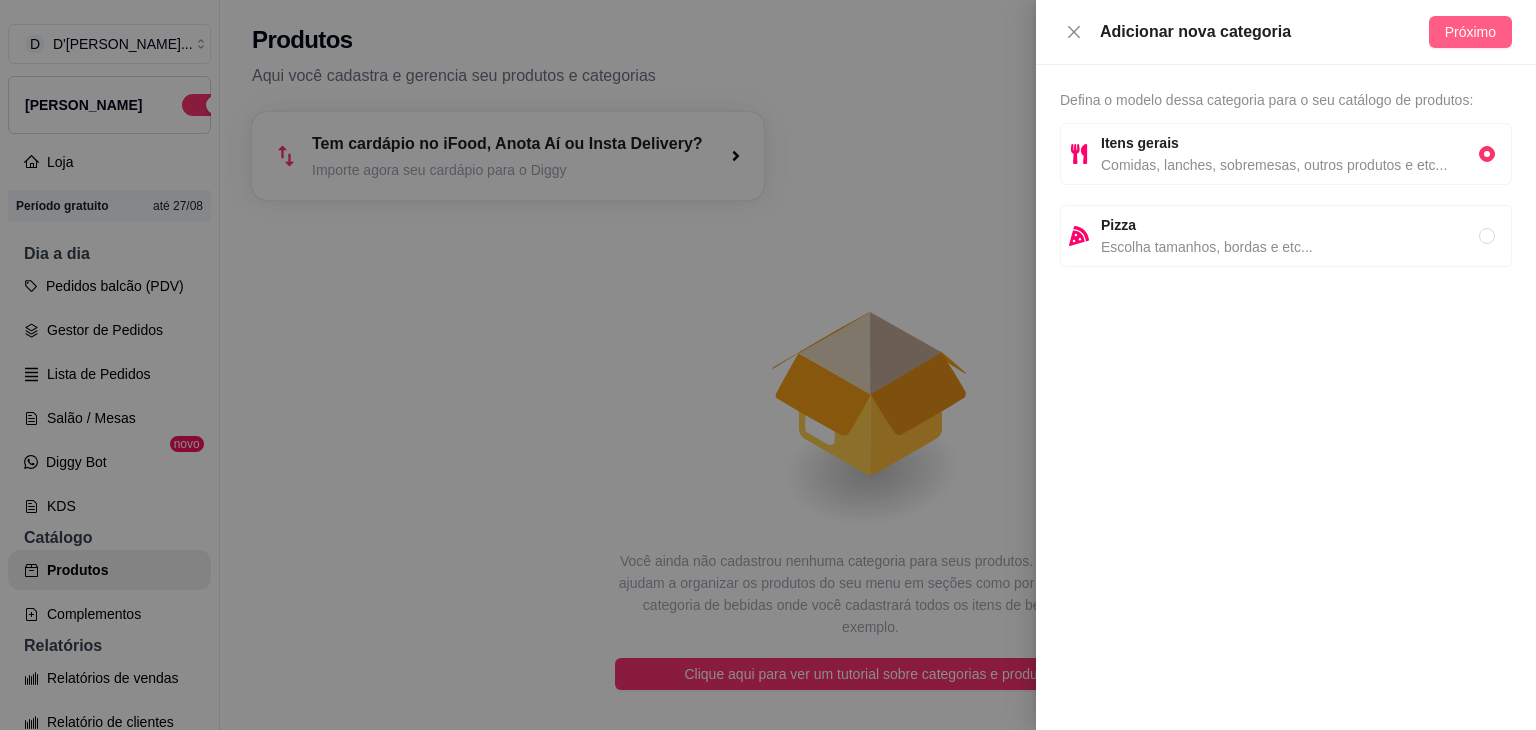 click on "Próximo" at bounding box center (1470, 32) 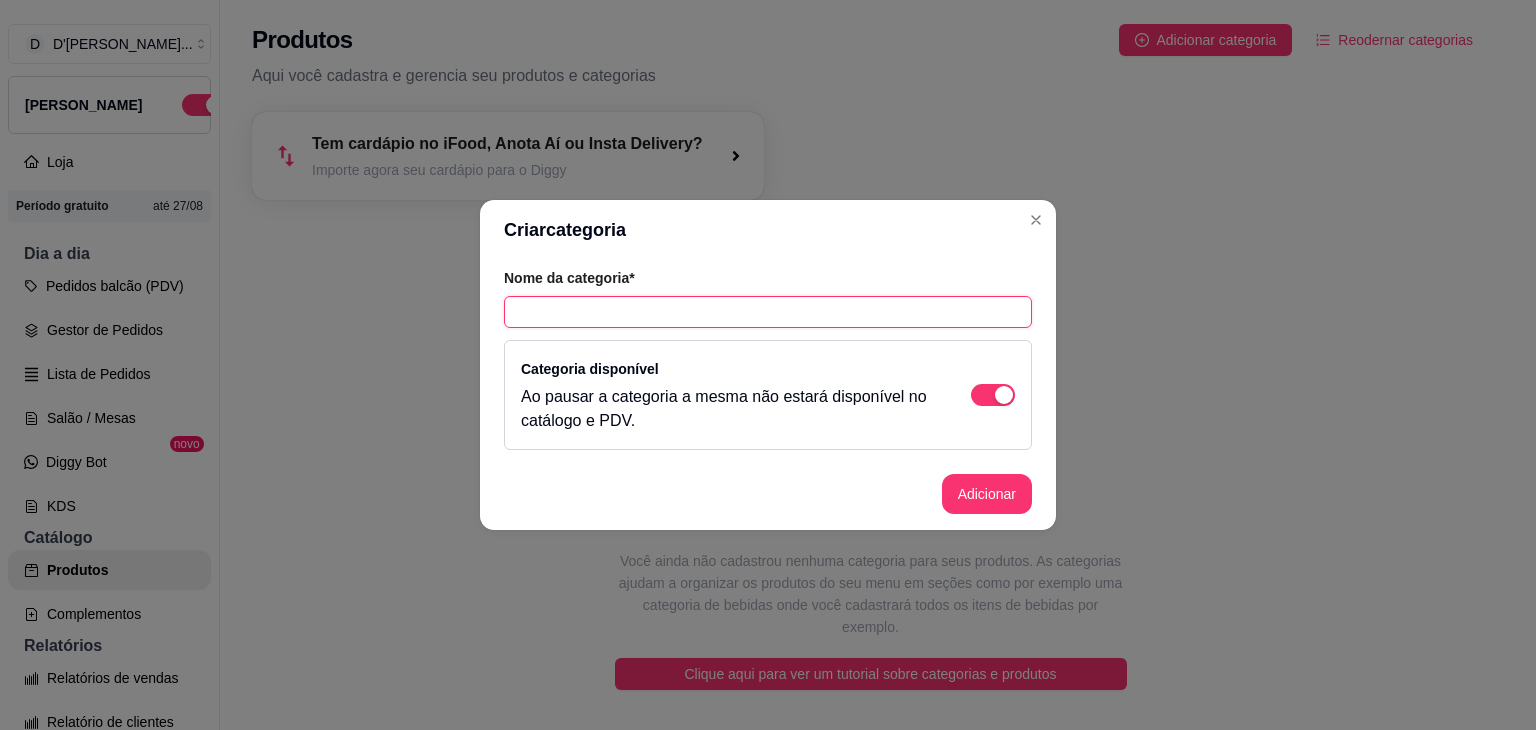 click at bounding box center [768, 312] 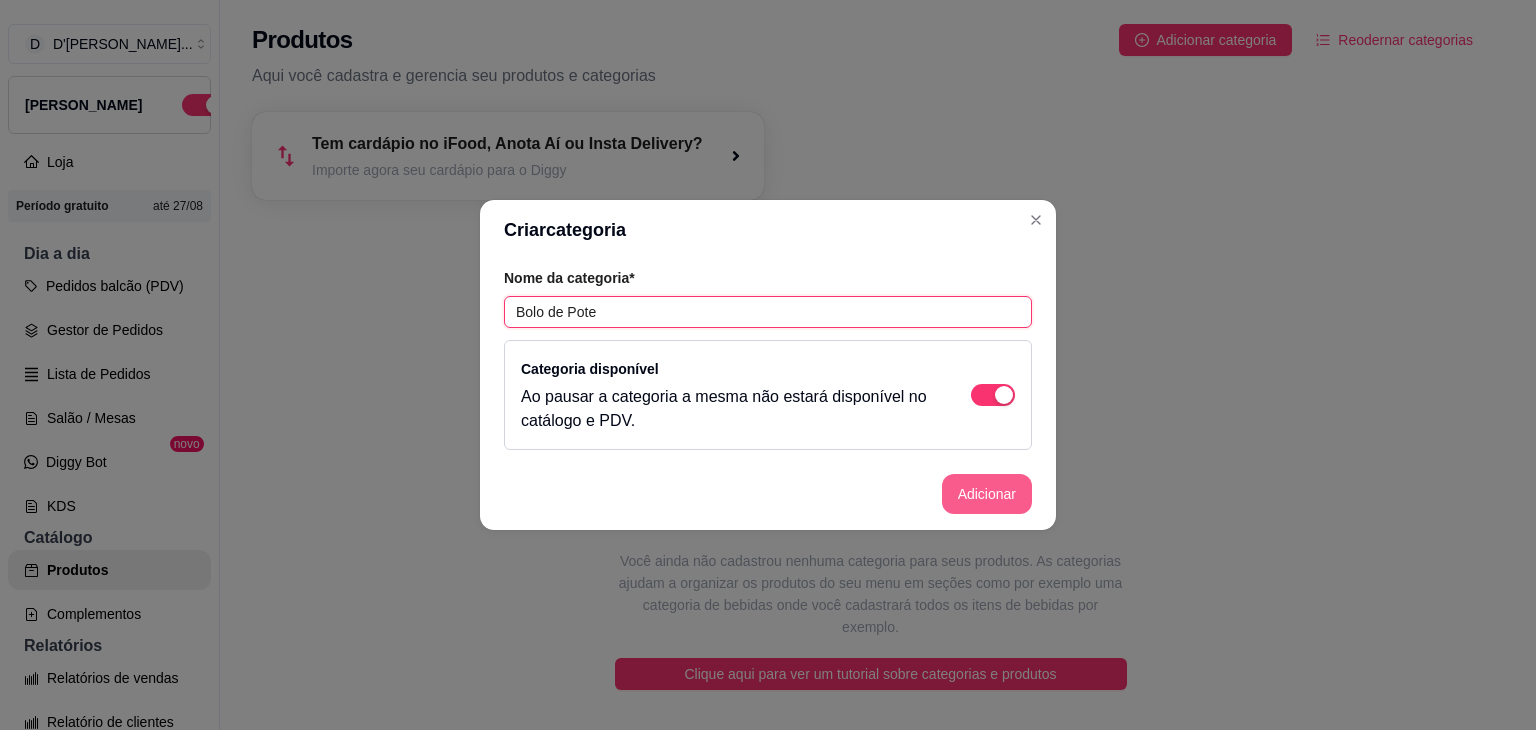 type on "Bolo de Pote" 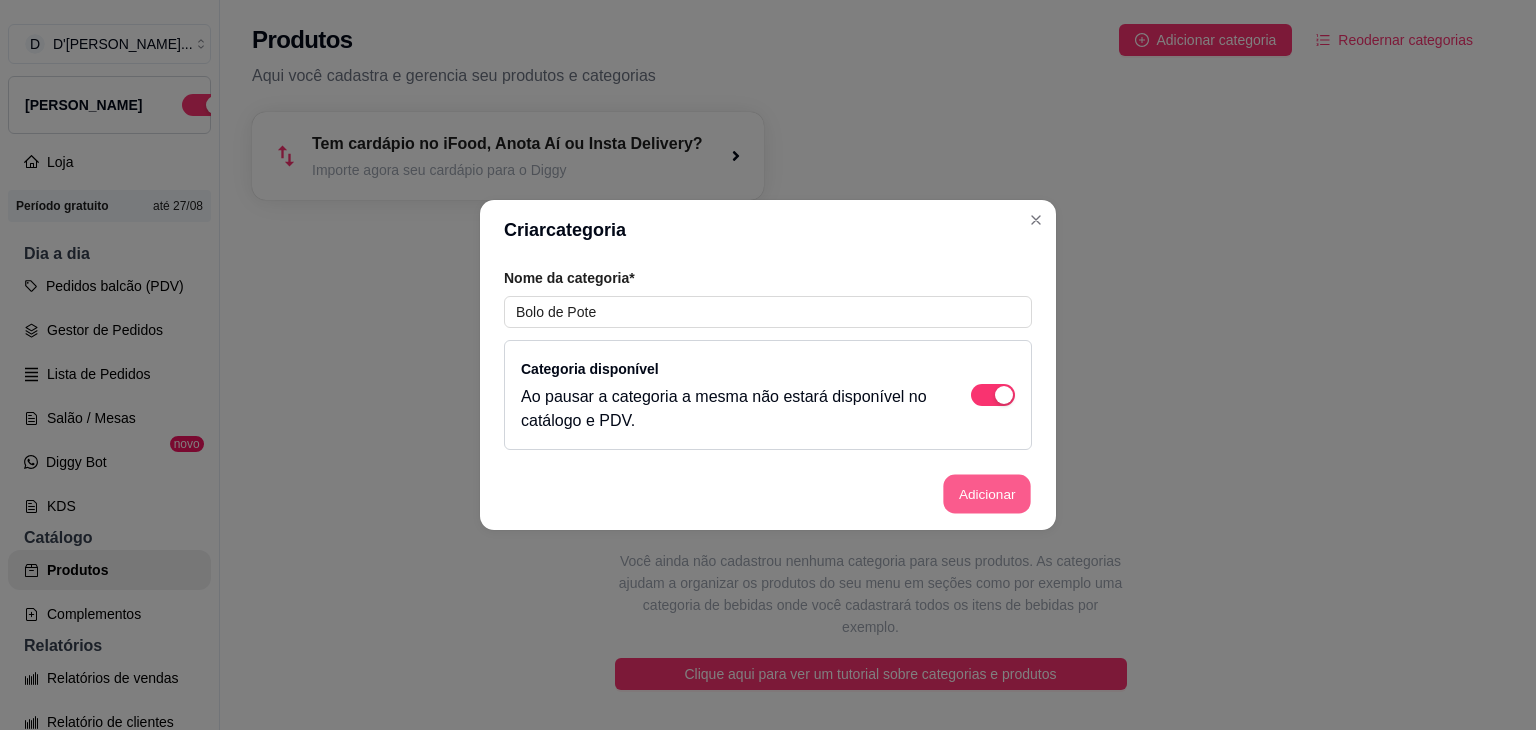click on "Adicionar" at bounding box center (987, 494) 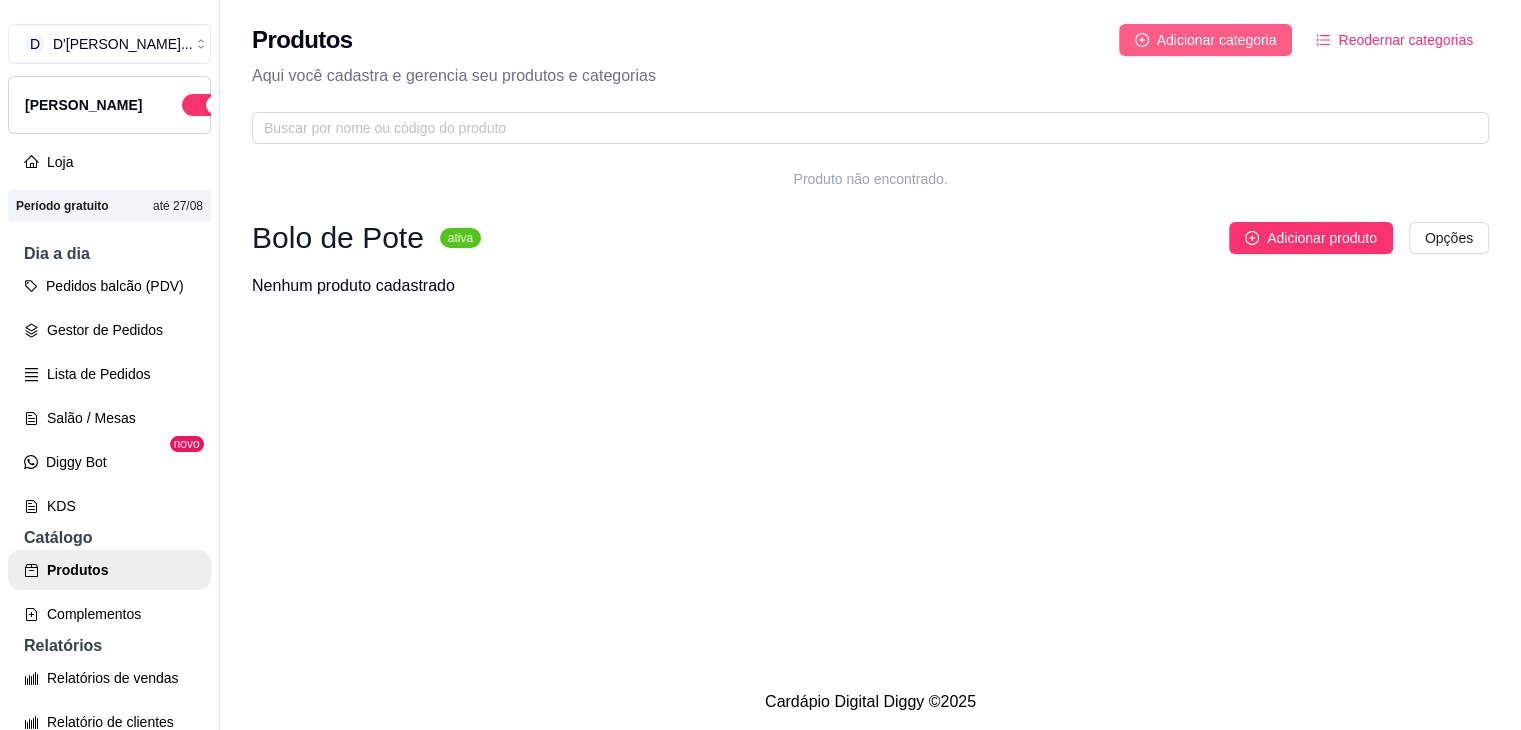 click on "Adicionar categoria" at bounding box center (1217, 40) 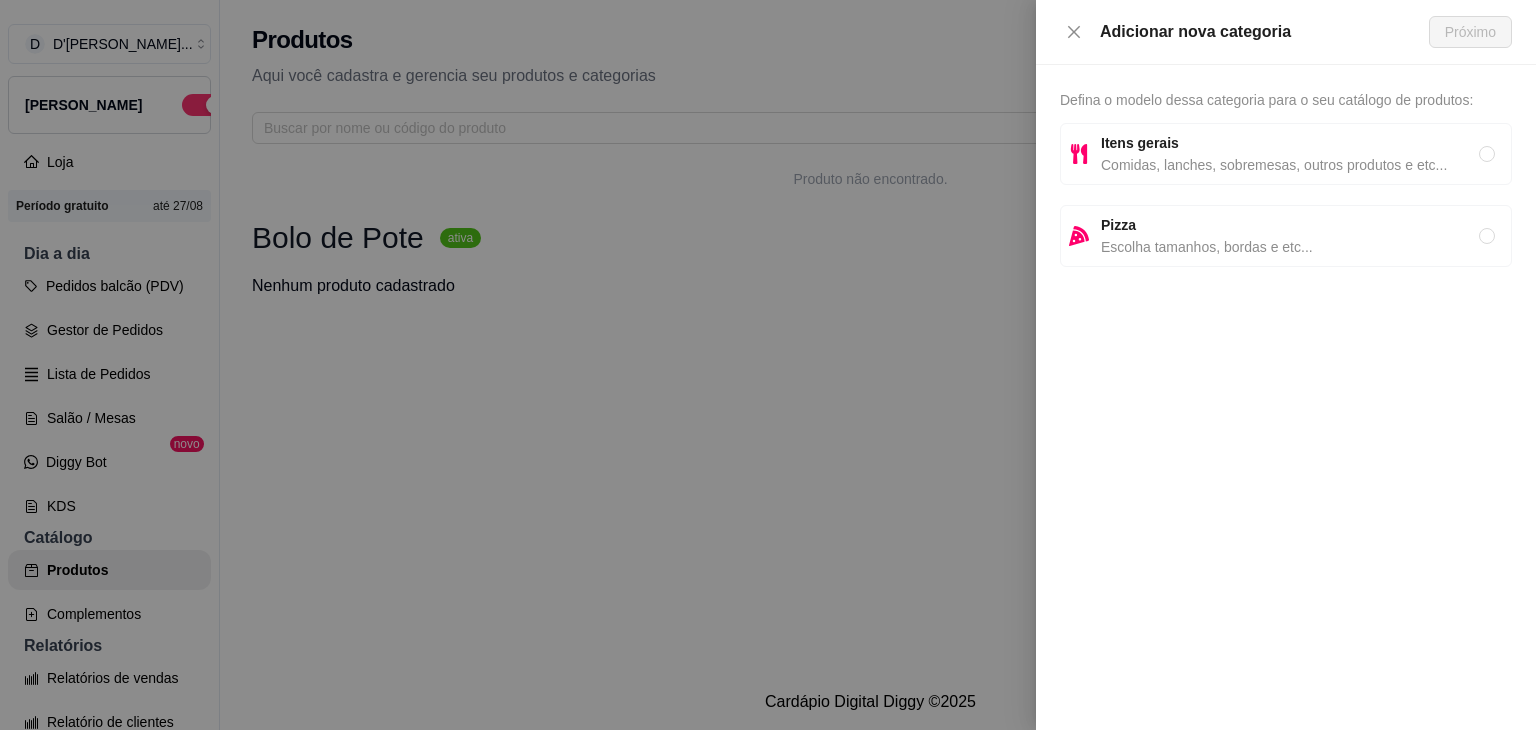 click on "Comidas, lanches, sobremesas, outros produtos e etc..." at bounding box center (1290, 165) 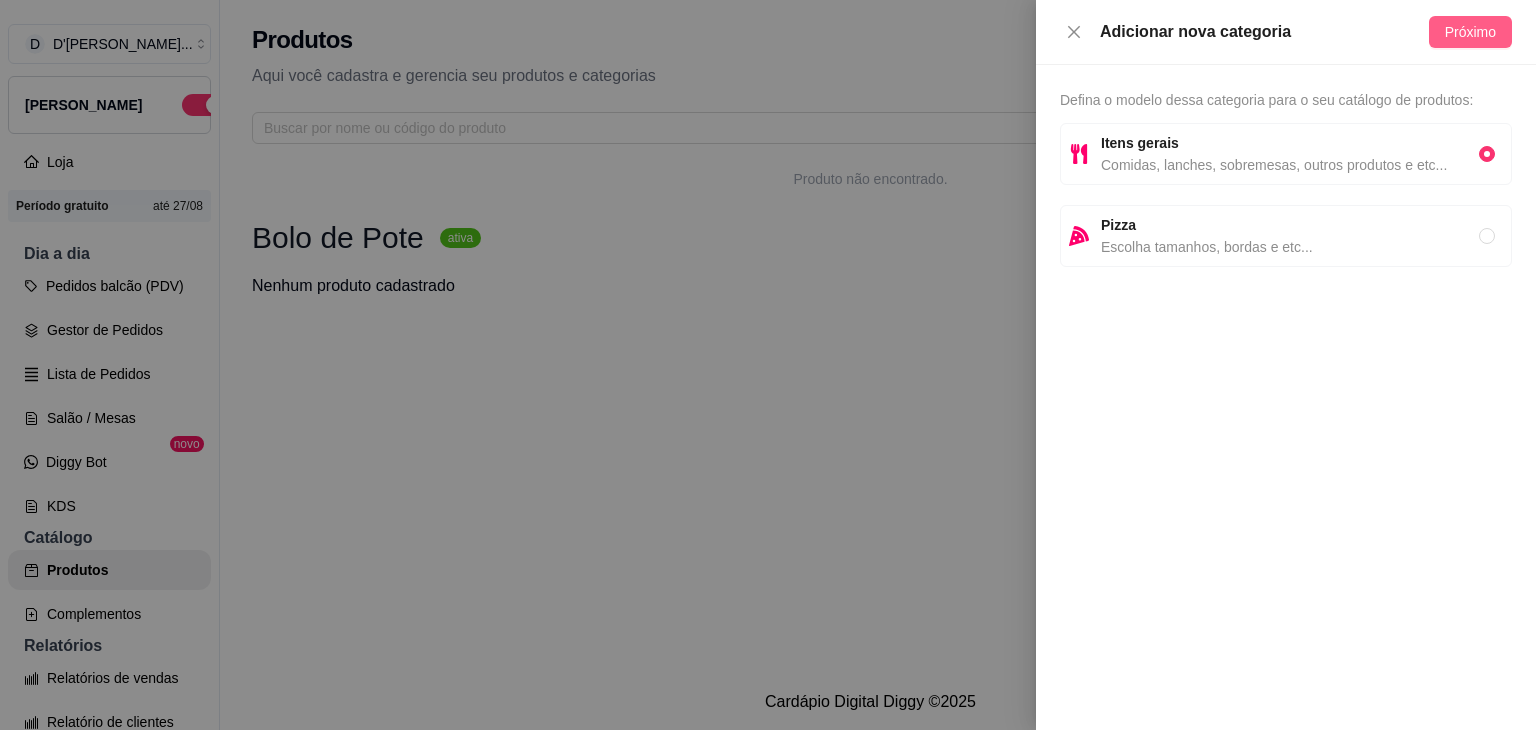 click on "Próximo" at bounding box center [1470, 32] 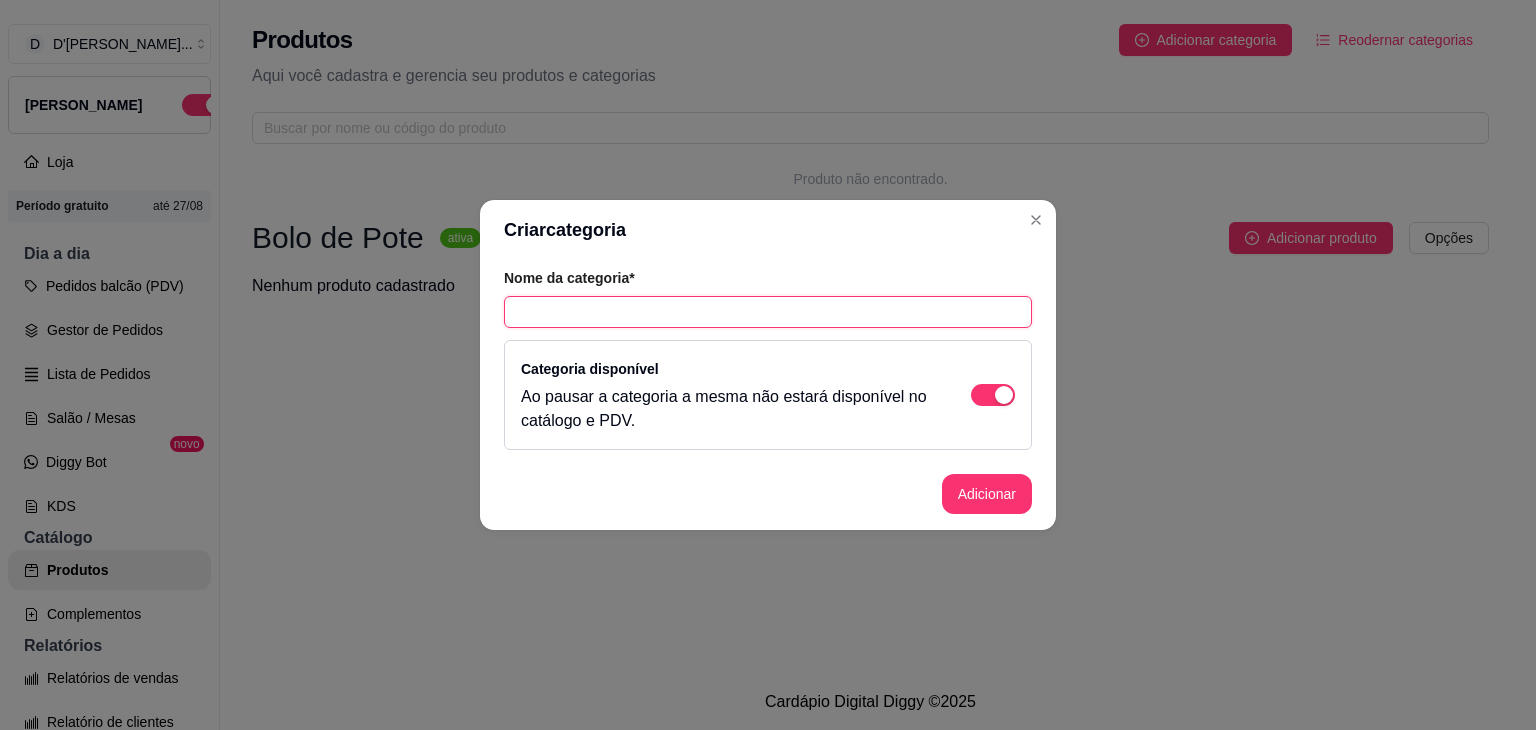 click at bounding box center (768, 312) 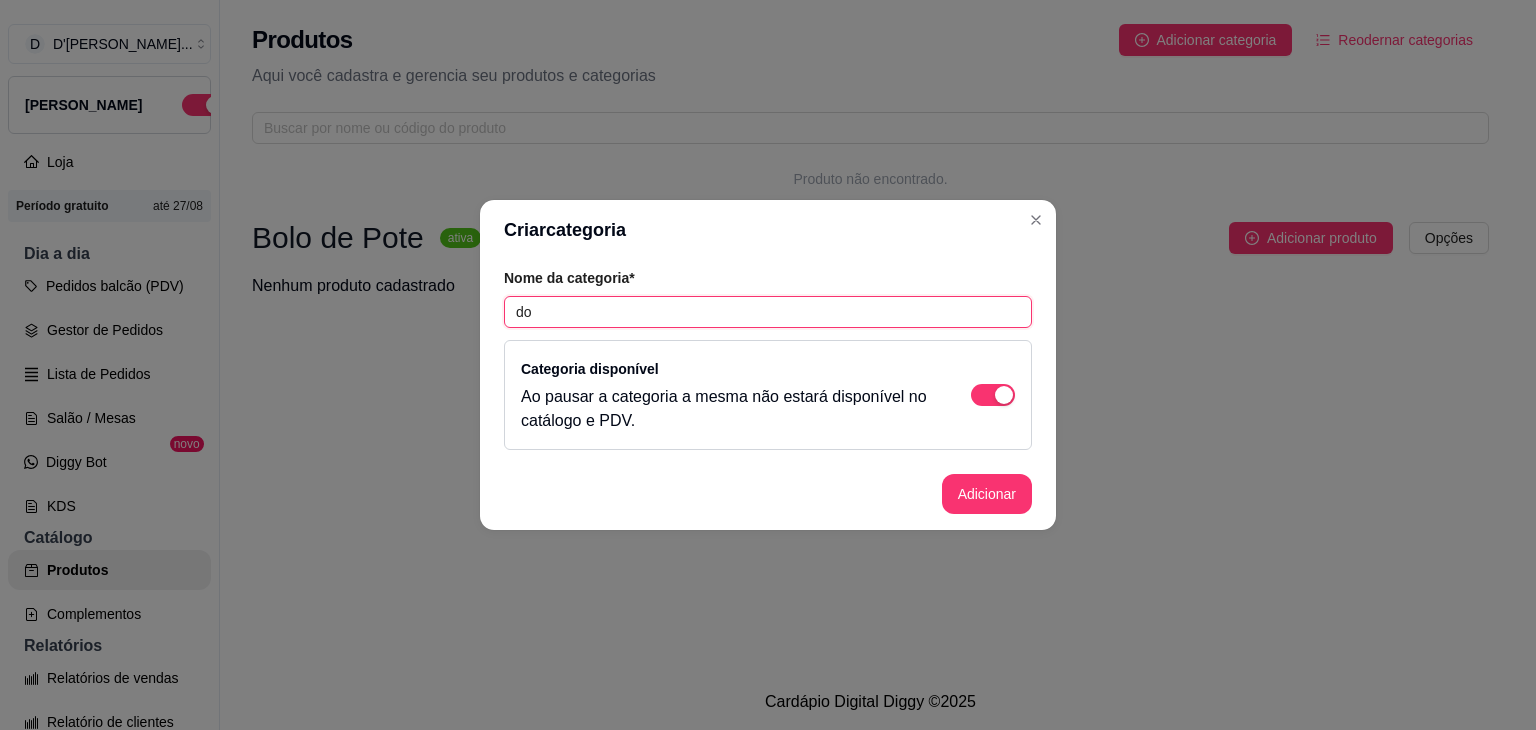 type on "d" 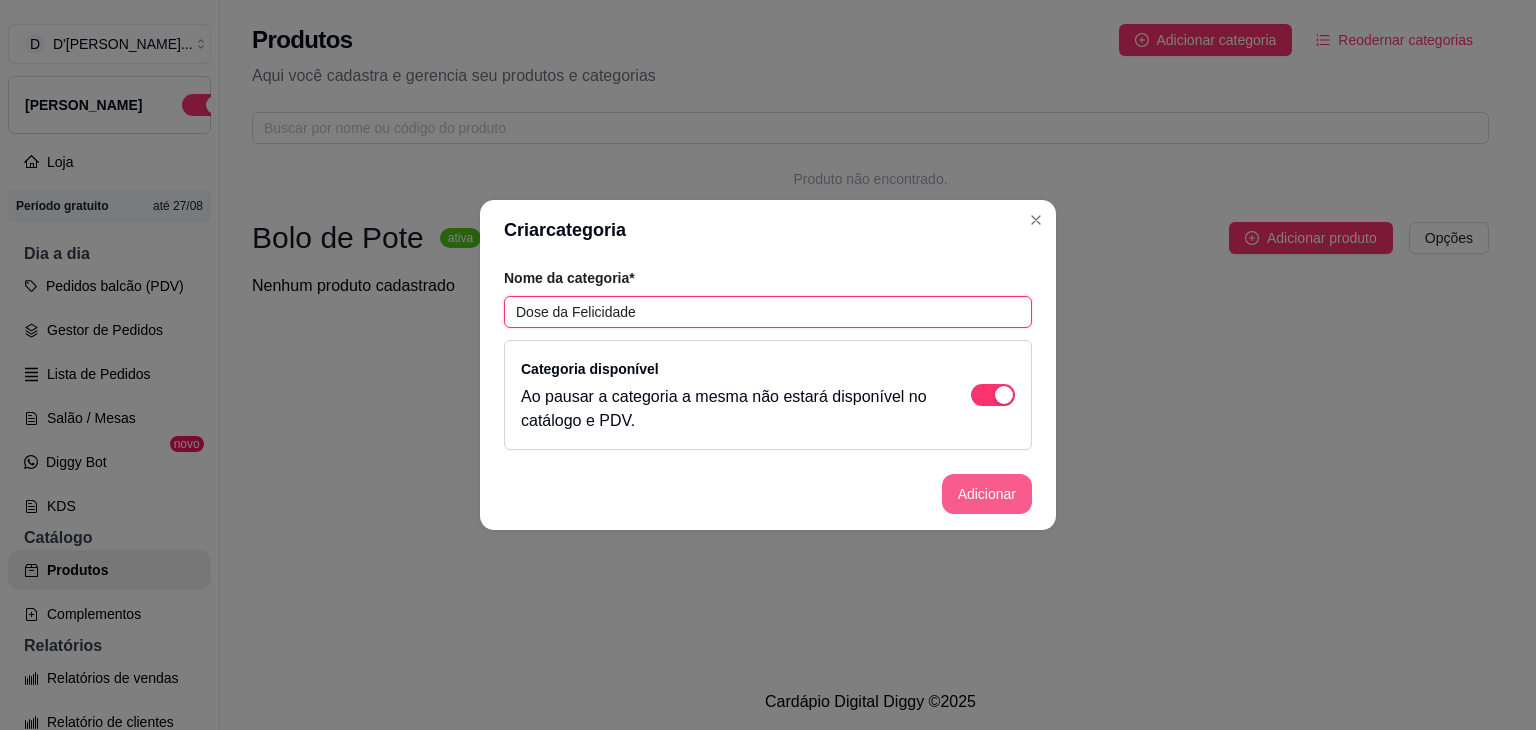 type on "Dose da Felicidade" 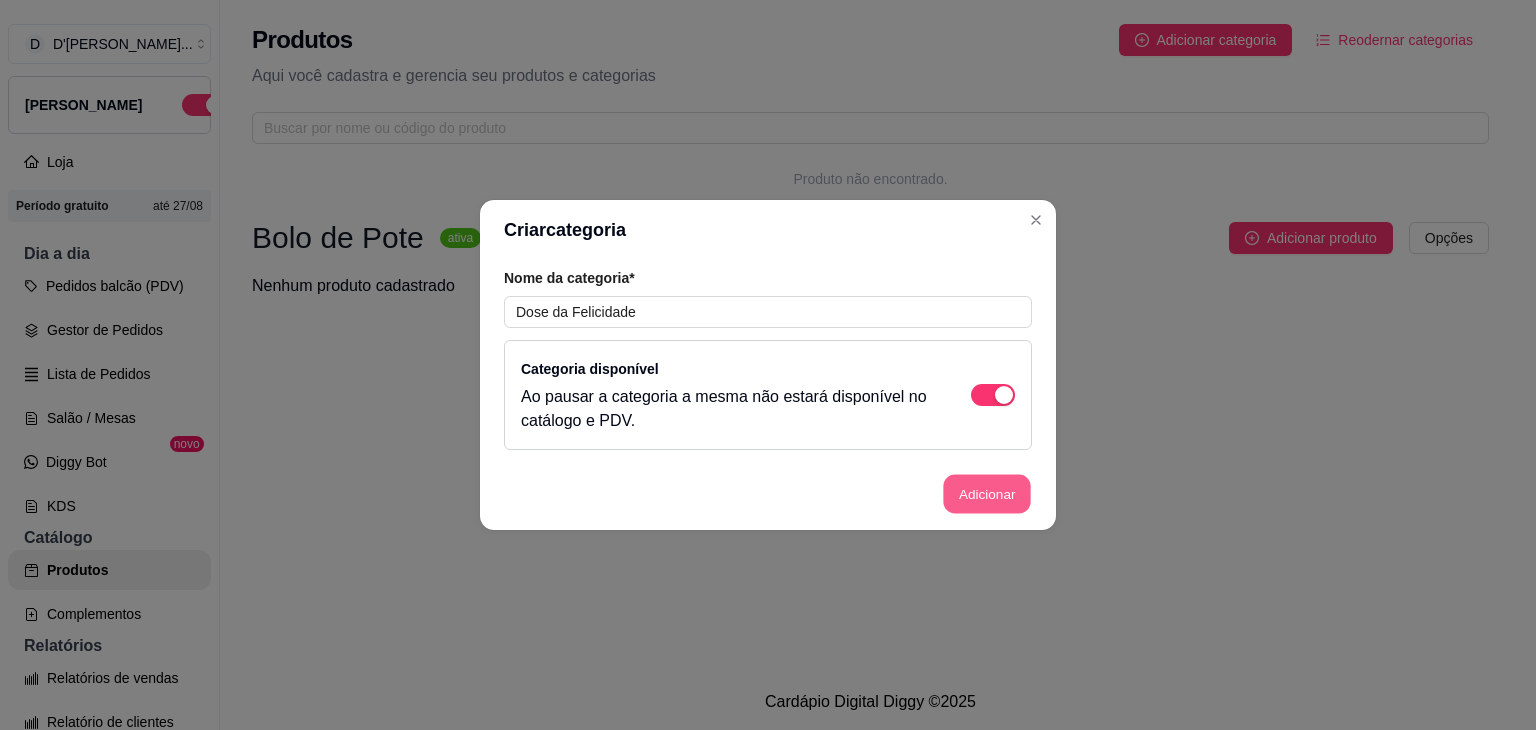 click on "Adicionar" at bounding box center (987, 494) 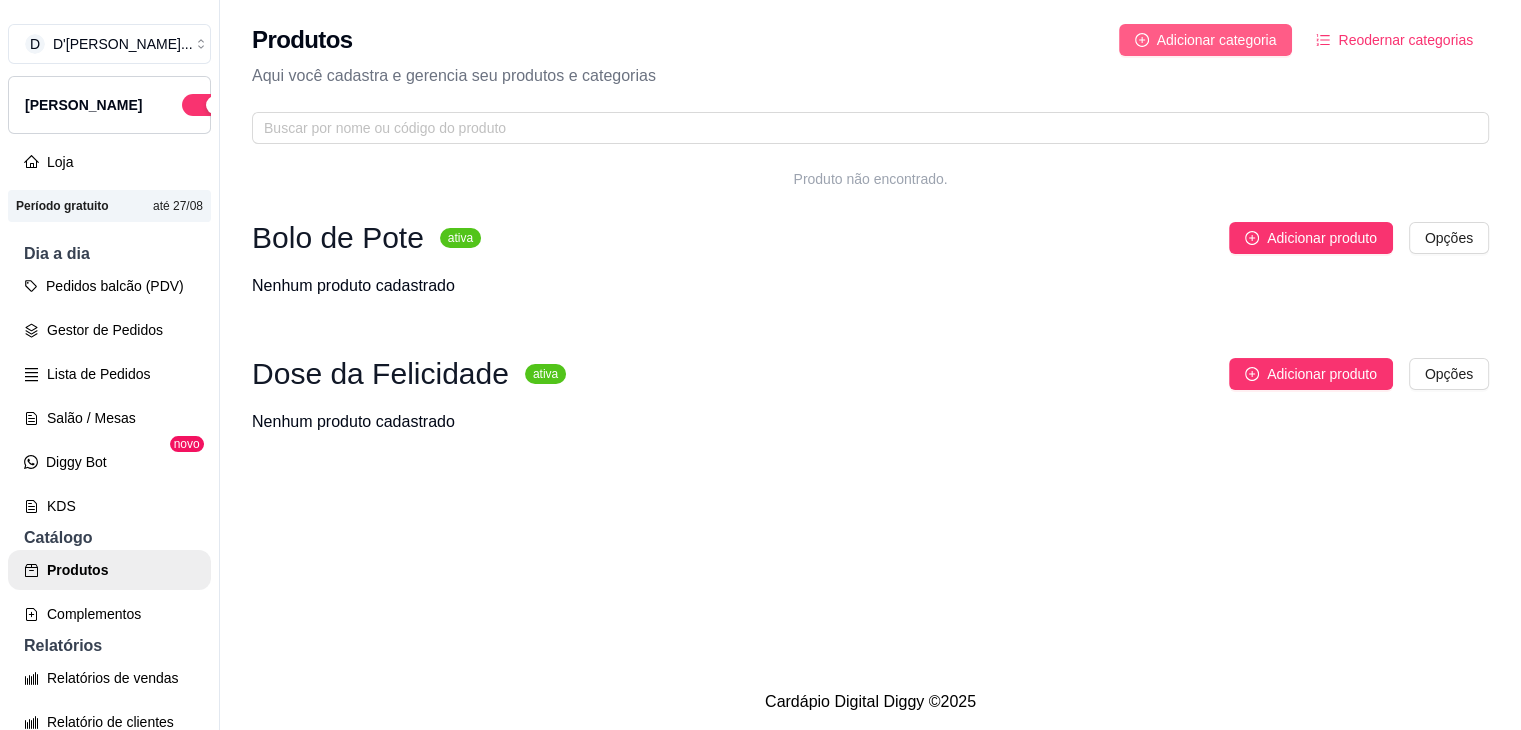 click on "Adicionar categoria" at bounding box center [1217, 40] 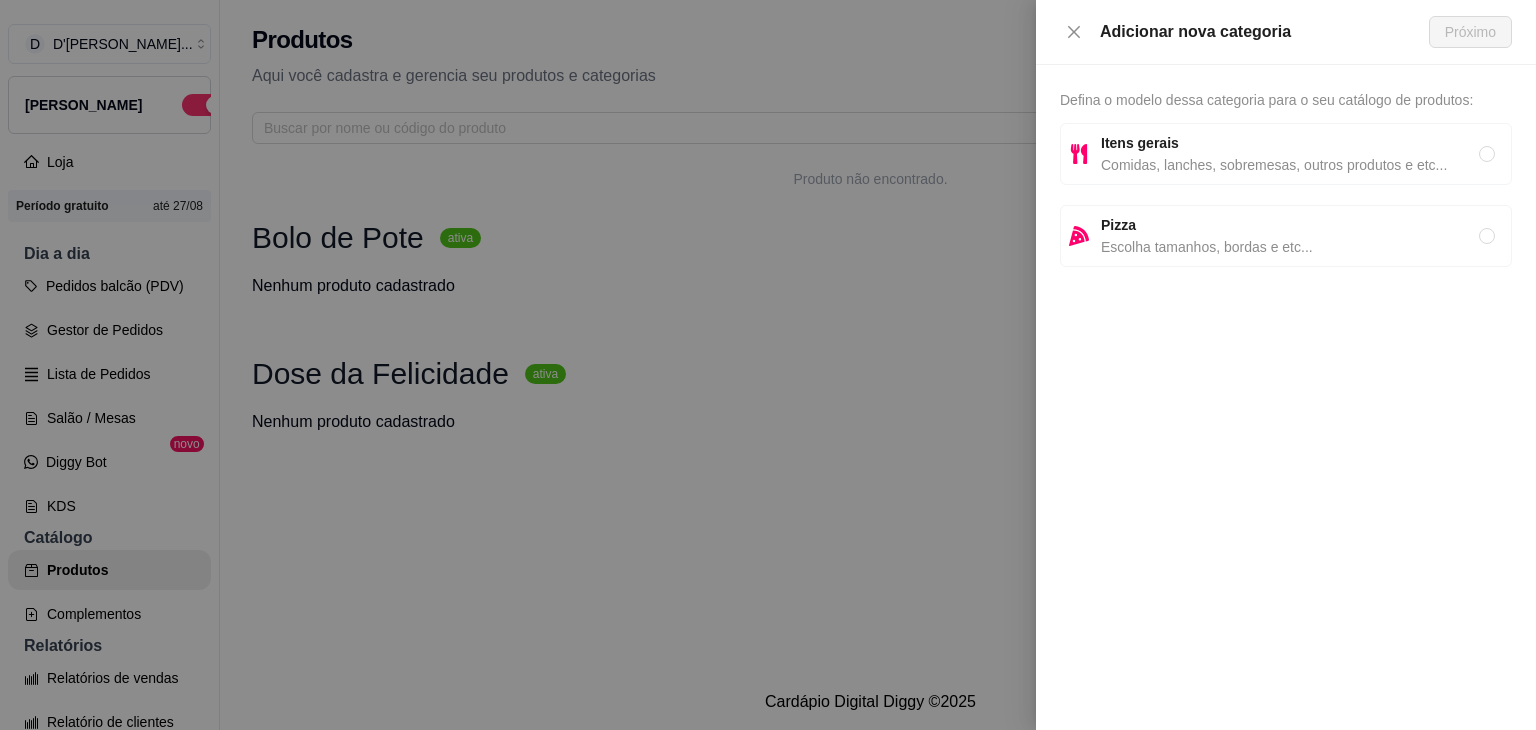 click on "Comidas, lanches, sobremesas, outros produtos e etc..." at bounding box center [1290, 165] 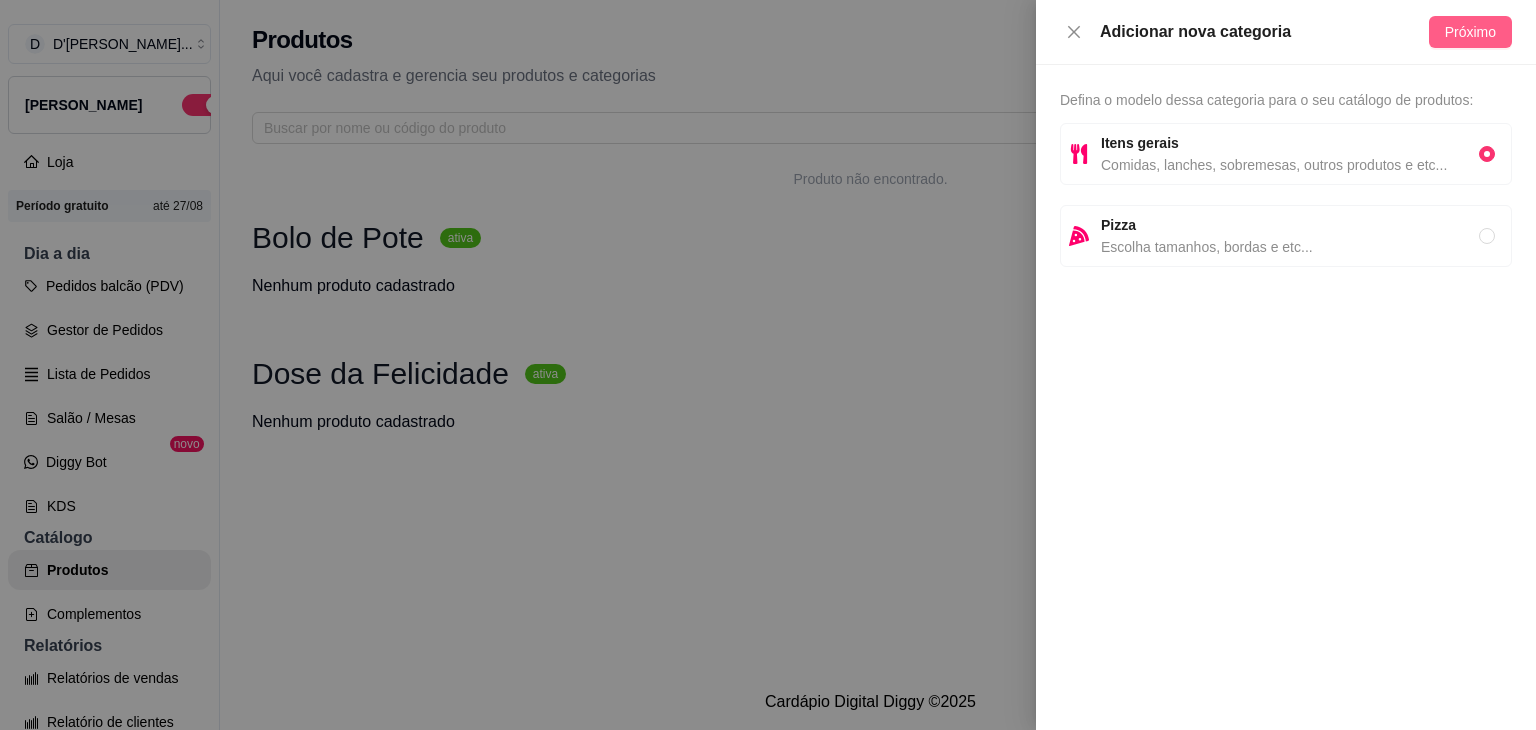click on "Próximo" at bounding box center (1470, 32) 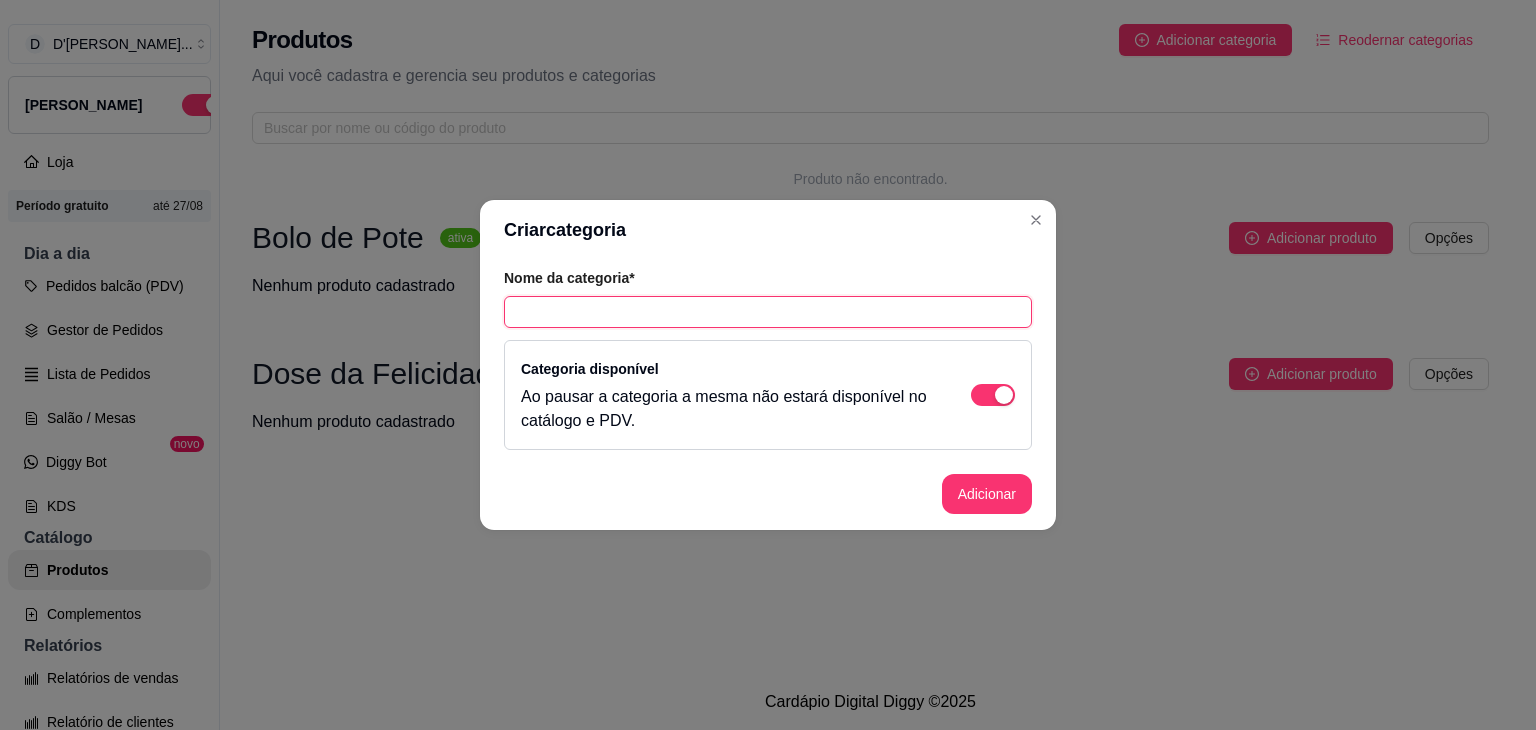 click at bounding box center (768, 312) 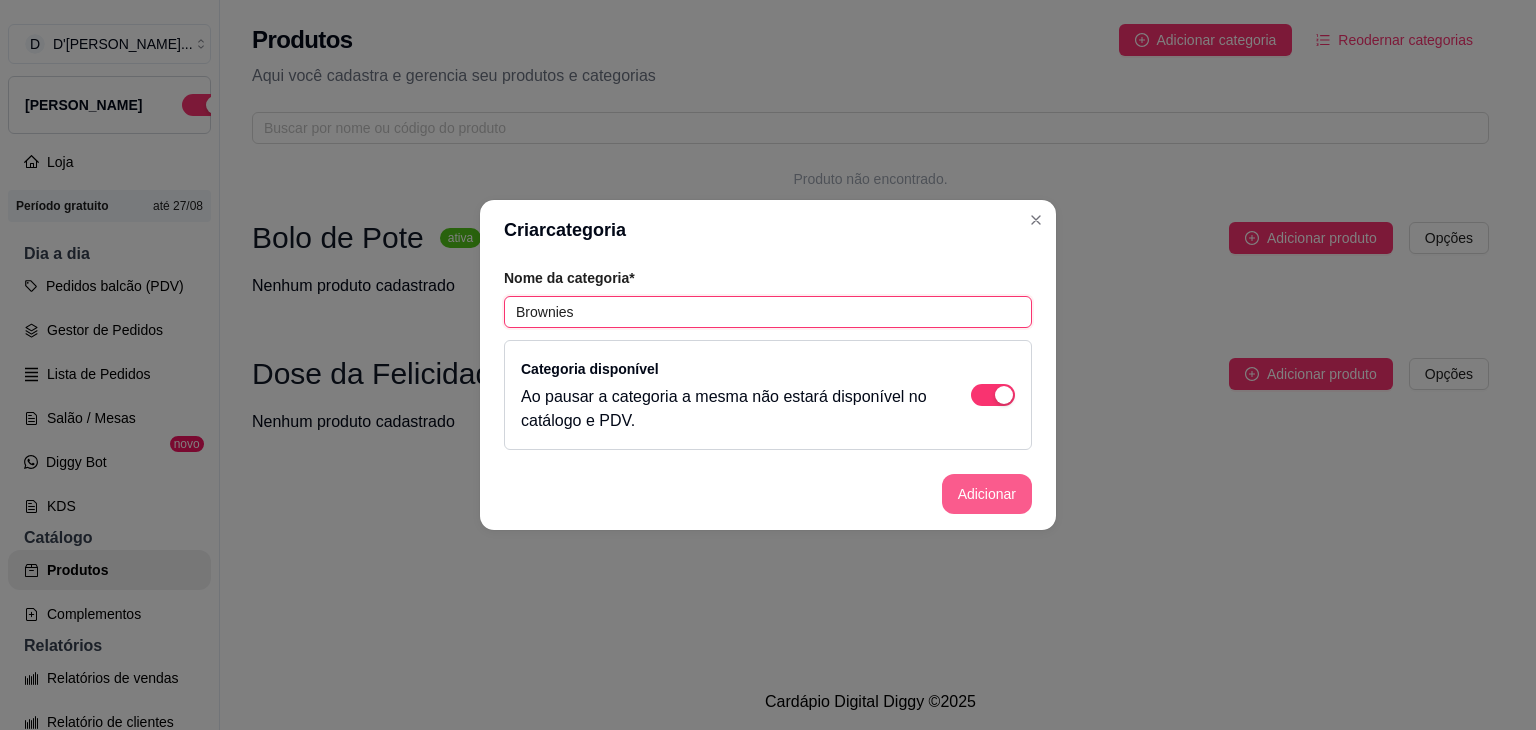 type on "Brownies" 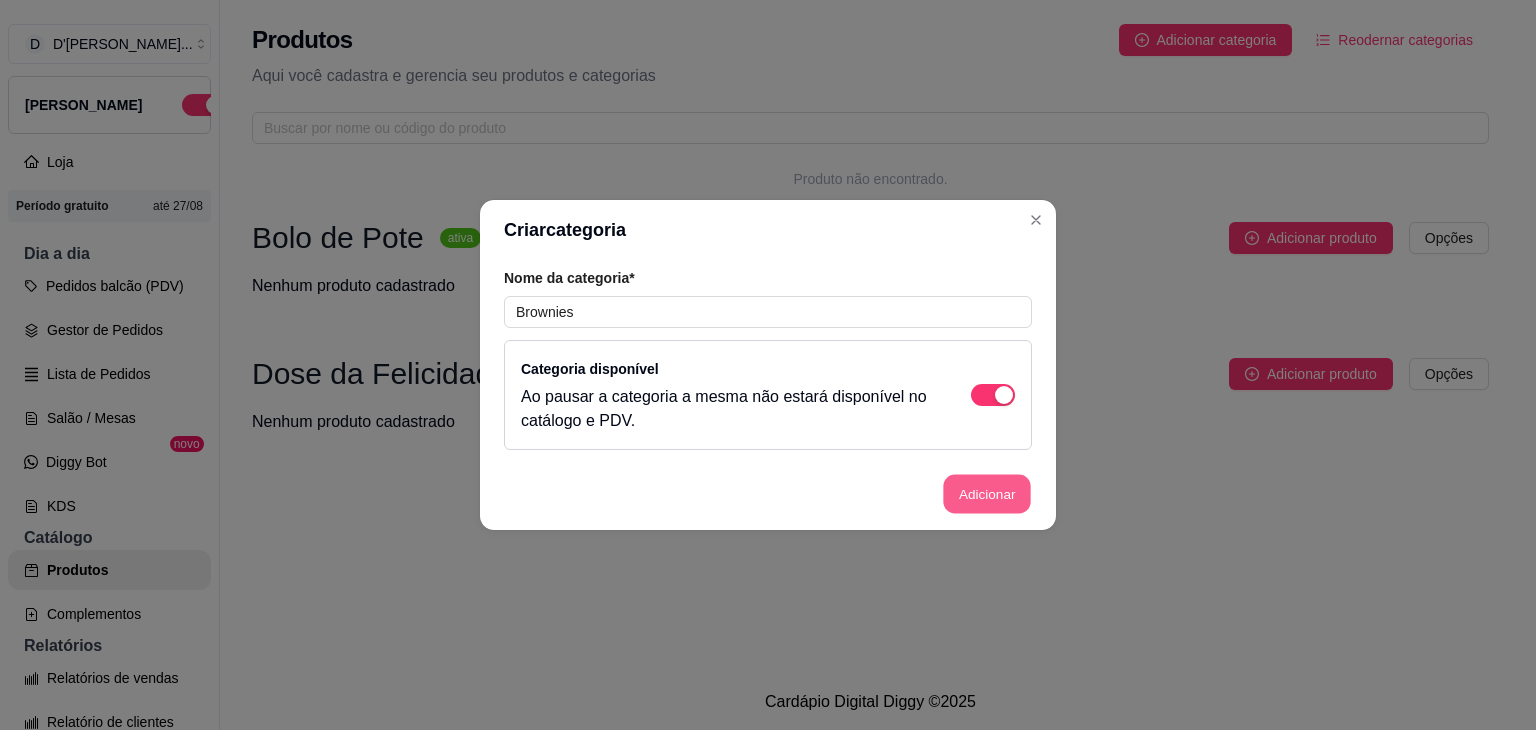click on "Adicionar" at bounding box center (987, 494) 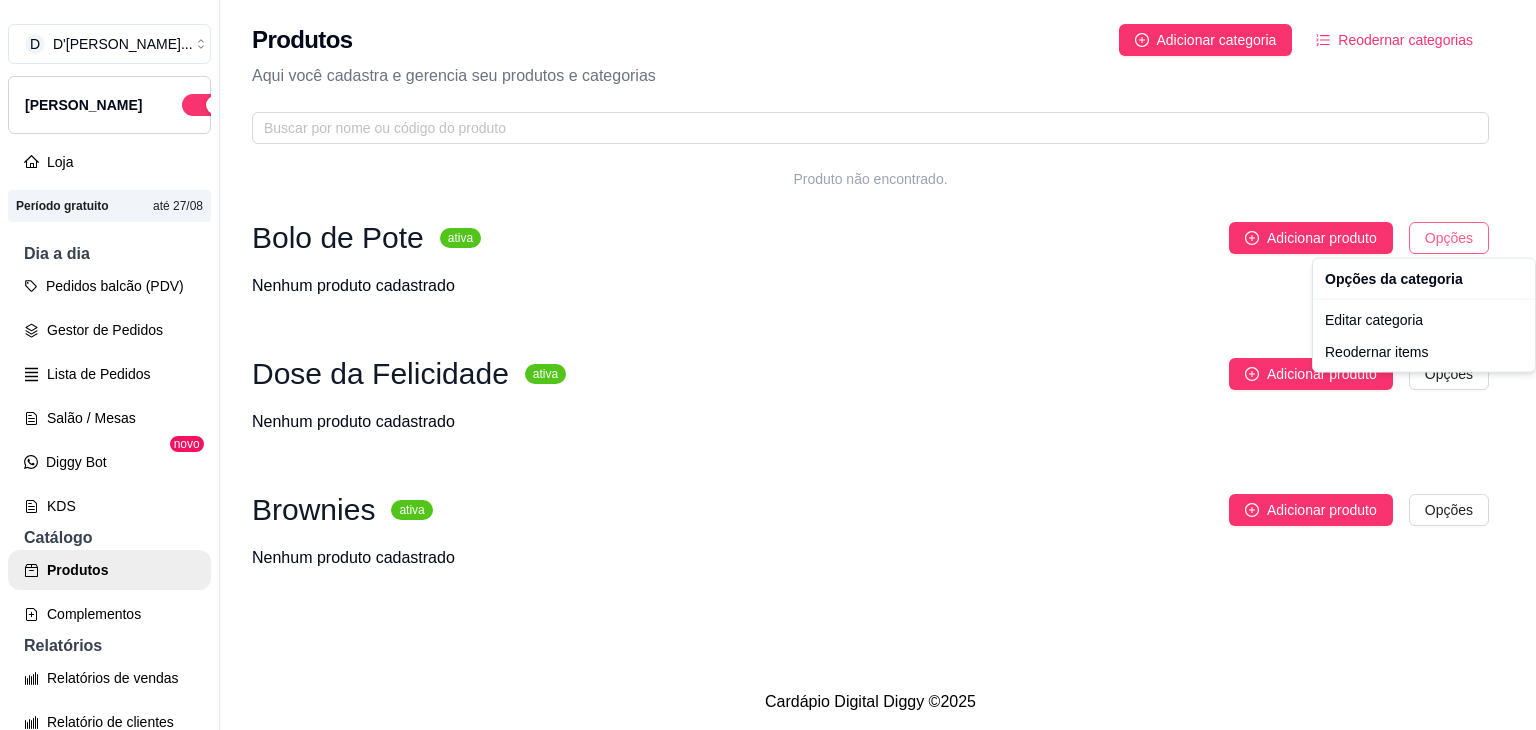 click on "D D'[PERSON_NAME] ... Loja Aberta Loja Período gratuito até 27/08   Dia a dia Pedidos balcão (PDV) Gestor de Pedidos Lista de Pedidos Salão / Mesas Diggy Bot novo KDS Catálogo Produtos Complementos Relatórios Relatórios de vendas Relatório de clientes Relatório de fidelidade novo Gerenciar Entregadores novo Nota Fiscal (NFC-e) Controle de caixa Controle de fiado Cupons Clientes Estoque Configurações Diggy Planos Precisa de ajuda? Sair Produtos Adicionar categoria Reodernar categorias Aqui você cadastra e gerencia seu produtos e categorias Produto não encontrado. Bolo de Pote ativa Adicionar produto Opções Nenhum produto cadastrado Dose da Felicidade ativa Adicionar produto Opções Nenhum produto cadastrado Brownies ativa Adicionar produto Opções Nenhum produto cadastrado Cardápio Digital Diggy © 2025 Opções da categoria Editar categoria Reodernar items" at bounding box center (768, 365) 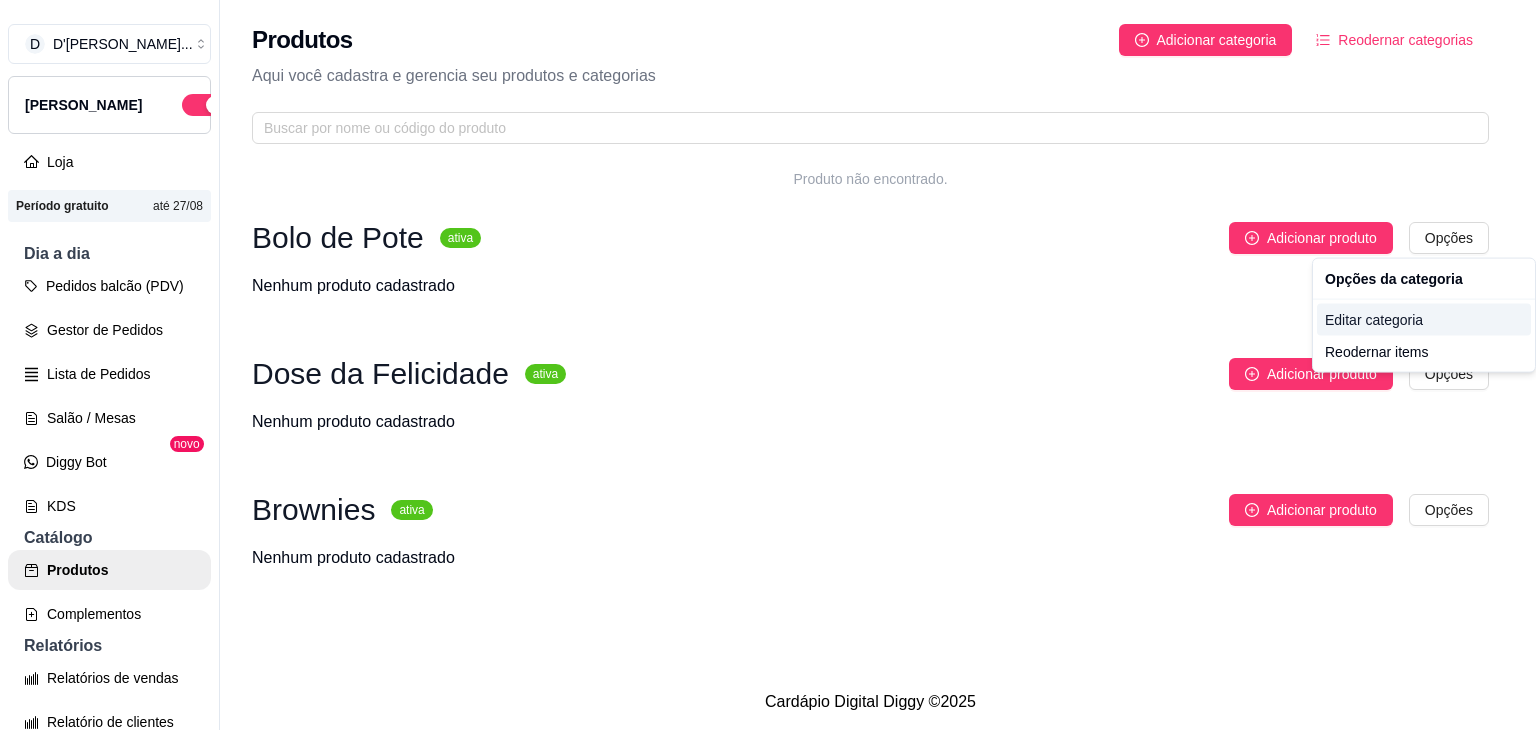 click on "Editar categoria" at bounding box center (1424, 320) 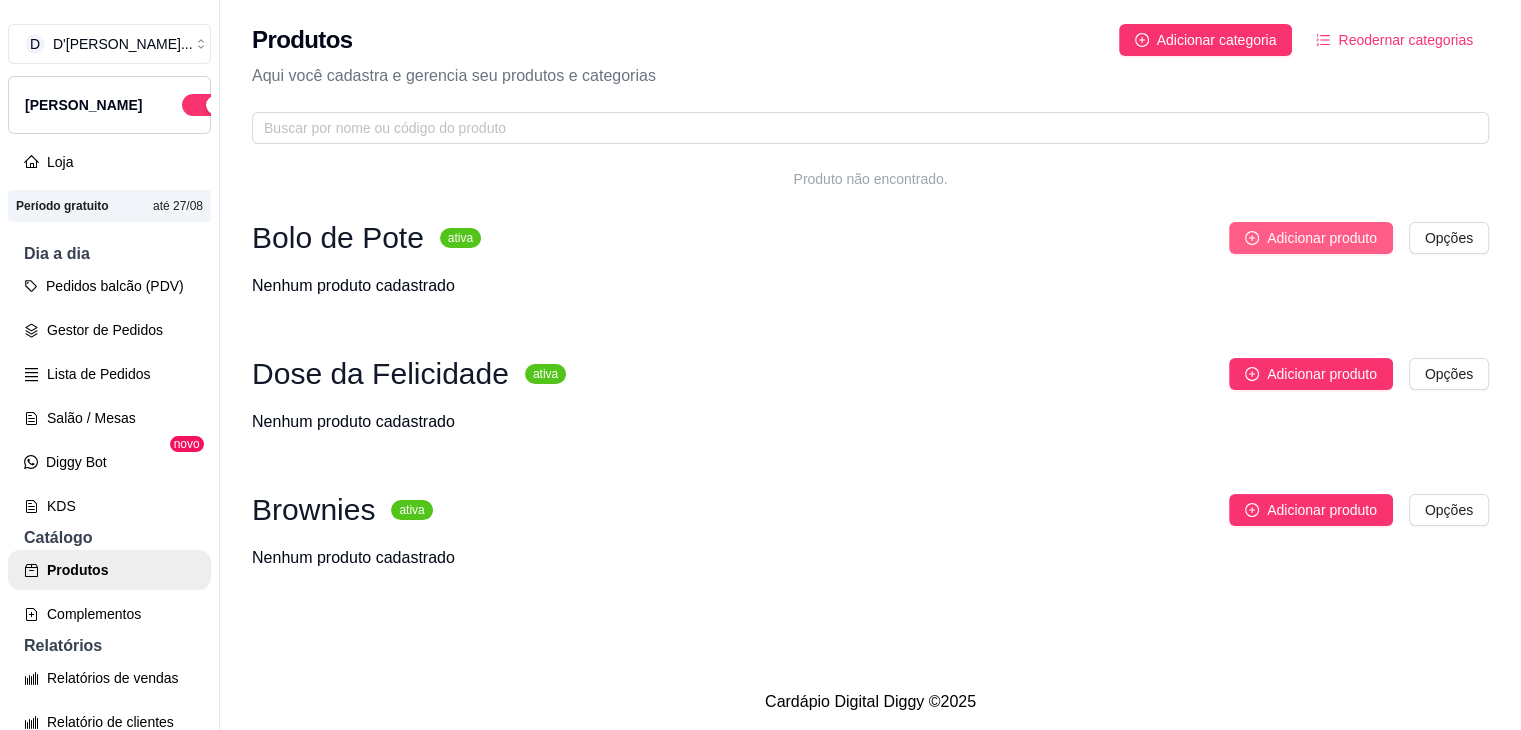 click on "Adicionar produto" at bounding box center [1322, 238] 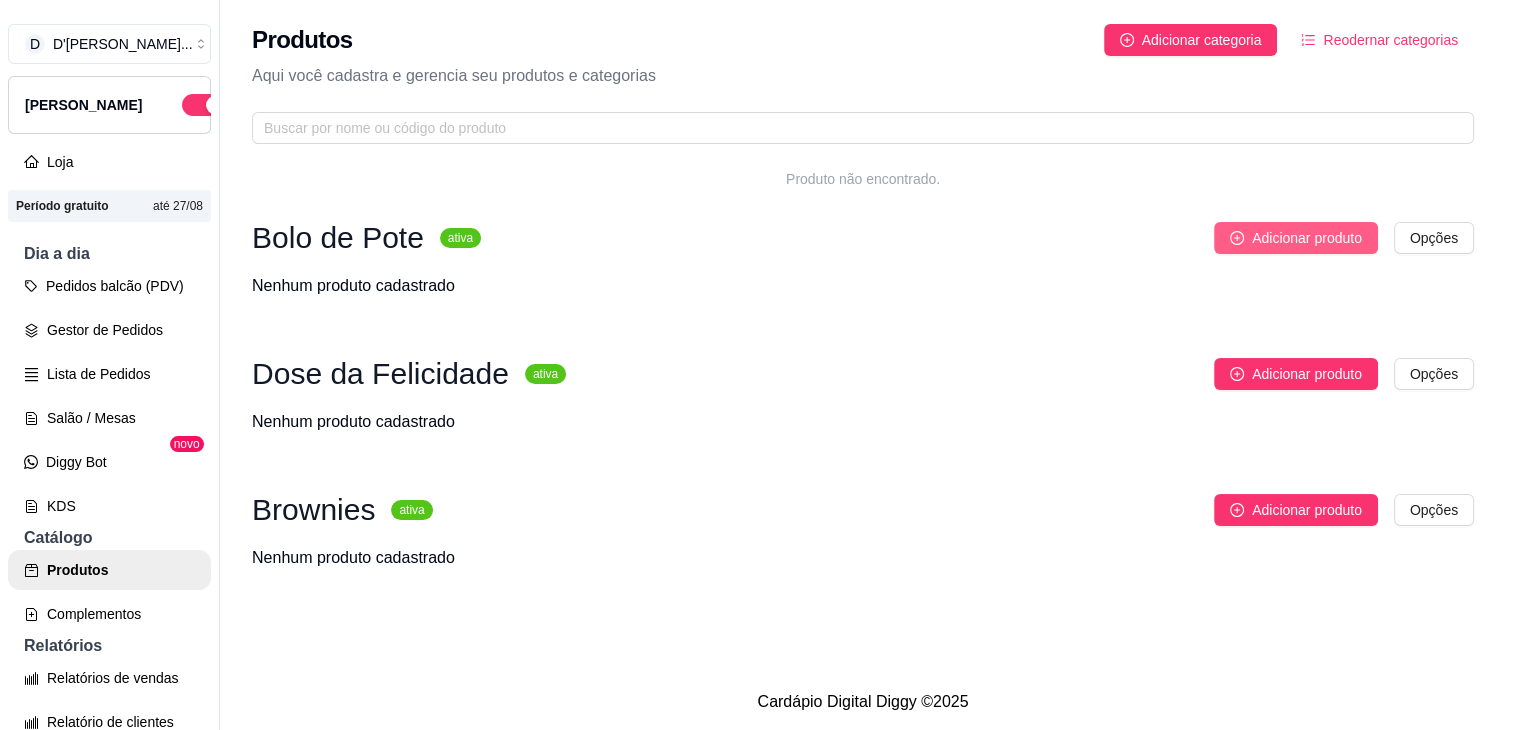 type 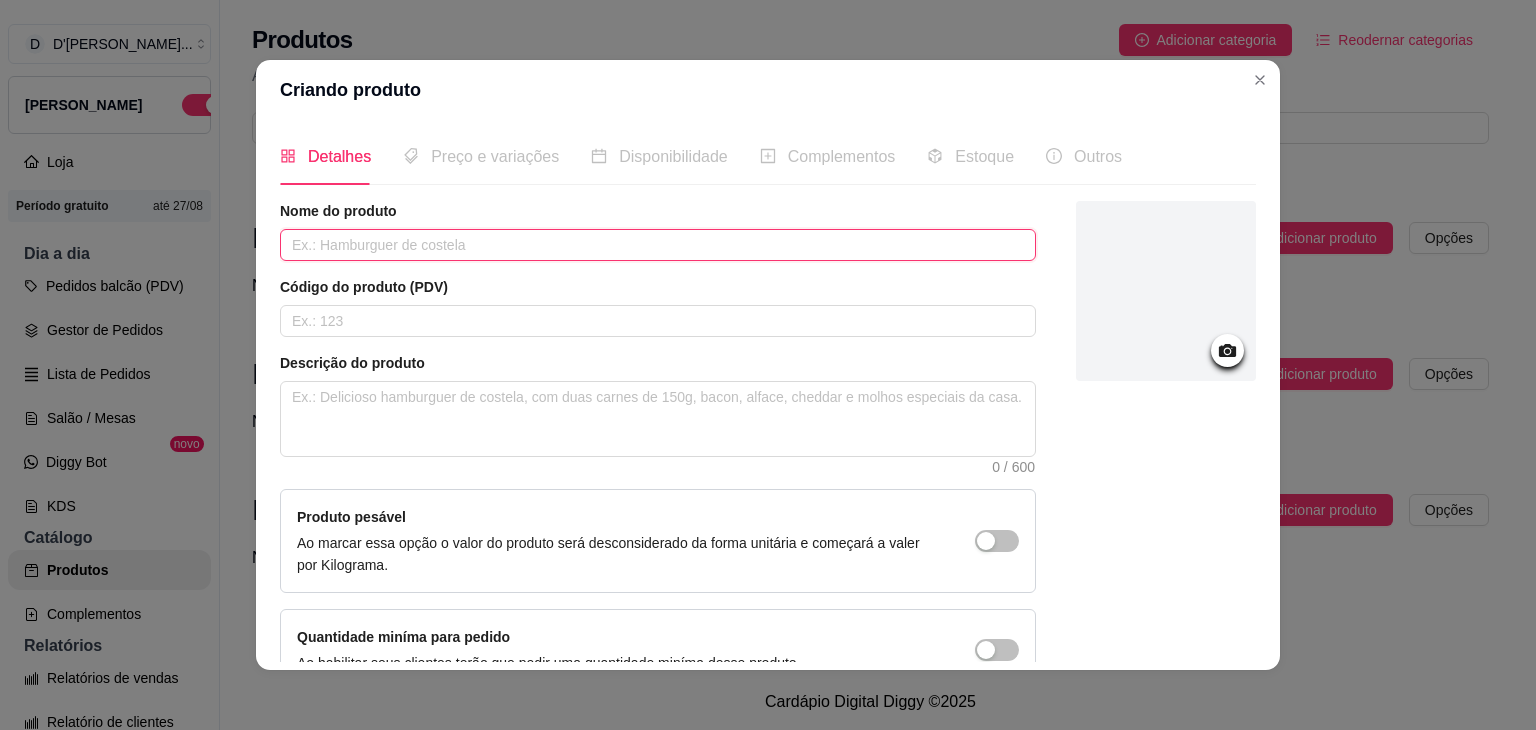 click at bounding box center [658, 245] 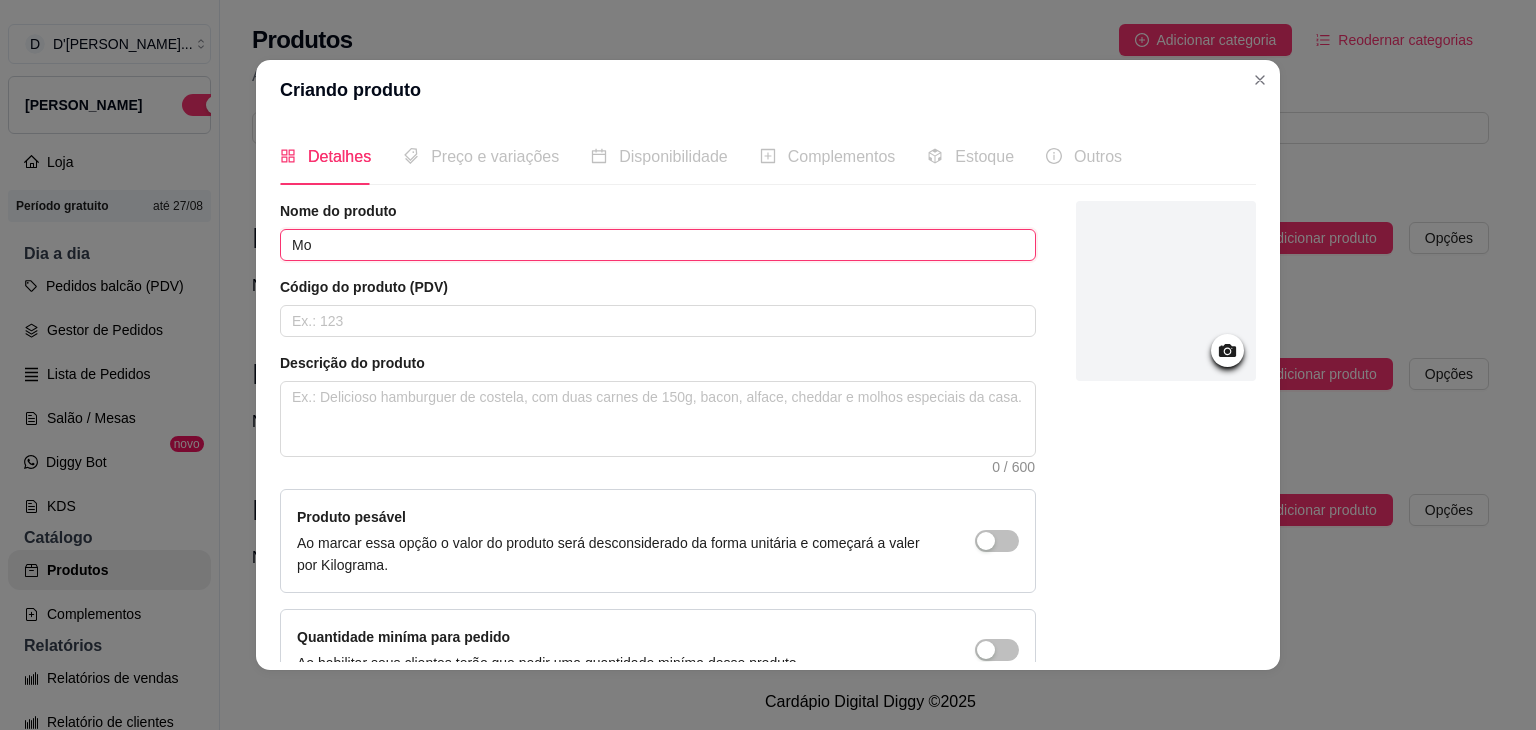 type on "M" 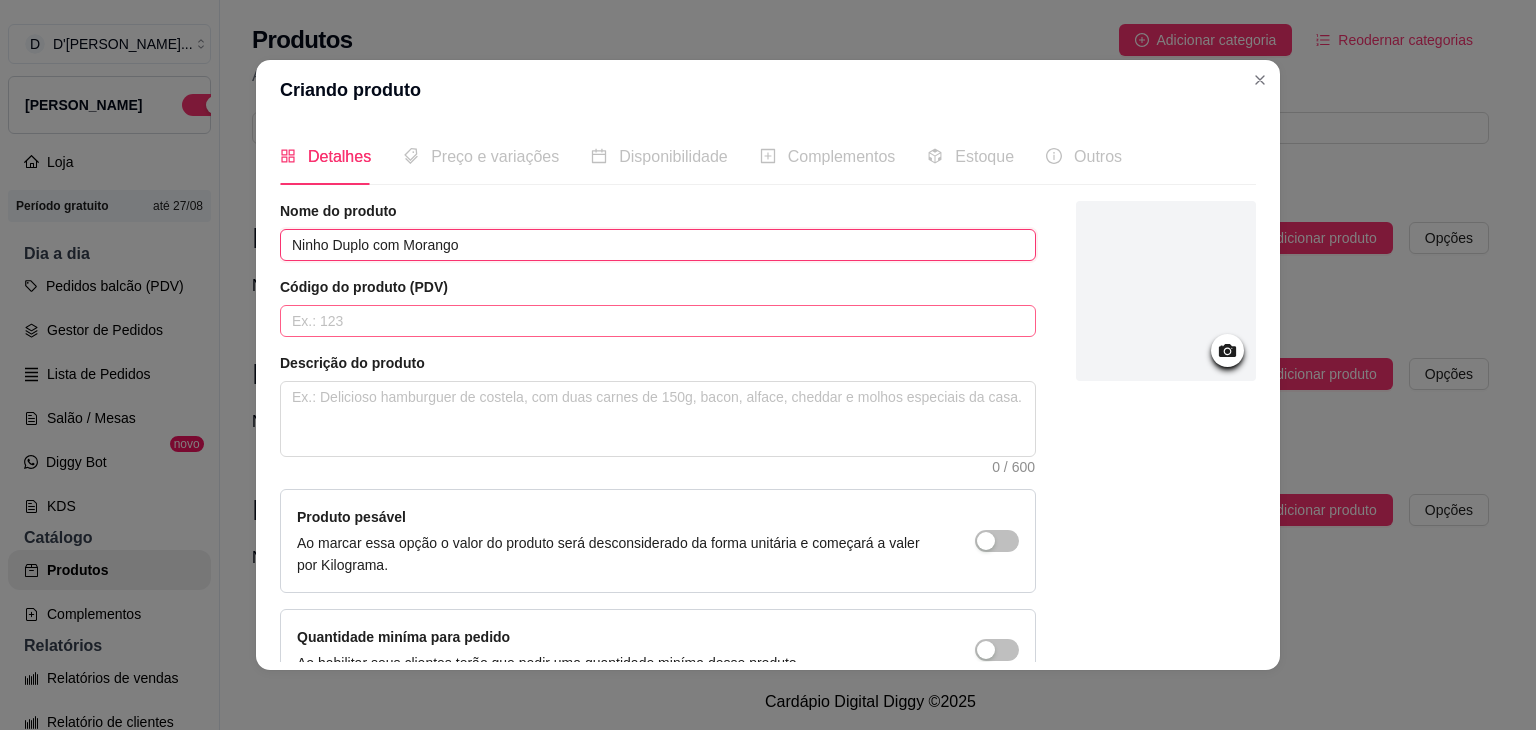 type on "Ninho Duplo com Morango" 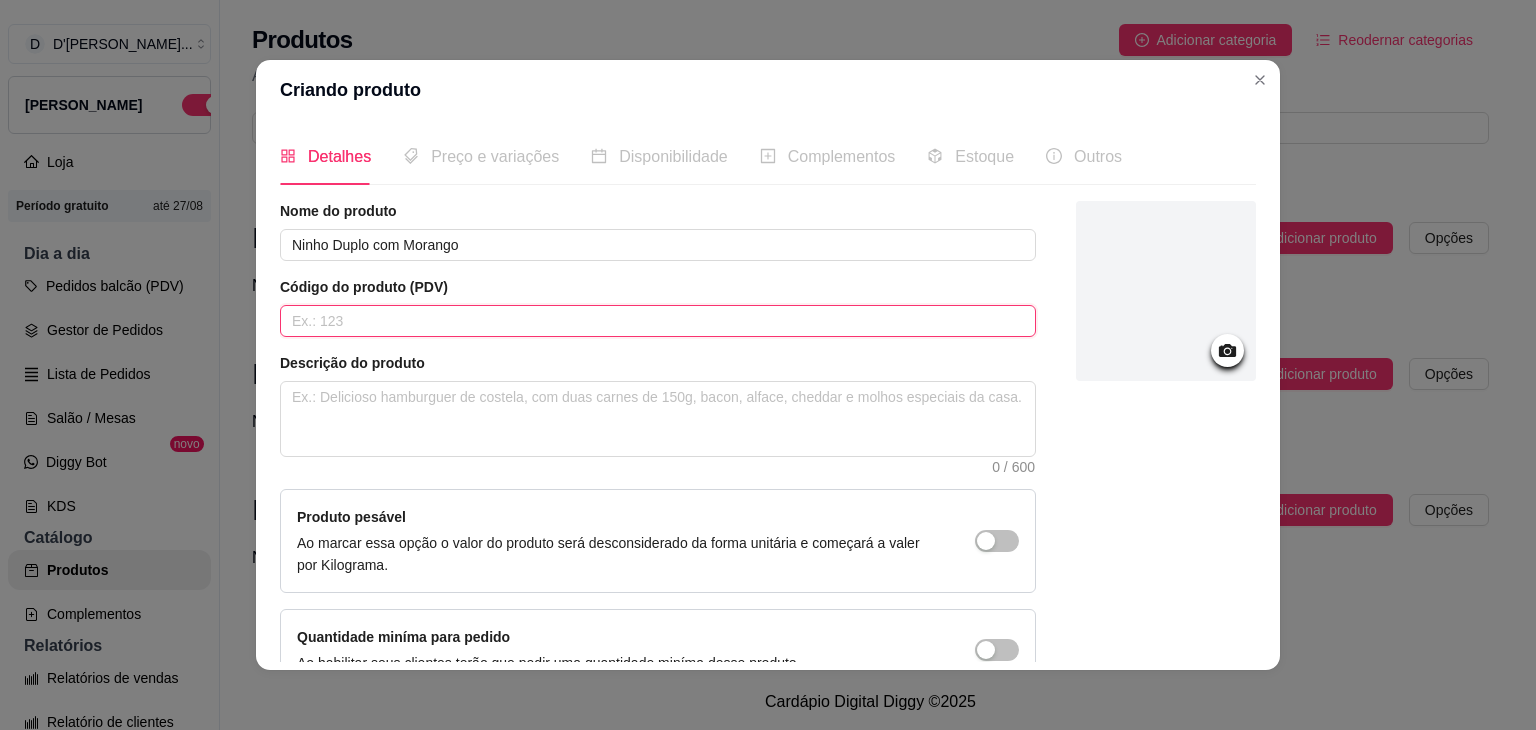 click at bounding box center [658, 321] 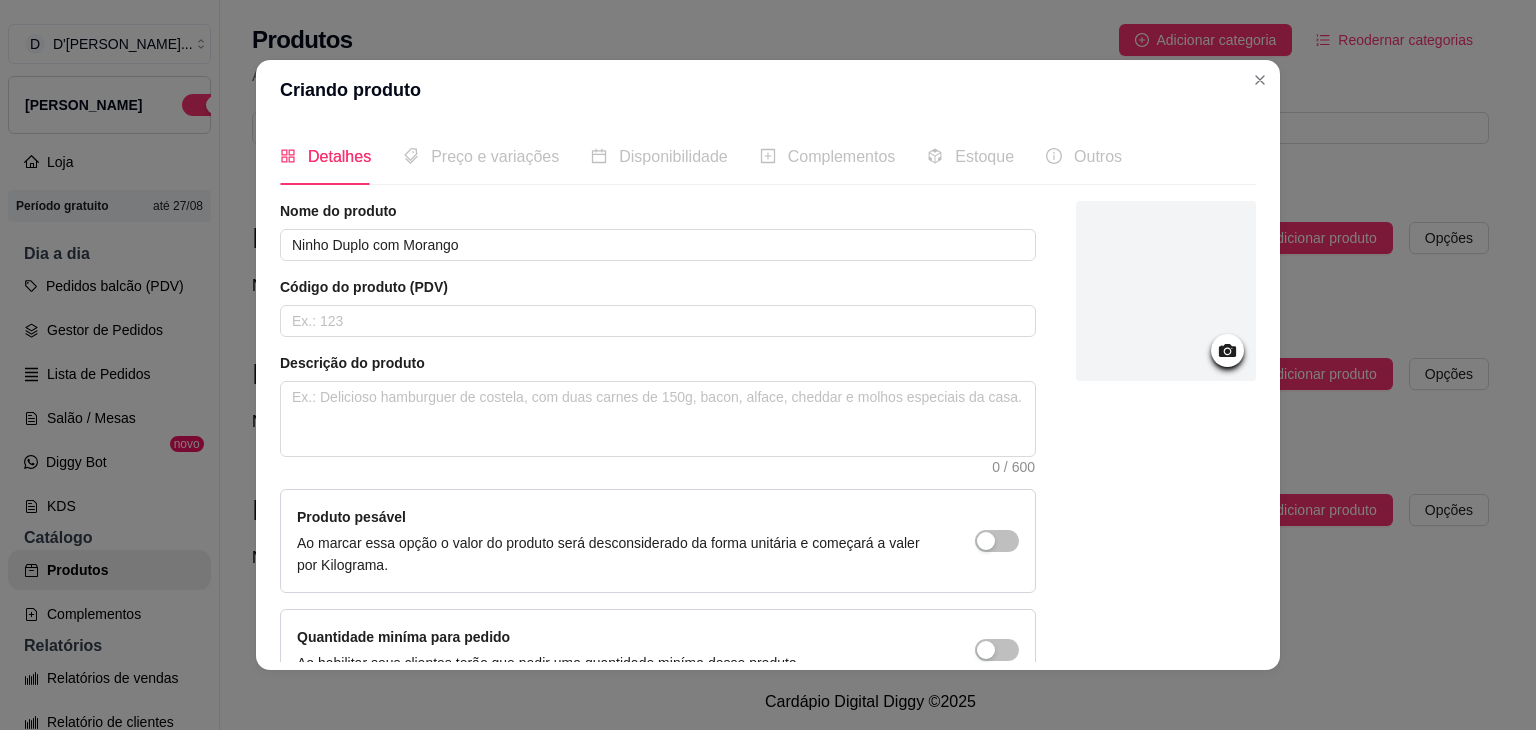 click 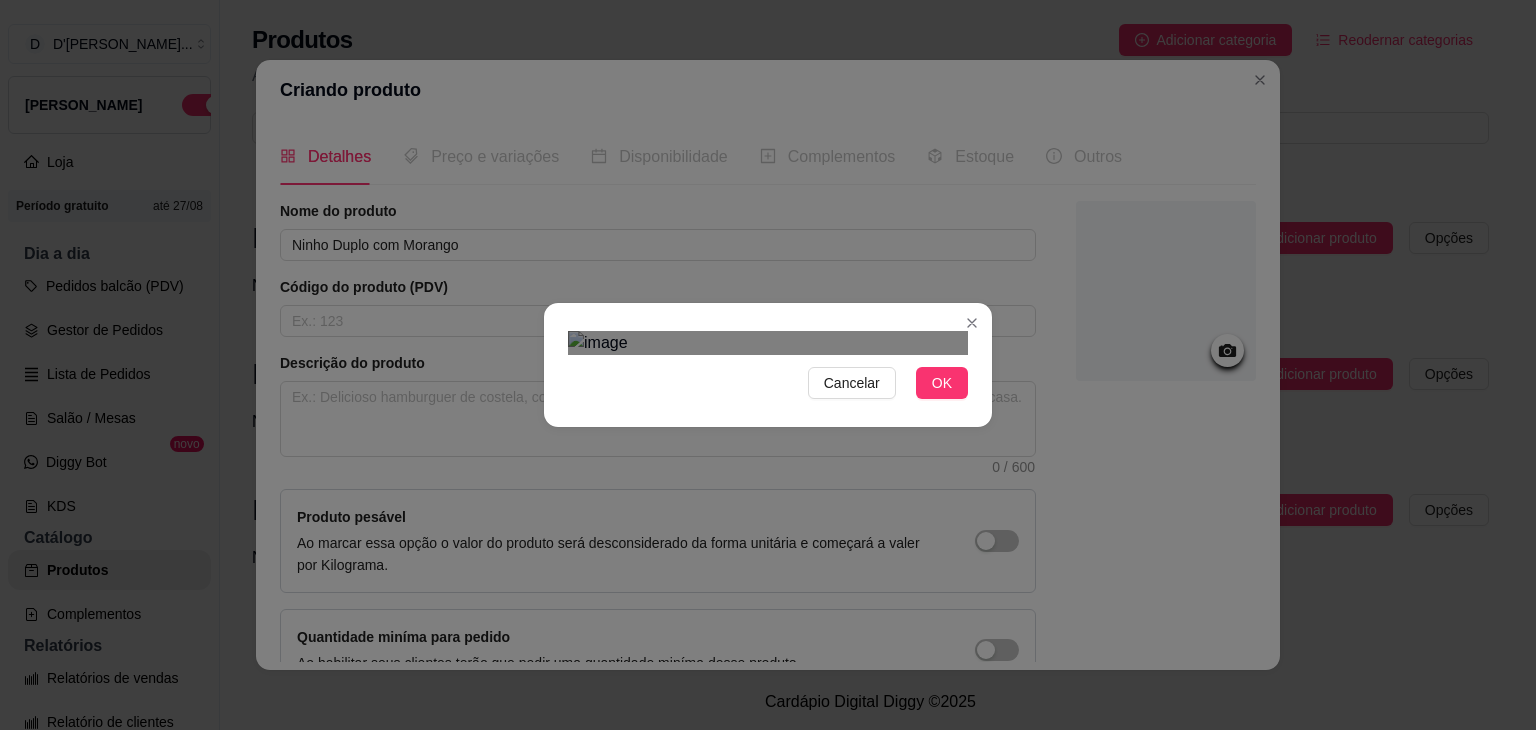 click at bounding box center (776, 607) 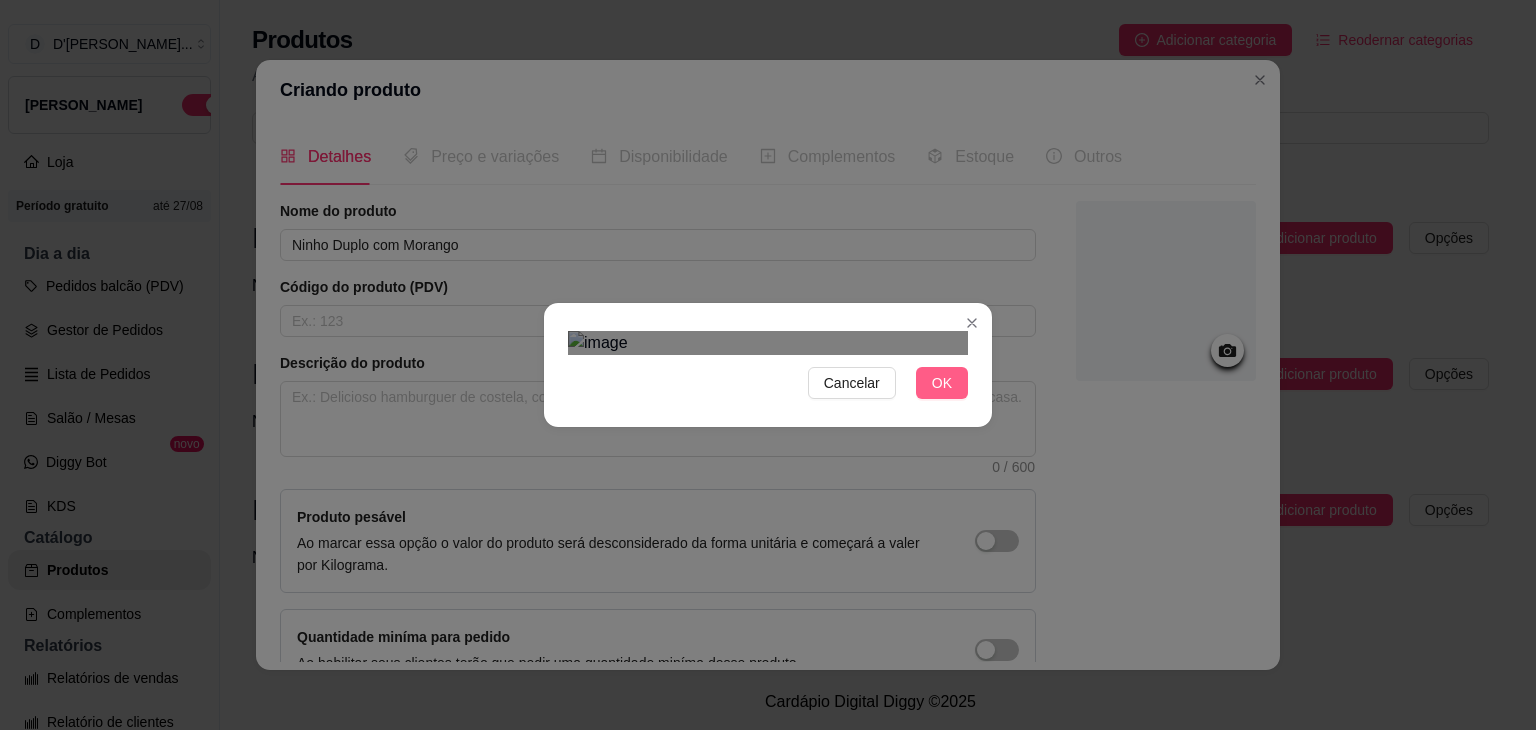 click on "OK" at bounding box center [942, 383] 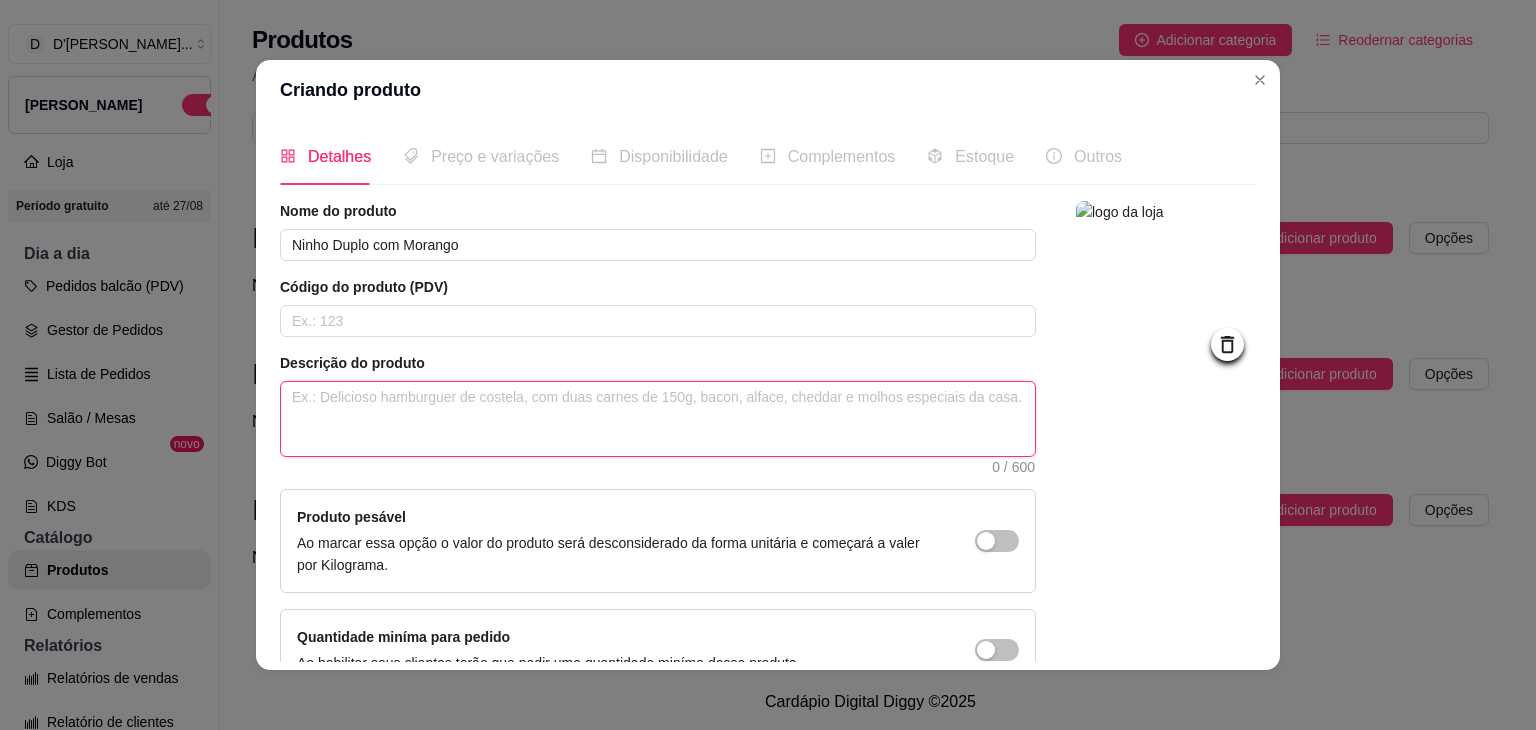click at bounding box center [658, 419] 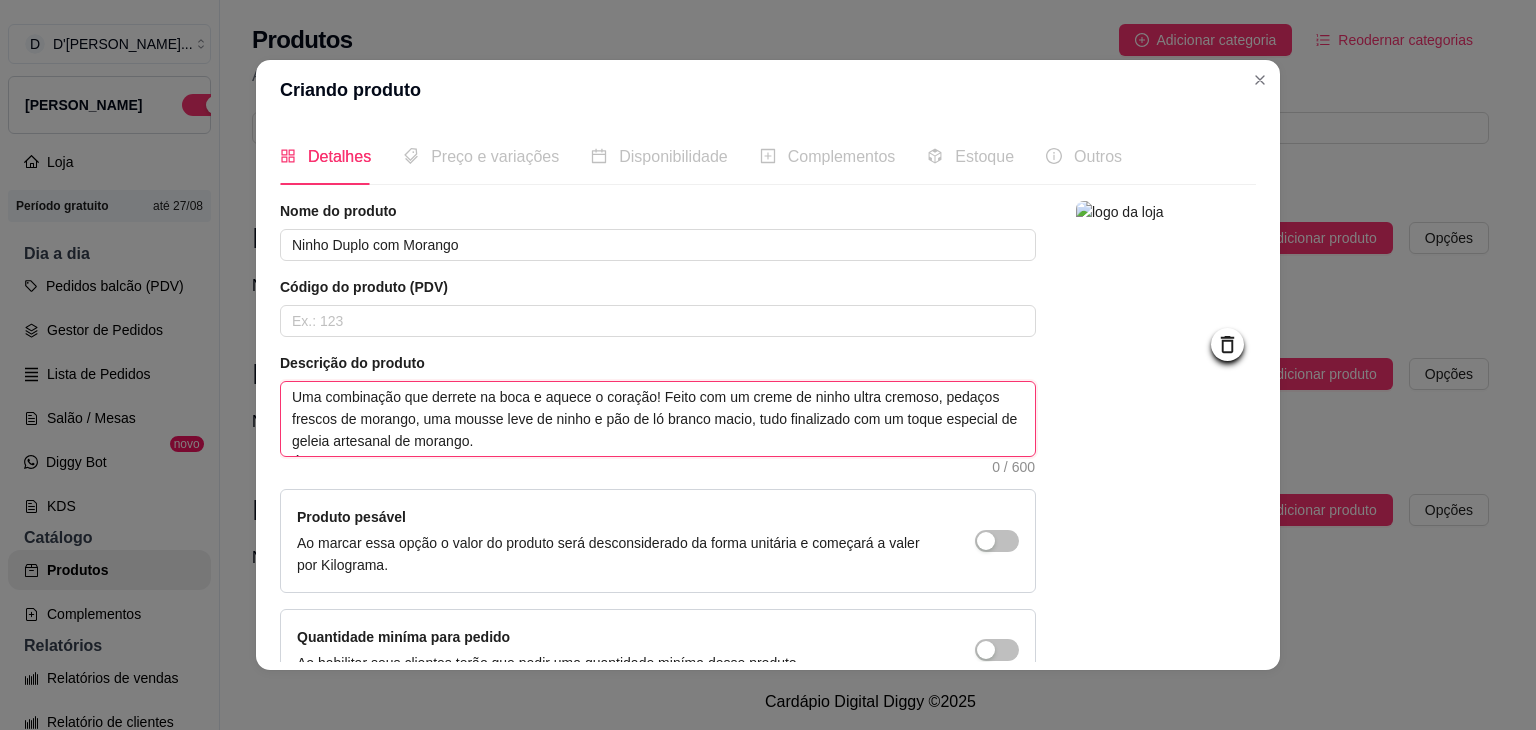 type 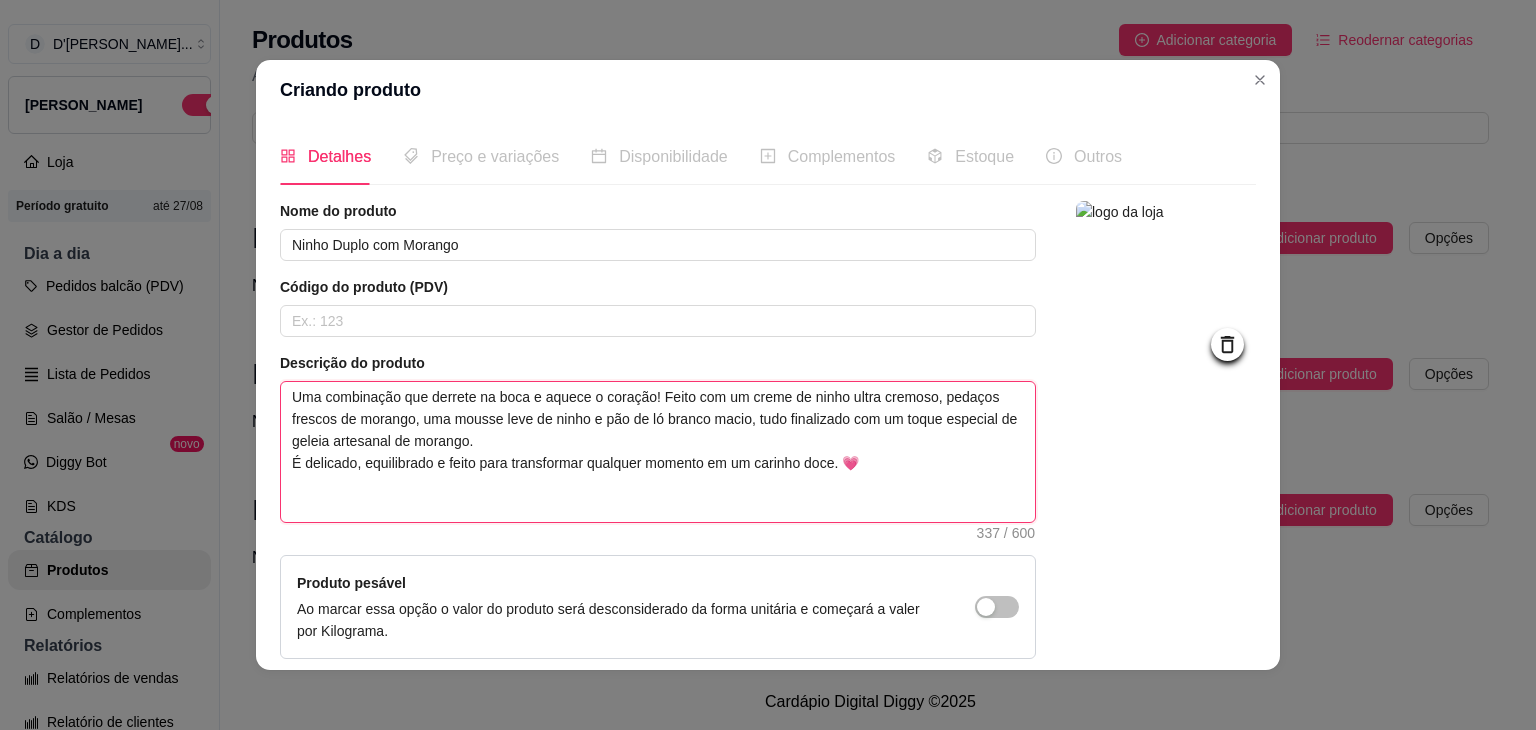 type on "Uma combinação que derrete na boca e aquece o coração! Feito com um creme de ninho ultra cremoso, pedaços frescos de morango, uma mousse leve de ninho e pão de ló branco macio, tudo finalizado com um toque especial de geleia artesanal de morango.
É delicado, equilibrado e feito para transformar qualquer momento em um carinho doce. 💗" 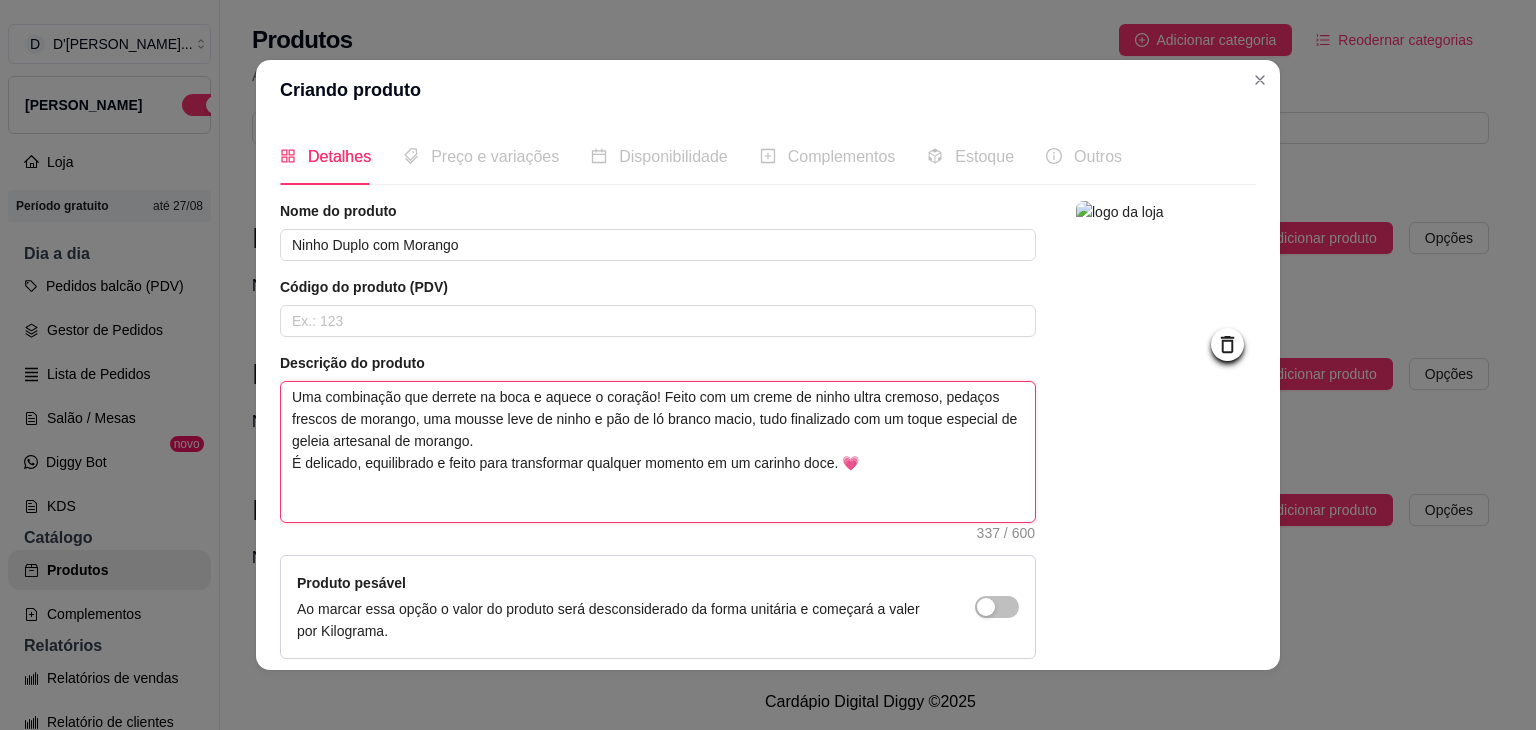 type 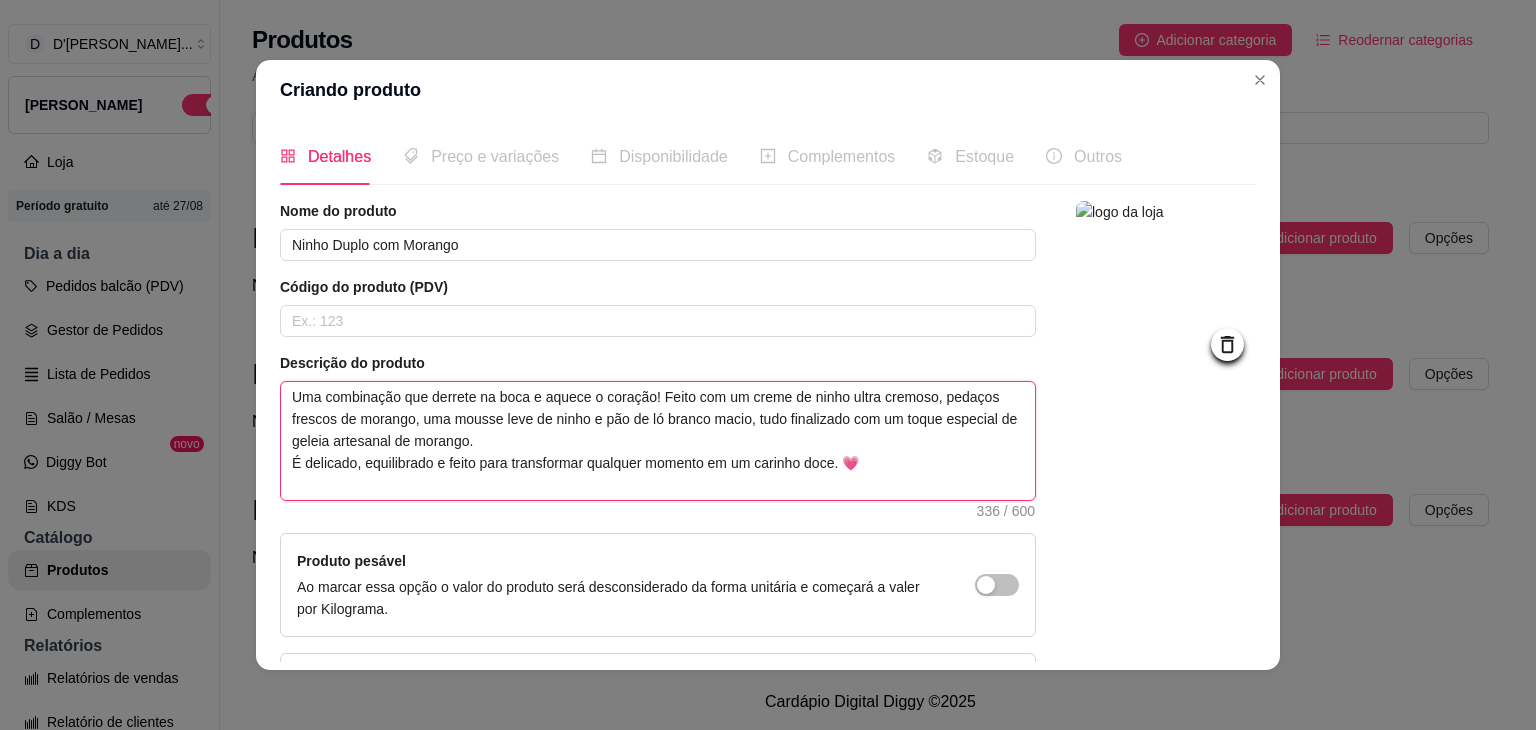 type on "Uma combinação que derrete na boca e aquece o coração! Feito com um creme de ninho ultra cremoso, pedaços frescos de morango, uma mousse leve de ninho e pão de ló branco macio, tudo finalizado com um toque especial de geleia artesanal de morango.
É delicado, equilibrado e feito para transformar qualquer momento em um carinho doce. 💗" 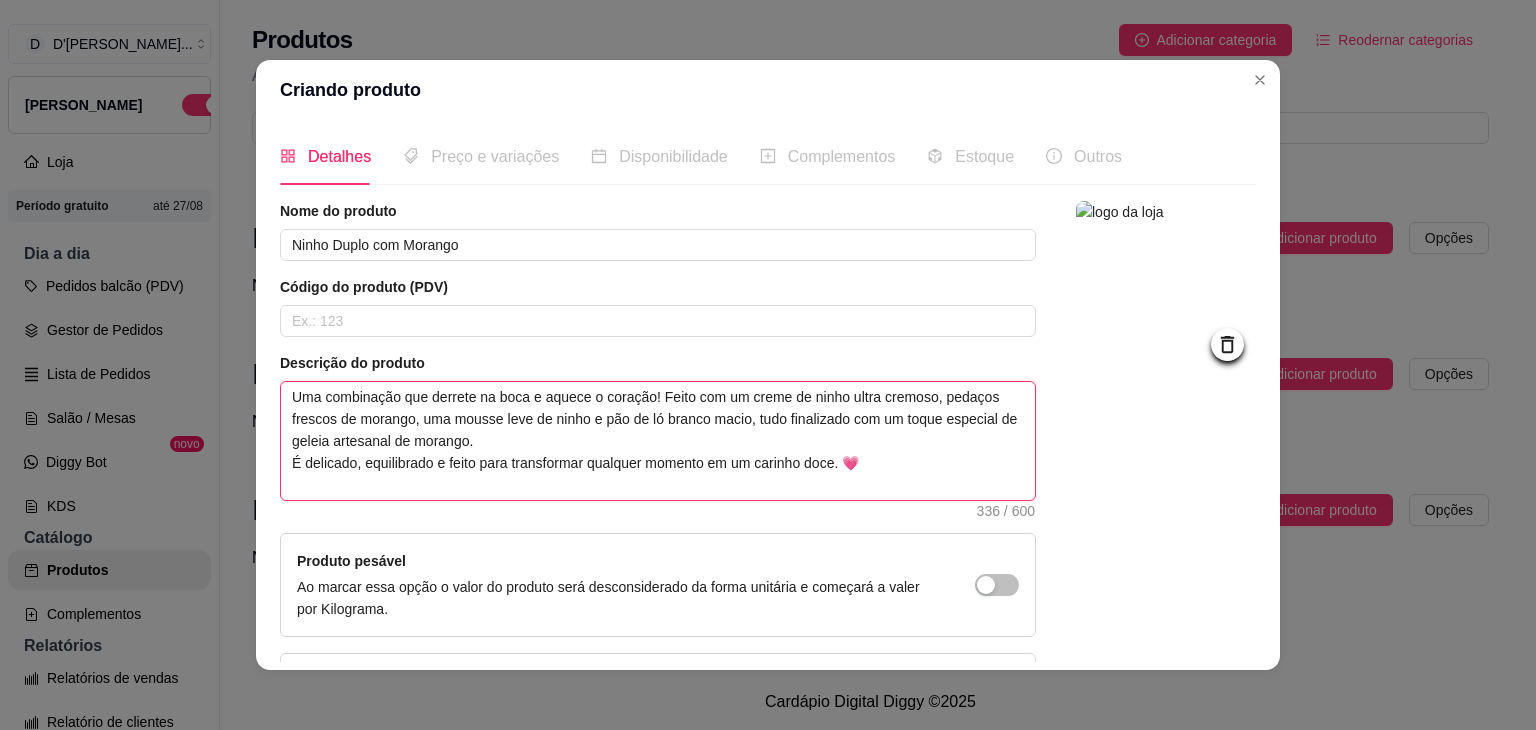 type 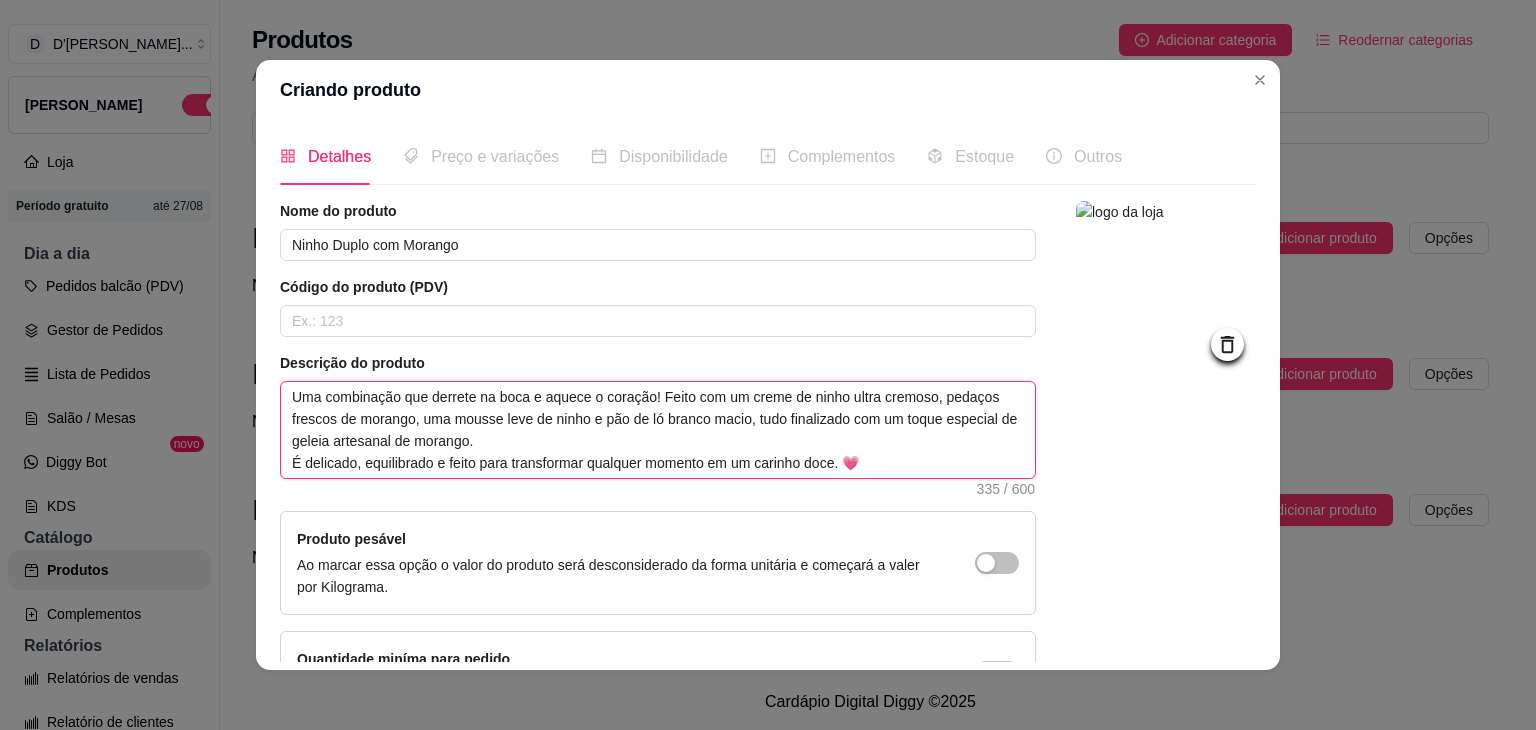 type on "Uma combinação que derrete na boca e aquece o coração! Feito com um creme de ninho ultra cremoso, pedaços frescos de morango, uma mousse leve de ninho e pão de ló branco macio, tudo finalizado com um toque especial de geleia artesanal de morango.
É delicado, equilibrado e feito para transformar qualquer momento em um carinho doce. 💗" 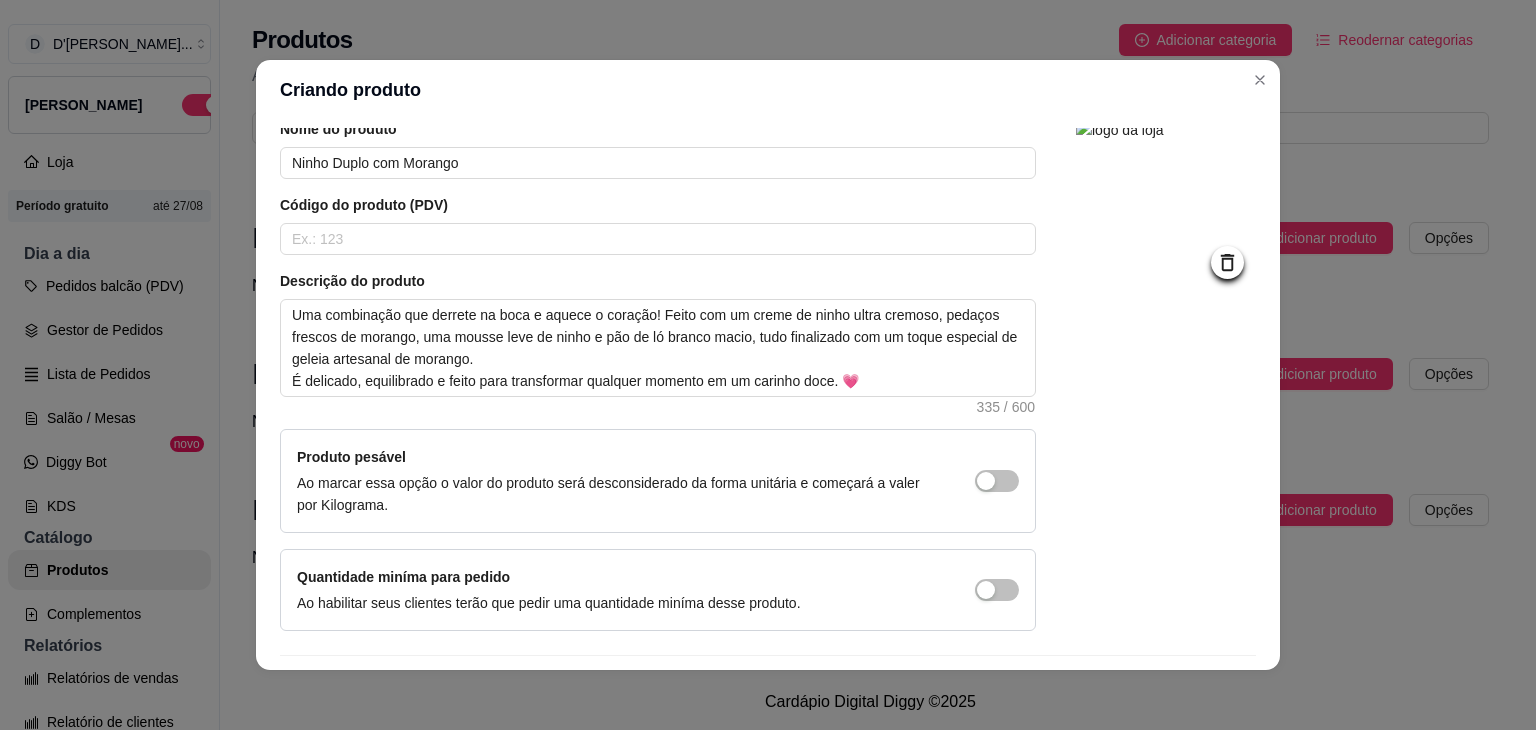 scroll, scrollTop: 138, scrollLeft: 0, axis: vertical 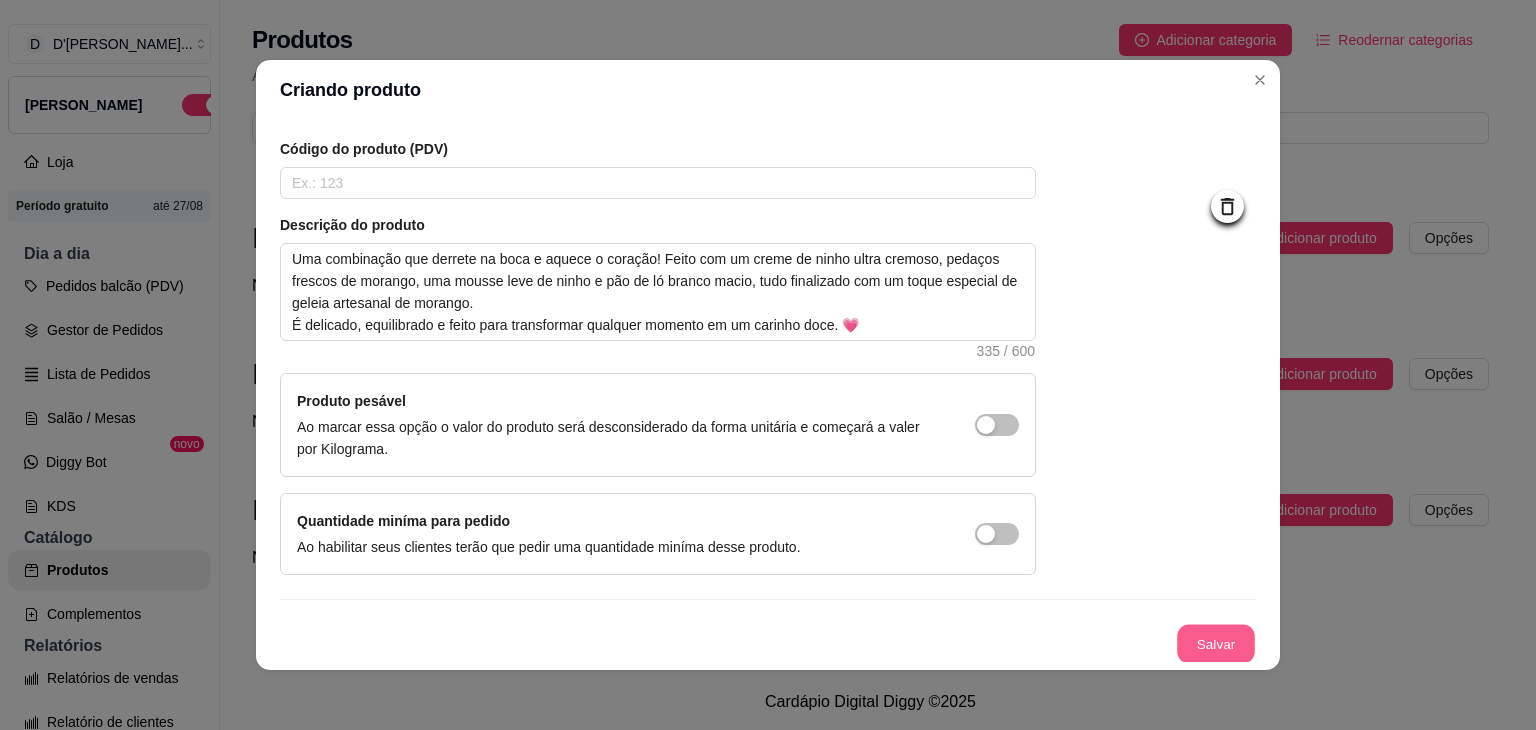 click on "Salvar" at bounding box center [1216, 644] 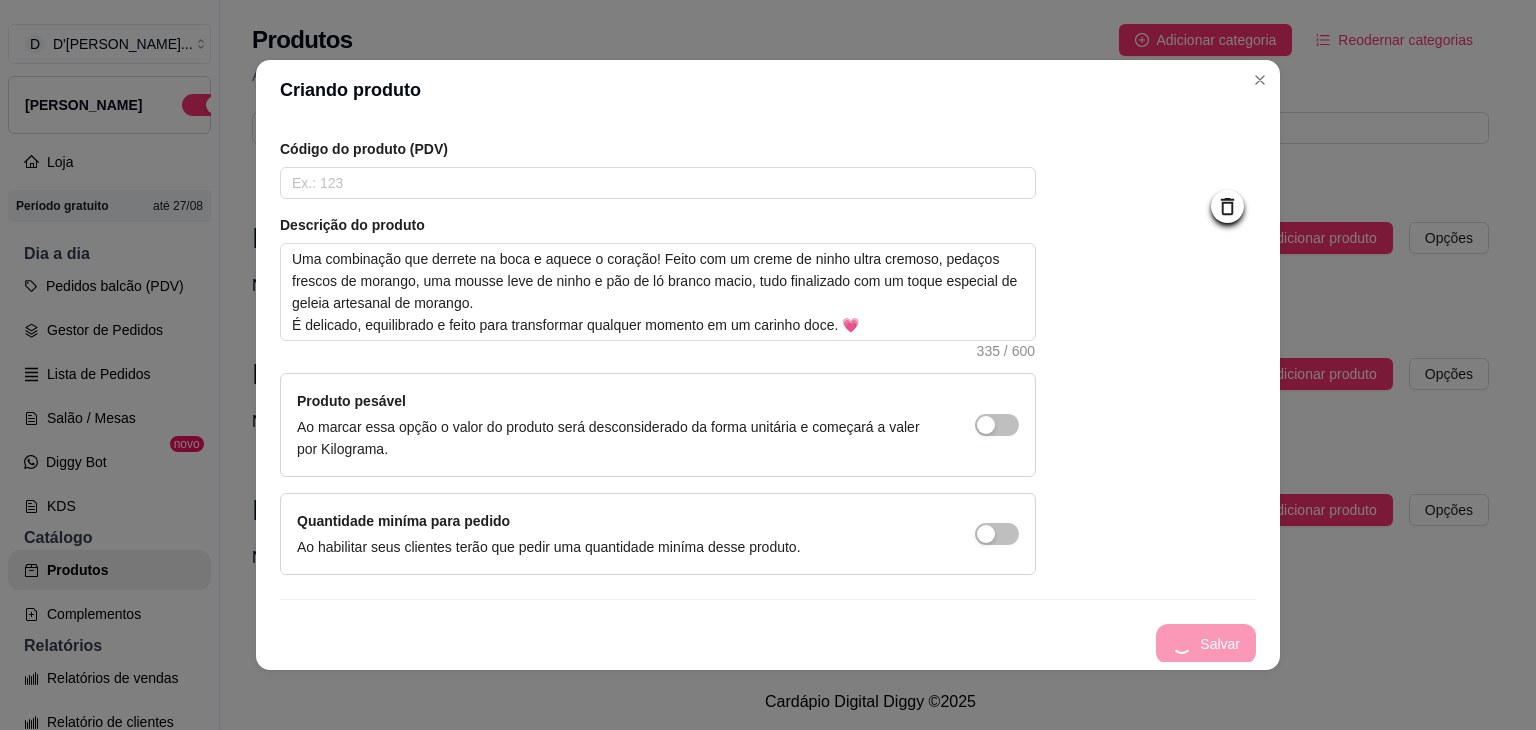 type 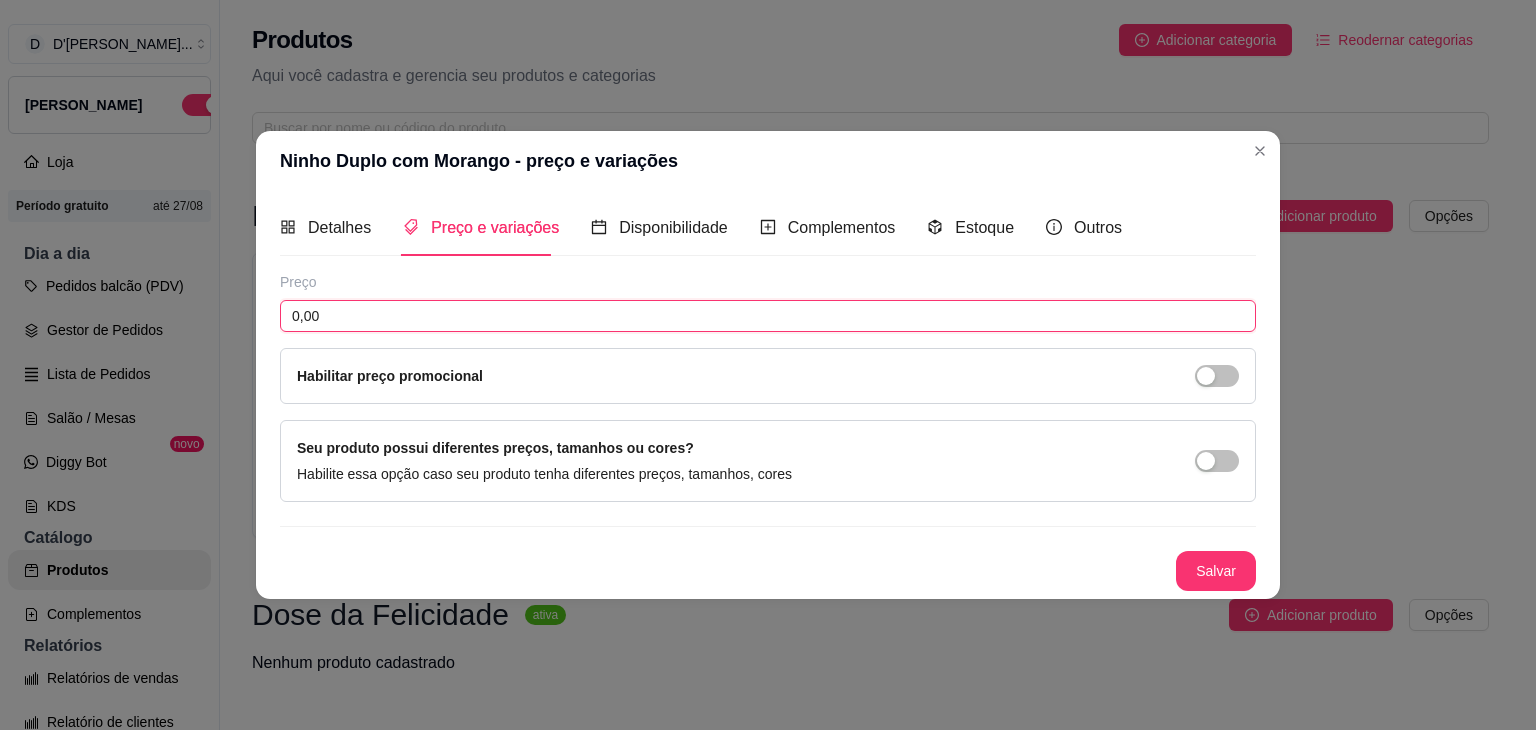 click on "0,00" at bounding box center [768, 316] 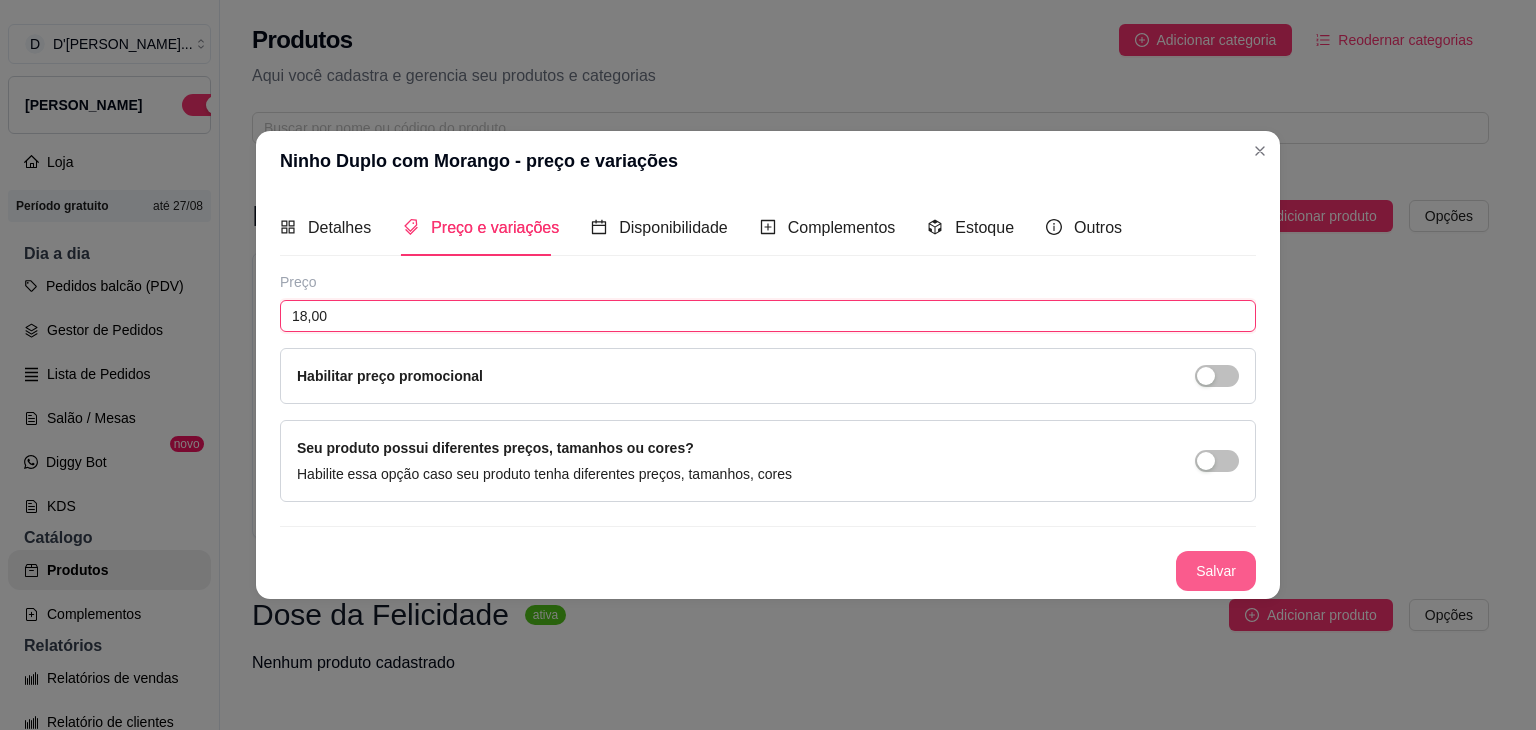 type on "18,00" 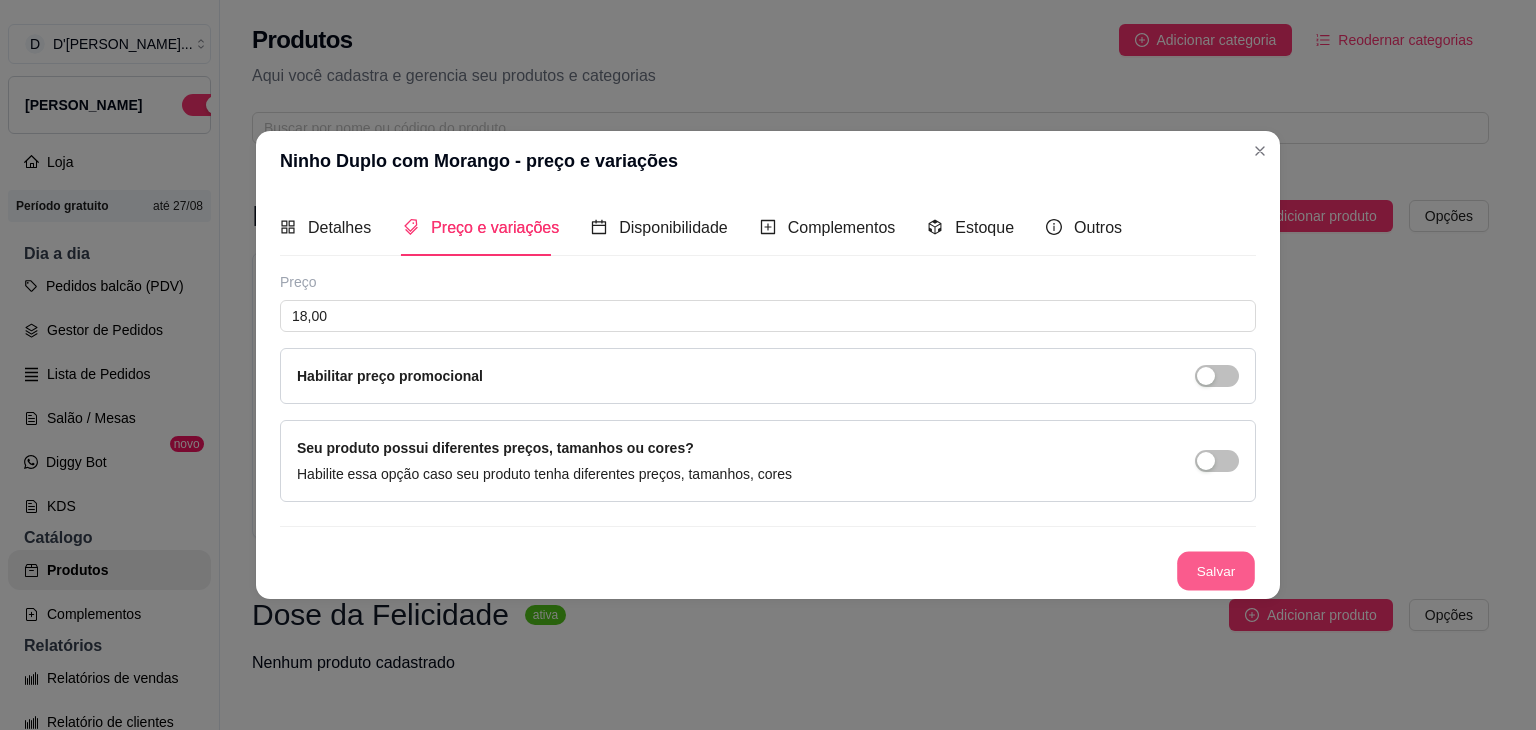 click on "Salvar" at bounding box center (1216, 571) 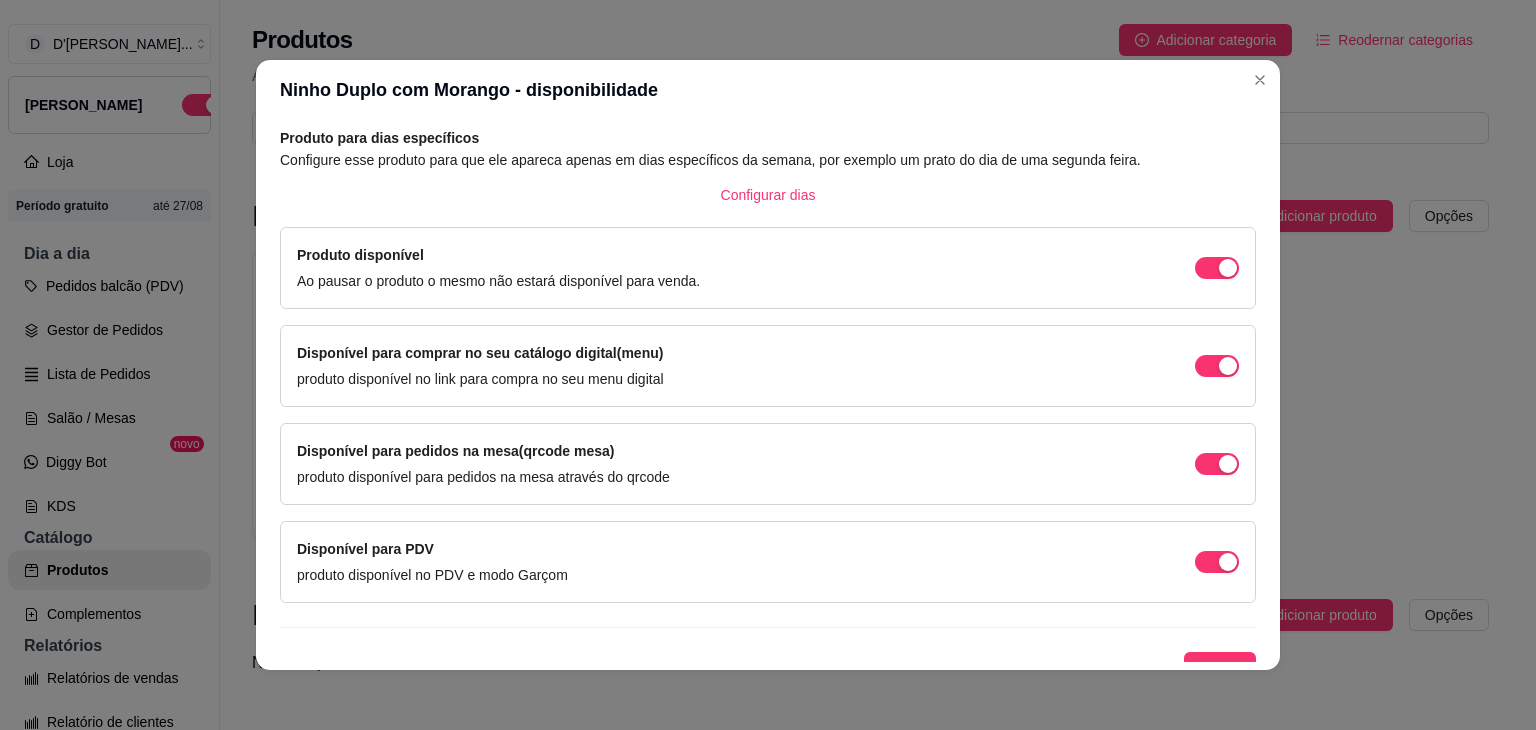 scroll, scrollTop: 114, scrollLeft: 0, axis: vertical 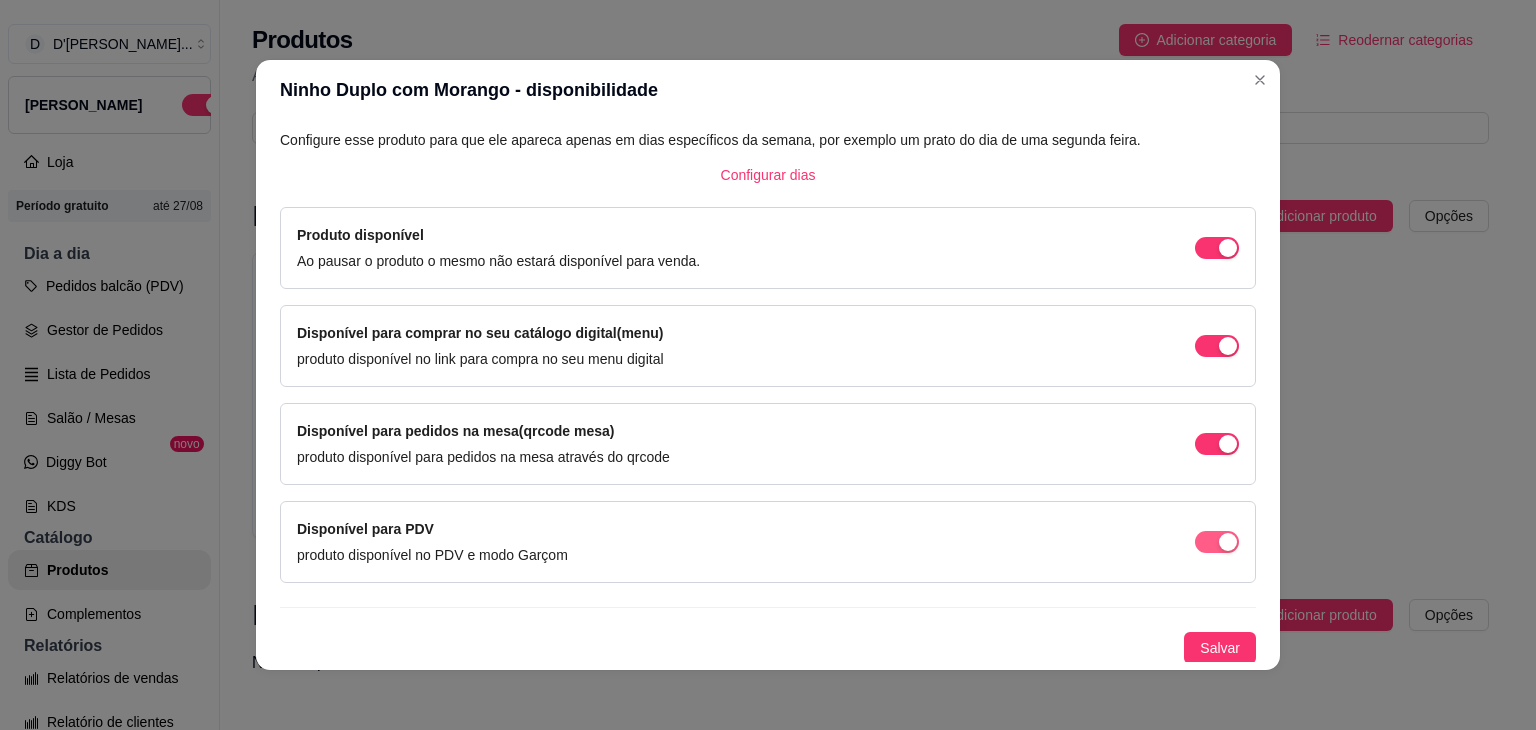 click at bounding box center (1217, 248) 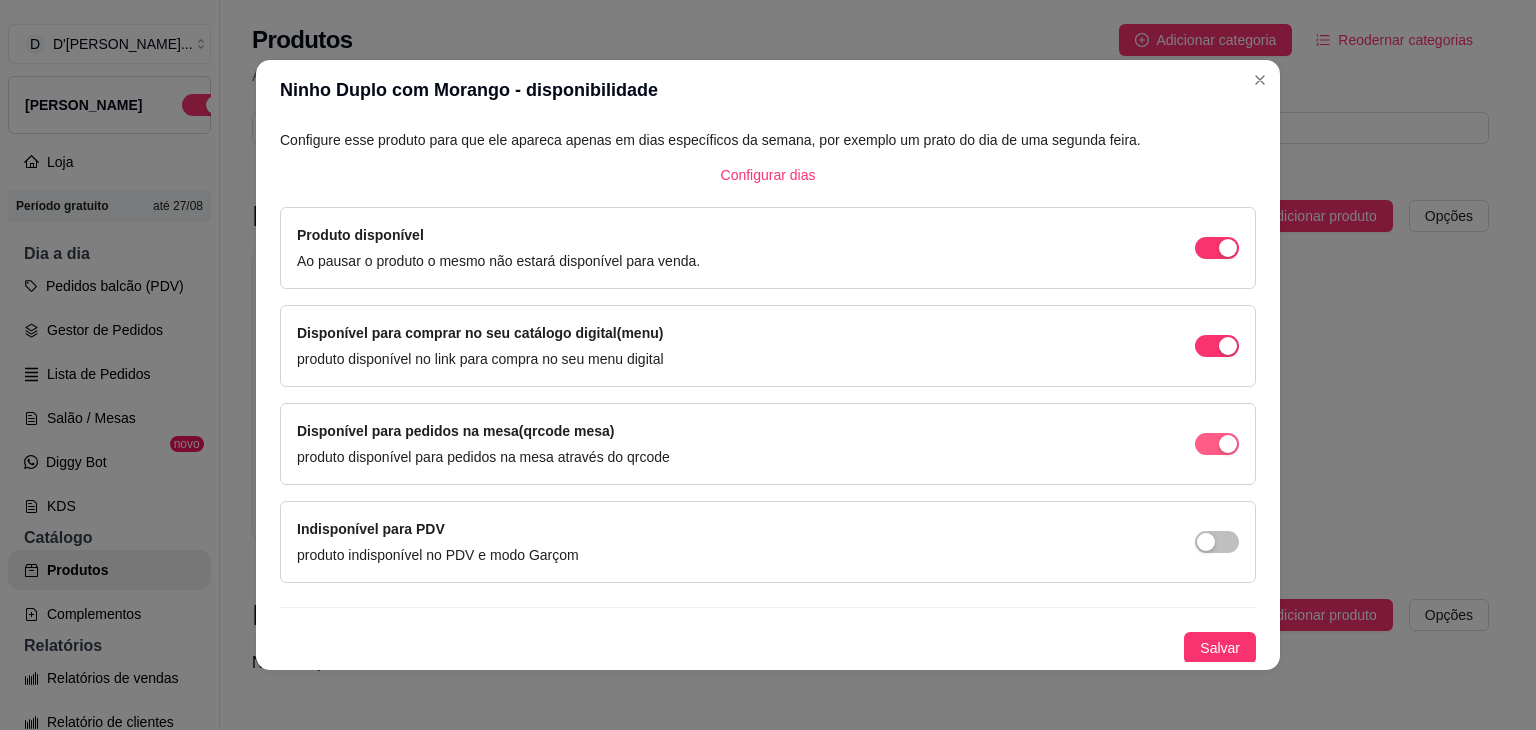 click at bounding box center [1217, 248] 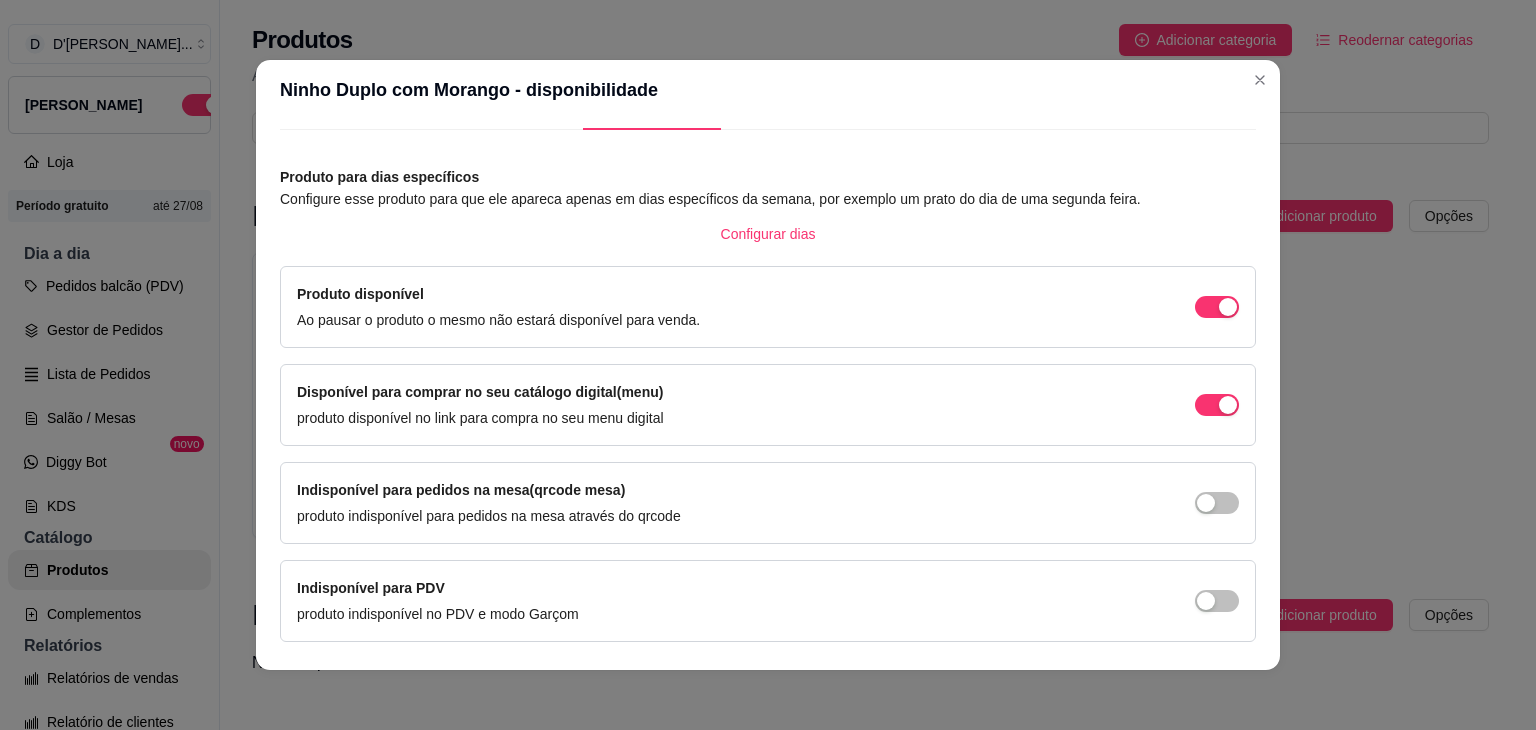 scroll, scrollTop: 114, scrollLeft: 0, axis: vertical 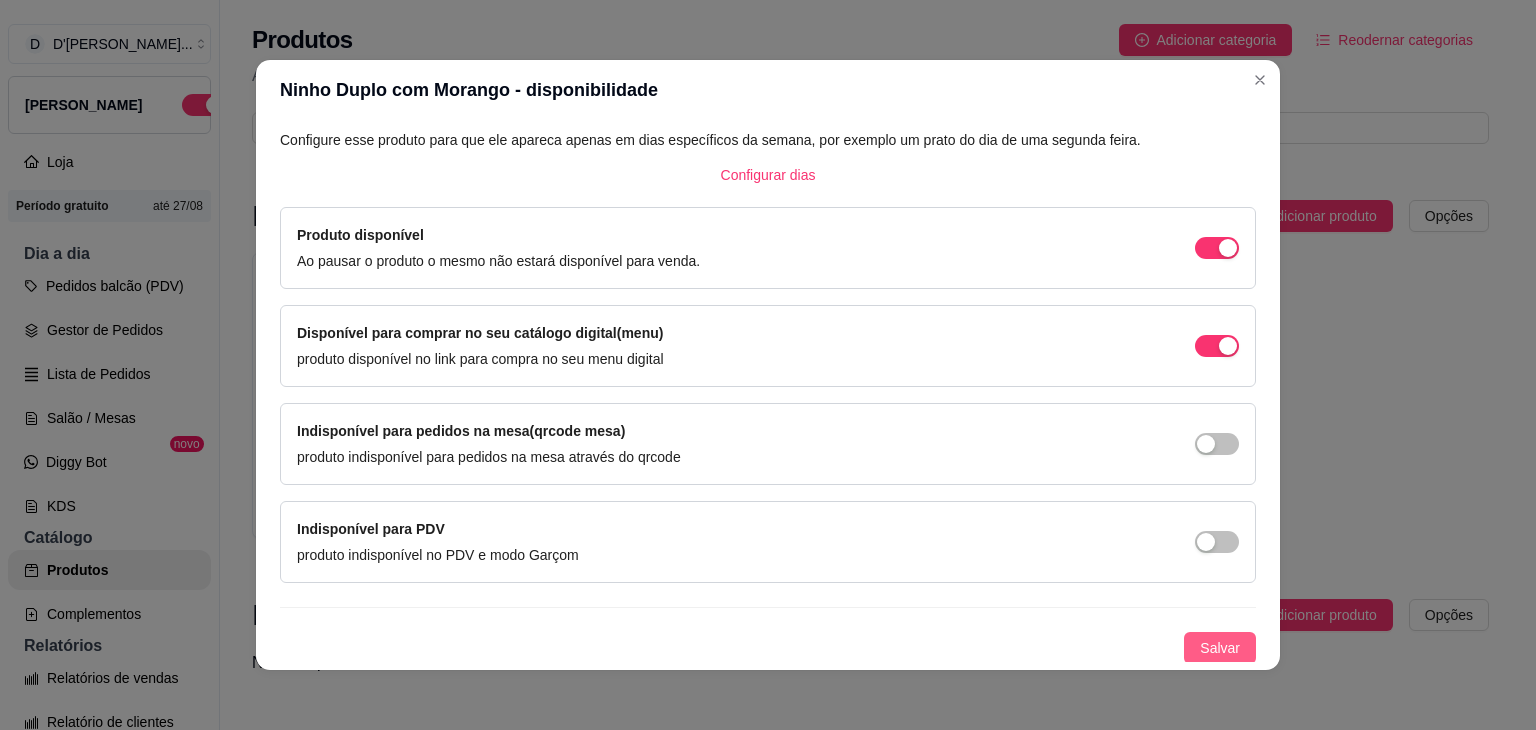 click on "Salvar" at bounding box center [1220, 648] 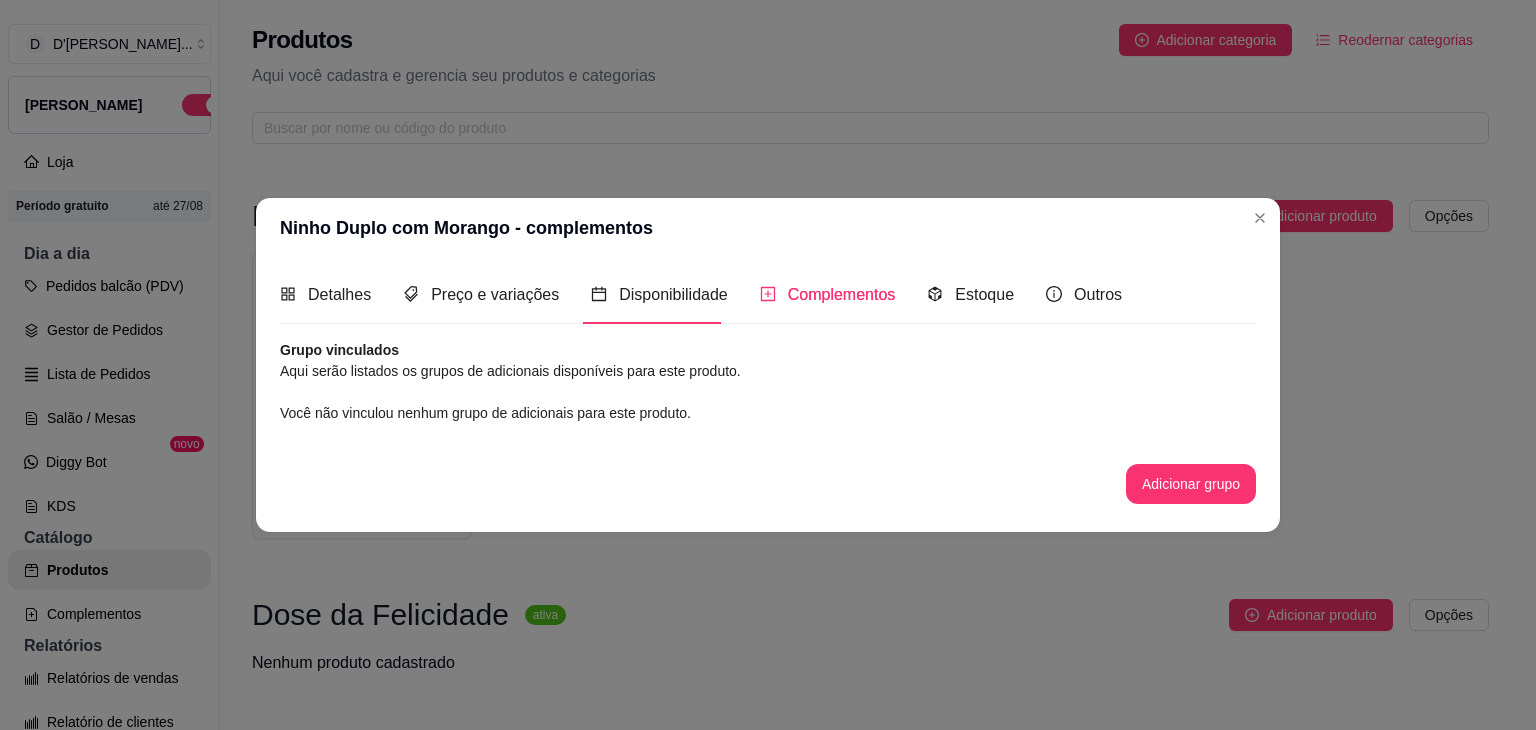 scroll, scrollTop: 0, scrollLeft: 0, axis: both 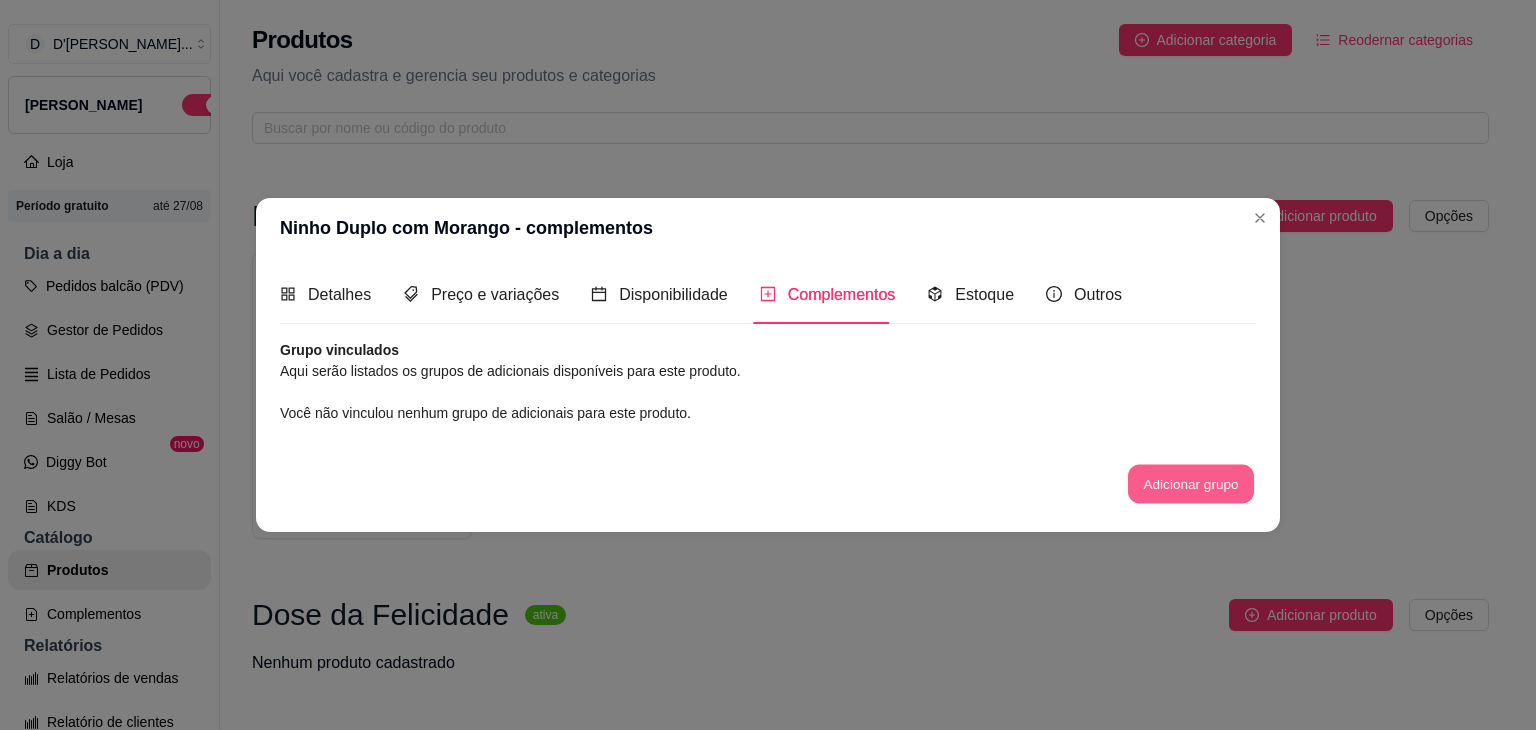 click on "Adicionar grupo" at bounding box center [1191, 483] 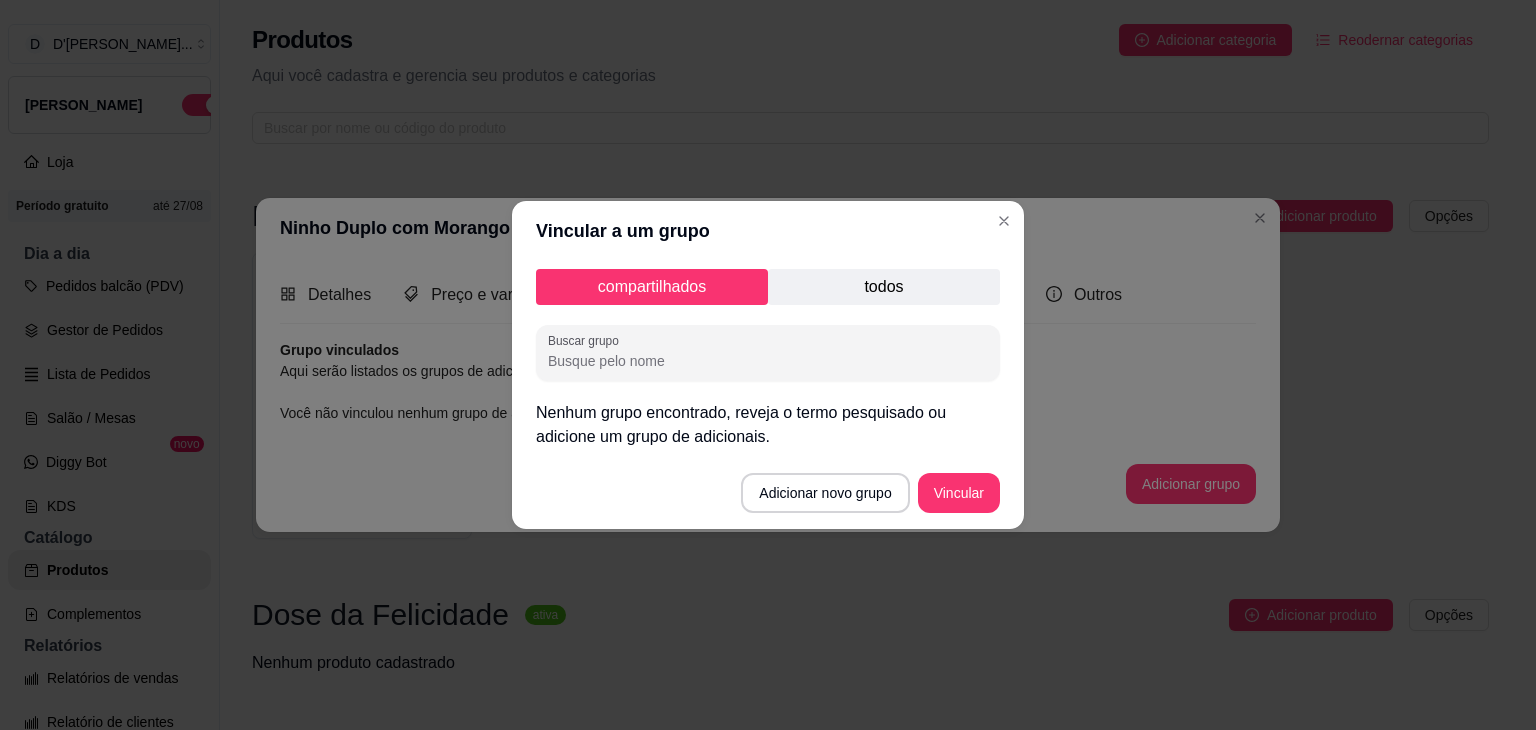 click on "todos" at bounding box center [884, 287] 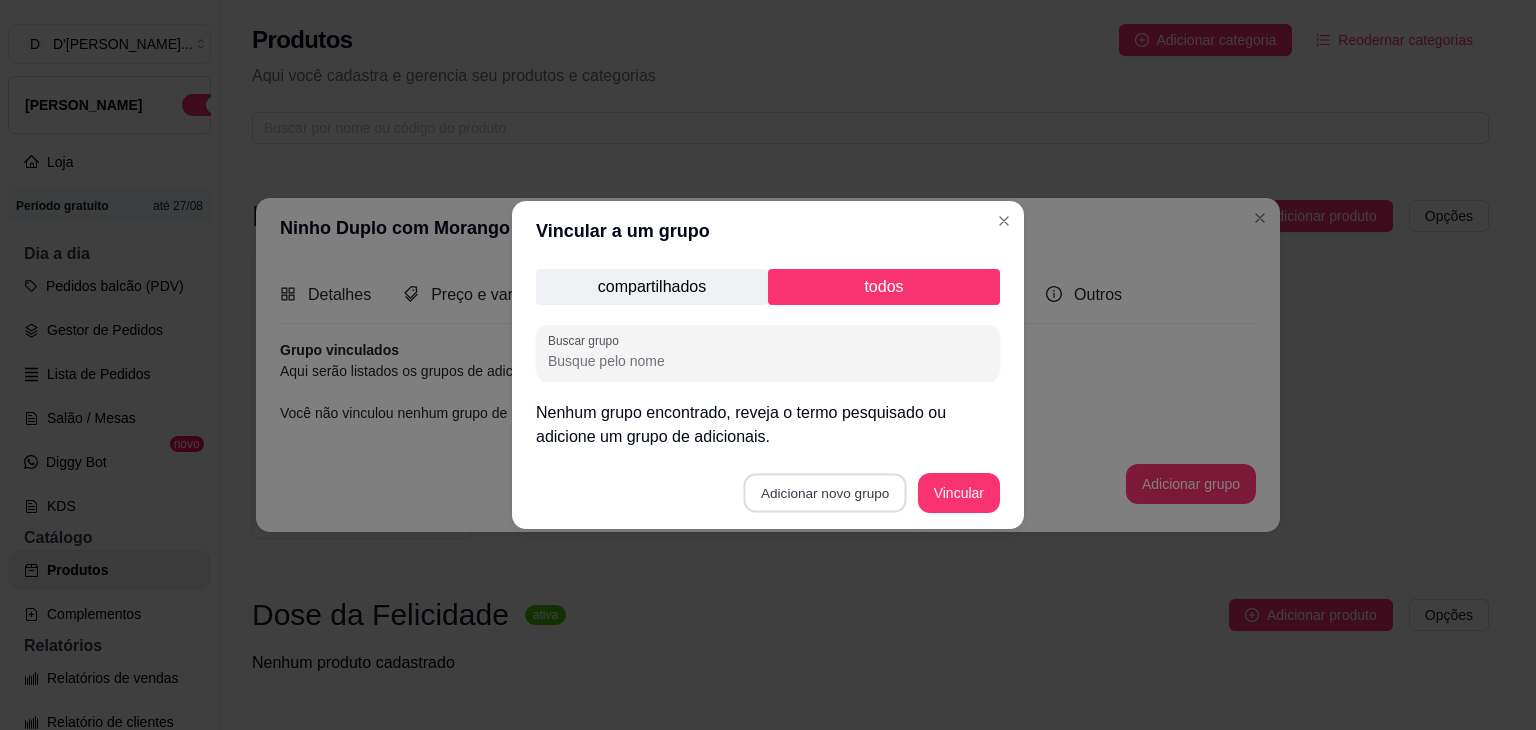click on "Adicionar novo grupo" at bounding box center [825, 493] 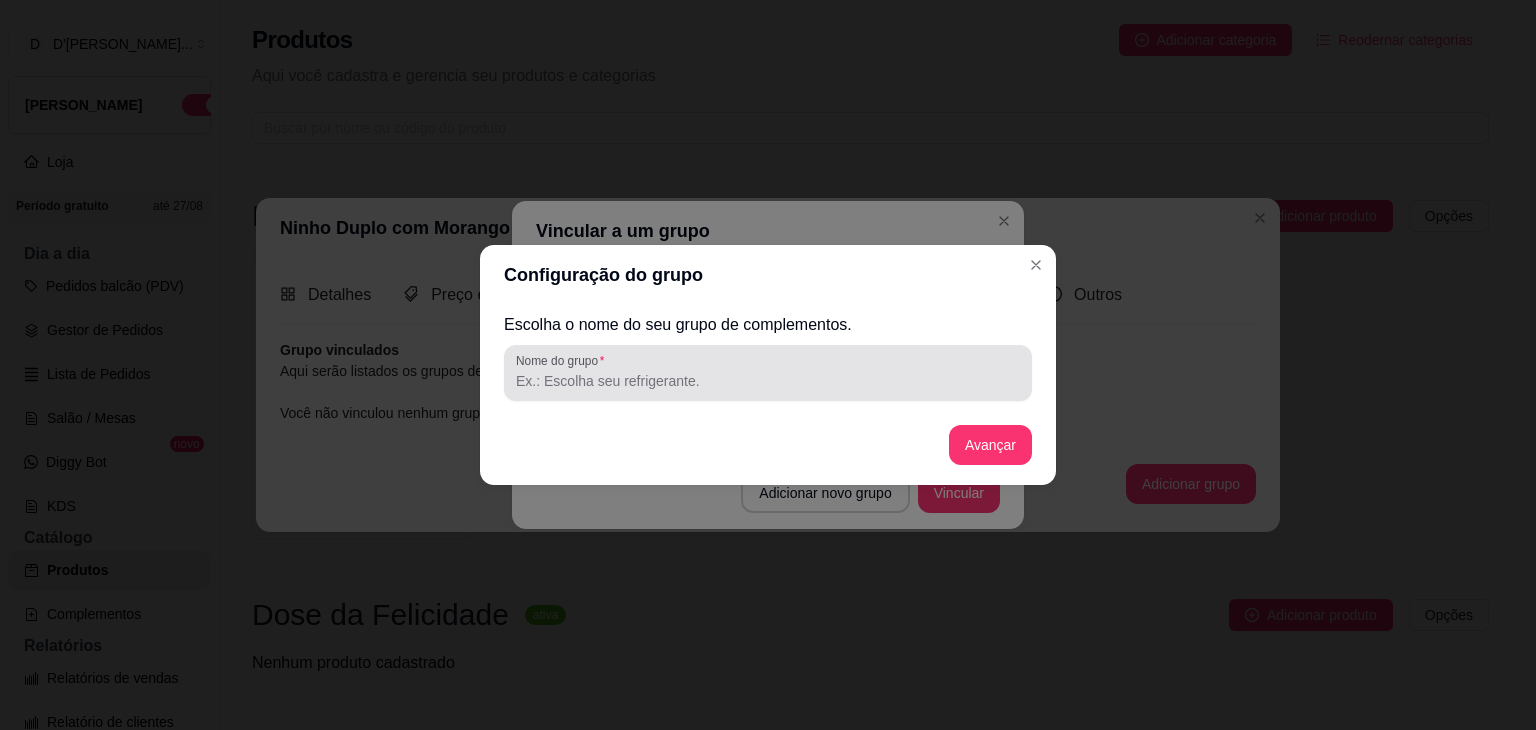 click on "Nome do grupo" at bounding box center (768, 381) 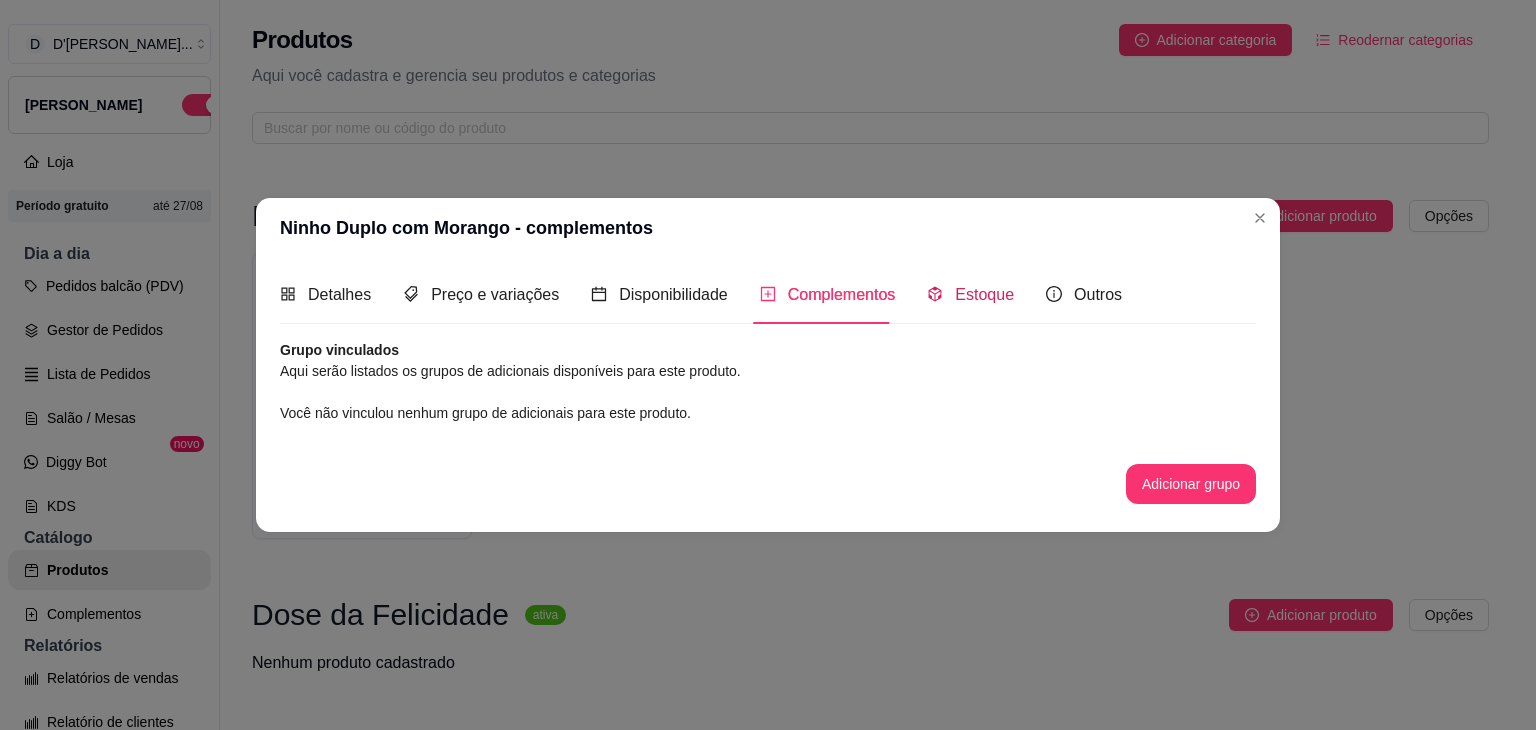 click on "Estoque" at bounding box center (984, 294) 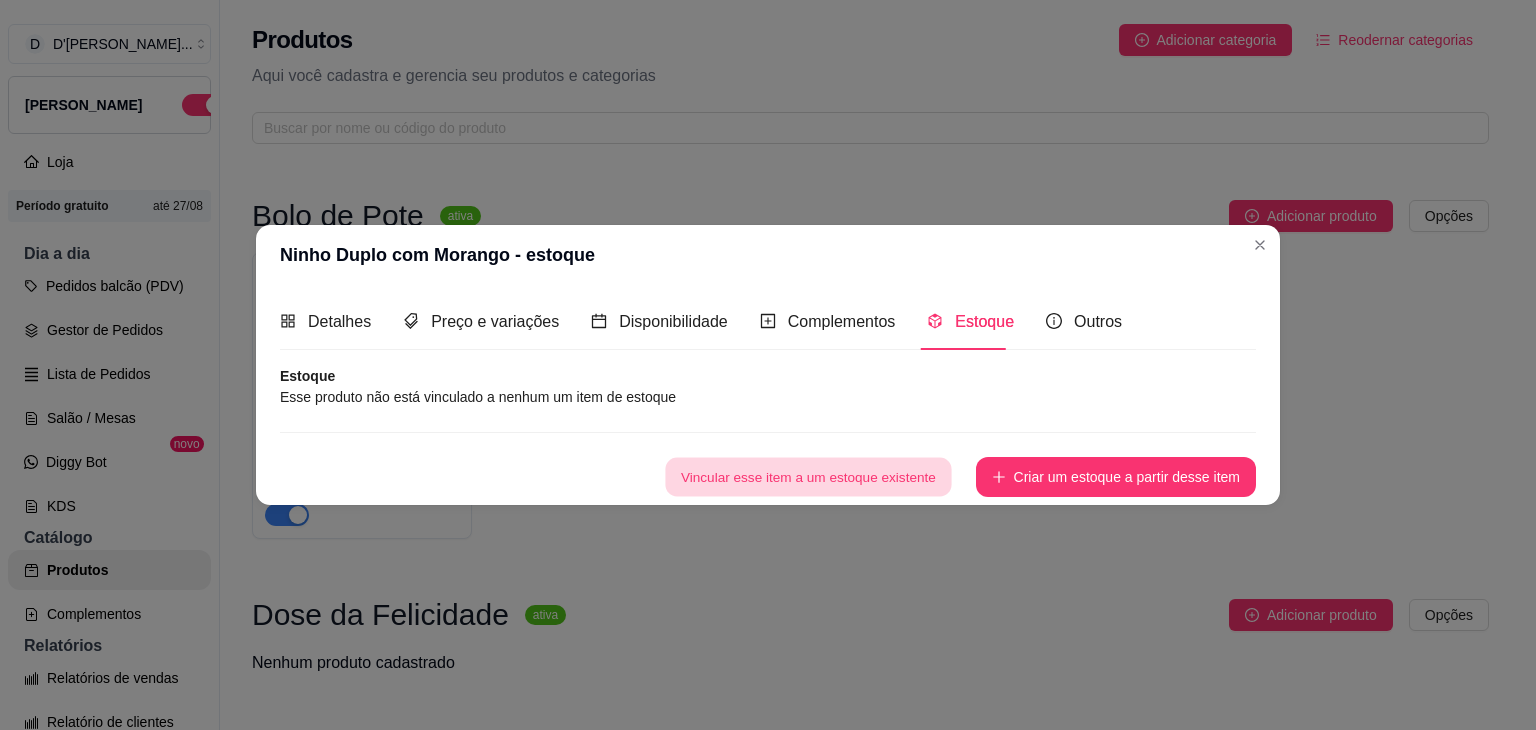 click on "Vincular esse item a um estoque existente" at bounding box center [808, 477] 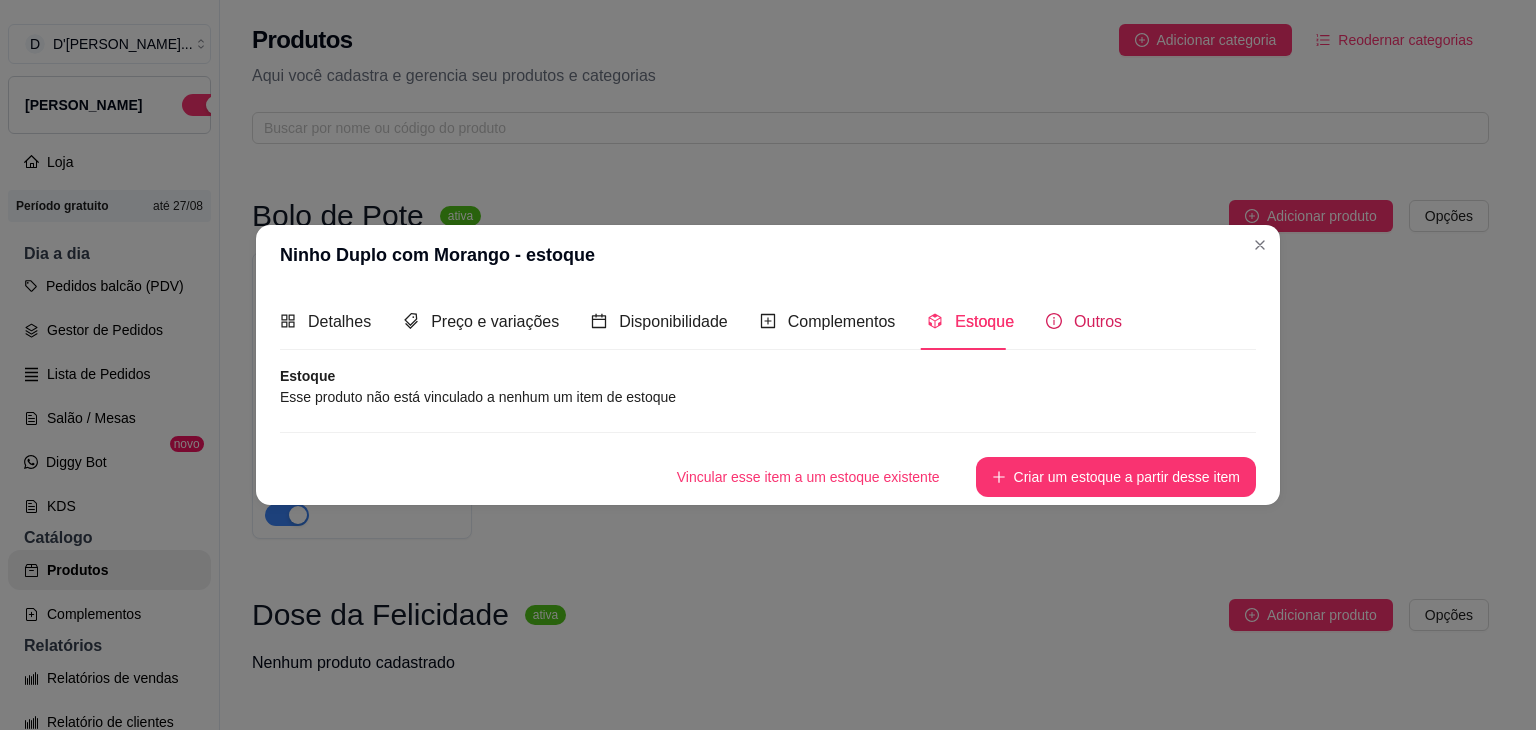 click on "Outros" at bounding box center (1098, 321) 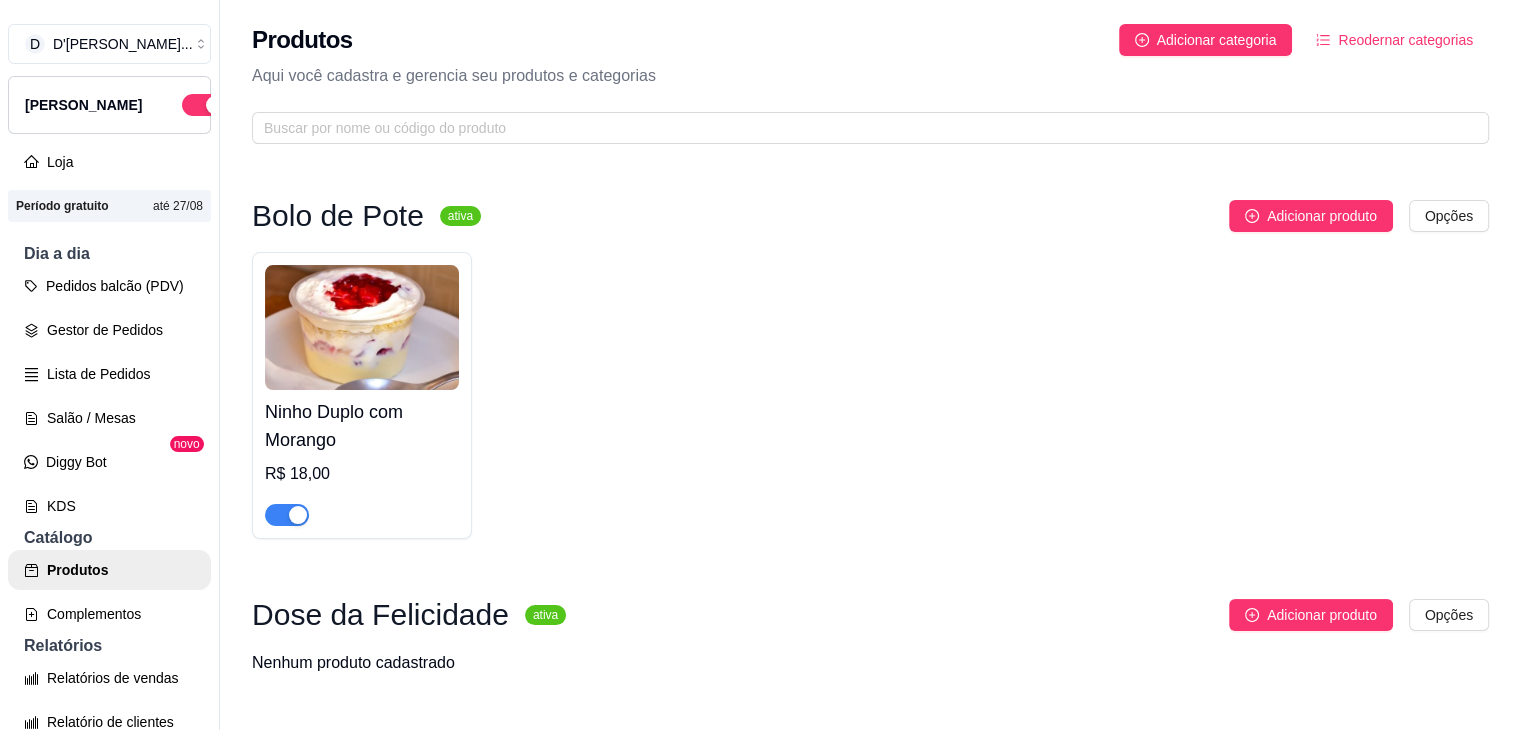 click on "Ninho Duplo com Morango   R$ 18,00" at bounding box center (870, 395) 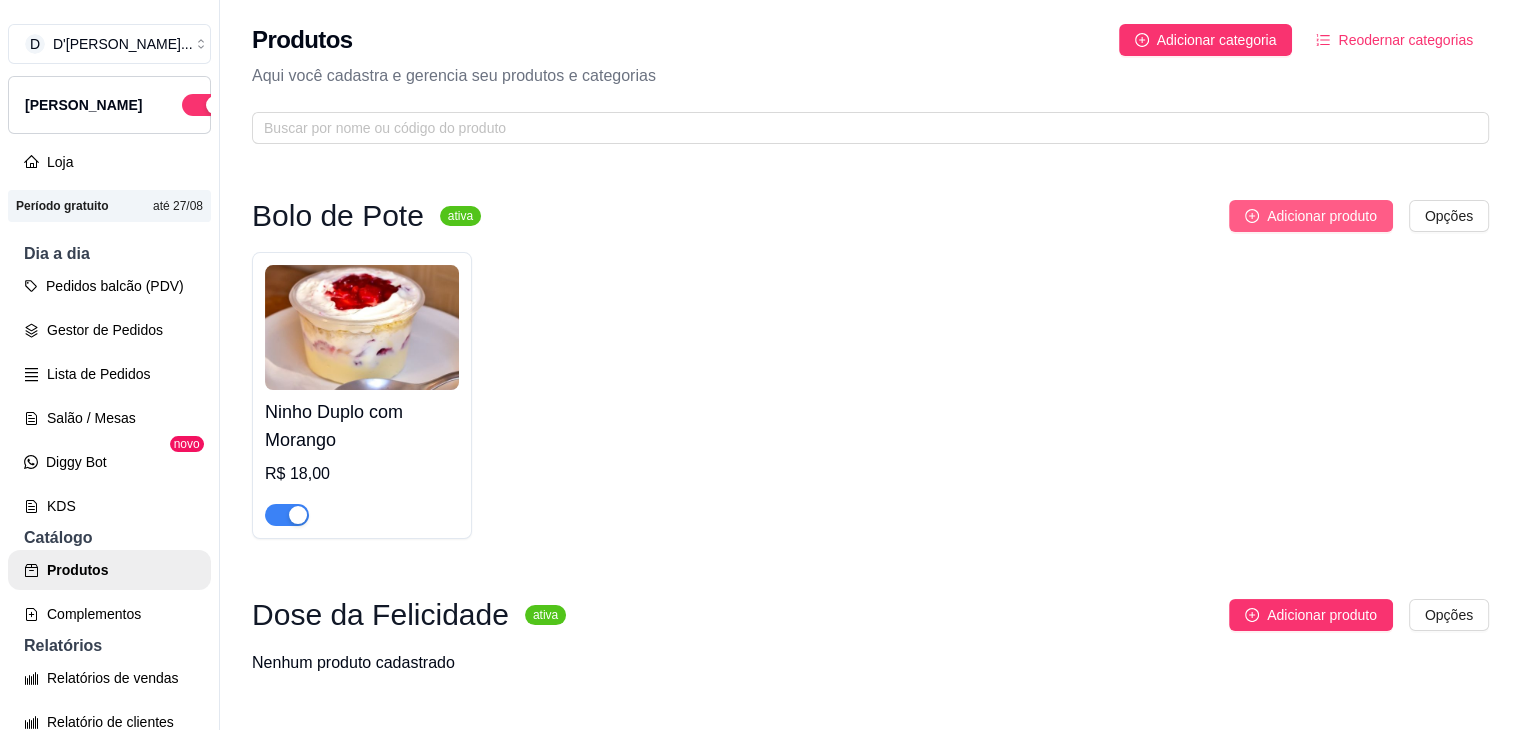 click on "Adicionar produto" at bounding box center [1322, 216] 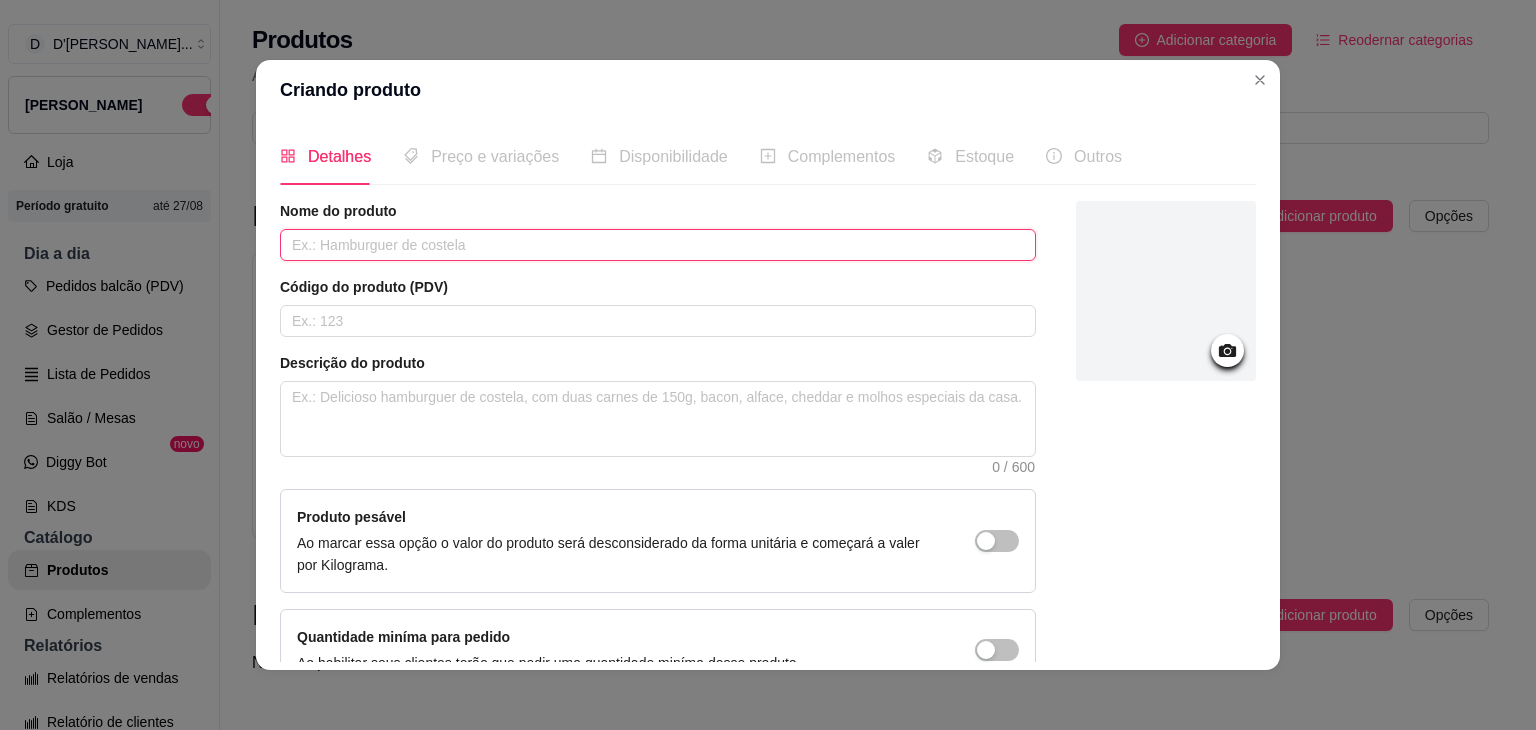 click at bounding box center (658, 245) 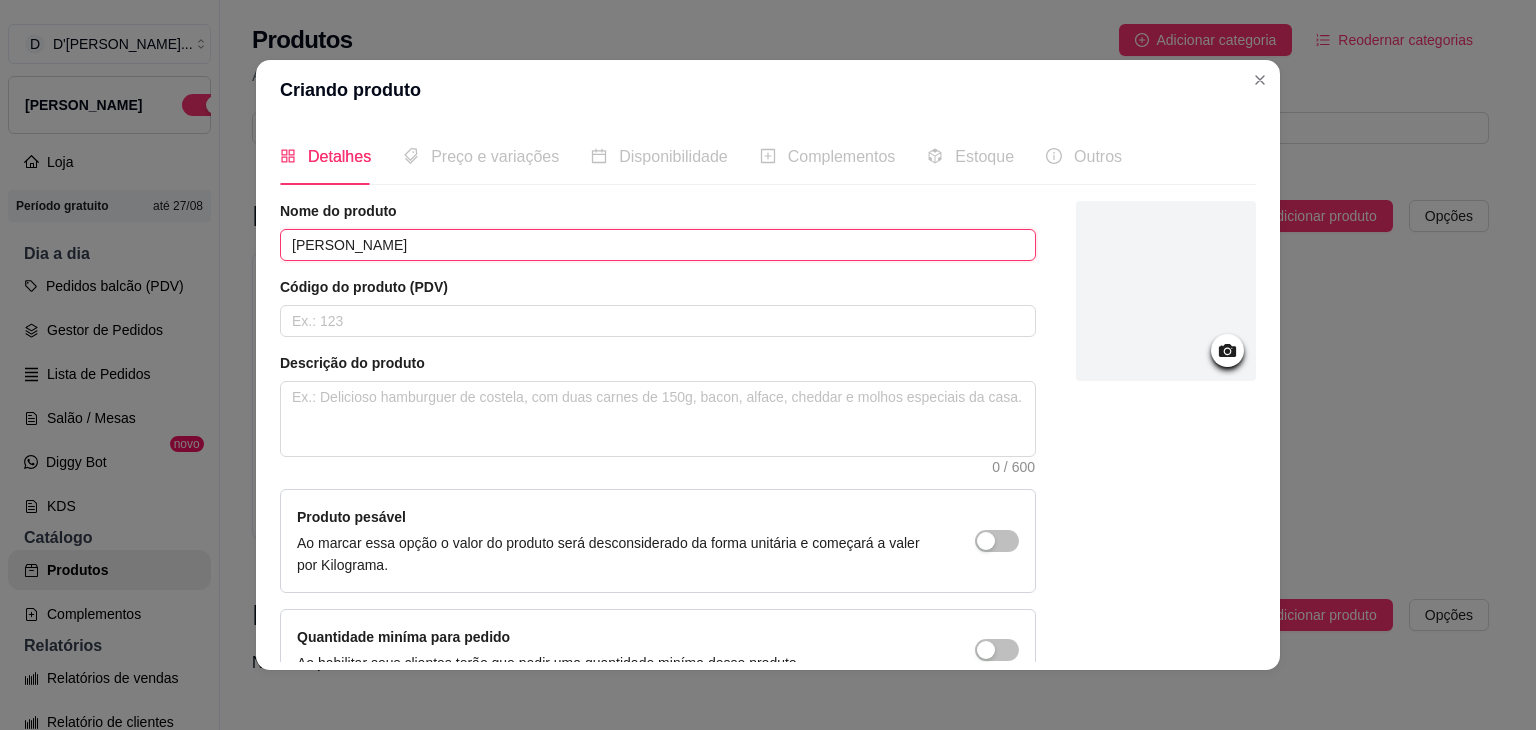 type on "[PERSON_NAME]" 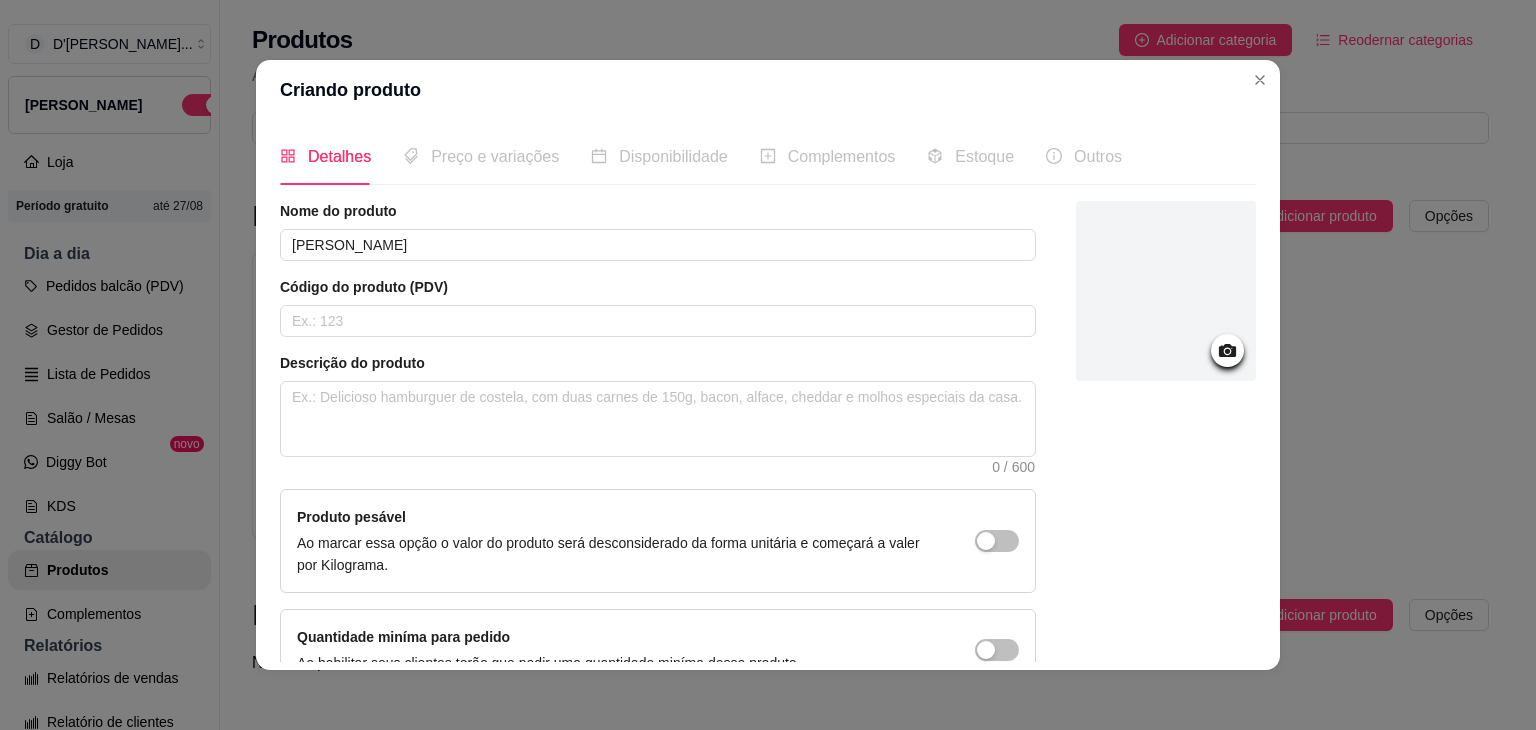 click 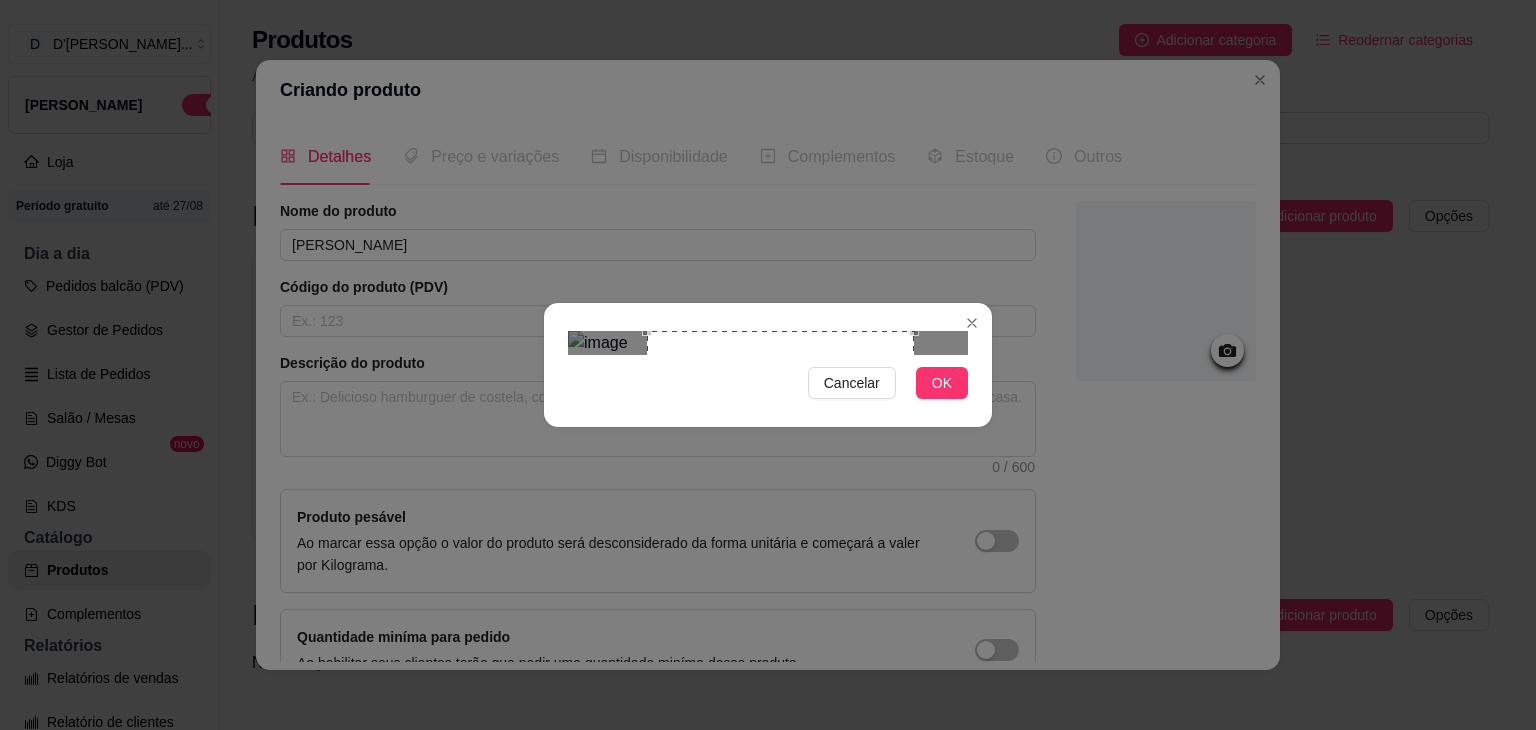 click at bounding box center (780, 464) 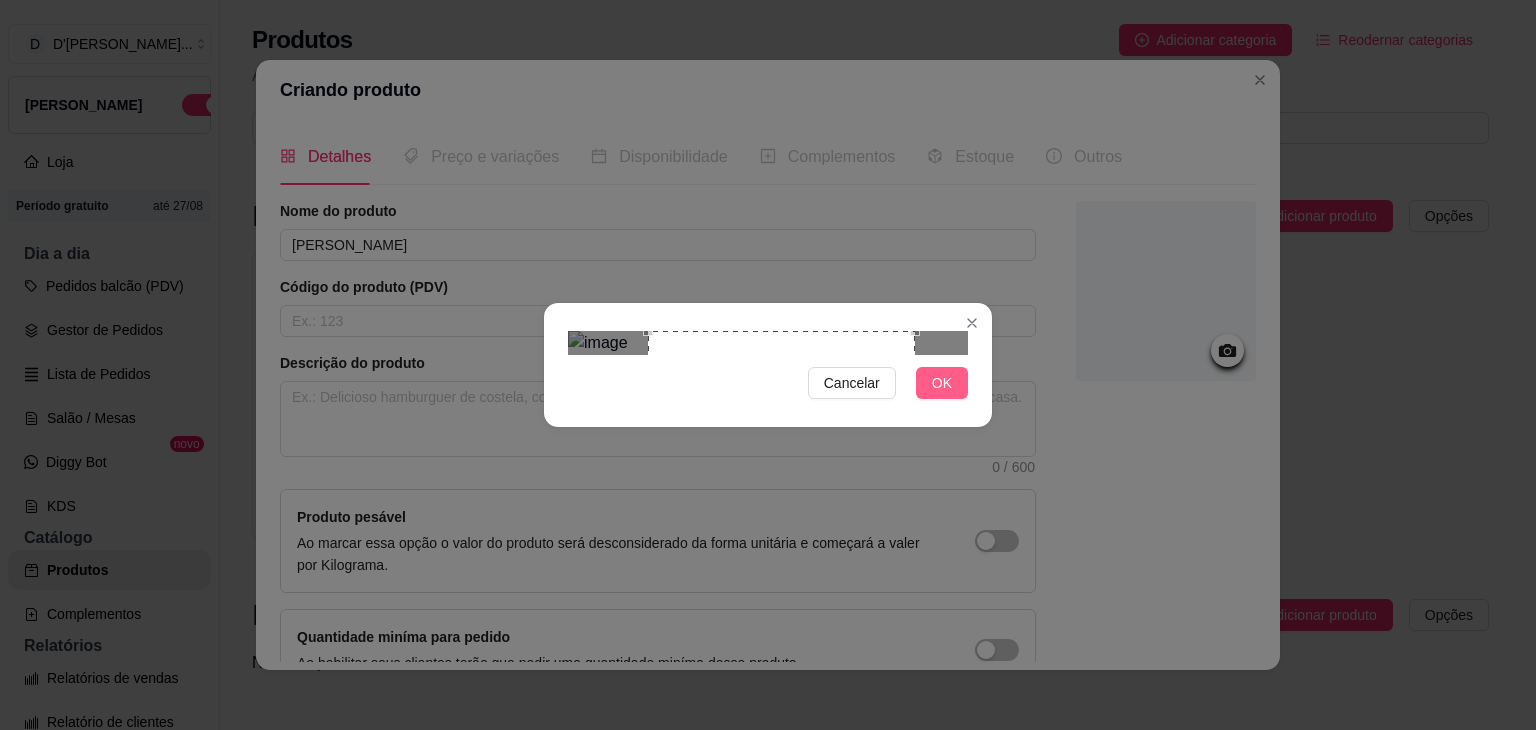 click on "OK" at bounding box center [942, 383] 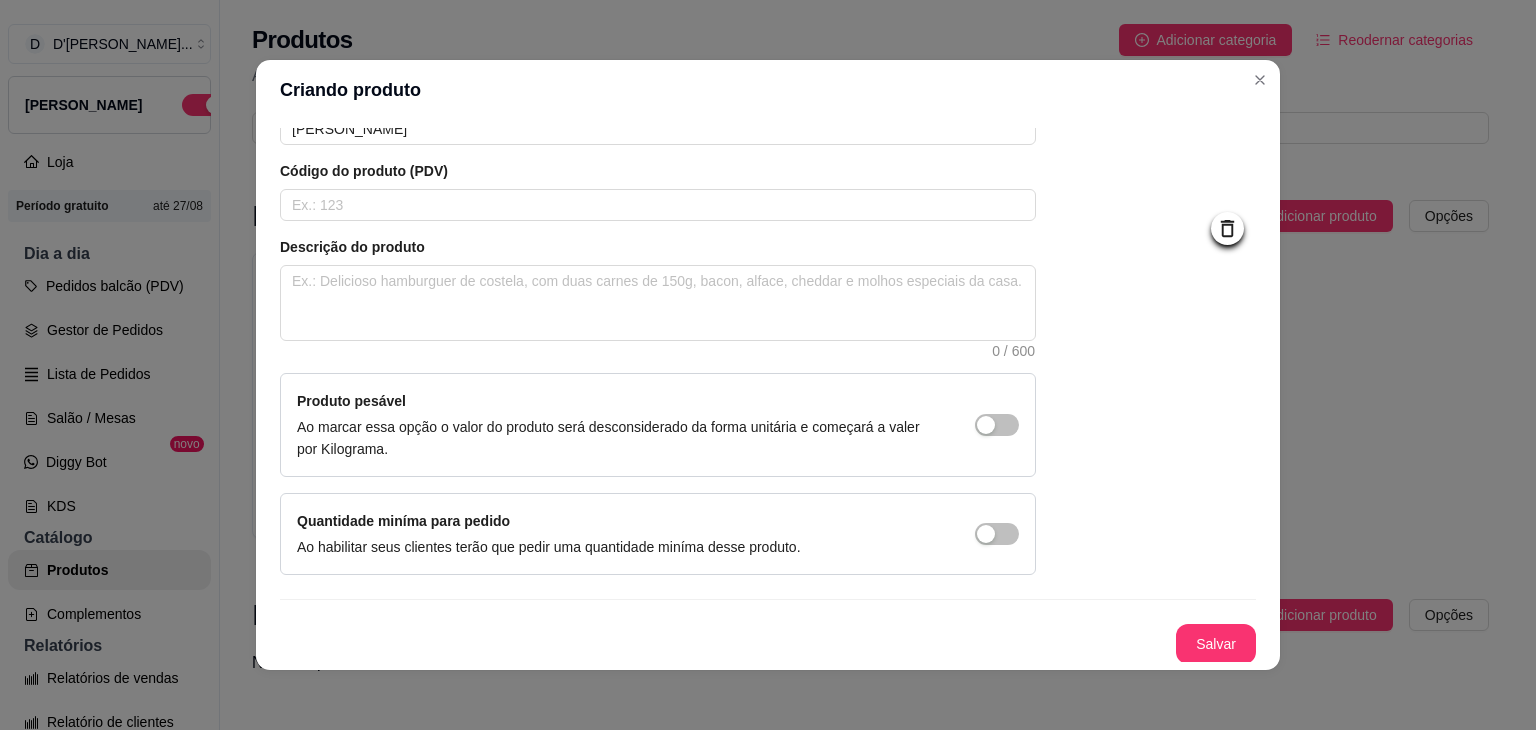 scroll, scrollTop: 0, scrollLeft: 0, axis: both 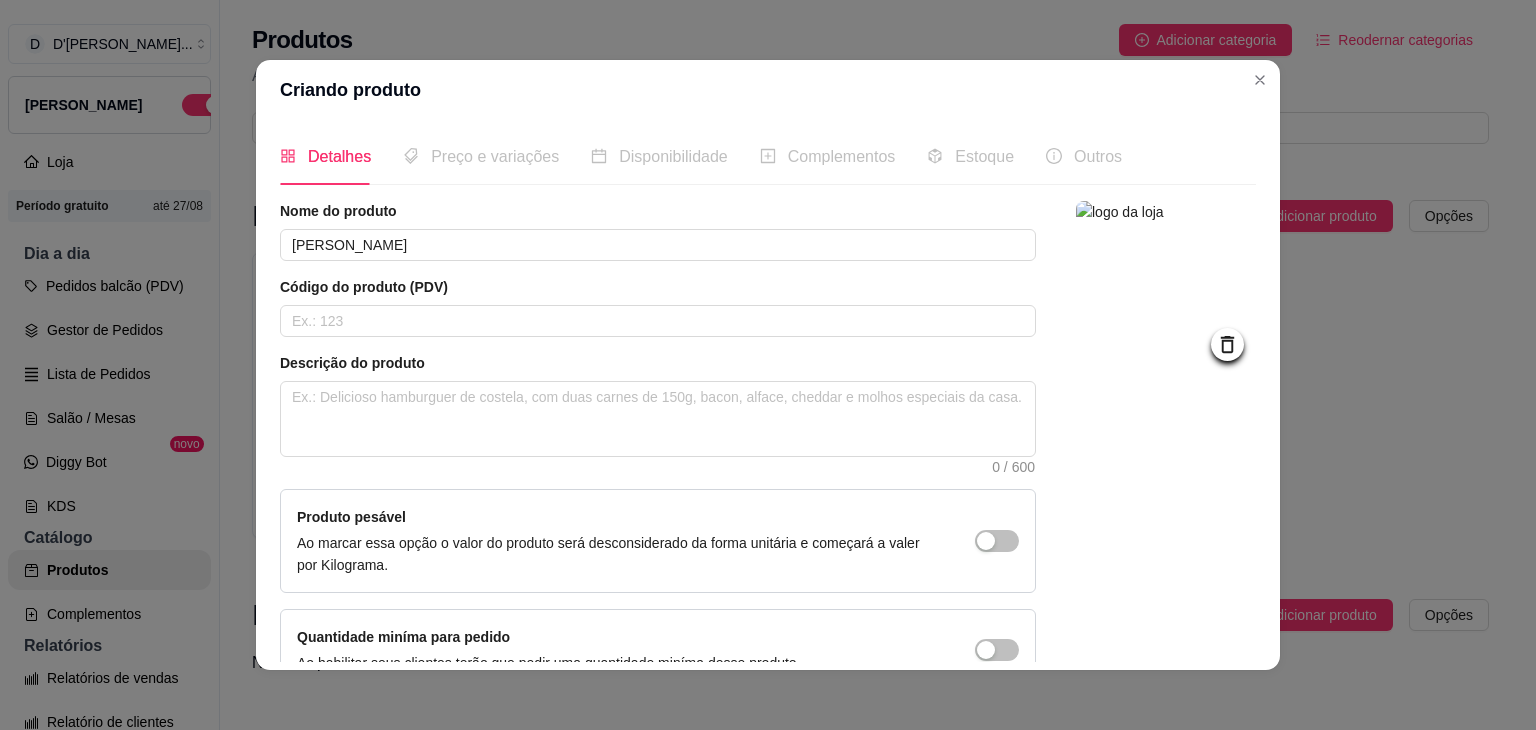 click on "Preço e variações" at bounding box center [495, 156] 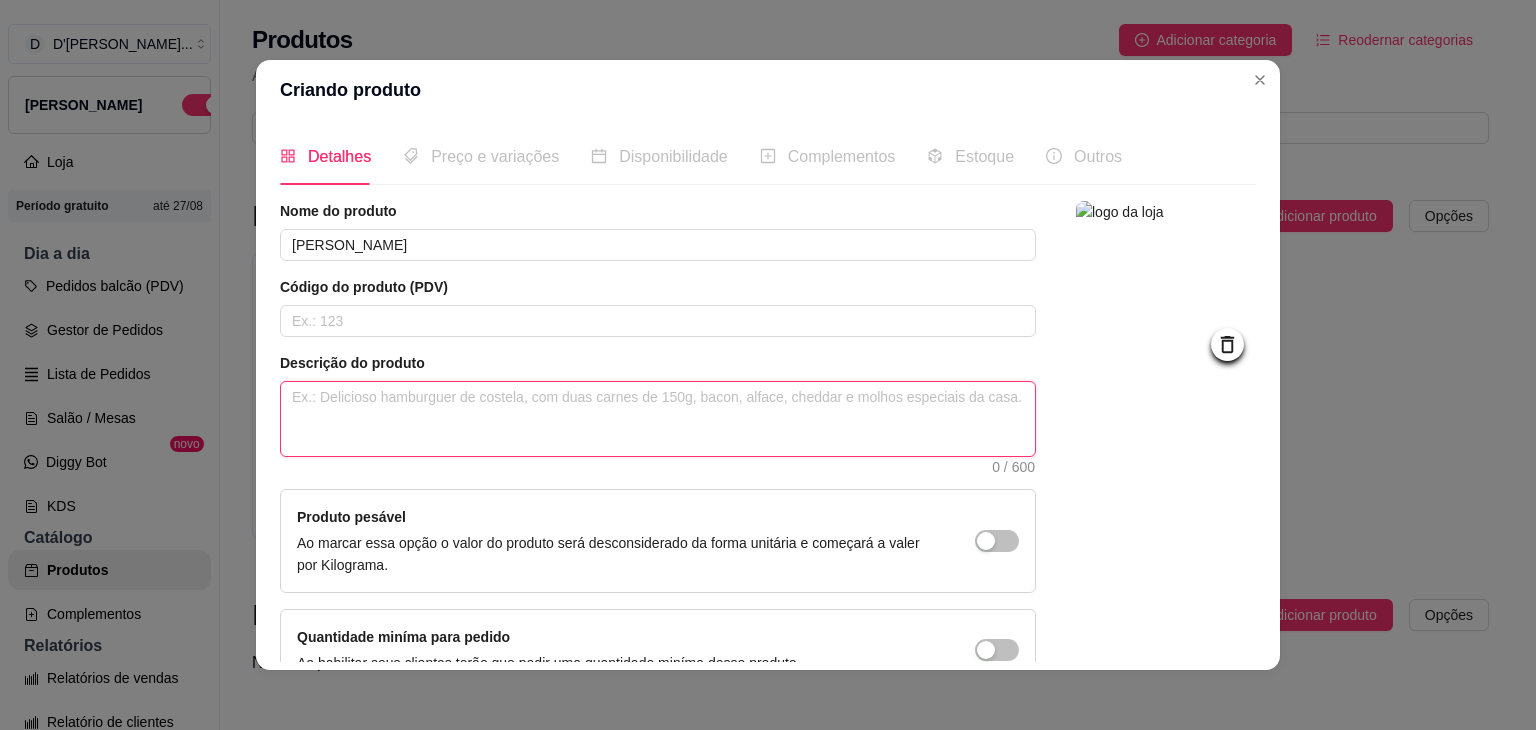 click at bounding box center (658, 419) 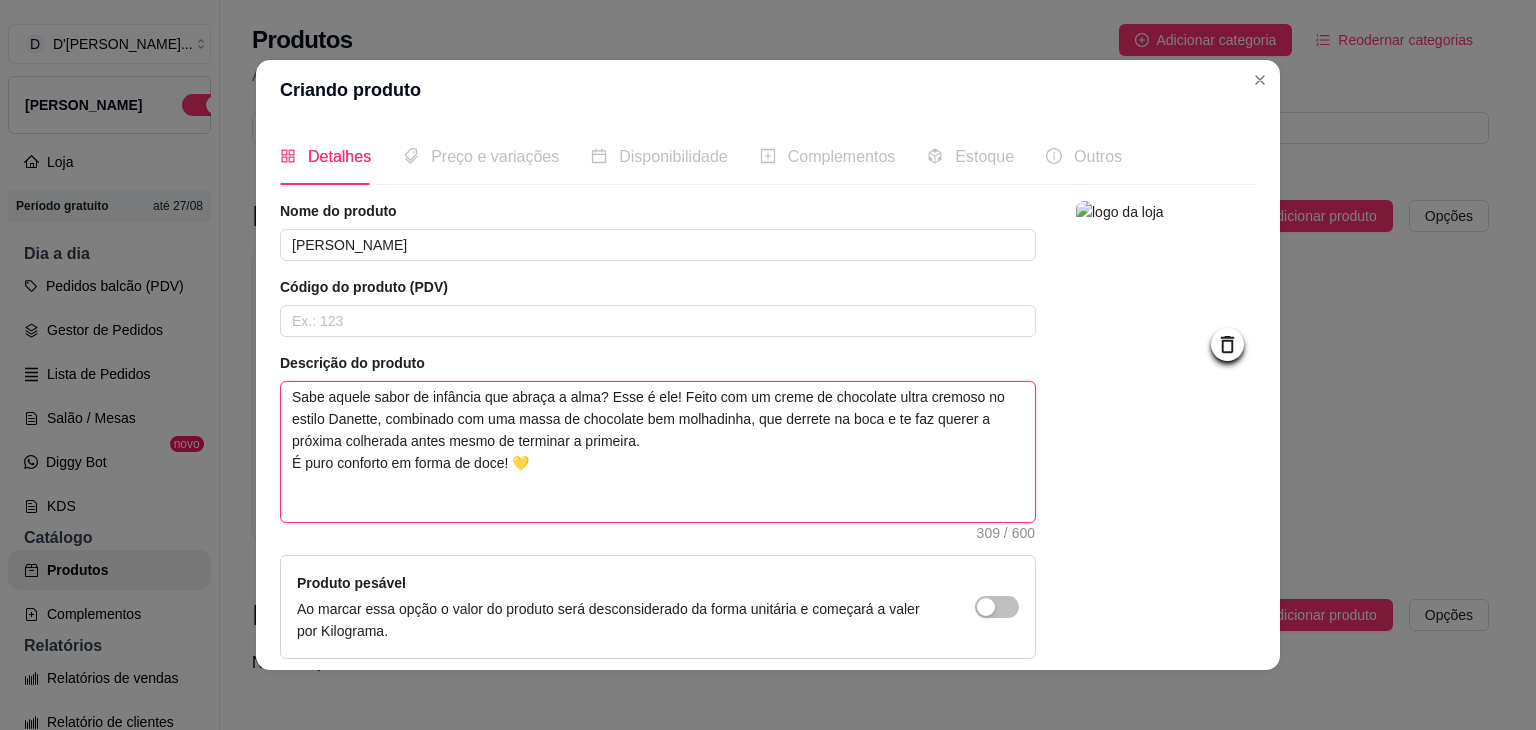 type 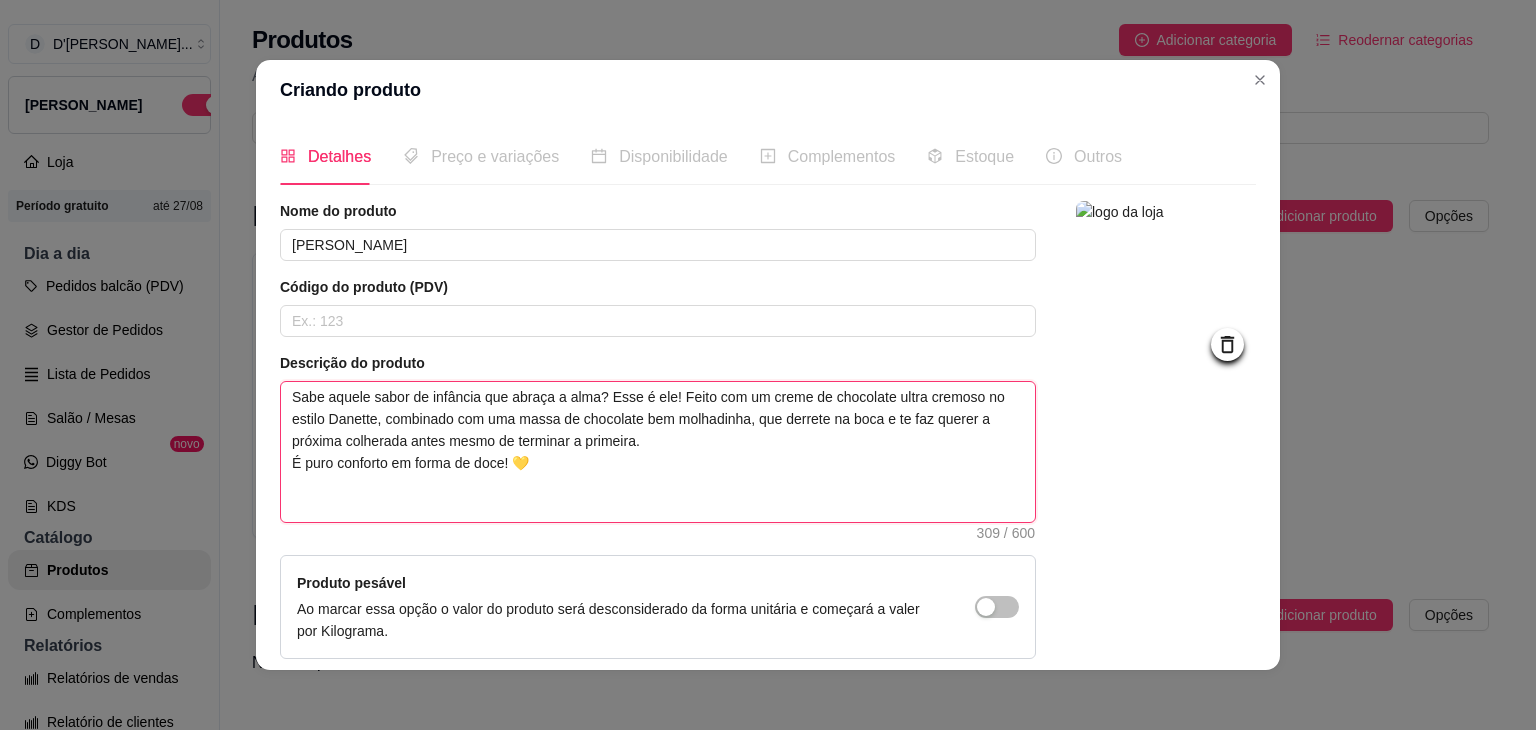 type on "Sabe aquele sabor de infância que abraça a alma? Esse é ele! Feito com um creme de chocolate ultra cremoso no estilo Danette, combinado com uma massa de chocolate bem molhadinha, que derrete na boca e te faz querer a próxima colherada antes mesmo de terminar a primeira.
É puro conforto em forma de doce! 💛" 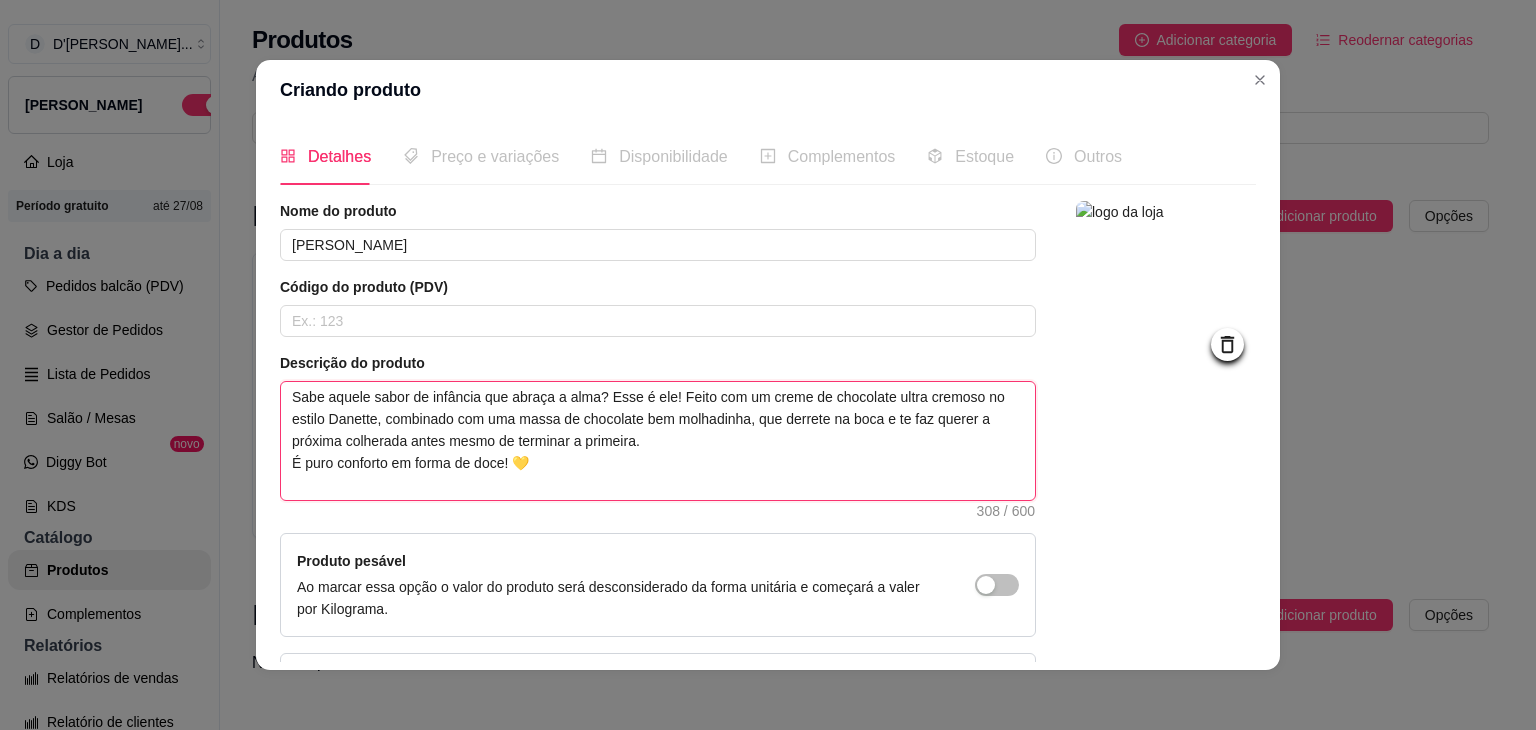 type 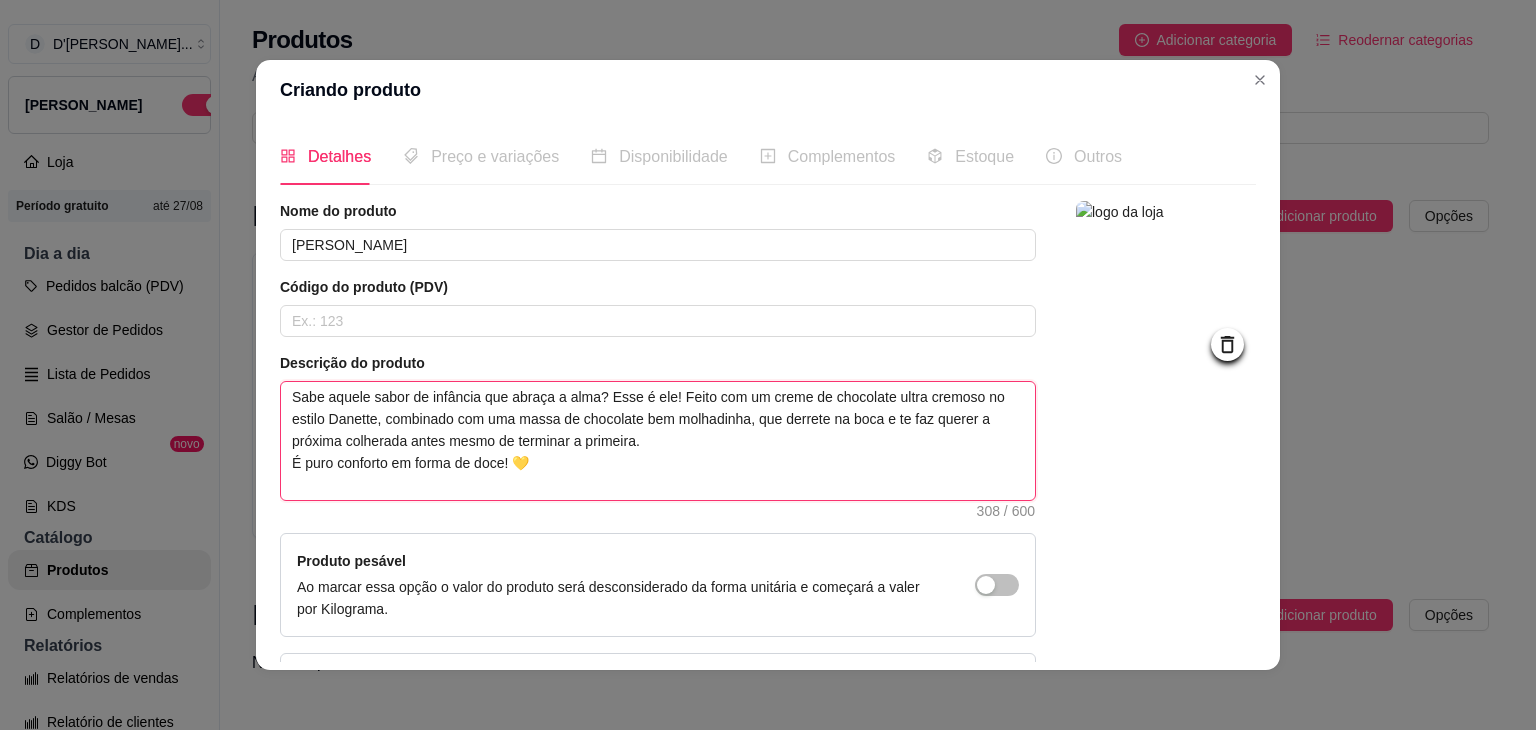 type on "Sabe aquele sabor de infância que abraça a alma? Esse é ele! Feito com um creme de chocolate ultra cremoso no estilo Danette, combinado com uma massa de chocolate bem molhadinha, que derrete na boca e te faz querer a próxima colherada antes mesmo de terminar a primeira.
É puro conforto em forma de doce! 💛" 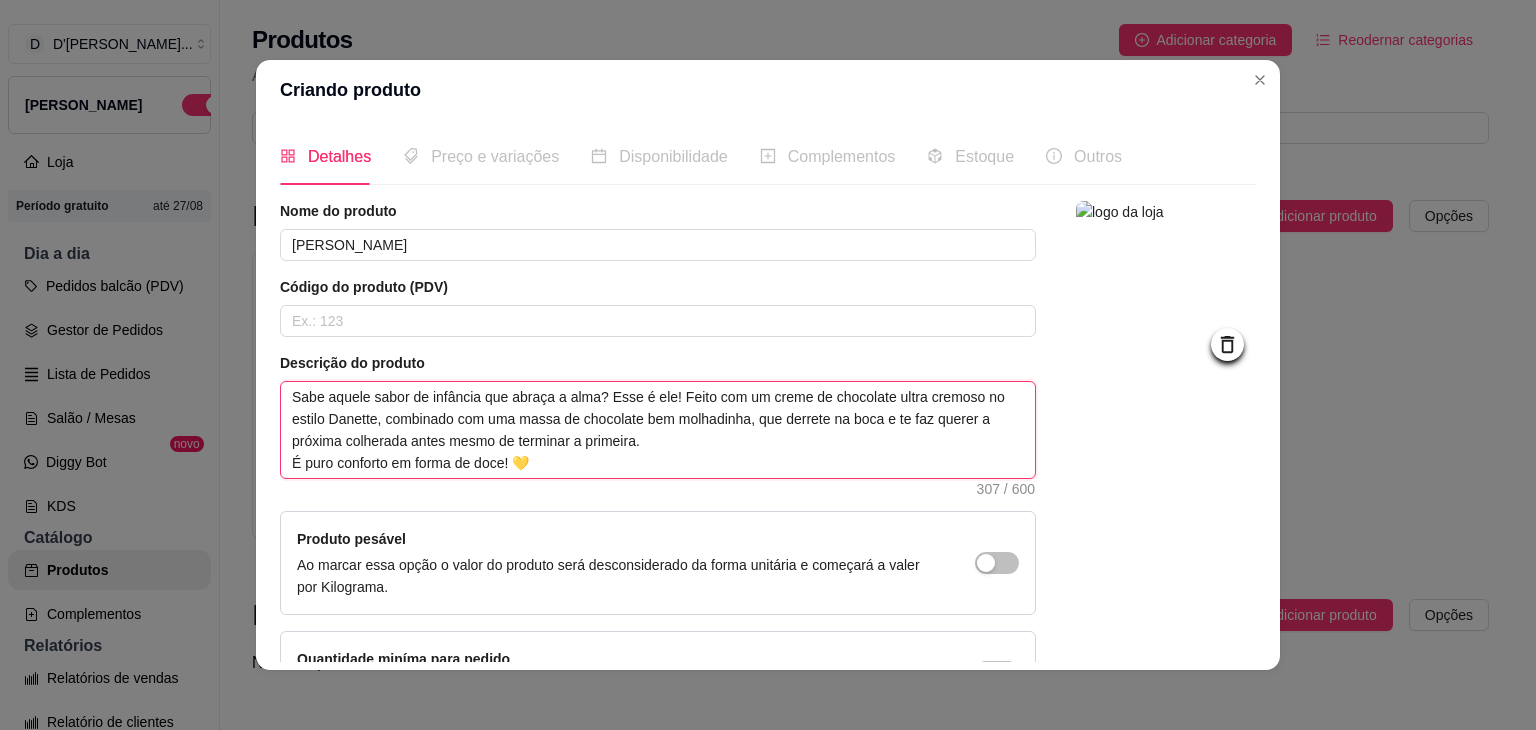 type on "Sabe aquele sabor de infância que abraça a alma? Esse é ele! Feito com um creme de chocolate ultra cremoso no estilo Danette, combinado com uma massa de chocolate bem molhadinha, que derrete na boca e te faz querer a próxima colherada antes mesmo de terminar a primeira.
É puro conforto em forma de doce! 💛" 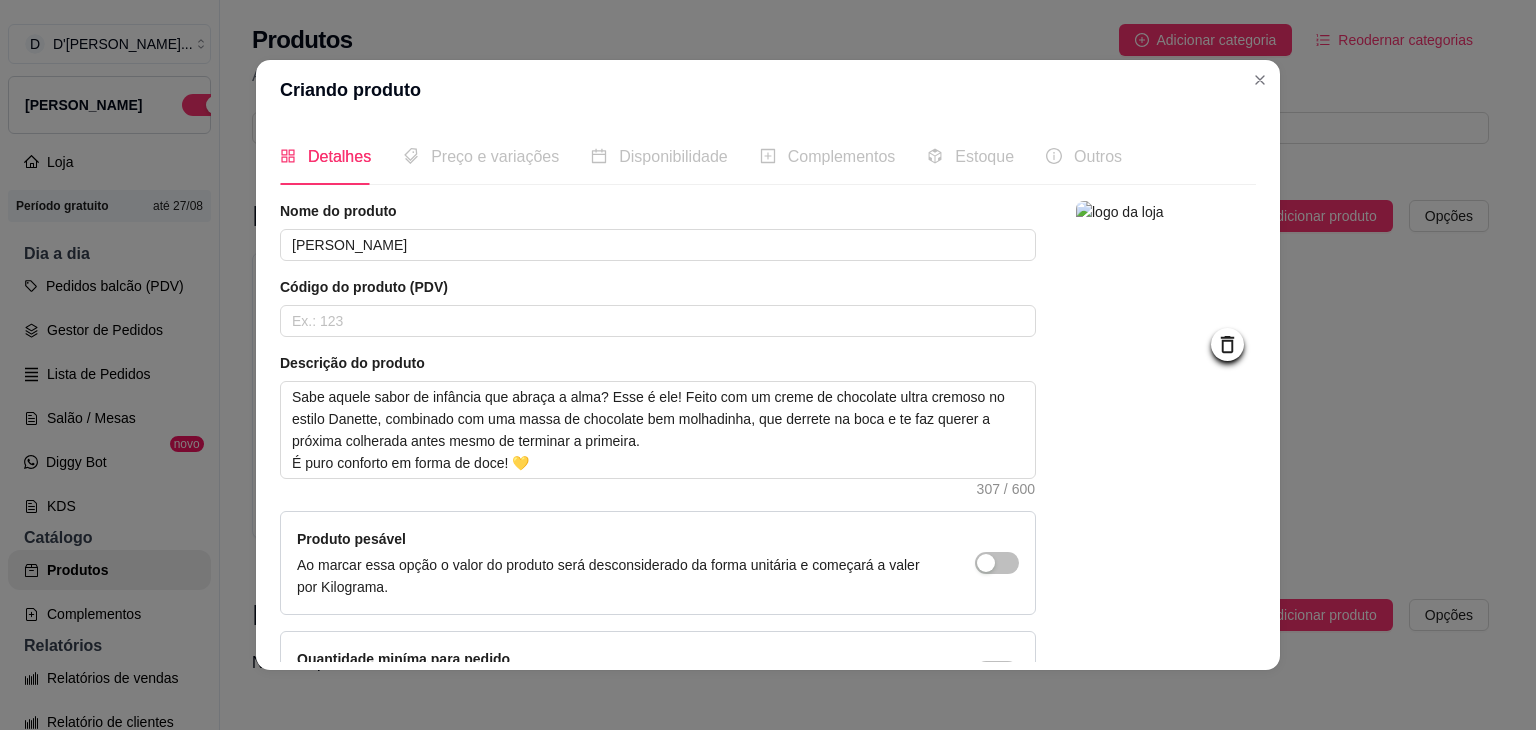 scroll, scrollTop: 138, scrollLeft: 0, axis: vertical 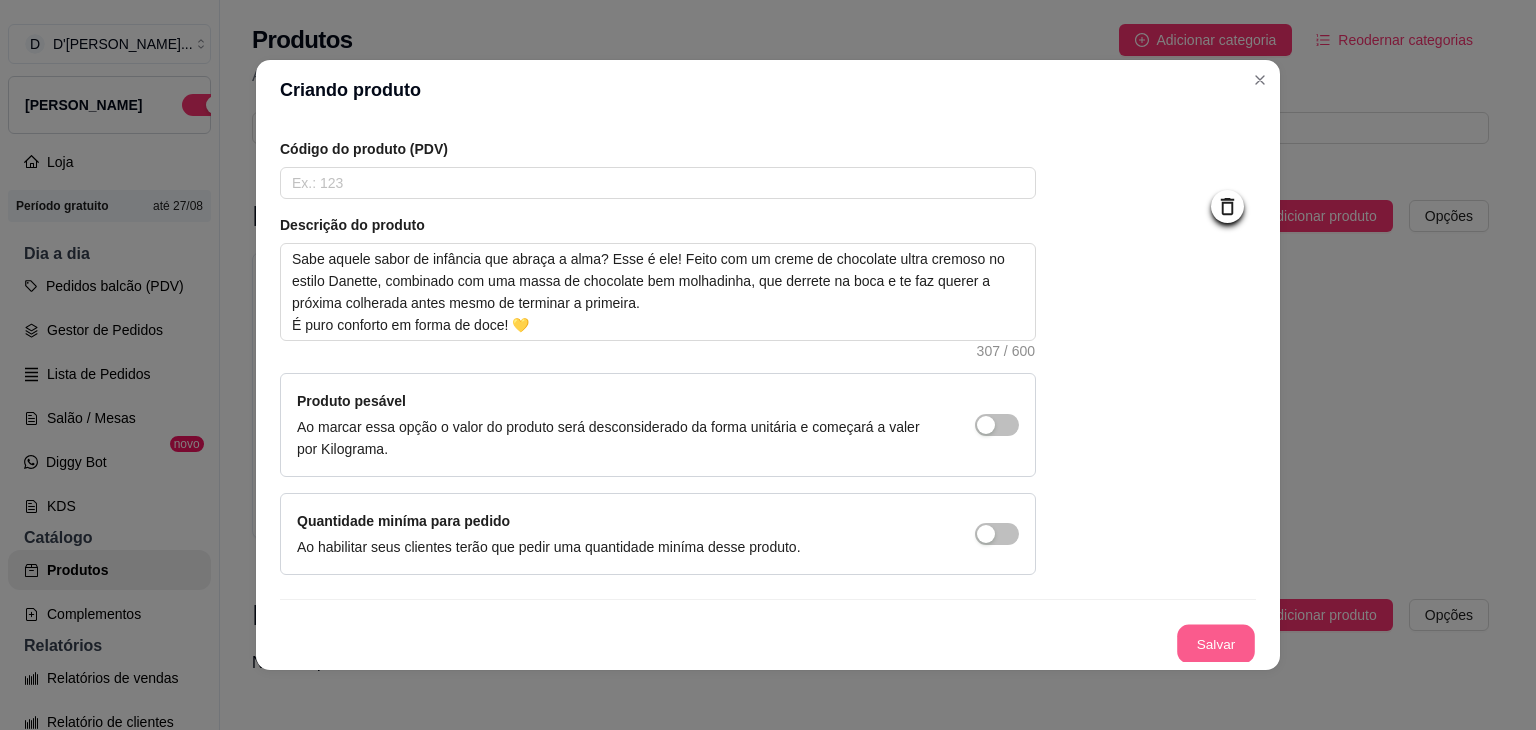 click on "Salvar" at bounding box center [1216, 644] 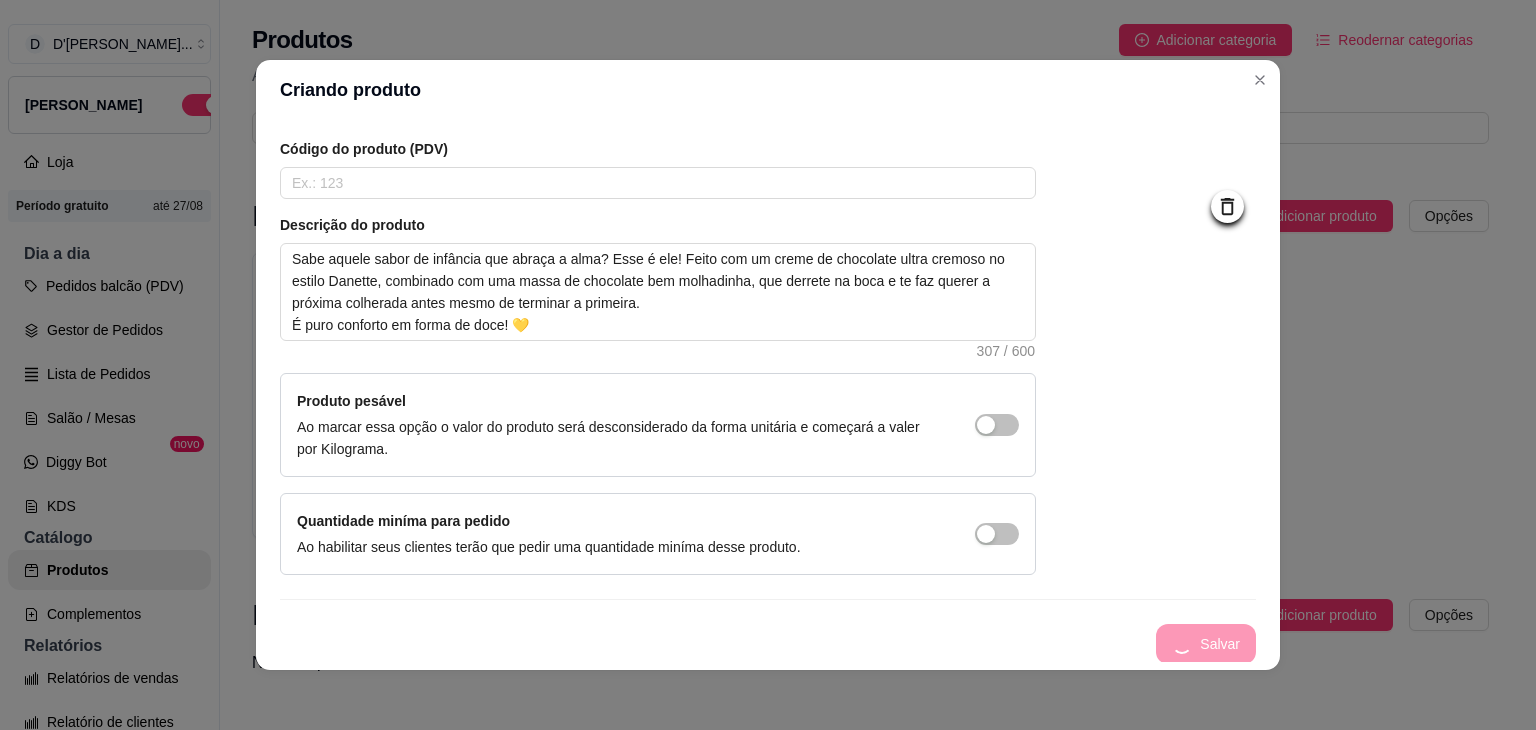 type 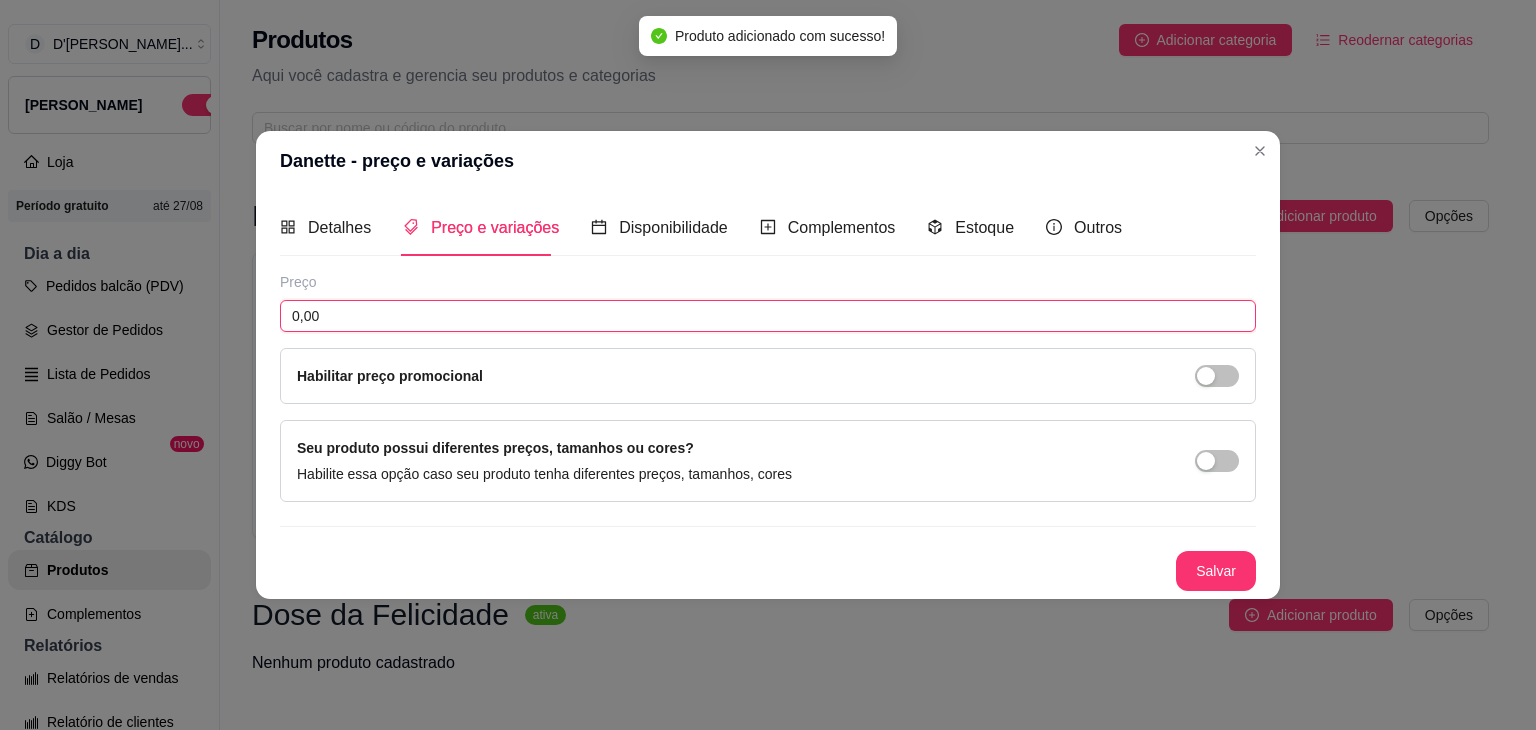 click on "0,00" at bounding box center (768, 316) 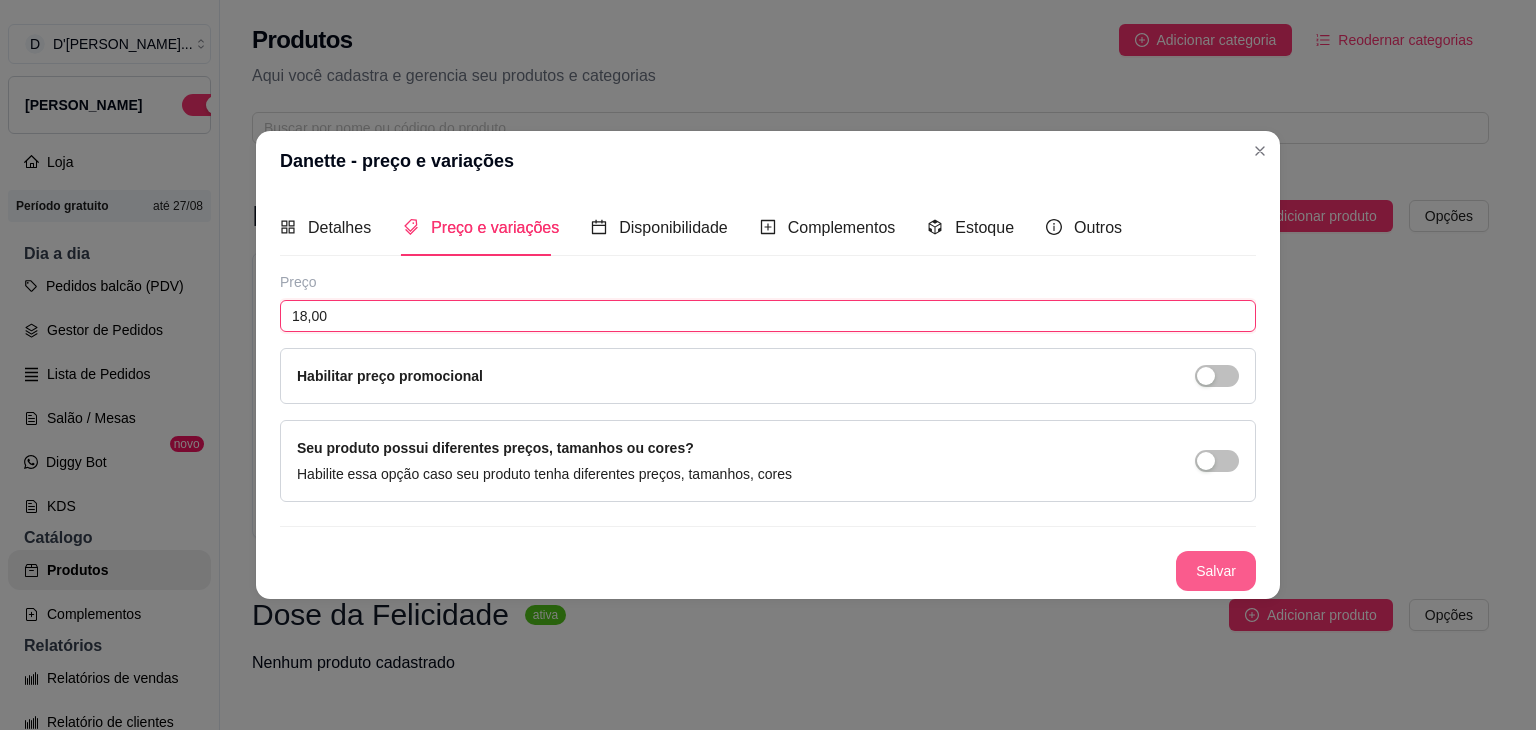 type on "18,00" 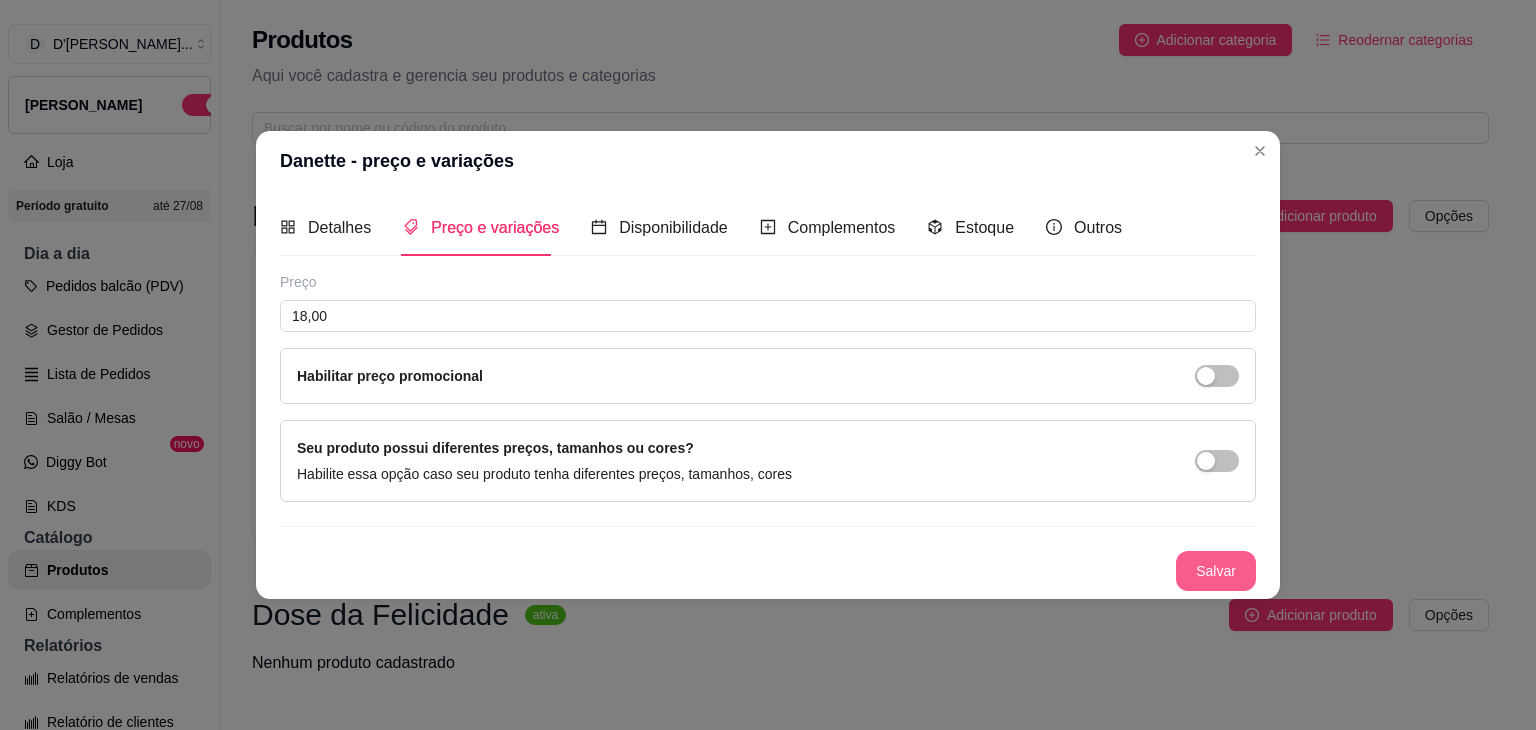 click on "Salvar" at bounding box center (1216, 571) 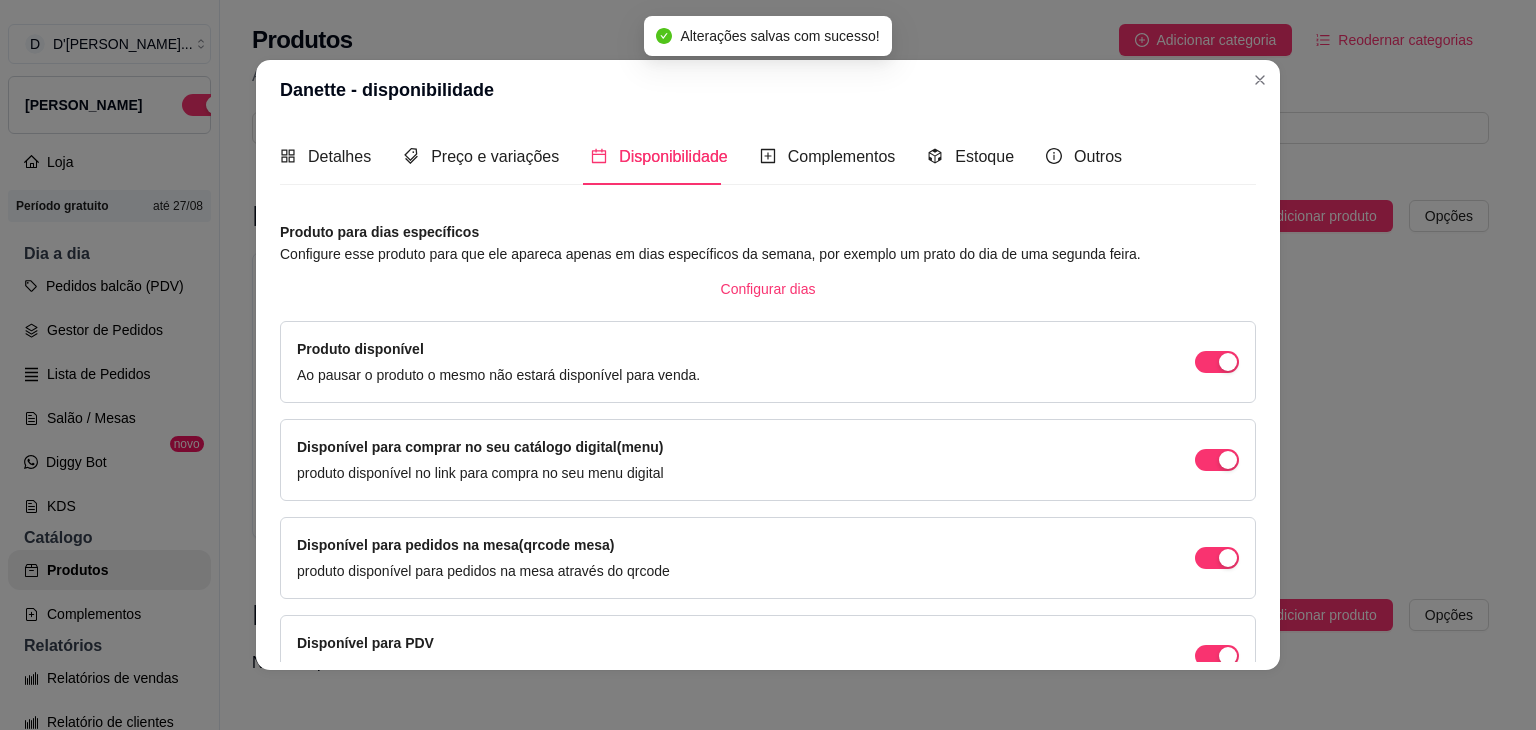 click at bounding box center (1217, 362) 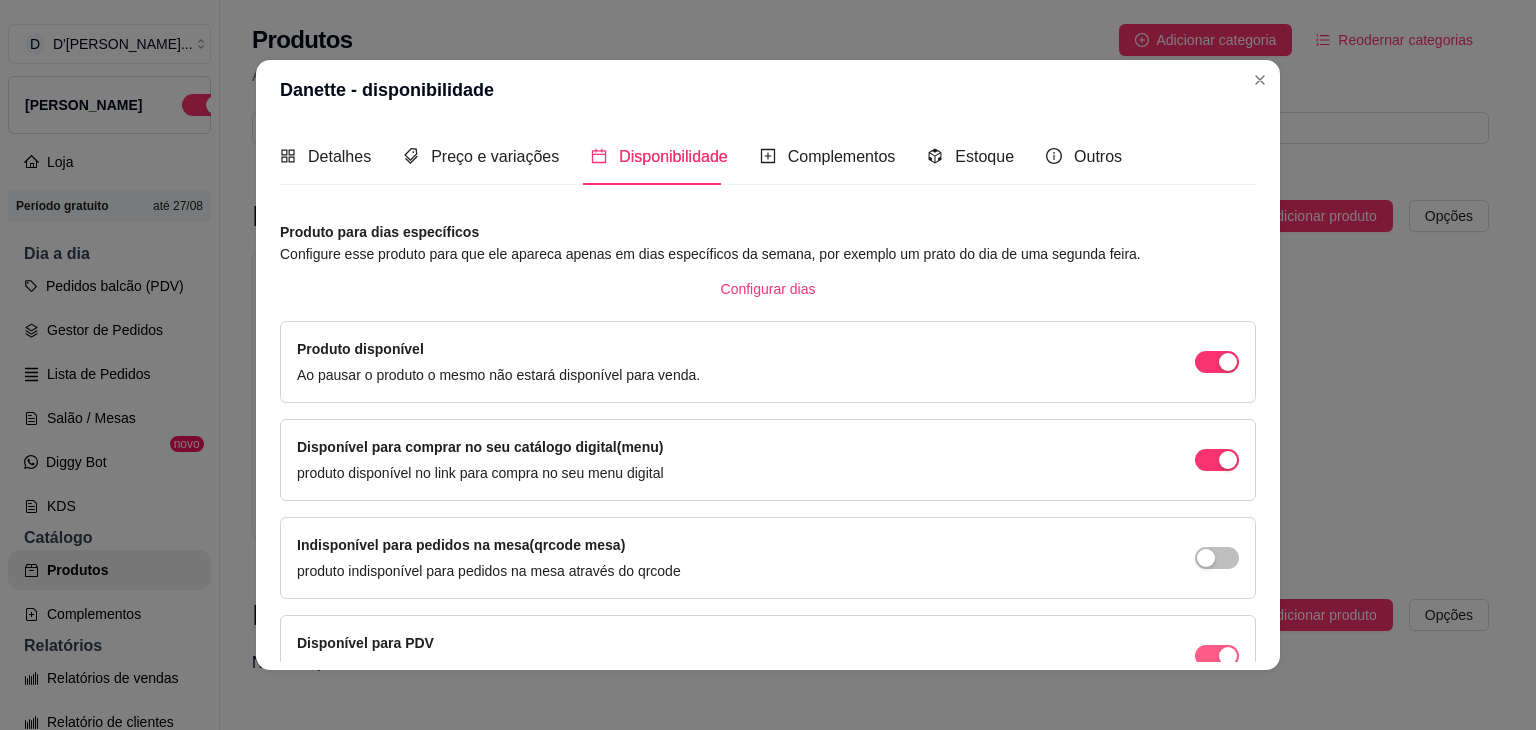 click at bounding box center [1228, 362] 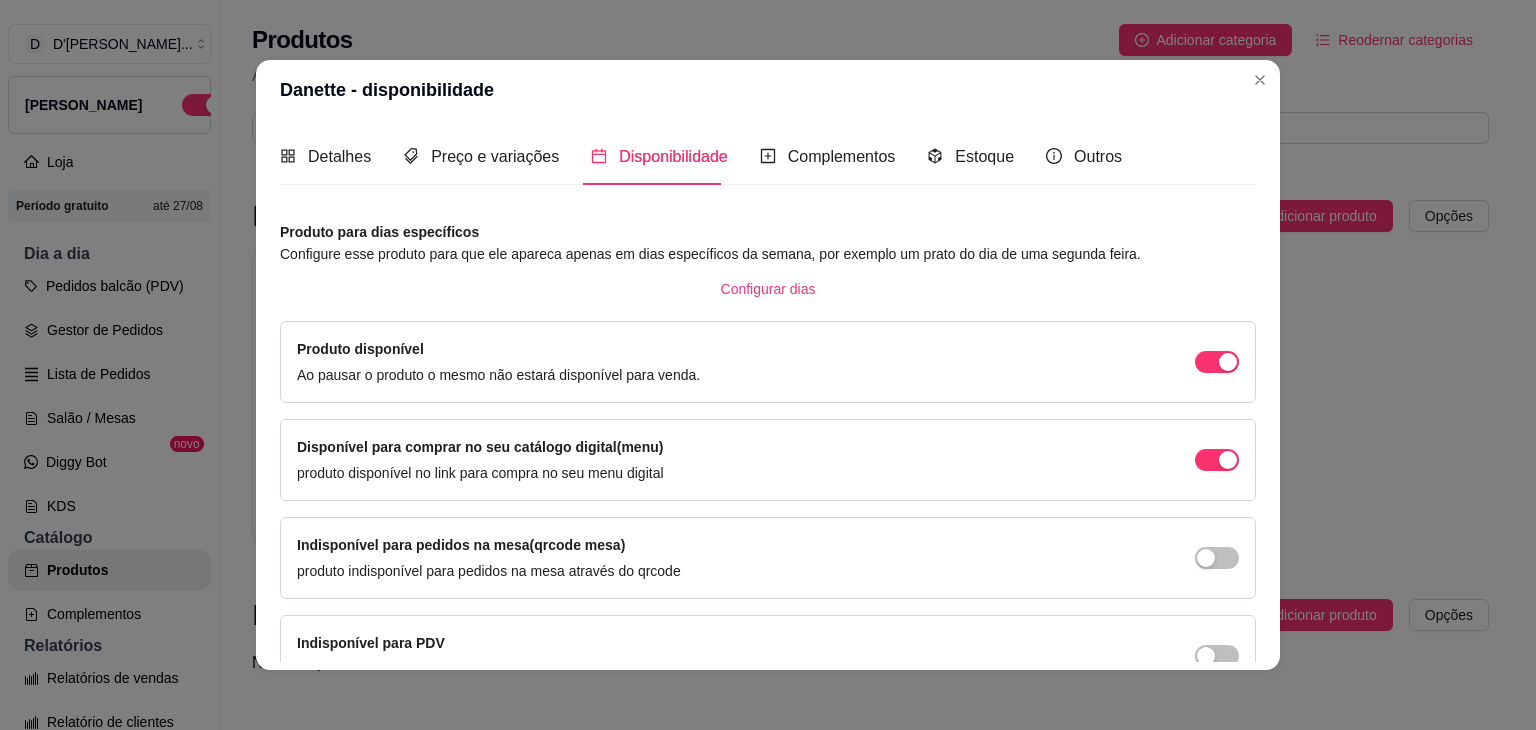 scroll, scrollTop: 114, scrollLeft: 0, axis: vertical 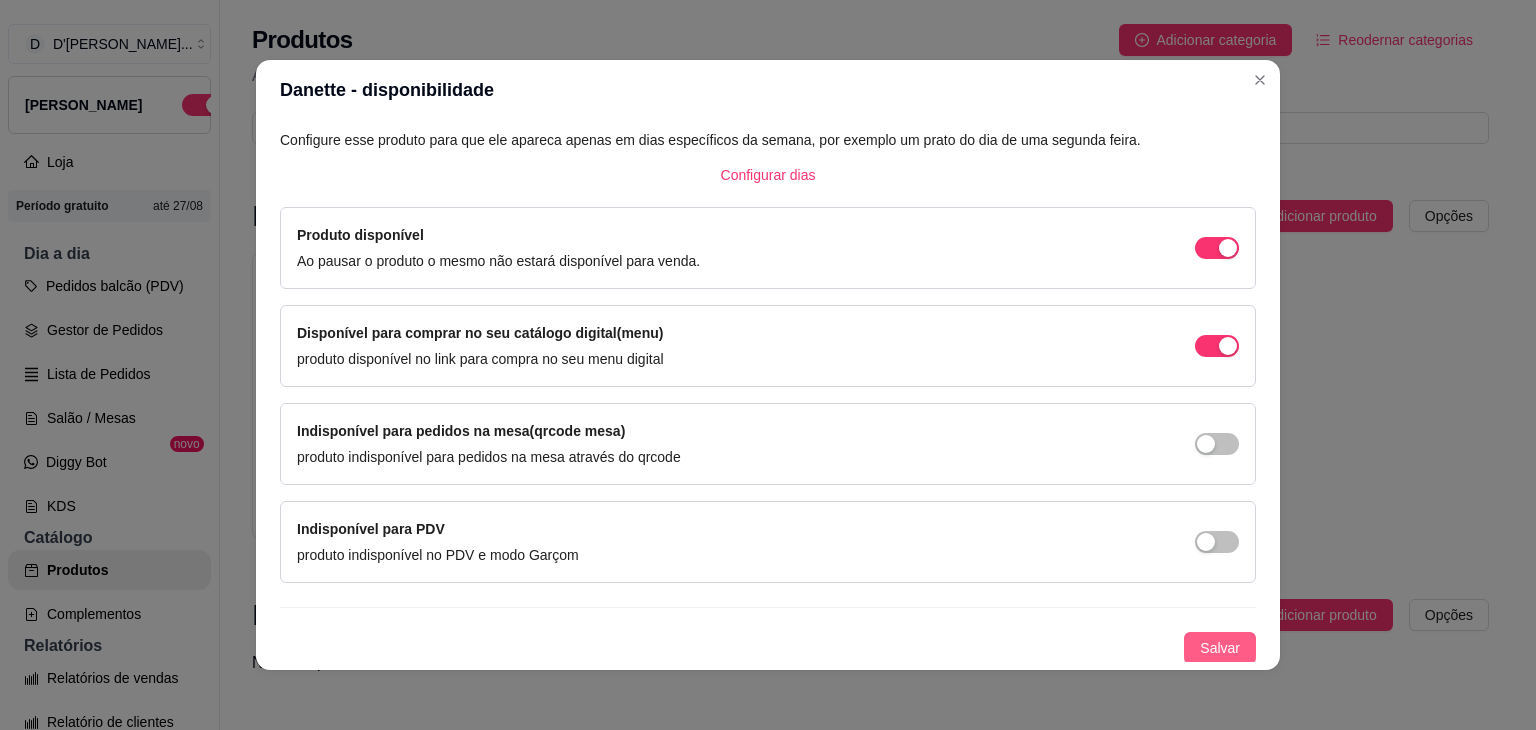 click on "Salvar" at bounding box center (1220, 648) 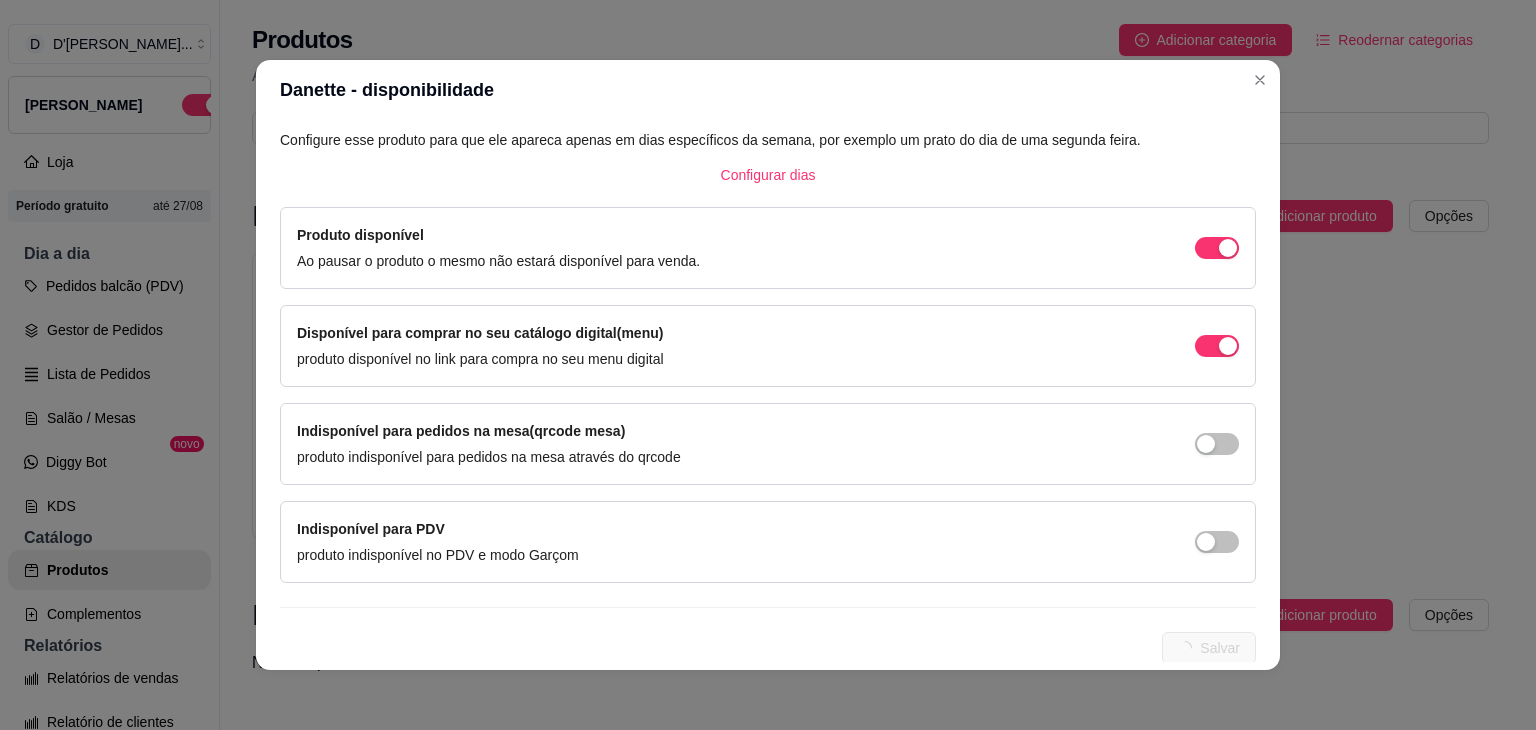 scroll, scrollTop: 0, scrollLeft: 0, axis: both 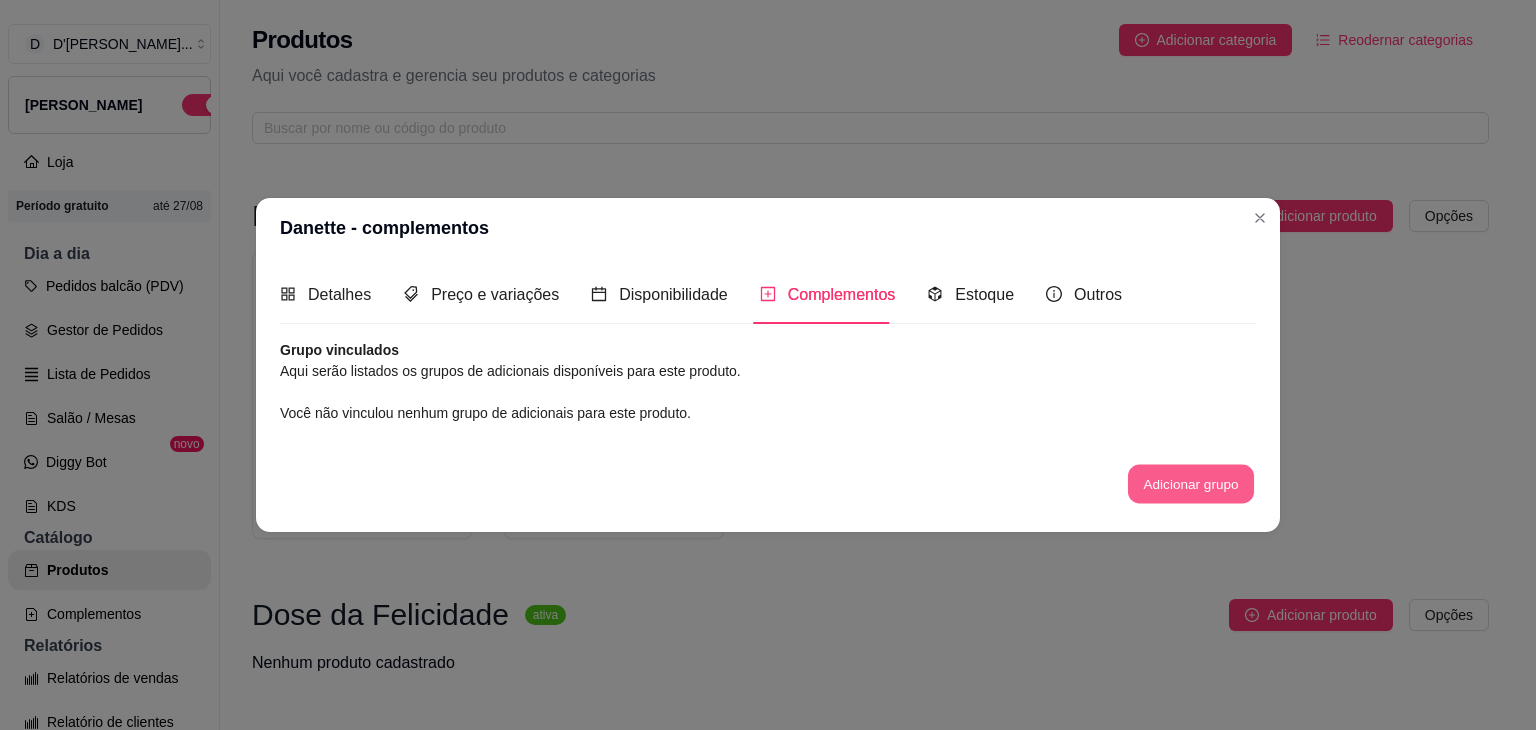 click on "Adicionar grupo" at bounding box center (1191, 483) 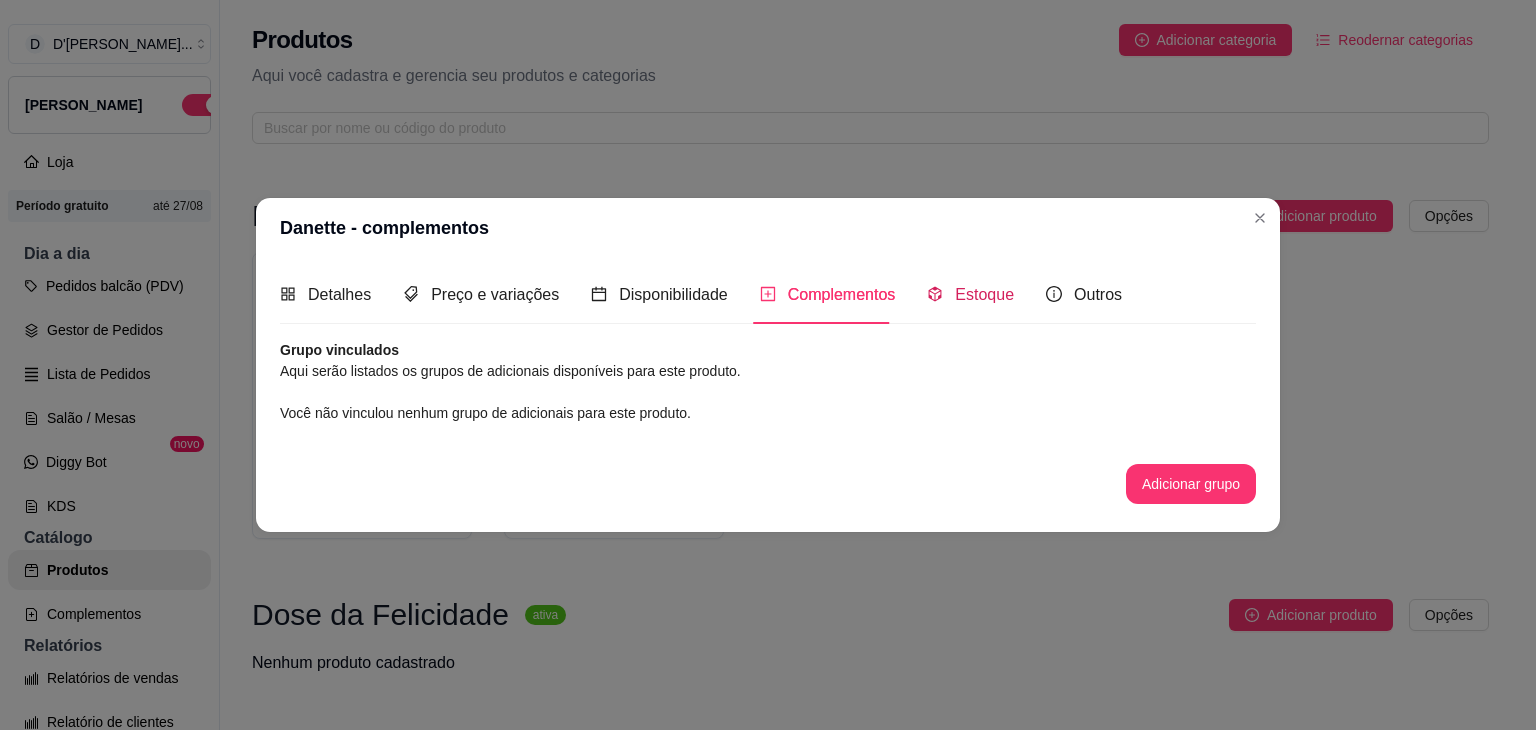click on "Estoque" at bounding box center (970, 294) 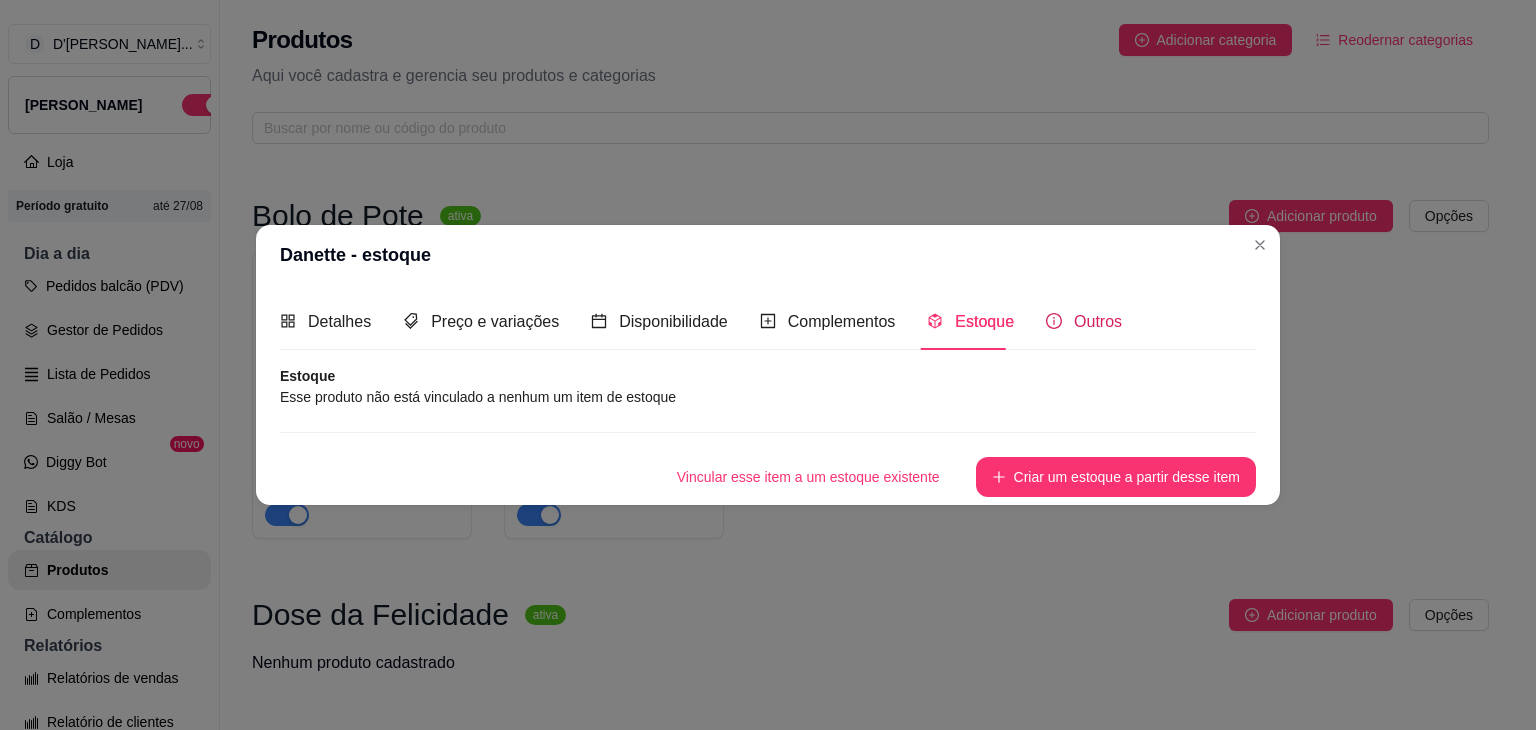 click on "Outros" at bounding box center [1098, 321] 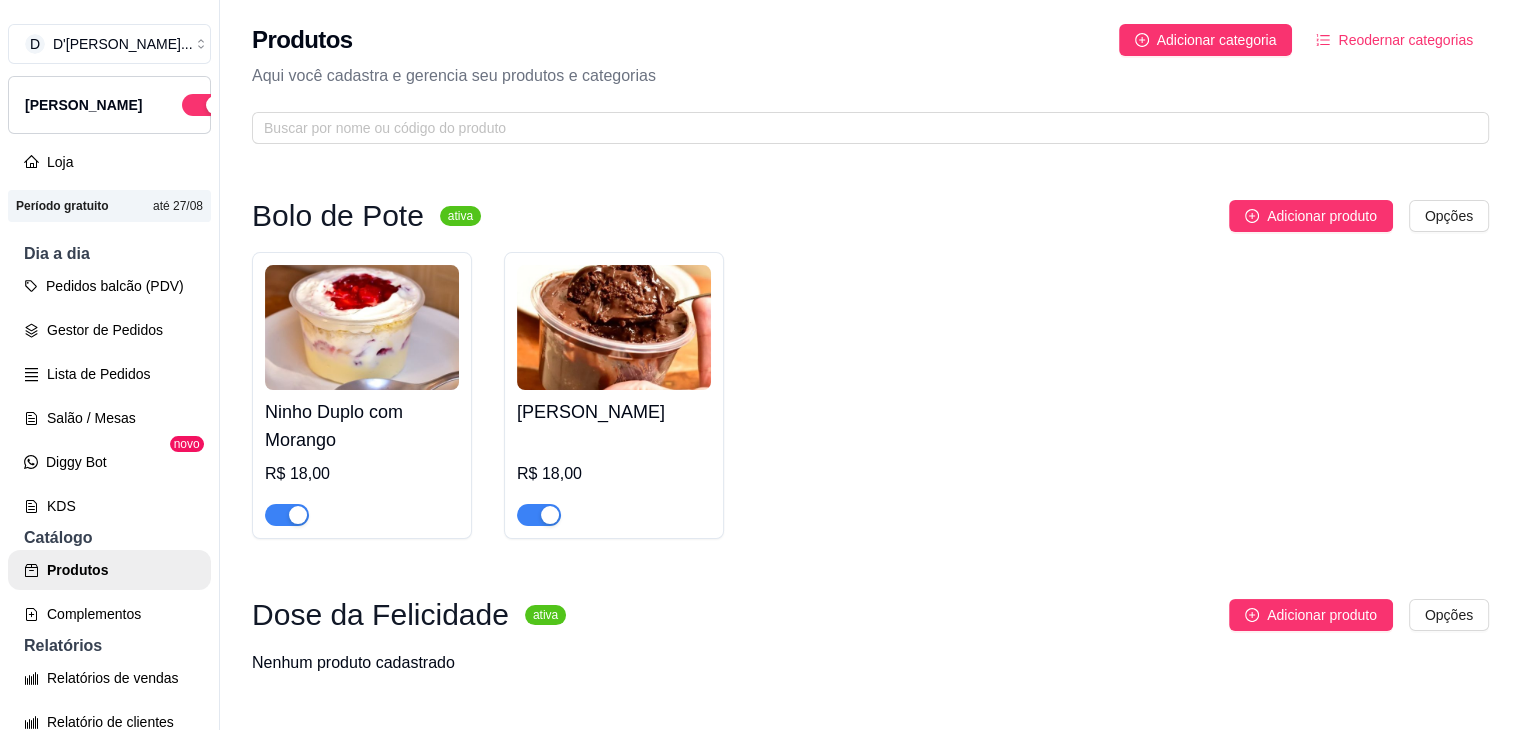 click on "Ninho Duplo com Morango   R$ 18,00 Danette   R$ 18,00" at bounding box center (870, 395) 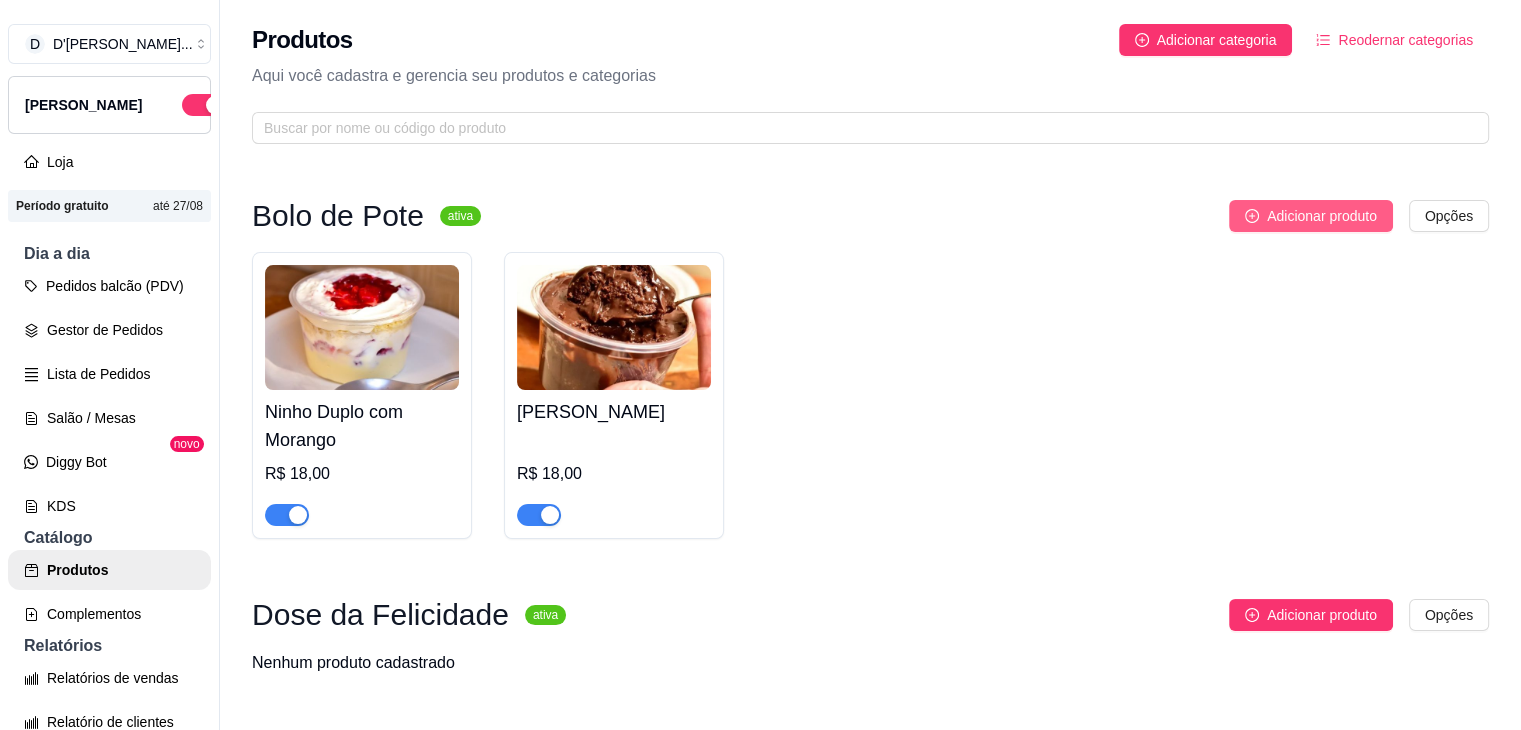click on "Adicionar produto" at bounding box center [1322, 216] 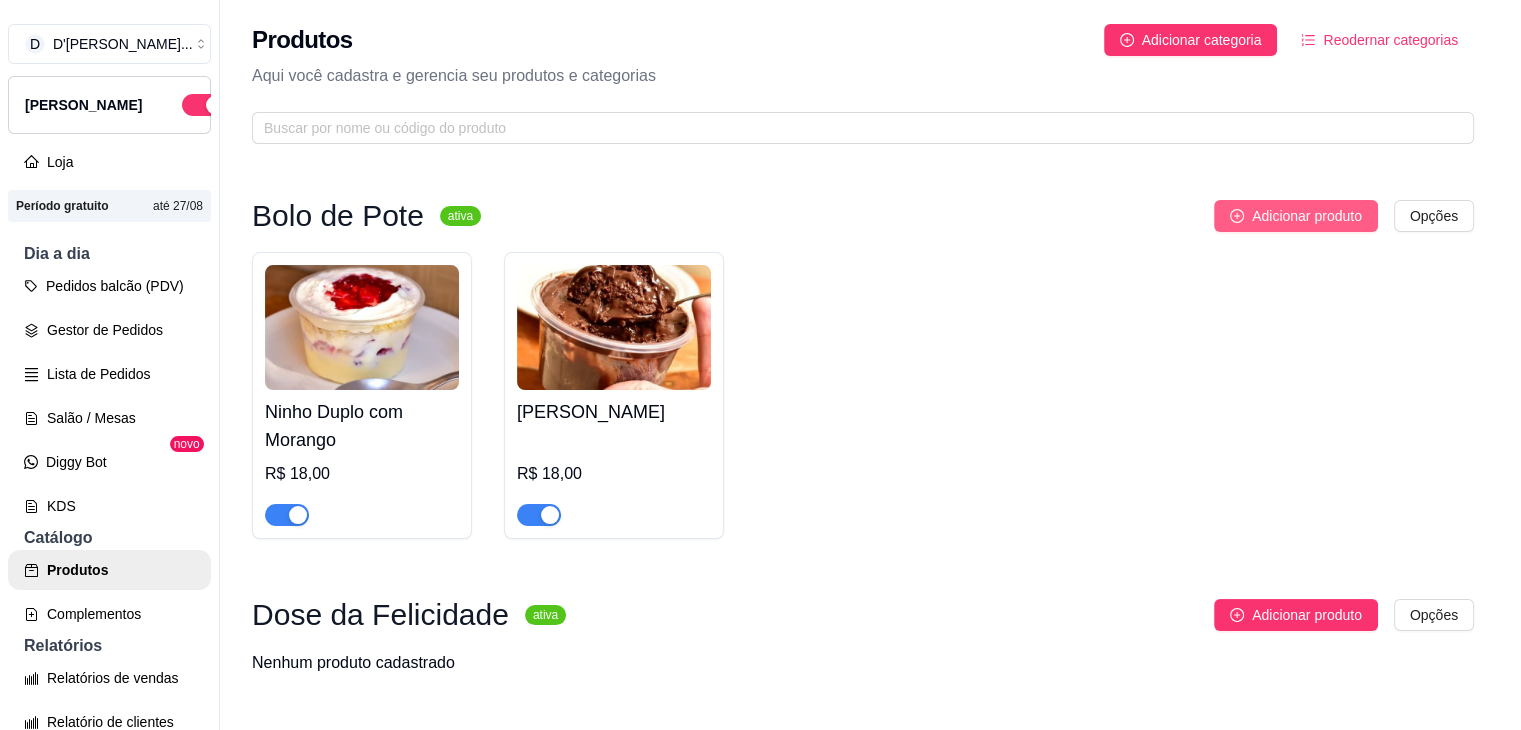 type 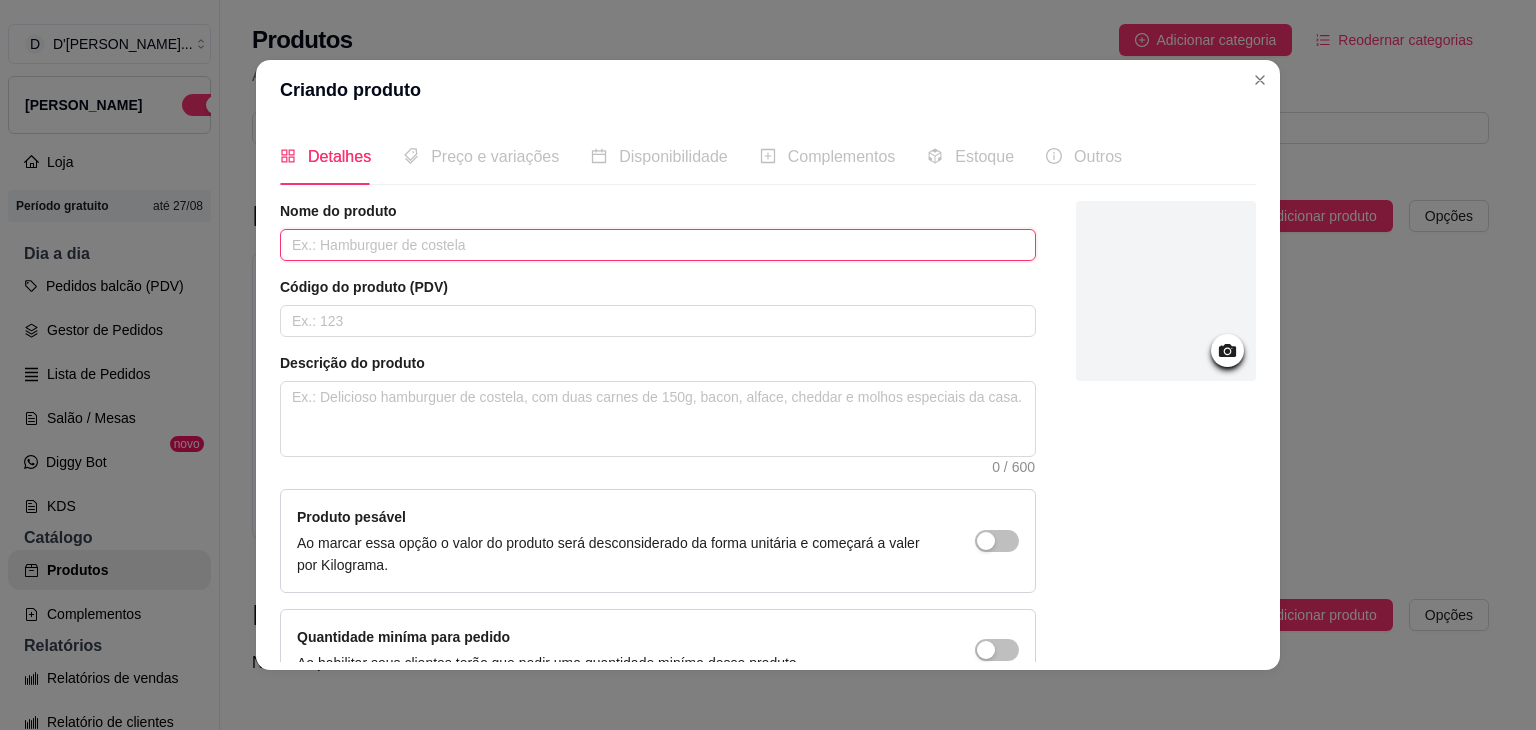 click at bounding box center (658, 245) 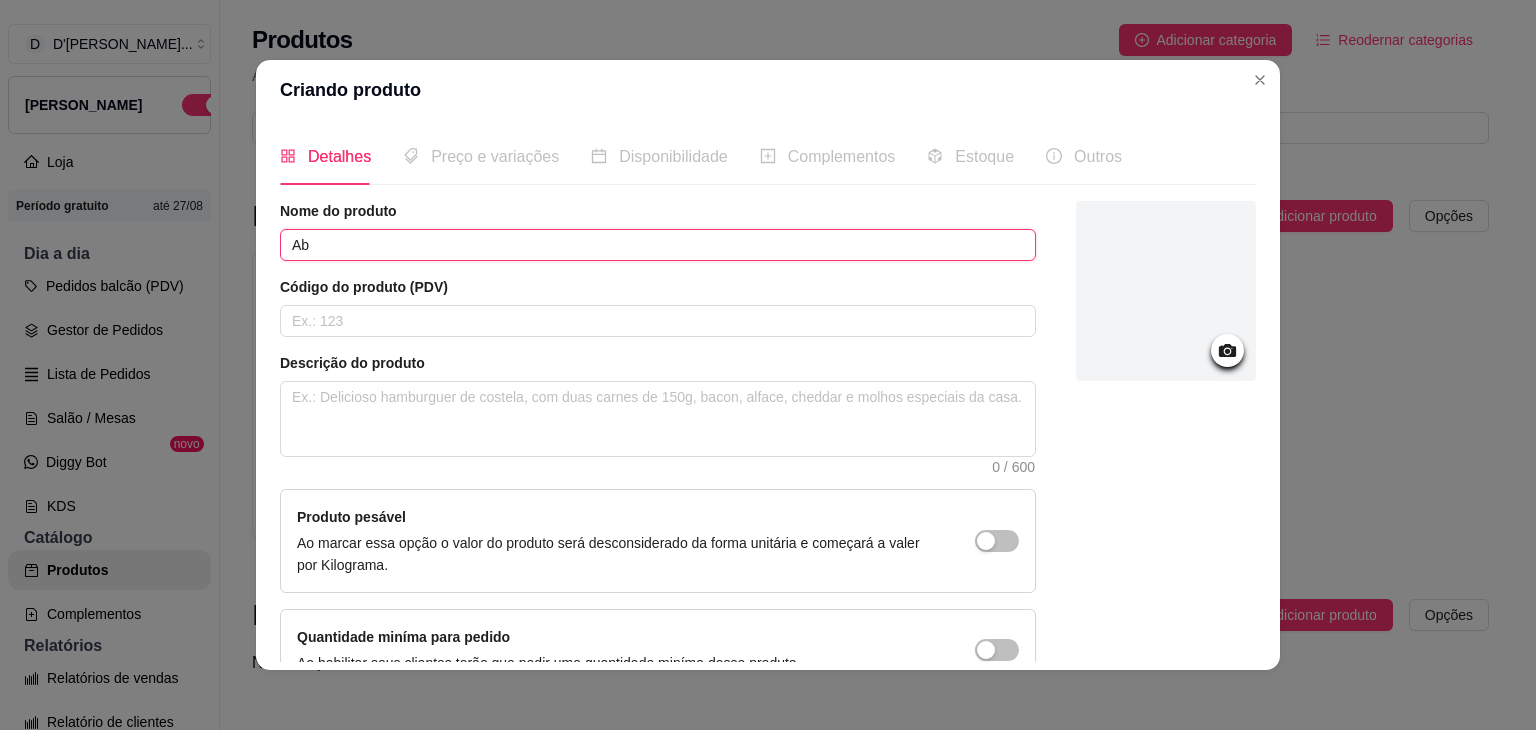 type on "A" 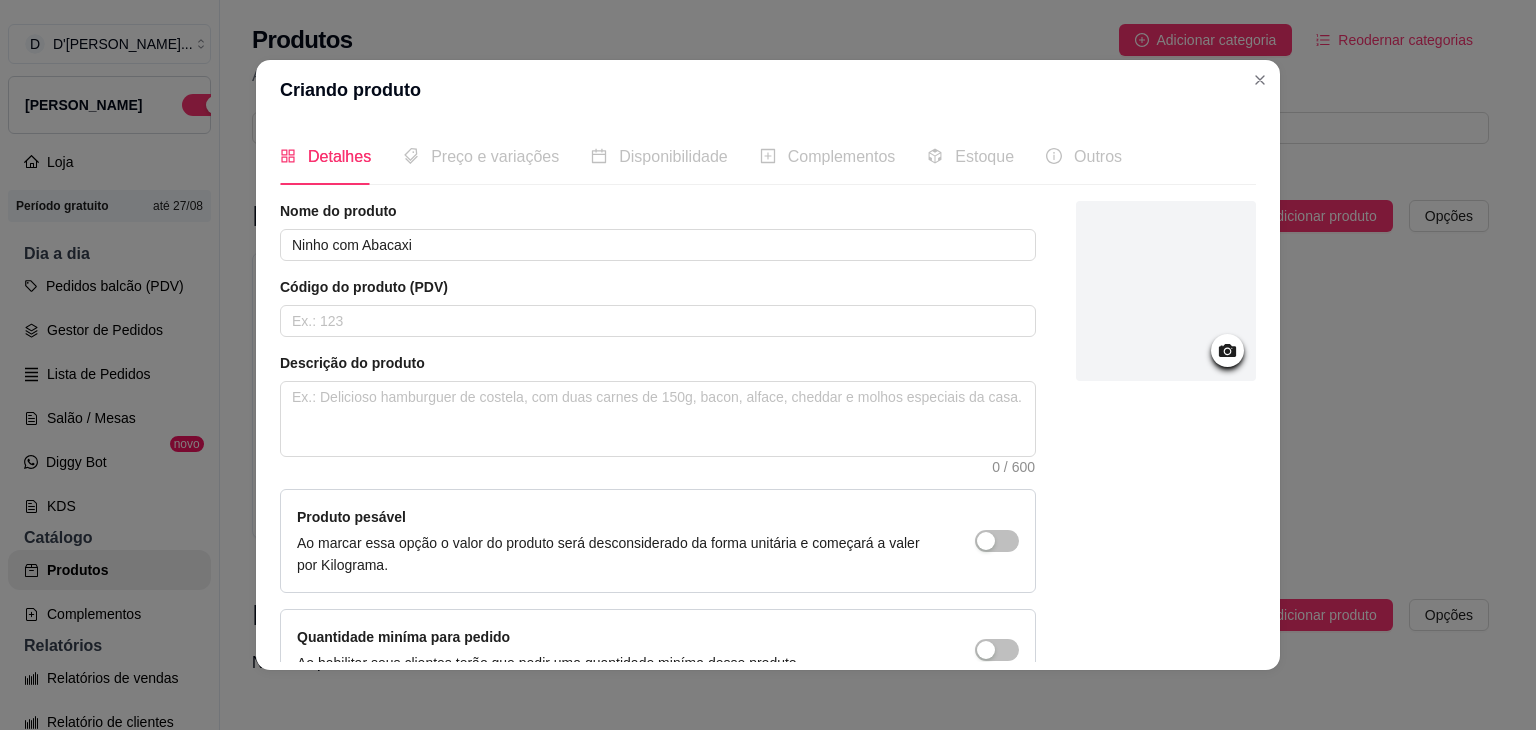click 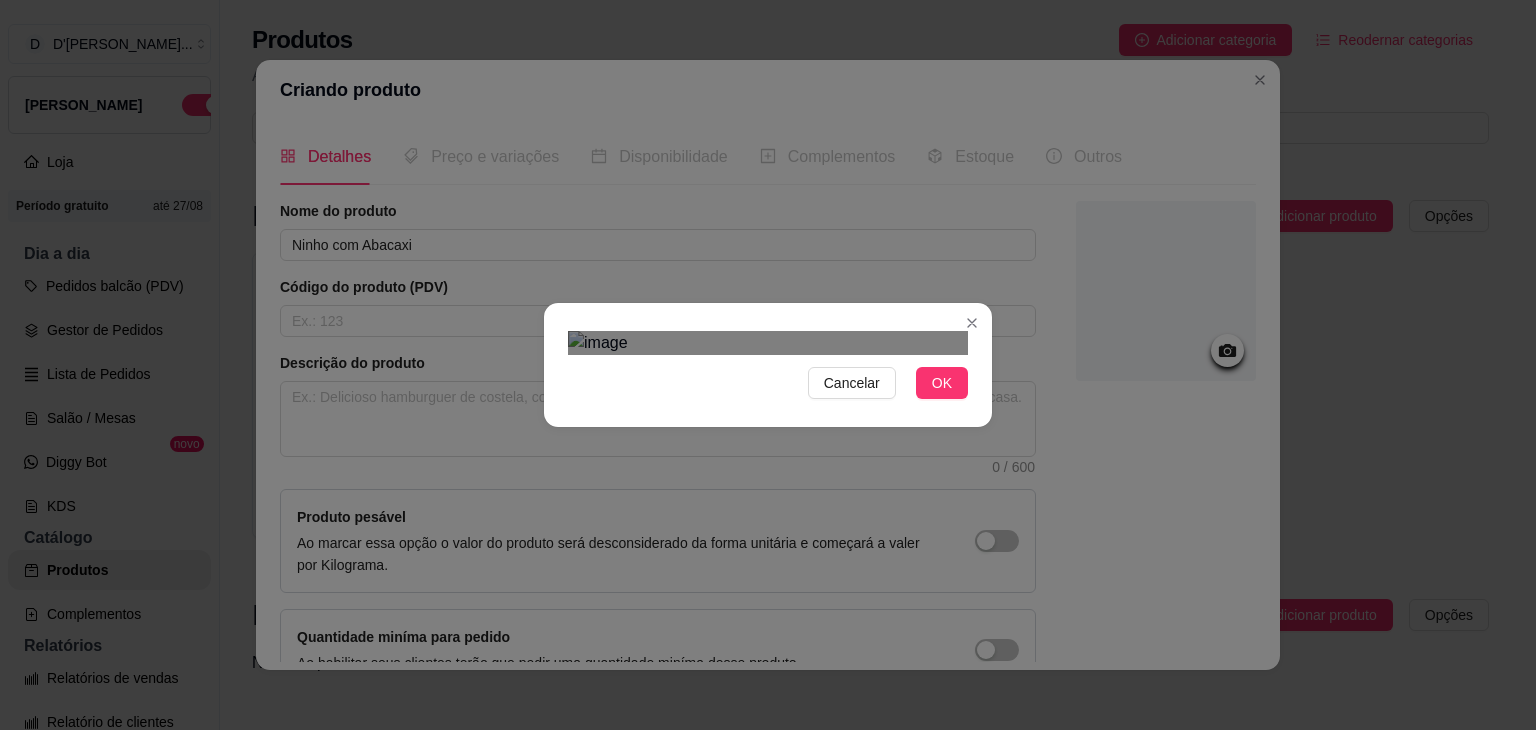 click at bounding box center [768, 551] 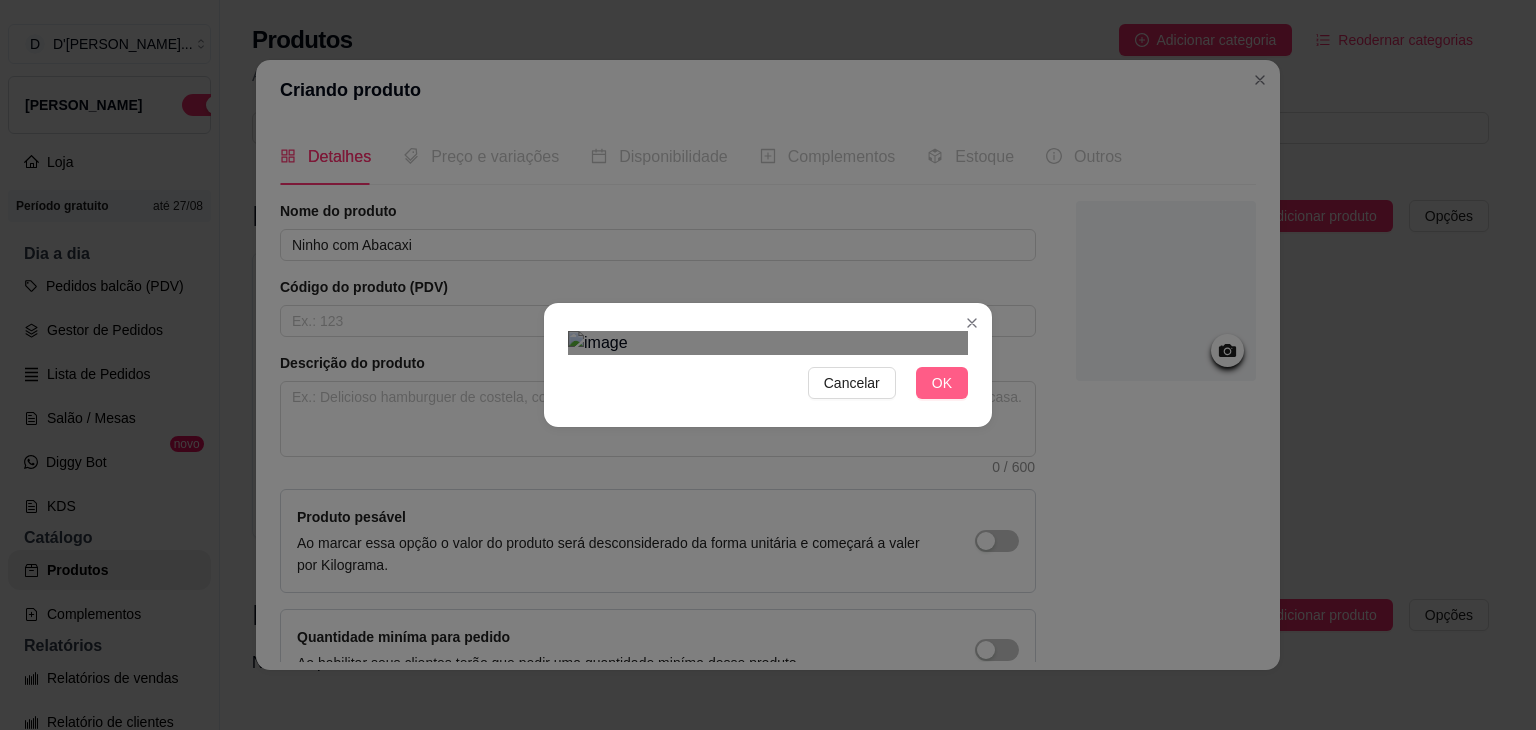 click on "OK" at bounding box center [942, 383] 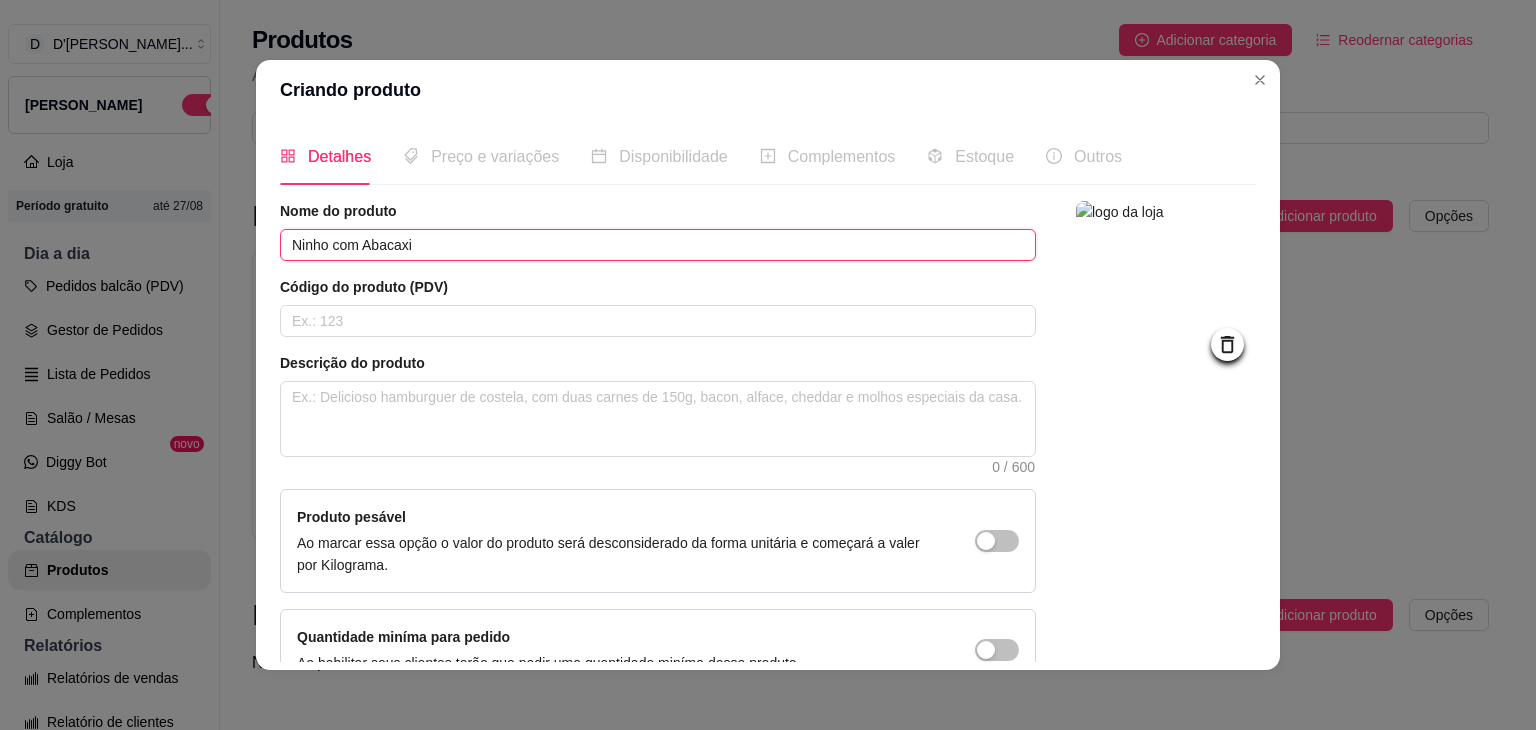 drag, startPoint x: 574, startPoint y: 237, endPoint x: 260, endPoint y: 229, distance: 314.1019 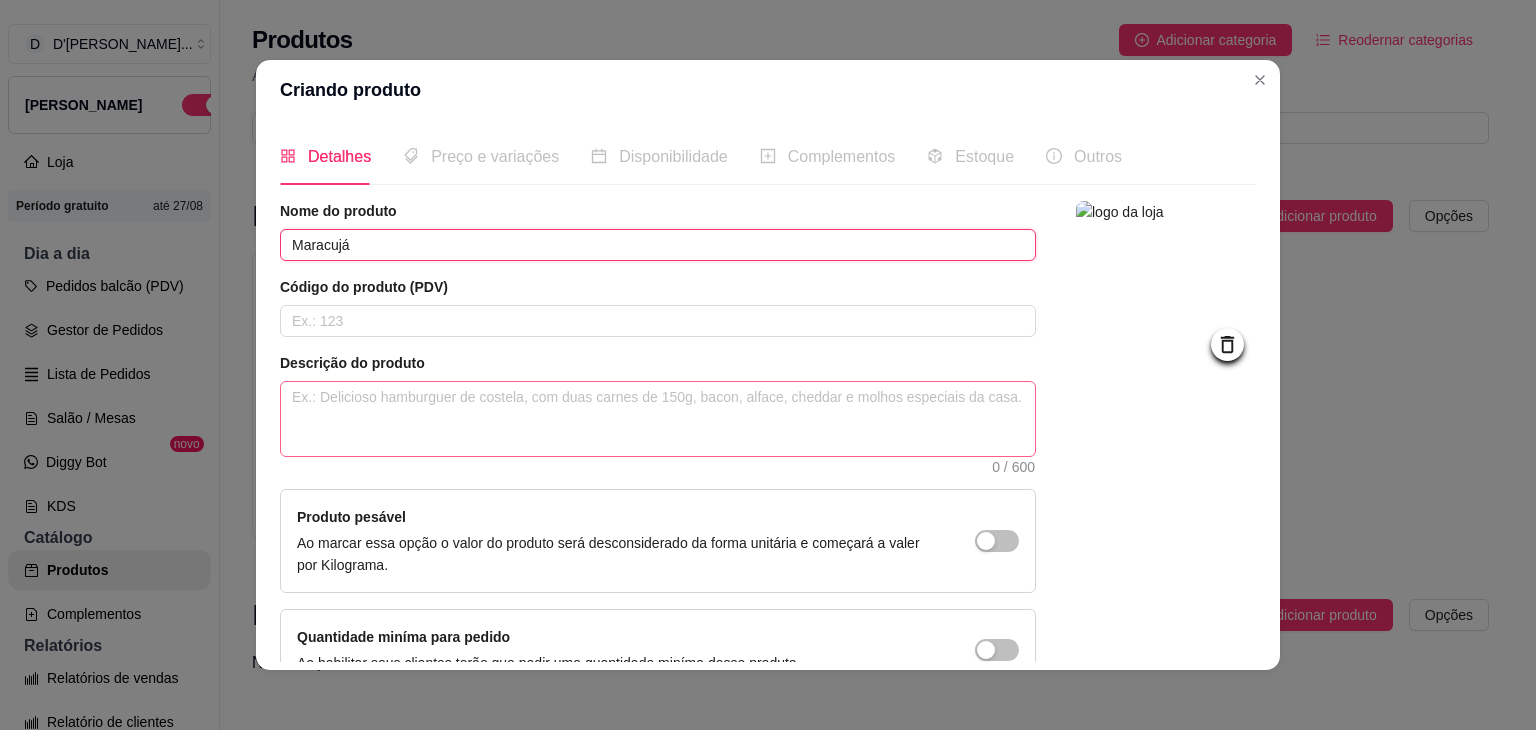 type on "Maracujá" 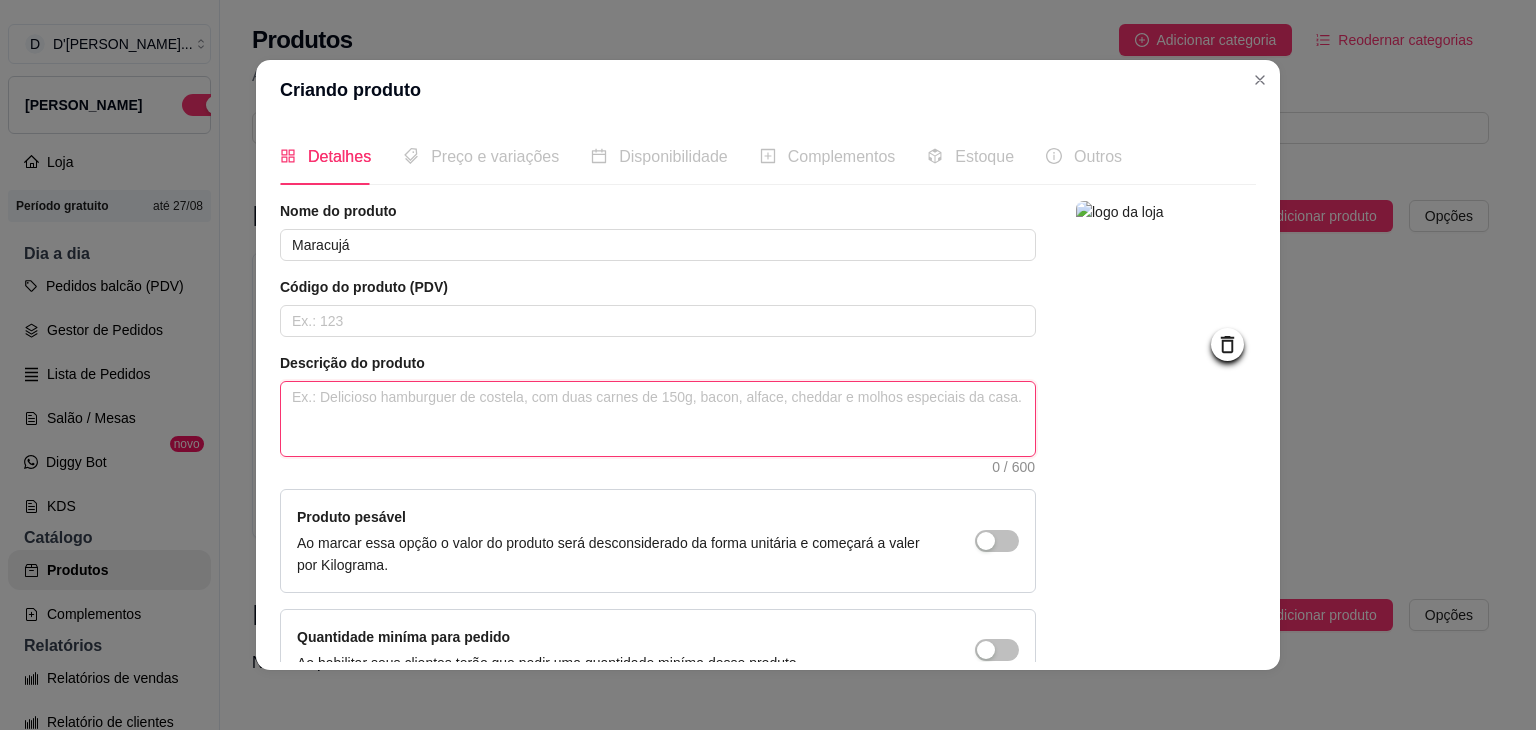 click at bounding box center [658, 419] 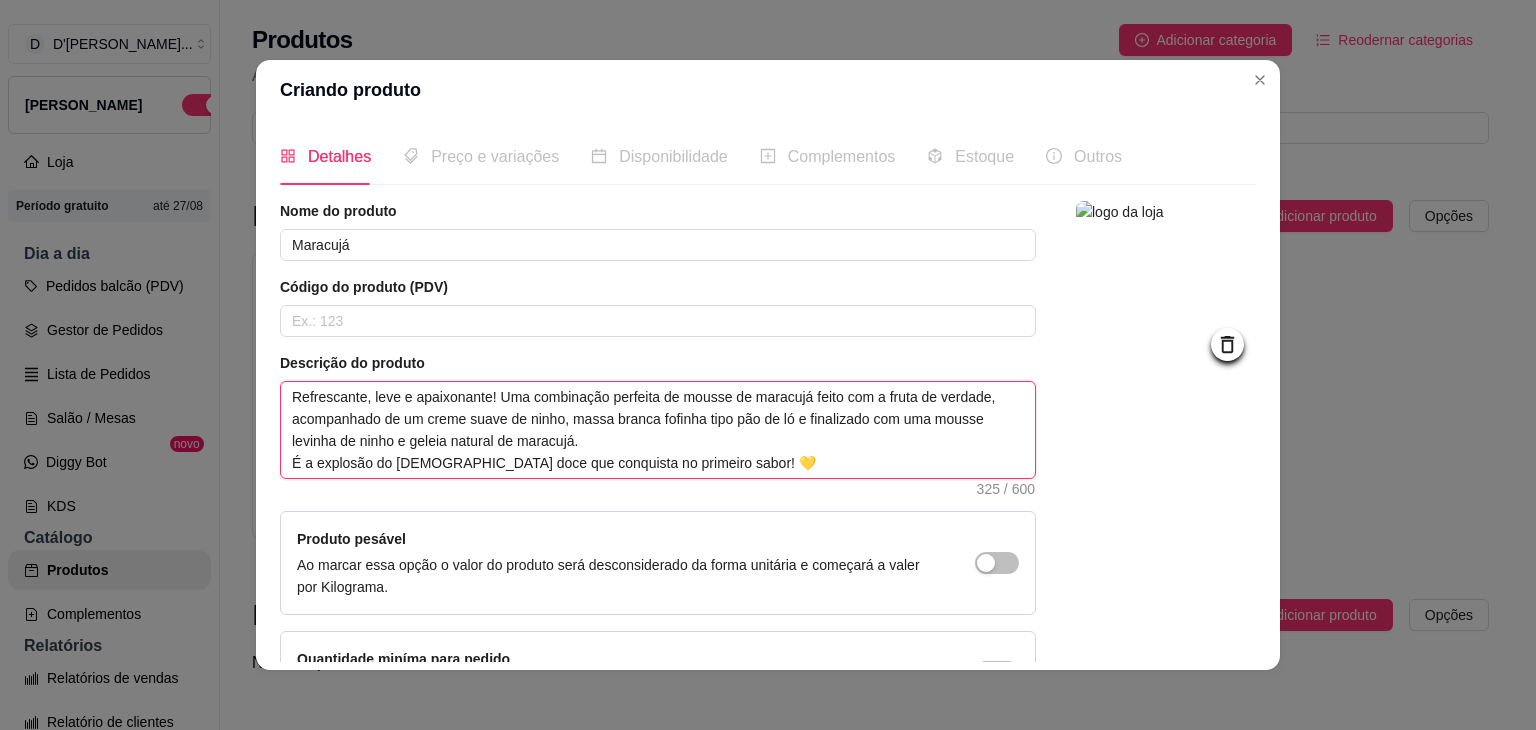 click on "Refrescante, leve e apaixonante! Uma combinação perfeita de mousse de maracujá feito com a fruta de verdade, acompanhado de um creme suave de ninho, massa branca fofinha tipo pão de ló e finalizado com uma mousse levinha de ninho e geleia natural de maracujá.
É a explosão do [DEMOGRAPHIC_DATA] doce que conquista no primeiro sabor! 💛" at bounding box center (658, 430) 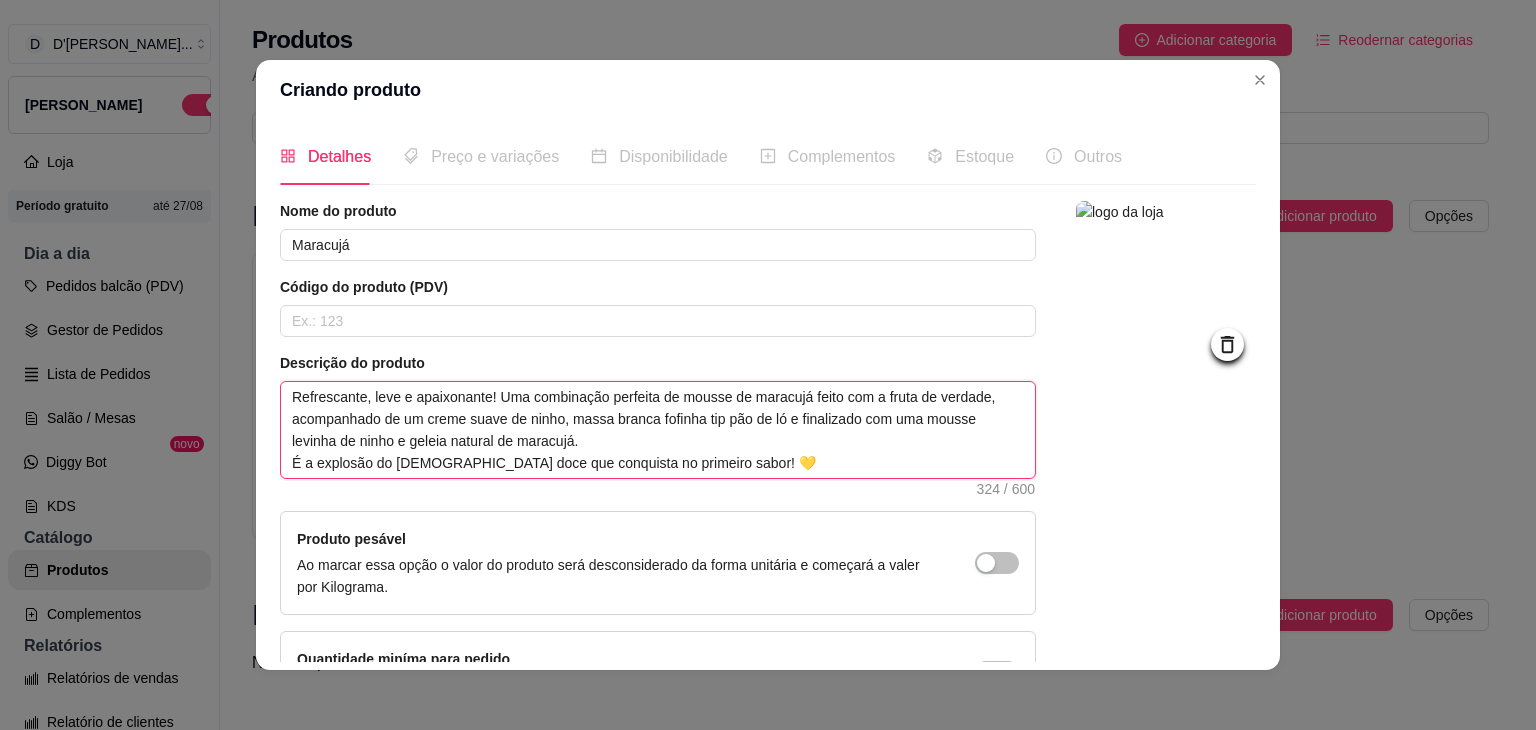 type 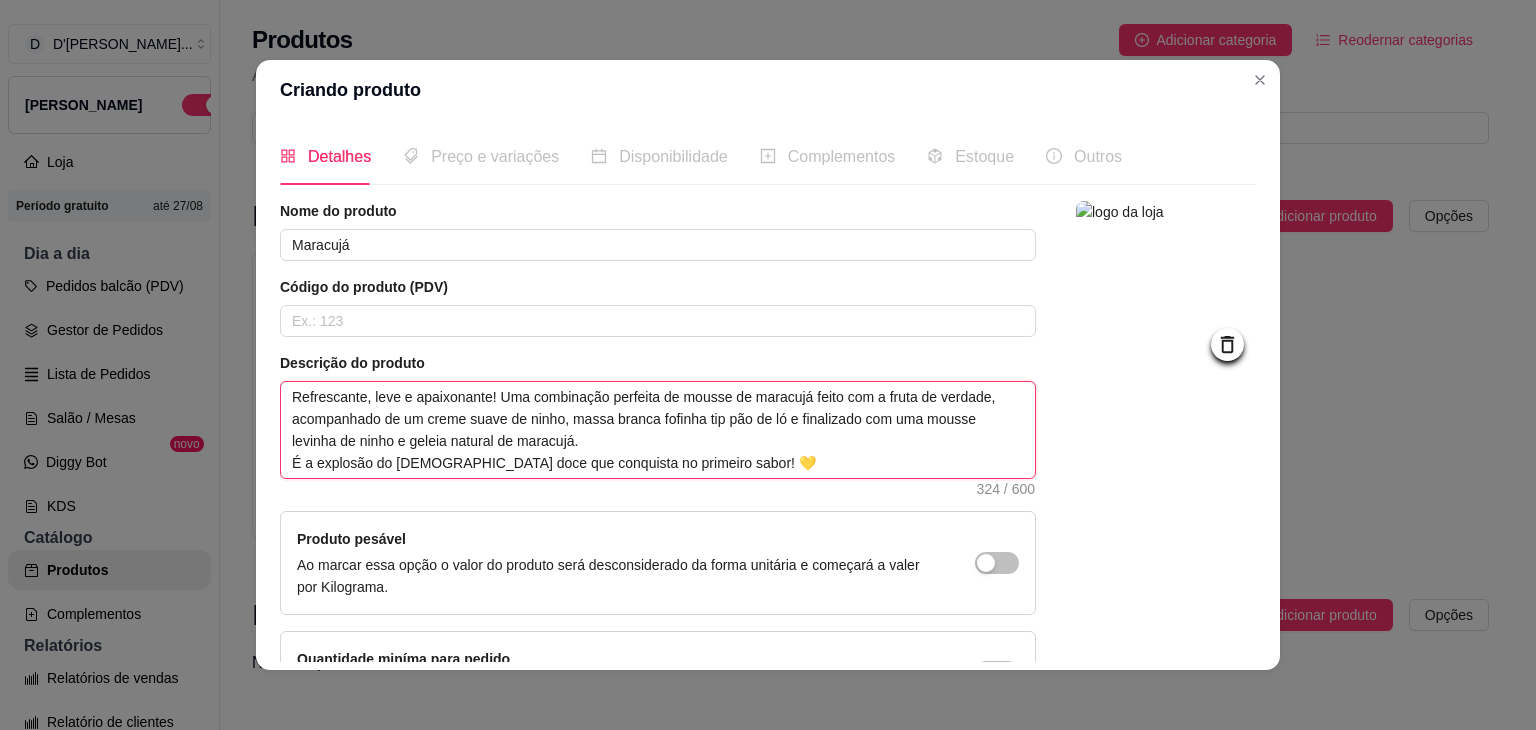 type on "Refrescante, leve e apaixonante! Uma combinação perfeita de mousse de maracujá feito com a fruta de verdade, acompanhado de um creme suave de ninho, massa branca fofinha ti pão de ló e finalizado com uma mousse levinha de ninho e geleia natural de maracujá.
É a explosão do [DEMOGRAPHIC_DATA] doce que conquista no primeiro sabor! 💛" 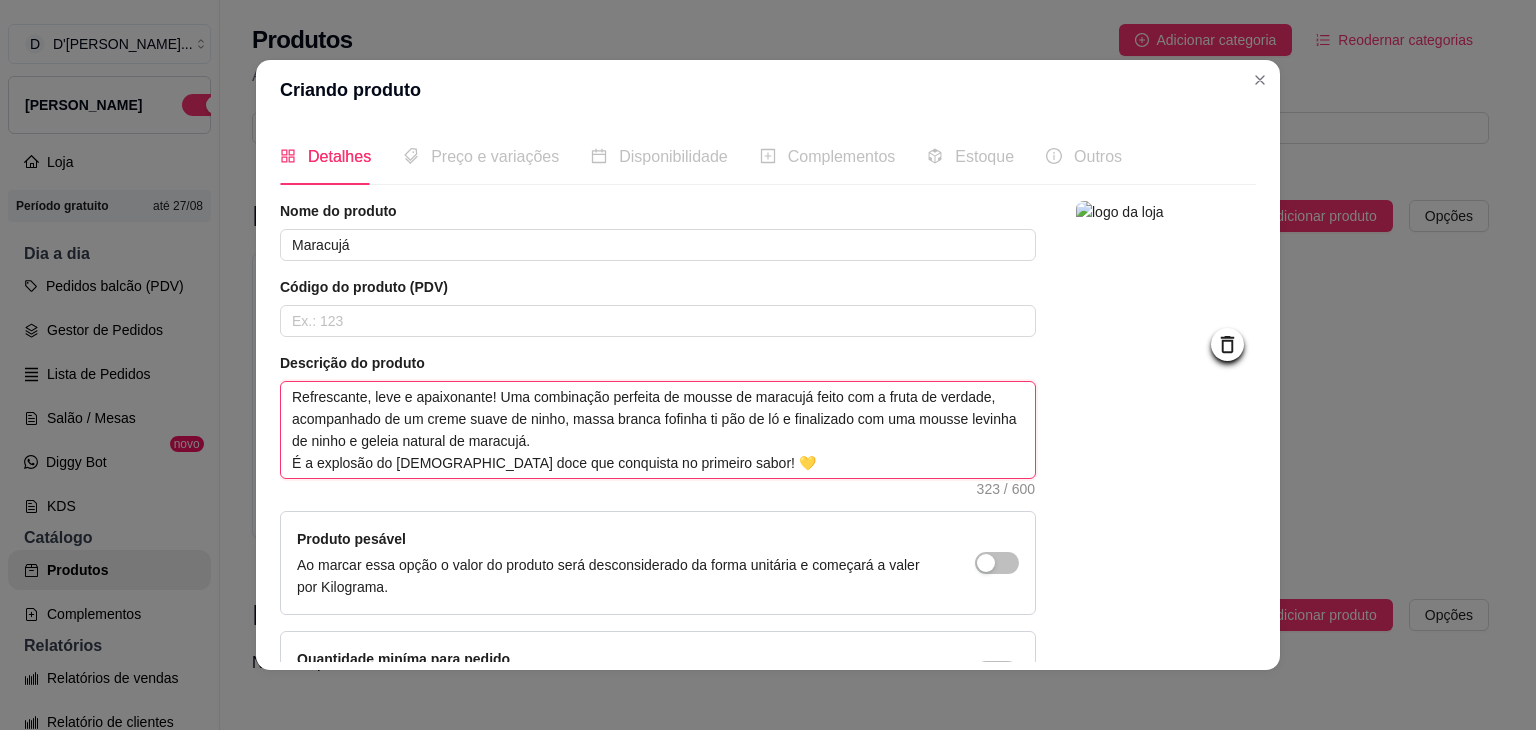 type 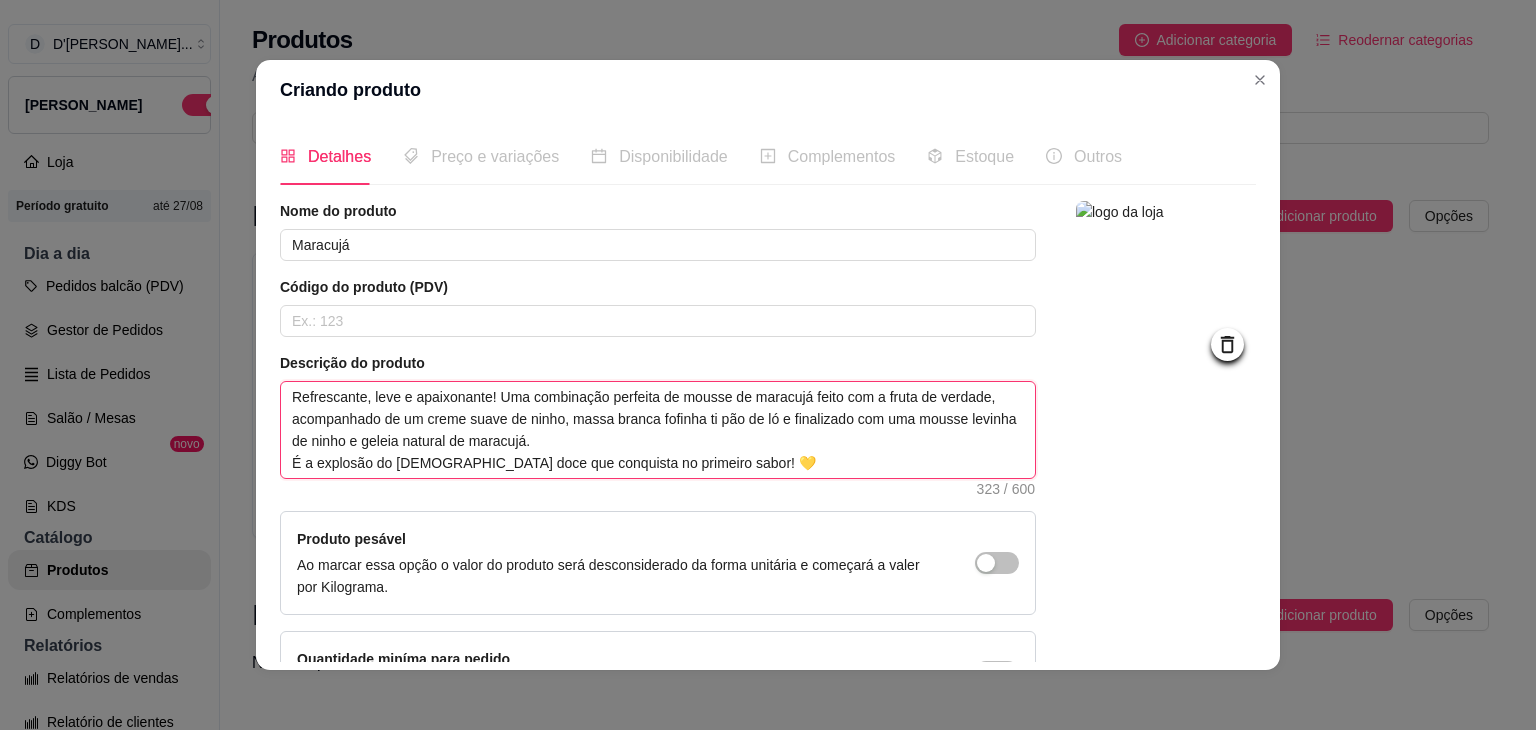 type on "Refrescante, leve e apaixonante! Uma combinação perfeita de mousse de maracujá feito com a fruta de verdade, acompanhado de um creme suave de ninho, massa branca fofinha t pão de ló e finalizado com uma mousse levinha de ninho e geleia natural de maracujá.
É a explosão do [DEMOGRAPHIC_DATA] doce que conquista no primeiro sabor! 💛" 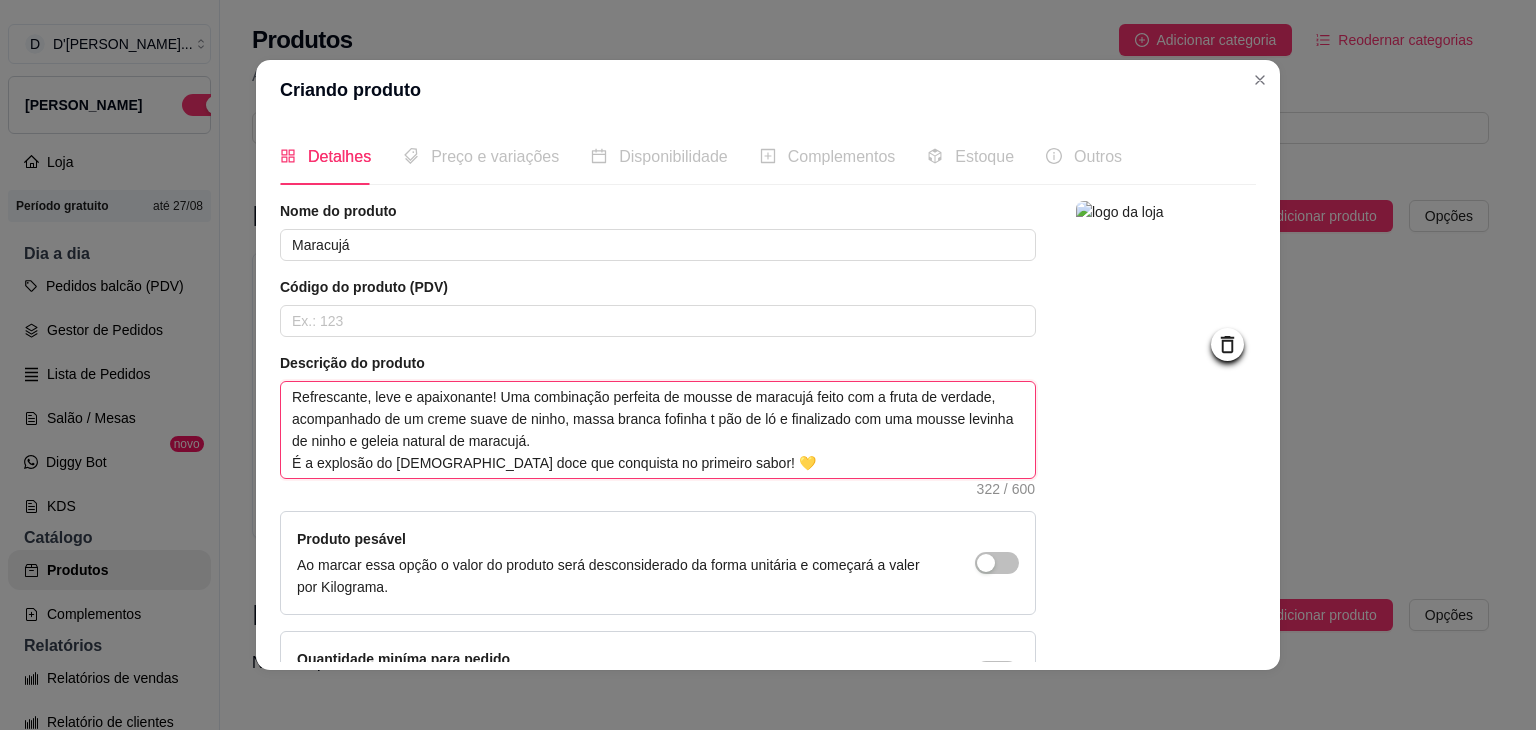 type 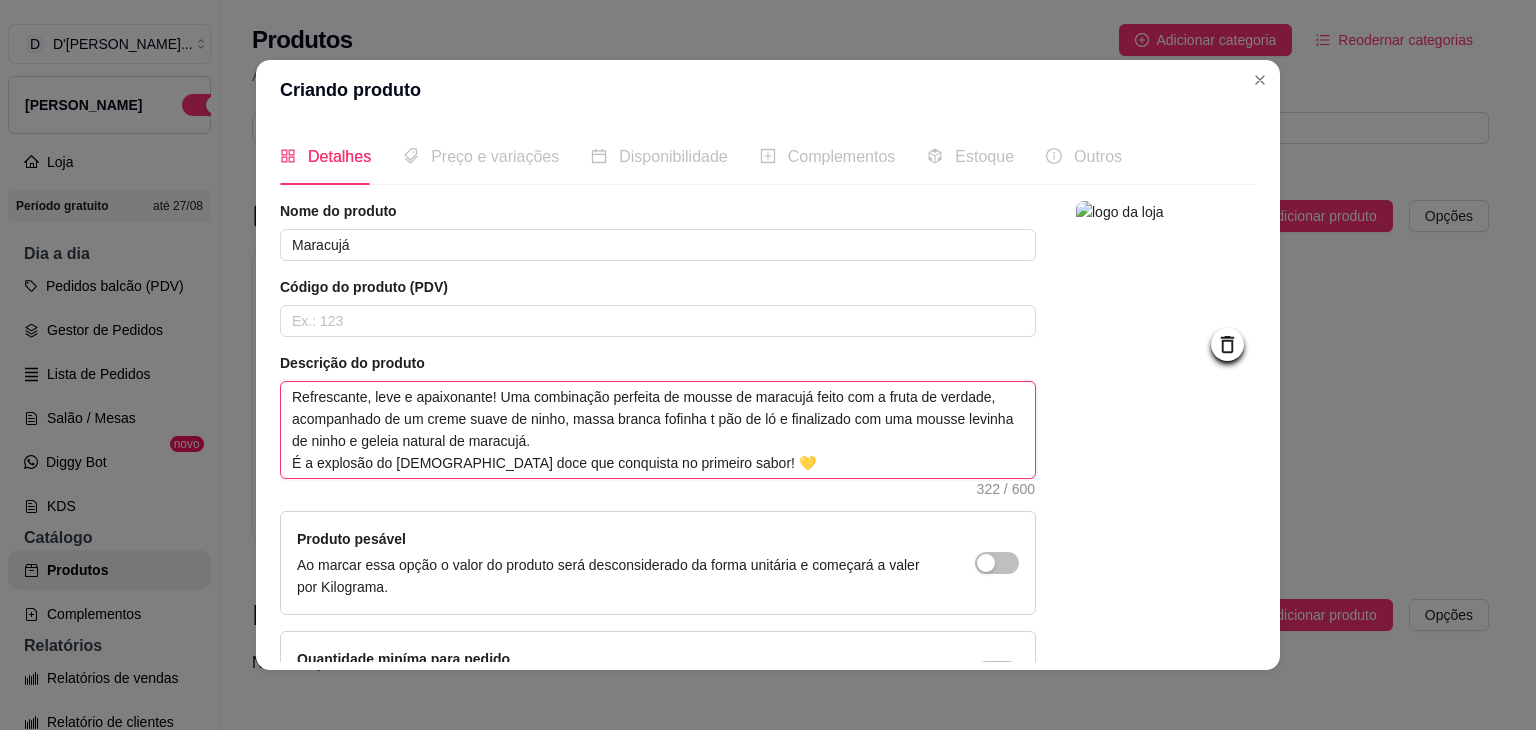 type on "Refrescante, leve e apaixonante! Uma combinação perfeita de mousse de maracujá feito com a fruta de verdade, acompanhado de um creme suave de ninho, massa branca fofinha  pão de ló e finalizado com uma mousse levinha de ninho e geleia natural de maracujá.
É a explosão do [DEMOGRAPHIC_DATA] doce que conquista no primeiro sabor! 💛" 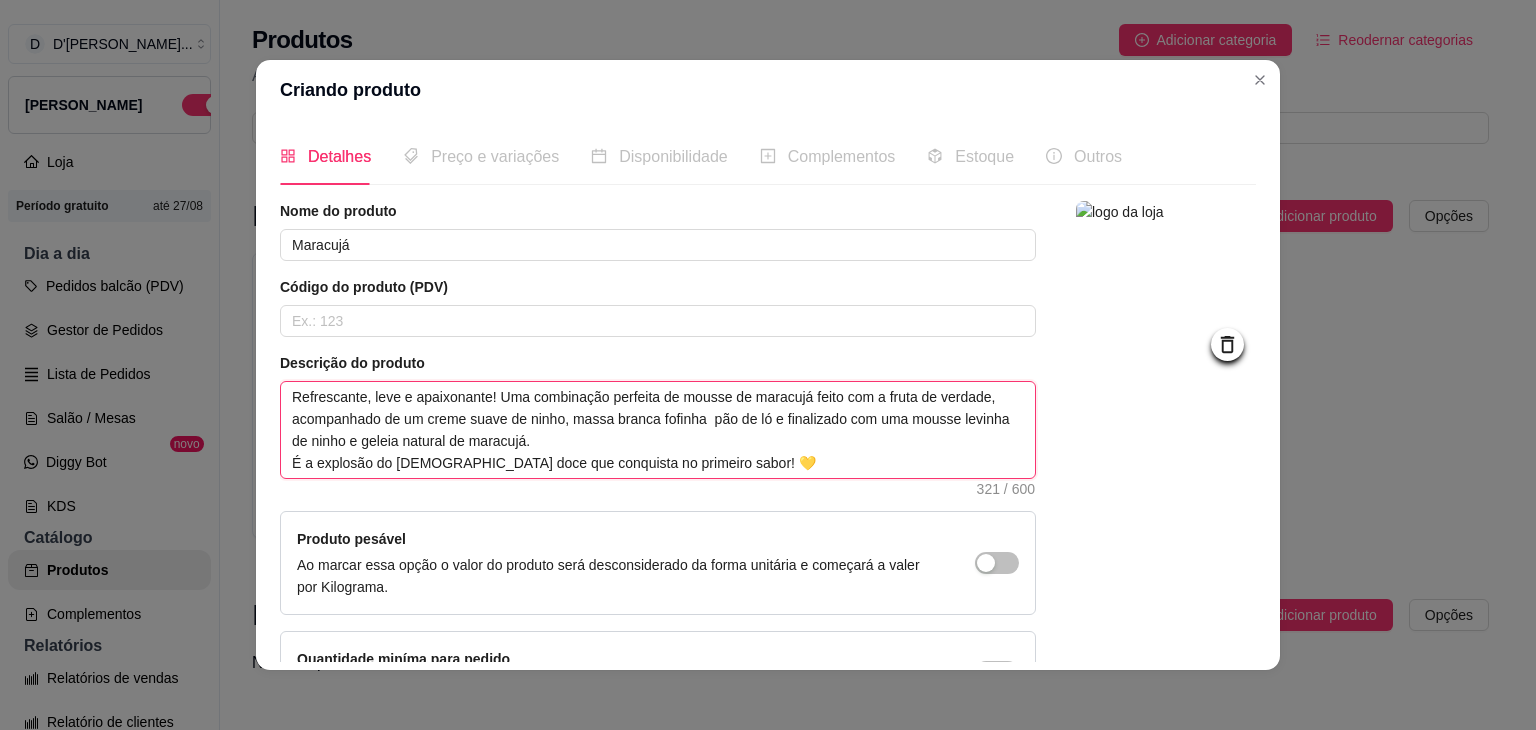 type 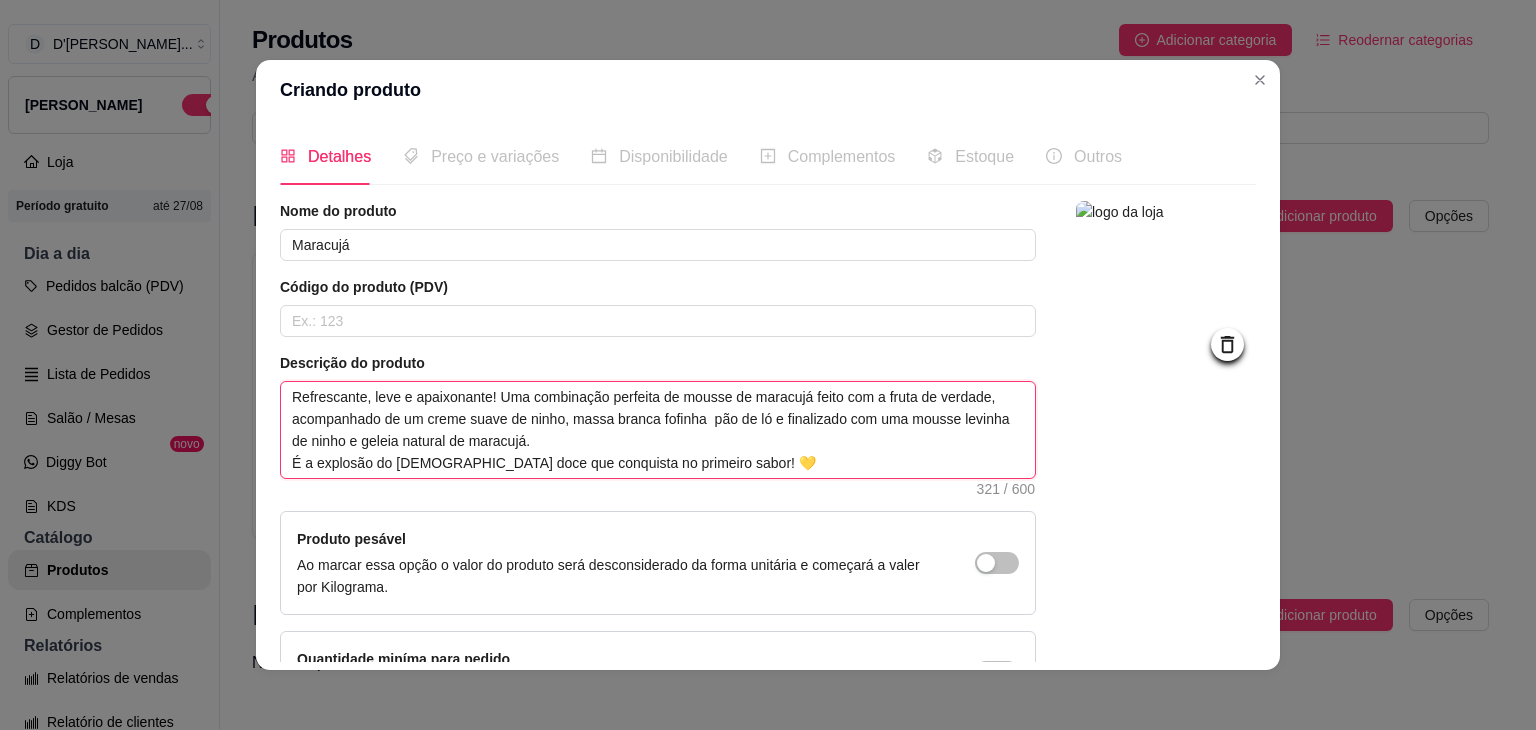 type on "Refrescante, leve e apaixonante! Uma combinação perfeita de mousse de maracujá feito com a fruta de verdade, acompanhado de um creme suave de ninho, massa branca fofinha d pão de ló e finalizado com uma mousse levinha de ninho e geleia natural de maracujá.
É a explosão do [DEMOGRAPHIC_DATA] doce que conquista no primeiro sabor! 💛" 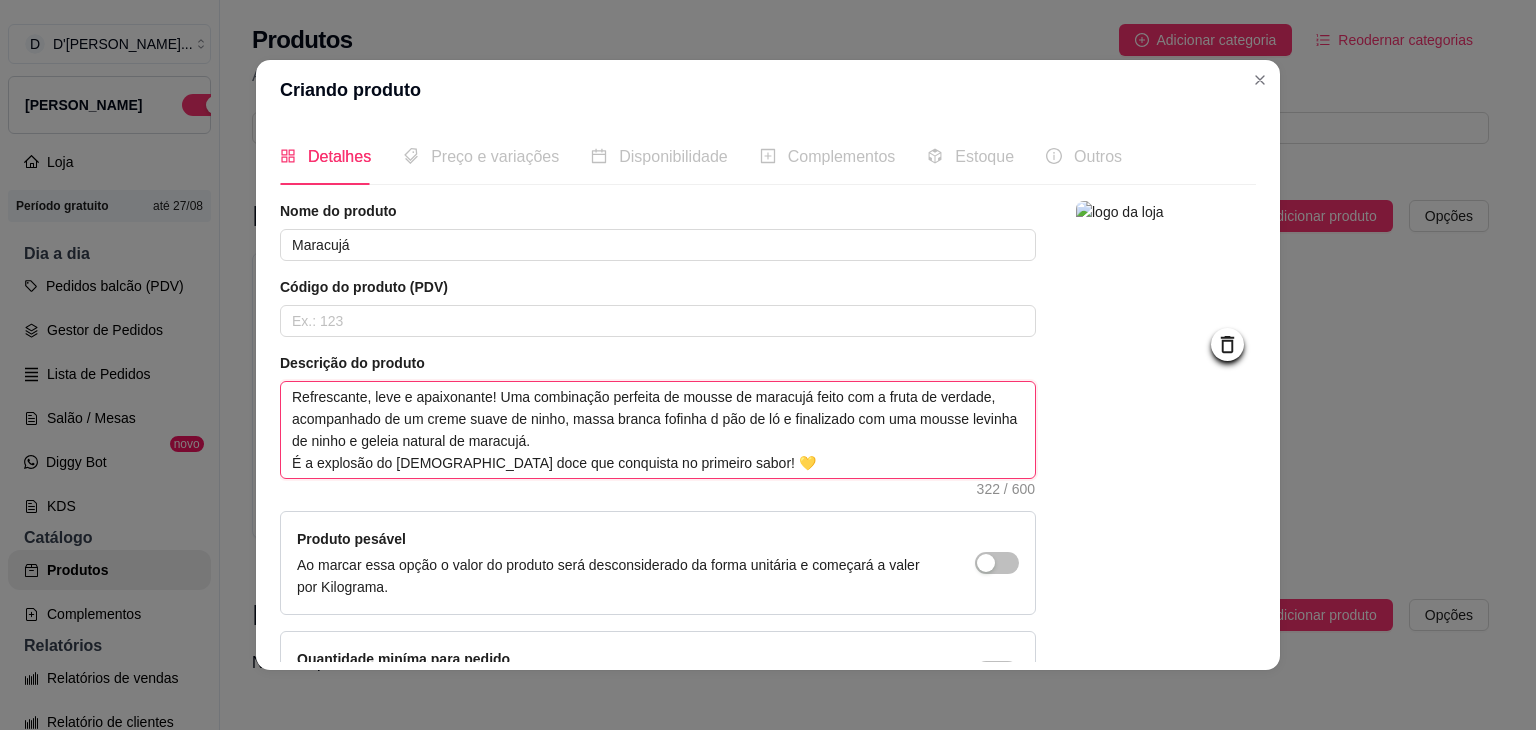 type 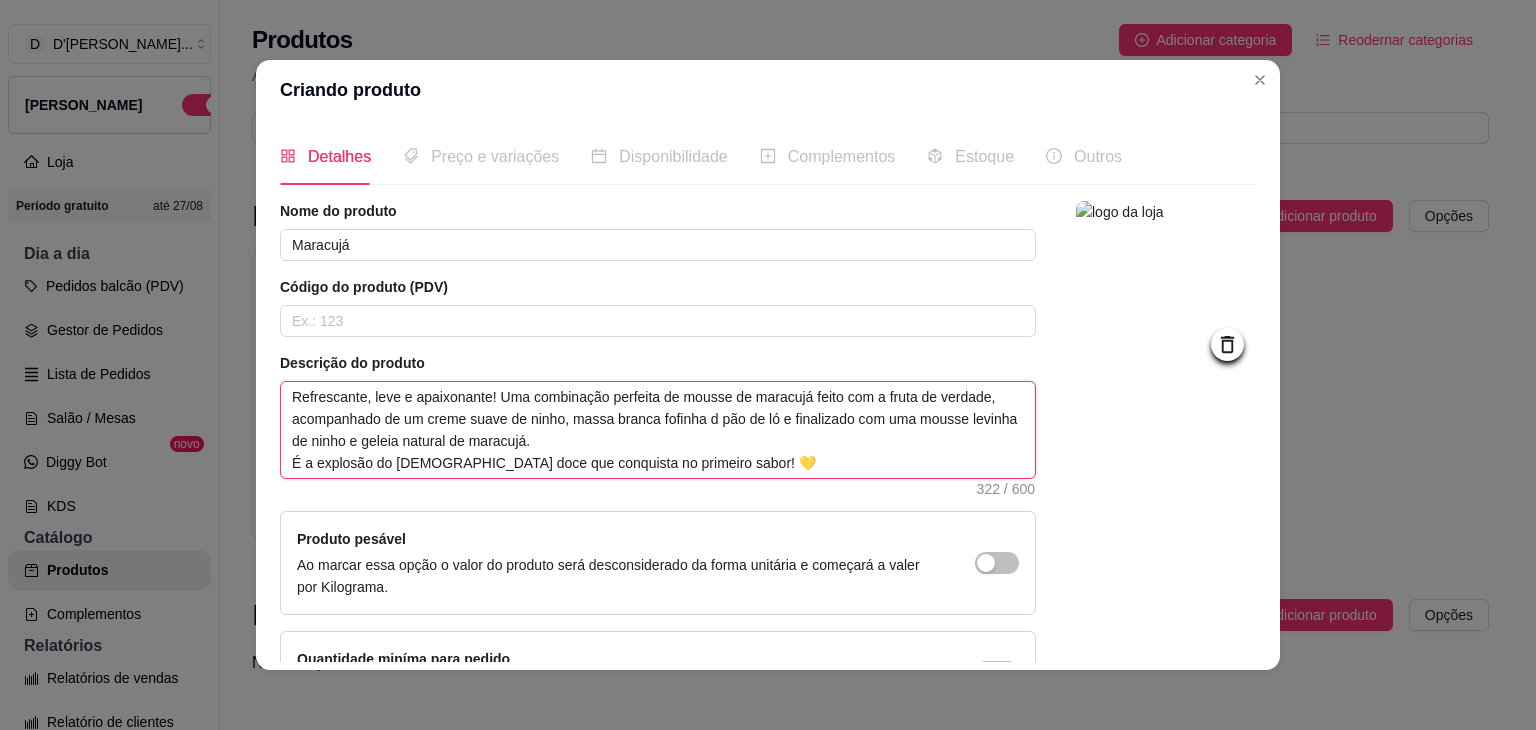 type on "Refrescante, leve e apaixonante! Uma combinação perfeita de mousse de maracujá feito com a fruta de verdade, acompanhado de um creme suave de ninho, massa branca fofinha de pão de ló e finalizado com uma mousse levinha de ninho e geleia natural de maracujá.
É a explosão do [DEMOGRAPHIC_DATA] doce que conquista no primeiro sabor! 💛" 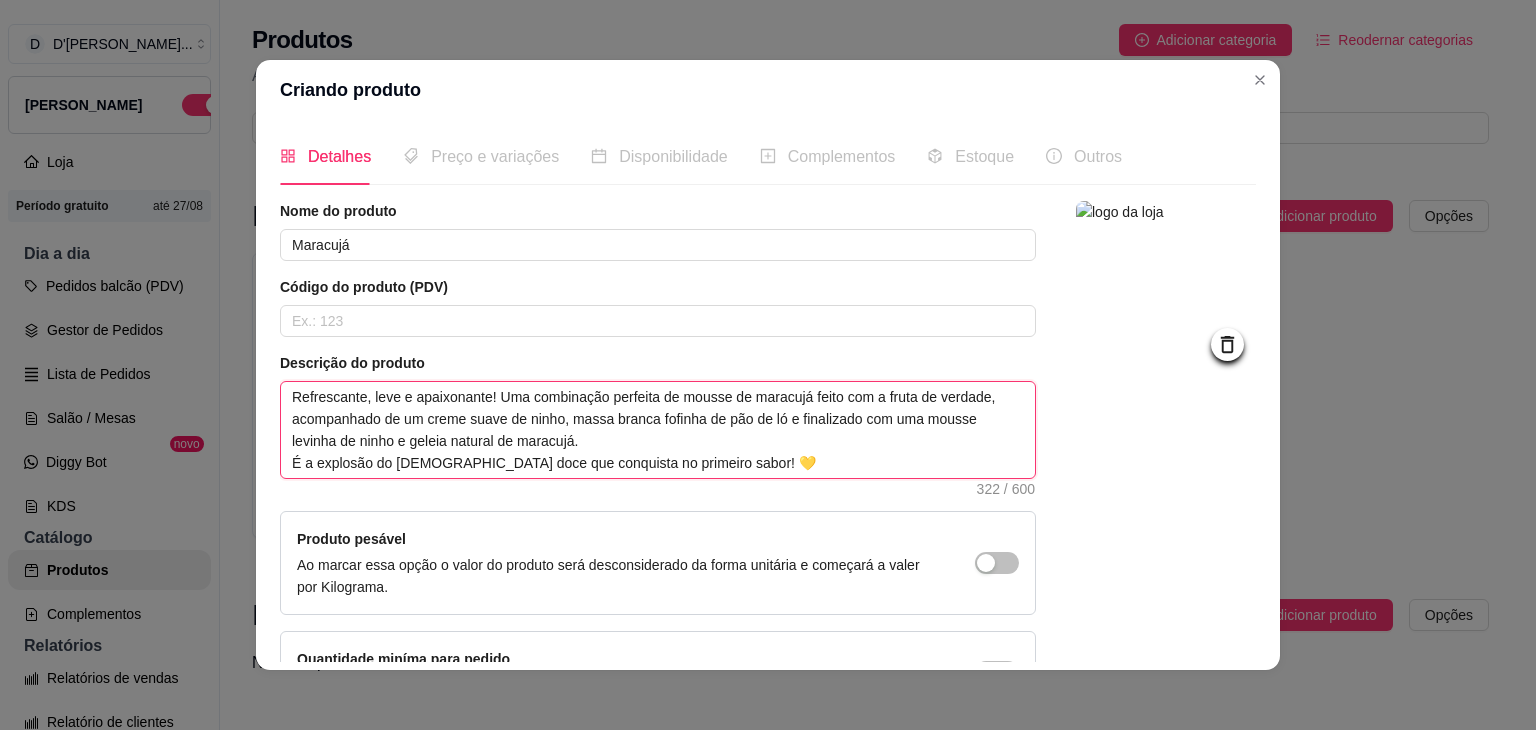 type 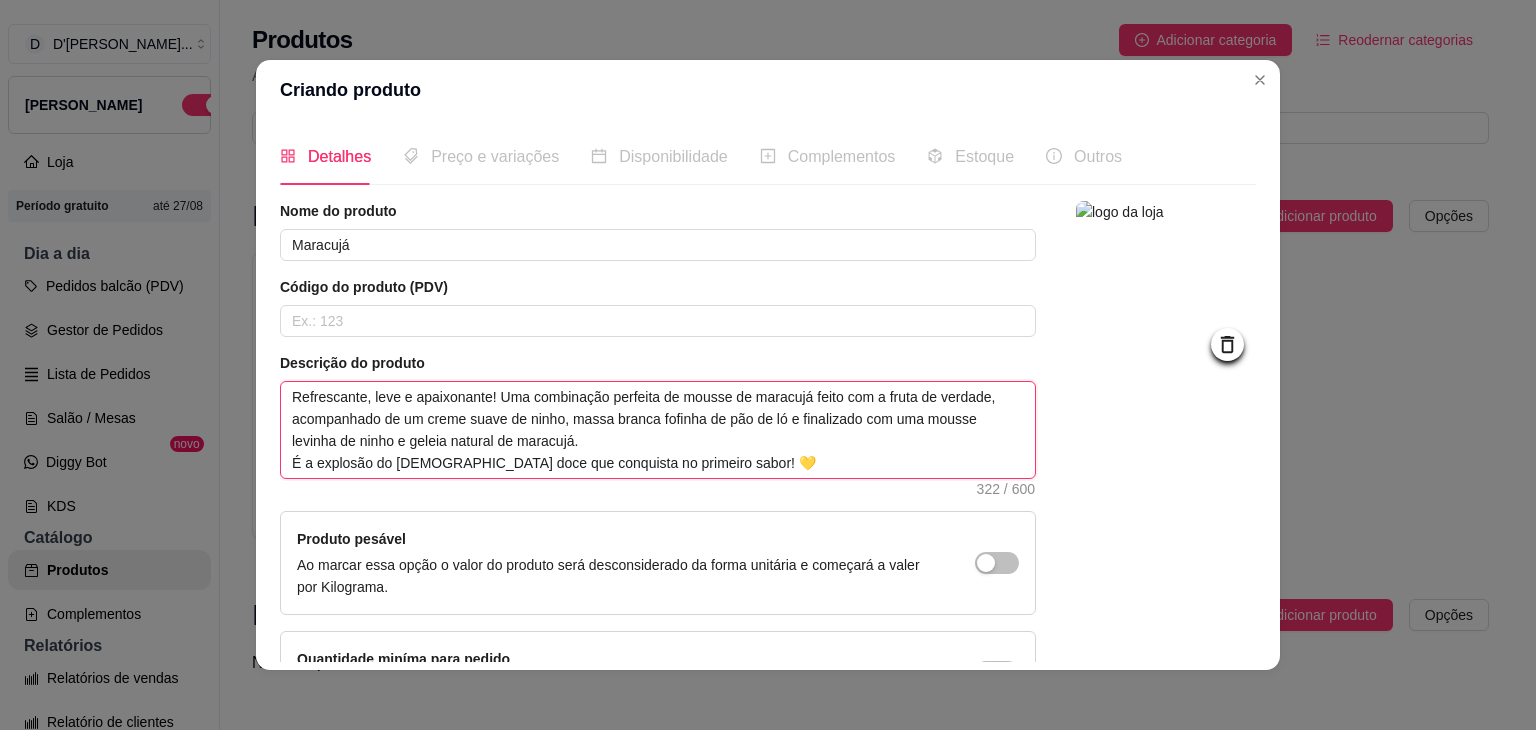 type on "Refrescante, leve e apaixonante! Uma combinação perfeita de mousse de maracujá feito com a fruta de verdade, acompanhado de um creme suave de ninho, massa branca fofinha d pão de ló e finalizado com uma mousse levinha de ninho e geleia natural de maracujá.
É a explosão do [DEMOGRAPHIC_DATA] doce que conquista no primeiro sabor! 💛" 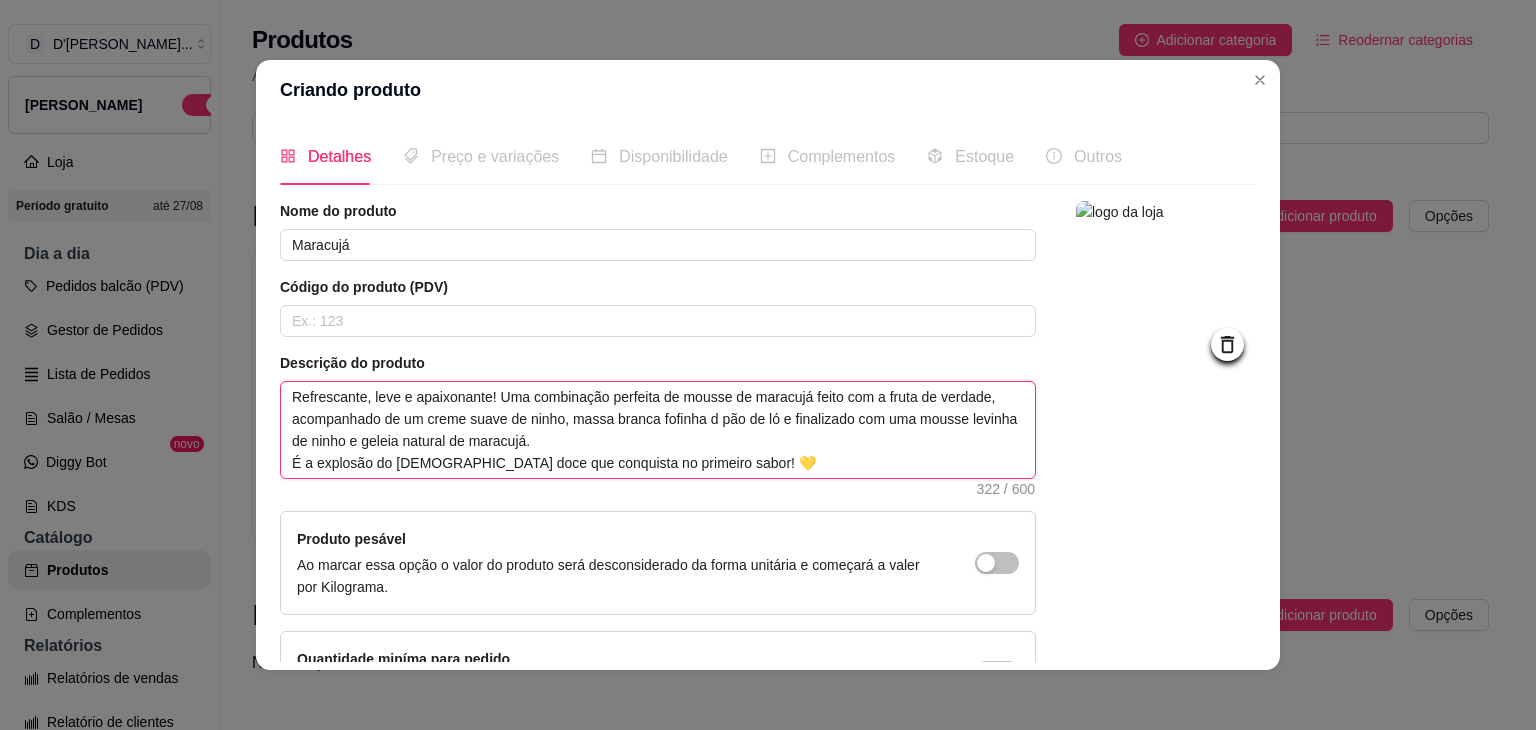 type 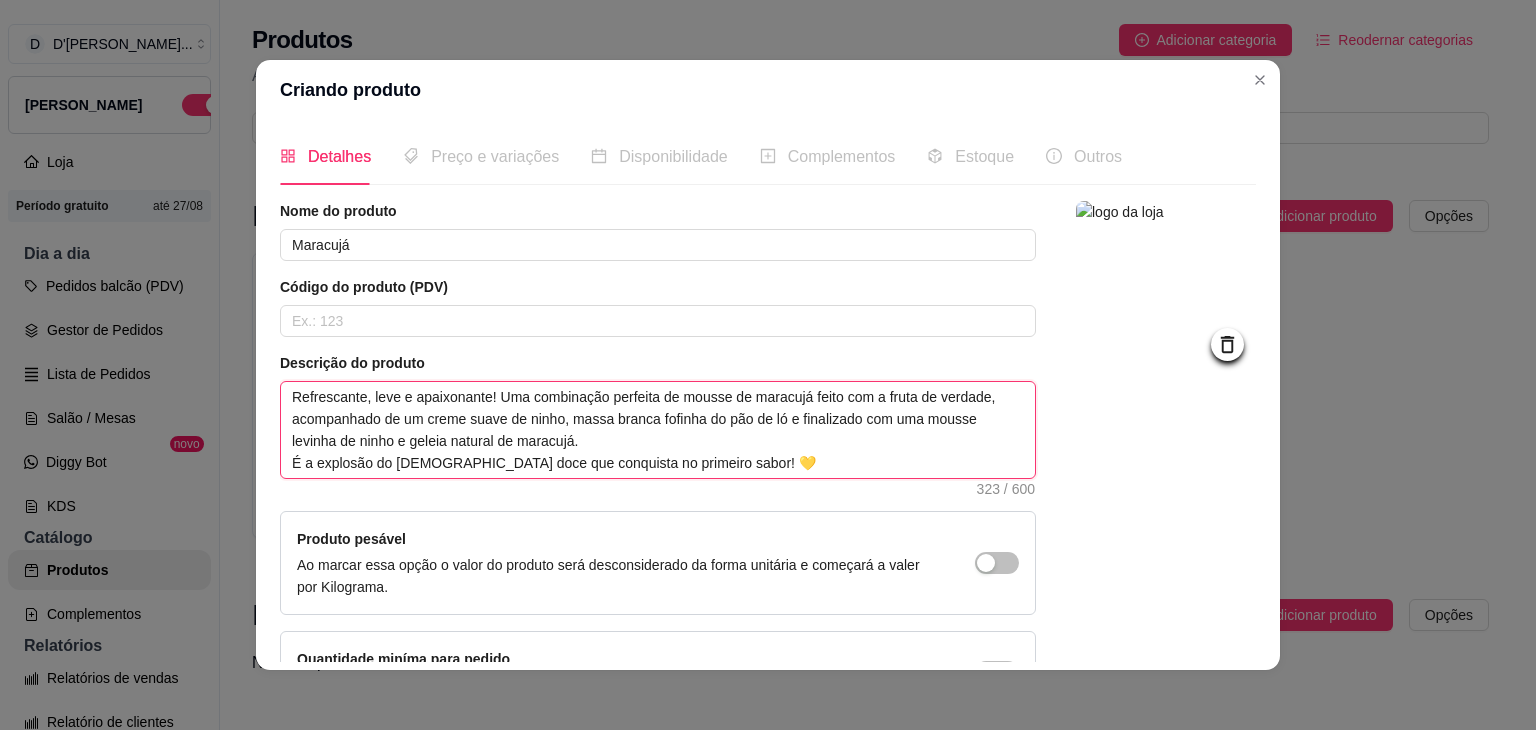 type on "Refrescante, leve e apaixonante! Uma combinação perfeita de mousse de maracujá feito com a fruta de verdade, acompanhado de um creme suave de ninho, massa branca fofinha do pão de ló e finalizado com uma mousse levinha de ninho e geleia natural de maracujá.
É a explosão do [DEMOGRAPHIC_DATA] doce que conquista no primeiro sabor! 💛" 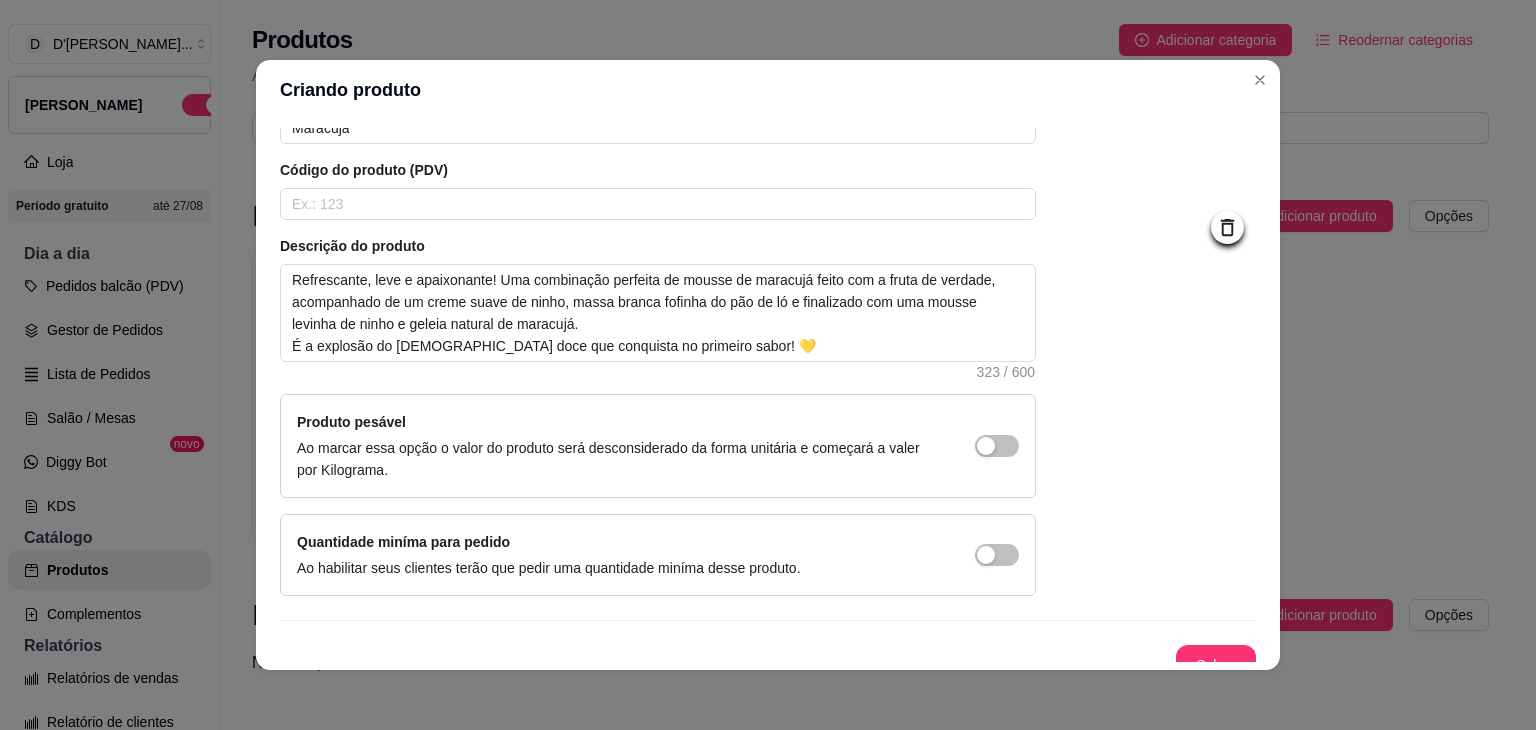 scroll, scrollTop: 138, scrollLeft: 0, axis: vertical 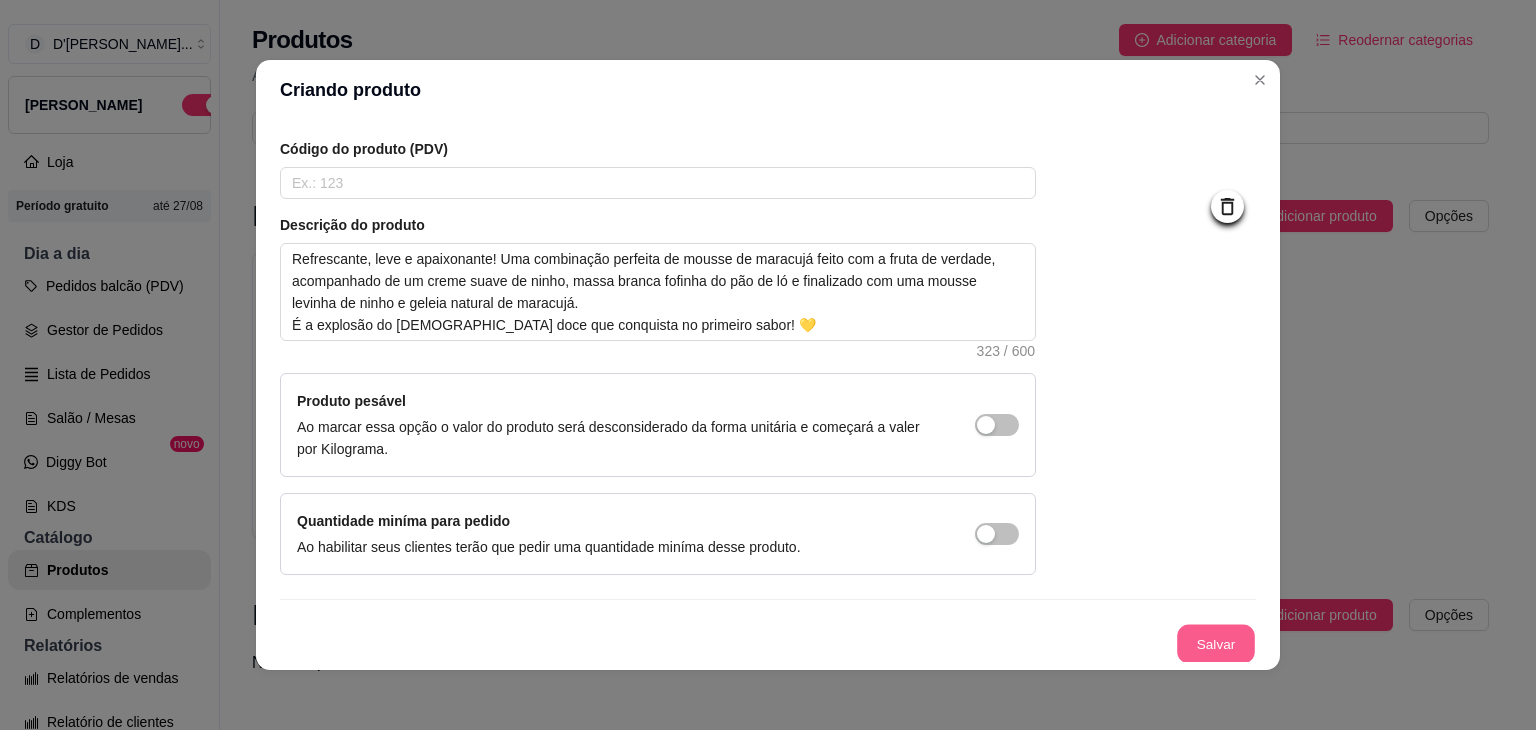 click on "Salvar" at bounding box center (1216, 644) 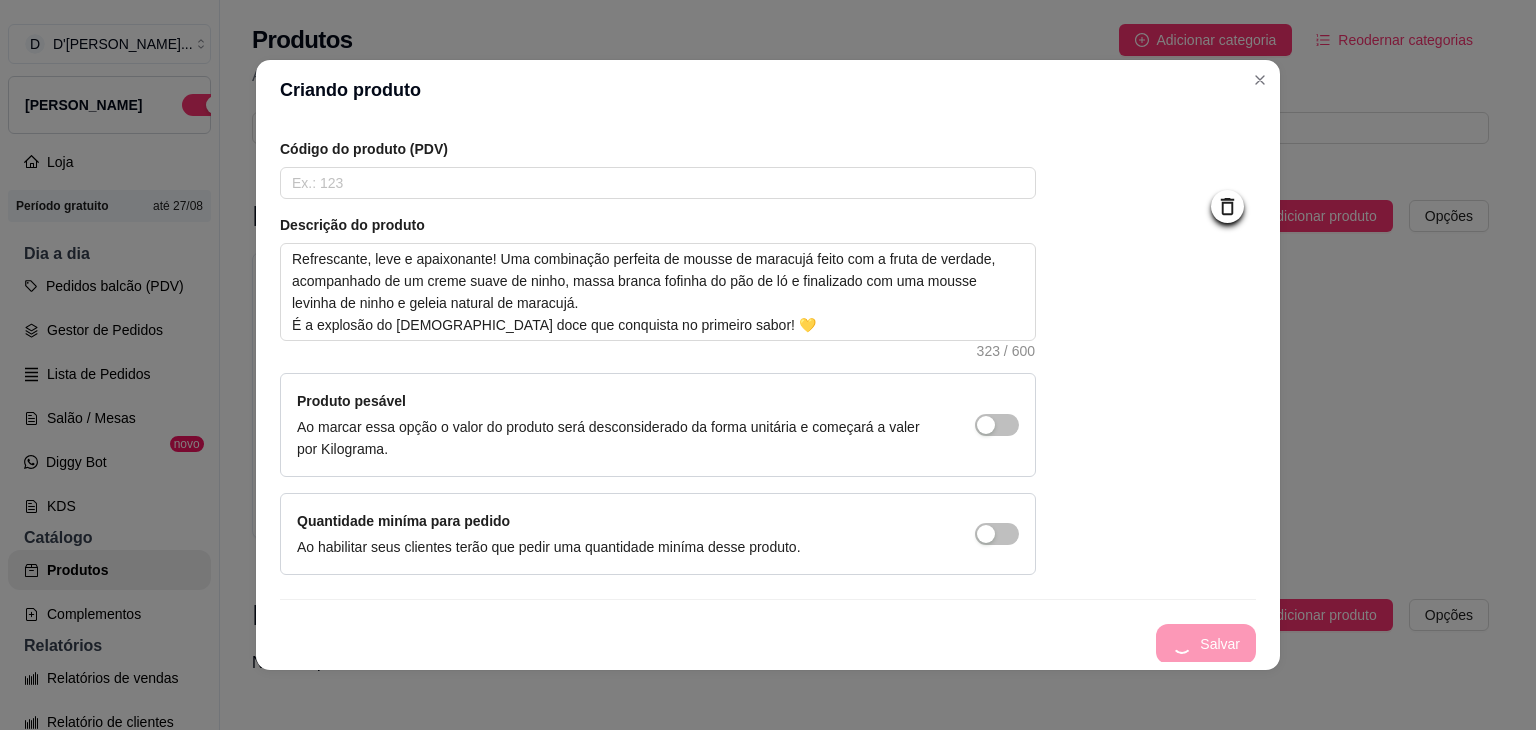 type 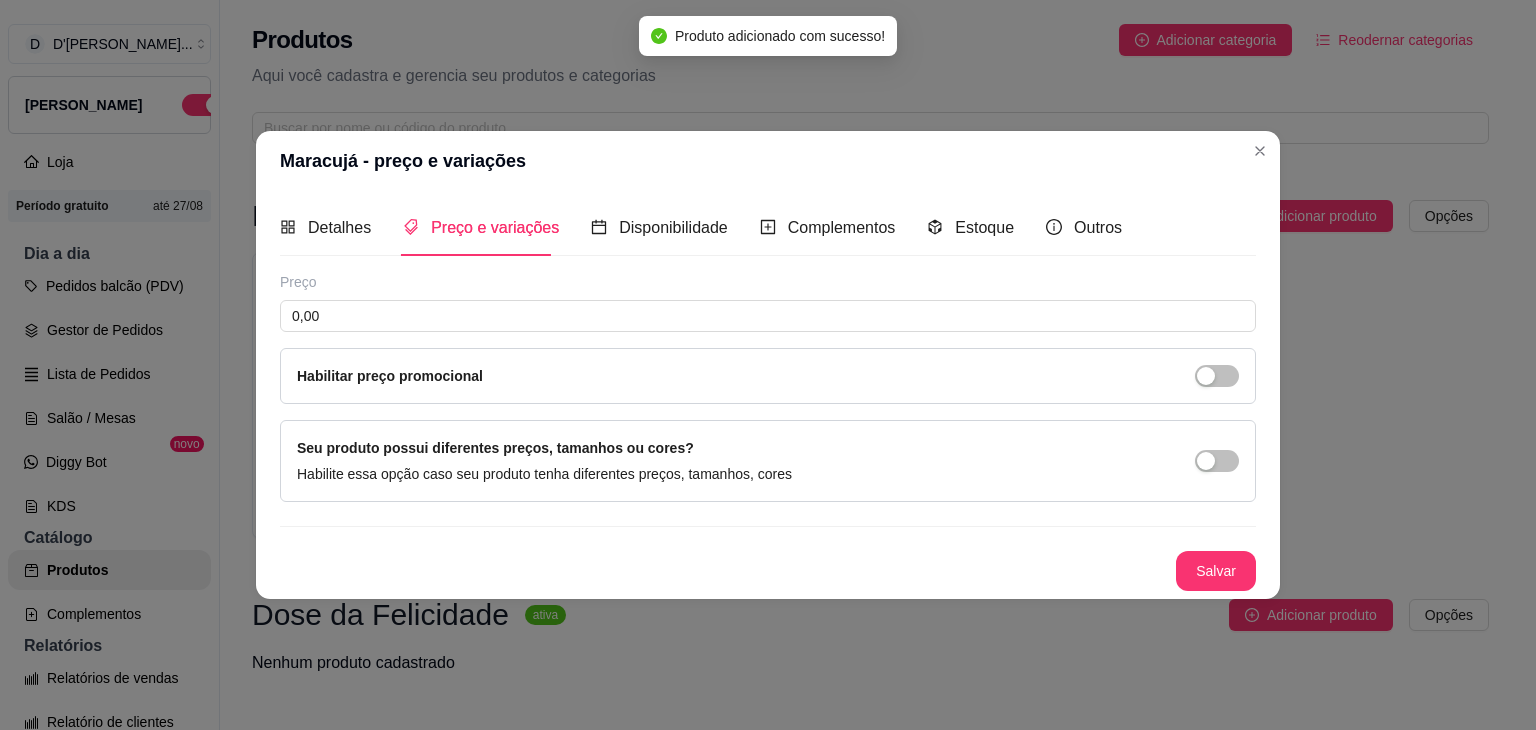 scroll, scrollTop: 0, scrollLeft: 0, axis: both 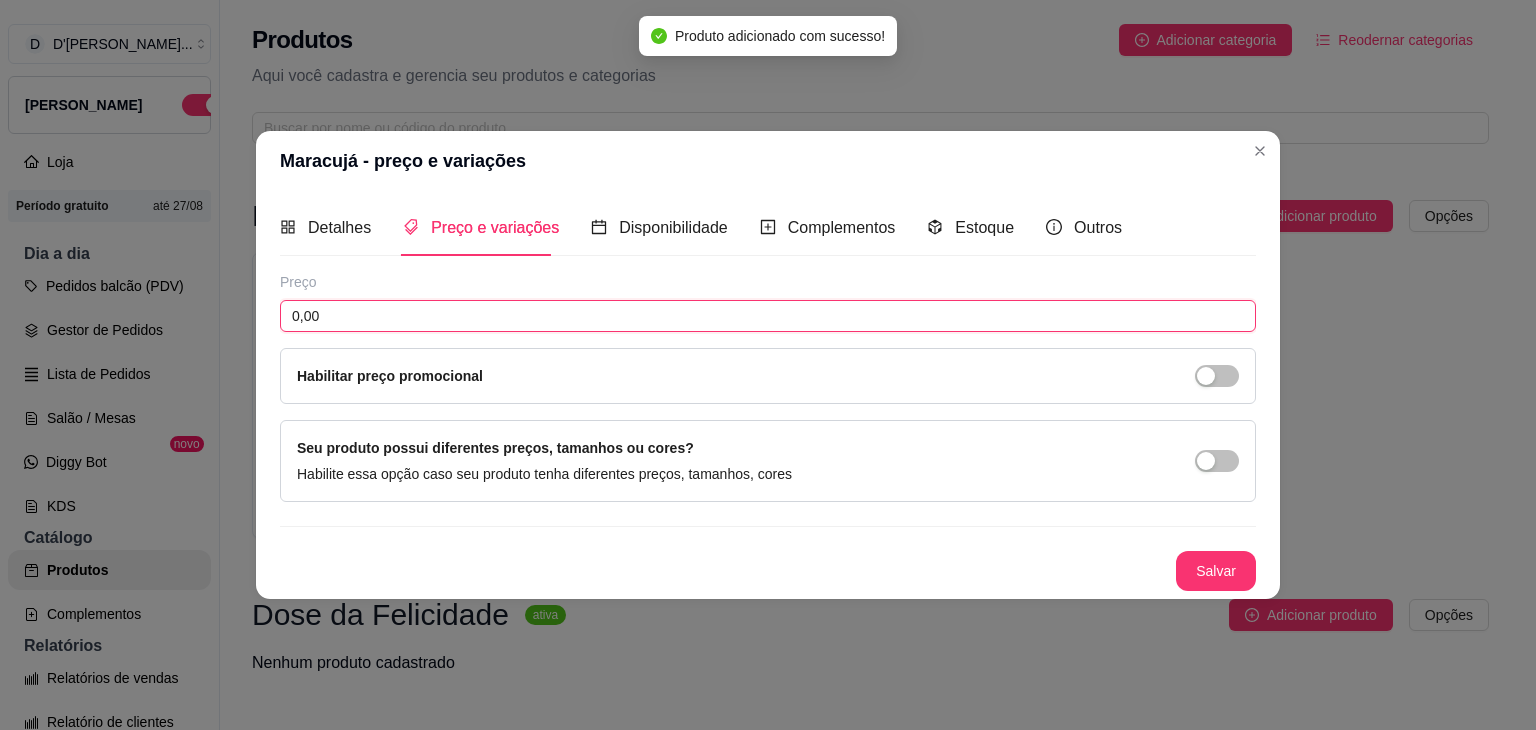 click on "0,00" at bounding box center (768, 316) 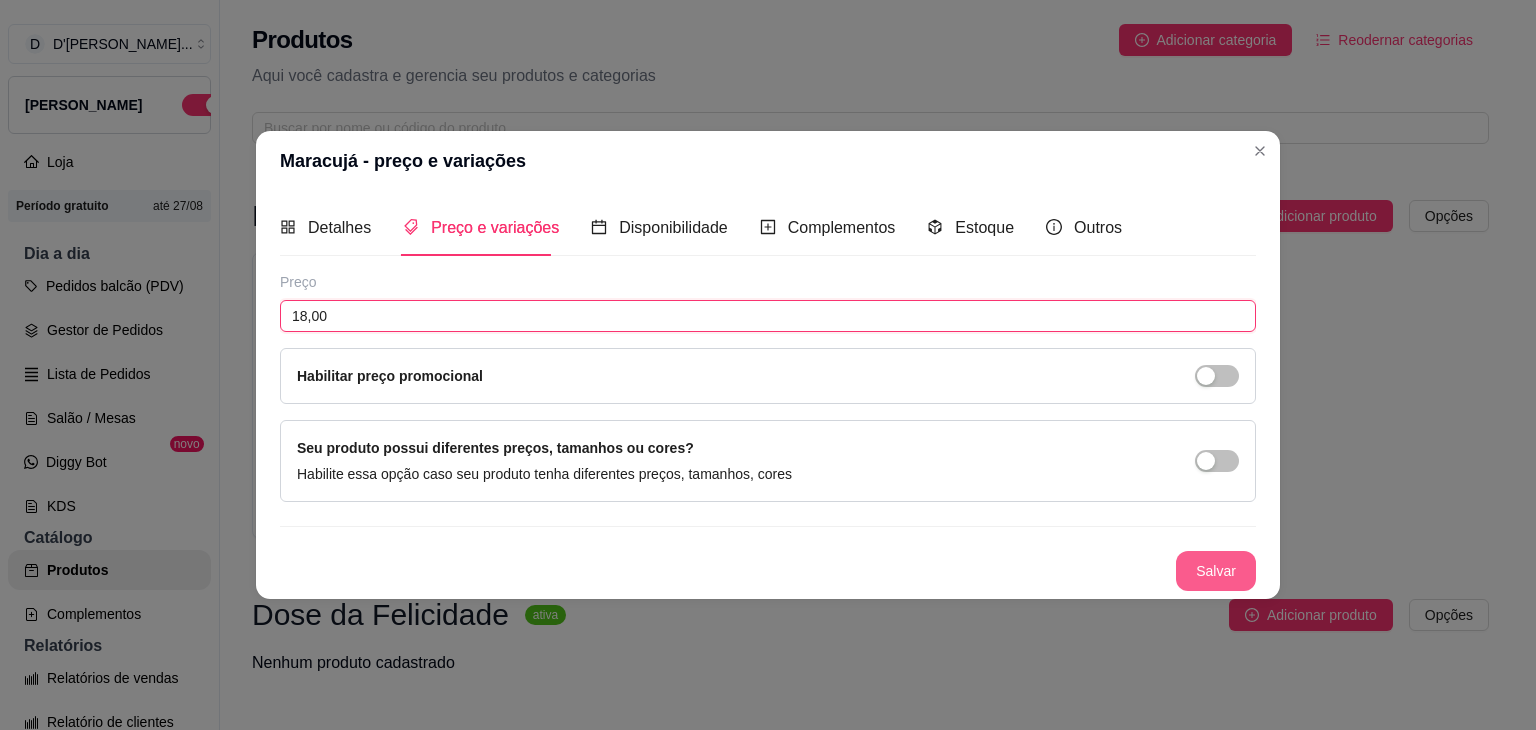 type on "18,00" 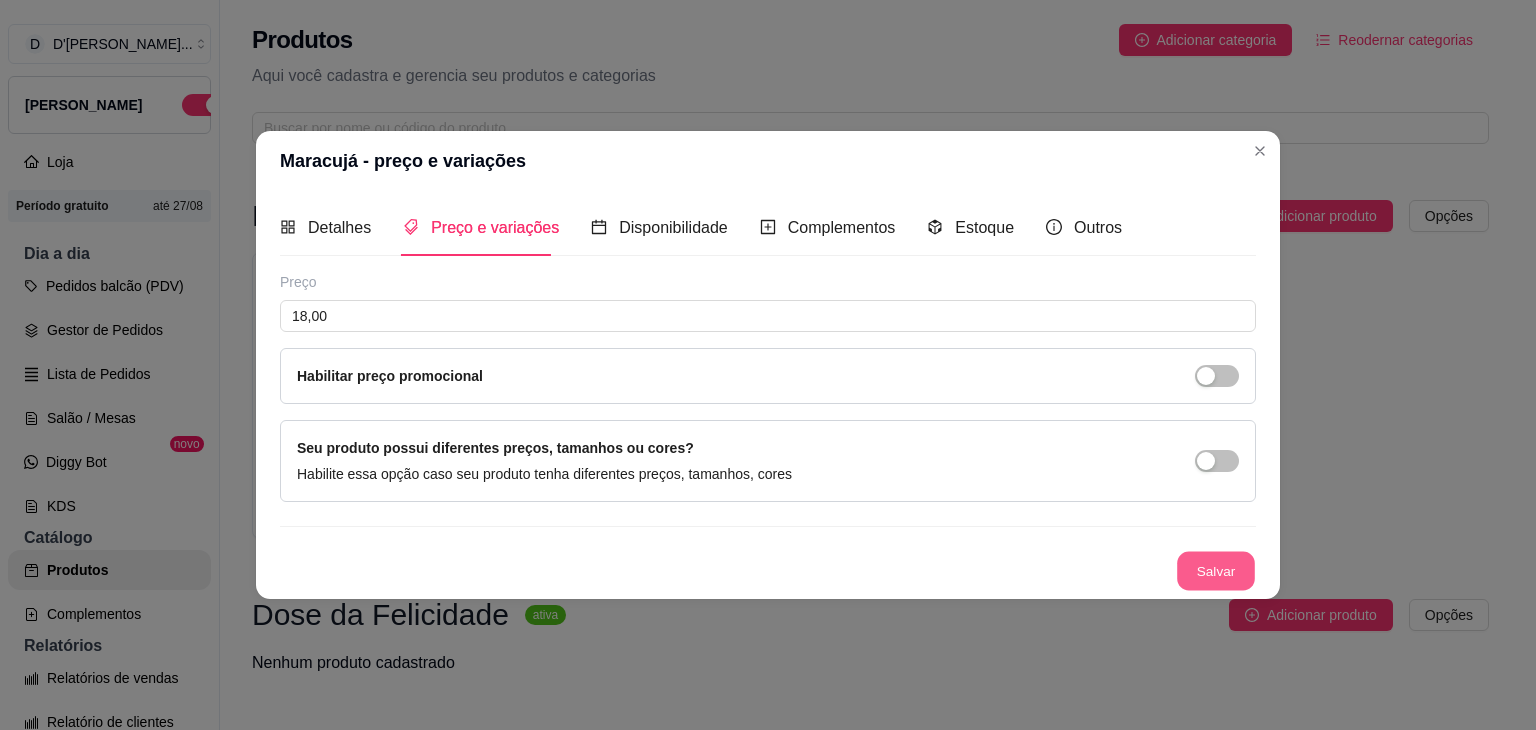 click on "Salvar" at bounding box center (1216, 571) 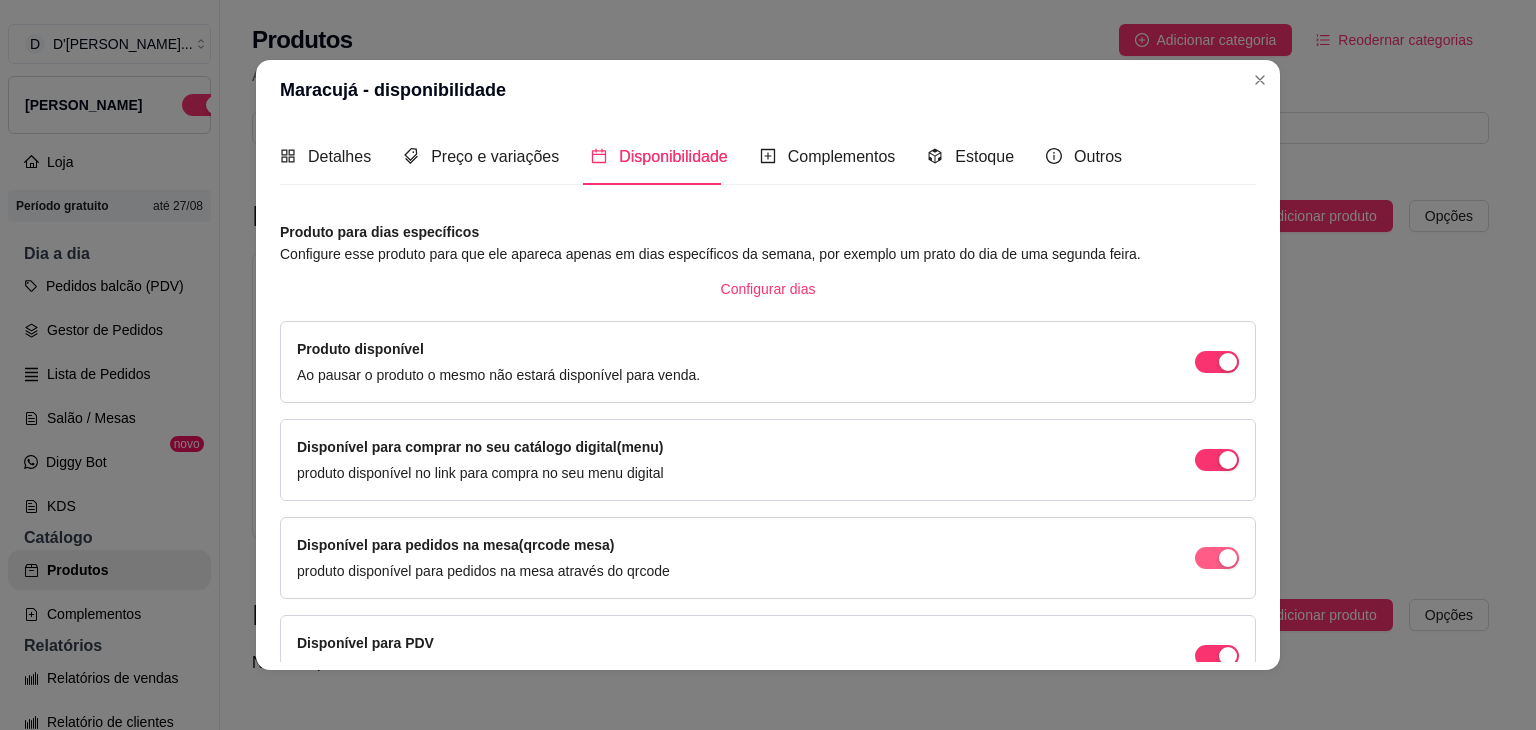 click at bounding box center (1228, 362) 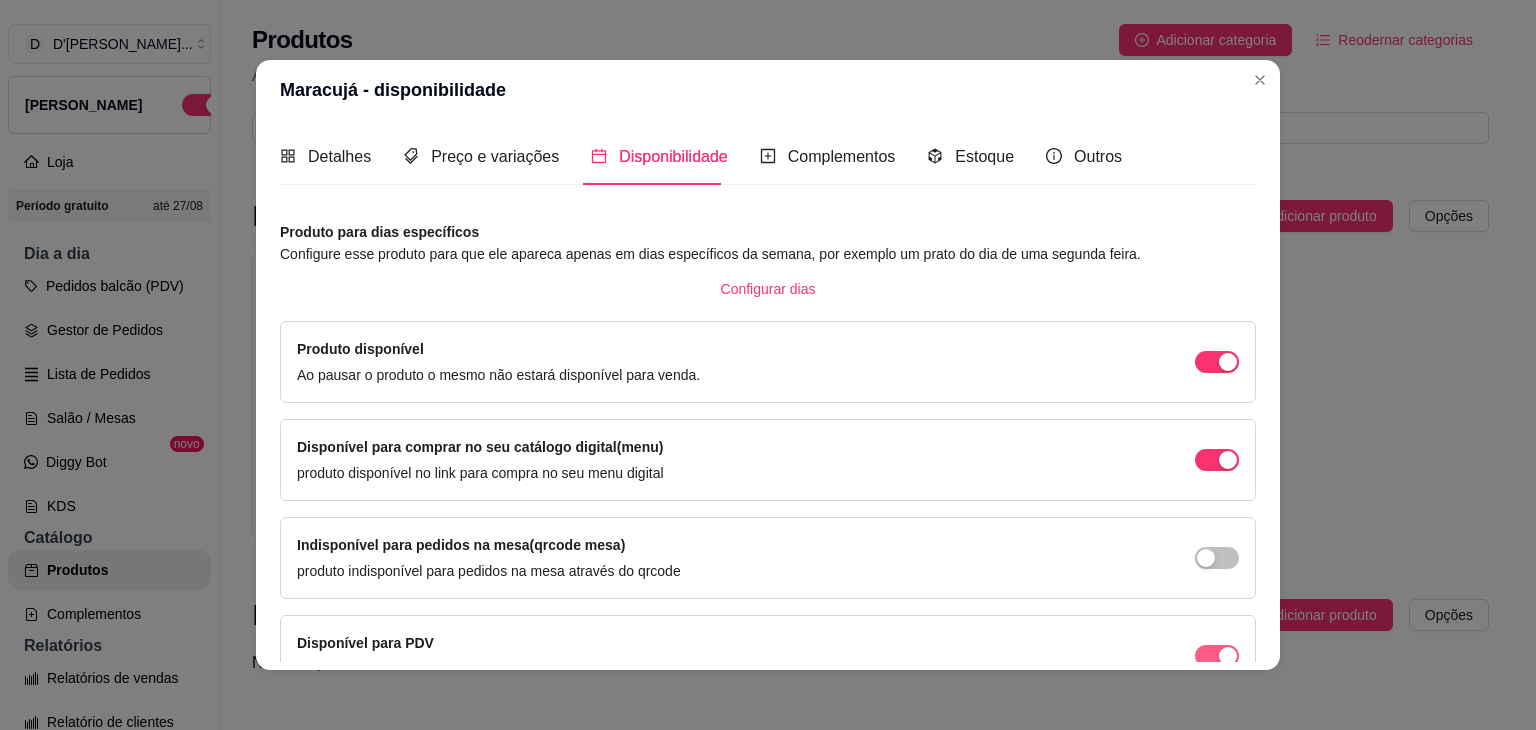 click at bounding box center [1228, 362] 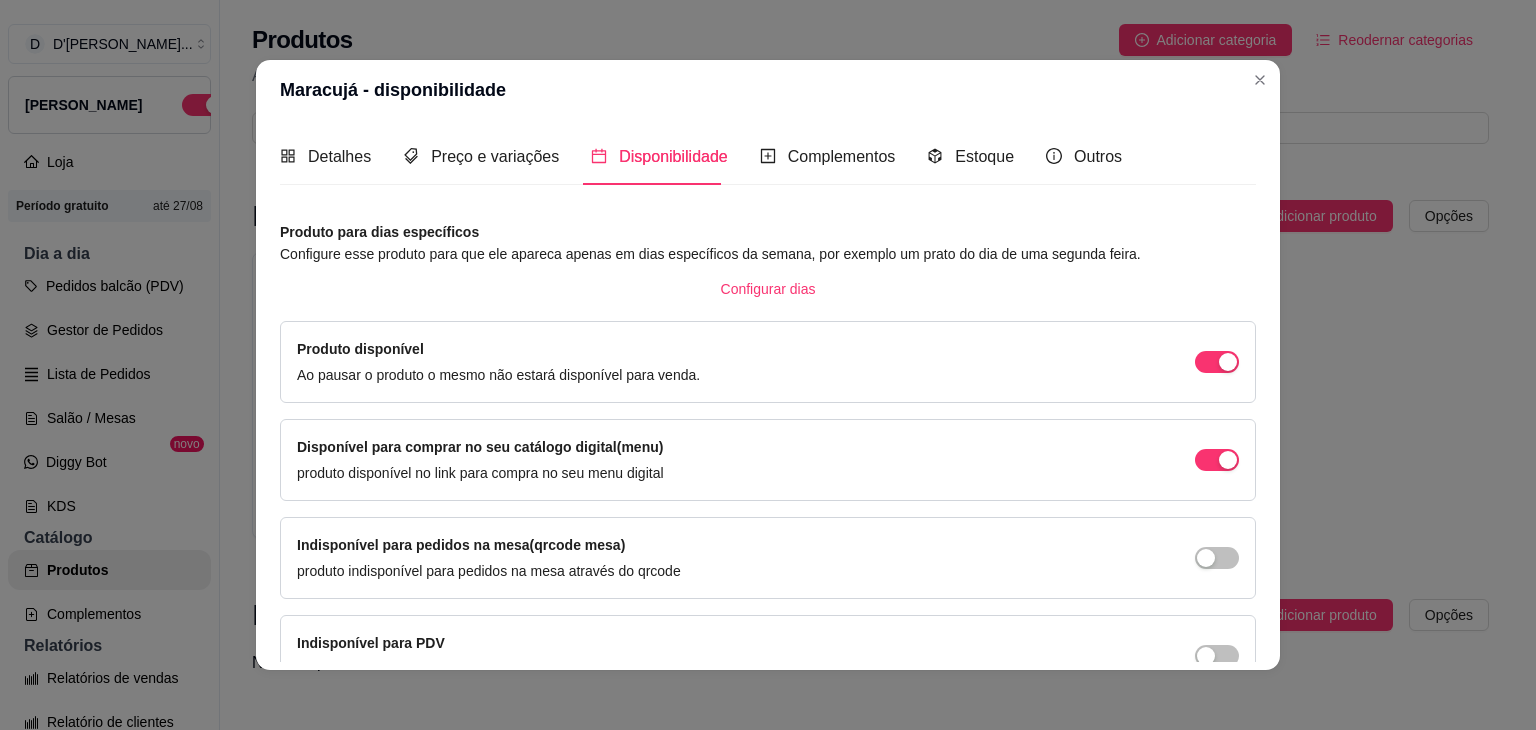 scroll, scrollTop: 114, scrollLeft: 0, axis: vertical 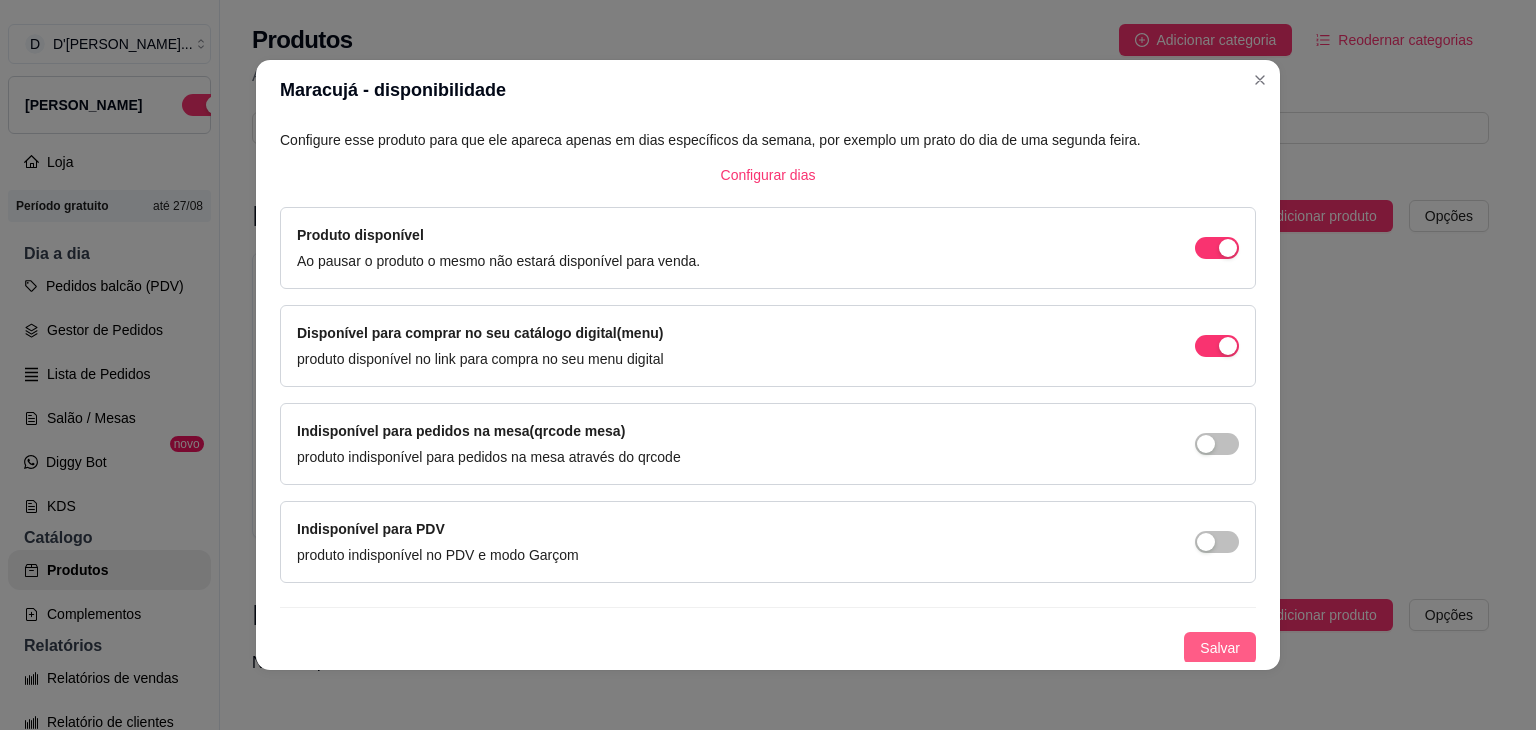 click on "Salvar" at bounding box center [1220, 648] 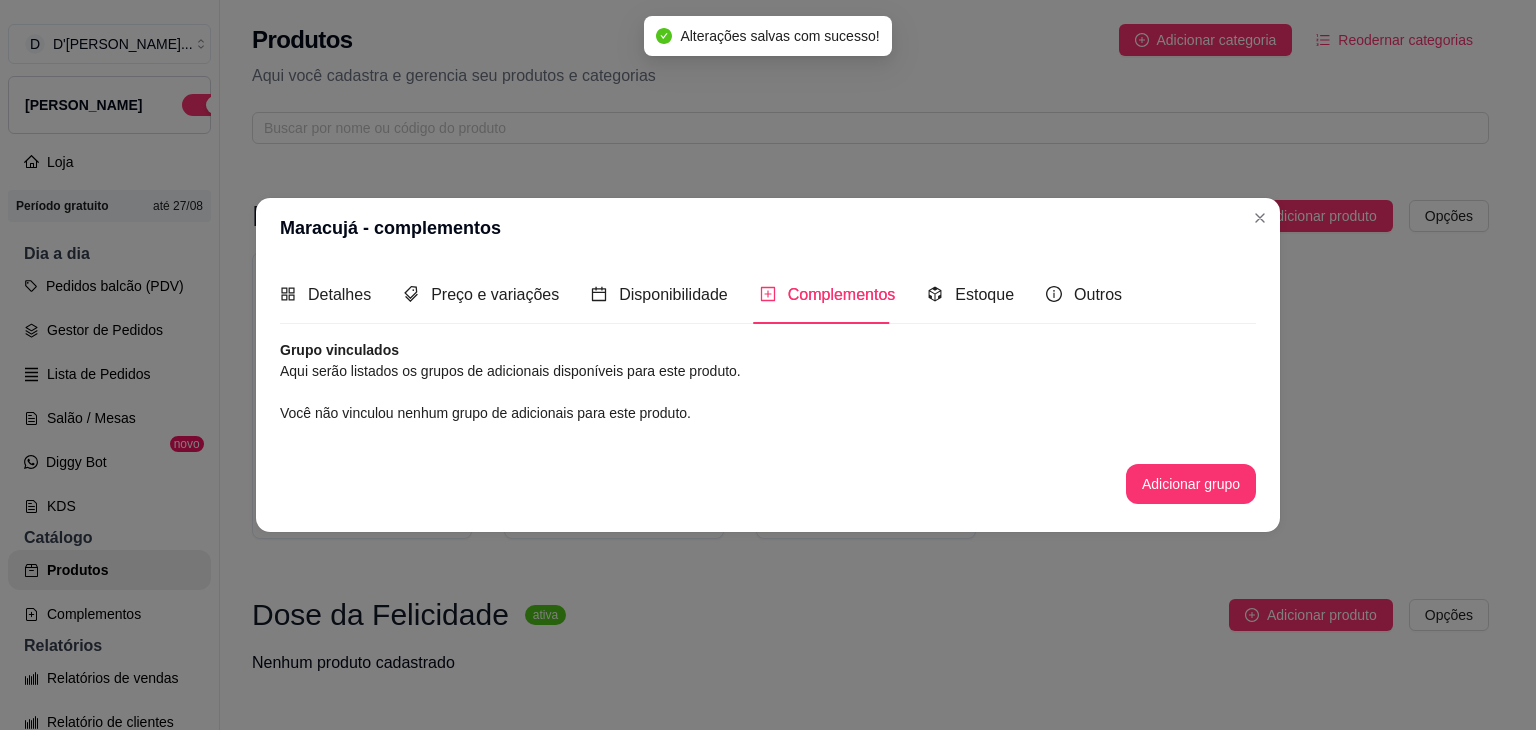 scroll, scrollTop: 0, scrollLeft: 0, axis: both 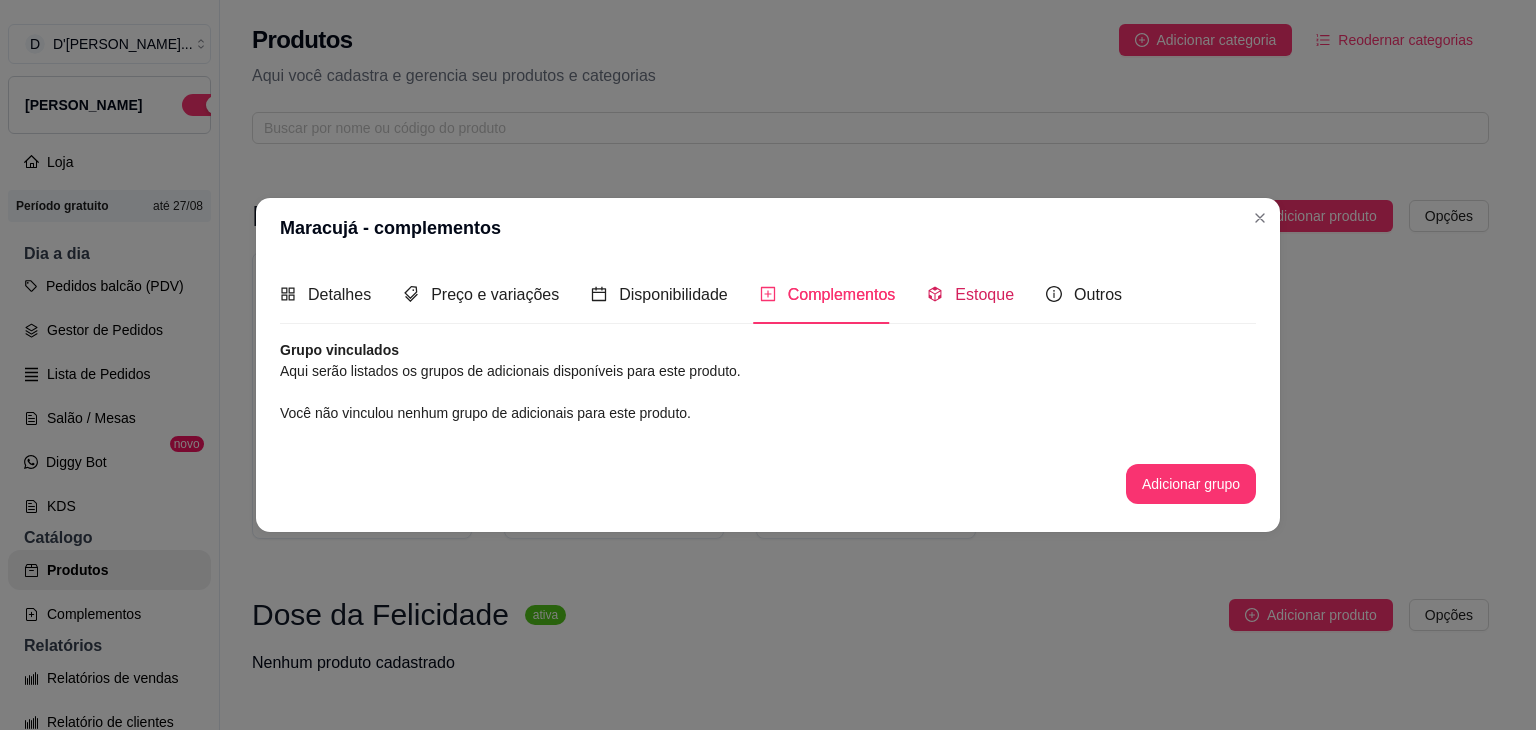 click on "Estoque" at bounding box center (984, 294) 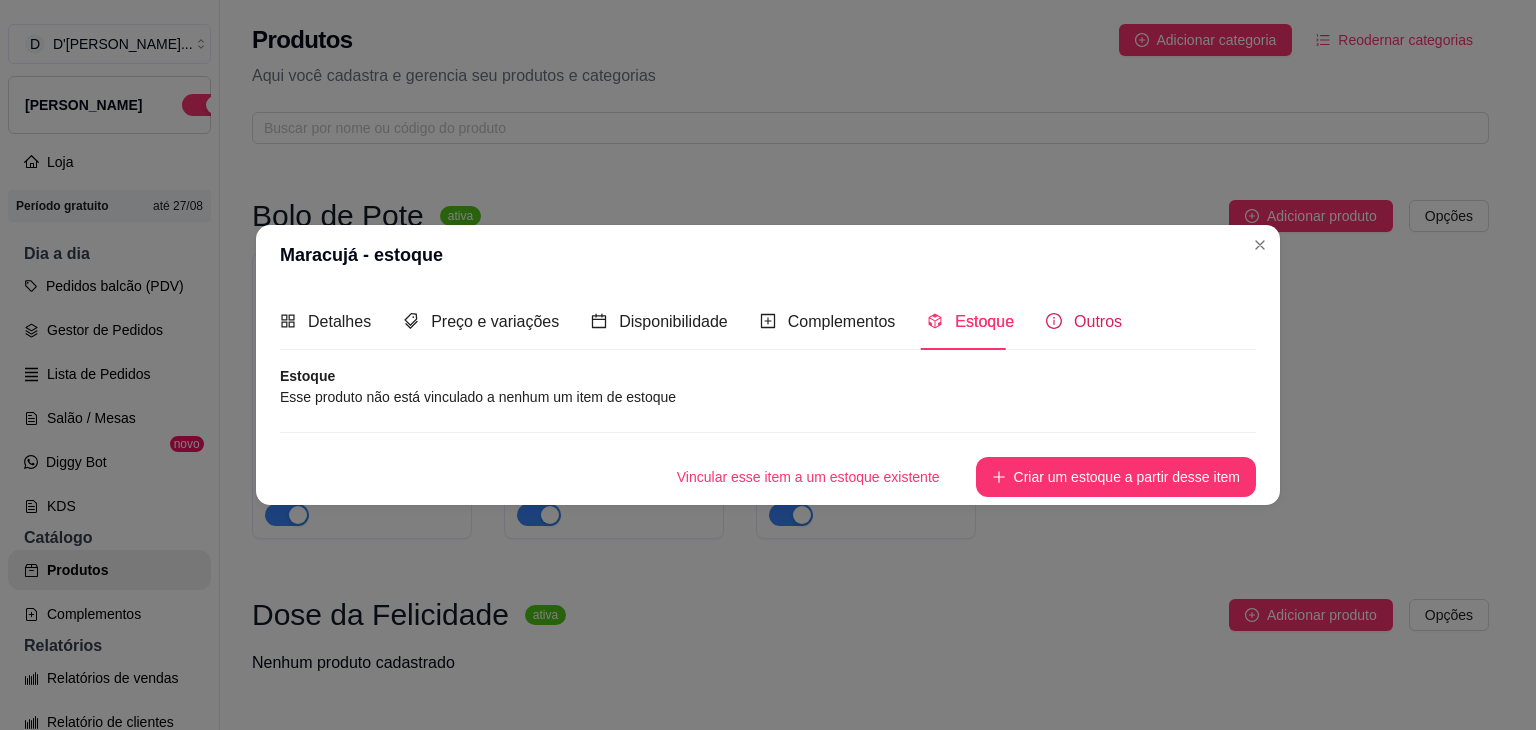 click on "Outros" at bounding box center (1098, 321) 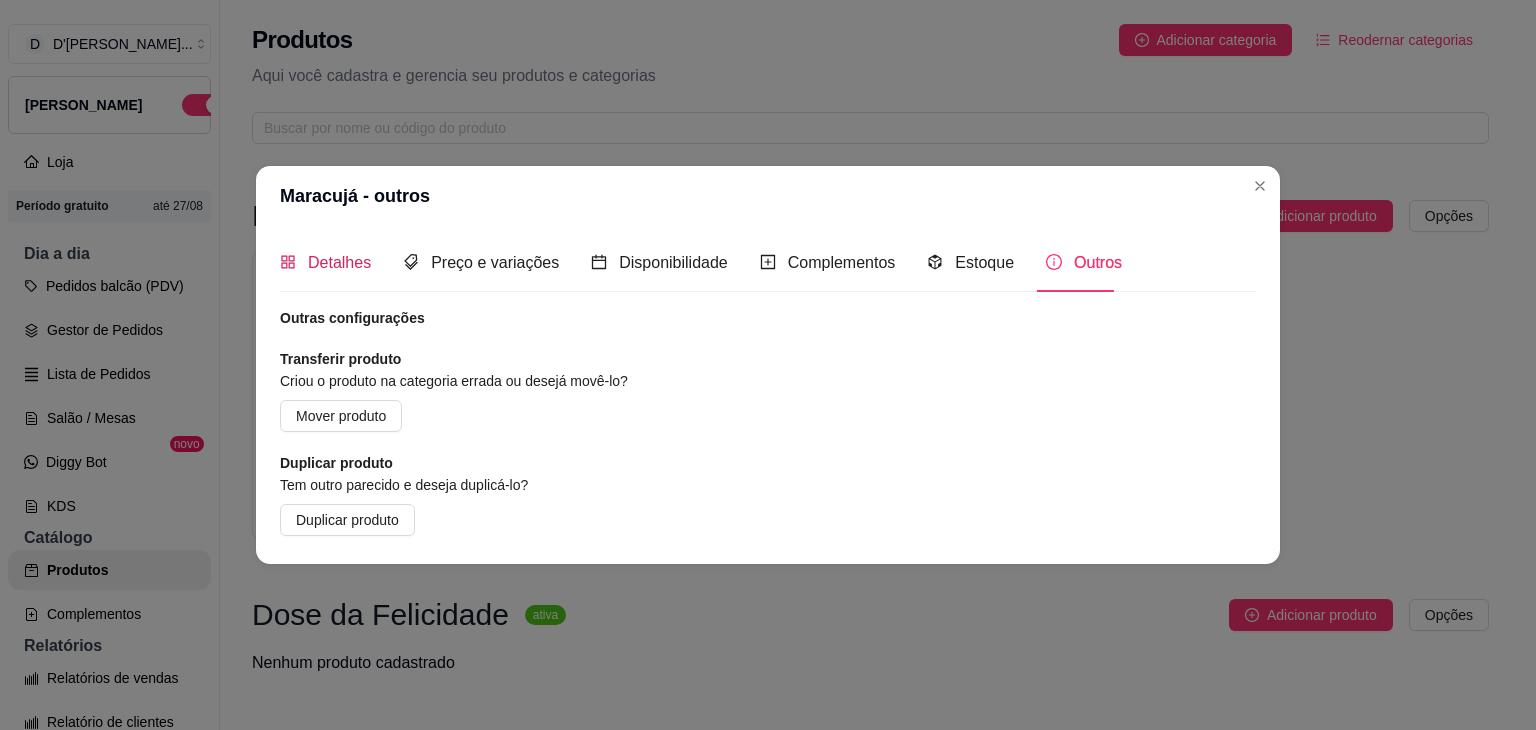 click on "Detalhes" at bounding box center [339, 262] 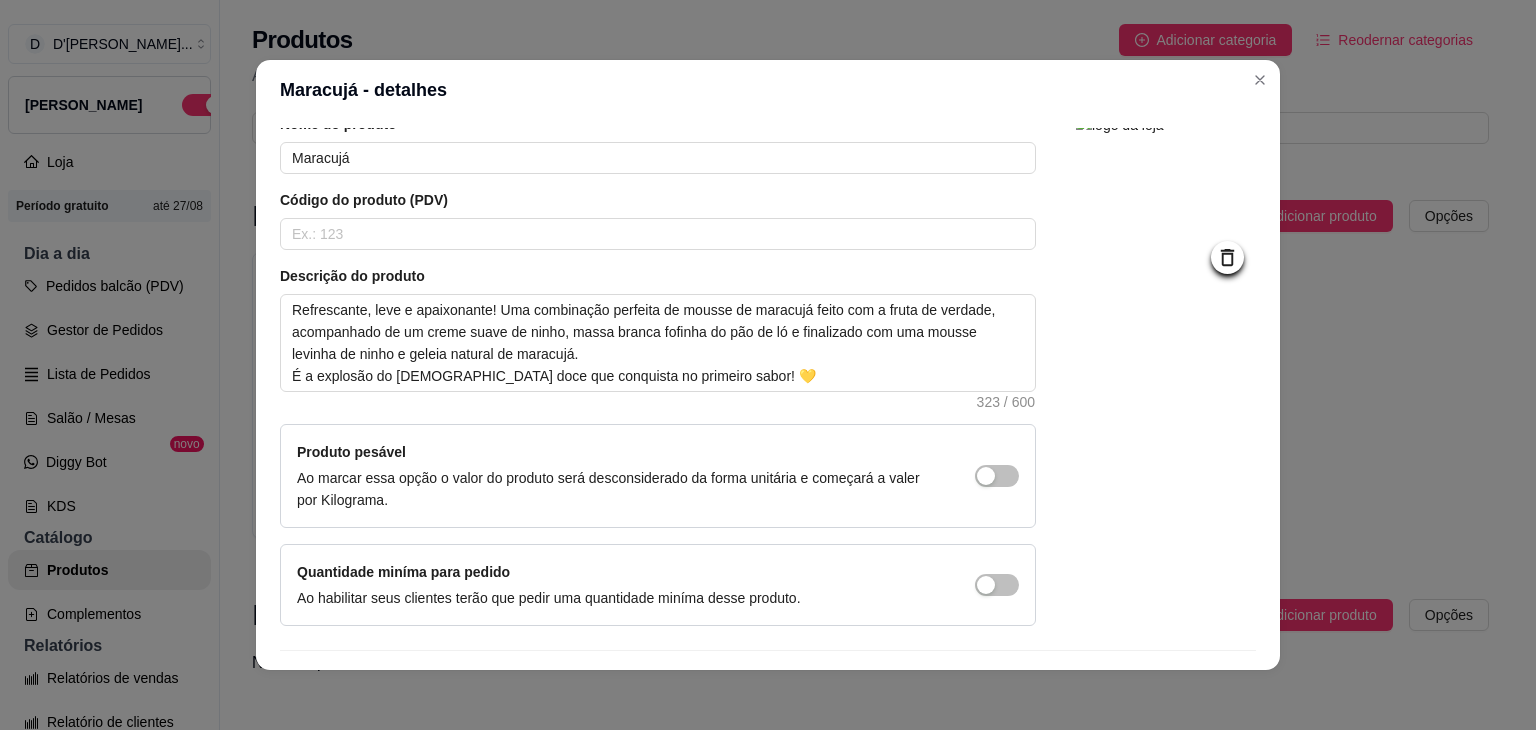 scroll, scrollTop: 138, scrollLeft: 0, axis: vertical 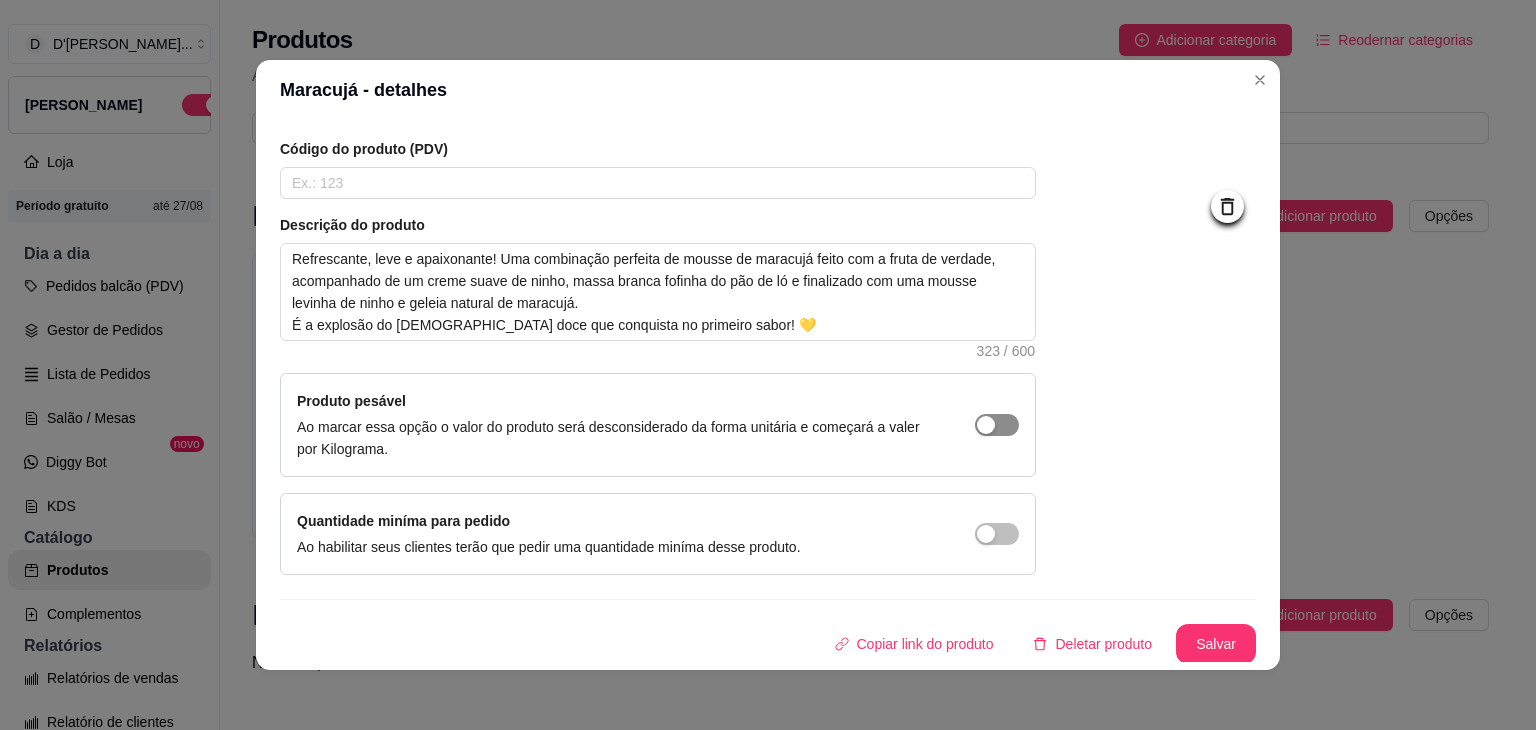 click at bounding box center [997, 425] 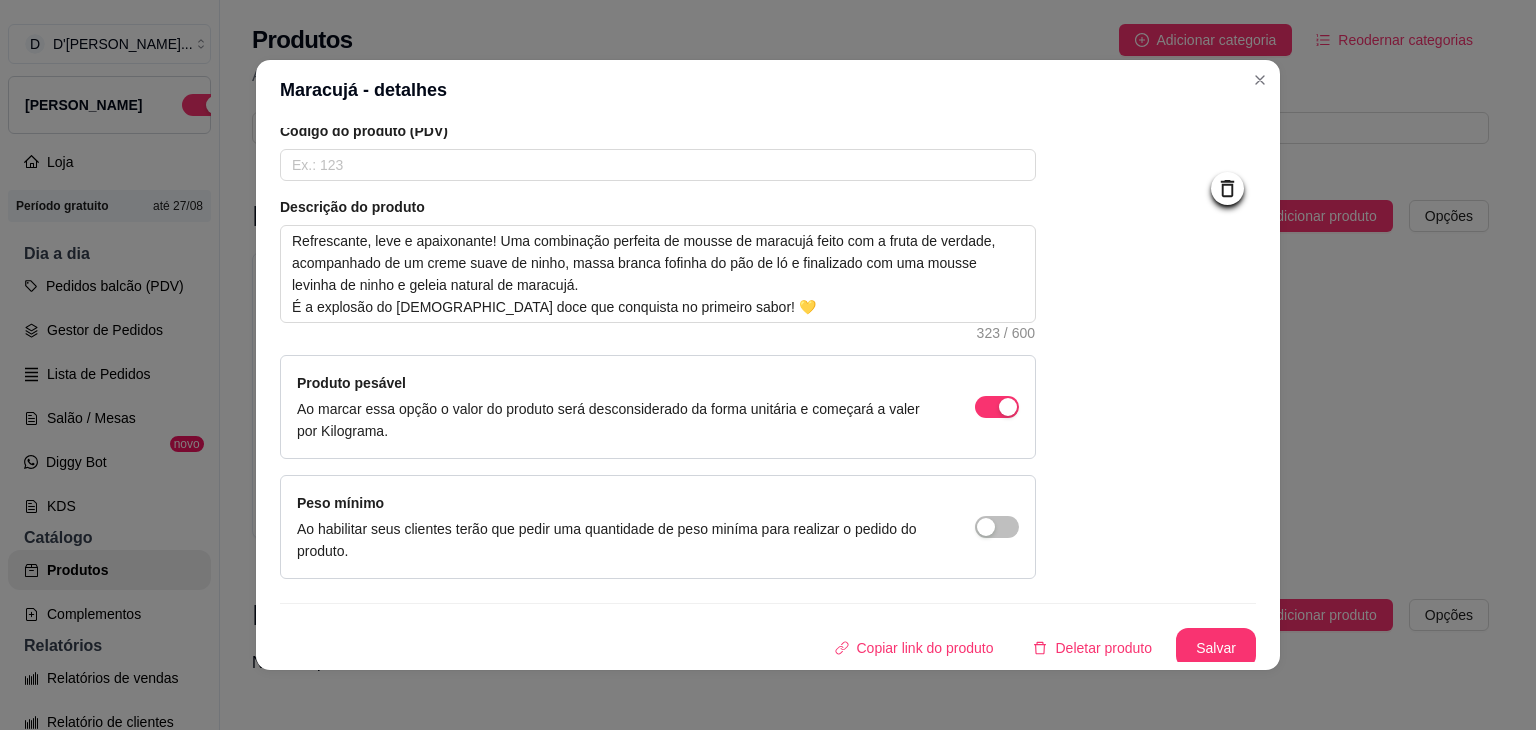 scroll, scrollTop: 160, scrollLeft: 0, axis: vertical 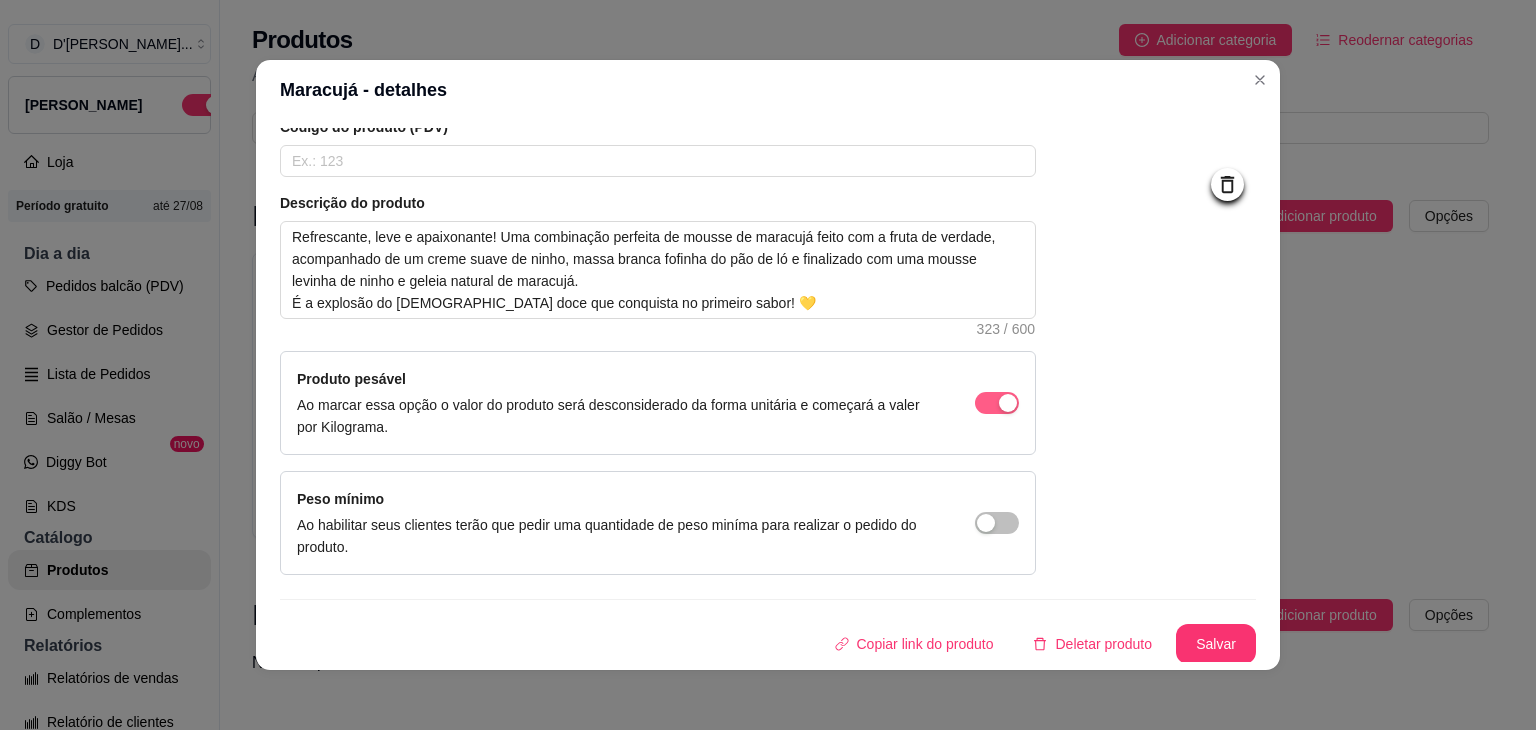 click at bounding box center (1008, 403) 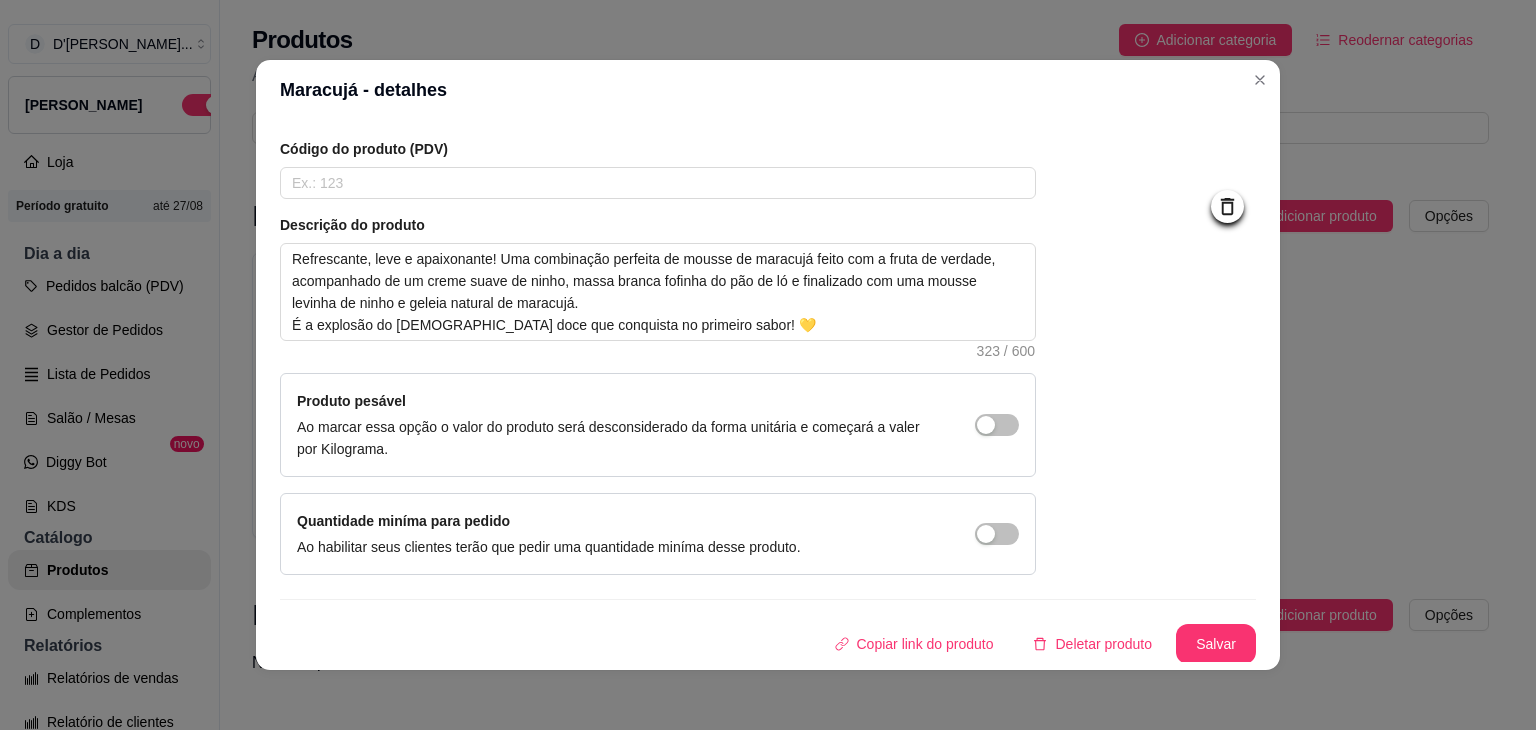 scroll, scrollTop: 0, scrollLeft: 0, axis: both 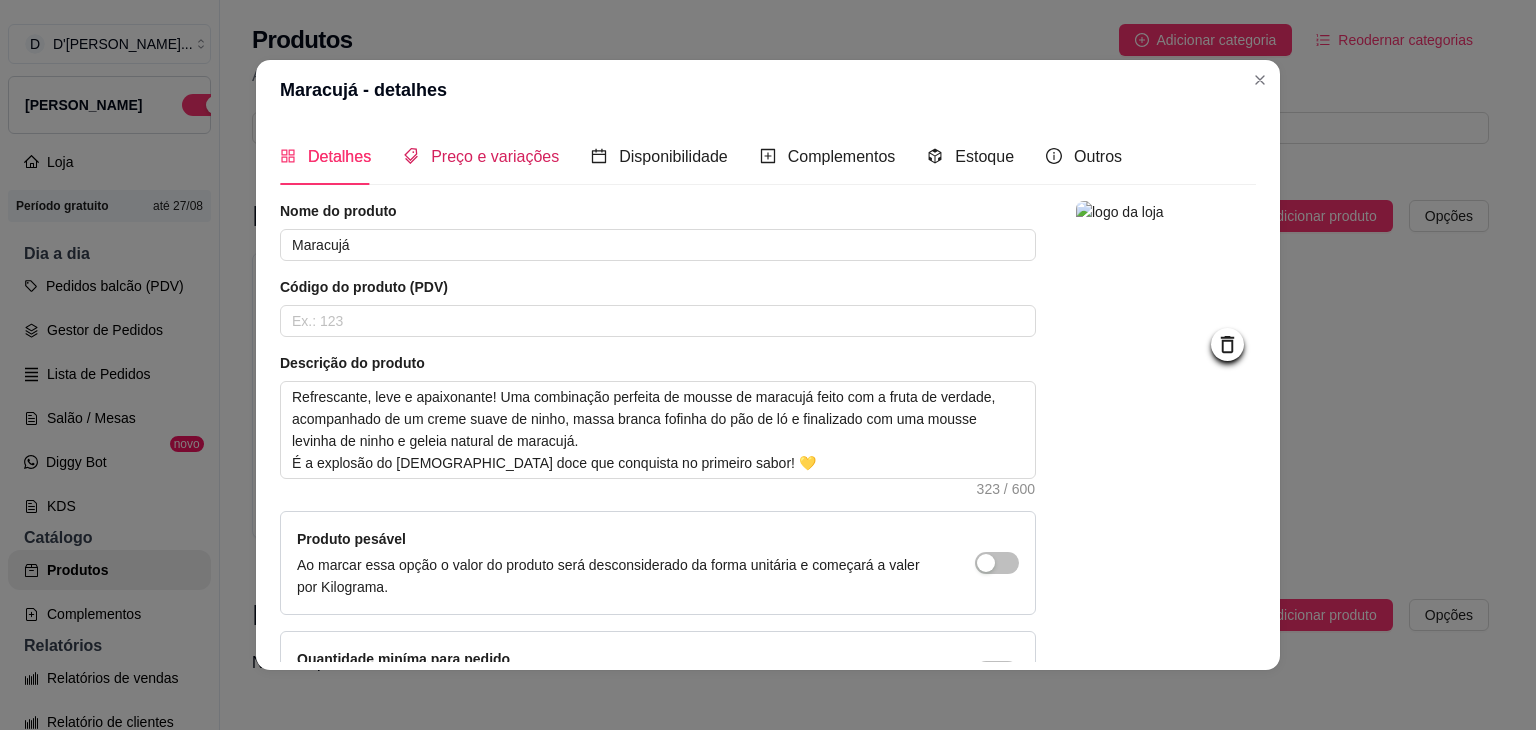 click on "Preço e variações" at bounding box center [495, 156] 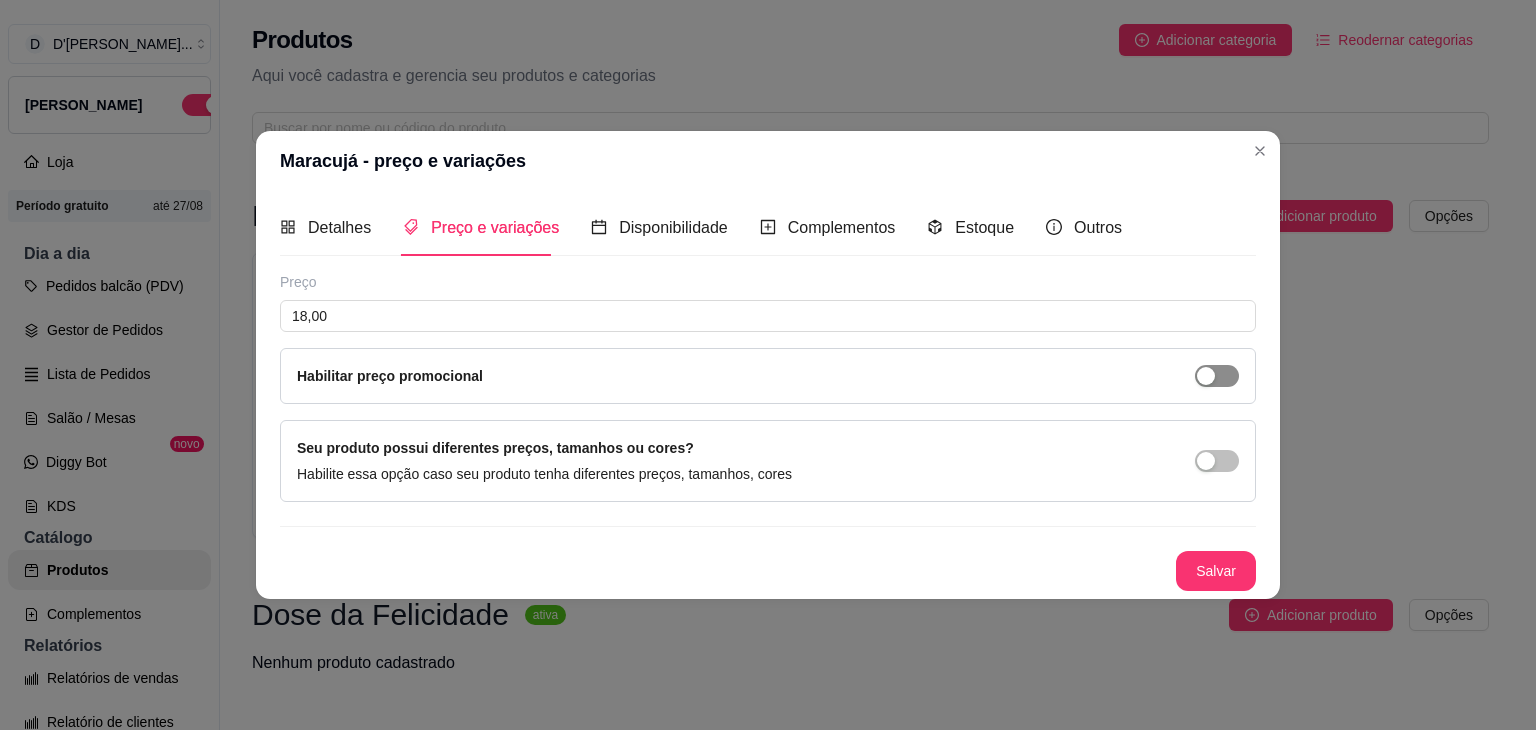 click at bounding box center (1217, 376) 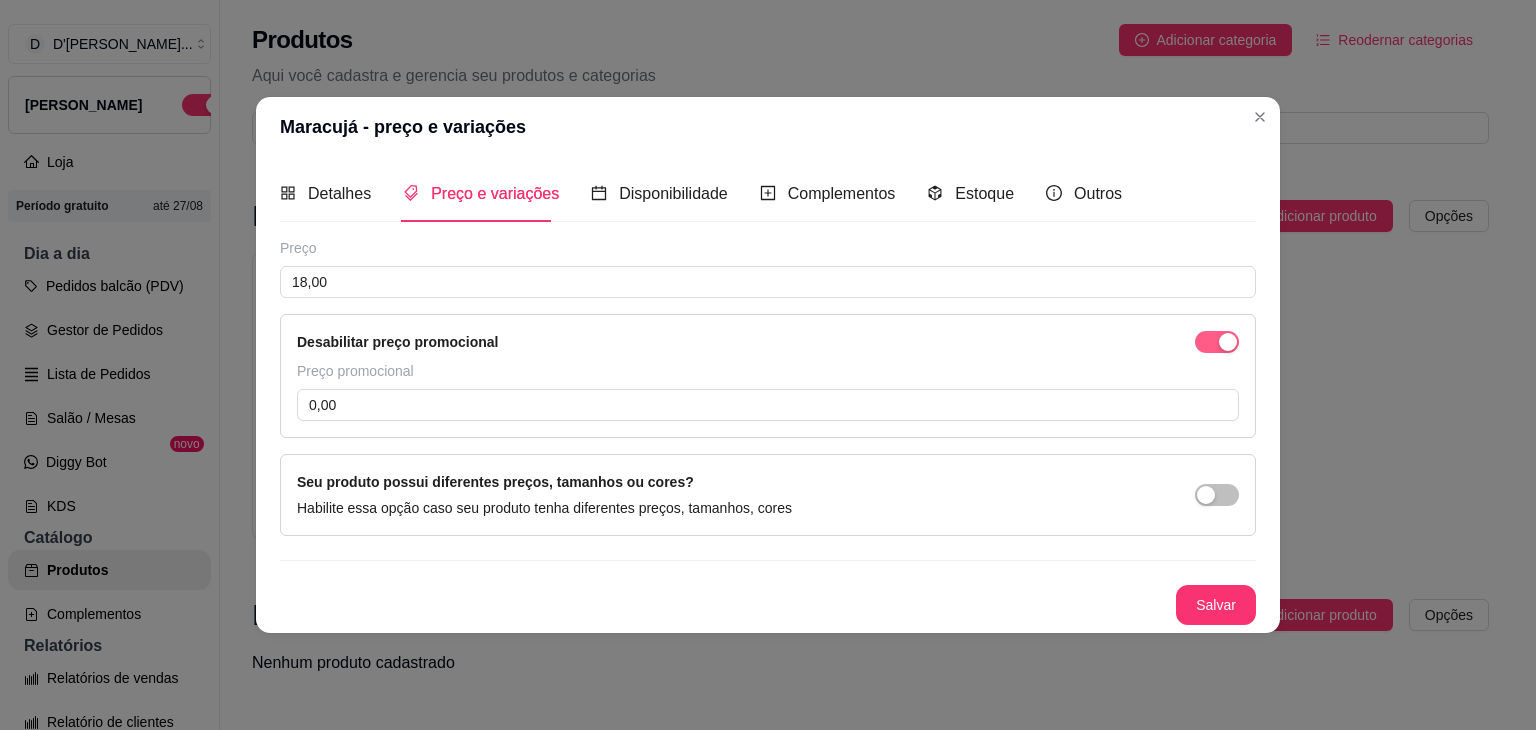 click at bounding box center [1217, 342] 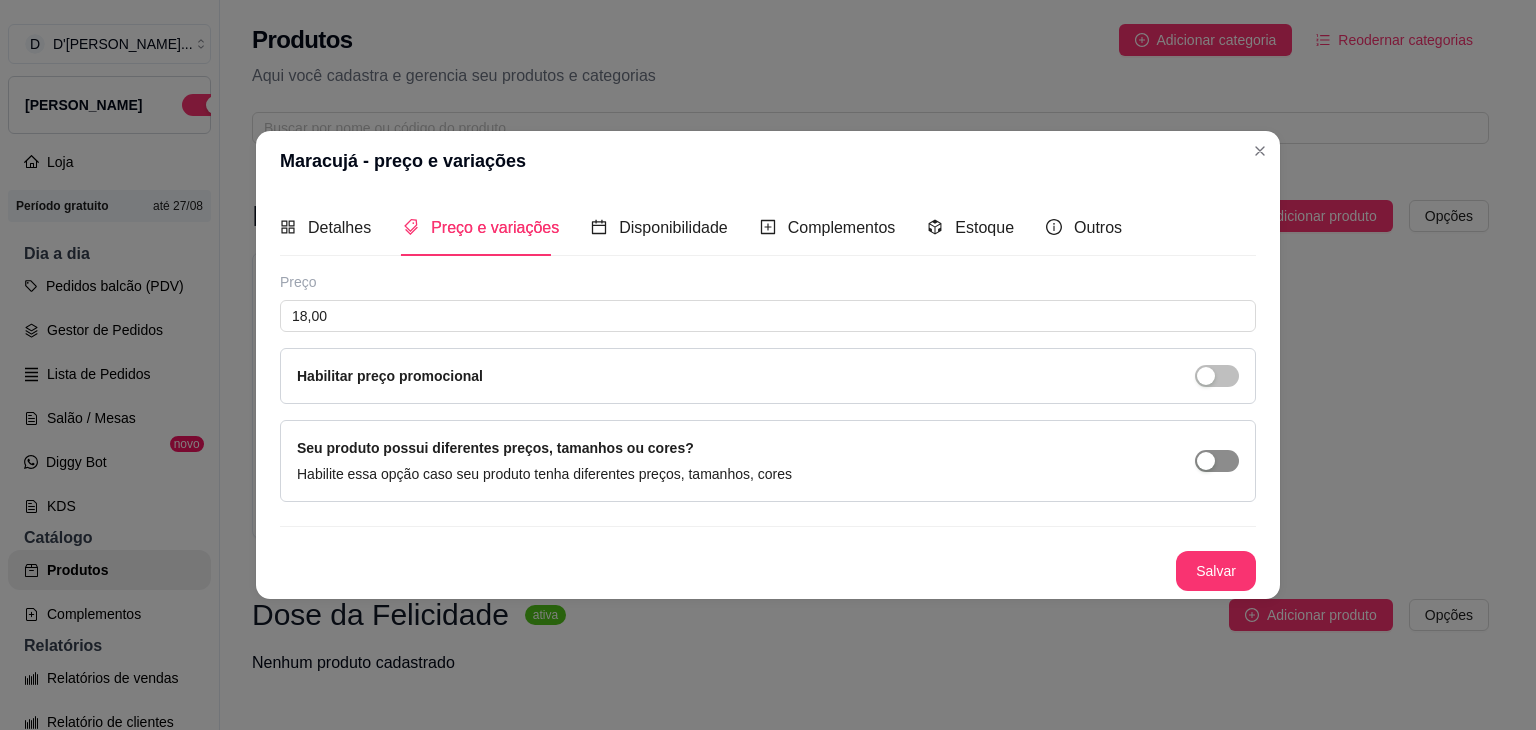 click at bounding box center [1217, 461] 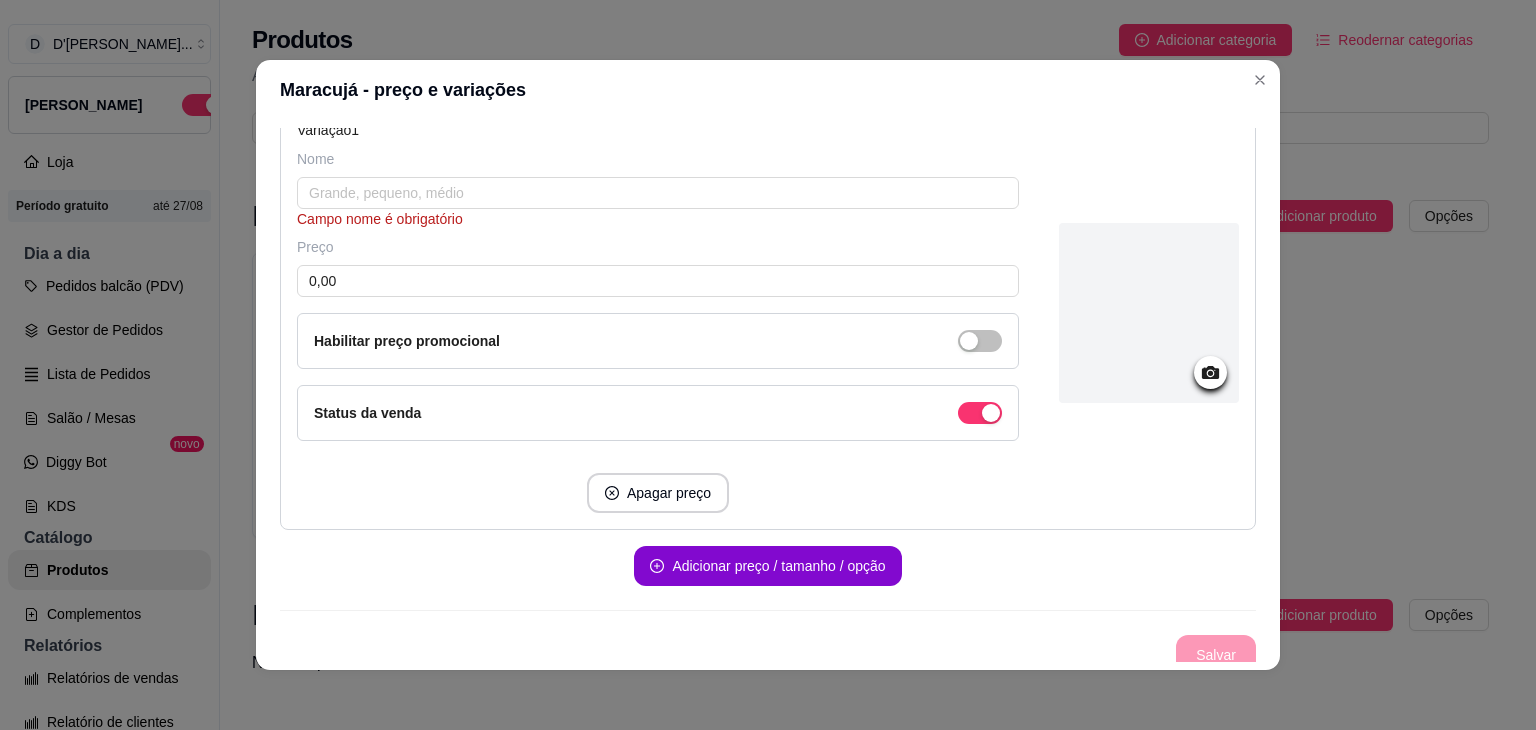 scroll, scrollTop: 265, scrollLeft: 0, axis: vertical 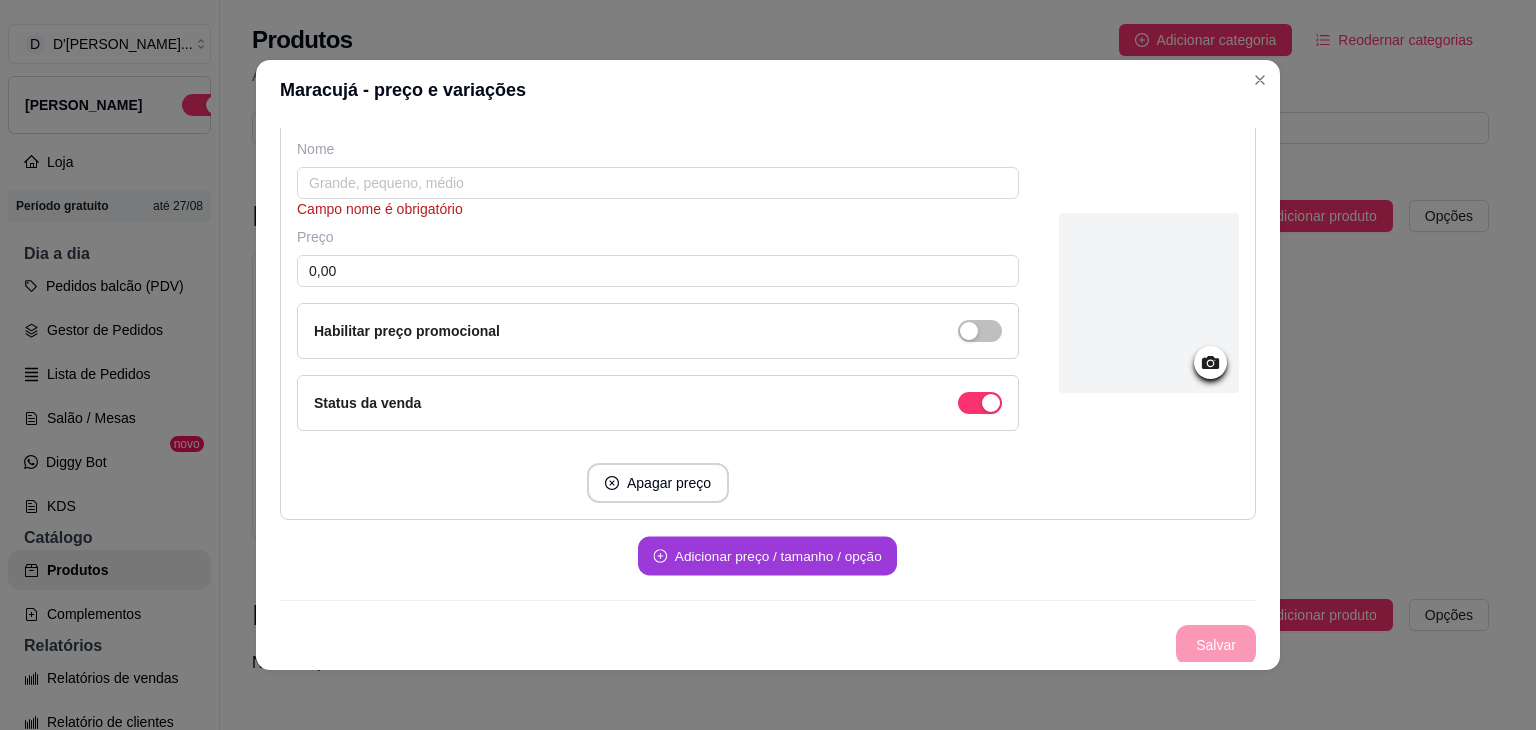 click on "Adicionar preço / tamanho / opção" at bounding box center [767, 556] 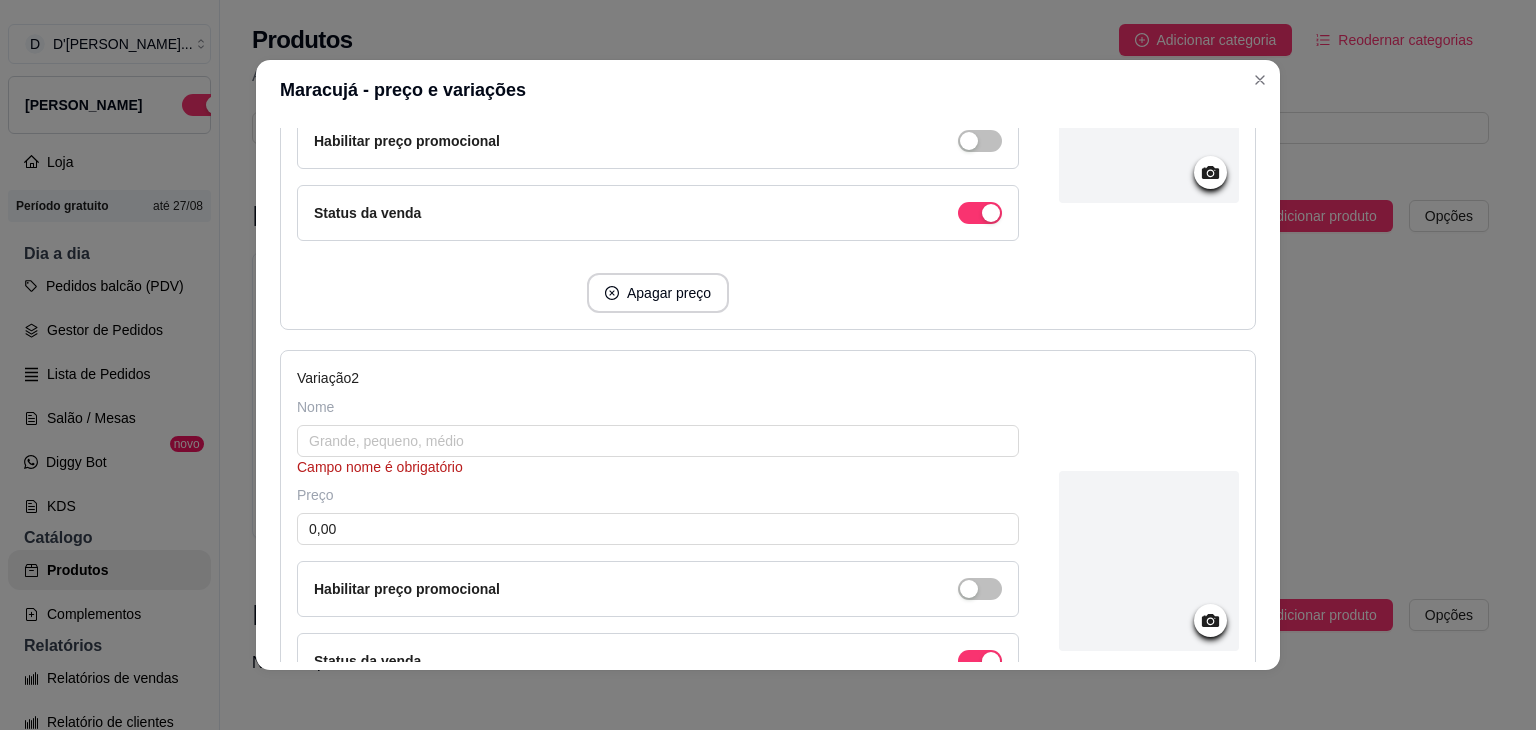 scroll, scrollTop: 435, scrollLeft: 0, axis: vertical 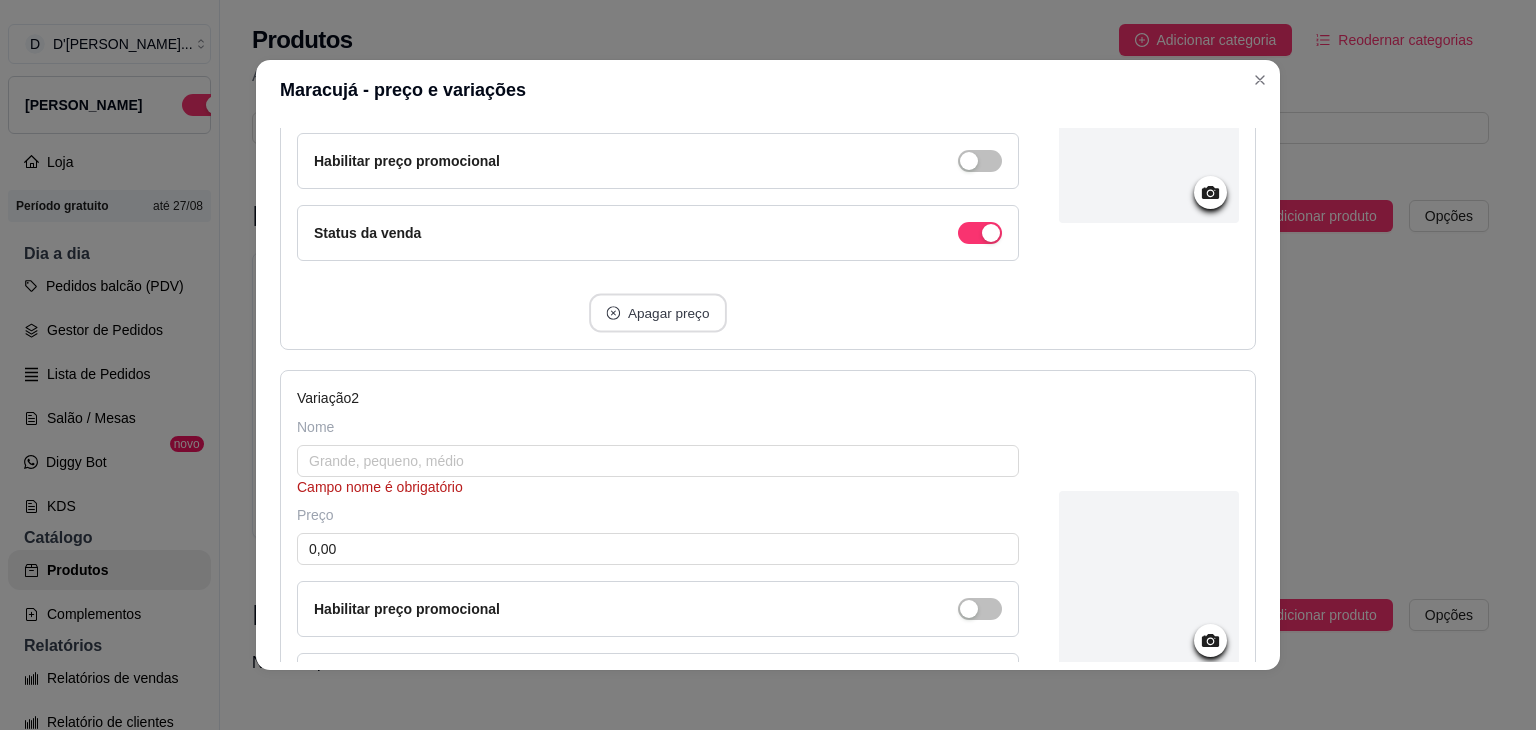 click on "Apagar preço" at bounding box center (658, 313) 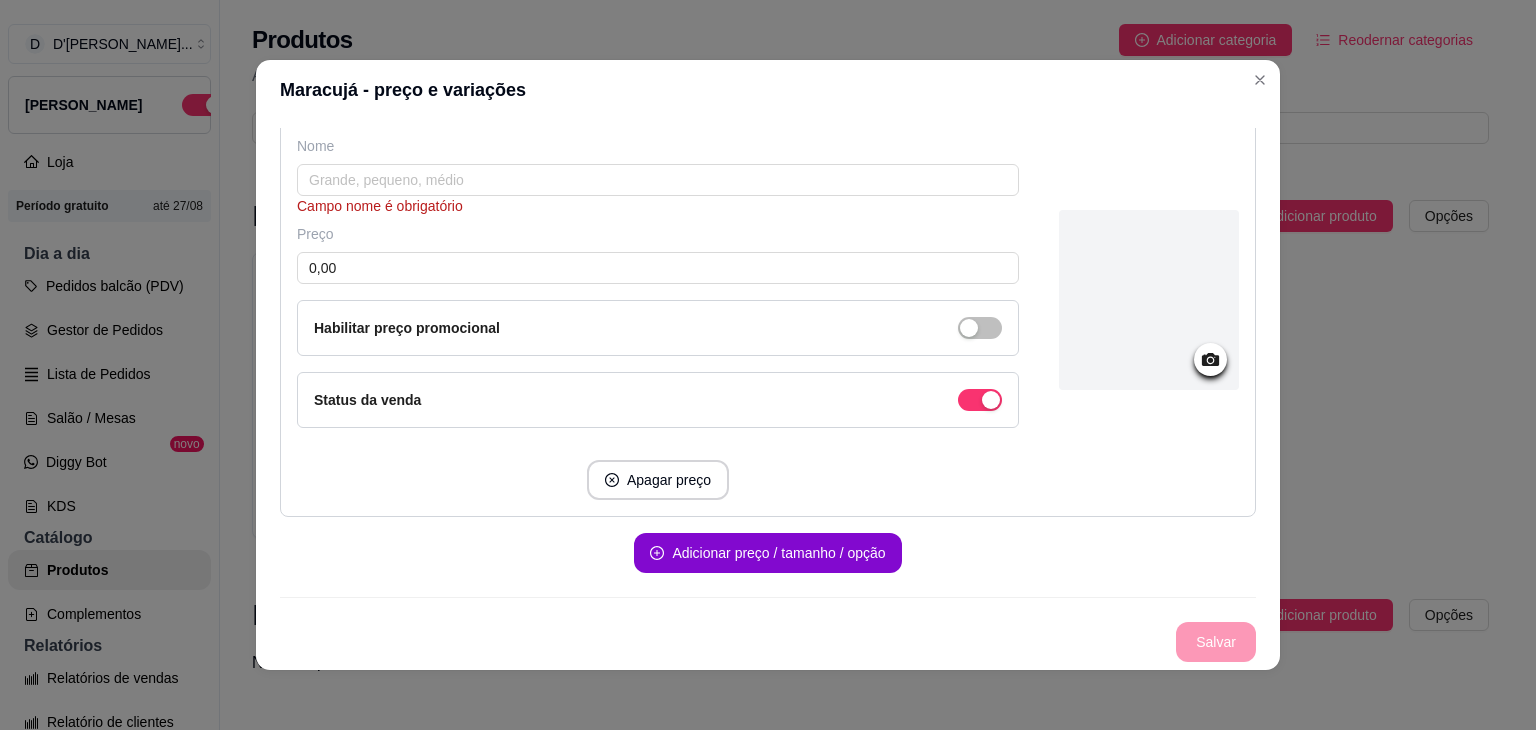 scroll, scrollTop: 265, scrollLeft: 0, axis: vertical 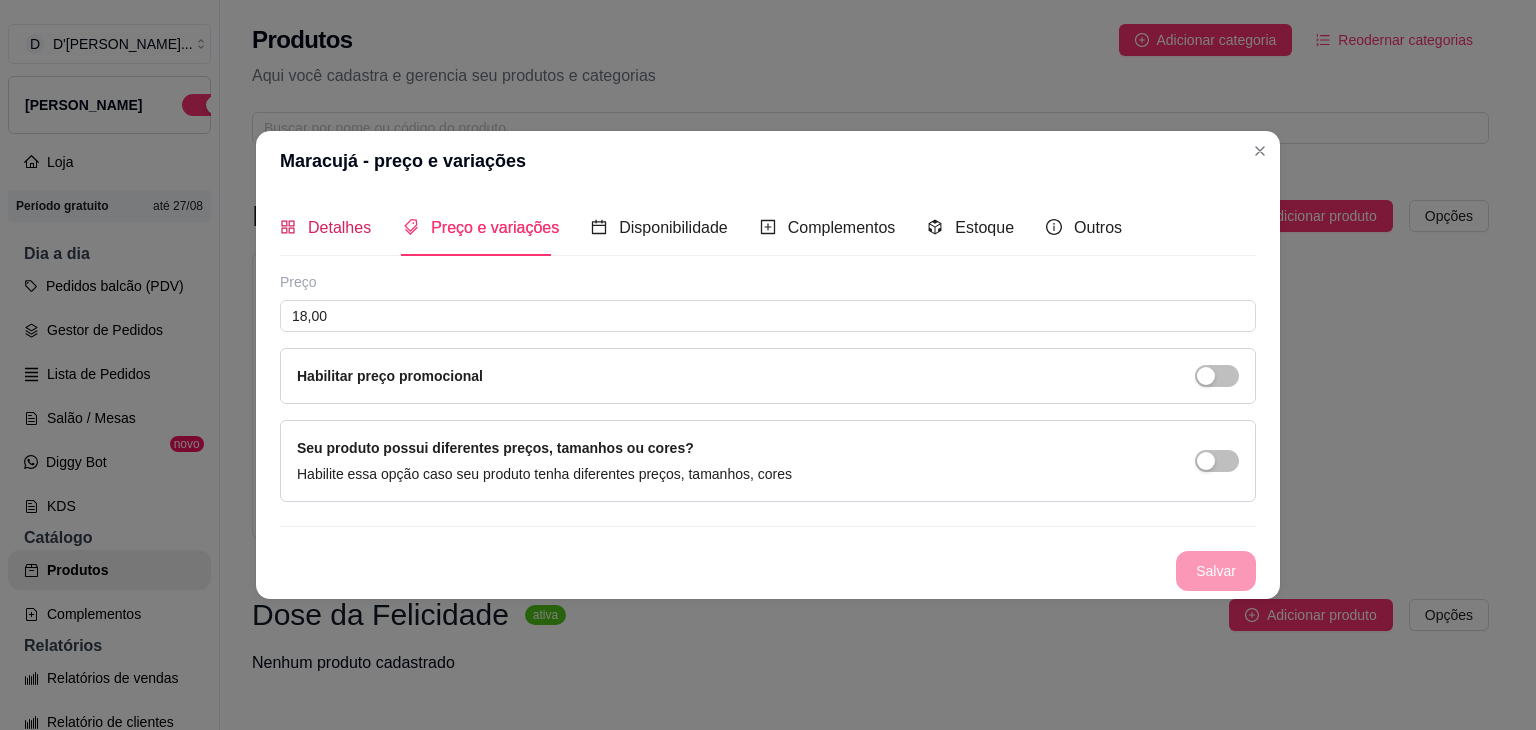 click on "Detalhes" at bounding box center [339, 227] 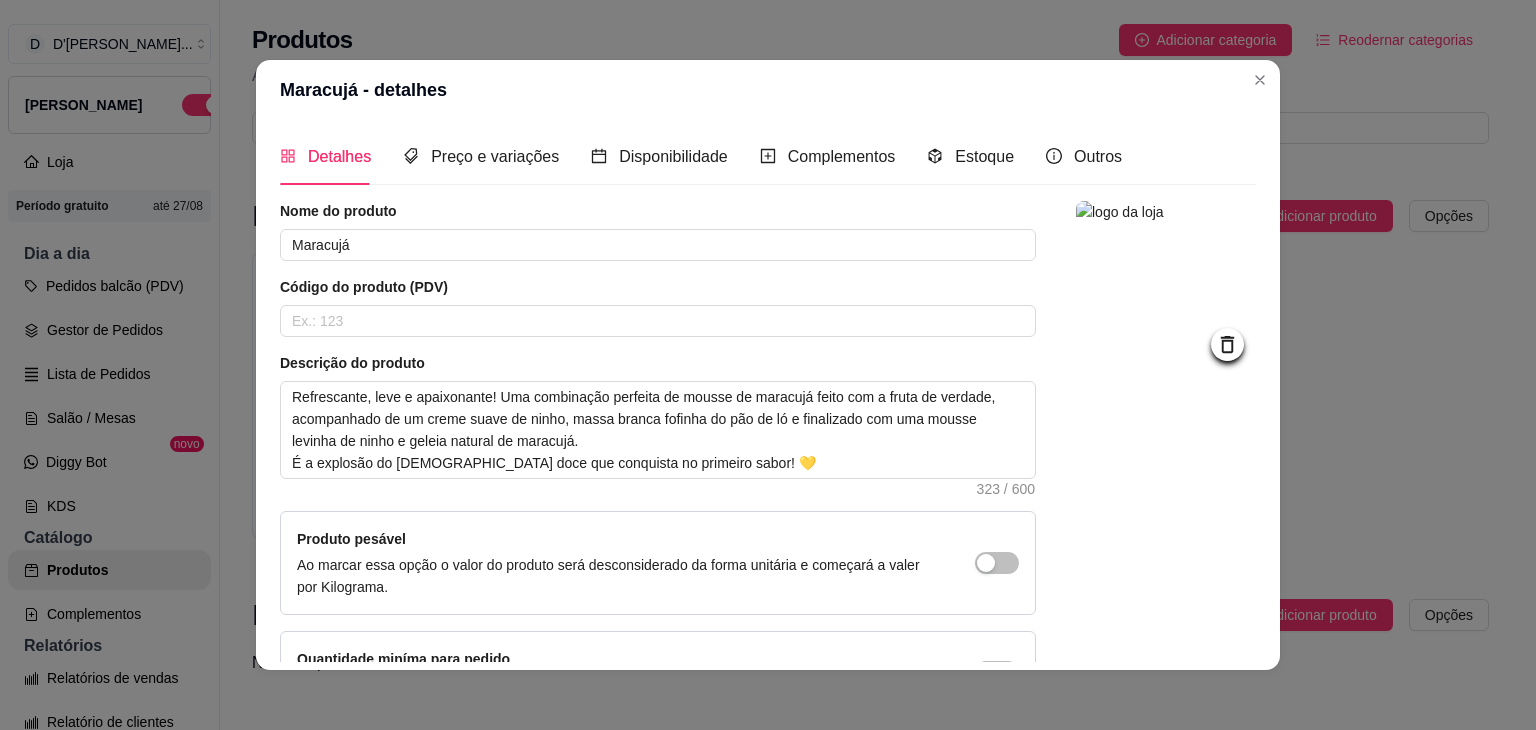 scroll, scrollTop: 138, scrollLeft: 0, axis: vertical 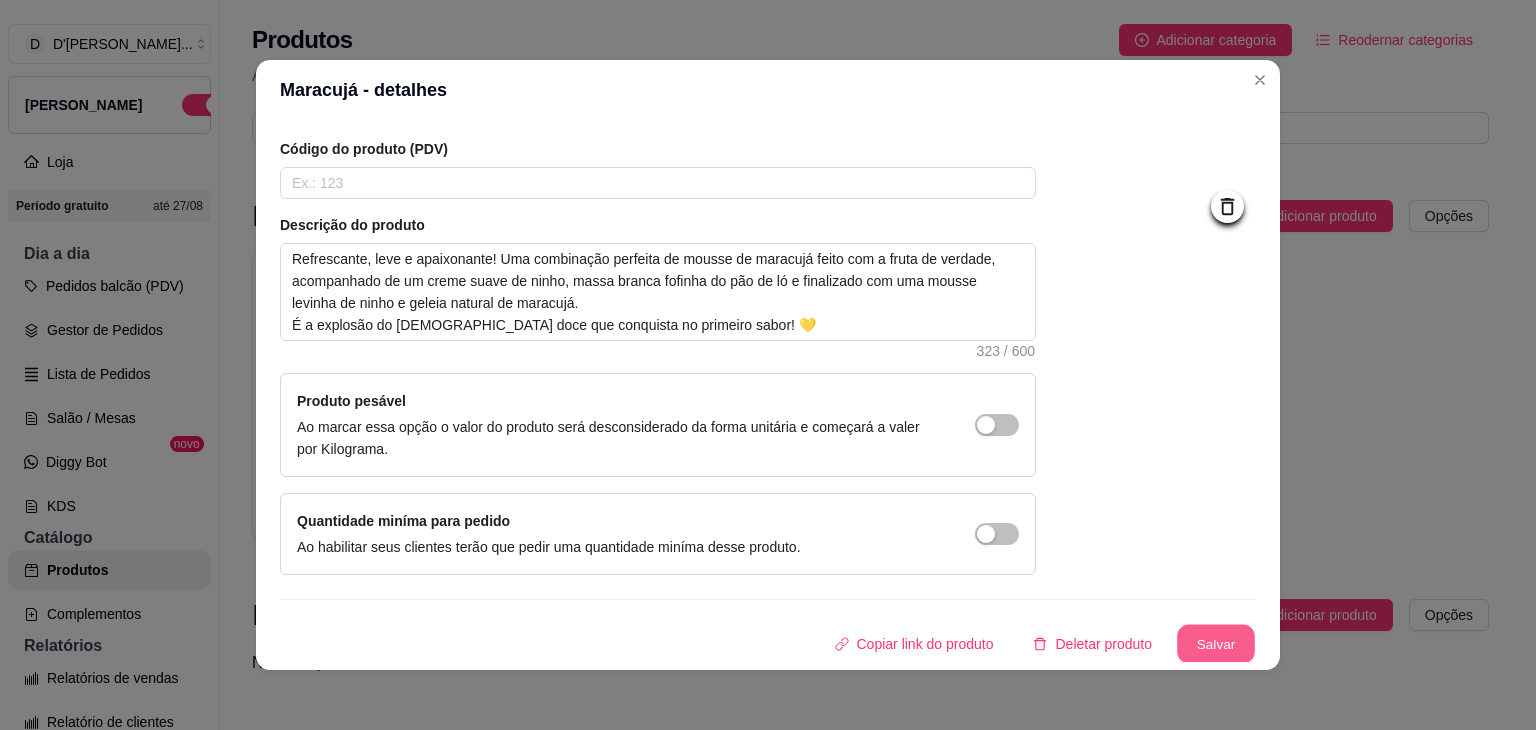 click on "Salvar" at bounding box center (1216, 644) 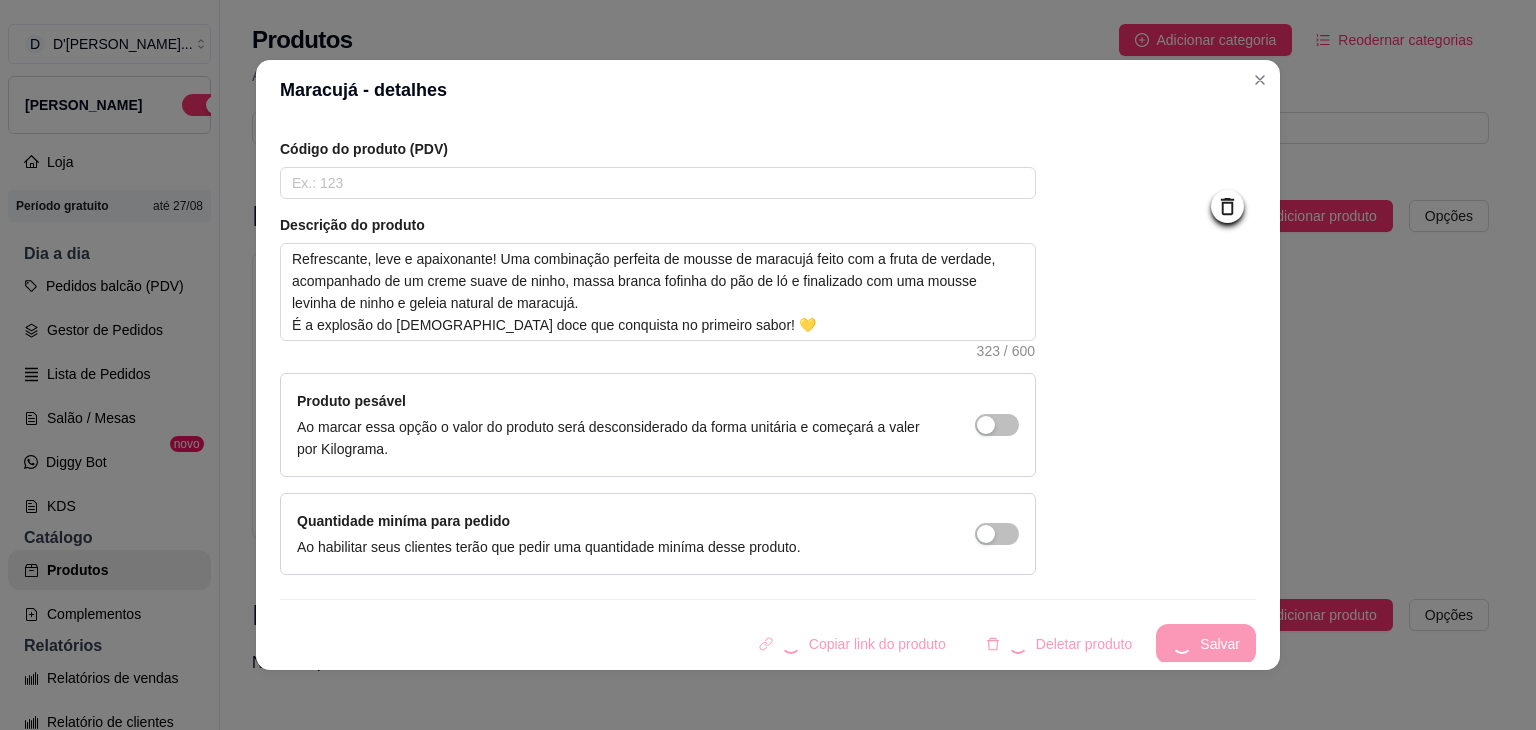 scroll, scrollTop: 0, scrollLeft: 0, axis: both 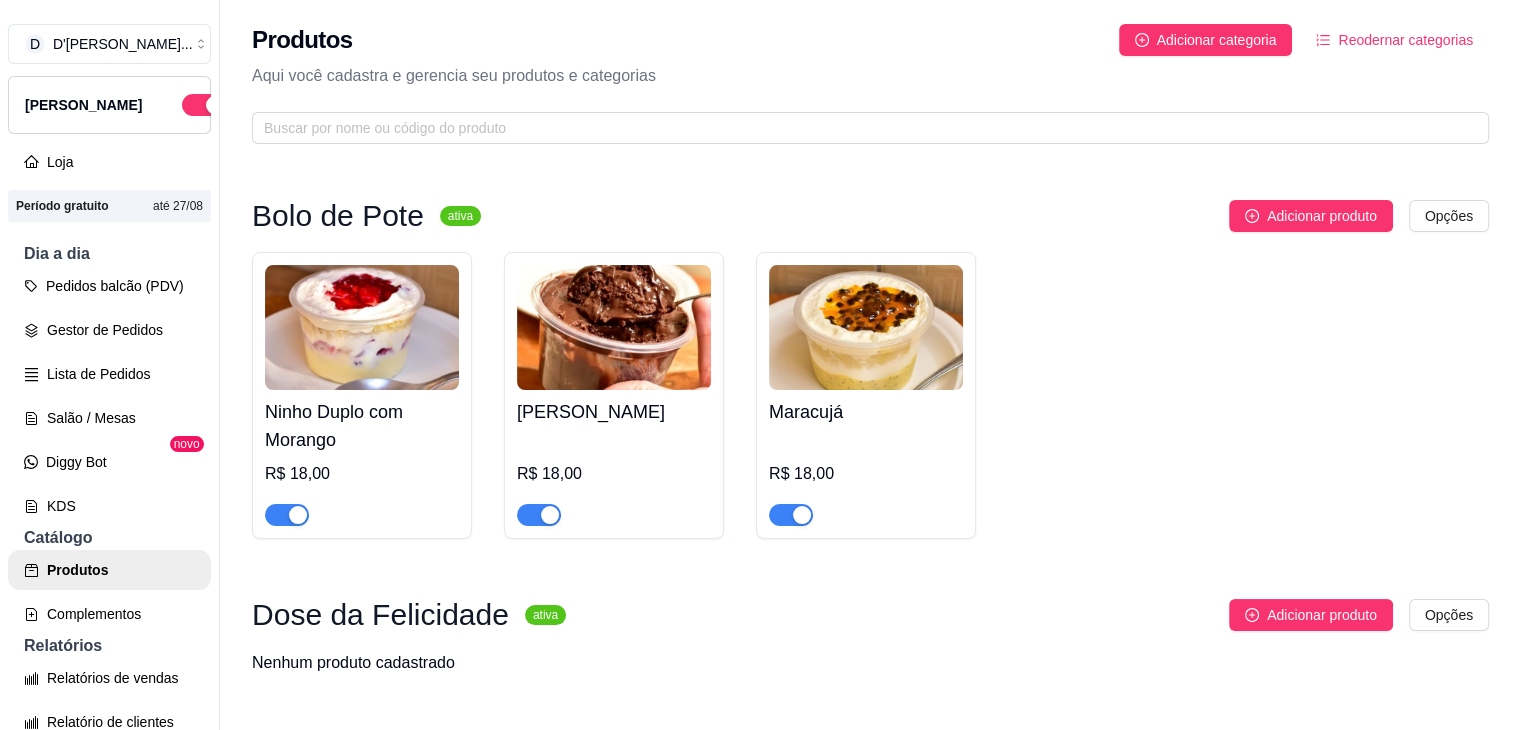 click at bounding box center (362, 327) 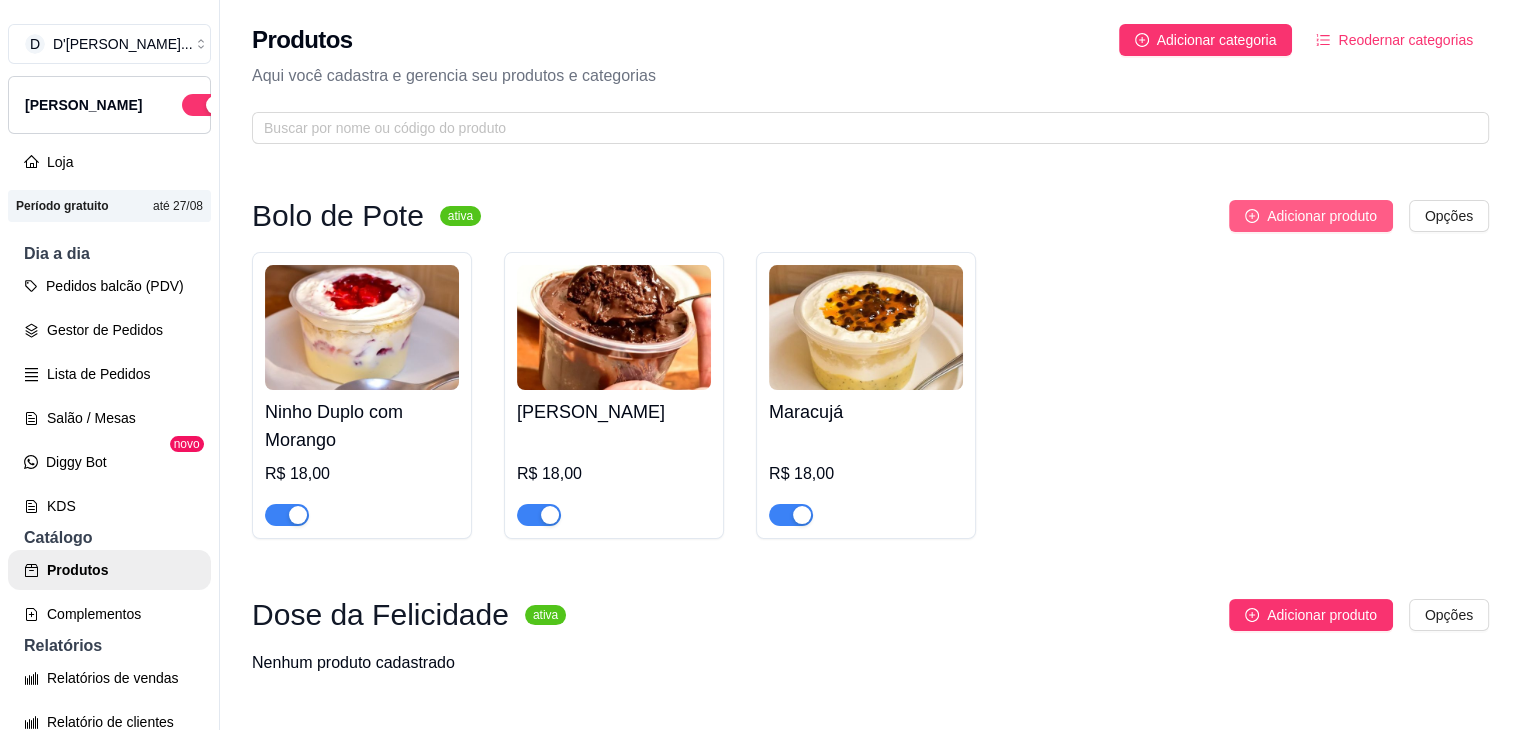 click on "Adicionar produto" at bounding box center [1322, 216] 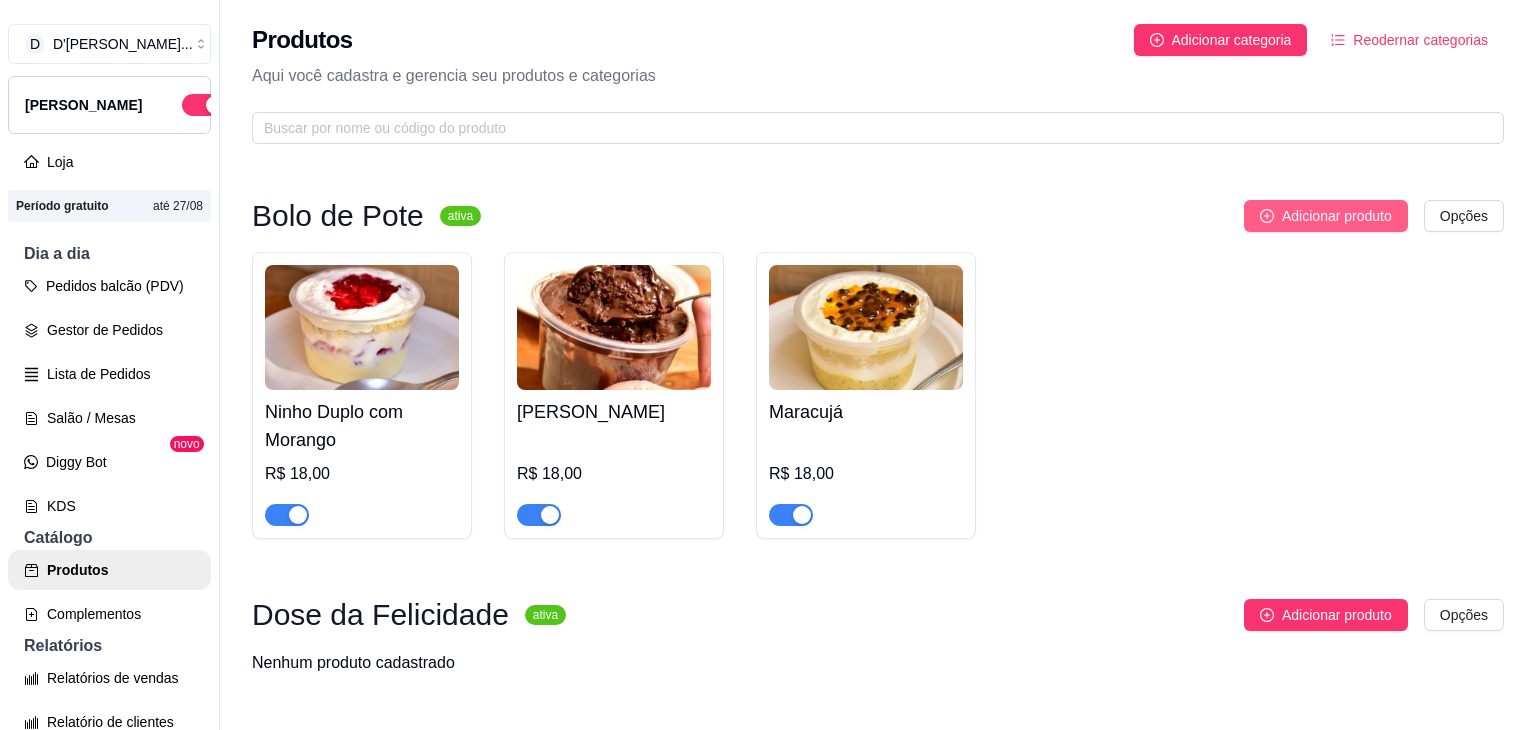 type 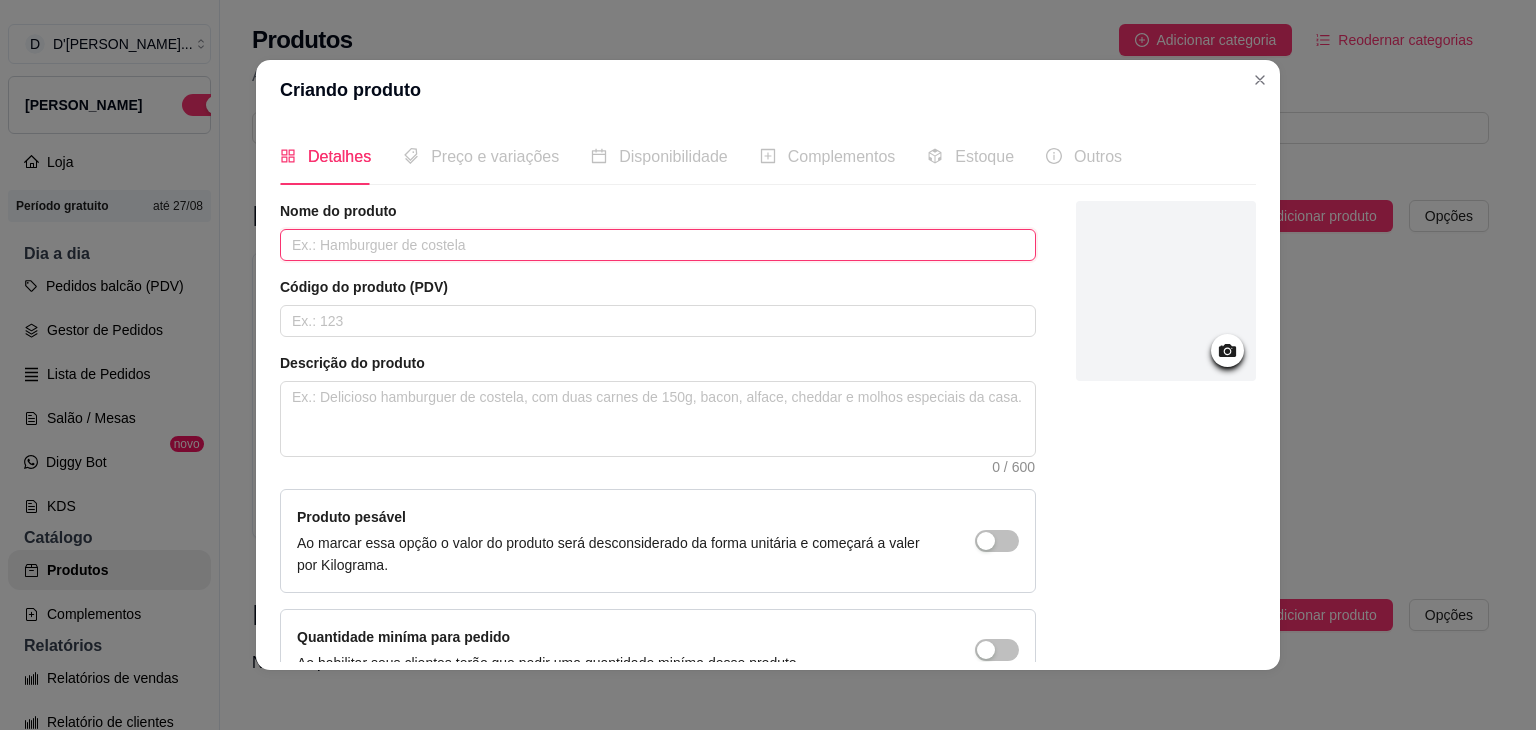 click at bounding box center [658, 245] 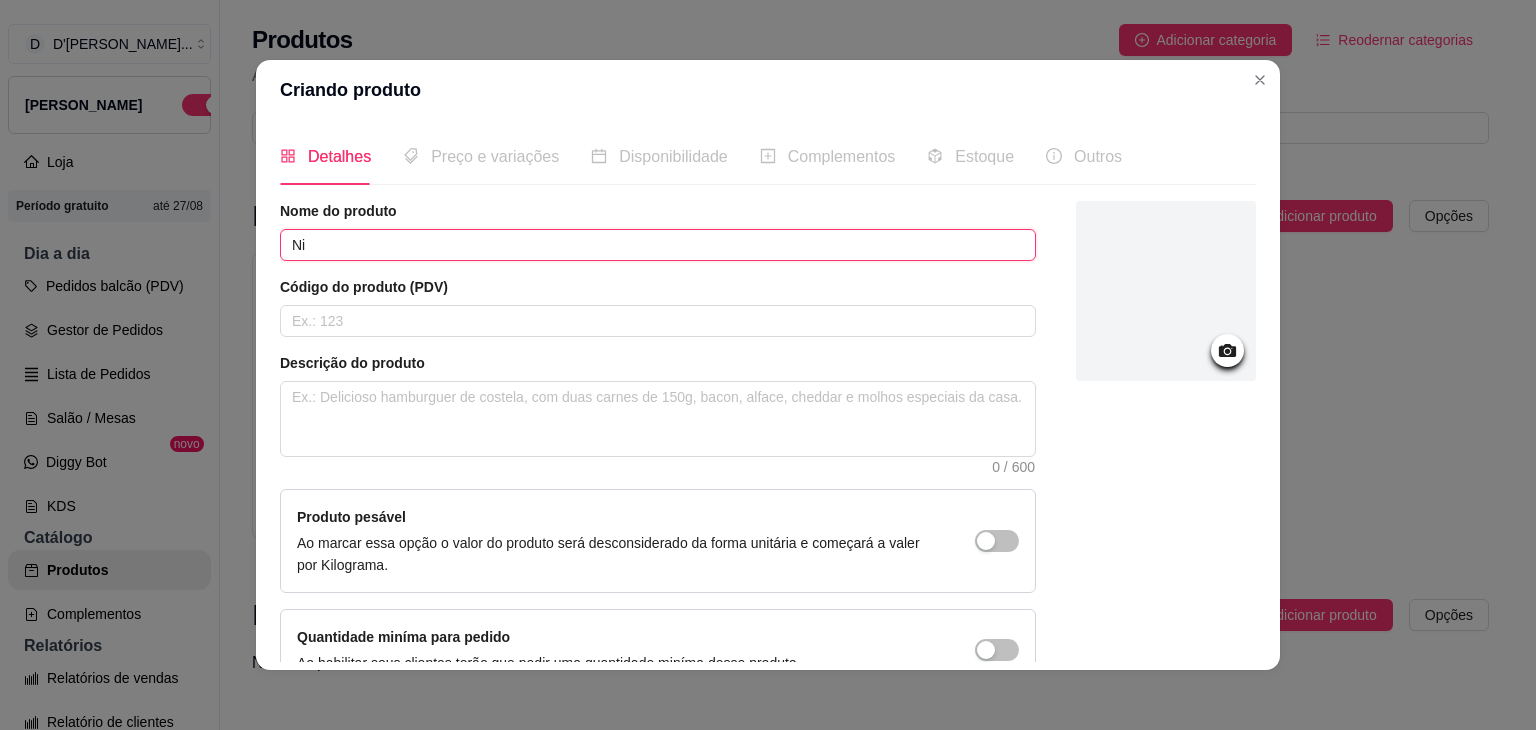 type on "N" 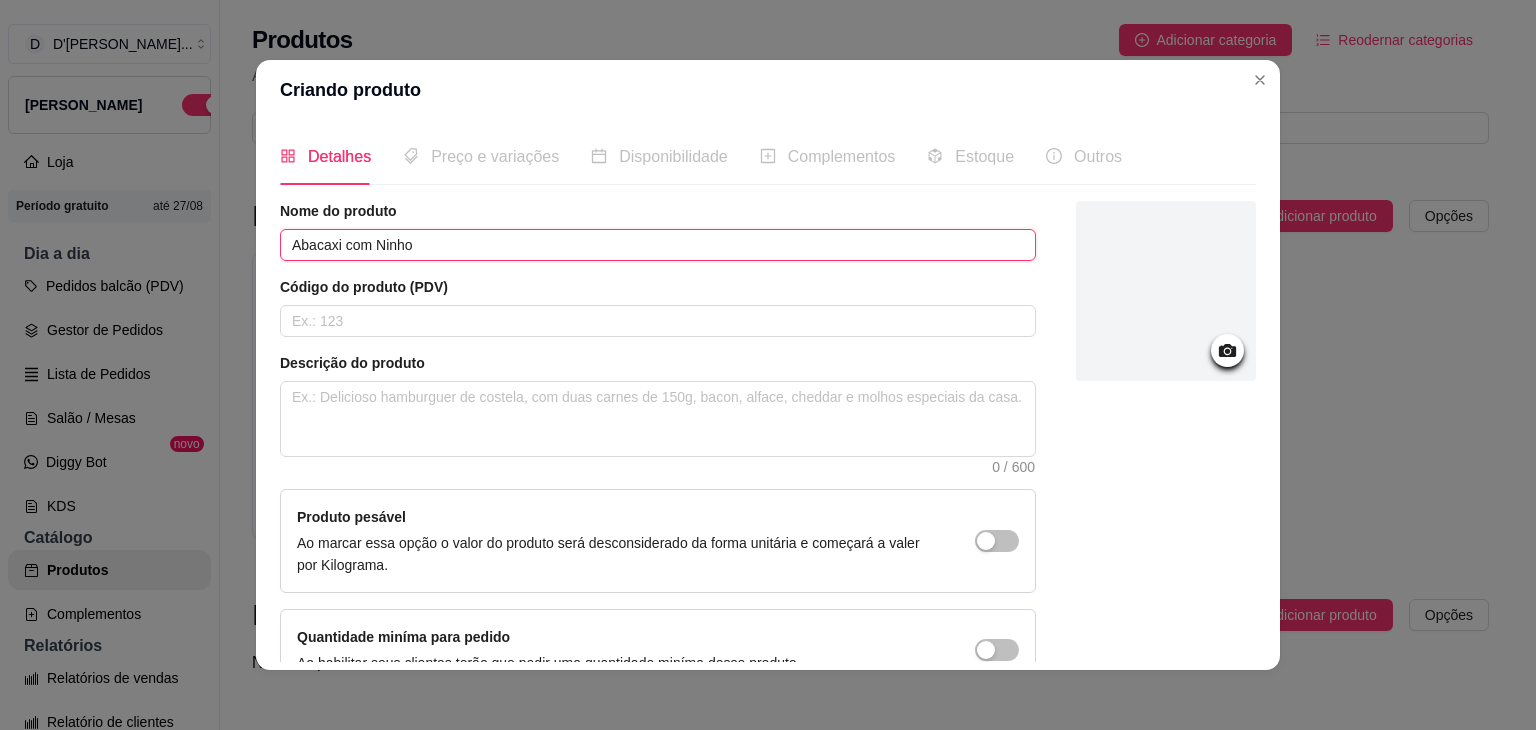 type on "Abacaxi com Ninho" 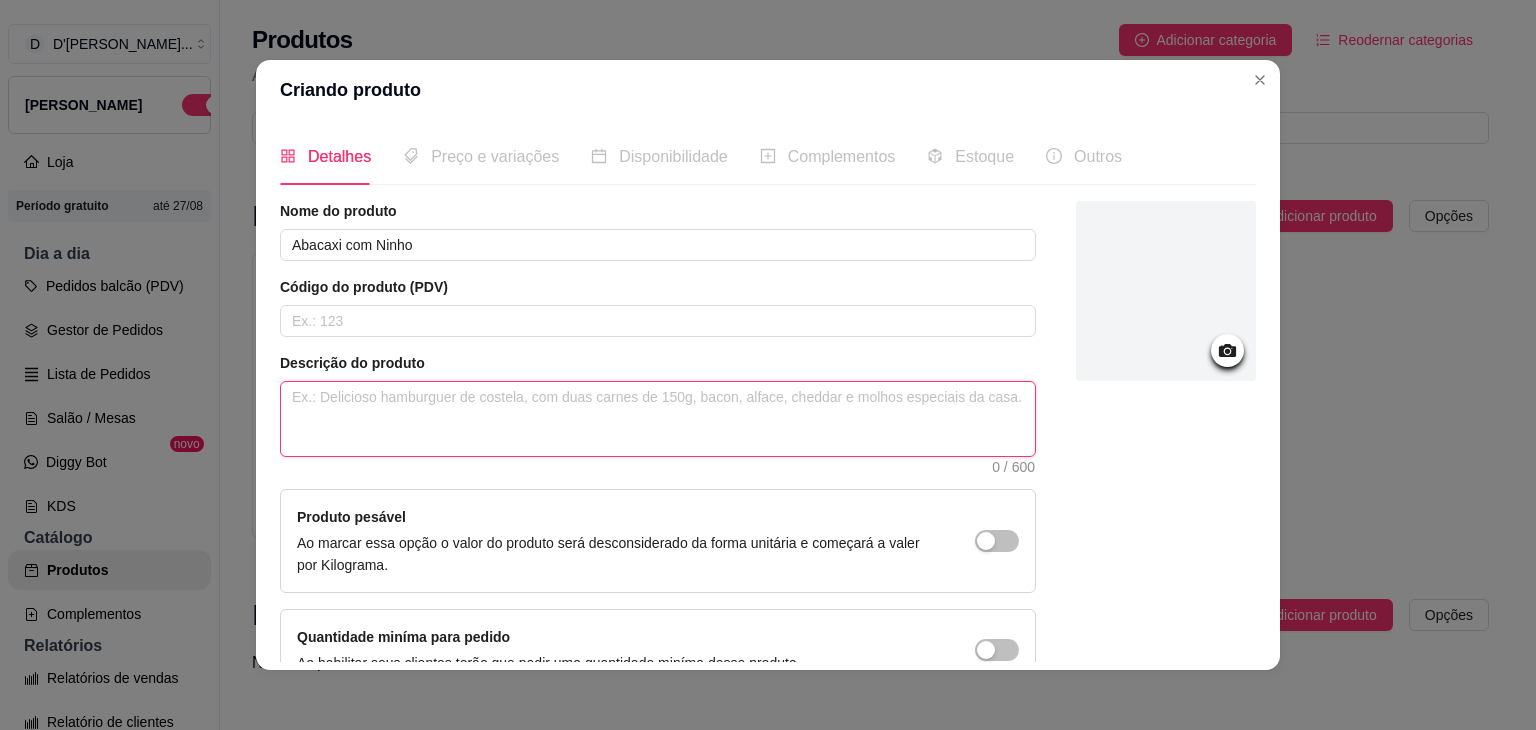click at bounding box center (658, 419) 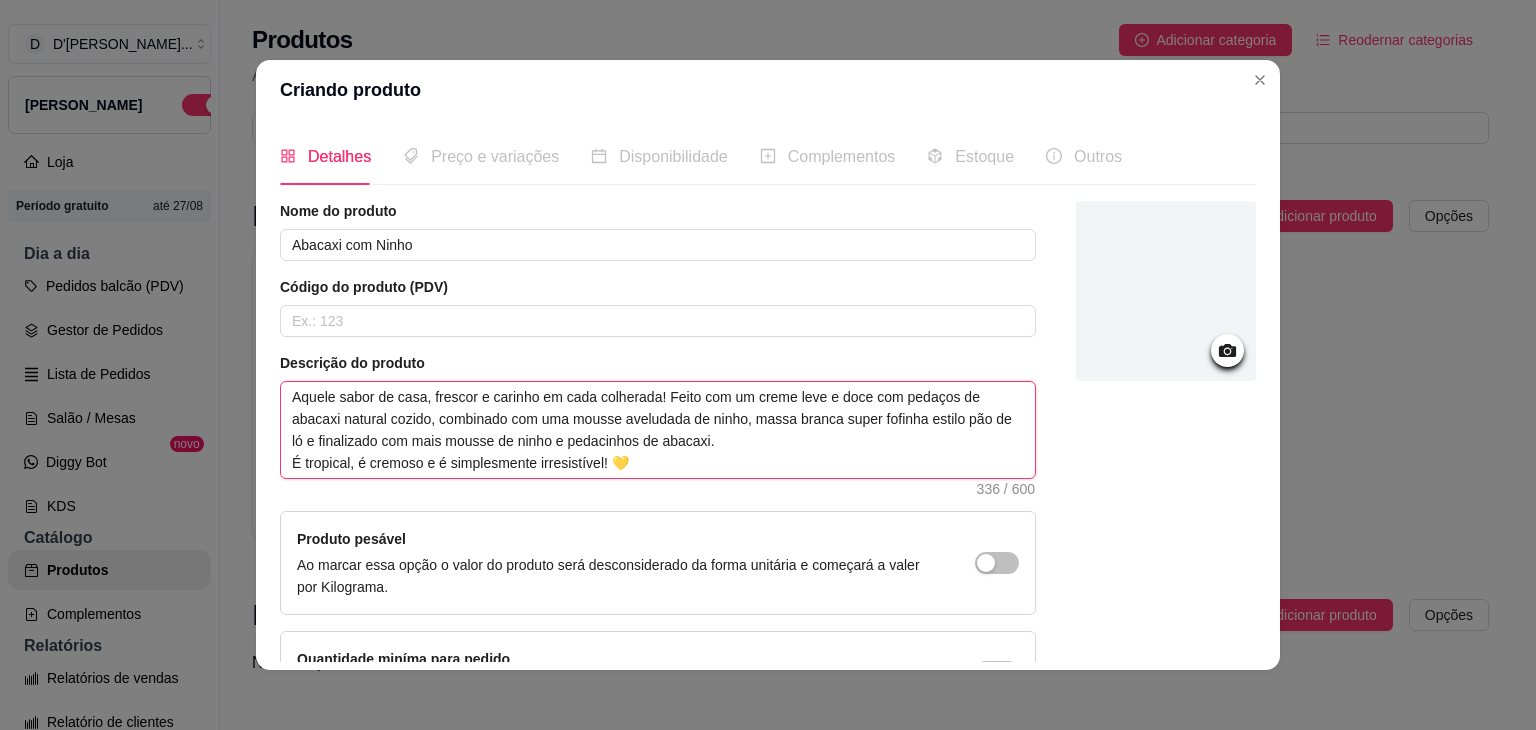 click on "Aquele sabor de casa, frescor e carinho em cada colherada! Feito com um creme leve e doce com pedaços de abacaxi natural cozido, combinado com uma mousse aveludada de ninho, massa branca super fofinha estilo pão de ló e finalizado com mais mousse de ninho e pedacinhos de abacaxi.
É tropical, é cremoso e é simplesmente irresistível! 💛" at bounding box center [658, 430] 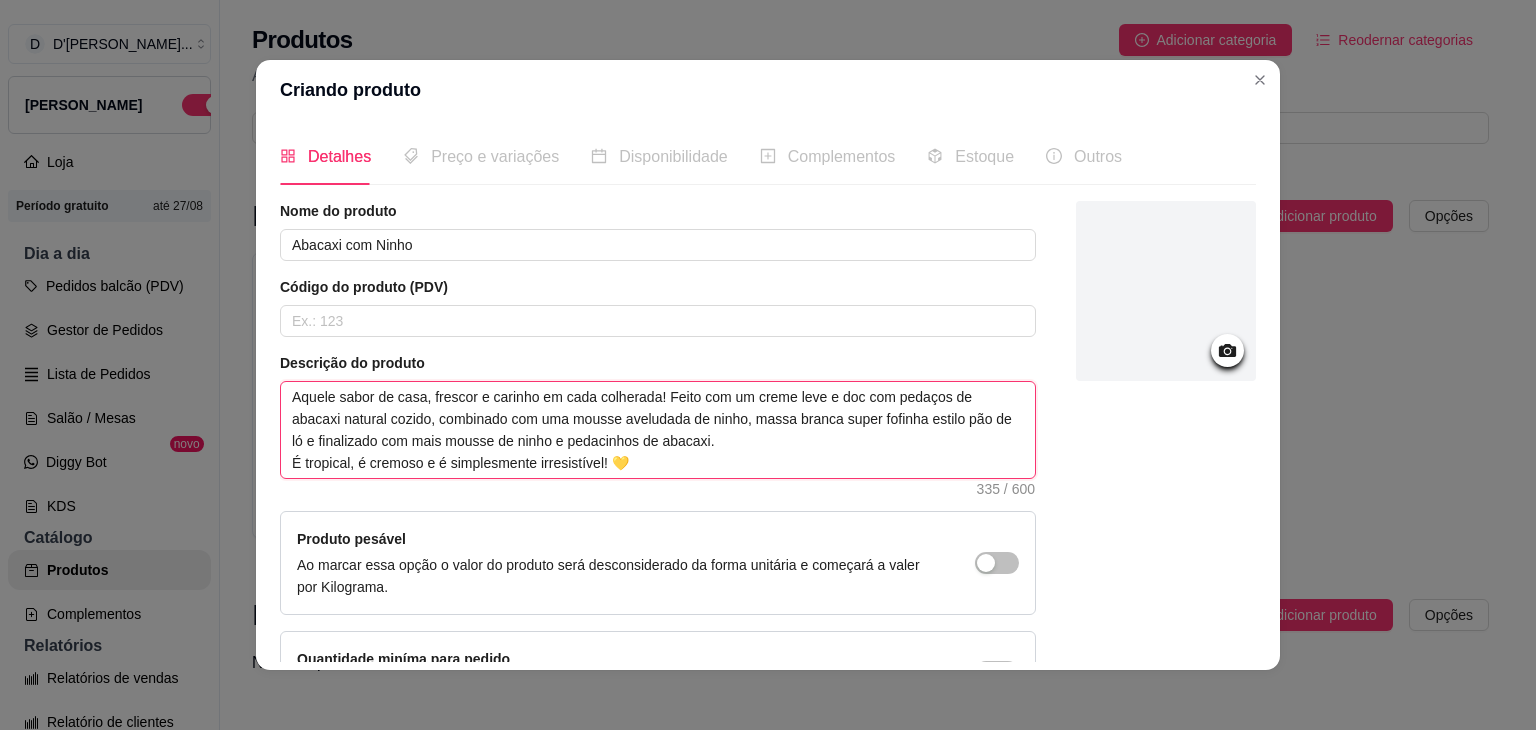 type 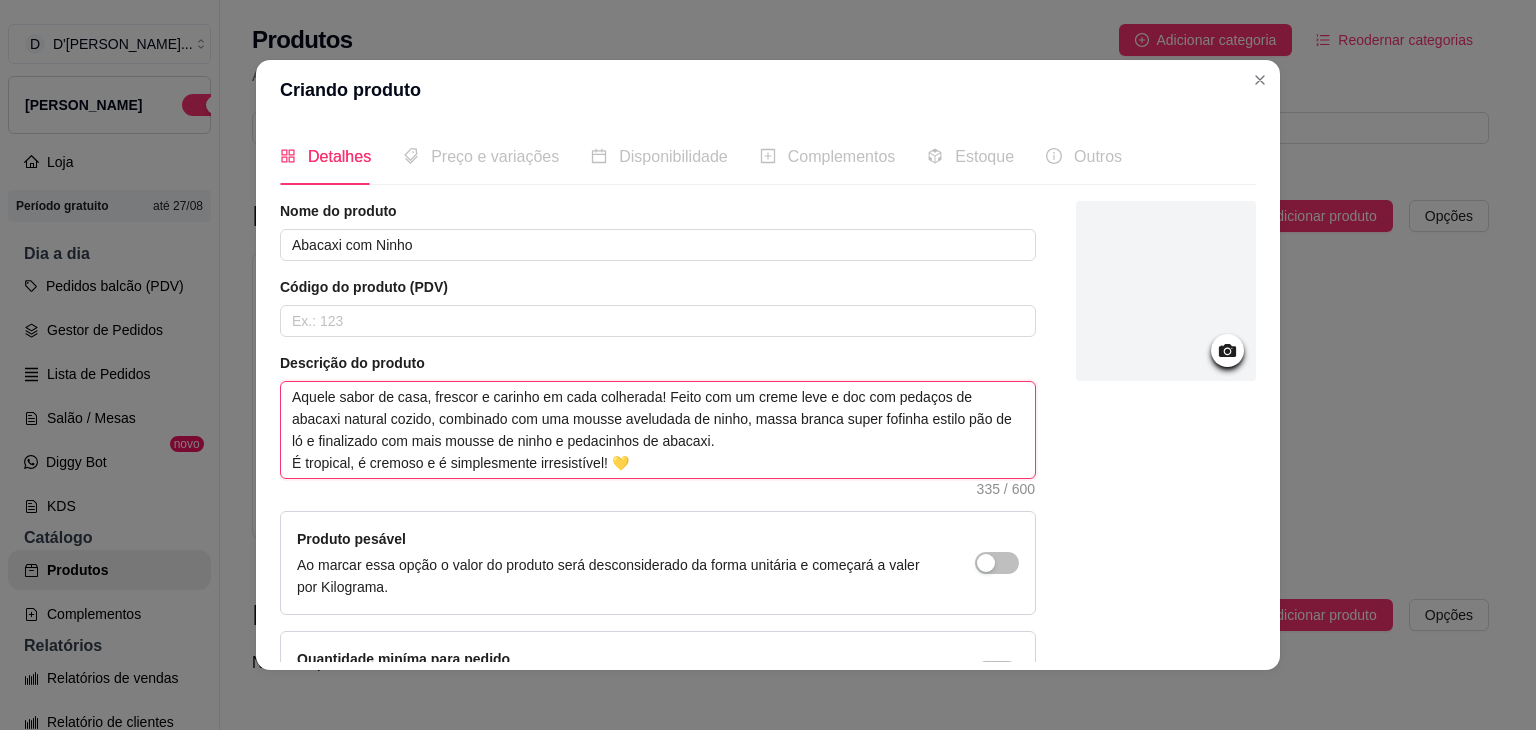 type on "Aquele sabor de casa, frescor e carinho em cada colherada! Feito com um creme leve e do com pedaços de abacaxi natural cozido, combinado com uma mousse aveludada de ninho, massa branca super fofinha estilo pão de ló e finalizado com mais mousse de ninho e pedacinhos de abacaxi.
É tropical, é cremoso e é simplesmente irresistível! 💛" 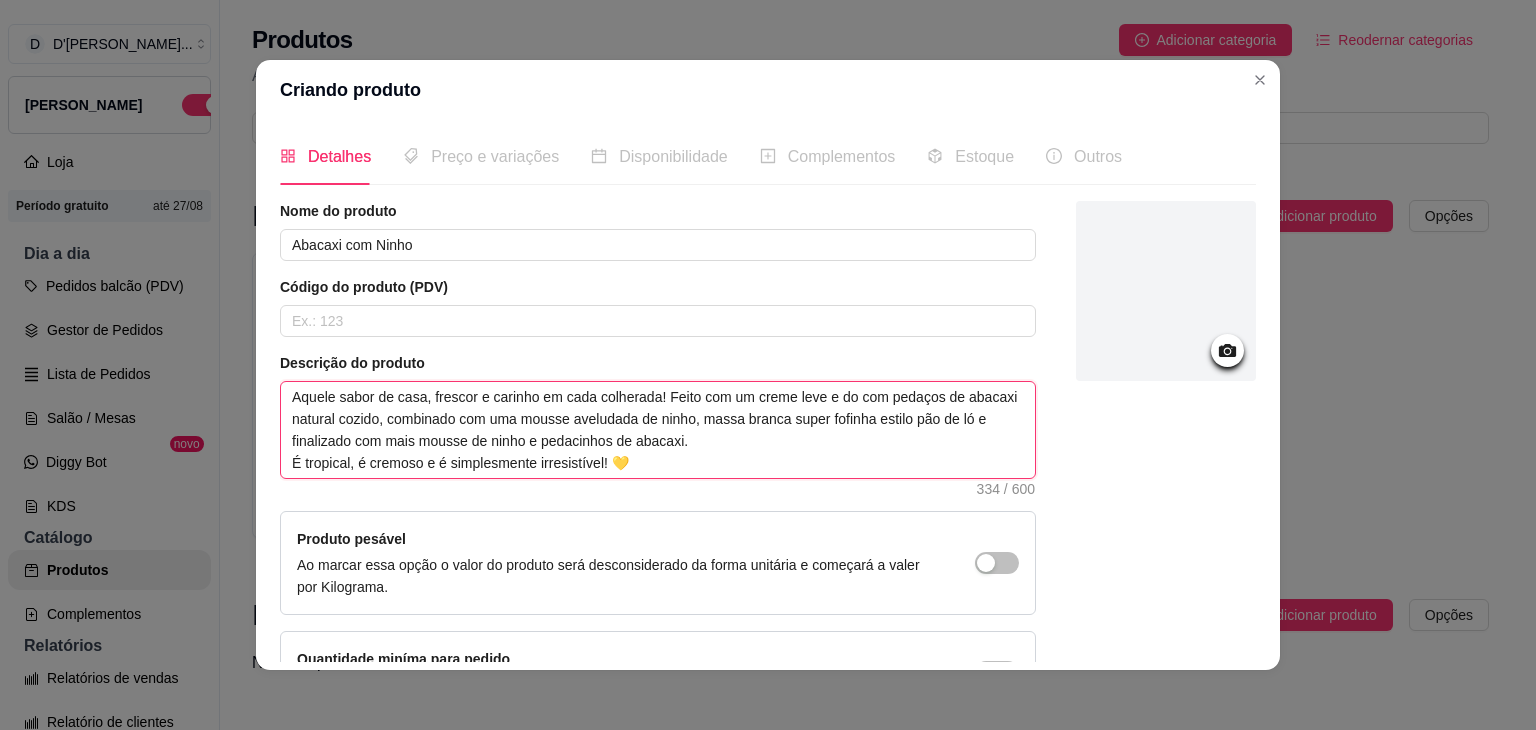 type 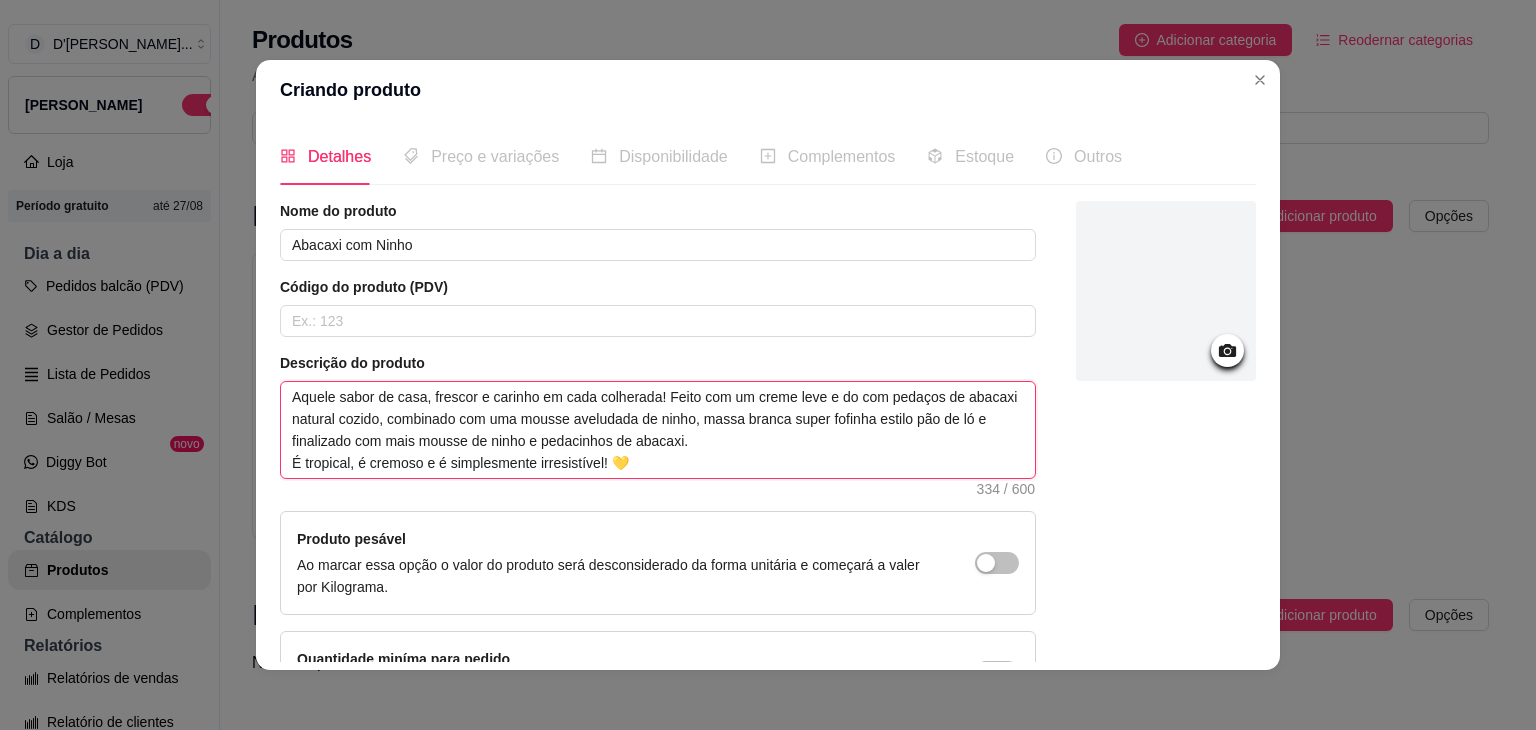 type on "Aquele sabor de casa, frescor e carinho em cada colherada! Feito com um creme leve e d com pedaços de abacaxi natural cozido, combinado com uma mousse aveludada de ninho, massa branca super fofinha estilo pão de ló e finalizado com mais mousse de ninho e pedacinhos de abacaxi.
É tropical, é cremoso e é simplesmente irresistível! 💛" 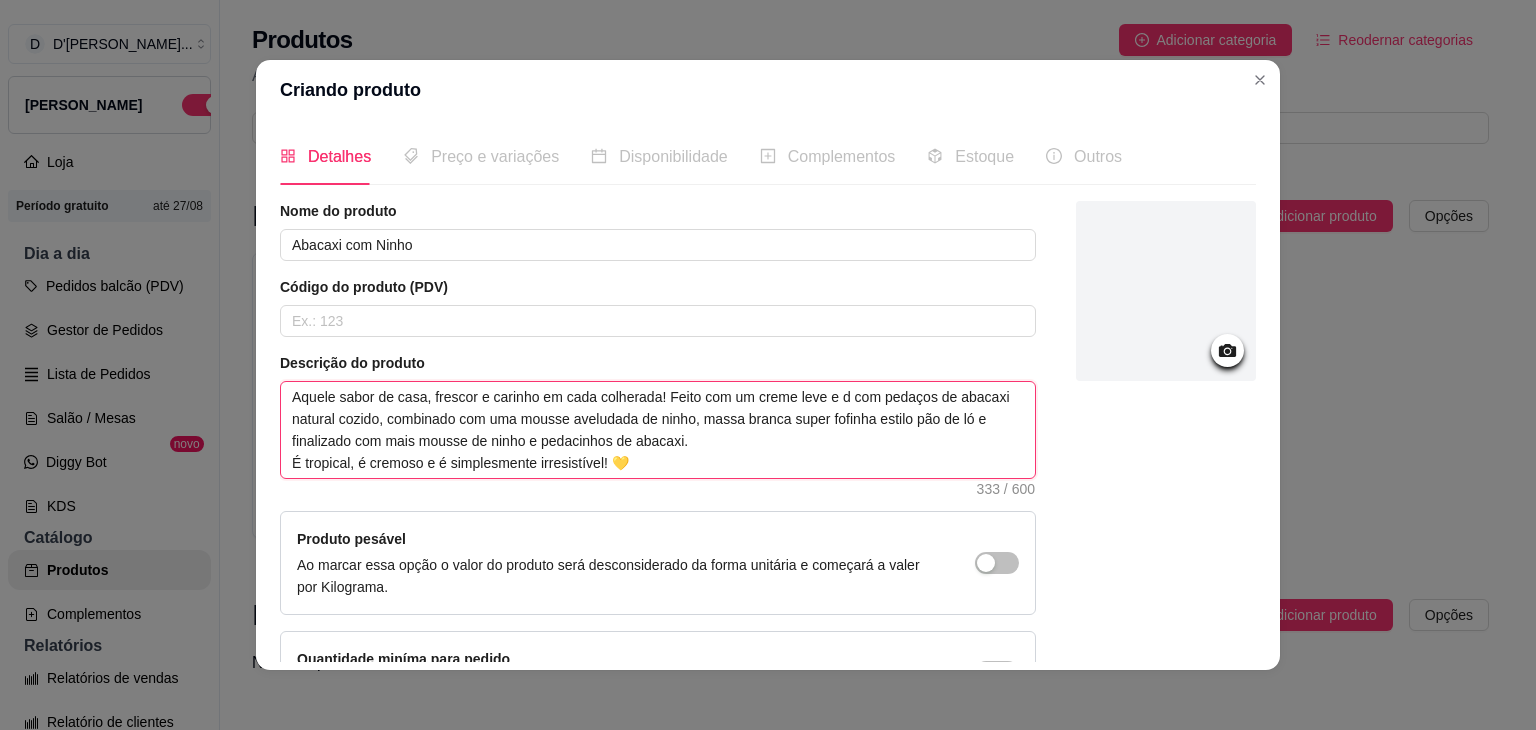 type 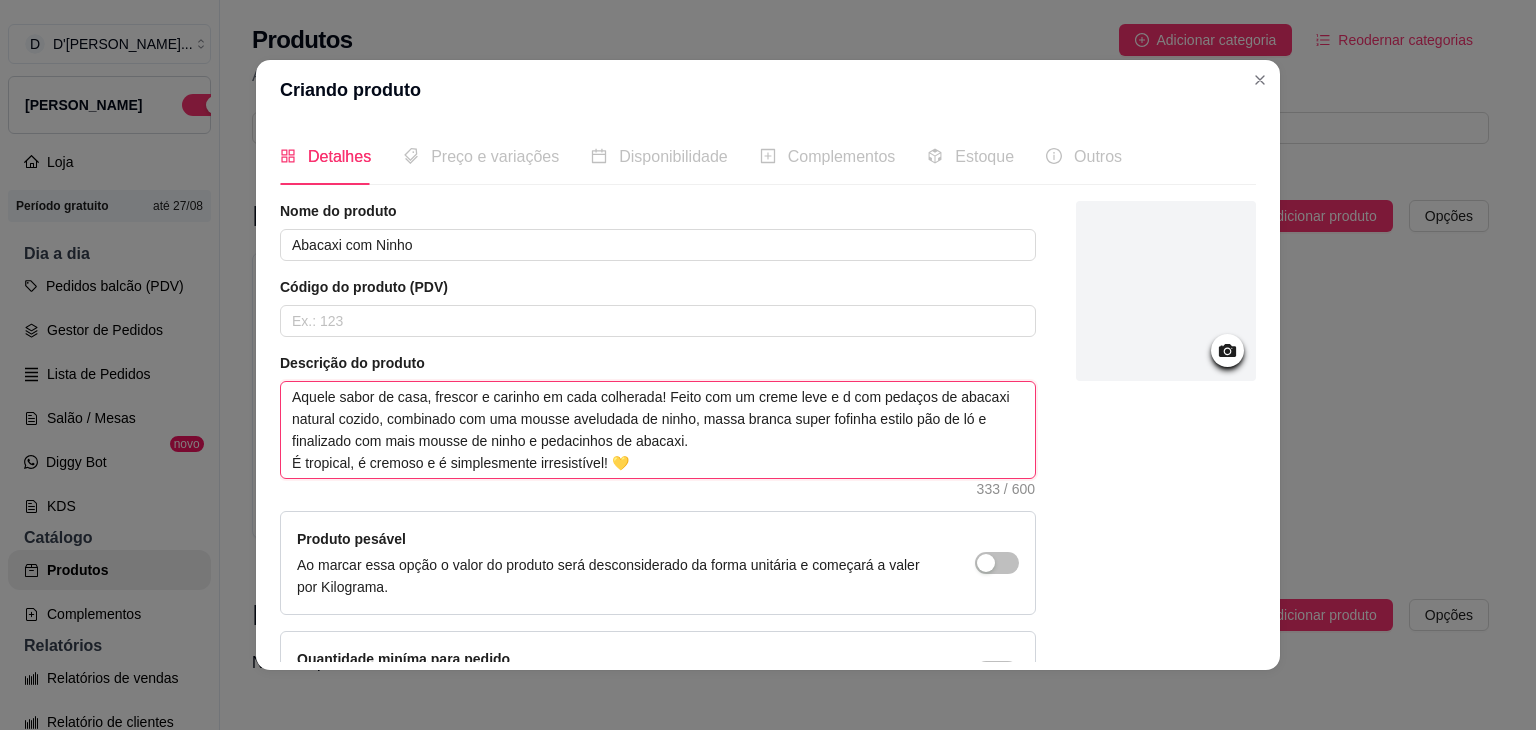 type on "Aquele sabor de casa, frescor e carinho em cada colherada! Feito com um creme leve e  com pedaços de abacaxi natural cozido, combinado com uma mousse aveludada de ninho, massa branca super fofinha estilo pão de ló e finalizado com mais mousse de ninho e pedacinhos de abacaxi.
É tropical, é cremoso e é simplesmente irresistível! 💛" 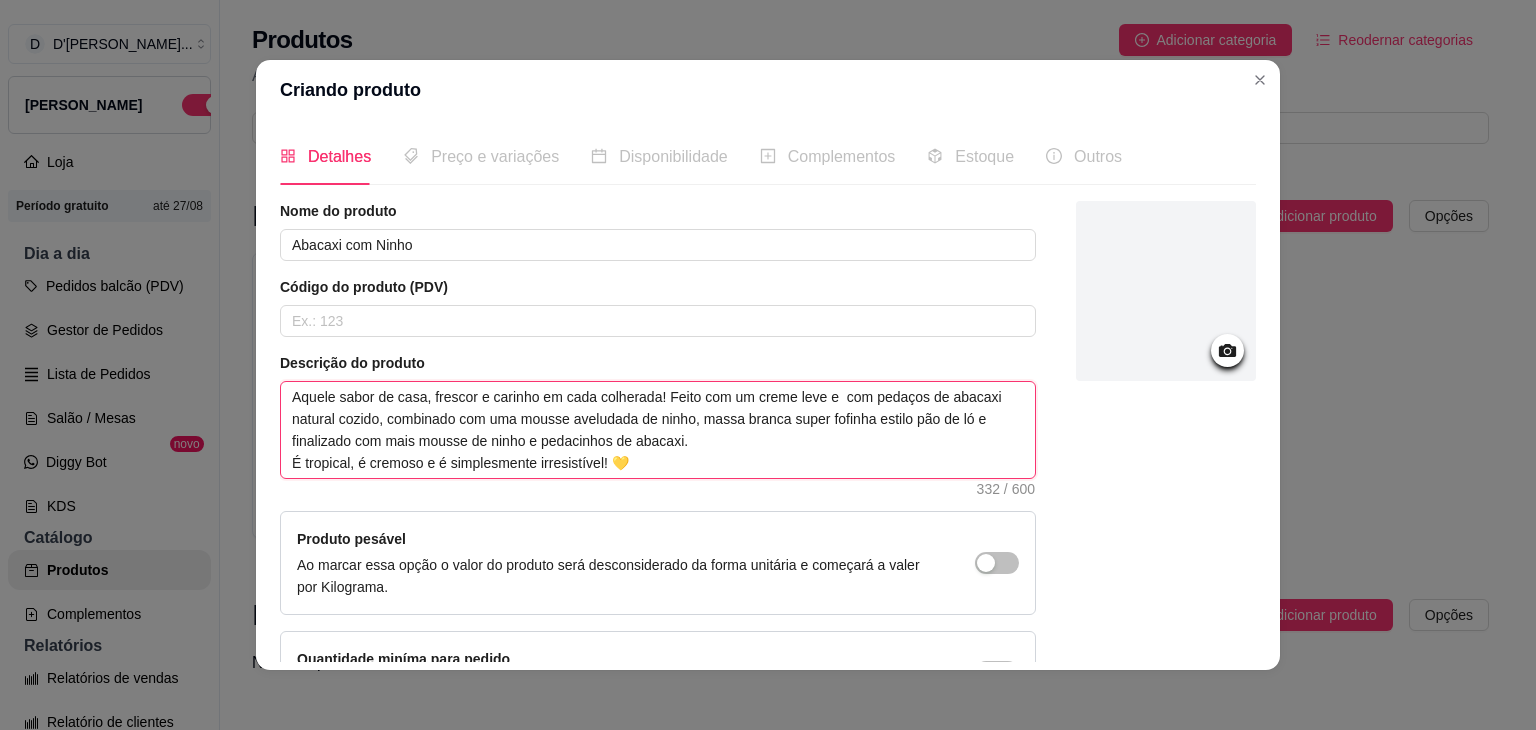 type 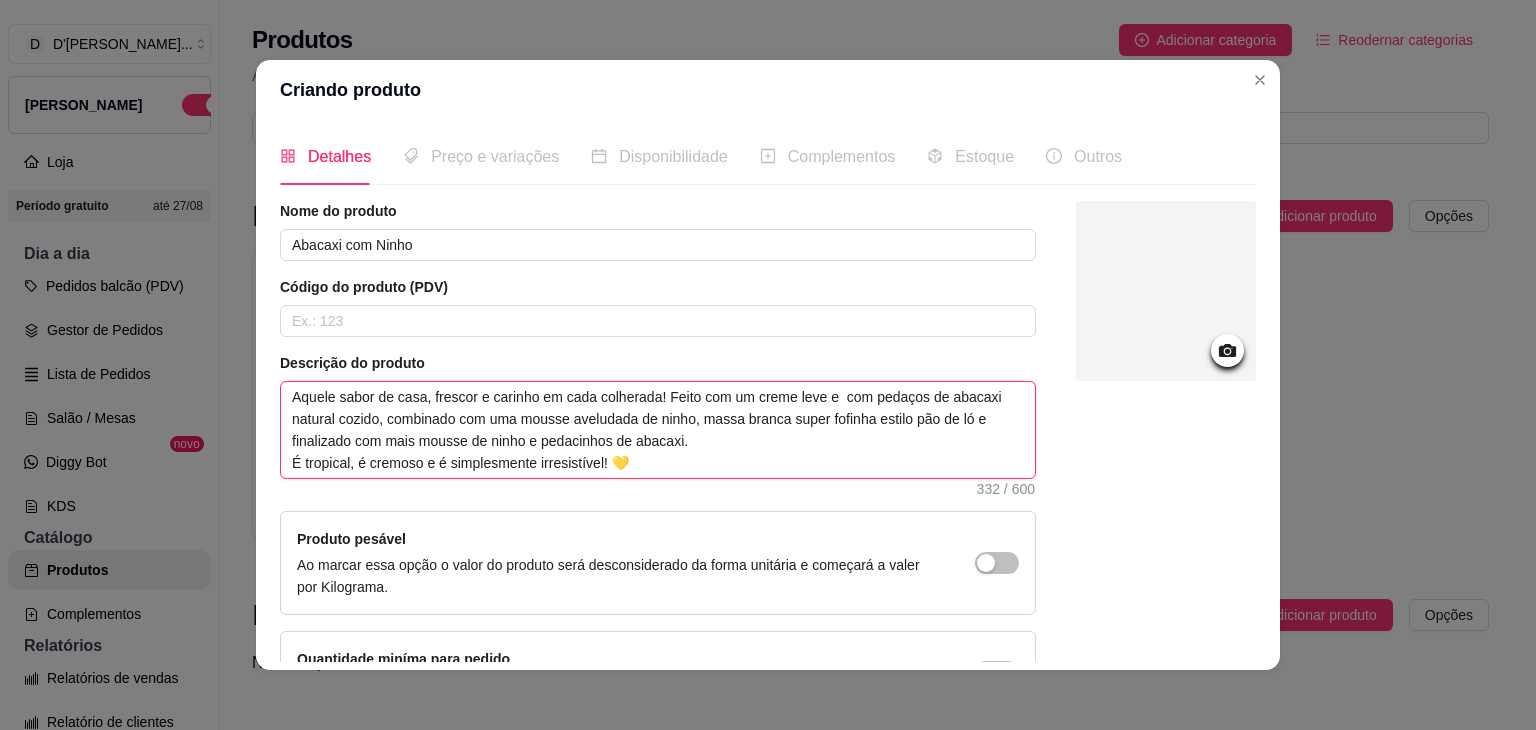type on "Aquele sabor de casa, frescor e carinho em cada colherada! Feito com um creme leve e com pedaços de abacaxi natural cozido, combinado com uma mousse aveludada de ninho, massa branca super fofinha estilo pão de ló e finalizado com mais mousse de ninho e pedacinhos de abacaxi.
É tropical, é cremoso e é simplesmente irresistível! 💛" 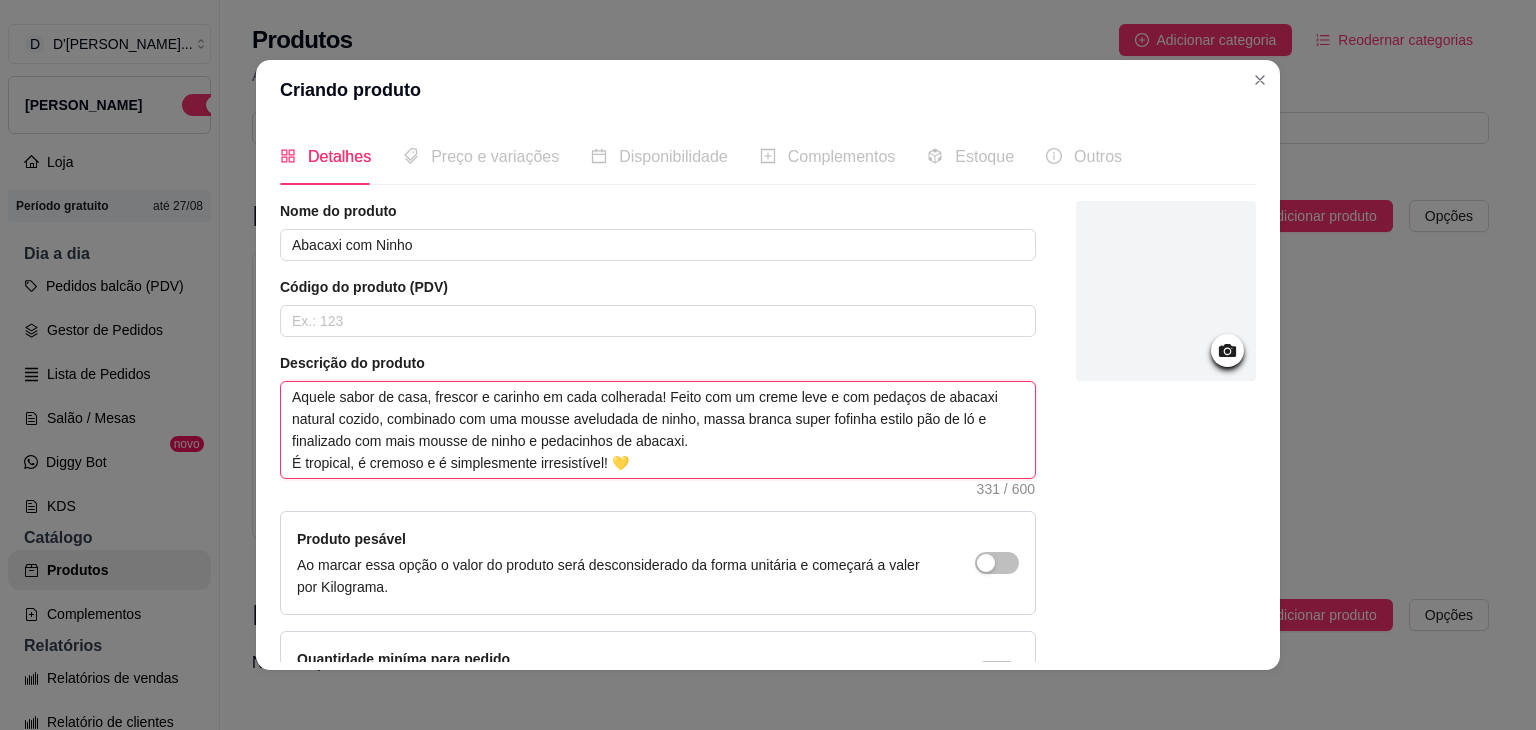 type 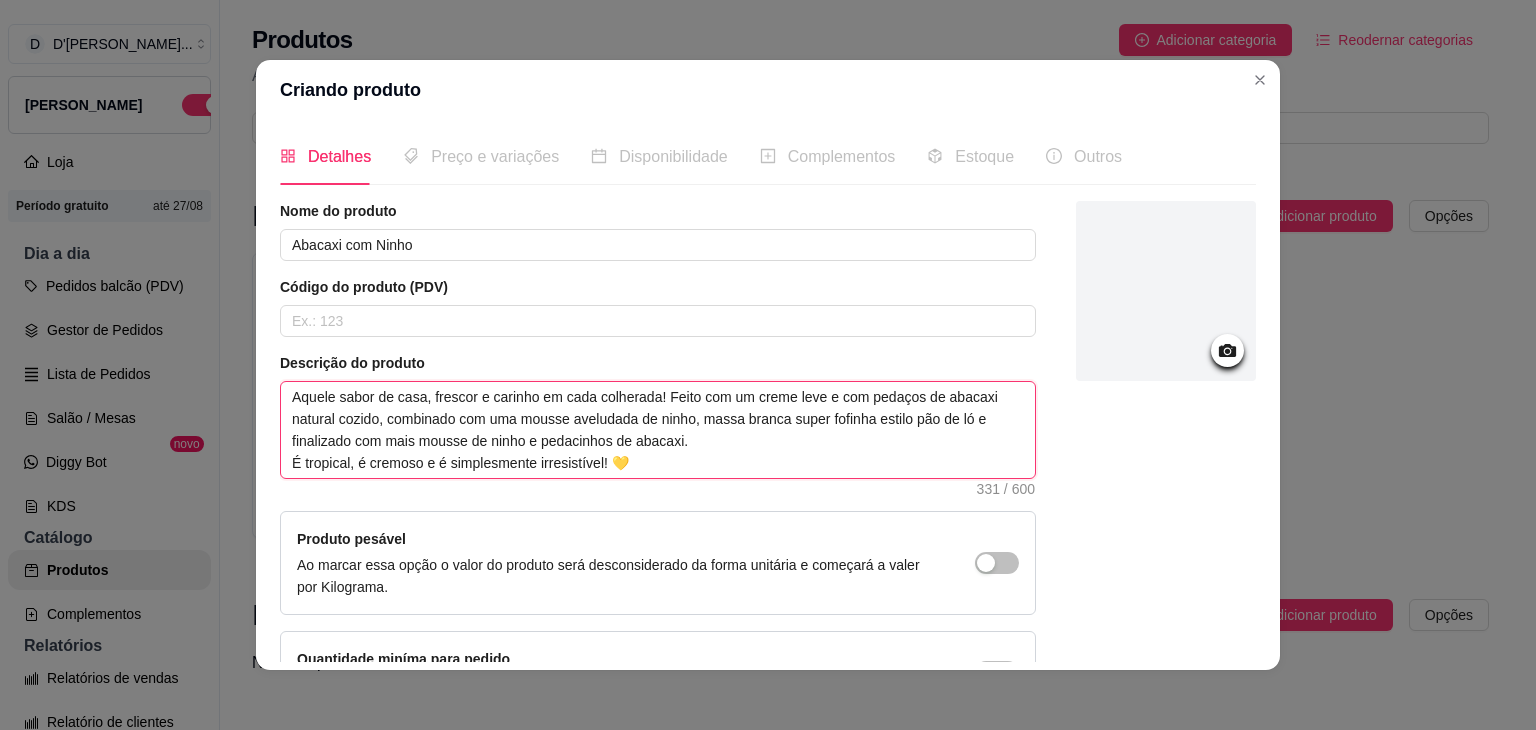type on "Aquele sabor de casa, frescor e carinho em cada colherada! Feito com um creme leve  com pedaços de abacaxi natural cozido, combinado com uma mousse aveludada de ninho, massa branca super fofinha estilo pão de ló e finalizado com mais mousse de ninho e pedacinhos de abacaxi.
É tropical, é cremoso e é simplesmente irresistível! 💛" 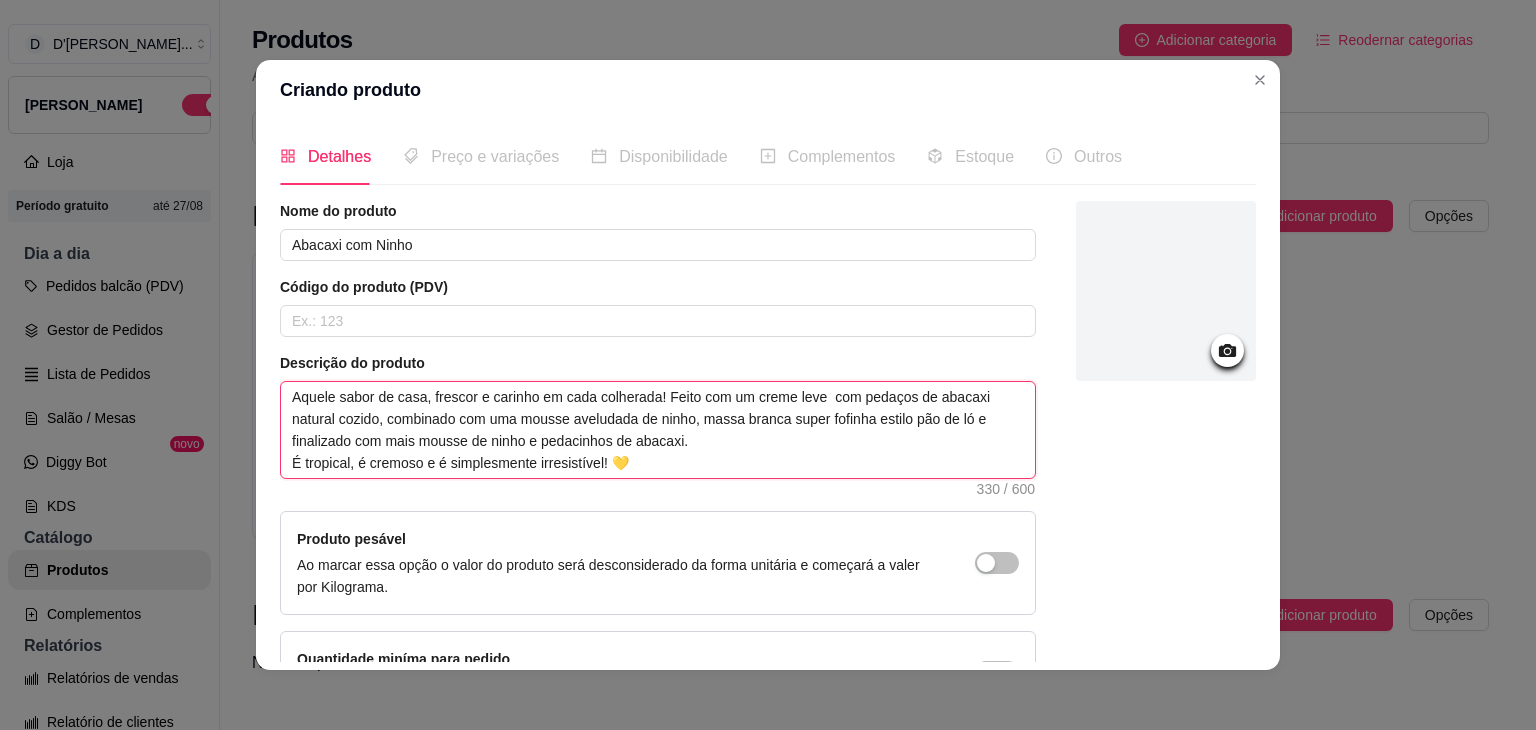 type 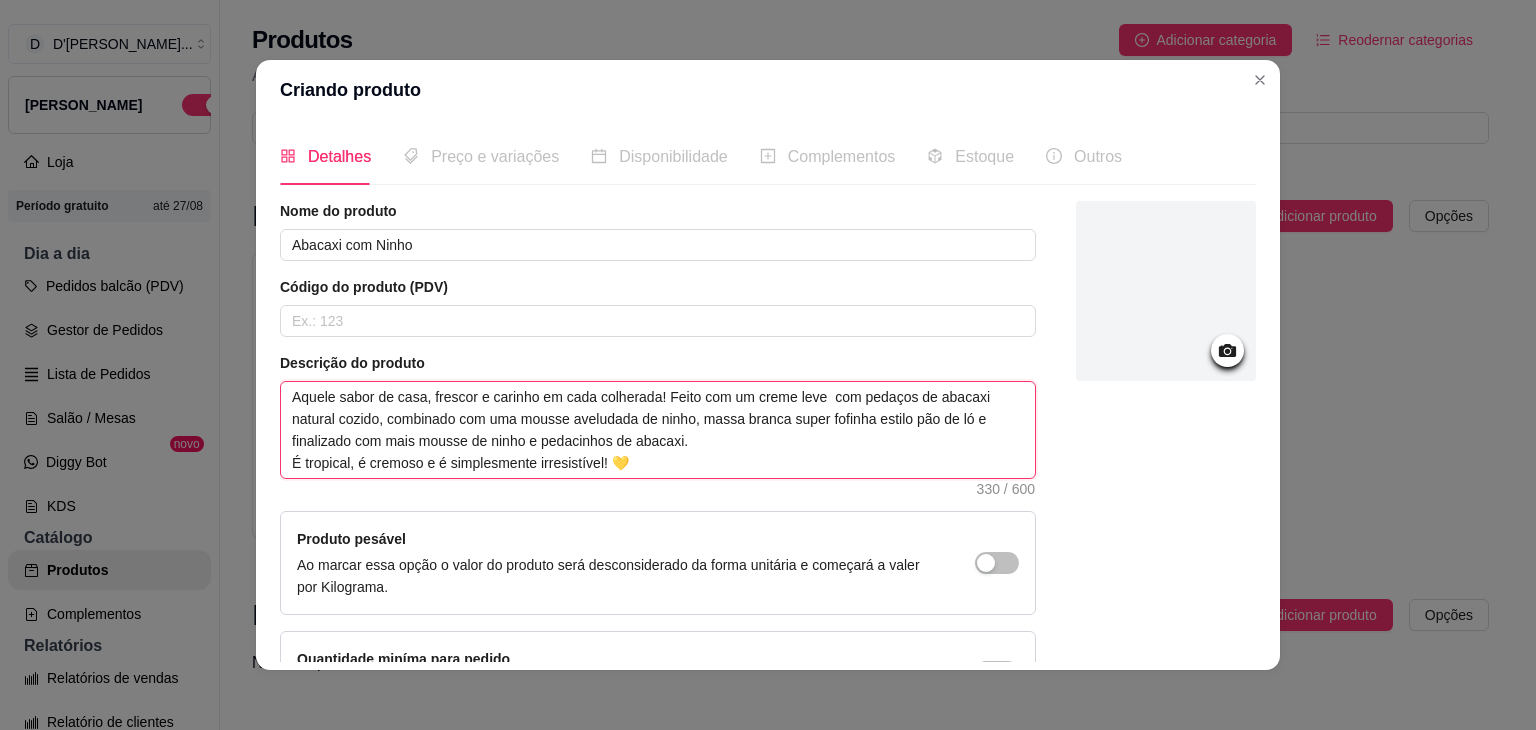 type on "Aquele sabor de casa, frescor e carinho em cada colherada! Feito com um creme leve com pedaços de abacaxi natural cozido, combinado com uma mousse aveludada de ninho, massa branca super fofinha estilo pão de ló e finalizado com mais mousse de ninho e pedacinhos de abacaxi.
É tropical, é cremoso e é simplesmente irresistível! 💛" 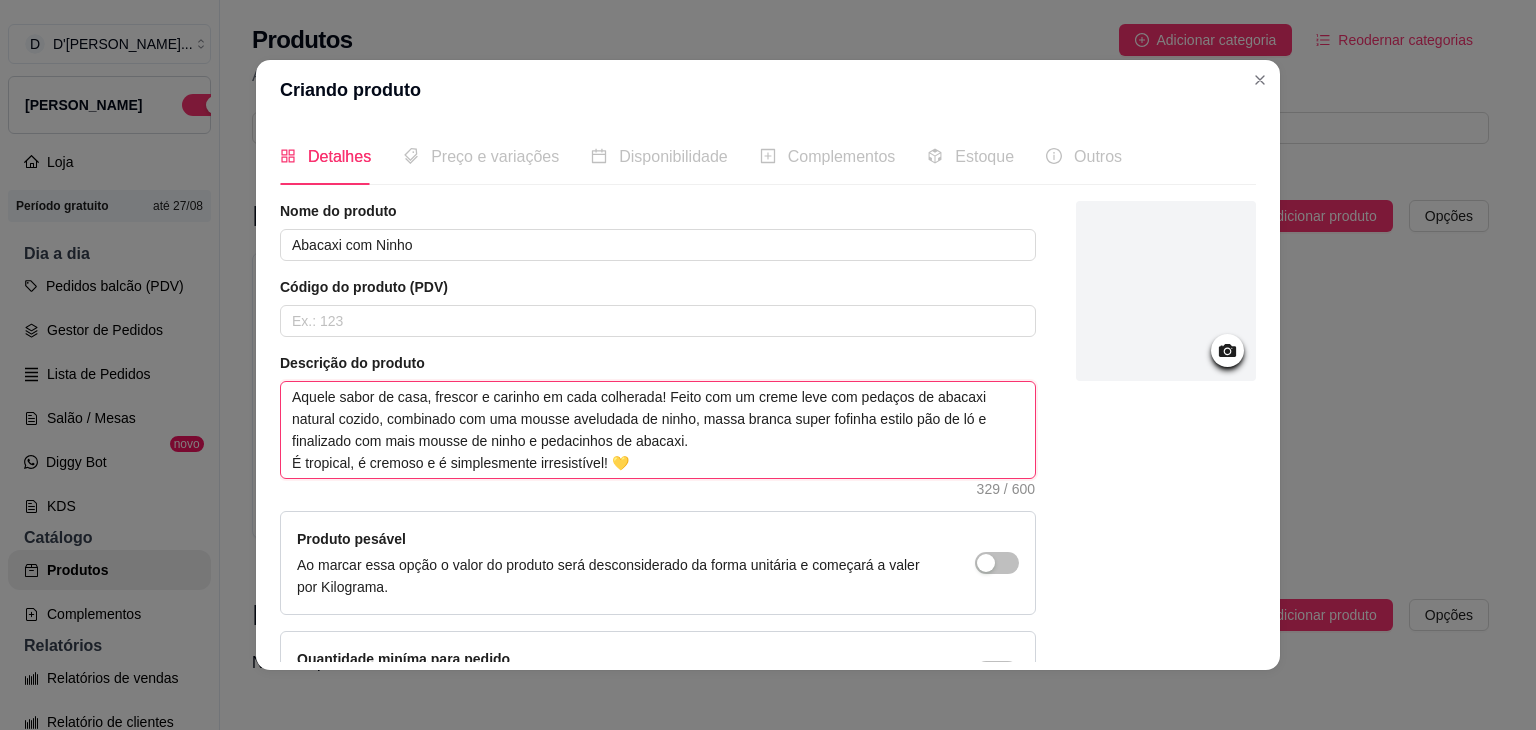 type 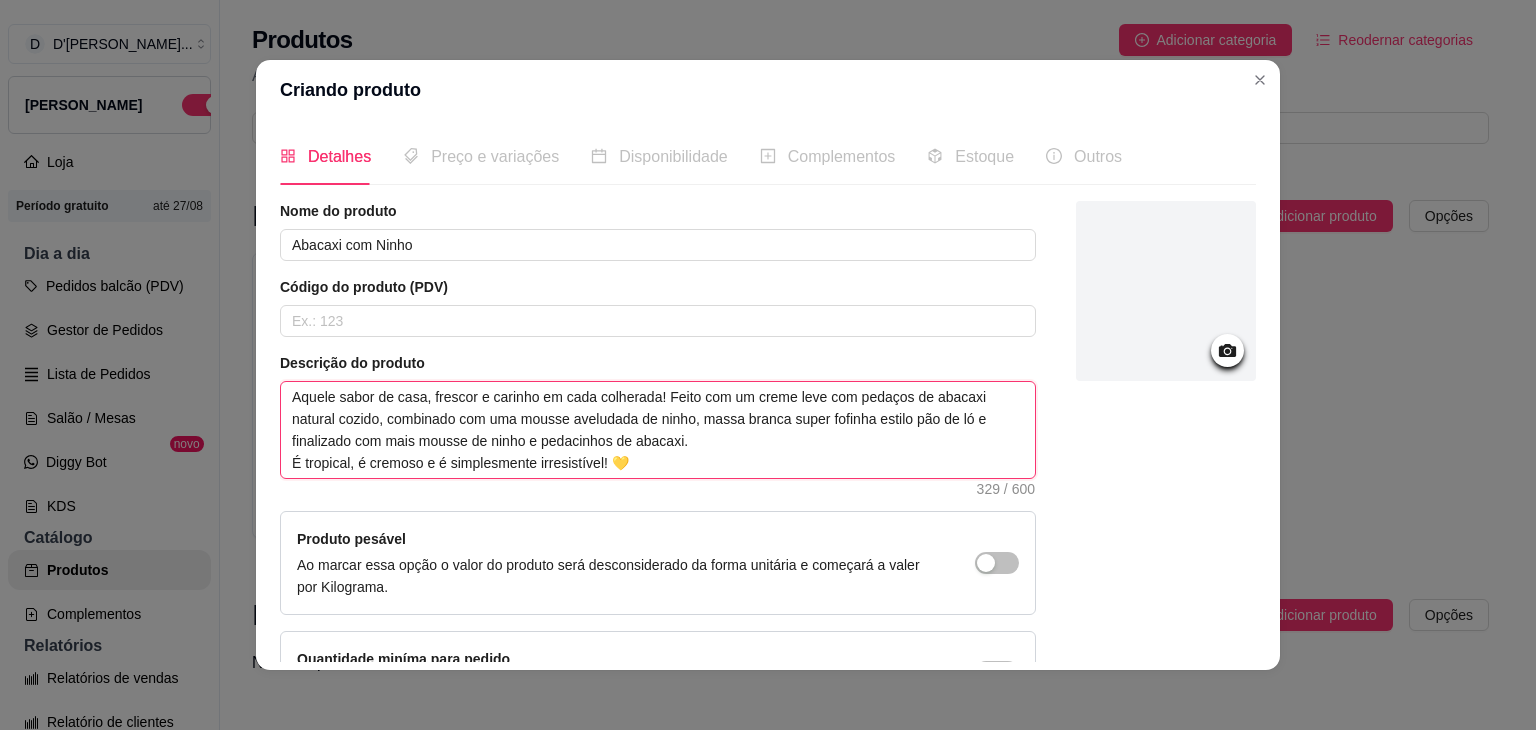 type on "Aquele sabor de casa, frescor e carinho em cada colherada! Feito com um creme leve  com pedaços de abacaxi natural cozido, combinado com uma mousse aveludada de ninho, massa branca super fofinha estilo pão de ló e finalizado com mais mousse de ninho e pedacinhos de abacaxi.
É tropical, é cremoso e é simplesmente irresistível! 💛" 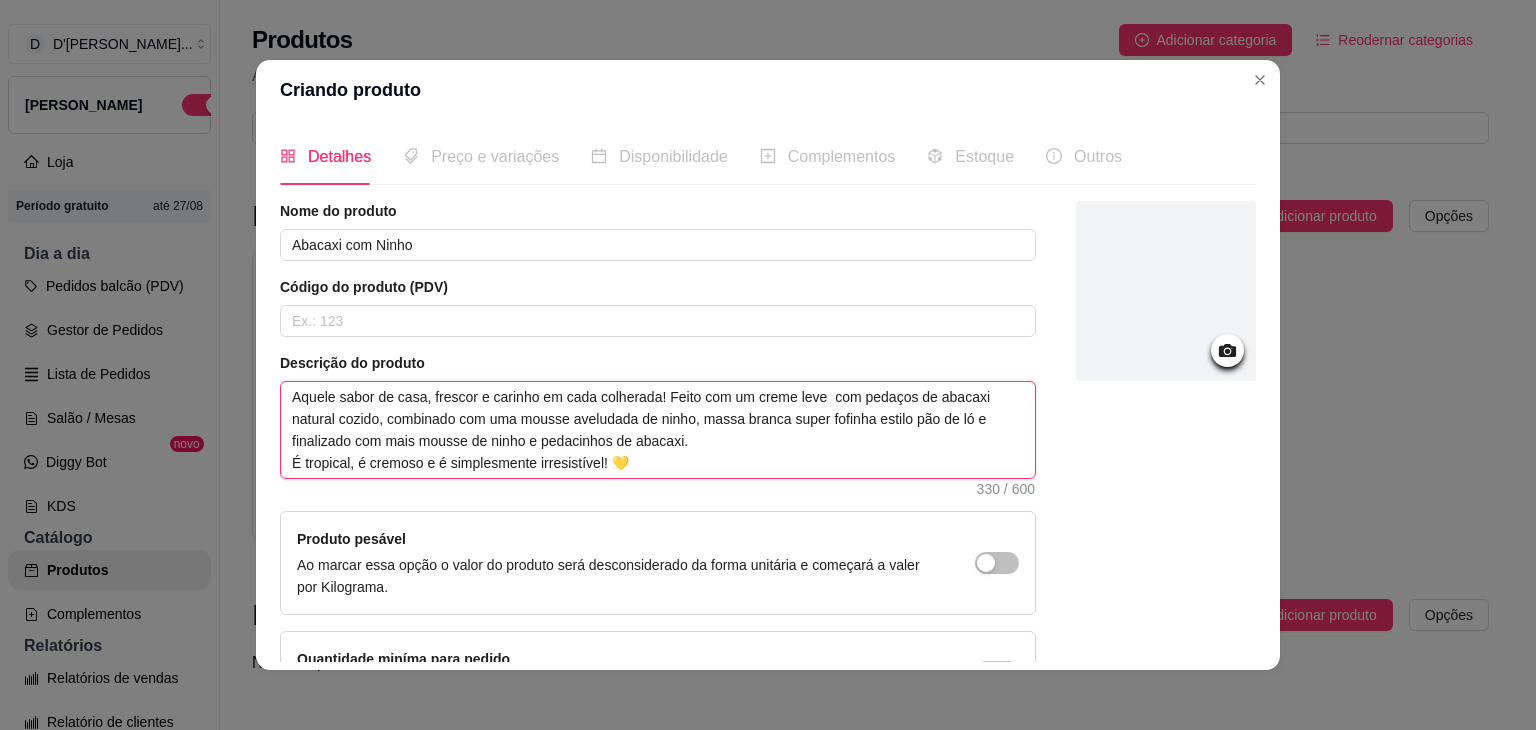 type 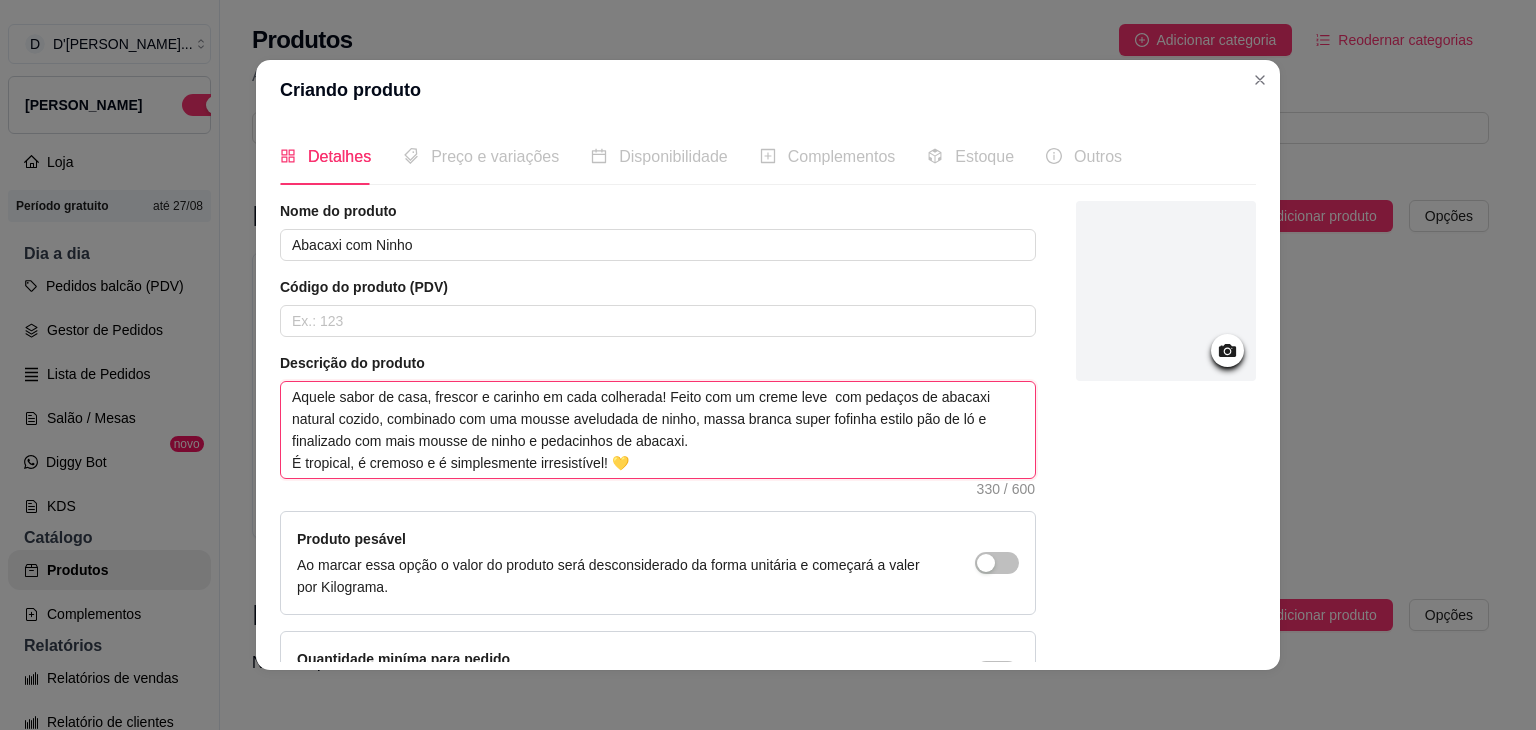 type on "Aquele sabor de casa, frescor e carinho em cada colherada! Feito com um creme leve d com pedaços de abacaxi natural cozido, combinado com uma mousse aveludada de ninho, massa branca super fofinha estilo pão de ló e finalizado com mais mousse de ninho e pedacinhos de abacaxi.
É tropical, é cremoso e é simplesmente irresistível! 💛" 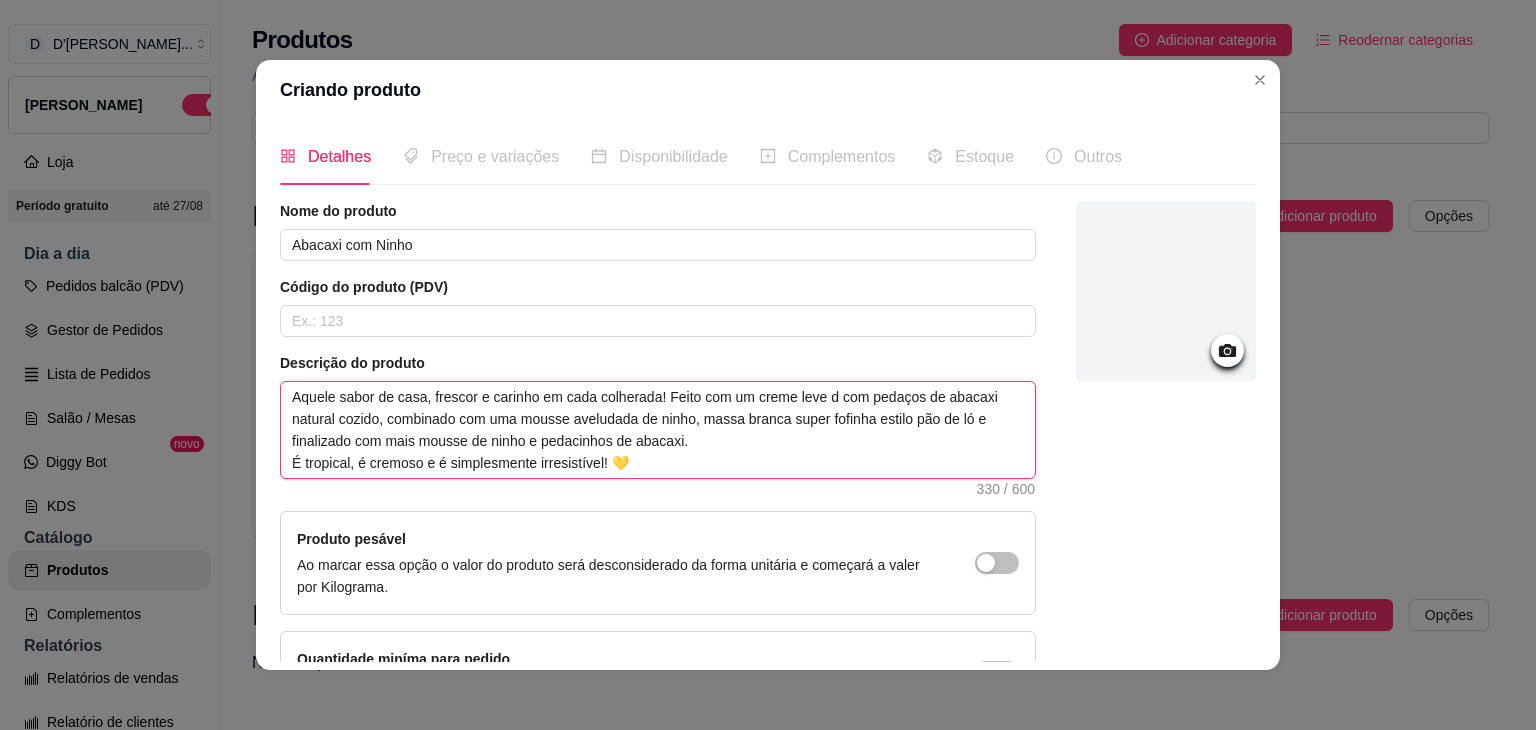 type 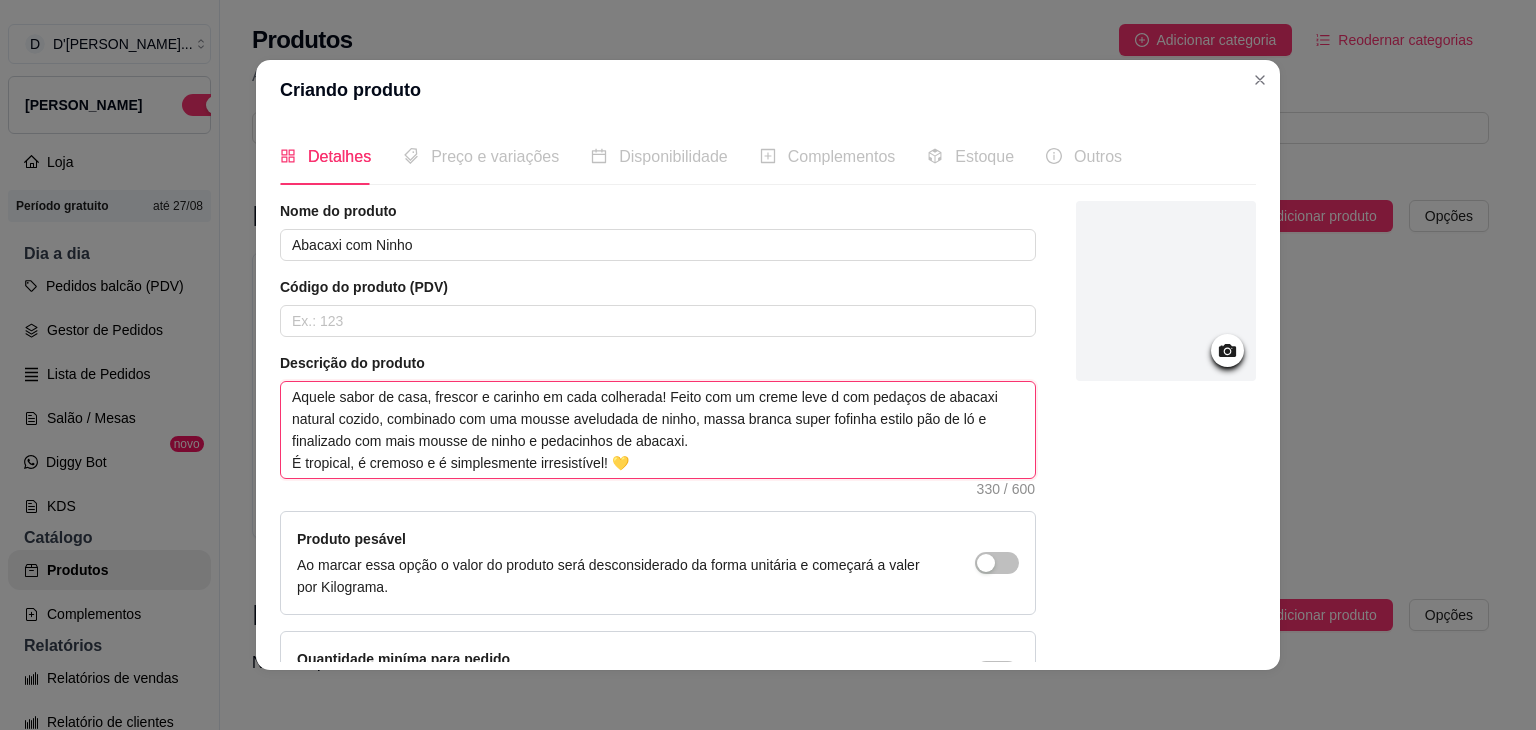 type on "Aquele sabor de casa, frescor e carinho em cada colherada! Feito com um creme leve de com pedaços de abacaxi natural cozido, combinado com uma mousse aveludada de ninho, massa branca super fofinha estilo pão de ló e finalizado com mais mousse de ninho e pedacinhos de abacaxi.
É tropical, é cremoso e é simplesmente irresistível! 💛" 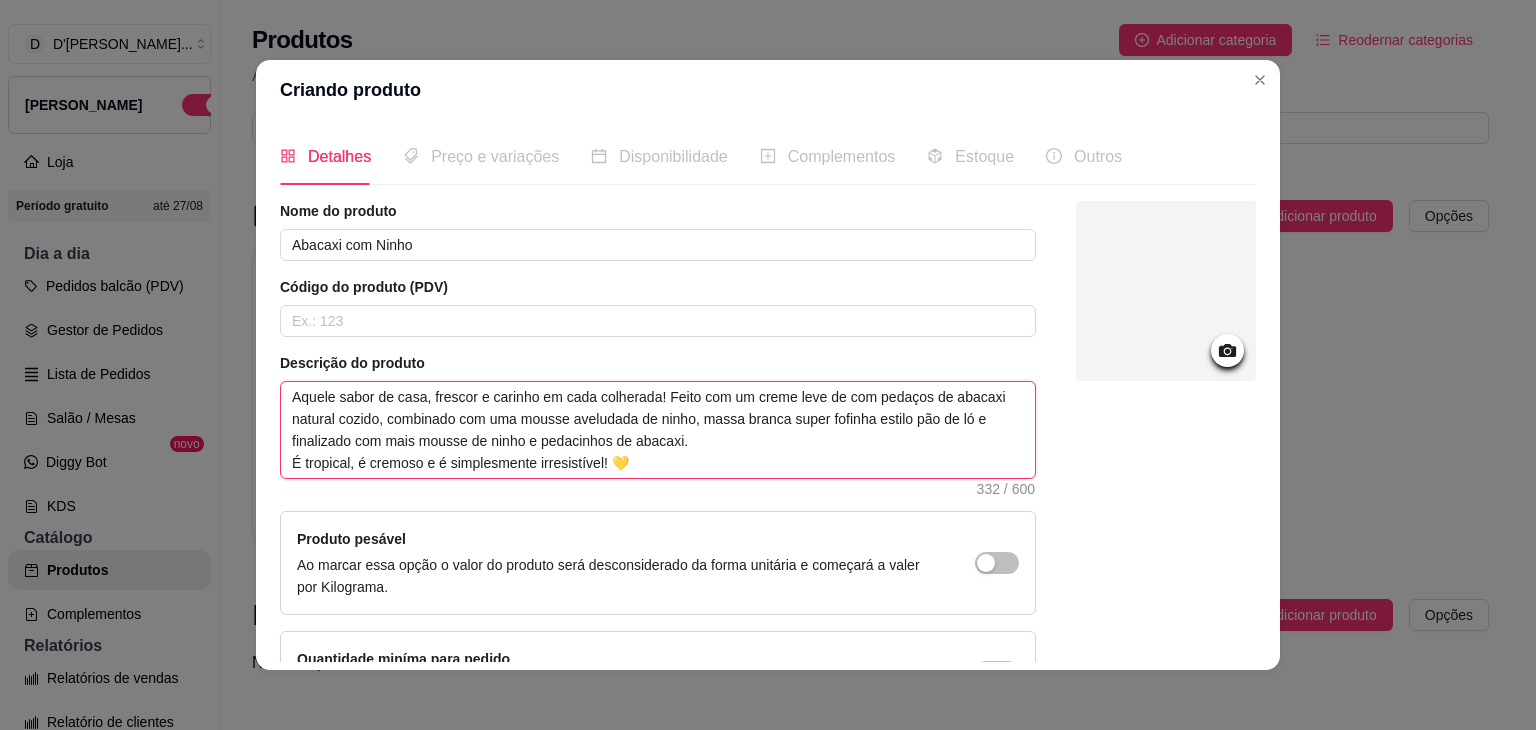 type 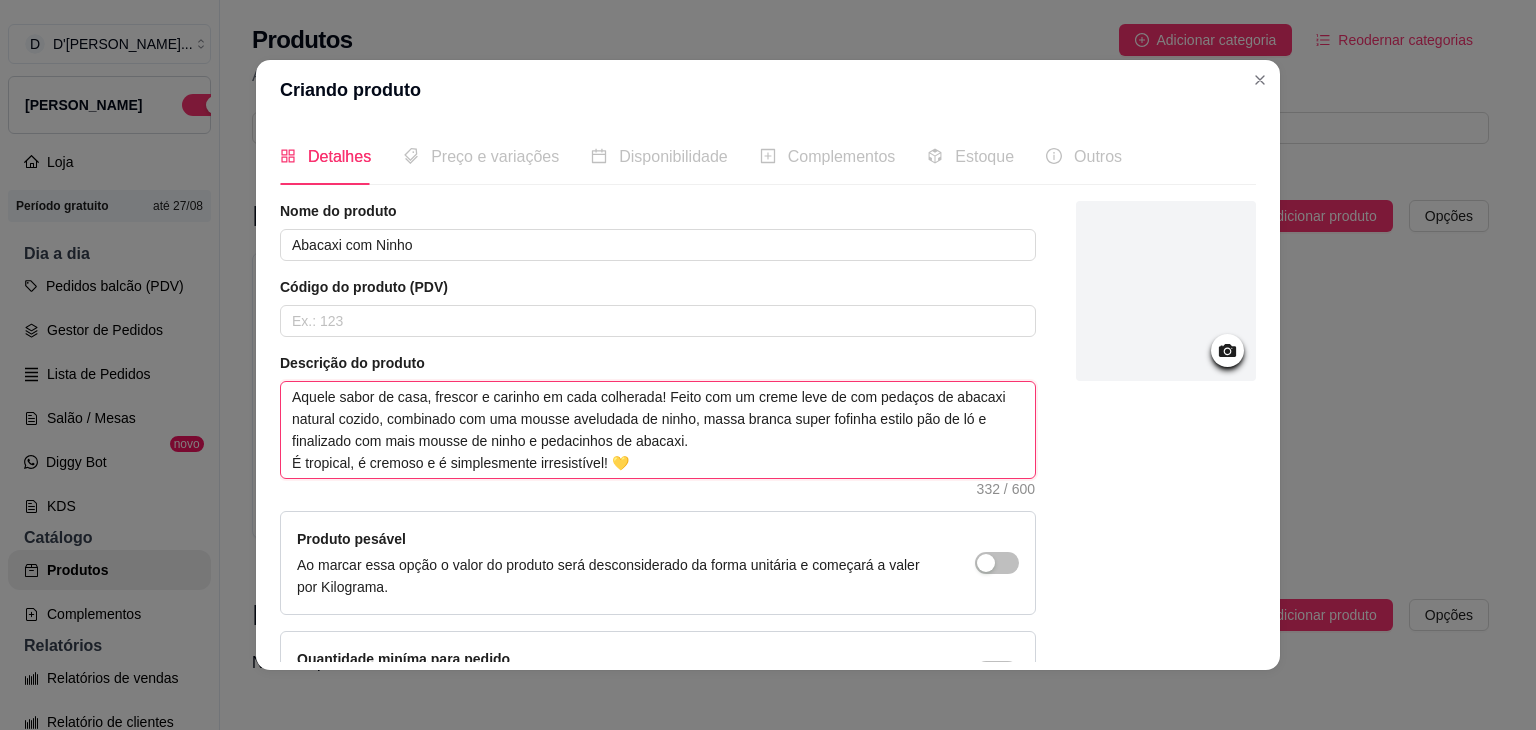type on "Aquele sabor de casa, frescor e carinho em cada colherada! Feito com um creme leve de  com pedaços de abacaxi natural cozido, combinado com uma mousse aveludada de ninho, massa branca super fofinha estilo pão de ló e finalizado com mais mousse de ninho e pedacinhos de abacaxi.
É tropical, é cremoso e é simplesmente irresistível! 💛" 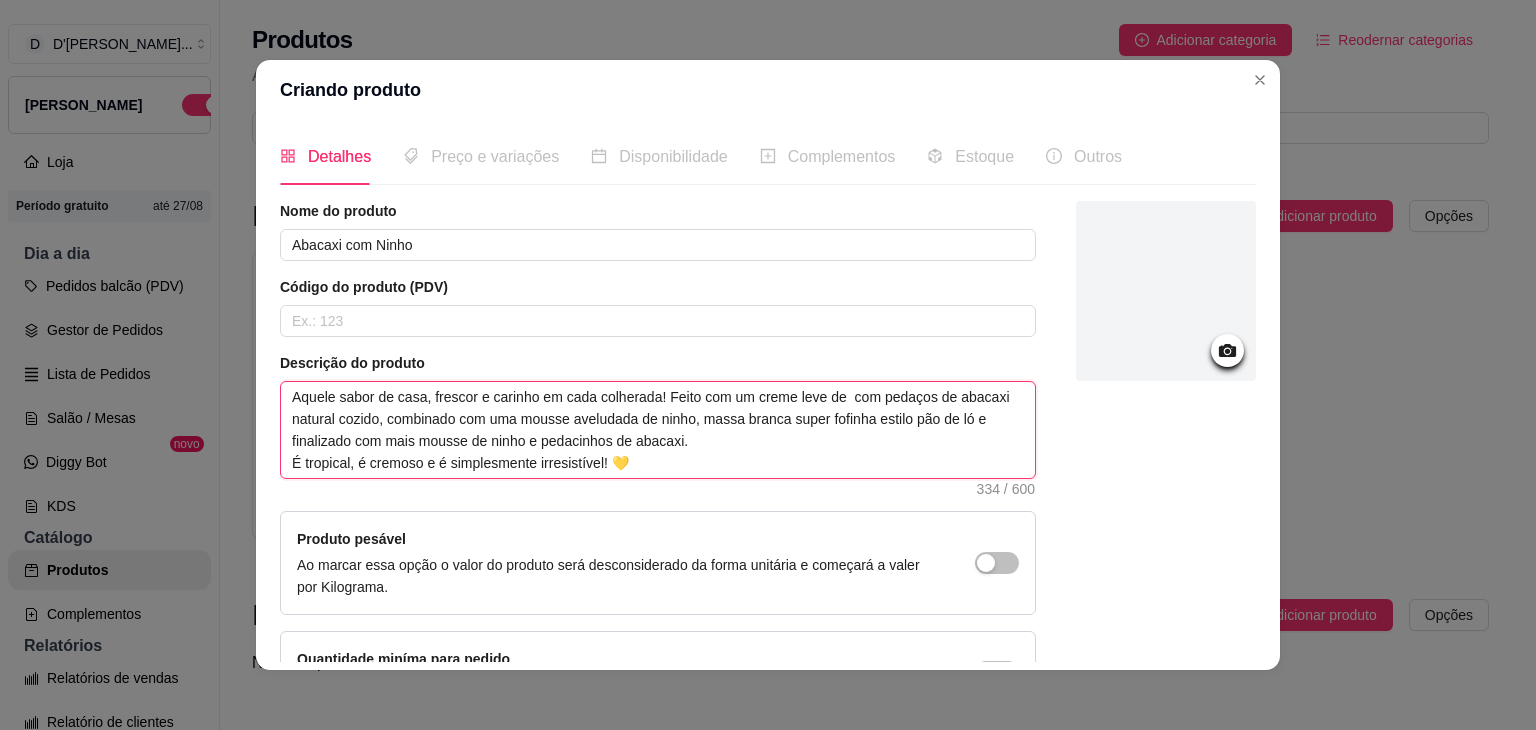 type 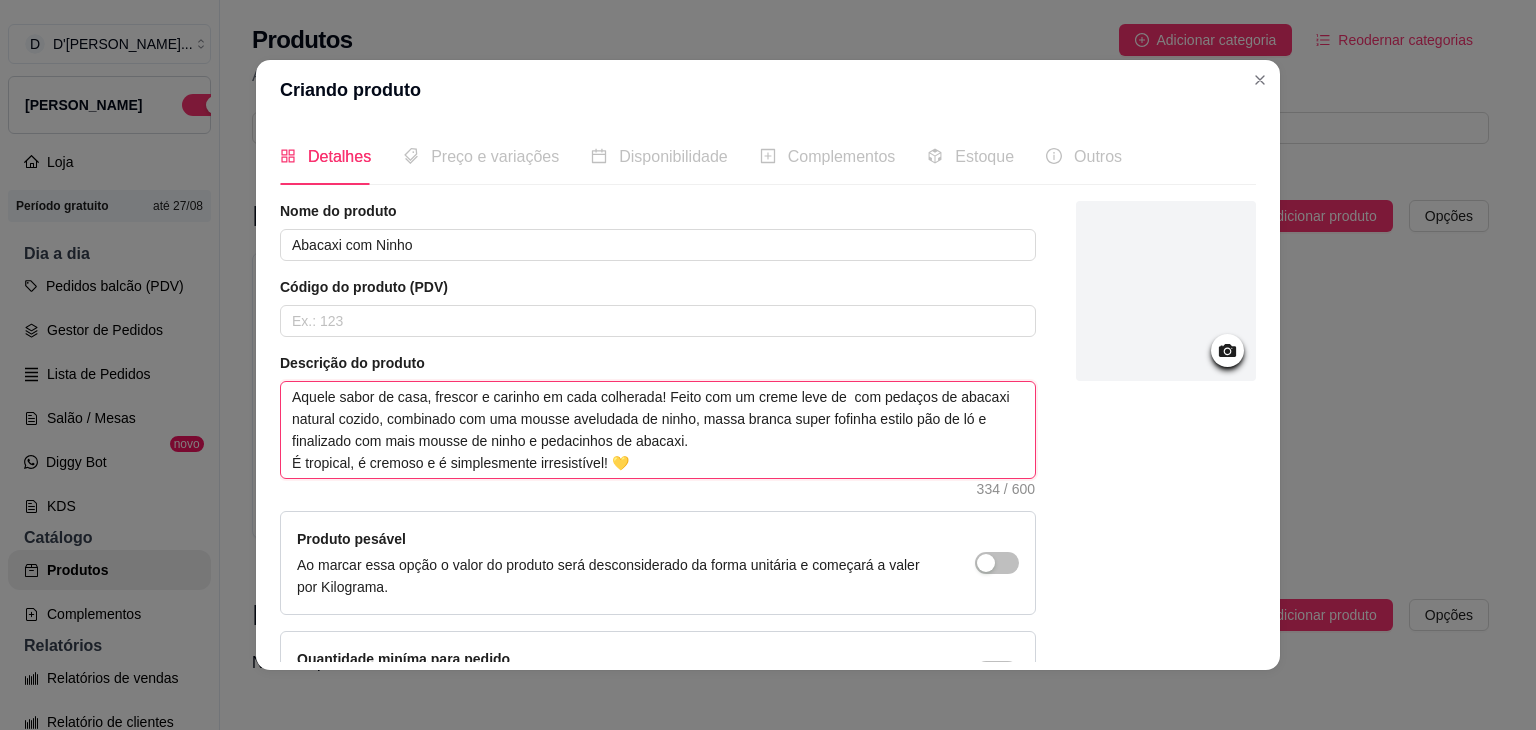 type on "Aquele sabor de casa, frescor e carinho em cada colherada! Feito com um creme leve de n com pedaços de abacaxi natural cozido, combinado com uma mousse aveludada de ninho, massa branca super fofinha estilo pão de ló e finalizado com mais mousse de ninho e pedacinhos de abacaxi.
É tropical, é cremoso e é simplesmente irresistível! 💛" 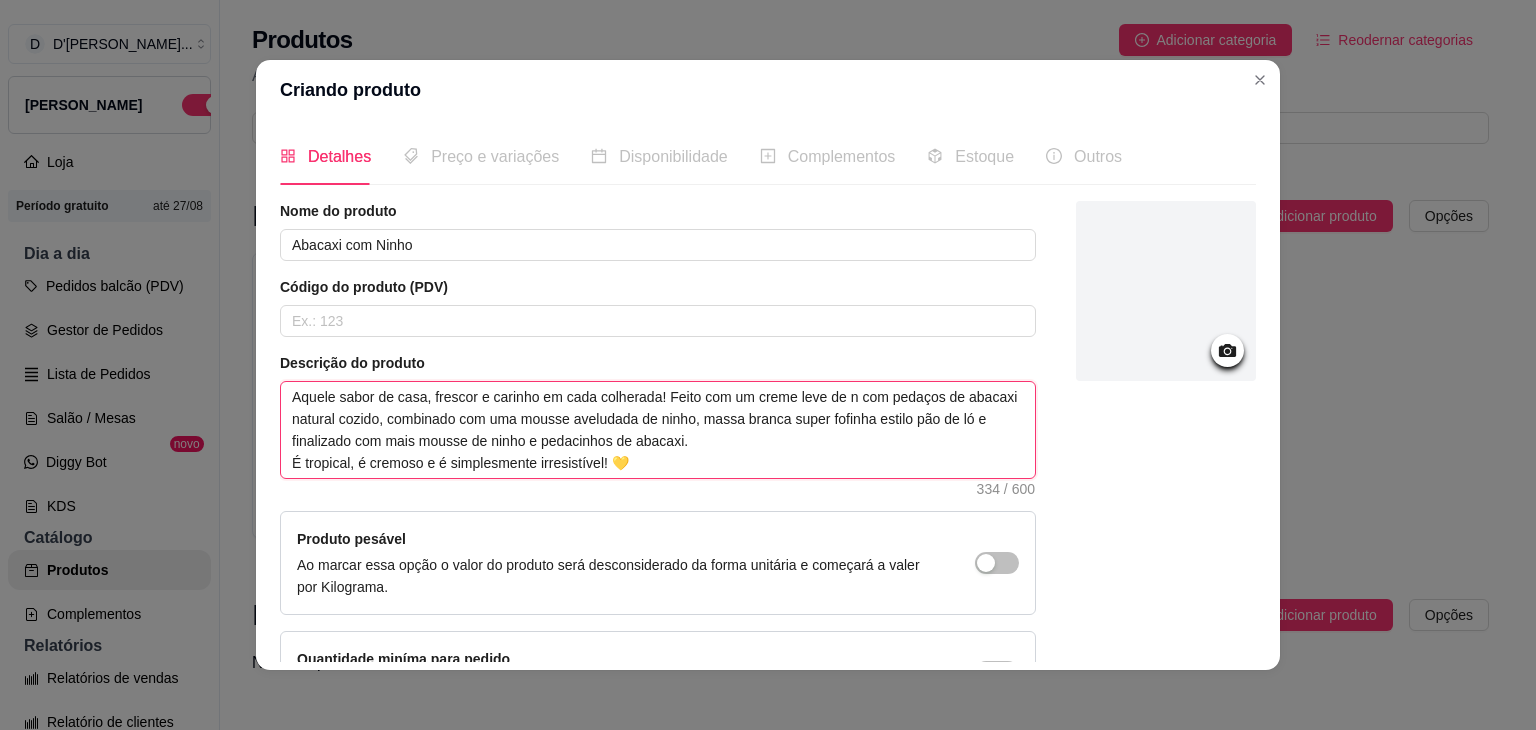 type 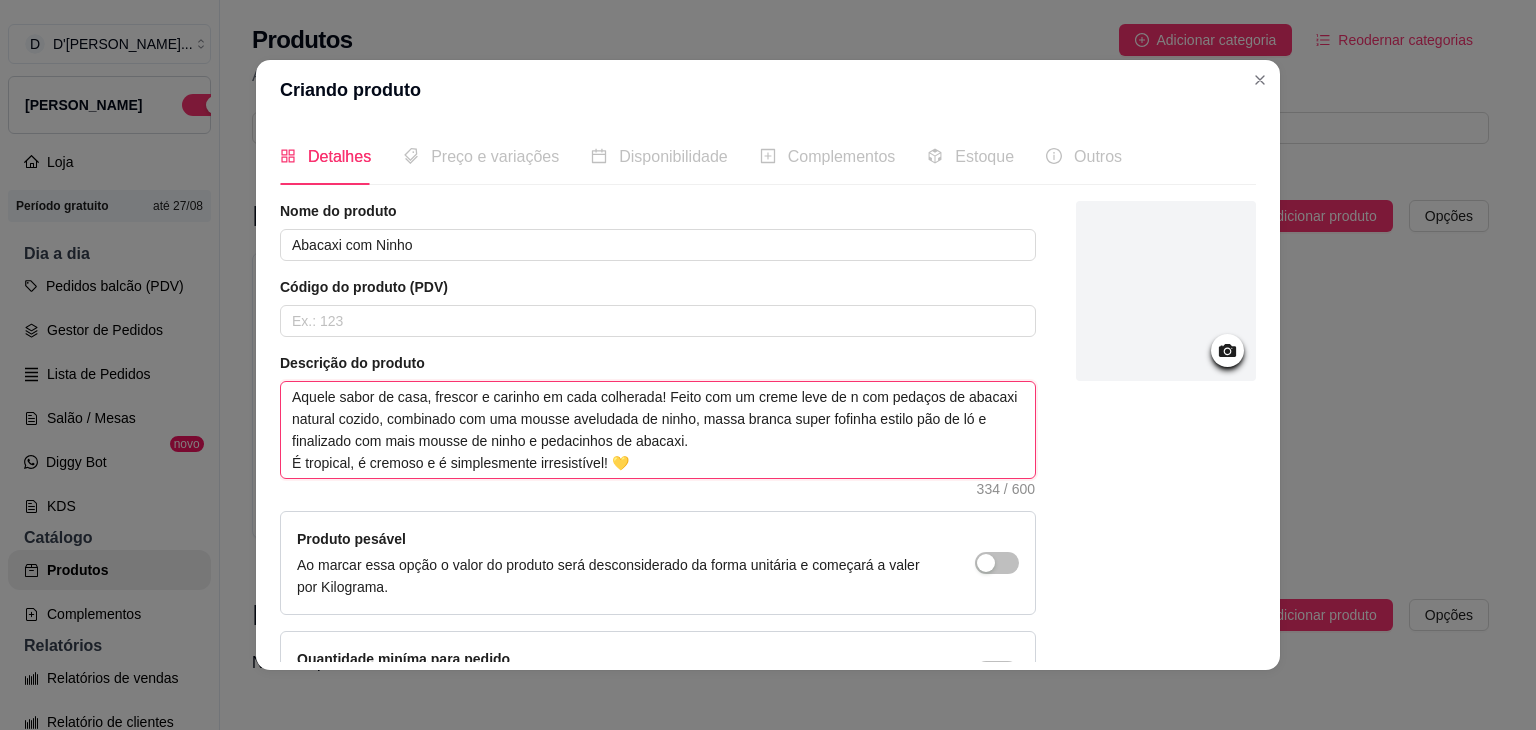 type on "Aquele sabor de casa, frescor e carinho em cada colherada! Feito com um creme leve de ni com pedaços de abacaxi natural cozido, combinado com uma mousse aveludada de ninho, massa branca super fofinha estilo pão de ló e finalizado com mais mousse de ninho e pedacinhos de abacaxi.
É tropical, é cremoso e é simplesmente irresistível! 💛" 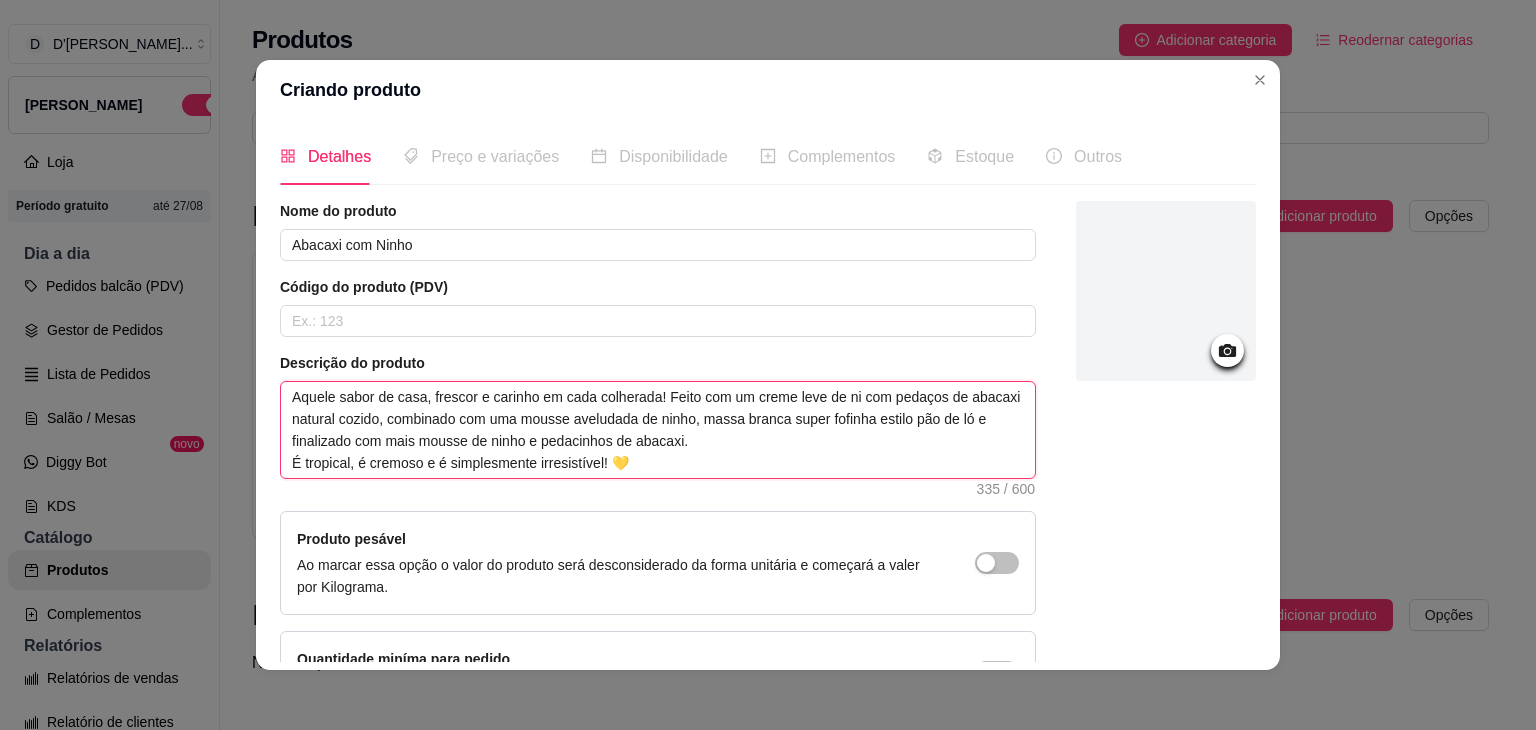 type 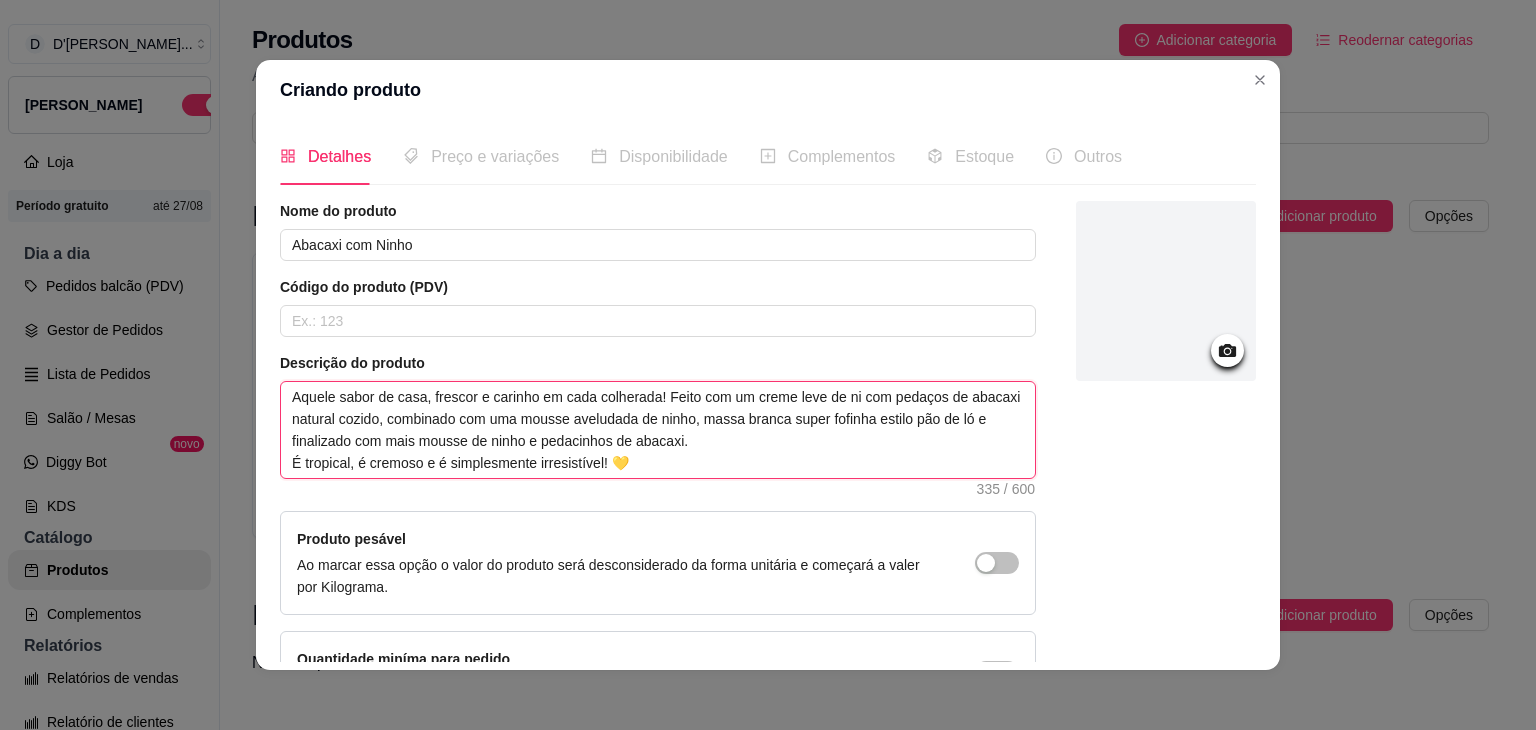 type on "Aquele sabor de casa, frescor e carinho em cada colherada! Feito com um creme leve de nin com pedaços de abacaxi natural cozido, combinado com uma mousse aveludada de ninho, massa branca super fofinha estilo pão de ló e finalizado com mais mousse de ninho e pedacinhos de abacaxi.
É tropical, é cremoso e é simplesmente irresistível! 💛" 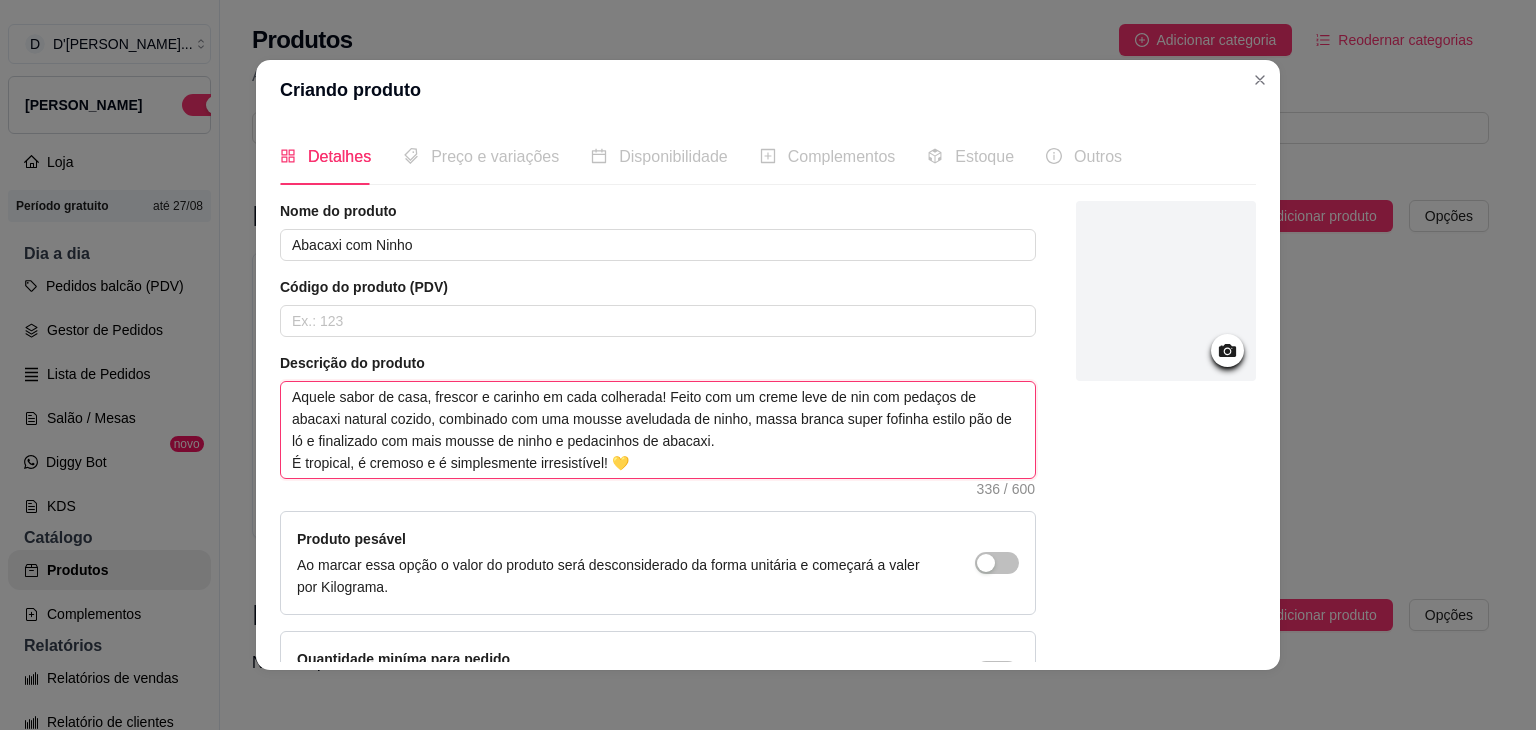 type 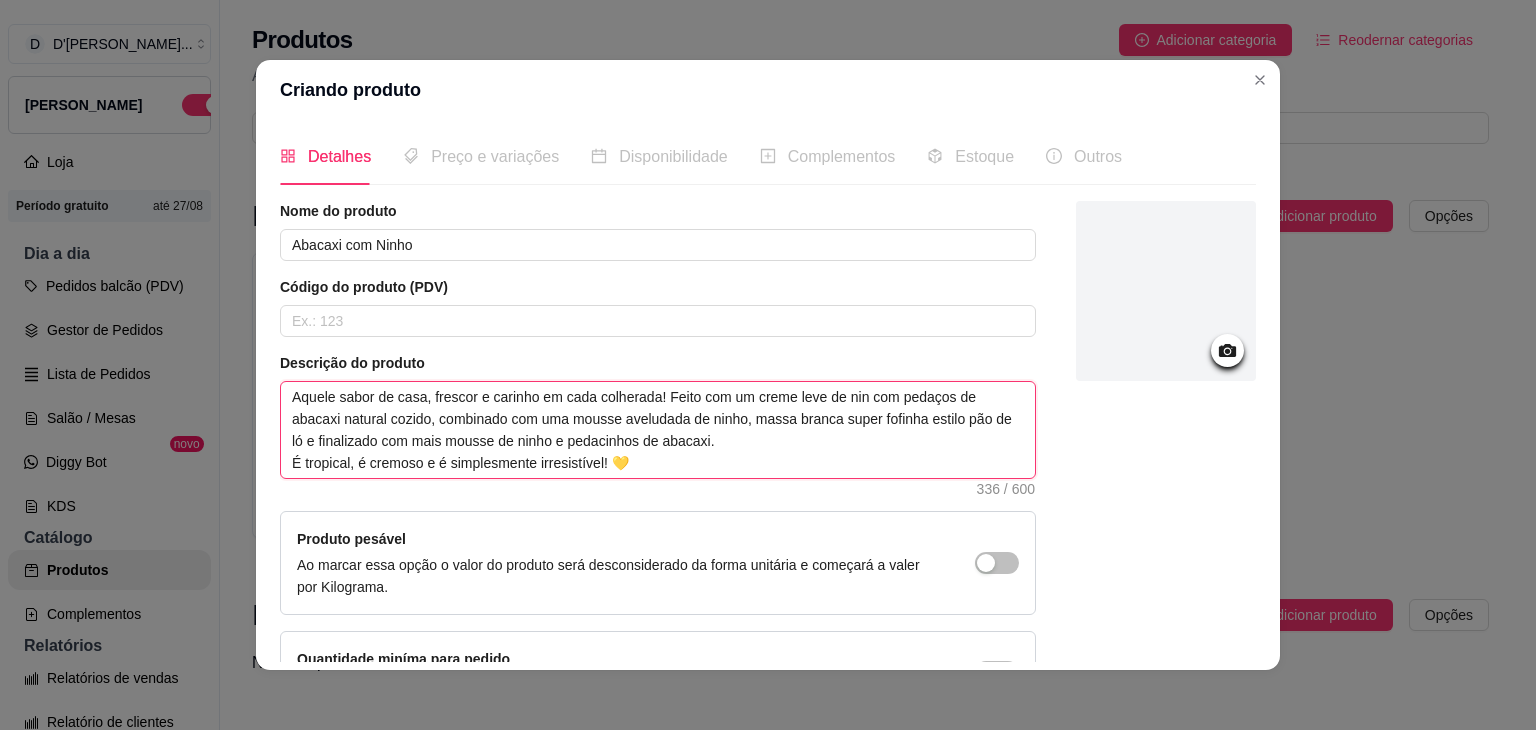 type on "Aquele sabor de casa, frescor e carinho em cada colherada! Feito com um creme leve de ninh com pedaços de abacaxi natural cozido, combinado com uma mousse aveludada de ninho, massa branca super fofinha estilo pão de ló e finalizado com mais mousse de ninho e pedacinhos de abacaxi.
É tropical, é cremoso e é simplesmente irresistível! 💛" 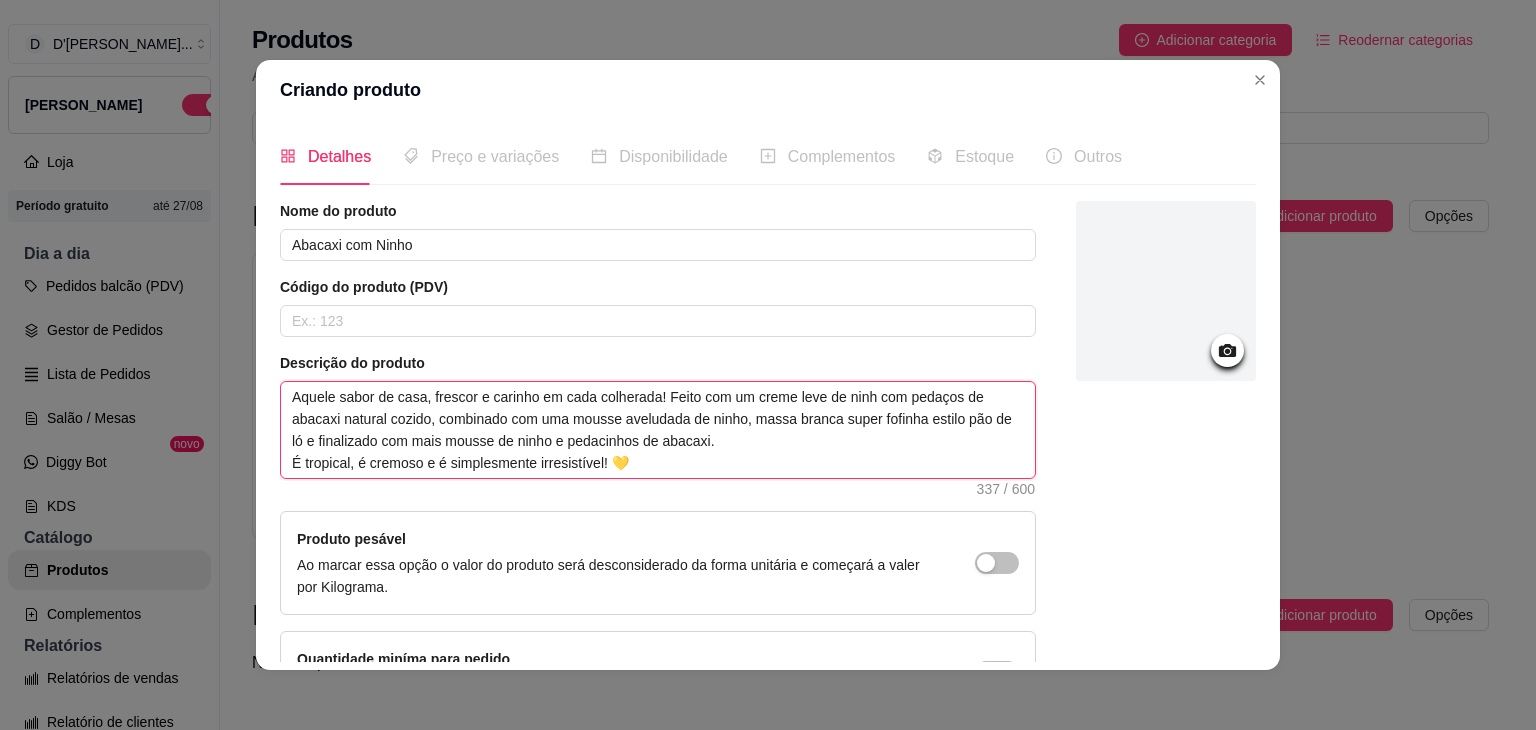 type 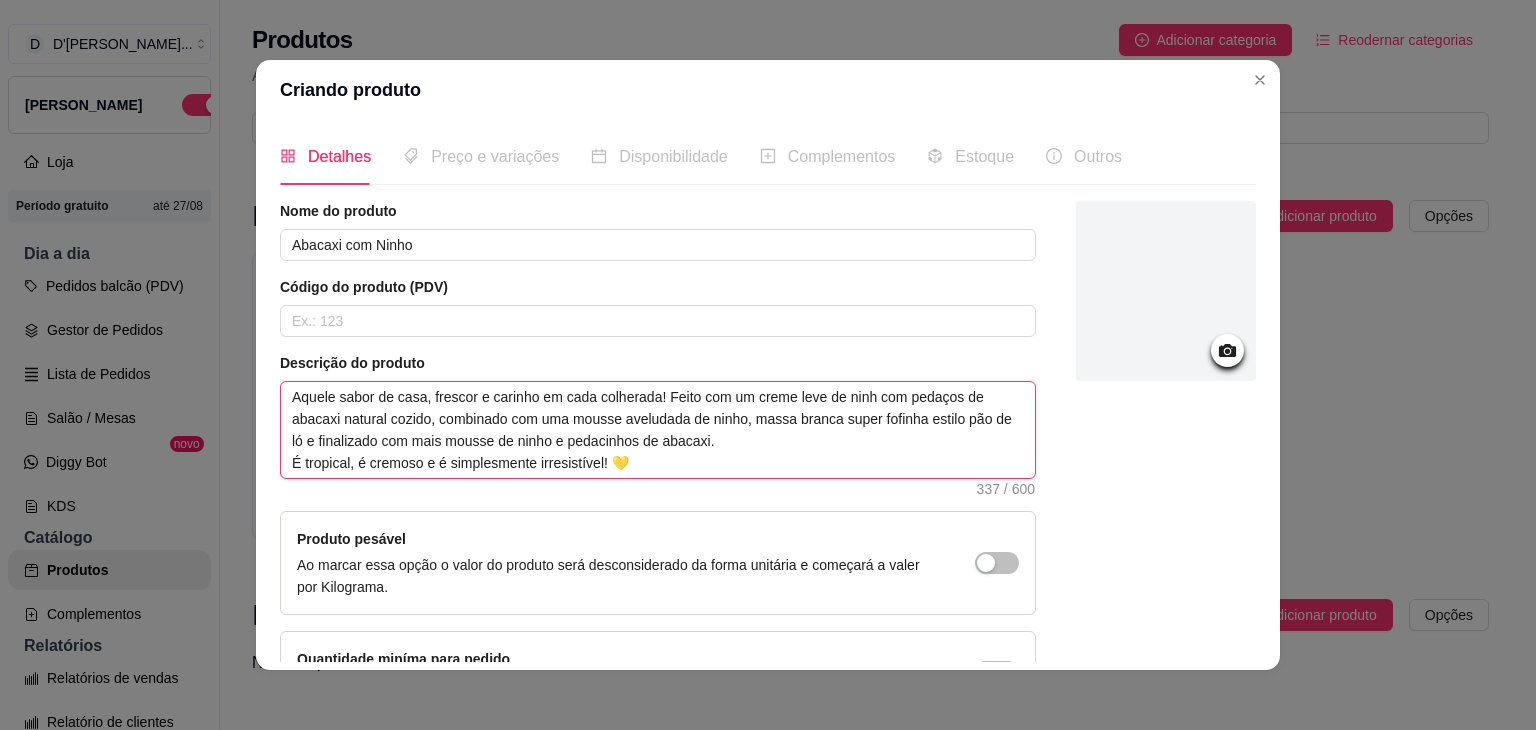 type on "Aquele sabor de casa, frescor e carinho em cada colherada! Feito com um creme leve de ninho com pedaços de abacaxi natural cozido, combinado com uma mousse aveludada de ninho, massa branca super fofinha estilo pão de ló e finalizado com mais mousse de ninho e pedacinhos de abacaxi.
É tropical, é cremoso e é simplesmente irresistível! 💛" 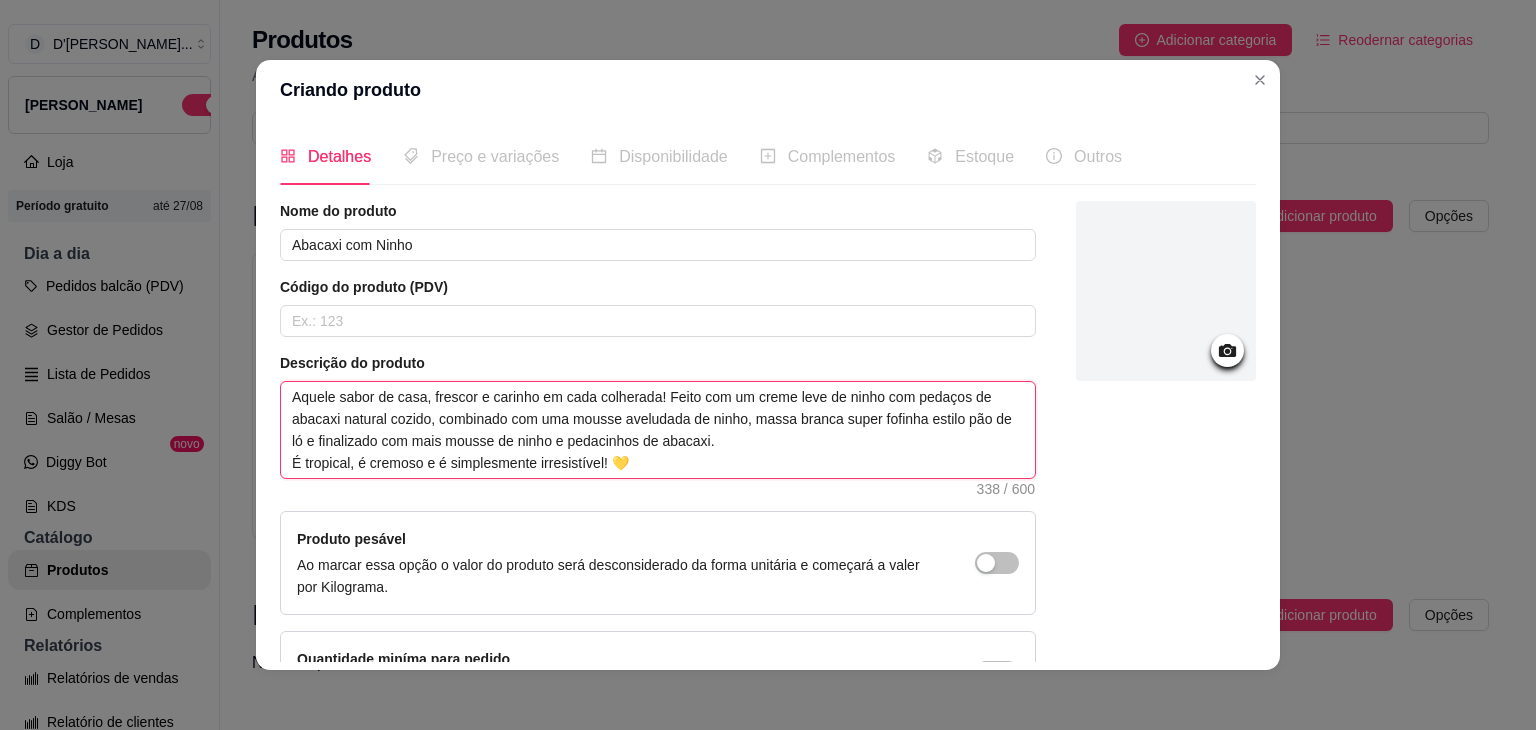 type 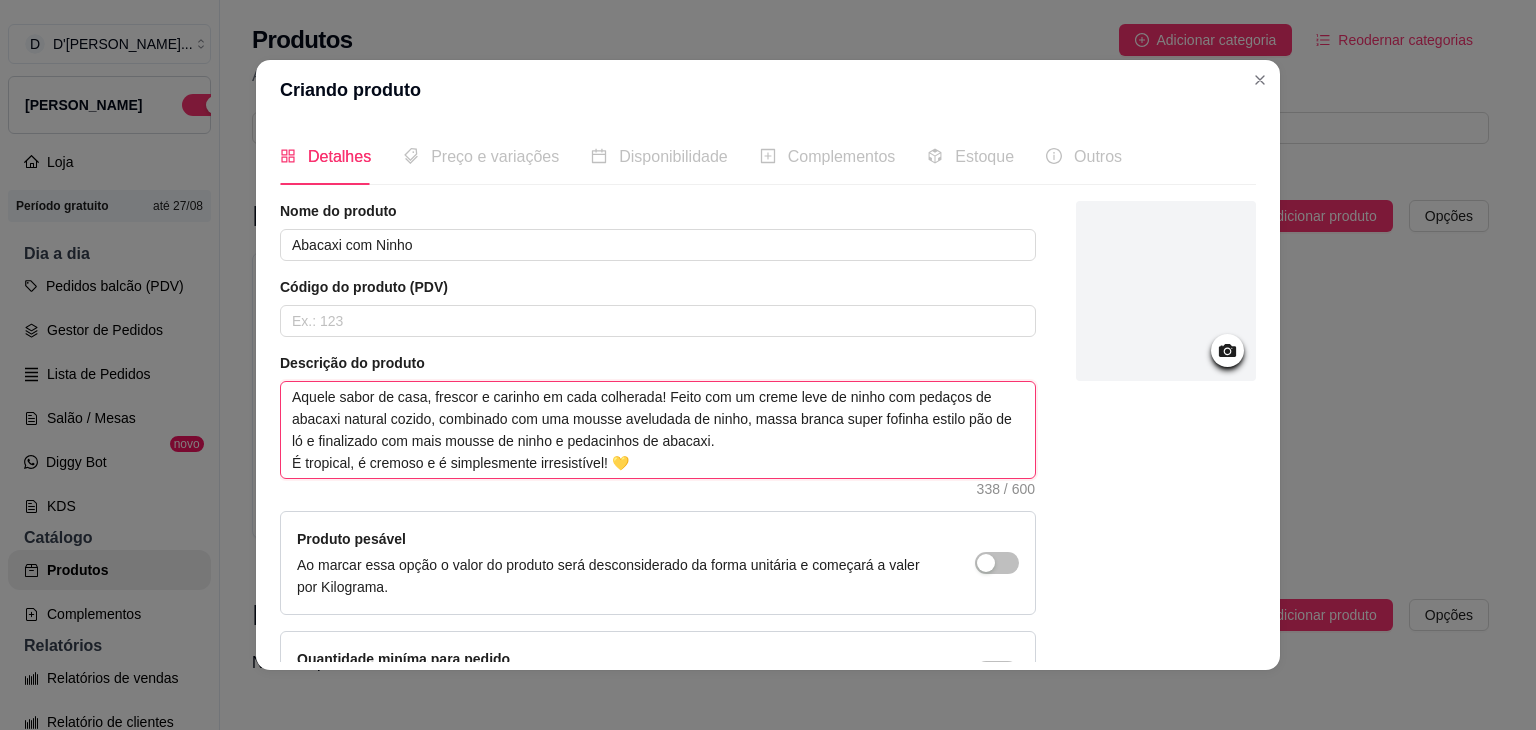 type on "Aquele sabor de casa, frescor e carinho em cada colherada! Feito com um creme leve de ninh com pedaços de abacaxi natural cozido, combinado com uma mousse aveludada de ninho, massa branca super fofinha estilo pão de ló e finalizado com mais mousse de ninho e pedacinhos de abacaxi.
É tropical, é cremoso e é simplesmente irresistível! 💛" 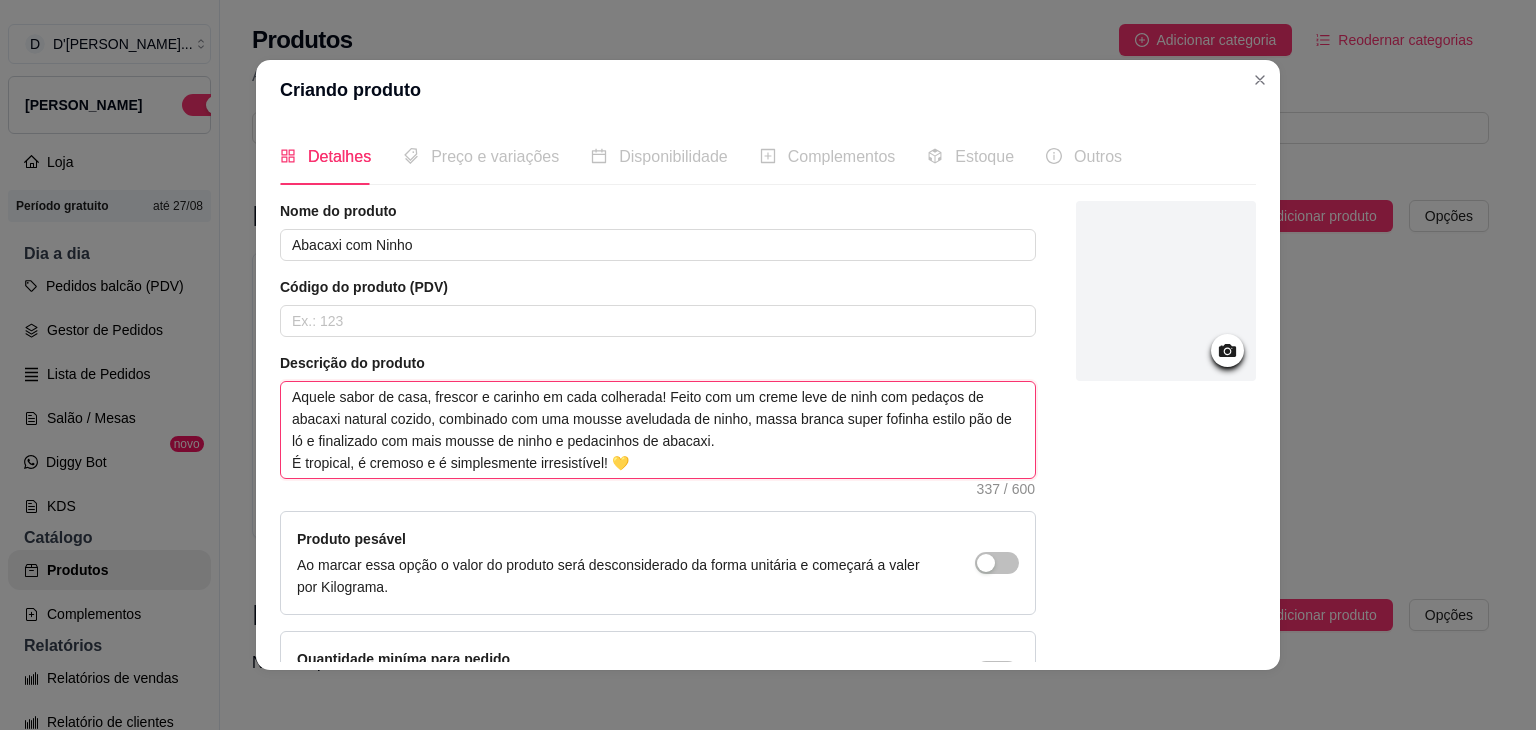 type 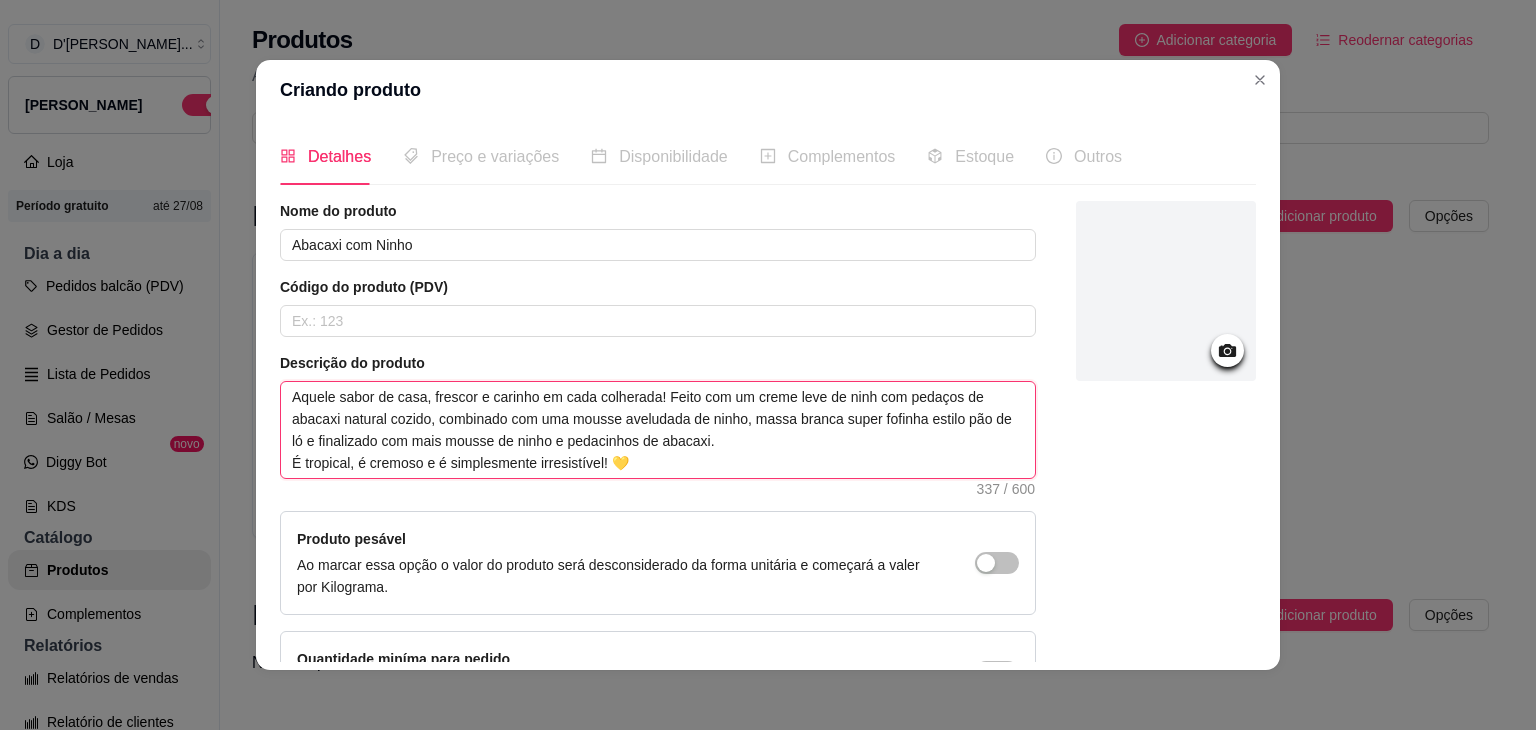type on "Aquele sabor de casa, frescor e carinho em cada colherada! Feito com um creme leve de nin com pedaços de abacaxi natural cozido, combinado com uma mousse aveludada de ninho, massa branca super fofinha estilo pão de ló e finalizado com mais mousse de ninho e pedacinhos de abacaxi.
É tropical, é cremoso e é simplesmente irresistível! 💛" 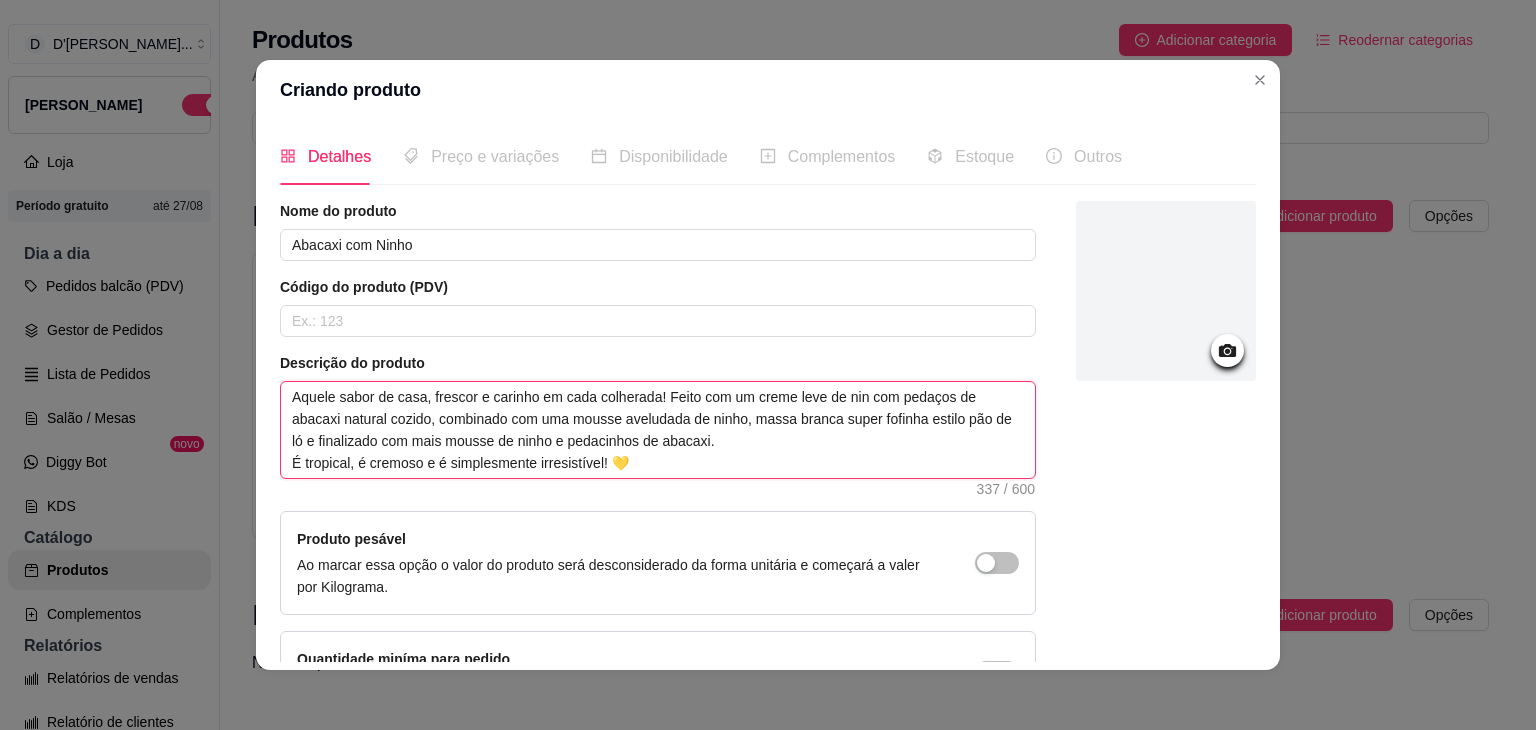 type 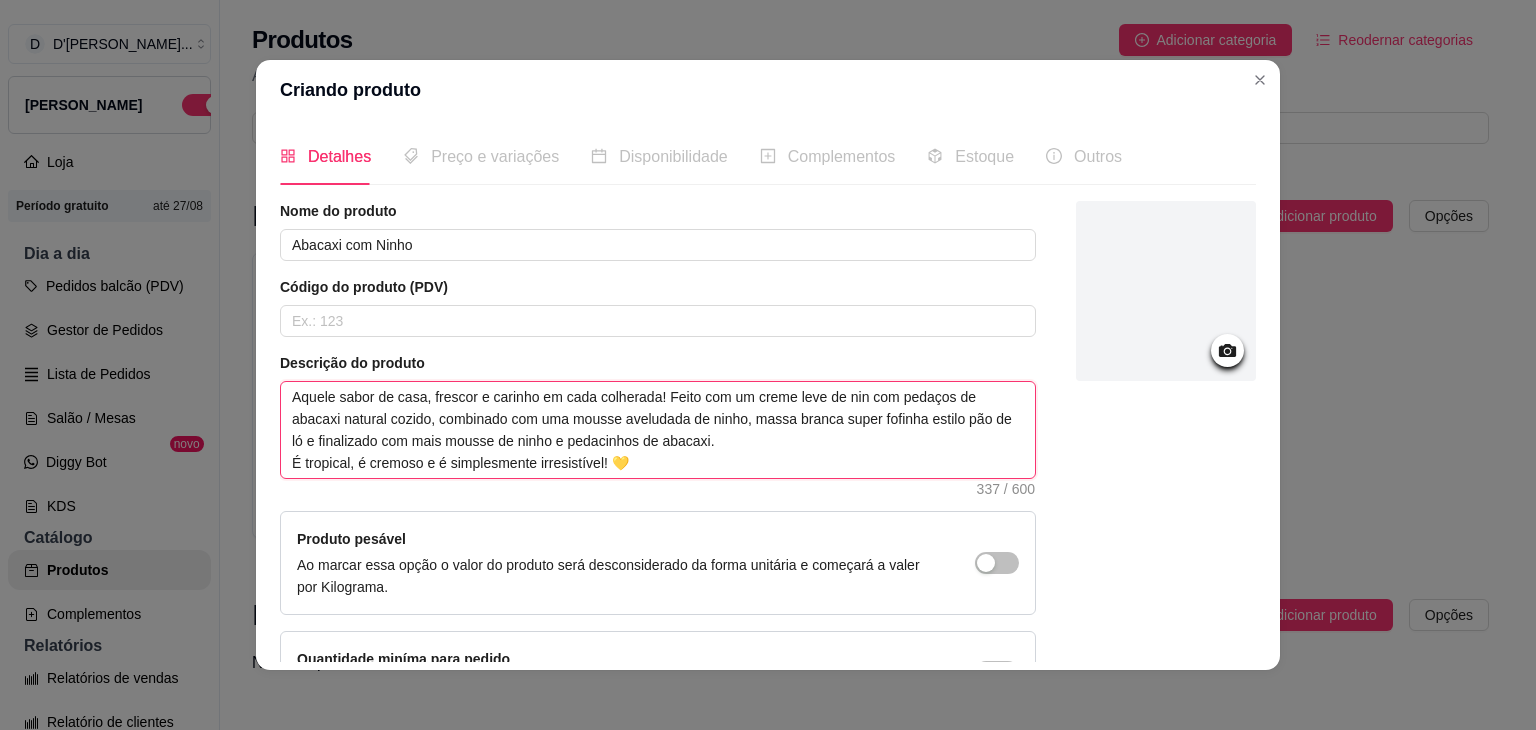type on "Aquele sabor de casa, frescor e carinho em cada colherada! Feito com um creme leve de ni com pedaços de abacaxi natural cozido, combinado com uma mousse aveludada de ninho, massa branca super fofinha estilo pão de ló e finalizado com mais mousse de ninho e pedacinhos de abacaxi.
É tropical, é cremoso e é simplesmente irresistível! 💛" 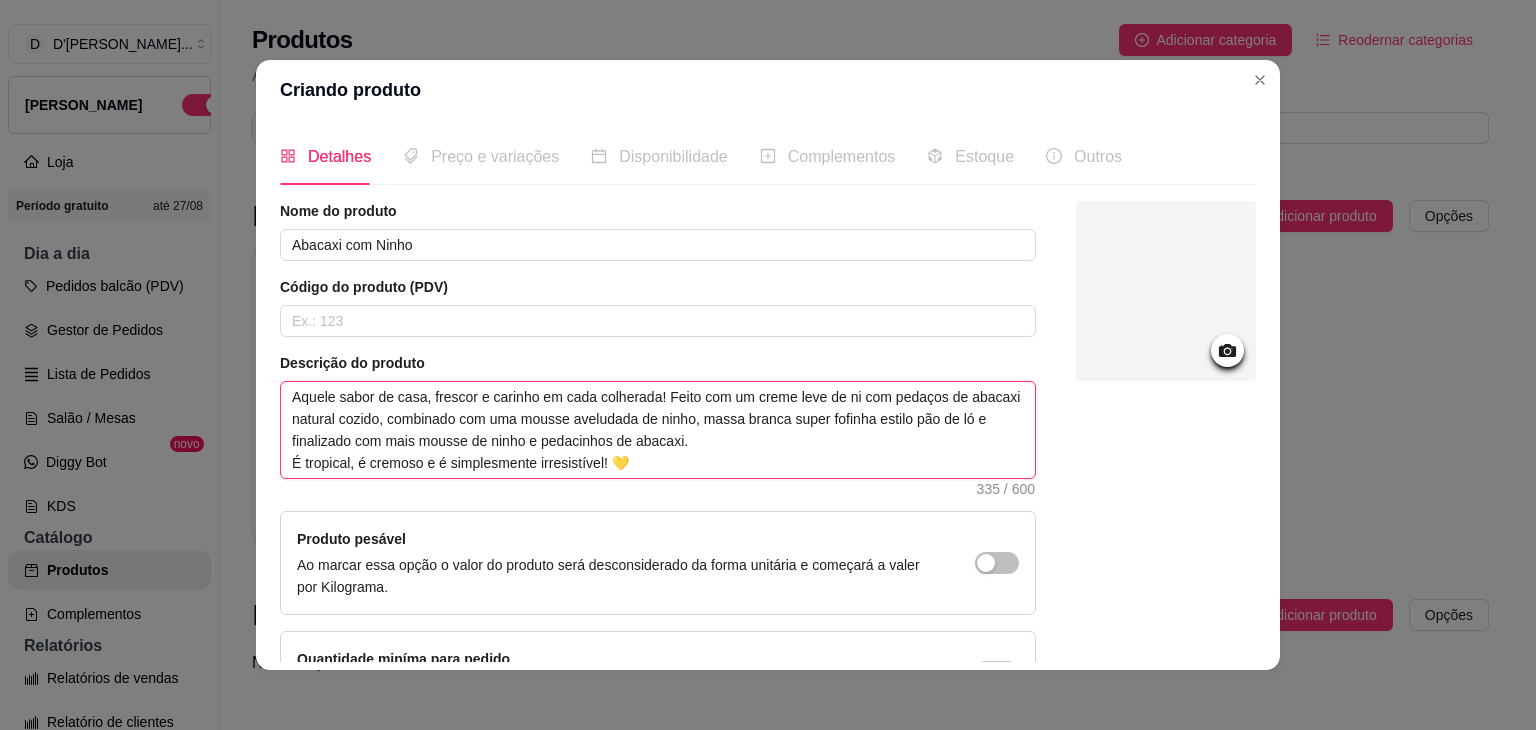 type 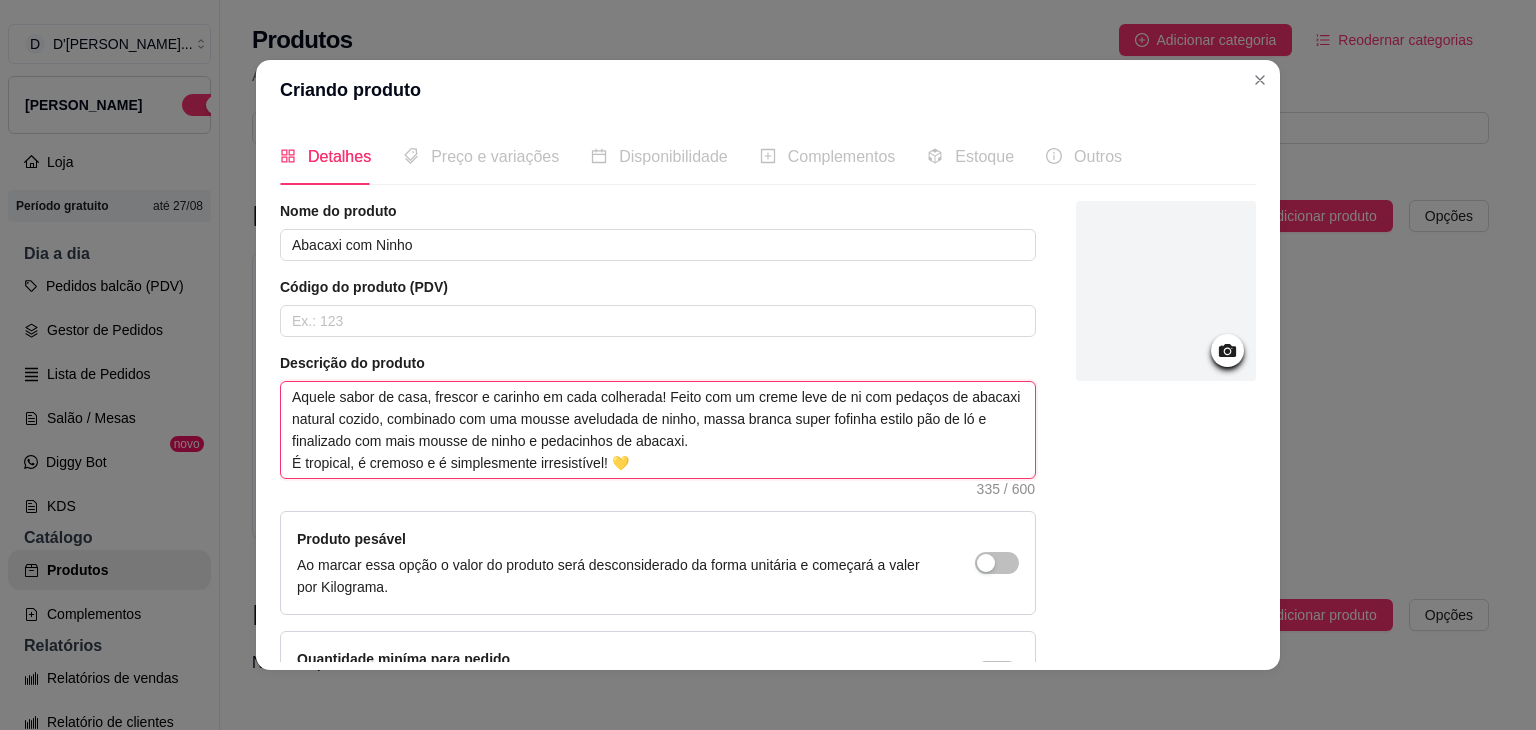 type on "Aquele sabor de casa, frescor e carinho em cada colherada! Feito com um creme leve de n com pedaços de abacaxi natural cozido, combinado com uma mousse aveludada de ninho, massa branca super fofinha estilo pão de ló e finalizado com mais mousse de ninho e pedacinhos de abacaxi.
É tropical, é cremoso e é simplesmente irresistível! 💛" 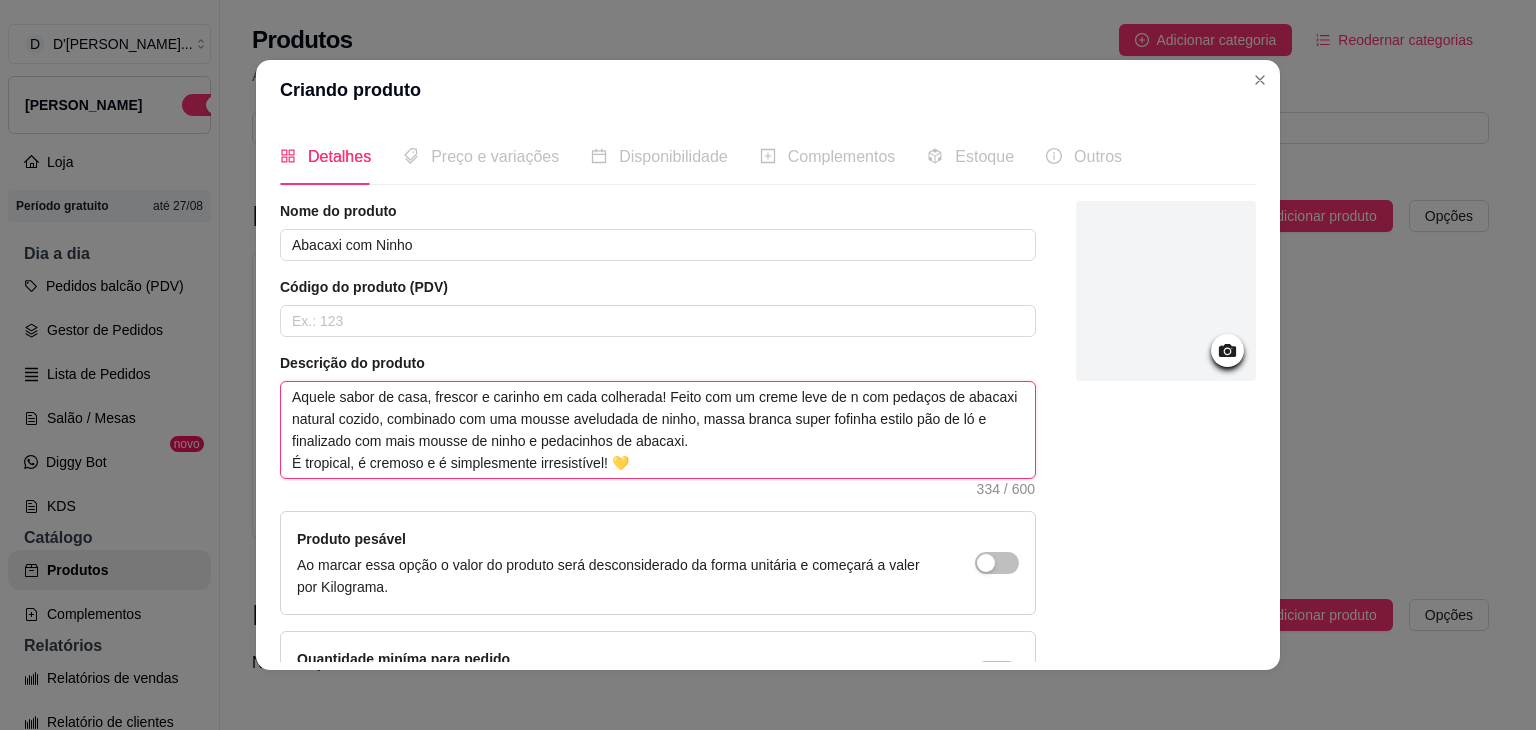 type 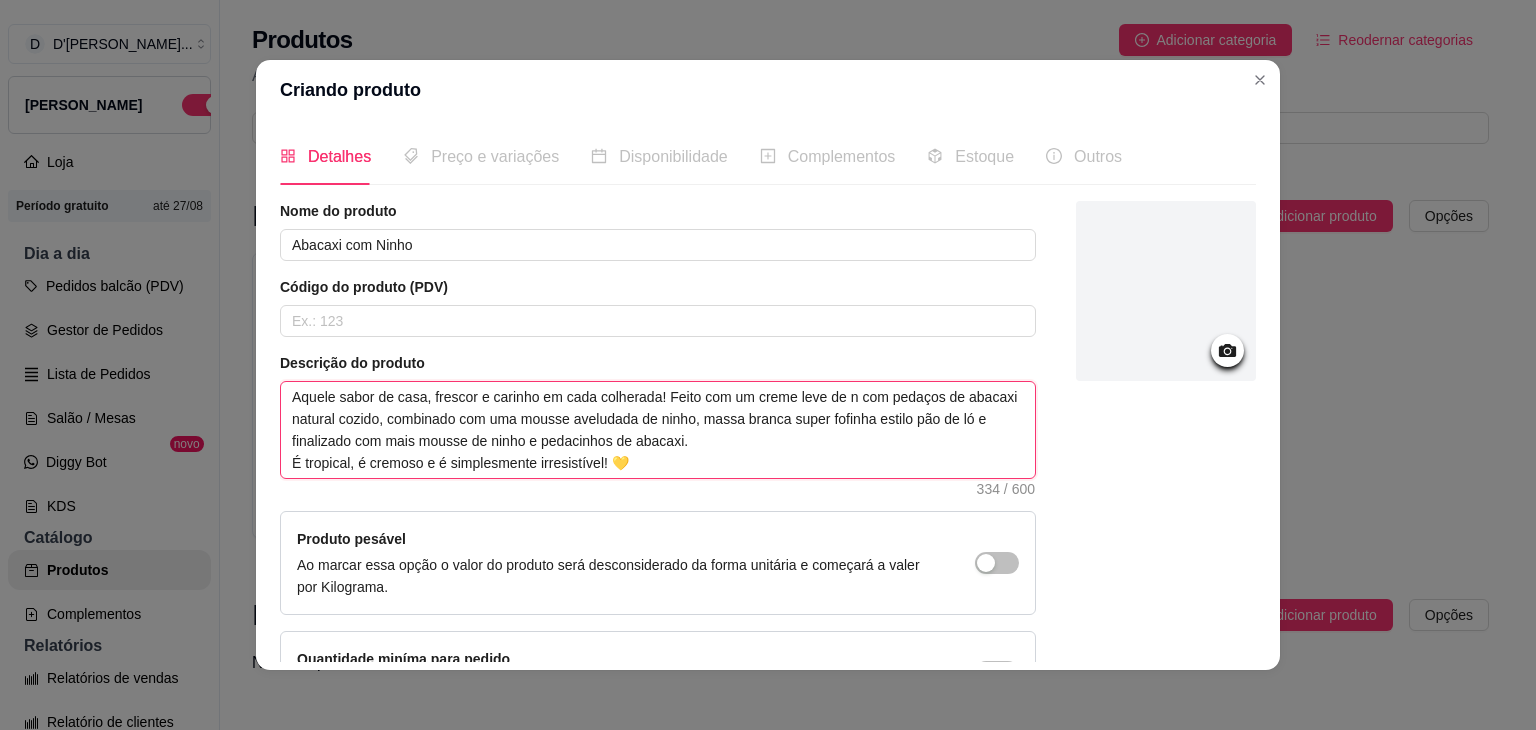 type on "Aquele sabor de casa, frescor e carinho em cada colherada! Feito com um creme leve de  com pedaços de abacaxi natural cozido, combinado com uma mousse aveludada de ninho, massa branca super fofinha estilo pão de ló e finalizado com mais mousse de ninho e pedacinhos de abacaxi.
É tropical, é cremoso e é simplesmente irresistível! 💛" 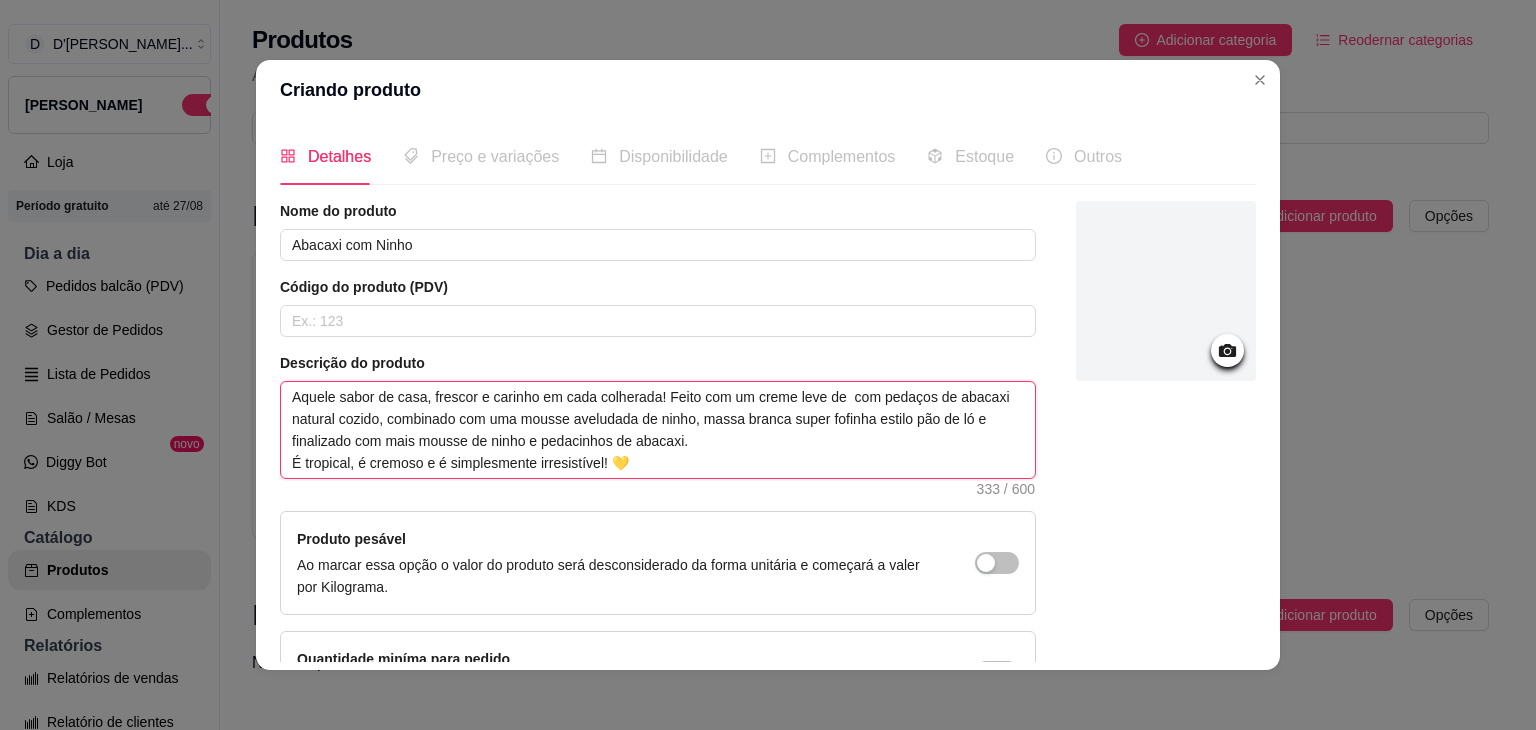 type 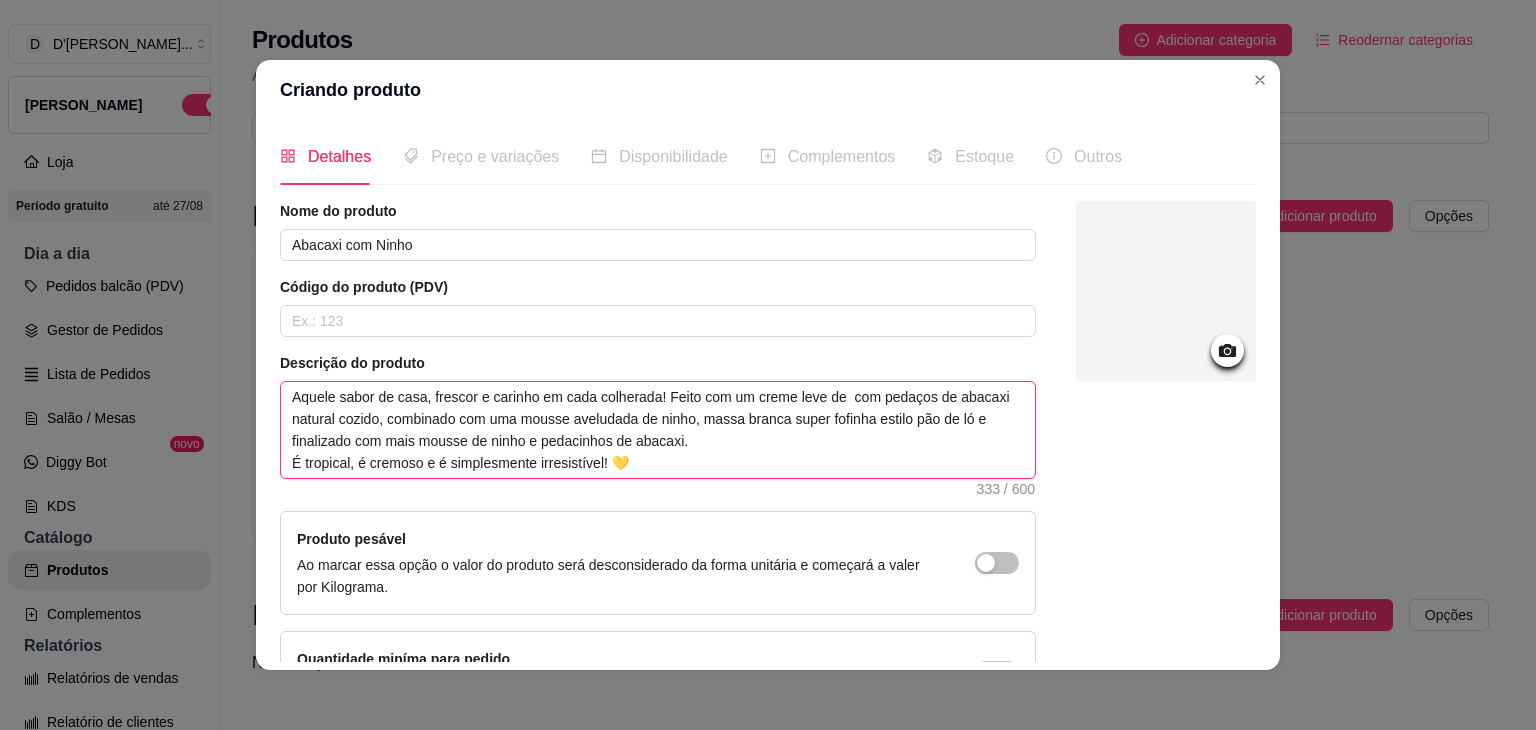type on "Aquele sabor de casa, frescor e carinho em cada colherada! Feito com um creme leve de com pedaços de abacaxi natural cozido, combinado com uma mousse aveludada de ninho, massa branca super fofinha estilo pão de ló e finalizado com mais mousse de ninho e pedacinhos de abacaxi.
É tropical, é cremoso e é simplesmente irresistível! 💛" 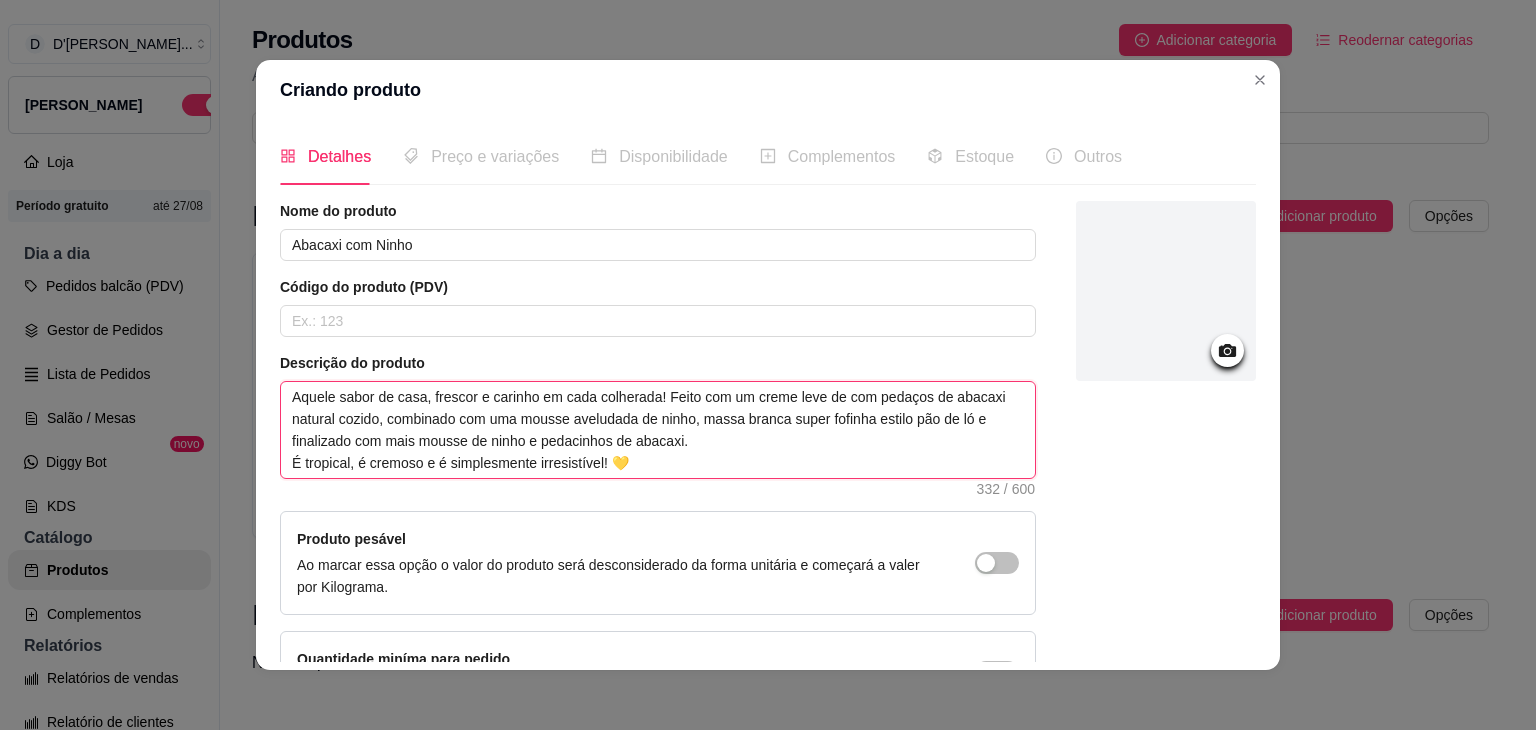 type 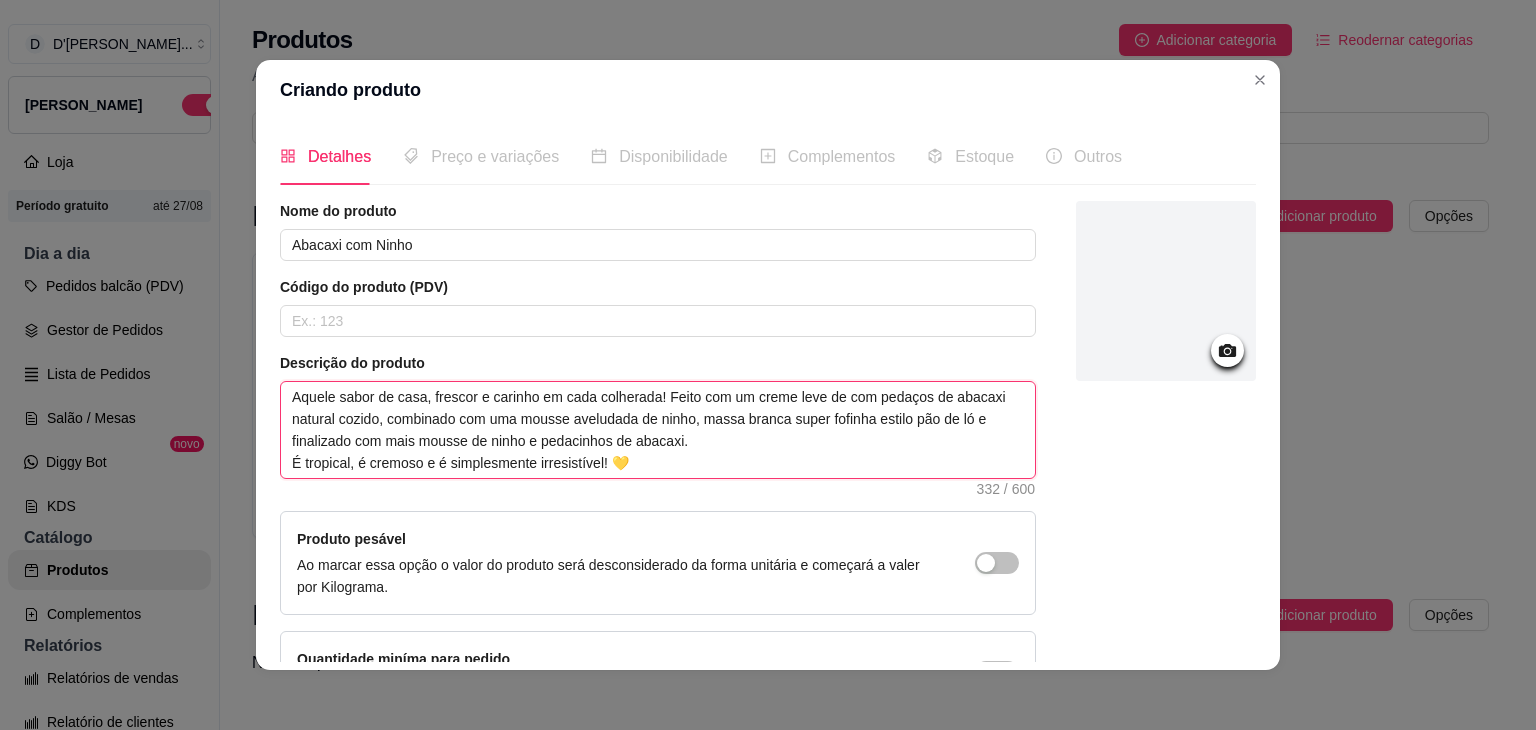 type on "Aquele sabor de casa, frescor e carinho em cada colherada! Feito com um creme leve d com pedaços de abacaxi natural cozido, combinado com uma mousse aveludada de ninho, massa branca super fofinha estilo pão de ló e finalizado com mais mousse de ninho e pedacinhos de abacaxi.
É tropical, é cremoso e é simplesmente irresistível! 💛" 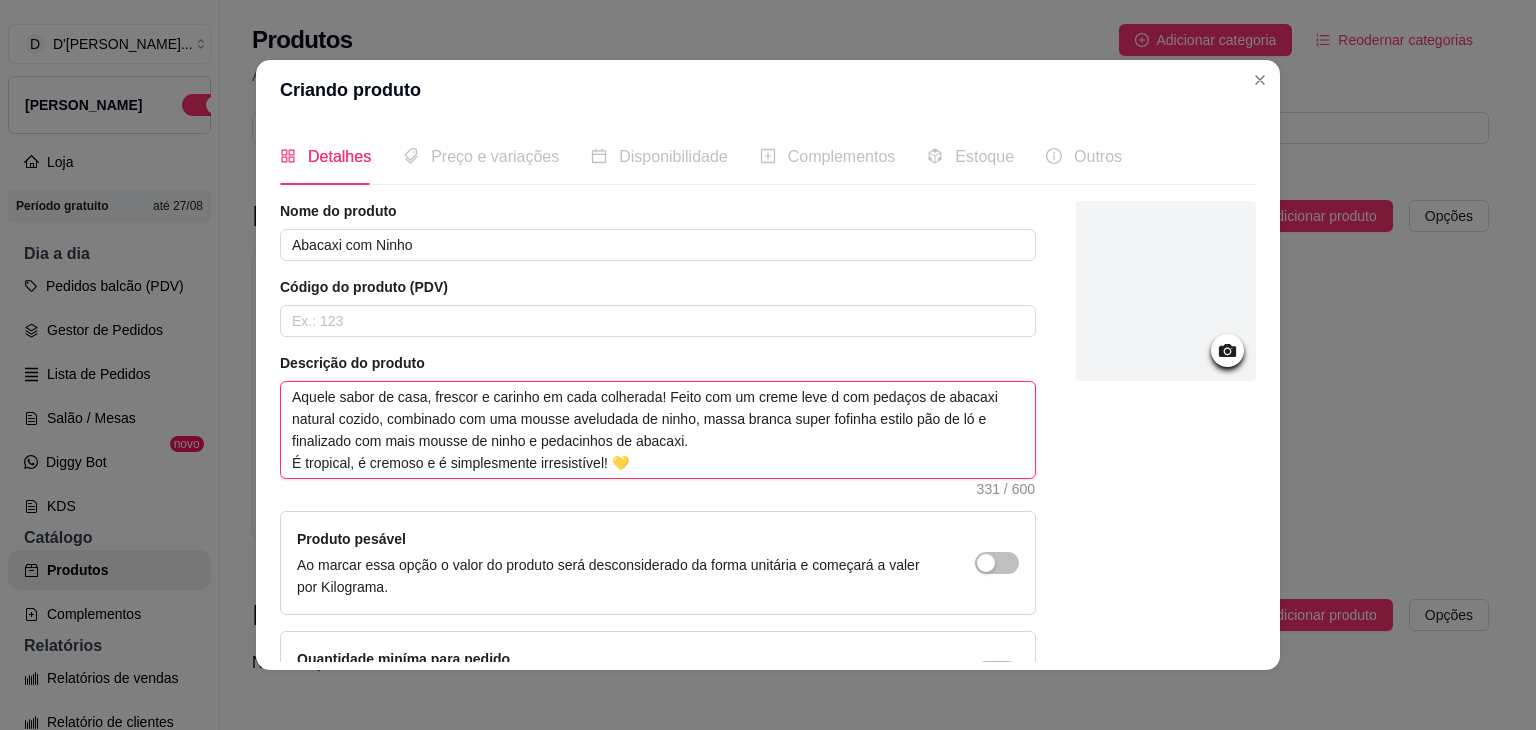 type 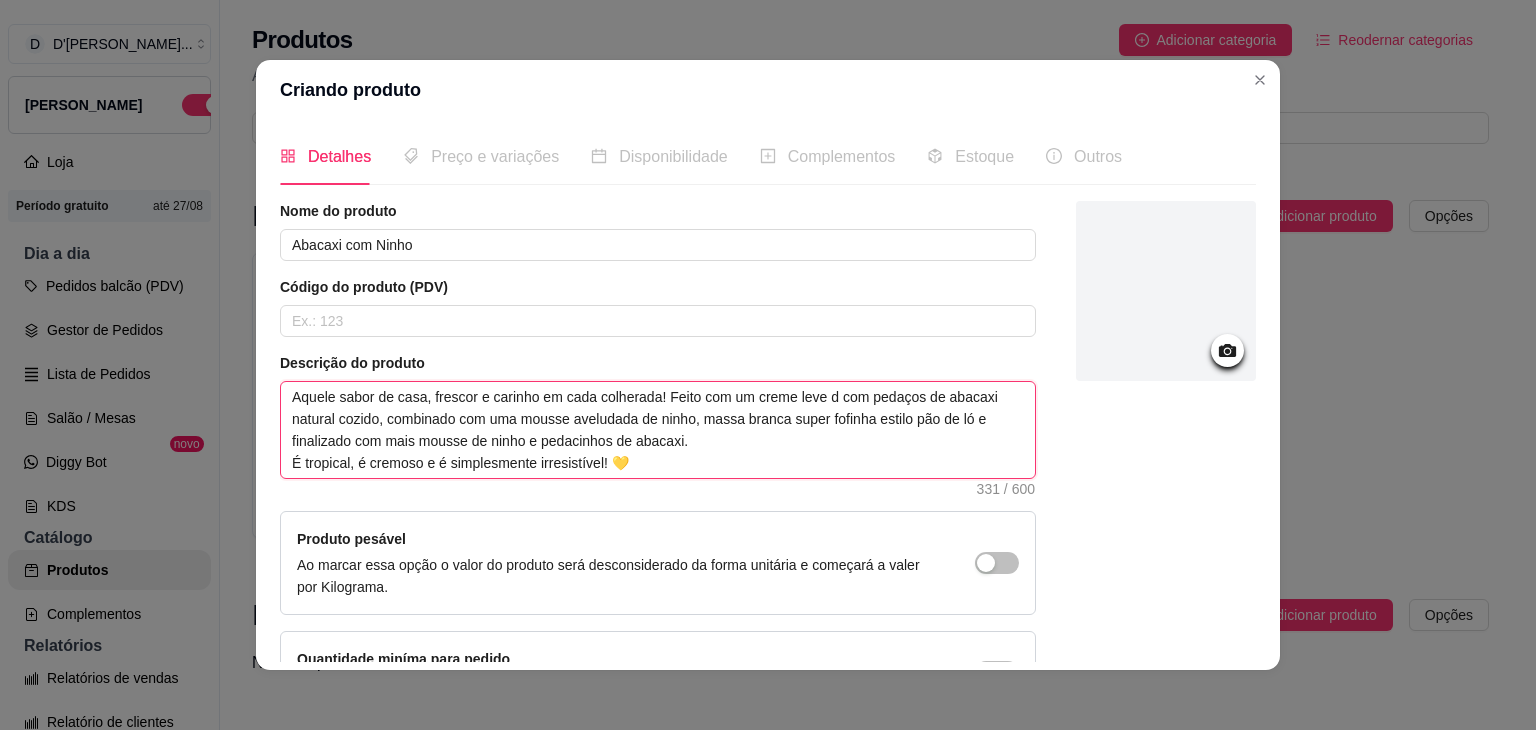 type on "Aquele sabor de casa, frescor e carinho em cada colherada! Feito com um creme leve  com pedaços de abacaxi natural cozido, combinado com uma mousse aveludada de ninho, massa branca super fofinha estilo pão de ló e finalizado com mais mousse de ninho e pedacinhos de abacaxi.
É tropical, é cremoso e é simplesmente irresistível! 💛" 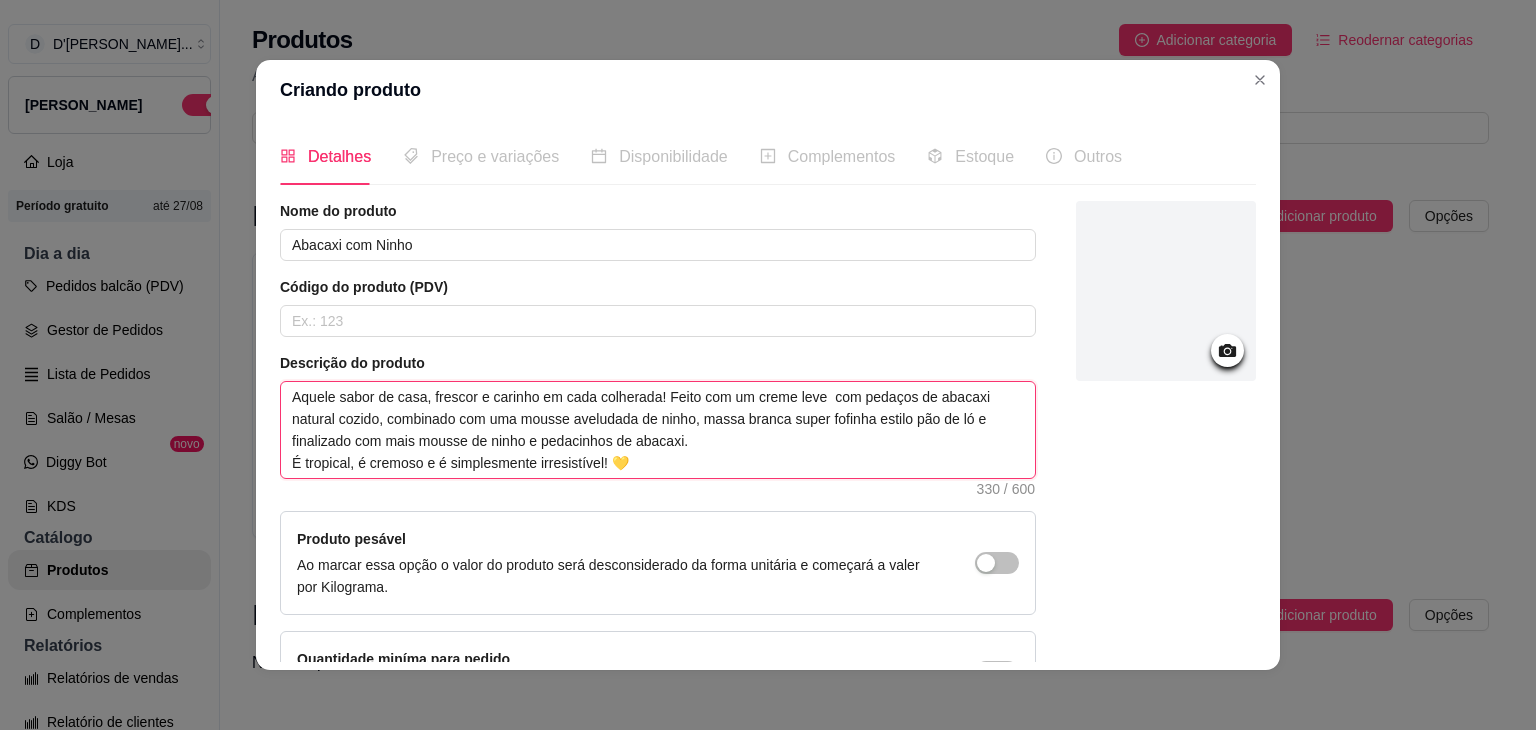 type 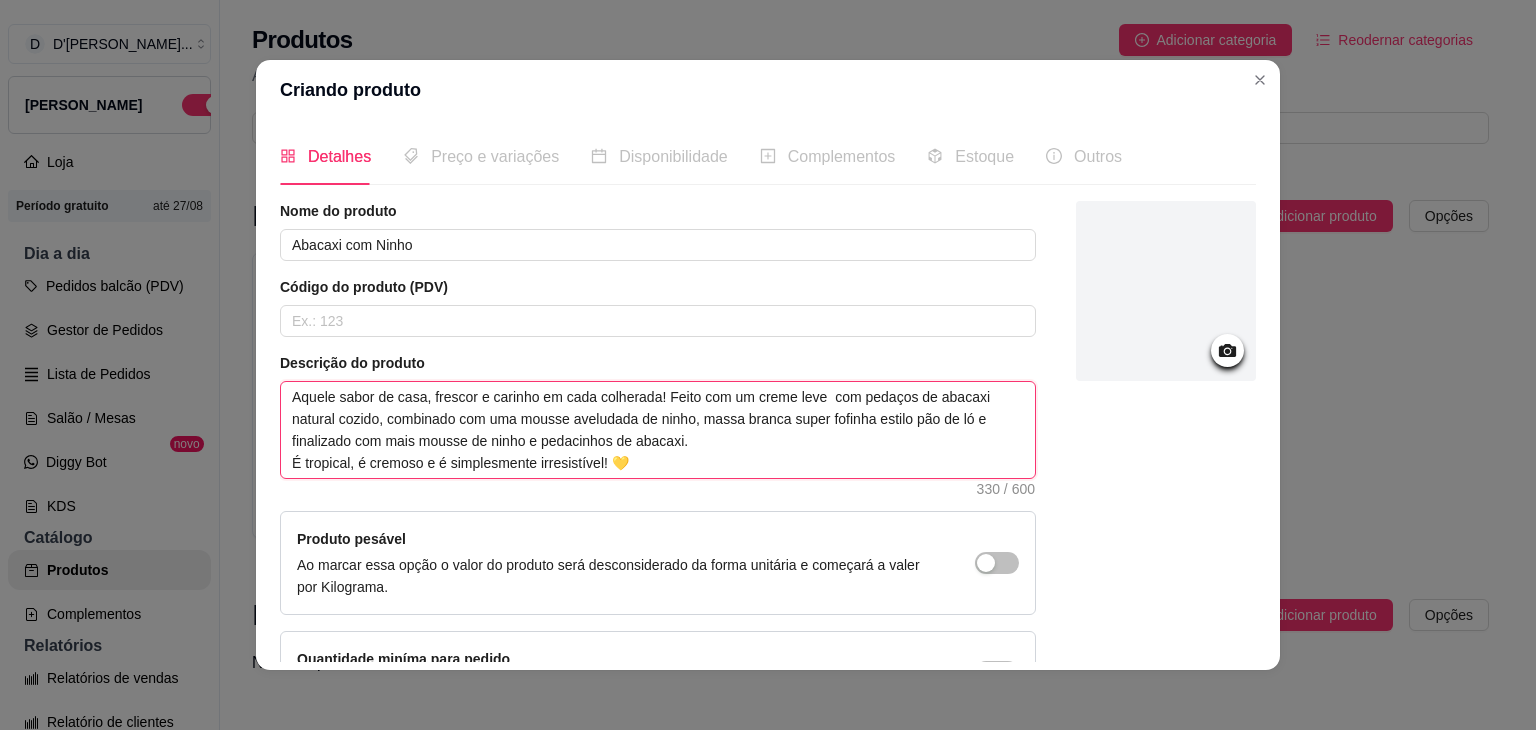 type on "Aquele sabor de casa, frescor e carinho em cada colherada! Feito com um creme leve com pedaços de abacaxi natural cozido, combinado com uma mousse aveludada de ninho, massa branca super fofinha estilo pão de ló e finalizado com mais mousse de ninho e pedacinhos de abacaxi.
É tropical, é cremoso e é simplesmente irresistível! 💛" 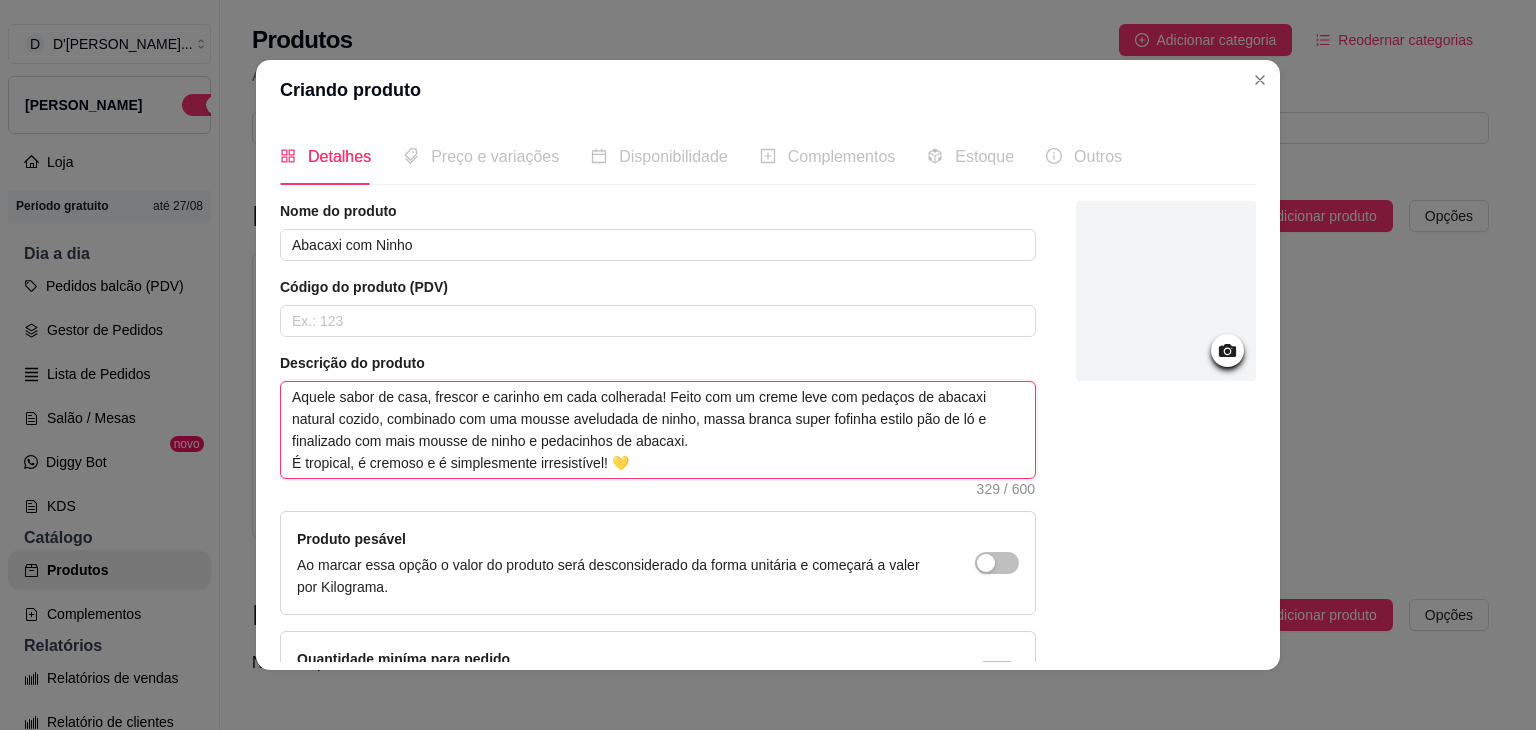 click on "Aquele sabor de casa, frescor e carinho em cada colherada! Feito com um creme leve com pedaços de abacaxi natural cozido, combinado com uma mousse aveludada de ninho, massa branca super fofinha estilo pão de ló e finalizado com mais mousse de ninho e pedacinhos de abacaxi.
É tropical, é cremoso e é simplesmente irresistível! 💛" at bounding box center (658, 430) 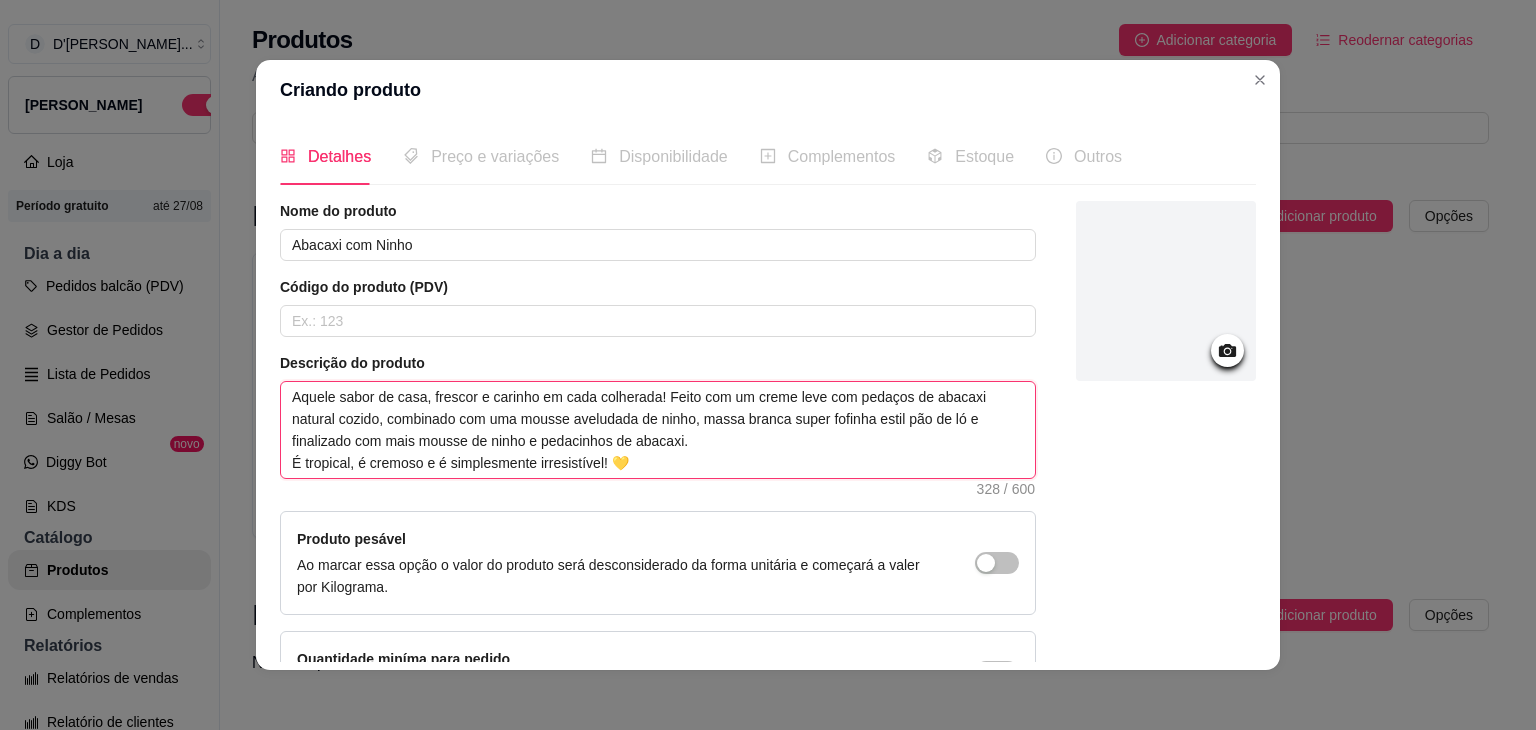type 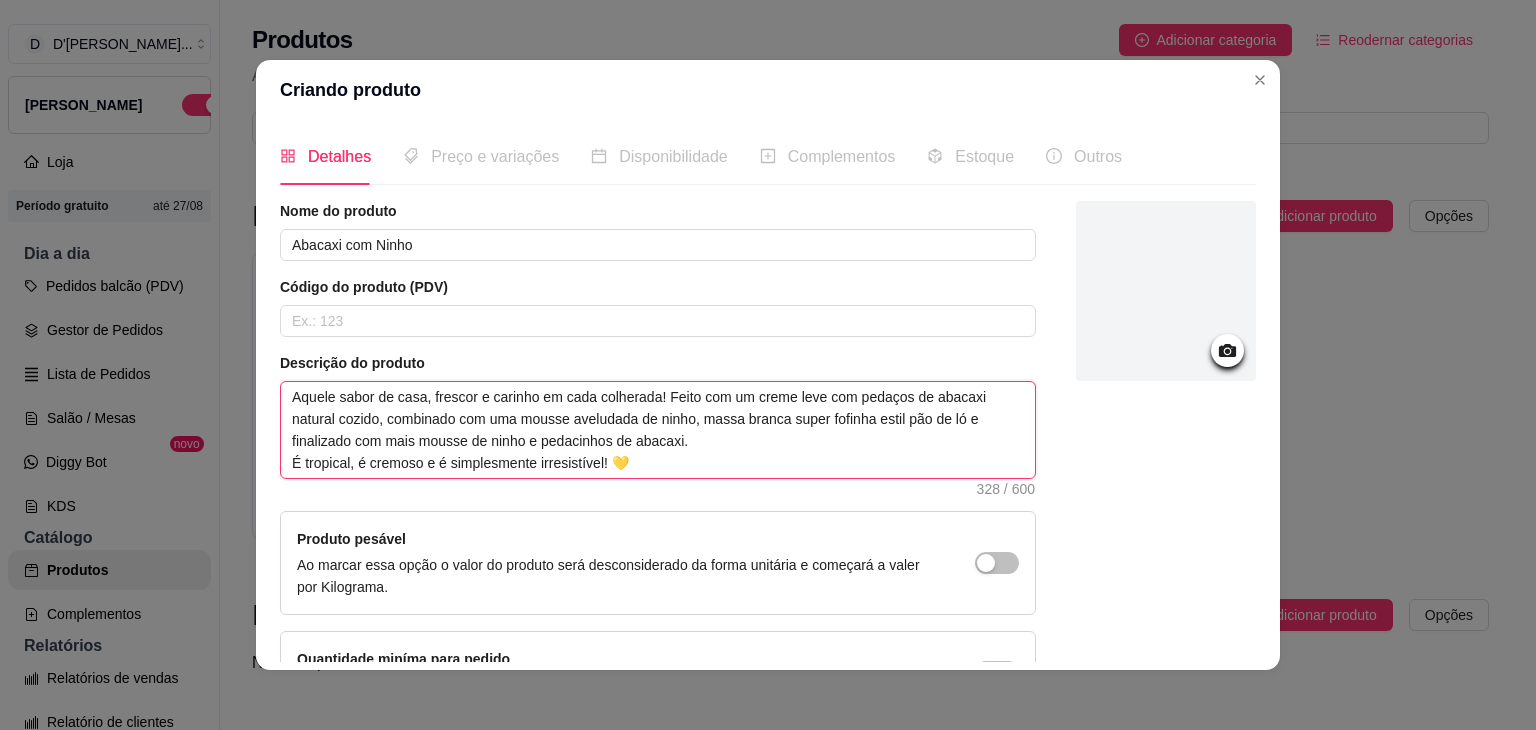 type on "Aquele sabor de casa, frescor e carinho em cada colherada! Feito com um creme leve com pedaços de abacaxi natural cozido, combinado com uma mousse aveludada de ninho, massa branca super fofinha esti pão de ló e finalizado com mais mousse de ninho e pedacinhos de abacaxi.
É tropical, é cremoso e é simplesmente irresistível! 💛" 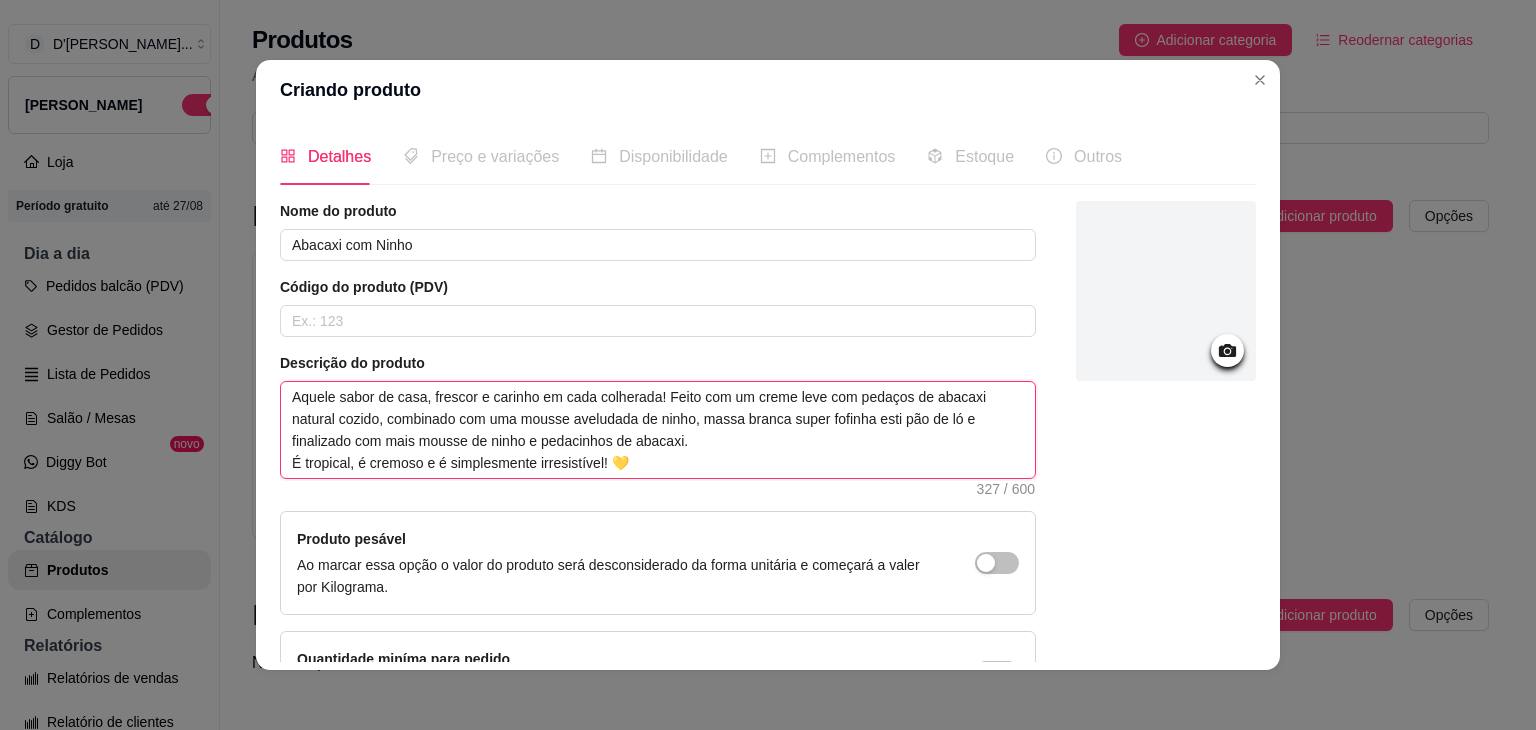 type 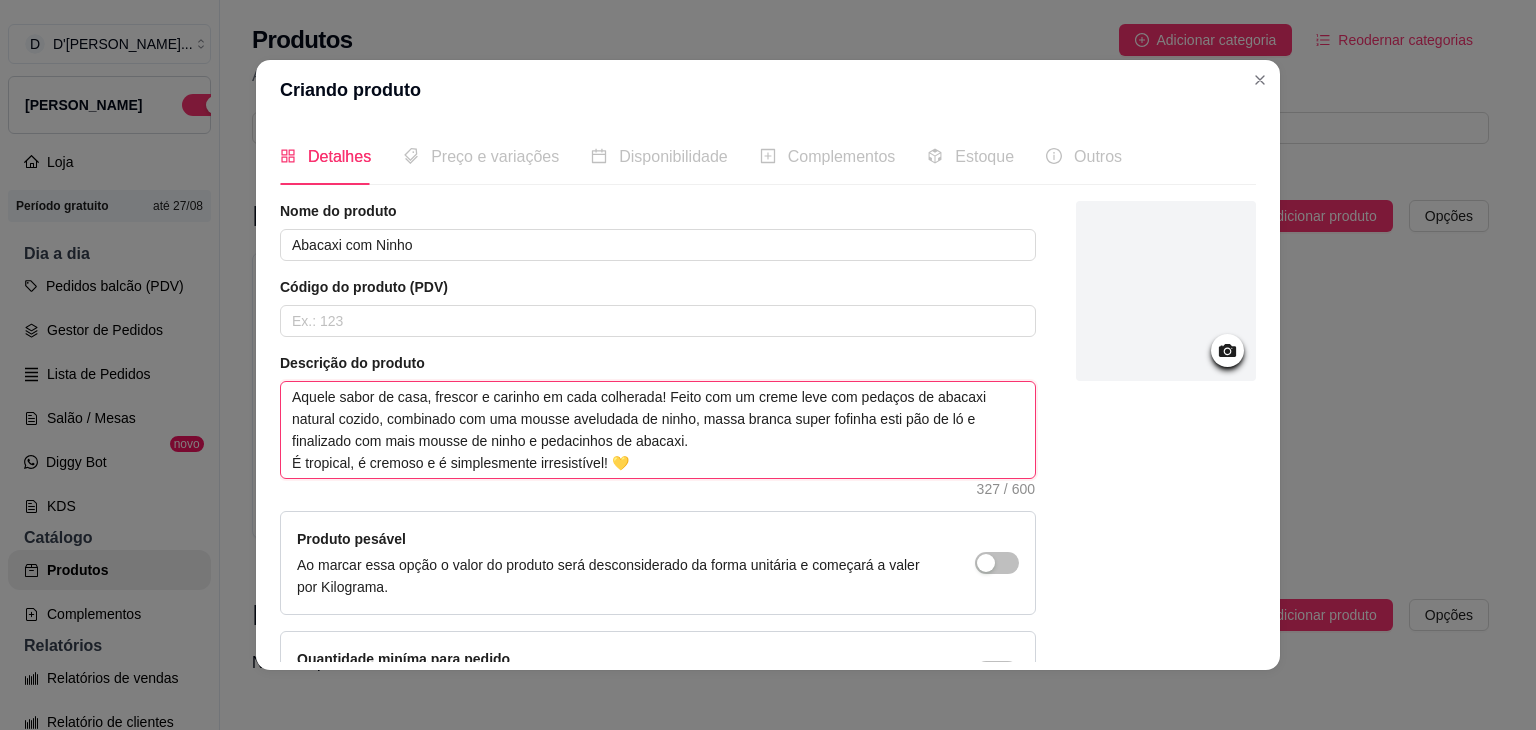 type on "Aquele sabor de casa, frescor e carinho em cada colherada! Feito com um creme leve com pedaços de abacaxi natural cozido, combinado com uma mousse aveludada de ninho, massa branca super fofinha est pão de ló e finalizado com mais mousse de ninho e pedacinhos de abacaxi.
É tropical, é cremoso e é simplesmente irresistível! 💛" 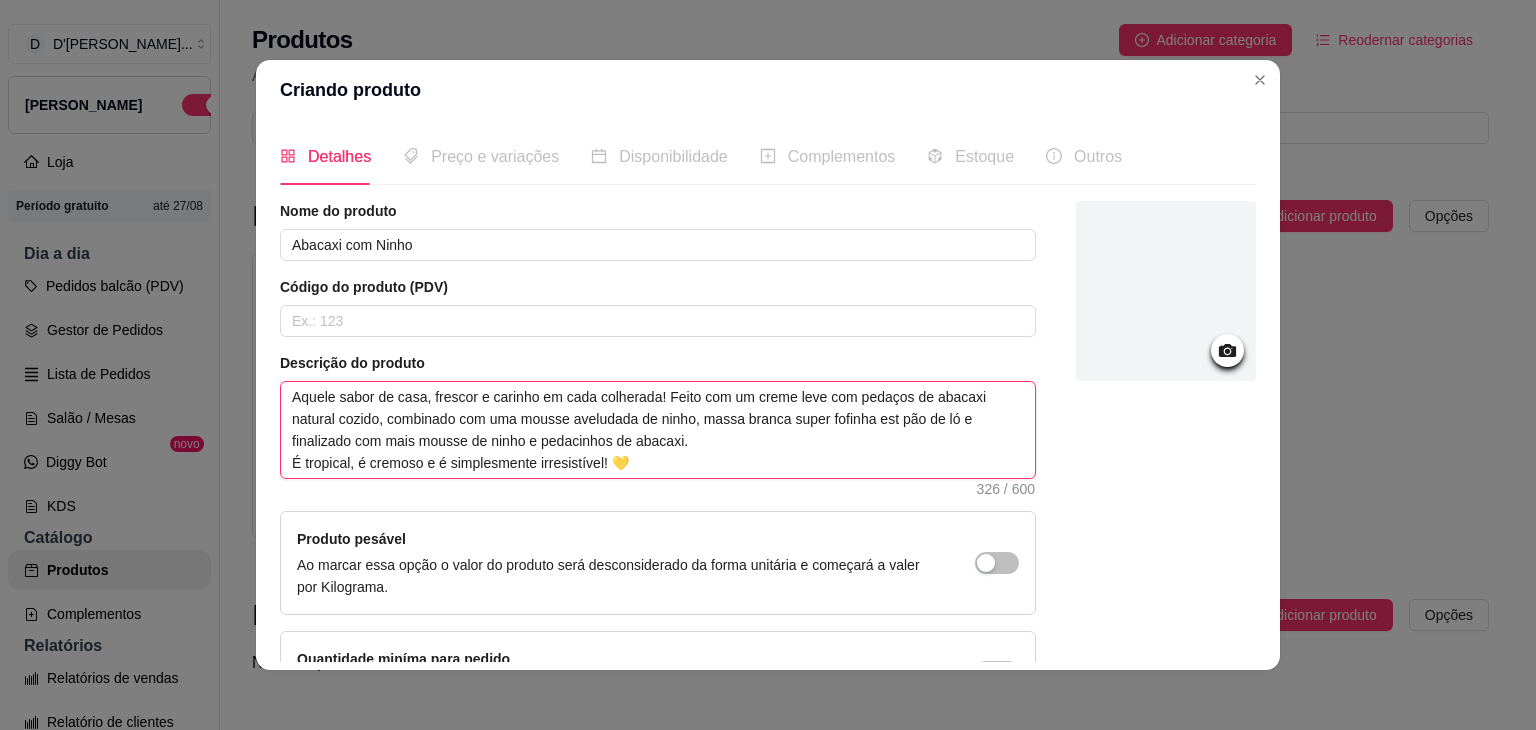 type 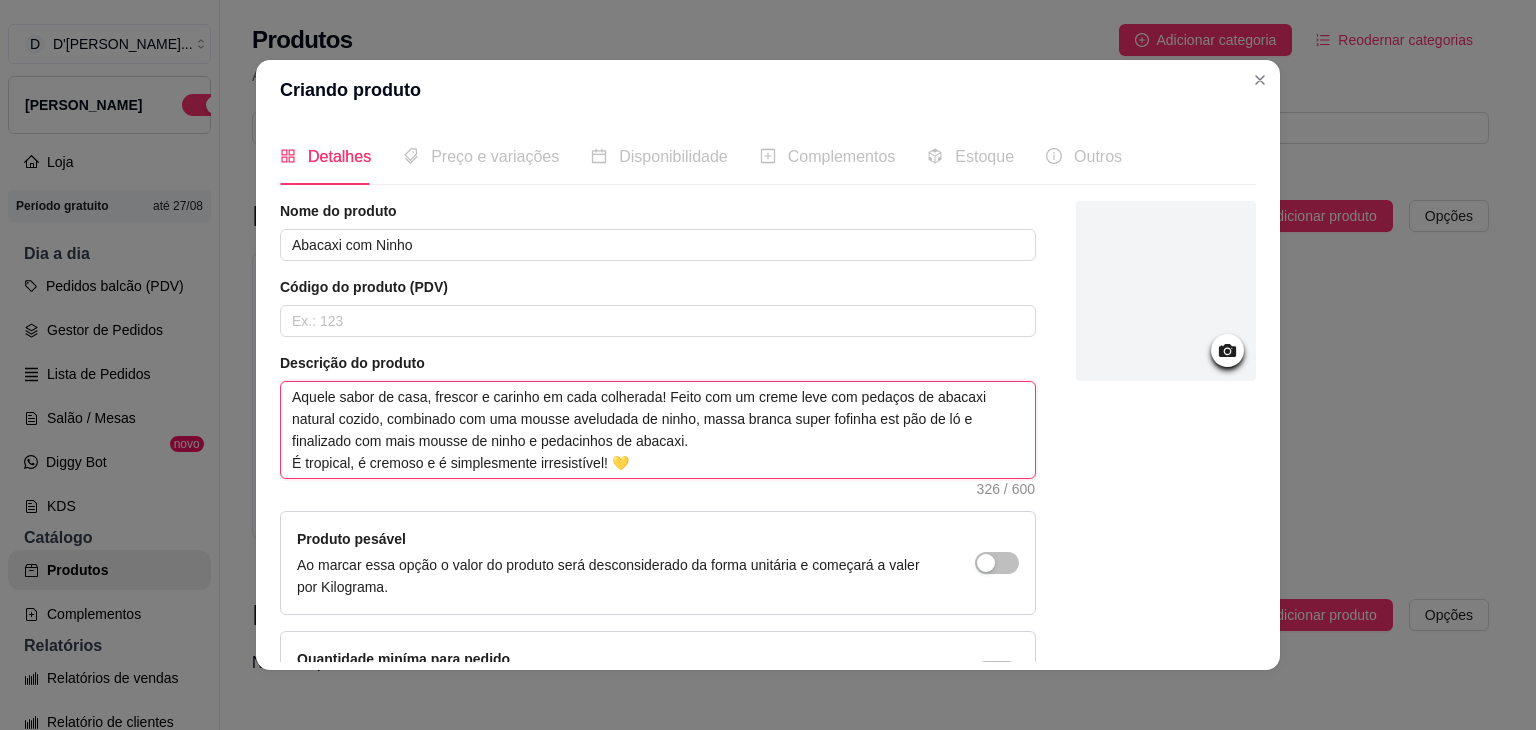 type on "Aquele sabor de casa, frescor e carinho em cada colherada! Feito com um creme leve com pedaços de abacaxi natural cozido, combinado com uma mousse aveludada de ninho, massa branca super fofinha es pão de ló e finalizado com mais mousse de ninho e pedacinhos de abacaxi.
É tropical, é cremoso e é simplesmente irresistível! 💛" 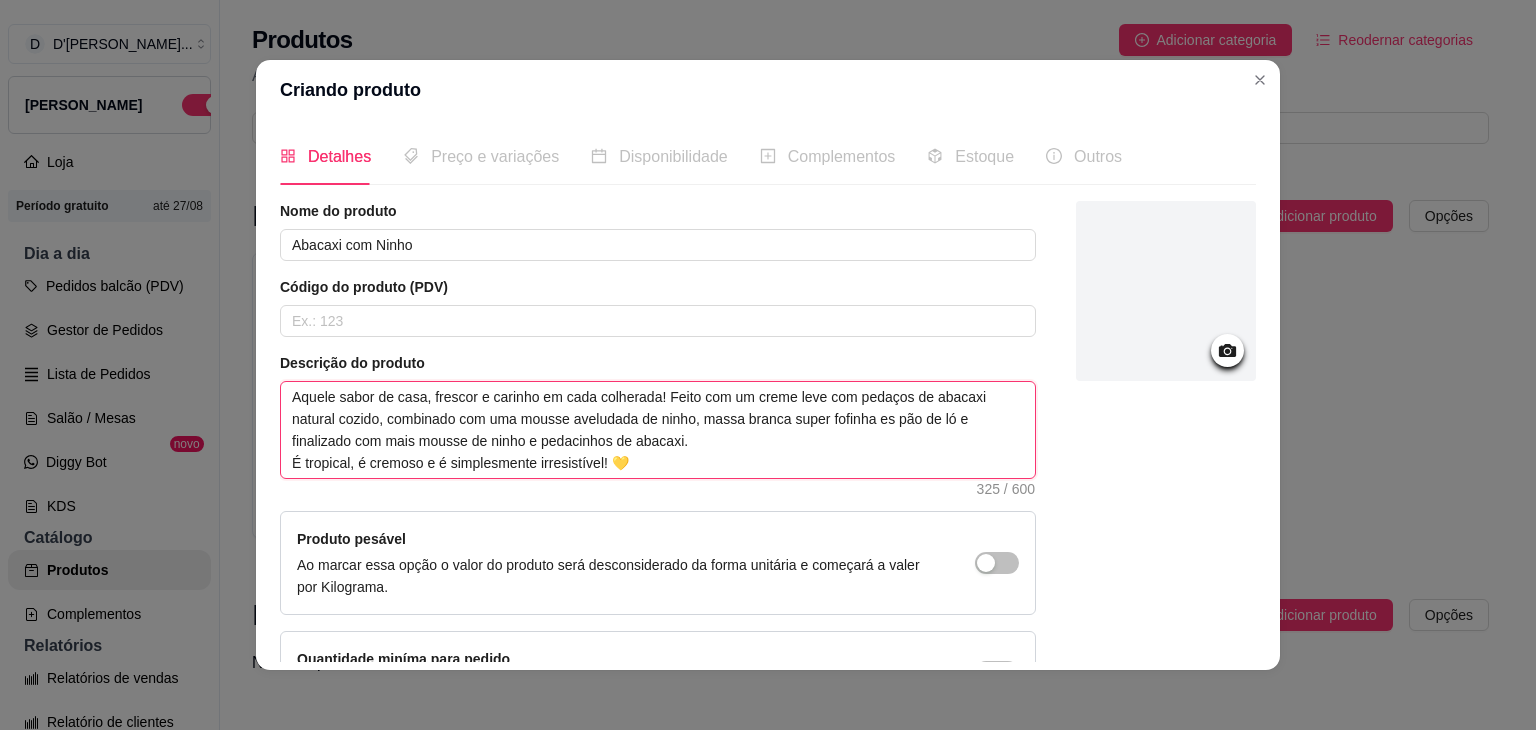 type 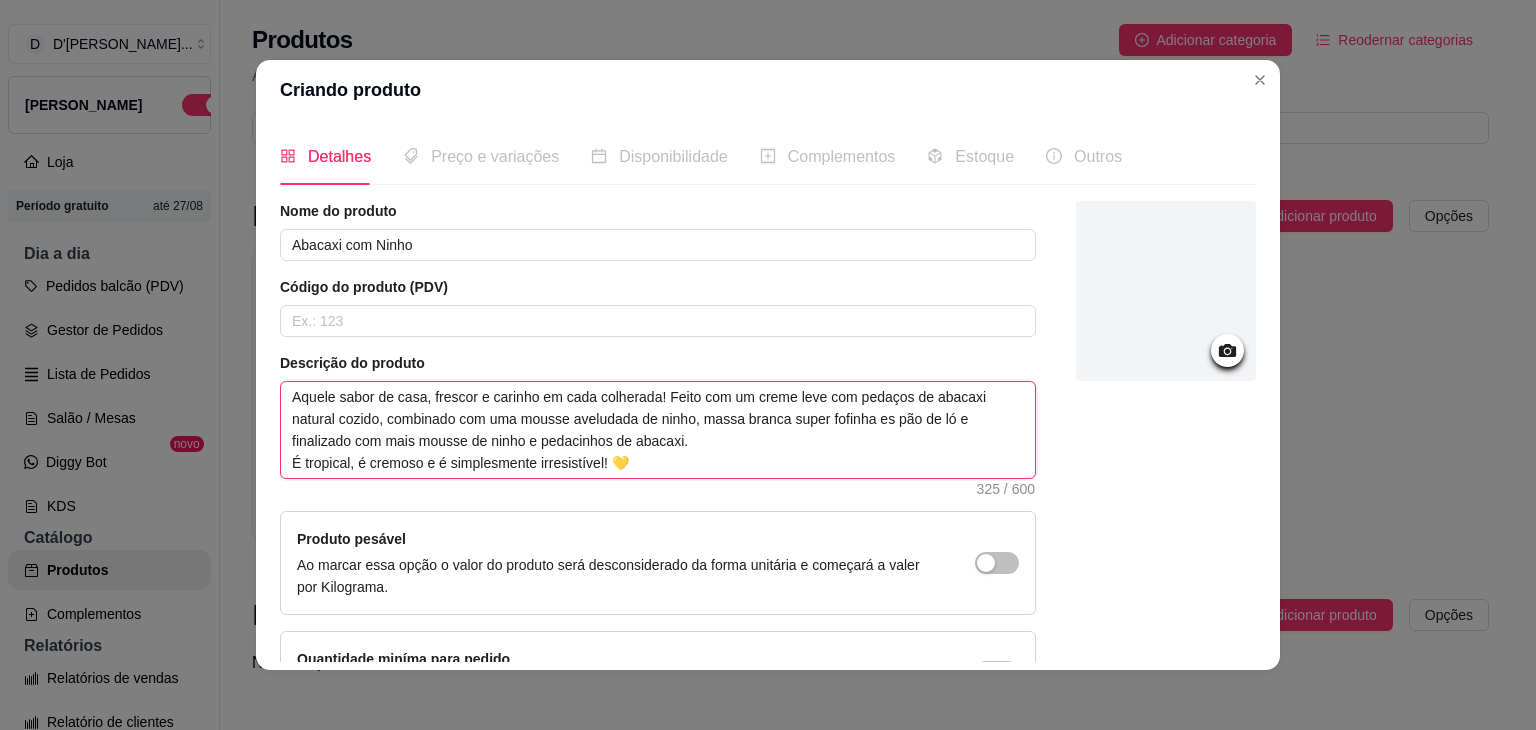 type on "Aquele sabor de casa, frescor e carinho em cada colherada! Feito com um creme leve com pedaços de abacaxi natural cozido, combinado com uma mousse aveludada de ninho, massa branca super fofinha e pão de ló e finalizado com mais mousse de ninho e pedacinhos de abacaxi.
É tropical, é cremoso e é simplesmente irresistível! 💛" 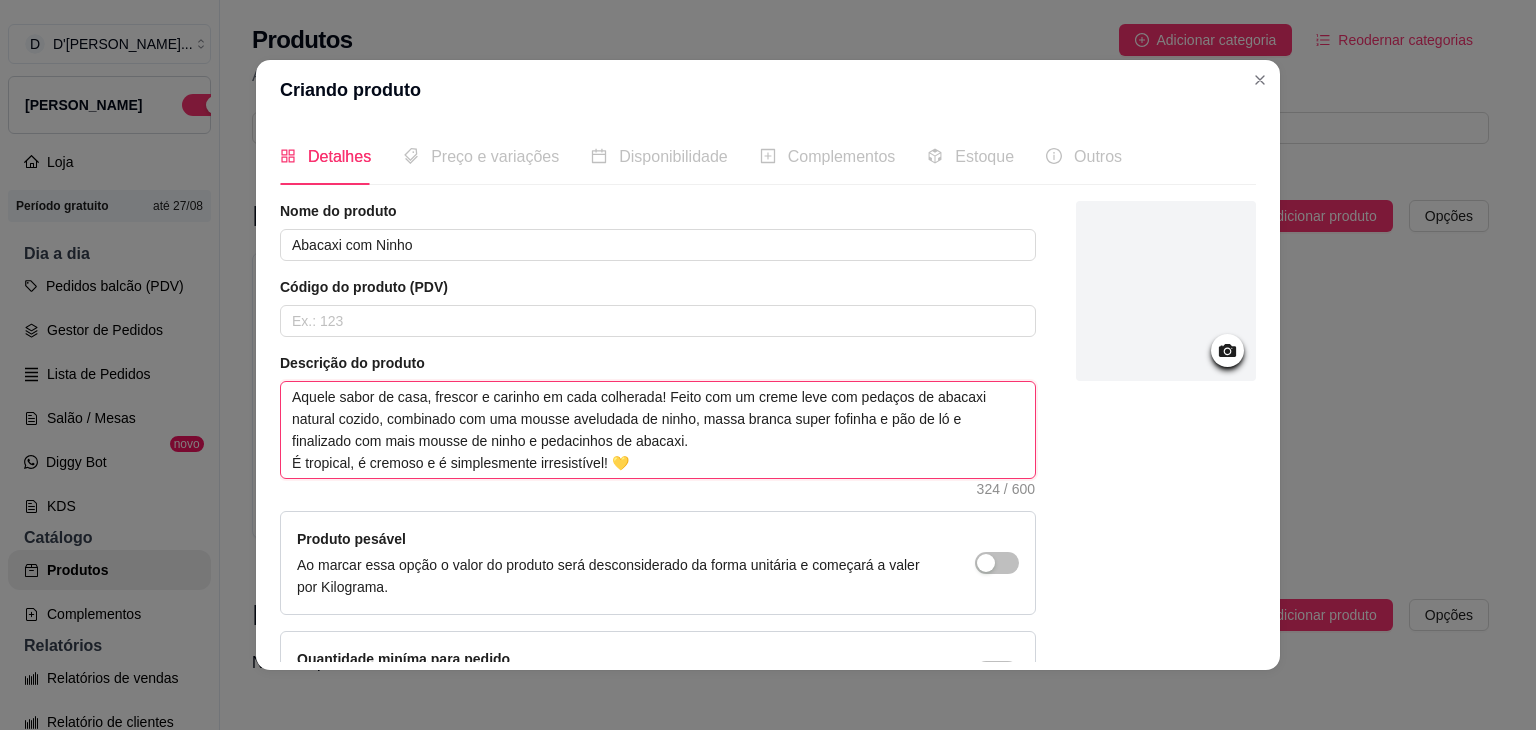 type 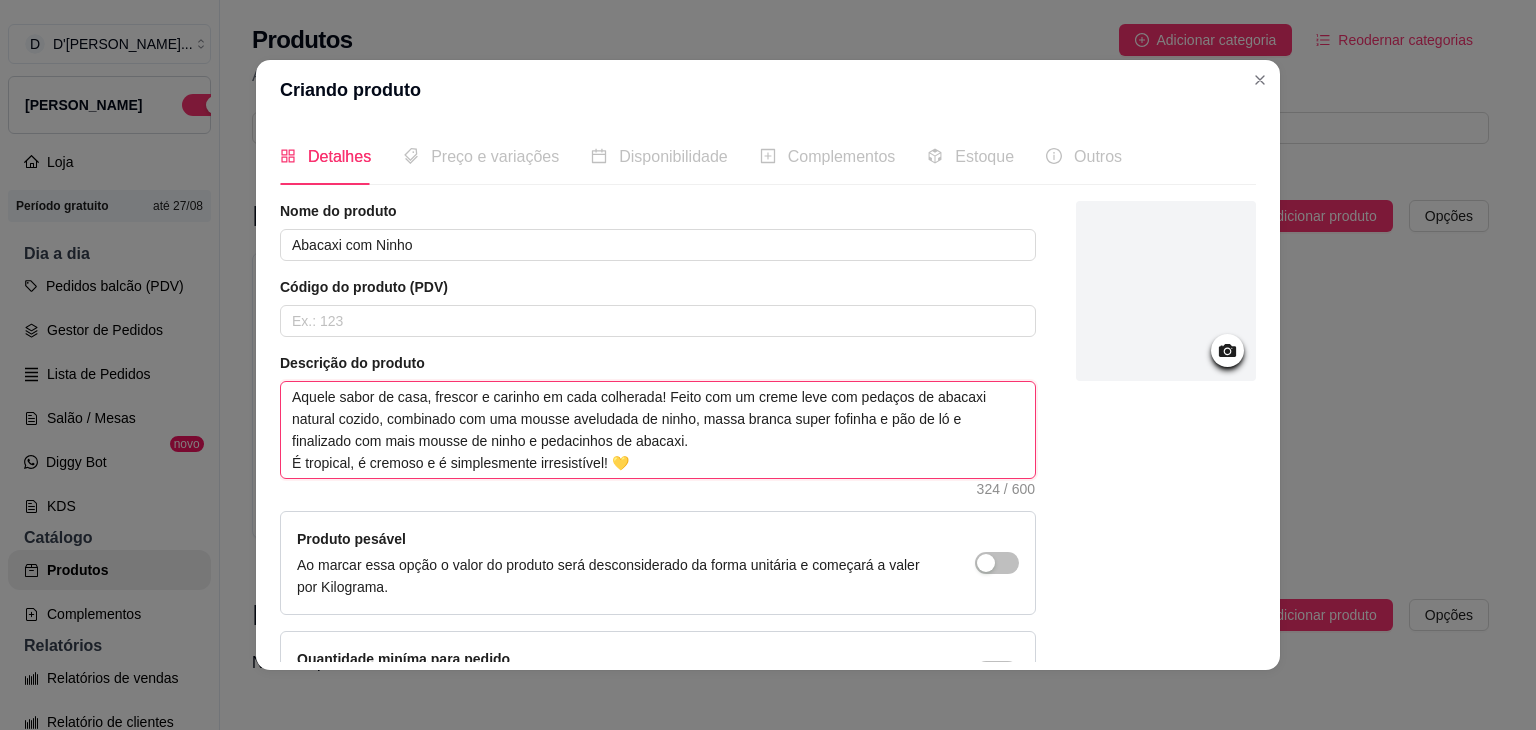 type on "Aquele sabor de casa, frescor e carinho em cada colherada! Feito com um creme leve com pedaços de abacaxi natural cozido, combinado com uma mousse aveludada de ninho, massa branca super fofinha  pão de ló e finalizado com mais mousse de ninho e pedacinhos de abacaxi.
É tropical, é cremoso e é simplesmente irresistível! 💛" 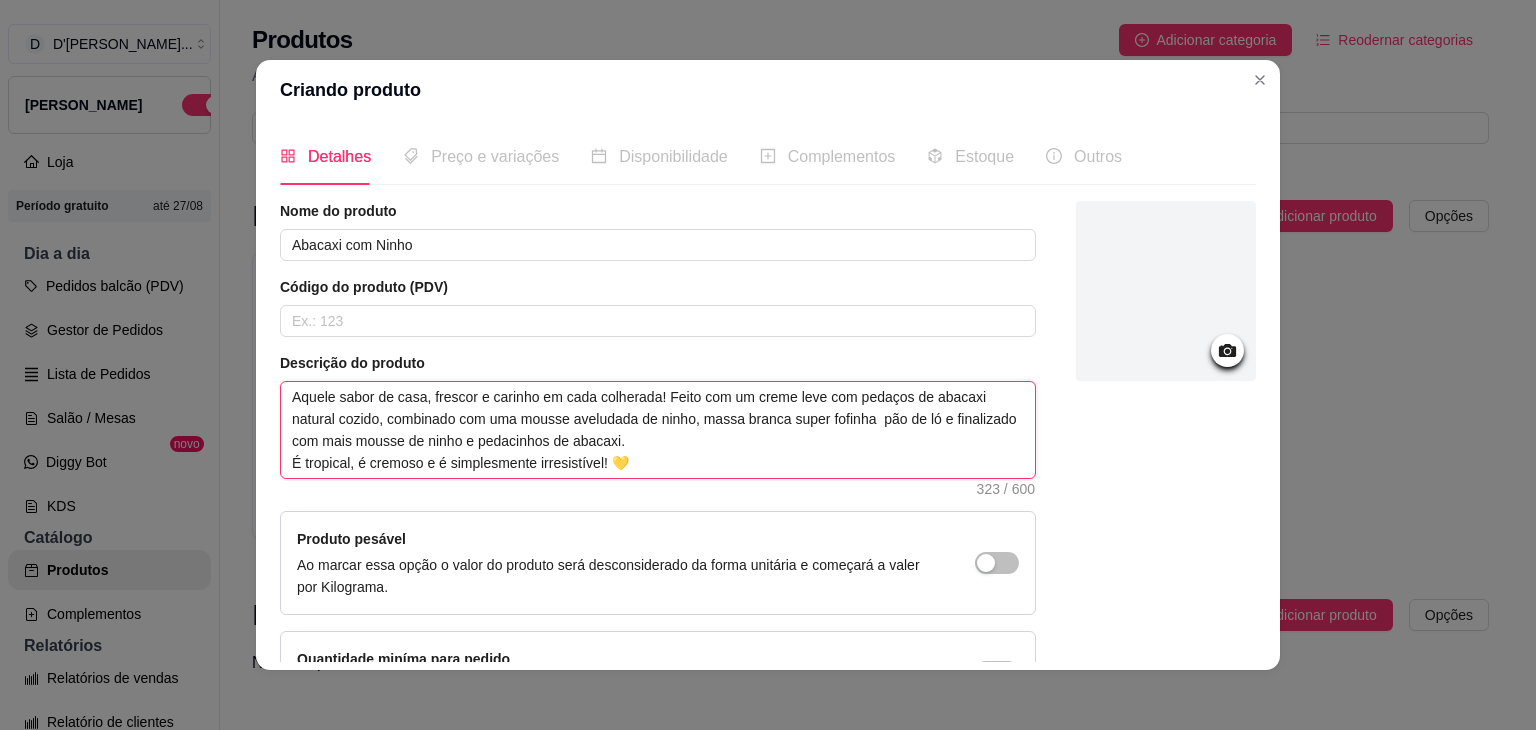 type 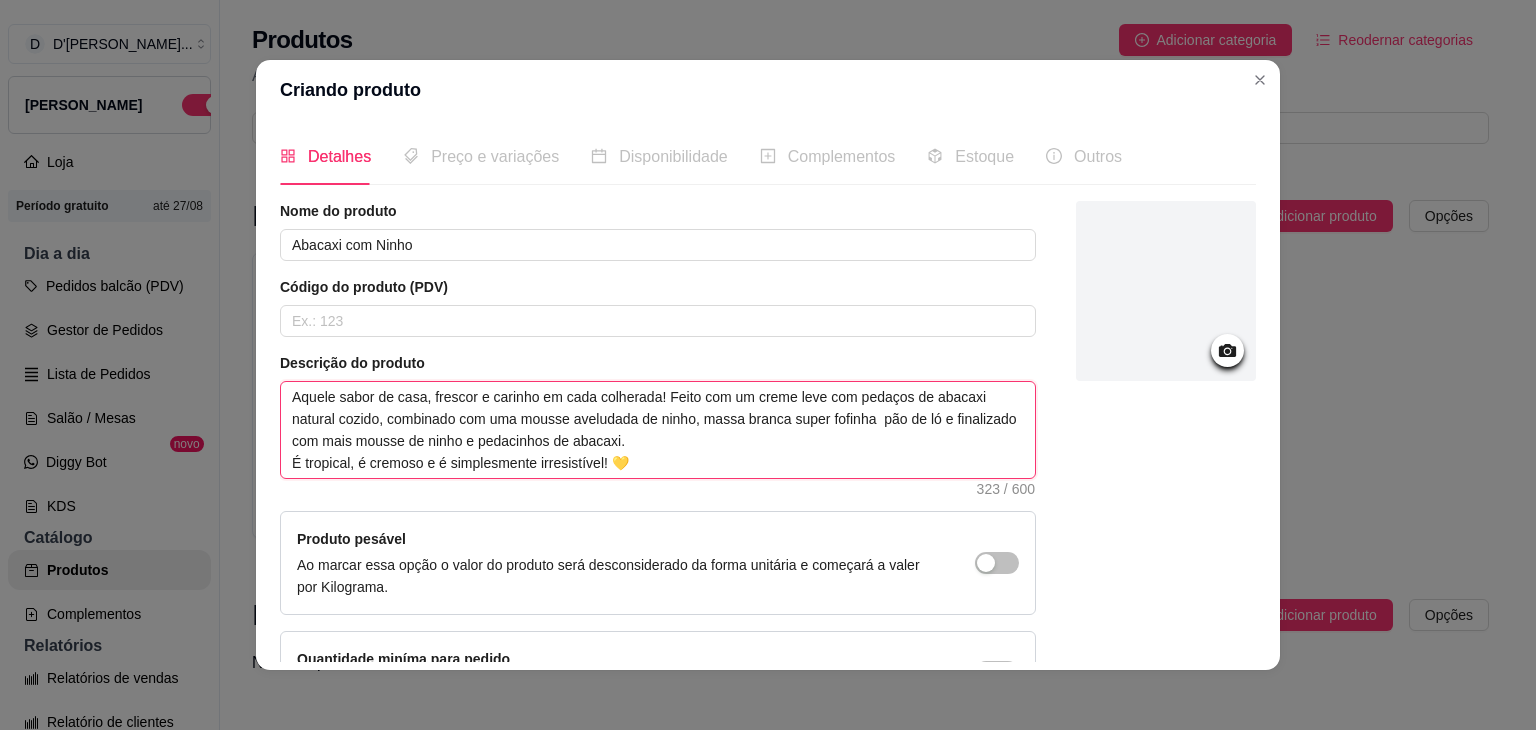 type on "Aquele sabor de casa, frescor e carinho em cada colherada! Feito com um creme leve com pedaços de abacaxi natural cozido, combinado com uma mousse aveludada de ninho, massa branca super fofinha d pão de ló e finalizado com mais mousse de ninho e pedacinhos de abacaxi.
É tropical, é cremoso e é simplesmente irresistível! 💛" 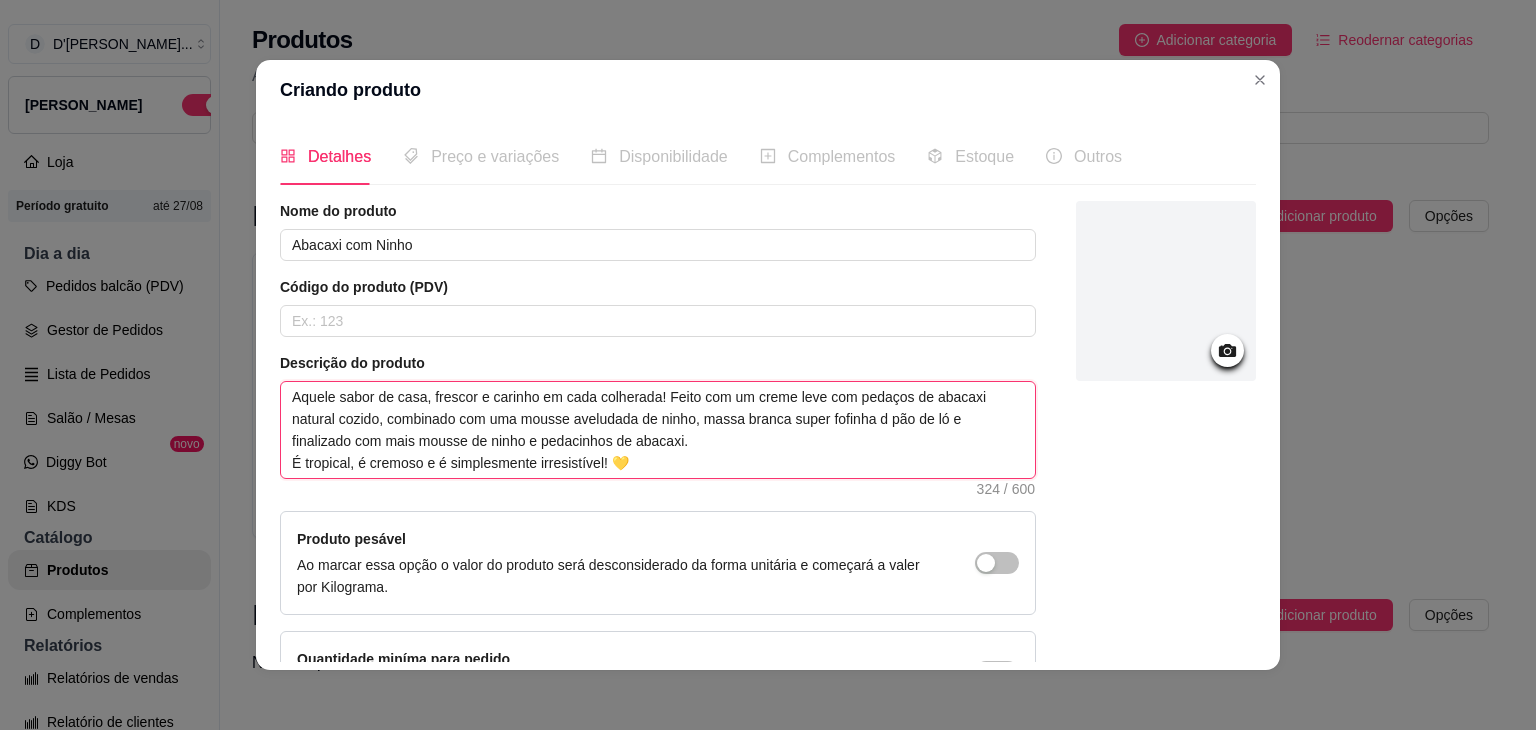 type 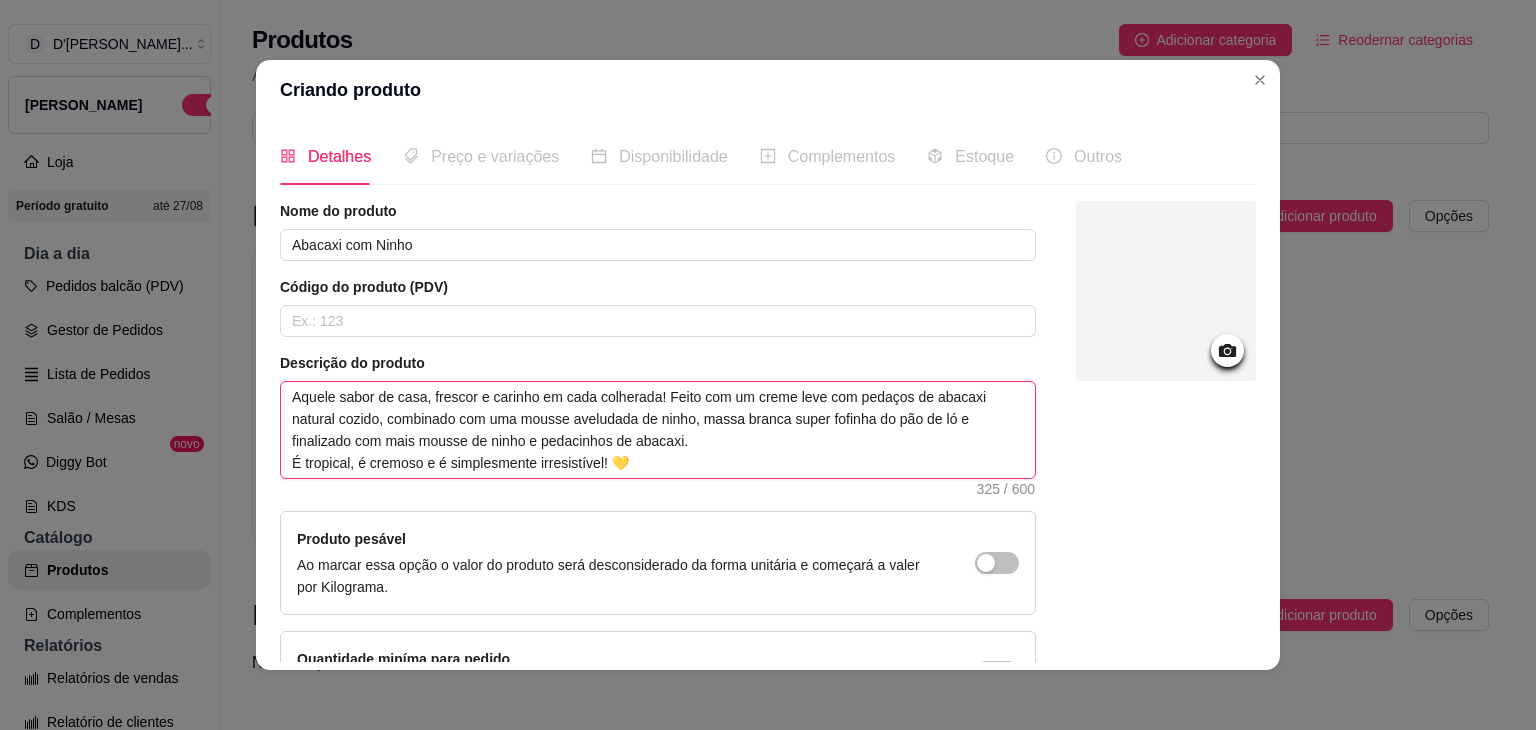 type on "Aquele sabor de casa, frescor e carinho em cada colherada! Feito com um creme leve com pedaços de abacaxi natural cozido, combinado com uma mousse aveludada de ninho, massa branca super fofinha do pão de ló e finalizado com mais mousse de ninho e pedacinhos de abacaxi.
É tropical, é cremoso e é simplesmente irresistível! 💛" 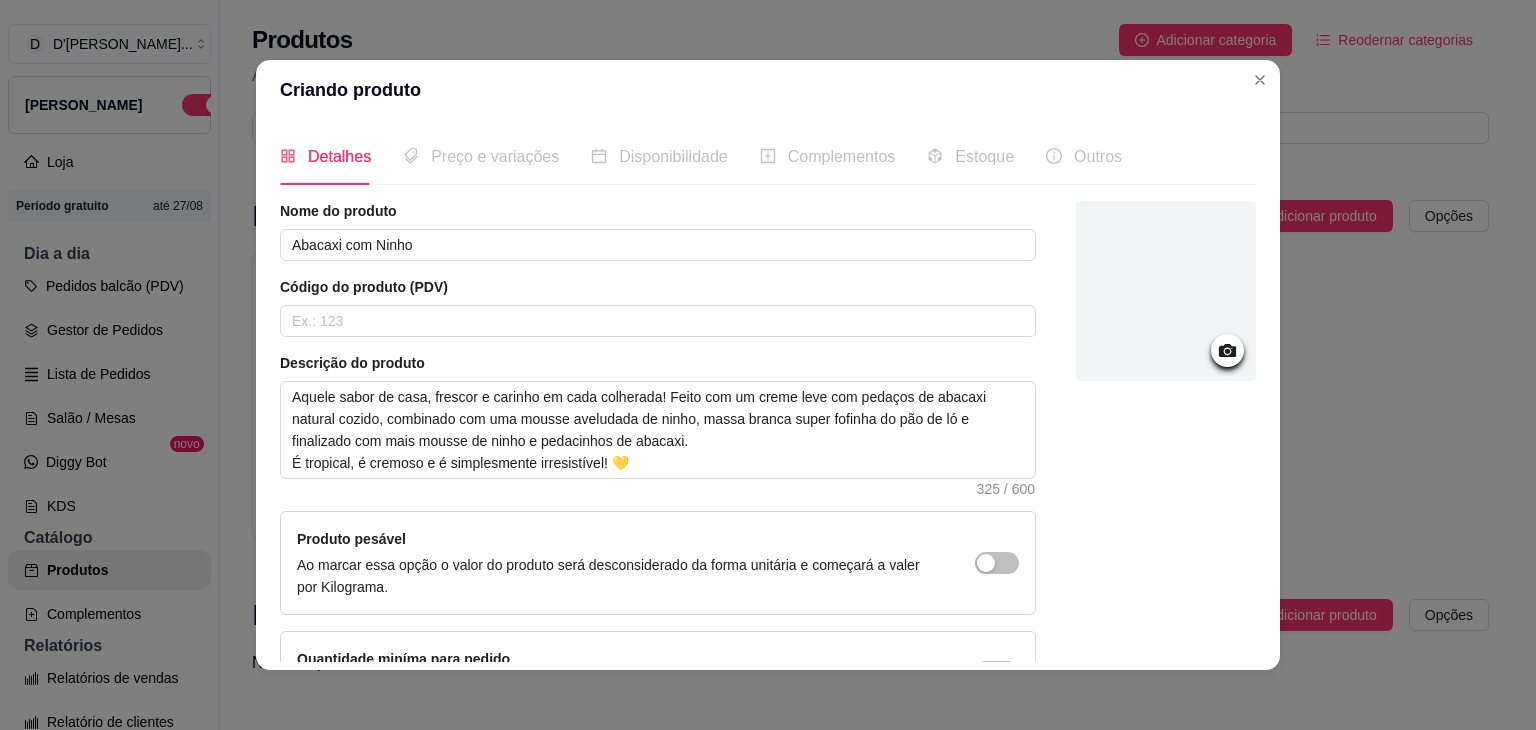 click 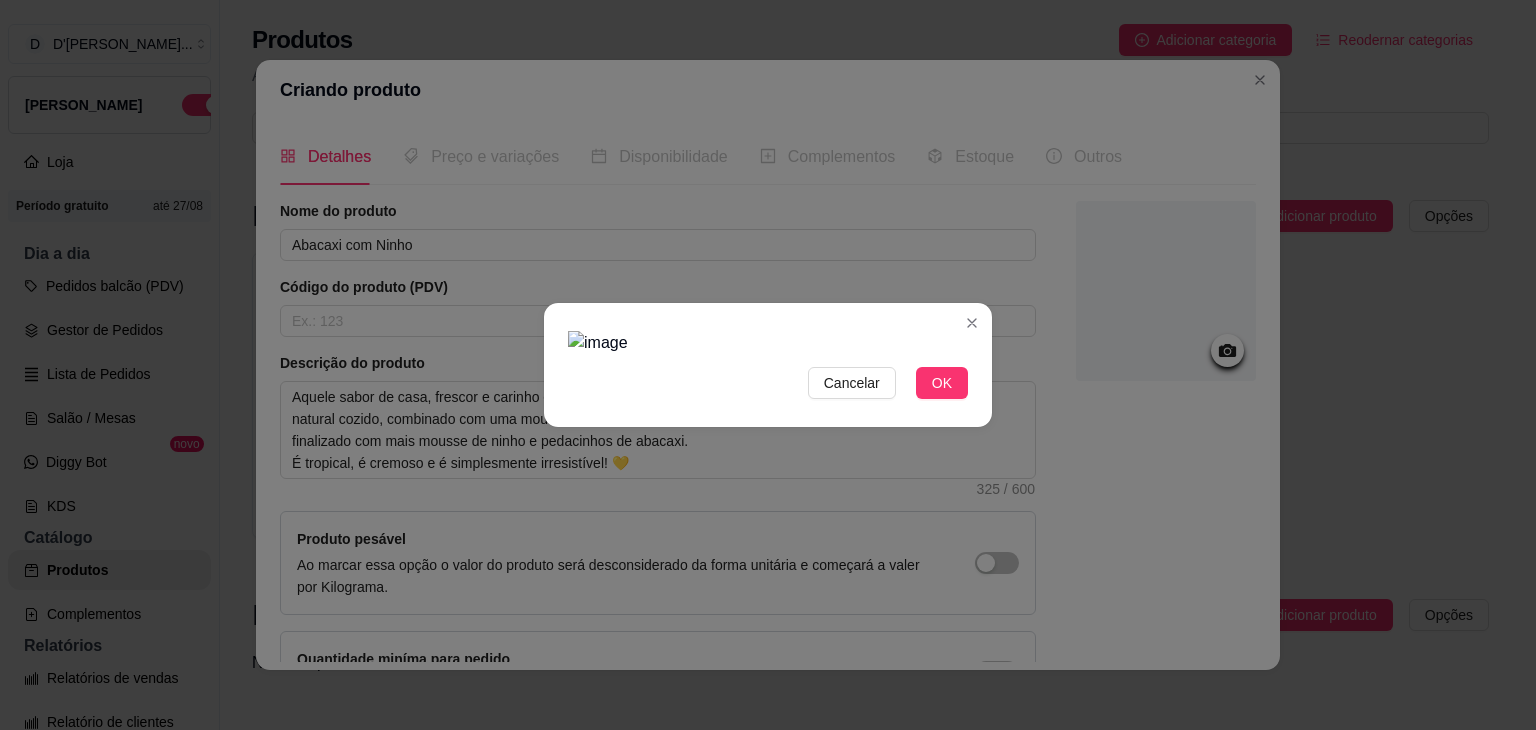 click at bounding box center (768, 343) 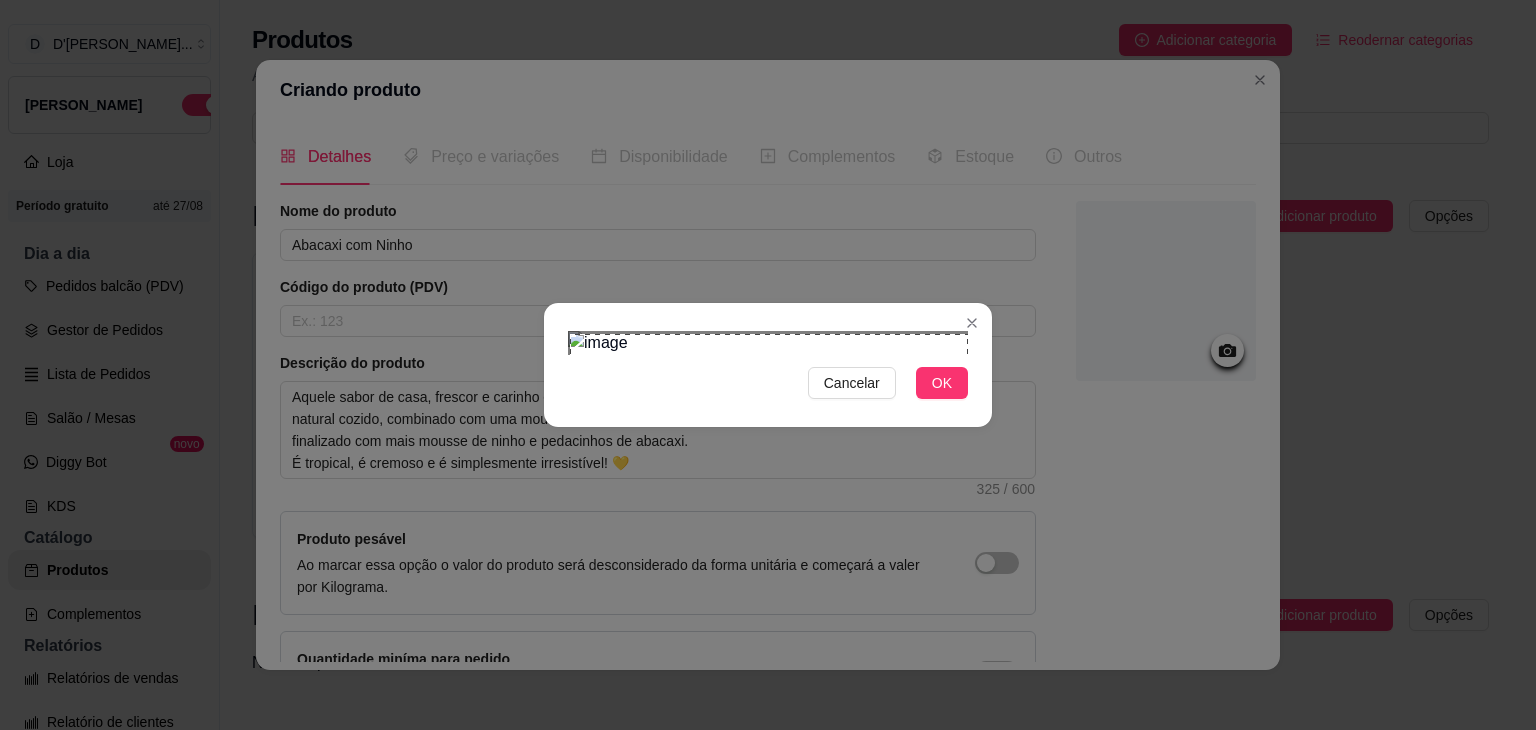 click on "D D'[PERSON_NAME] ... Loja Aberta Loja Período gratuito até 27/08   Dia a dia Pedidos balcão (PDV) Gestor de Pedidos Lista de Pedidos Salão / Mesas Diggy Bot novo KDS Catálogo Produtos Complementos Relatórios Relatórios de vendas Relatório de clientes Relatório de fidelidade novo Gerenciar Entregadores novo Nota Fiscal (NFC-e) Controle de caixa Controle de fiado Cupons Clientes Estoque Configurações Diggy Planos Precisa de ajuda? Sair Produtos Adicionar categoria Reodernar categorias Aqui você cadastra e gerencia seu produtos e categorias Bolo de Pote ativa Adicionar produto Opções Ninho Duplo com Morango   R$ 18,00 Danette   R$ 18,00 Maracujá   R$ 18,00 Dose da Felicidade ativa Adicionar produto Opções Nenhum produto cadastrado Brownies ativa Adicionar produto Opções Nenhum produto cadastrado Cardápio Digital Diggy © 2025 Criando produto Detalhes Preço e variações Disponibilidade Complementos Estoque Outros Nome do produto Abacaxi com Ninho Código do produto (PDV) 325 / 600 Salvar" at bounding box center (768, 365) 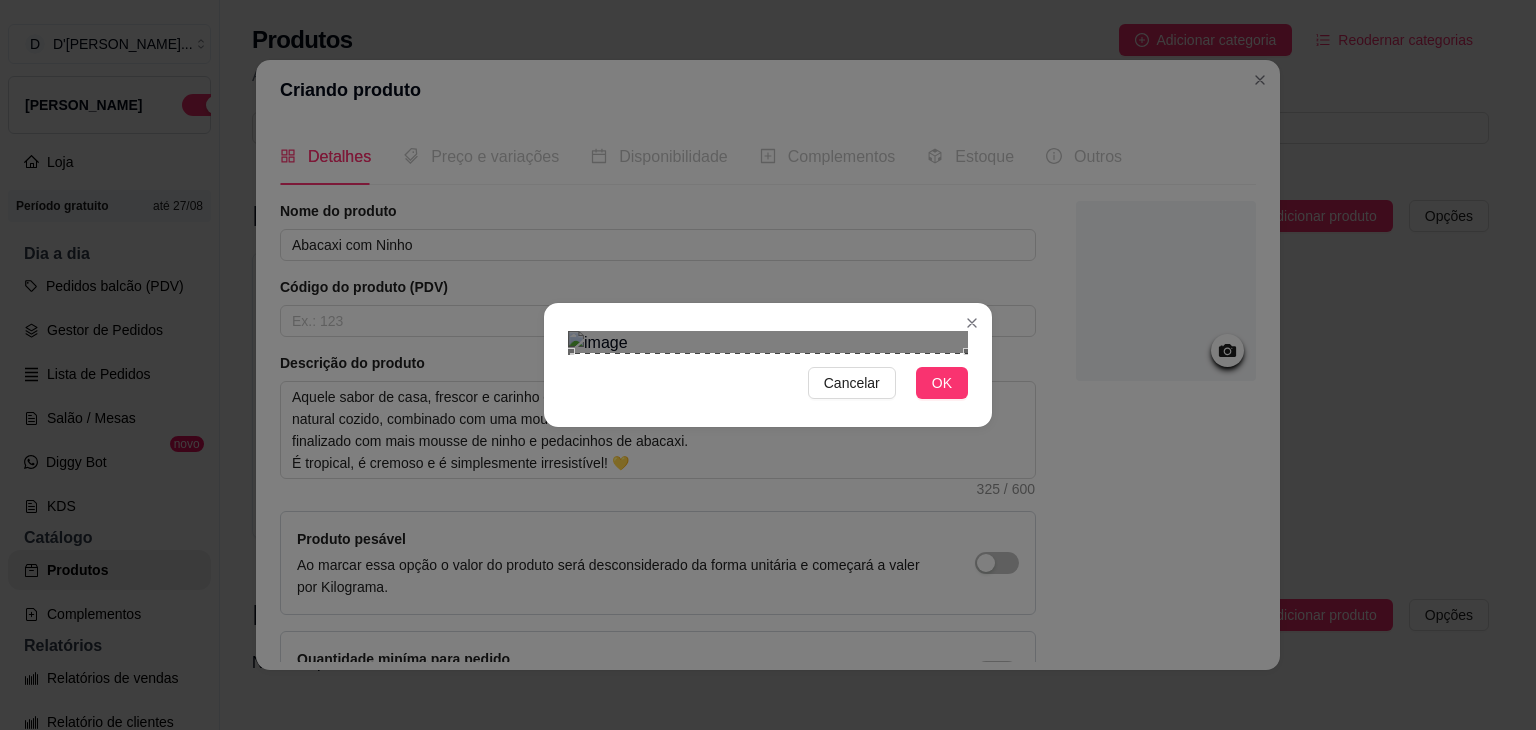 click at bounding box center [769, 552] 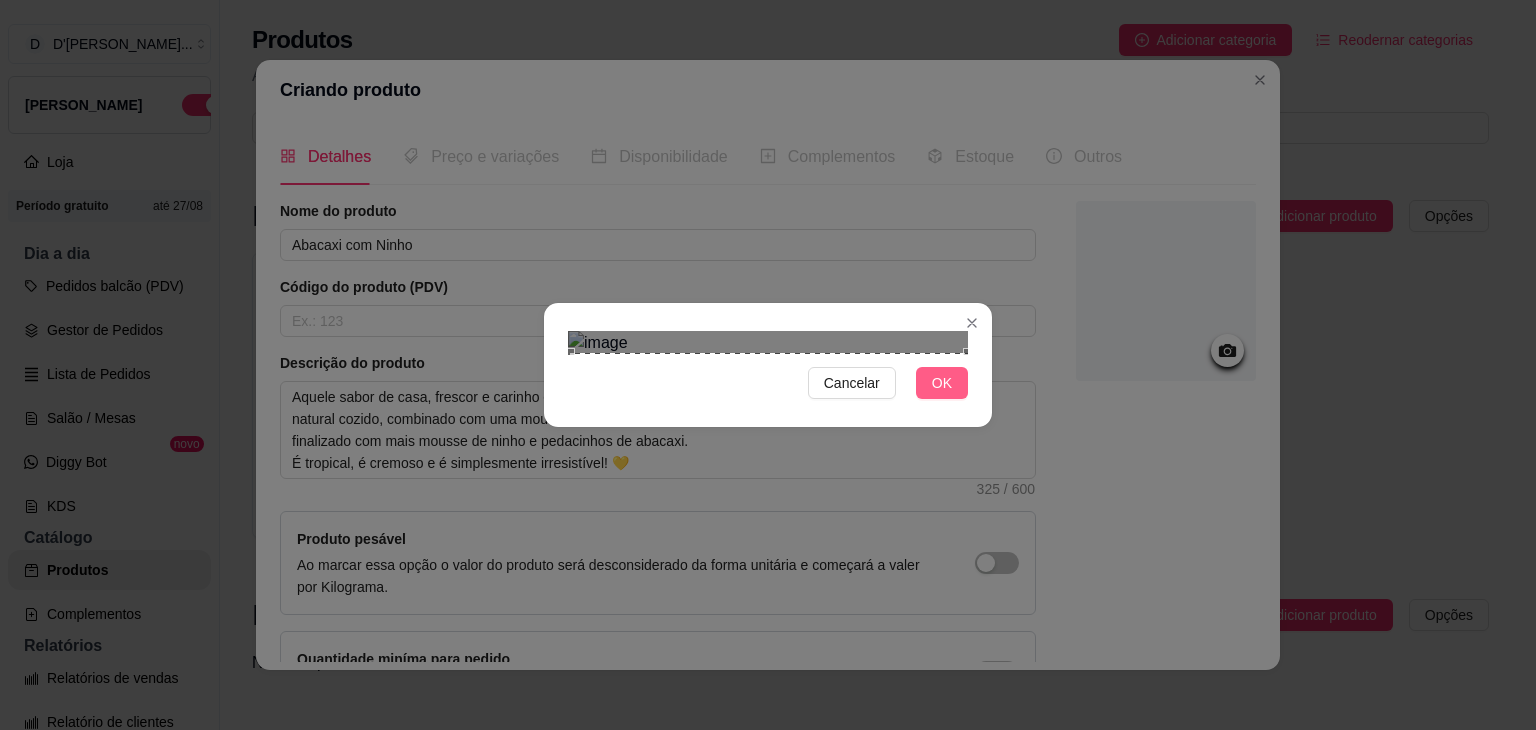 click on "OK" at bounding box center (942, 383) 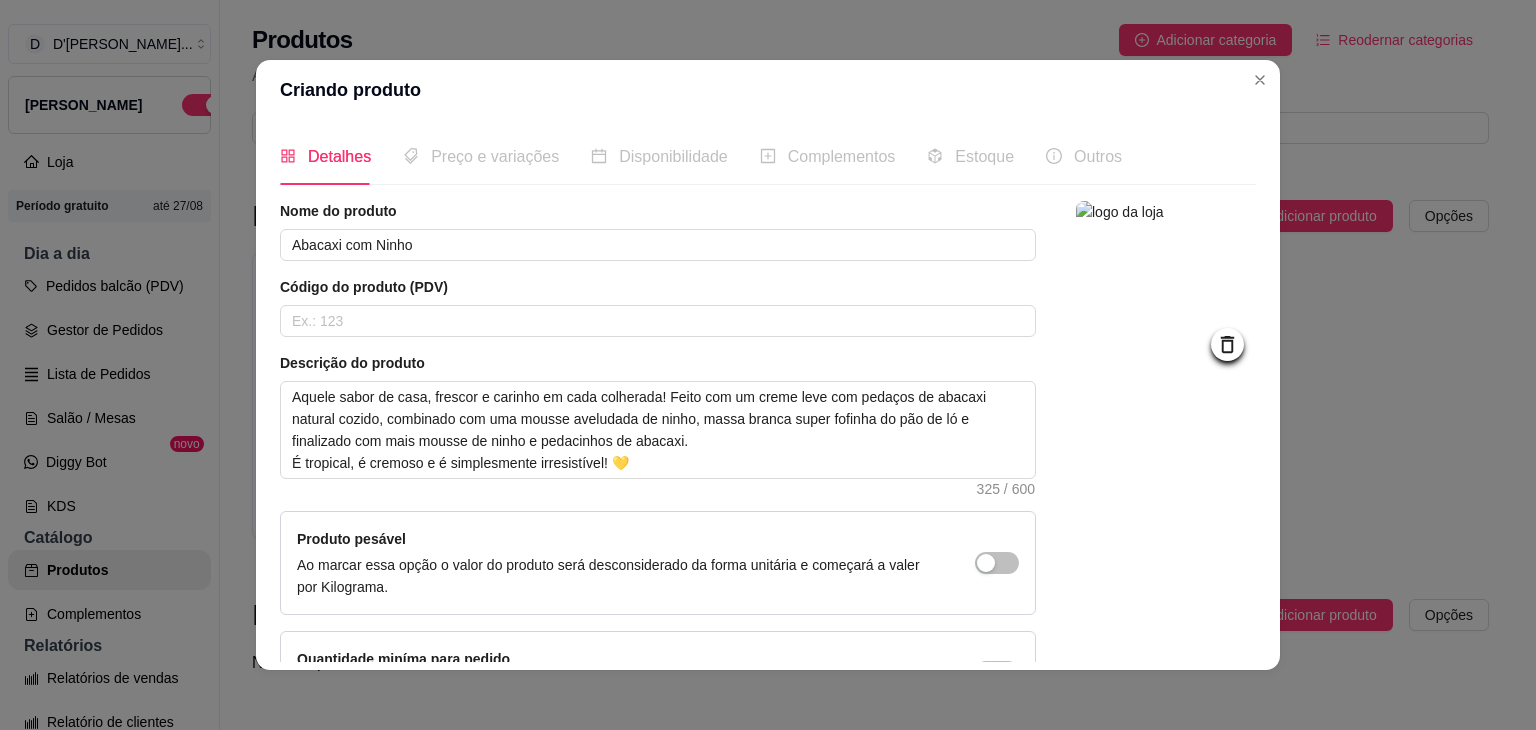scroll, scrollTop: 138, scrollLeft: 0, axis: vertical 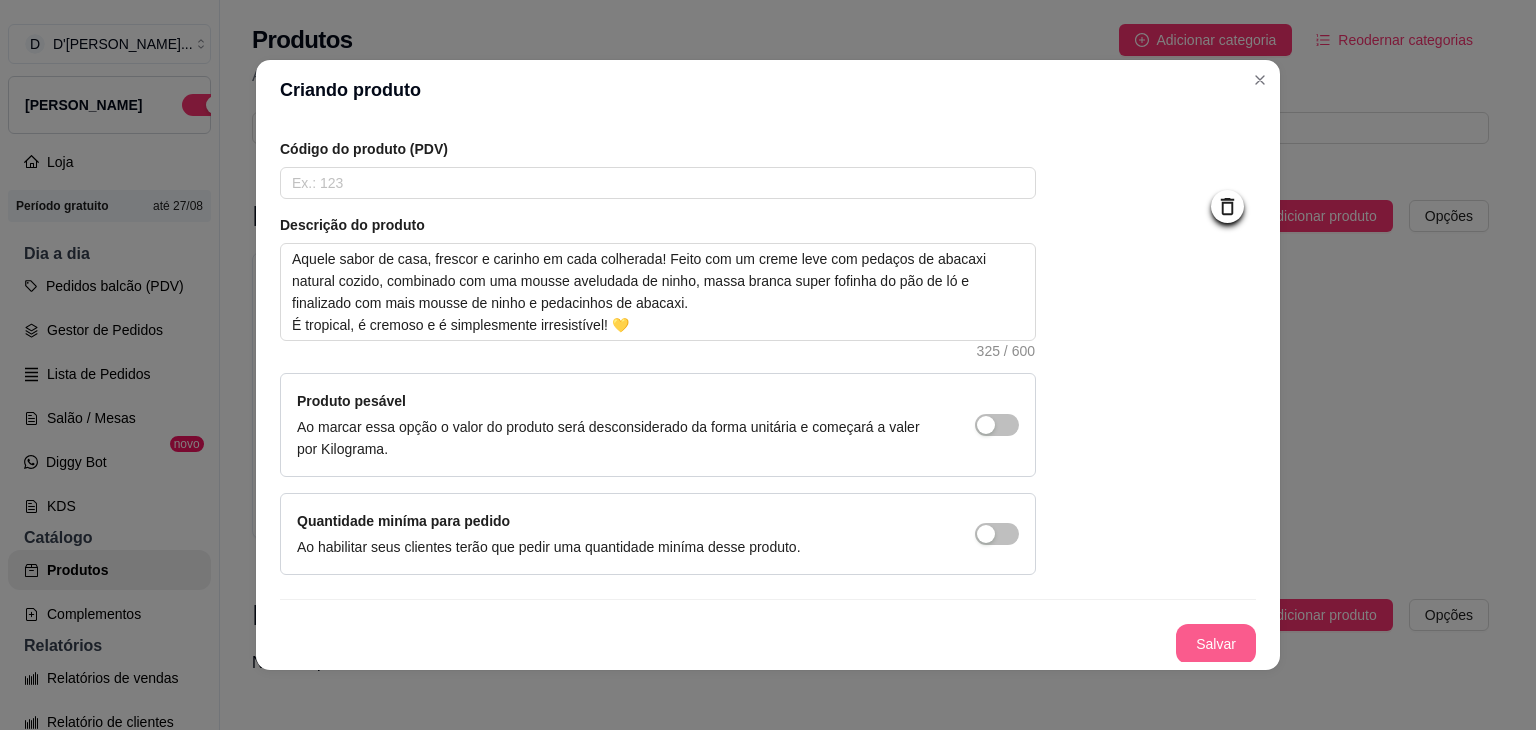 click on "Salvar" at bounding box center (1216, 644) 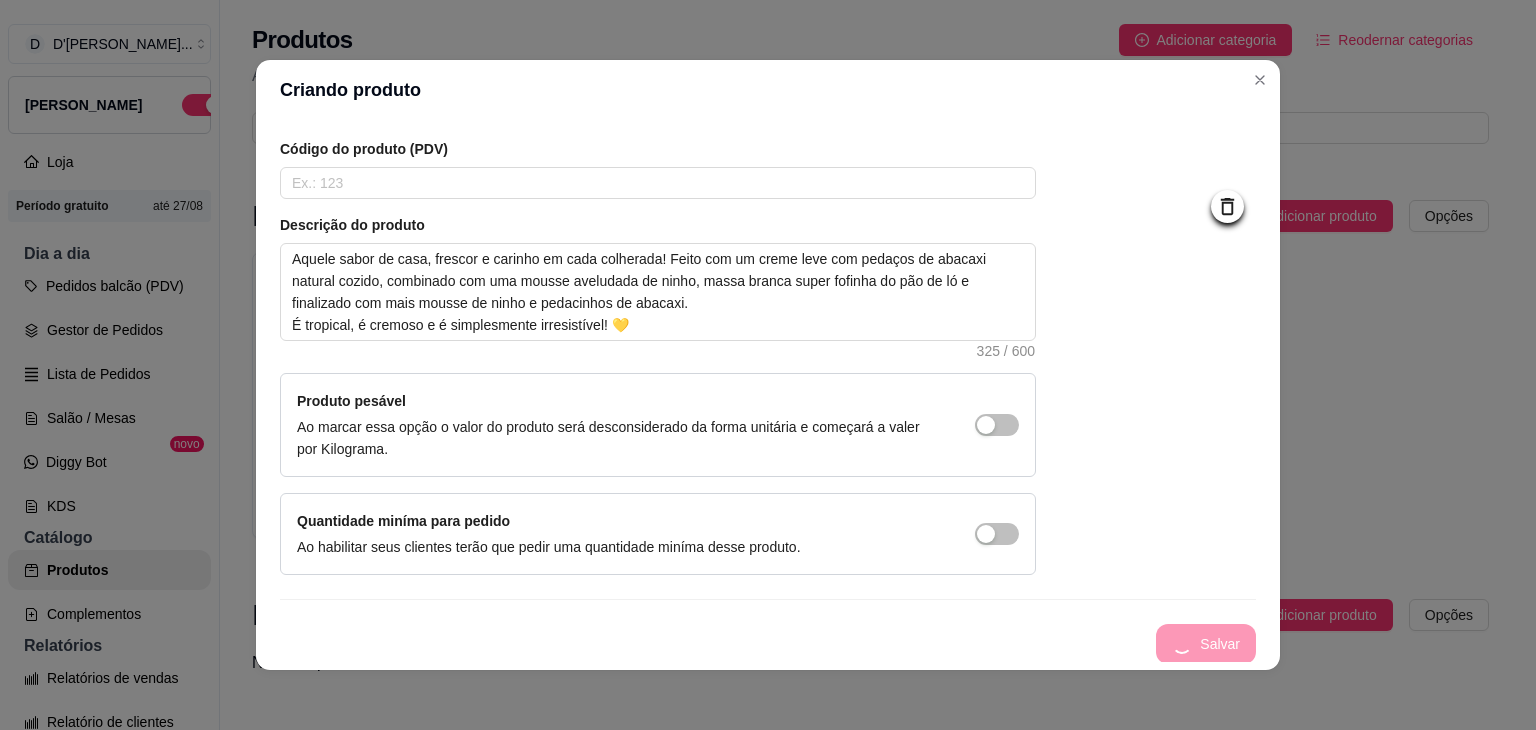 type 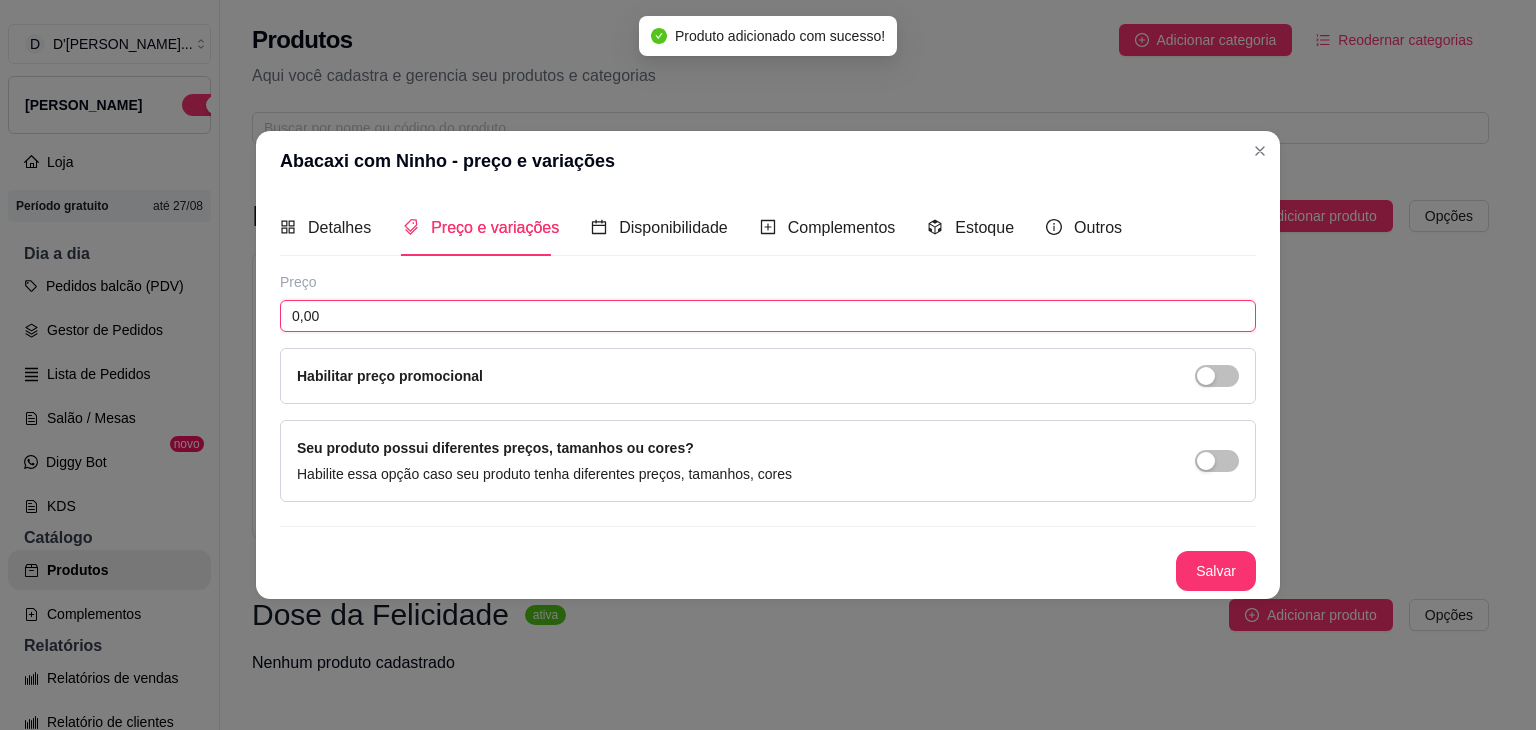 click on "0,00" at bounding box center [768, 316] 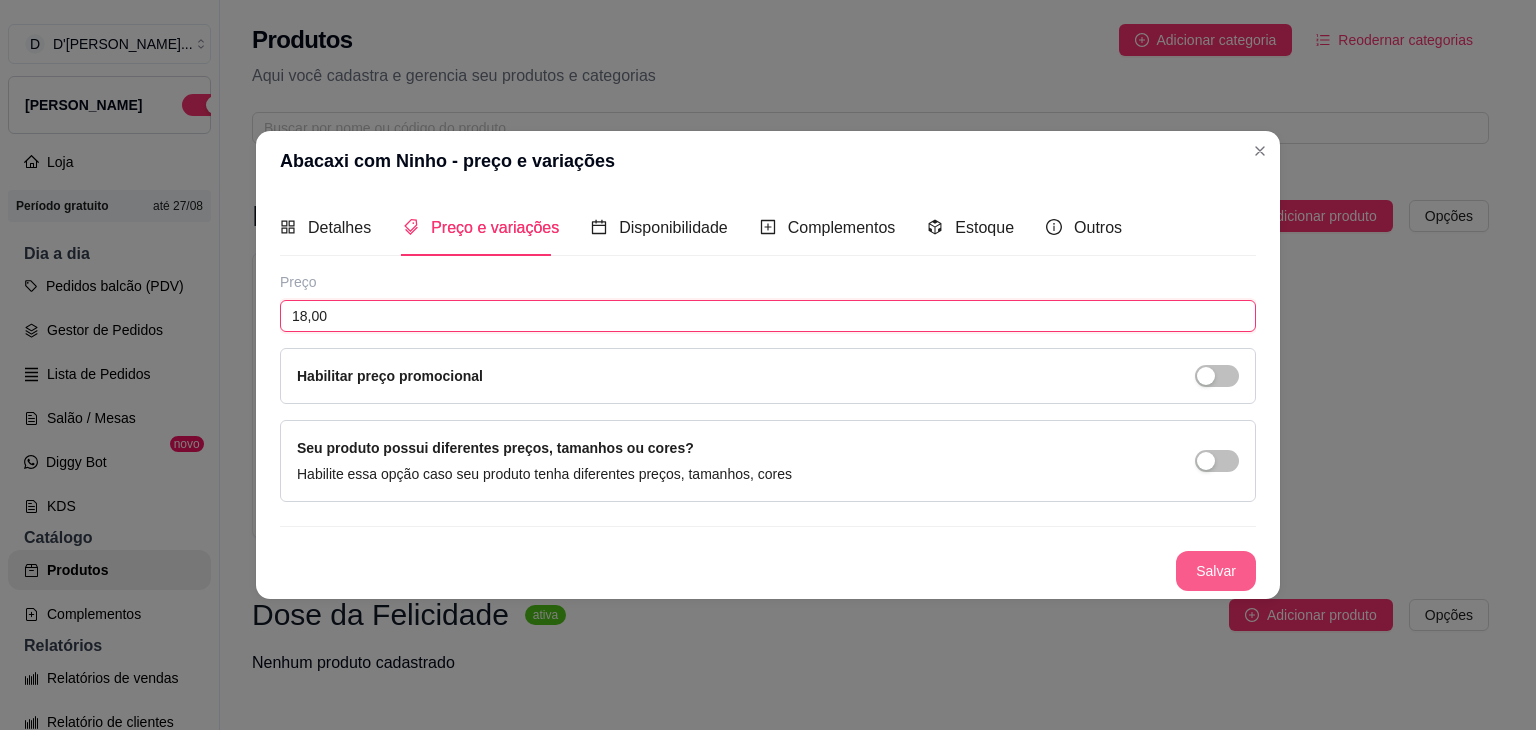 type on "18,00" 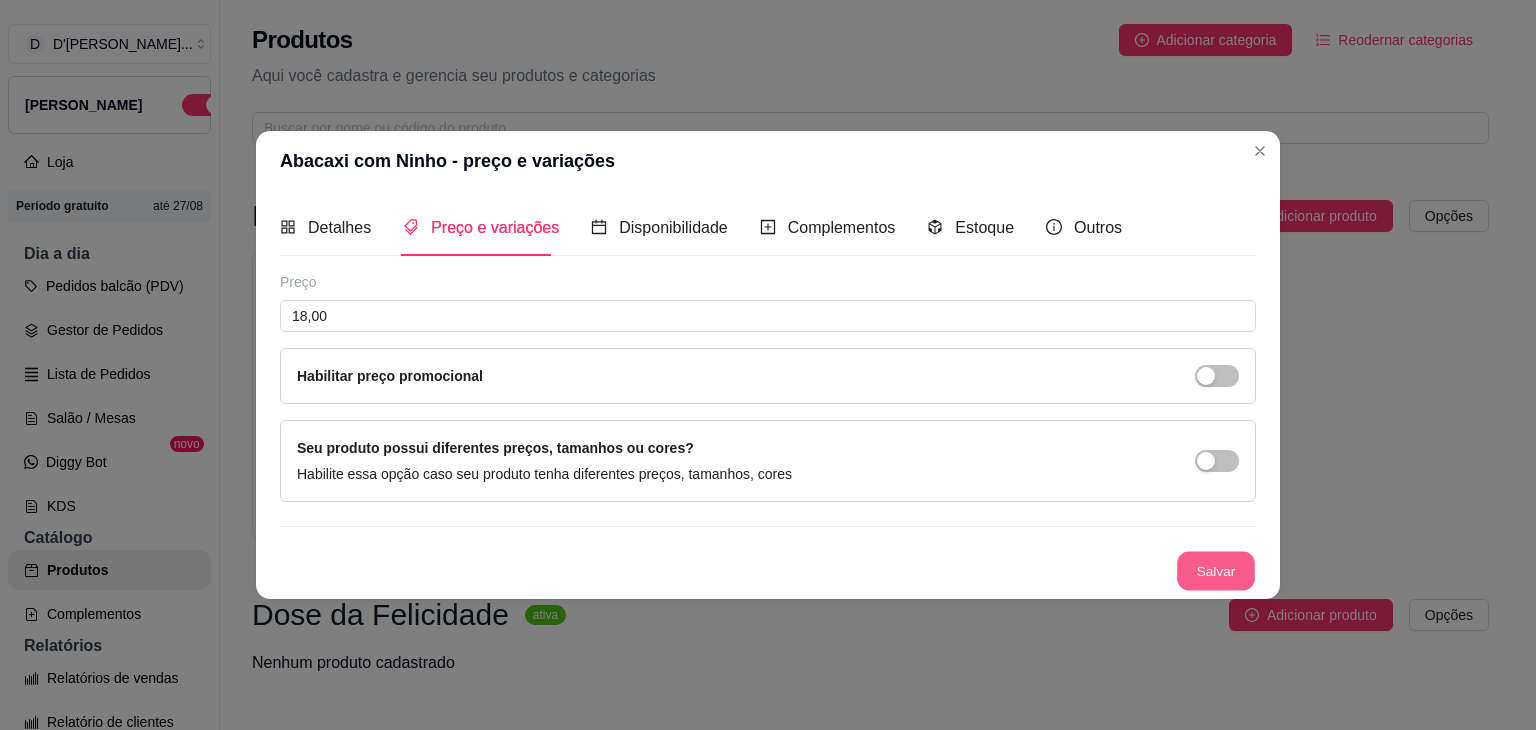 click on "Salvar" at bounding box center (1216, 571) 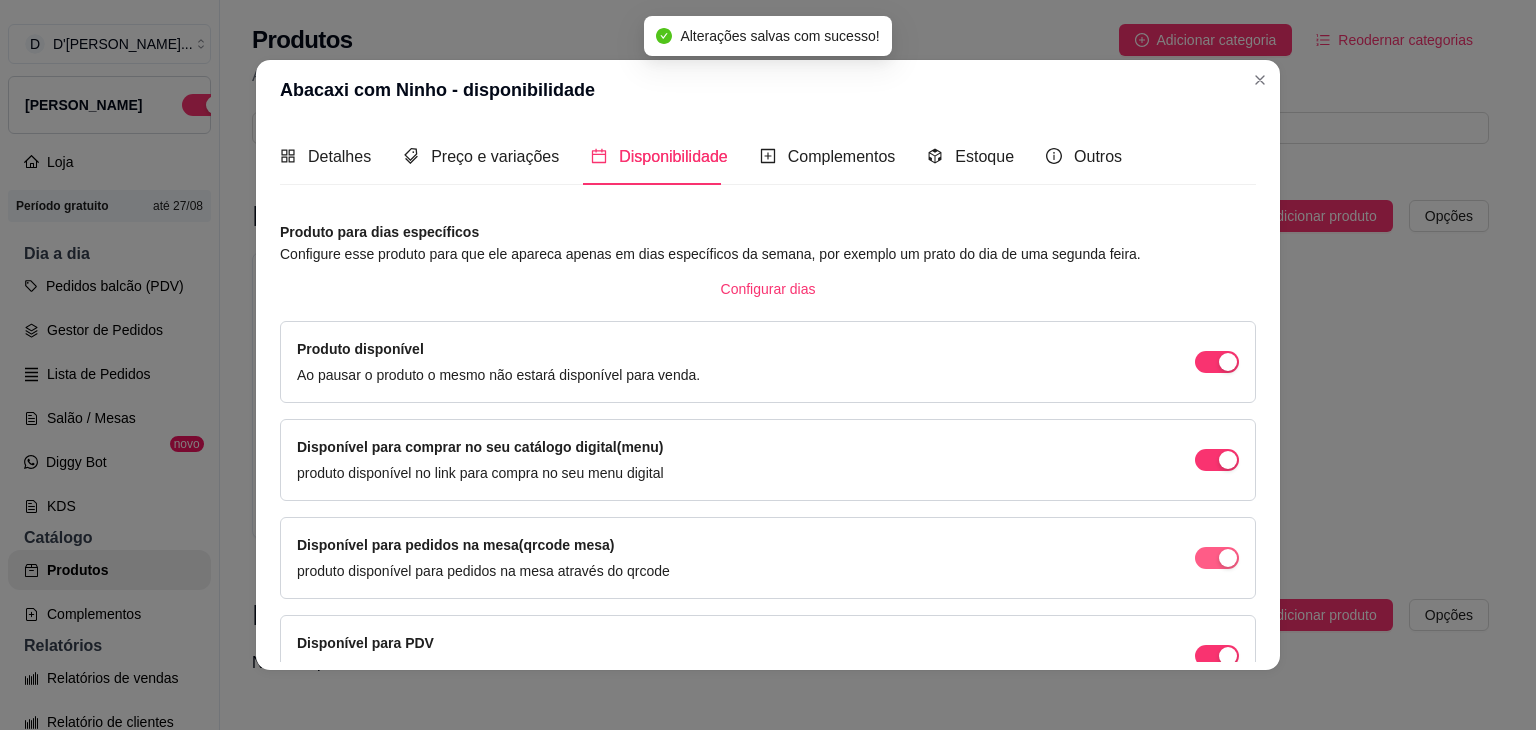 click at bounding box center [1228, 362] 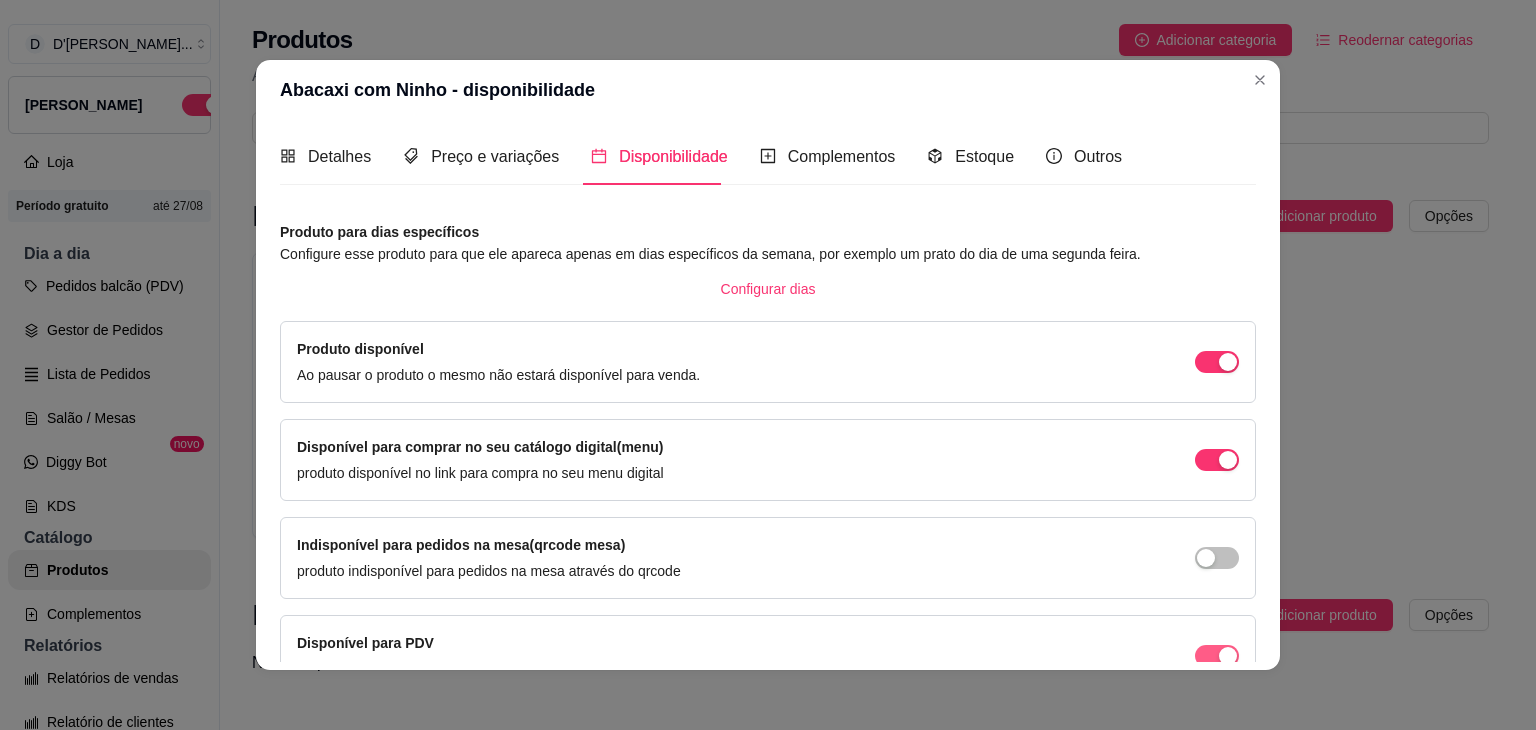 click at bounding box center [1228, 362] 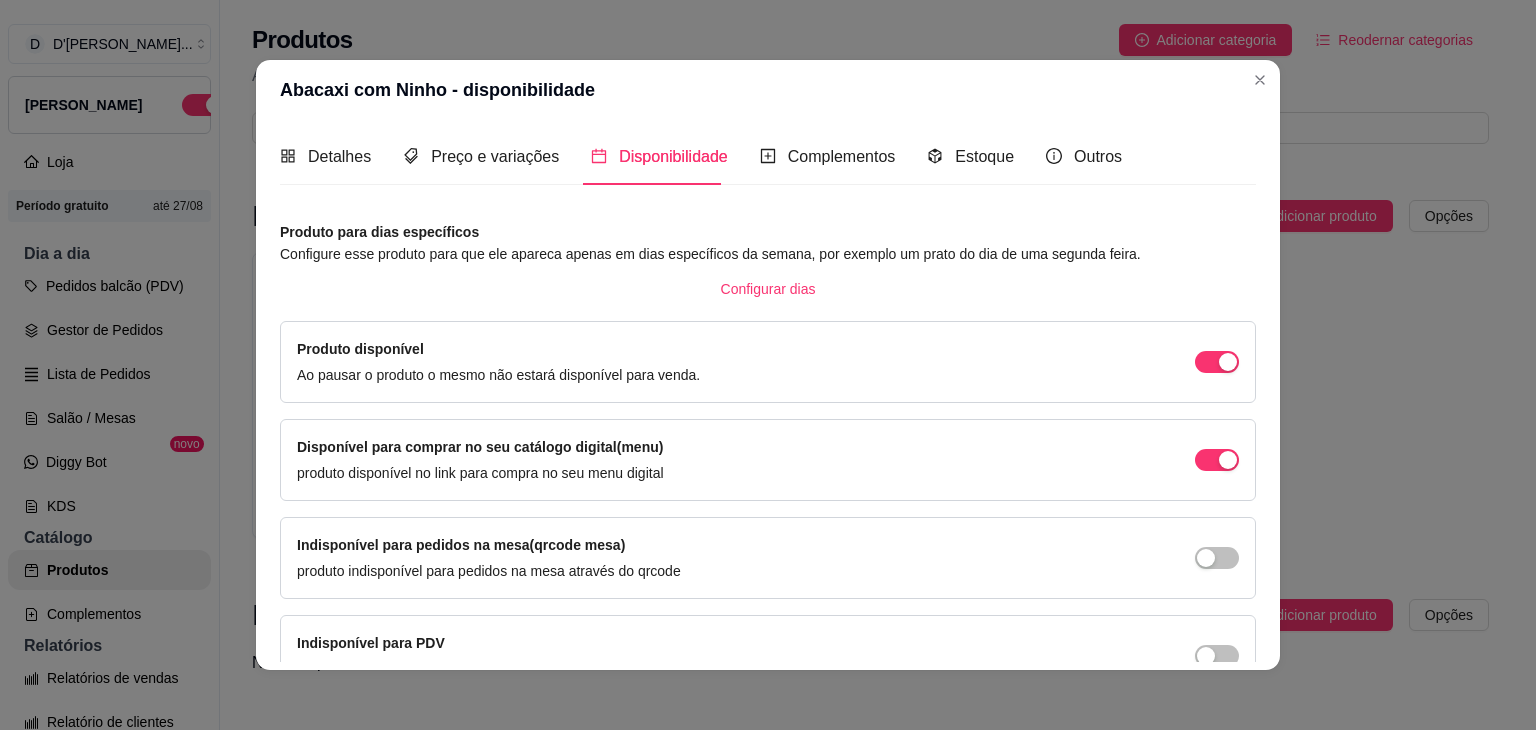scroll, scrollTop: 114, scrollLeft: 0, axis: vertical 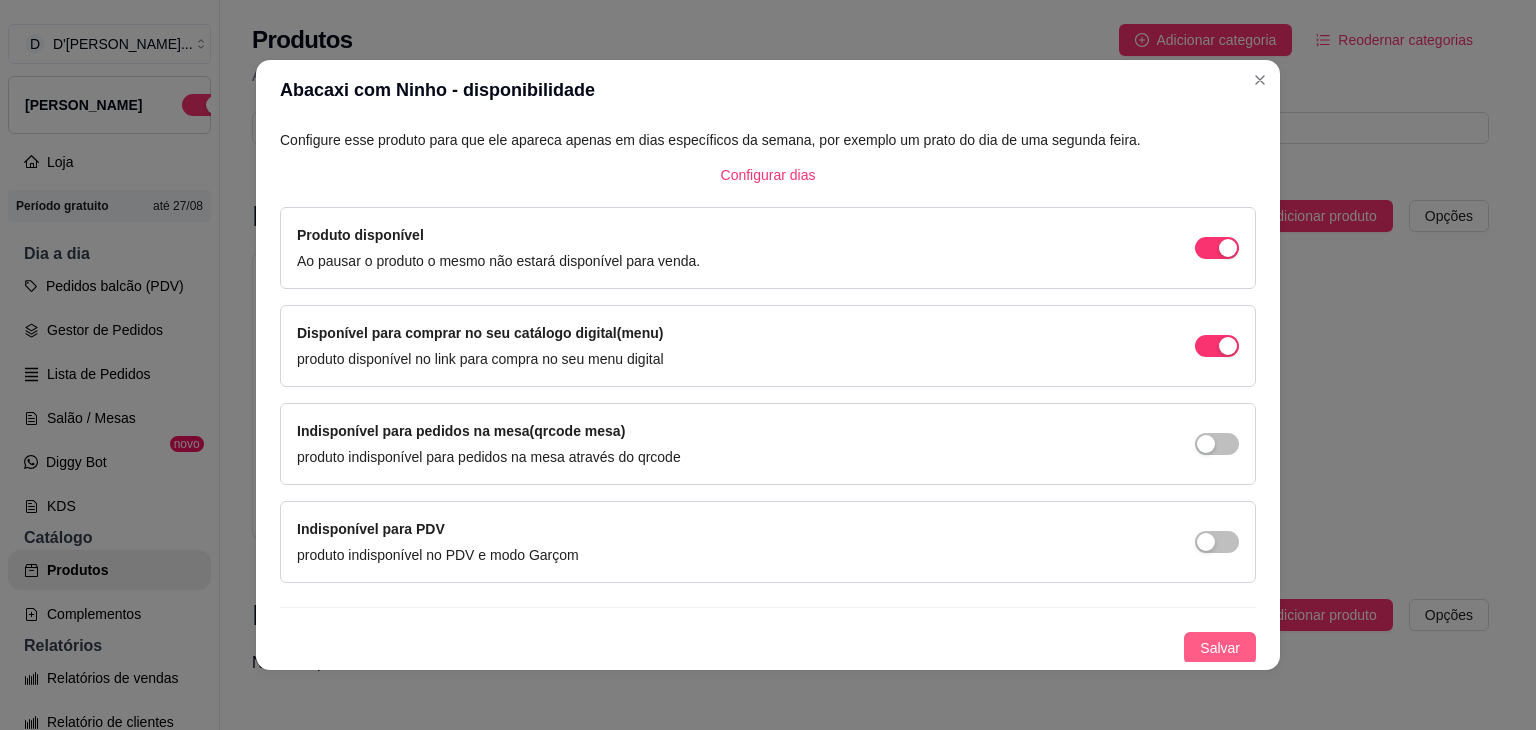 click on "Salvar" at bounding box center (1220, 648) 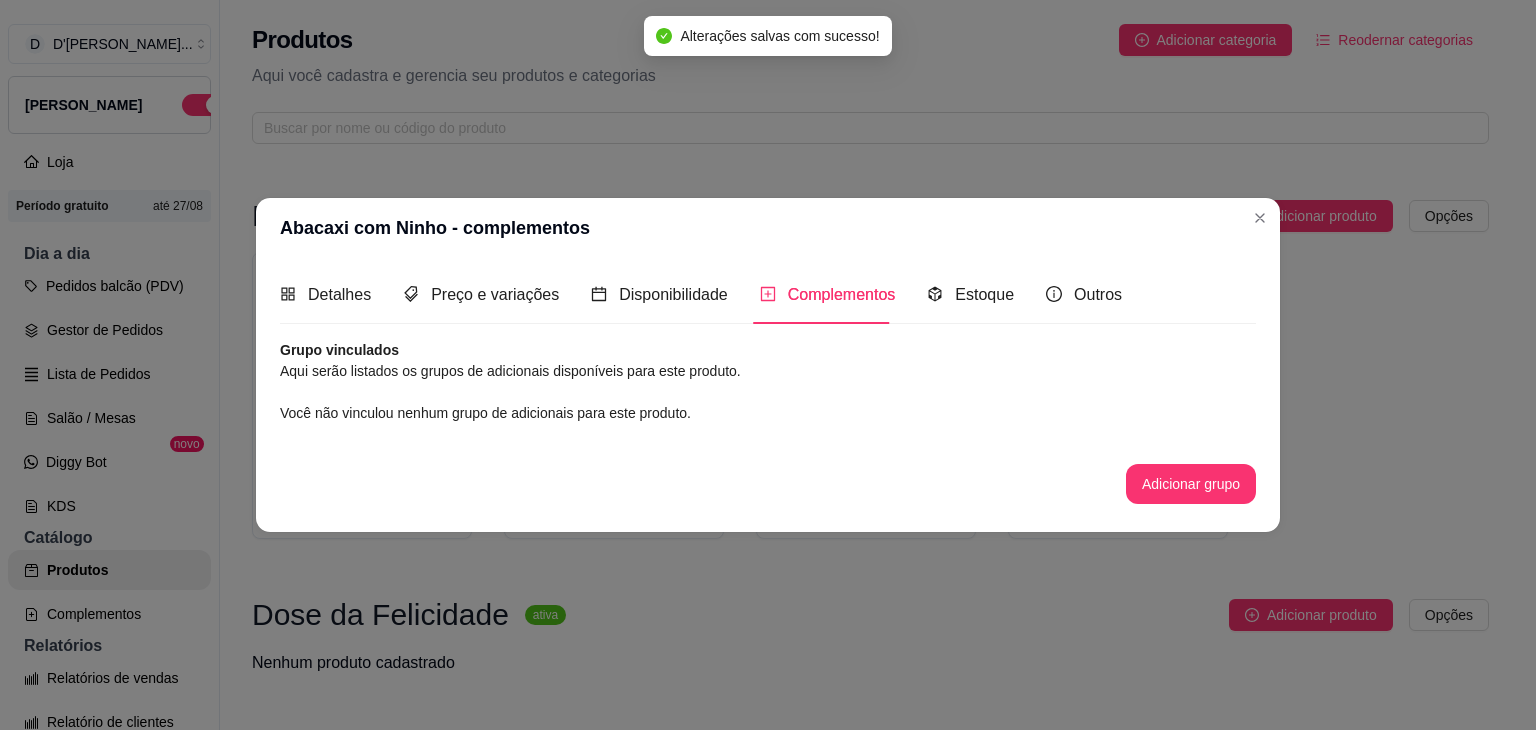 scroll, scrollTop: 0, scrollLeft: 0, axis: both 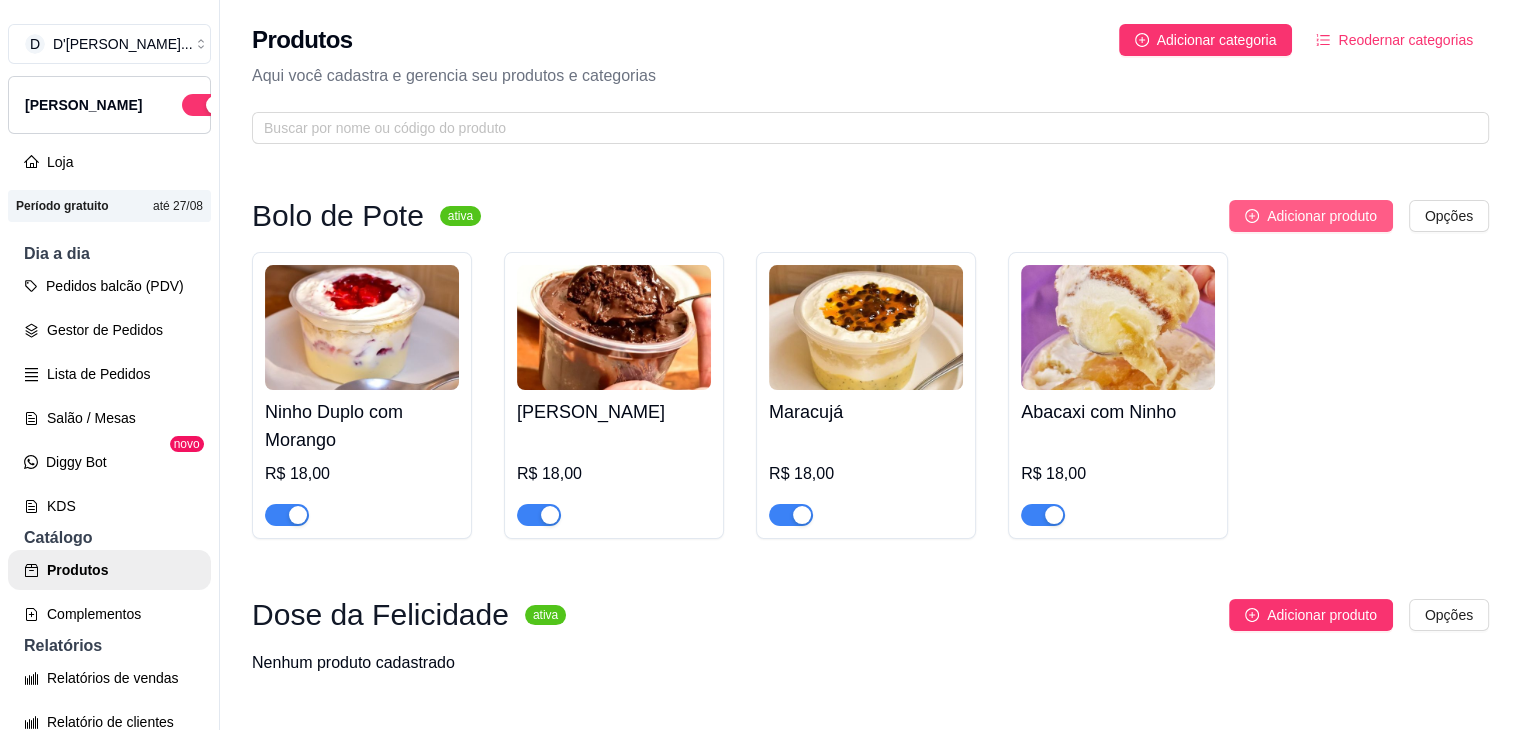 click on "Adicionar produto" at bounding box center (1322, 216) 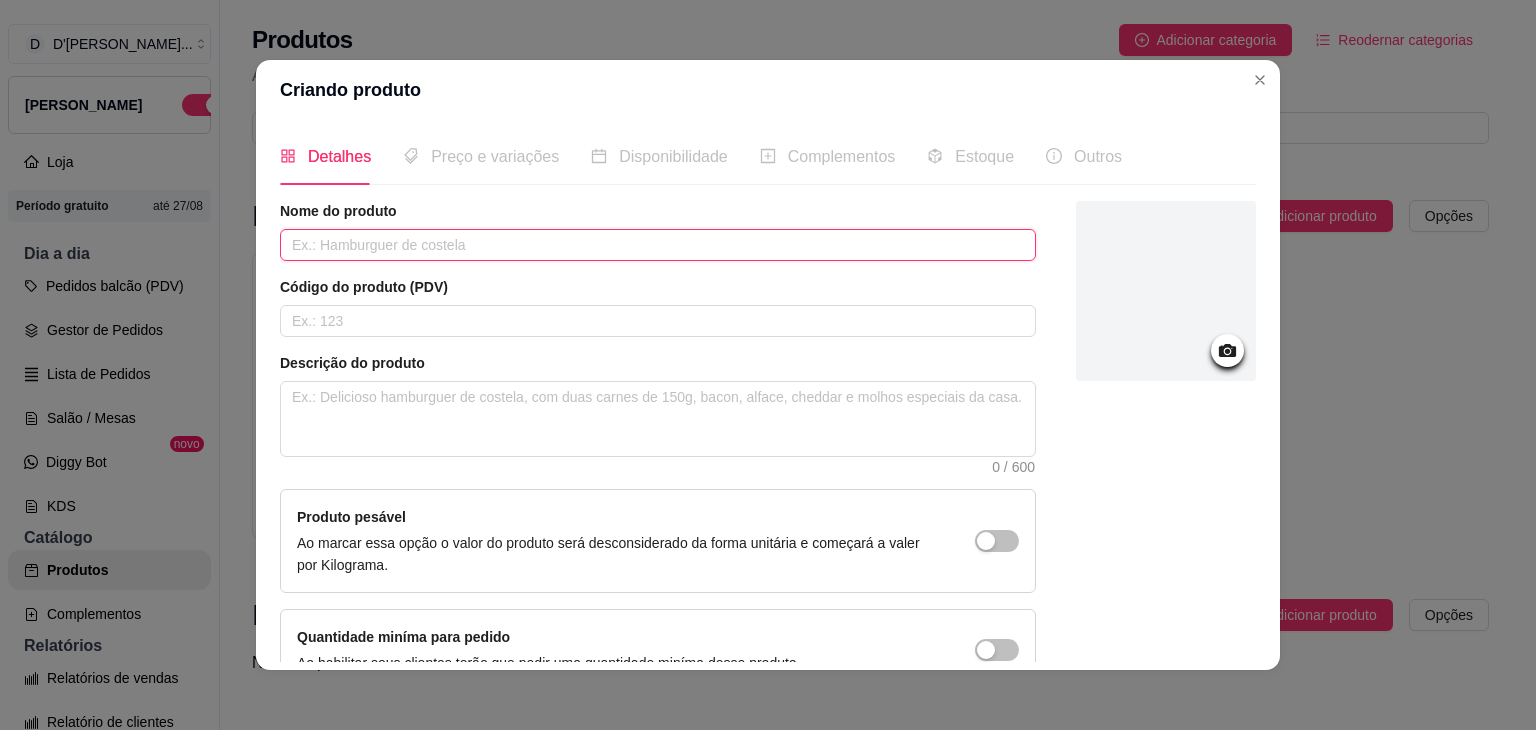 click at bounding box center (658, 245) 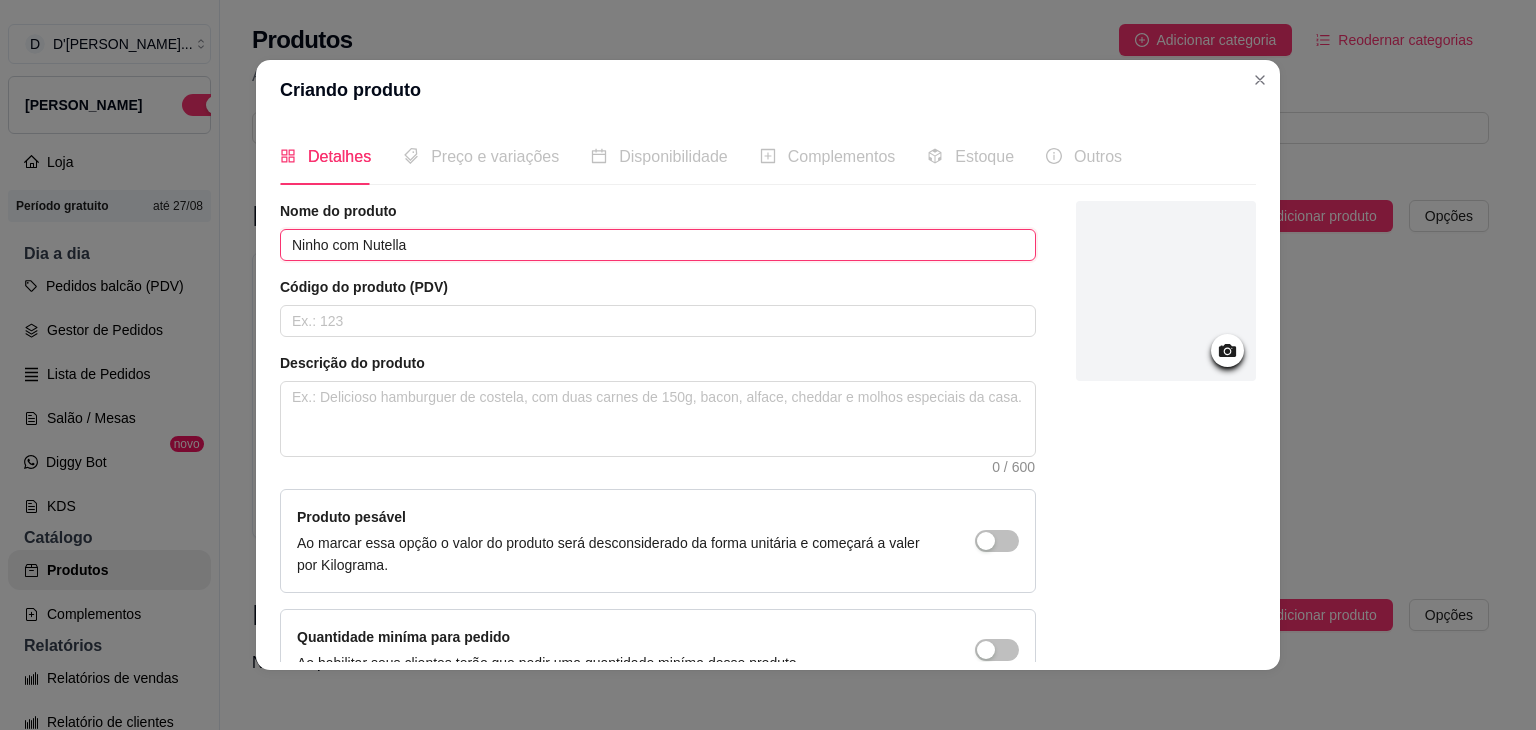 type on "Ninho com Nutella" 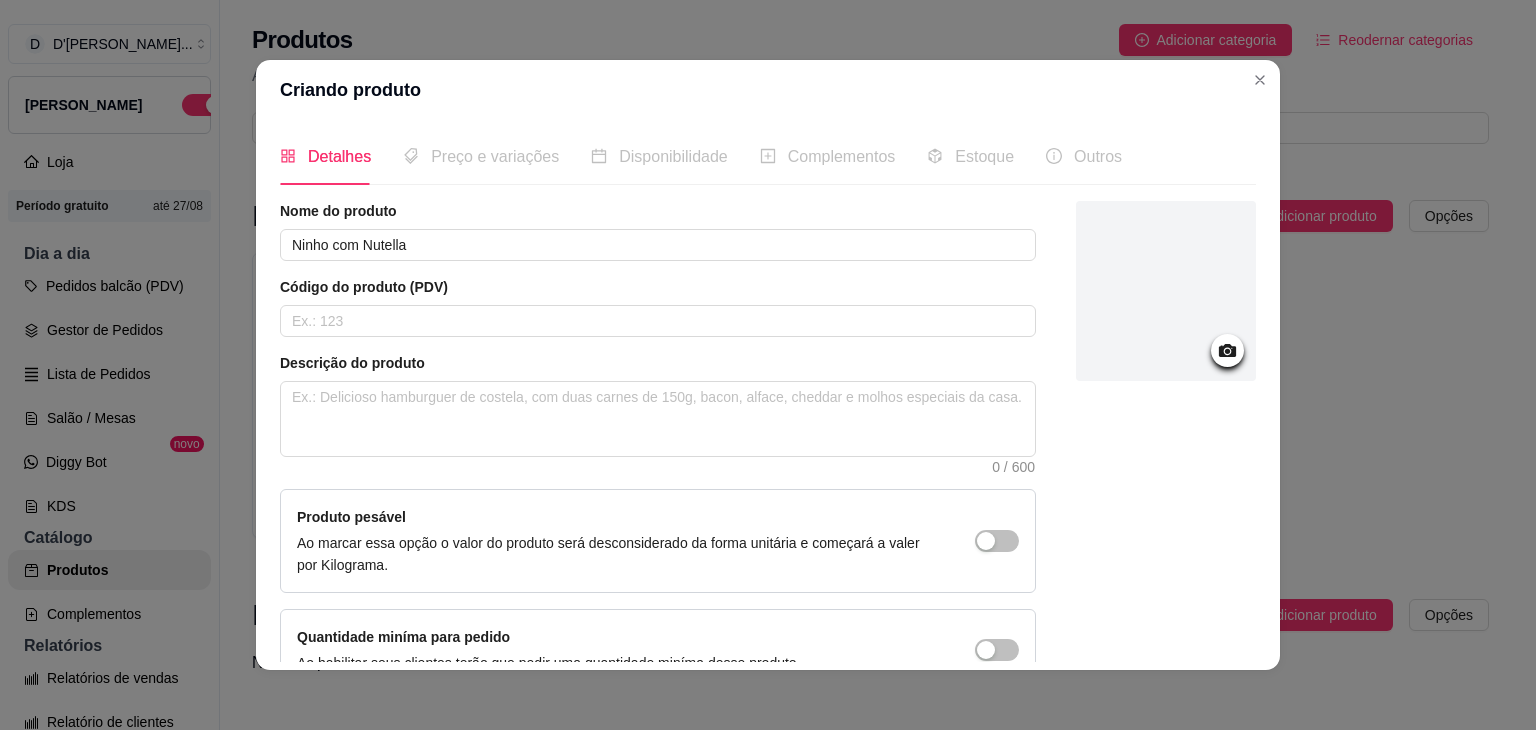 click at bounding box center [1227, 350] 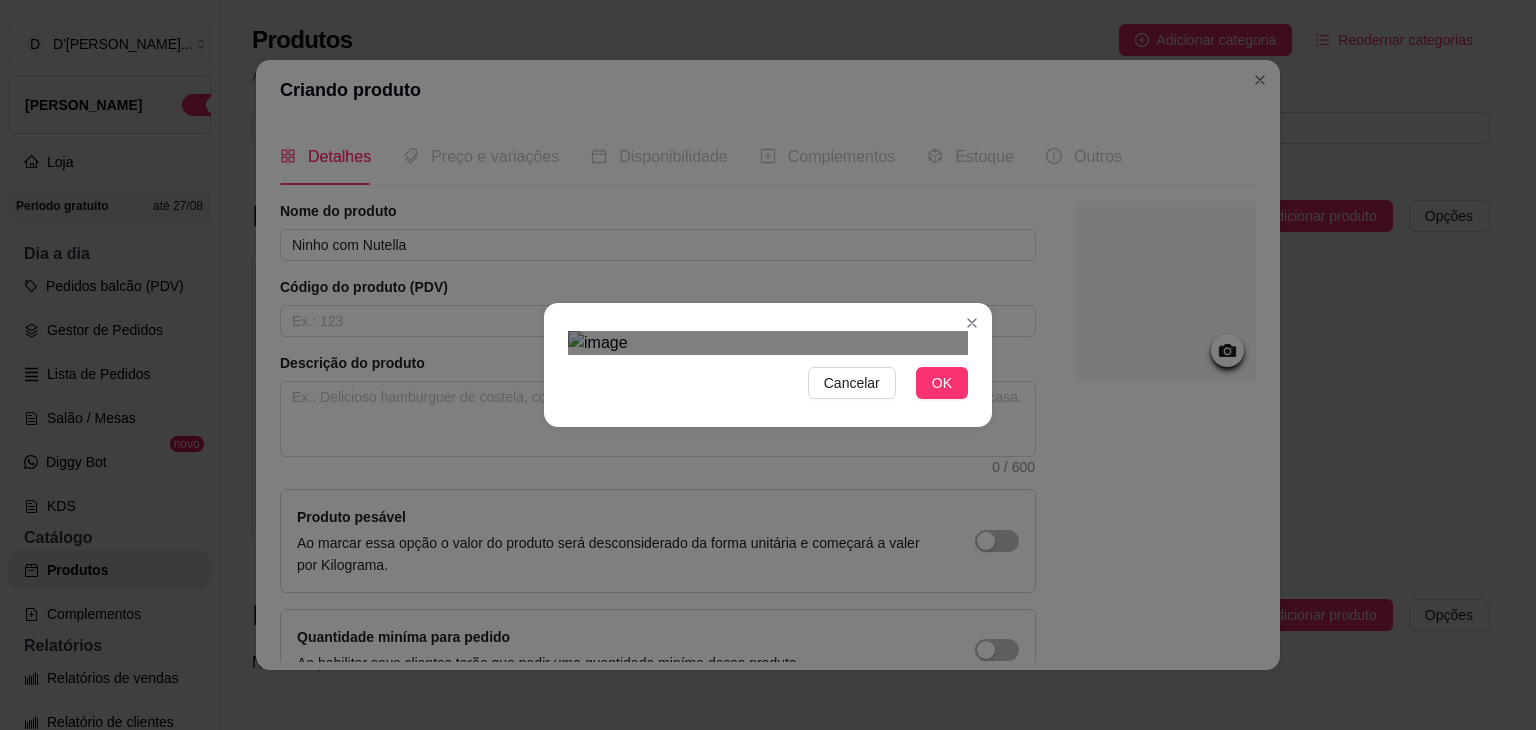 click at bounding box center (768, 611) 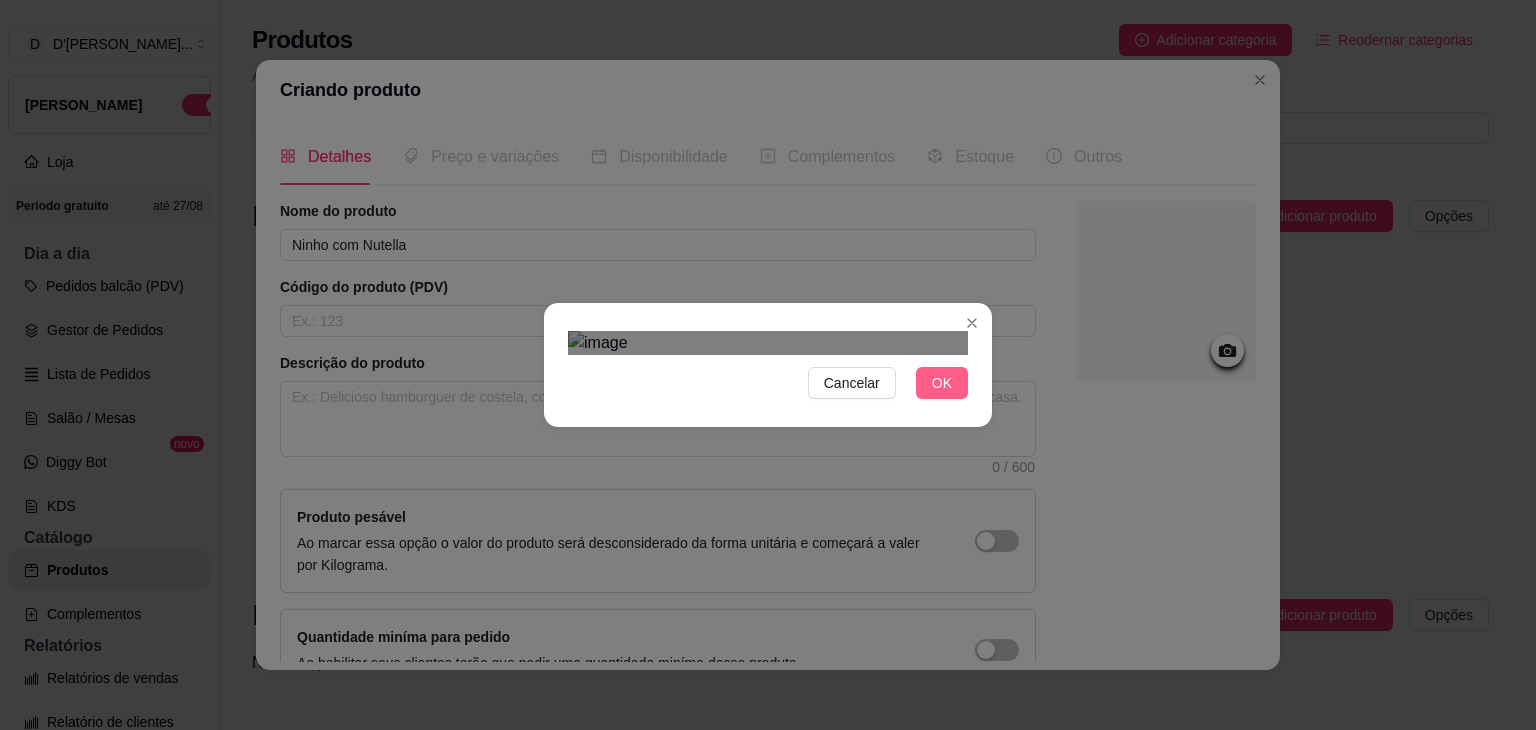click on "OK" at bounding box center [942, 383] 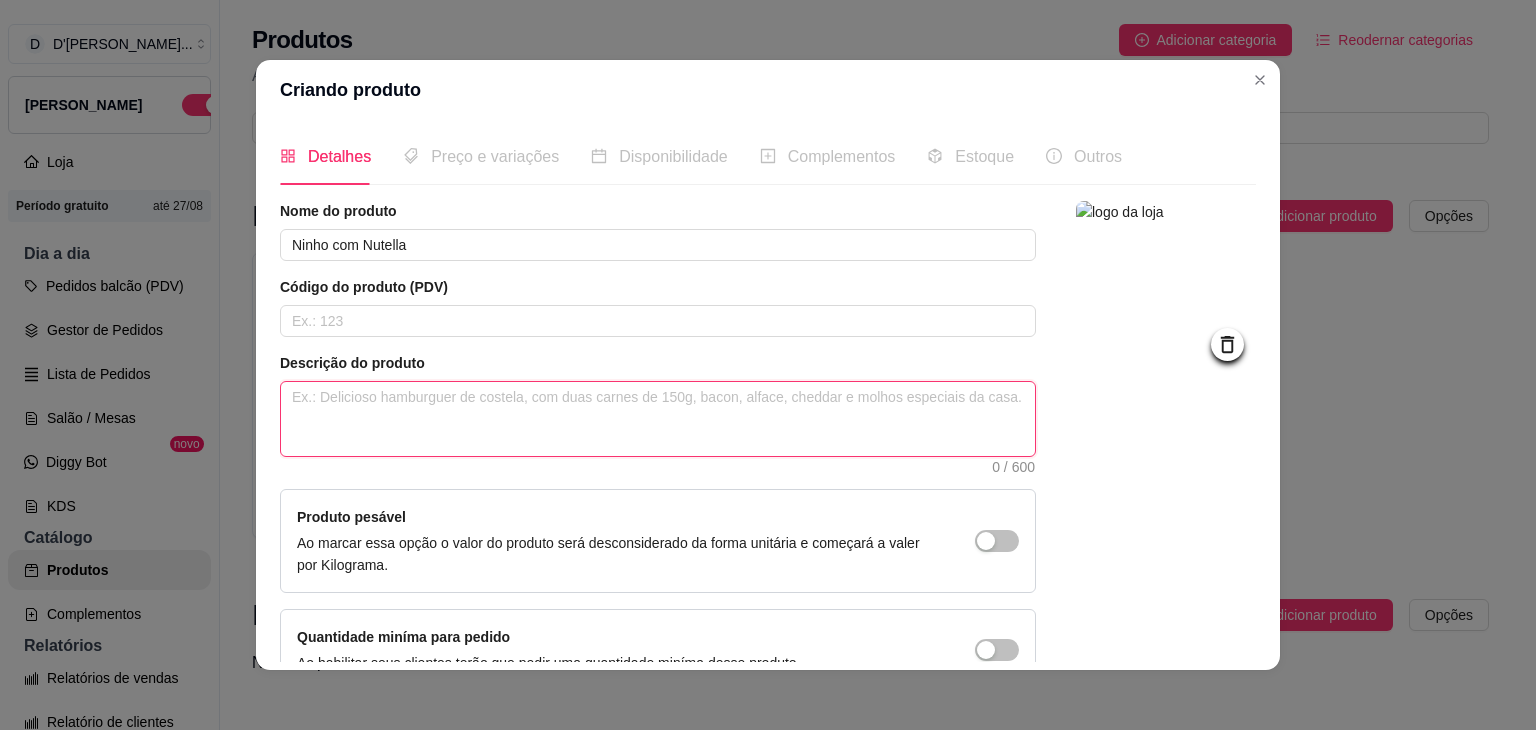 click at bounding box center [658, 419] 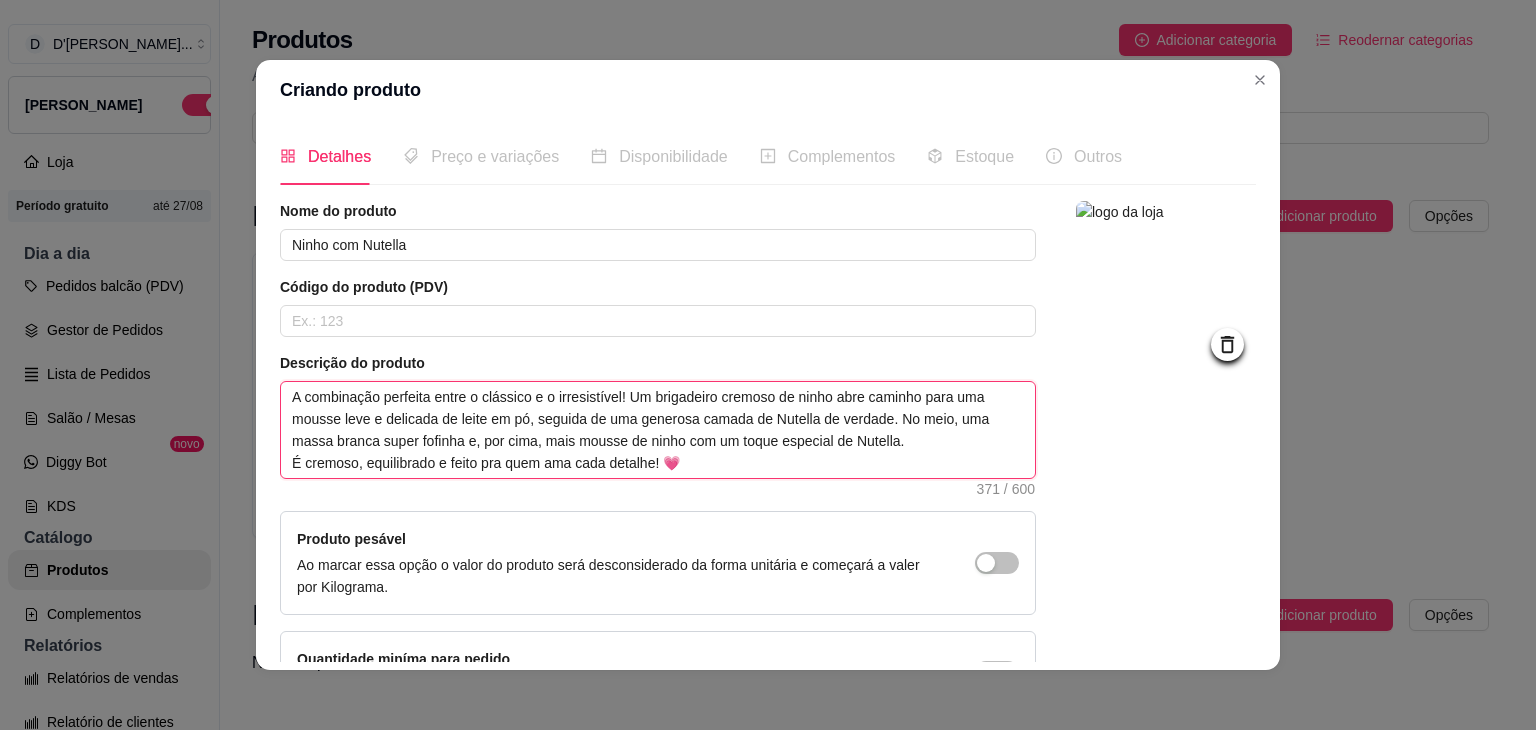 type 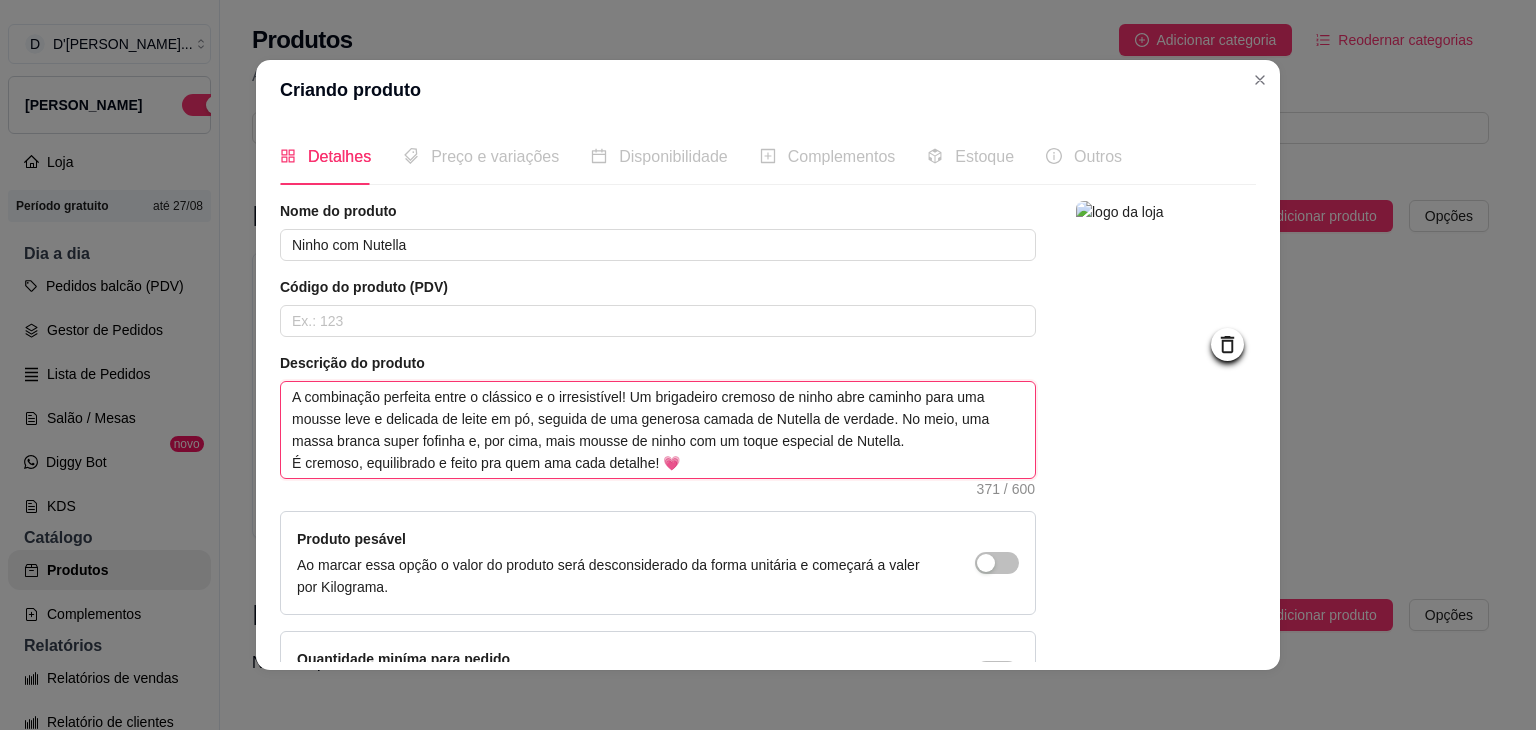 type on "A combinação perfeita entre o clássico e o irresistível! Um brigadeiro cremoso de ninho abre caminho para uma mousse leve e delicada de leite em pó, seguida de uma generosa camada de Nutella de verdade. No meio, uma massa branca super fofinha e, por cima, mais mousse de ninho com um toque especial de Nutella.
É cremoso, equilibrado e feito pra quem ama cada detalhe! 💗" 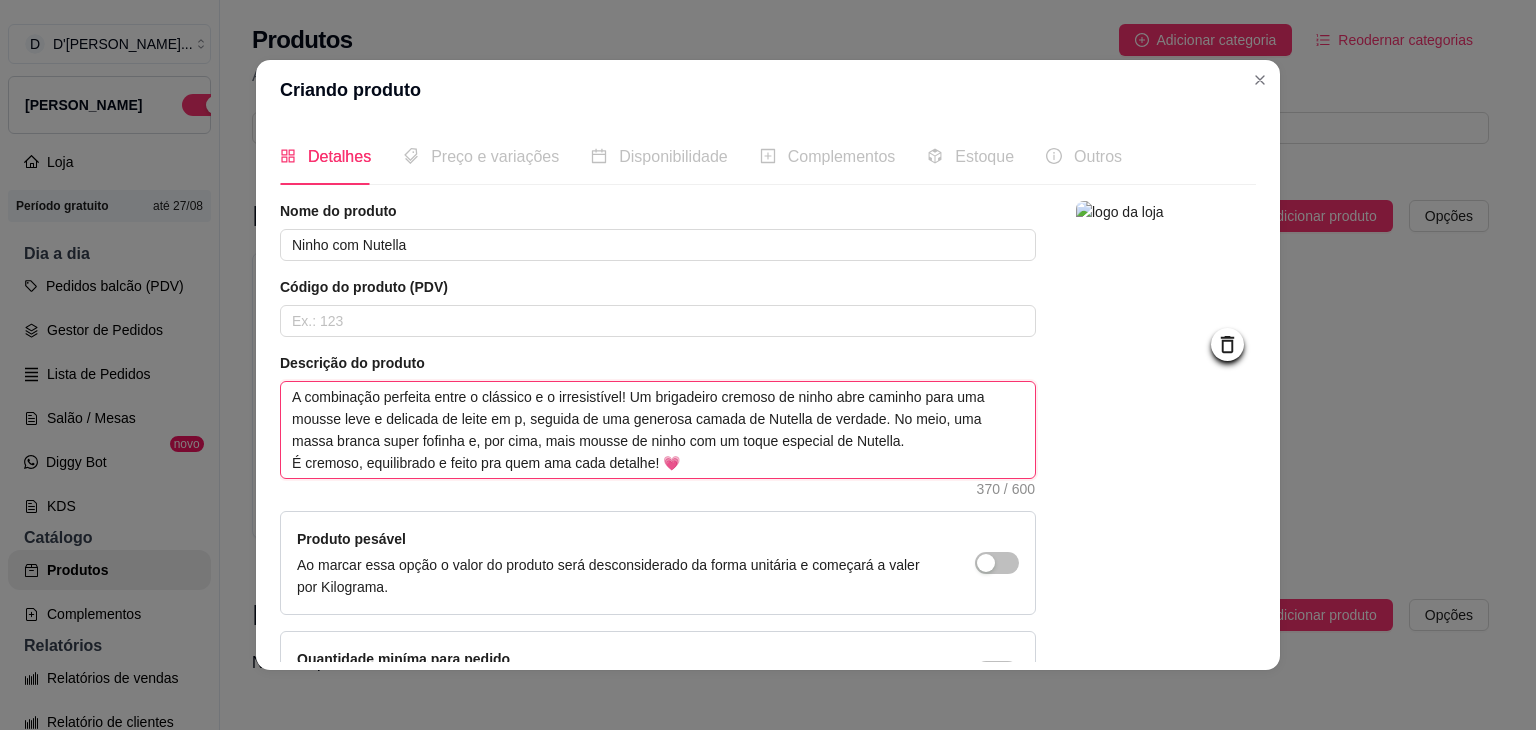 type 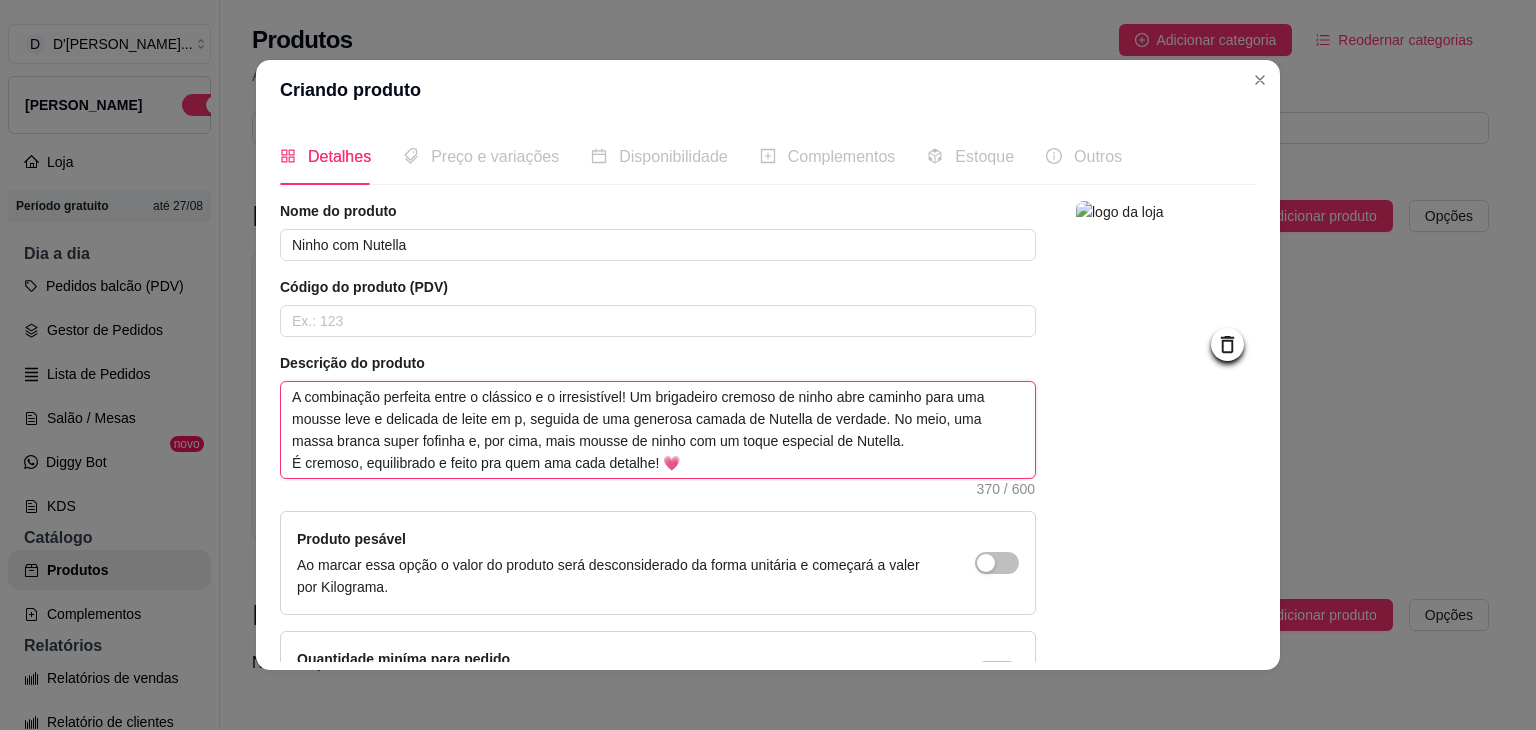 type on "A combinação perfeita entre o clássico e o irresistível! Um brigadeiro cremoso de ninho abre caminho para uma mousse leve e delicada de leite em , seguida de uma generosa camada de Nutella de verdade. No meio, uma massa branca super fofinha e, por cima, mais mousse de ninho com um toque especial de Nutella.
É cremoso, equilibrado e feito pra quem ama cada detalhe! 💗" 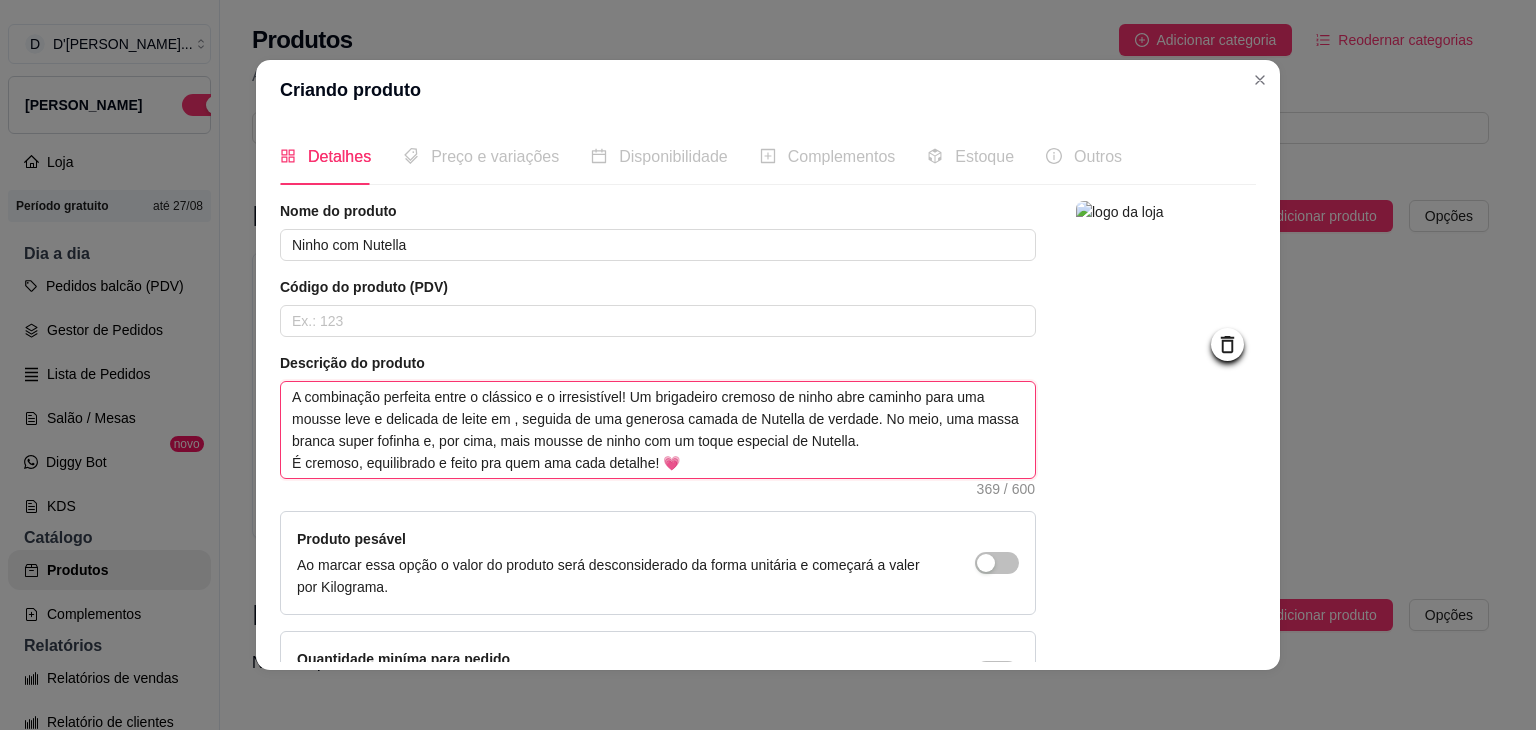 type 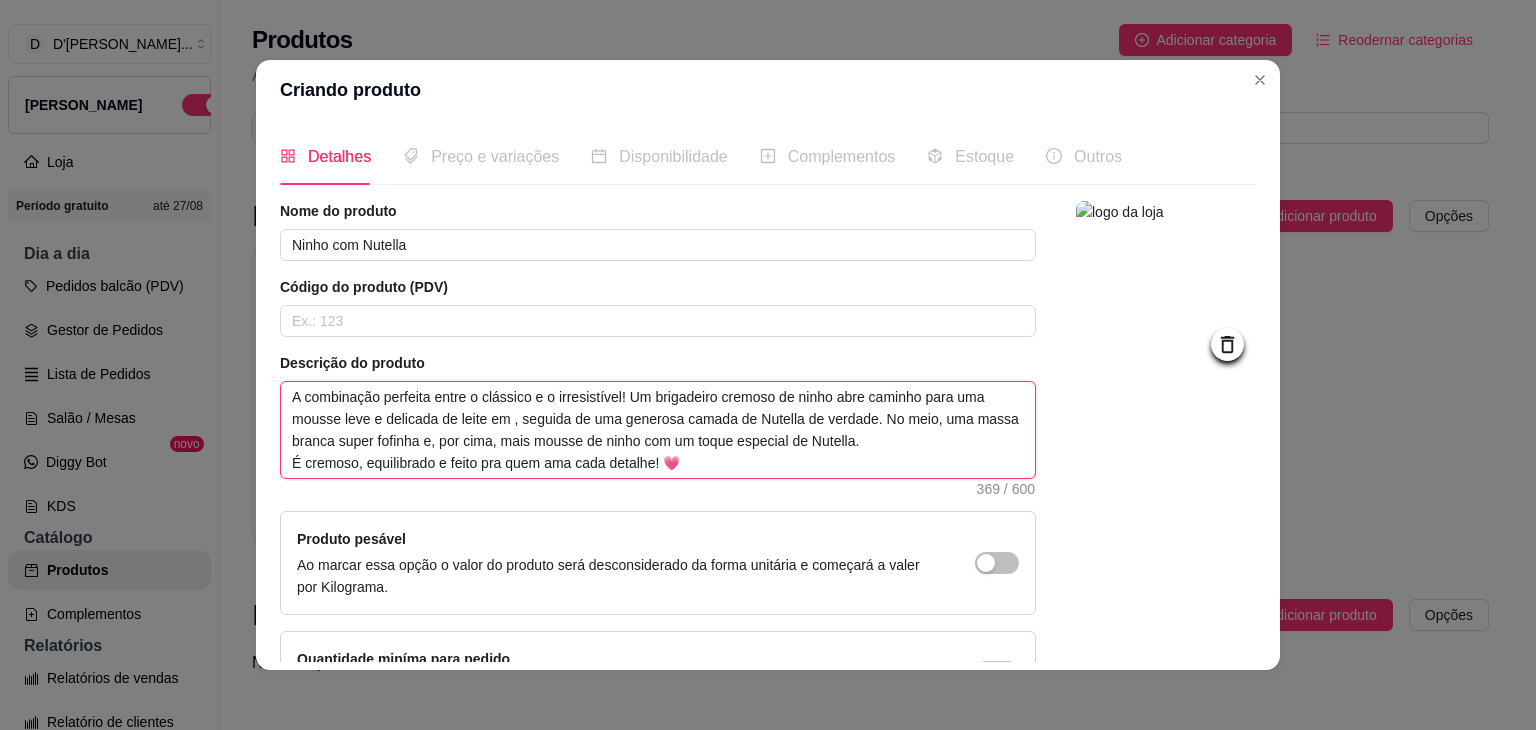 type on "A combinação perfeita entre o clássico e o irresistível! Um brigadeiro cremoso de ninho abre caminho para uma mousse leve e delicada de leite em, seguida de uma generosa camada de Nutella de verdade. No meio, uma massa branca super fofinha e, por cima, mais mousse de ninho com um toque especial de Nutella.
É cremoso, equilibrado e feito pra quem ama cada detalhe! 💗" 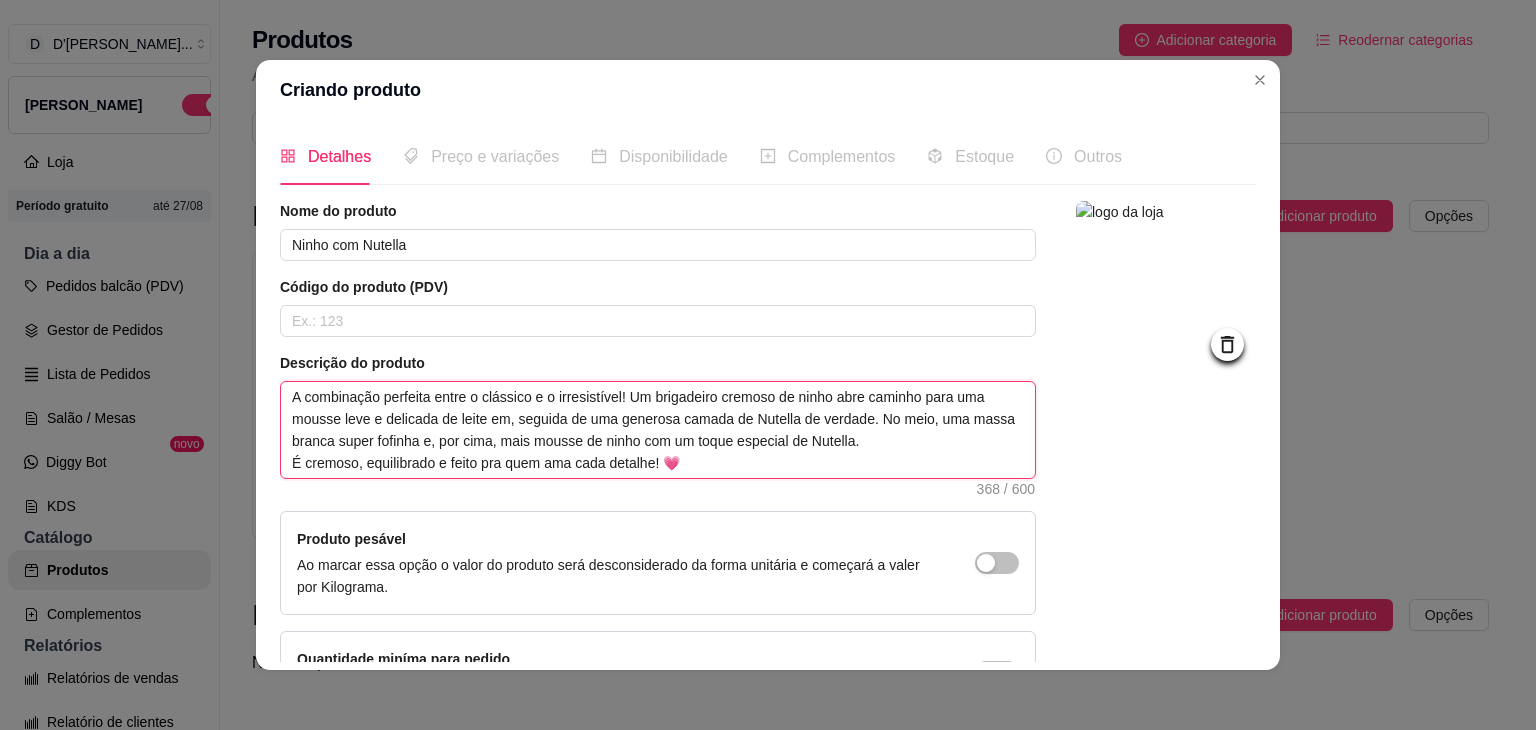 type 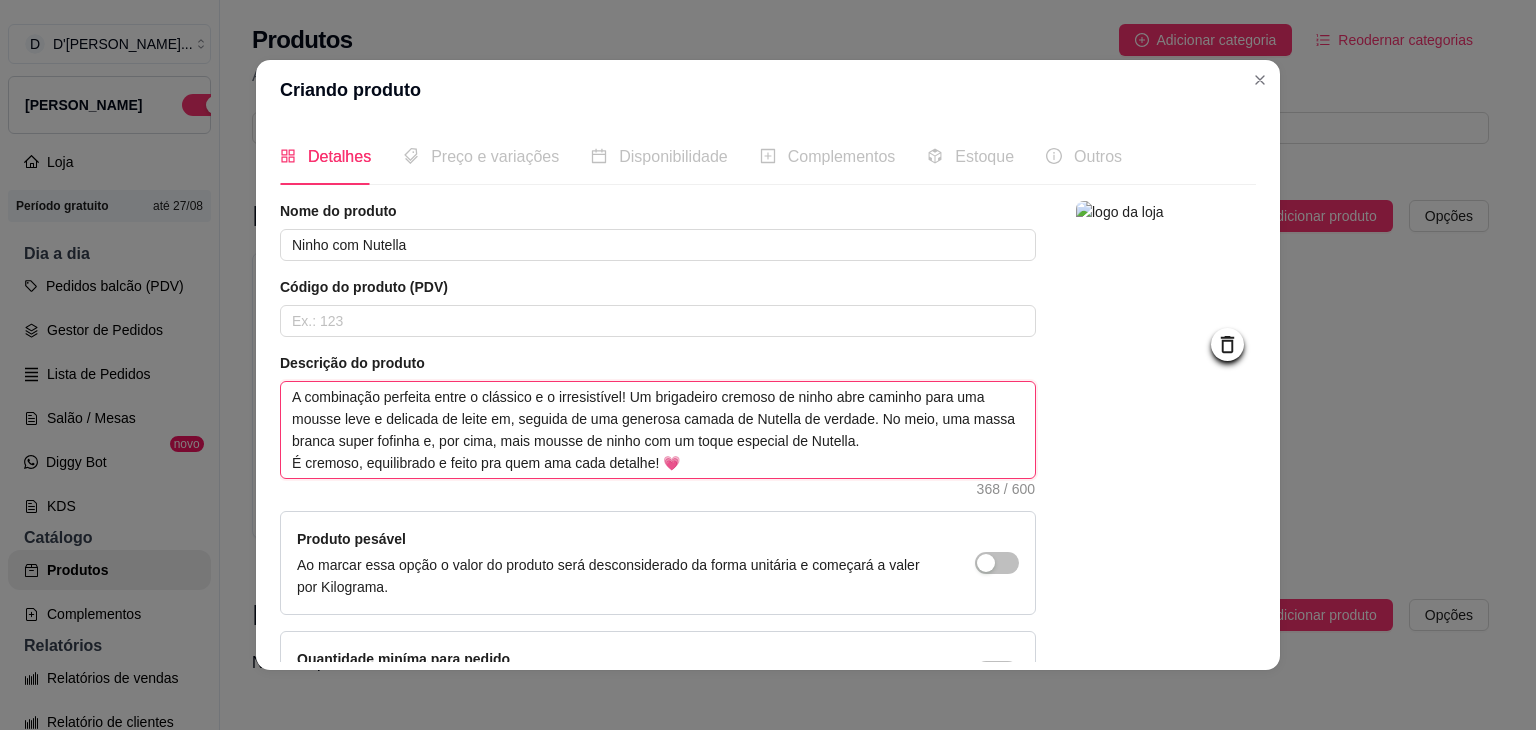 type on "A combinação perfeita entre o clássico e o irresistível! Um brigadeiro cremoso de ninho abre caminho para uma mousse leve e delicada de leite e, seguida de uma generosa camada de Nutella de verdade. No meio, uma massa branca super fofinha e, por cima, mais mousse de ninho com um toque especial de Nutella.
É cremoso, equilibrado e feito pra quem ama cada detalhe! 💗" 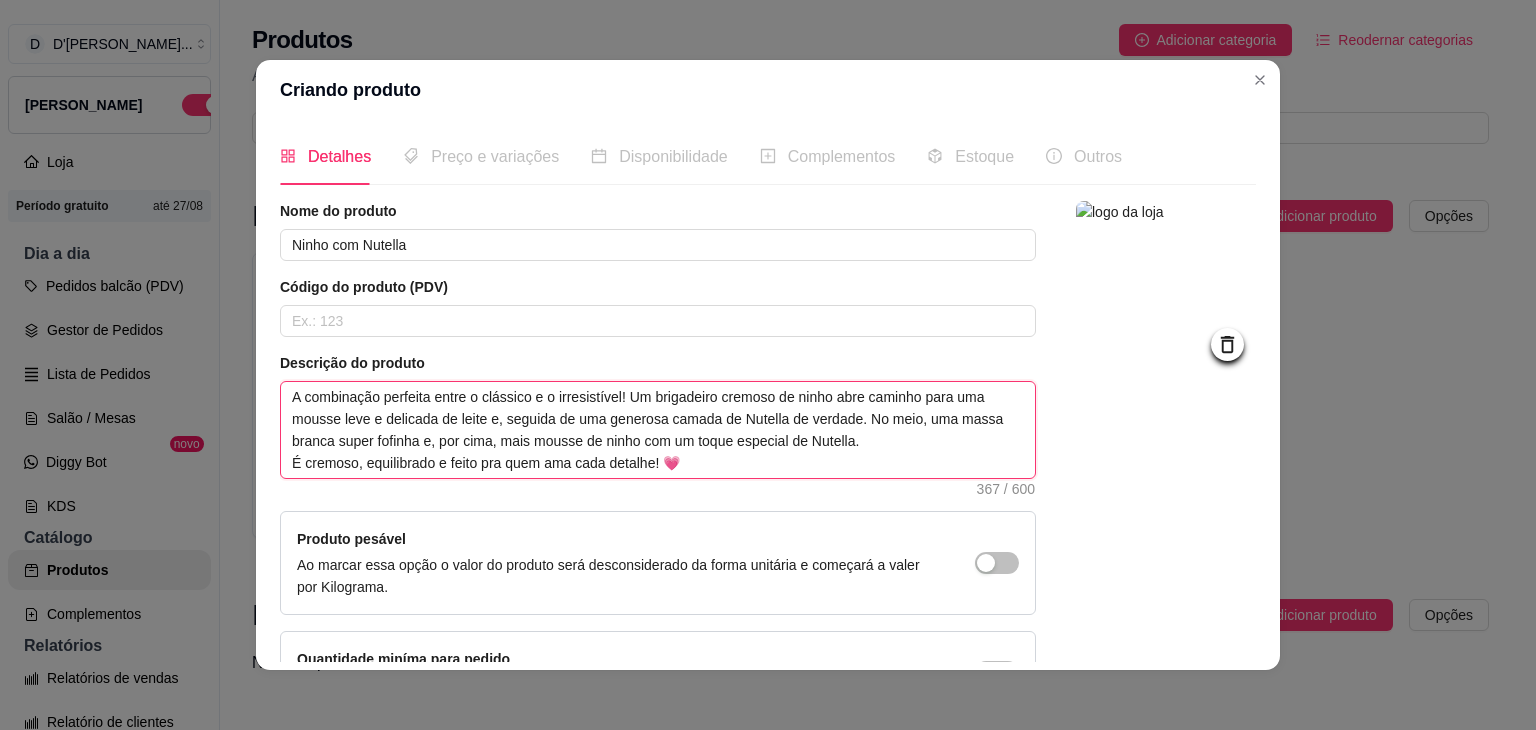 type 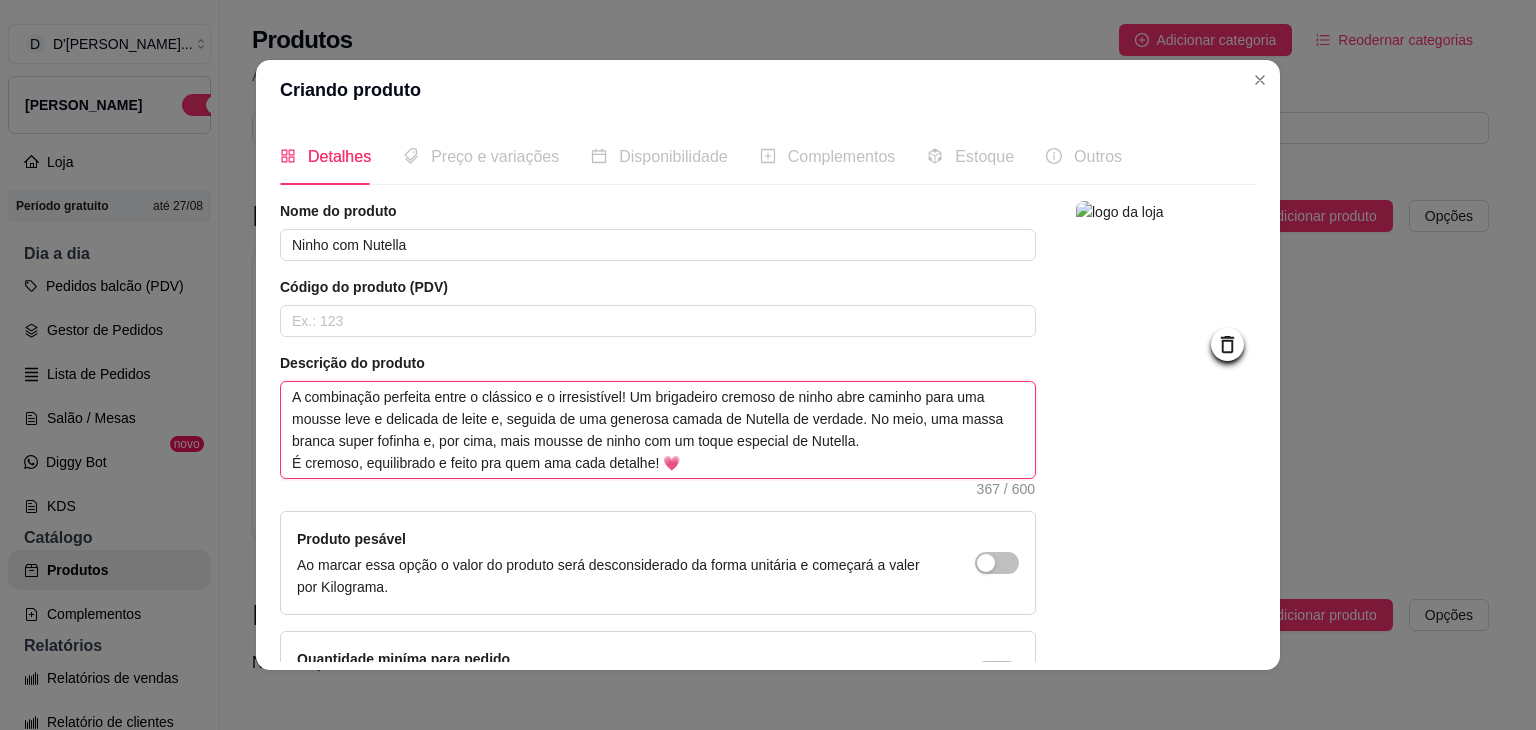 type on "A combinação perfeita entre o clássico e o irresistível! Um brigadeiro cremoso de ninho abre caminho para uma mousse leve e delicada de leite , seguida de uma generosa camada de Nutella de verdade. No meio, uma massa branca super fofinha e, por cima, mais mousse de ninho com um toque especial de Nutella.
É cremoso, equilibrado e feito pra quem ama cada detalhe! 💗" 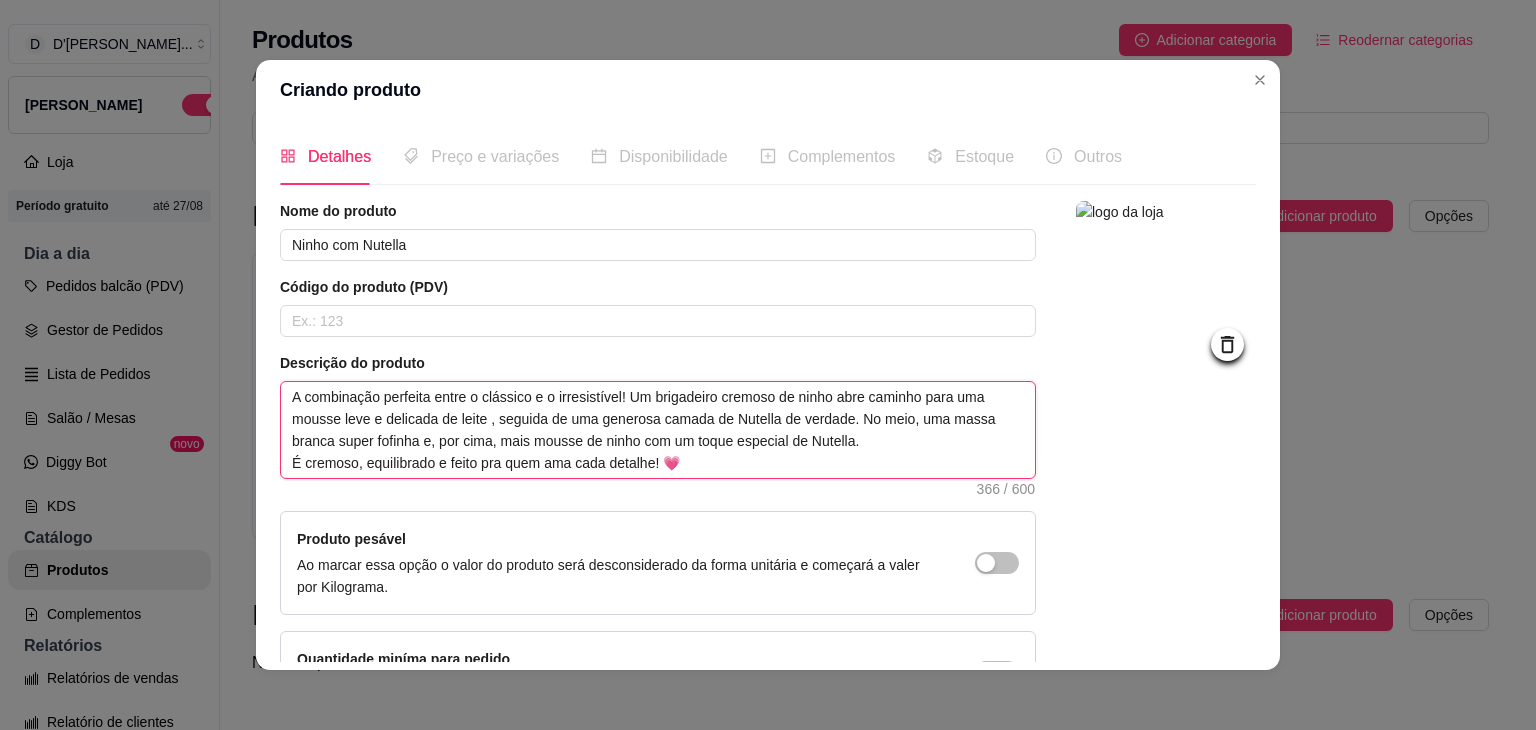 type 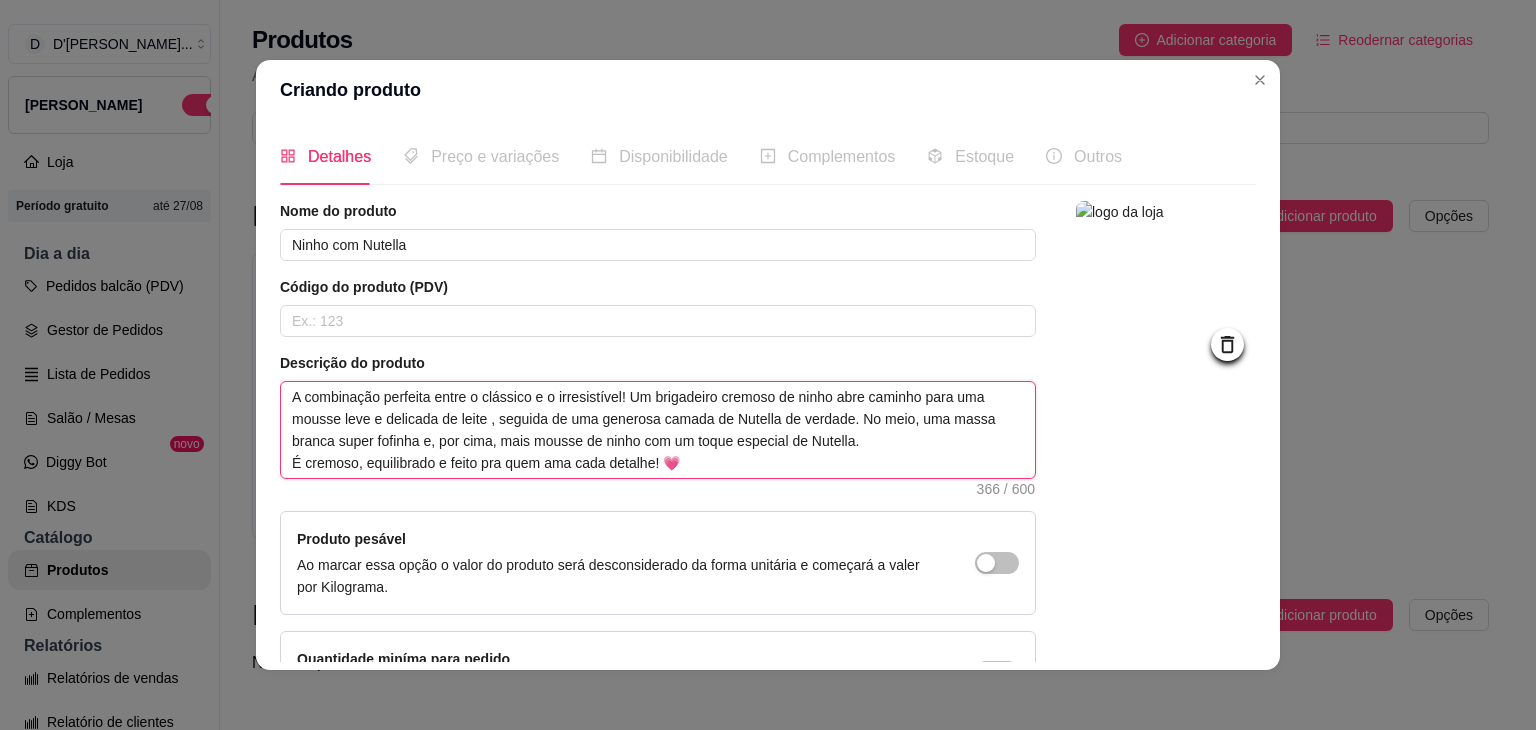 type on "A combinação perfeita entre o clássico e o irresistível! Um brigadeiro cremoso de ninho abre caminho para uma mousse leve e delicada de leite n, seguida de uma generosa camada de Nutella de verdade. No meio, uma massa branca super fofinha e, por cima, mais mousse de ninho com um toque especial de Nutella.
É cremoso, equilibrado e feito pra quem ama cada detalhe! 💗" 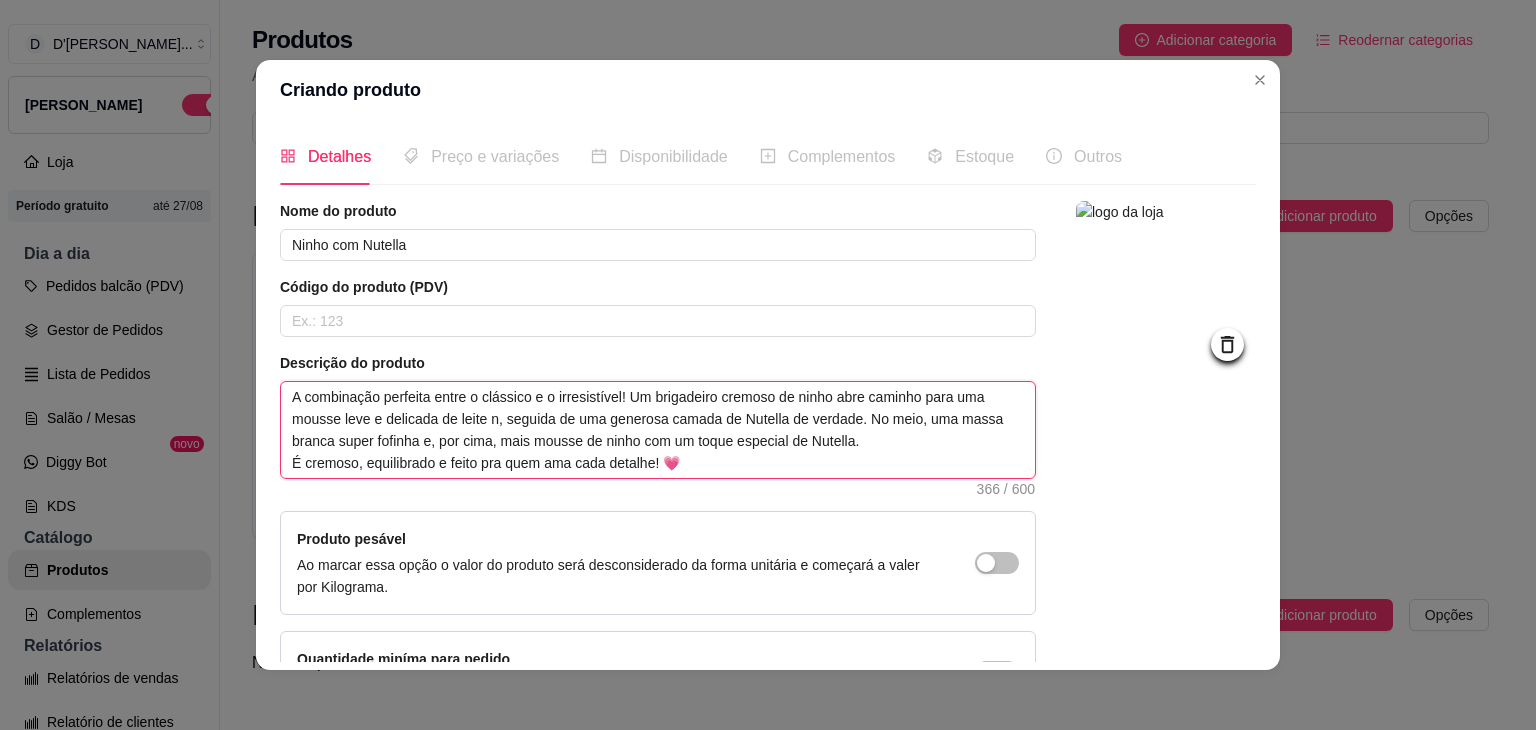 type 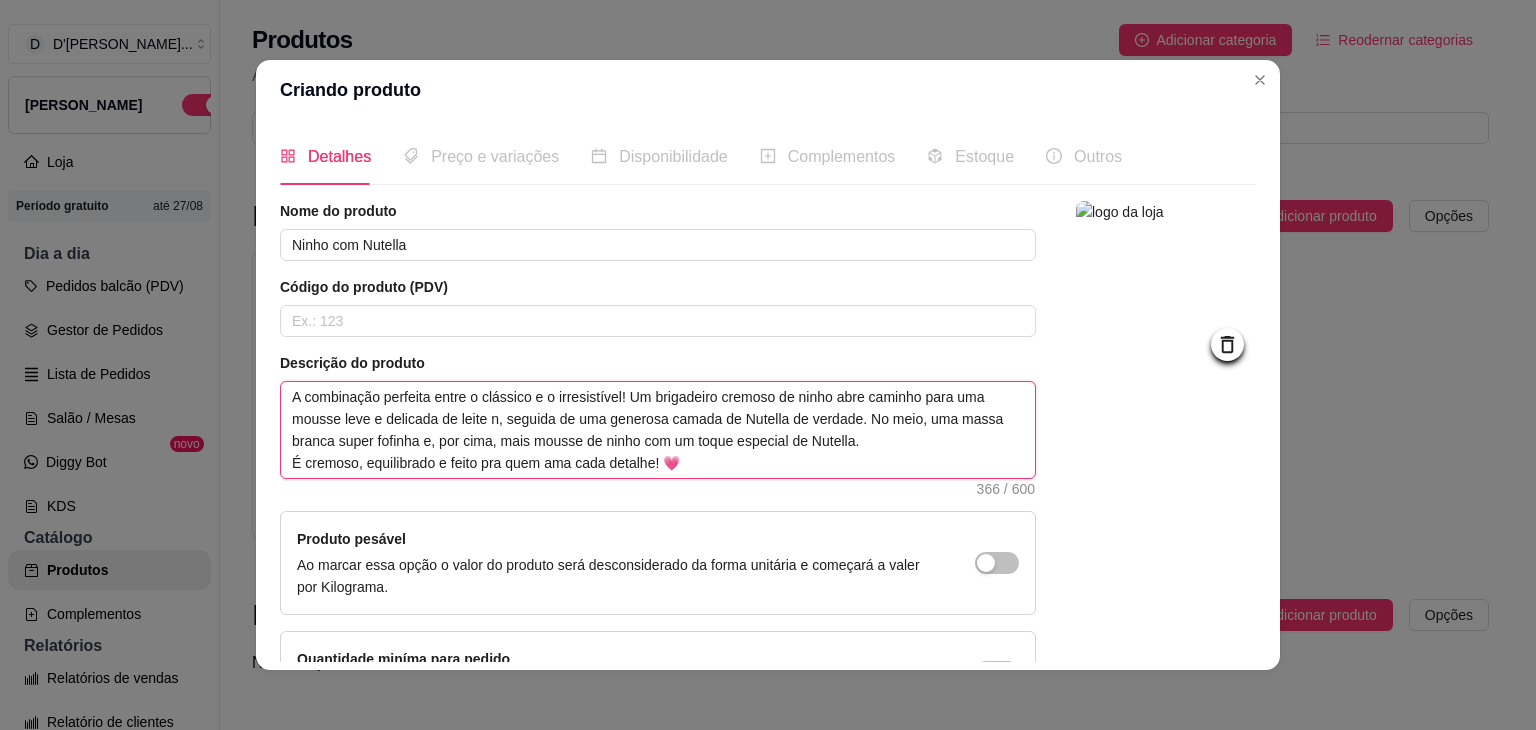 type on "A combinação perfeita entre o clássico e o irresistível! Um brigadeiro cremoso de ninho abre caminho para uma mousse leve e delicada de leite ni, seguida de uma generosa camada de Nutella de verdade. No meio, uma massa branca super fofinha e, por cima, mais mousse de ninho com um toque especial de Nutella.
É cremoso, equilibrado e feito pra quem ama cada detalhe! 💗" 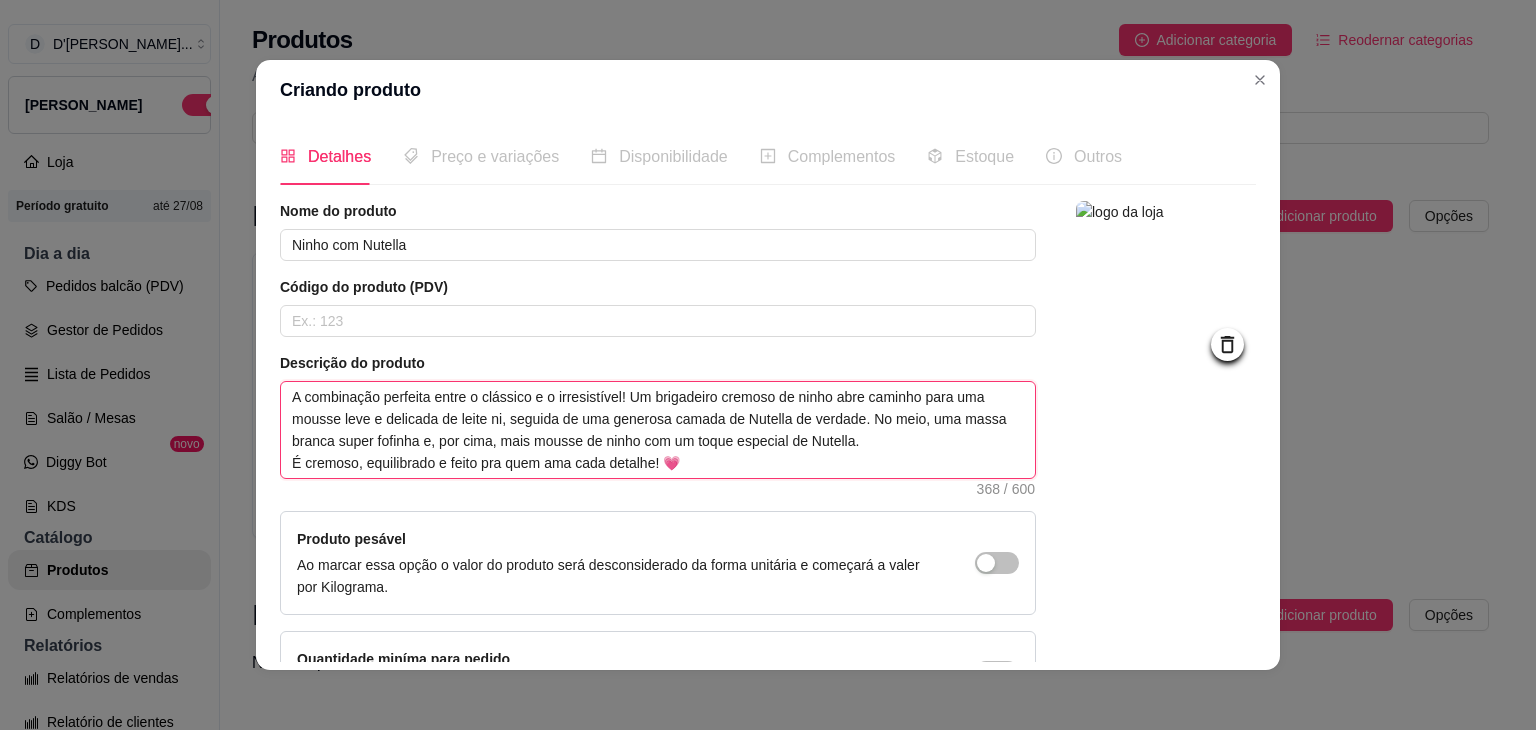 type 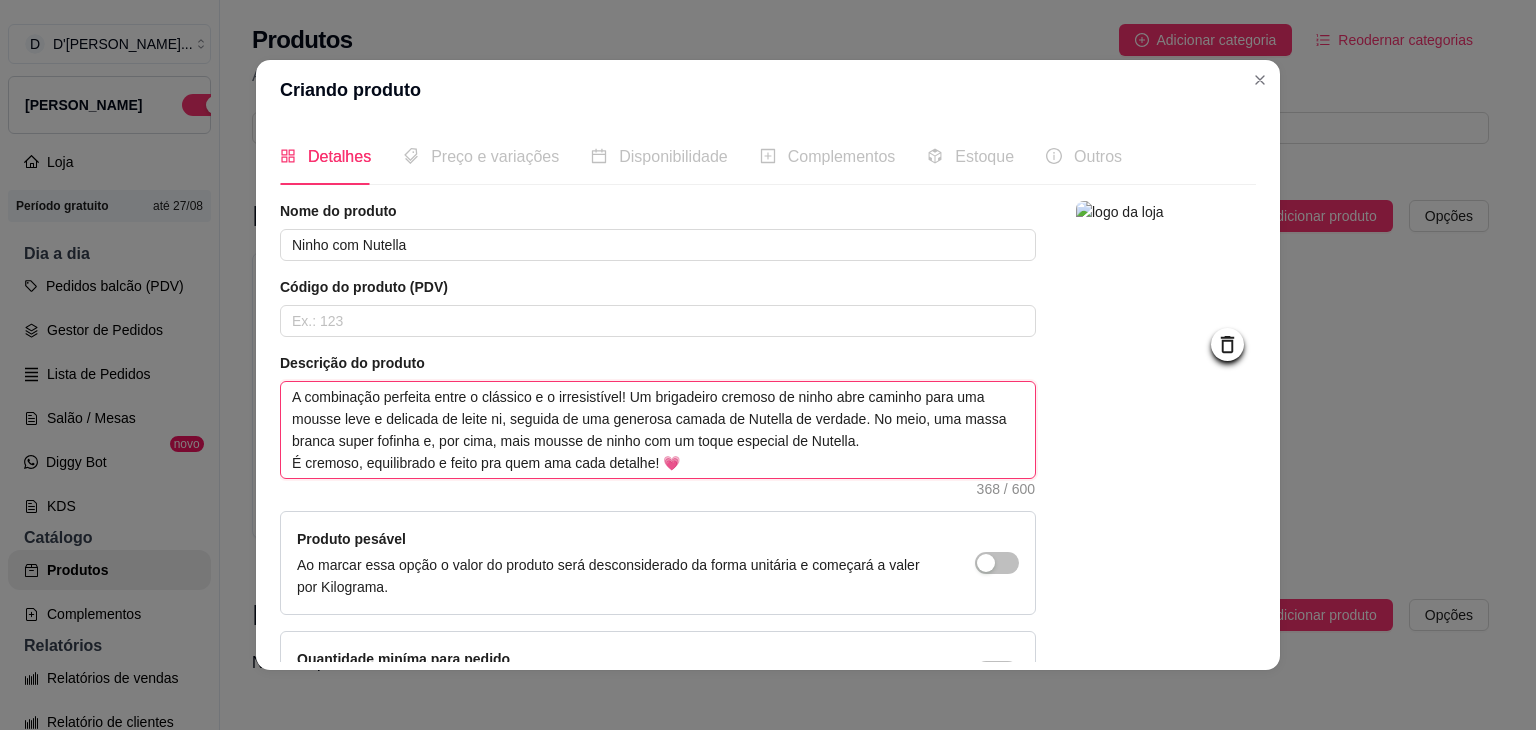 type on "A combinação perfeita entre o clássico e o irresistível! Um brigadeiro cremoso de ninho abre caminho para uma mousse leve e delicada de leite nin, seguida de uma generosa camada de Nutella de verdade. No meio, uma massa branca super fofinha e, por cima, mais mousse de ninho com um toque especial de Nutella.
É cremoso, equilibrado e feito pra quem ama cada detalhe! 💗" 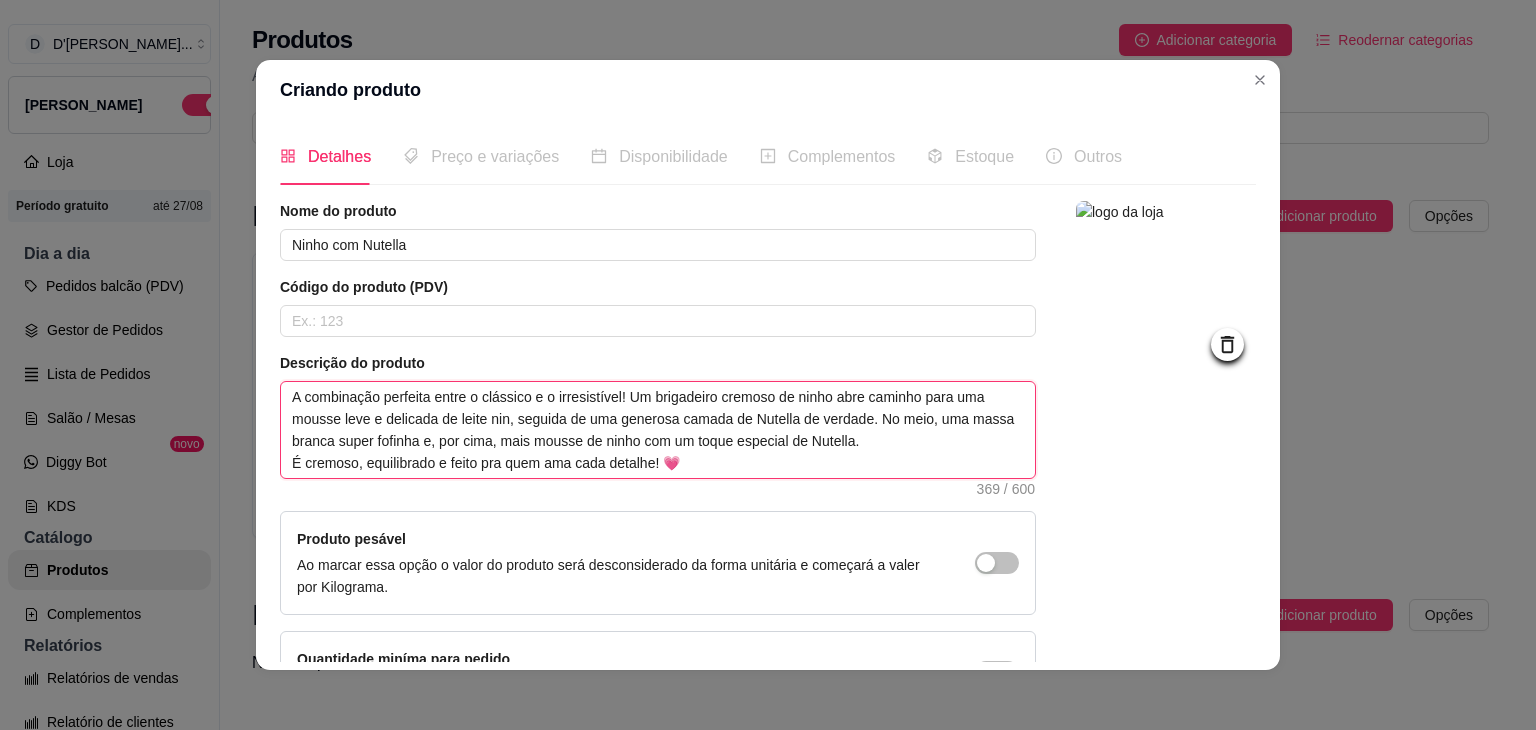 type 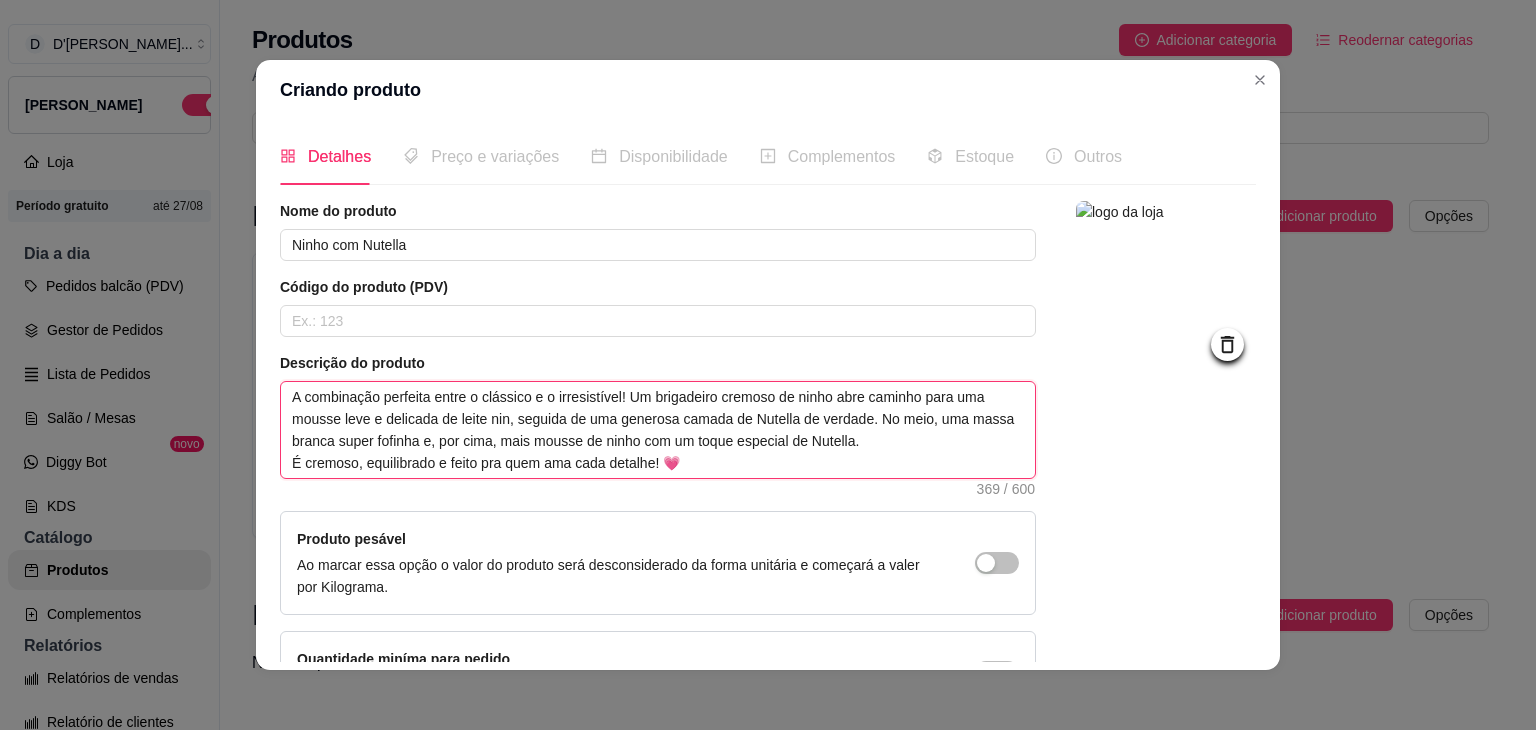 type on "A combinação perfeita entre o clássico e o irresistível! Um brigadeiro cremoso de ninho abre caminho para uma mousse leve e delicada de leite ninh, seguida de uma generosa camada de Nutella de verdade. No meio, uma massa branca super fofinha e, por cima, mais mousse de ninho com um toque especial de Nutella.
É cremoso, equilibrado e feito pra quem ama cada detalhe! 💗" 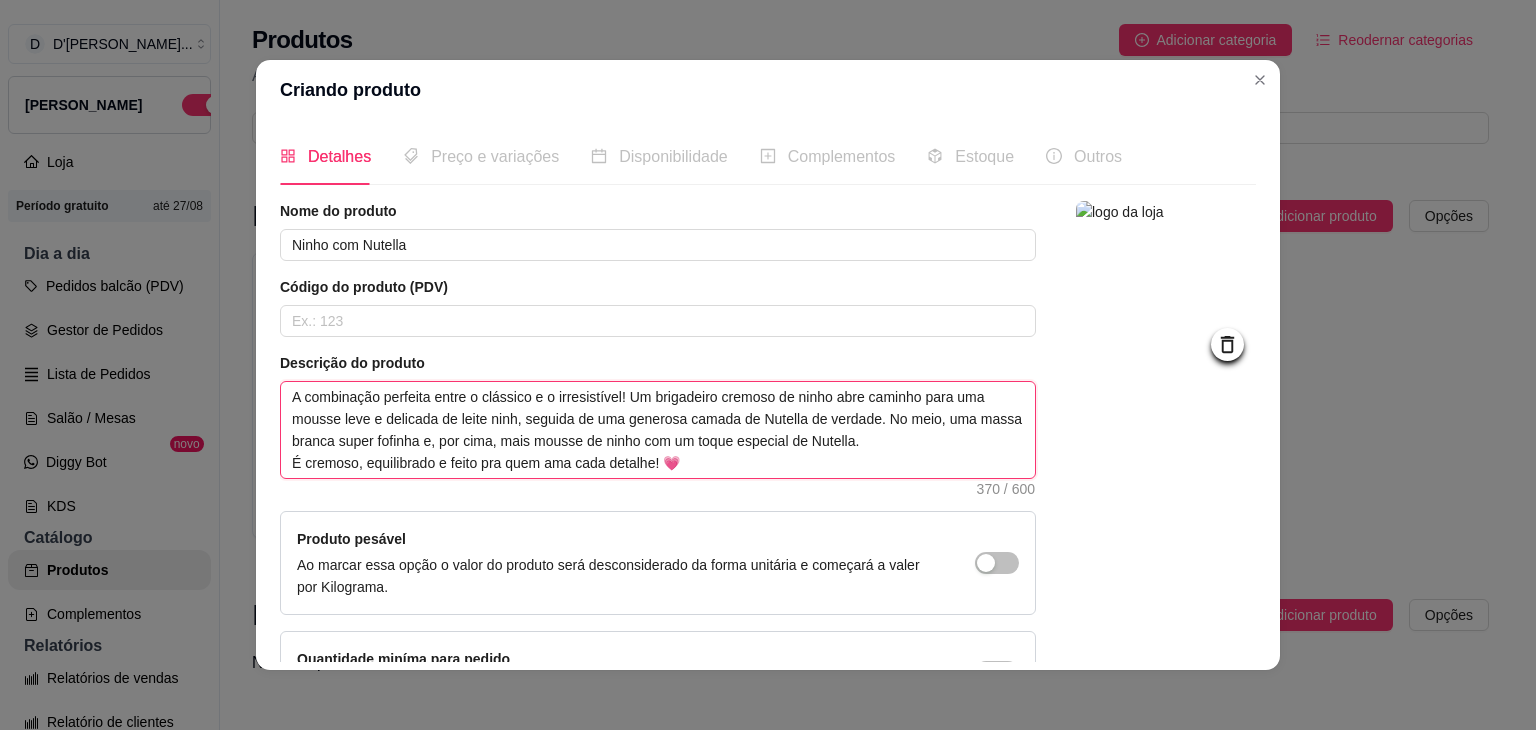 type 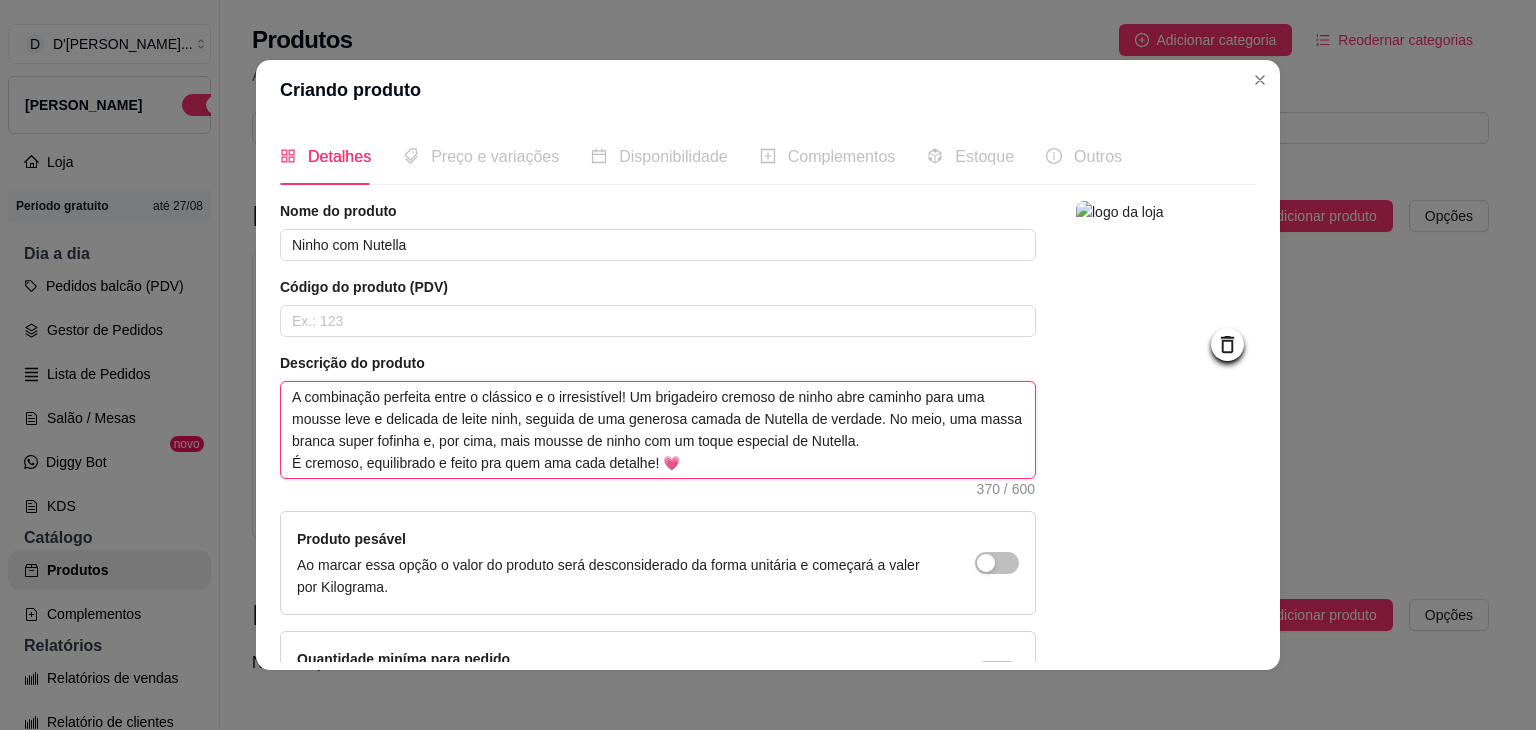 type on "A combinação perfeita entre o clássico e o irresistível! Um brigadeiro cremoso de ninho abre caminho para uma mousse leve e delicada de leite ninho, seguida de uma generosa camada de Nutella de verdade. No meio, uma massa branca super fofinha e, por cima, mais mousse de ninho com um toque especial de Nutella.
É cremoso, equilibrado e feito pra quem ama cada detalhe! 💗" 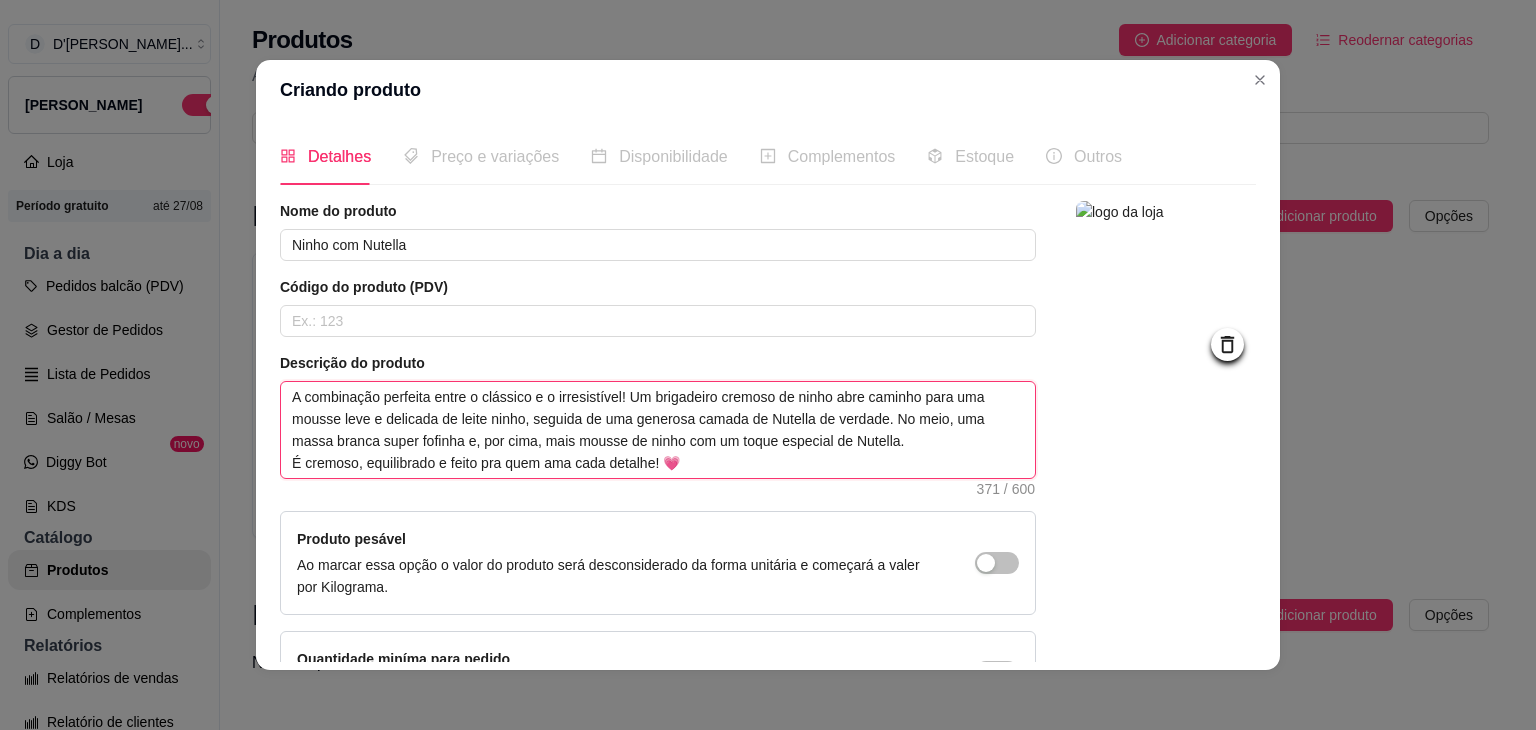 click on "A combinação perfeita entre o clássico e o irresistível! Um brigadeiro cremoso de ninho abre caminho para uma mousse leve e delicada de leite ninho, seguida de uma generosa camada de Nutella de verdade. No meio, uma massa branca super fofinha e, por cima, mais mousse de ninho com um toque especial de Nutella.
É cremoso, equilibrado e feito pra quem ama cada detalhe! 💗" at bounding box center (658, 430) 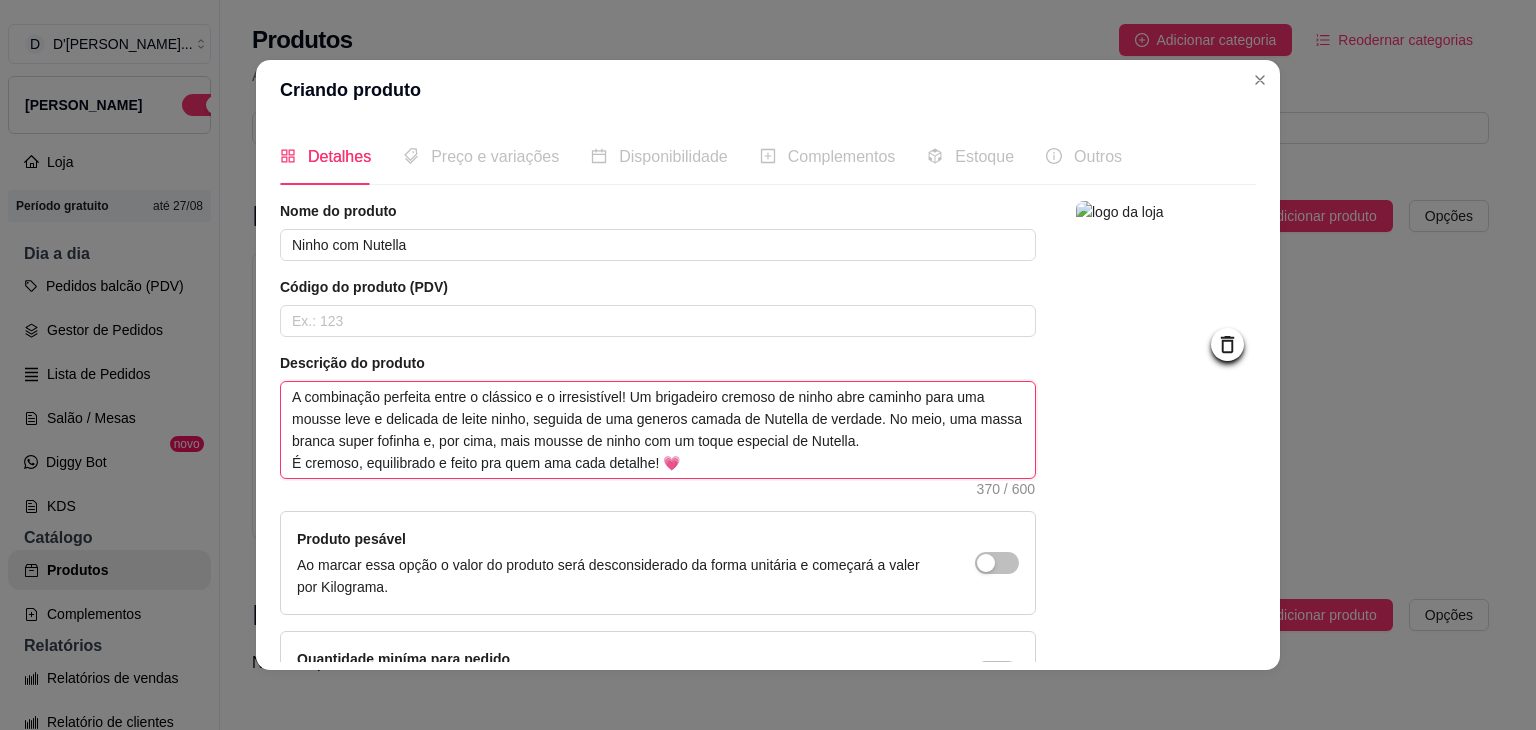 type 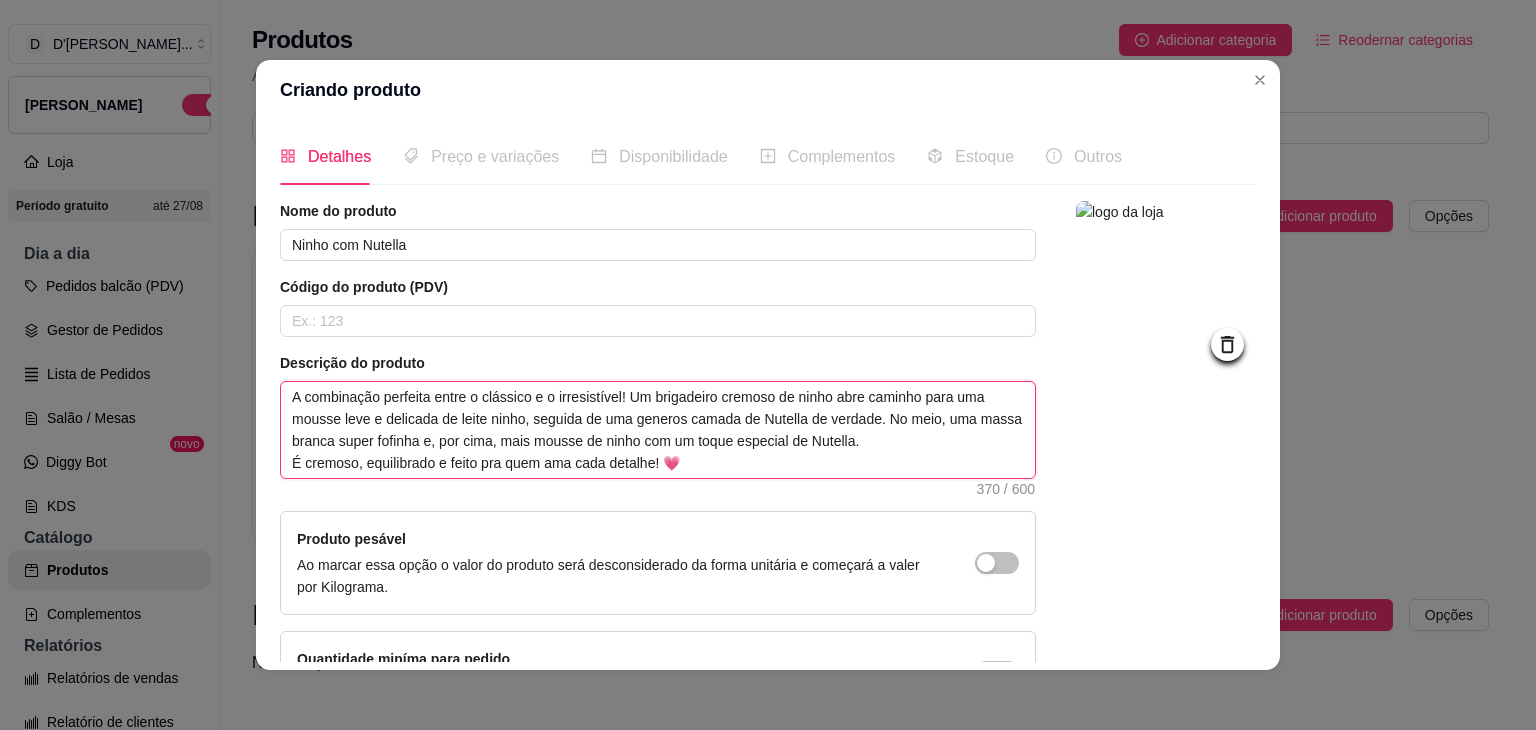 type on "A combinação perfeita entre o clássico e o irresistível! Um brigadeiro cremoso de ninho abre caminho para uma mousse leve e delicada de leite ninho, seguida de uma genero camada de Nutella de verdade. No meio, uma massa branca super fofinha e, por cima, mais mousse de ninho com um toque especial de Nutella.
É cremoso, equilibrado e feito pra quem ama cada detalhe! 💗" 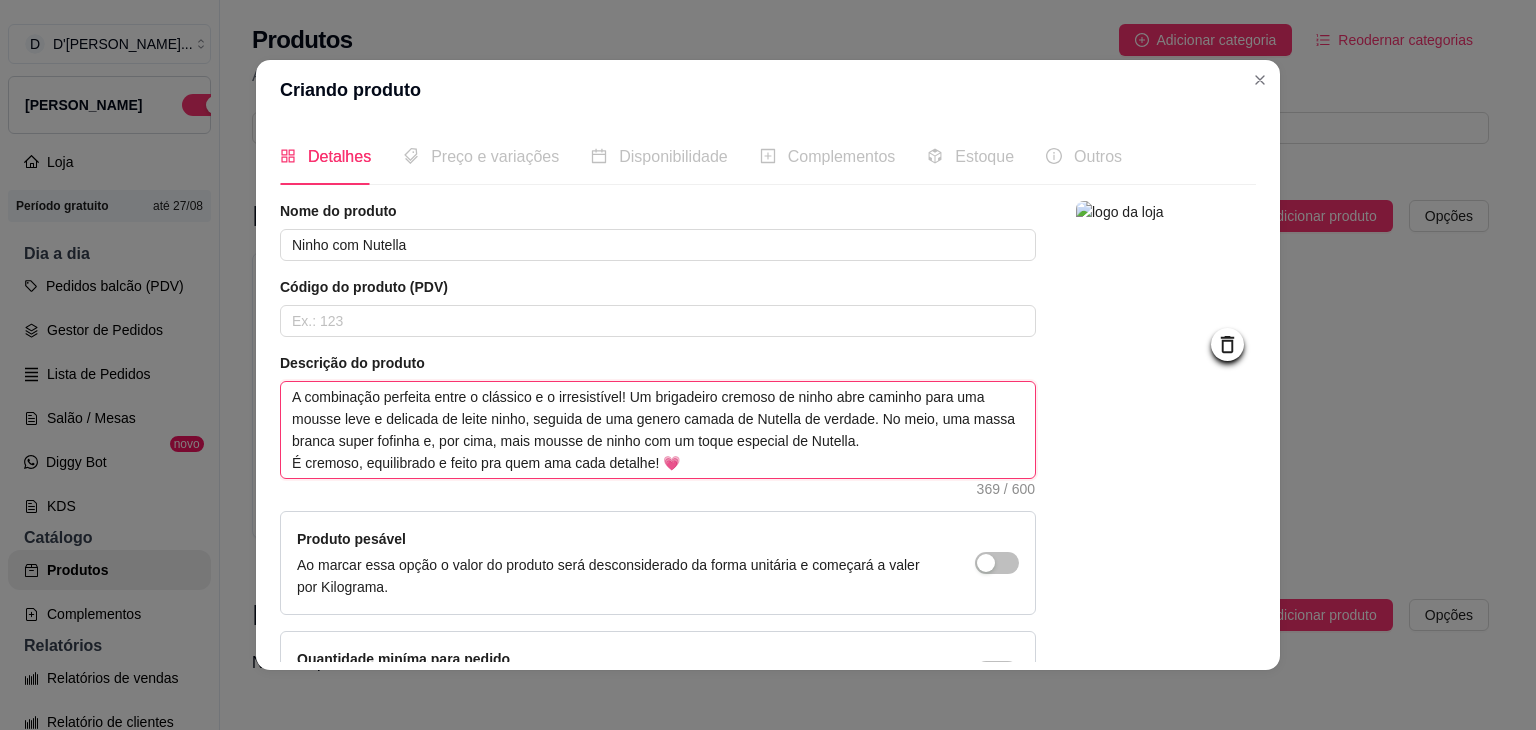 type 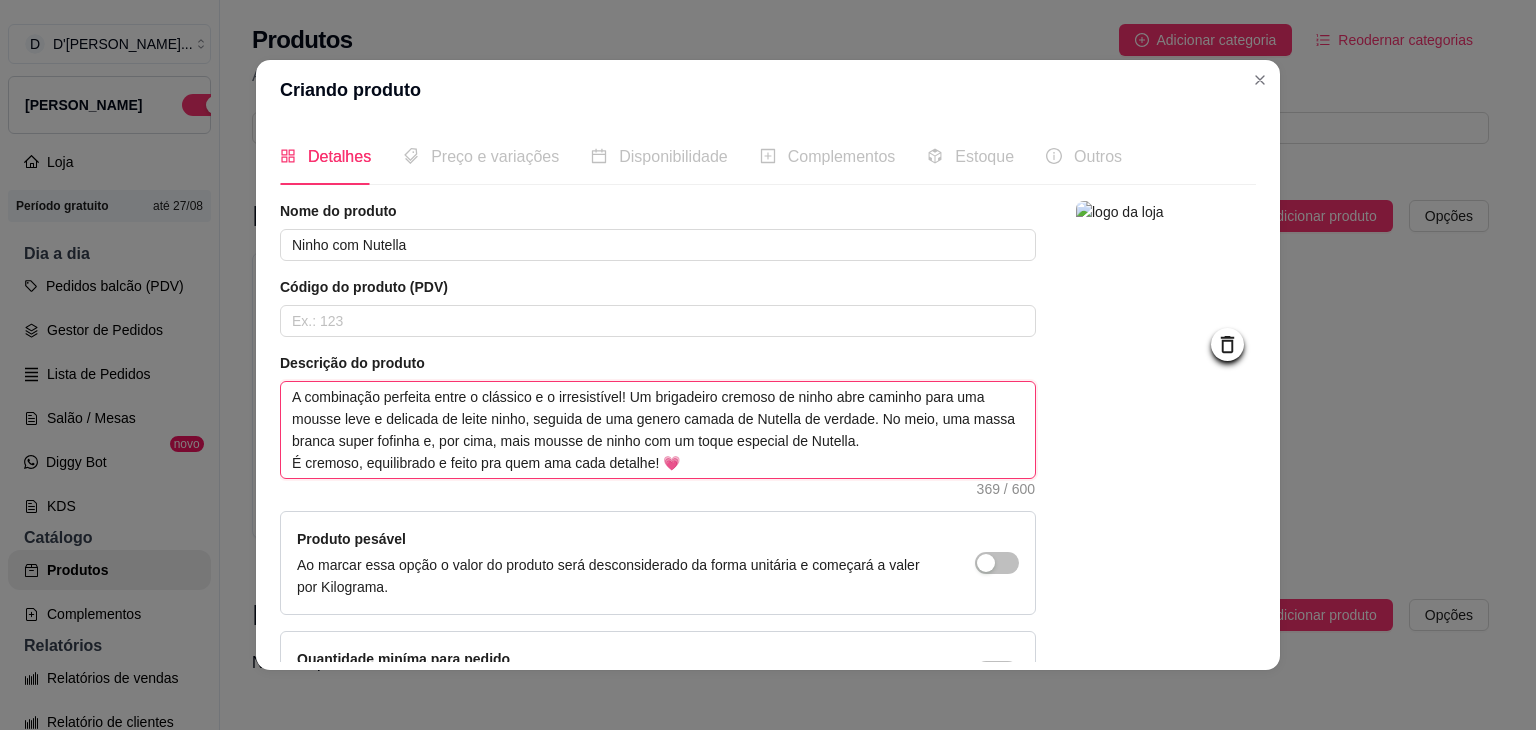 type on "A combinação perfeita entre o clássico e o irresistível! Um brigadeiro cremoso de ninho abre caminho para uma mousse leve e delicada de leite ninho, seguida de uma gener camada de Nutella de verdade. No meio, uma massa branca super fofinha e, por cima, mais mousse de ninho com um toque especial de Nutella.
É cremoso, equilibrado e feito pra quem ama cada detalhe! 💗" 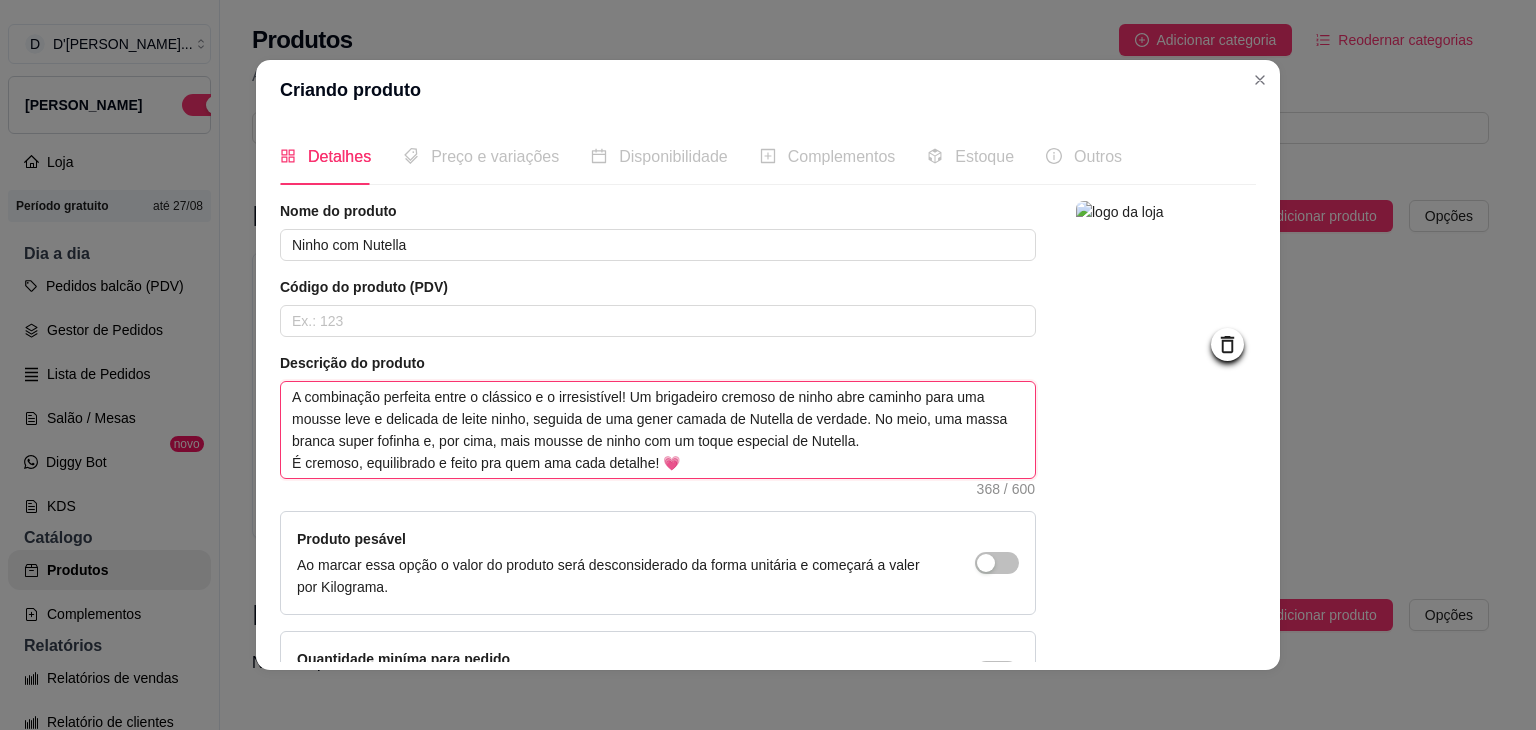 type 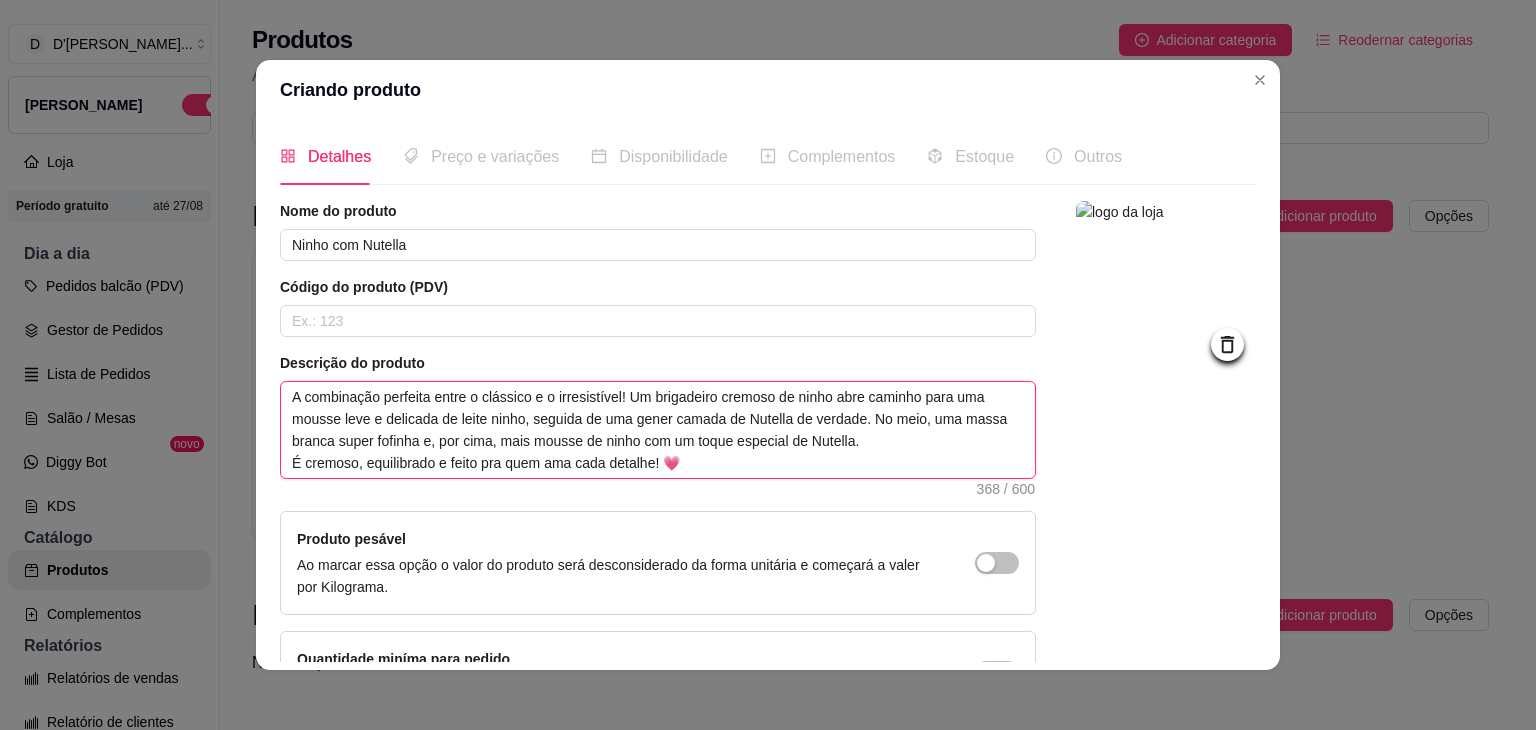 type on "A combinação perfeita entre o clássico e o irresistível! Um brigadeiro cremoso de ninho abre caminho para uma mousse leve e delicada de leite ninho, seguida de uma gene camada de Nutella de verdade. No meio, uma massa branca super fofinha e, por cima, mais mousse de ninho com um toque especial de Nutella.
É cremoso, equilibrado e feito pra quem ama cada detalhe! 💗" 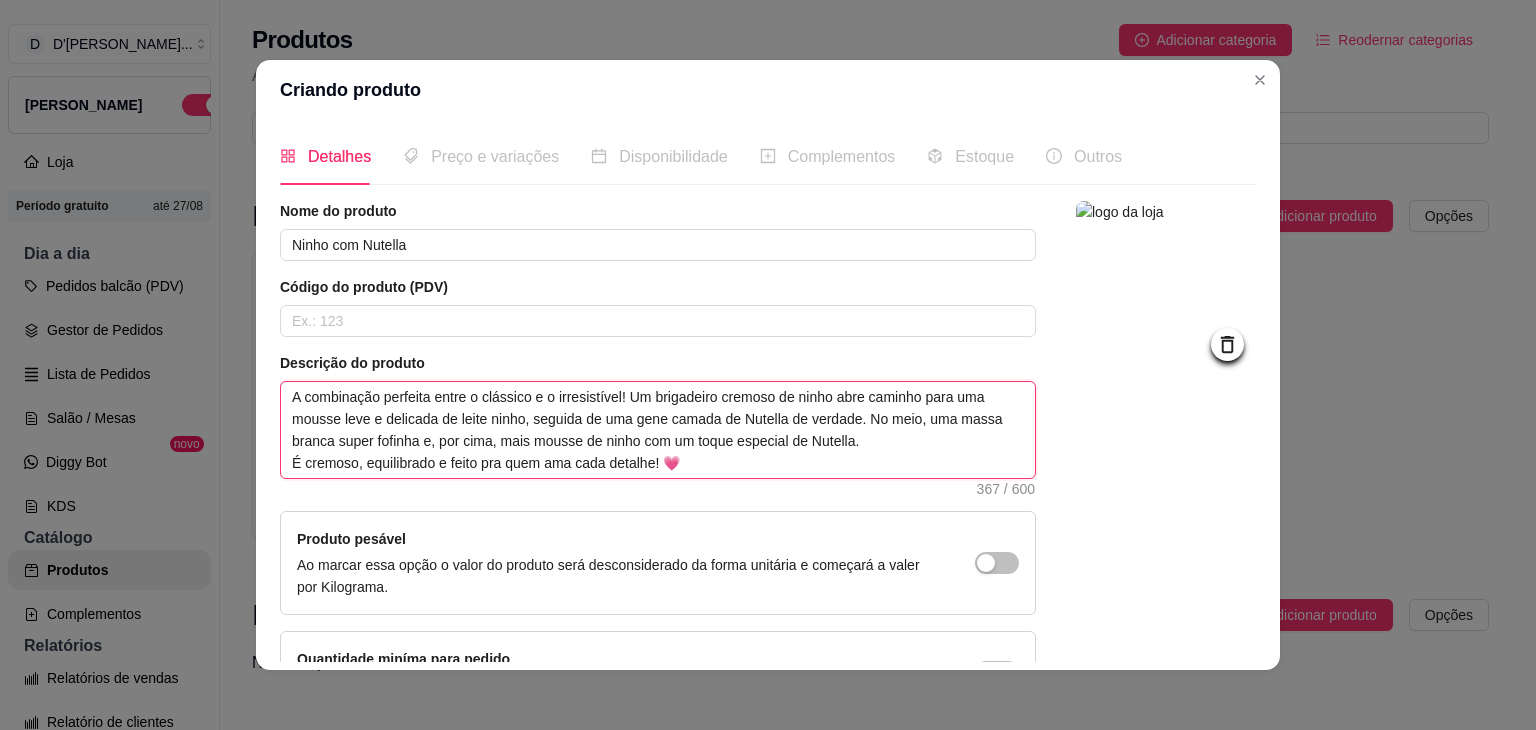 type 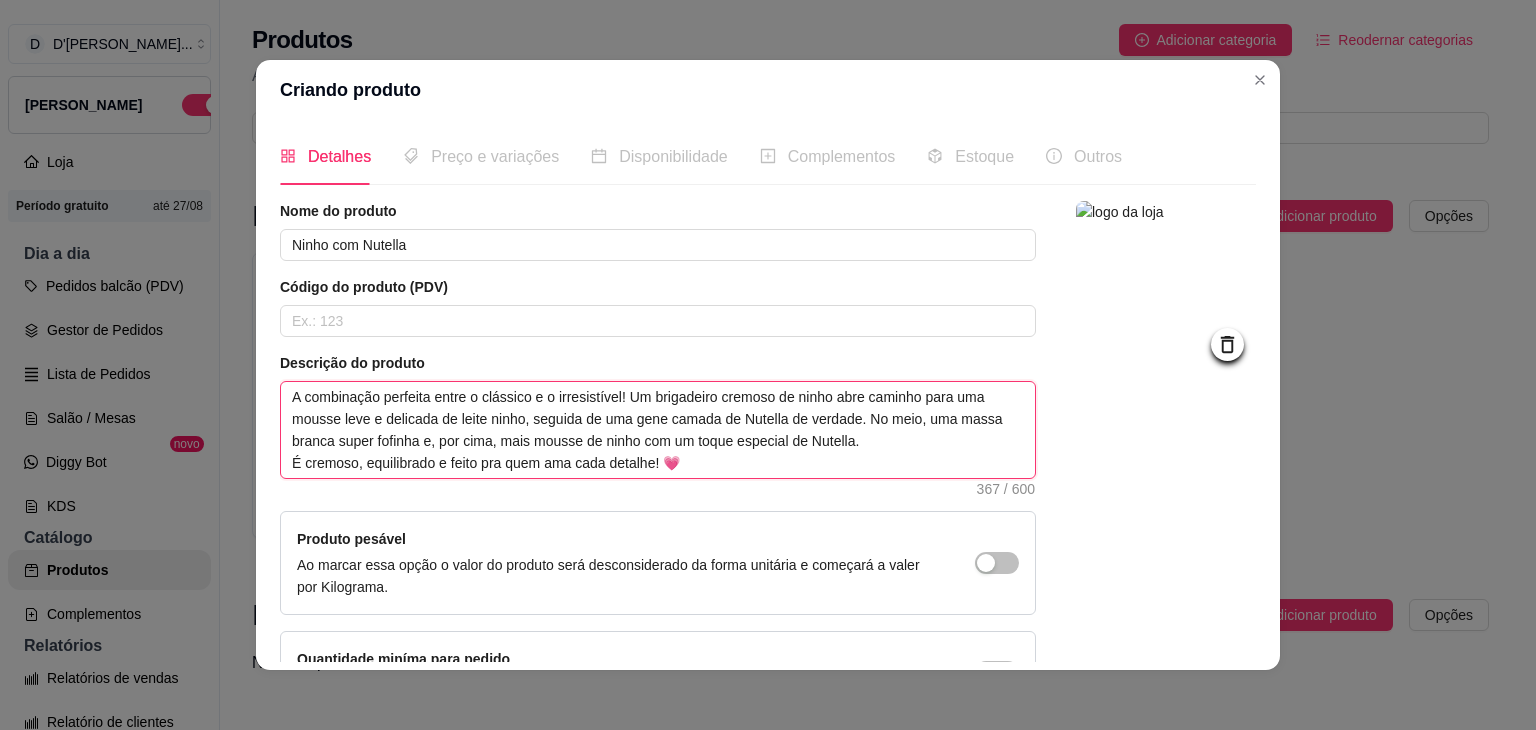 type on "A combinação perfeita entre o clássico e o irresistível! Um brigadeiro cremoso de ninho abre caminho para uma mousse leve e delicada de leite ninho, seguida de uma gen camada de Nutella de verdade. No meio, uma massa branca super fofinha e, por cima, mais mousse de ninho com um toque especial de Nutella.
É cremoso, equilibrado e feito pra quem ama cada detalhe! 💗" 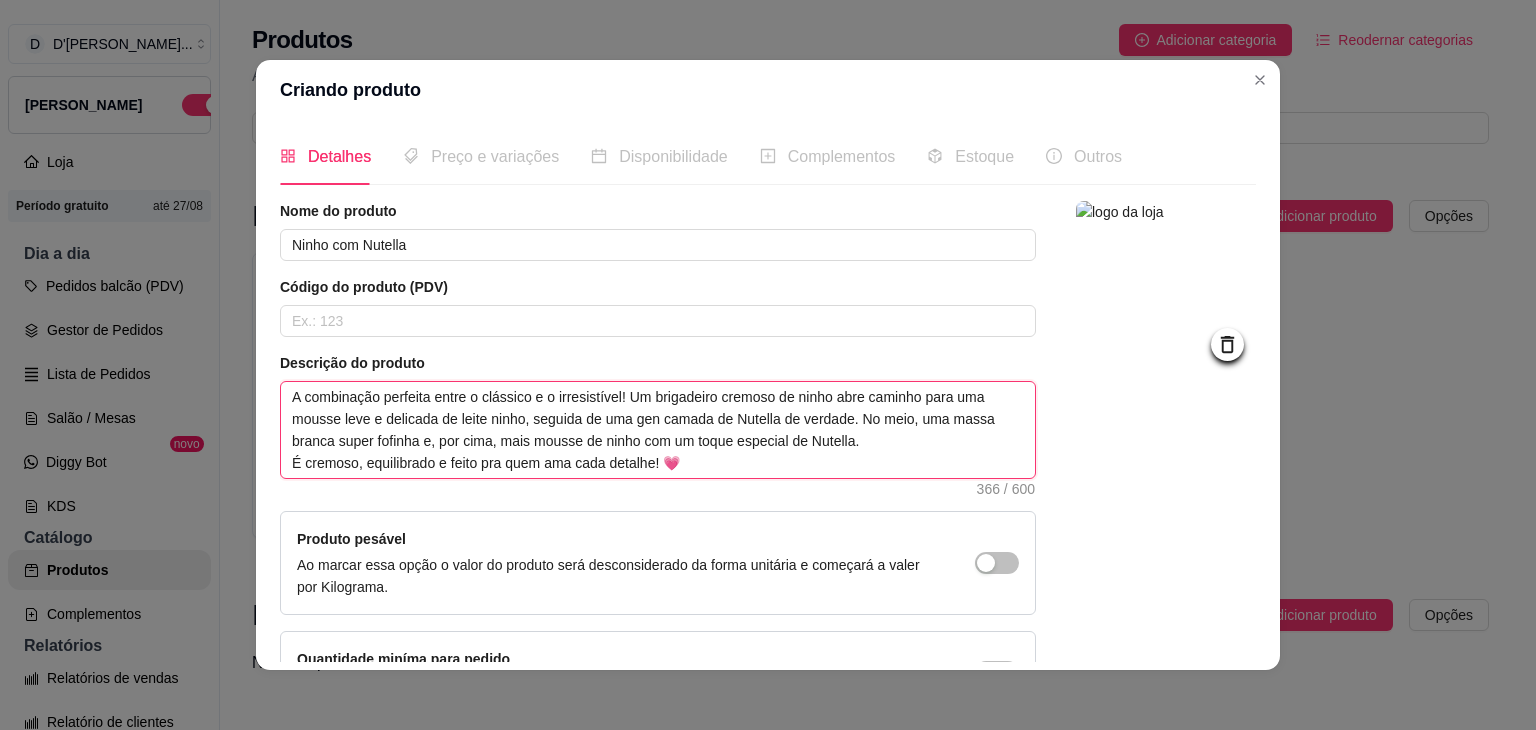 type 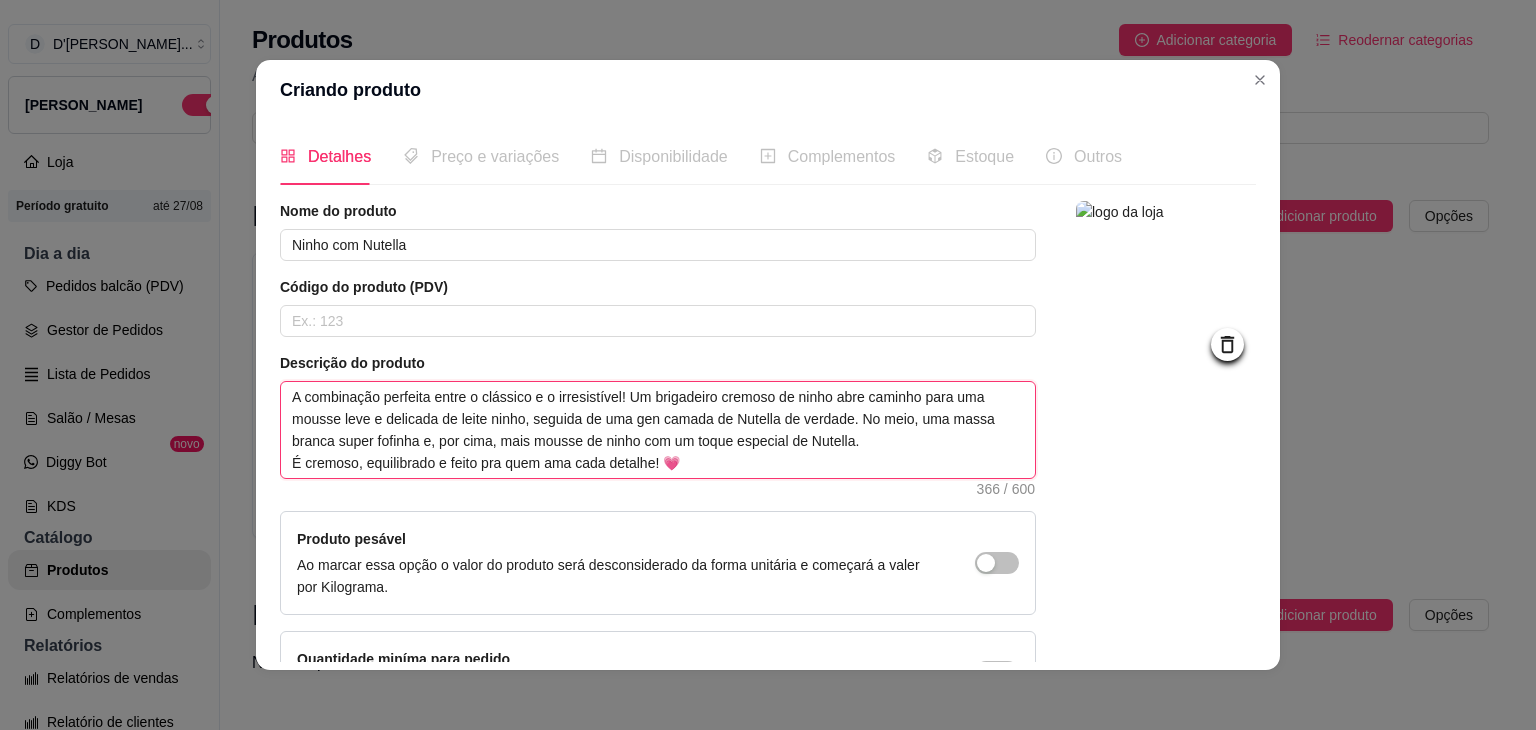 type on "A combinação perfeita entre o clássico e o irresistível! Um brigadeiro cremoso de ninho abre caminho para uma mousse leve e delicada de leite ninho, seguida de uma ge camada de Nutella de verdade. No meio, uma massa branca super fofinha e, por cima, mais mousse de ninho com um toque especial de Nutella.
É cremoso, equilibrado e feito pra quem ama cada detalhe! 💗" 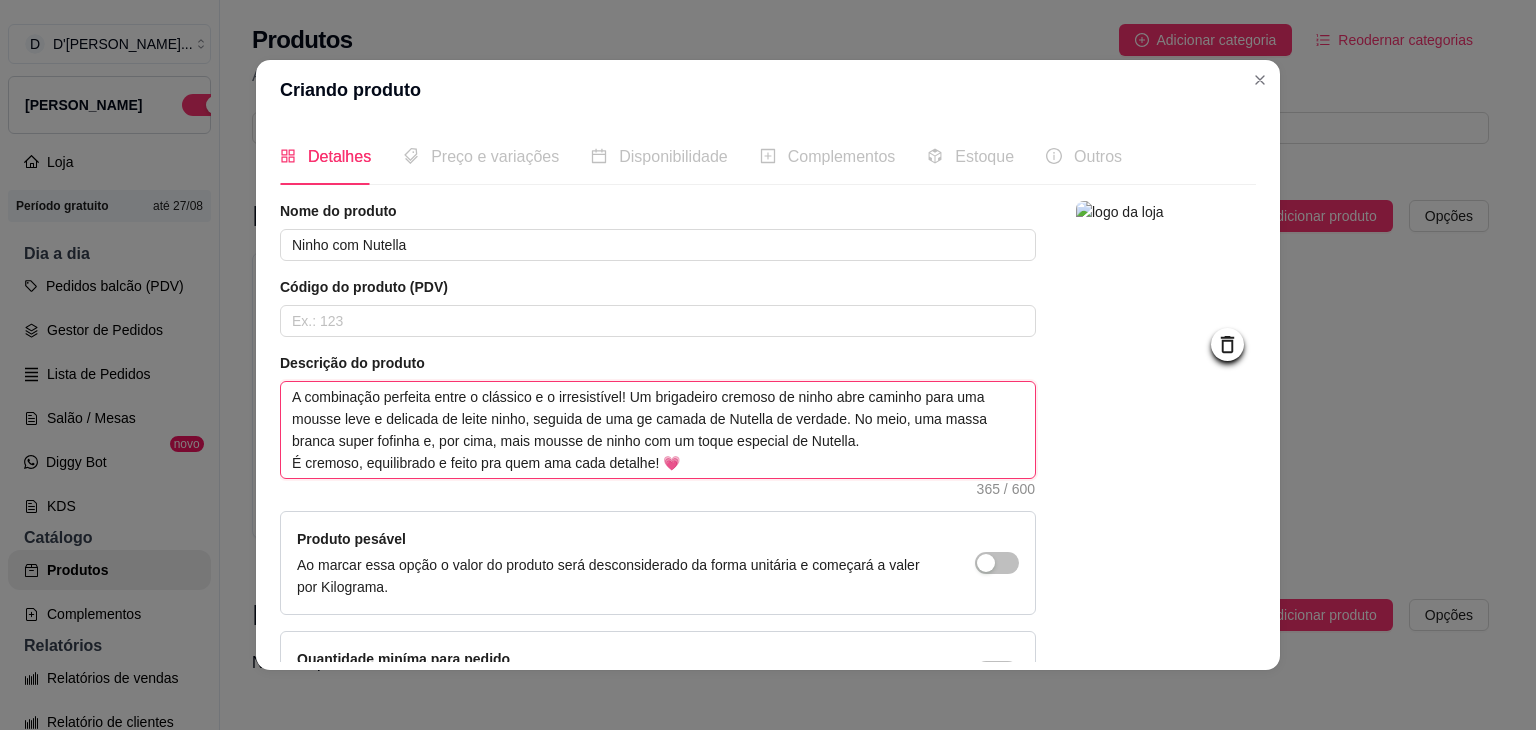 type 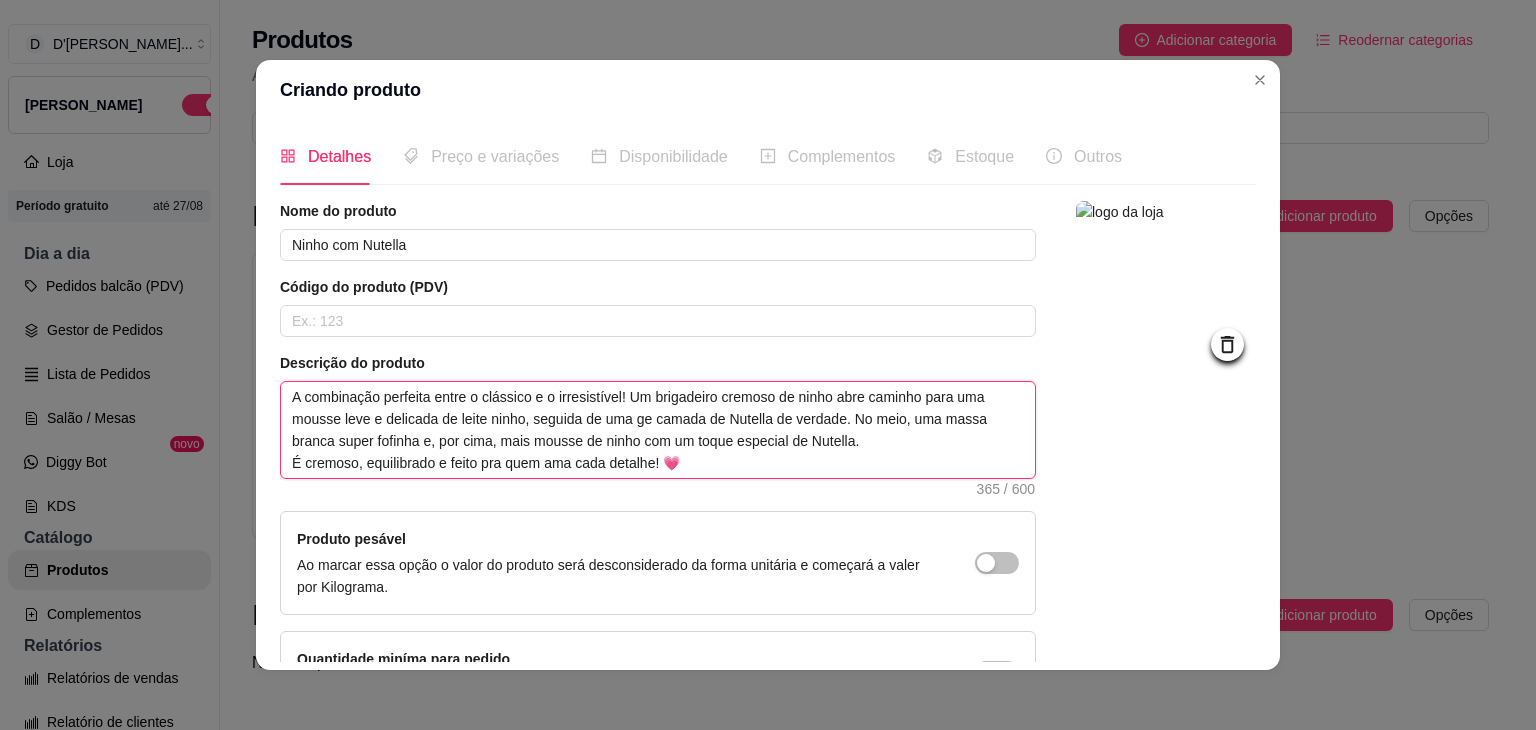 type on "A combinação perfeita entre o clássico e o irresistível! Um brigadeiro cremoso de ninho abre caminho para uma mousse leve e delicada de leite ninho, seguida de uma g camada de Nutella de verdade. No meio, uma massa branca super fofinha e, por cima, mais mousse de ninho com um toque especial de Nutella.
É cremoso, equilibrado e feito pra quem ama cada detalhe! 💗" 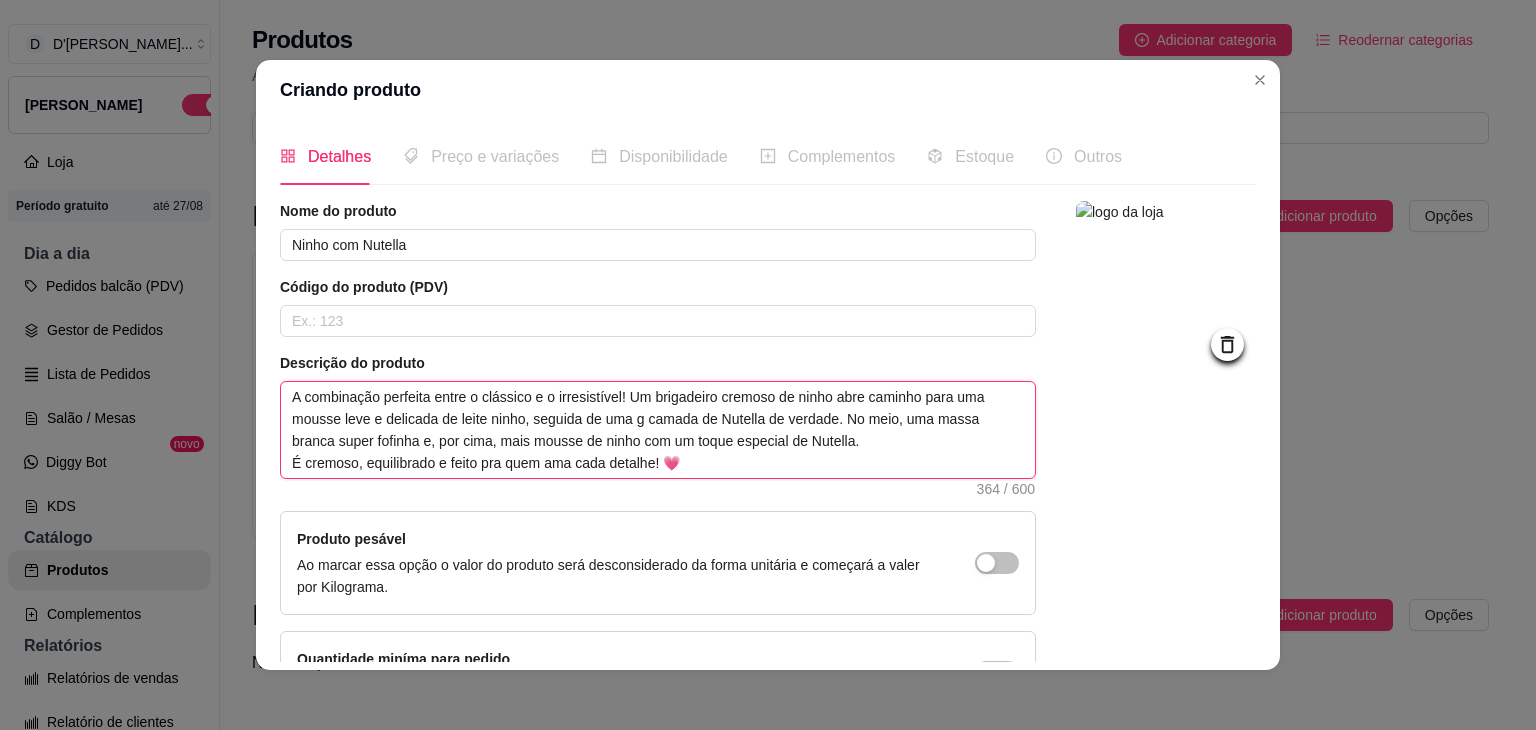 type 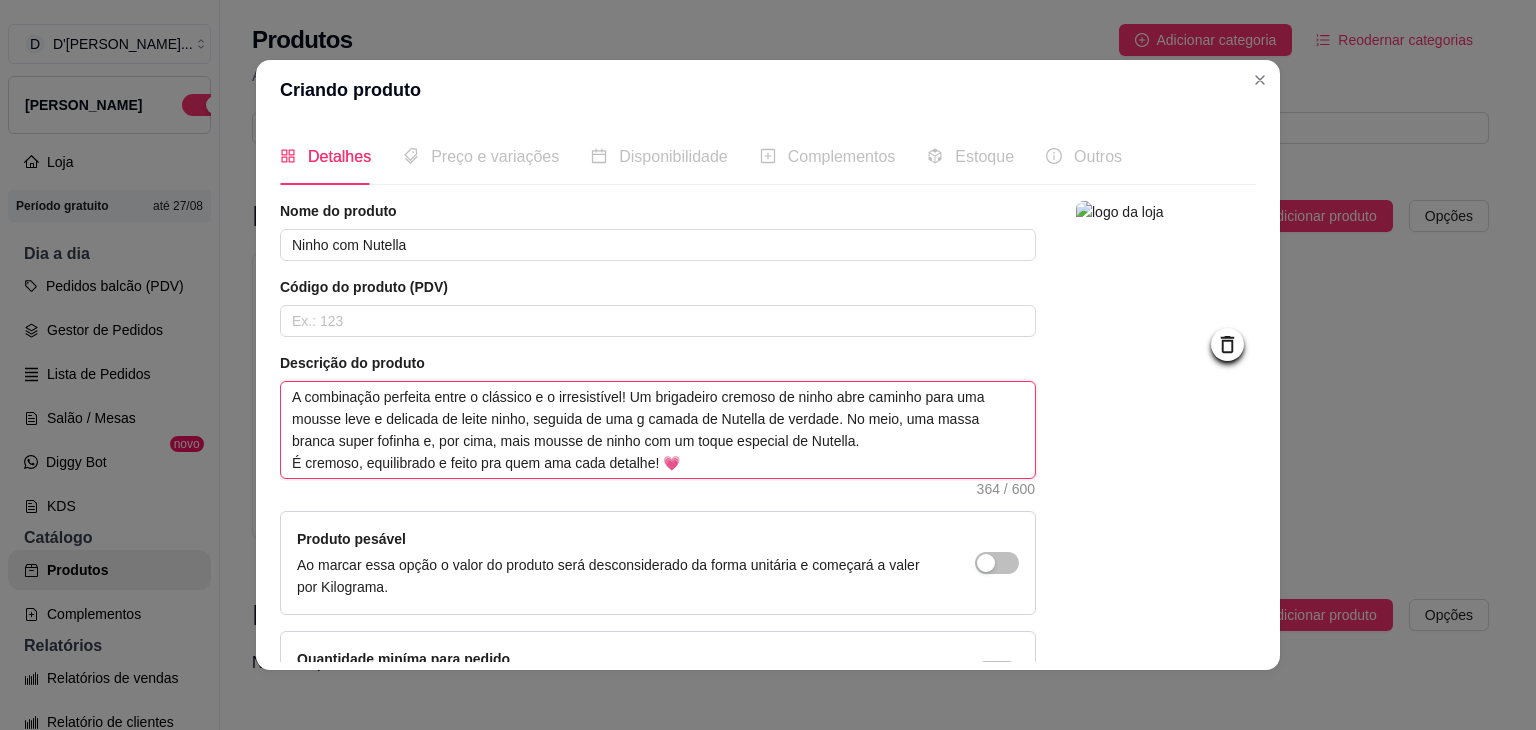 type on "A combinação perfeita entre o clássico e o irresistível! Um brigadeiro cremoso de ninho abre caminho para uma mousse leve e delicada de leite ninho, seguida de uma  camada de Nutella de verdade. No meio, uma massa branca super fofinha e, por cima, mais mousse de ninho com um toque especial de Nutella.
É cremoso, equilibrado e feito pra quem ama cada detalhe! 💗" 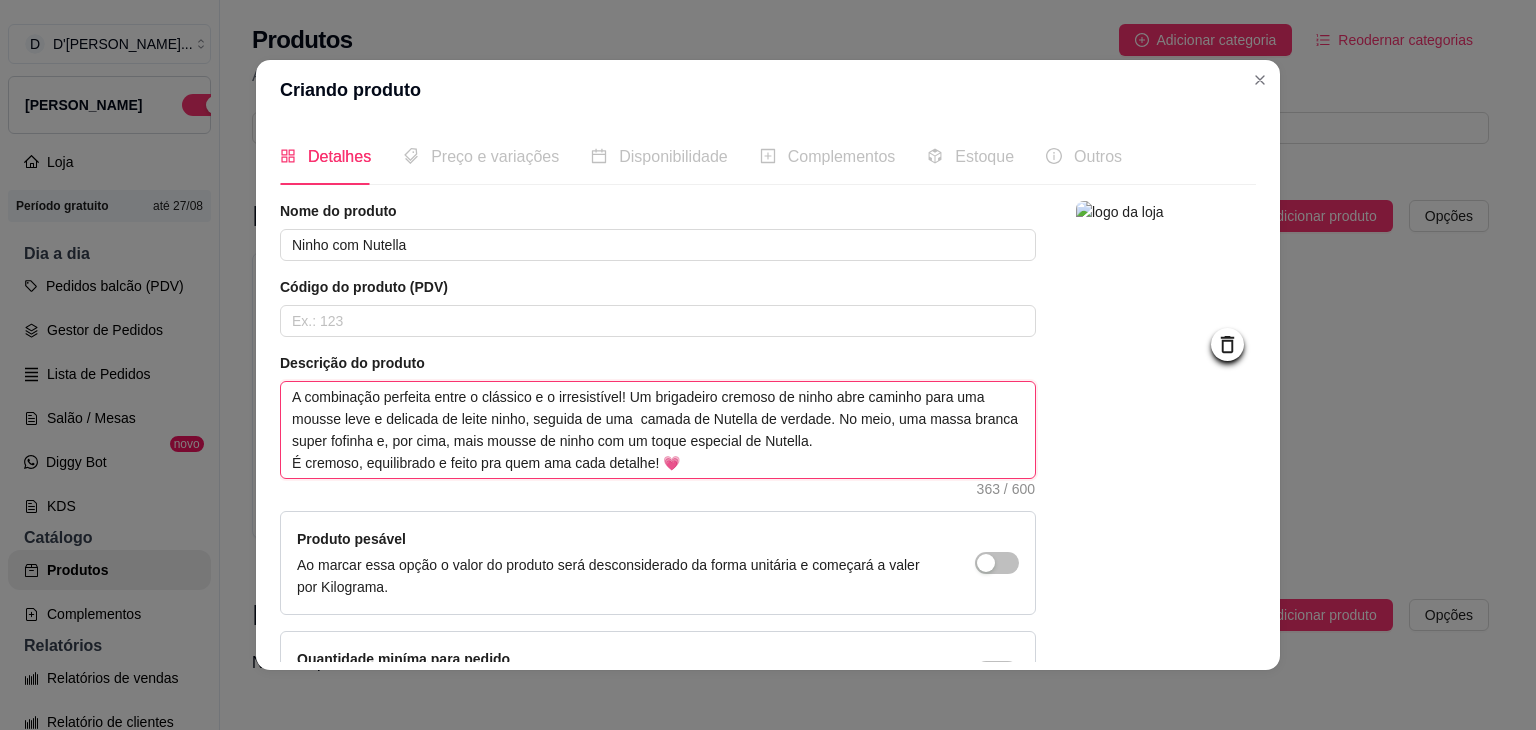 type 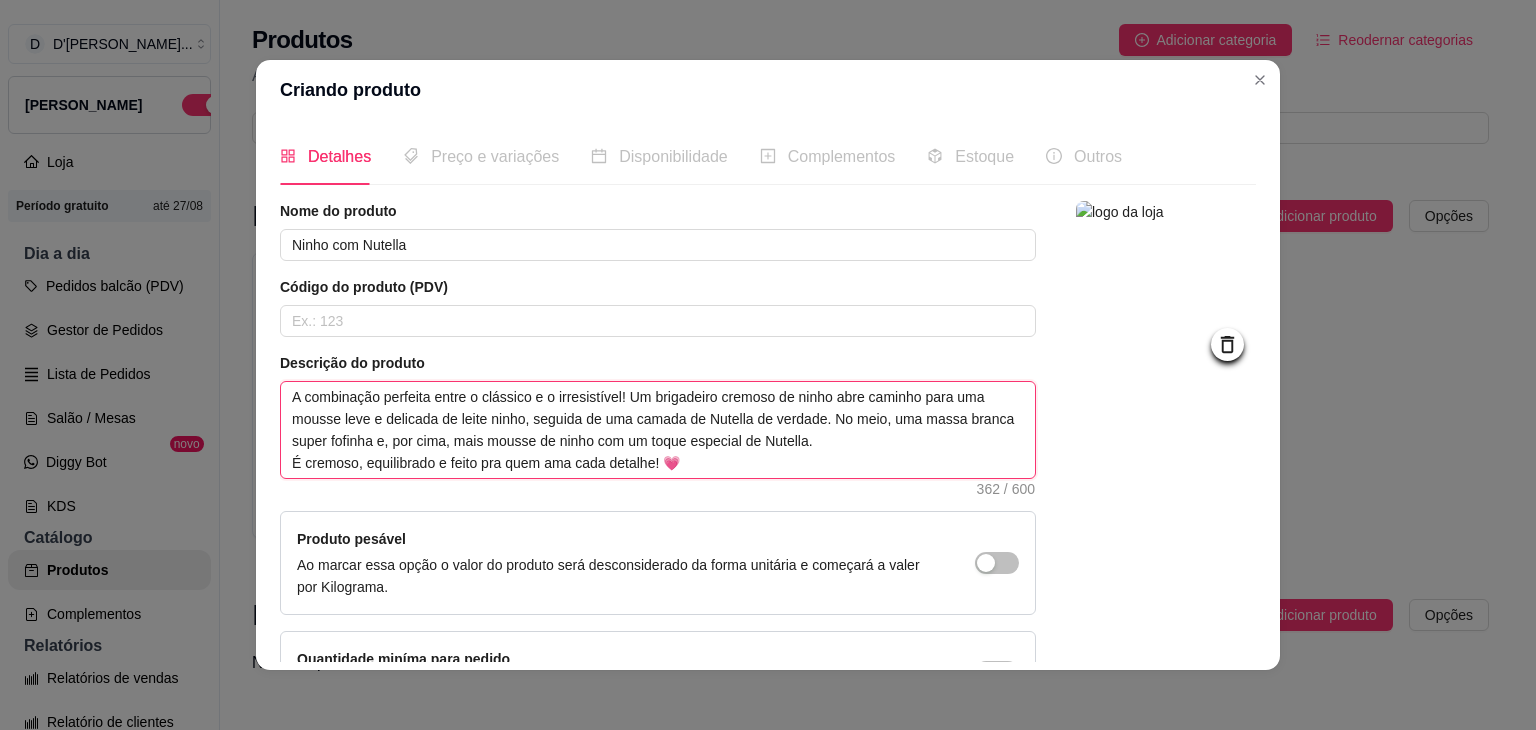 type on "A combinação perfeita entre o clássico e o irresistível! Um brigadeiro cremoso de ninho abre caminho para uma mousse leve e delicada de leite ninho, seguida de uma camada de Nutella de verdade. No meio, uma massa branca super fofinha e, por cima, mais mousse de ninho com um toque especial de Nutella.
É cremoso, equilibrado e feito pra quem ama cada detalhe! 💗" 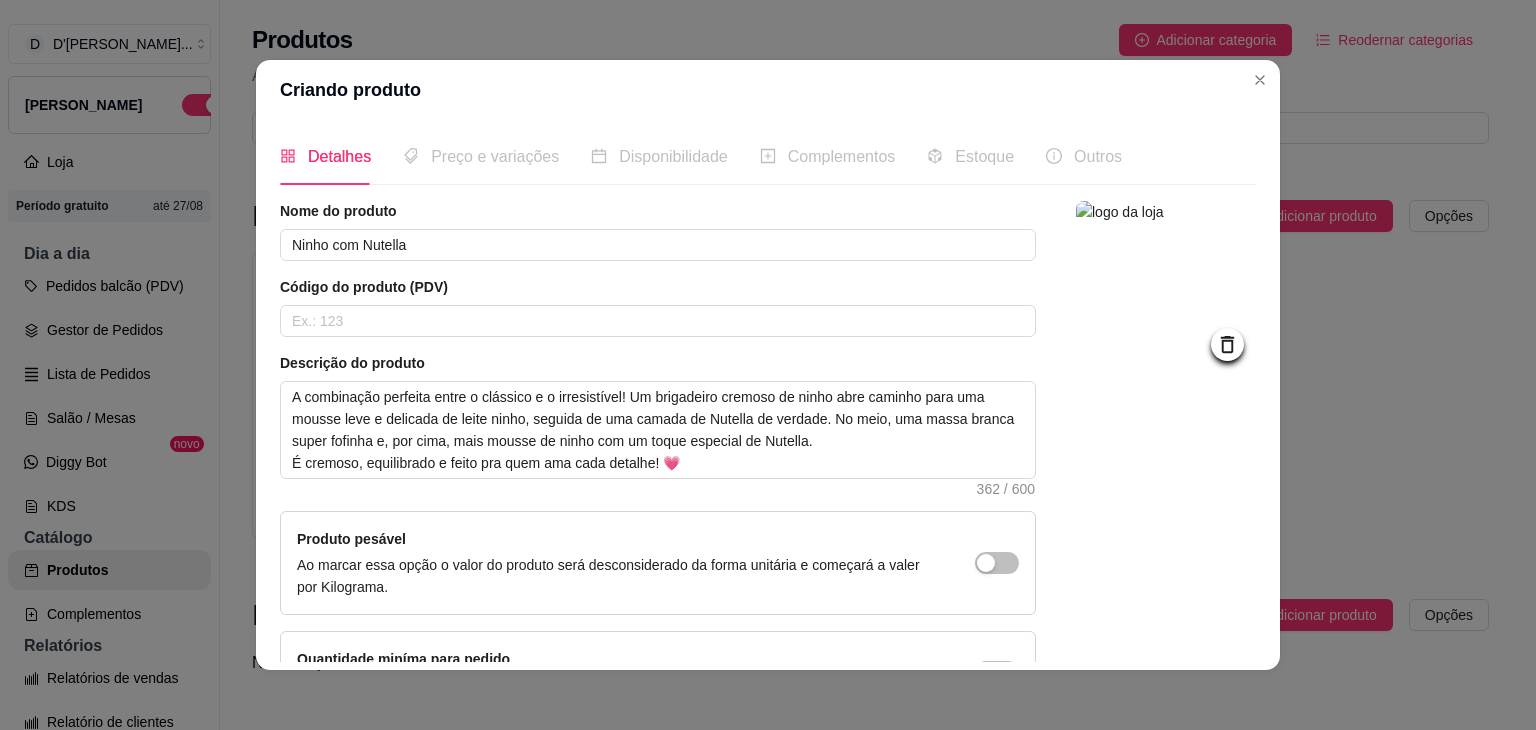 scroll, scrollTop: 138, scrollLeft: 0, axis: vertical 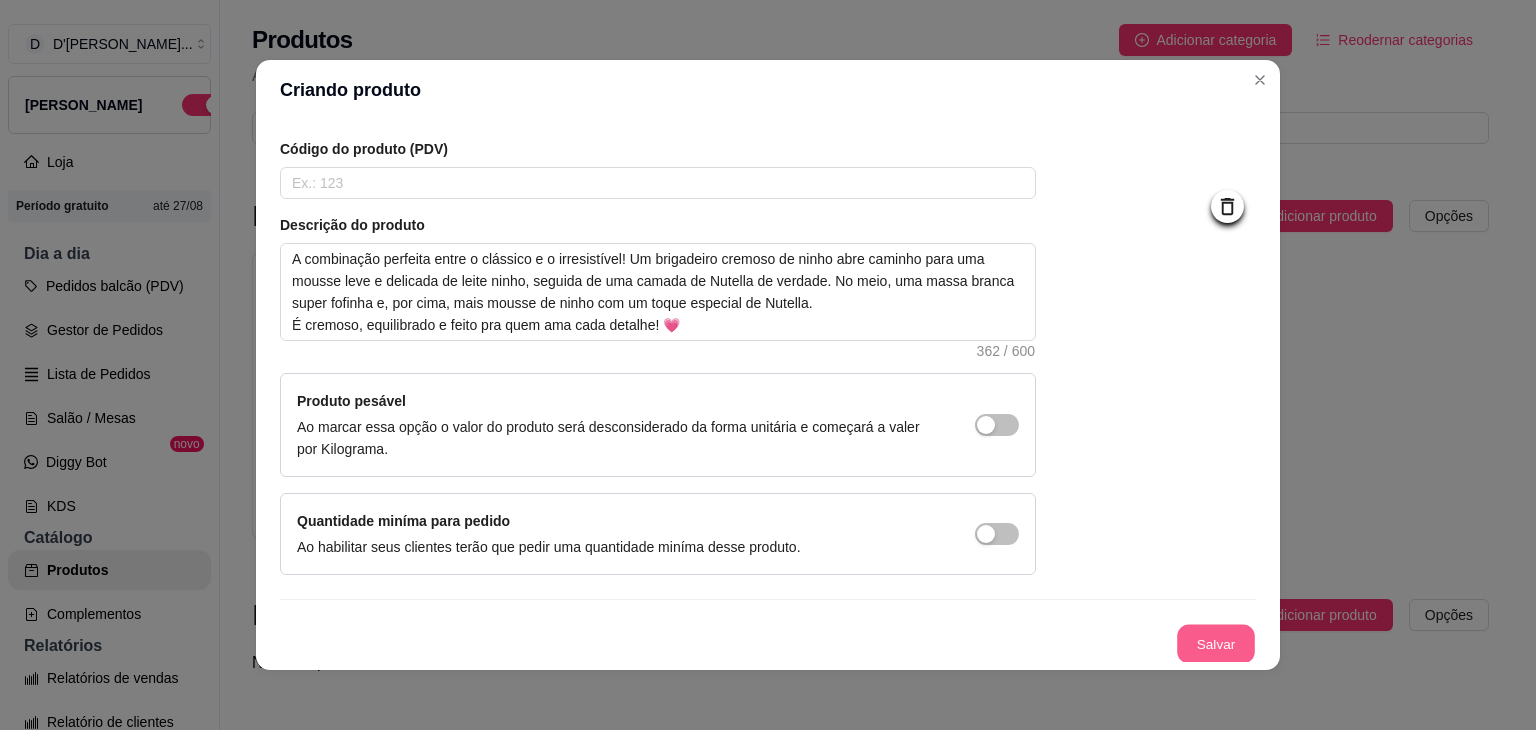 click on "Salvar" at bounding box center [1216, 644] 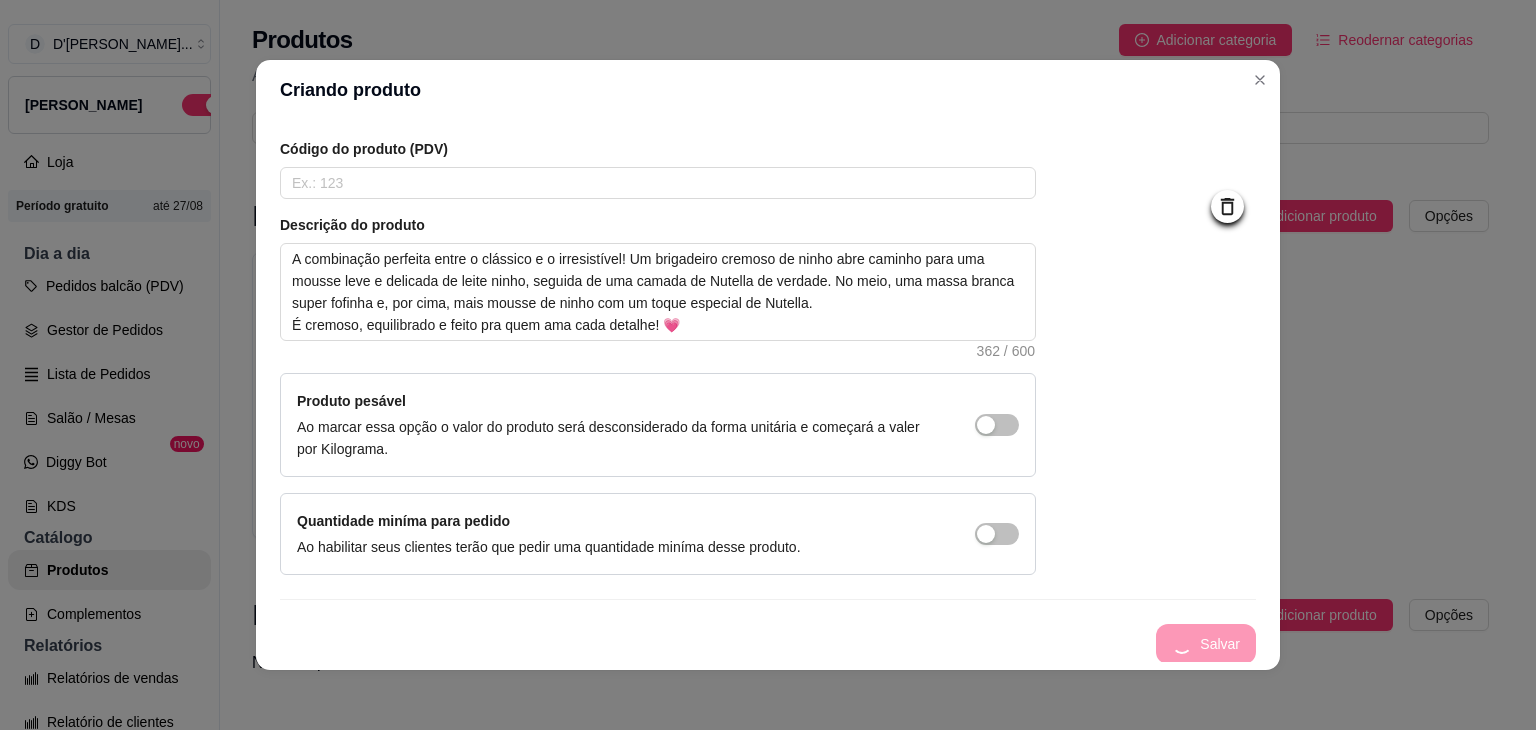type 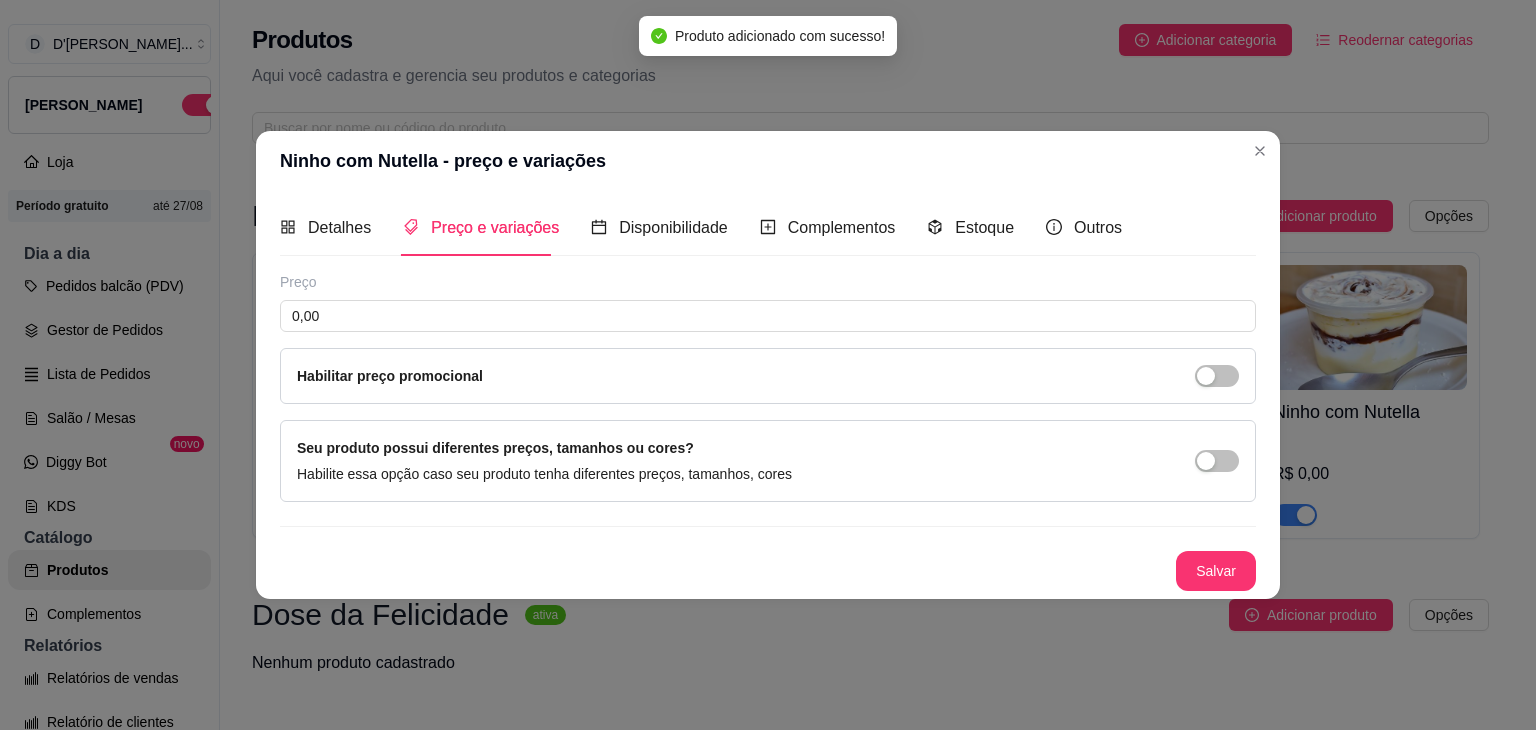 scroll, scrollTop: 0, scrollLeft: 0, axis: both 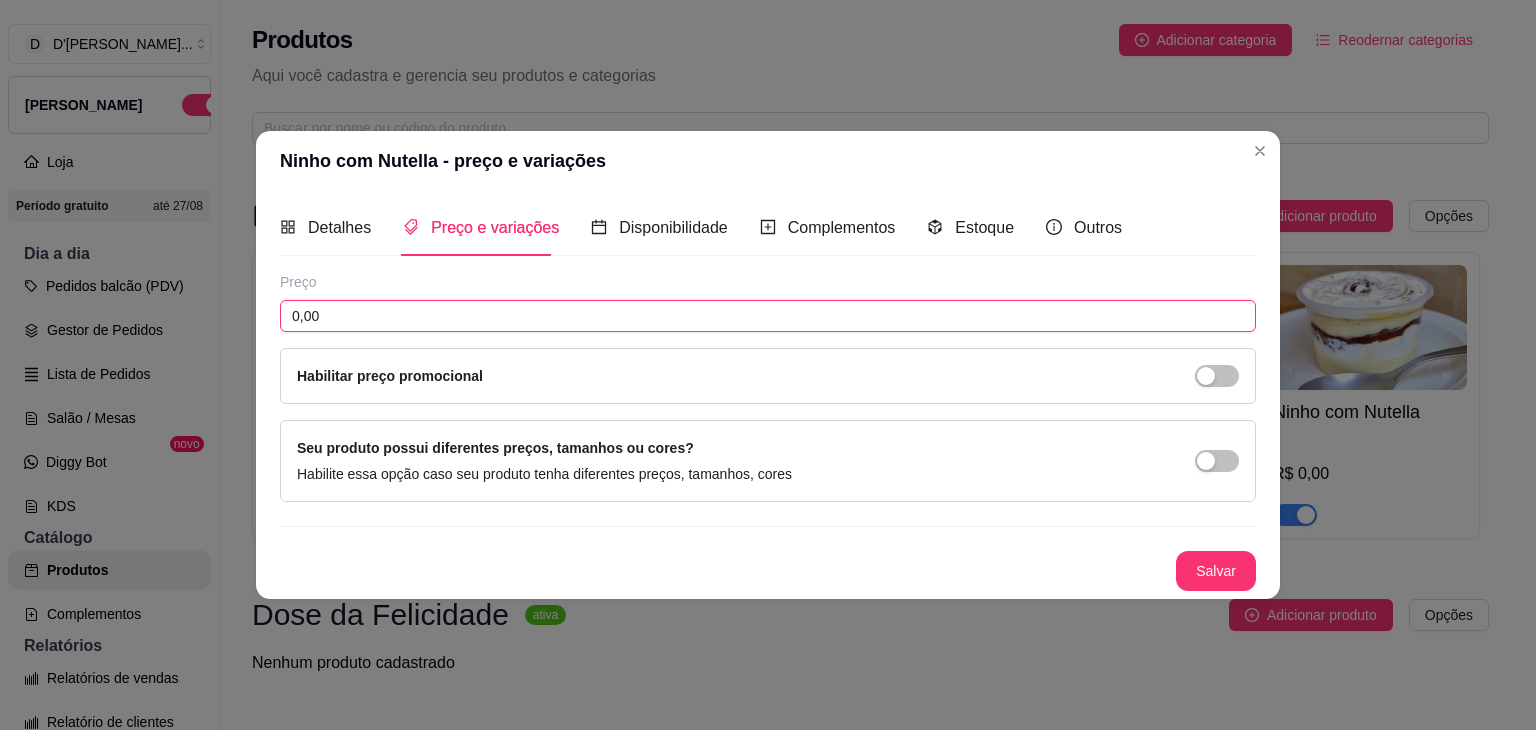 click on "0,00" at bounding box center [768, 316] 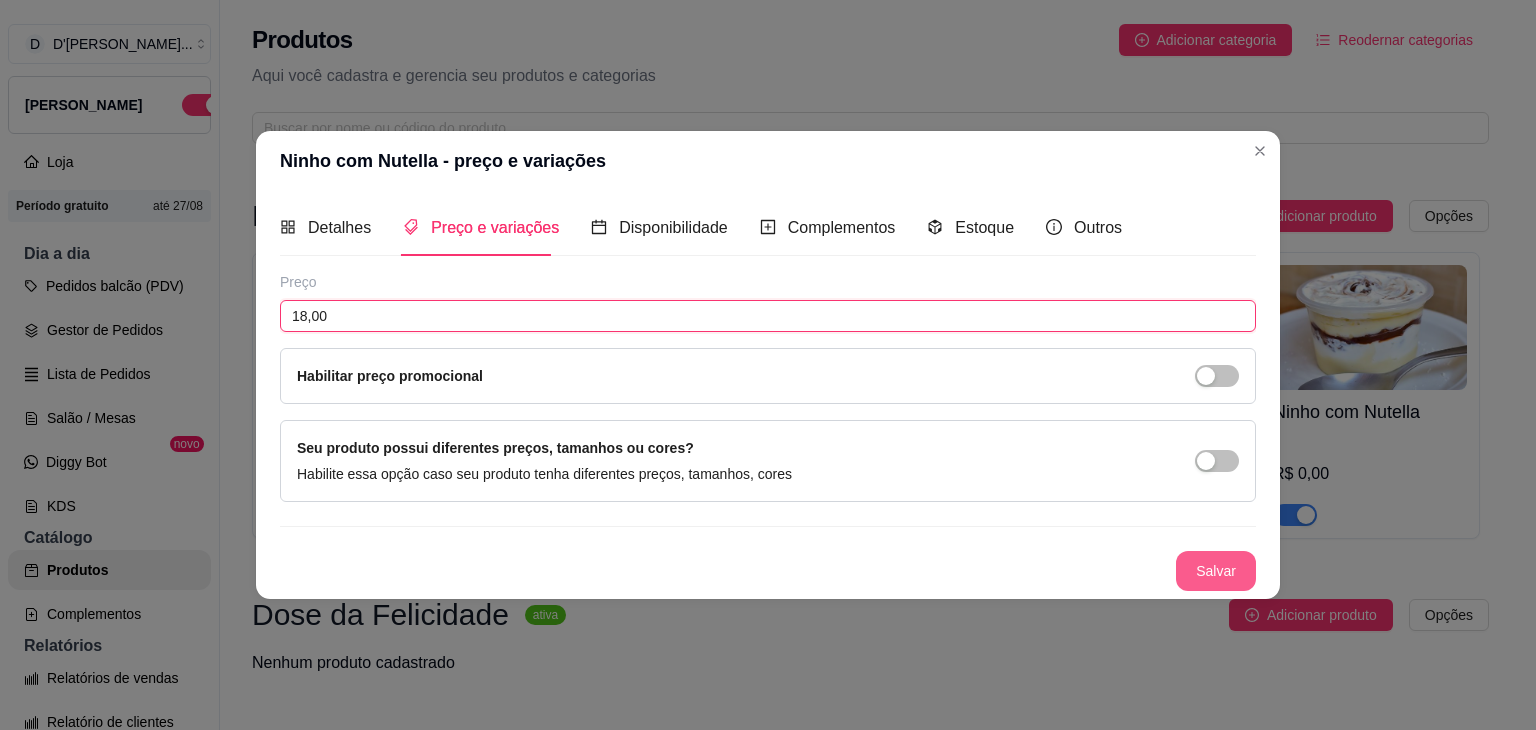 type on "18,00" 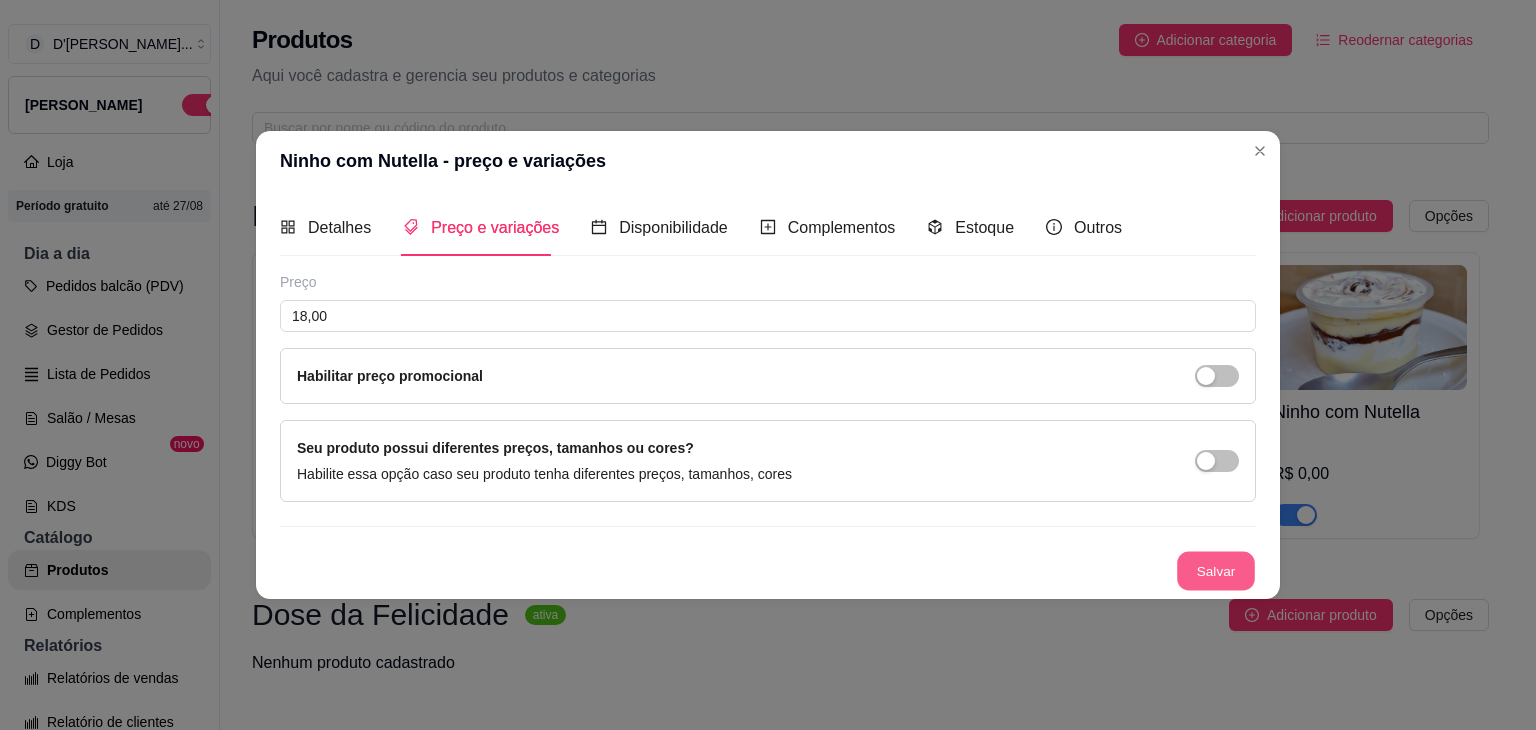 click on "Salvar" at bounding box center (1216, 571) 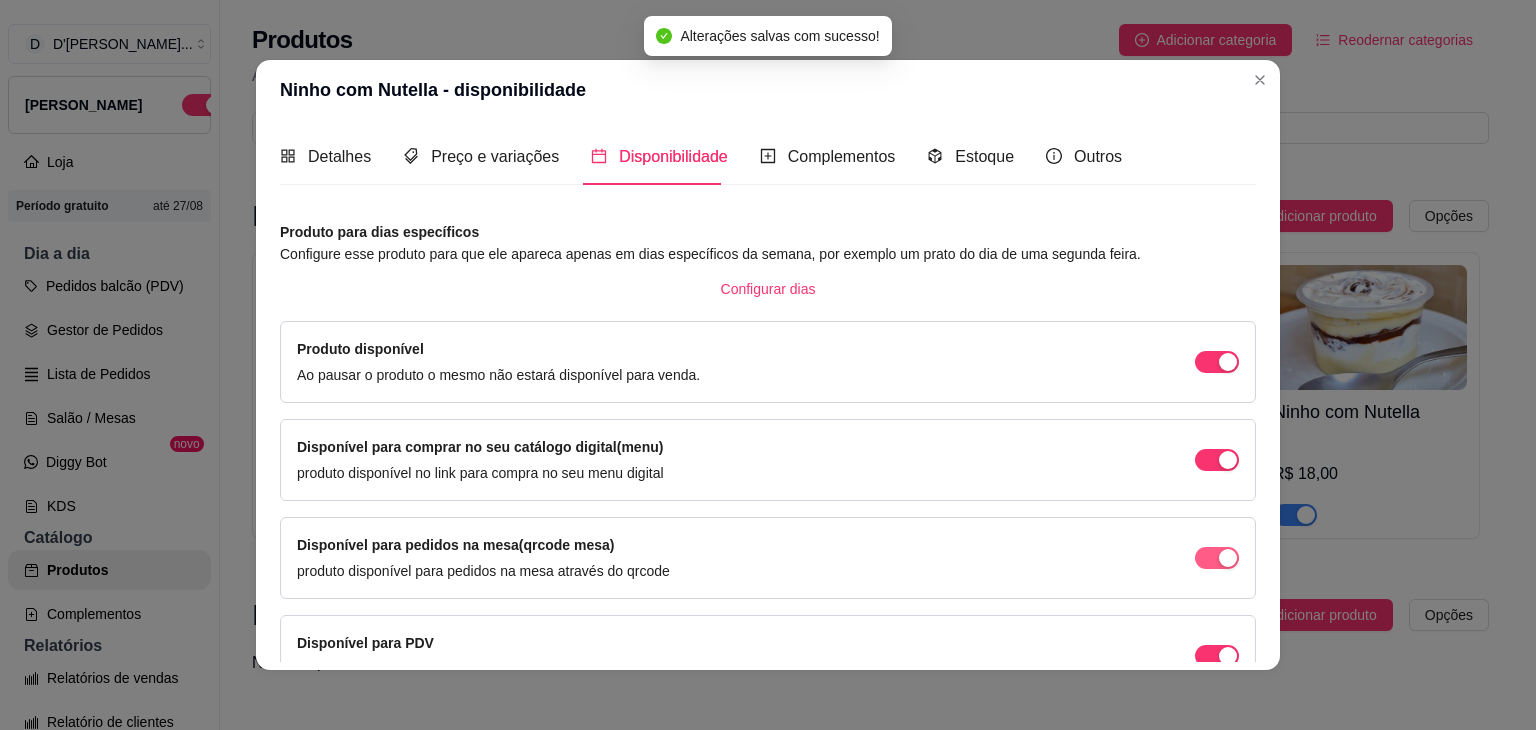 click at bounding box center [1228, 362] 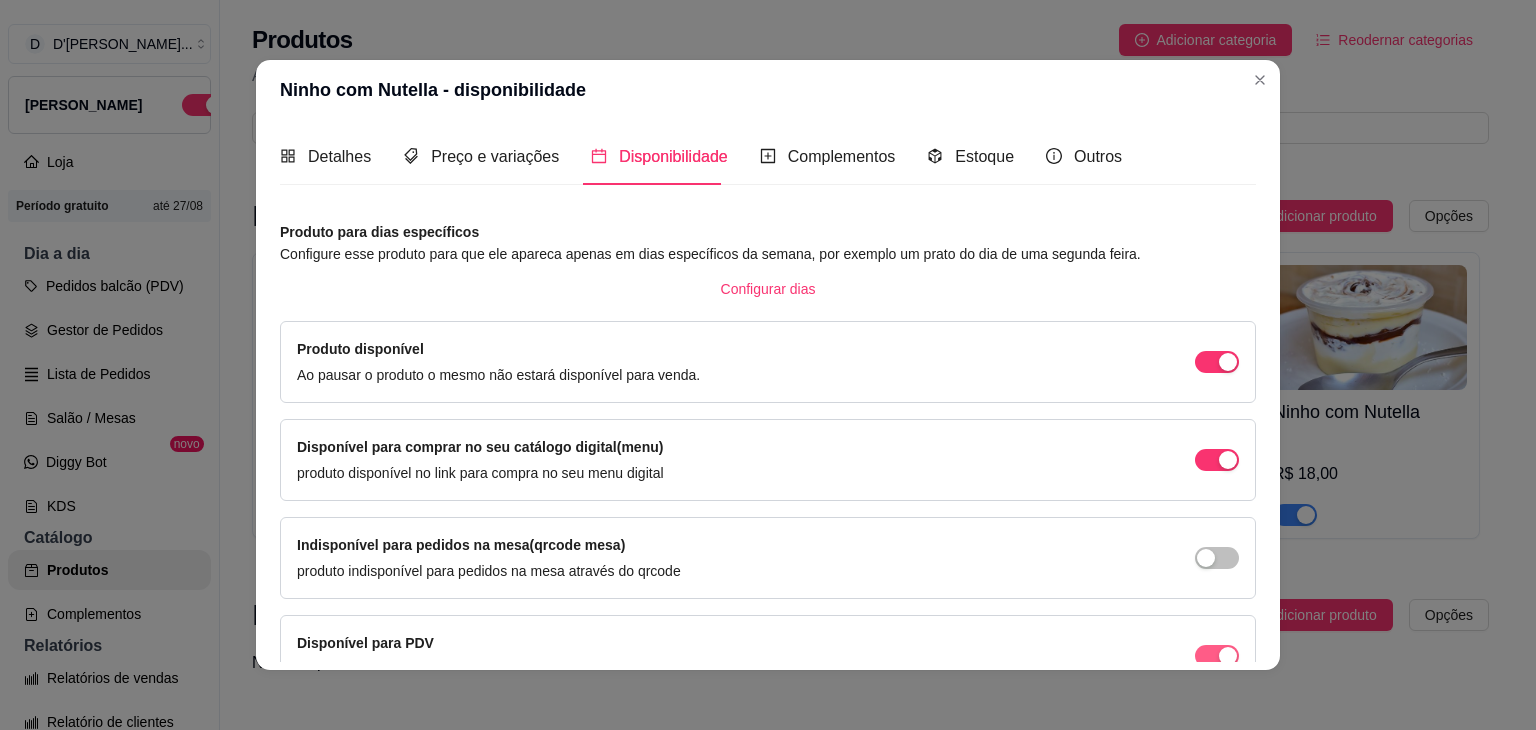 click at bounding box center [1217, 362] 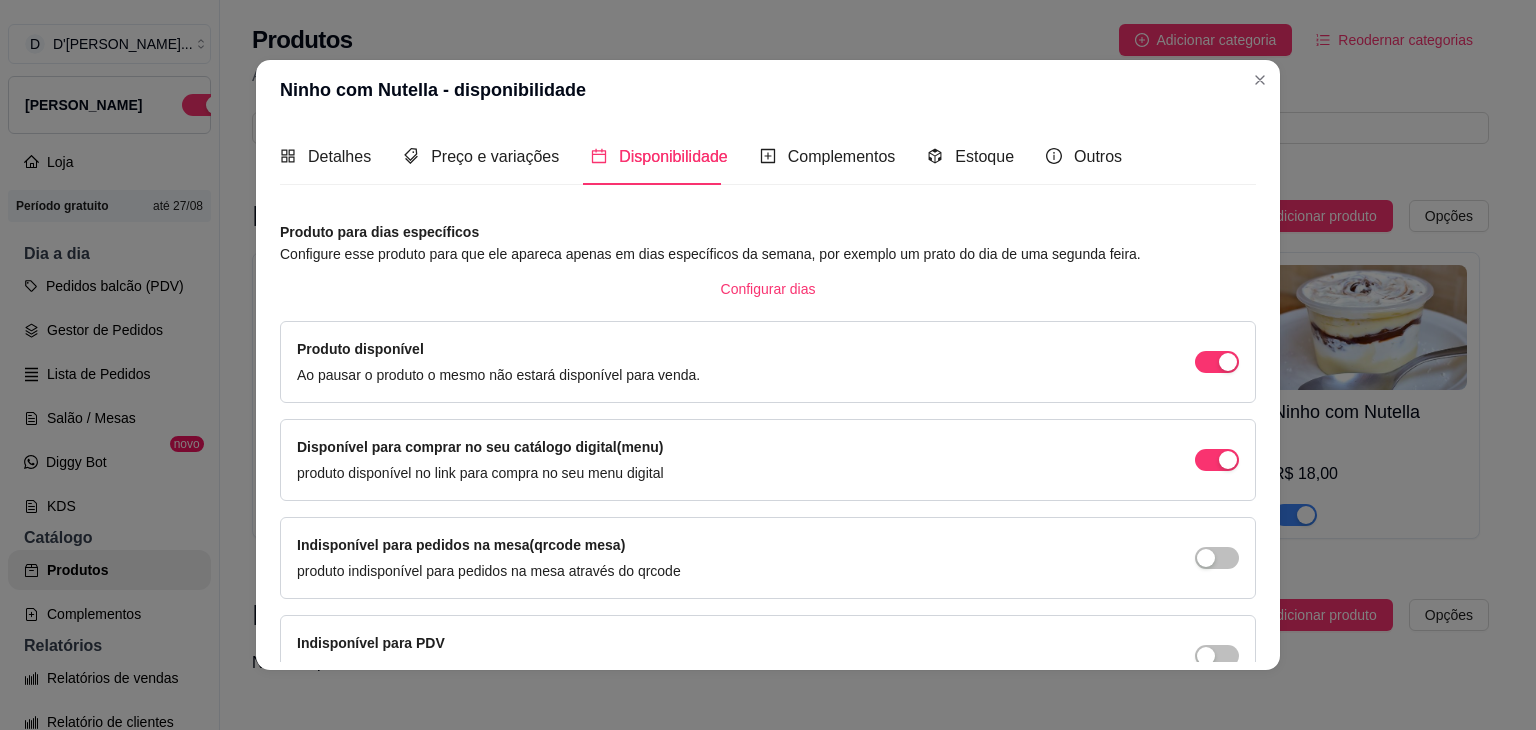 scroll, scrollTop: 114, scrollLeft: 0, axis: vertical 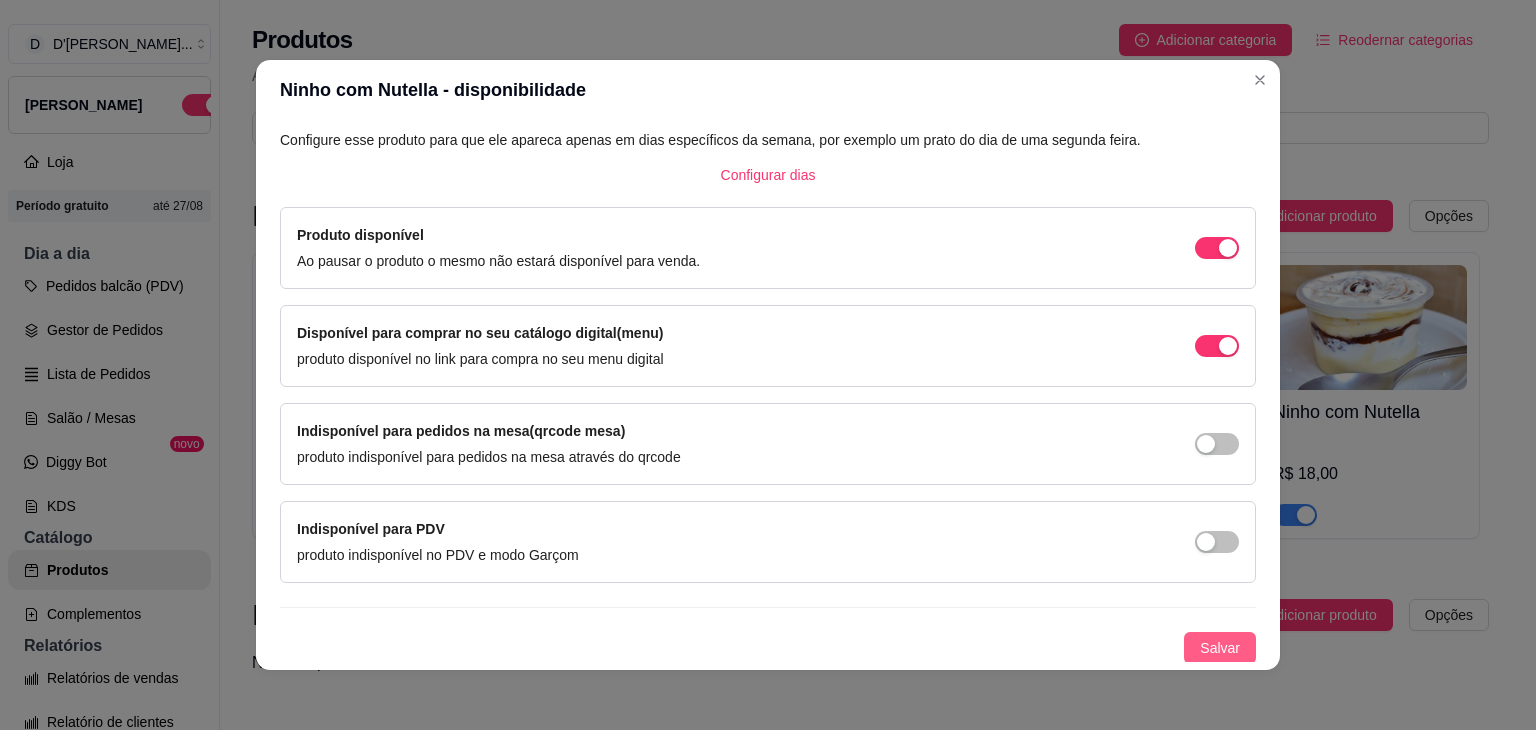 click on "Salvar" at bounding box center (1220, 648) 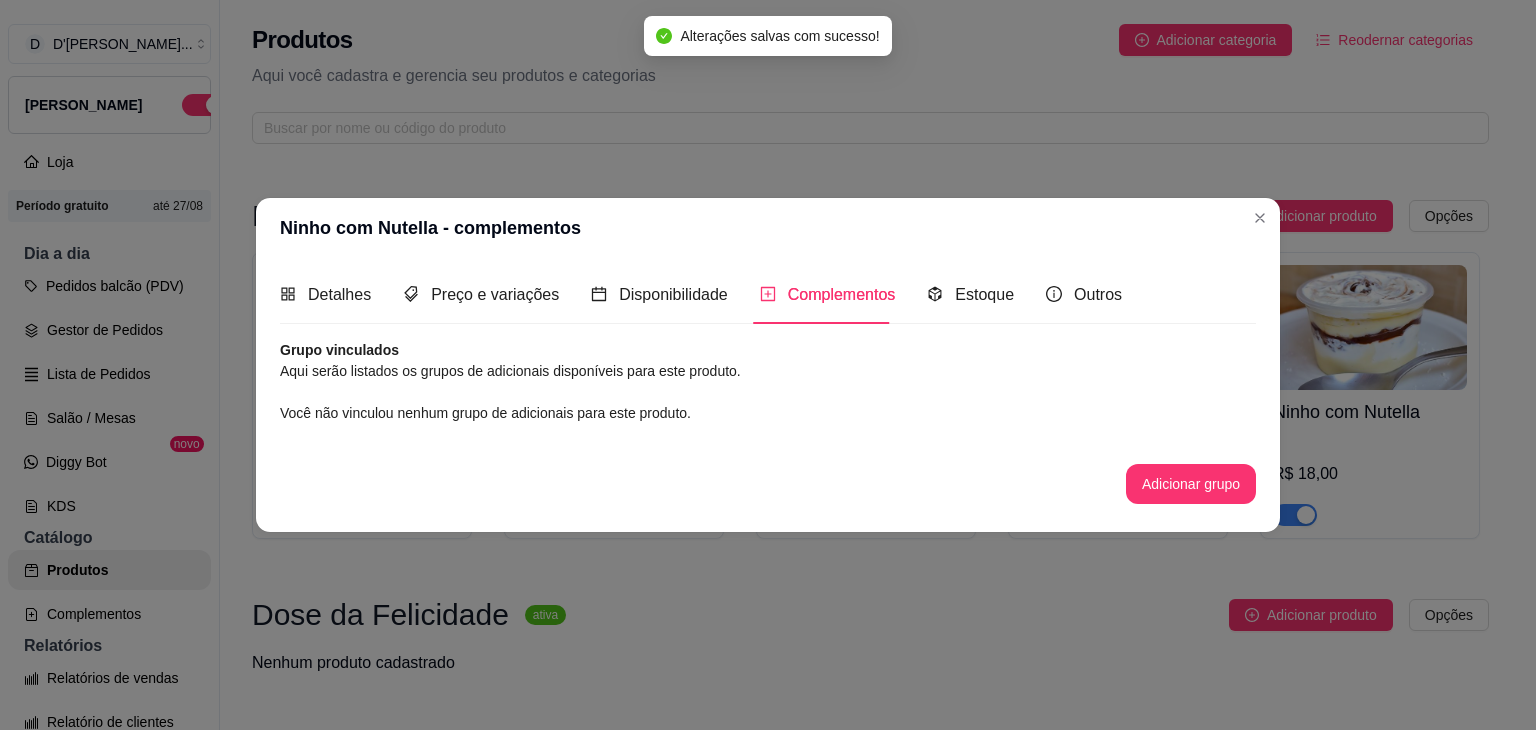 scroll, scrollTop: 0, scrollLeft: 0, axis: both 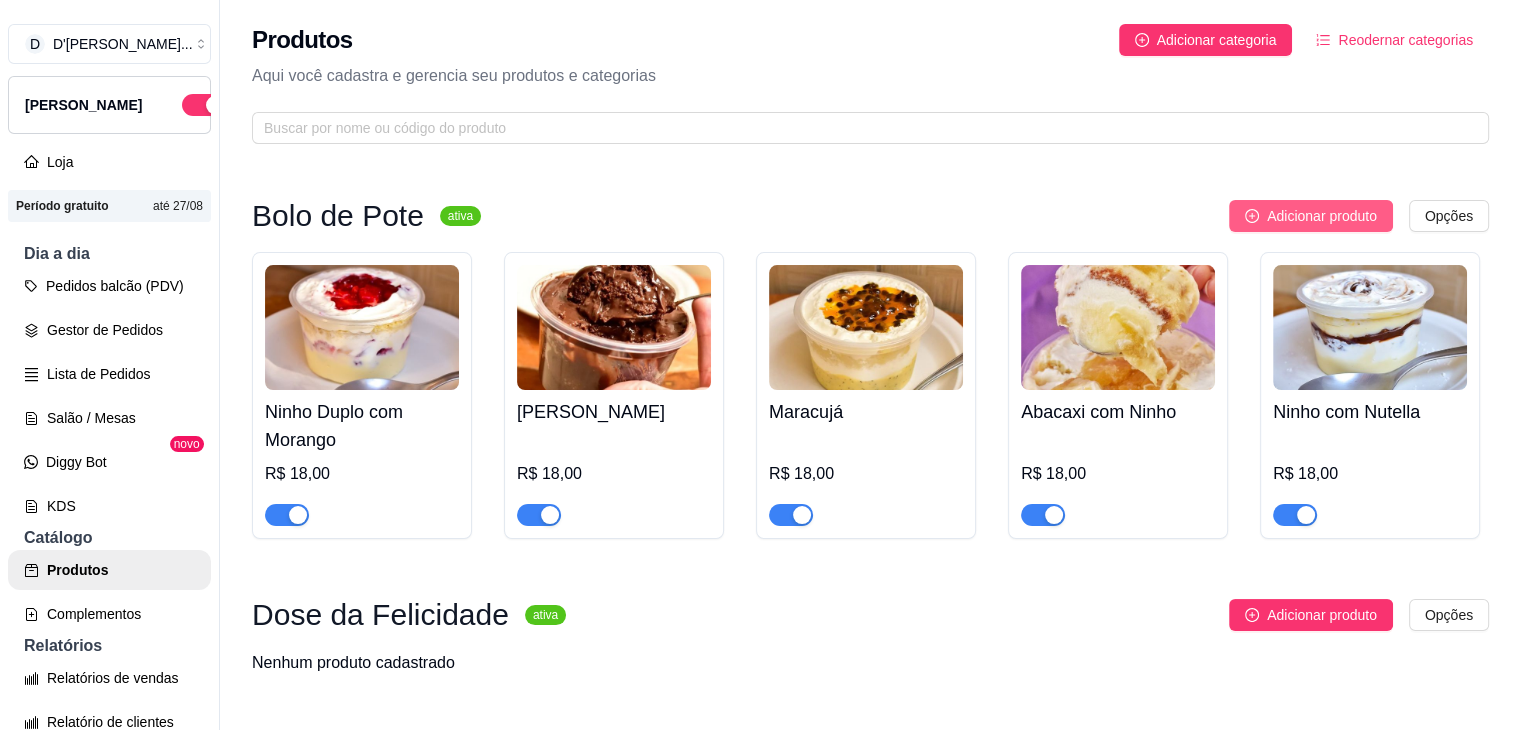 click on "Adicionar produto" at bounding box center [1322, 216] 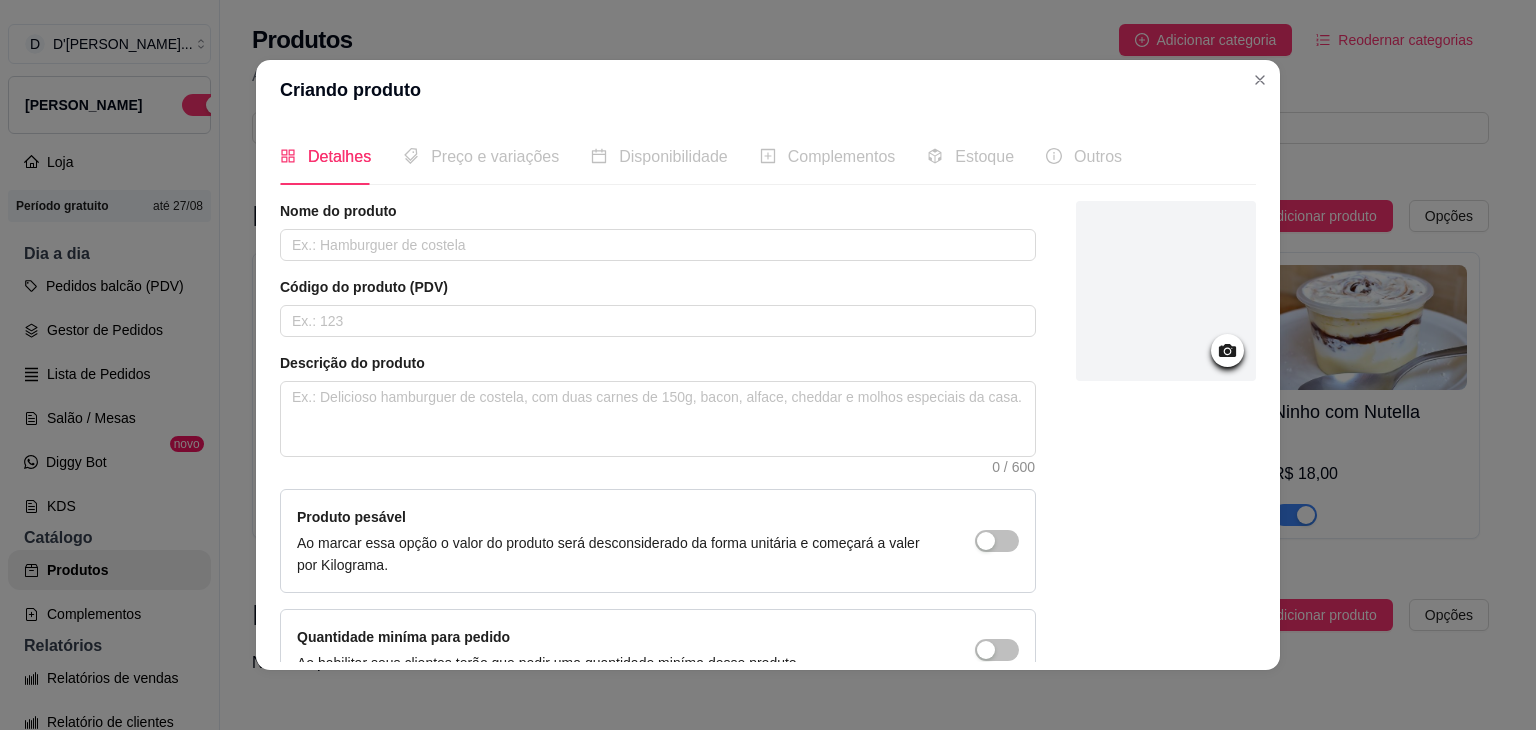 click 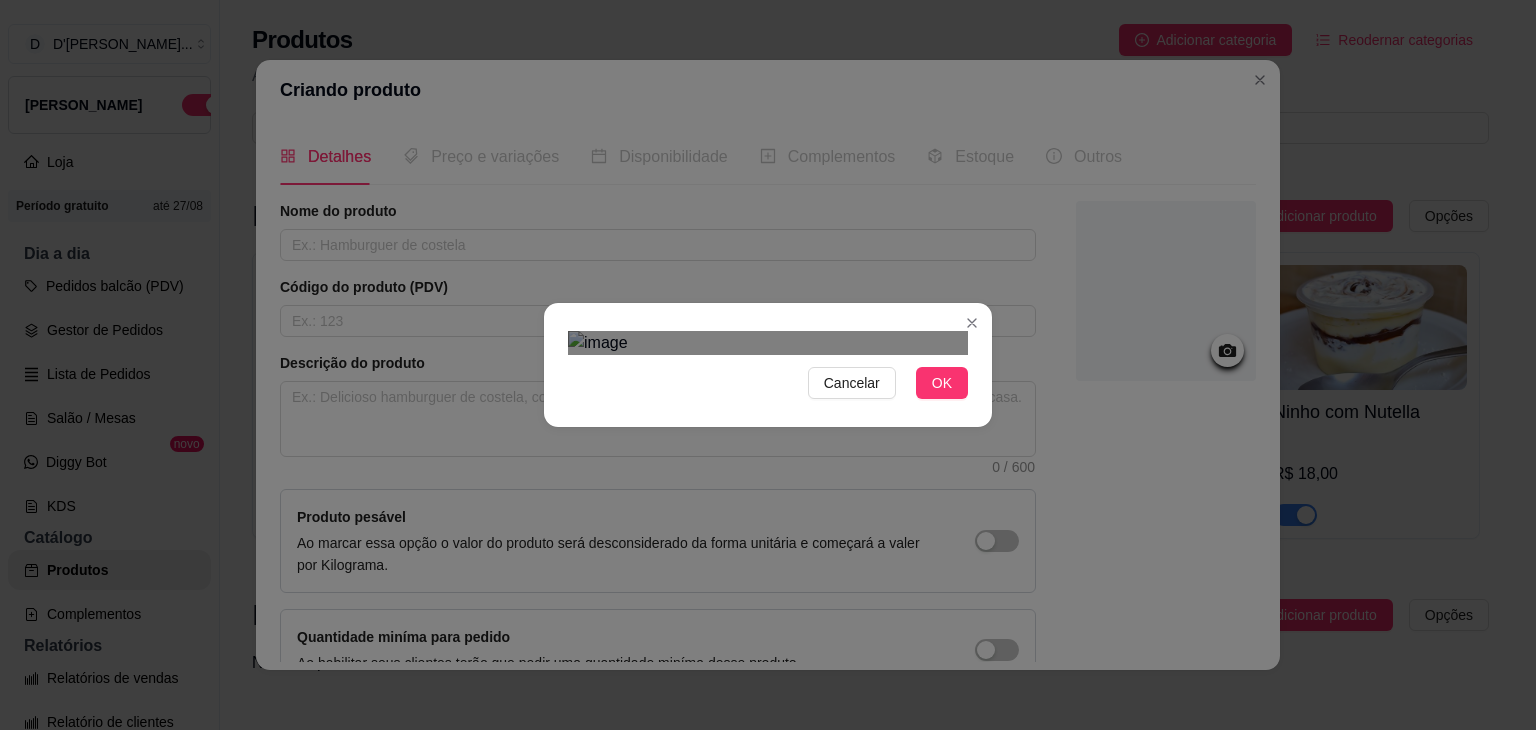 click at bounding box center [774, 583] 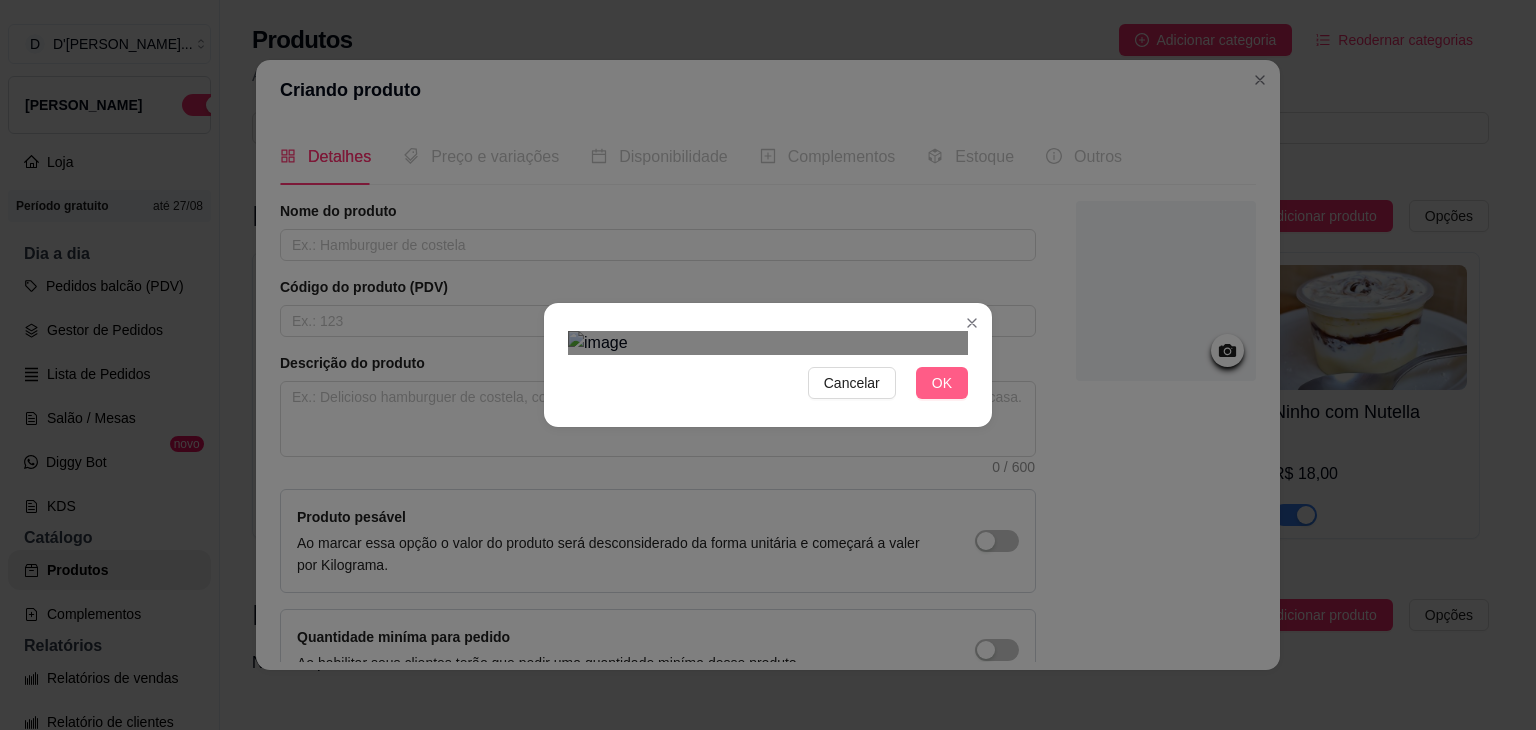 click on "OK" at bounding box center (942, 383) 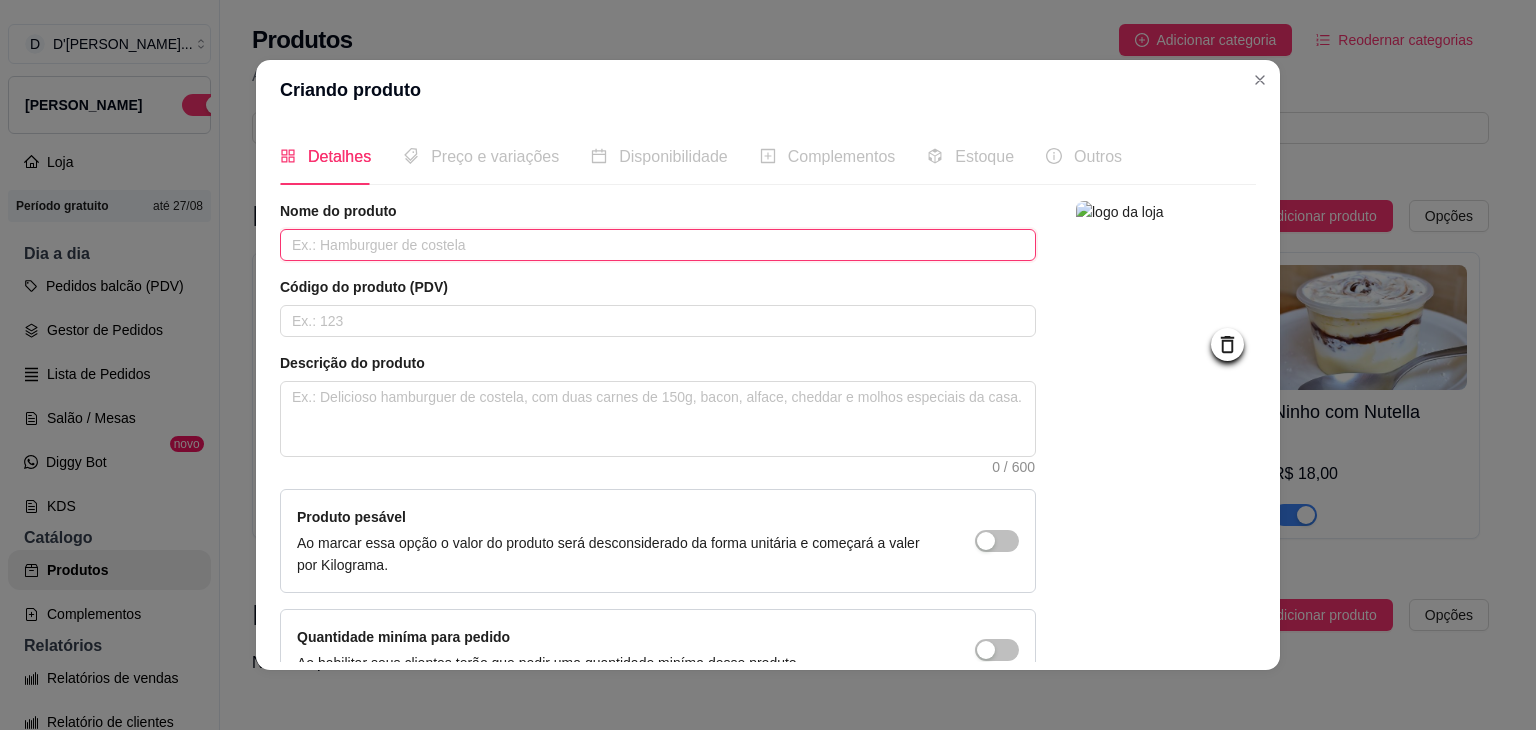 click at bounding box center (658, 245) 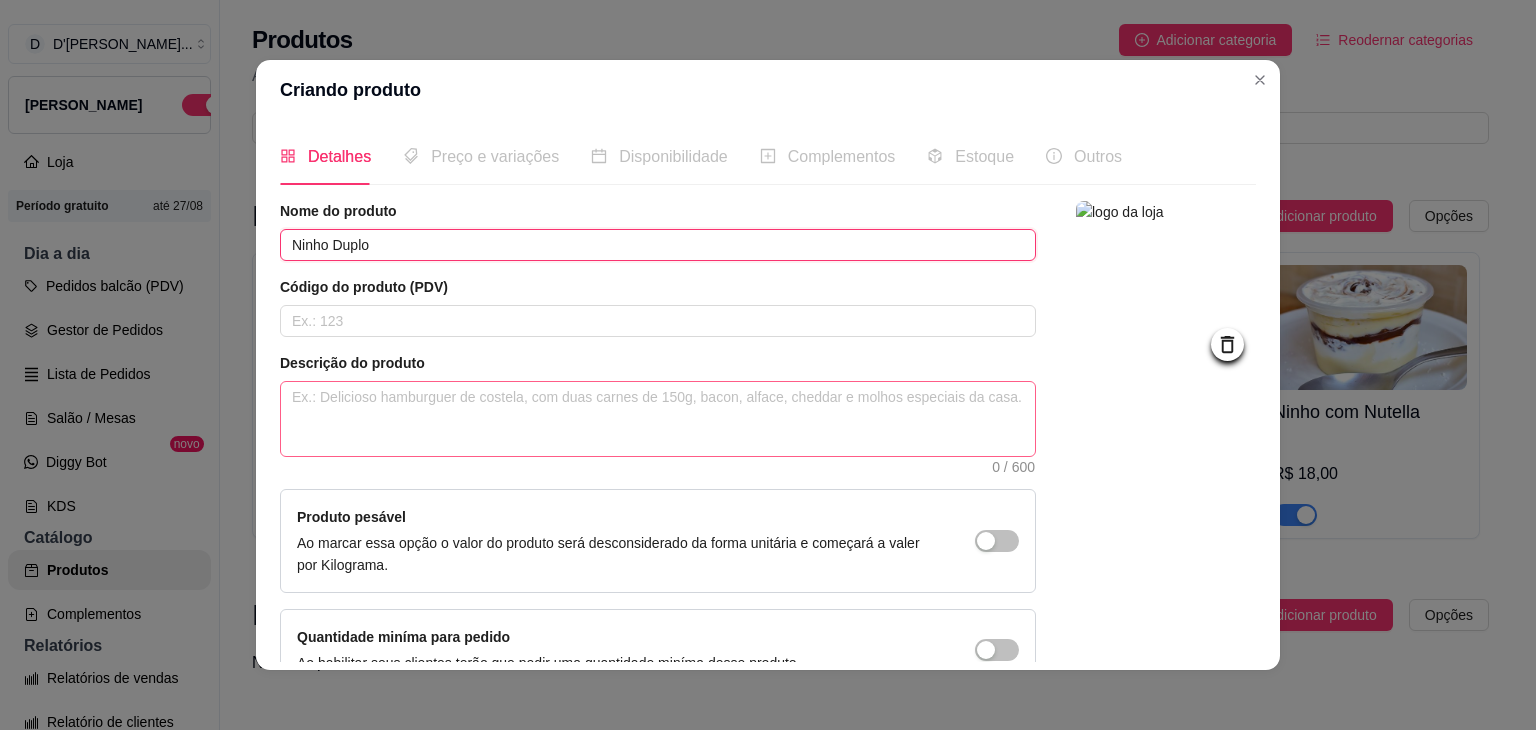 type on "Ninho Duplo" 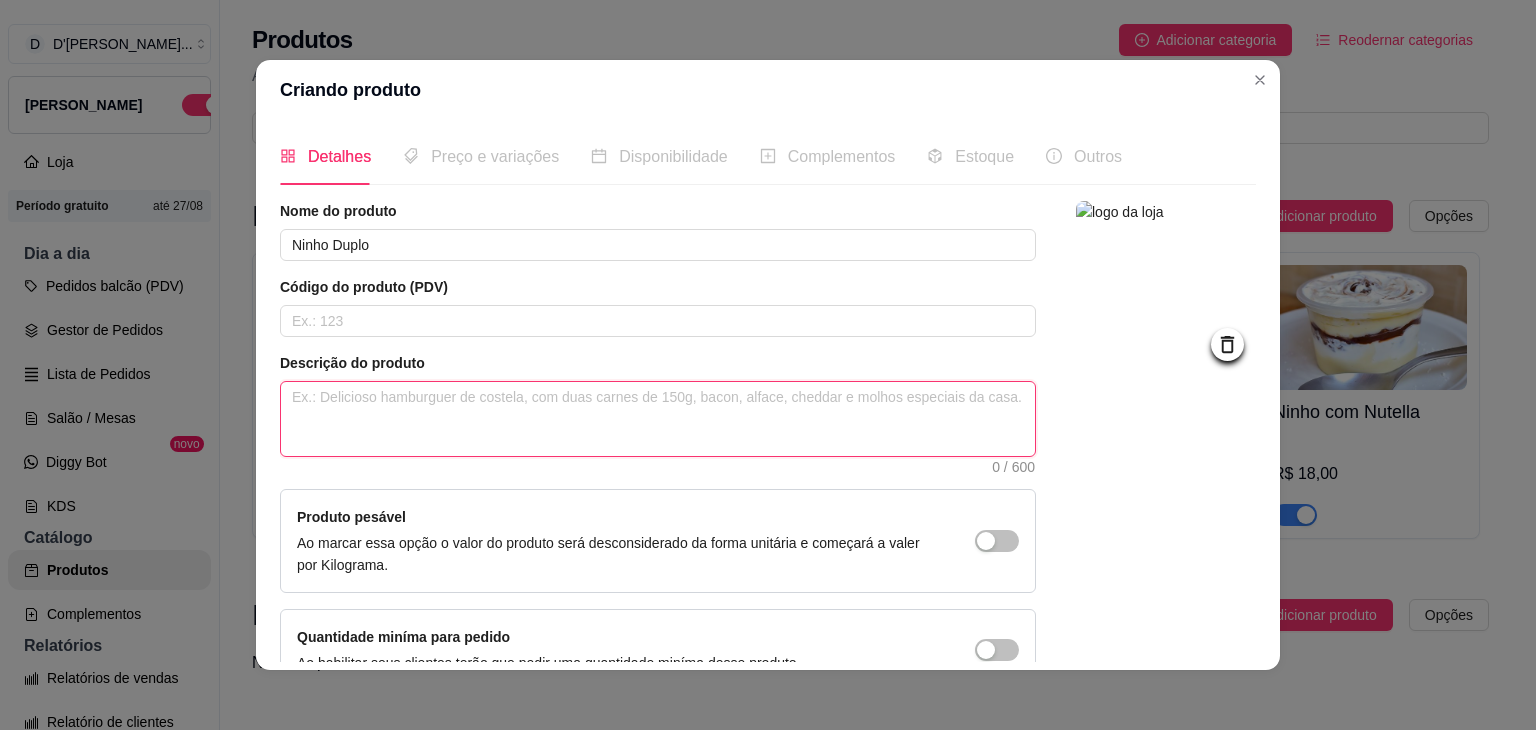 click at bounding box center (658, 419) 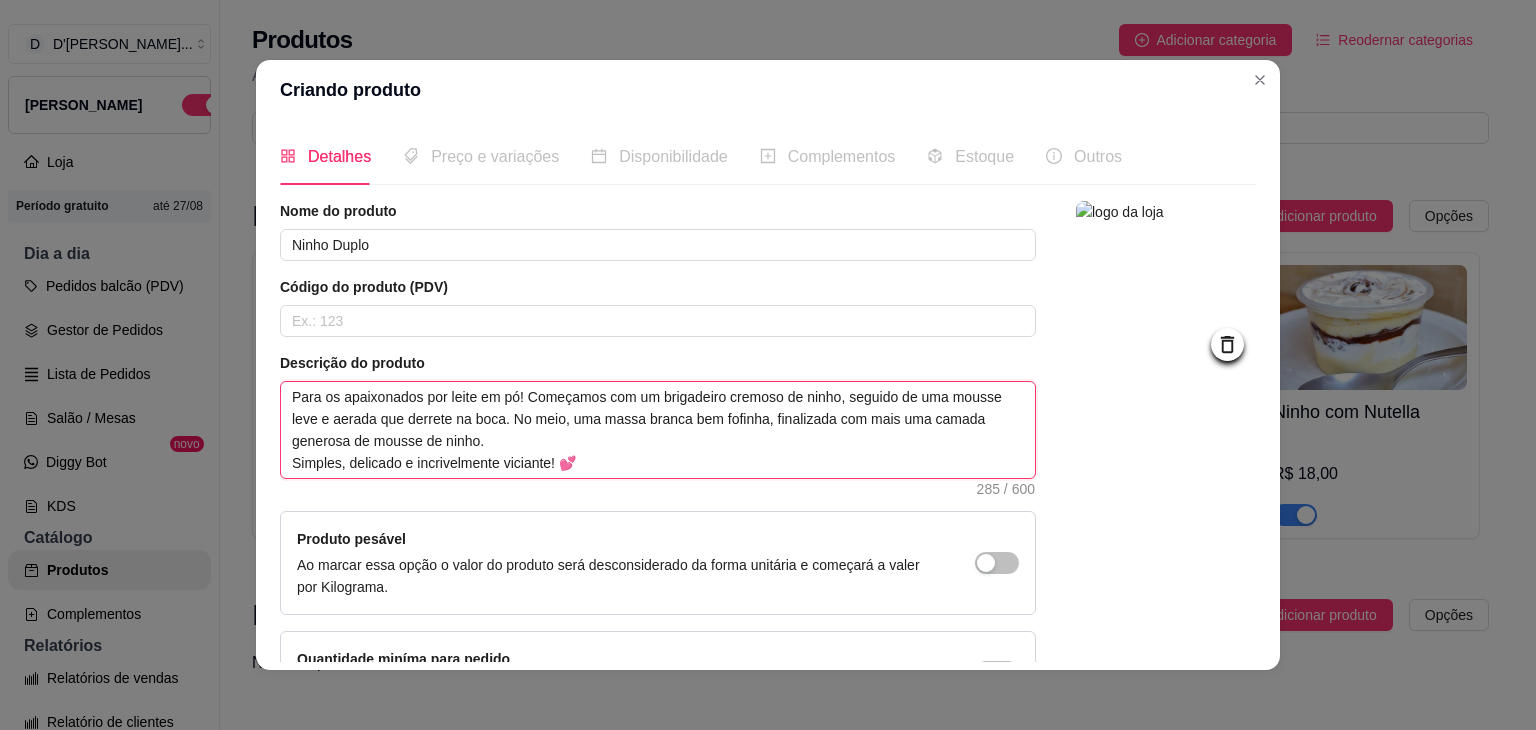 click on "Para os apaixonados por leite em pó! Começamos com um brigadeiro cremoso de ninho, seguido de uma mousse leve e aerada que derrete na boca. No meio, uma massa branca bem fofinha, finalizada com mais uma camada generosa de mousse de ninho.
Simples, delicado e incrivelmente viciante! 💕" at bounding box center [658, 430] 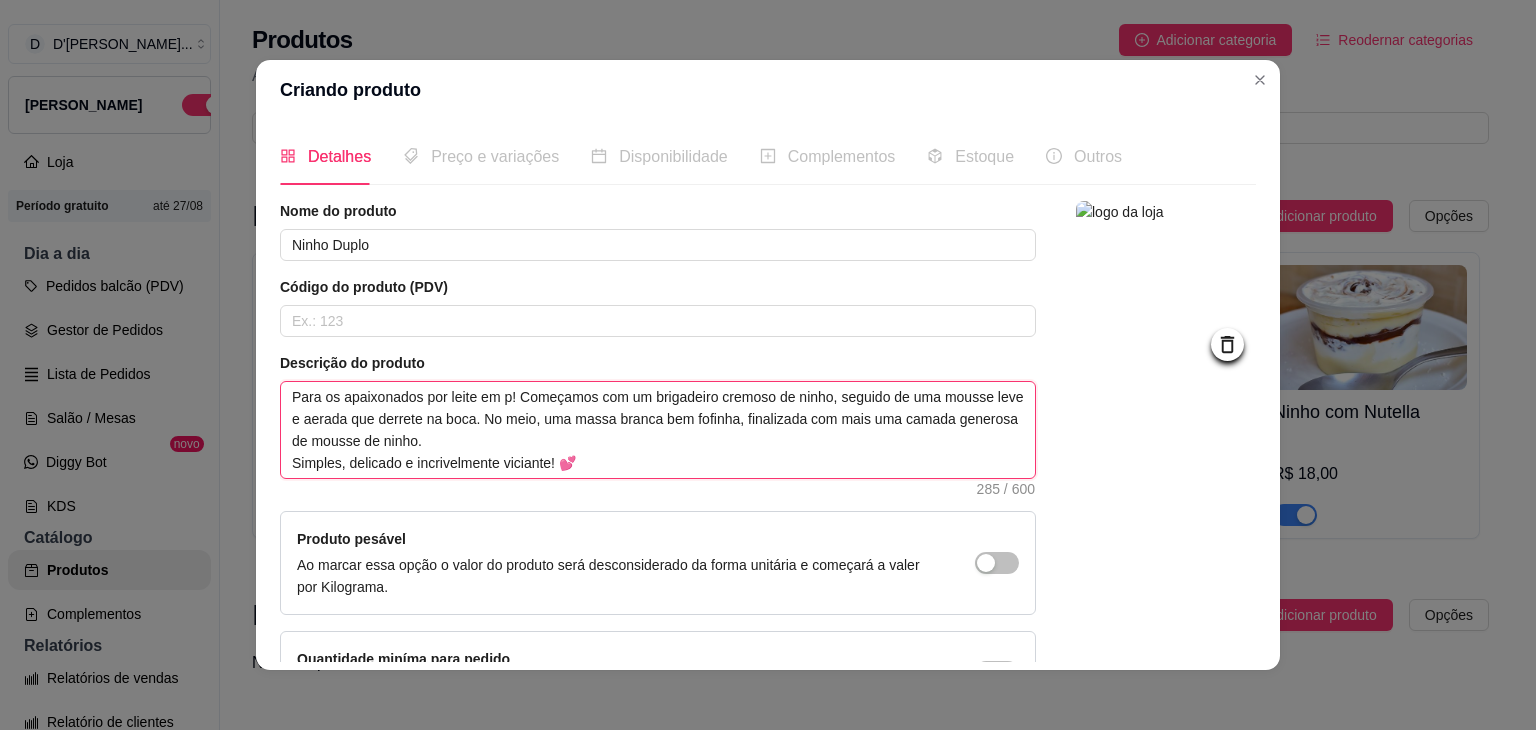 type 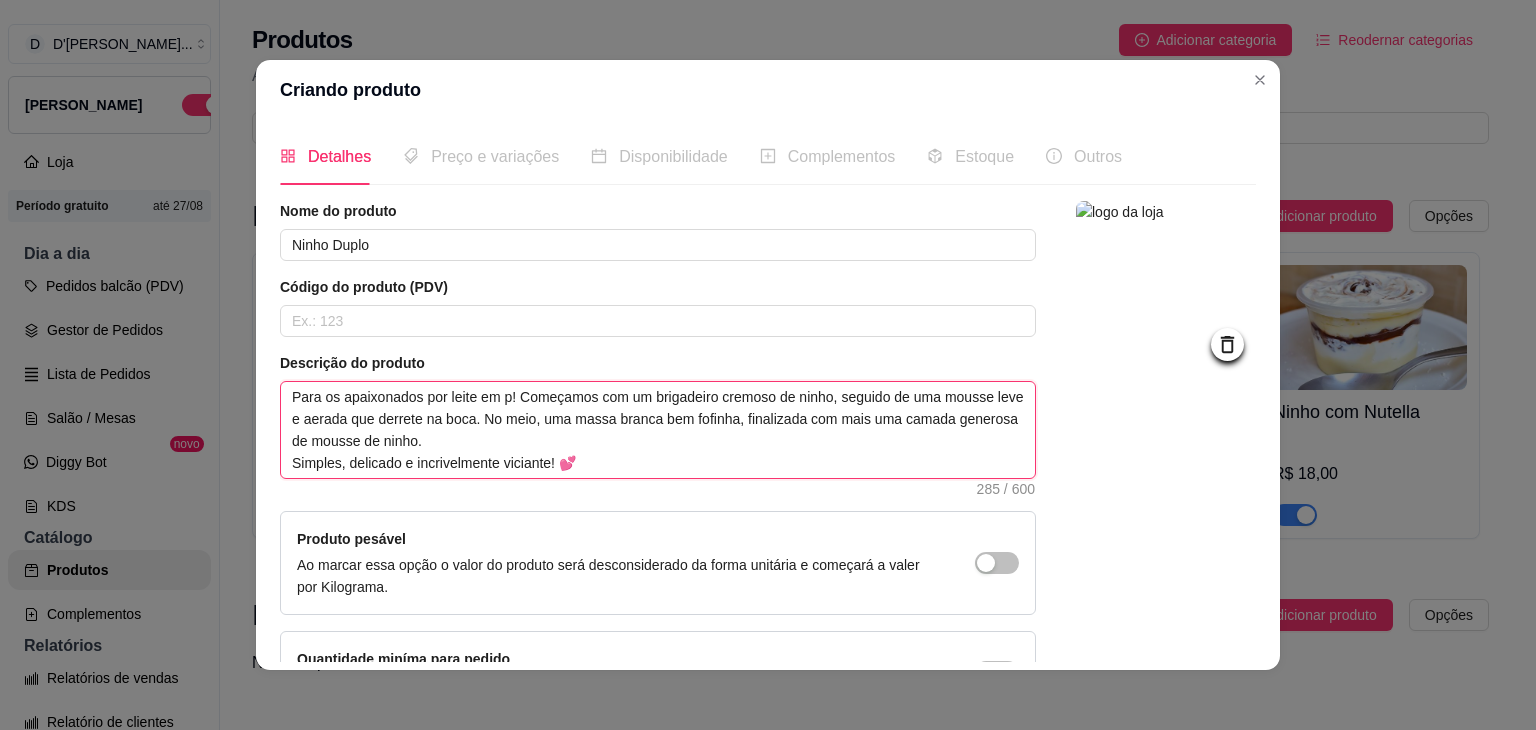 type on "Para os apaixonados por leite em ! Começamos com um brigadeiro cremoso de ninho, seguido de uma mousse leve e aerada que derrete na boca. No meio, uma massa branca bem fofinha, finalizada com mais uma camada generosa de mousse de ninho.
Simples, delicado e incrivelmente viciante! 💕" 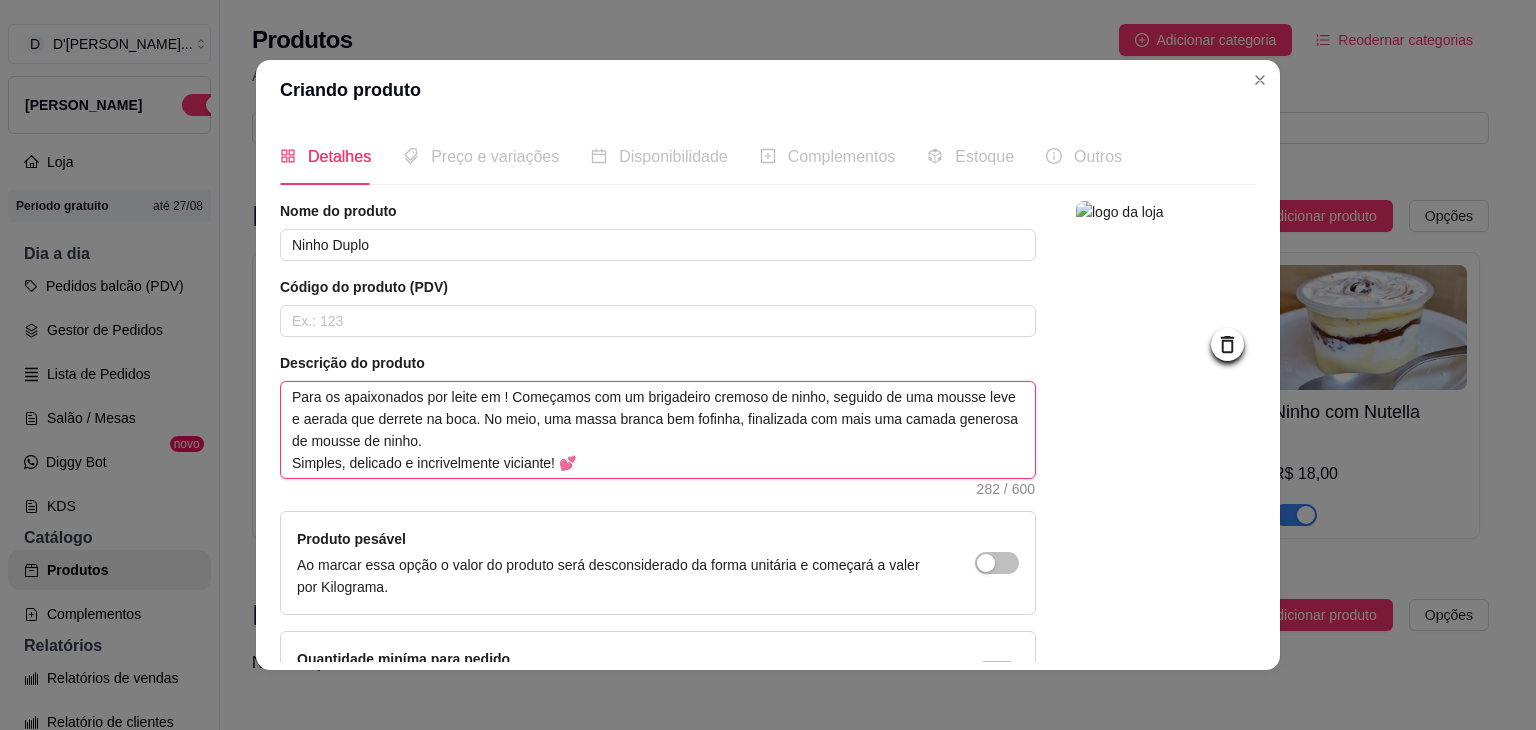 type 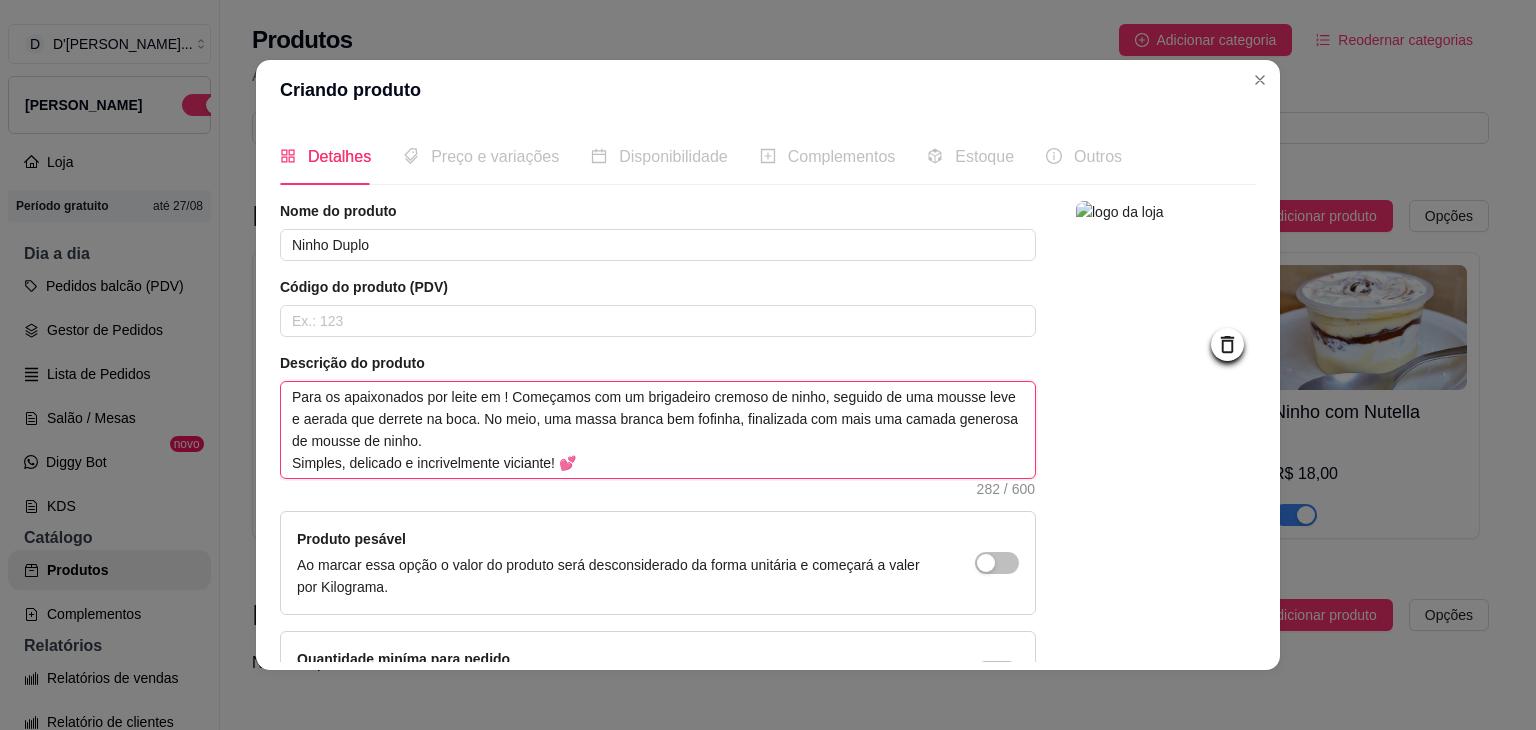 type on "Para os apaixonados por leite em! Começamos com um brigadeiro cremoso de ninho, seguido de uma mousse leve e aerada que derrete na boca. No meio, uma massa branca bem fofinha, finalizada com mais uma camada generosa de mousse de ninho.
Simples, delicado e incrivelmente viciante! 💕" 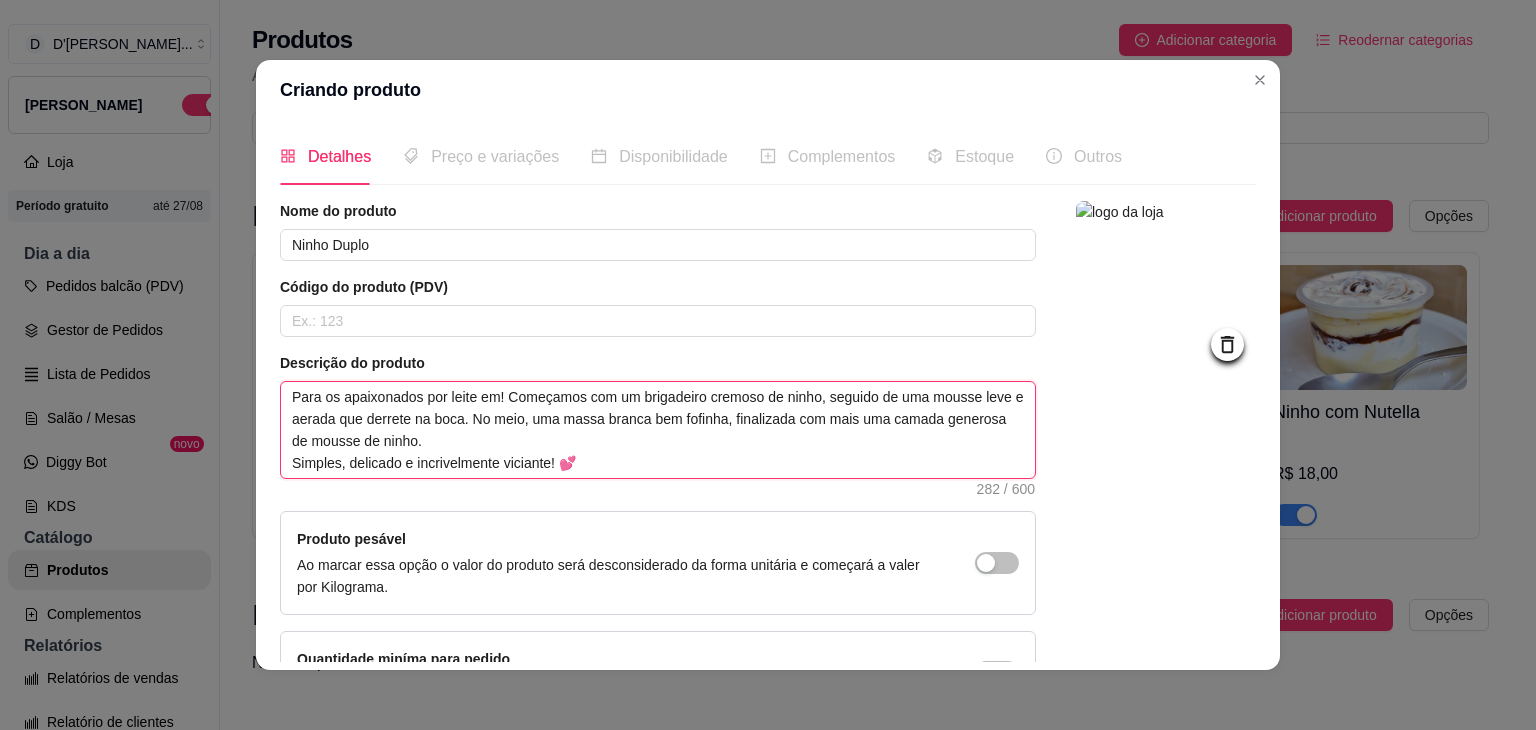 type 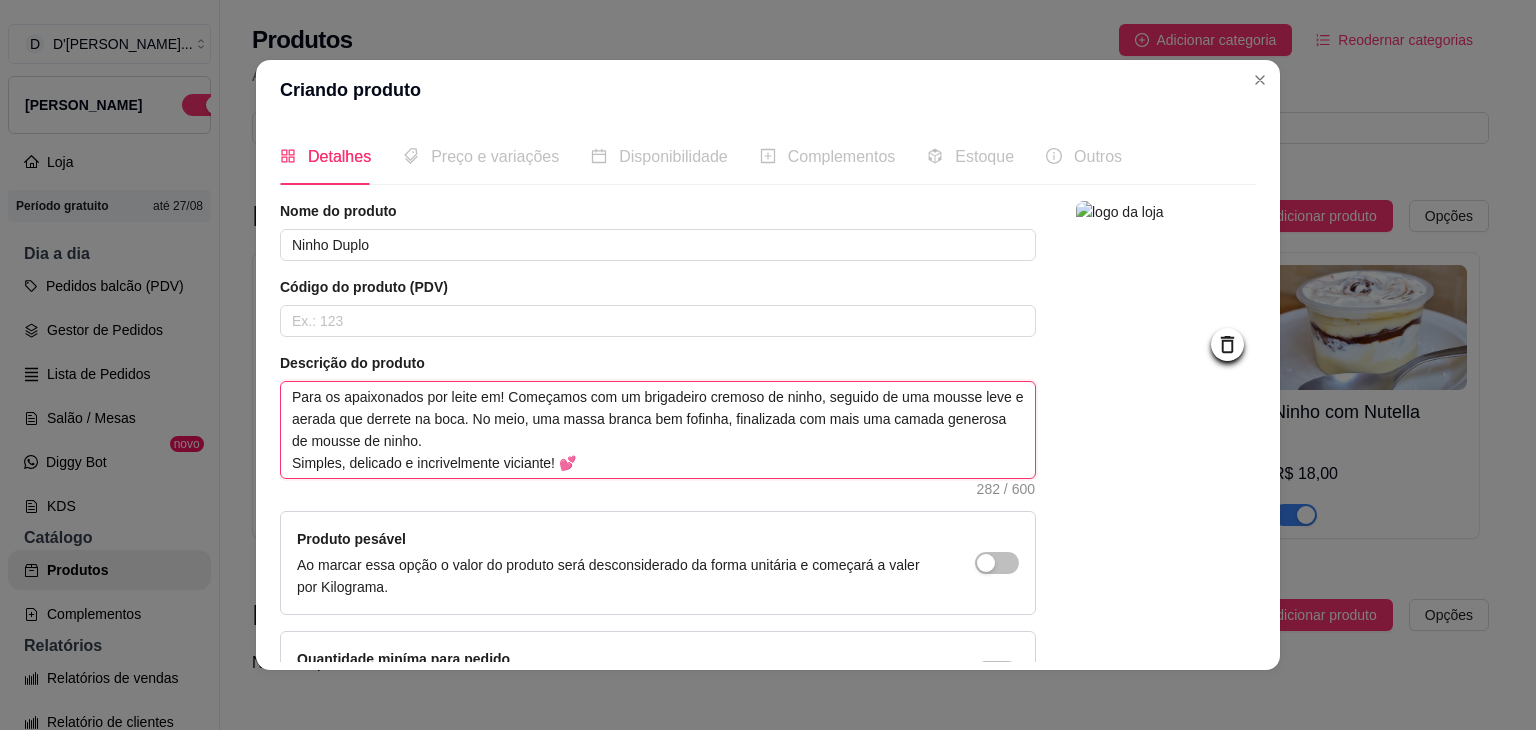 type on "Para os apaixonados por leite em ! Começamos com um brigadeiro cremoso de ninho, seguido de uma mousse leve e aerada que derrete na boca. No meio, uma massa branca bem fofinha, finalizada com mais uma camada generosa de mousse de ninho.
Simples, delicado e incrivelmente viciante! 💕" 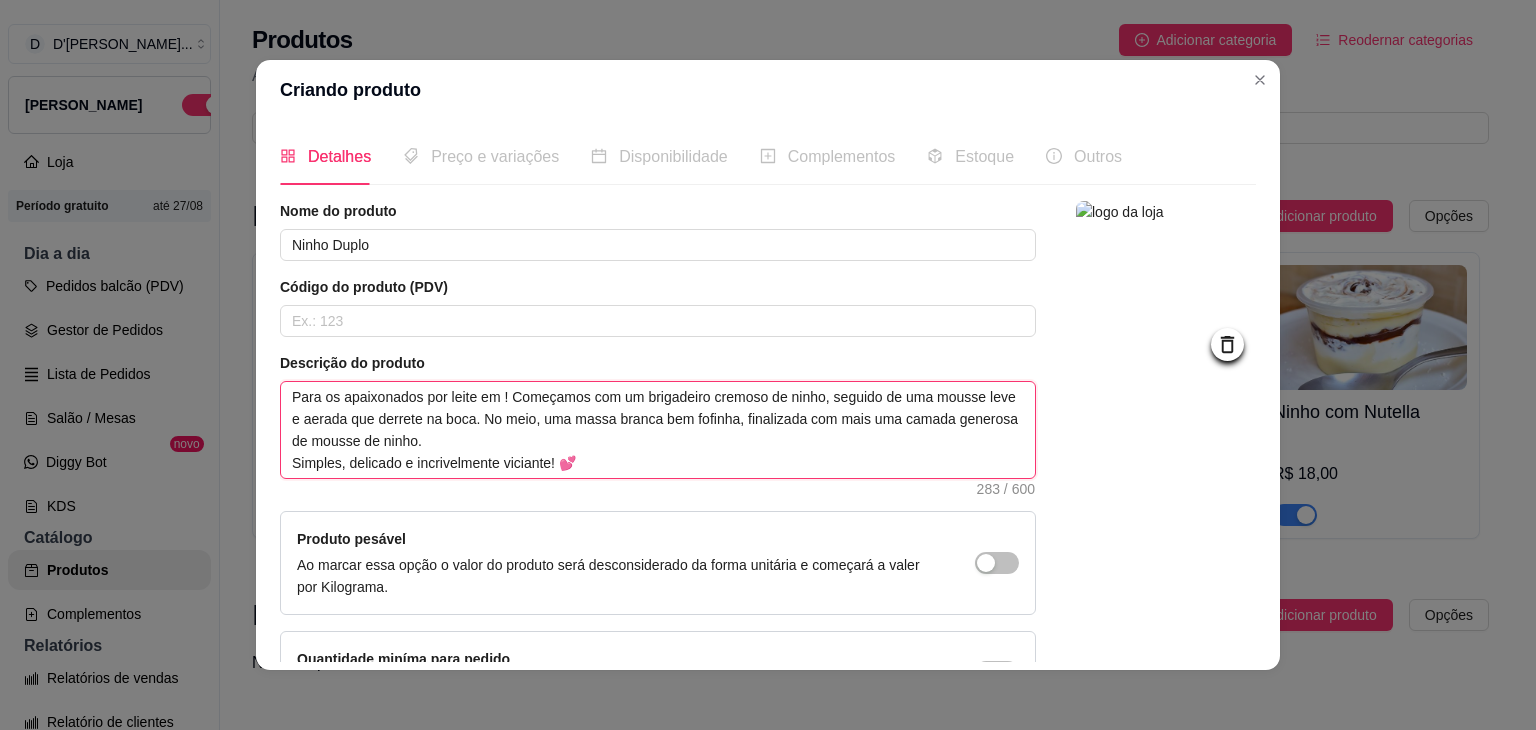 type 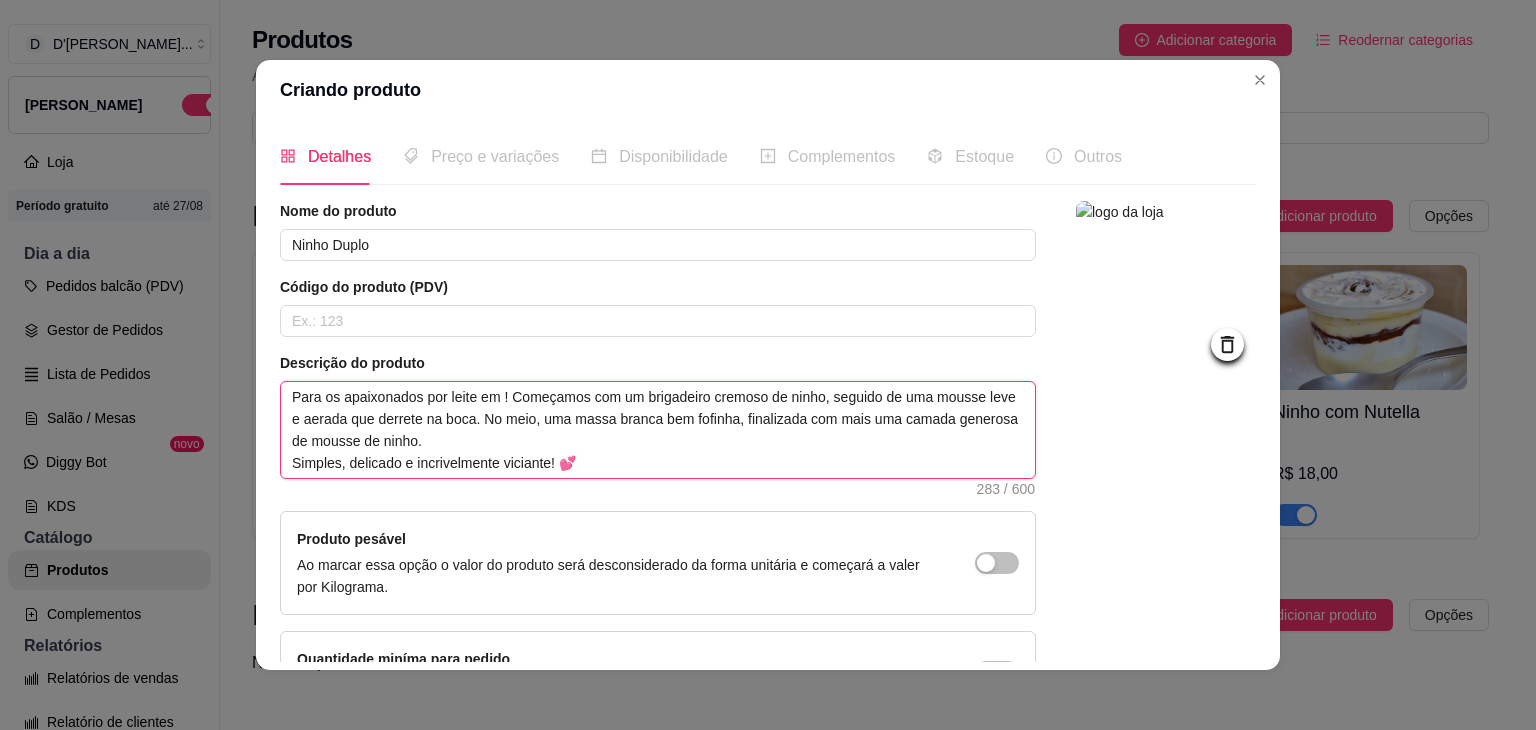 type on "Para os apaixonados por leite em n! Começamos com um brigadeiro cremoso de ninho, seguido de uma mousse leve e aerada que derrete na boca. No meio, uma massa branca bem fofinha, finalizada com mais uma camada generosa de mousse de ninho.
Simples, delicado e incrivelmente viciante! 💕" 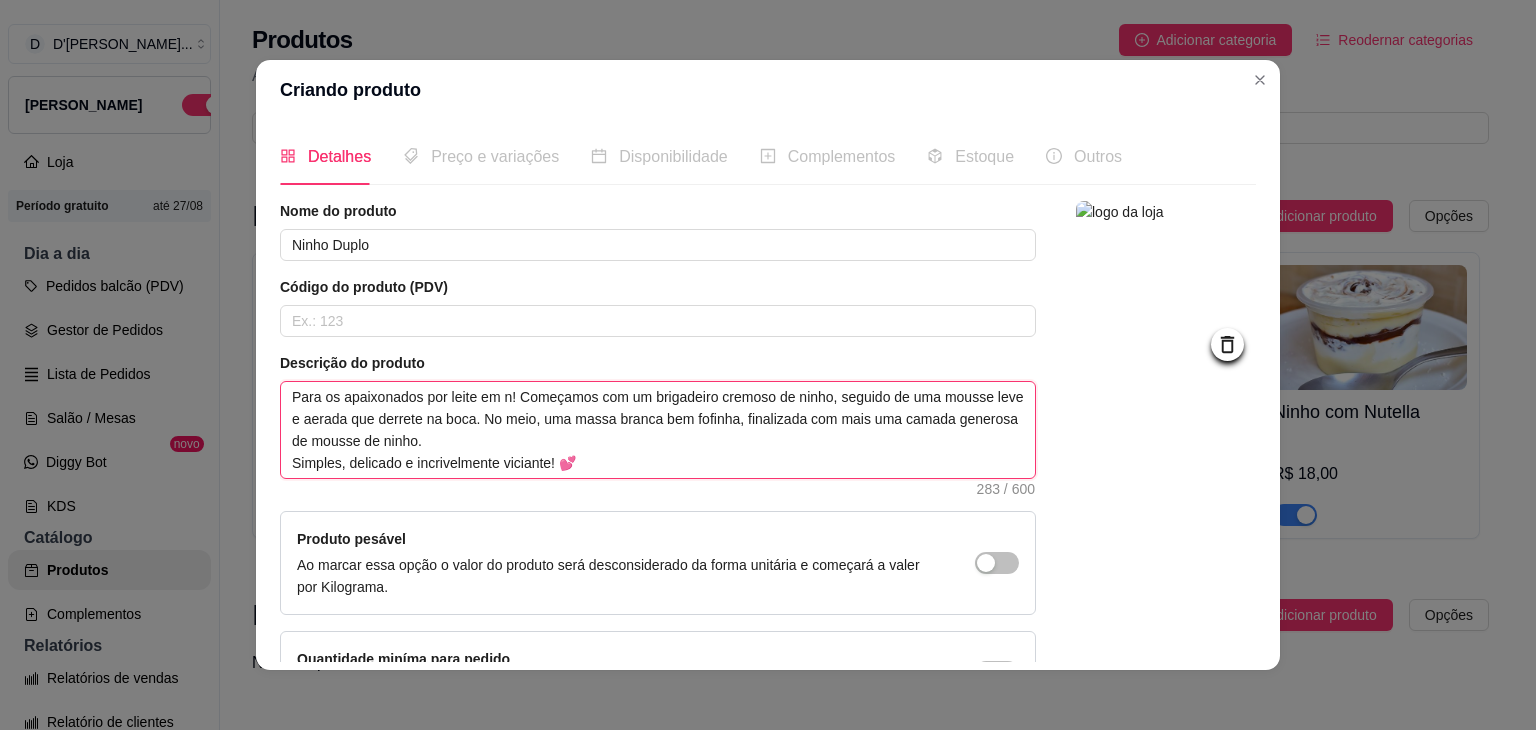 type 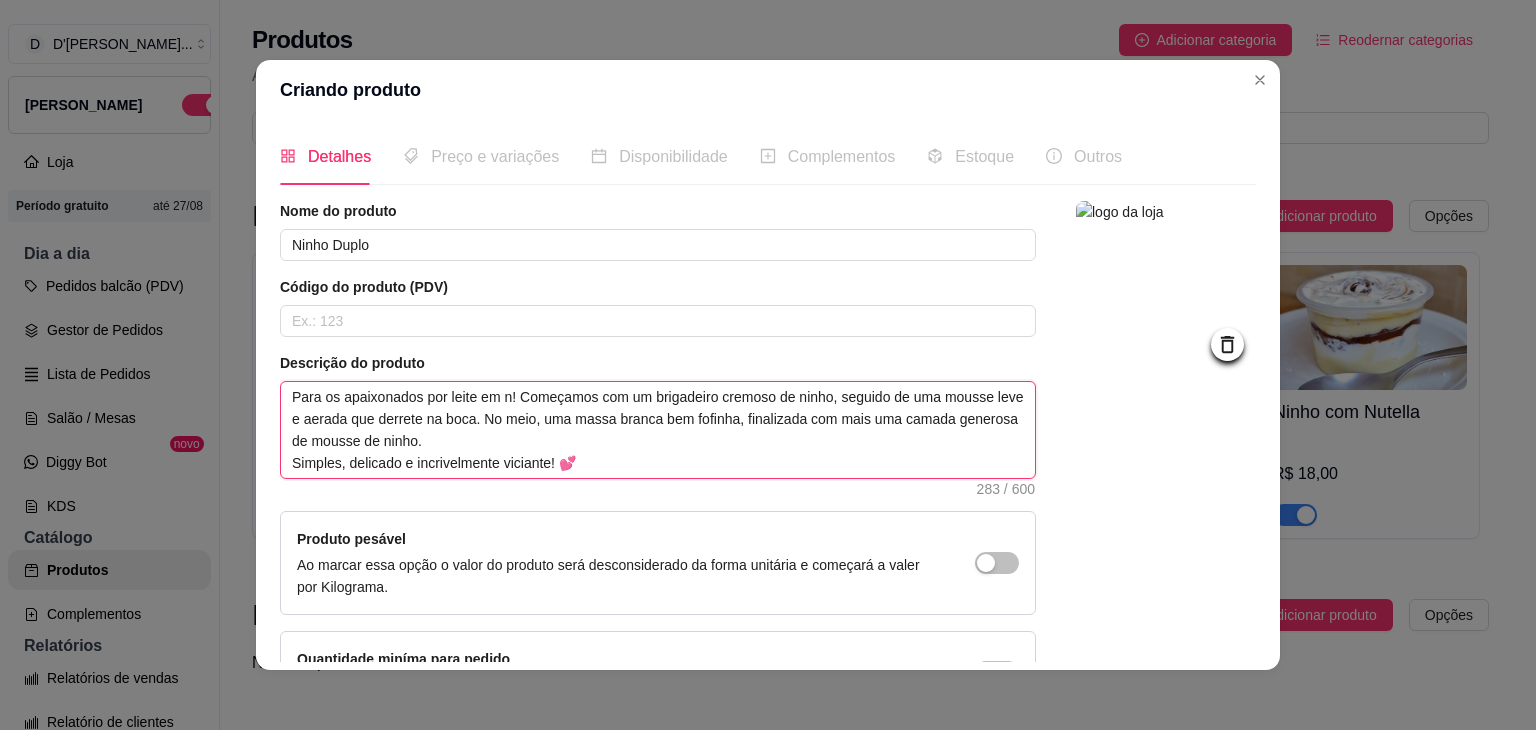 type on "Para os apaixonados por leite em ni! Começamos com um brigadeiro cremoso de ninho, seguido de uma mousse leve e aerada que derrete na boca. No meio, uma massa branca bem fofinha, finalizada com mais uma camada generosa de mousse de ninho.
Simples, delicado e incrivelmente viciante! 💕" 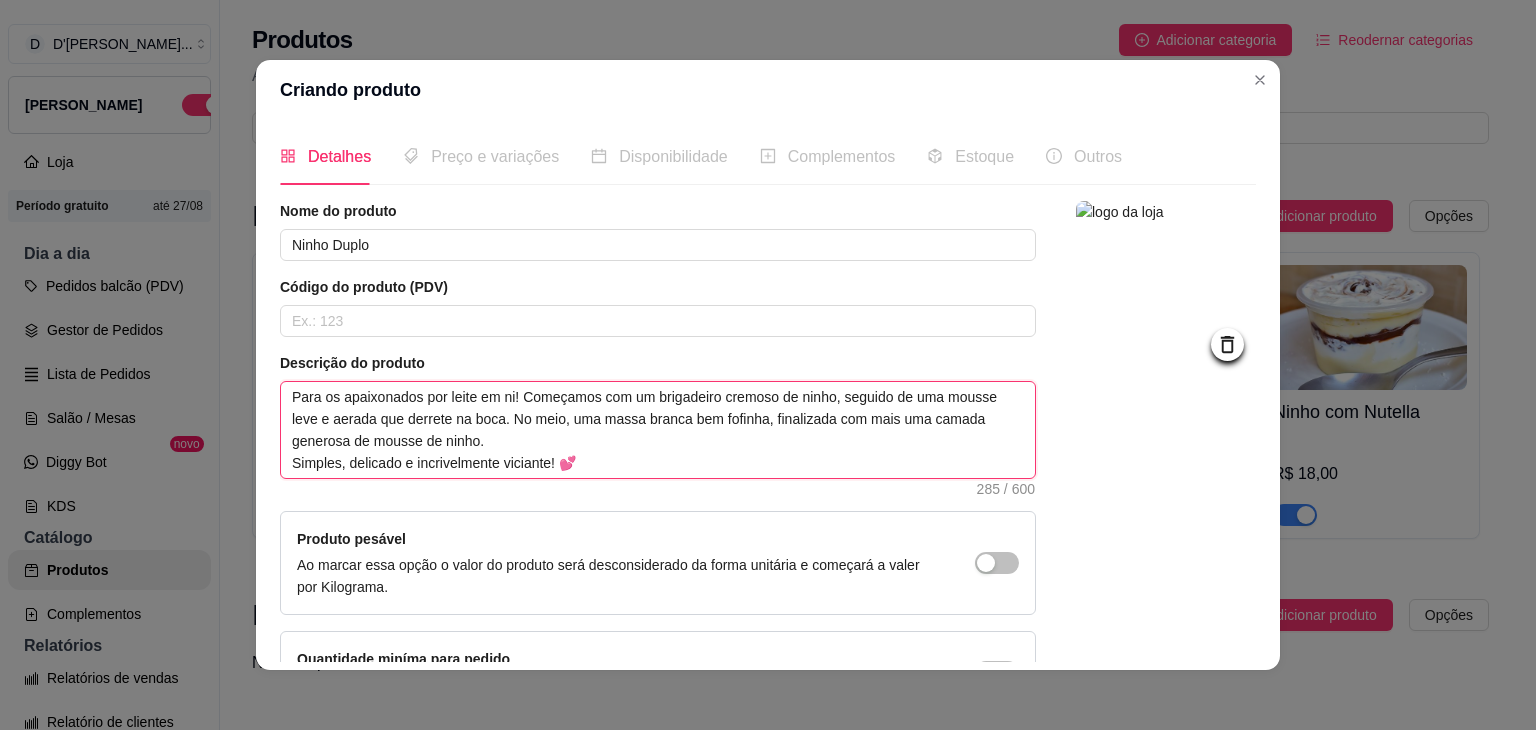 type 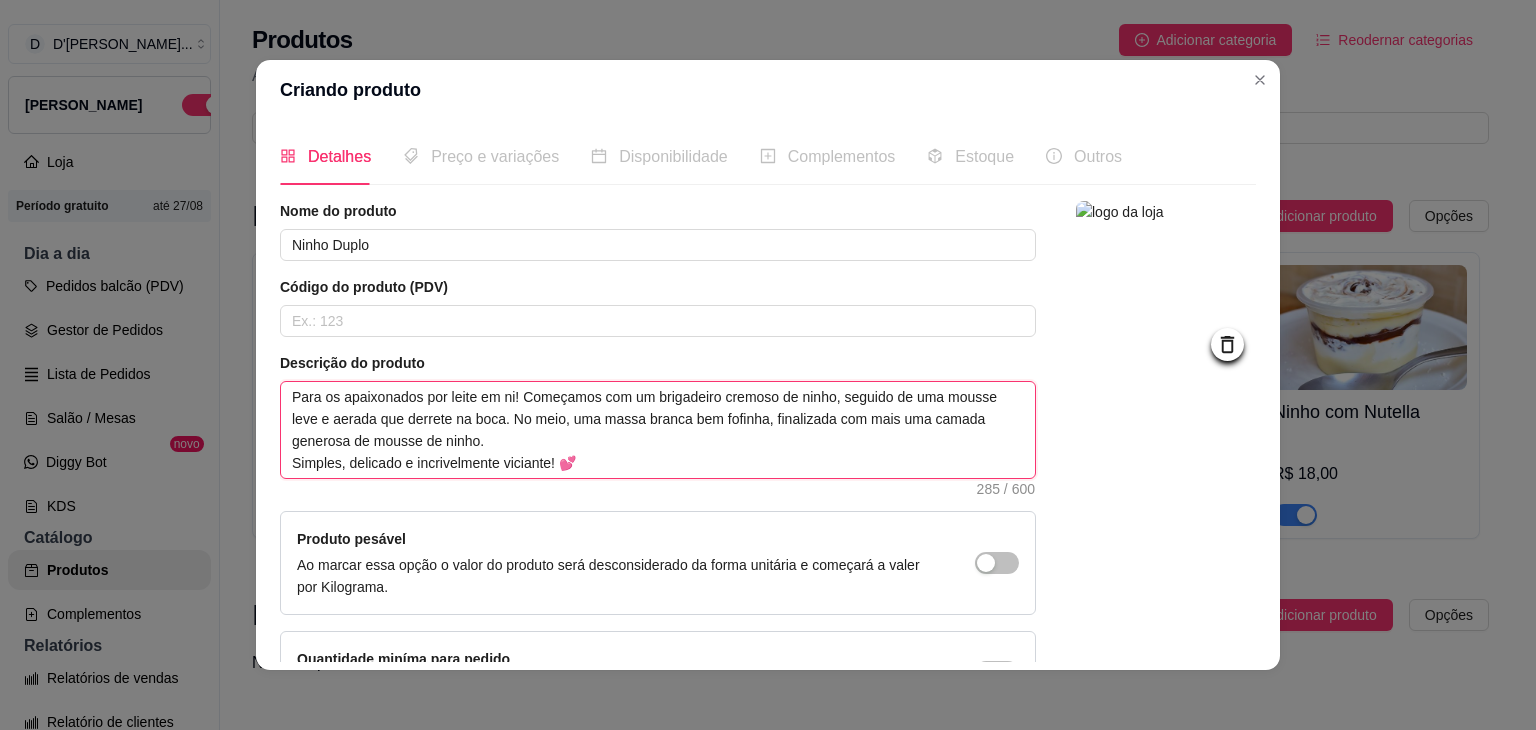 type 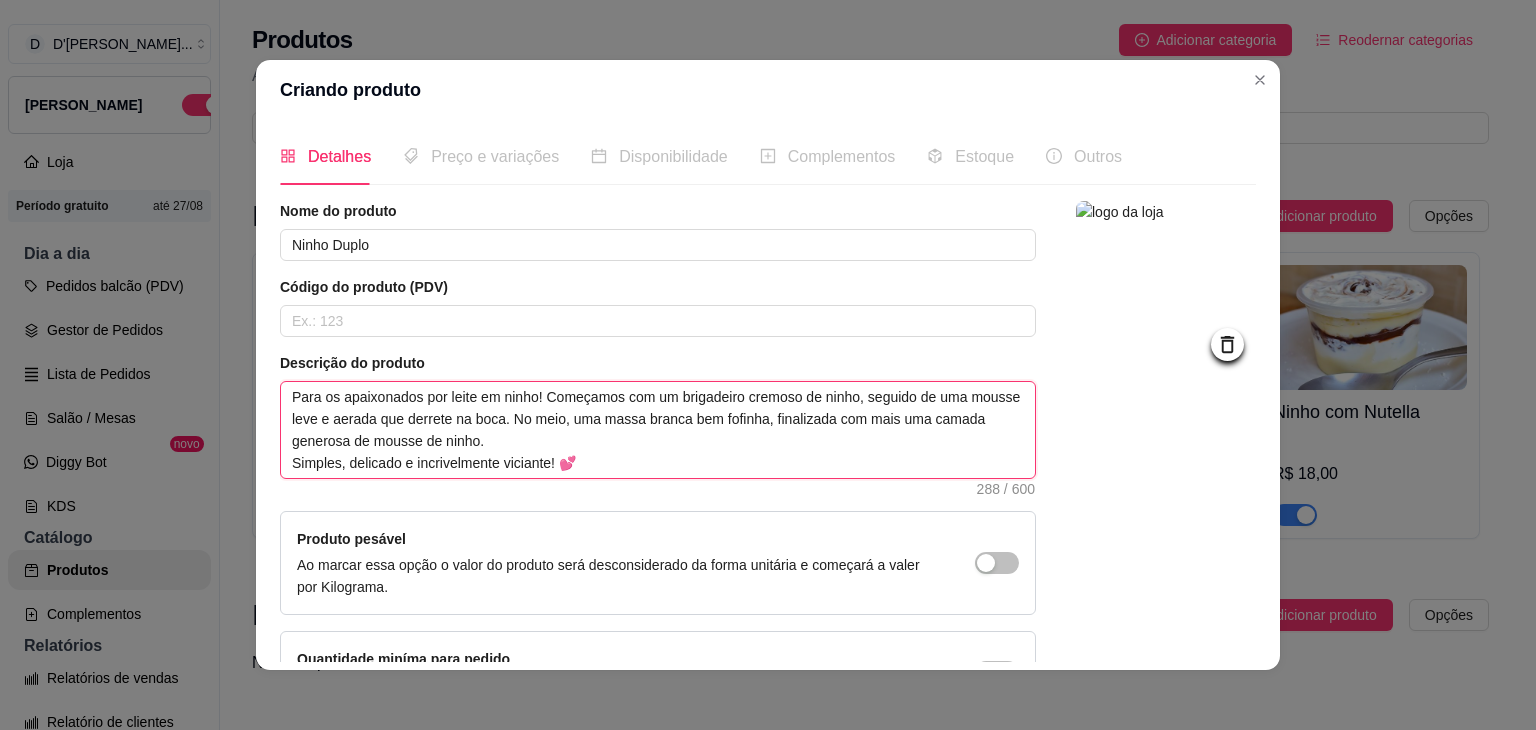 click on "Para os apaixonados por leite em ninho! Começamos com um brigadeiro cremoso de ninho, seguido de uma mousse leve e aerada que derrete na boca. No meio, uma massa branca bem fofinha, finalizada com mais uma camada generosa de mousse de ninho.
Simples, delicado e incrivelmente viciante! 💕" at bounding box center (658, 430) 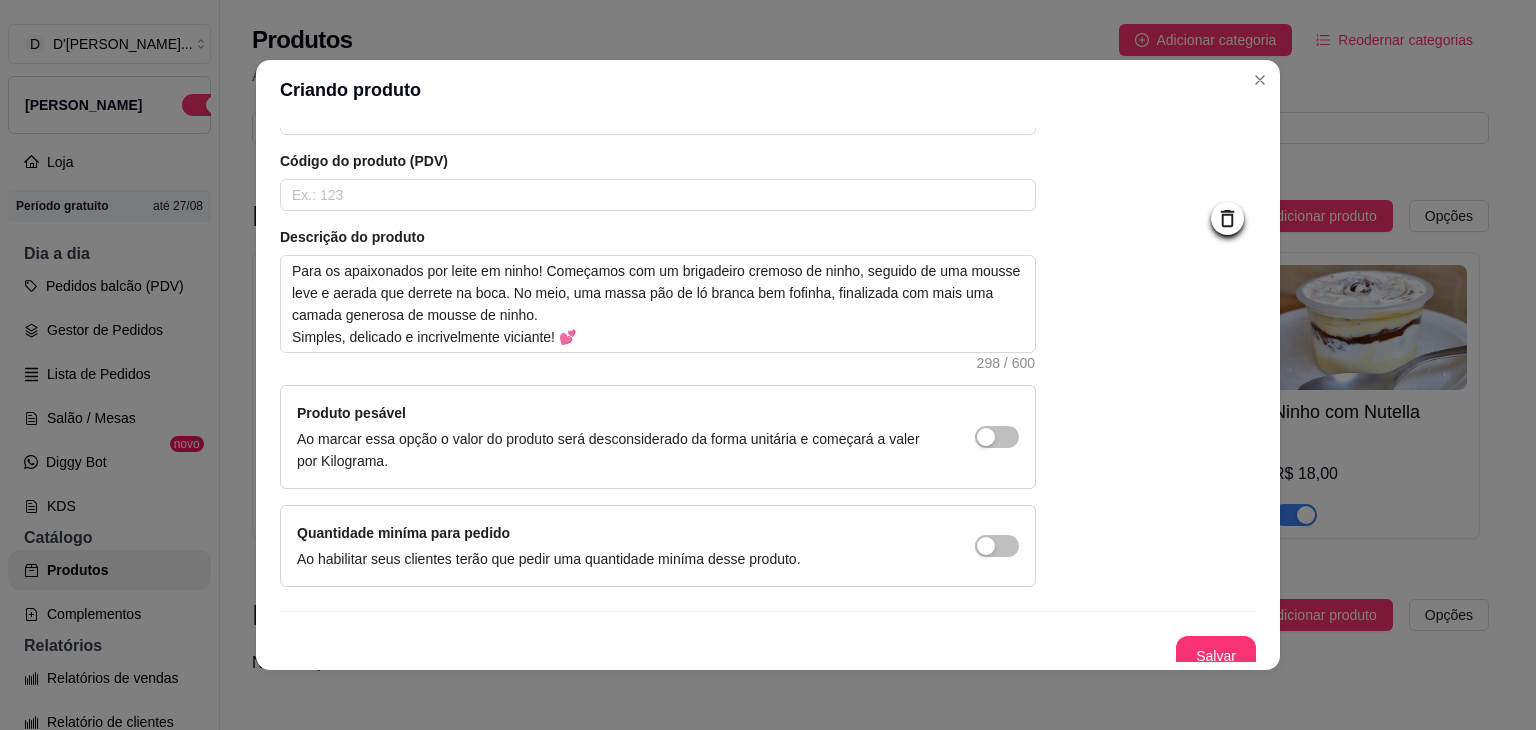 scroll, scrollTop: 138, scrollLeft: 0, axis: vertical 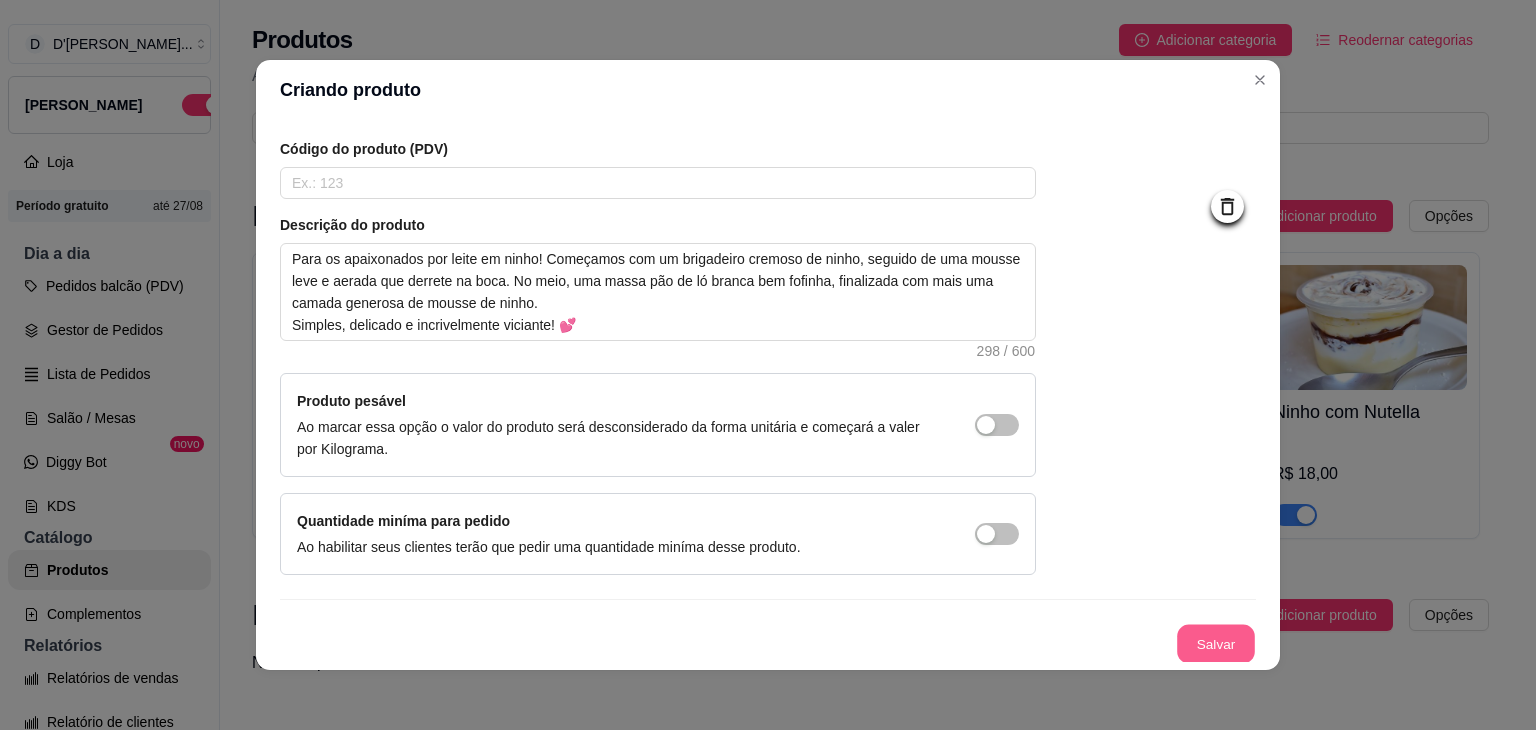click on "Salvar" at bounding box center (1216, 644) 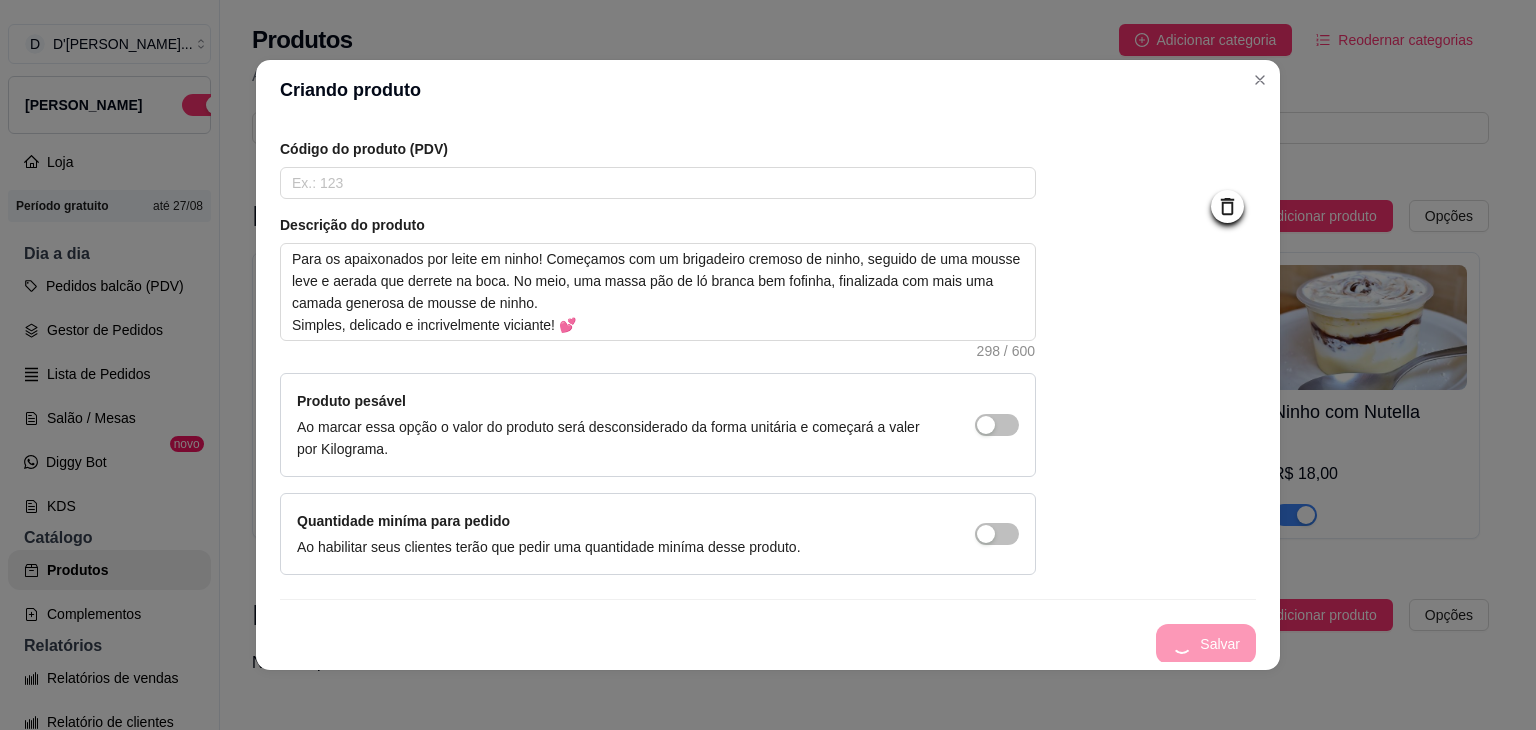 scroll, scrollTop: 0, scrollLeft: 0, axis: both 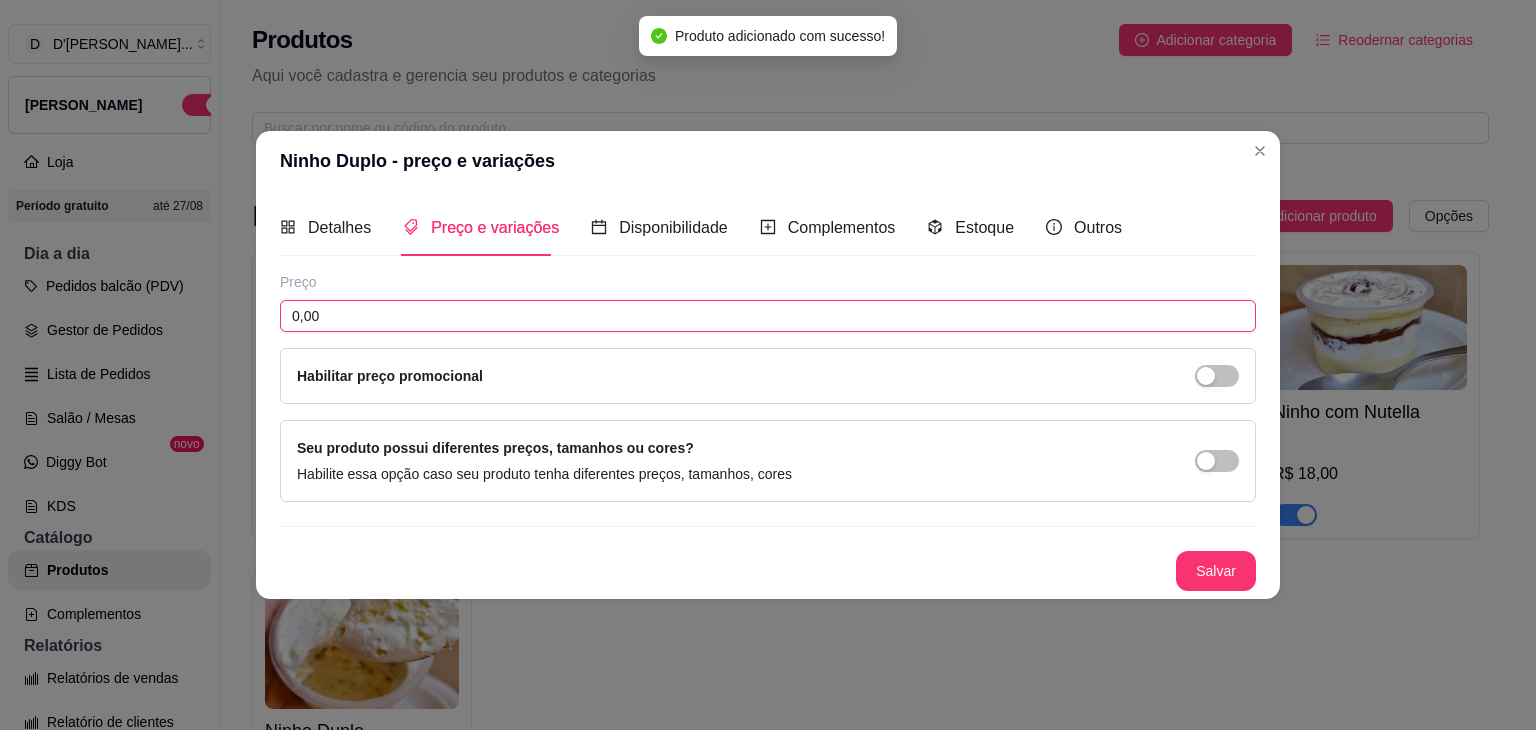 click on "0,00" at bounding box center [768, 316] 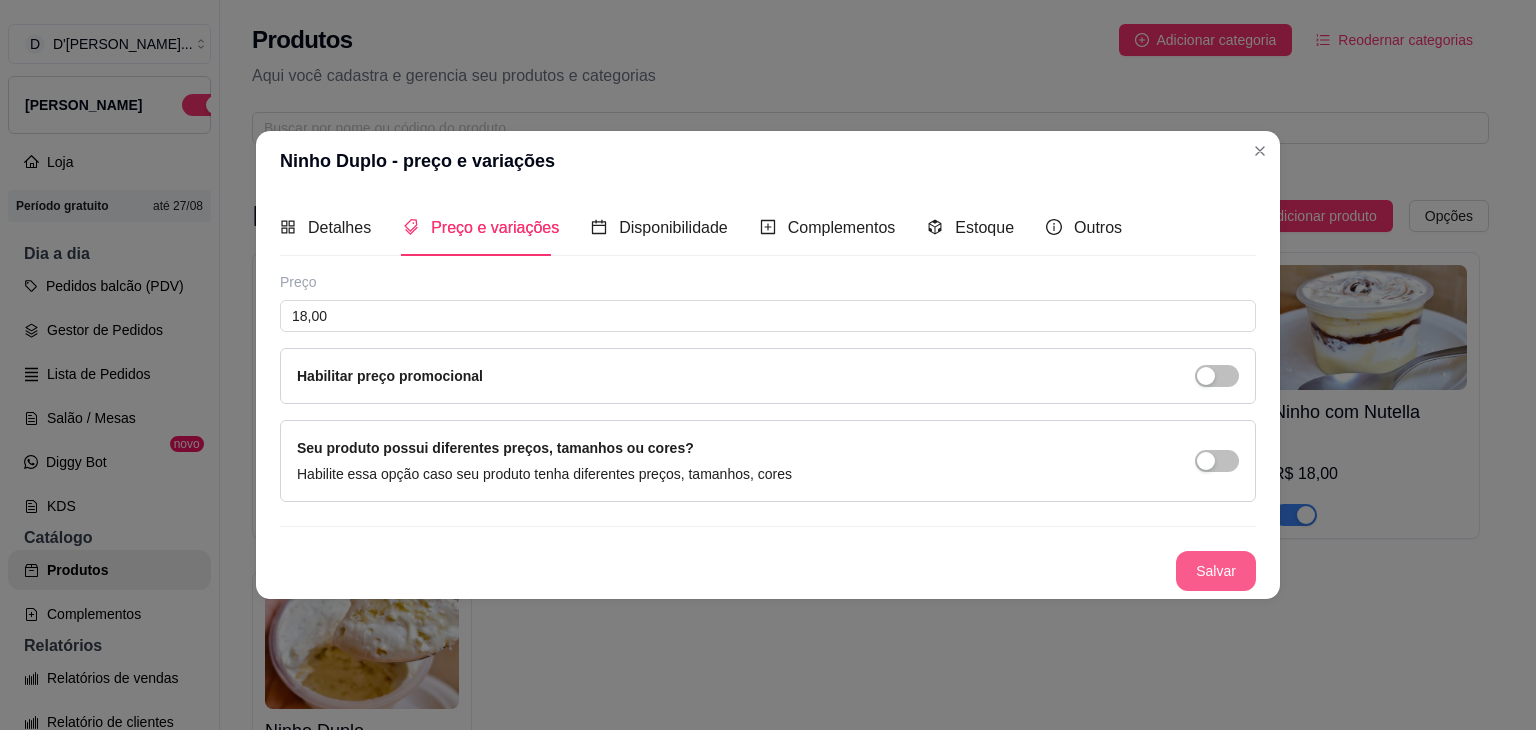 click on "Salvar" at bounding box center [1216, 571] 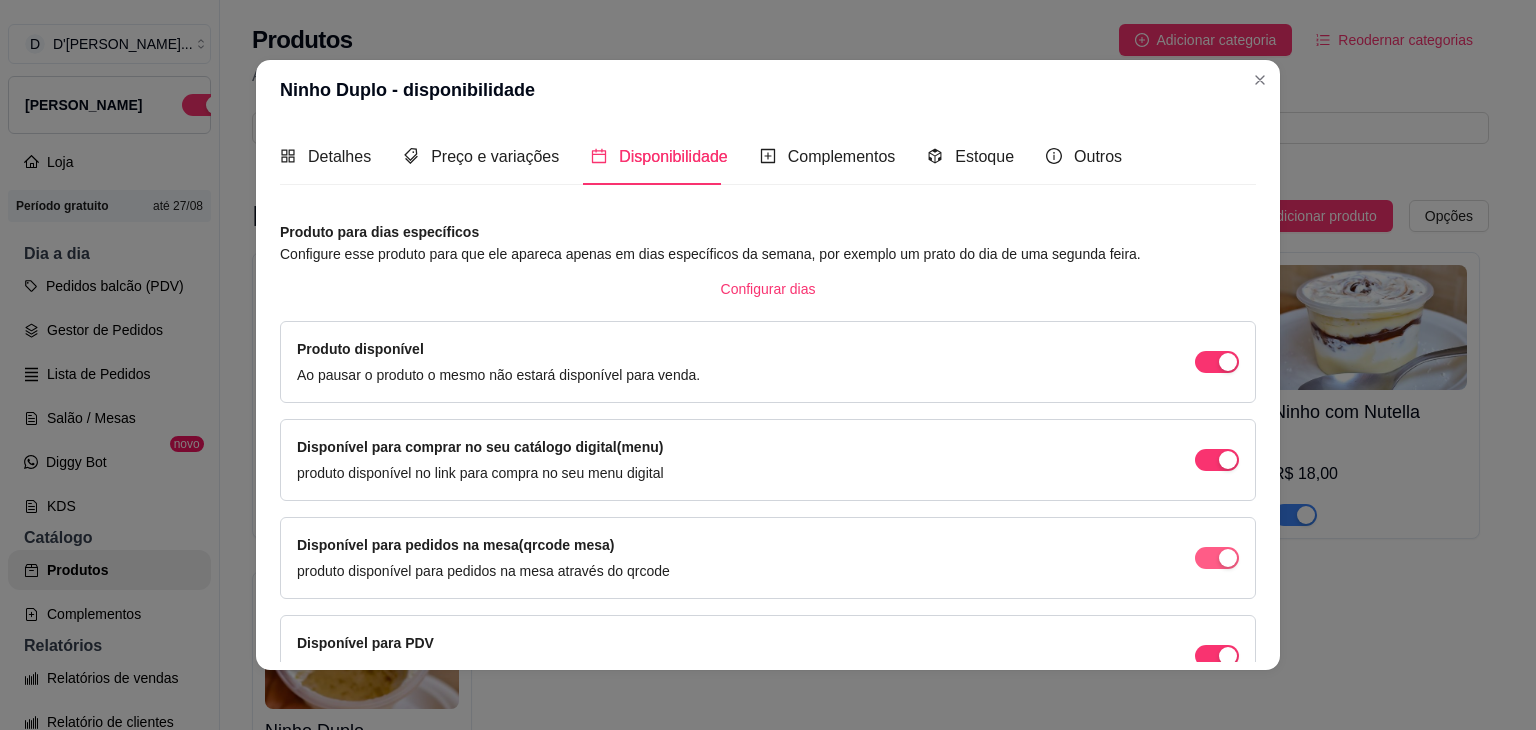 click at bounding box center (1228, 362) 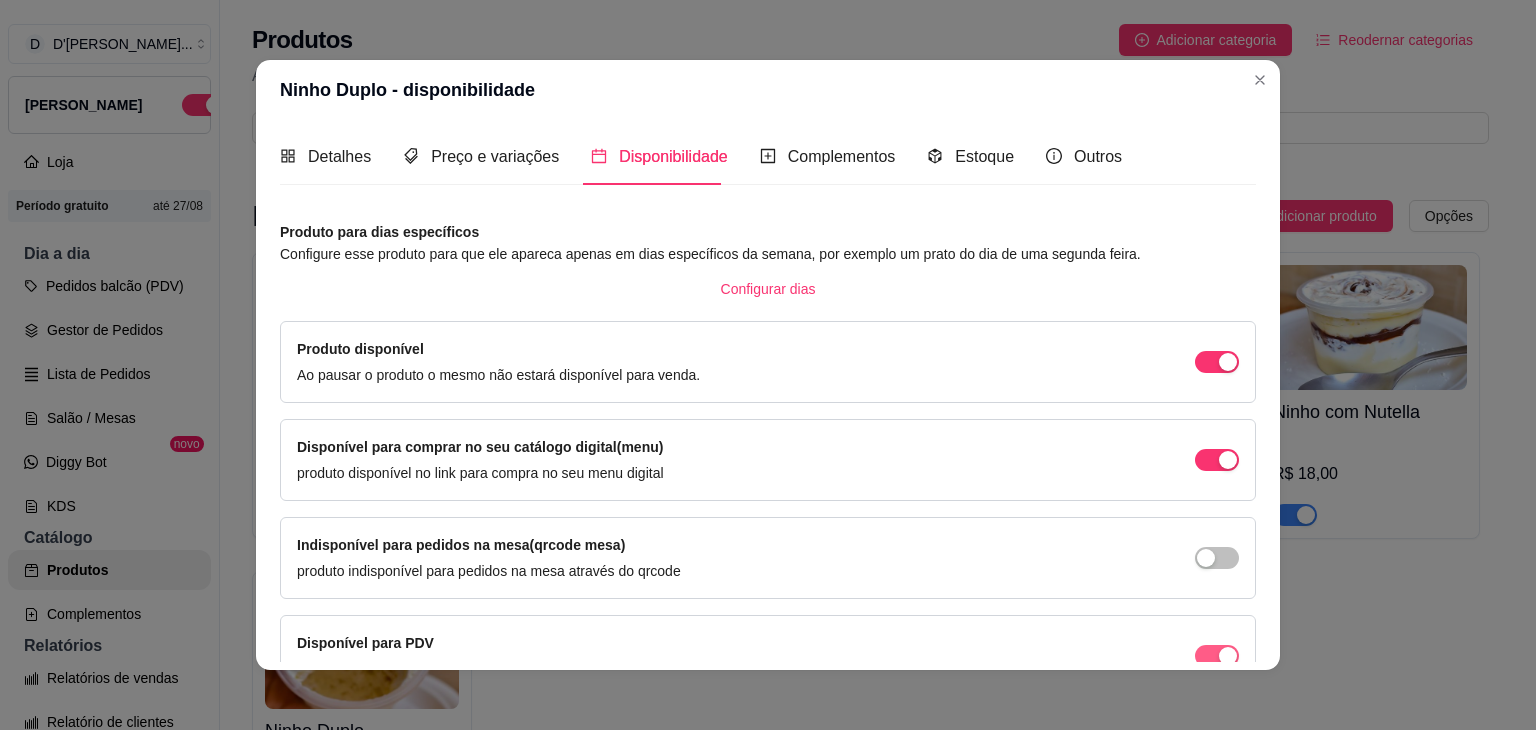 click at bounding box center [1228, 362] 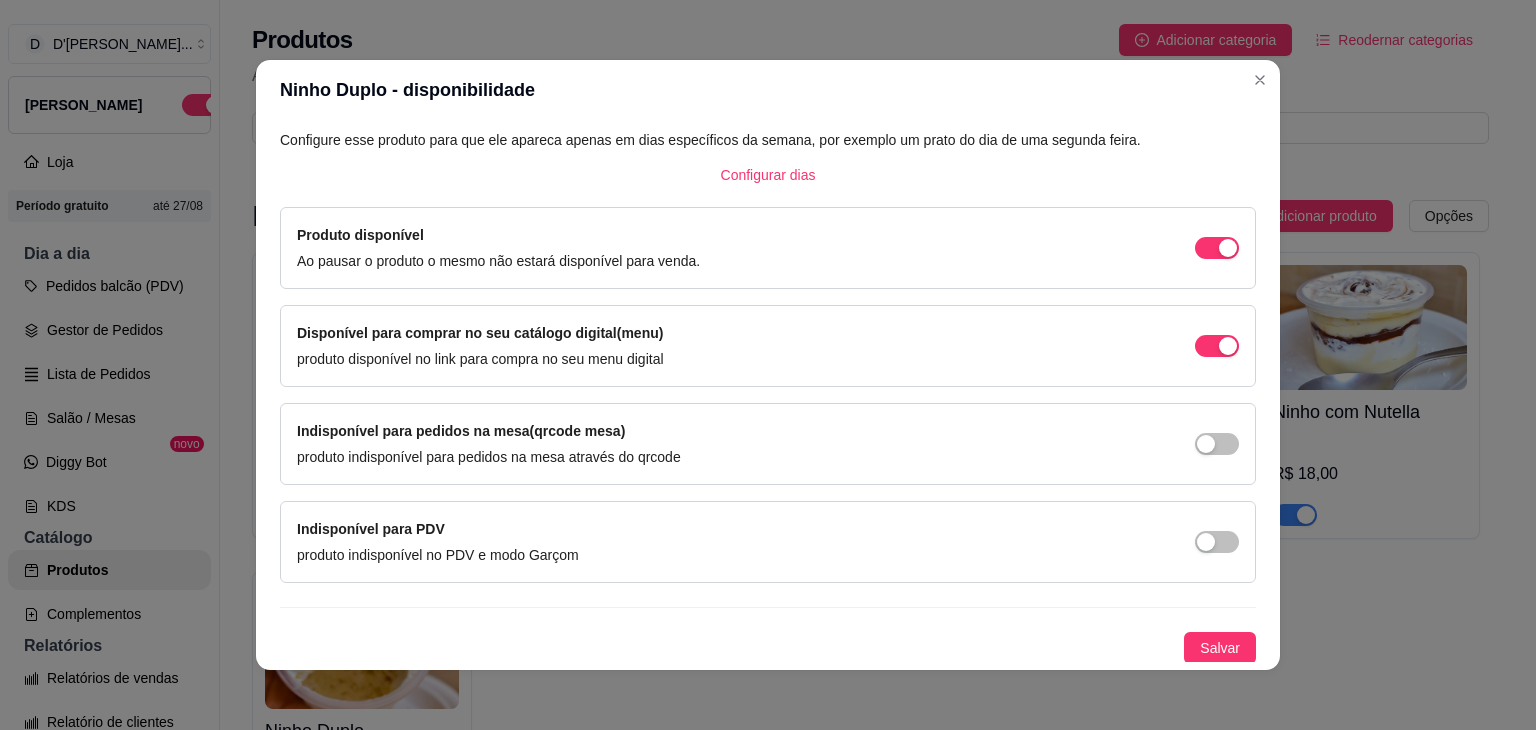 scroll, scrollTop: 0, scrollLeft: 0, axis: both 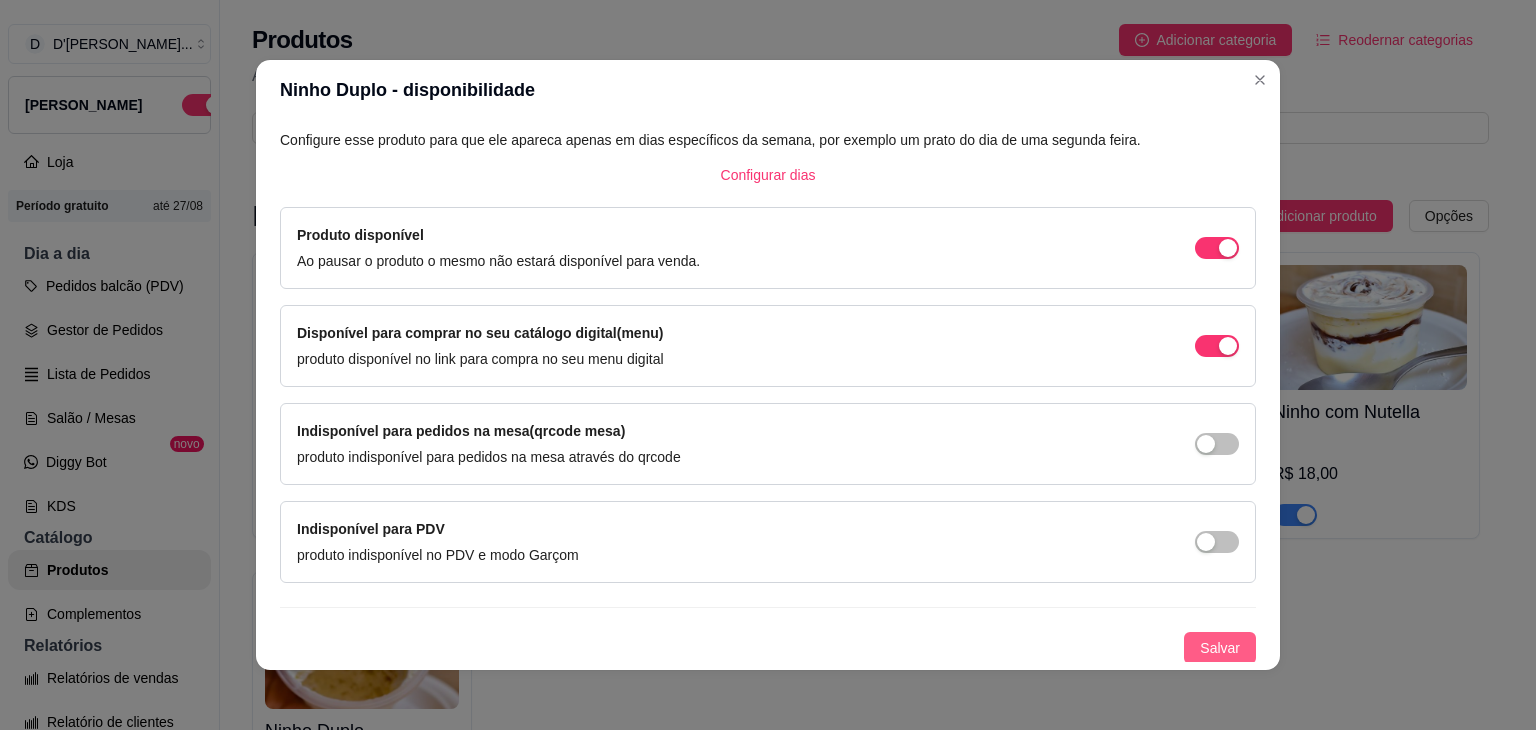 click on "Salvar" at bounding box center (1220, 648) 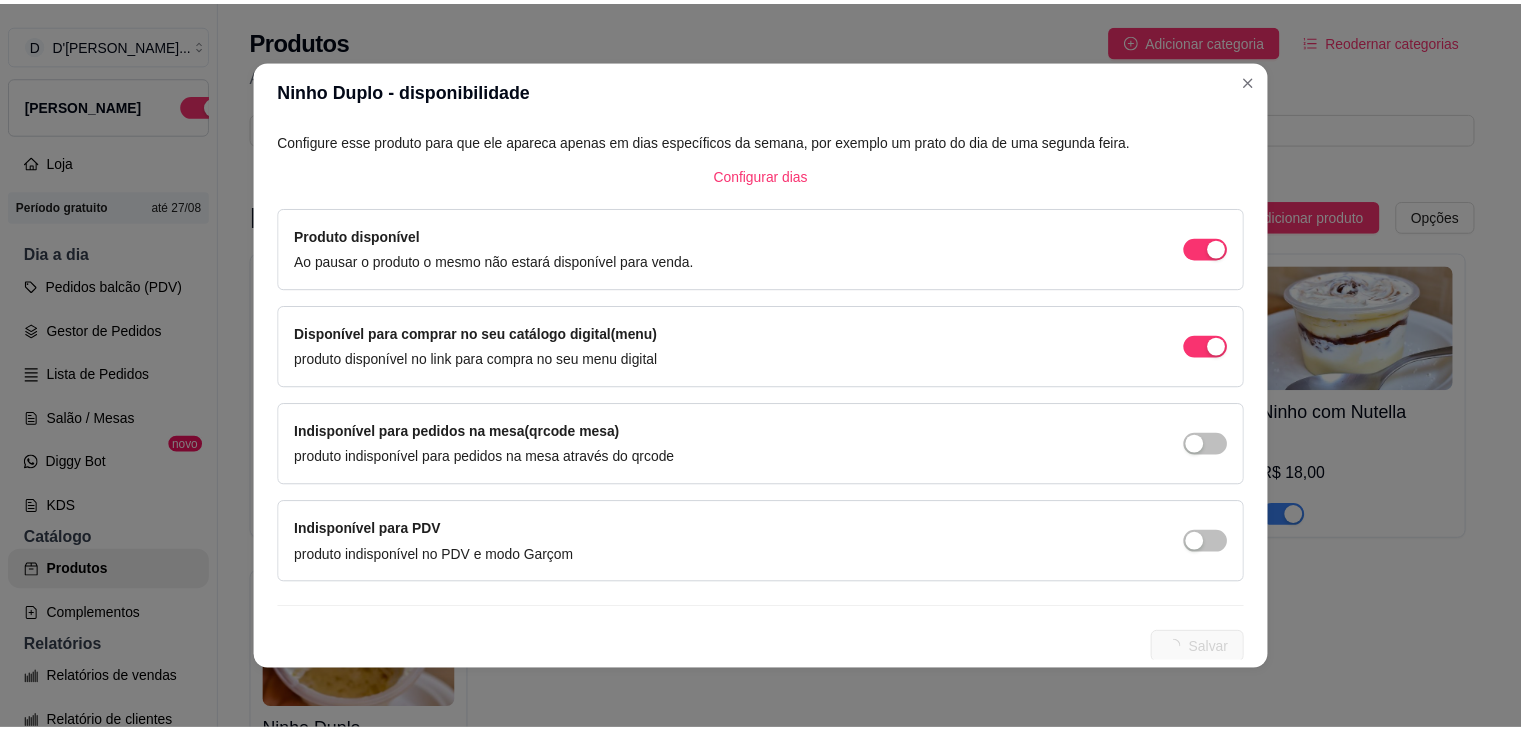 scroll, scrollTop: 0, scrollLeft: 0, axis: both 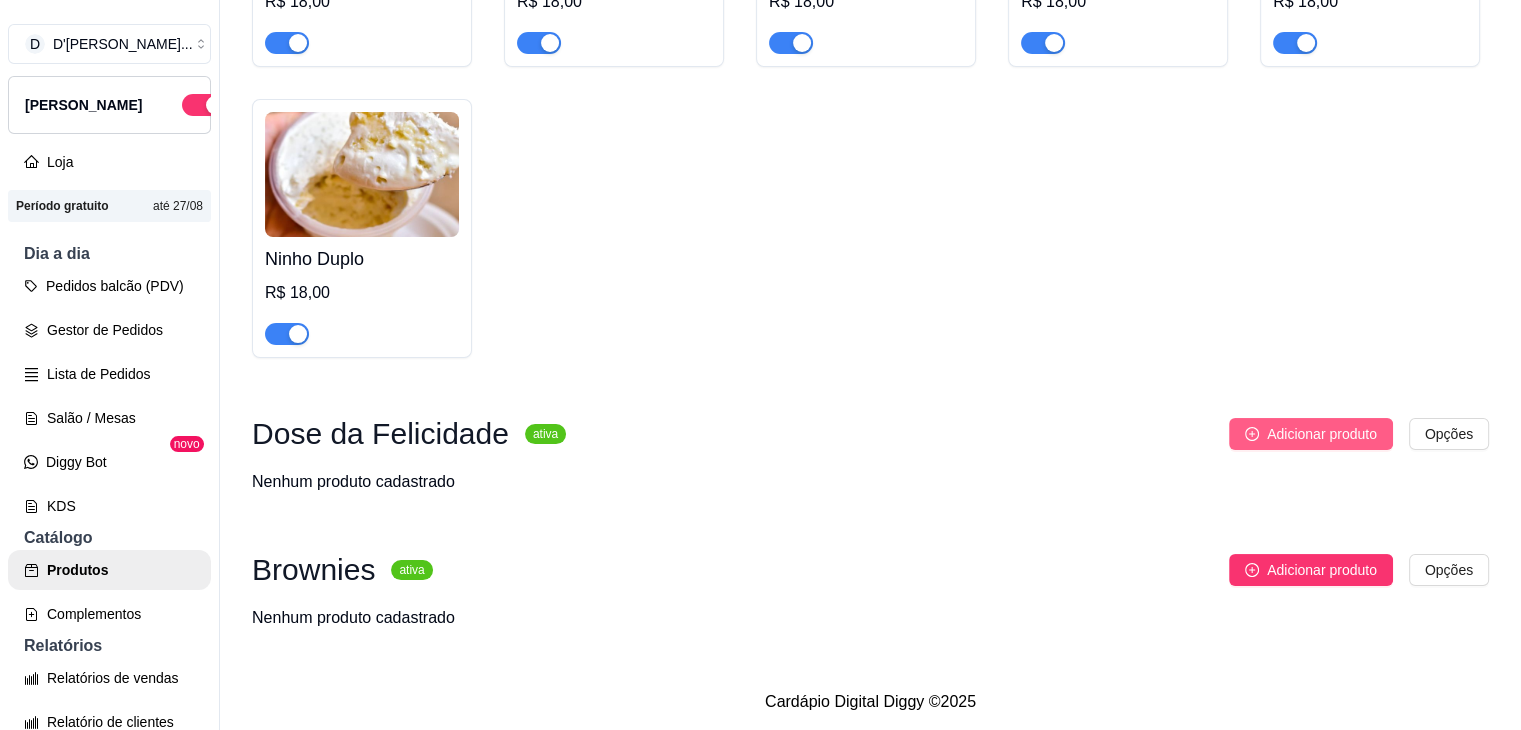 click on "Adicionar produto" at bounding box center [1322, 434] 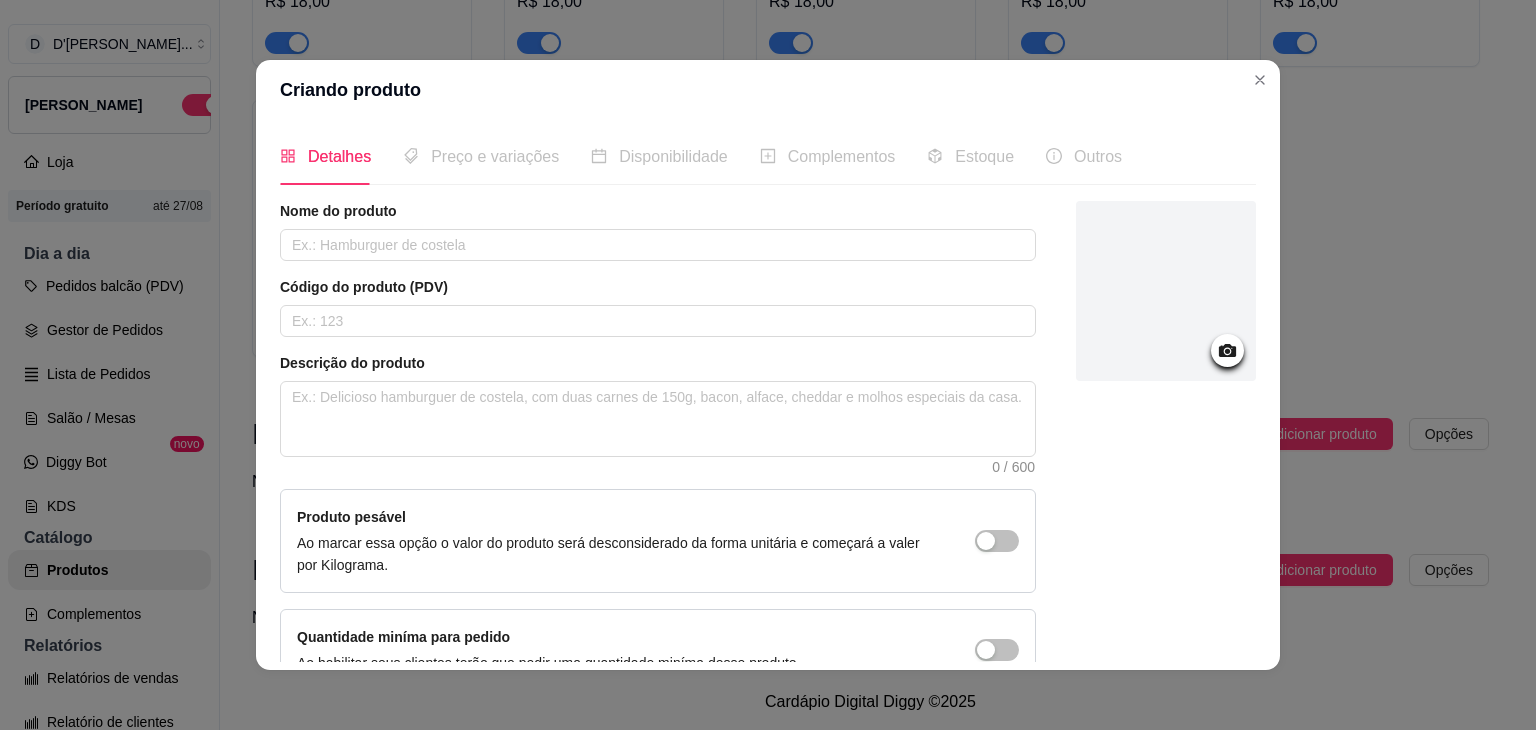 click 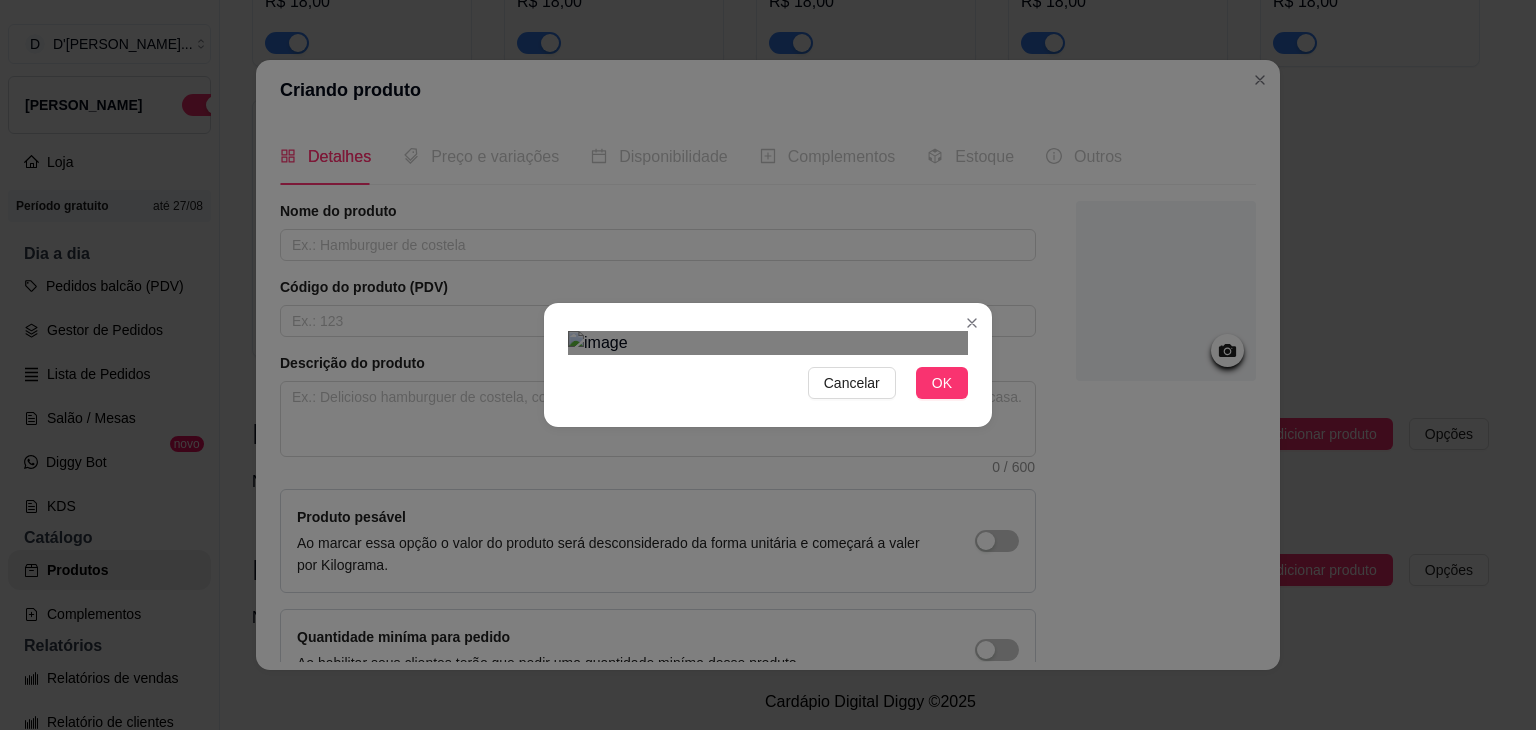 click at bounding box center (748, 602) 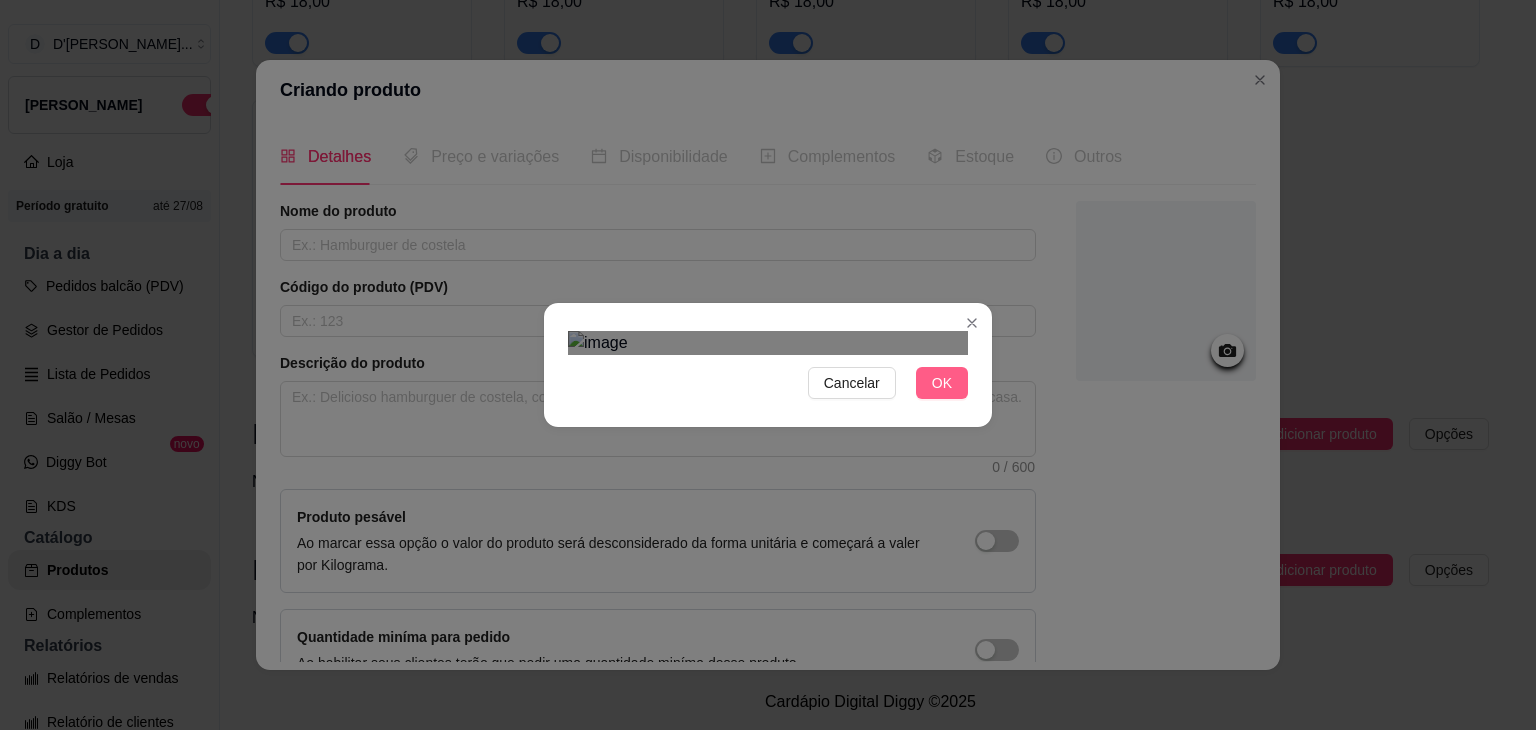 click on "OK" at bounding box center [942, 383] 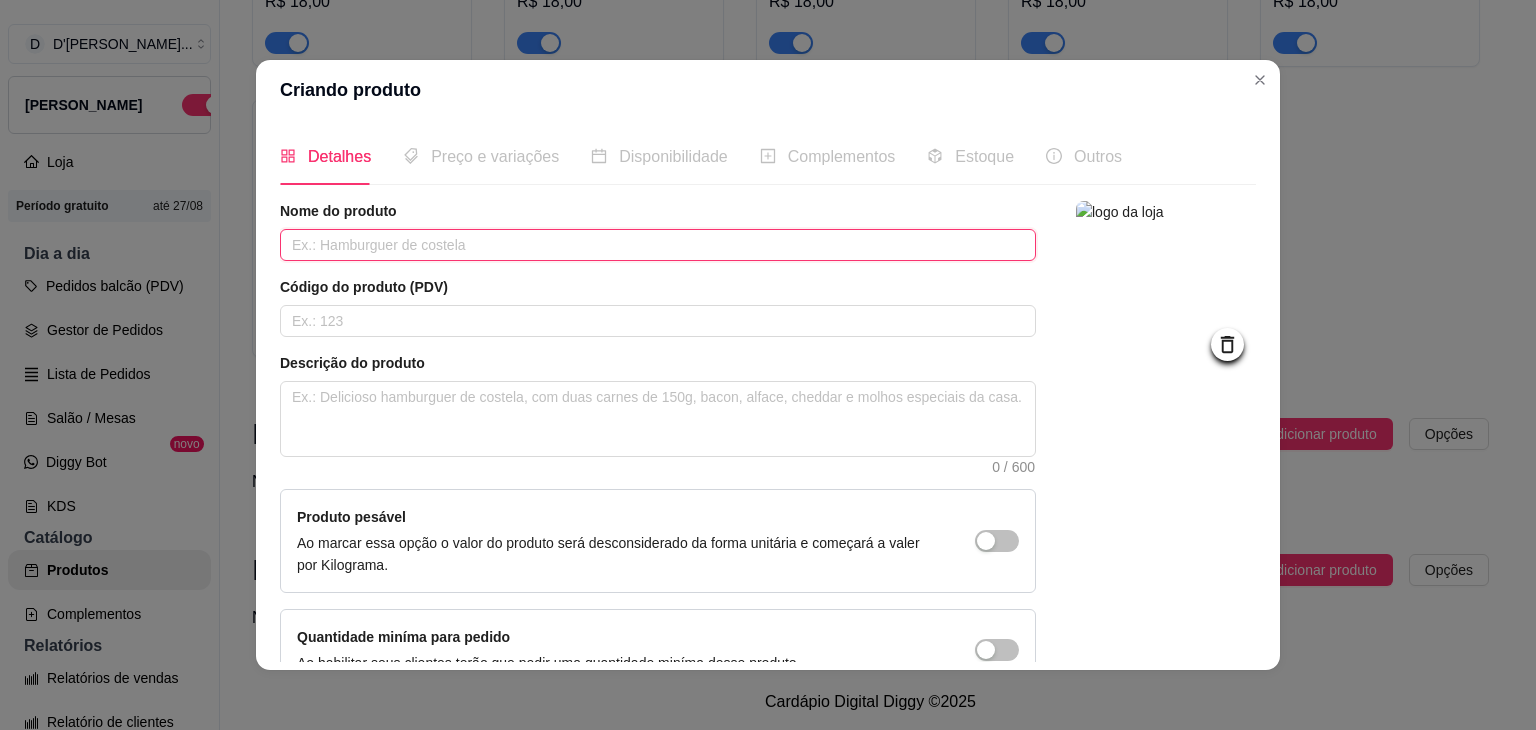 click at bounding box center (658, 245) 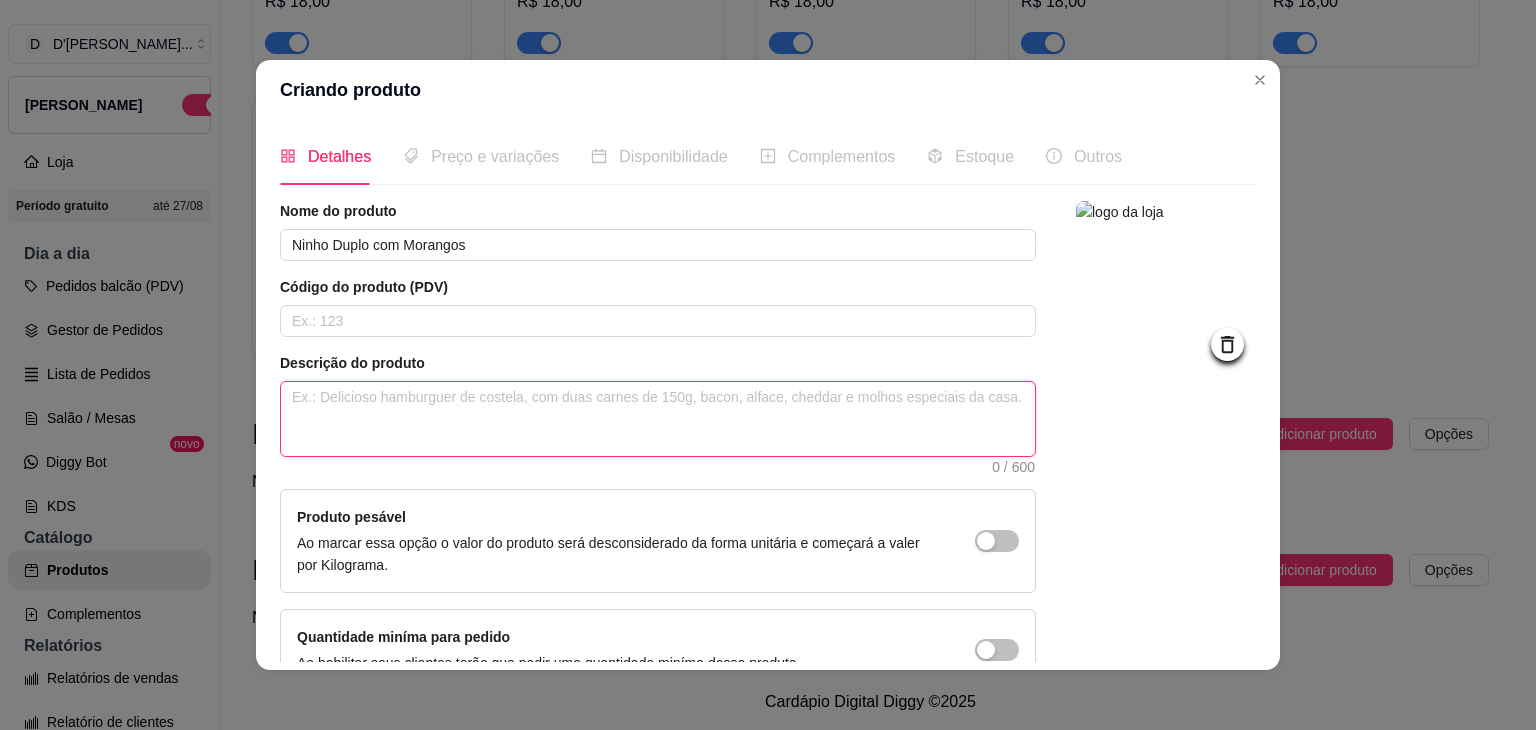 click at bounding box center [658, 419] 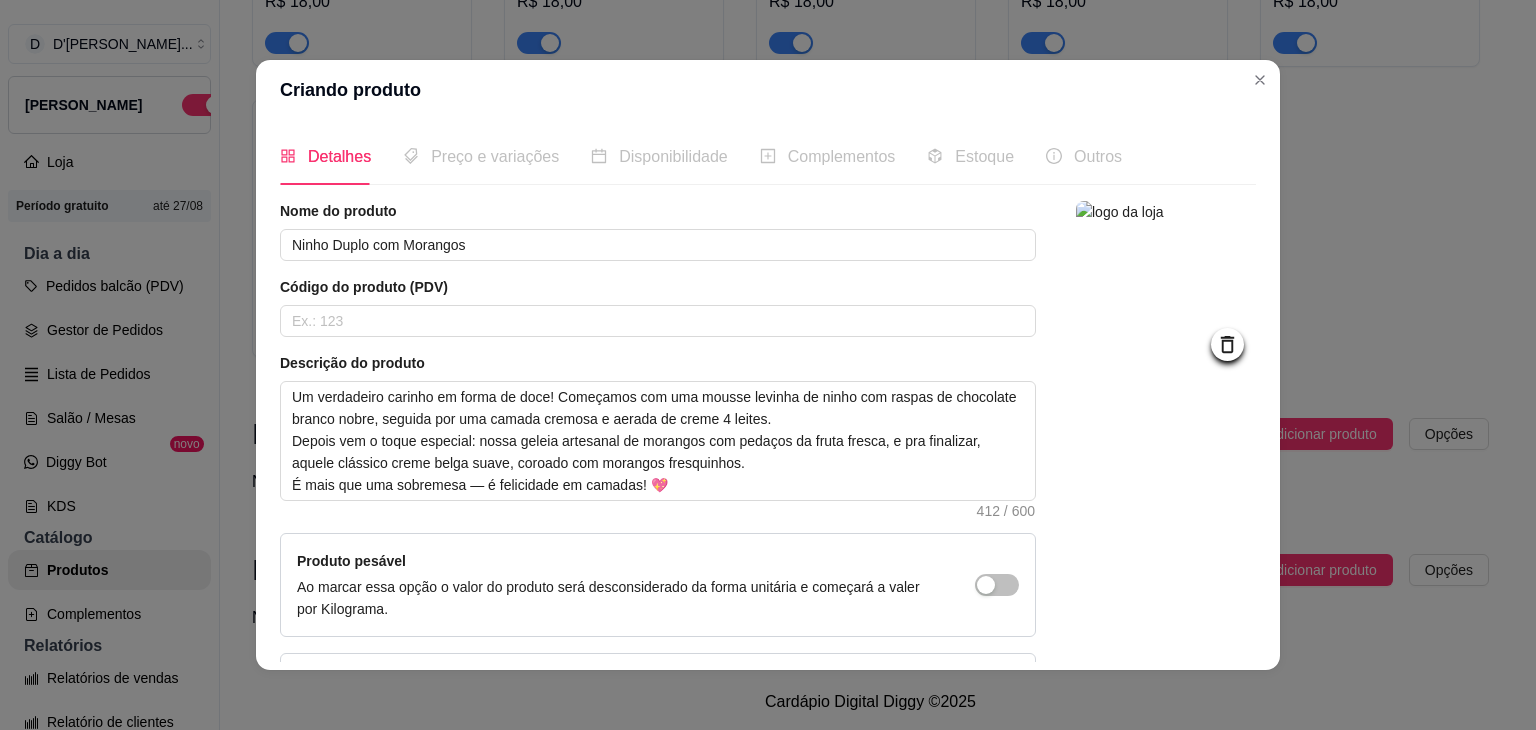 scroll, scrollTop: 160, scrollLeft: 0, axis: vertical 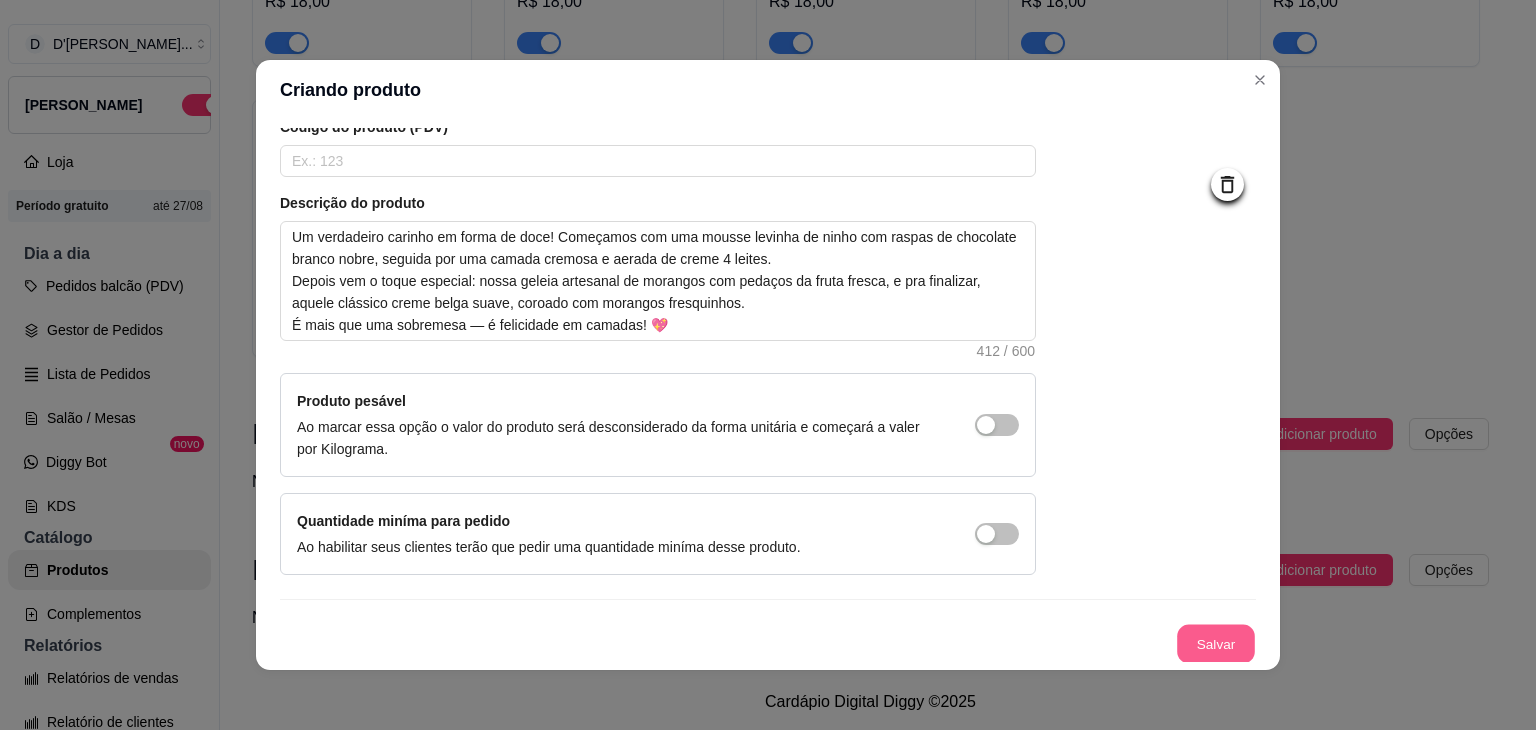 click on "Salvar" at bounding box center (1216, 644) 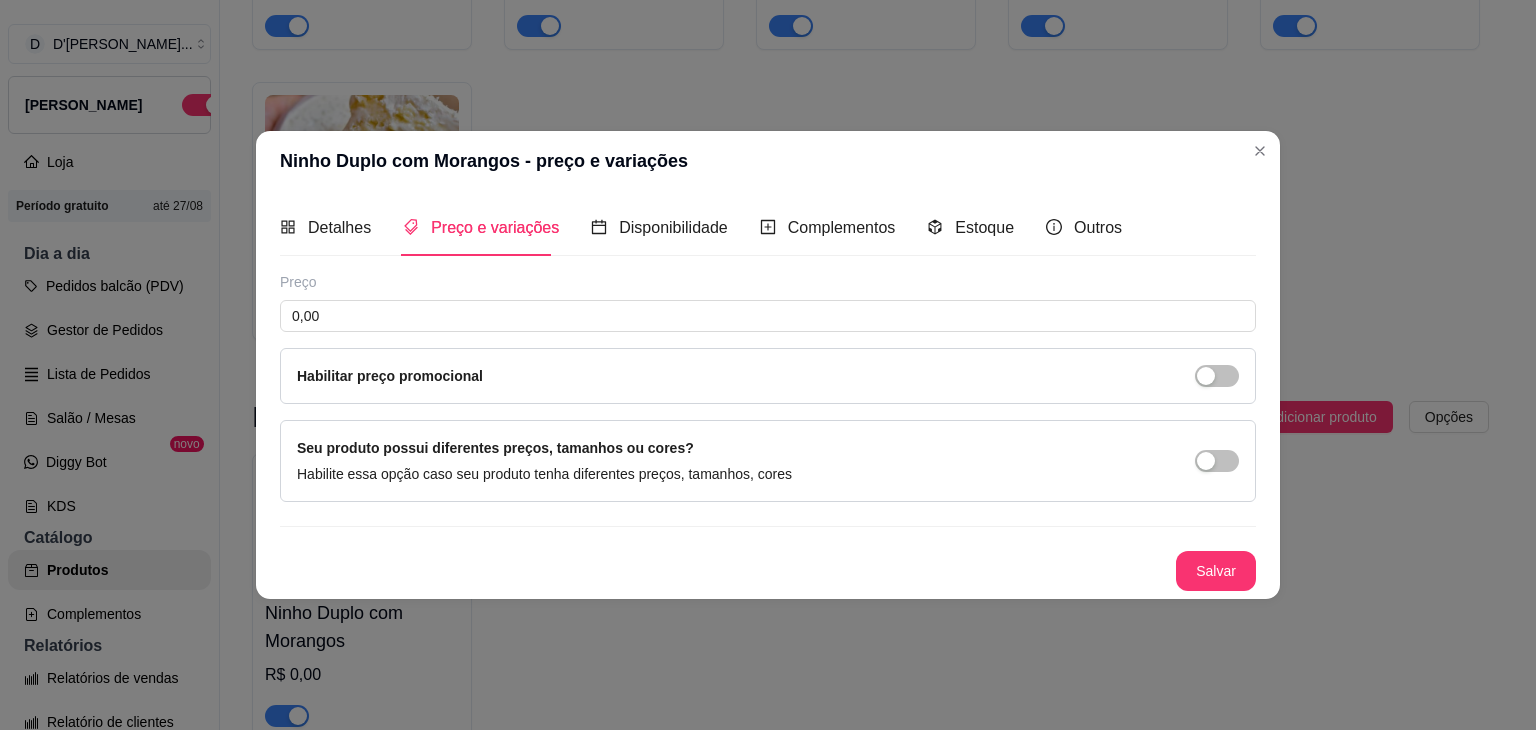 scroll, scrollTop: 0, scrollLeft: 0, axis: both 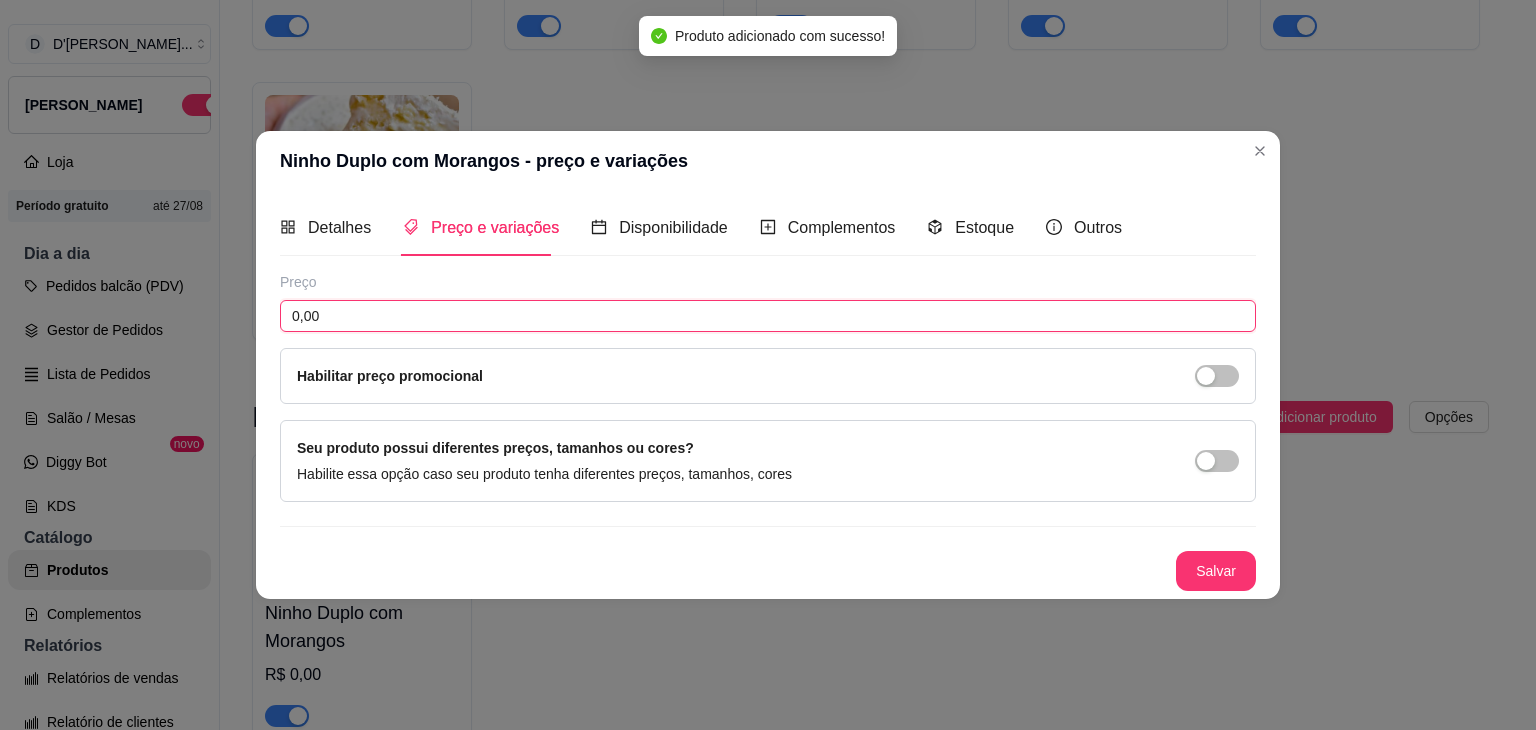 click on "0,00" at bounding box center [768, 316] 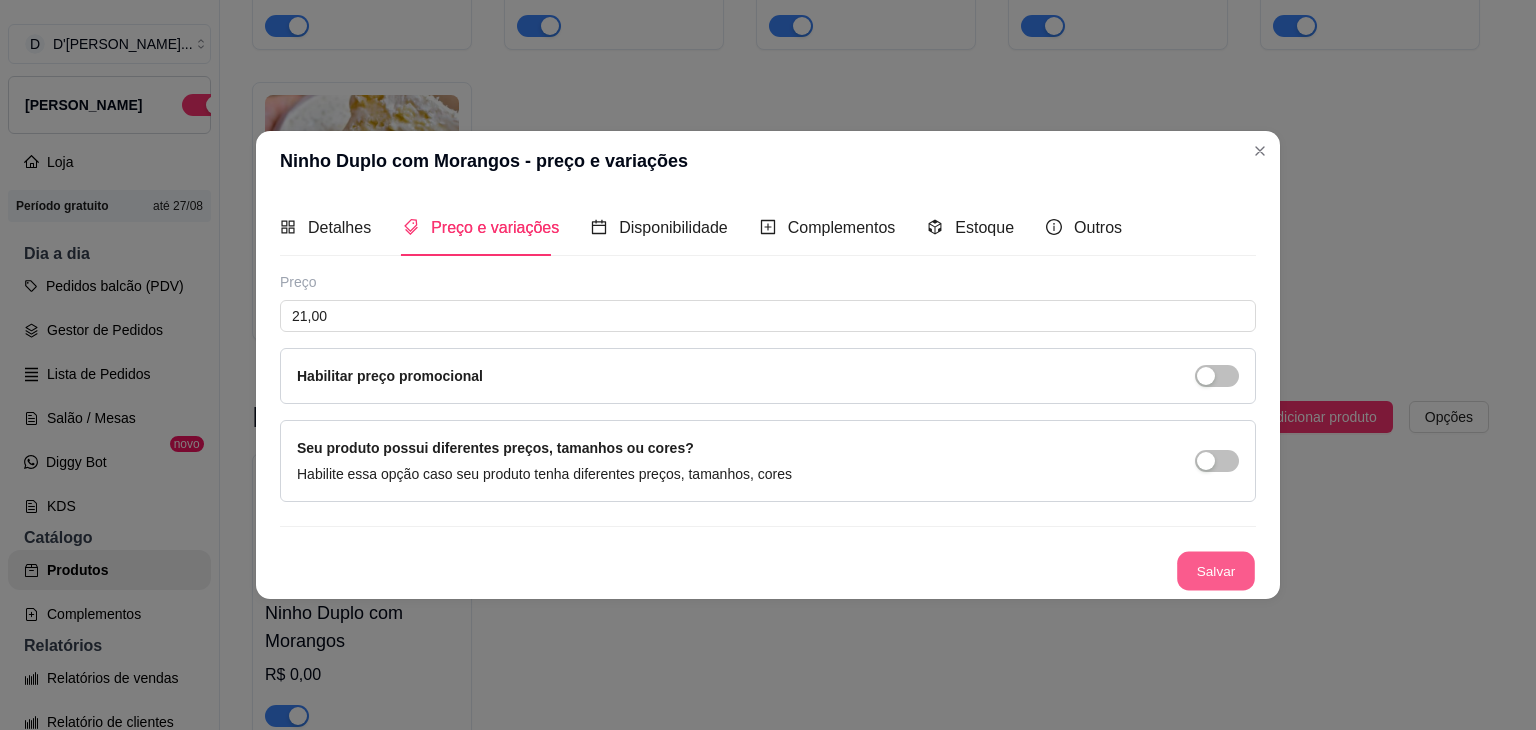 click on "Salvar" at bounding box center [1216, 571] 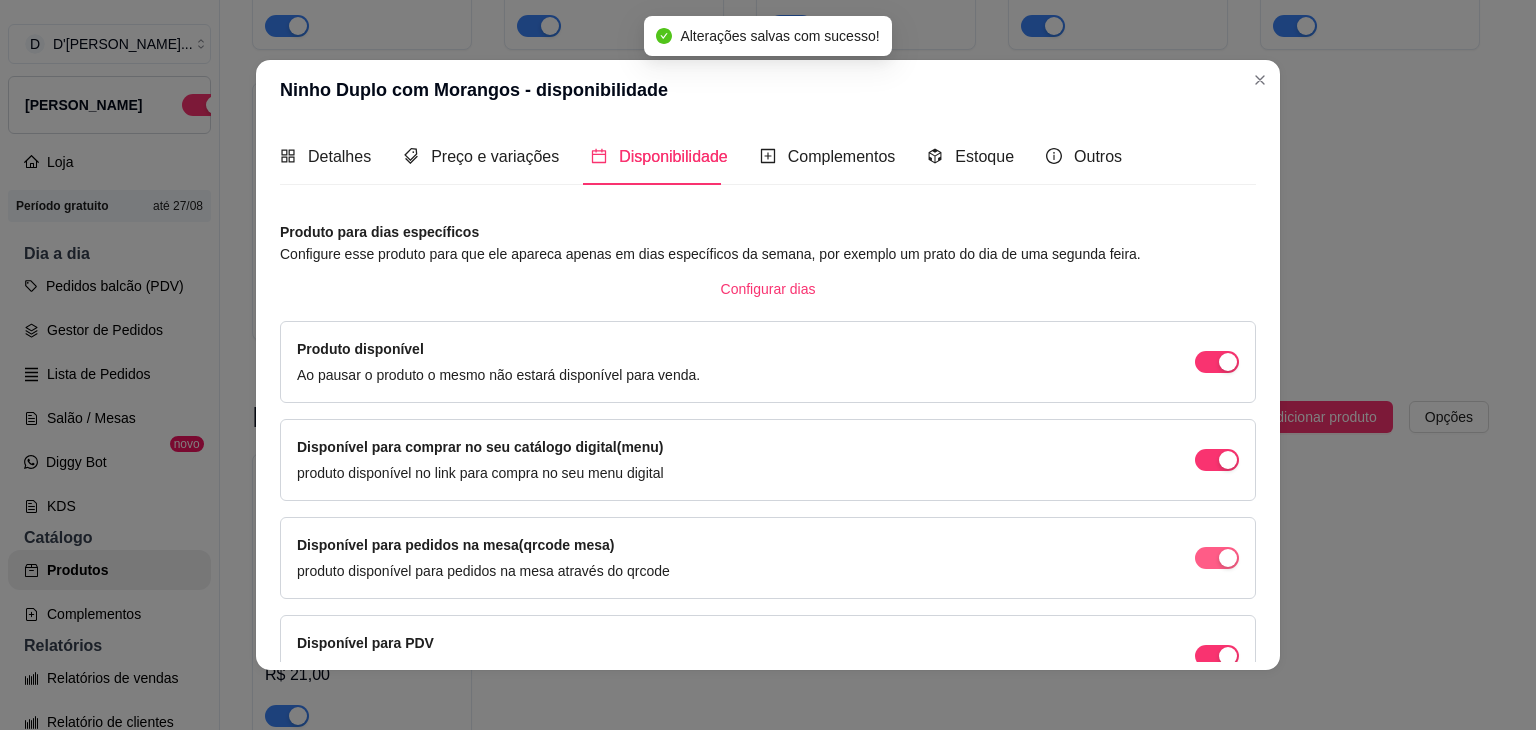 click at bounding box center (1228, 362) 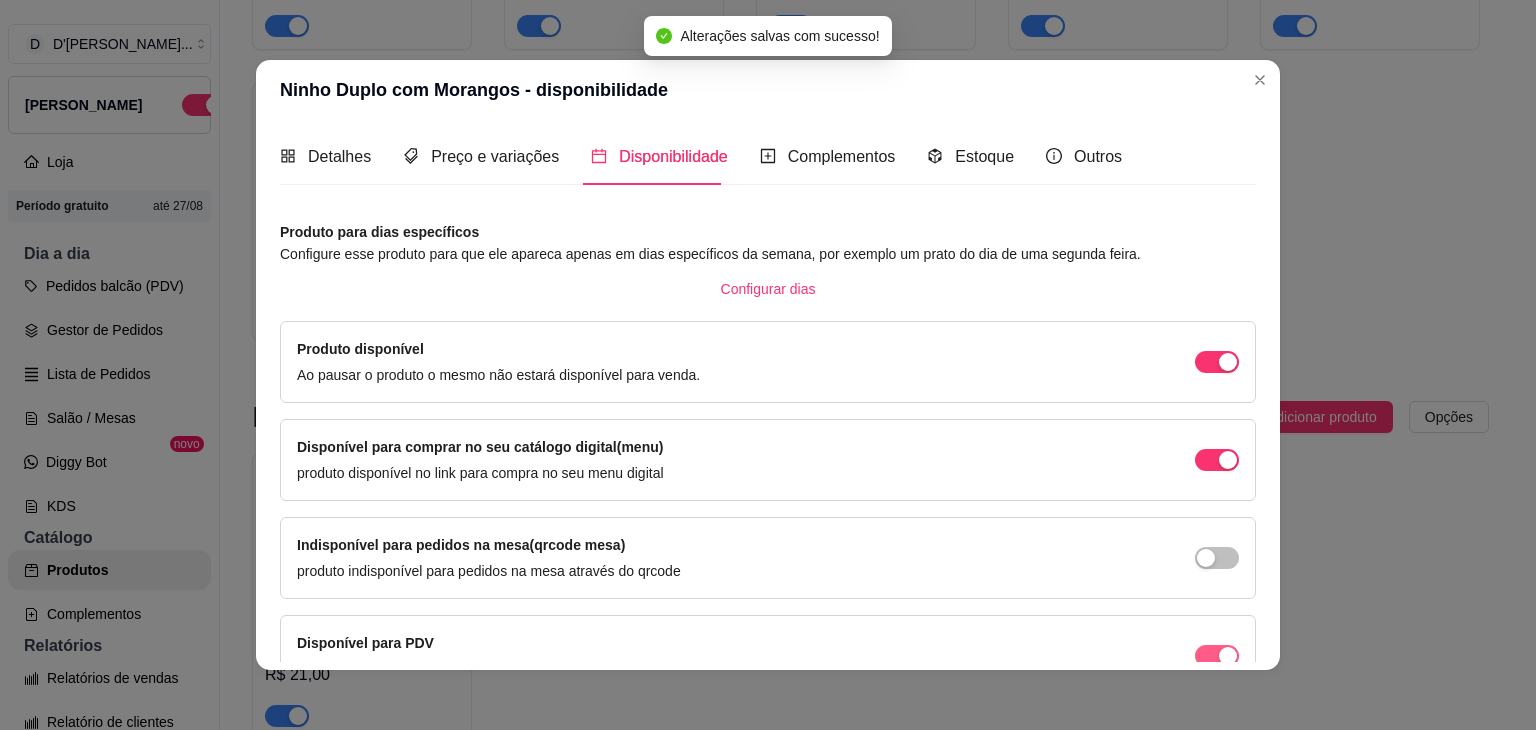 click at bounding box center [1228, 362] 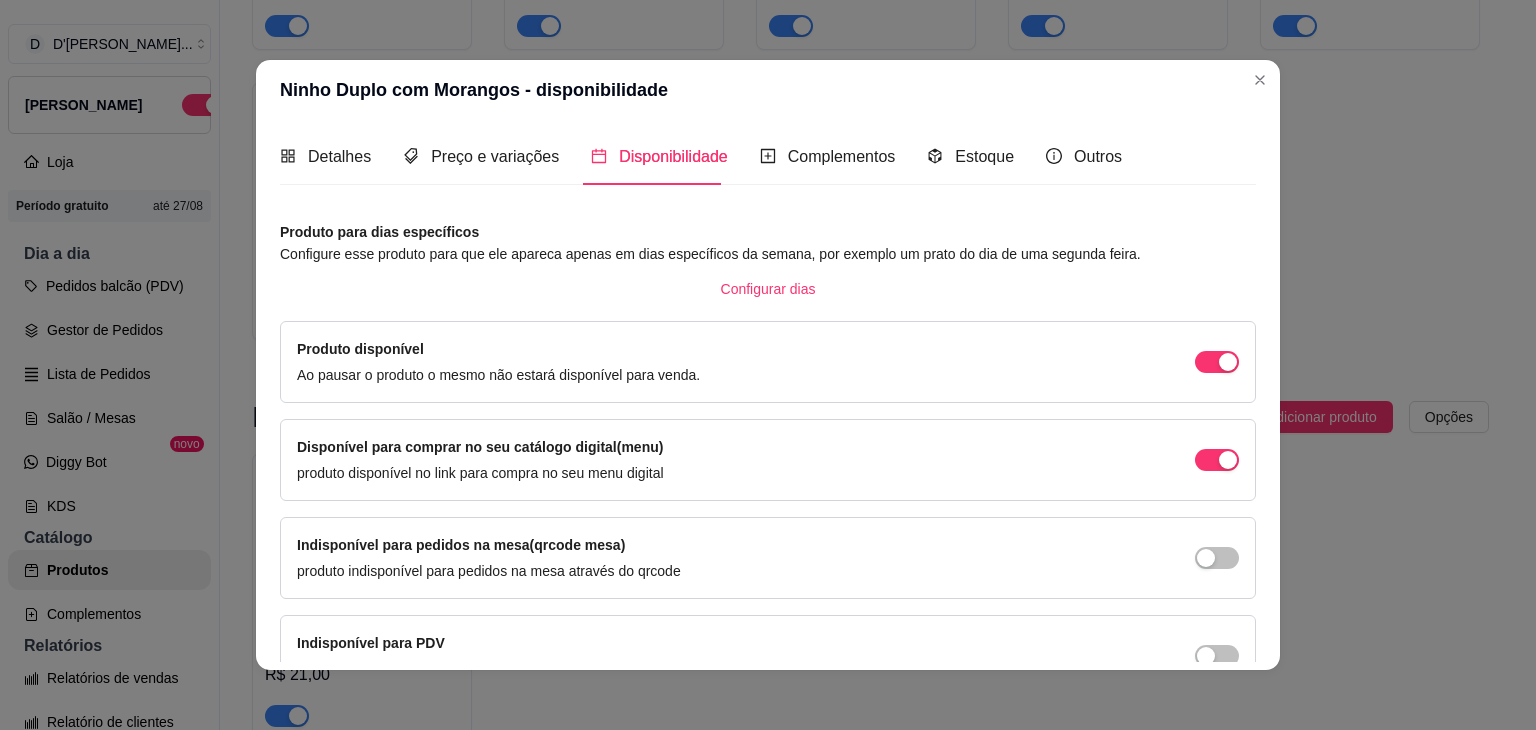scroll, scrollTop: 114, scrollLeft: 0, axis: vertical 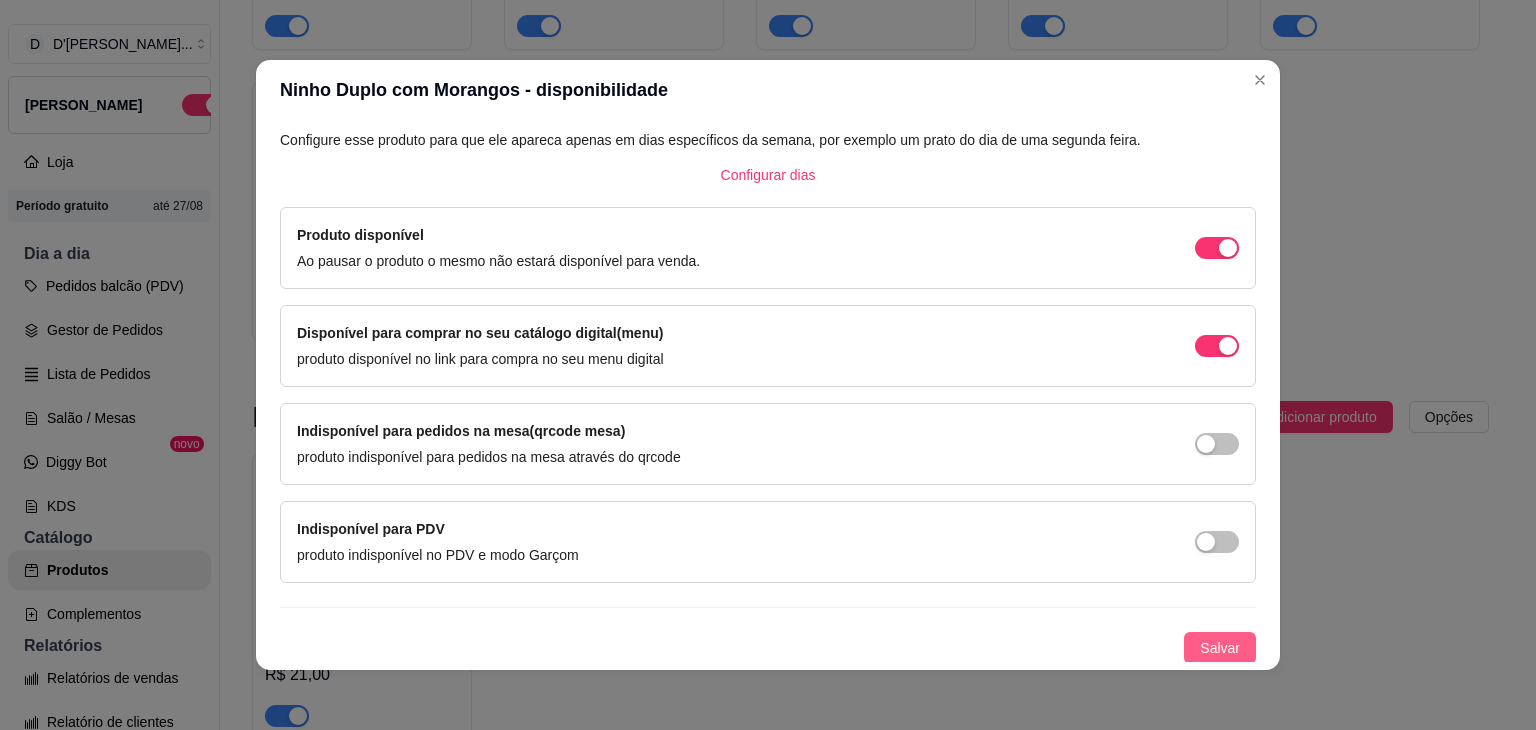 click on "Salvar" at bounding box center (1220, 648) 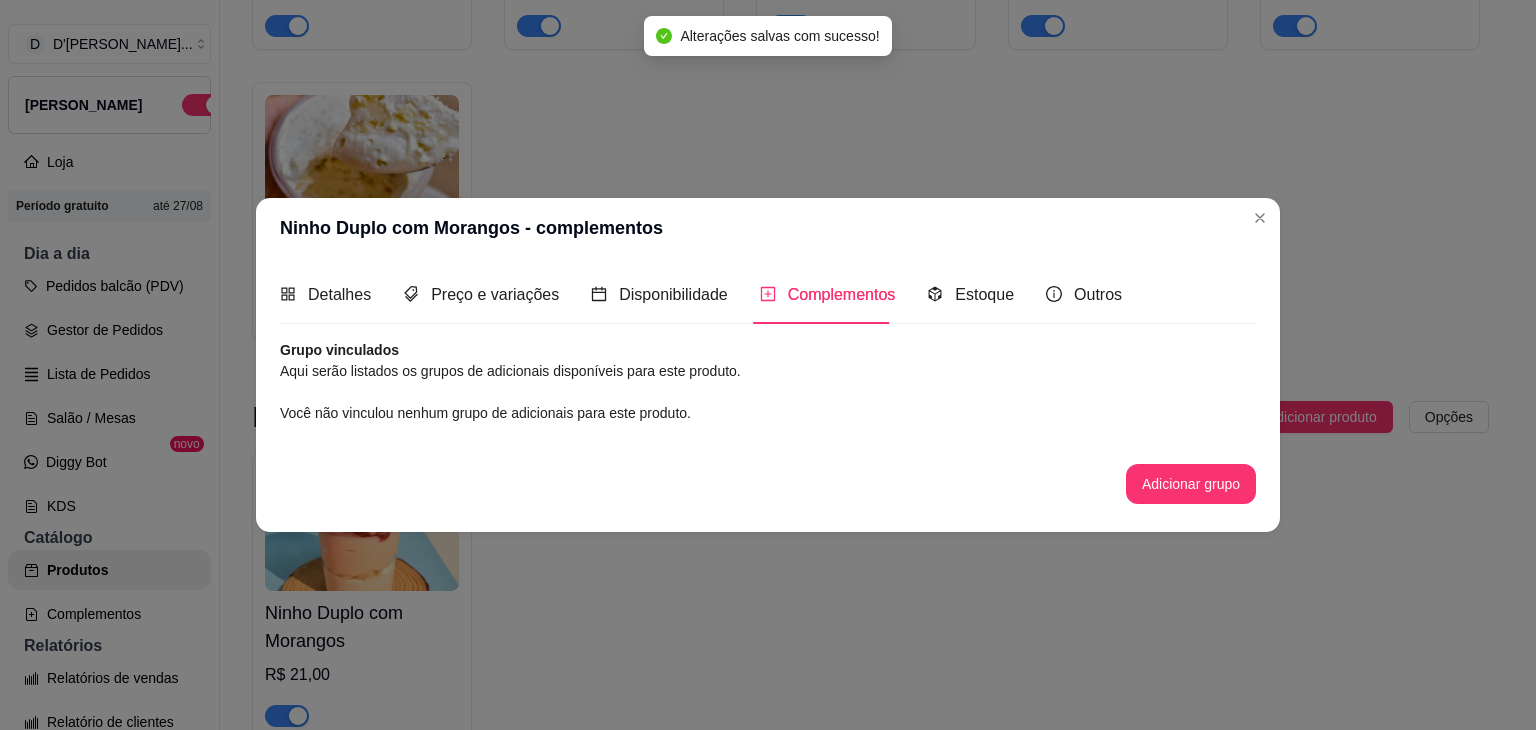 scroll, scrollTop: 0, scrollLeft: 0, axis: both 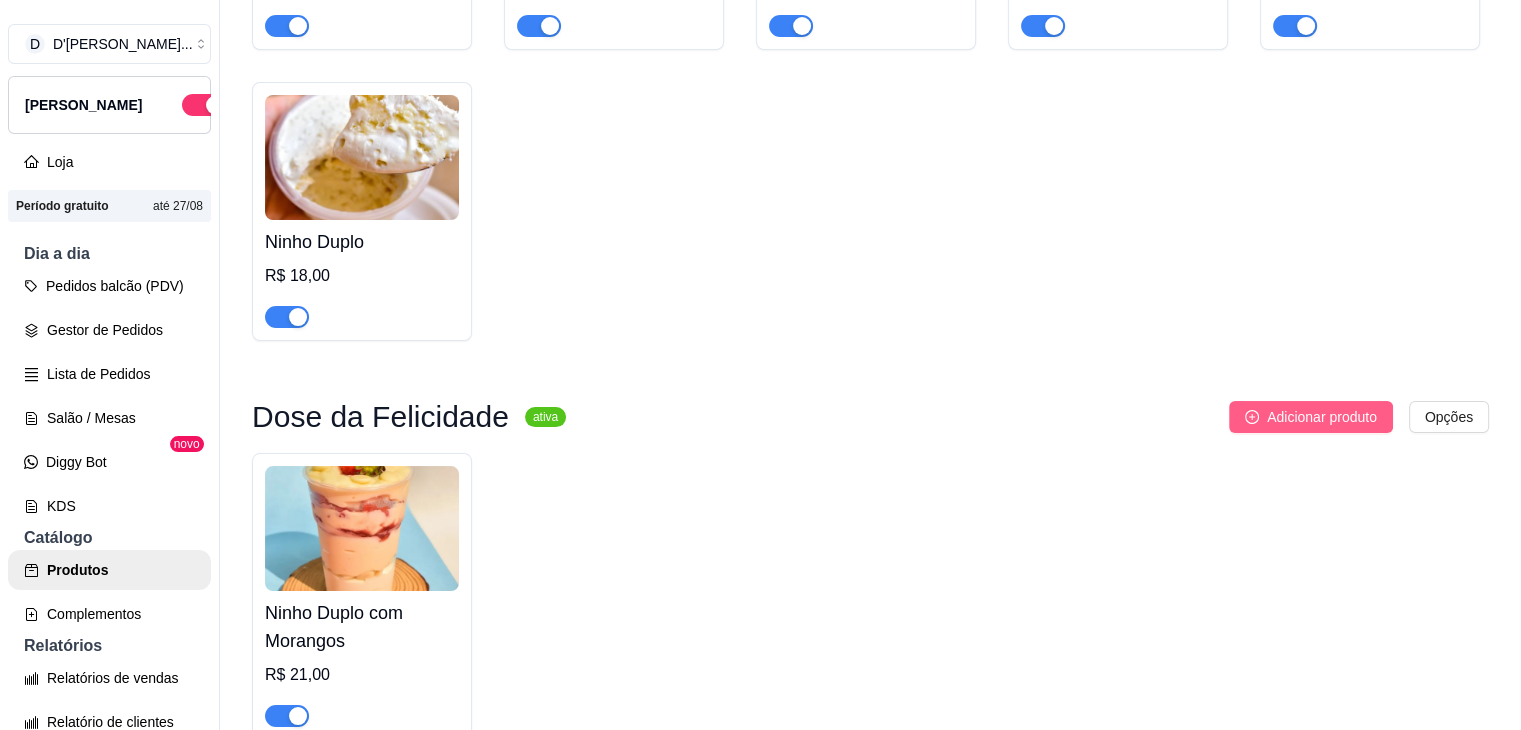 click on "Adicionar produto" at bounding box center (1322, 417) 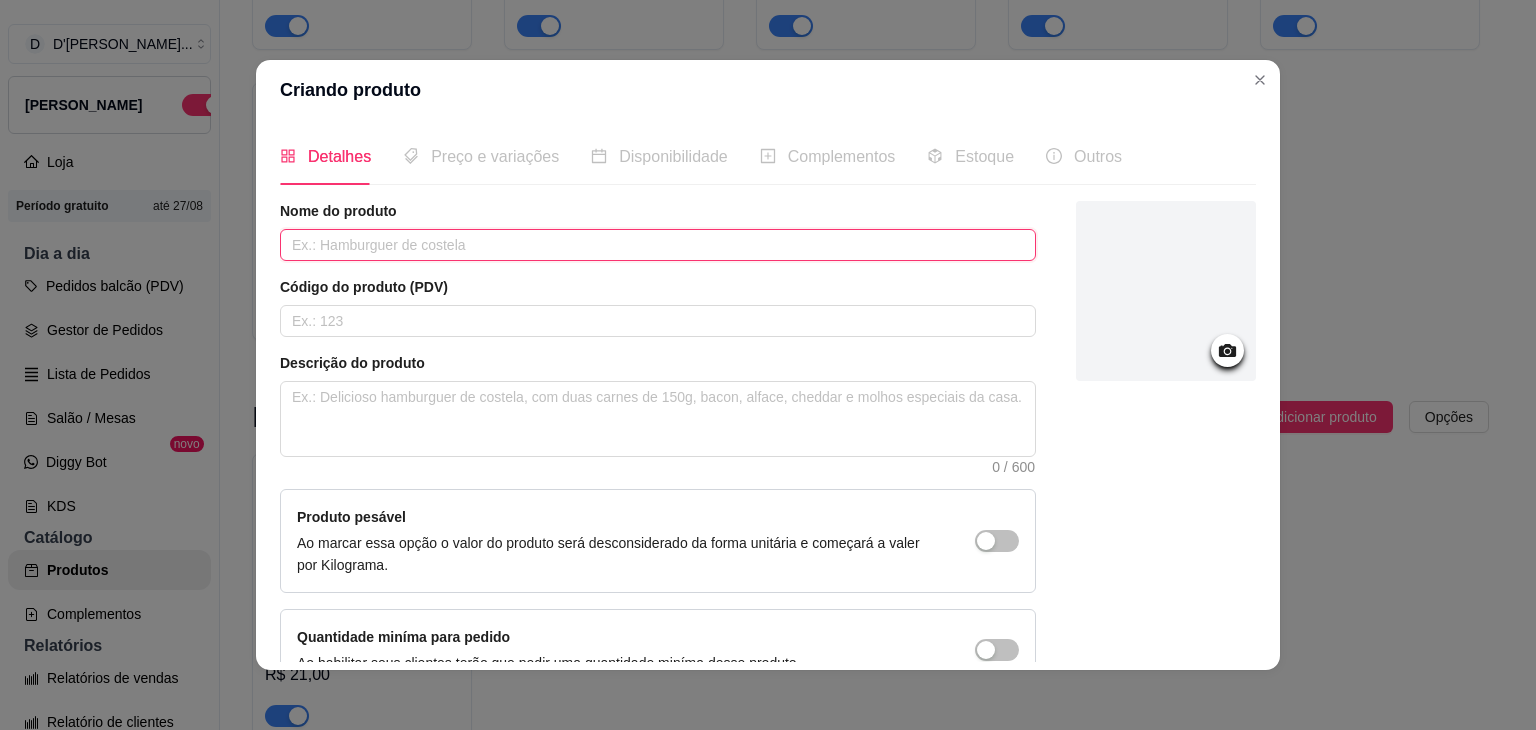 click at bounding box center (658, 245) 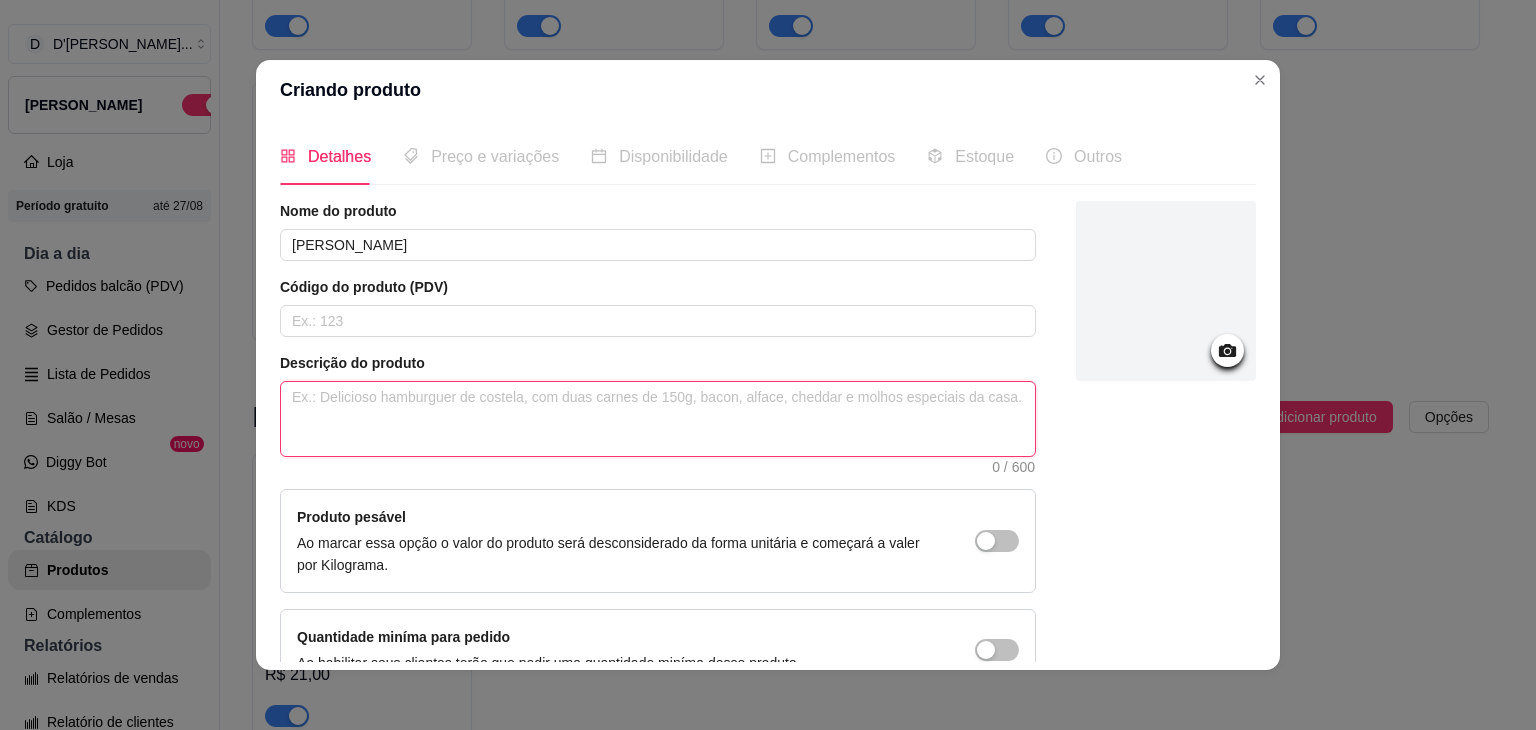 click at bounding box center [658, 419] 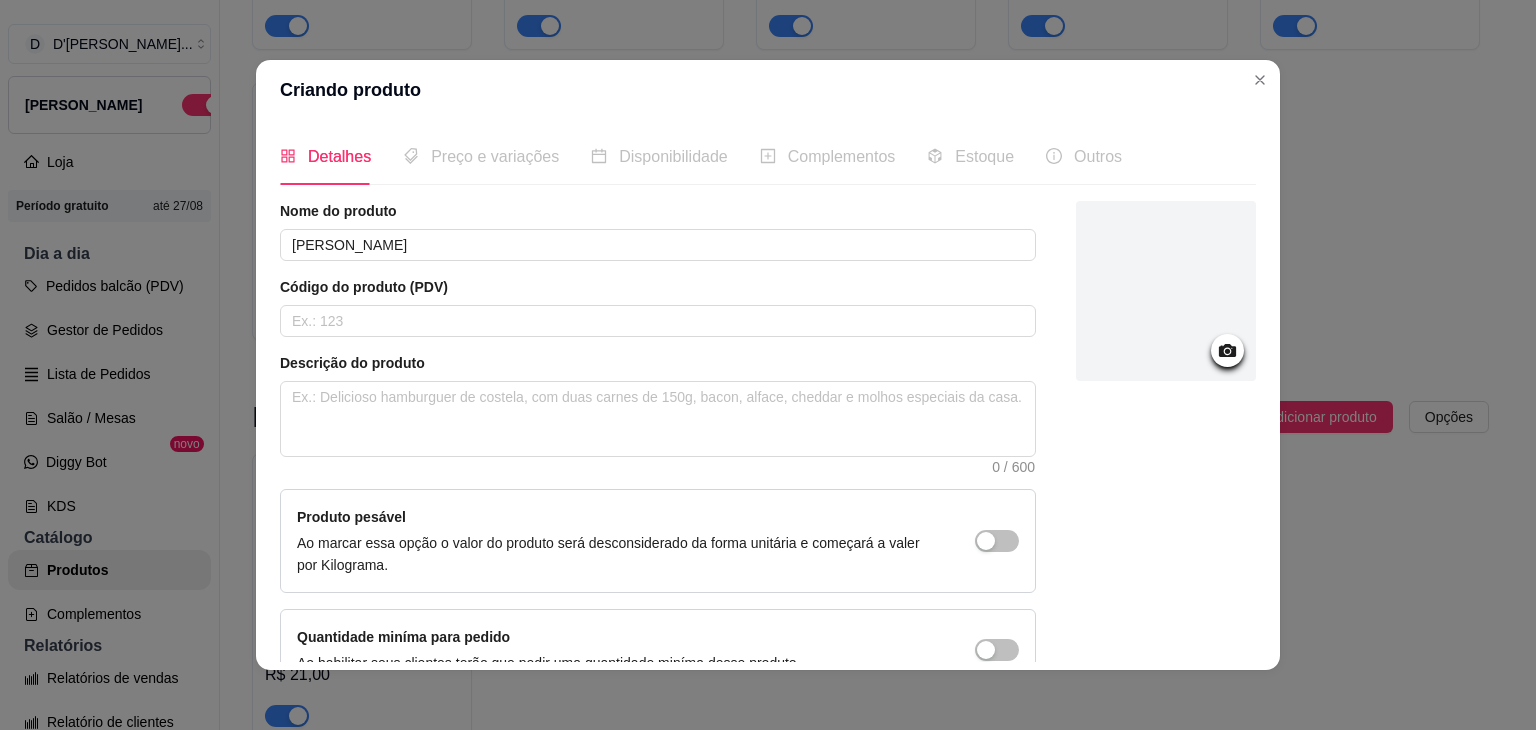 click 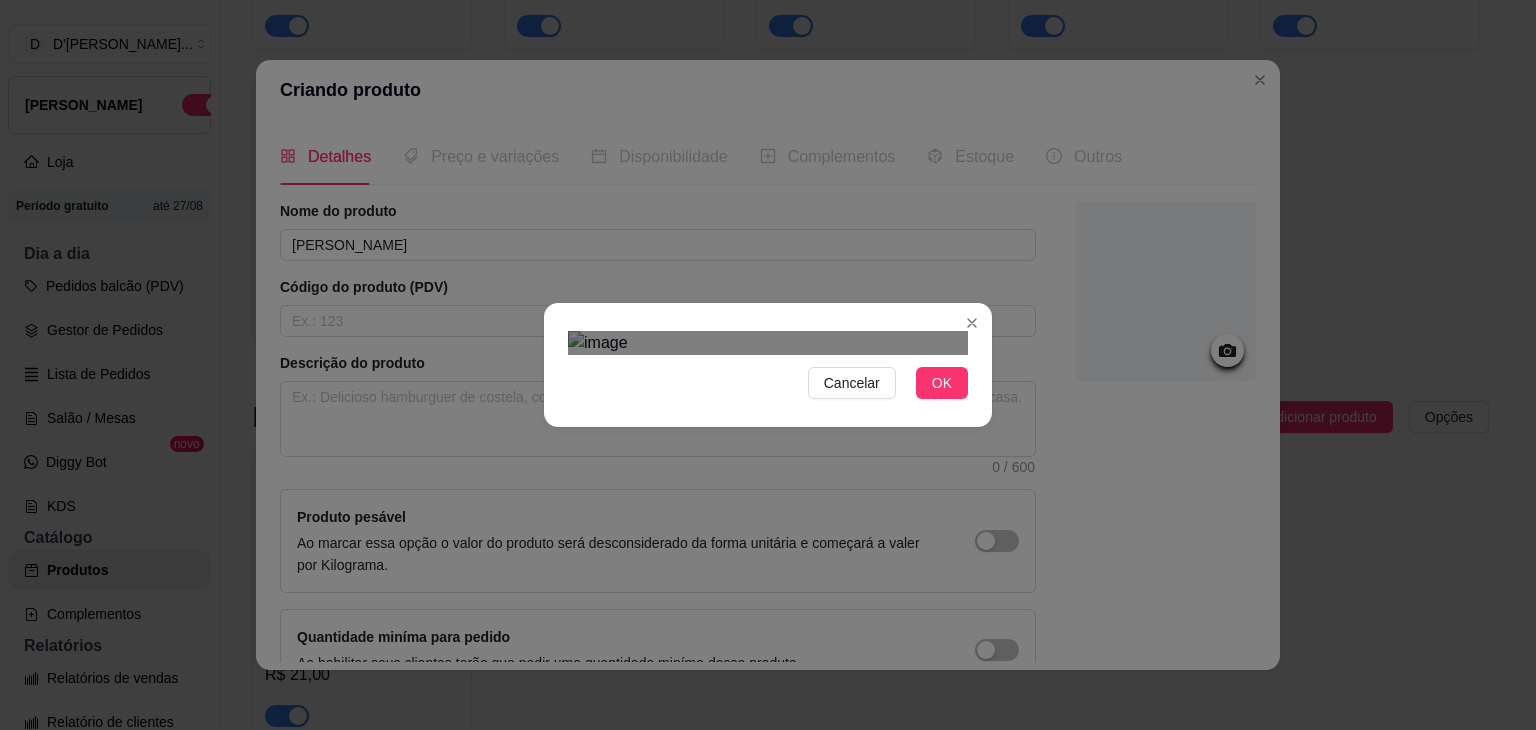 click at bounding box center (761, 605) 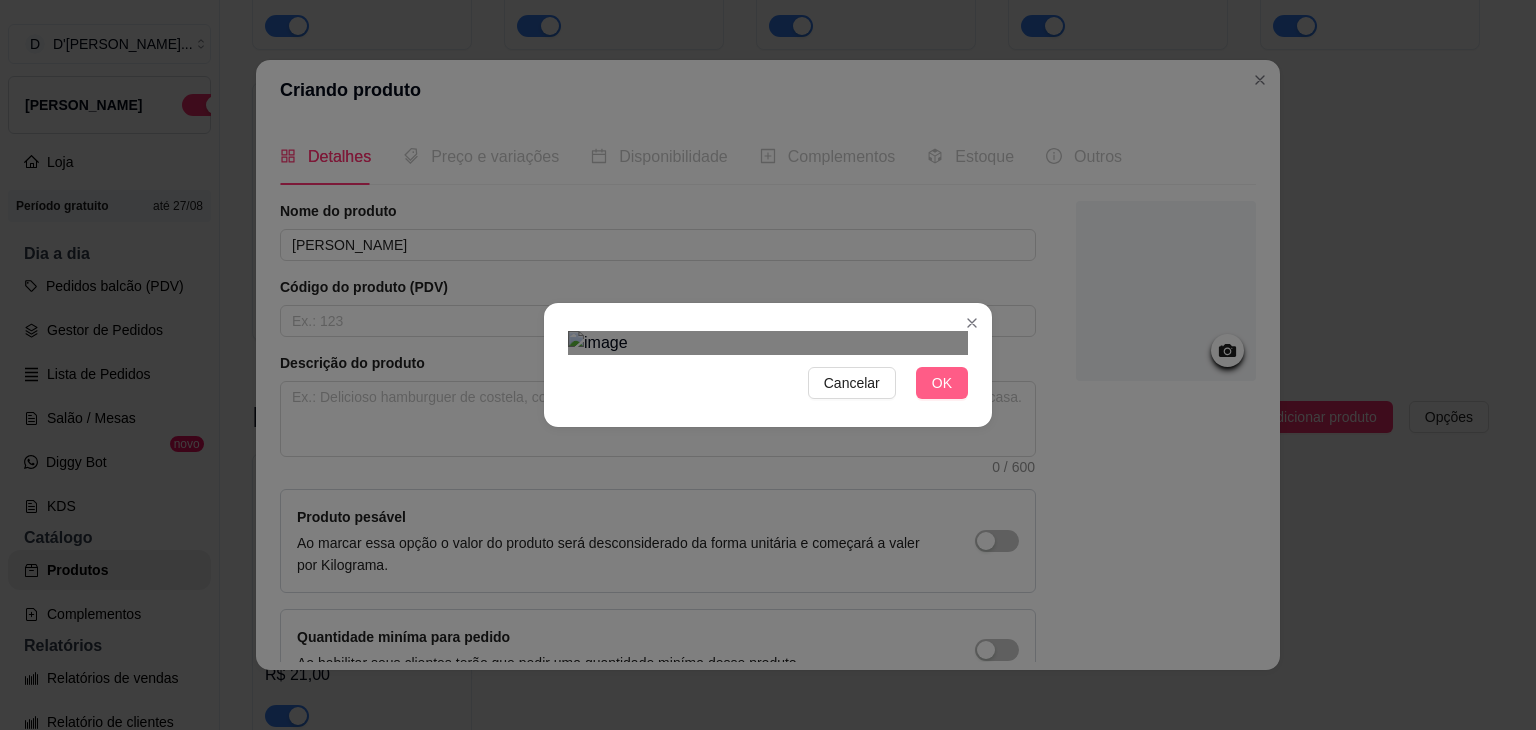 click on "OK" at bounding box center (942, 383) 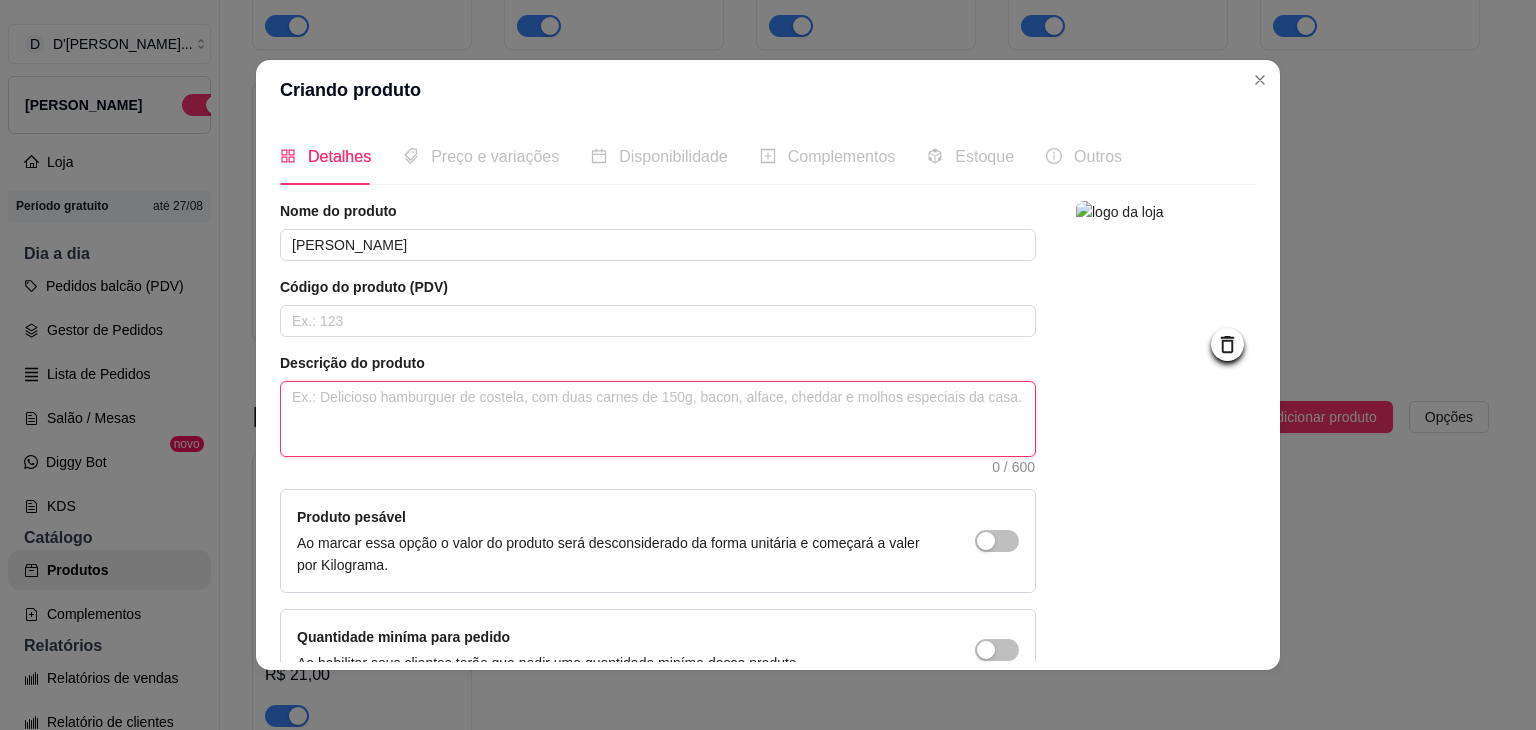 click at bounding box center [658, 419] 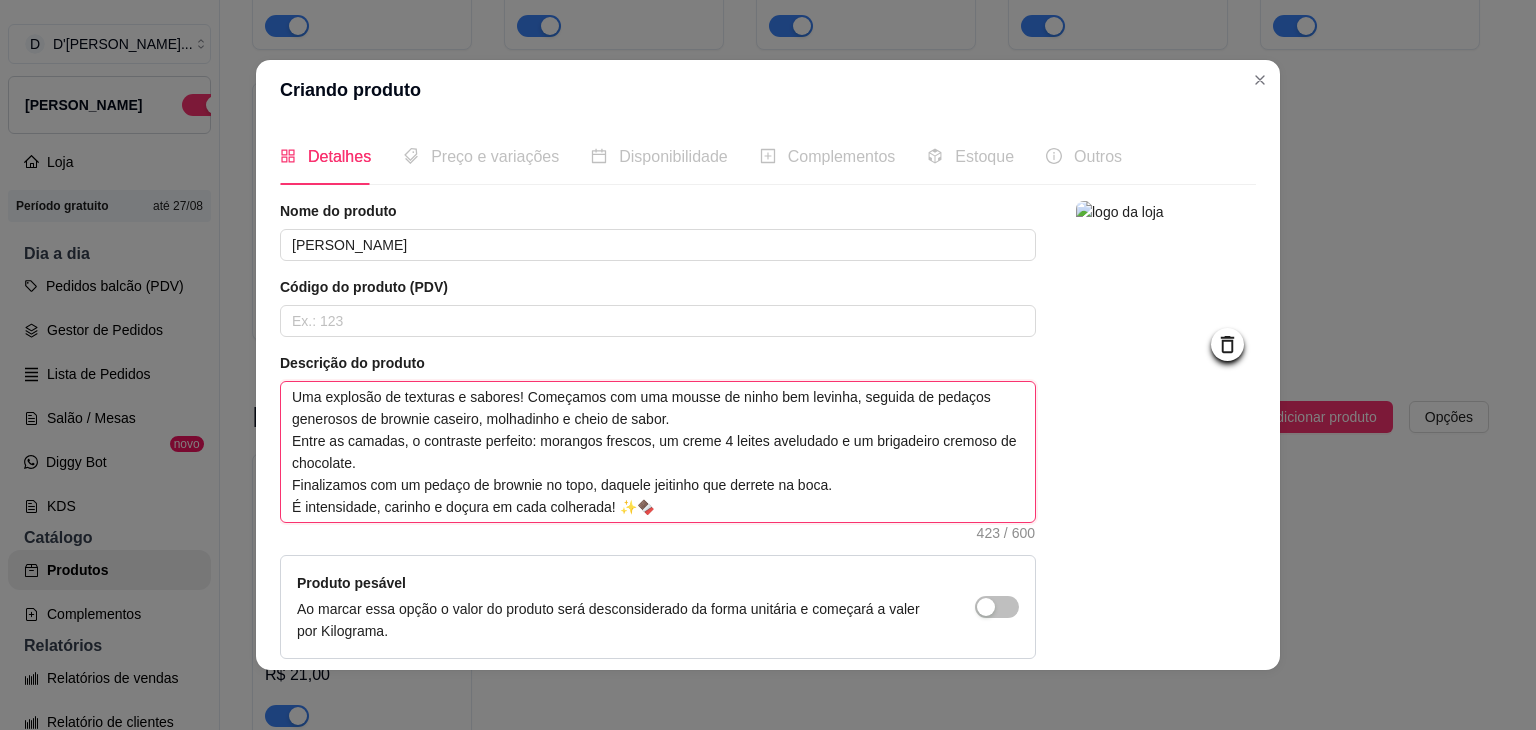 click on "Uma explosão de texturas e sabores! Começamos com uma mousse de ninho bem levinha, seguida de pedaços generosos de brownie caseiro, molhadinho e cheio de sabor.
Entre as camadas, o contraste perfeito: morangos frescos, um creme 4 leites aveludado e um brigadeiro cremoso de chocolate.
Finalizamos com um pedaço de brownie no topo, daquele jeitinho que derrete na boca.
É intensidade, carinho e doçura em cada colherada! ✨🍫" at bounding box center [658, 452] 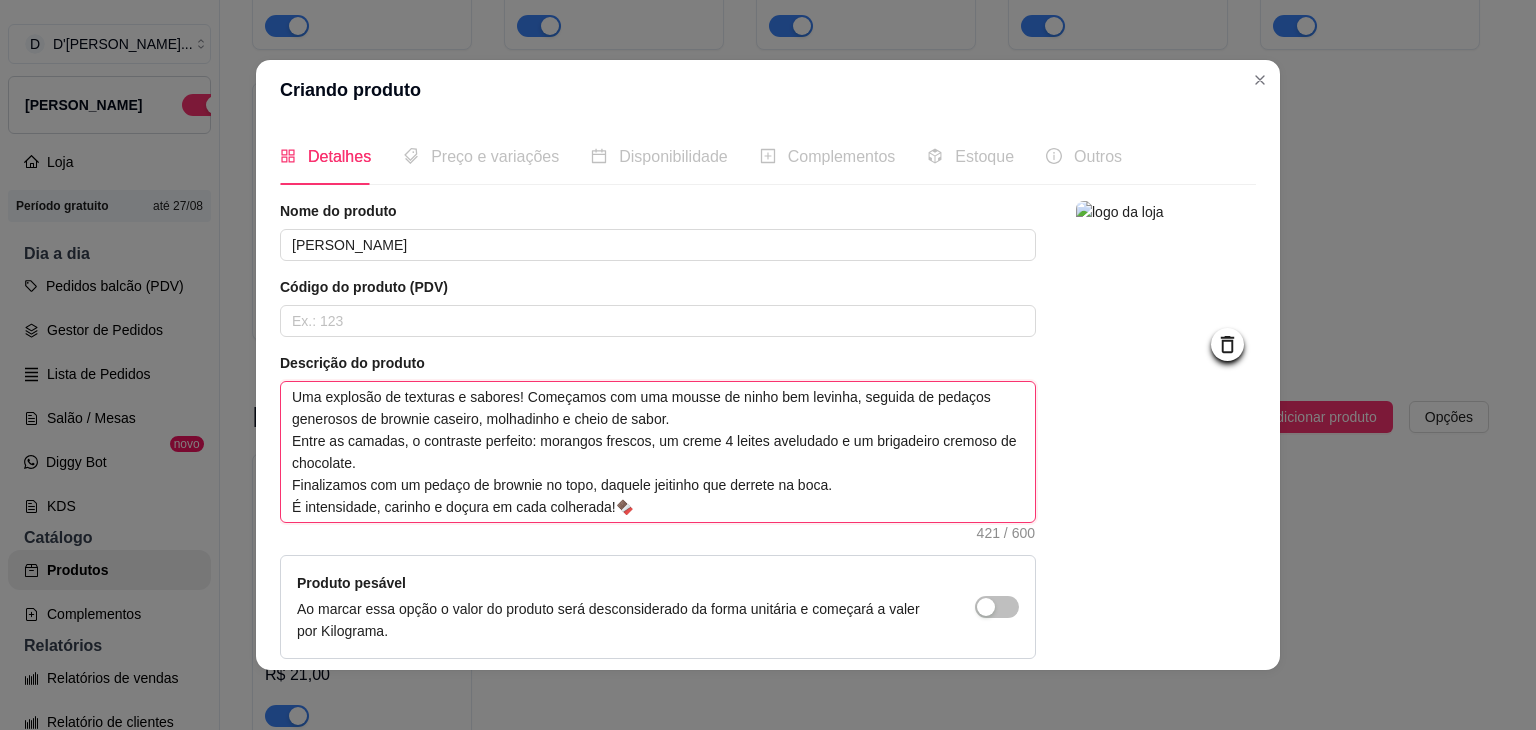 click on "Uma explosão de texturas e sabores! Começamos com uma mousse de ninho bem levinha, seguida de pedaços generosos de brownie caseiro, molhadinho e cheio de sabor.
Entre as camadas, o contraste perfeito: morangos frescos, um creme 4 leites aveludado e um brigadeiro cremoso de chocolate.
Finalizamos com um pedaço de brownie no topo, daquele jeitinho que derrete na boca.
É intensidade, carinho e doçura em cada colherada!🍫" at bounding box center [658, 452] 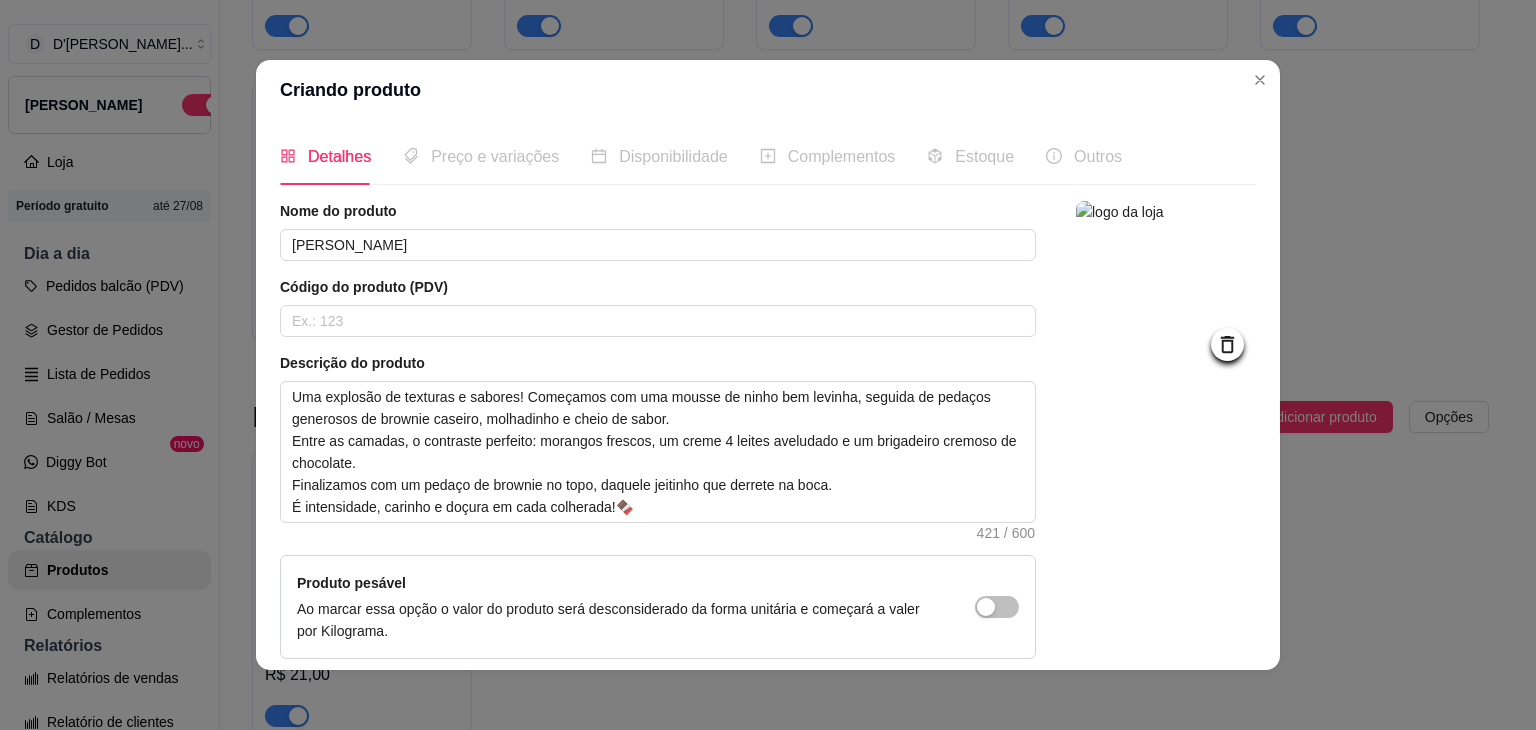 scroll, scrollTop: 182, scrollLeft: 0, axis: vertical 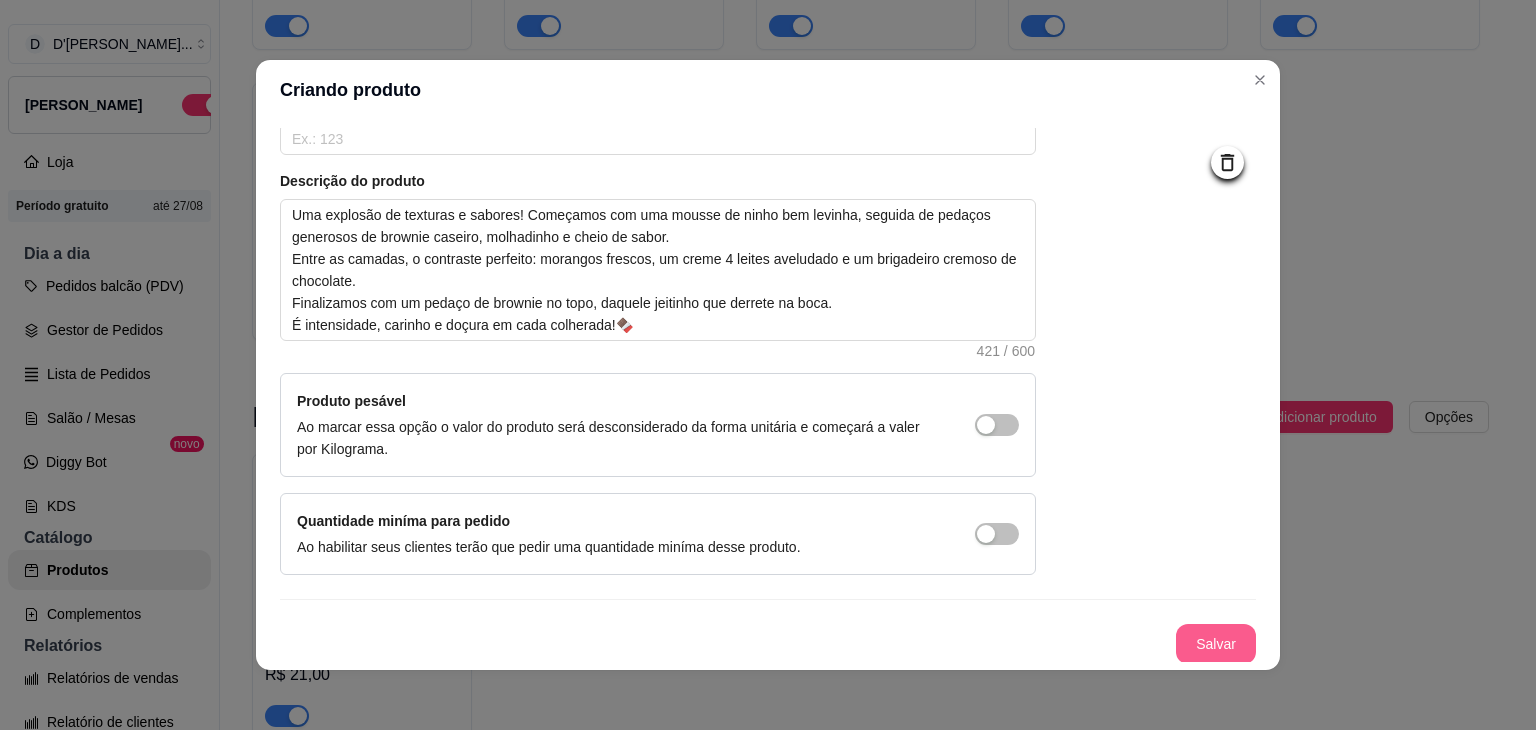 click on "Salvar" at bounding box center [1216, 644] 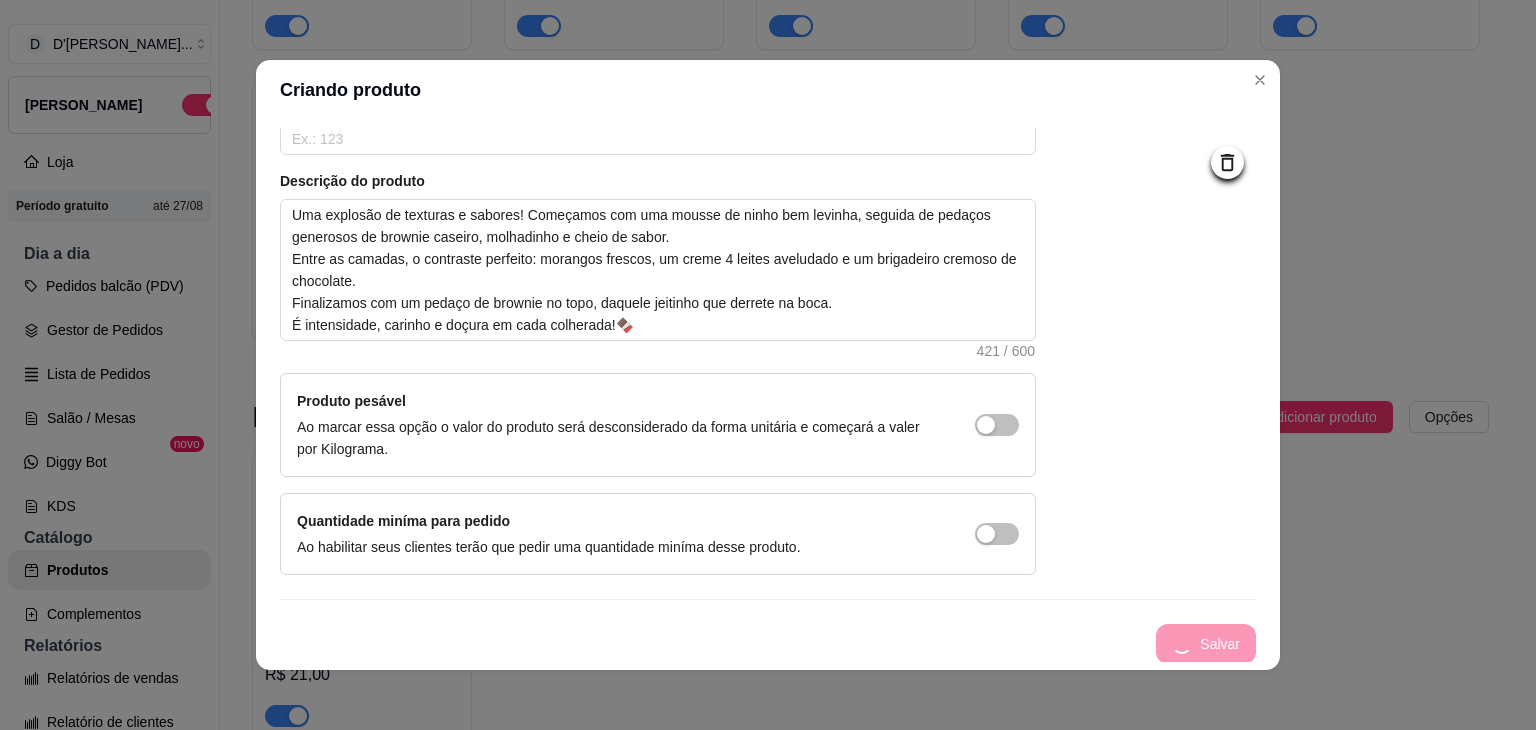 scroll, scrollTop: 0, scrollLeft: 0, axis: both 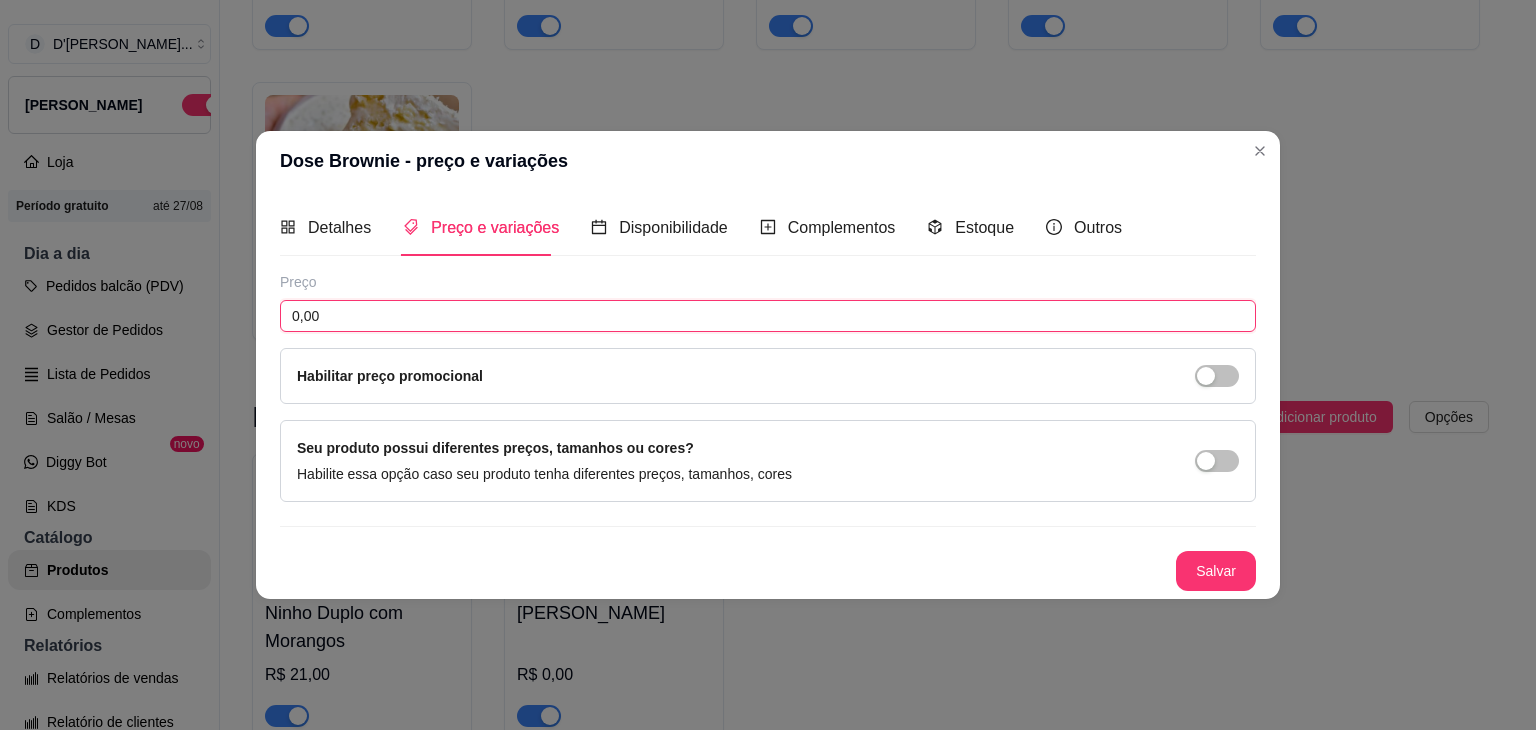 click on "0,00" at bounding box center [768, 316] 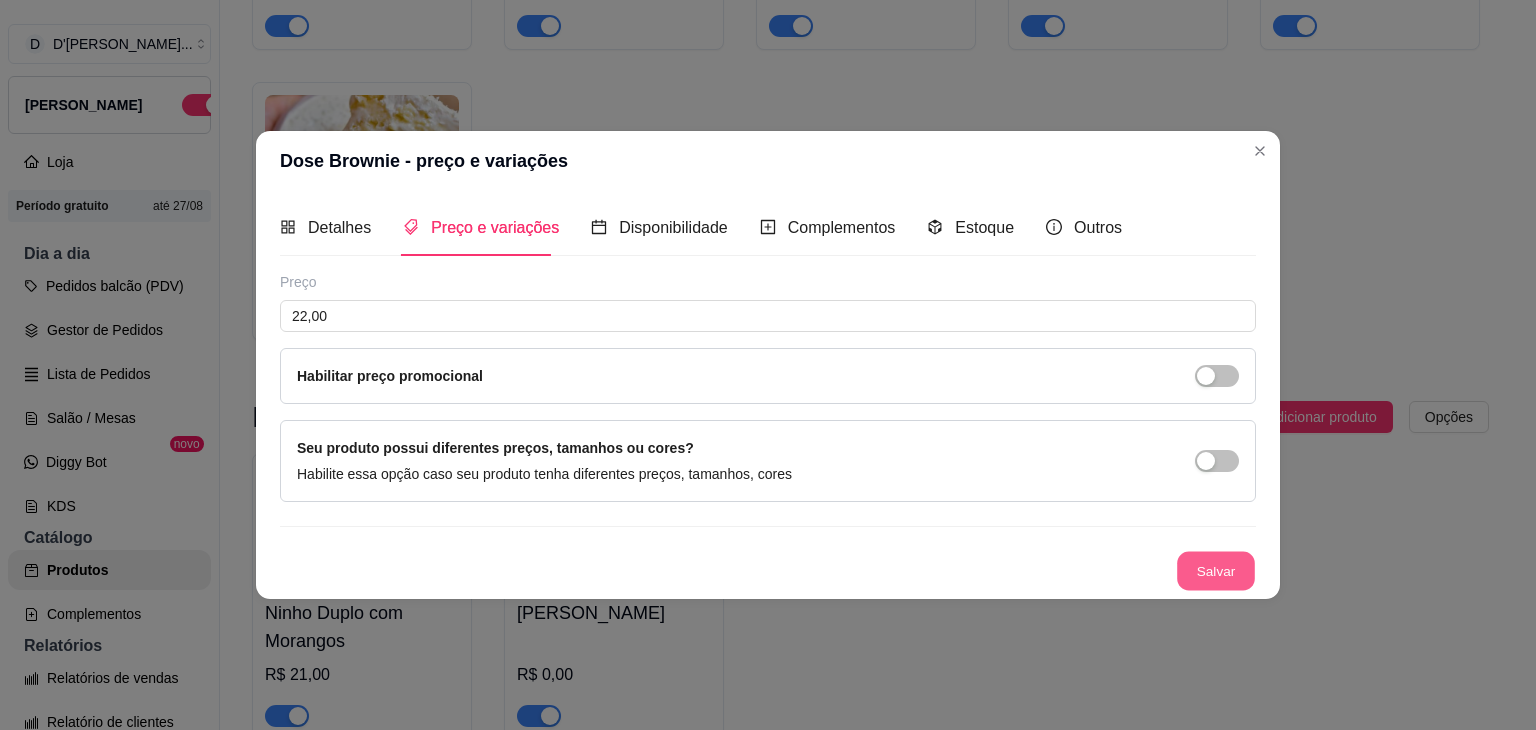click on "Salvar" at bounding box center (1216, 571) 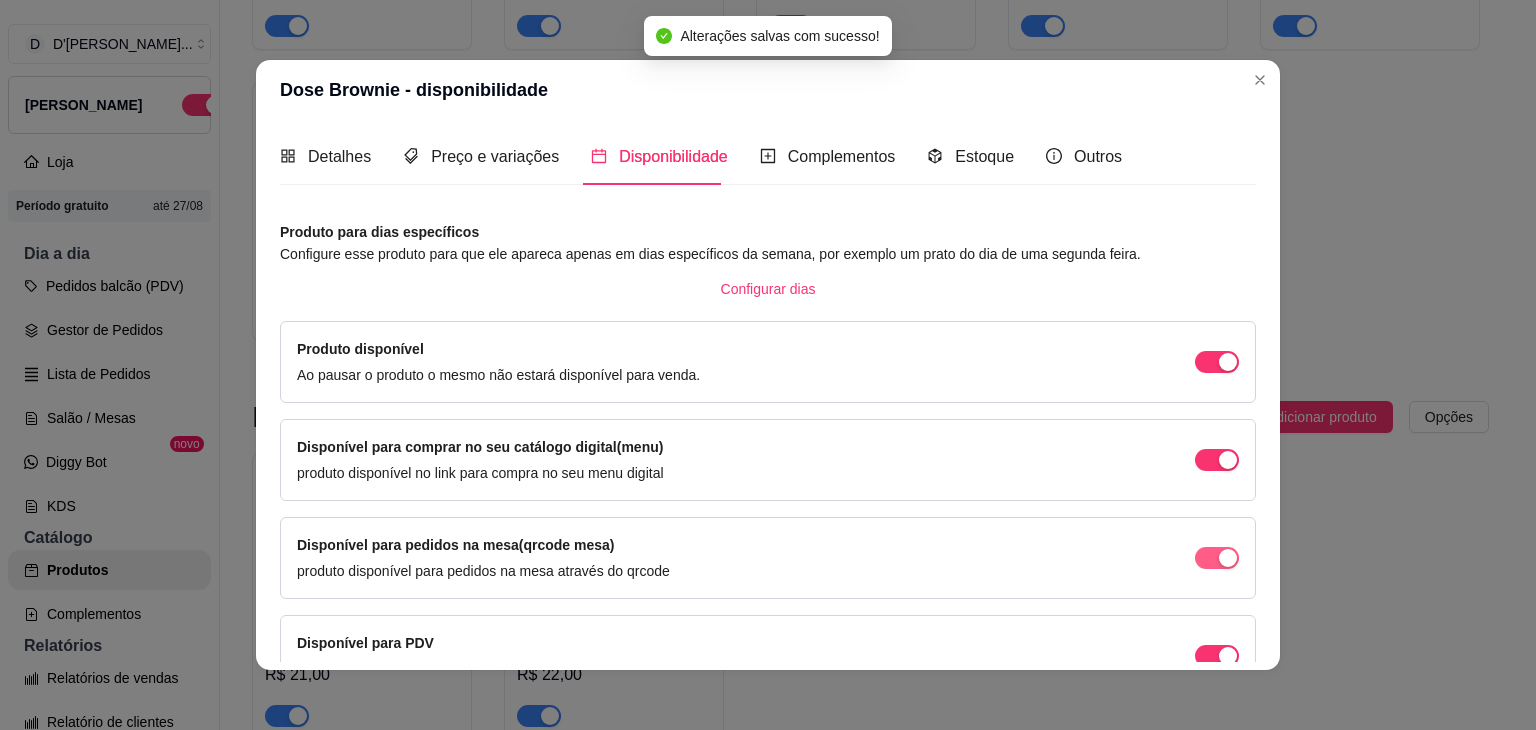 click at bounding box center (1228, 362) 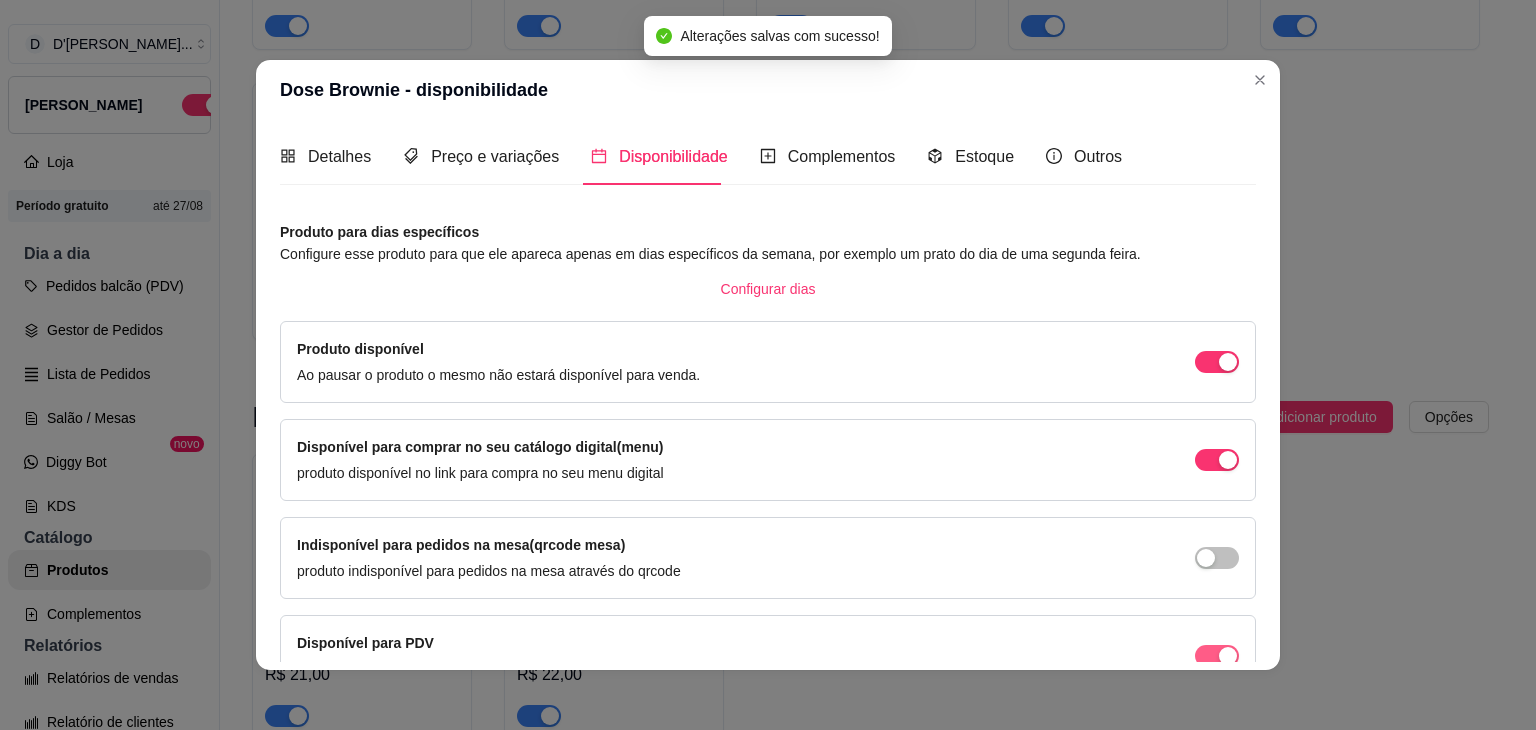 click at bounding box center (1228, 362) 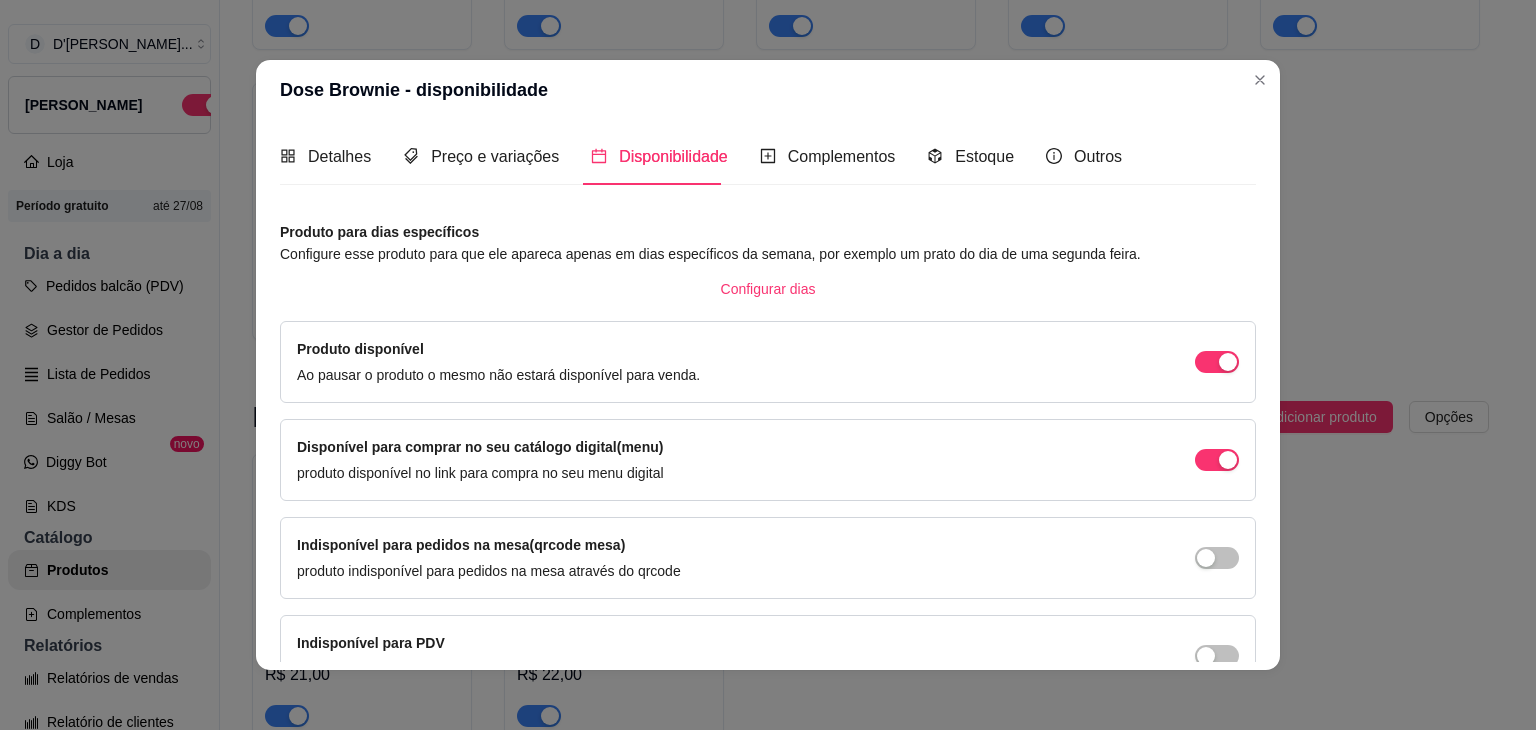 scroll, scrollTop: 114, scrollLeft: 0, axis: vertical 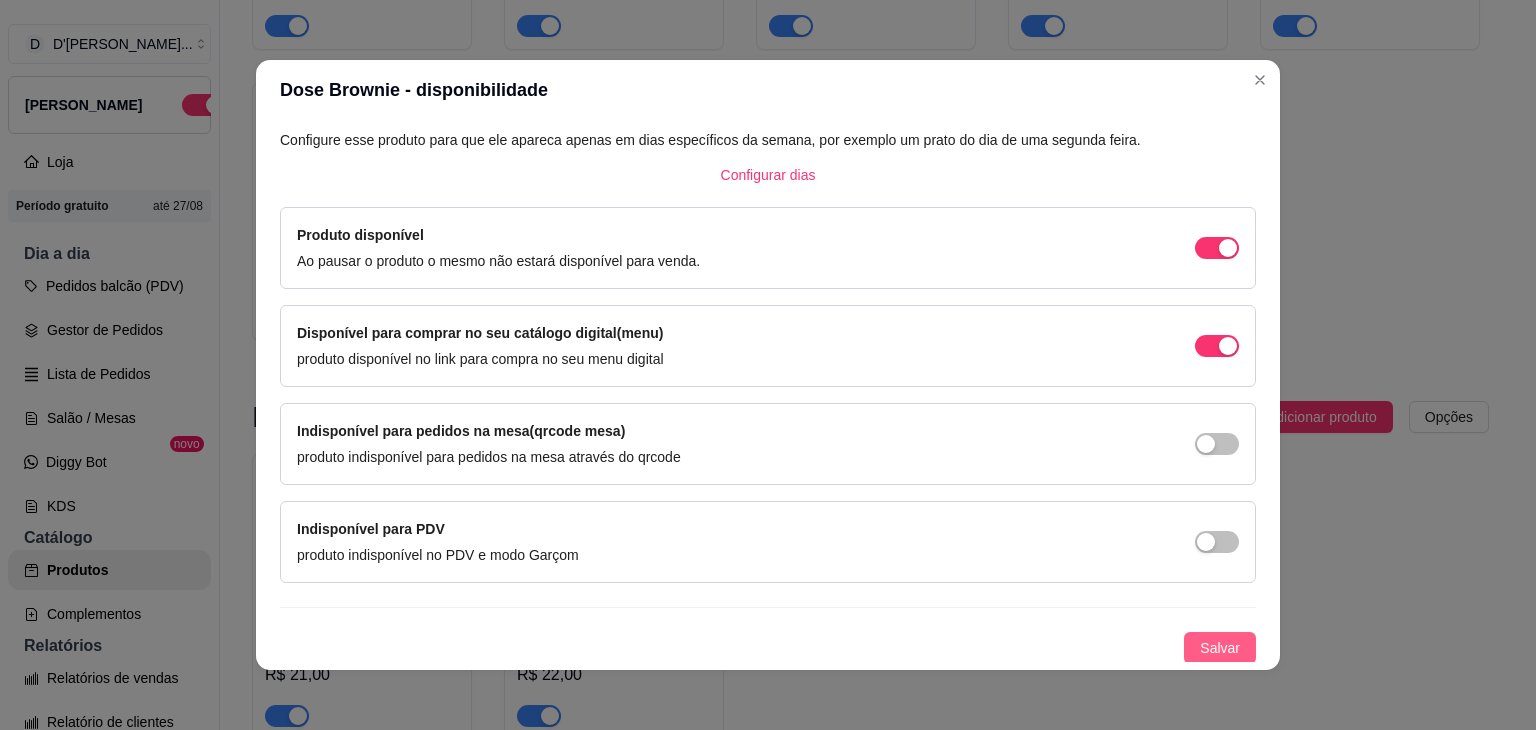 click on "Salvar" at bounding box center [1220, 648] 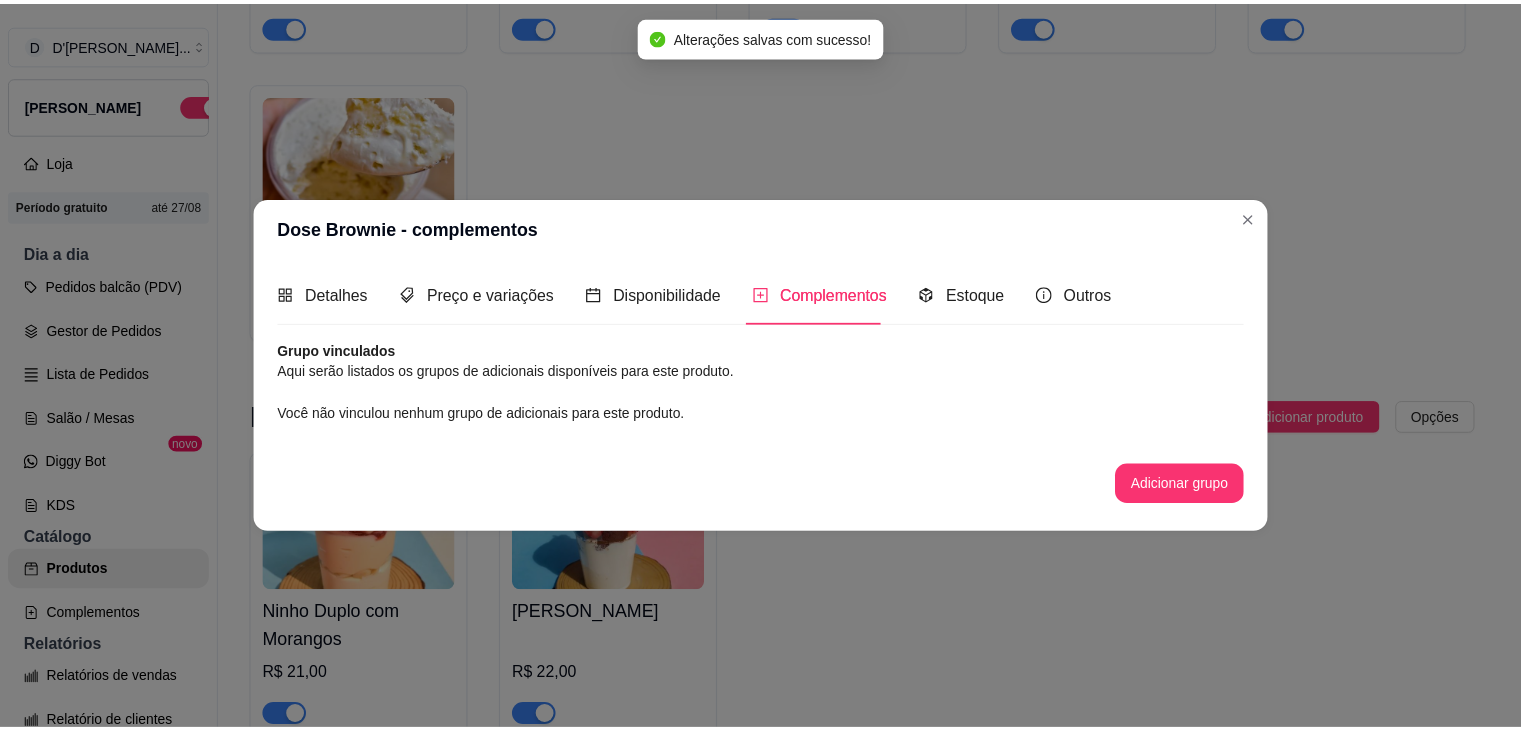 scroll, scrollTop: 0, scrollLeft: 0, axis: both 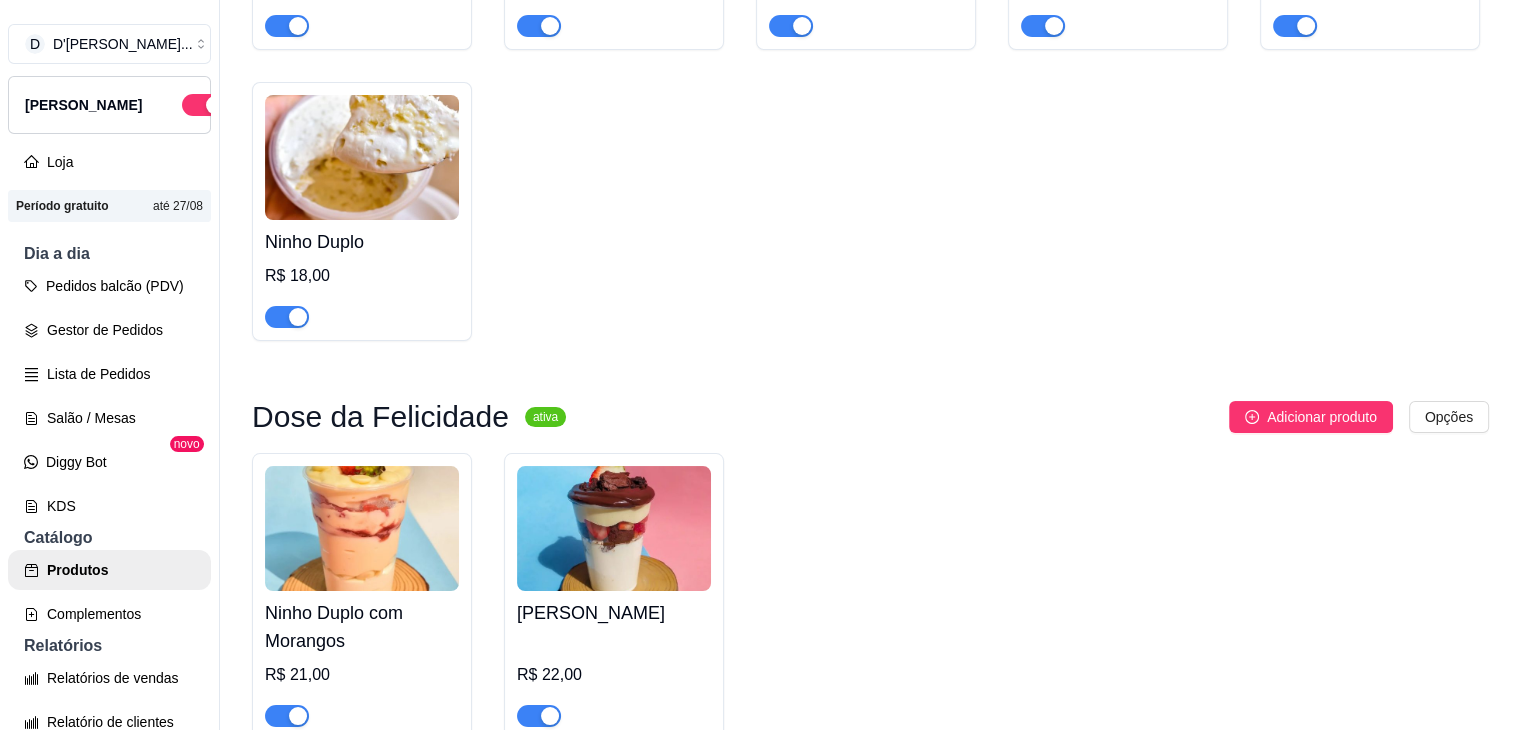 click on "Ninho Duplo com Morangos" at bounding box center (362, 627) 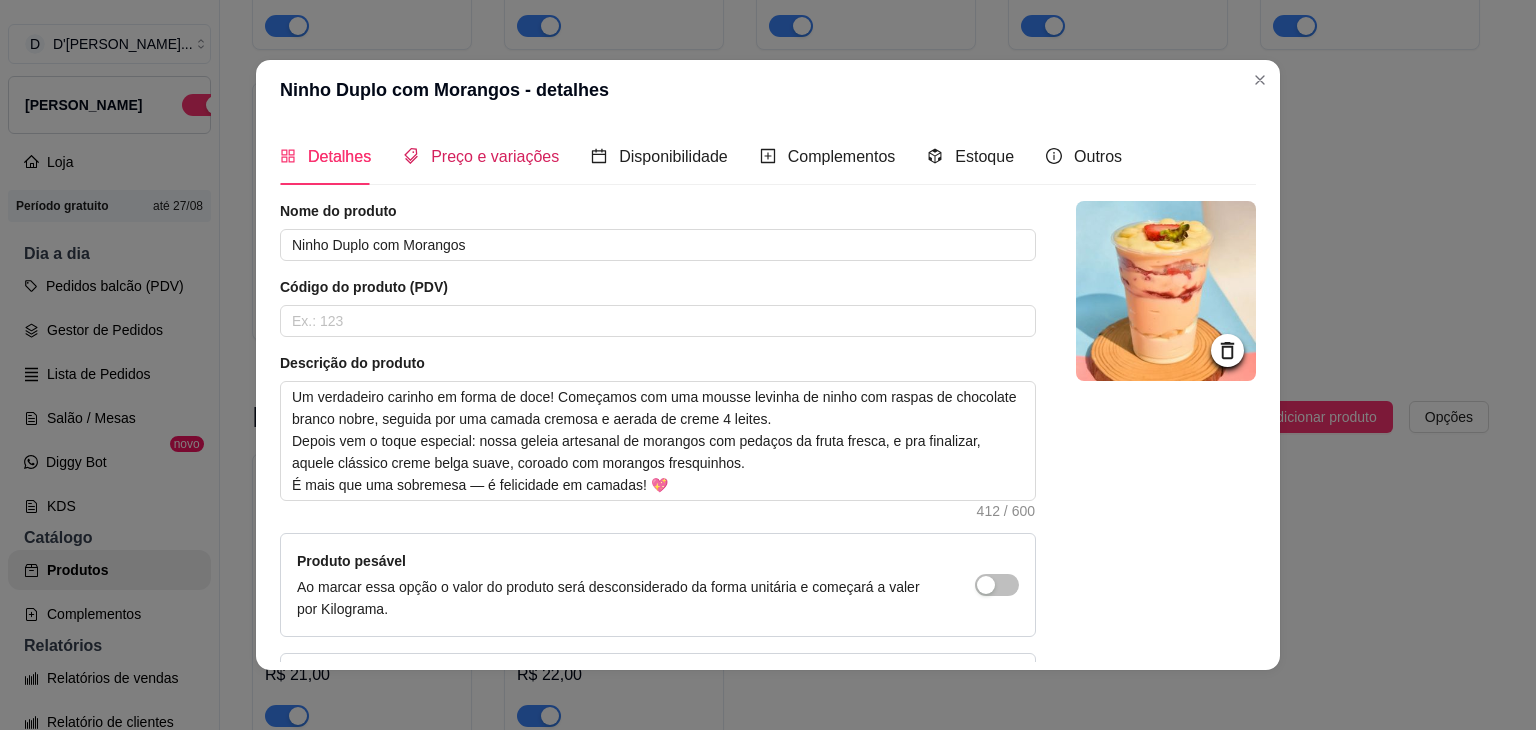 click on "Preço e variações" at bounding box center (481, 156) 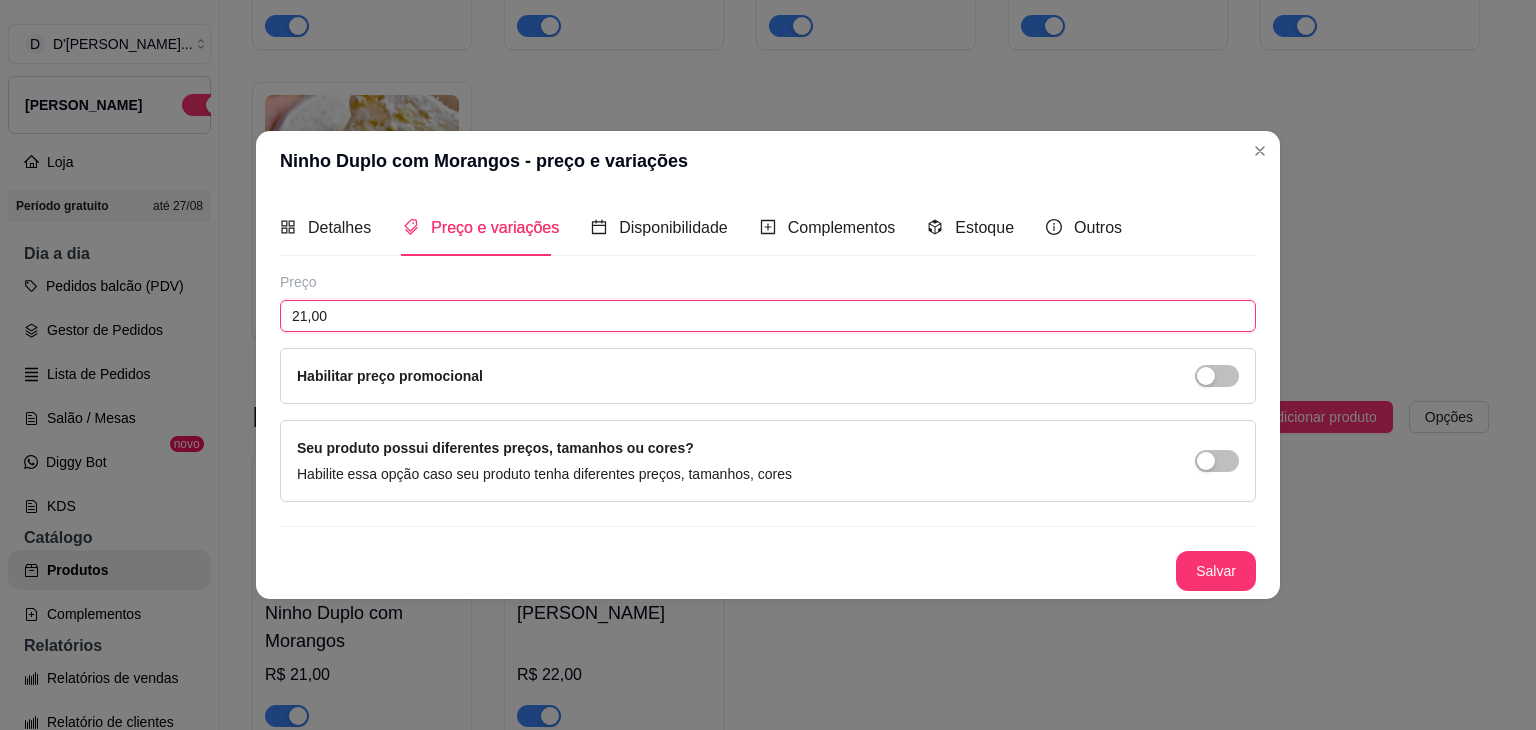 click on "21,00" at bounding box center (768, 316) 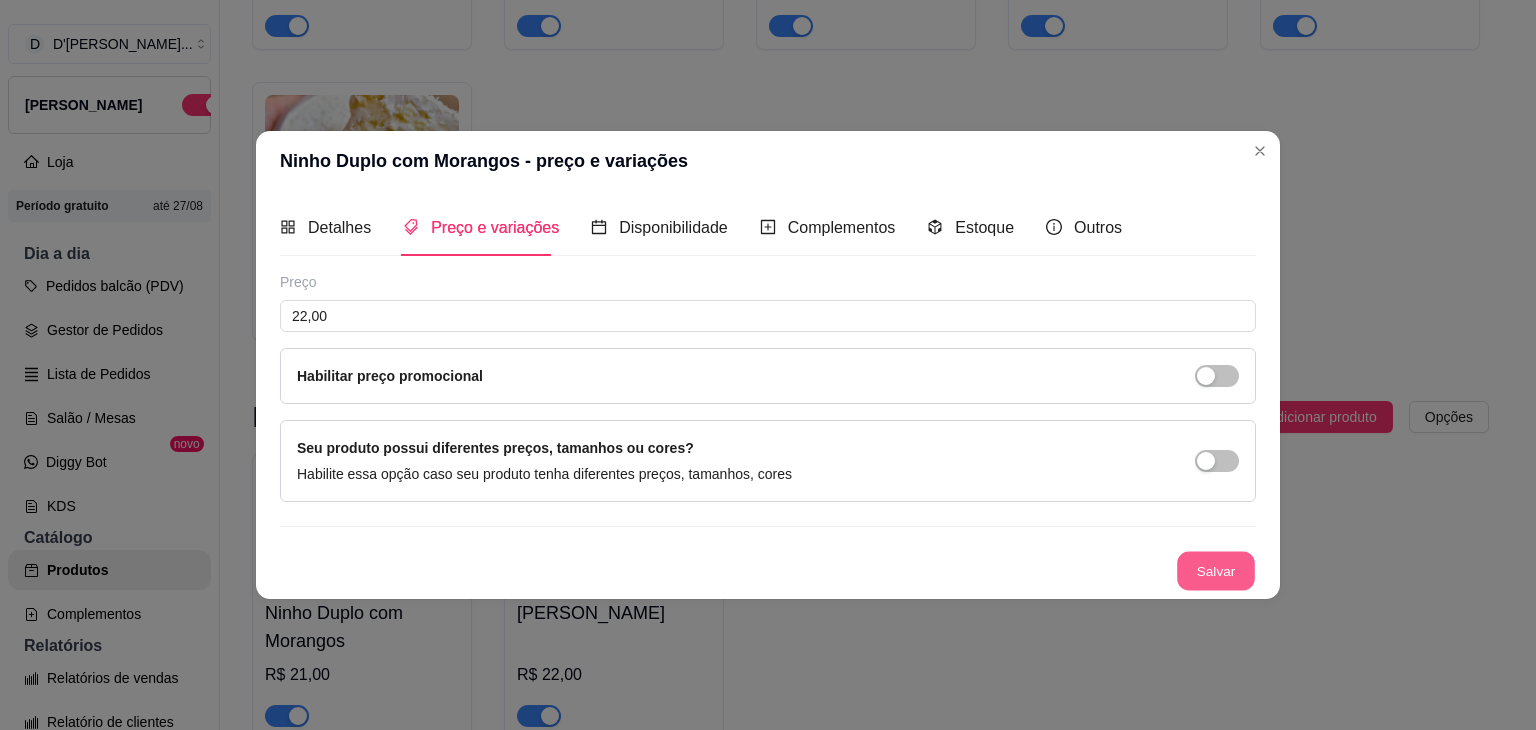 click on "Salvar" at bounding box center [1216, 571] 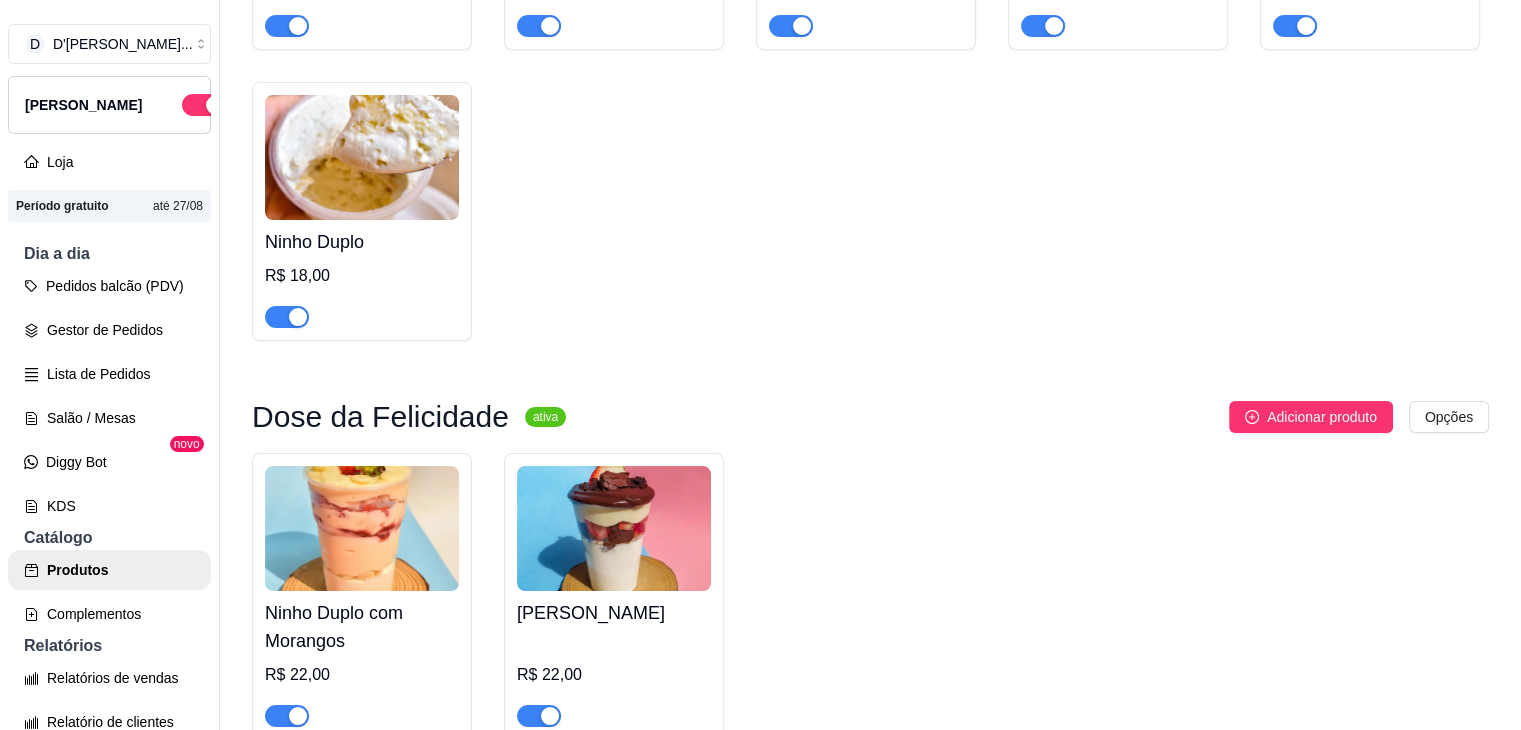 click on "Ninho Duplo com Morango   R$ 18,00 Danette   R$ 18,00 Maracujá   R$ 18,00 Abacaxi com Ninho   R$ 18,00 Ninho com Nutella   R$ 18,00 Ninho Duplo   R$ 18,00" at bounding box center (870, 52) 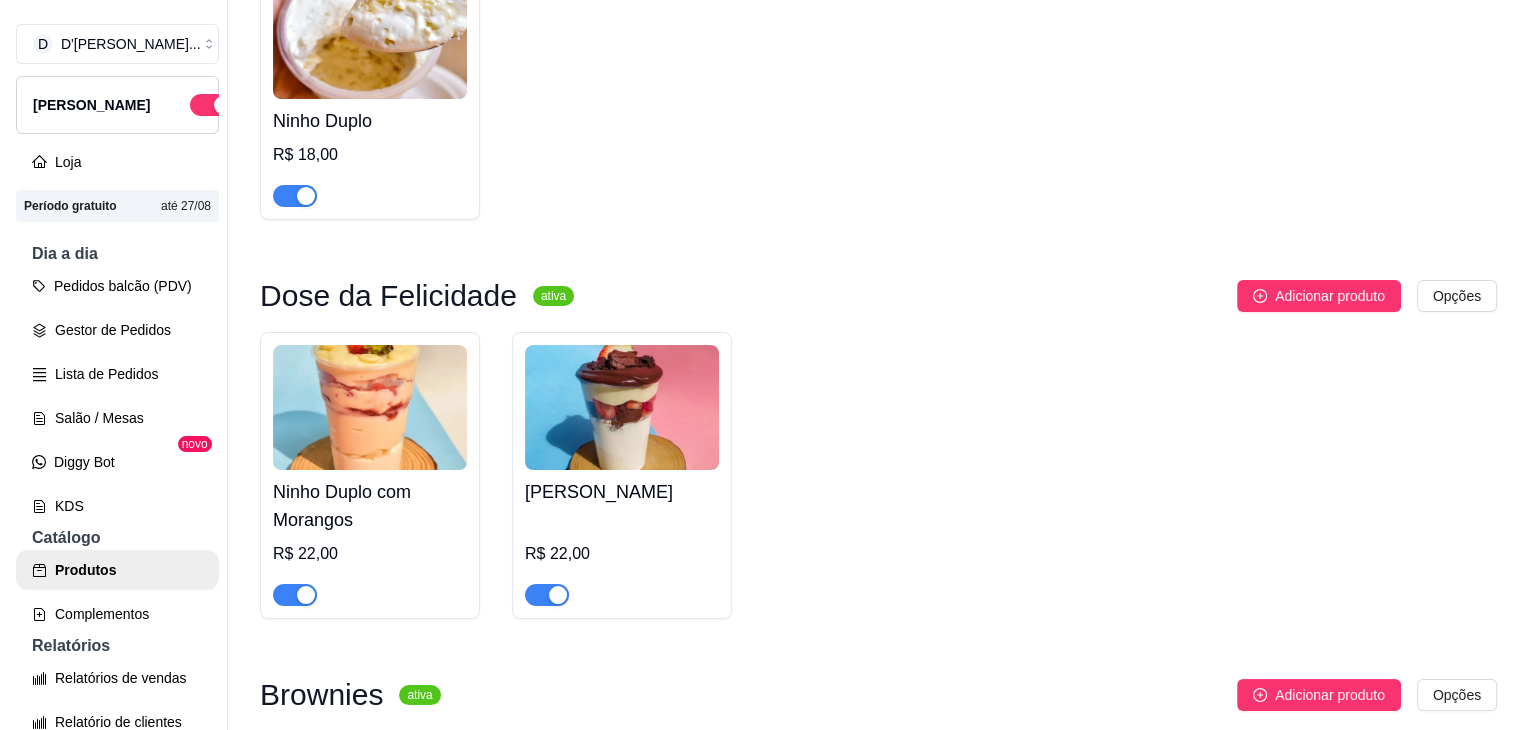 scroll, scrollTop: 612, scrollLeft: 0, axis: vertical 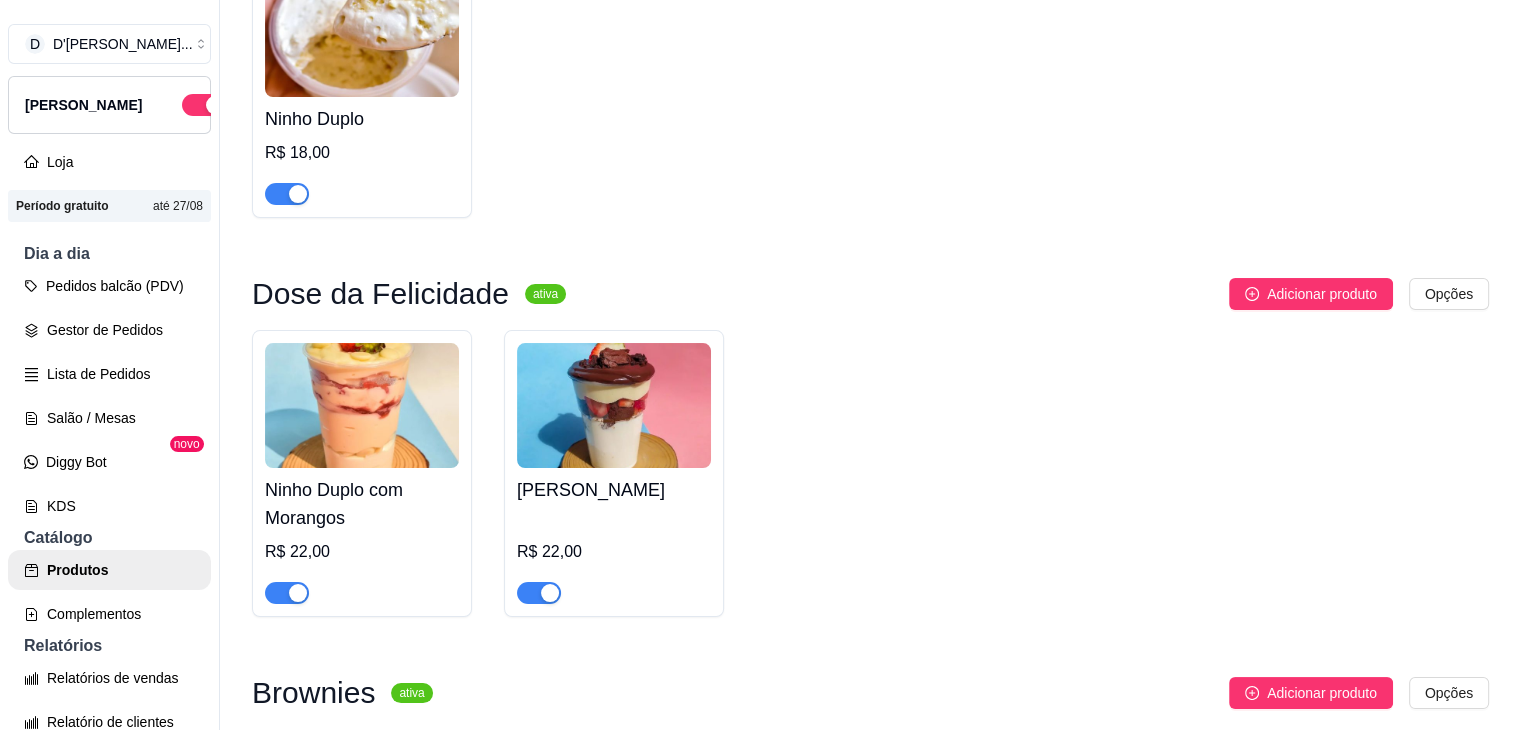 click at bounding box center [362, 405] 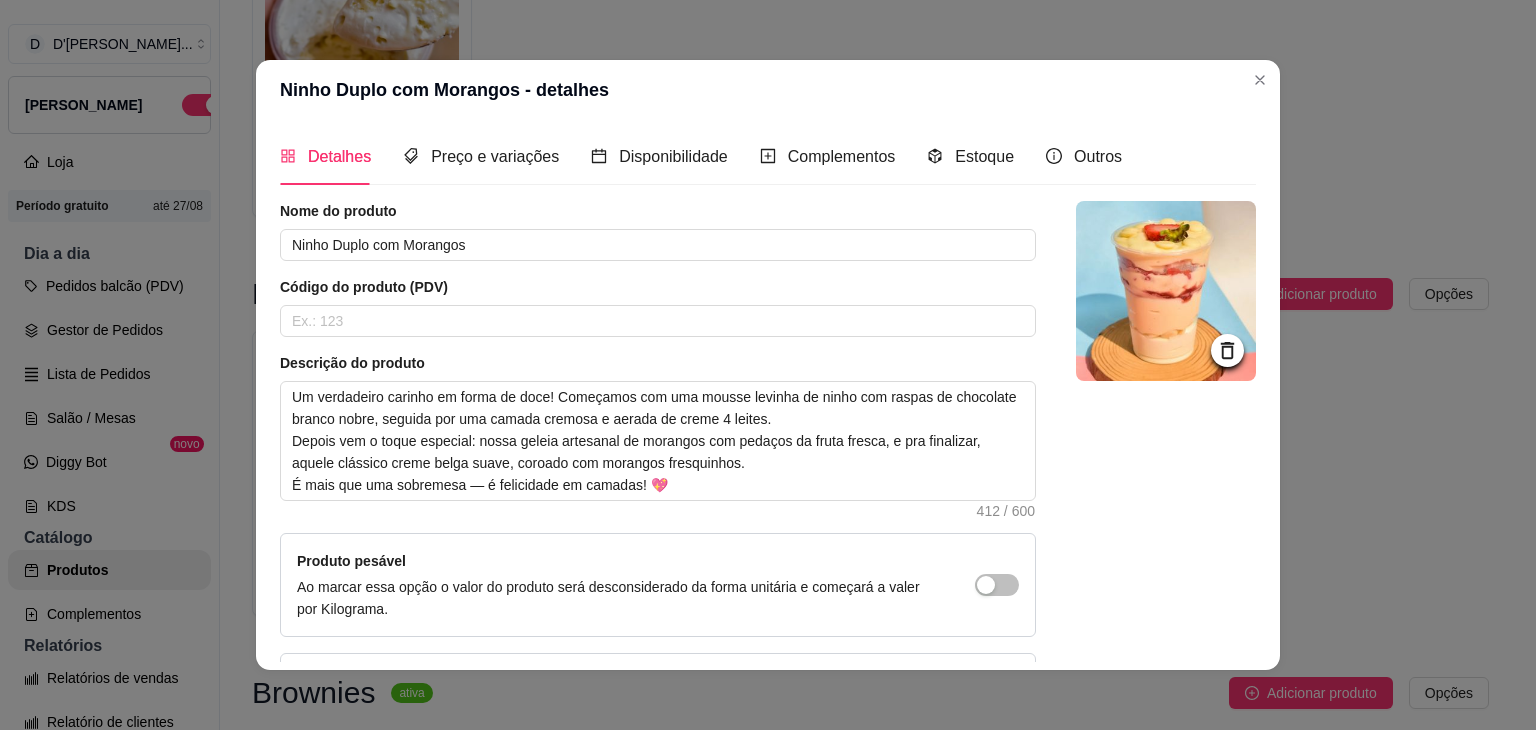click at bounding box center [1166, 291] 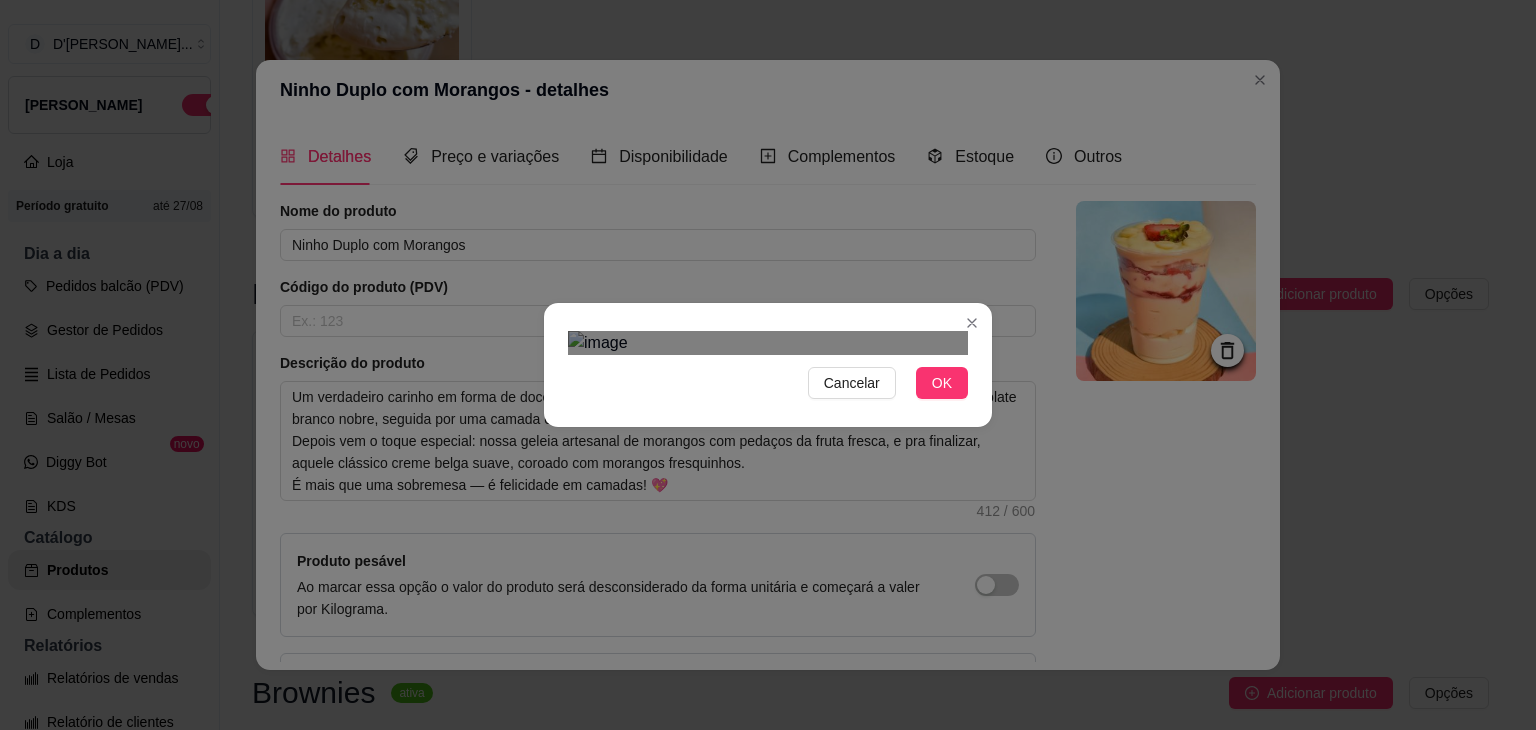 click at bounding box center (751, 585) 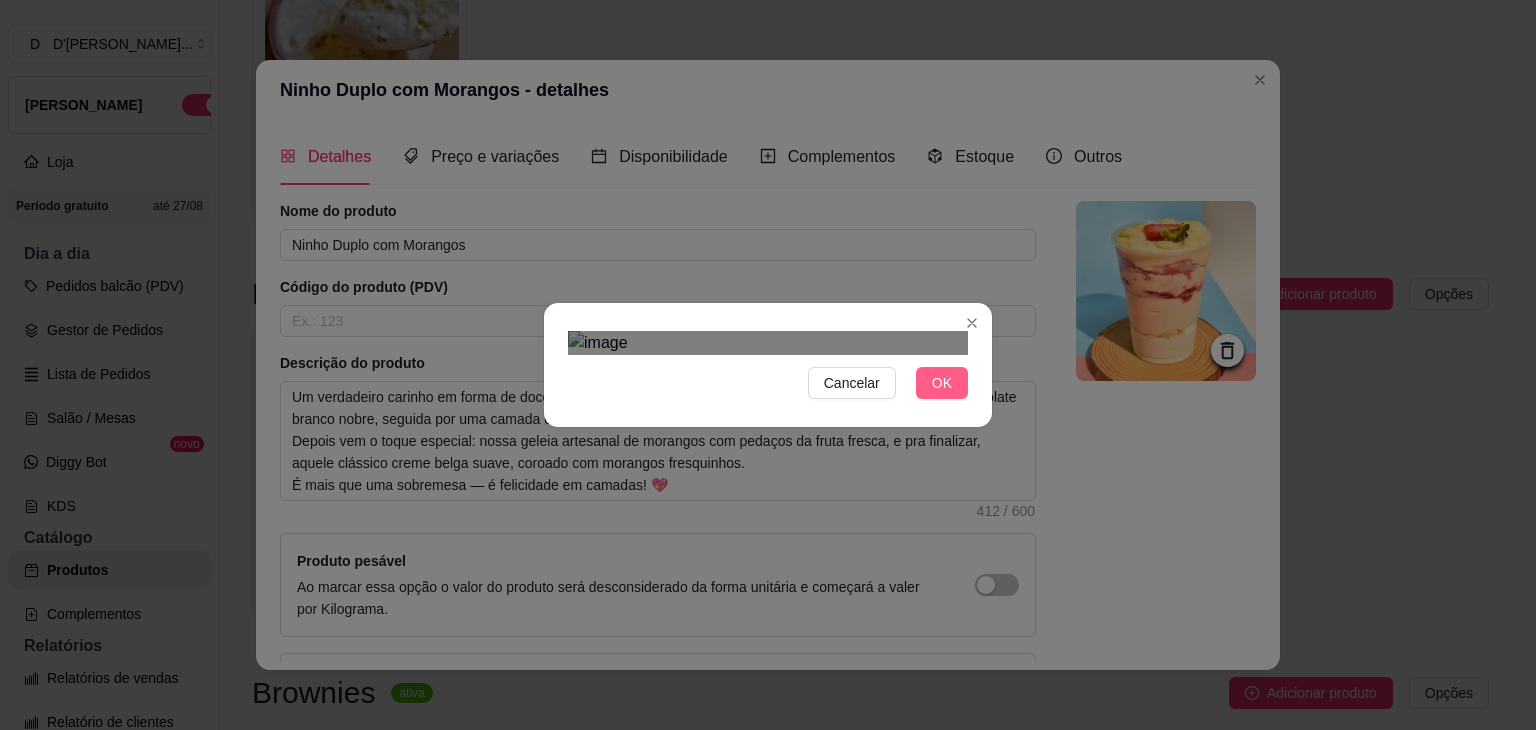 click on "OK" at bounding box center [942, 383] 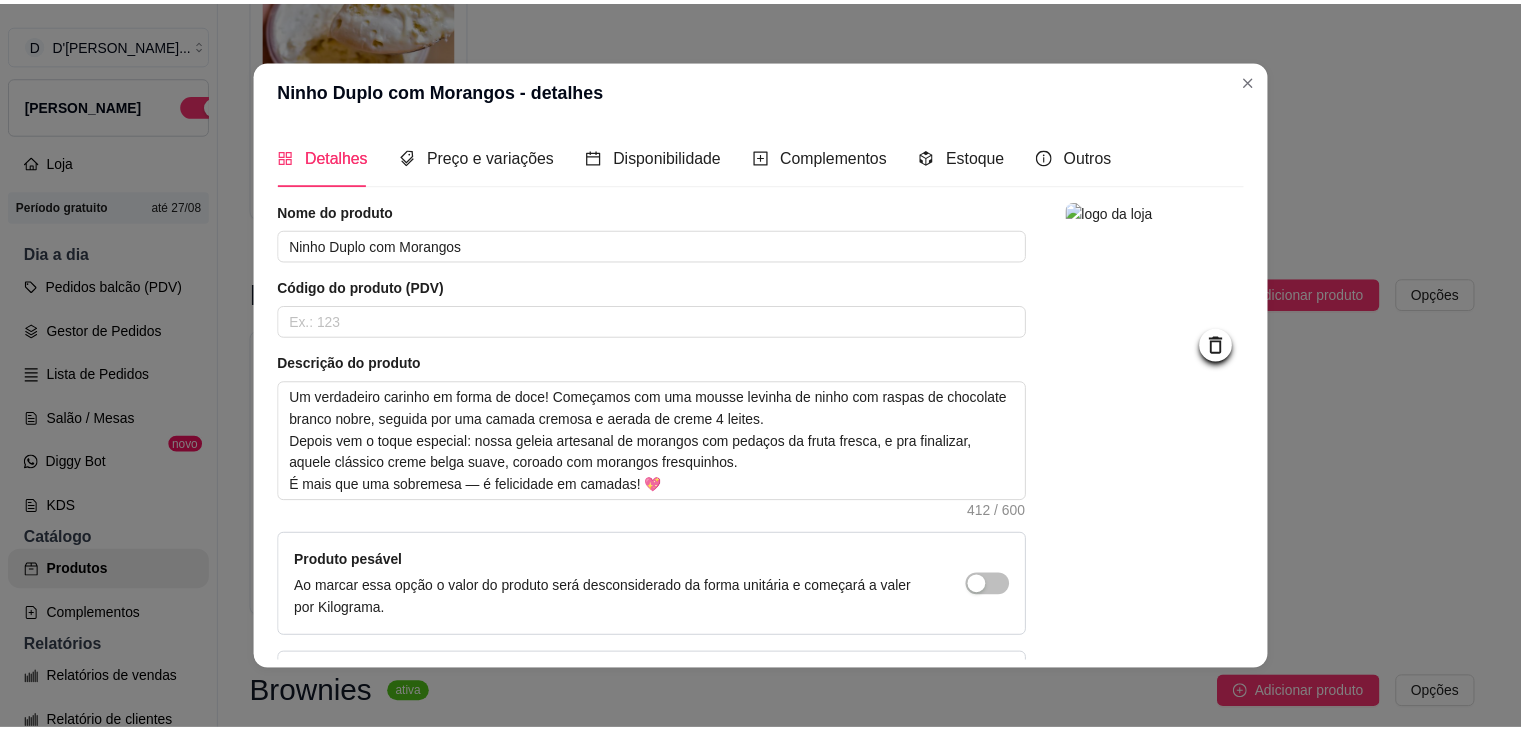 scroll, scrollTop: 160, scrollLeft: 0, axis: vertical 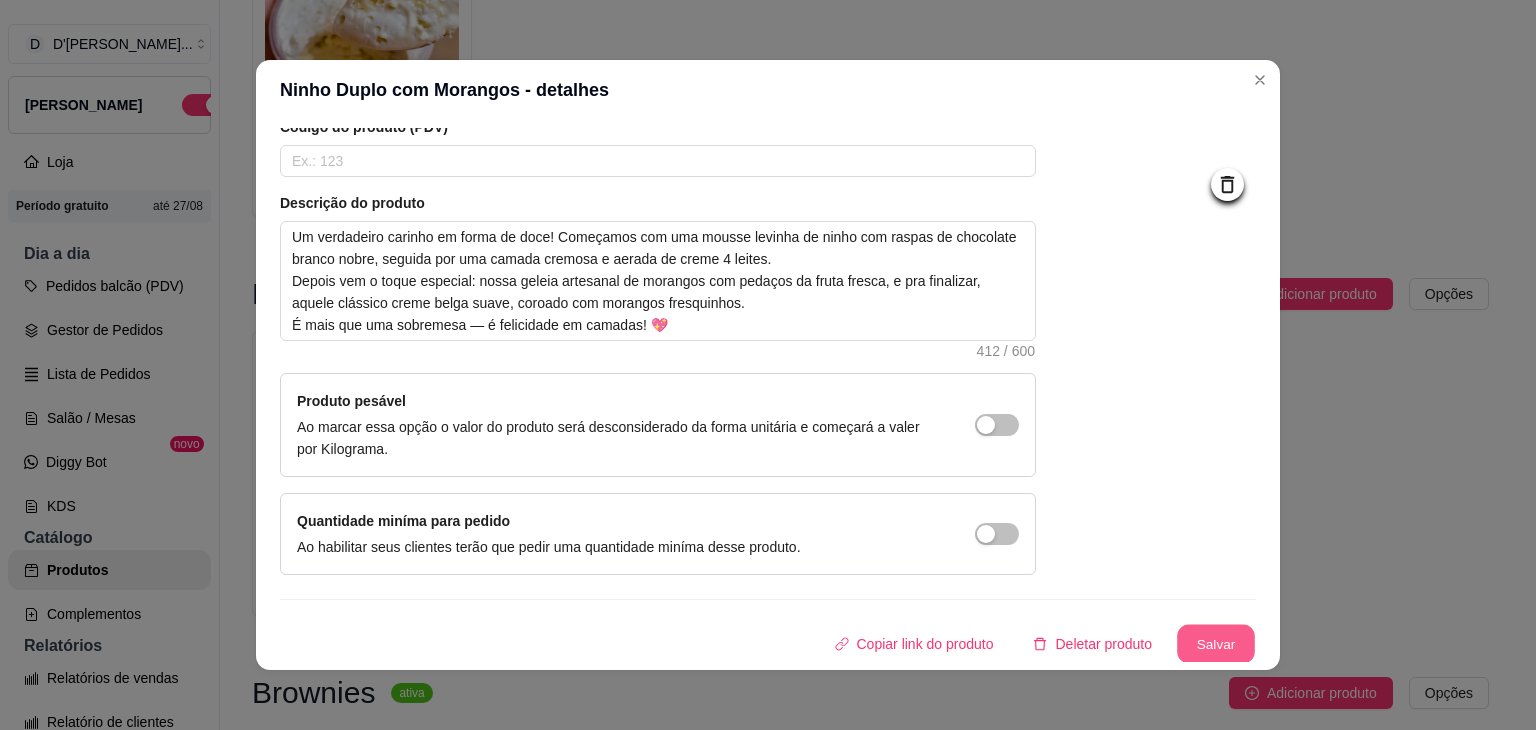 click on "Salvar" at bounding box center (1216, 644) 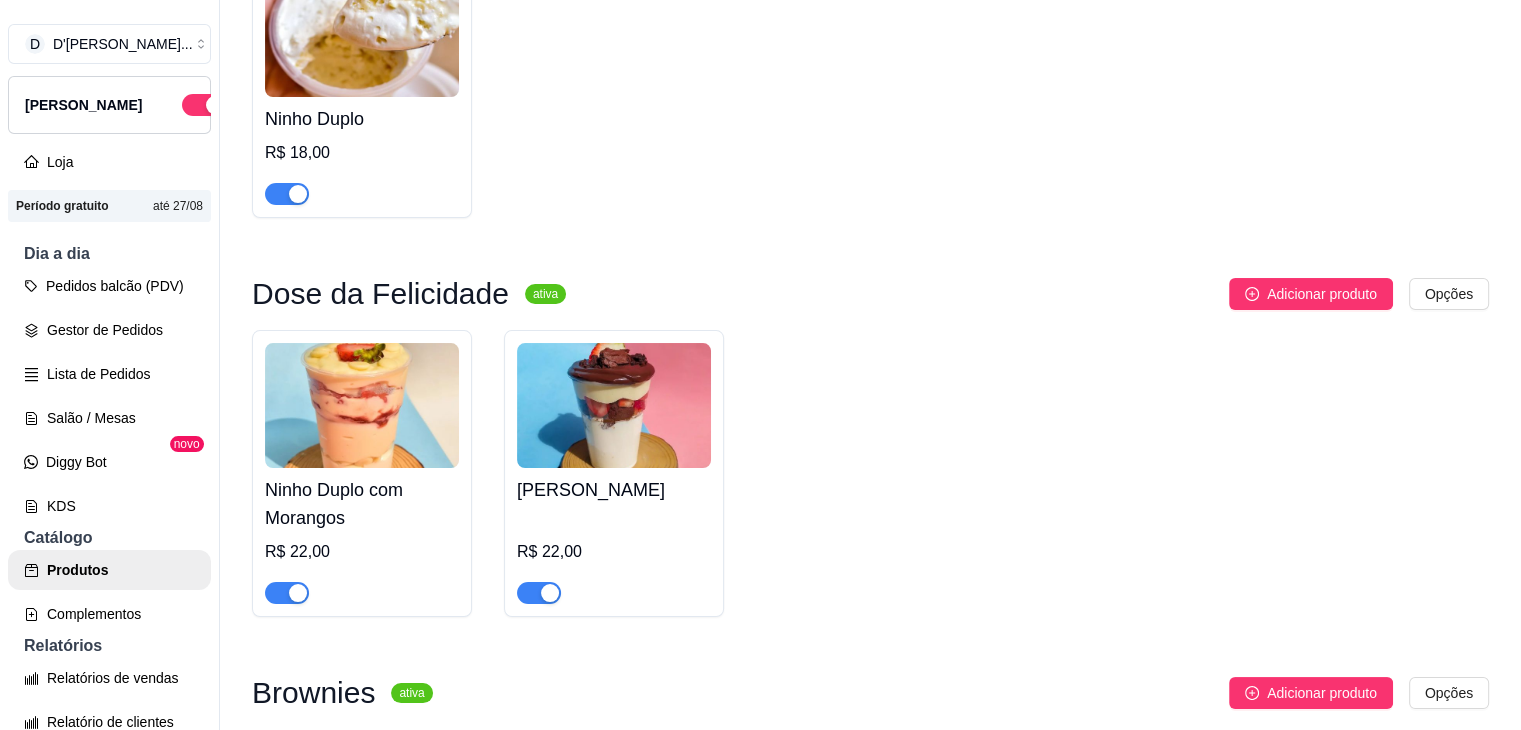 click on "Ninho Duplo com Morangos   R$ 22,00 Dose Brownie   R$ 22,00" at bounding box center (870, 473) 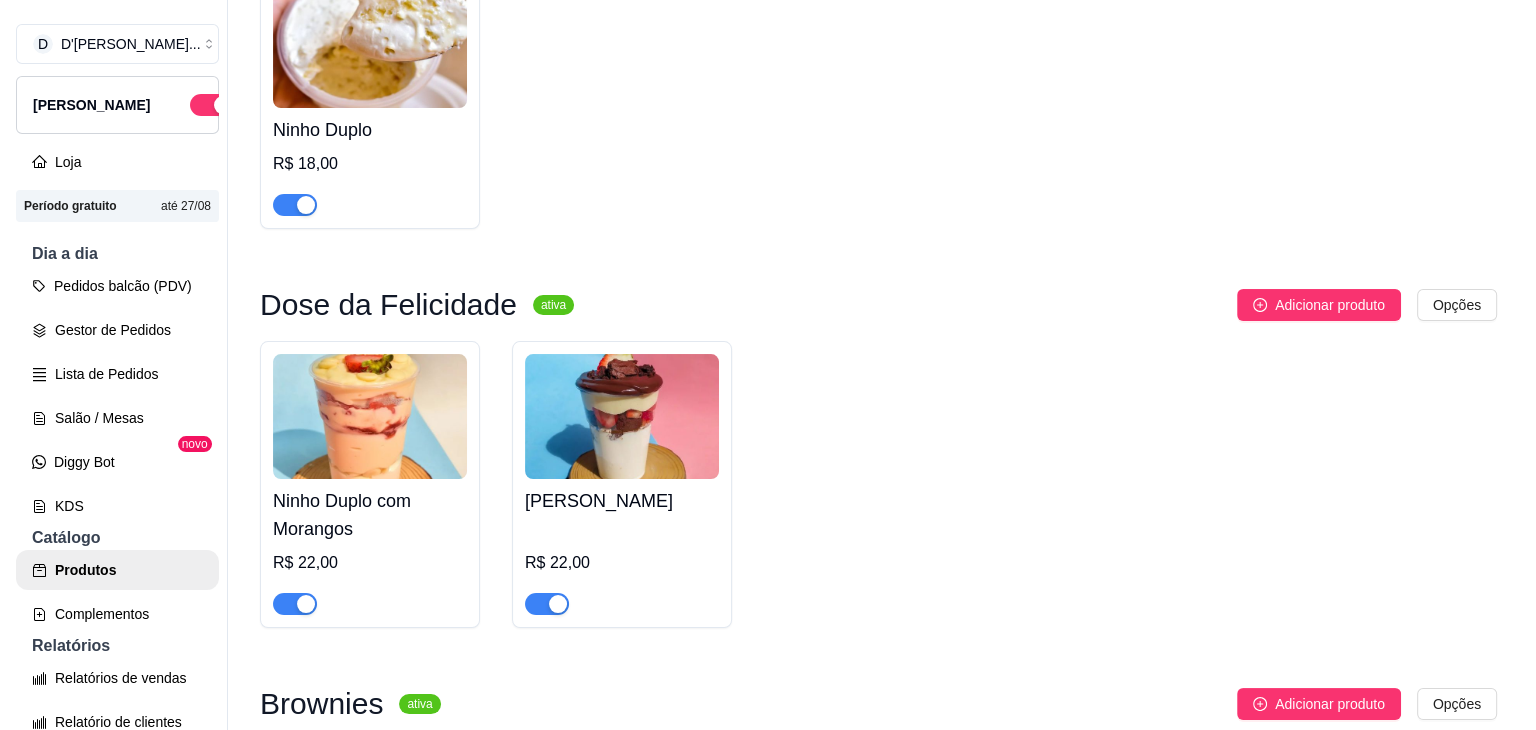 scroll, scrollTop: 753, scrollLeft: 0, axis: vertical 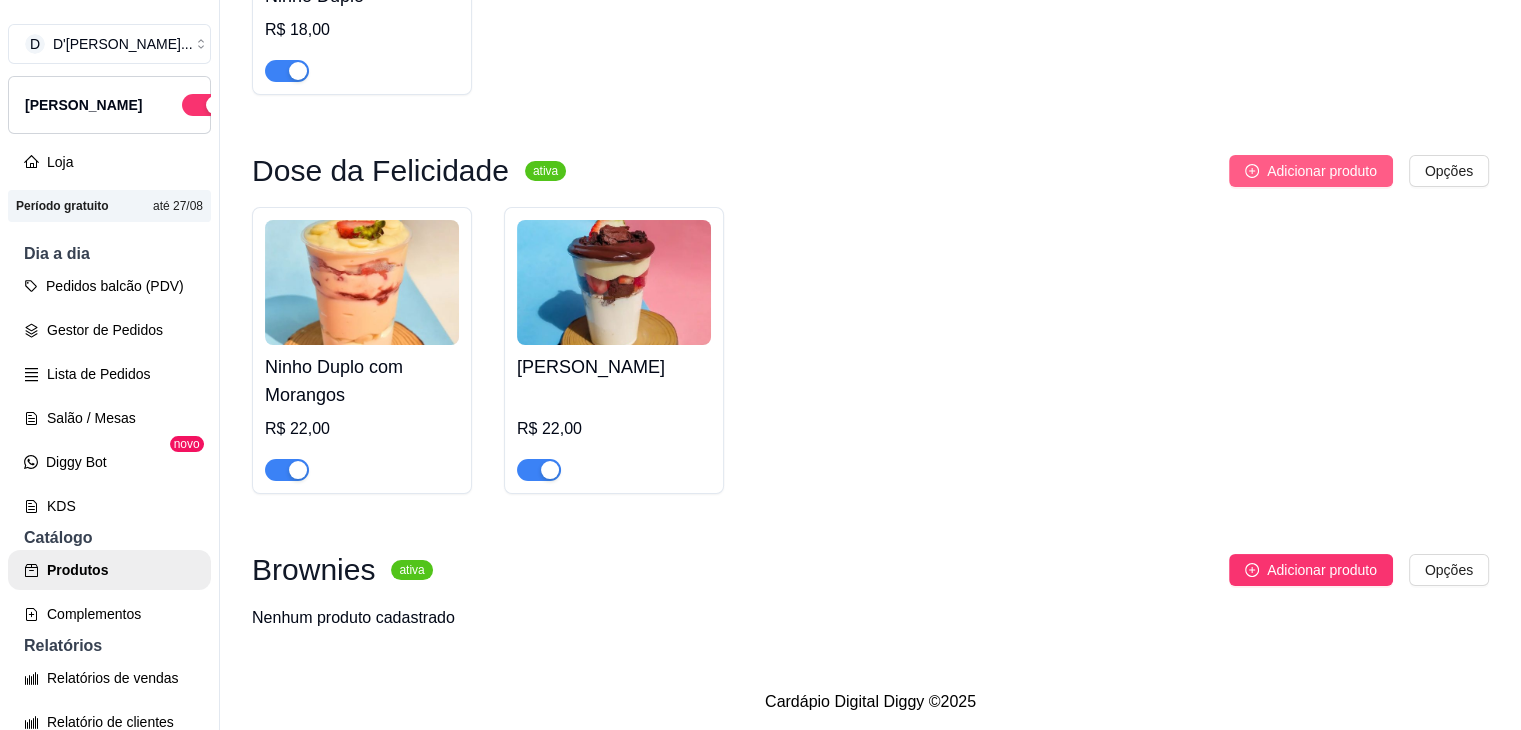 click on "Adicionar produto" at bounding box center (1322, 171) 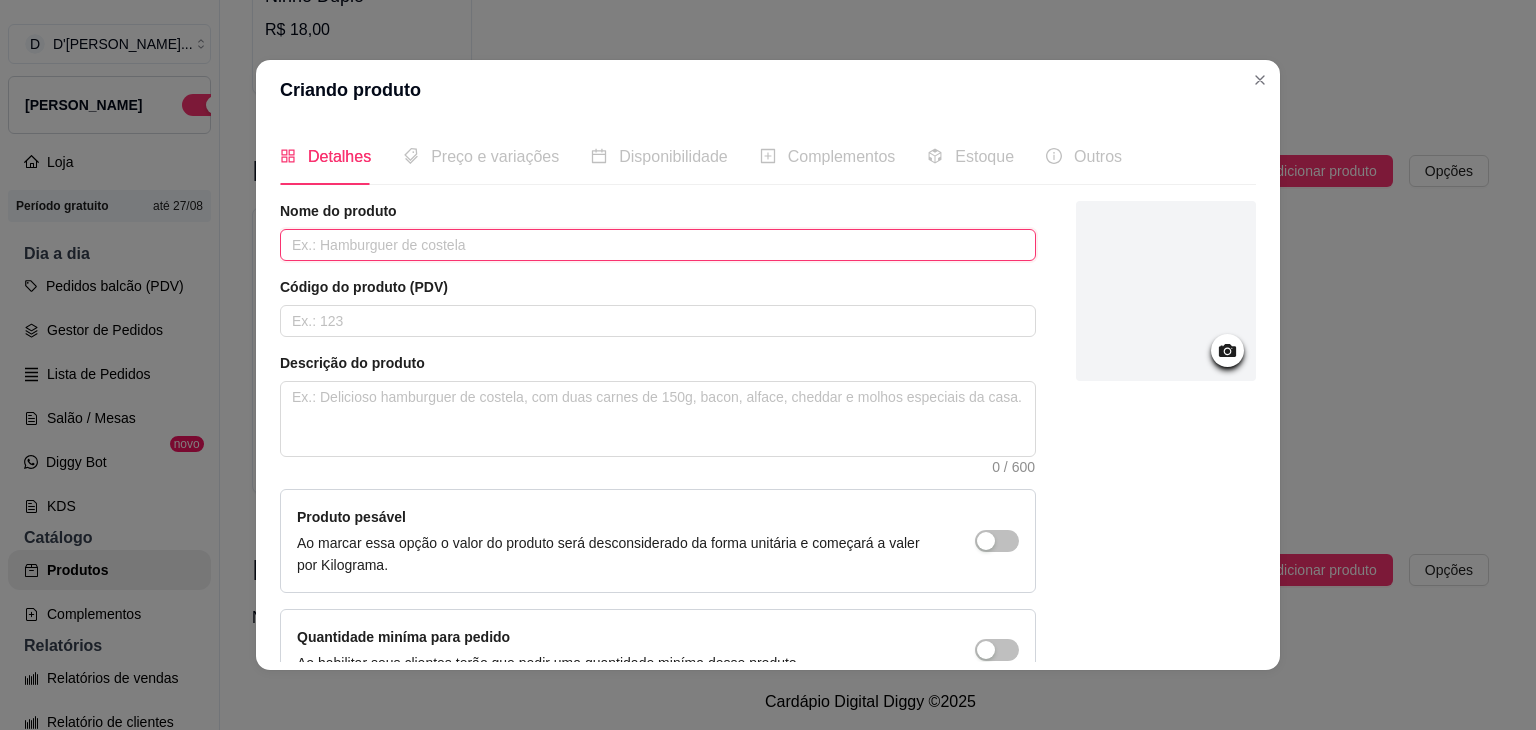 click at bounding box center (658, 245) 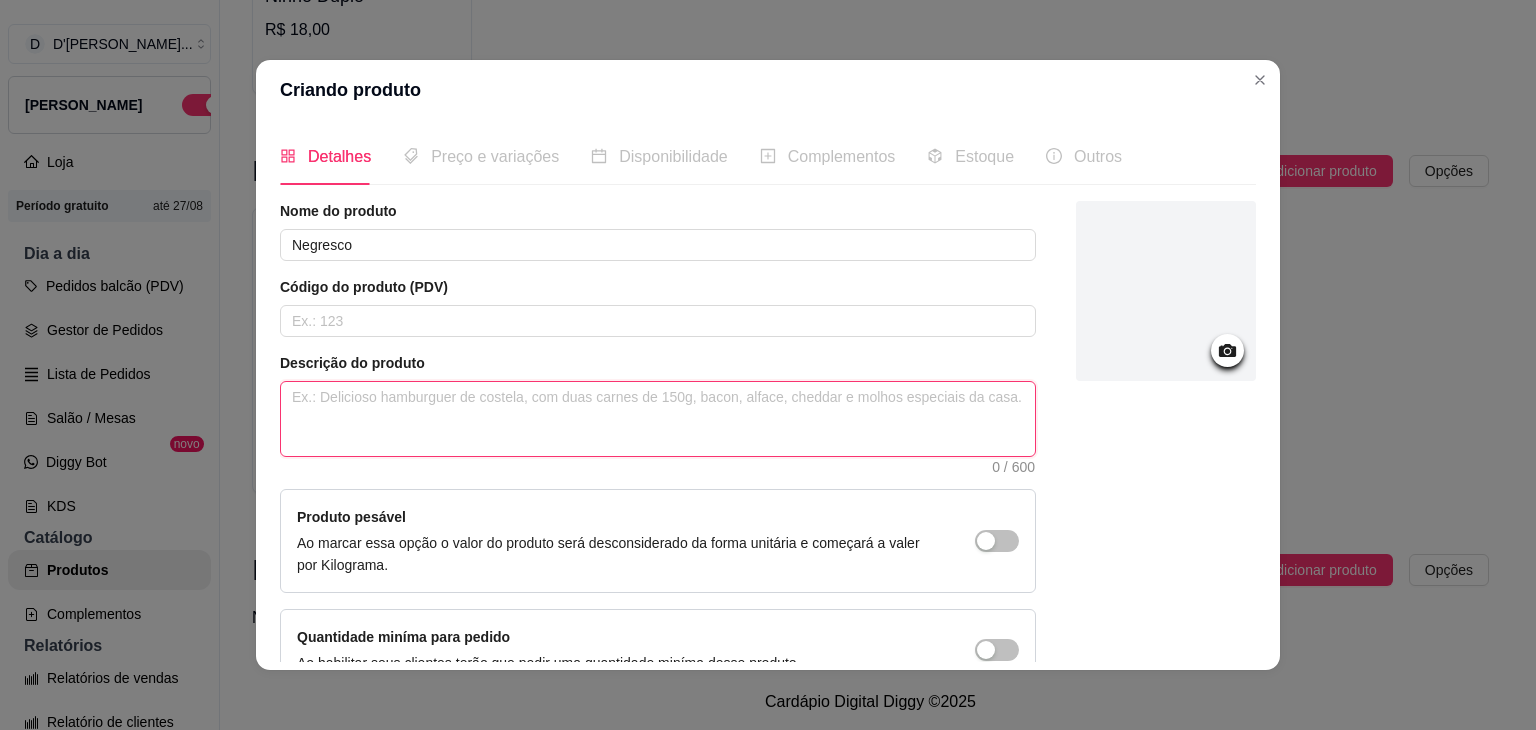 click at bounding box center [658, 419] 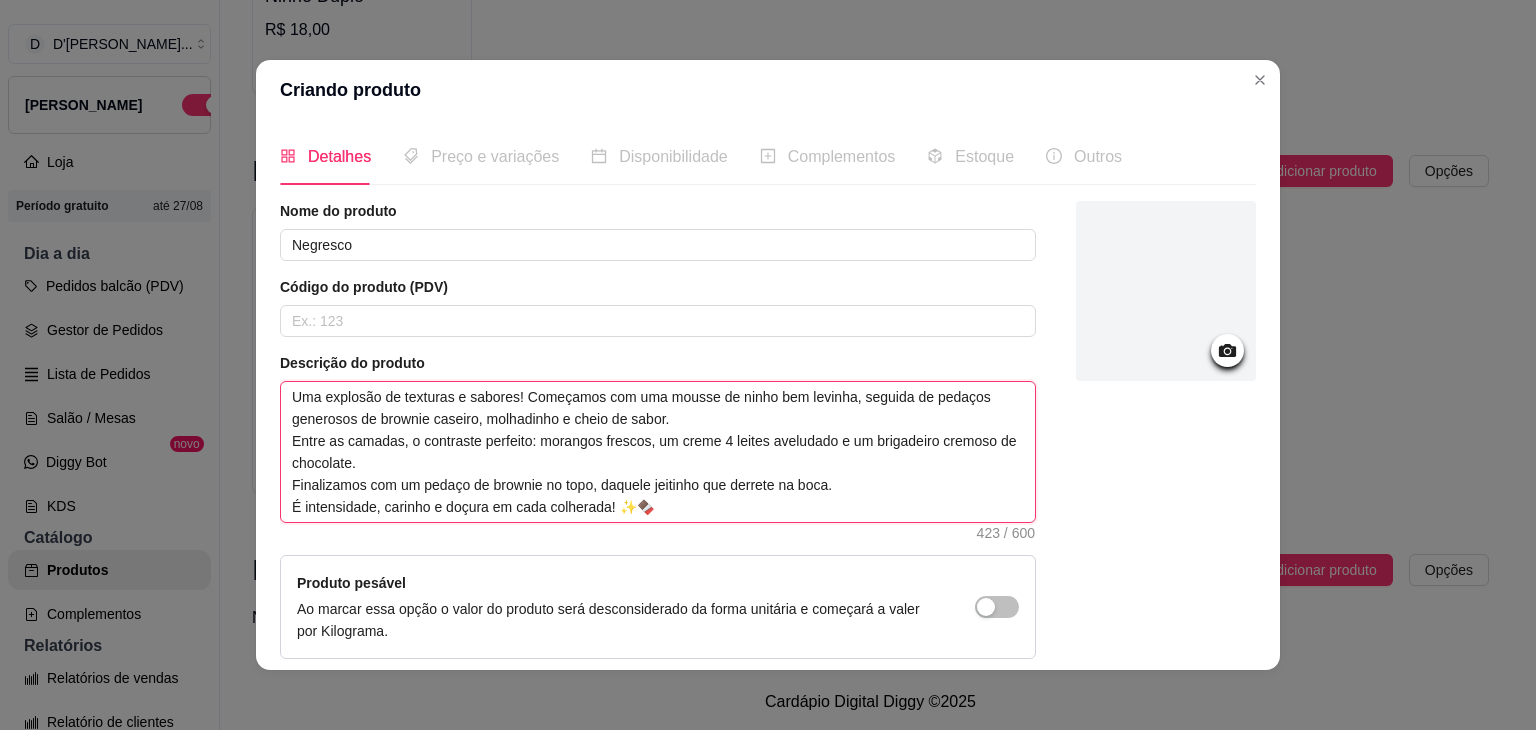 click on "Uma explosão de texturas e sabores! Começamos com uma mousse de ninho bem levinha, seguida de pedaços generosos de brownie caseiro, molhadinho e cheio de sabor.
Entre as camadas, o contraste perfeito: morangos frescos, um creme 4 leites aveludado e um brigadeiro cremoso de chocolate.
Finalizamos com um pedaço de brownie no topo, daquele jeitinho que derrete na boca.
É intensidade, carinho e doçura em cada colherada! ✨🍫" at bounding box center [658, 452] 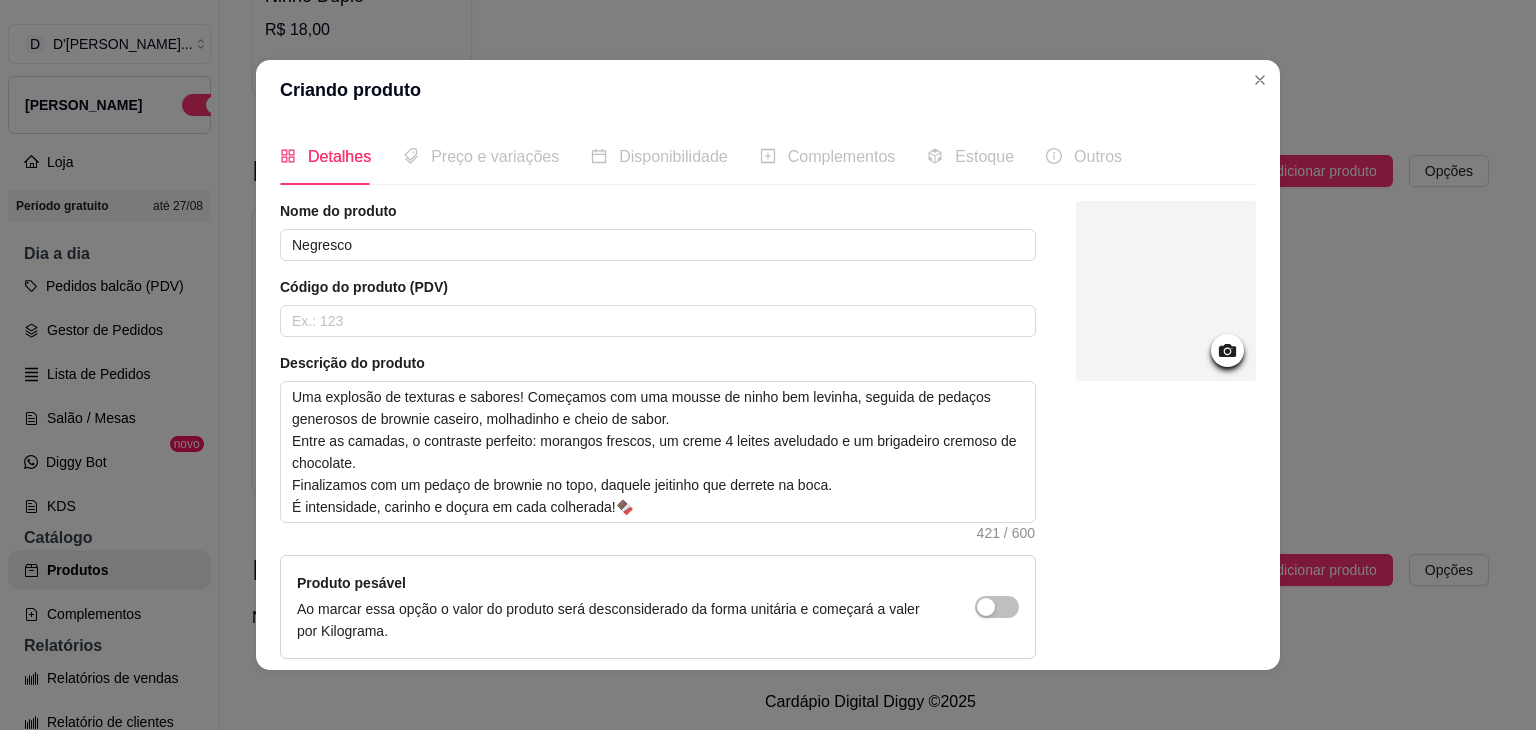 scroll, scrollTop: 182, scrollLeft: 0, axis: vertical 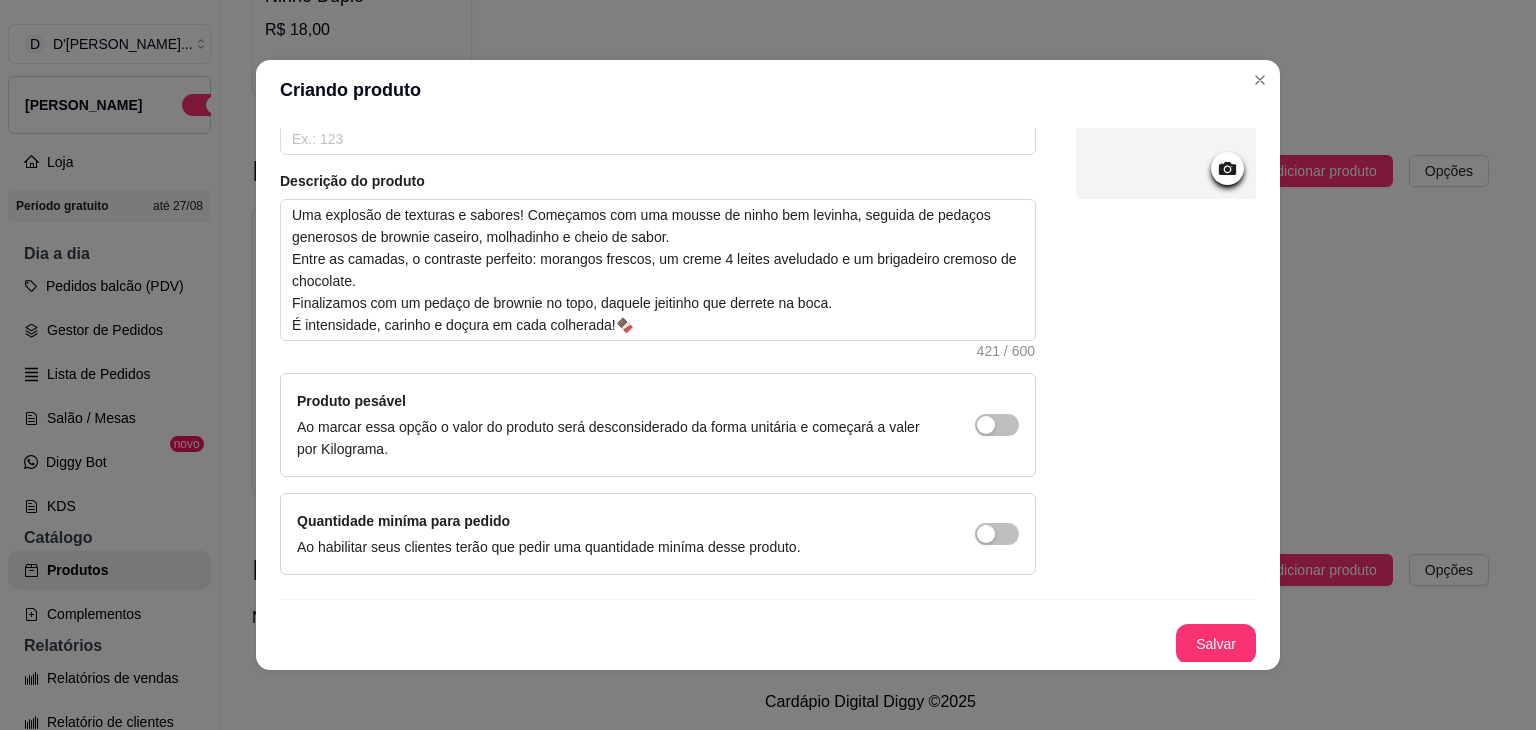 click on "Detalhes Preço e variações Disponibilidade Complementos Estoque Outros Nome do produto Negresco Código do produto (PDV) Descrição do produto Uma explosão de texturas e sabores! Começamos com uma mousse de ninho bem levinha, seguida de pedaços generosos de brownie caseiro, molhadinho e cheio de sabor.
Entre as camadas, o contraste perfeito: morangos frescos, um creme 4 leites aveludado e um brigadeiro cremoso de chocolate.
Finalizamos com um pedaço de brownie no topo, daquele jeitinho que derrete na boca.
É intensidade, carinho e doçura em cada colherada!🍫 421 / 600 Produto pesável Ao marcar essa opção o valor do produto será desconsiderado da forma unitária e começará a valer por Kilograma. Quantidade miníma para pedido Ao habilitar seus clientes terão que pedir uma quantidade miníma desse produto. [GEOGRAPHIC_DATA]" at bounding box center [768, 395] 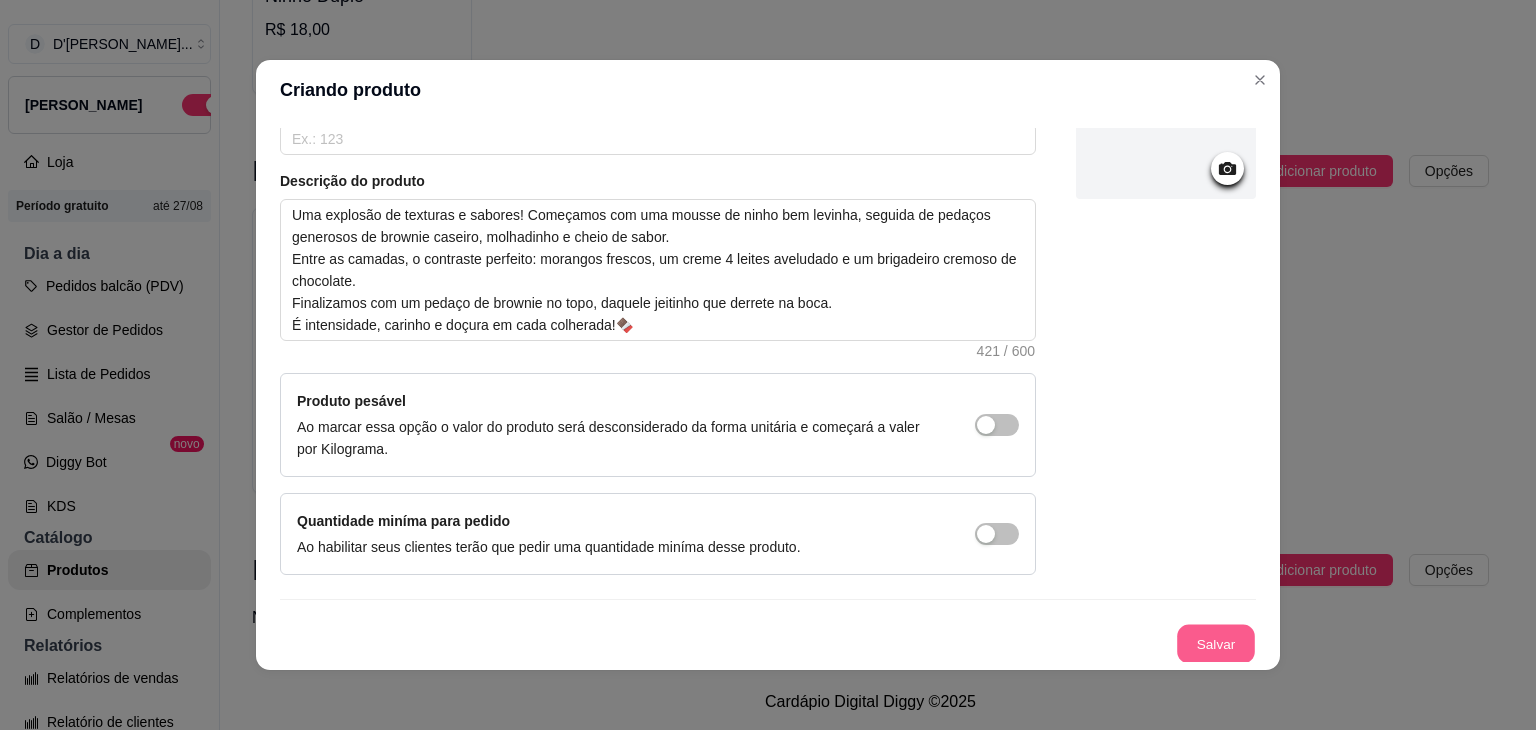 click on "Salvar" at bounding box center [1216, 644] 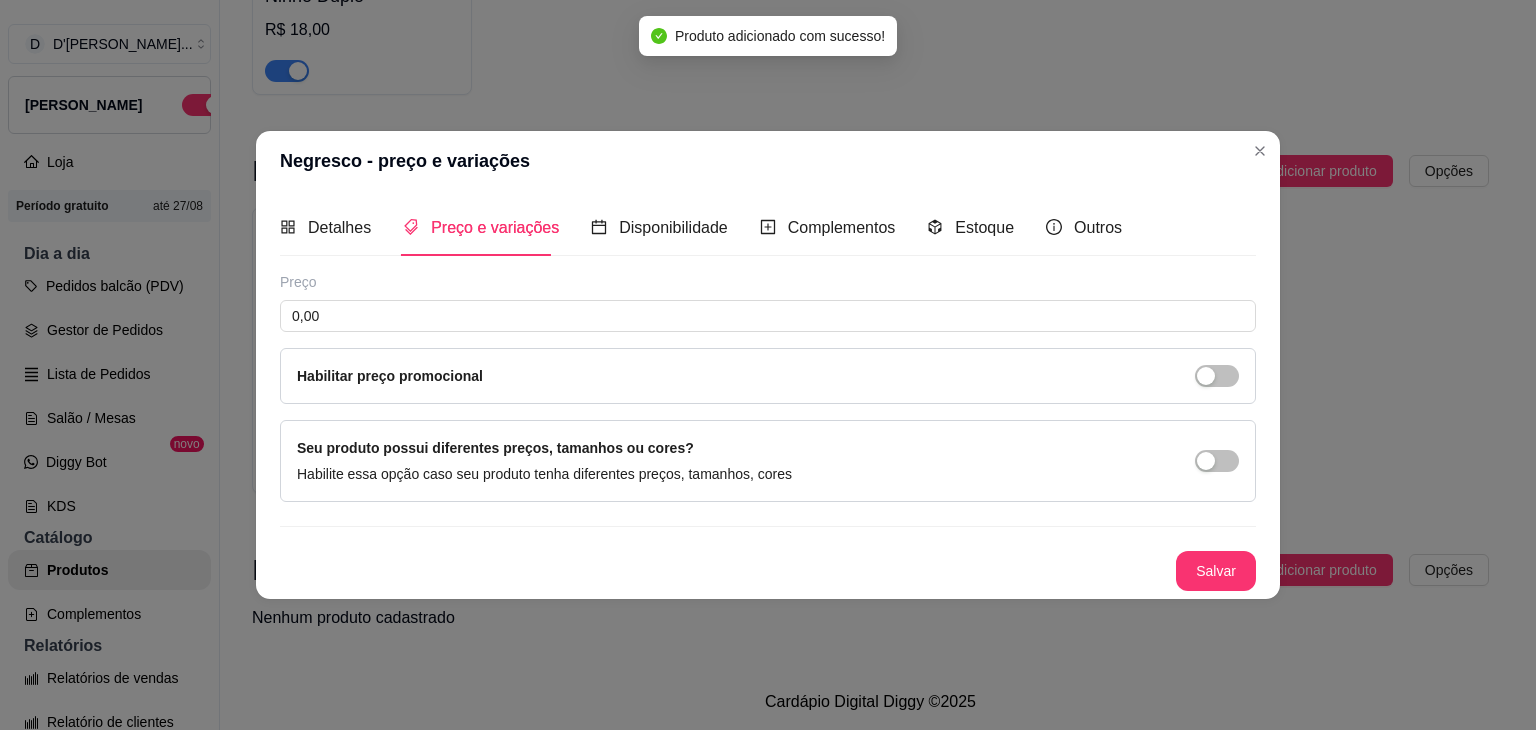 scroll, scrollTop: 0, scrollLeft: 0, axis: both 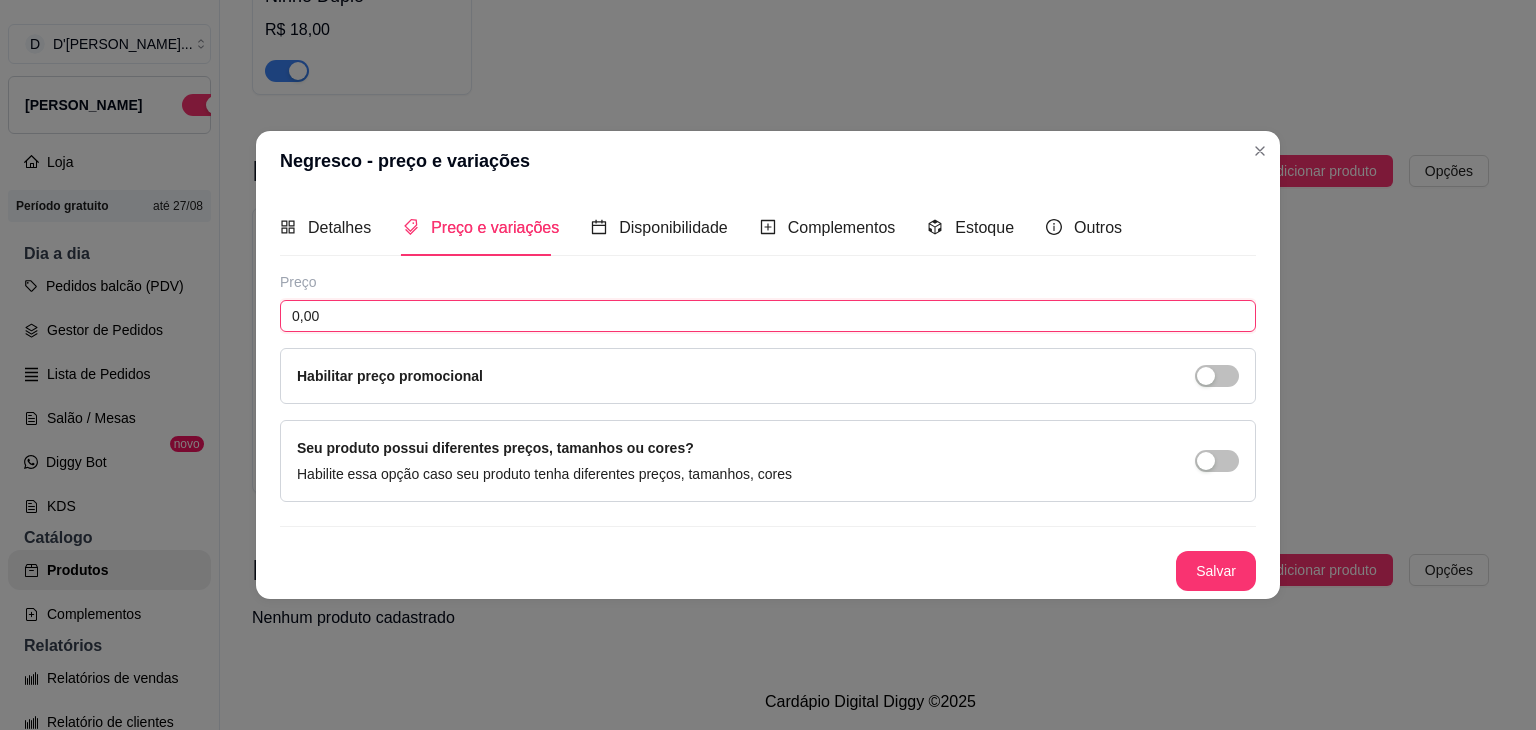 click on "0,00" at bounding box center (768, 316) 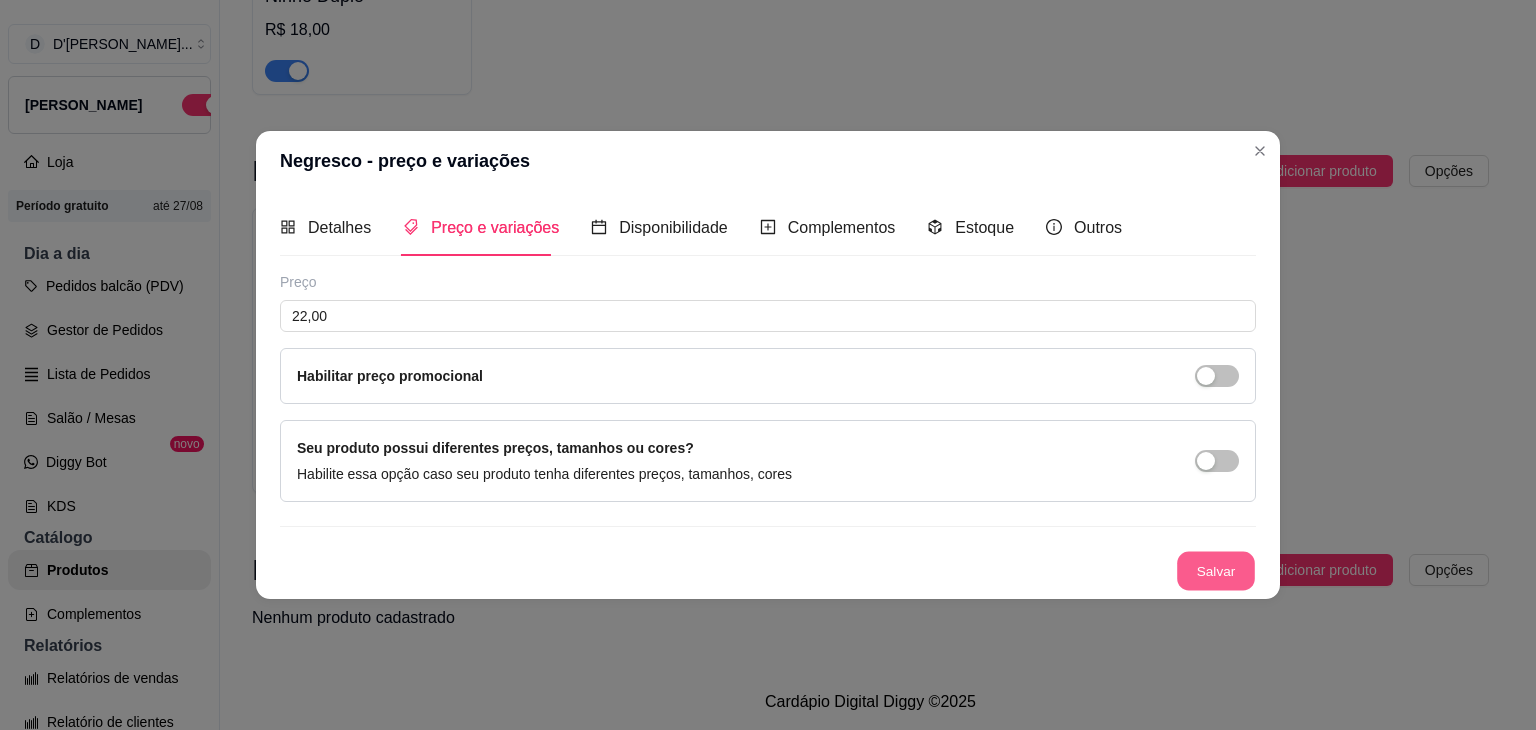 click on "Salvar" at bounding box center [1216, 571] 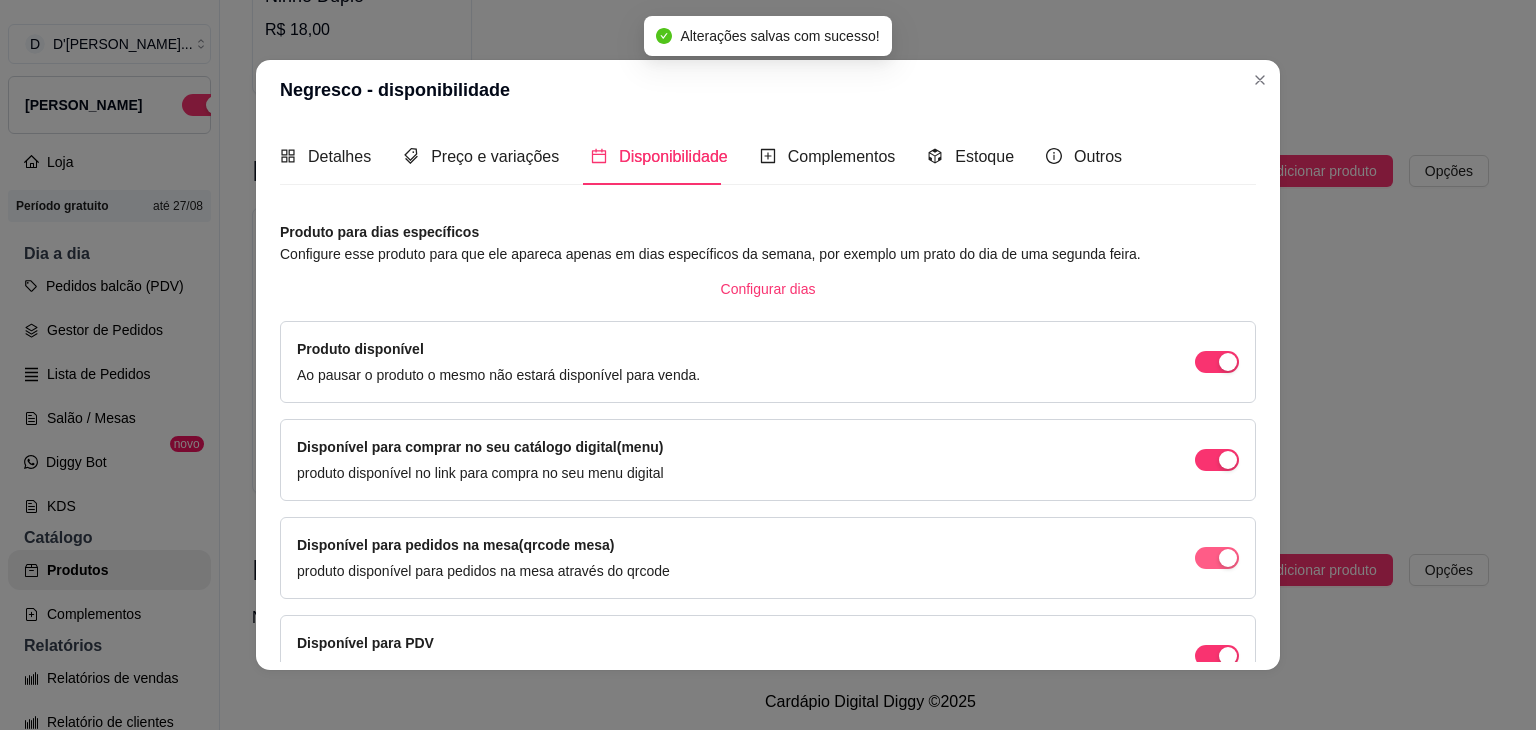 click at bounding box center (1228, 362) 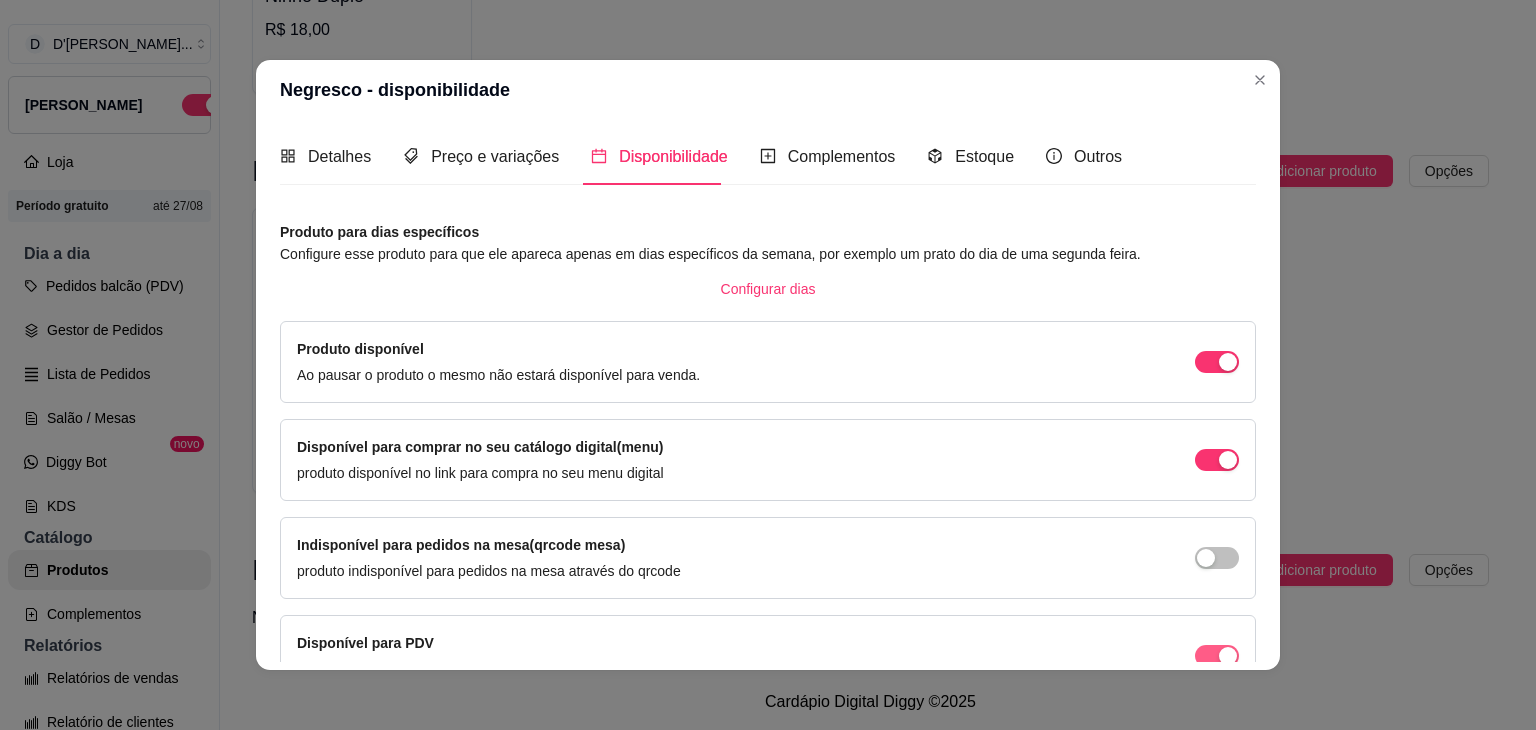 click at bounding box center [1217, 362] 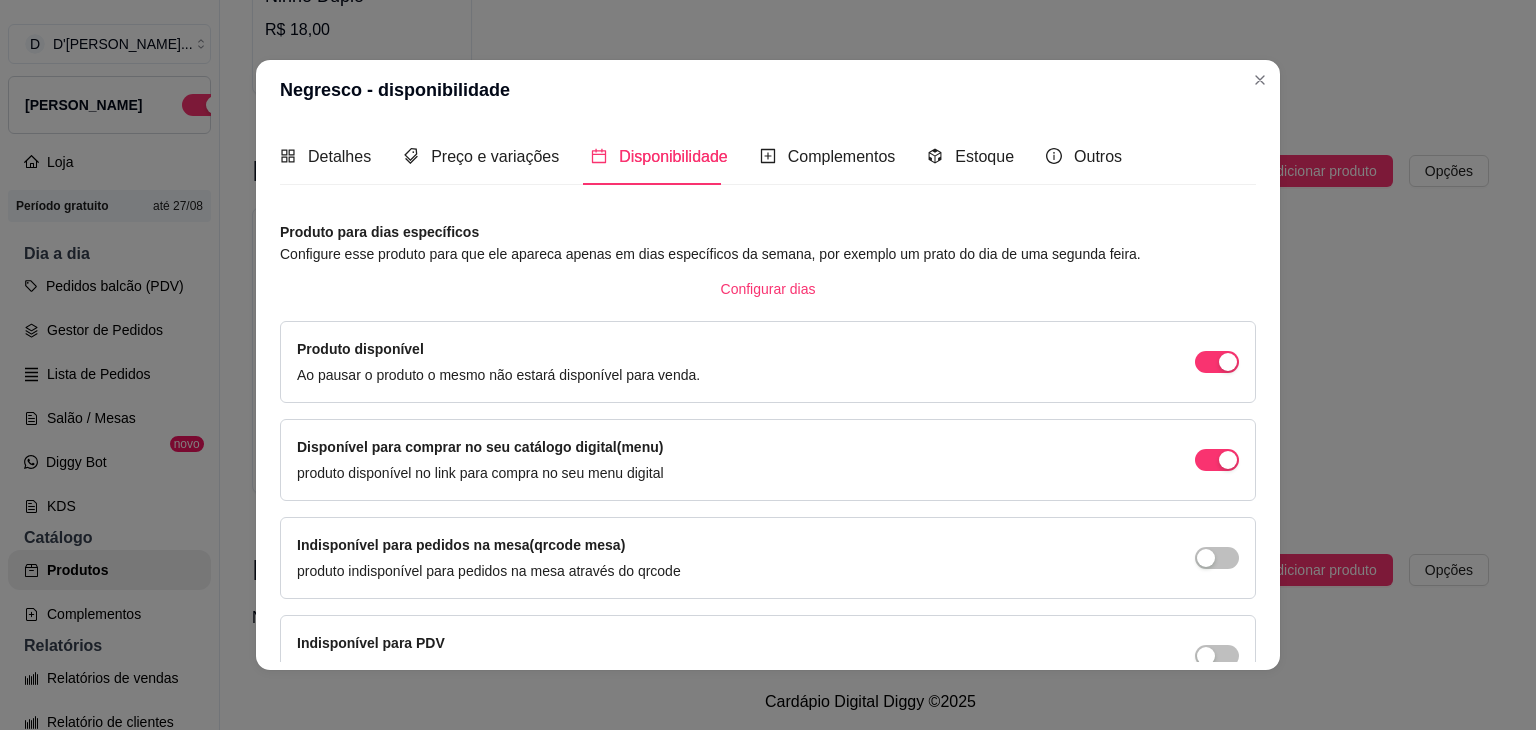 scroll, scrollTop: 114, scrollLeft: 0, axis: vertical 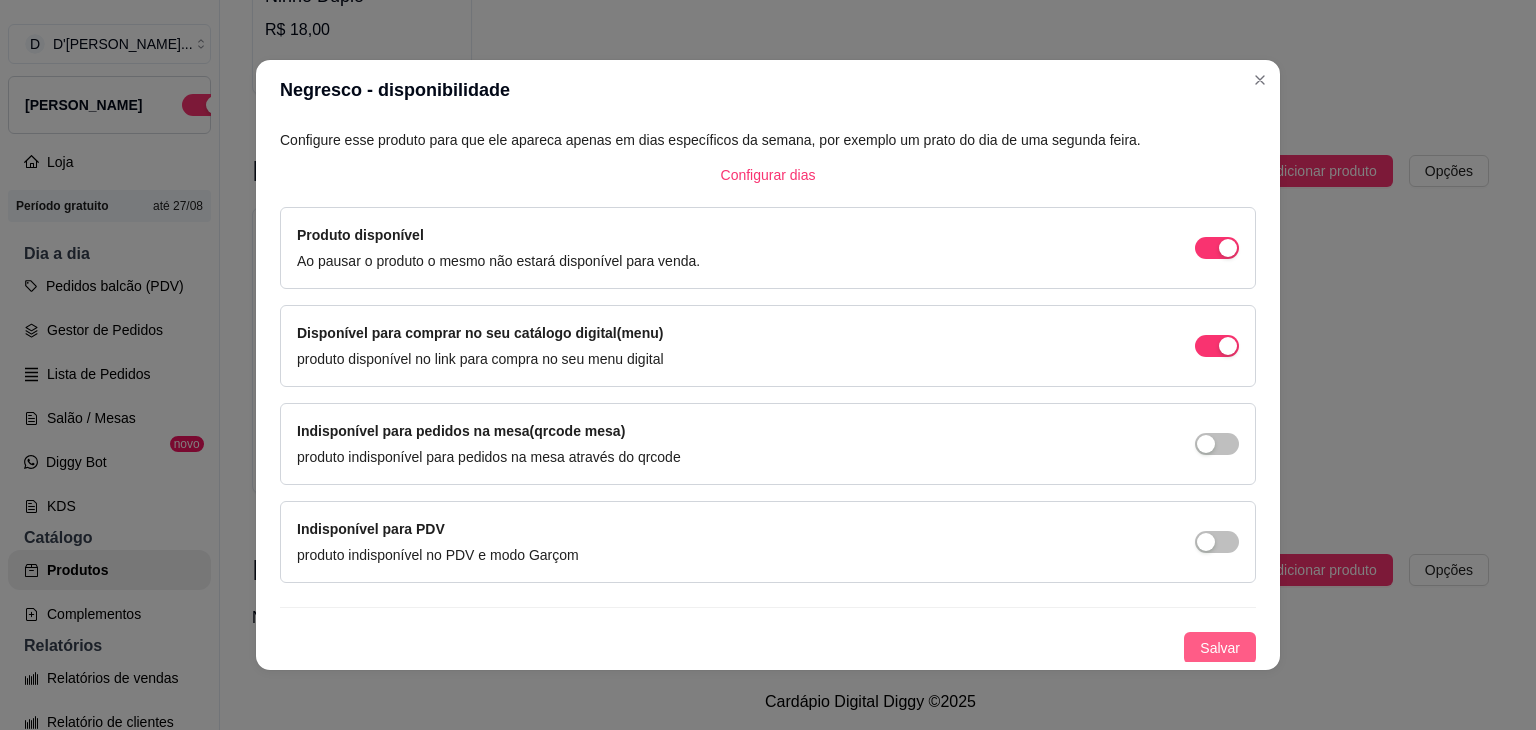 click on "Salvar" at bounding box center [1220, 648] 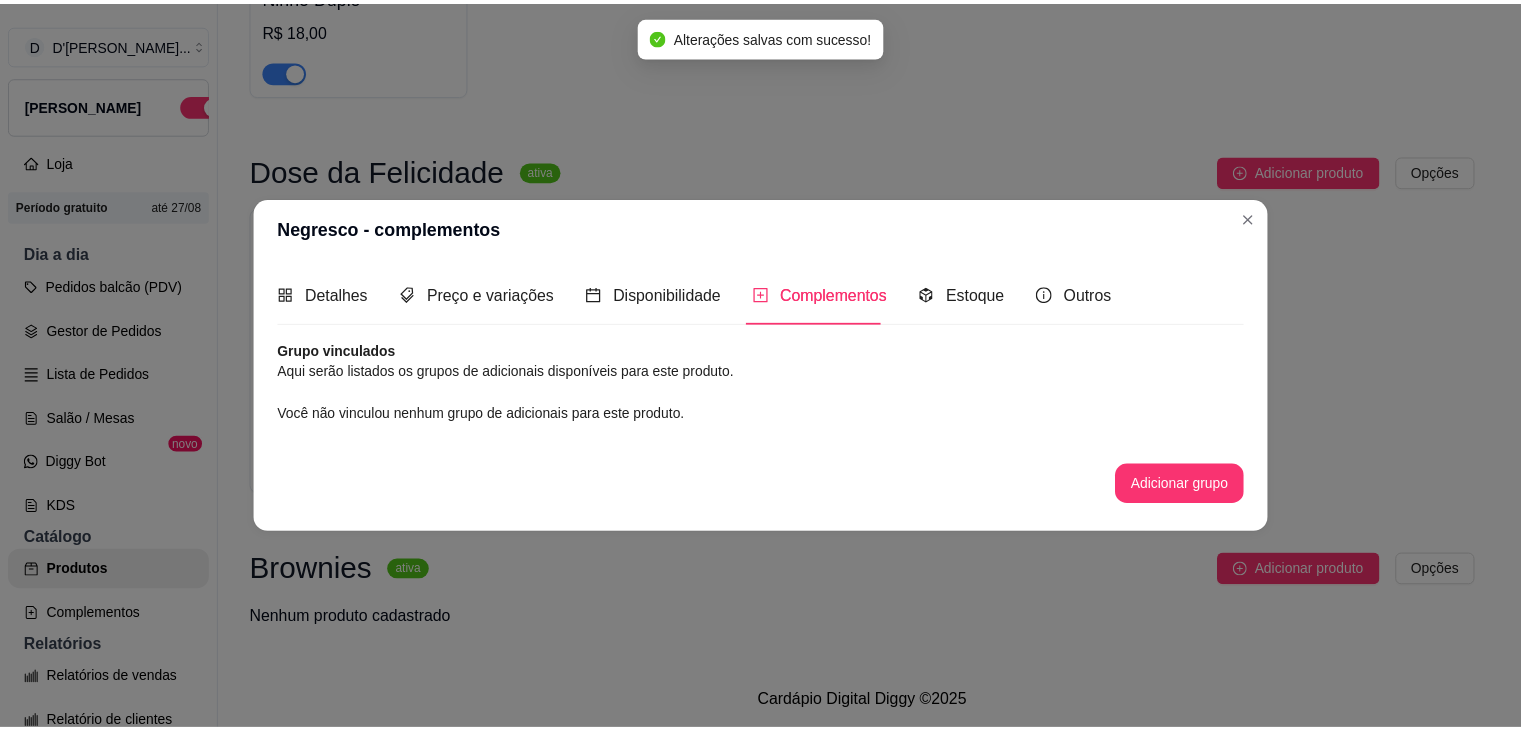 scroll, scrollTop: 0, scrollLeft: 0, axis: both 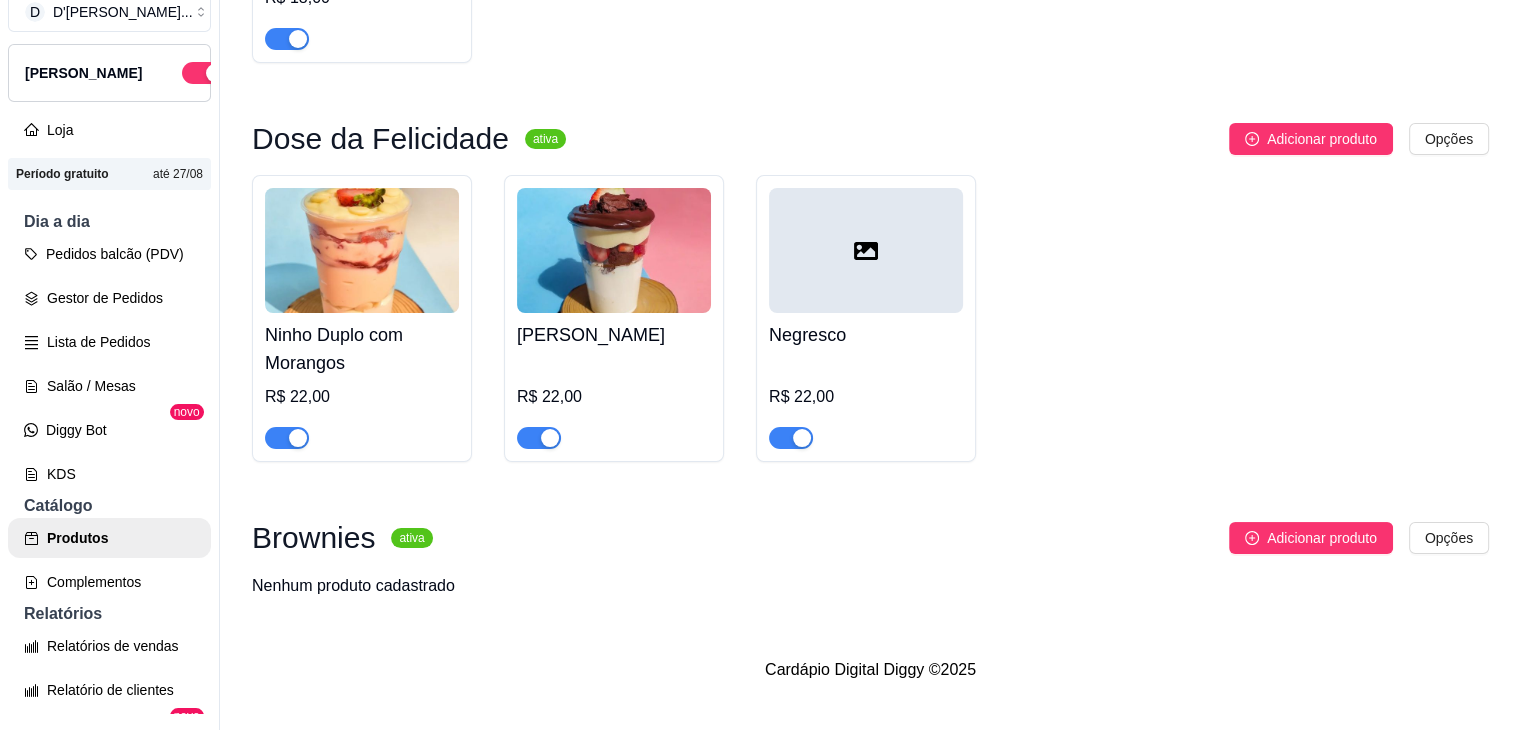 click at bounding box center (802, 438) 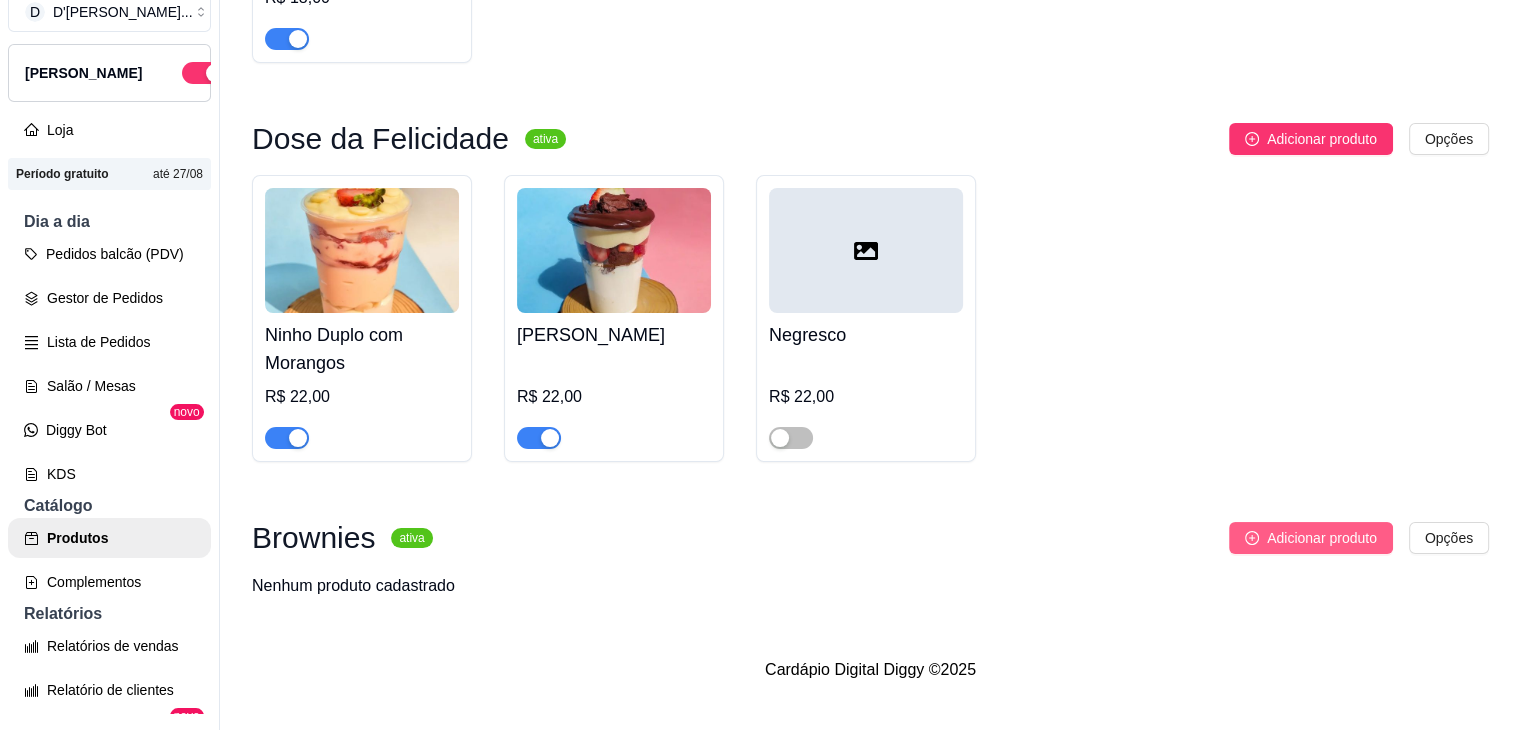 click on "Adicionar produto" at bounding box center [1322, 538] 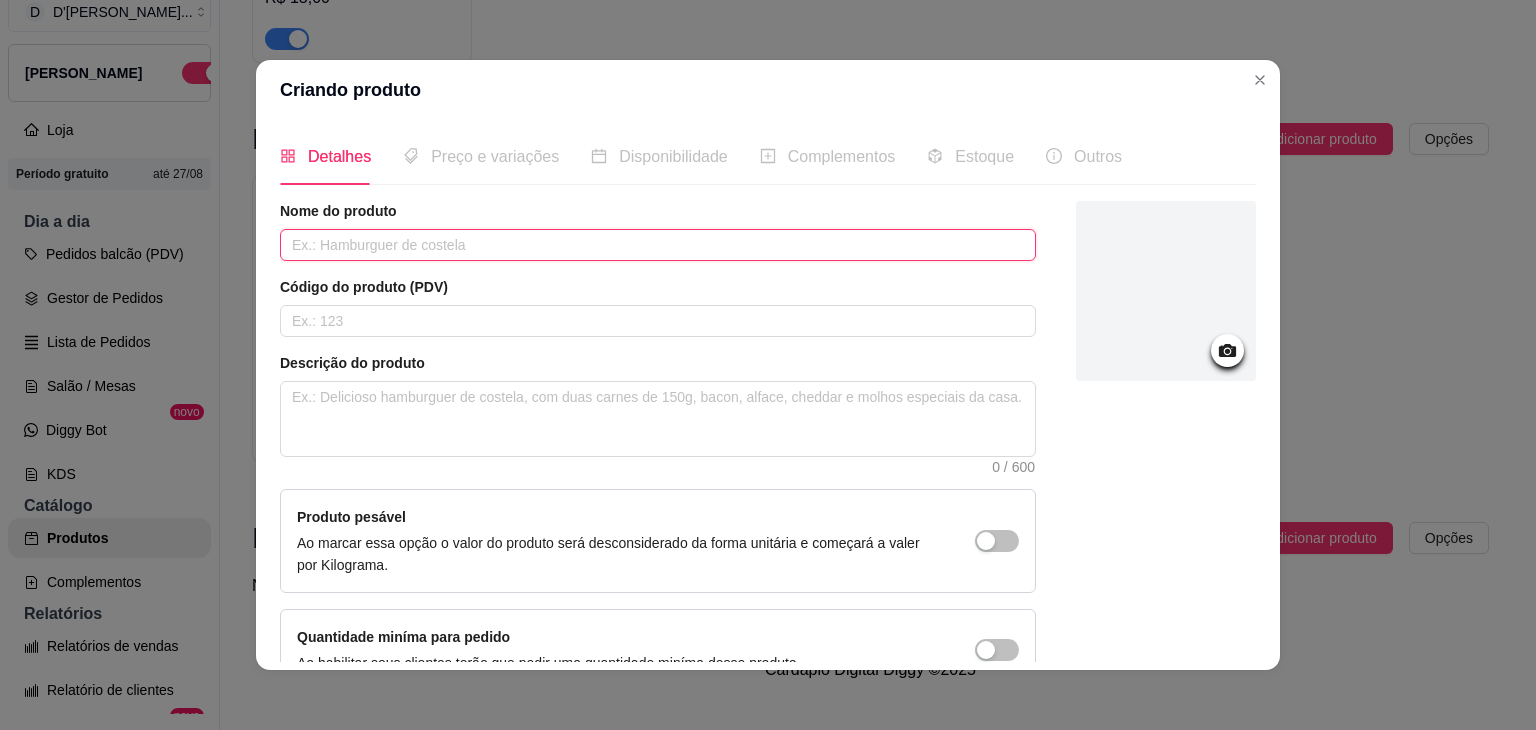 click at bounding box center [658, 245] 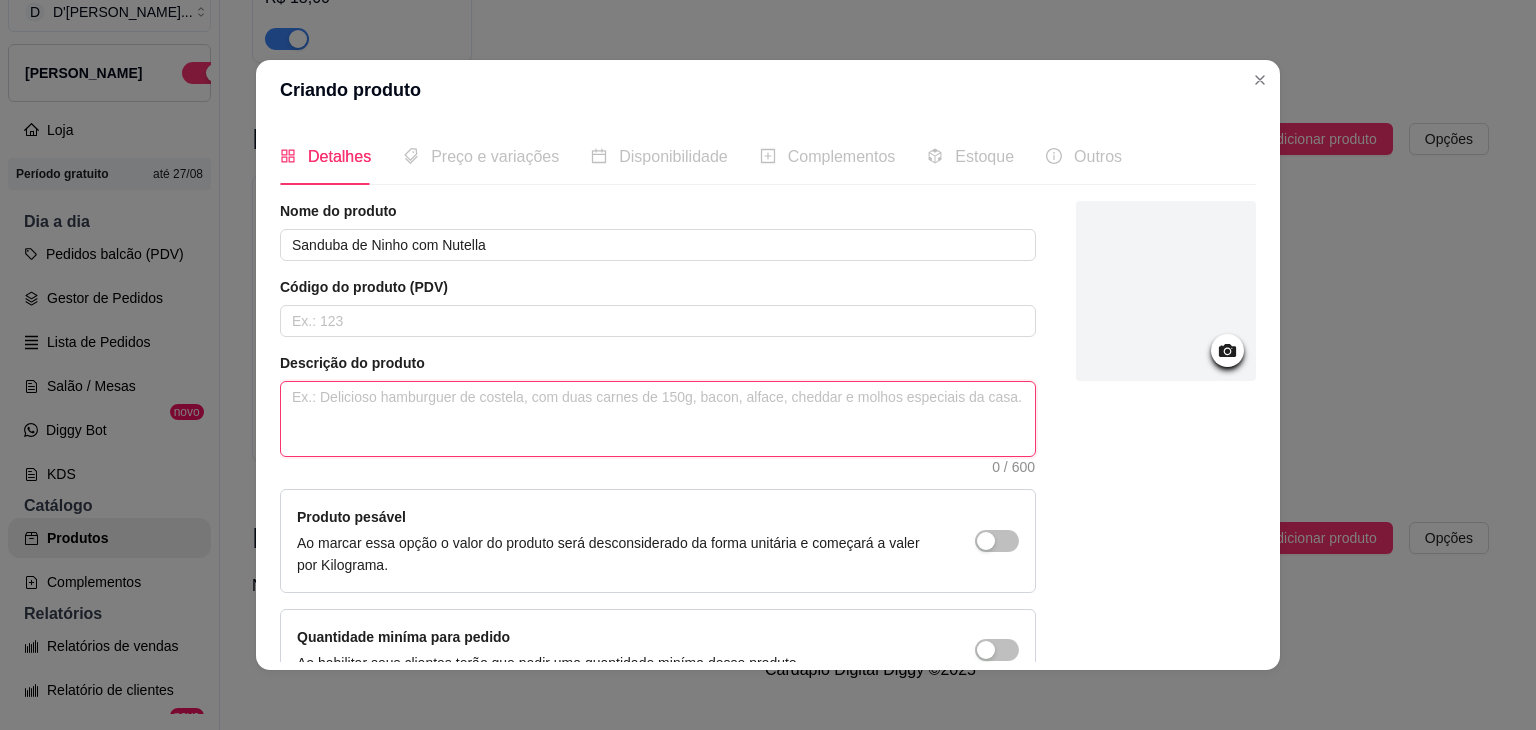 click at bounding box center [658, 419] 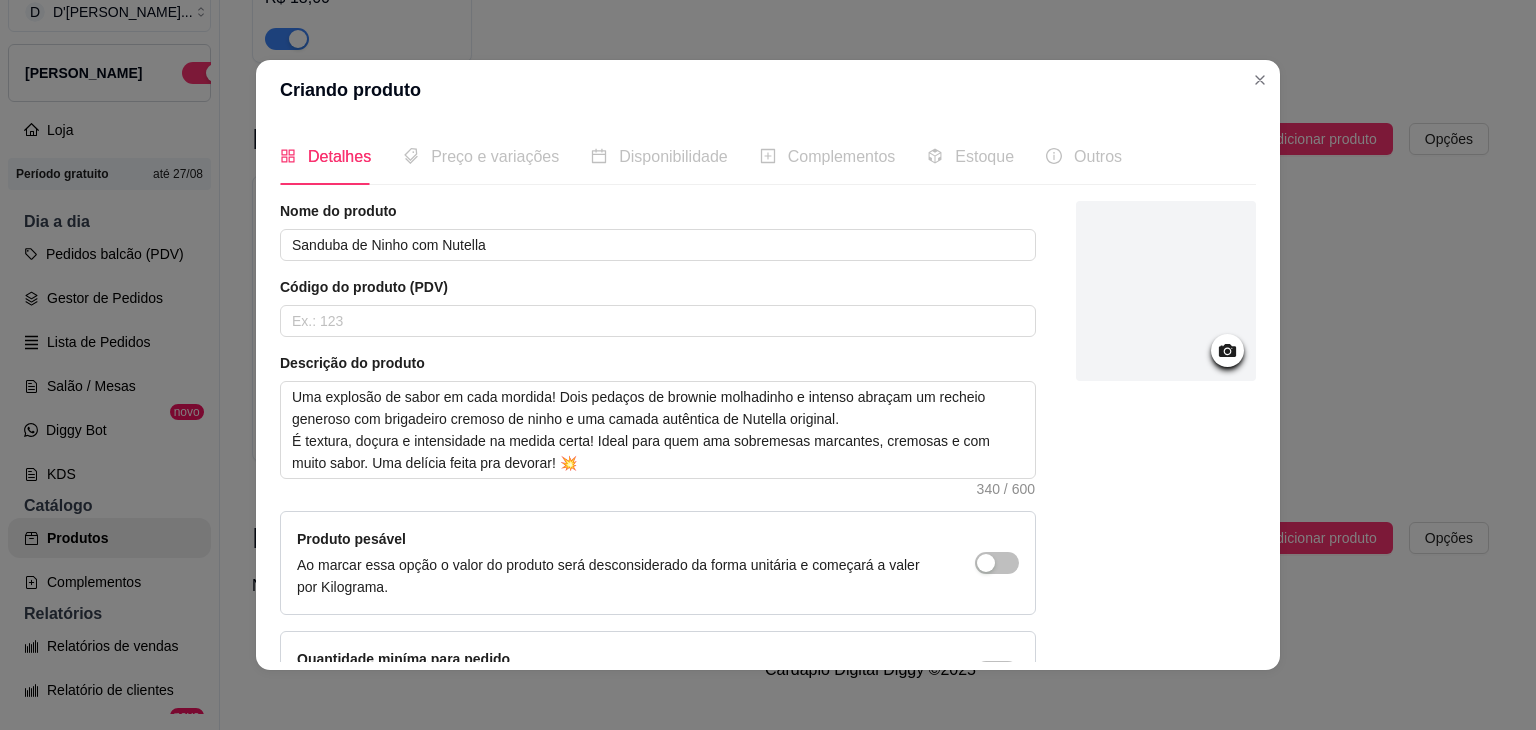 scroll, scrollTop: 138, scrollLeft: 0, axis: vertical 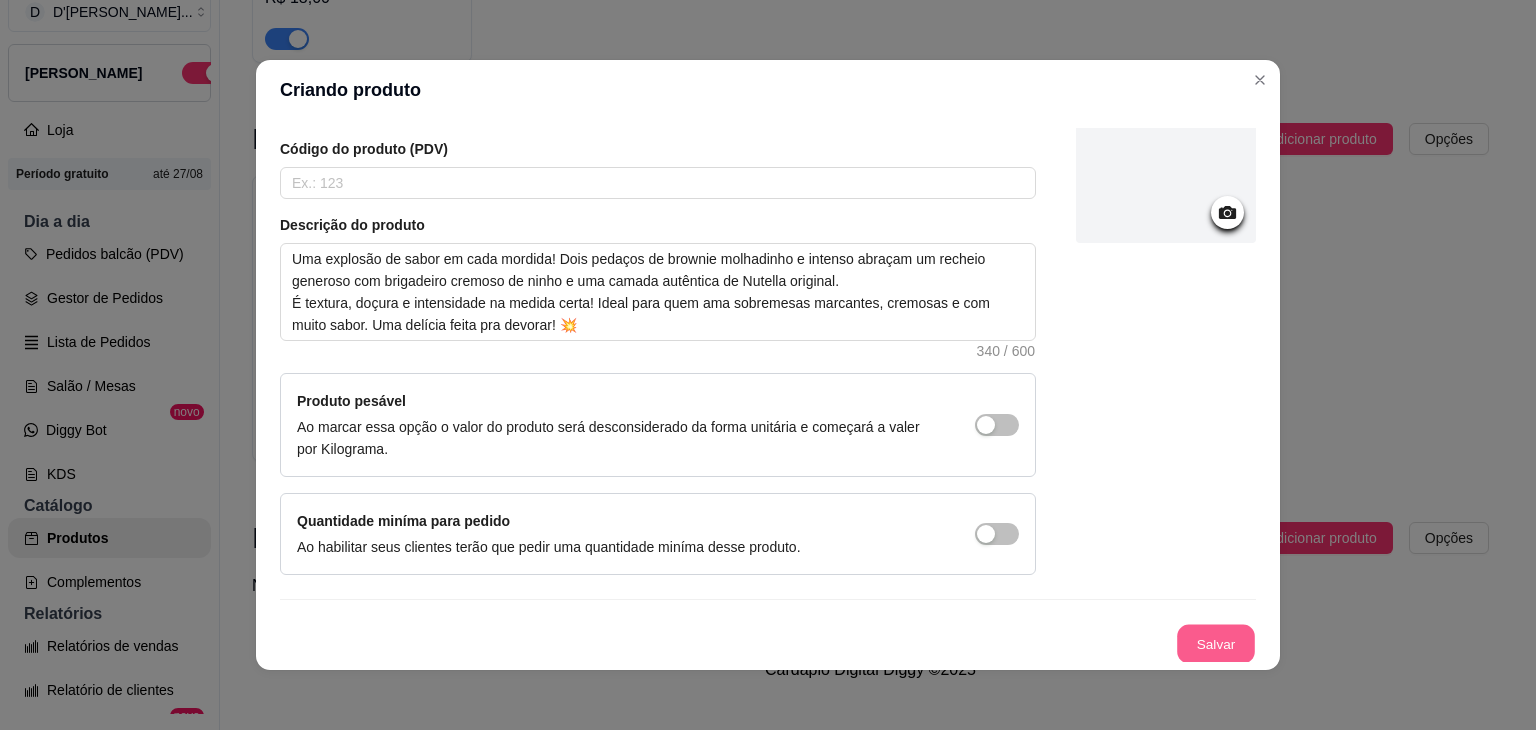 click on "Salvar" at bounding box center (1216, 644) 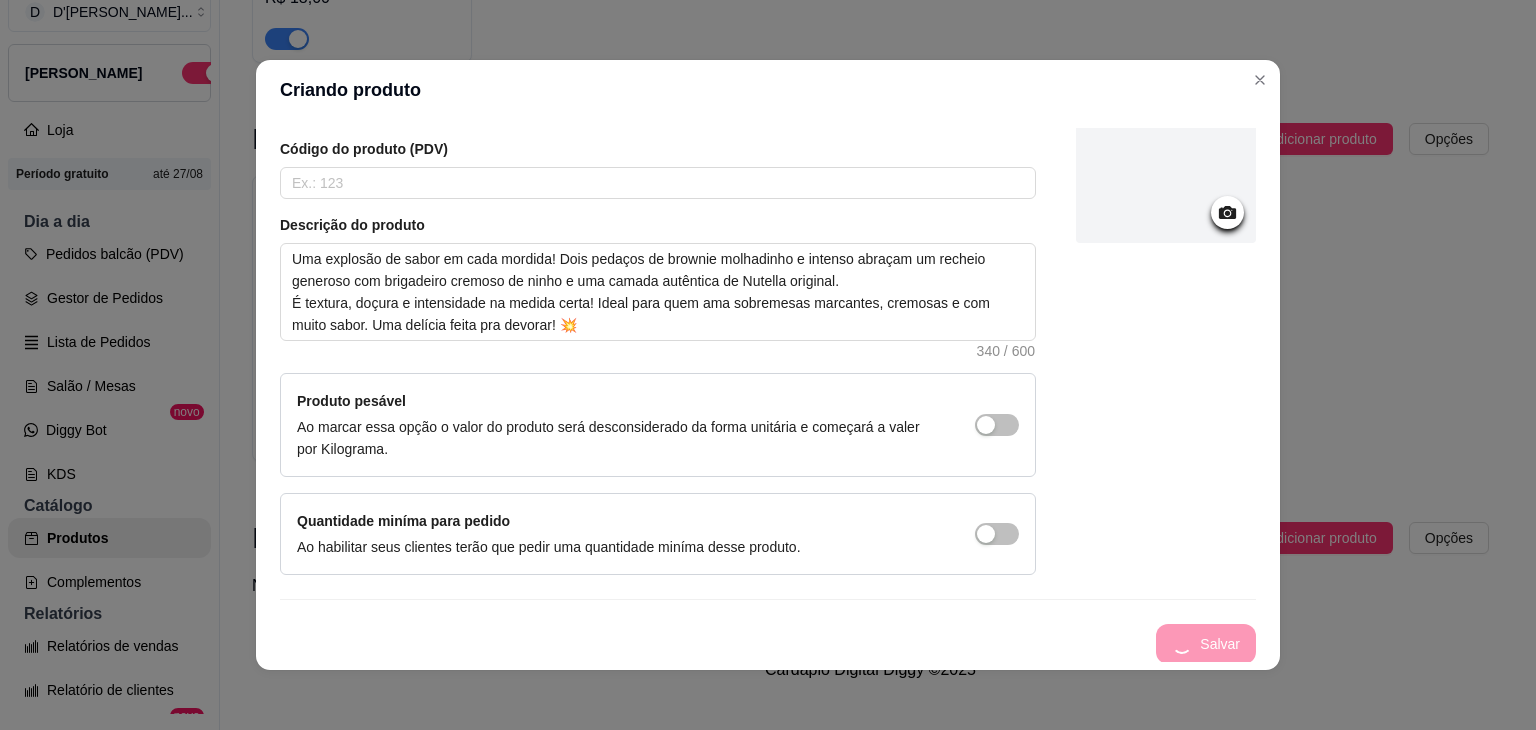 scroll, scrollTop: 0, scrollLeft: 0, axis: both 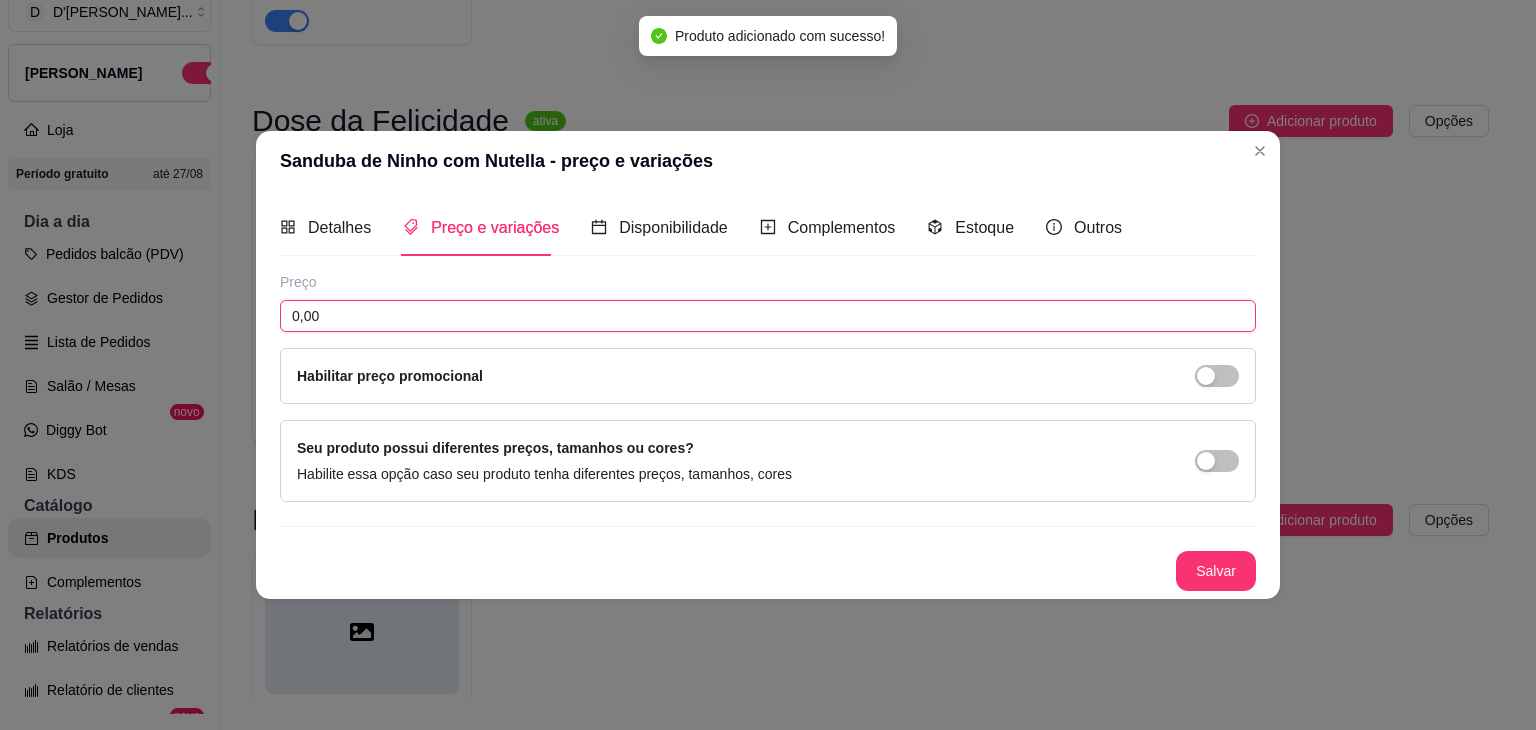 click on "0,00" at bounding box center (768, 316) 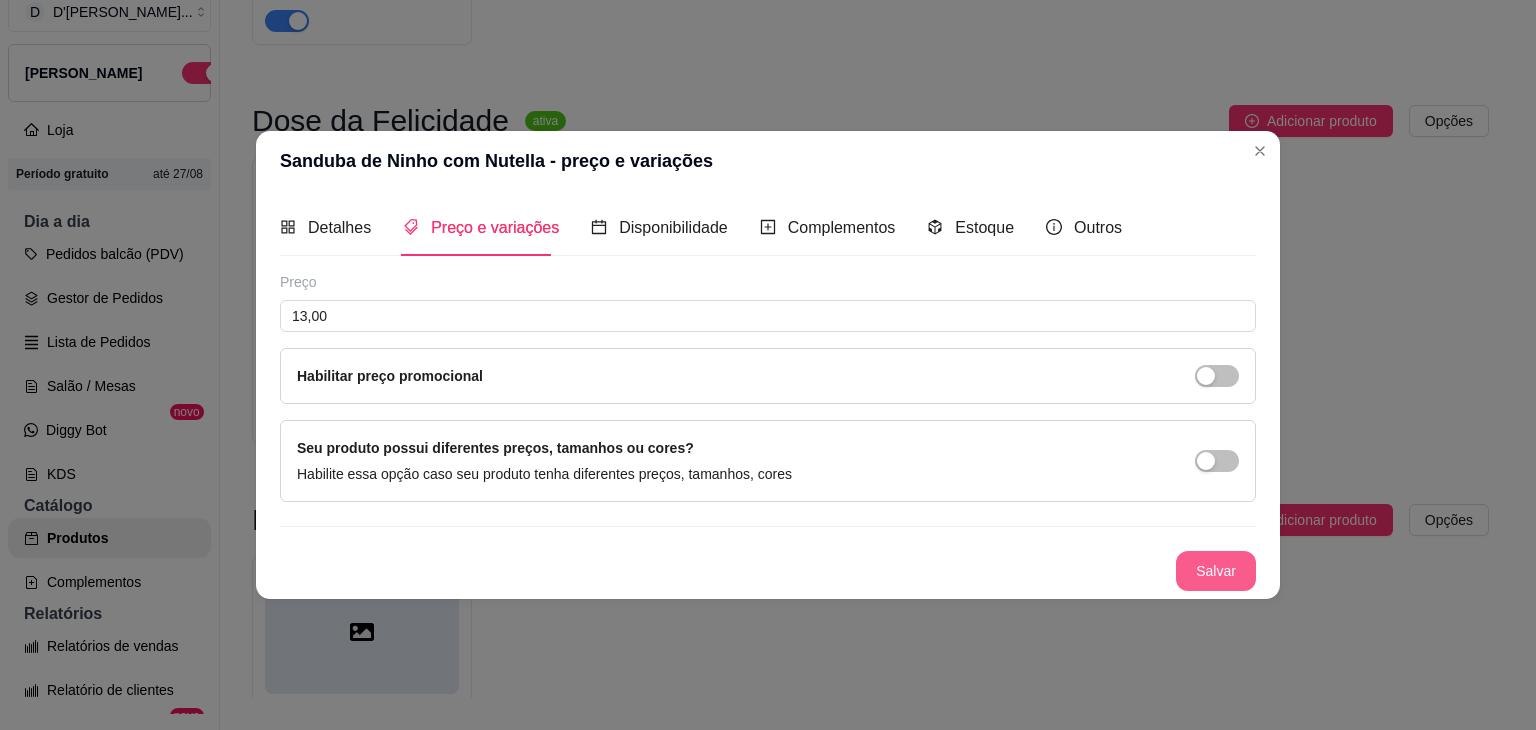 click on "Salvar" at bounding box center [1216, 571] 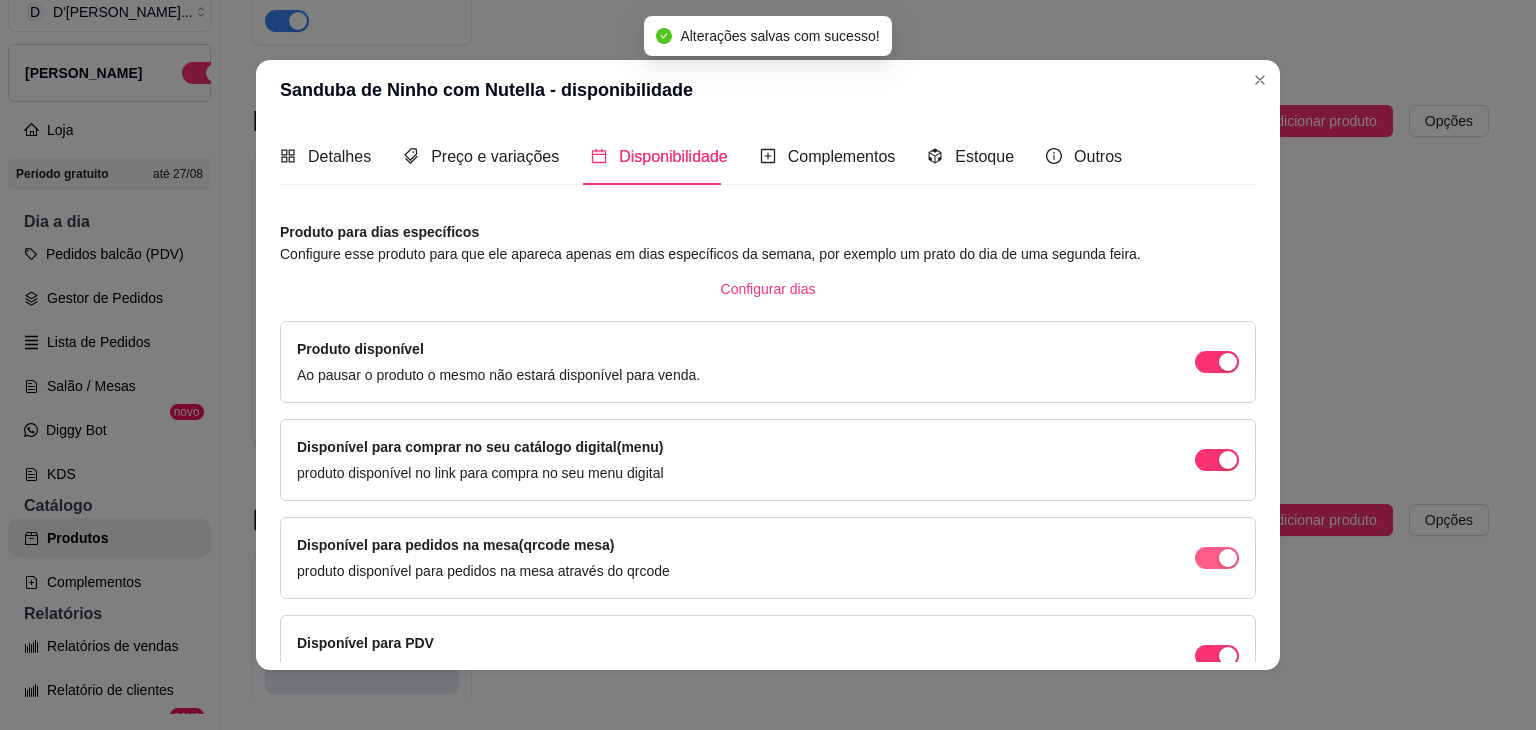 click at bounding box center (1228, 362) 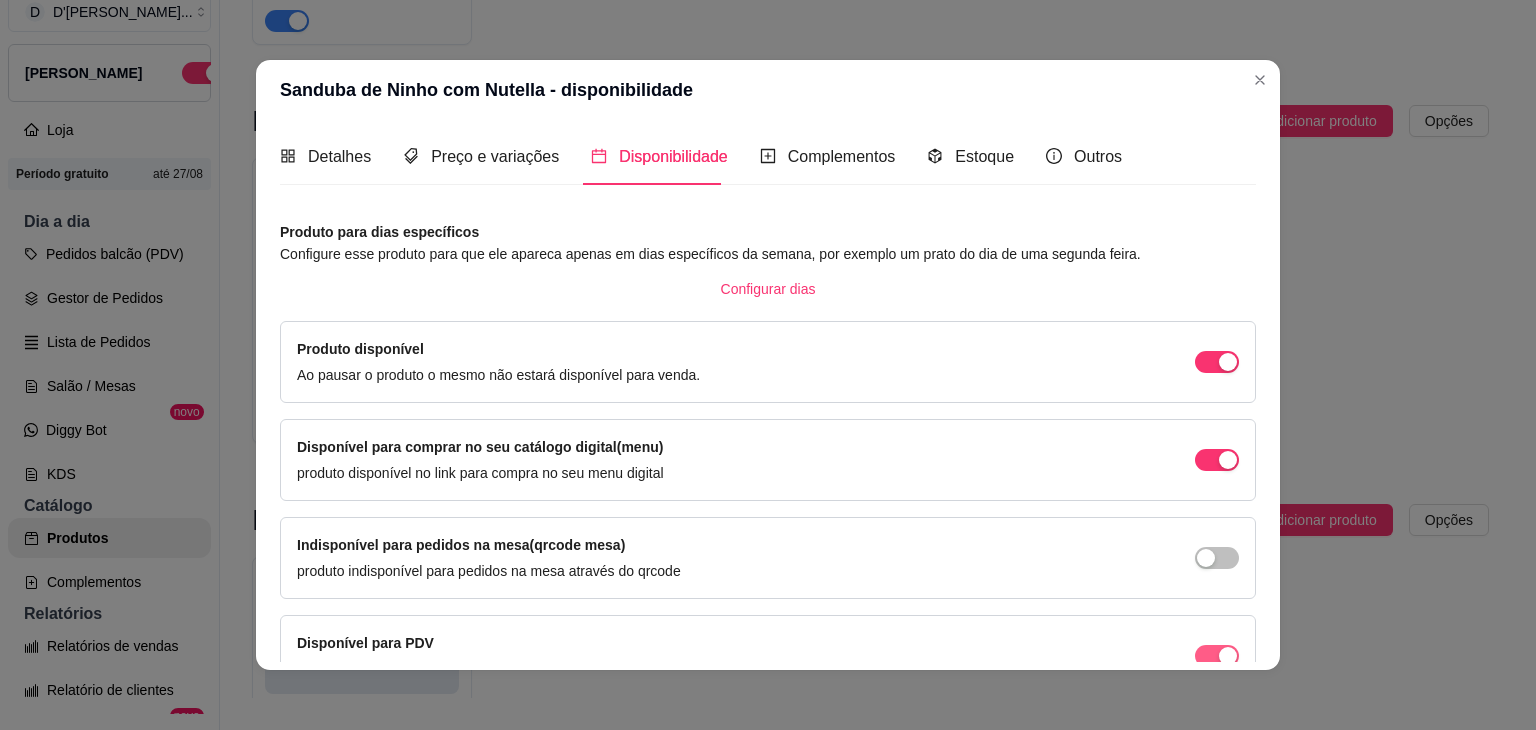click at bounding box center [1217, 362] 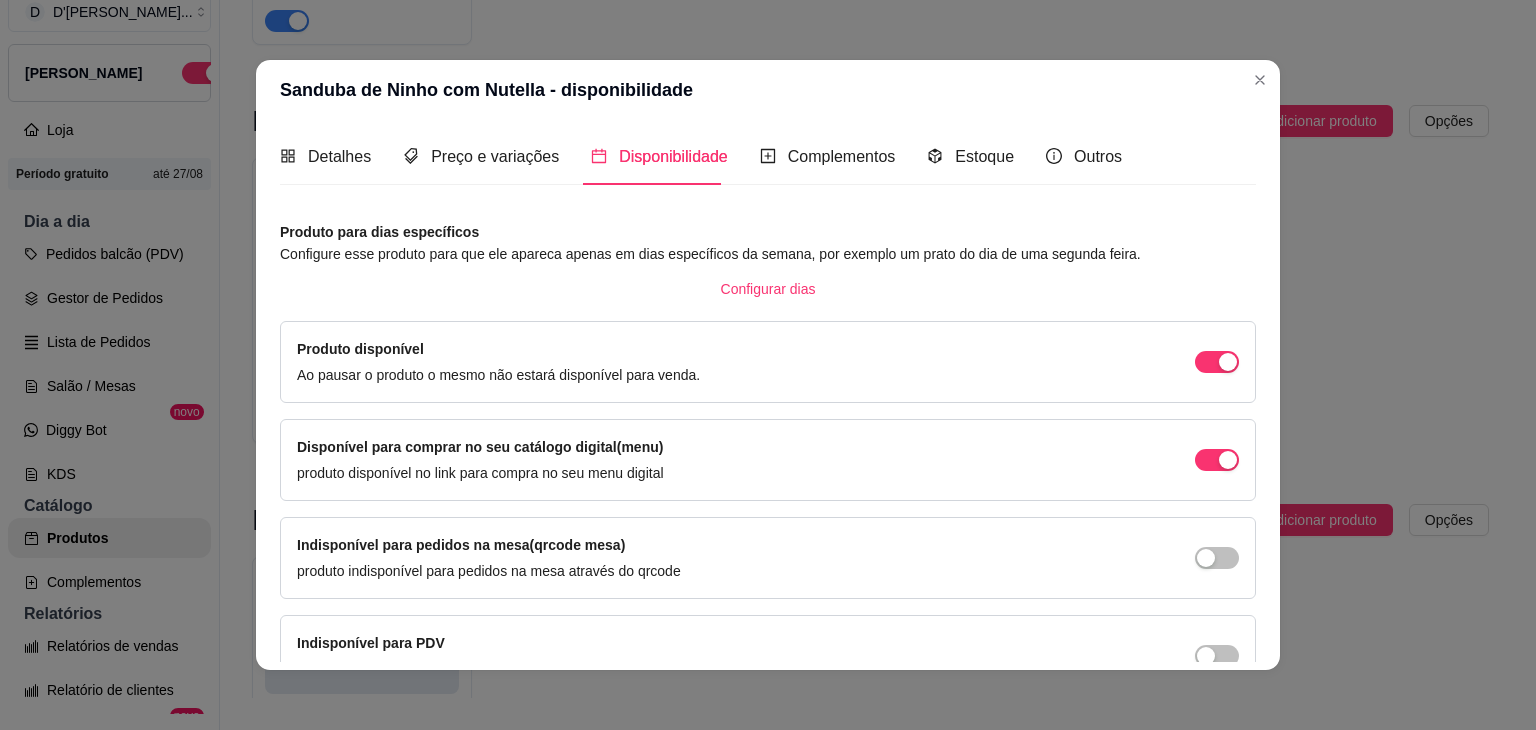 scroll, scrollTop: 114, scrollLeft: 0, axis: vertical 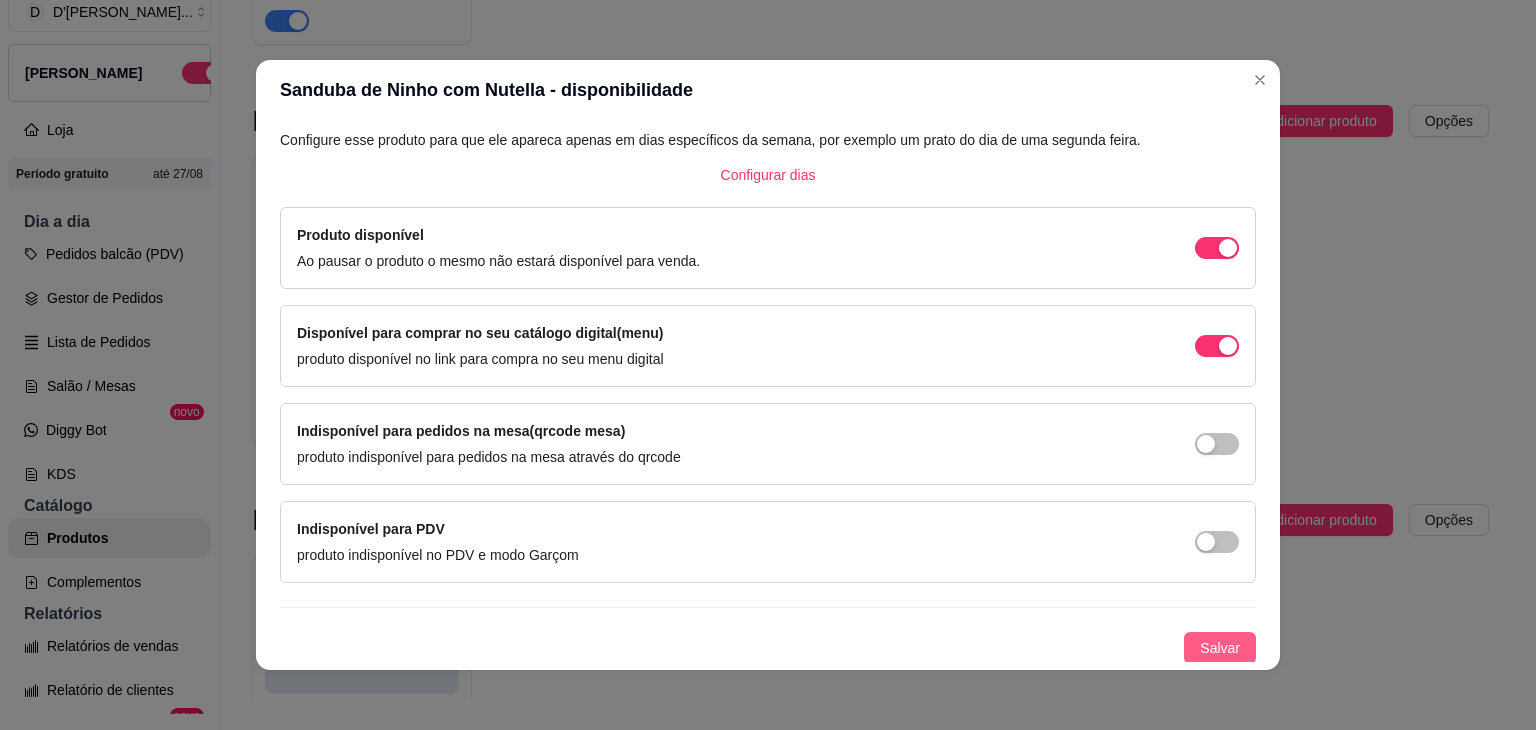 click on "Salvar" at bounding box center (1220, 648) 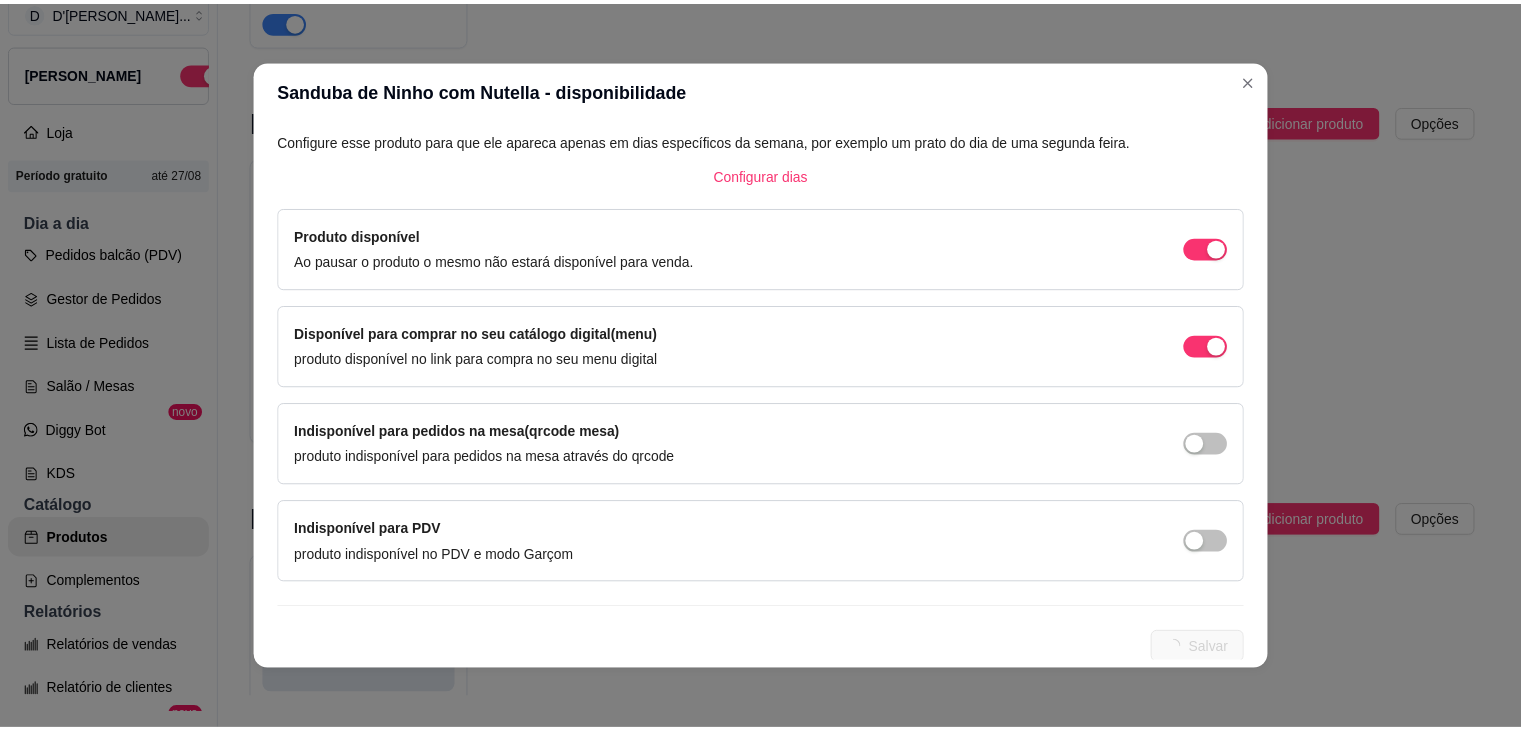 scroll, scrollTop: 0, scrollLeft: 0, axis: both 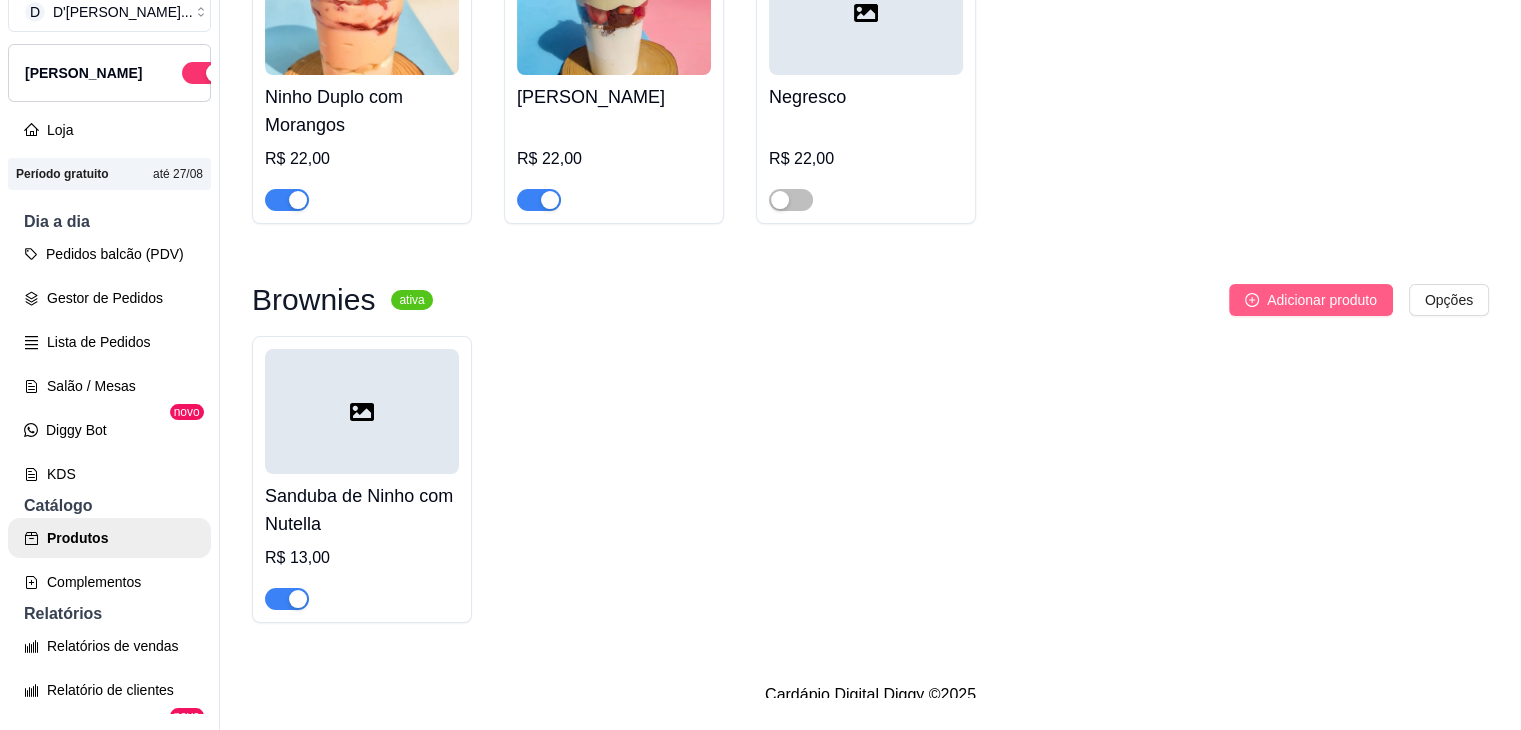 click on "Adicionar produto" at bounding box center (1322, 300) 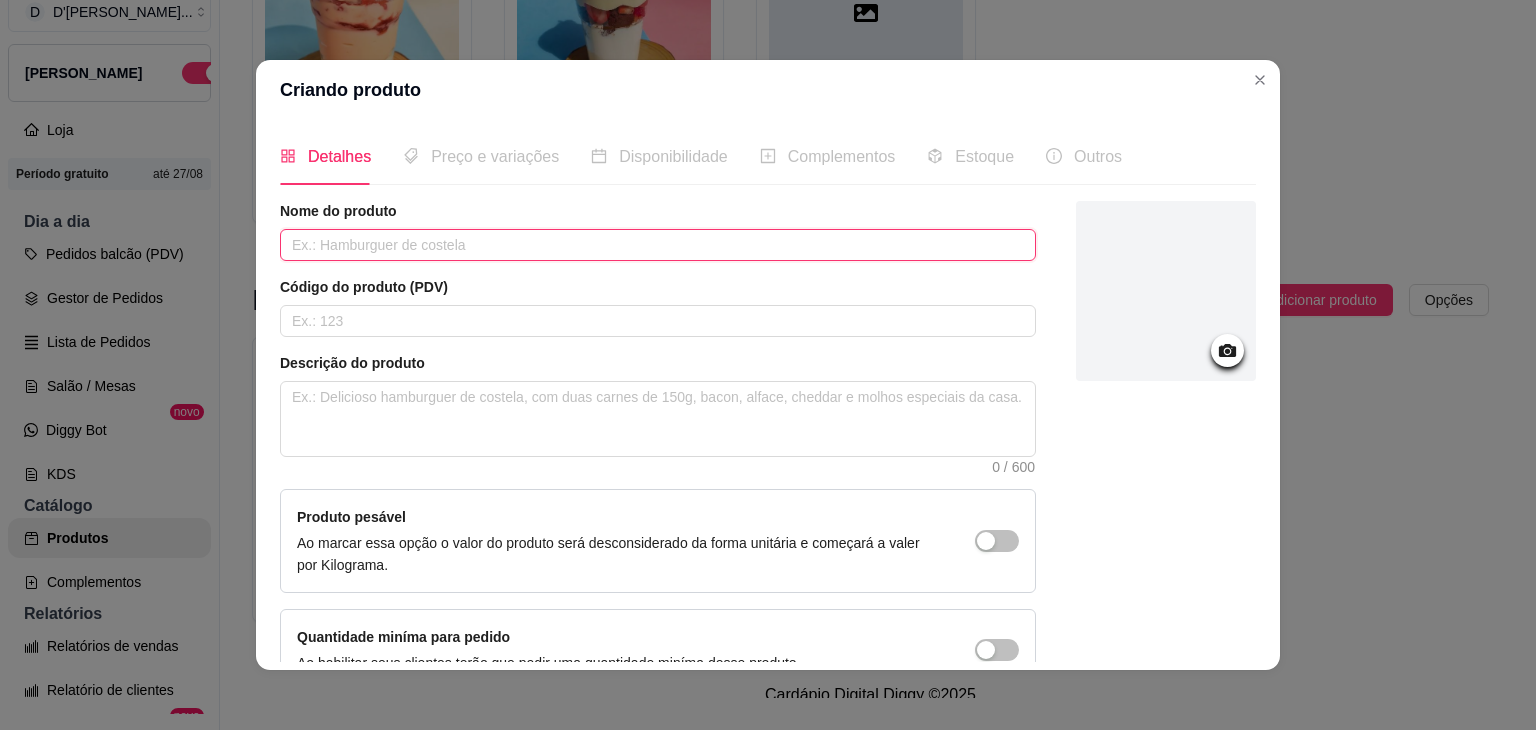 click at bounding box center (658, 245) 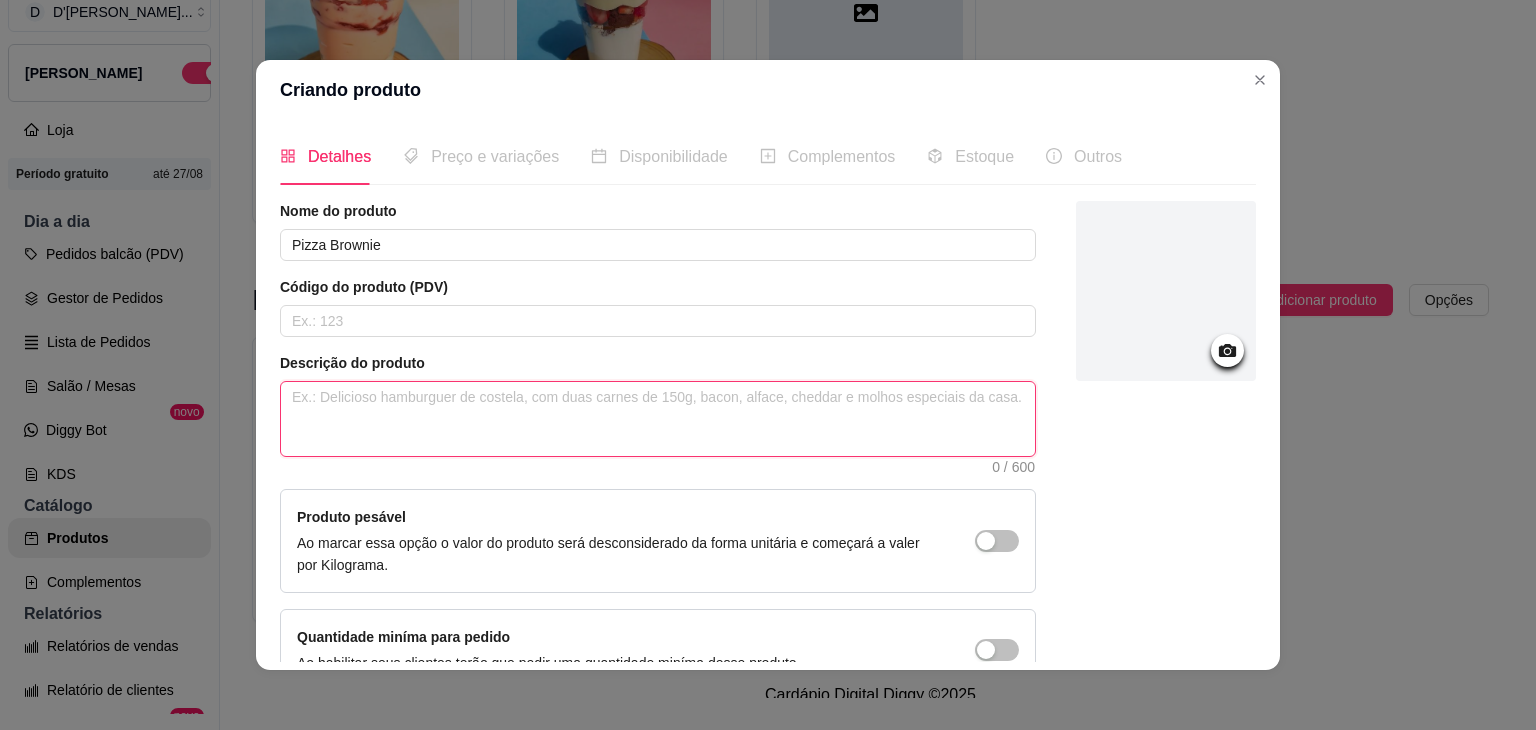 click at bounding box center (658, 419) 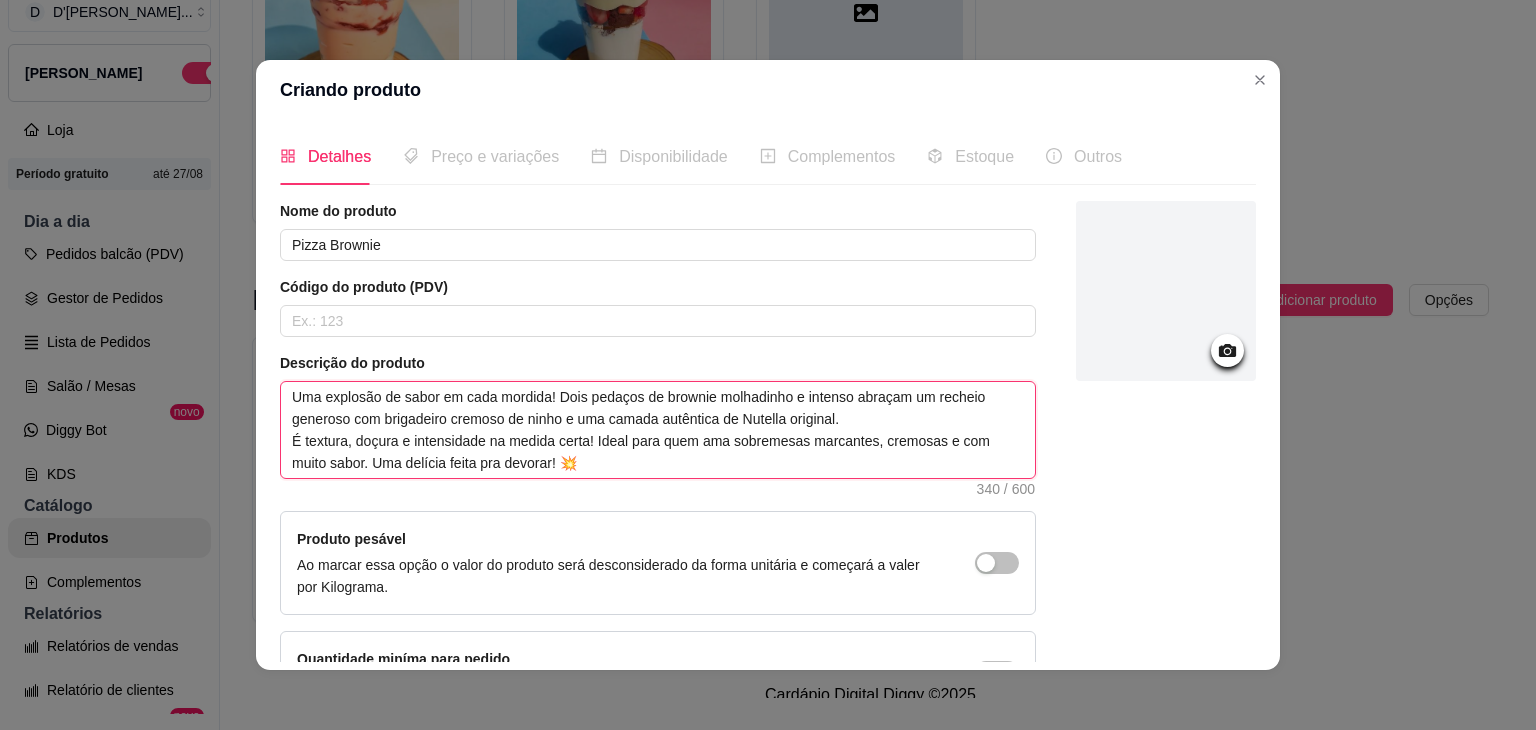 click on "Uma explosão de sabor em cada mordida! Dois pedaços de brownie molhadinho e intenso abraçam um recheio generoso com brigadeiro cremoso de ninho e uma camada autêntica de Nutella original.
É textura, doçura e intensidade na medida certa! Ideal para quem ama sobremesas marcantes, cremosas e com muito sabor. Uma delícia feita pra devorar! 💥" at bounding box center [658, 430] 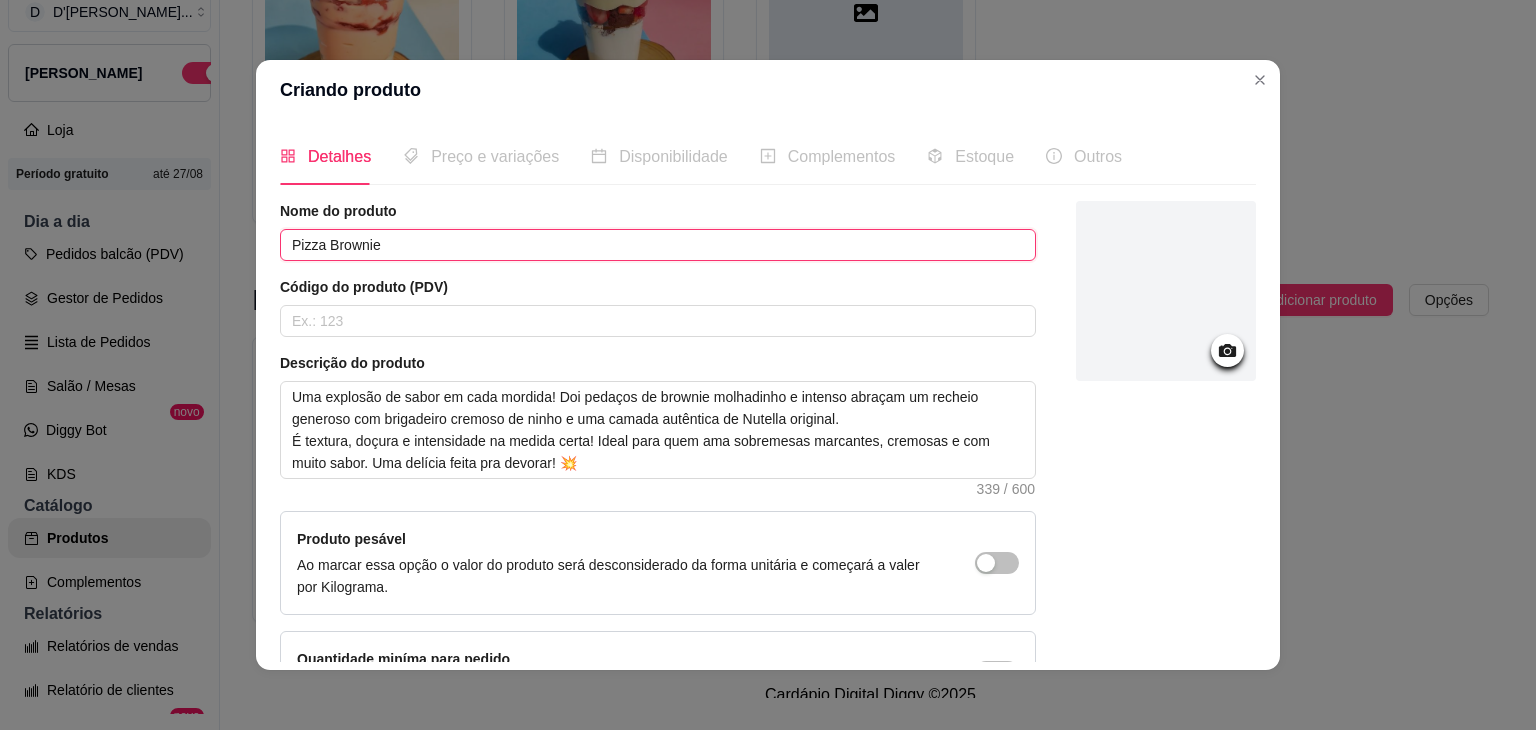 drag, startPoint x: 389, startPoint y: 245, endPoint x: 208, endPoint y: 237, distance: 181.17671 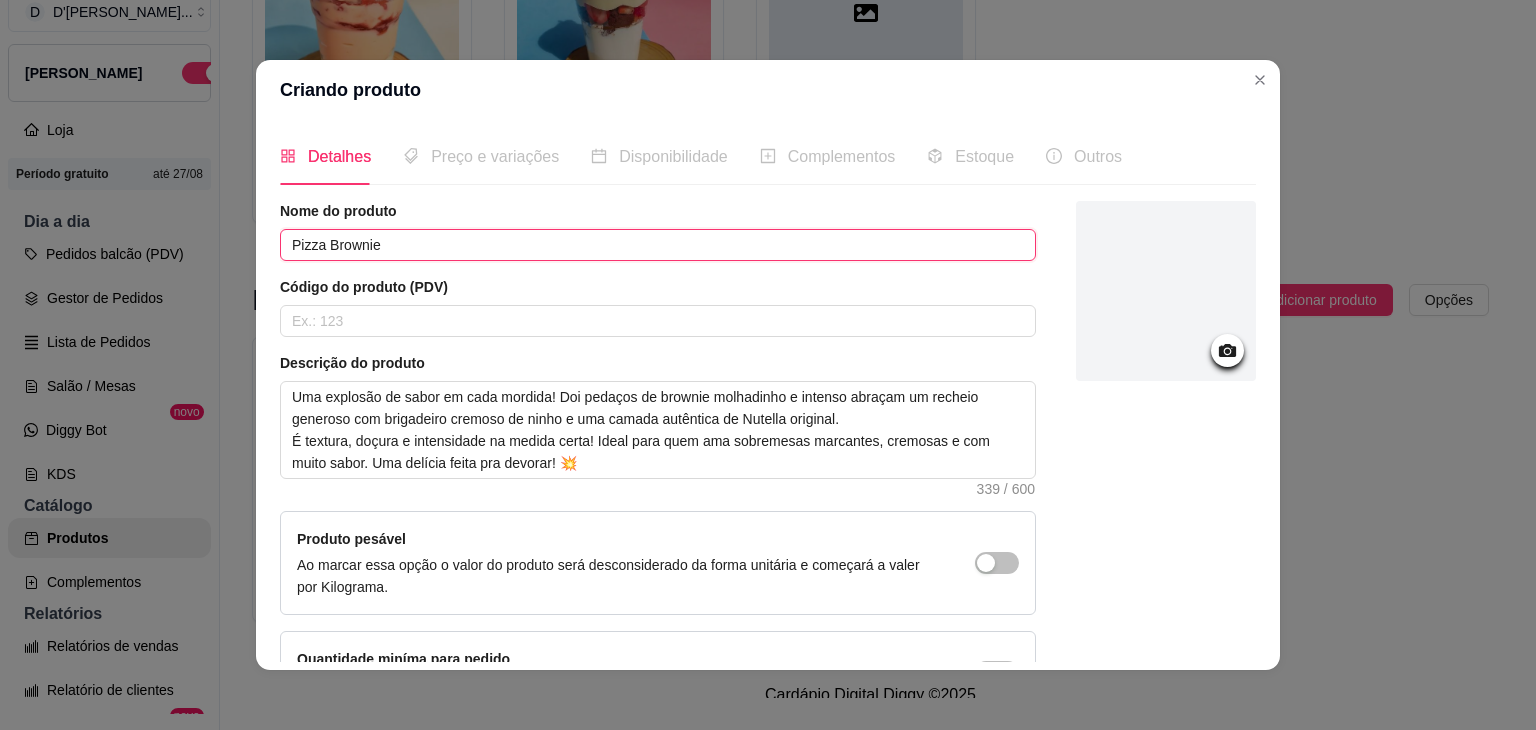 click on "Criando produto Detalhes Preço e variações Disponibilidade Complementos Estoque Outros Nome do produto Pizza Brownie Código do produto (PDV) Descrição do produto Uma explosão de sabor em cada mordida! Doi pedaços de brownie molhadinho e intenso abraçam um recheio generoso com brigadeiro cremoso de ninho e uma camada autêntica de Nutella original.
É textura, doçura e intensidade na medida certa! Ideal para quem ama sobremesas marcantes, cremosas e com muito sabor. Uma delícia feita pra devorar! 💥 339 / 600 Produto pesável Ao marcar essa opção o valor do produto será desconsiderado da forma unitária e começará a valer por Kilograma. Quantidade miníma para pedido Ao habilitar seus clientes terão que pedir uma quantidade miníma desse produto. [GEOGRAPHIC_DATA]" at bounding box center (768, 365) 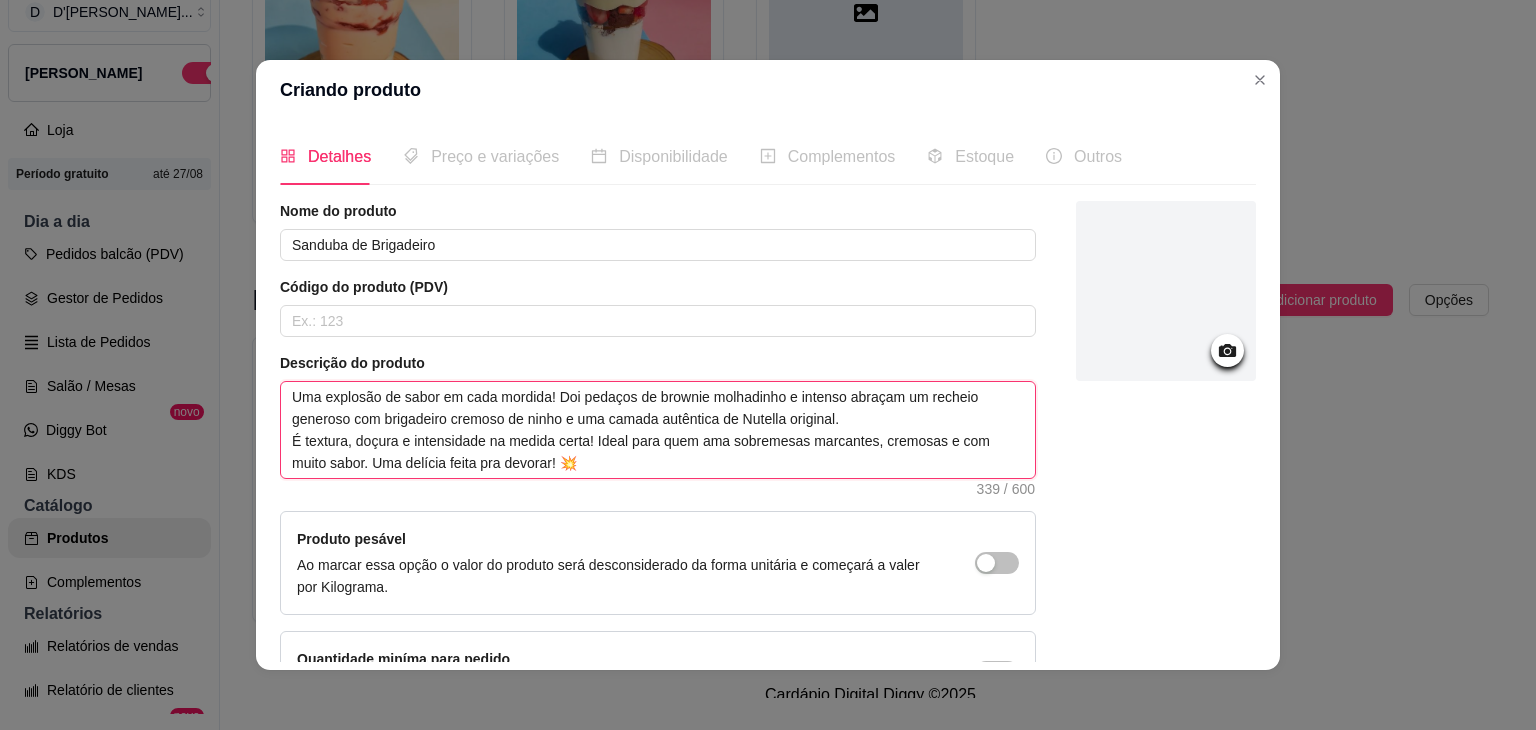 drag, startPoint x: 577, startPoint y: 467, endPoint x: 526, endPoint y: 461, distance: 51.351727 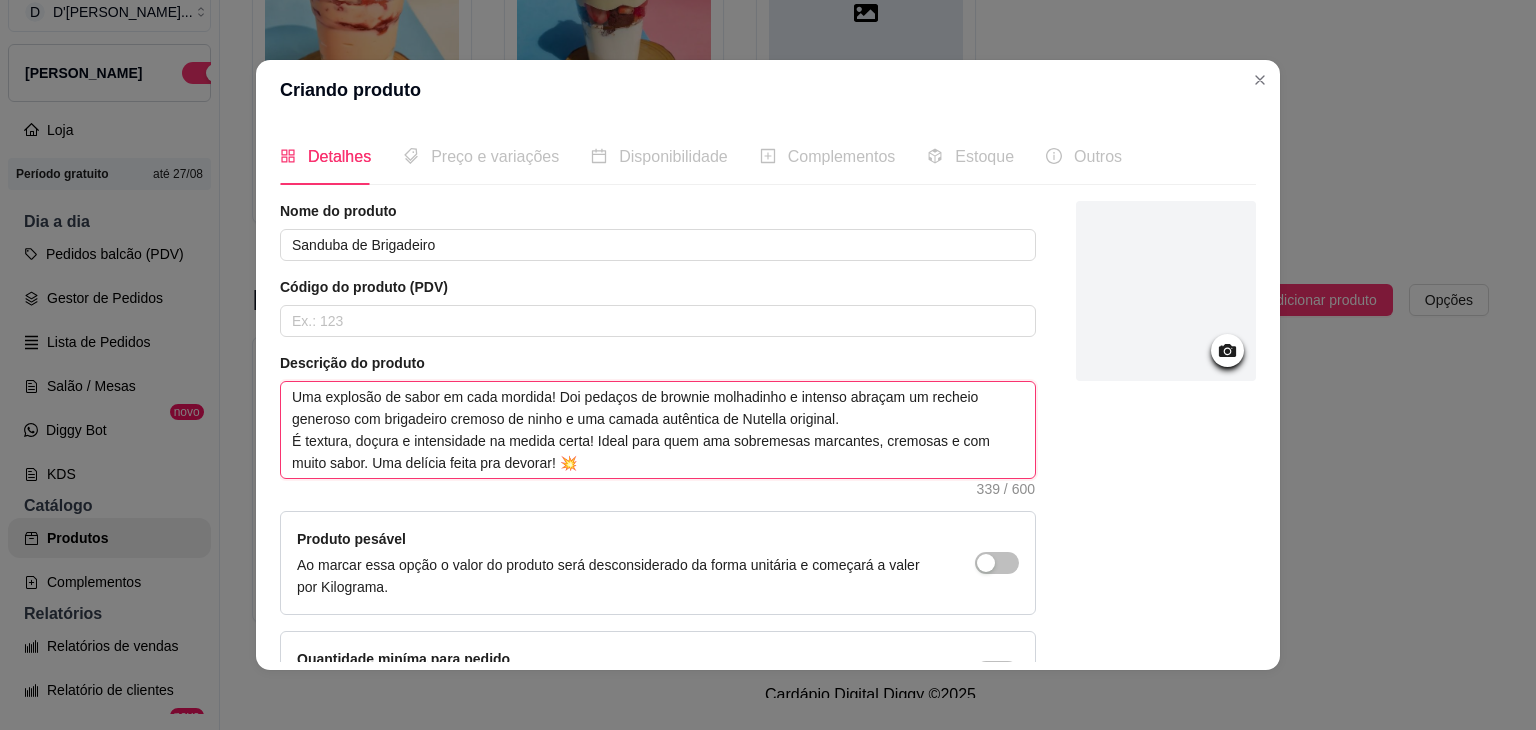 click on "Uma explosão de sabor em cada mordida! Doi pedaços de brownie molhadinho e intenso abraçam um recheio generoso com brigadeiro cremoso de ninho e uma camada autêntica de Nutella original.
É textura, doçura e intensidade na medida certa! Ideal para quem ama sobremesas marcantes, cremosas e com muito sabor. Uma delícia feita pra devorar! 💥" at bounding box center (658, 430) 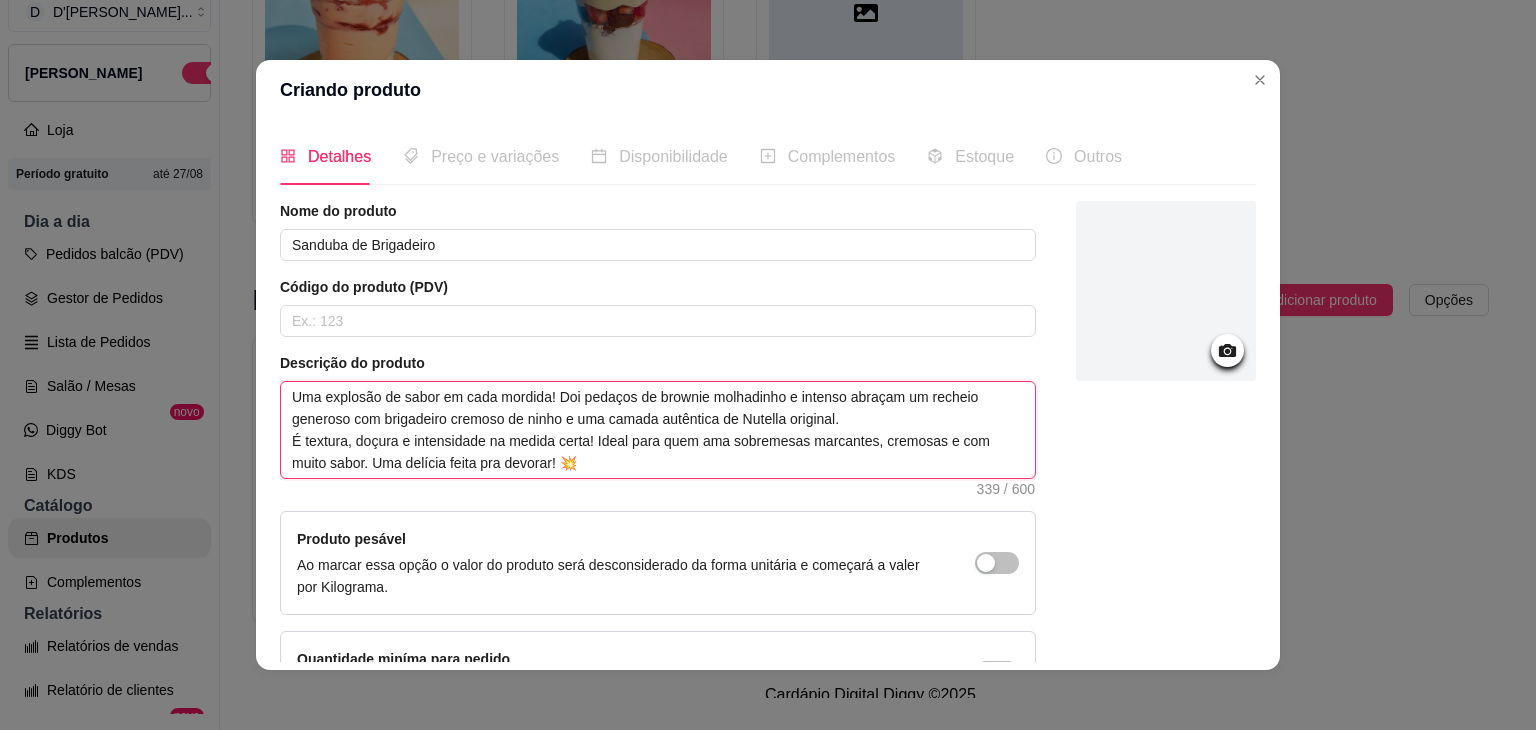 drag, startPoint x: 548, startPoint y: 472, endPoint x: 254, endPoint y: 369, distance: 311.52048 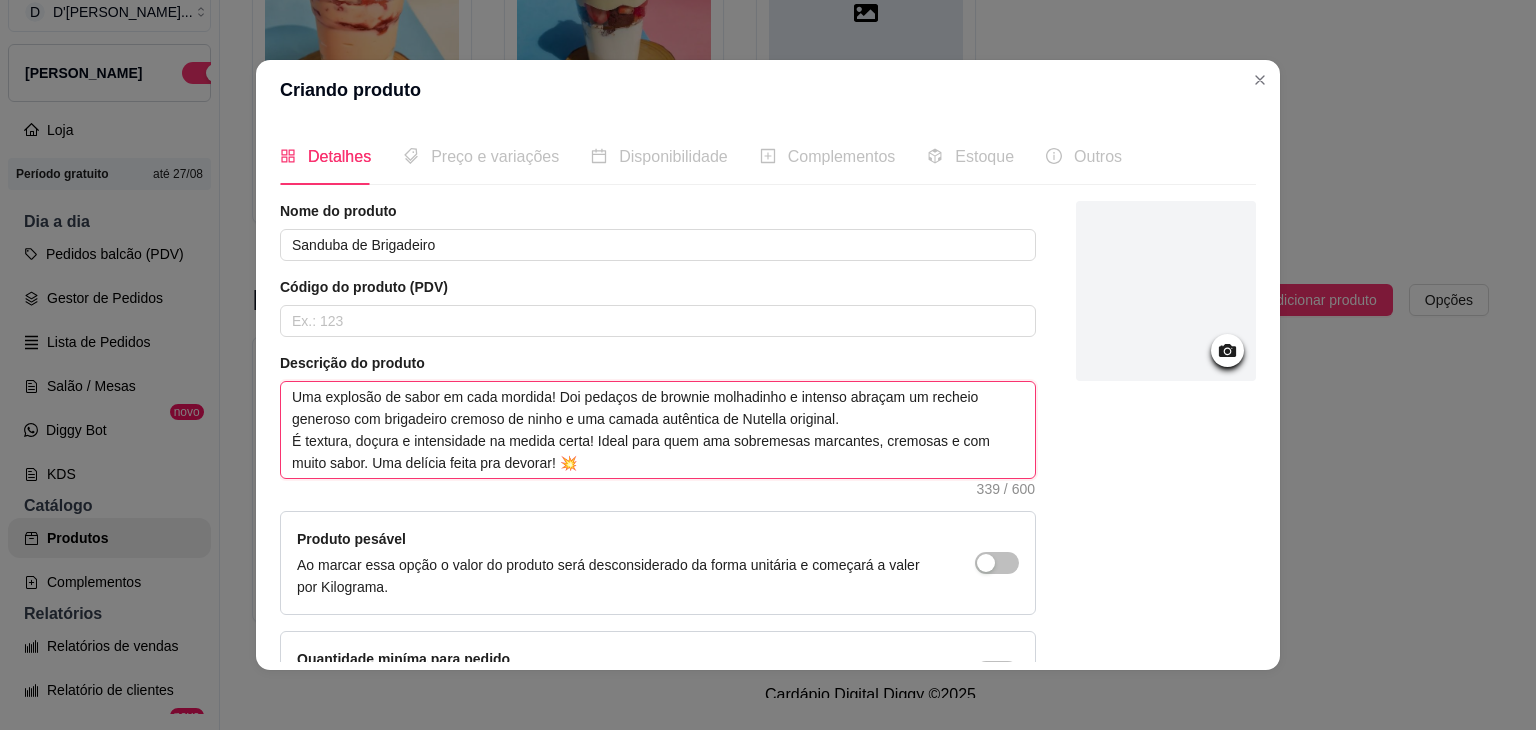click on "Detalhes Preço e variações Disponibilidade Complementos Estoque Outros Nome do produto Sanduba de Brigadeiro Código do produto (PDV) Descrição do produto Uma explosão de sabor em cada mordida! Doi pedaços de brownie molhadinho e intenso abraçam um recheio generoso com brigadeiro cremoso de ninho e uma camada autêntica de Nutella original.
É textura, doçura e intensidade na medida certa! Ideal para quem ama sobremesas marcantes, cremosas e com muito sabor. Uma delícia feita pra devorar! 💥 339 / 600 Produto pesável Ao marcar essa opção o valor do produto será desconsiderado da forma unitária e começará a valer por Kilograma. Quantidade miníma para pedido Ao habilitar seus clientes terão que pedir uma quantidade miníma desse produto. [GEOGRAPHIC_DATA]" at bounding box center [768, 395] 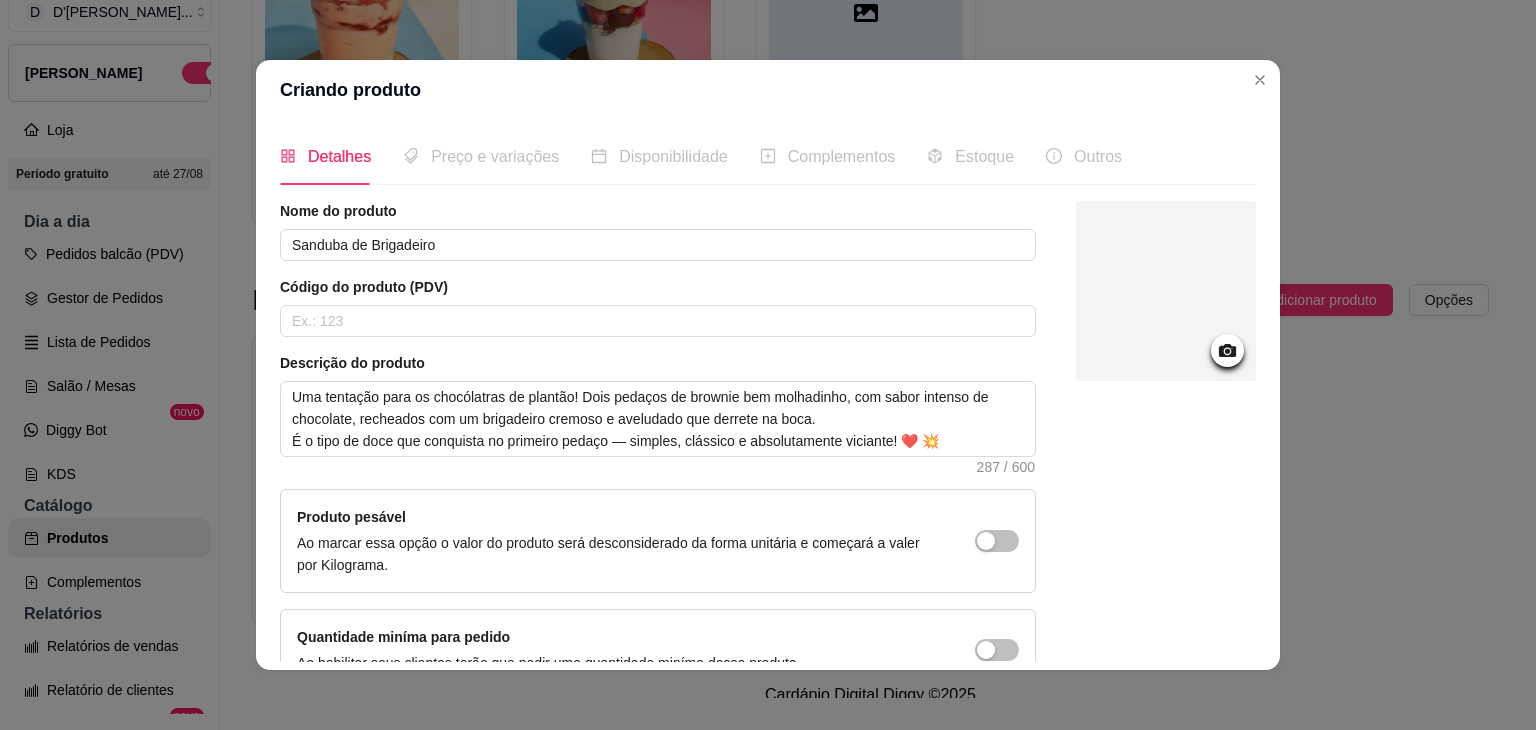 click on "Detalhes Preço e variações Disponibilidade Complementos Estoque Outros Nome do produto Sanduba de Brigadeiro Código do produto (PDV) Descrição do produto Uma tentação para os chocólatras de plantão! Dois pedaços de brownie bem molhadinho, com sabor intenso de chocolate, recheados com um brigadeiro cremoso e aveludado que derrete na boca.
É o tipo de doce que conquista no primeiro pedaço — simples, clássico e absolutamente viciante! ❤️ 💥 287 / 600 Produto pesável Ao marcar essa opção o valor do produto será desconsiderado da forma unitária e começará a valer por Kilograma. Quantidade miníma para pedido Ao habilitar seus clientes terão que pedir uma quantidade miníma desse produto. [GEOGRAPHIC_DATA]" at bounding box center (768, 395) 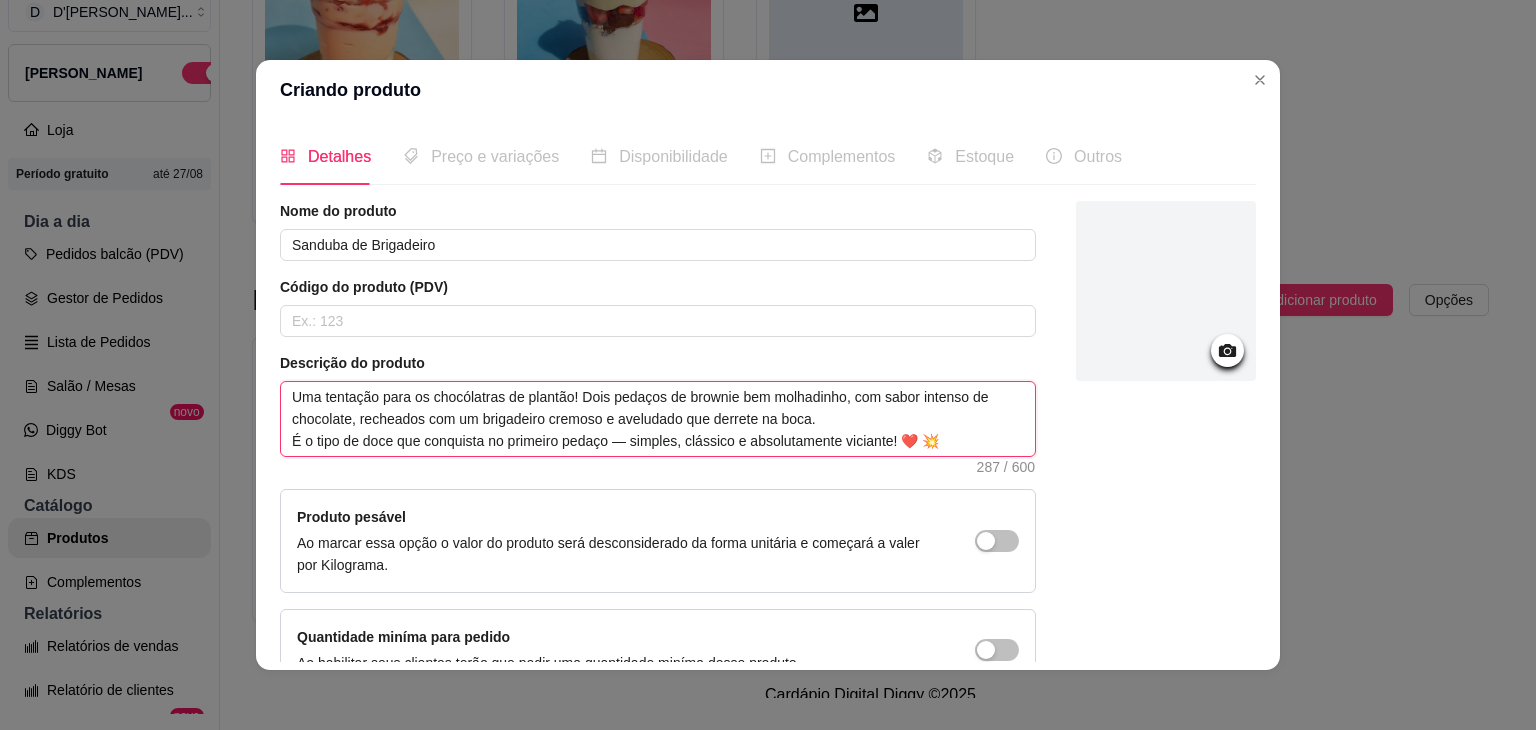 click on "Uma tentação para os chocólatras de plantão! Dois pedaços de brownie bem molhadinho, com sabor intenso de chocolate, recheados com um brigadeiro cremoso e aveludado que derrete na boca.
É o tipo de doce que conquista no primeiro pedaço — simples, clássico e absolutamente viciante! ❤️ 💥" at bounding box center (658, 419) 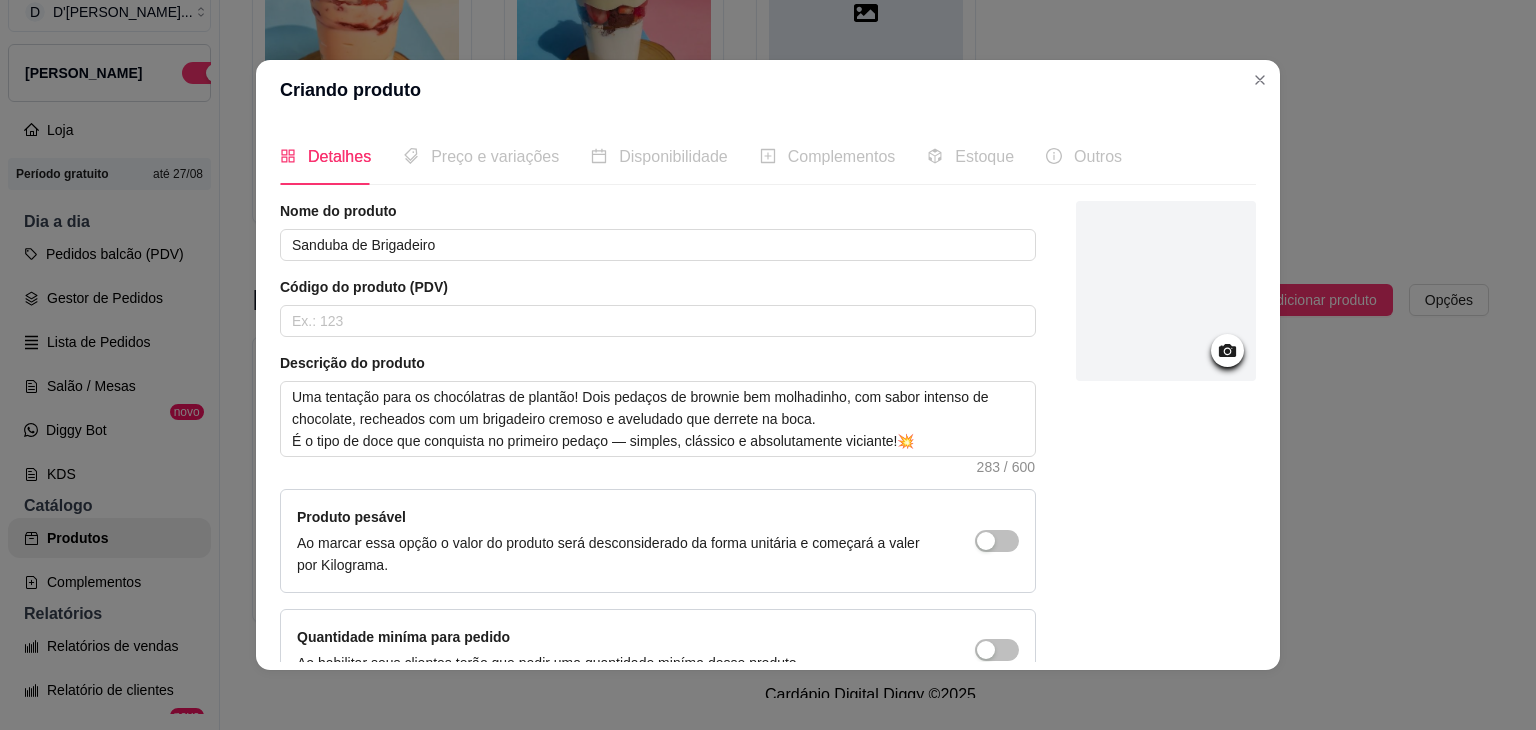 scroll, scrollTop: 116, scrollLeft: 0, axis: vertical 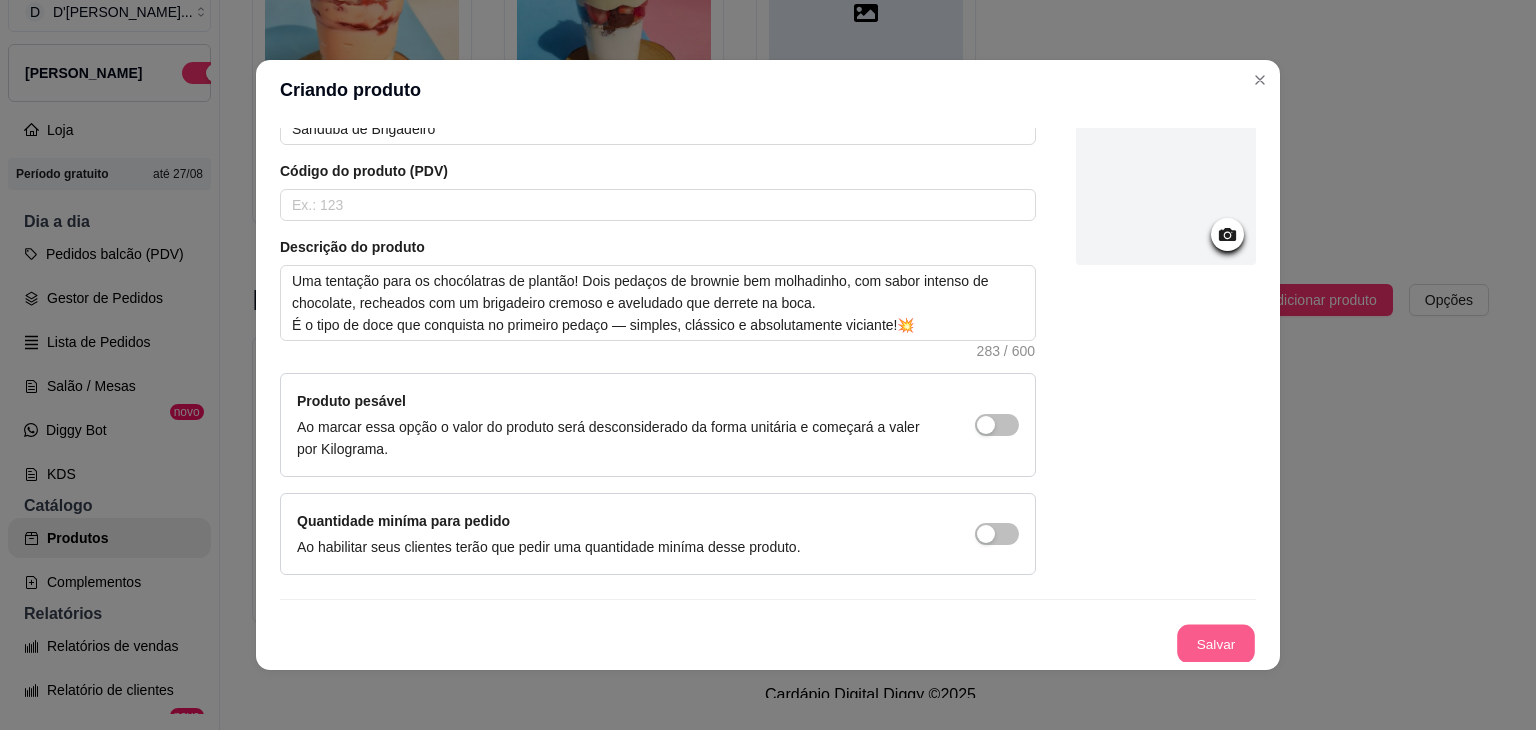 click on "Salvar" at bounding box center [1216, 644] 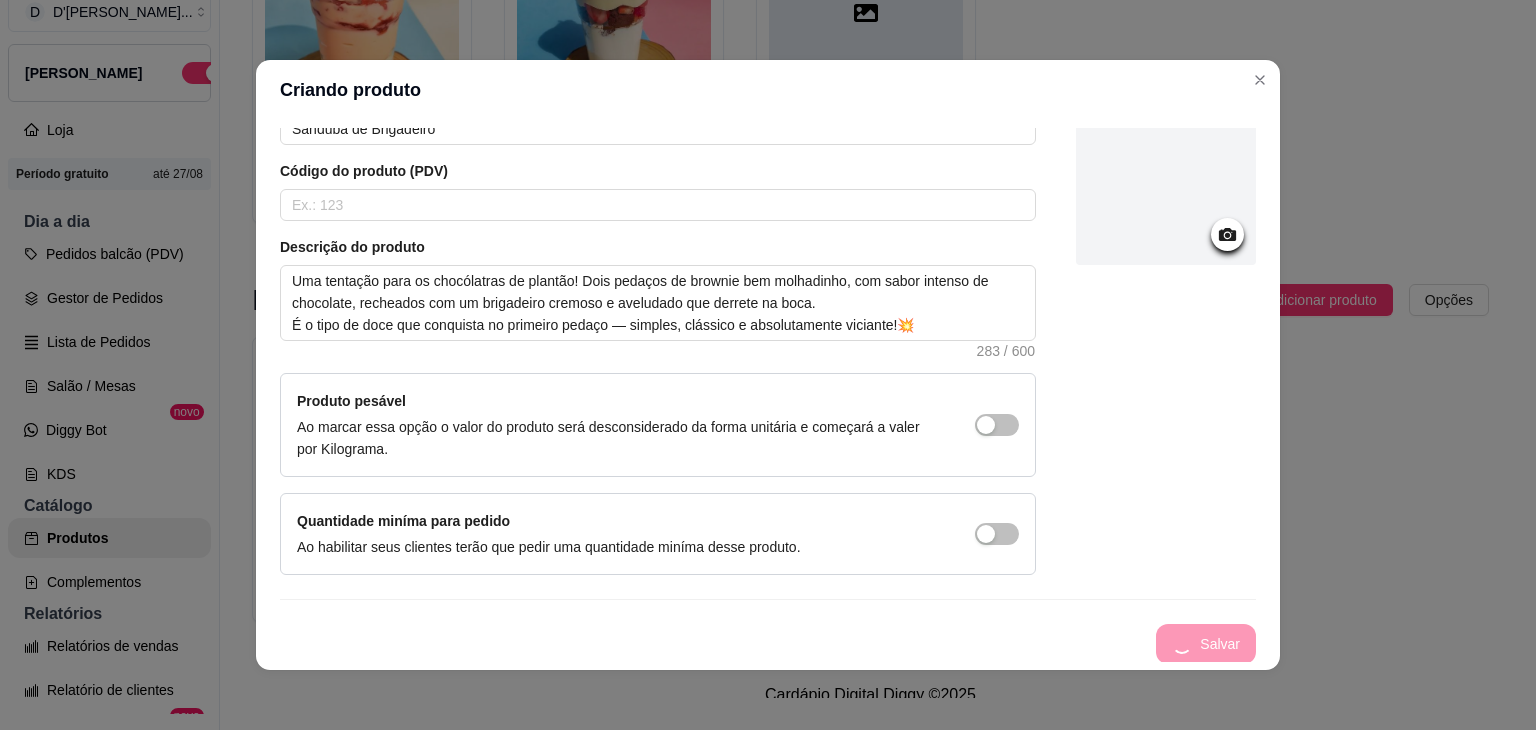 scroll, scrollTop: 0, scrollLeft: 0, axis: both 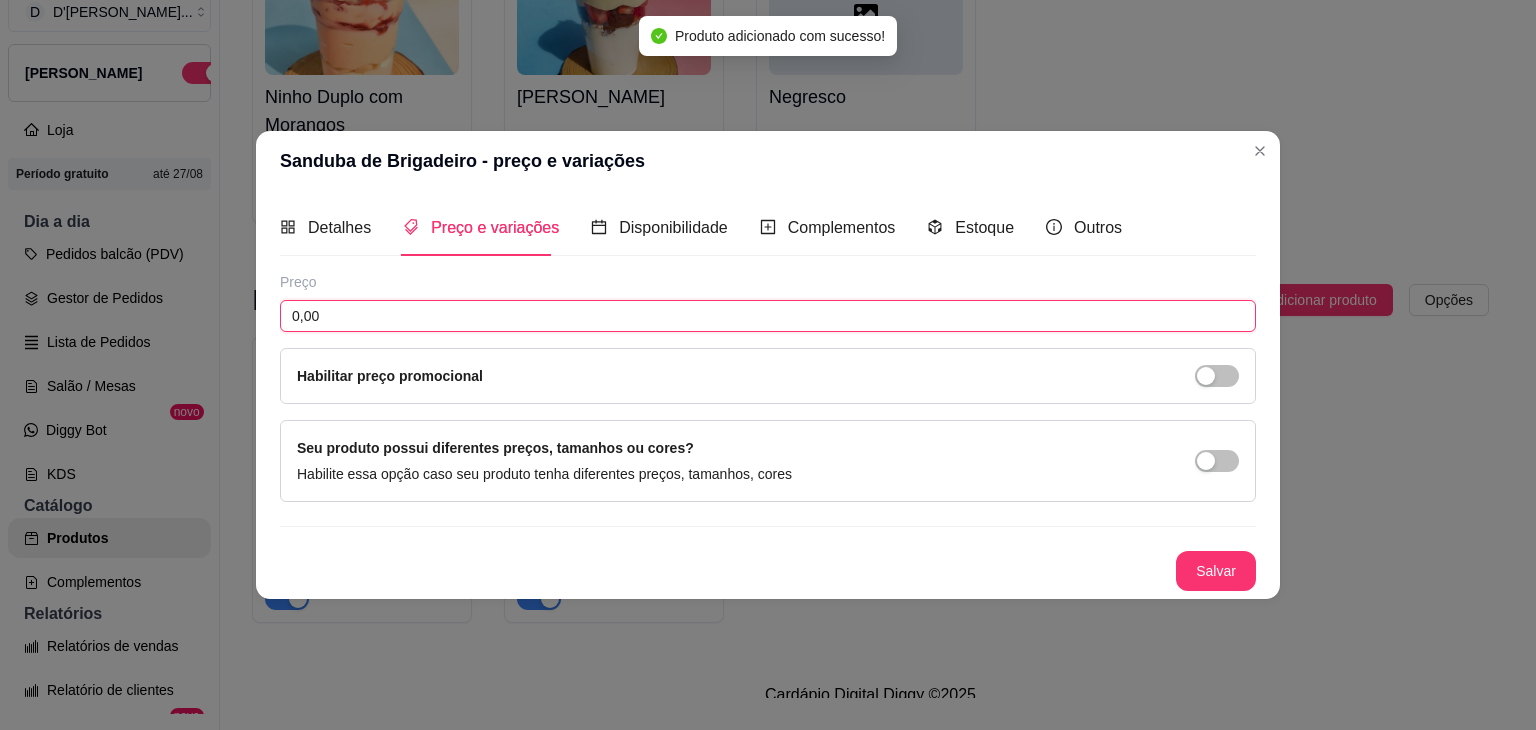 click on "0,00" at bounding box center (768, 316) 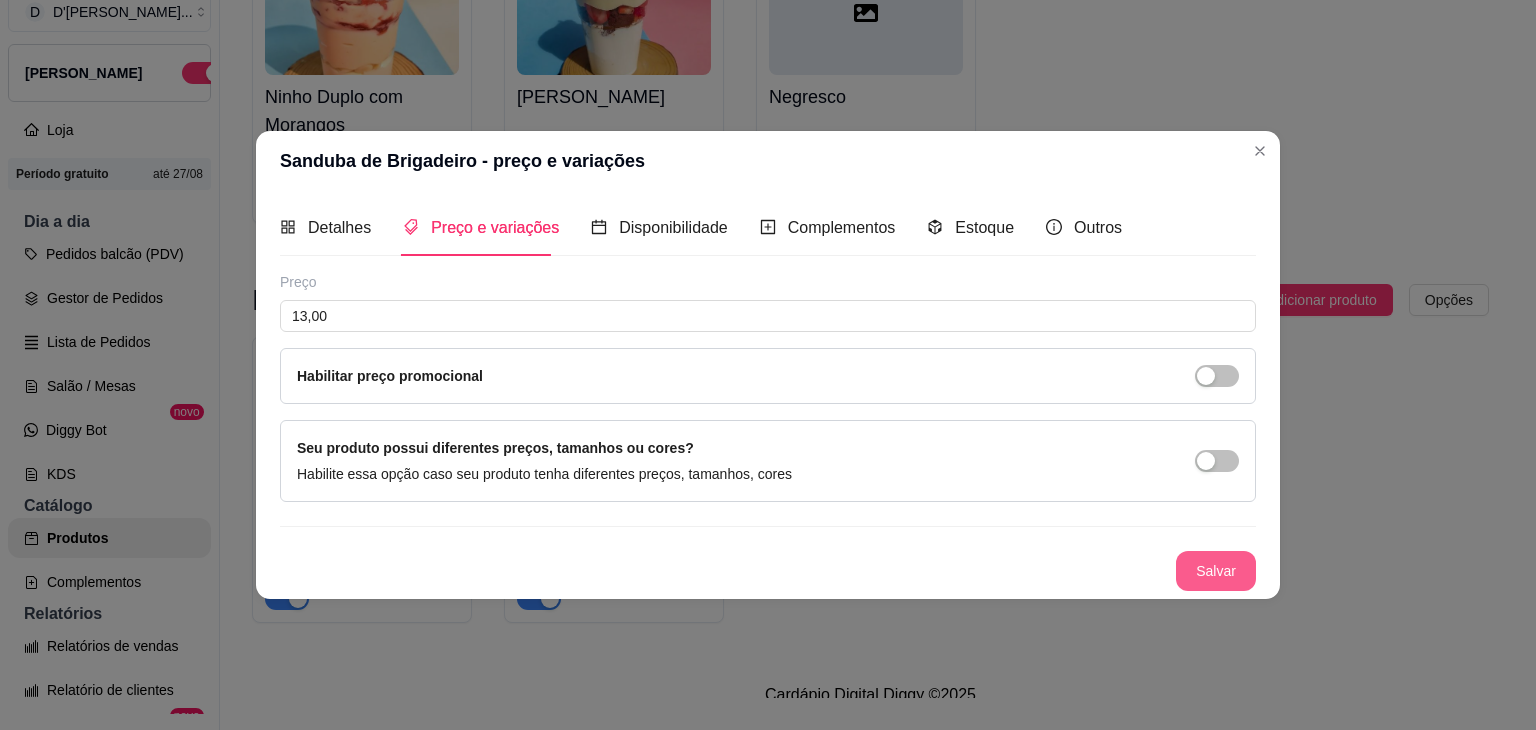 click on "Salvar" at bounding box center (1216, 571) 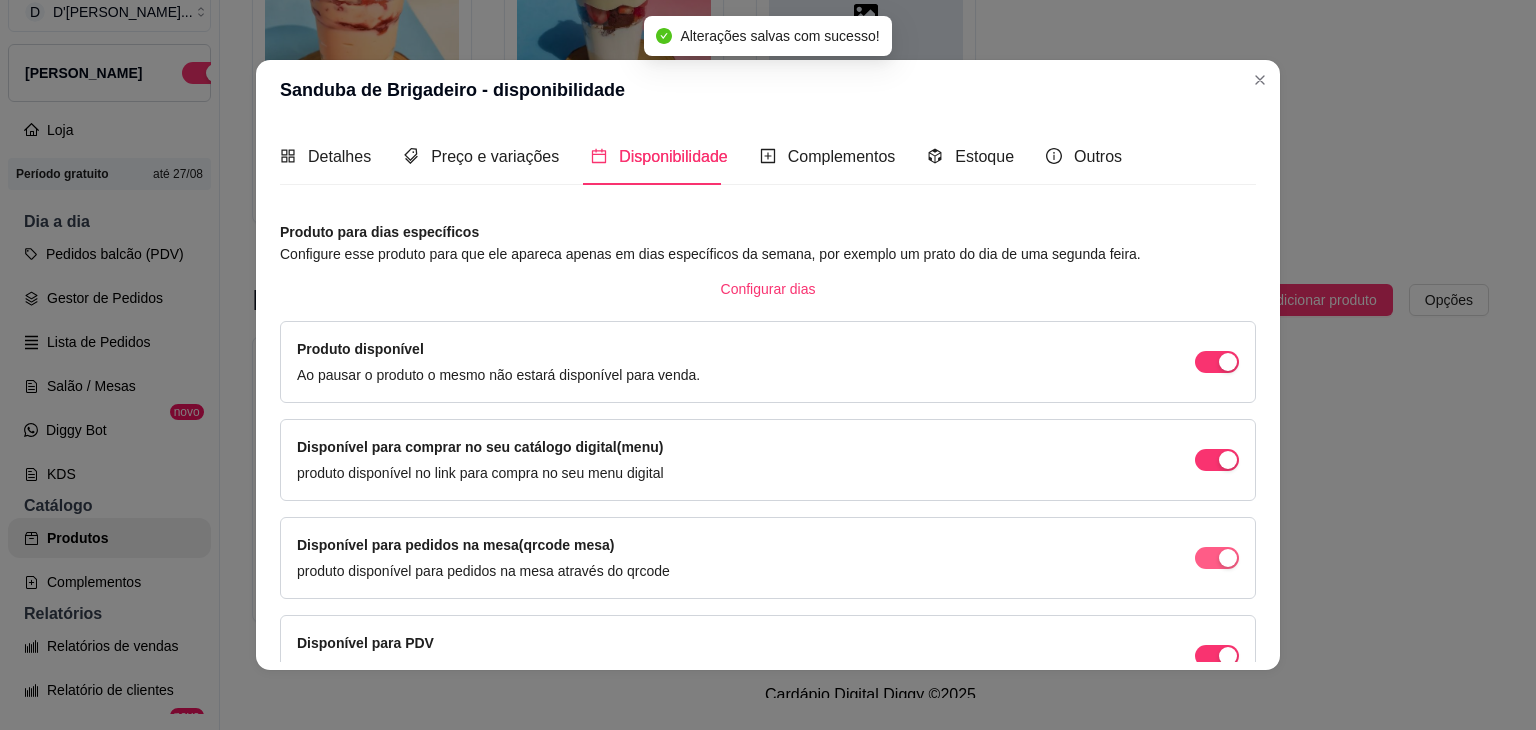 click at bounding box center [1217, 362] 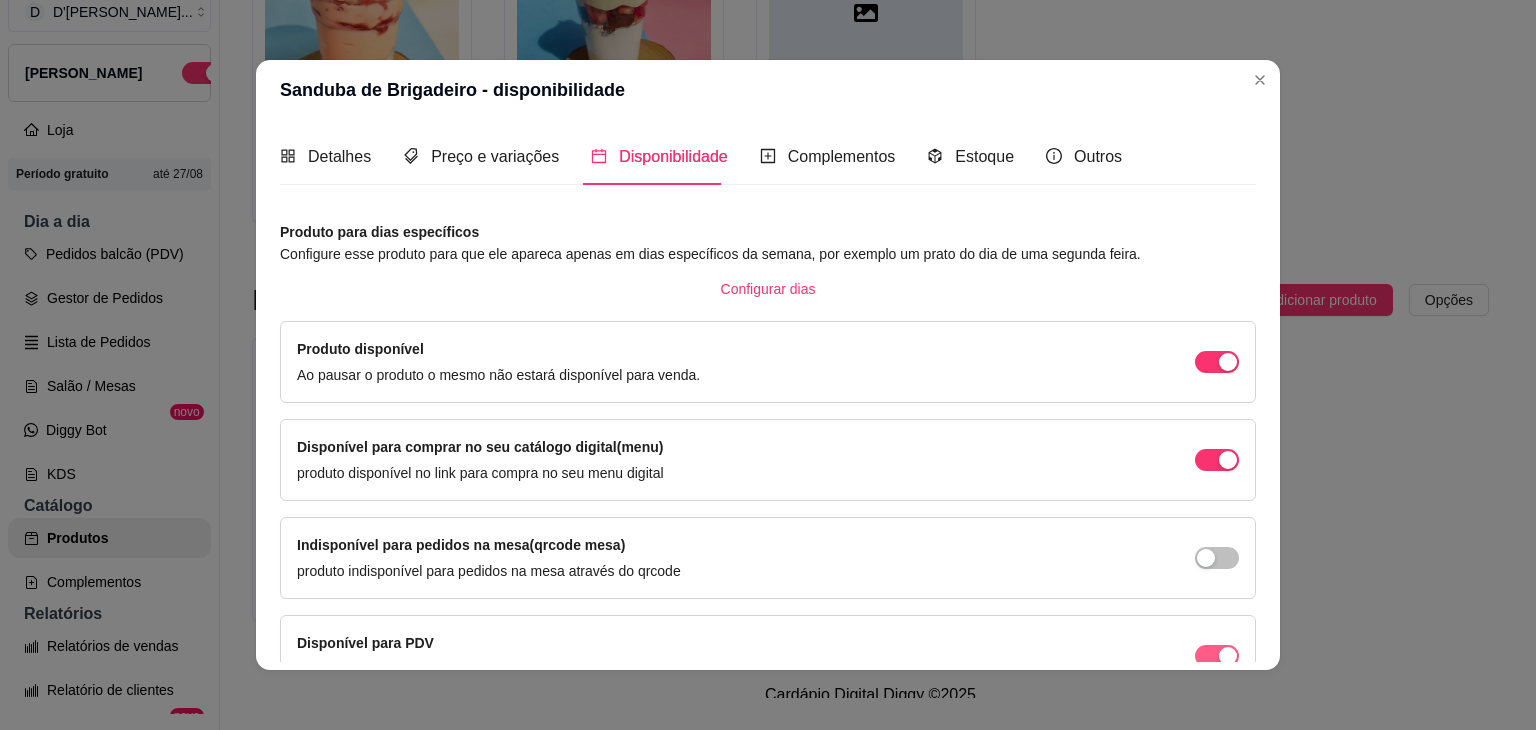 click at bounding box center [1217, 362] 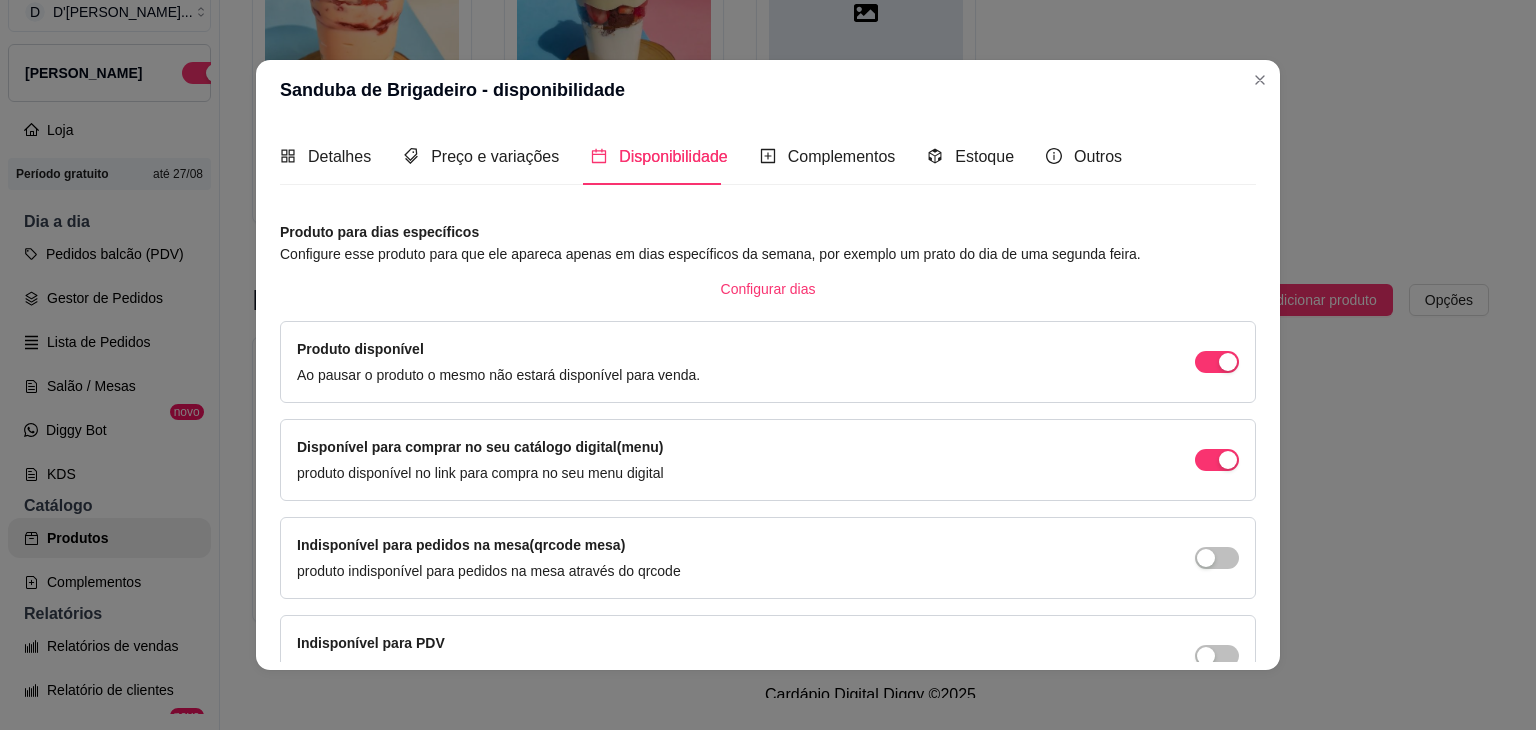 scroll, scrollTop: 114, scrollLeft: 0, axis: vertical 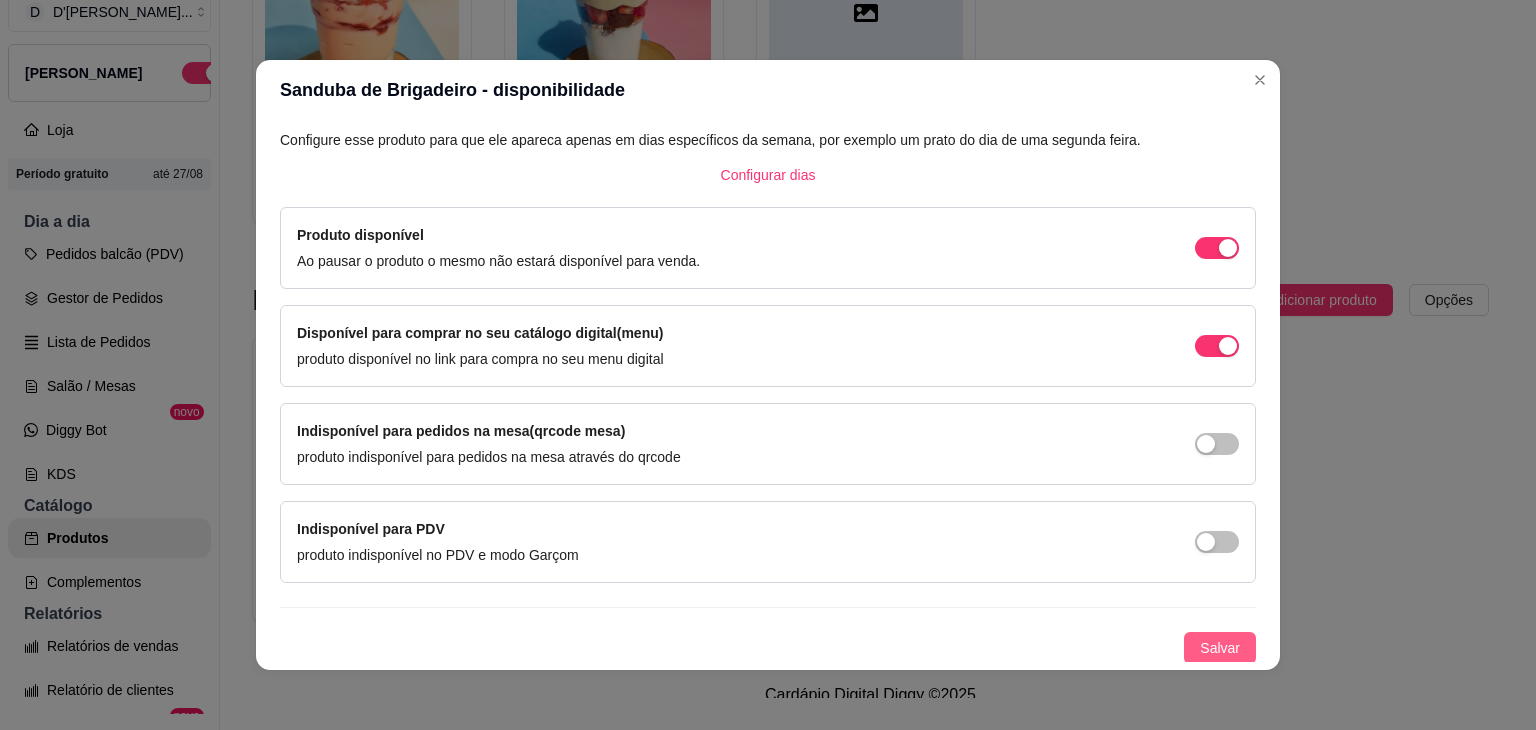 click on "Salvar" at bounding box center (1220, 648) 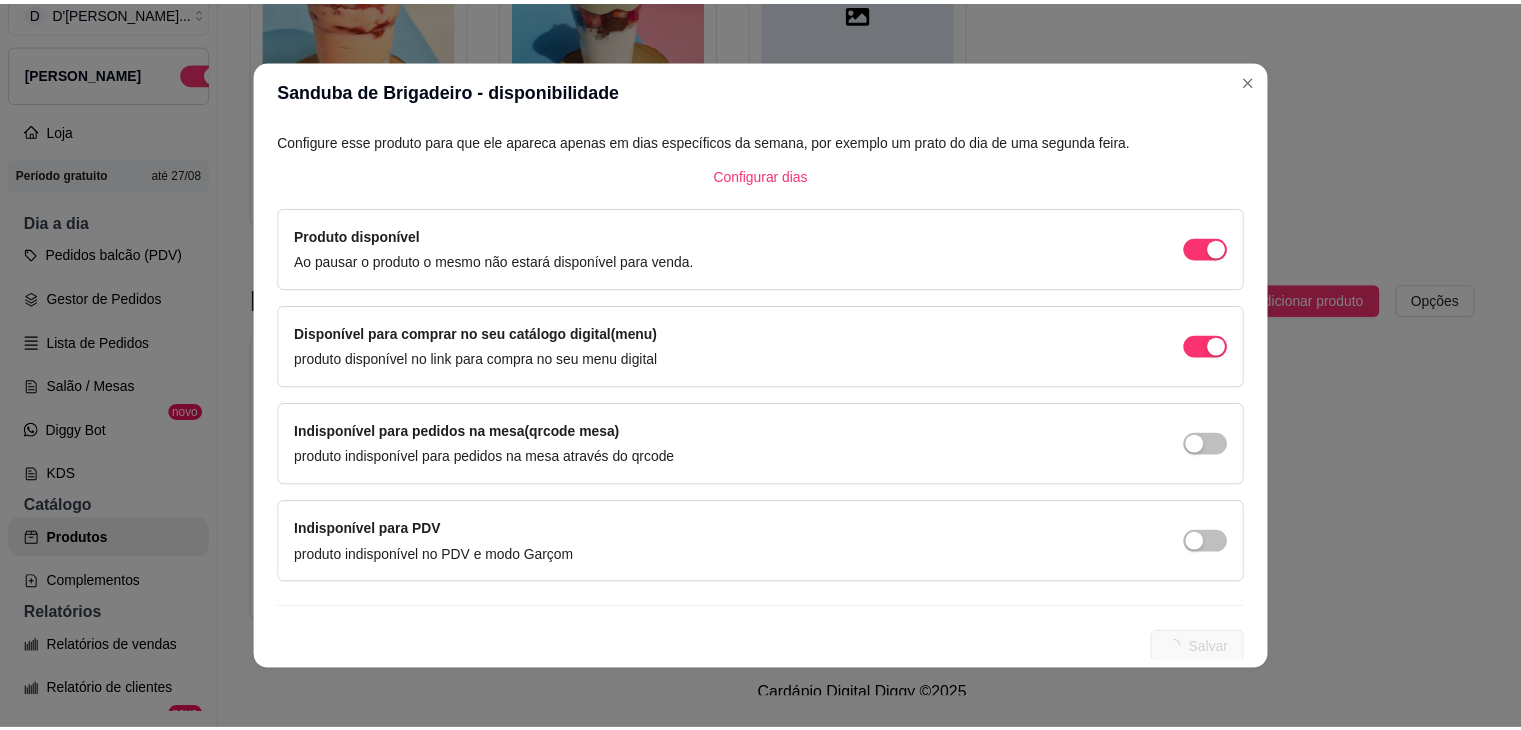 scroll, scrollTop: 0, scrollLeft: 0, axis: both 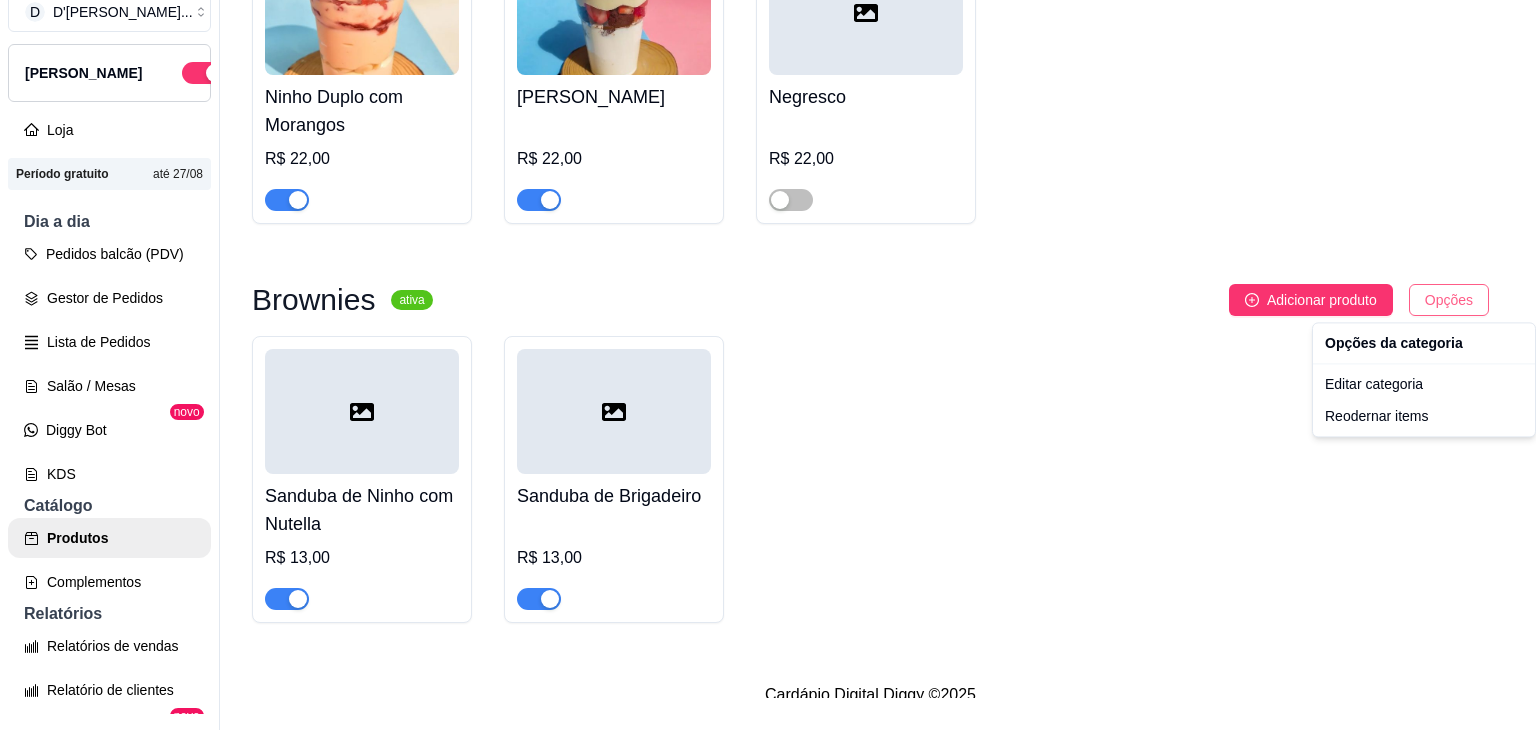 click on "D D'[PERSON_NAME] ... Loja Aberta Loja Período gratuito até 27/08   Dia a dia Pedidos balcão (PDV) Gestor de Pedidos Lista de Pedidos Salão / Mesas Diggy Bot novo KDS Catálogo Produtos Complementos Relatórios Relatórios de vendas Relatório de clientes Relatório de fidelidade novo Gerenciar Entregadores novo Nota Fiscal (NFC-e) Controle de caixa Controle de fiado Cupons Clientes Estoque Configurações Diggy Planos Precisa de ajuda? Sair Produtos Adicionar categoria Reodernar categorias Aqui você cadastra e gerencia seu produtos e categorias Bolo de Pote ativa Adicionar produto Opções Ninho Duplo com Morango   R$ 18,00 Danette   R$ 18,00 Maracujá   R$ 18,00 Abacaxi com Ninho   R$ 18,00 Ninho com Nutella   R$ 18,00 Ninho Duplo   R$ 18,00 Dose da Felicidade ativa Adicionar produto Opções Ninho Duplo com Morangos   R$ 22,00 Dose Brownie   R$ 22,00 Negresco   R$ 22,00 Brownies ativa Adicionar produto Opções Sanduba de Ninho com Nutella   R$ 13,00 Sanduba de Brigadeiro   R$ 13,00 2025" at bounding box center [768, 333] 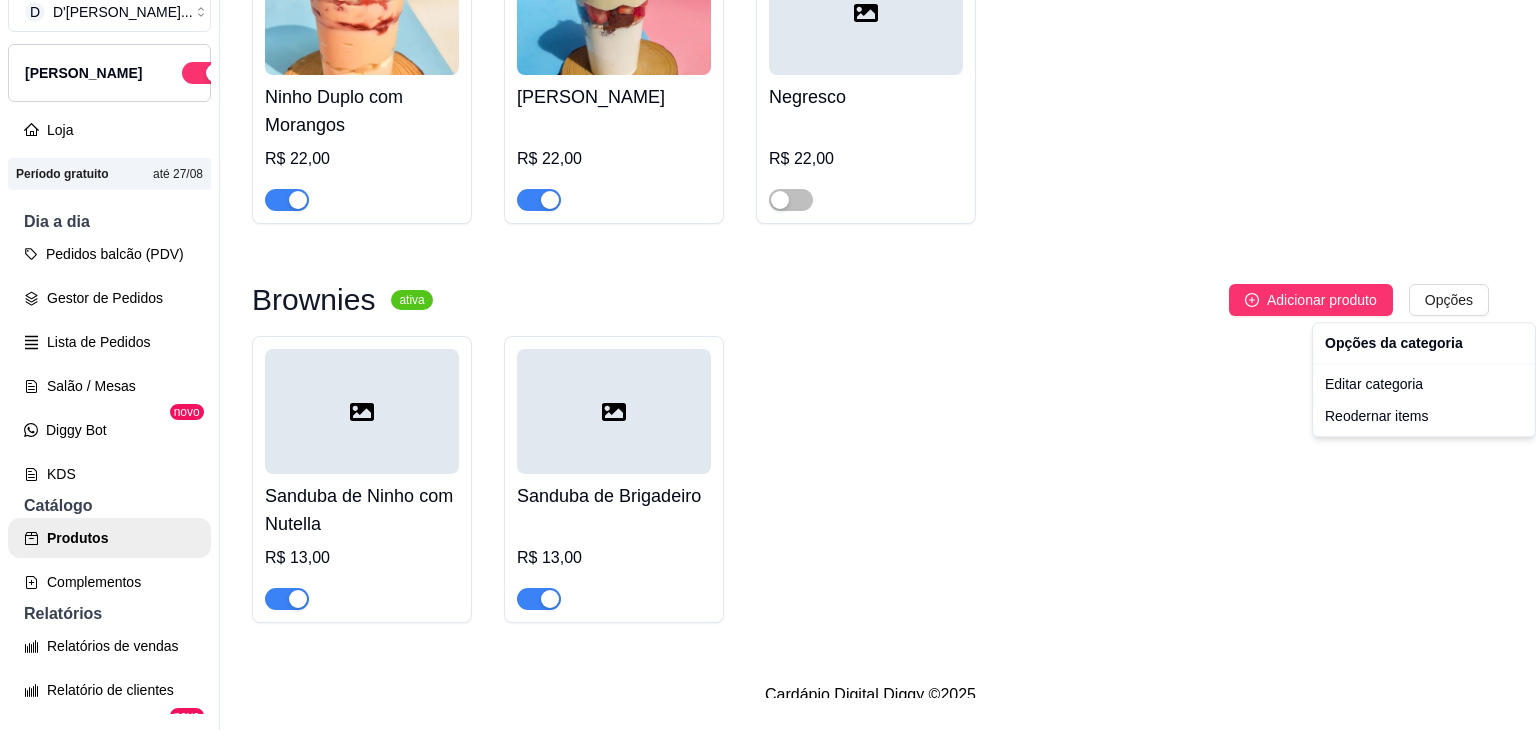 click on "D D'[PERSON_NAME] ... Loja Aberta Loja Período gratuito até 27/08   Dia a dia Pedidos balcão (PDV) Gestor de Pedidos Lista de Pedidos Salão / Mesas Diggy Bot novo KDS Catálogo Produtos Complementos Relatórios Relatórios de vendas Relatório de clientes Relatório de fidelidade novo Gerenciar Entregadores novo Nota Fiscal (NFC-e) Controle de caixa Controle de fiado Cupons Clientes Estoque Configurações Diggy Planos Precisa de ajuda? Sair Produtos Adicionar categoria Reodernar categorias Aqui você cadastra e gerencia seu produtos e categorias Bolo de Pote ativa Adicionar produto Opções Ninho Duplo com Morango   R$ 18,00 Danette   R$ 18,00 Maracujá   R$ 18,00 Abacaxi com Ninho   R$ 18,00 Ninho com Nutella   R$ 18,00 Ninho Duplo   R$ 18,00 Dose da Felicidade ativa Adicionar produto Opções Ninho Duplo com Morangos   R$ 22,00 Dose Brownie   R$ 22,00 Negresco   R$ 22,00 Brownies ativa Adicionar produto Opções Sanduba de Ninho com Nutella   R$ 13,00 Sanduba de Brigadeiro   R$ 13,00 2025" at bounding box center [768, 333] 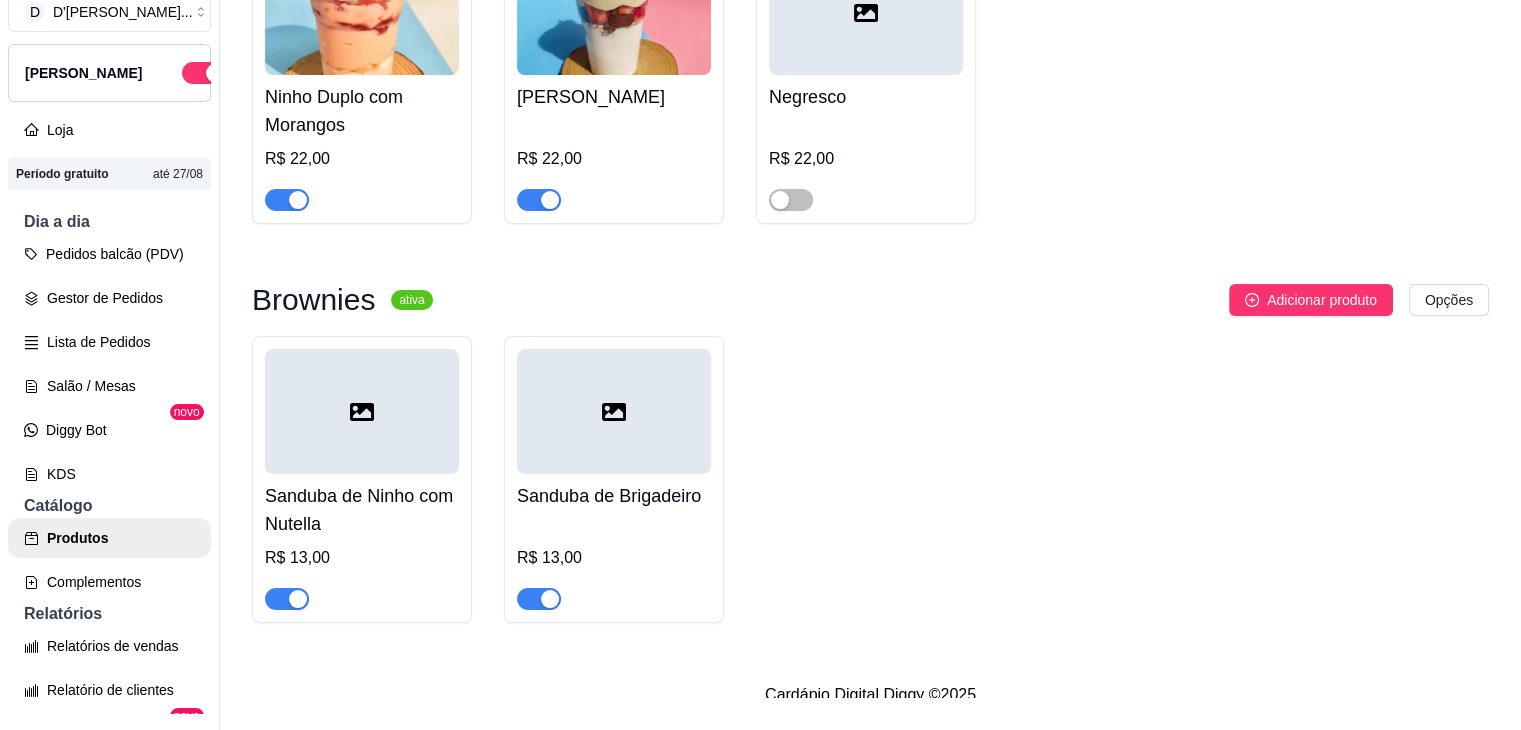scroll, scrollTop: 1017, scrollLeft: 0, axis: vertical 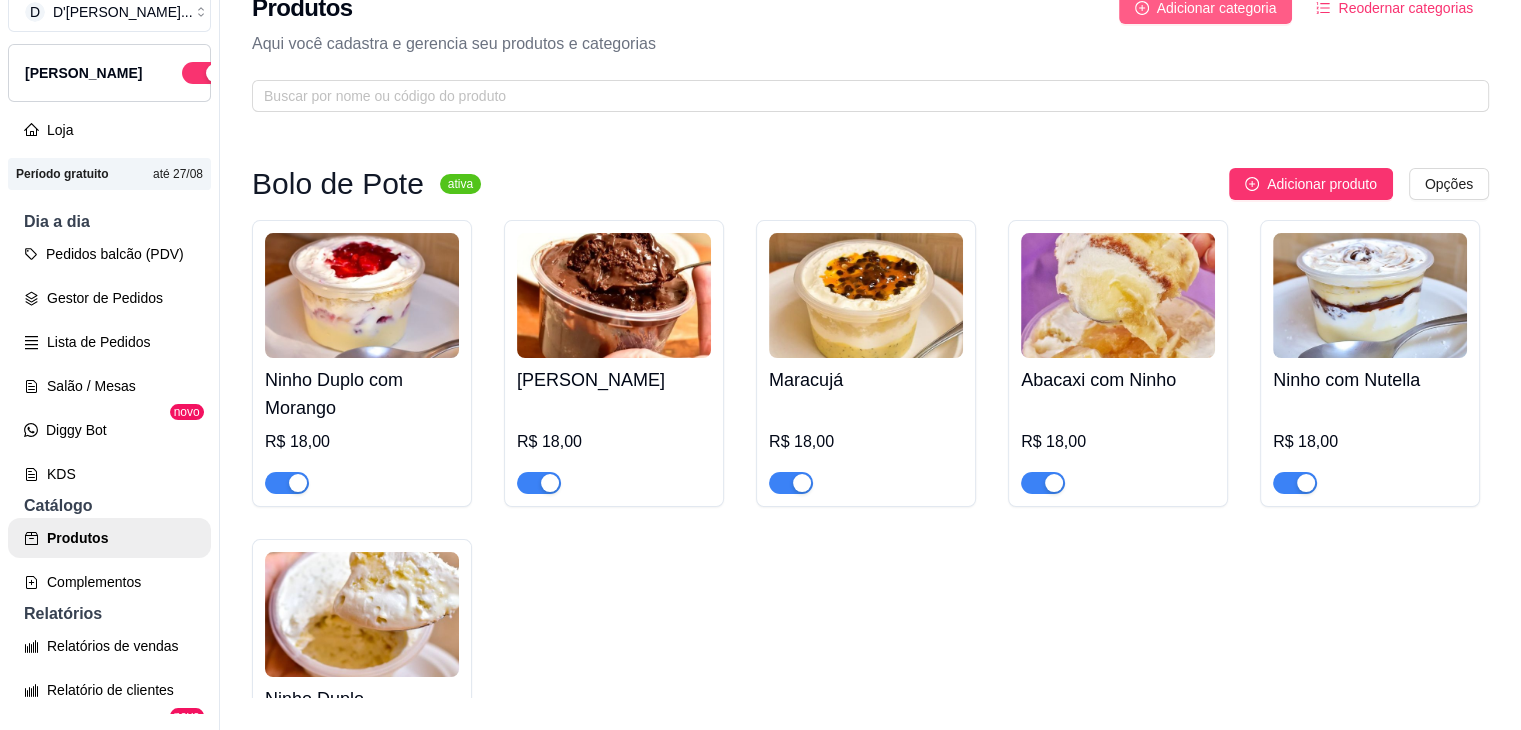 click on "Adicionar categoria" at bounding box center [1217, 8] 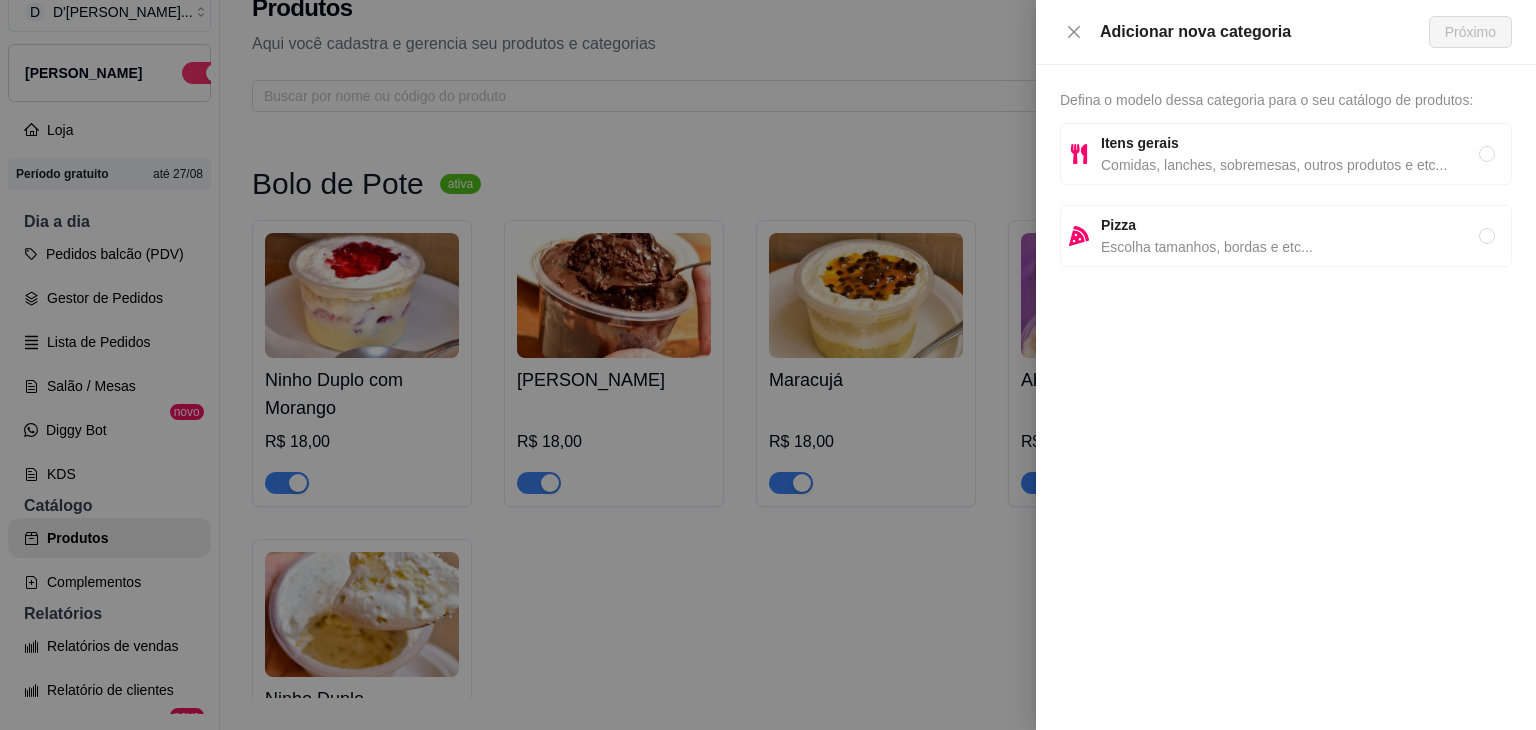 click on "Comidas, lanches, sobremesas, outros produtos e etc..." at bounding box center [1290, 165] 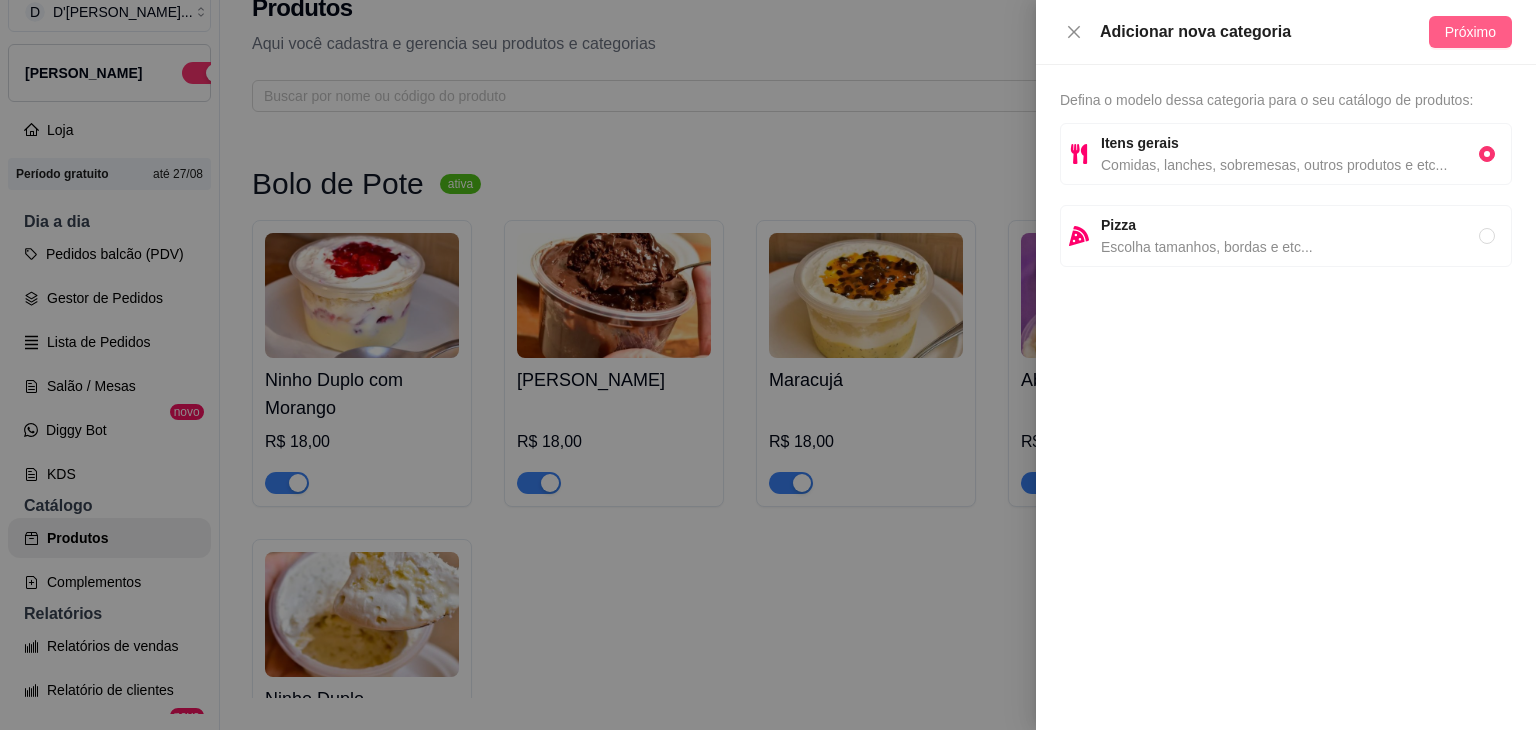 click on "Próximo" at bounding box center (1470, 32) 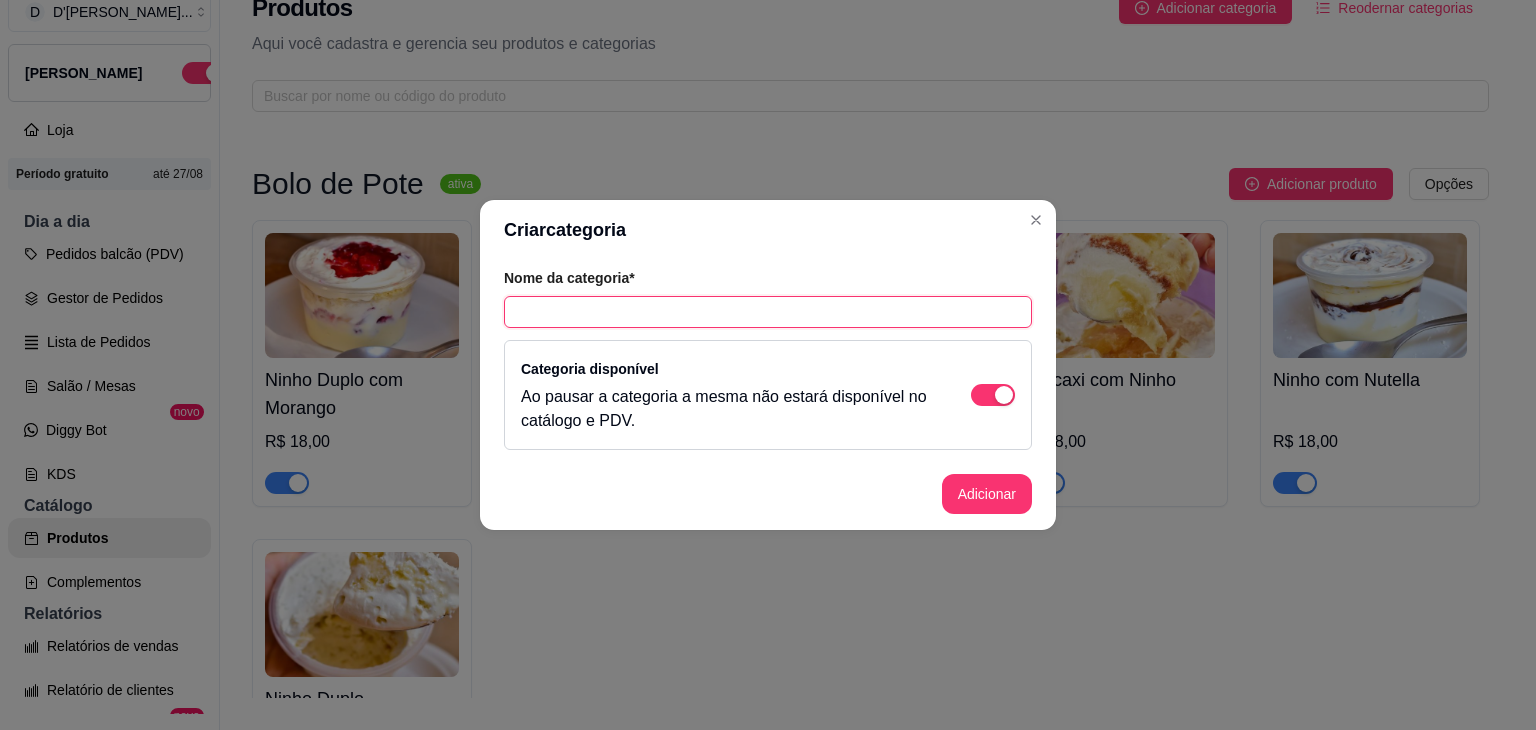 click at bounding box center (768, 312) 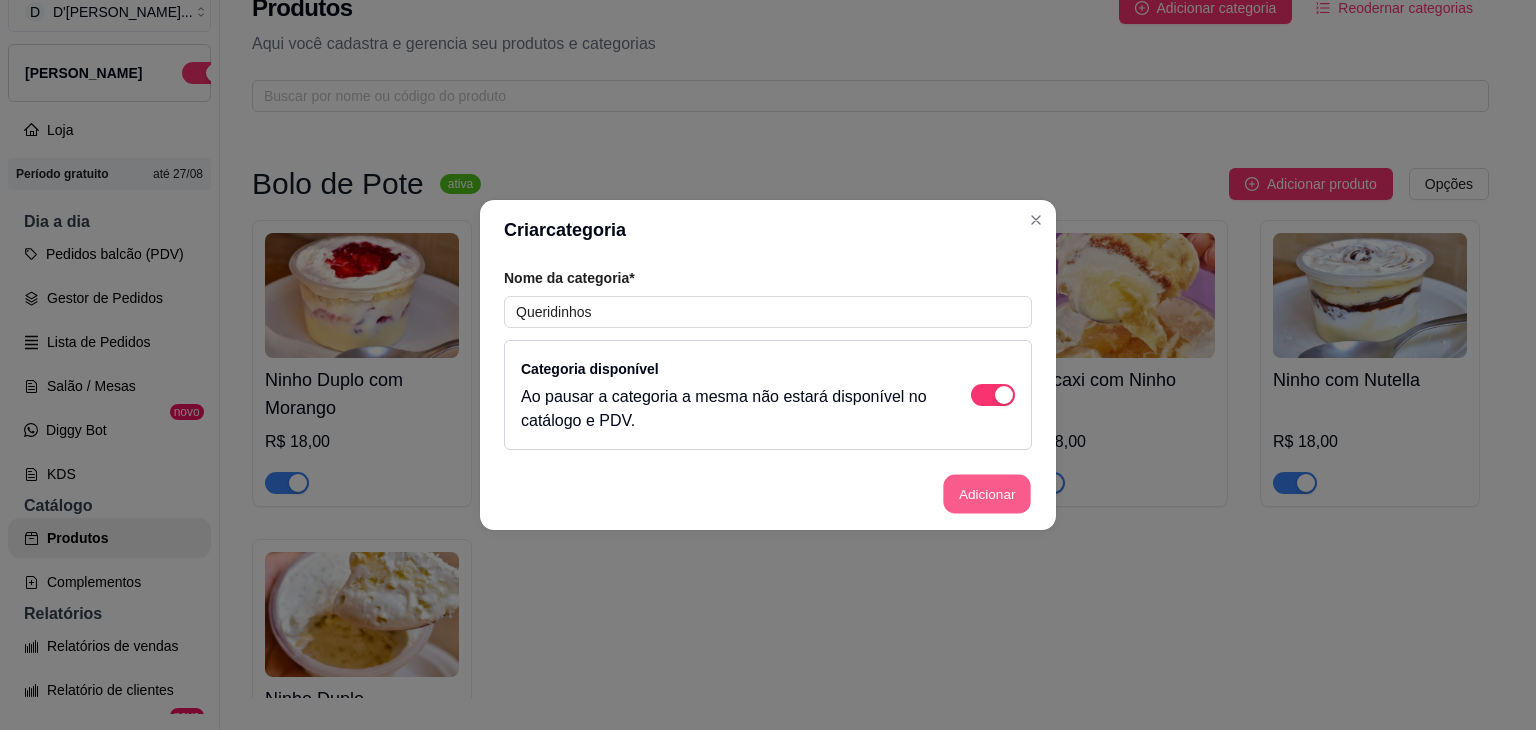 click on "Adicionar" at bounding box center [987, 494] 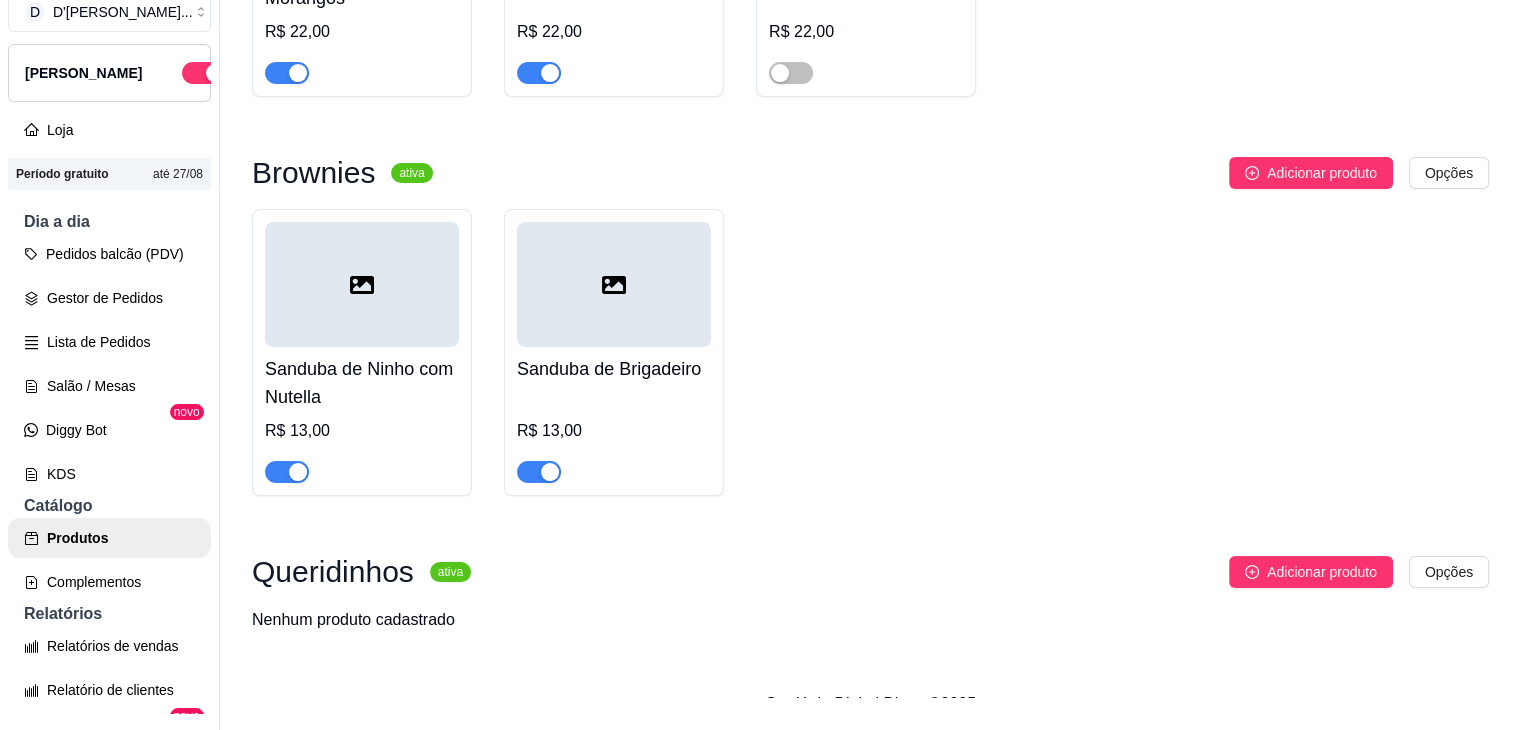 scroll, scrollTop: 1153, scrollLeft: 0, axis: vertical 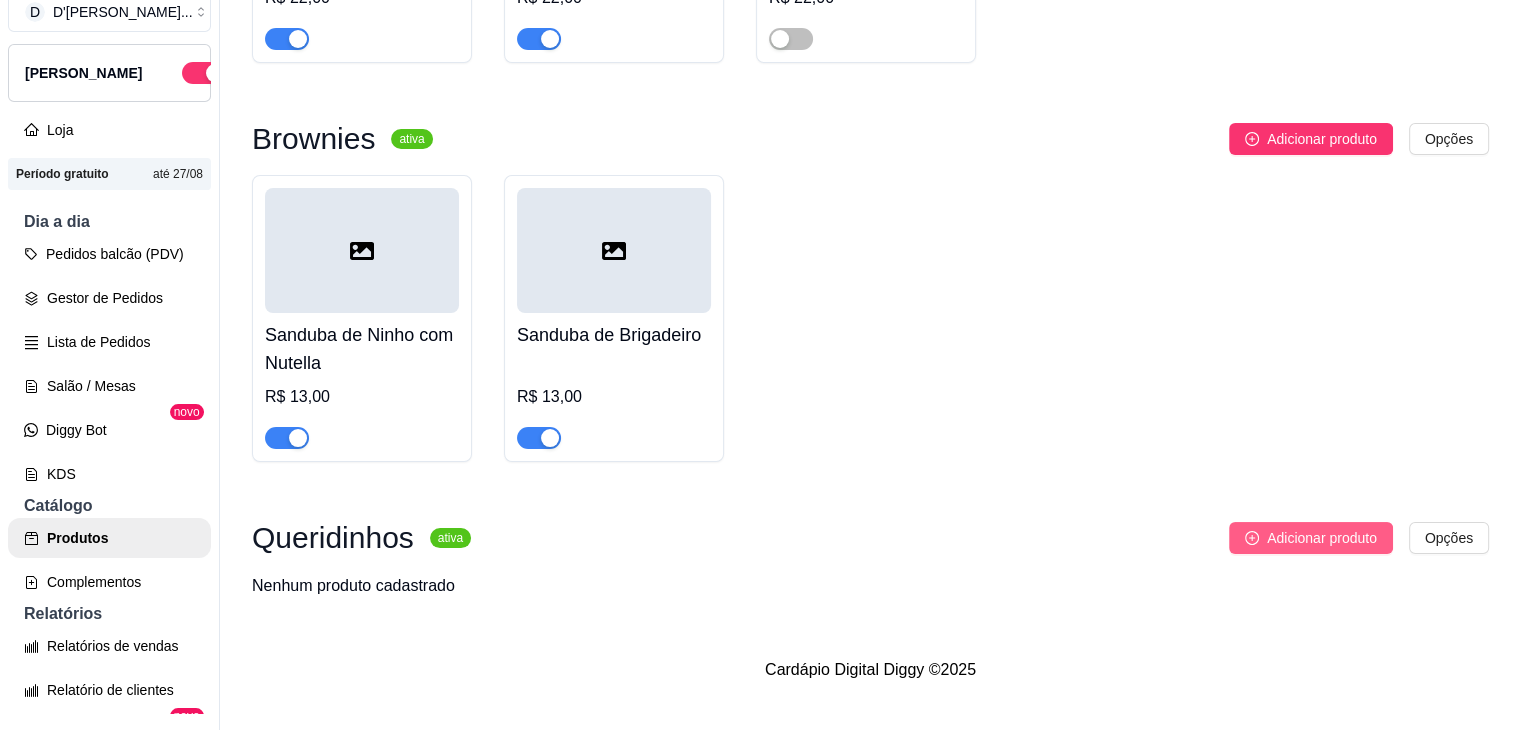 click on "Adicionar produto" at bounding box center [1311, 538] 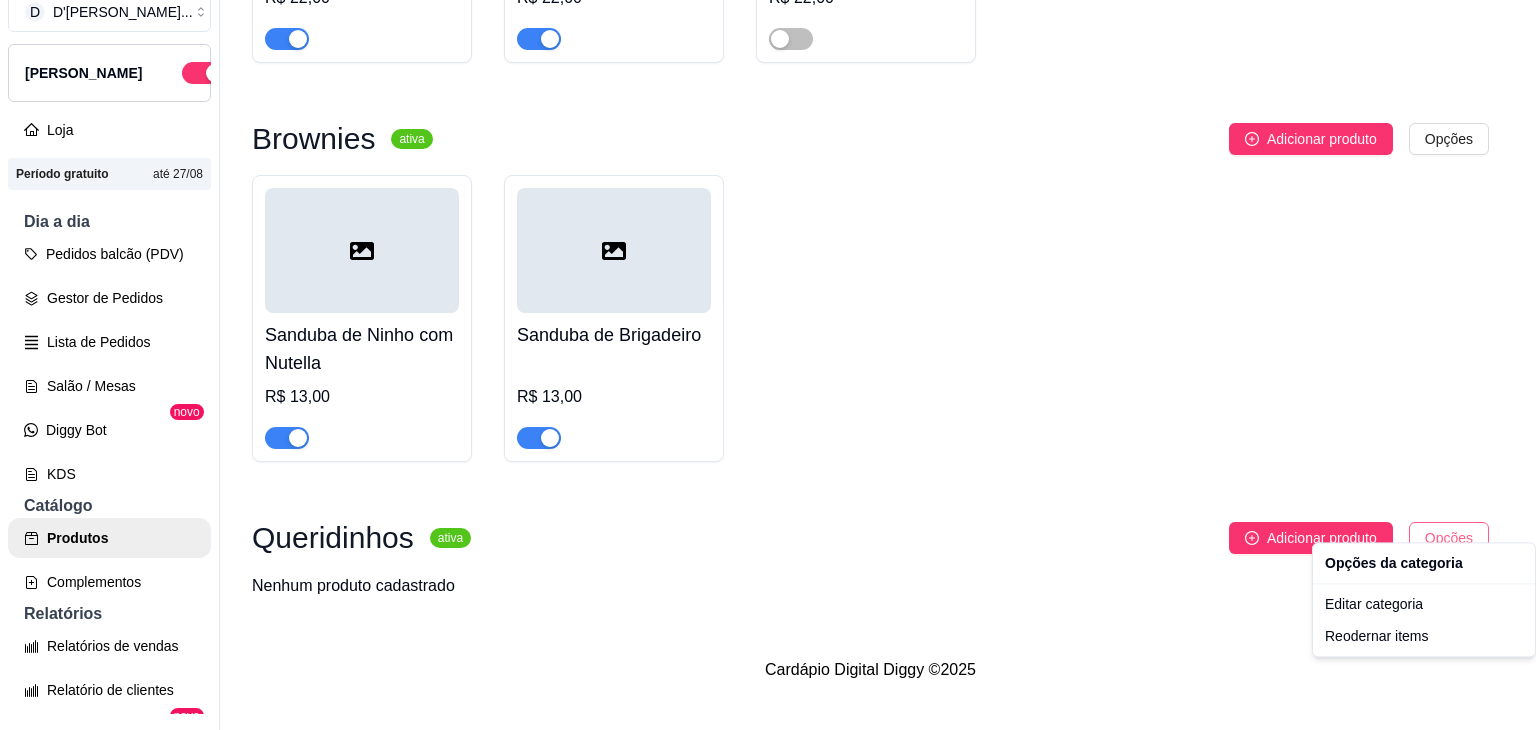 click on "D D'[PERSON_NAME] ... Loja Aberta Loja Período gratuito até 27/08   Dia a dia Pedidos balcão (PDV) Gestor de Pedidos Lista de Pedidos Salão / Mesas Diggy Bot novo KDS Catálogo Produtos Complementos Relatórios Relatórios de vendas Relatório de clientes Relatório de fidelidade novo Gerenciar Entregadores novo Nota Fiscal (NFC-e) Controle de caixa Controle de fiado Cupons Clientes Estoque Configurações Diggy Planos Precisa de ajuda? Sair Produtos Adicionar categoria Reodernar categorias Aqui você cadastra e gerencia seu produtos e categorias Bolo de Pote ativa Adicionar produto Opções Ninho Duplo com Morango   R$ 18,00 Danette   R$ 18,00 Maracujá   R$ 18,00 Abacaxi com Ninho   R$ 18,00 Ninho com Nutella   R$ 18,00 Ninho Duplo   R$ 18,00 Dose da Felicidade ativa Adicionar produto Opções Ninho Duplo com Morangos   R$ 22,00 Dose Brownie   R$ 22,00 Negresco   R$ 22,00 Brownies ativa Adicionar produto Opções Sanduba de Ninho com Nutella   R$ 13,00 Sanduba de Brigadeiro   R$ 13,00 ativa" at bounding box center (768, 333) 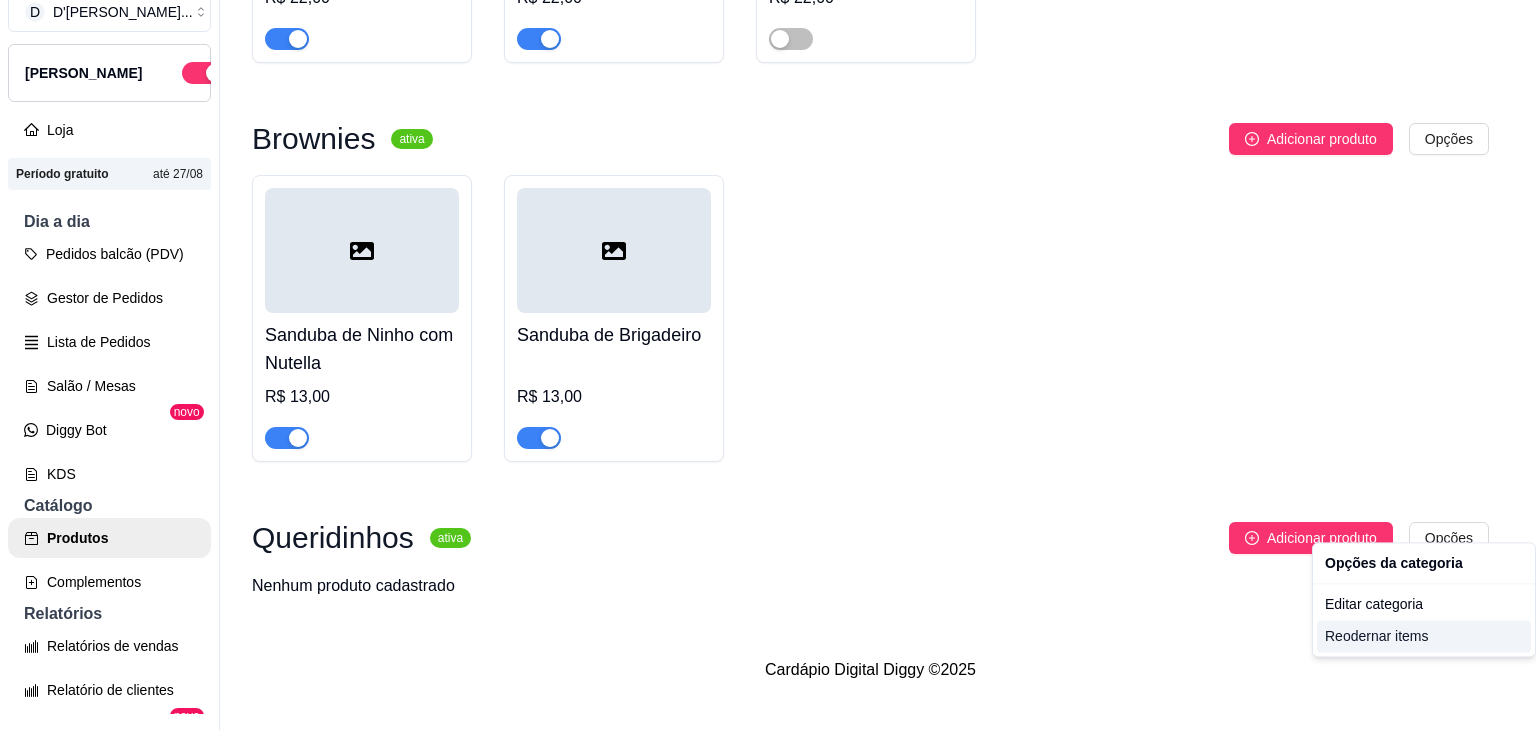 click on "Reodernar items" at bounding box center (1424, 636) 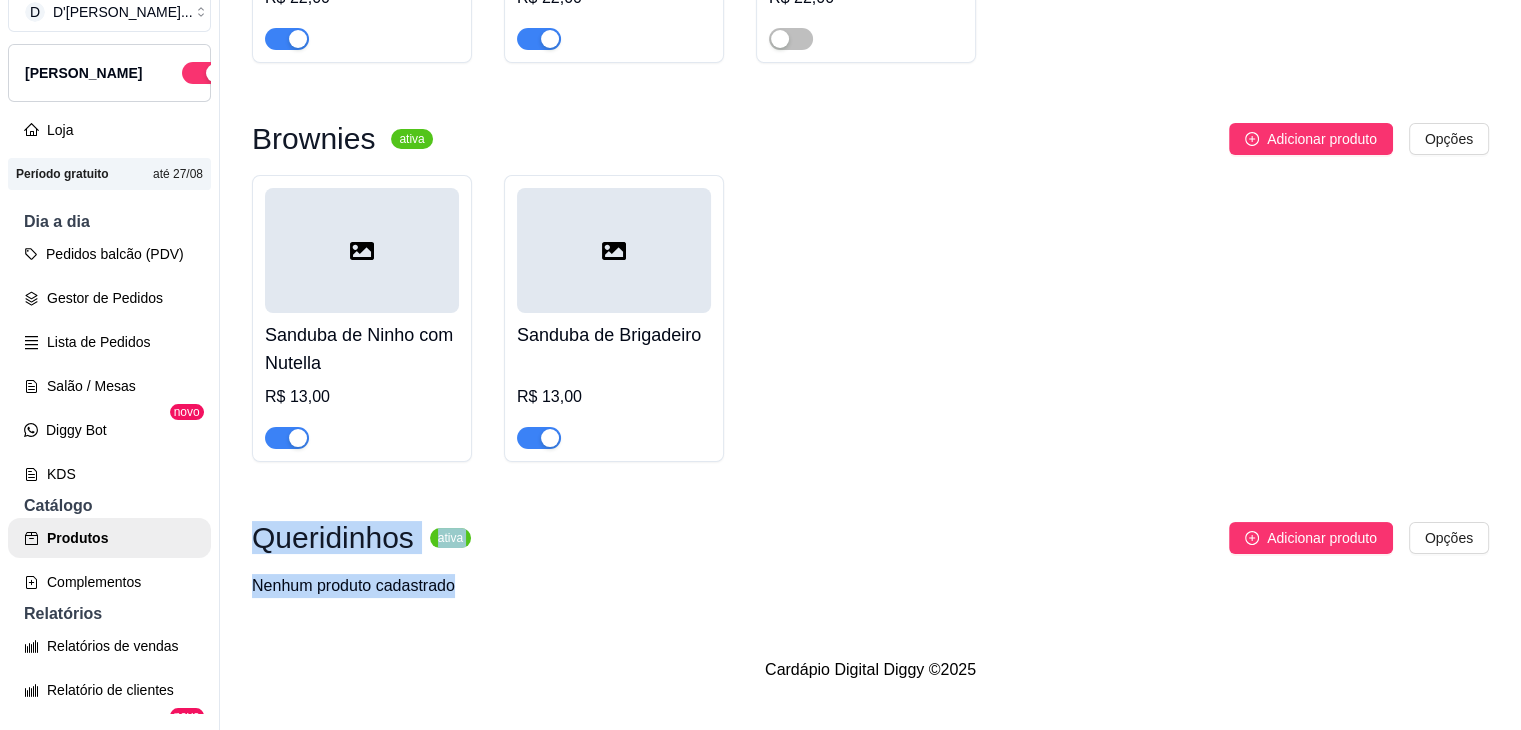 drag, startPoint x: 676, startPoint y: 553, endPoint x: 691, endPoint y: 437, distance: 116.965805 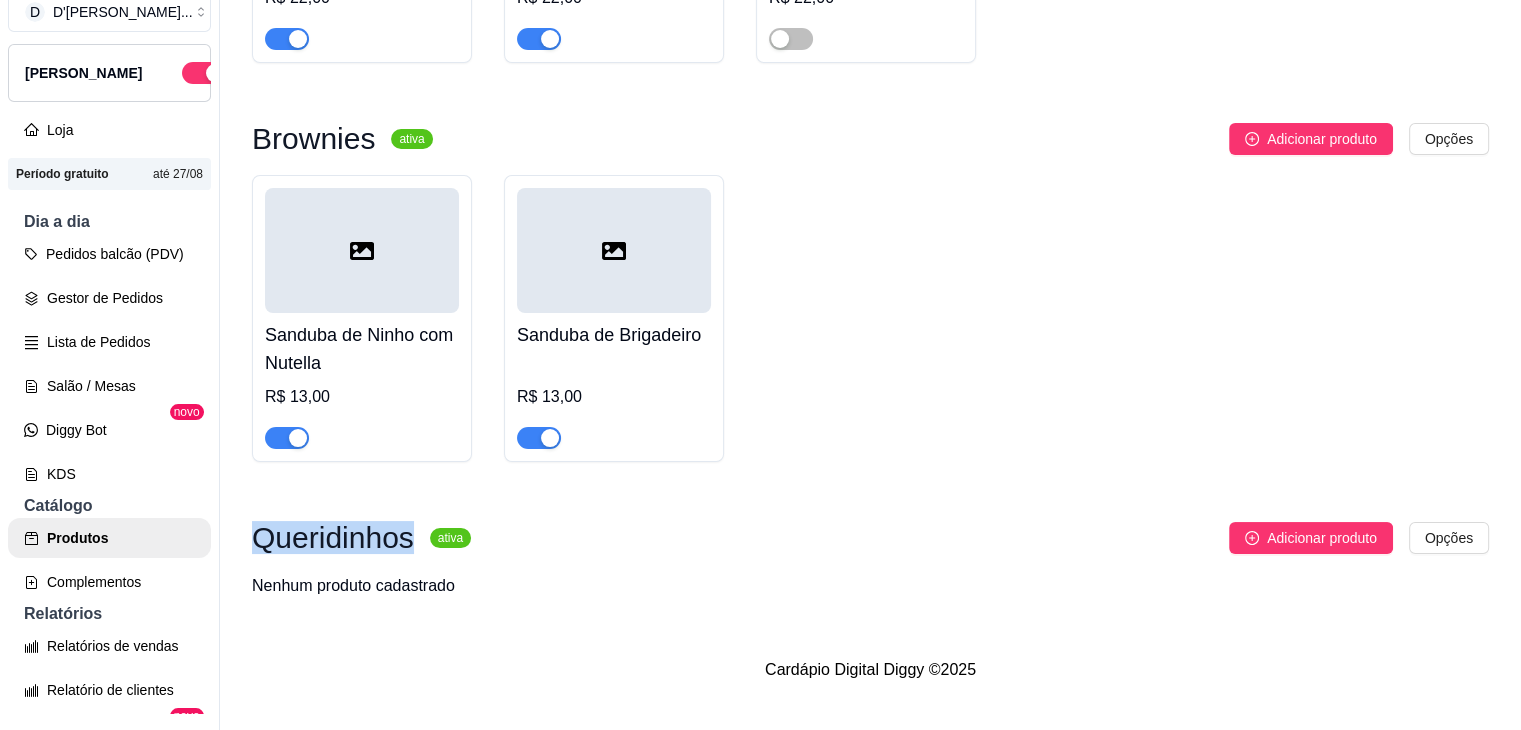 click on "Queridinhos" at bounding box center [333, 538] 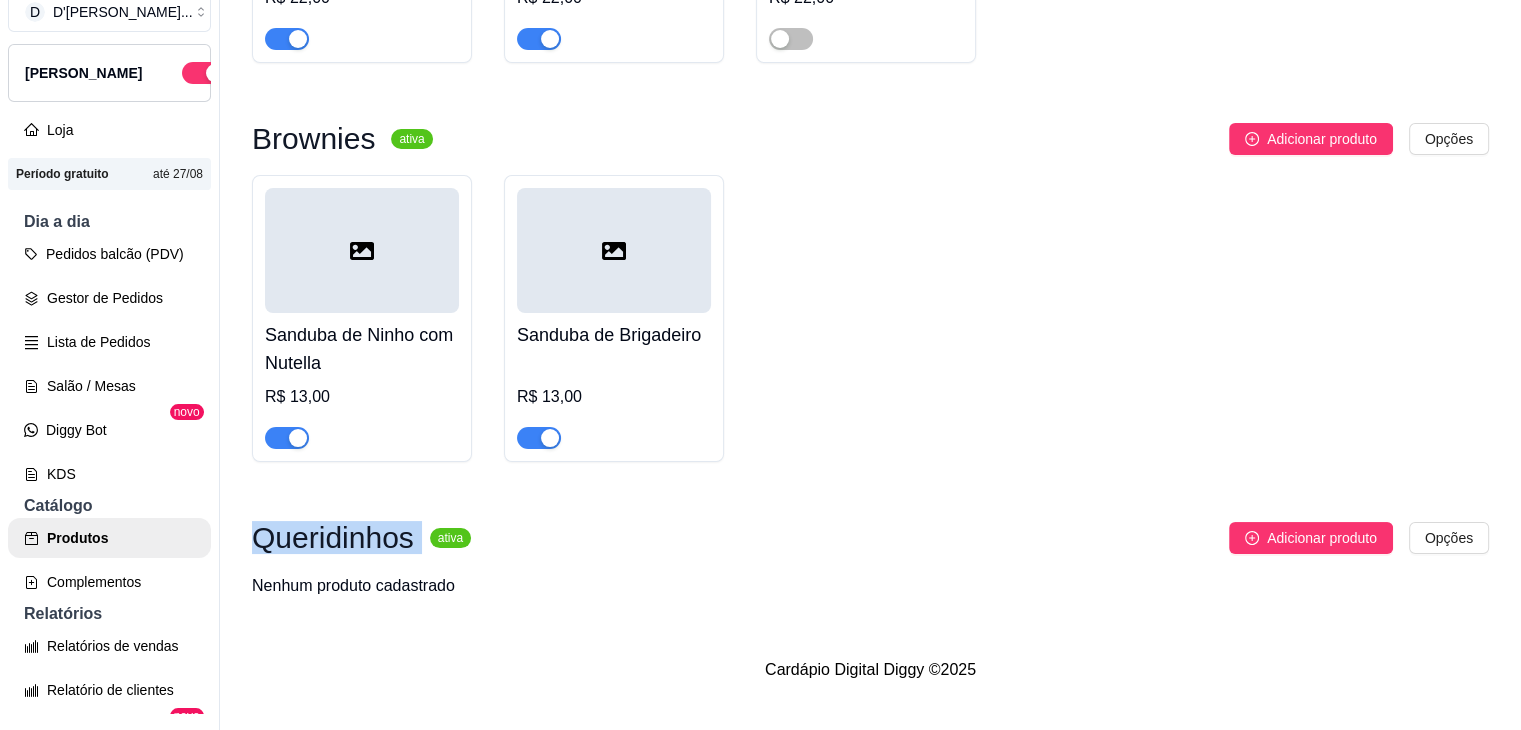 click on "Queridinhos" at bounding box center [333, 538] 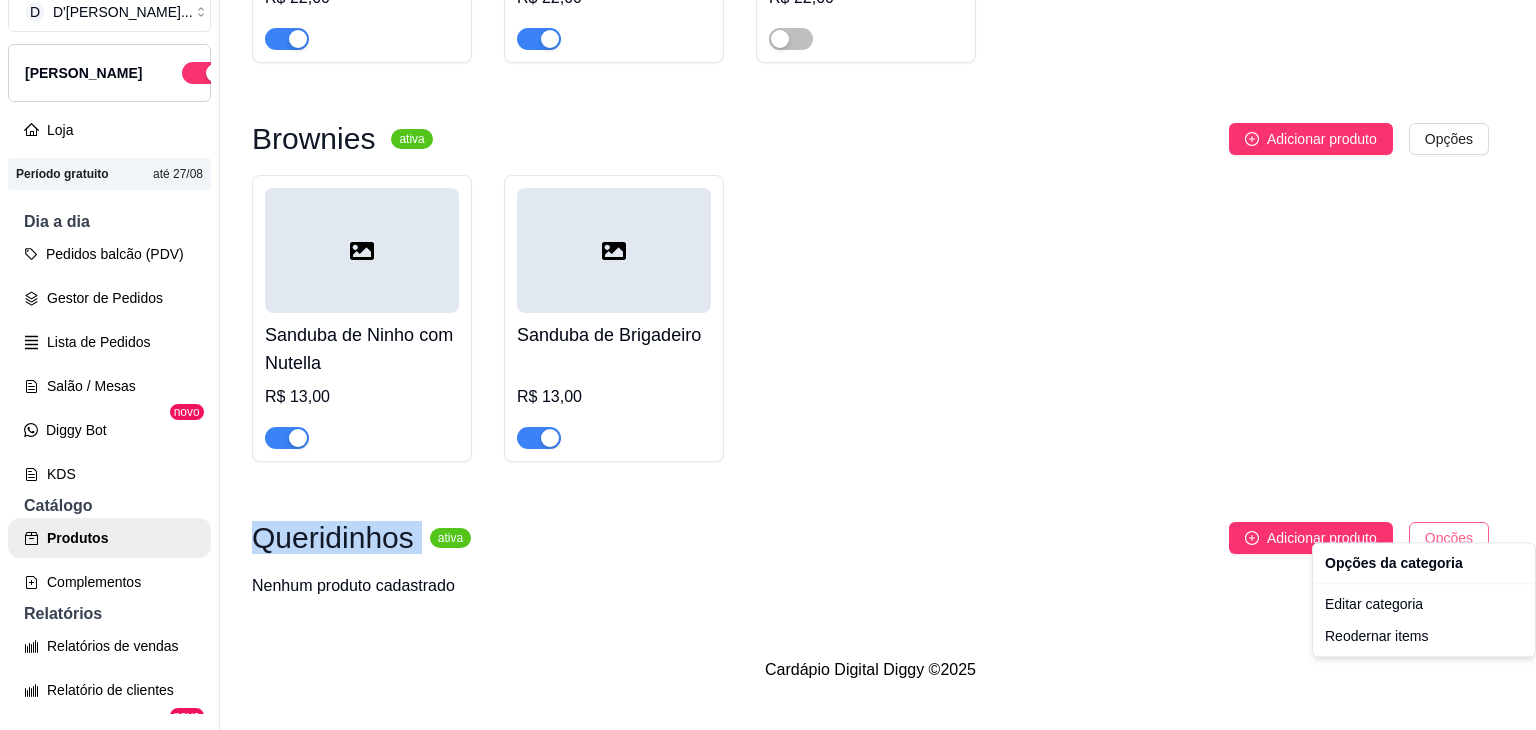click on "D D'[PERSON_NAME] ... Loja Aberta Loja Período gratuito até 27/08   Dia a dia Pedidos balcão (PDV) Gestor de Pedidos Lista de Pedidos Salão / Mesas Diggy Bot novo KDS Catálogo Produtos Complementos Relatórios Relatórios de vendas Relatório de clientes Relatório de fidelidade novo Gerenciar Entregadores novo Nota Fiscal (NFC-e) Controle de caixa Controle de fiado Cupons Clientes Estoque Configurações Diggy Planos Precisa de ajuda? Sair Produtos Adicionar categoria Reodernar categorias Aqui você cadastra e gerencia seu produtos e categorias Bolo de Pote ativa Adicionar produto Opções Ninho Duplo com Morango   R$ 18,00 Danette   R$ 18,00 Maracujá   R$ 18,00 Abacaxi com Ninho   R$ 18,00 Ninho com Nutella   R$ 18,00 Ninho Duplo   R$ 18,00 Dose da Felicidade ativa Adicionar produto Opções Ninho Duplo com Morangos   R$ 22,00 Dose Brownie   R$ 22,00 Negresco   R$ 22,00 Brownies ativa Adicionar produto Opções Sanduba de Ninho com Nutella   R$ 13,00 Sanduba de Brigadeiro   R$ 13,00 ativa" at bounding box center (768, 333) 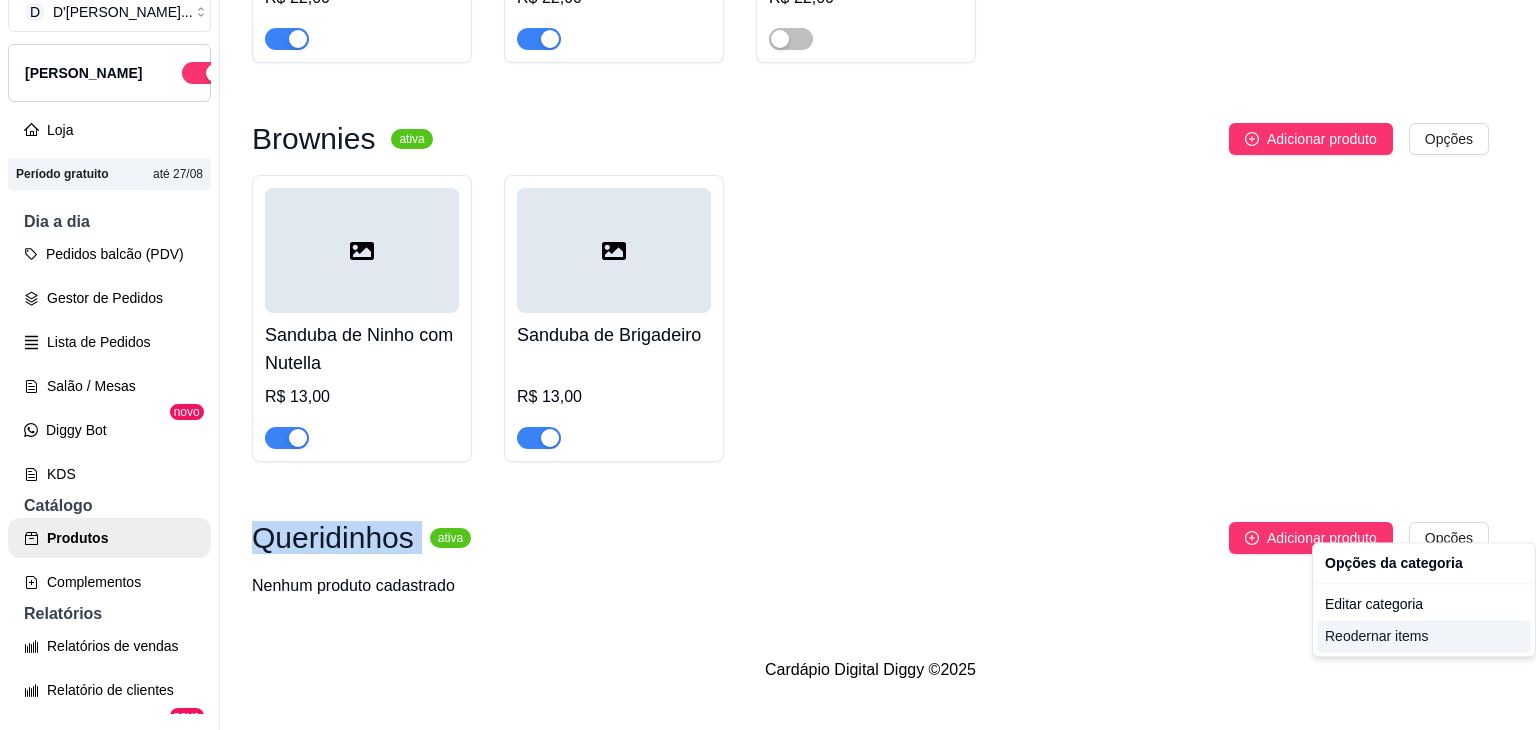 click on "Reodernar items" at bounding box center (1424, 636) 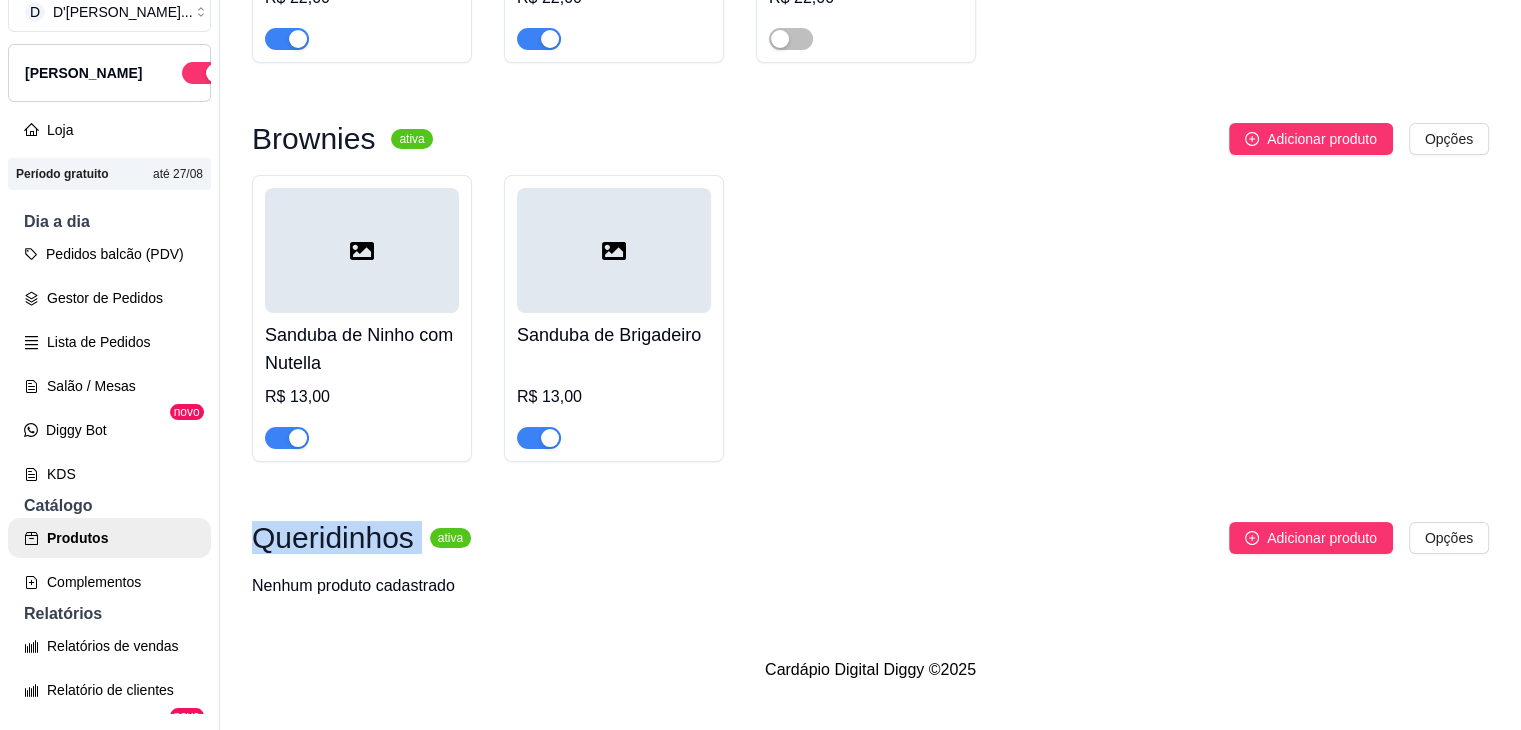 scroll, scrollTop: 0, scrollLeft: 0, axis: both 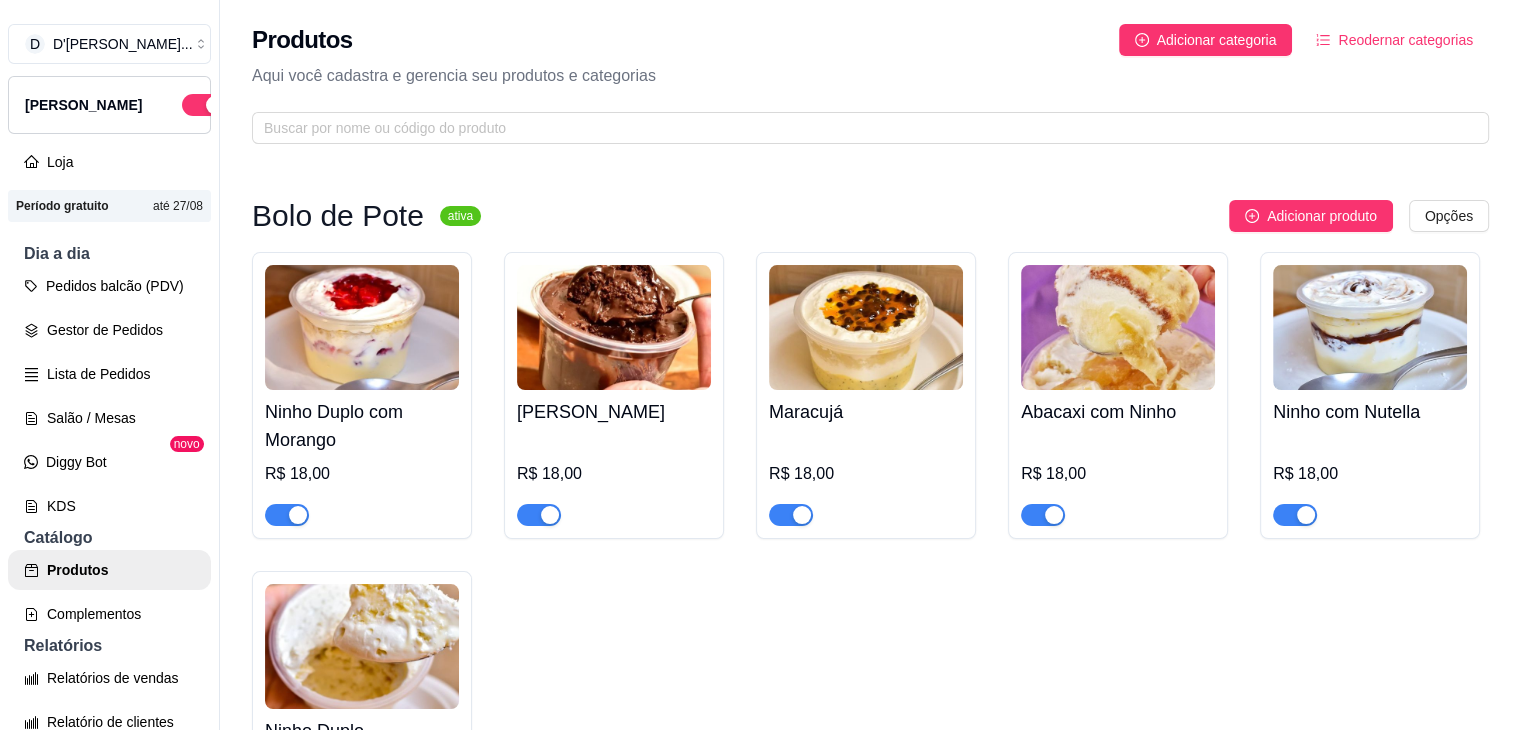 click on "Reodernar categorias" at bounding box center [1394, 40] 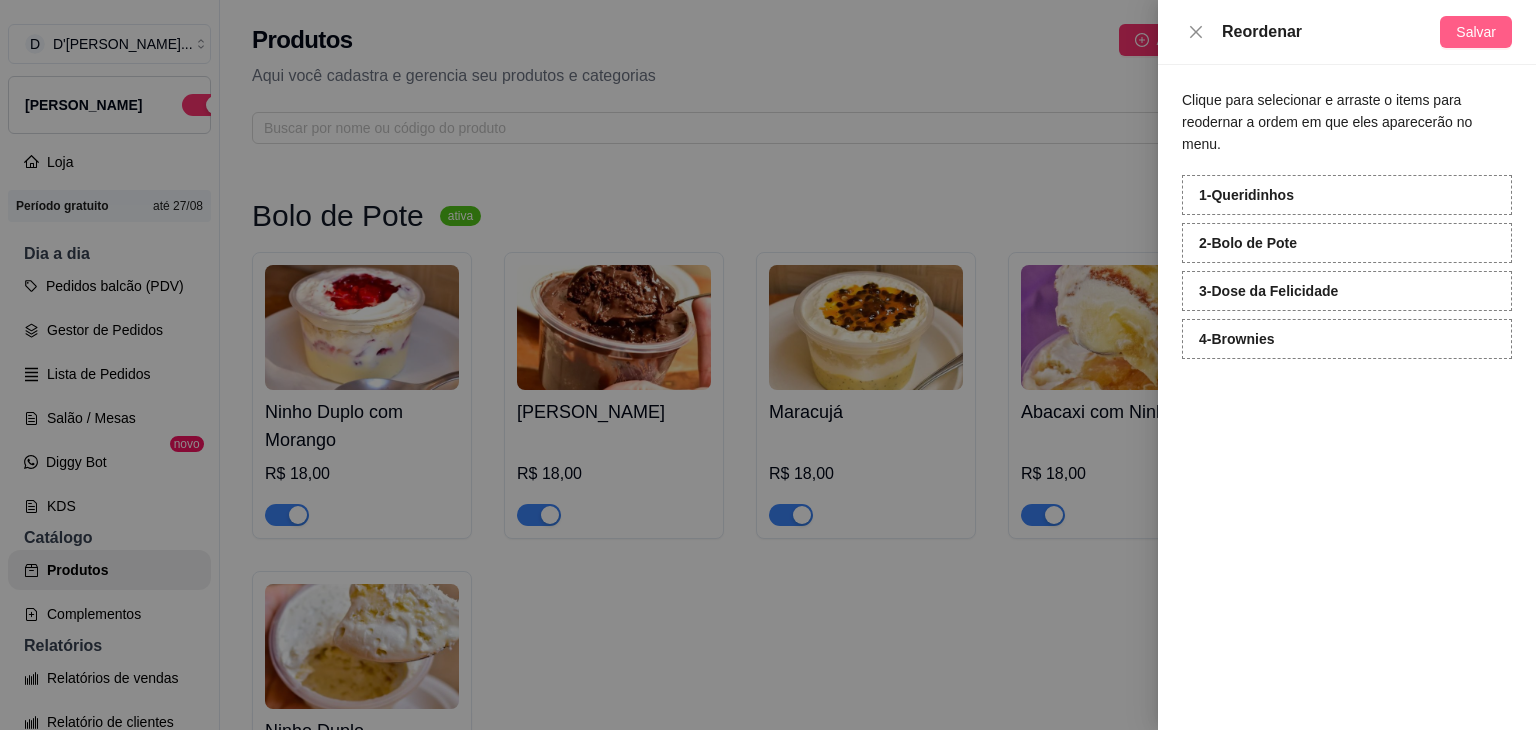 click on "Salvar" at bounding box center [1476, 32] 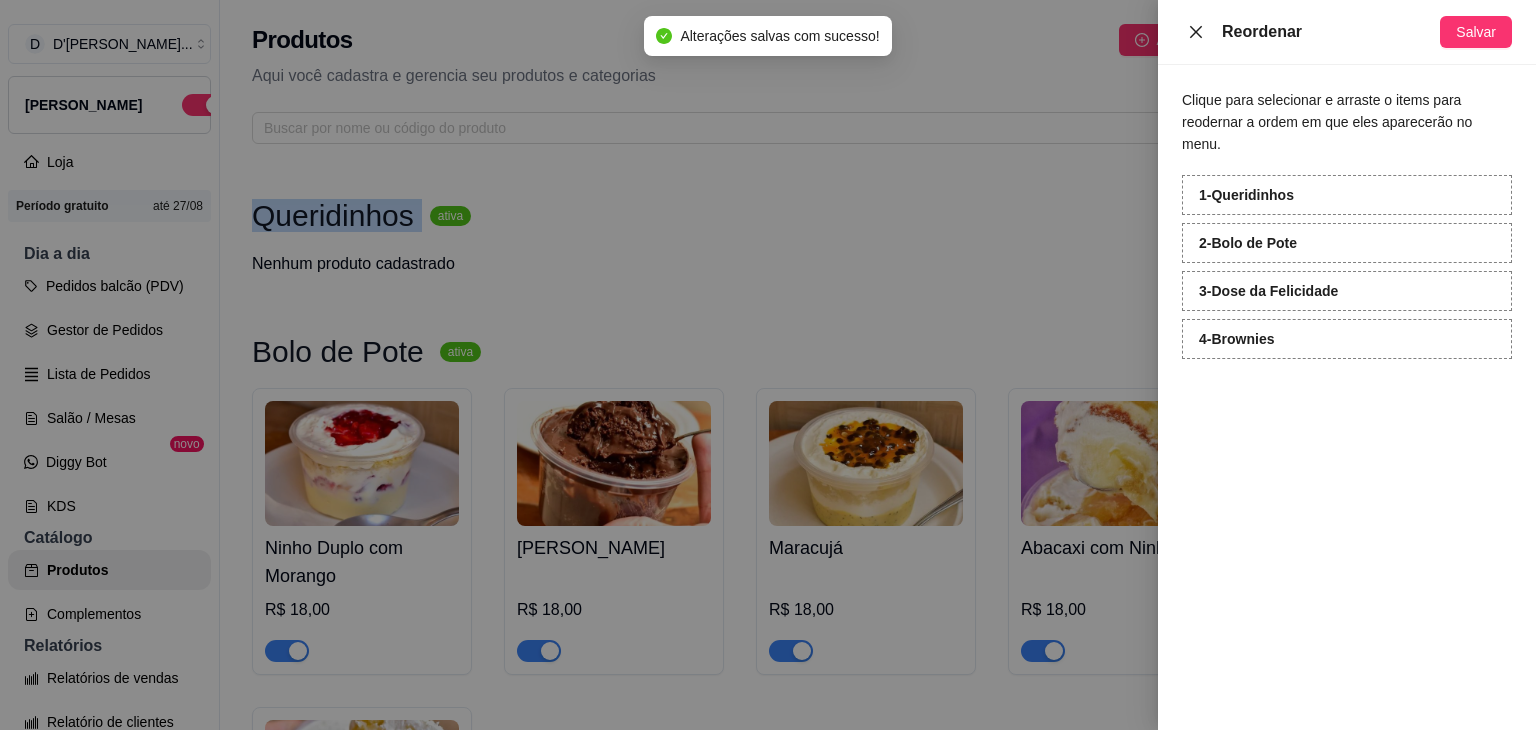 click at bounding box center [1196, 32] 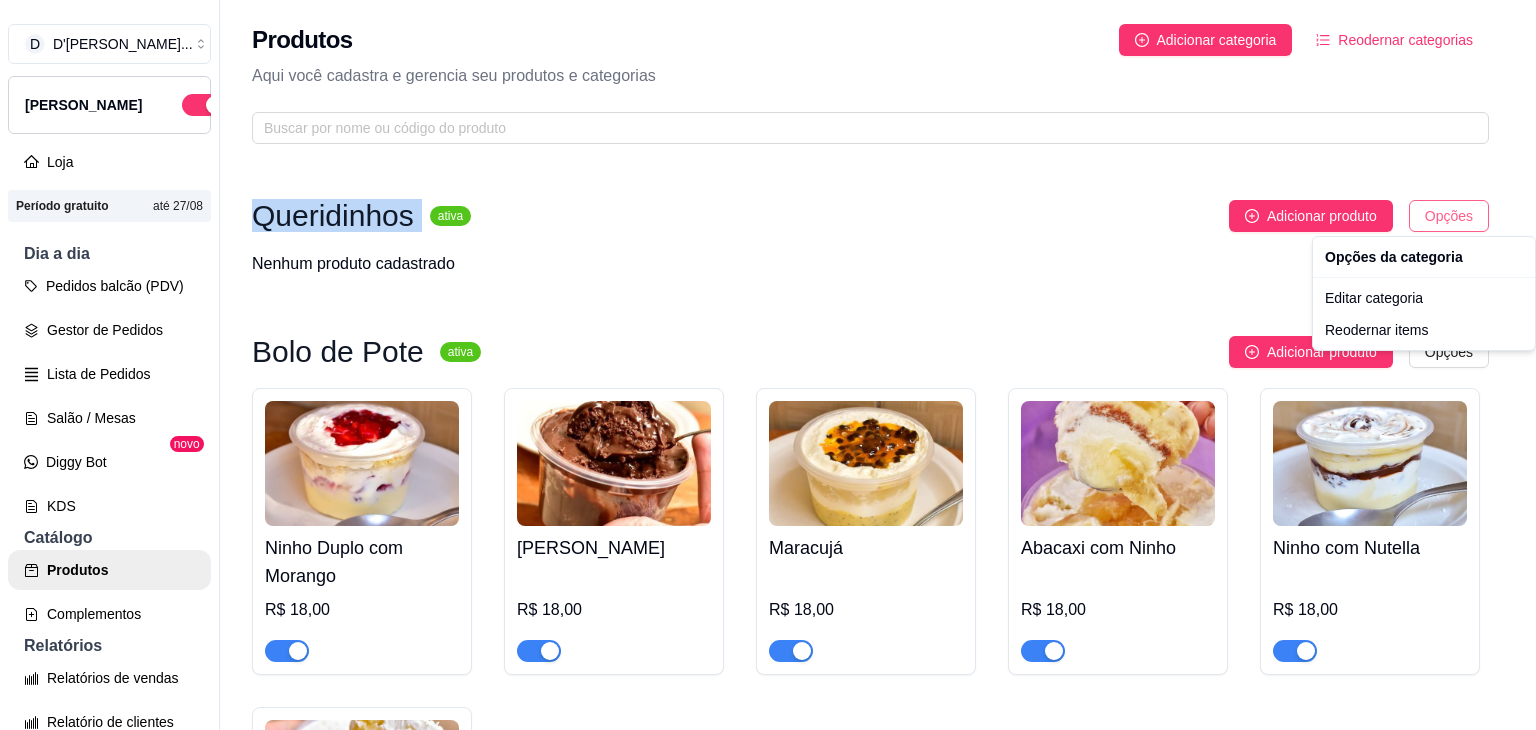 click on "D D'[PERSON_NAME] ... Loja Aberta Loja Período gratuito até 27/08   Dia a dia Pedidos balcão (PDV) Gestor de Pedidos Lista de Pedidos Salão / Mesas Diggy Bot novo KDS Catálogo Produtos Complementos Relatórios Relatórios de vendas Relatório de clientes Relatório de fidelidade novo Gerenciar Entregadores novo Nota Fiscal (NFC-e) Controle de caixa Controle de fiado Cupons Clientes Estoque Configurações Diggy Planos Precisa de ajuda? Sair Produtos Adicionar categoria Reodernar categorias Aqui você cadastra e gerencia seu produtos e categorias Queridinhos ativa Adicionar produto Opções Nenhum produto cadastrado Bolo de Pote ativa Adicionar produto Opções Ninho Duplo com Morango   R$ 18,00 Danette   R$ 18,00 Maracujá   R$ 18,00 Abacaxi com Ninho   R$ 18,00 Ninho com Nutella   R$ 18,00 Ninho Duplo   R$ 18,00 Dose da Felicidade ativa Adicionar produto Opções Ninho Duplo com Morangos   R$ 22,00 Dose Brownie   R$ 22,00 Negresco   R$ 22,00 Brownies ativa Adicionar produto Opções   R$ 13,00" at bounding box center (768, 365) 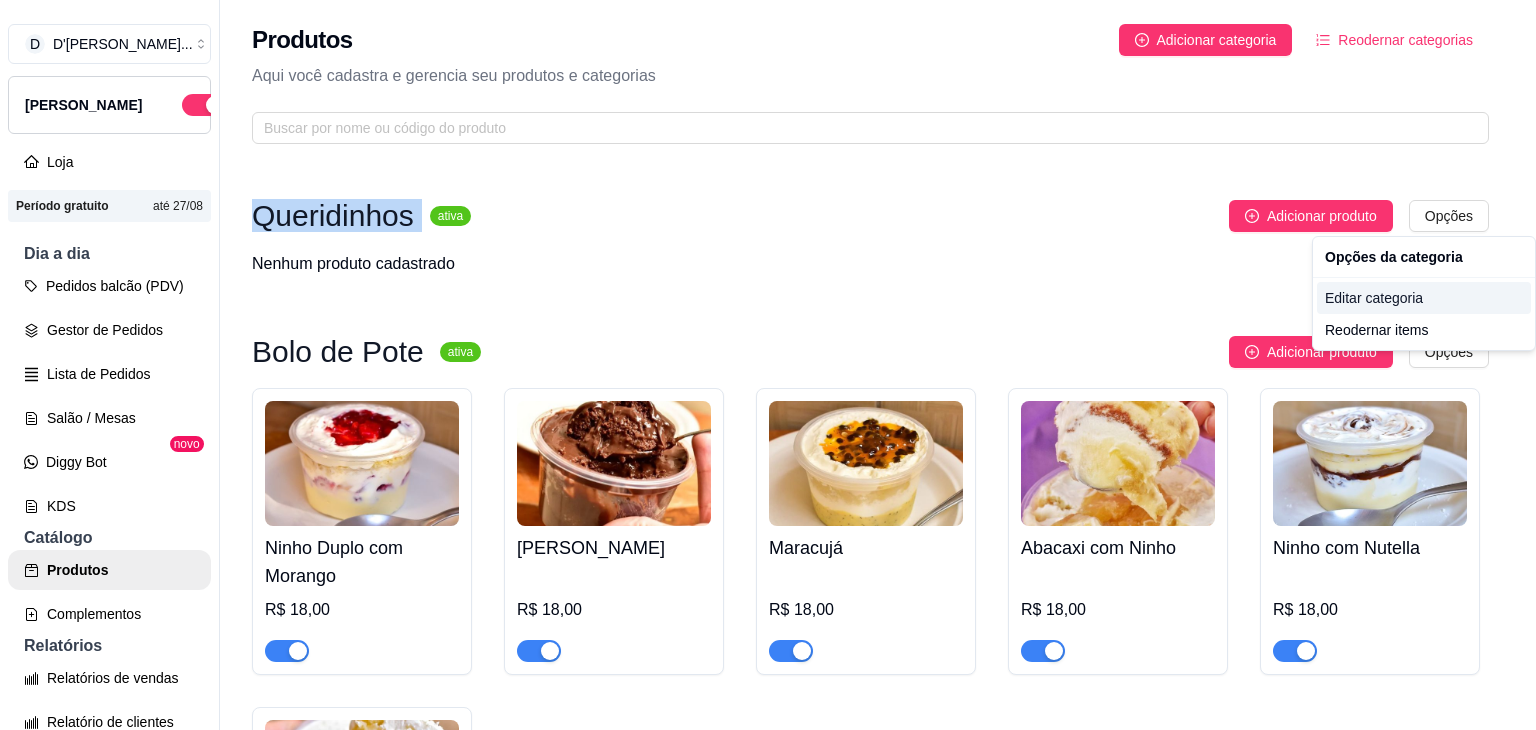 click on "Editar categoria" at bounding box center [1424, 298] 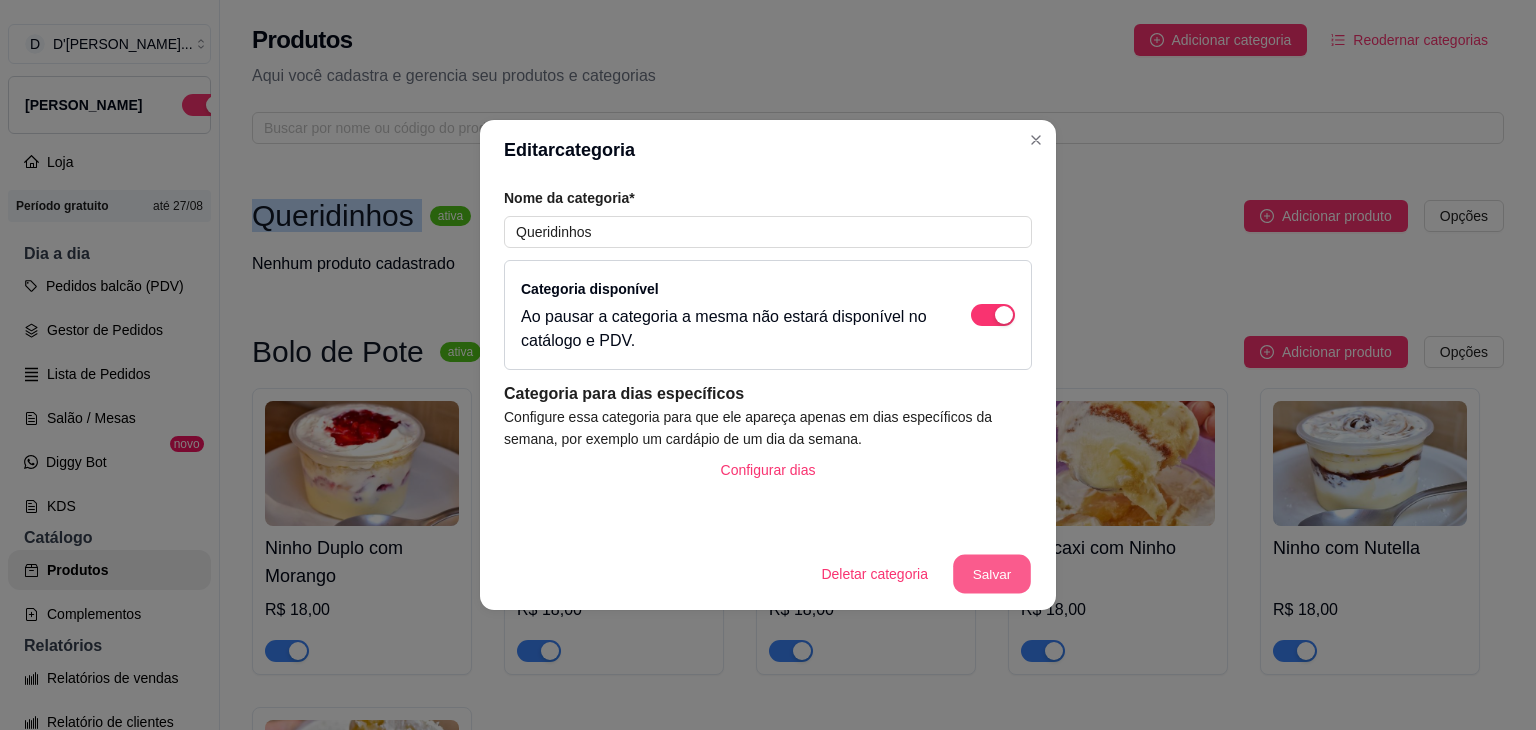 click on "Salvar" at bounding box center [992, 574] 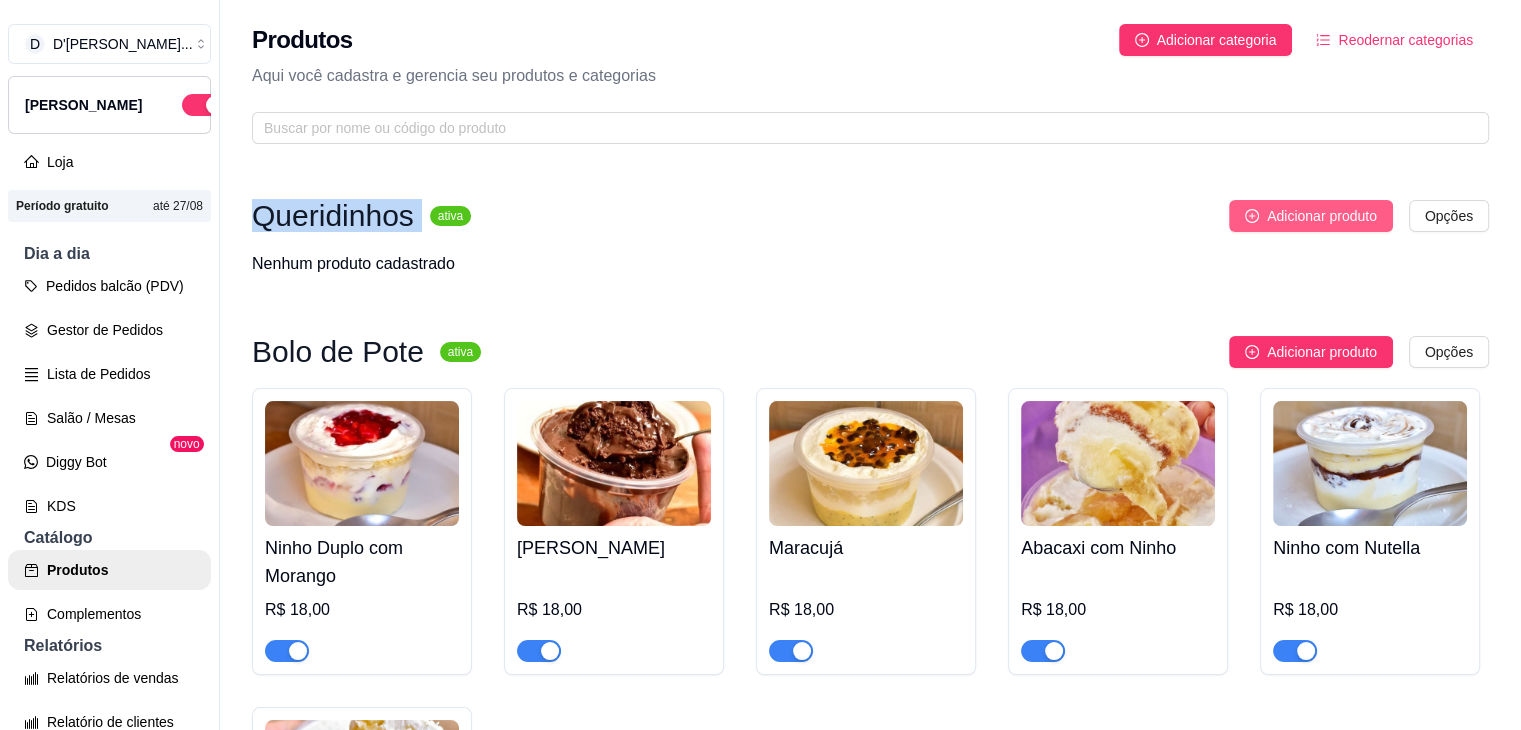 click on "Adicionar produto" at bounding box center (1322, 216) 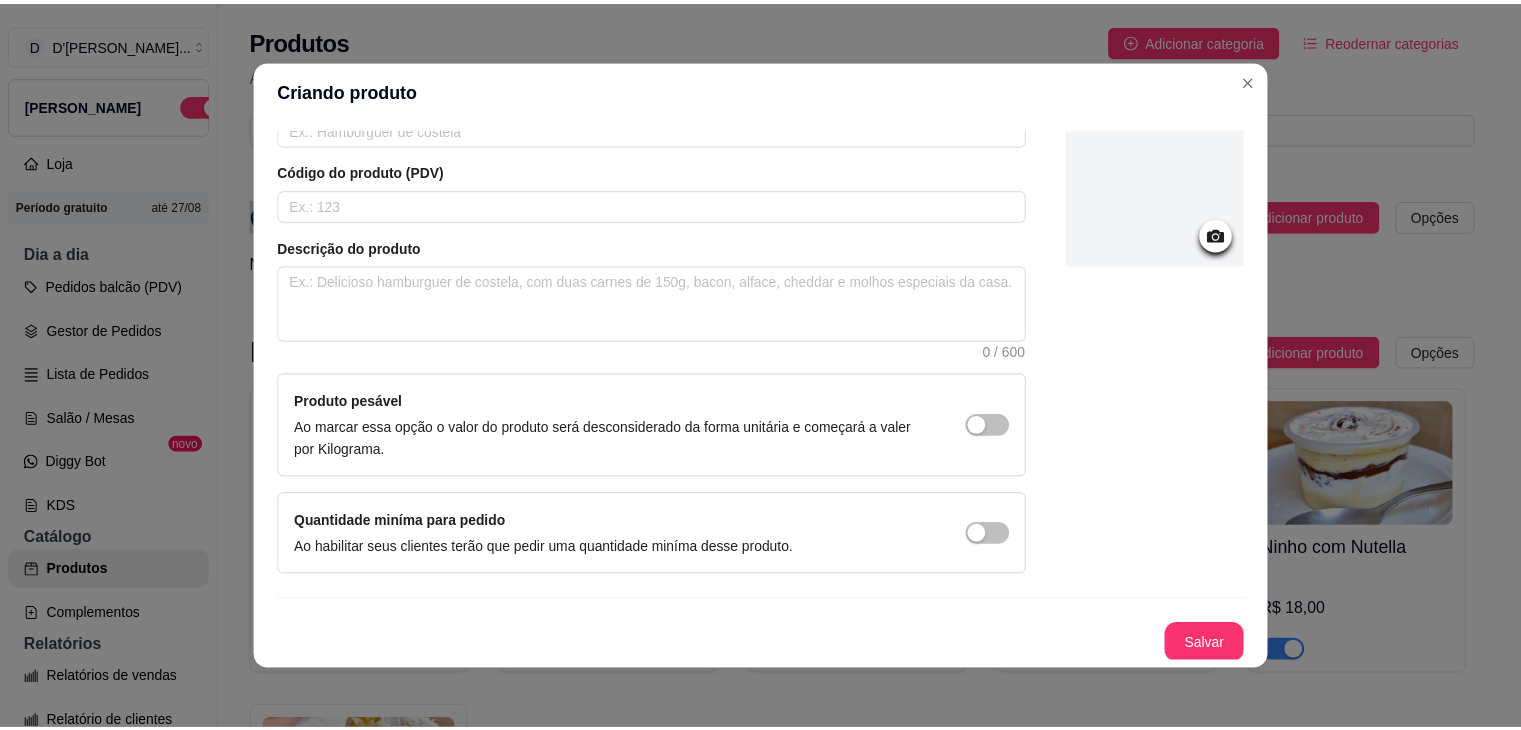 scroll, scrollTop: 0, scrollLeft: 0, axis: both 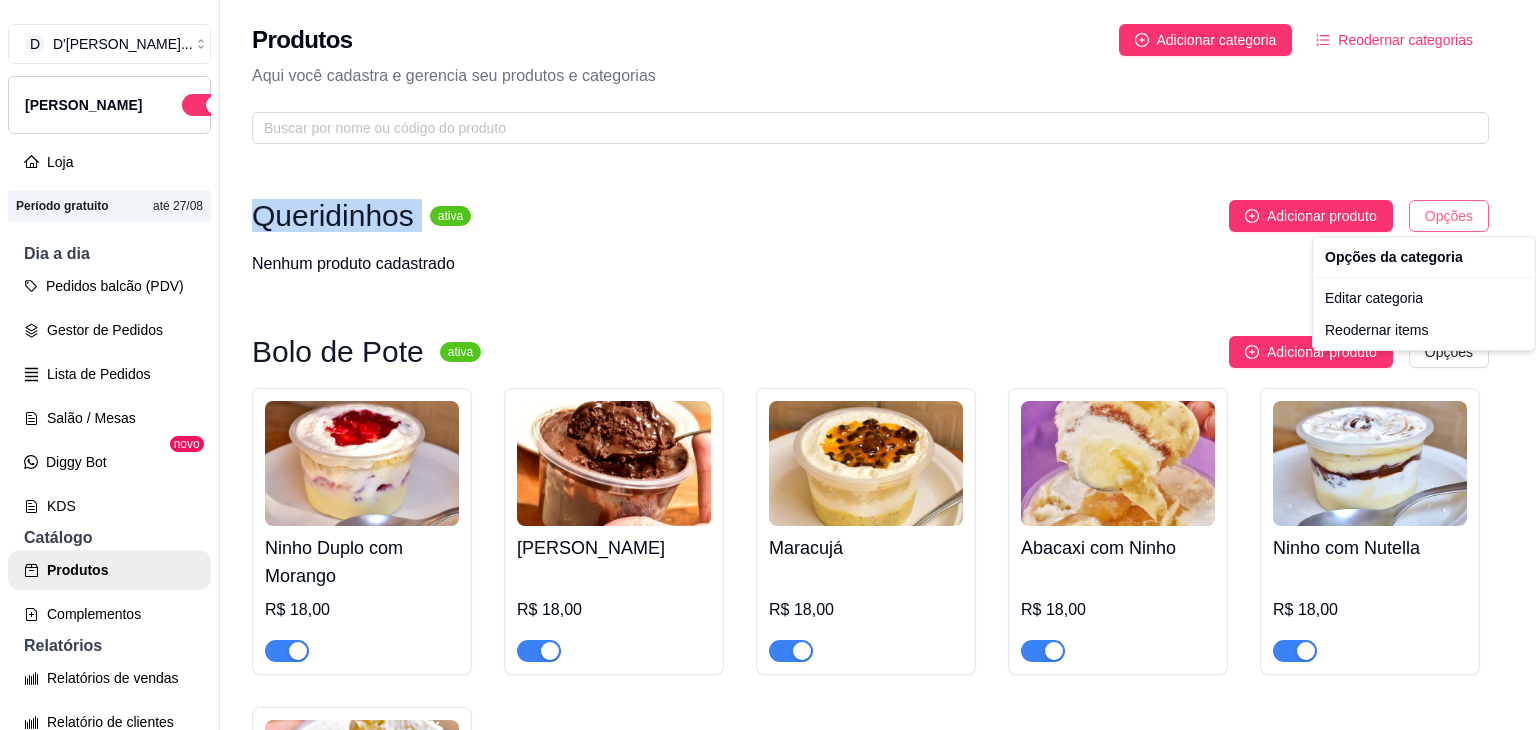 click on "D D'[PERSON_NAME] ... Loja Aberta Loja Período gratuito até 27/08   Dia a dia Pedidos balcão (PDV) Gestor de Pedidos Lista de Pedidos Salão / Mesas Diggy Bot novo KDS Catálogo Produtos Complementos Relatórios Relatórios de vendas Relatório de clientes Relatório de fidelidade novo Gerenciar Entregadores novo Nota Fiscal (NFC-e) Controle de caixa Controle de fiado Cupons Clientes Estoque Configurações Diggy Planos Precisa de ajuda? Sair Produtos Adicionar categoria Reodernar categorias Aqui você cadastra e gerencia seu produtos e categorias Queridinhos ativa Adicionar produto Opções Nenhum produto cadastrado Bolo de Pote ativa Adicionar produto Opções Ninho Duplo com Morango   R$ 18,00 Danette   R$ 18,00 Maracujá   R$ 18,00 Abacaxi com Ninho   R$ 18,00 Ninho com Nutella   R$ 18,00 Ninho Duplo   R$ 18,00 Dose da Felicidade ativa Adicionar produto Opções Ninho Duplo com Morangos   R$ 22,00 Dose Brownie   R$ 22,00 Negresco   R$ 22,00 Brownies ativa Adicionar produto Opções   R$ 13,00" at bounding box center [768, 365] 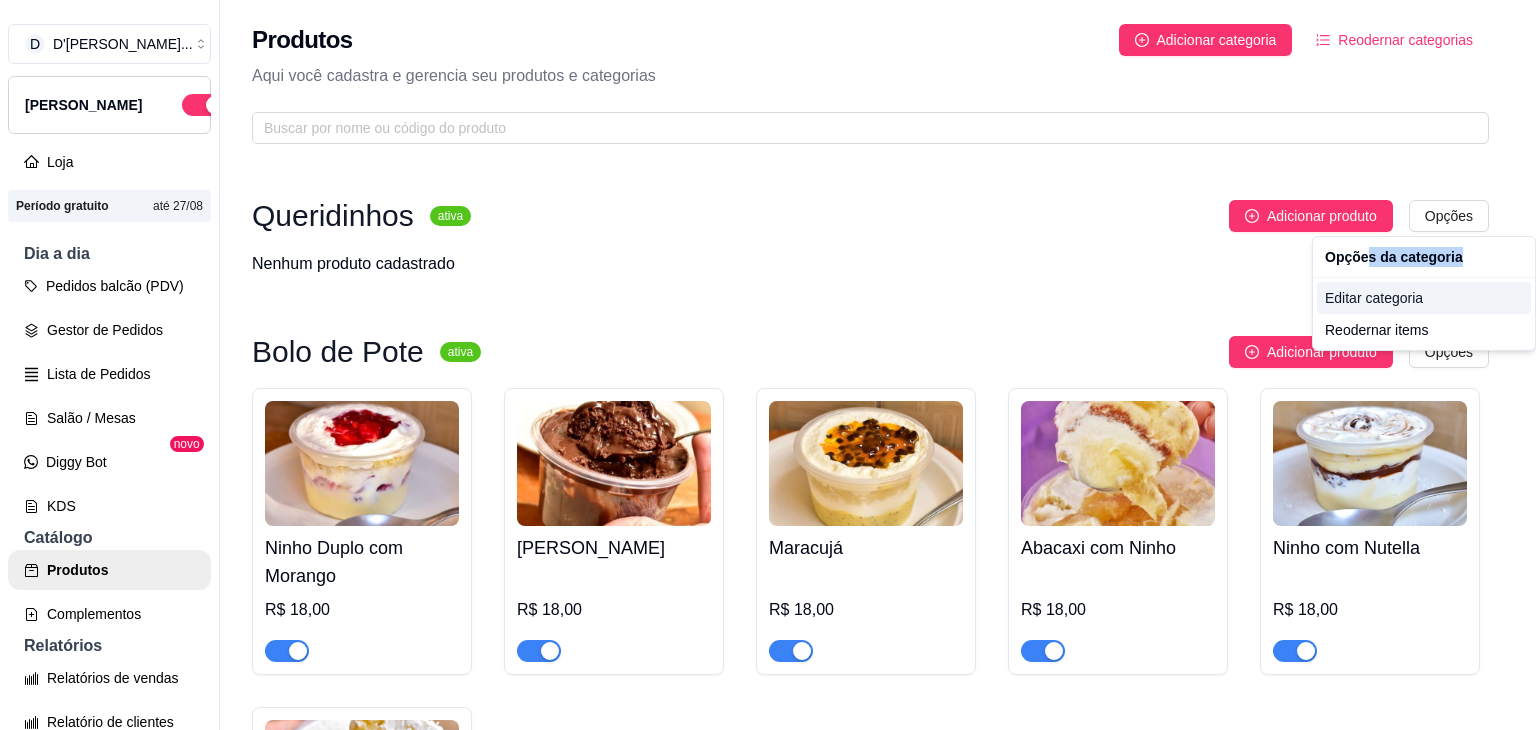 drag, startPoint x: 1366, startPoint y: 245, endPoint x: 1354, endPoint y: 293, distance: 49.47727 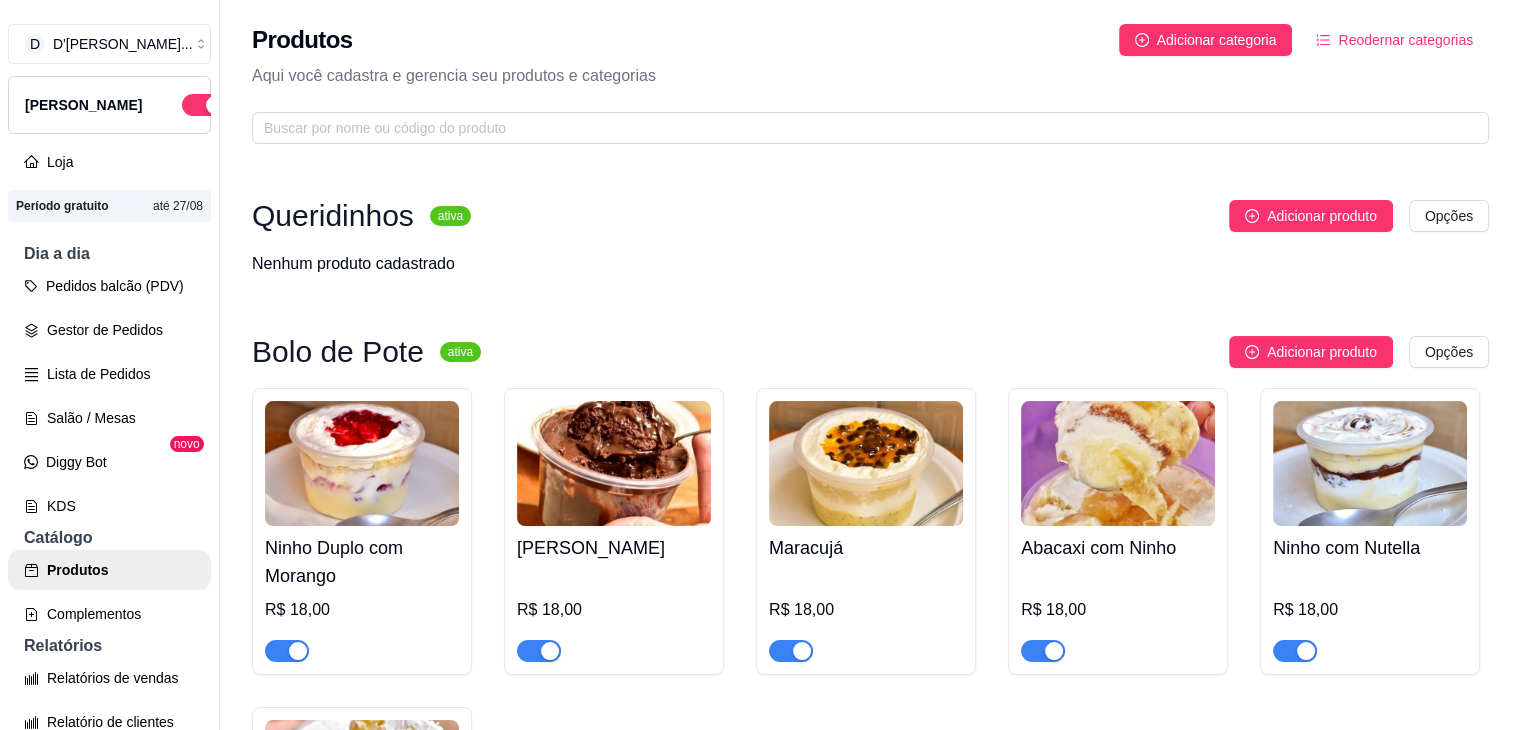 click on "Queridinhos ativa Adicionar produto Opções Nenhum produto cadastrado Bolo de Pote ativa Adicionar produto Opções Ninho Duplo com Morango   R$ 18,00 Danette   R$ 18,00 Maracujá   R$ 18,00 Abacaxi com Ninho   R$ 18,00 Ninho com Nutella   R$ 18,00 Ninho Duplo   R$ 18,00 Dose da Felicidade ativa Adicionar produto Opções Ninho Duplo com Morangos   R$ 22,00 Dose Brownie   R$ 22,00 Negresco   R$ 22,00 Brownies ativa Adicionar produto Opções Sanduba de Ninho com Nutella   R$ 13,00 Sanduba de Brigadeiro   R$ 13,00" at bounding box center [870, 992] 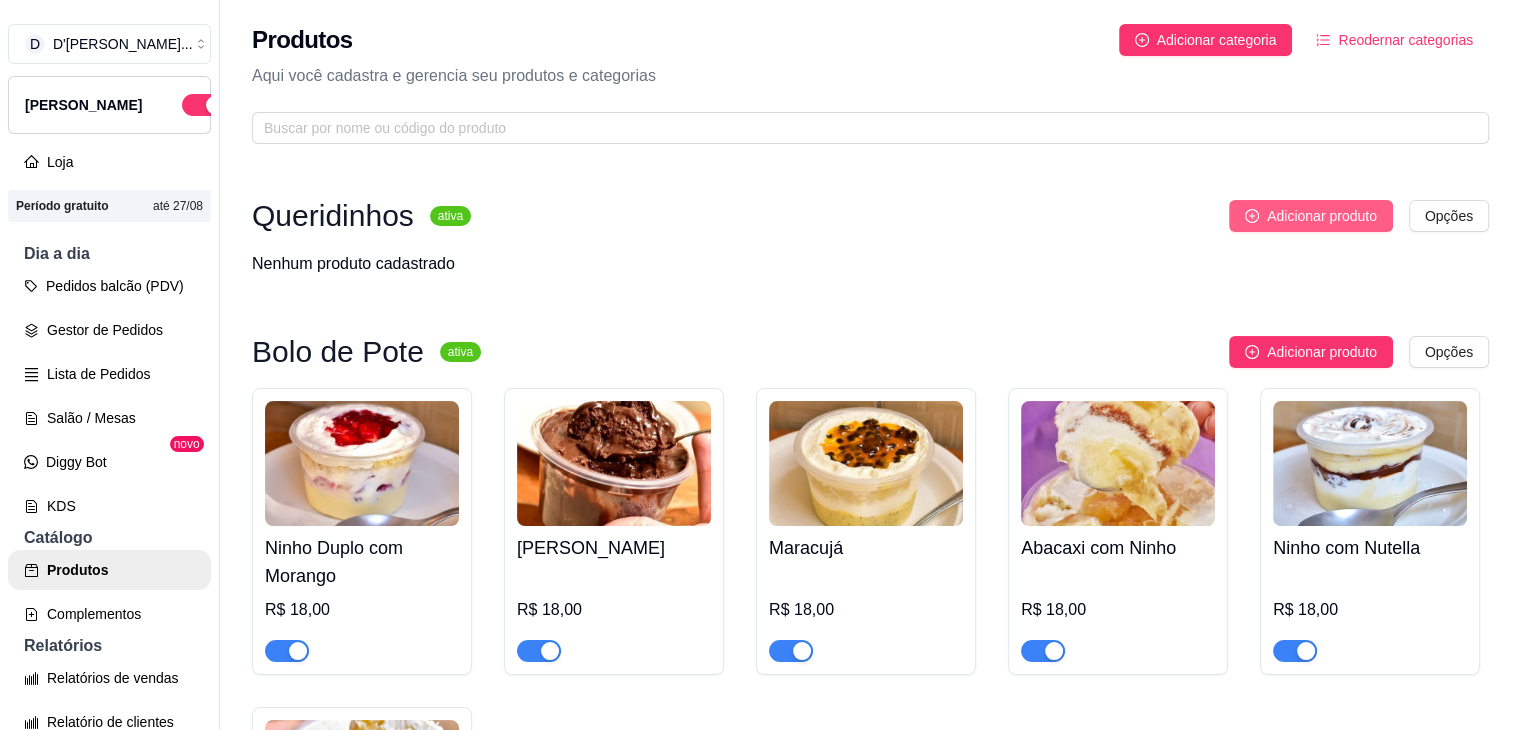 click on "Adicionar produto" at bounding box center [1322, 216] 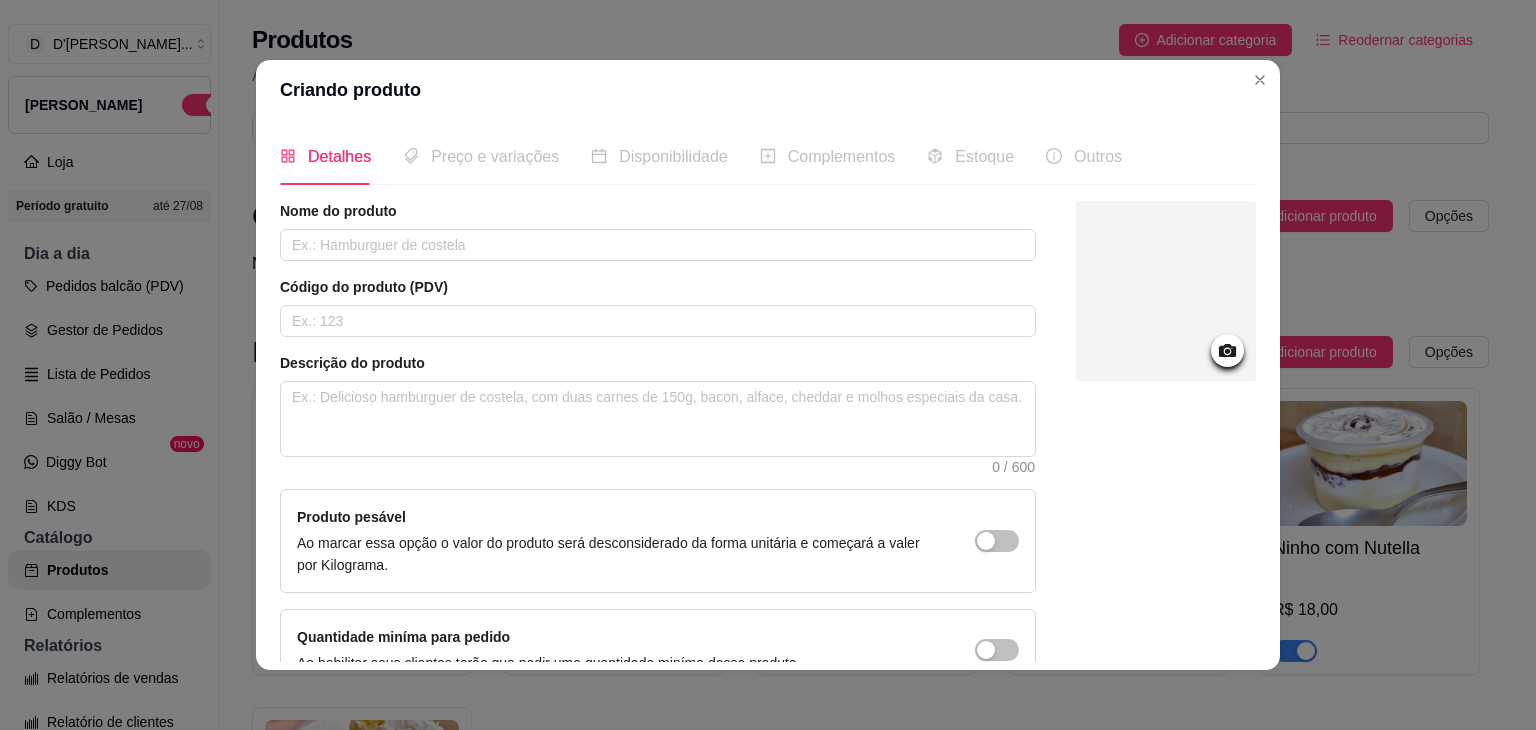 click on "Estoque" at bounding box center [970, 156] 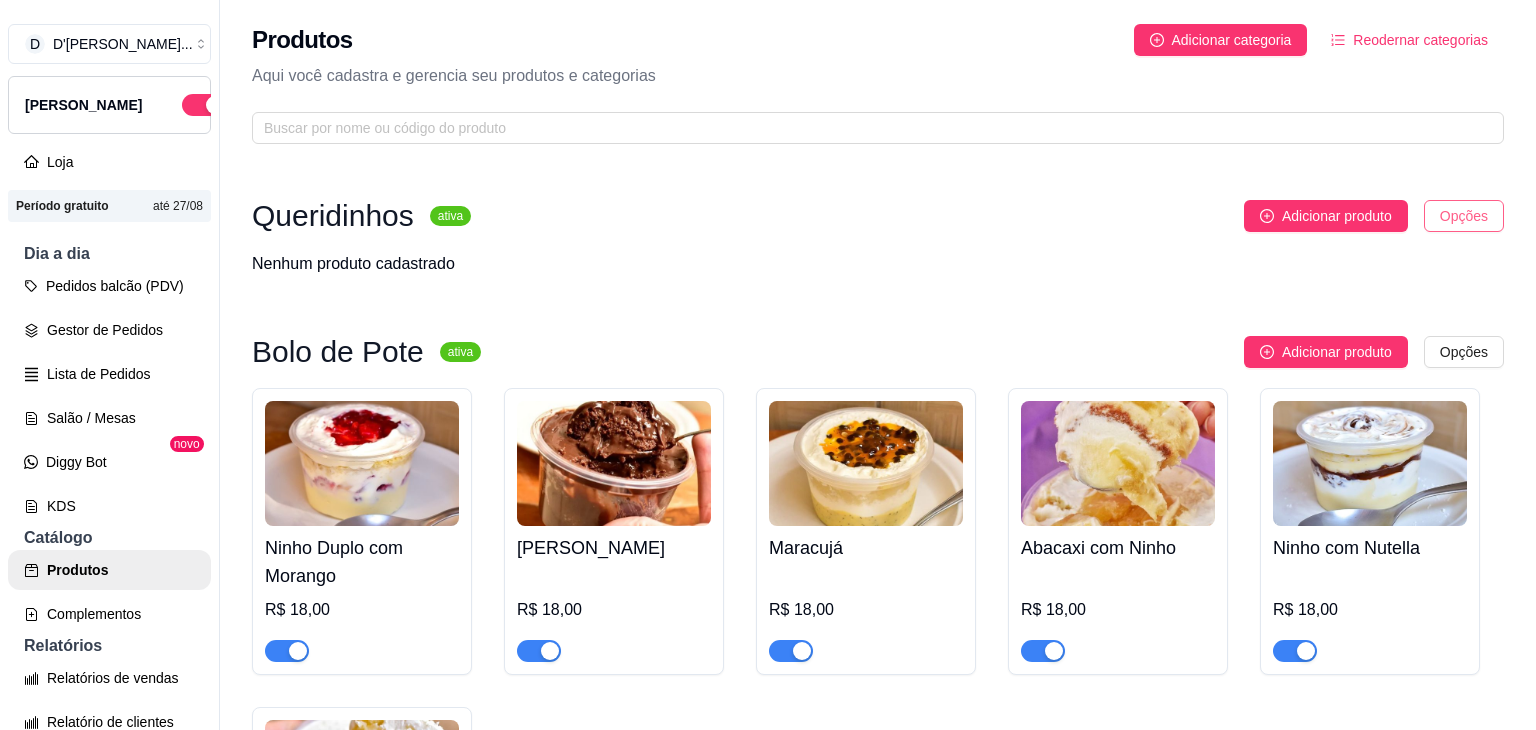 click on "D D'[PERSON_NAME] ... Loja Aberta Loja Período gratuito até 27/08   Dia a dia Pedidos balcão (PDV) Gestor de Pedidos Lista de Pedidos Salão / Mesas Diggy Bot novo KDS Catálogo Produtos Complementos Relatórios Relatórios de vendas Relatório de clientes Relatório de fidelidade novo Gerenciar Entregadores novo Nota Fiscal (NFC-e) Controle de caixa Controle de fiado Cupons Clientes Estoque Configurações Diggy Planos Precisa de ajuda? Sair Produtos Adicionar categoria Reodernar categorias Aqui você cadastra e gerencia seu produtos e categorias Queridinhos ativa Adicionar produto Opções Nenhum produto cadastrado Bolo de Pote ativa Adicionar produto Opções Ninho Duplo com Morango   R$ 18,00 Danette   R$ 18,00 Maracujá   R$ 18,00 Abacaxi com Ninho   R$ 18,00 Ninho com Nutella   R$ 18,00 Ninho Duplo   R$ 18,00 Dose da Felicidade ativa Adicionar produto Opções Ninho Duplo com Morangos   R$ 22,00 Dose Brownie   R$ 22,00 Negresco   R$ 22,00 Brownies ativa Adicionar produto Opções   R$ 13,00" at bounding box center (768, 365) 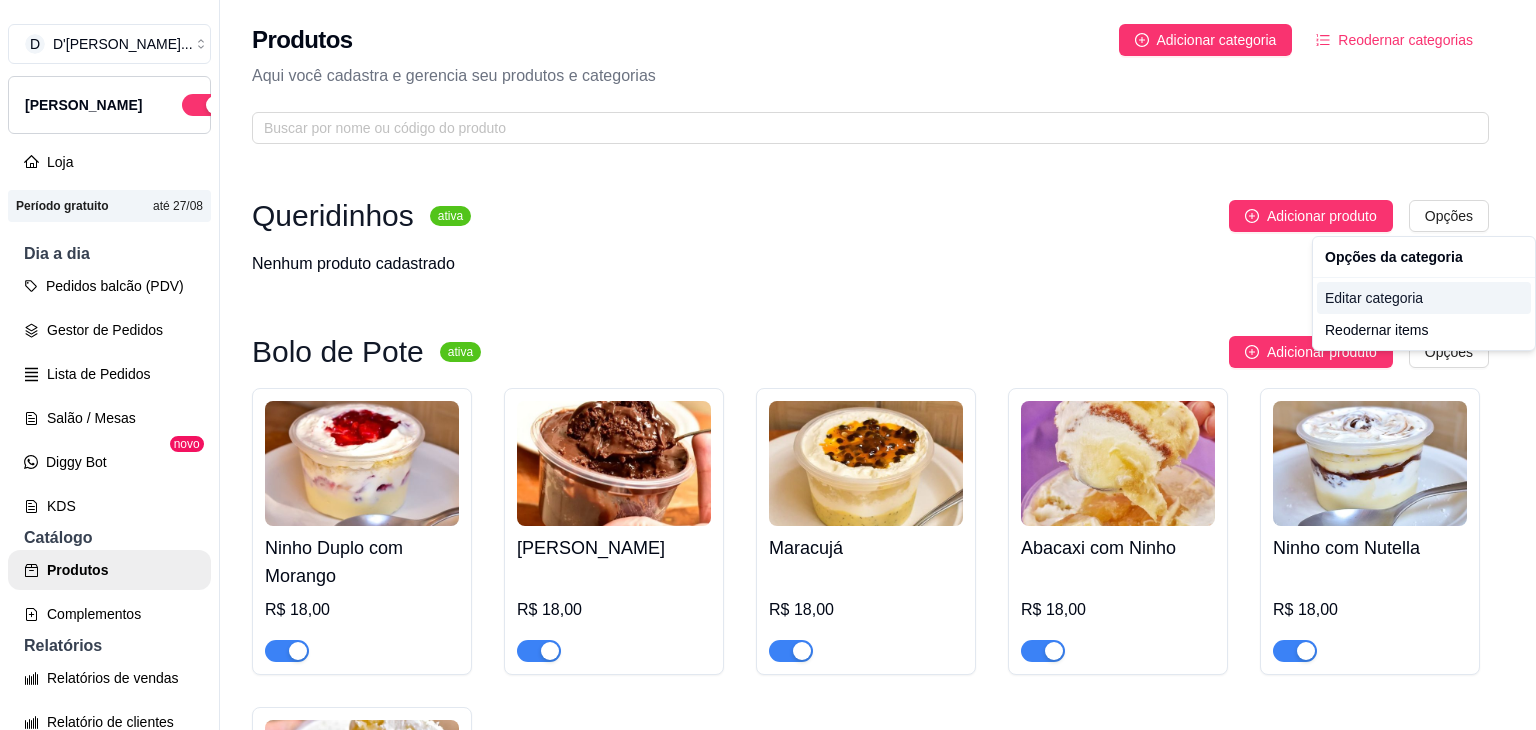 click on "Editar categoria" at bounding box center [1424, 298] 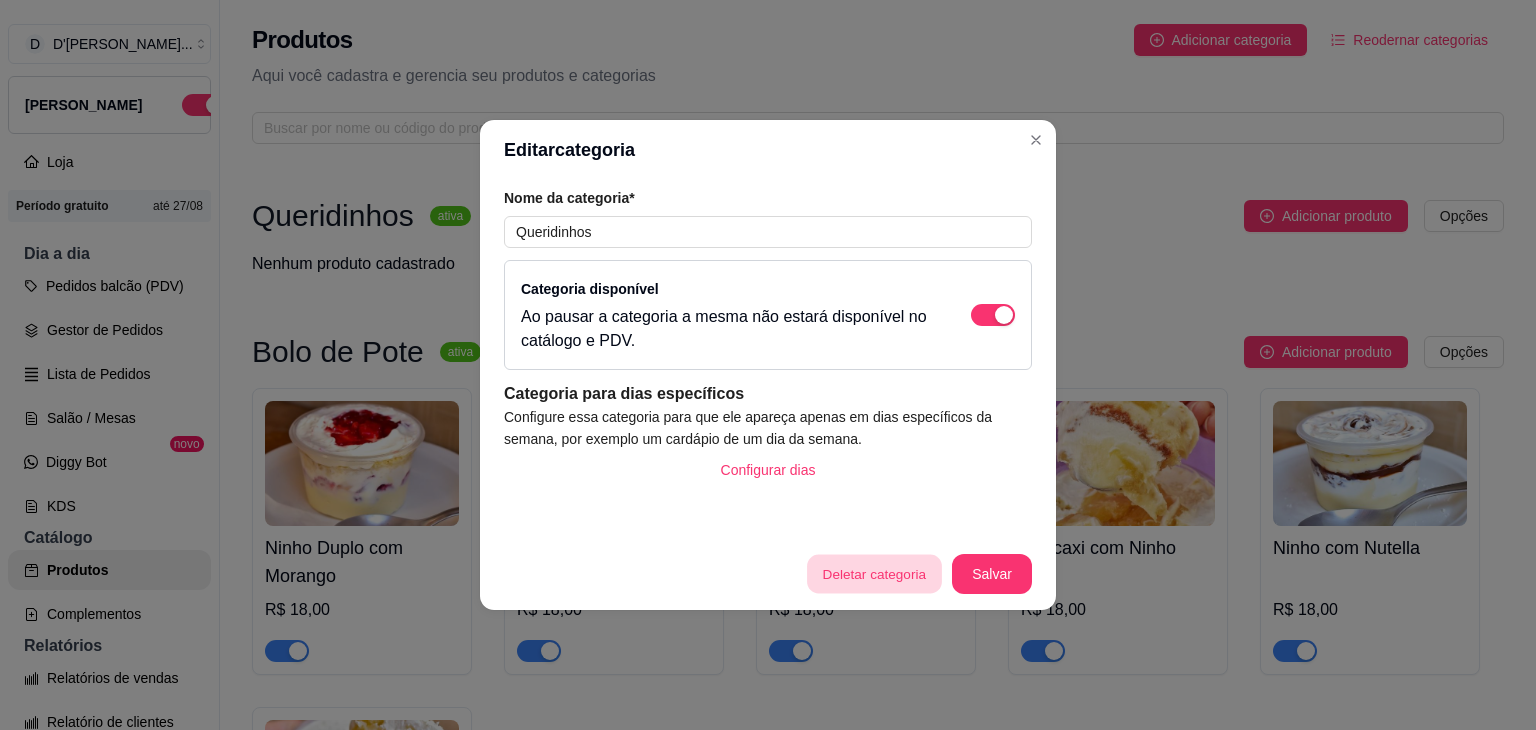 click on "Deletar categoria" at bounding box center (874, 574) 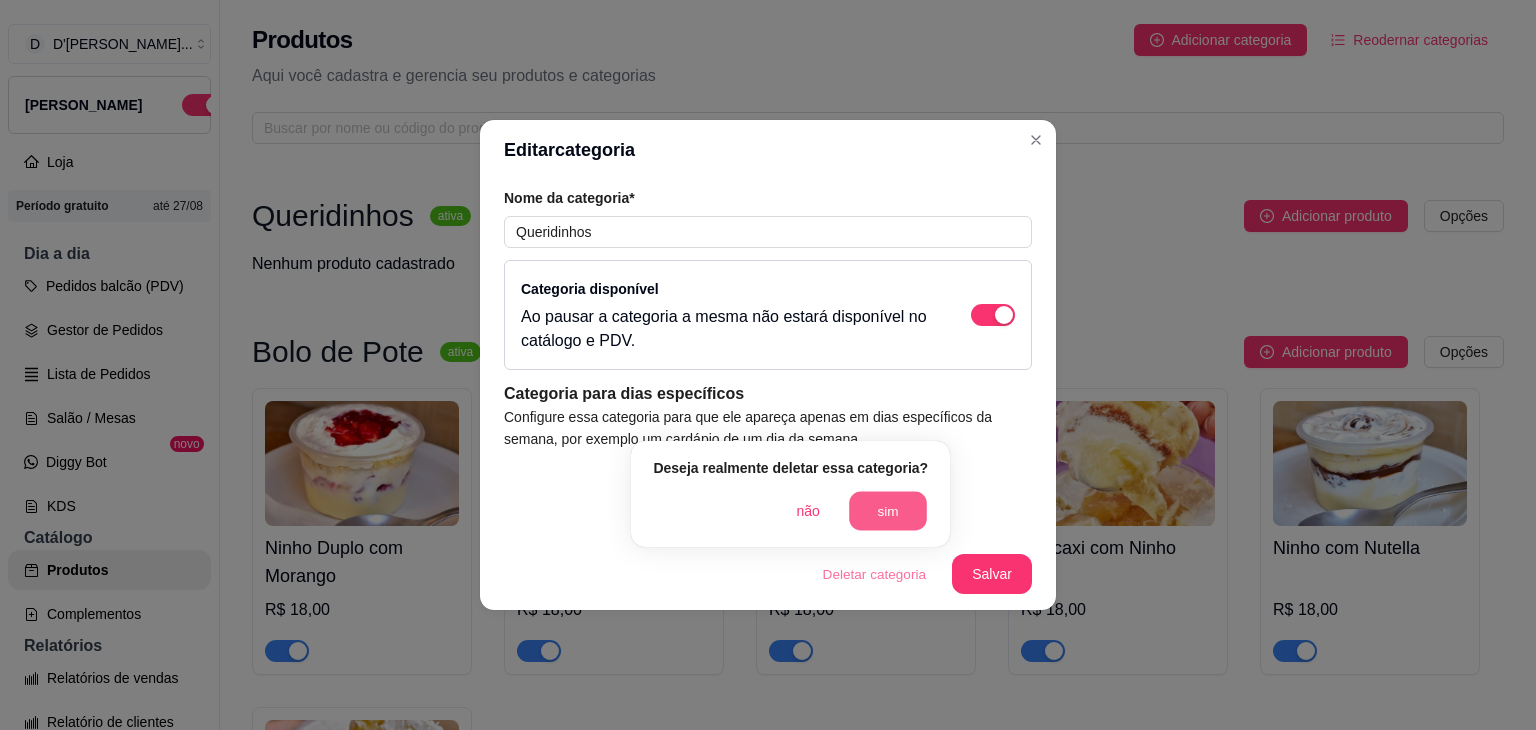 click on "sim" at bounding box center [888, 511] 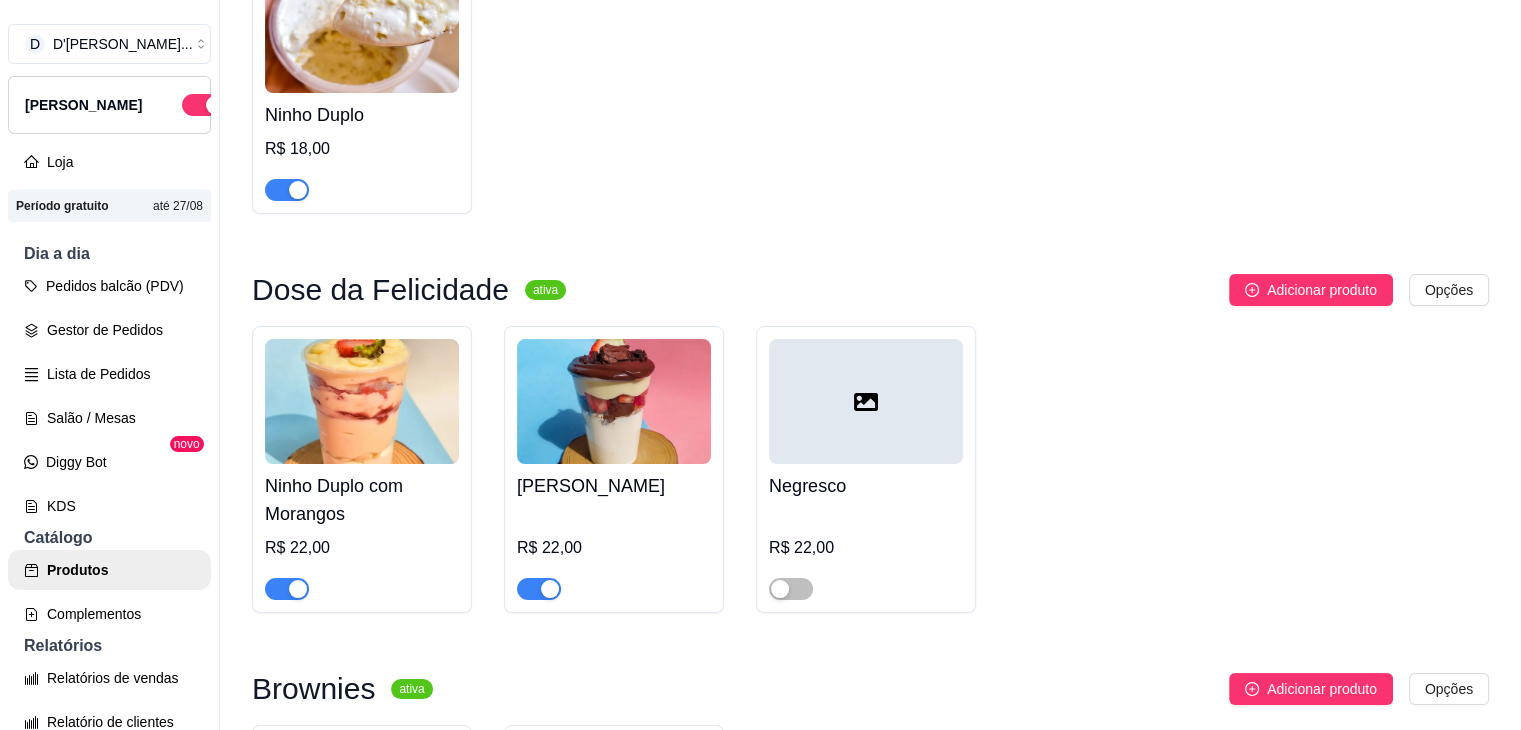 scroll, scrollTop: 624, scrollLeft: 0, axis: vertical 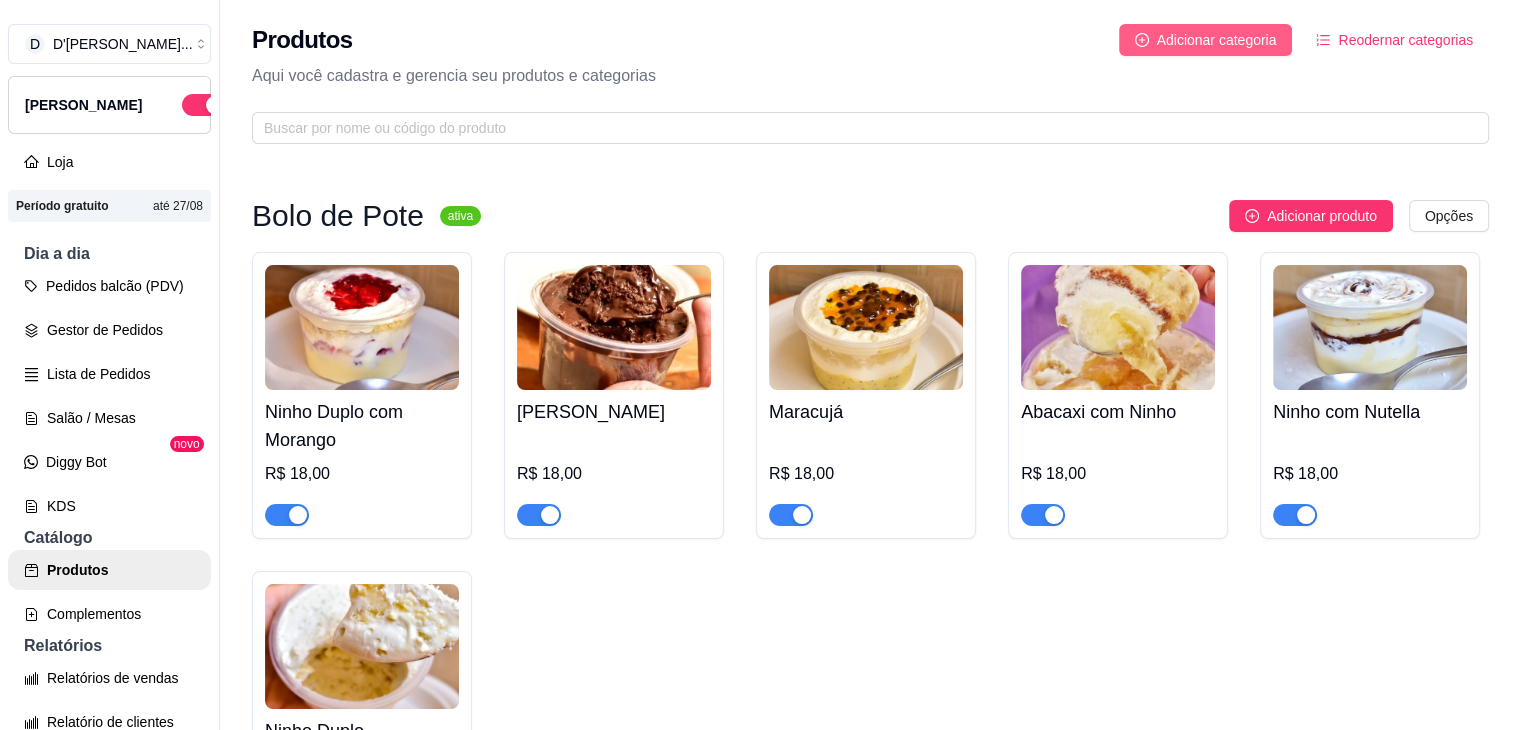 click on "Adicionar categoria" at bounding box center [1206, 40] 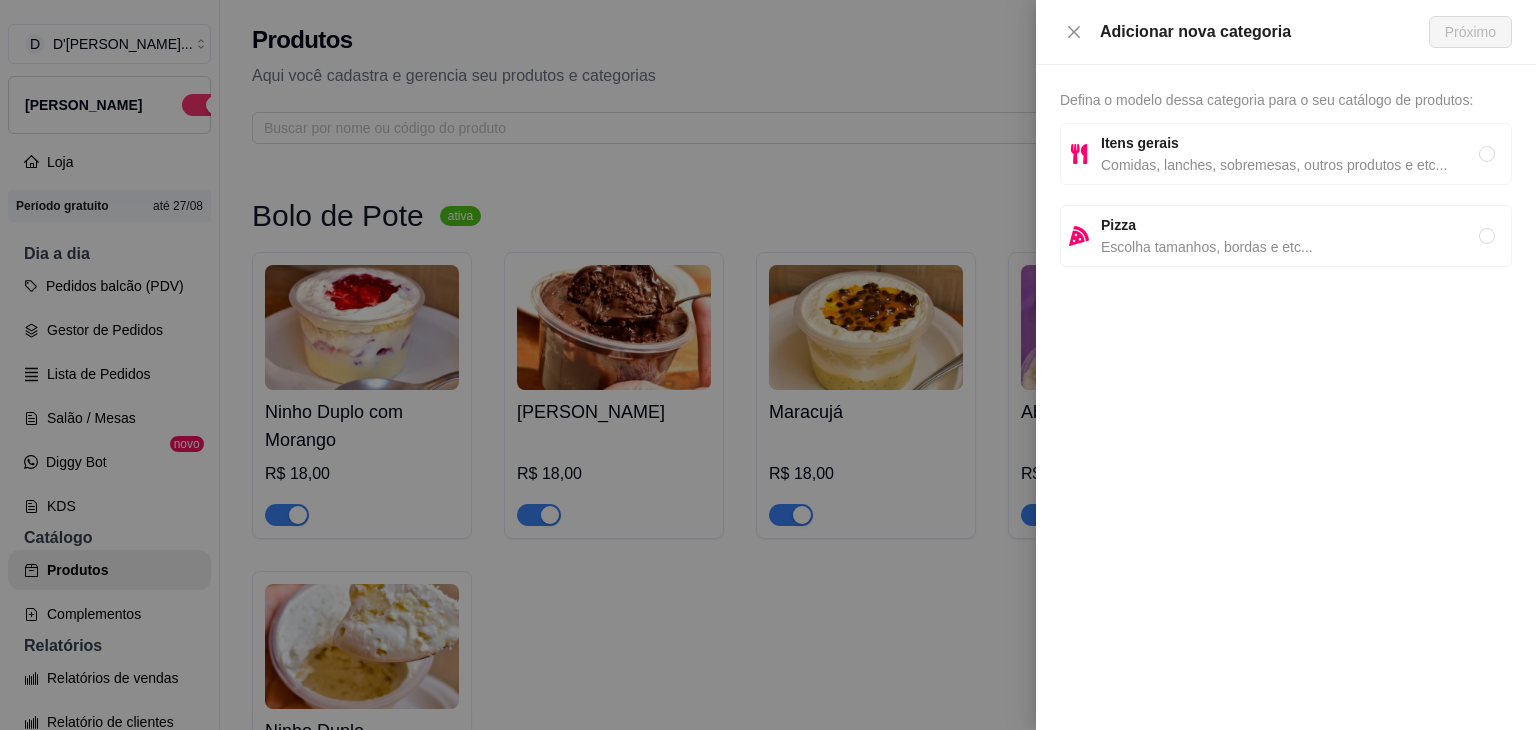 click on "Itens gerais" at bounding box center (1290, 143) 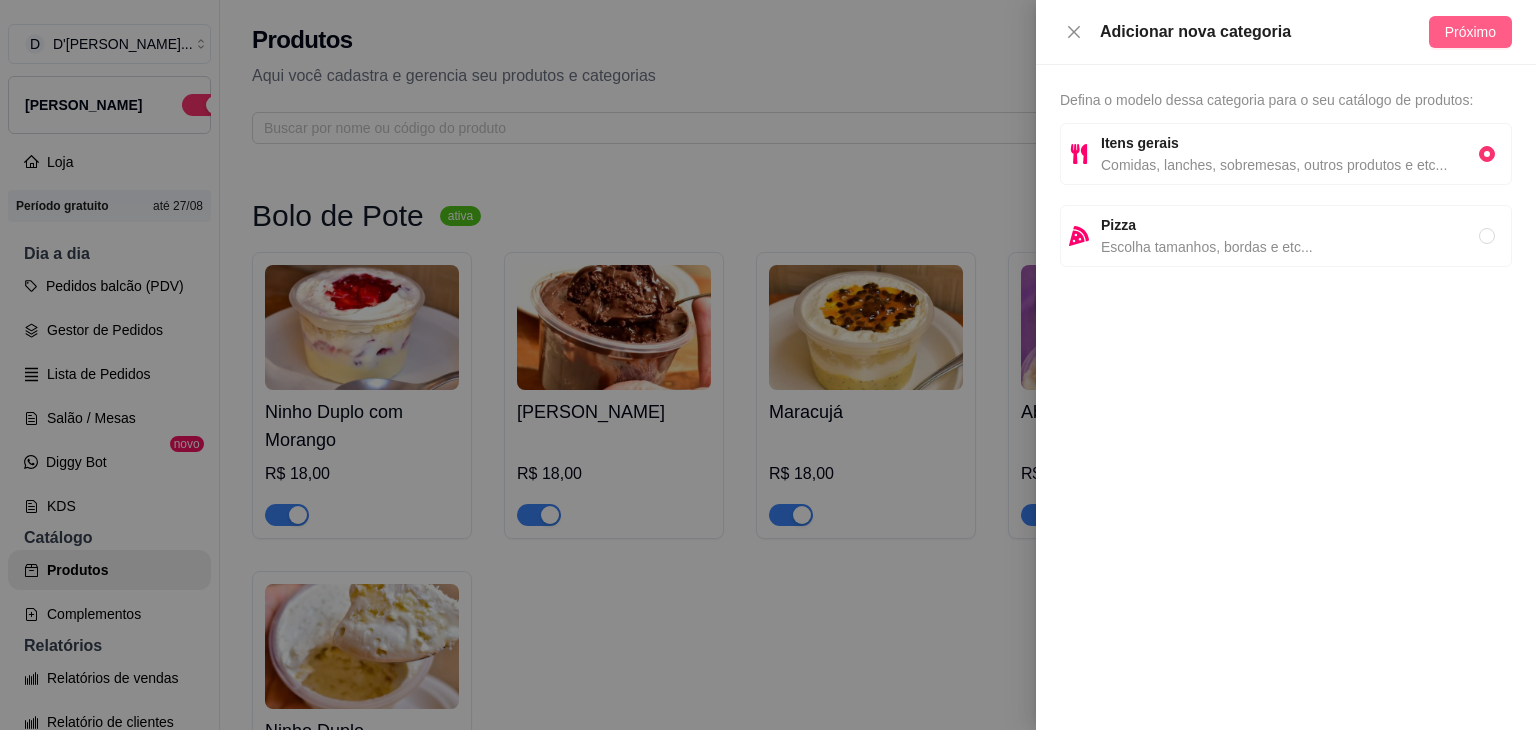 click on "Próximo" at bounding box center (1470, 32) 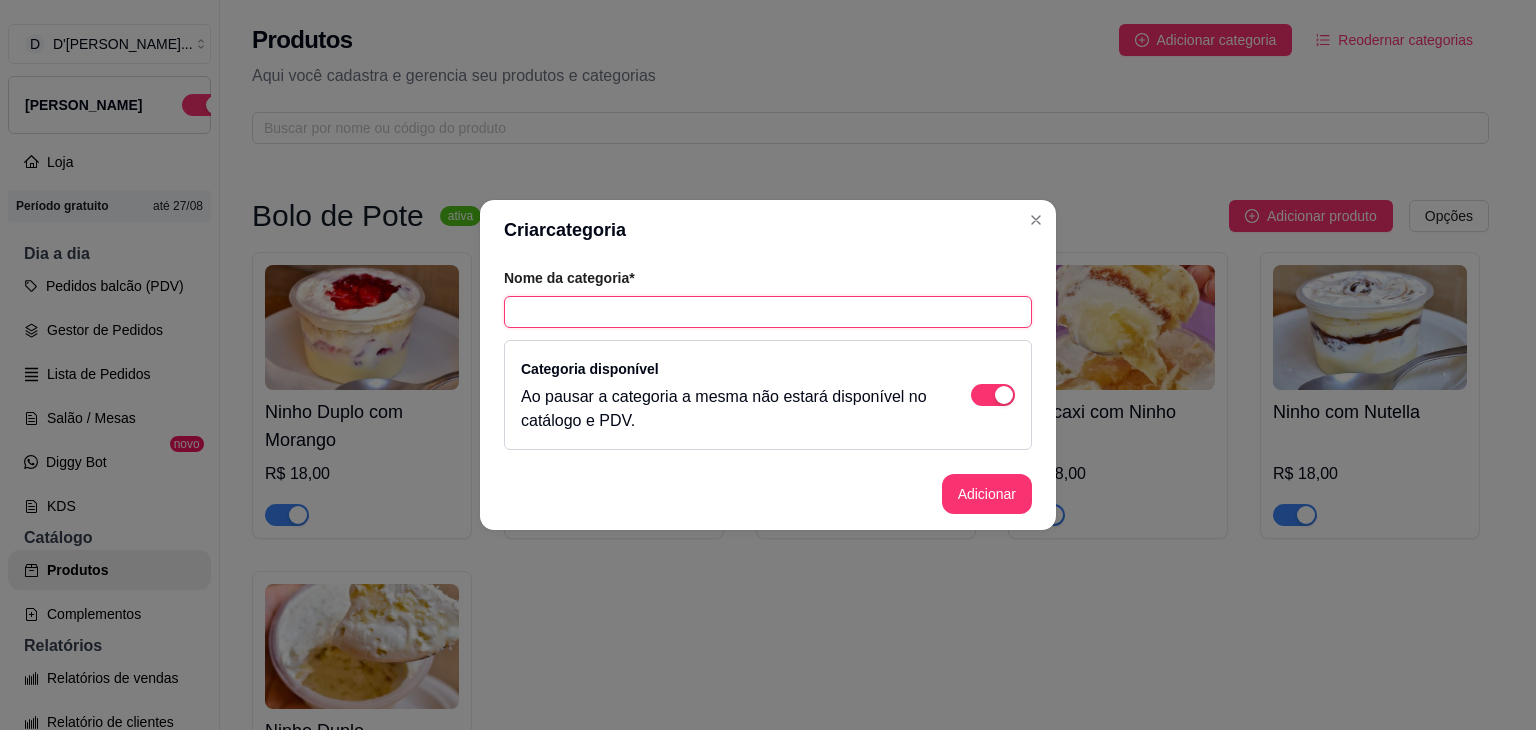 click at bounding box center [768, 312] 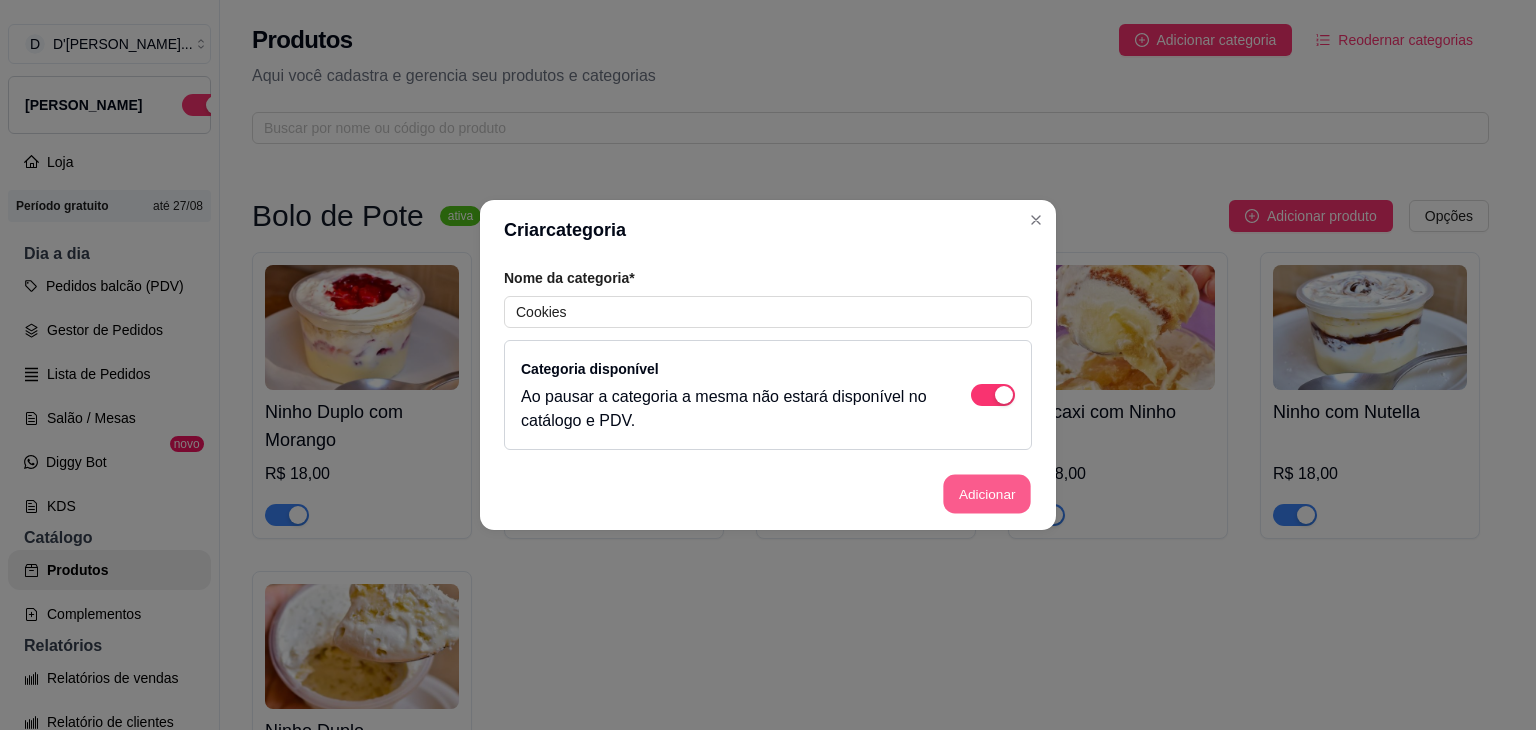 click on "Adicionar" at bounding box center [987, 494] 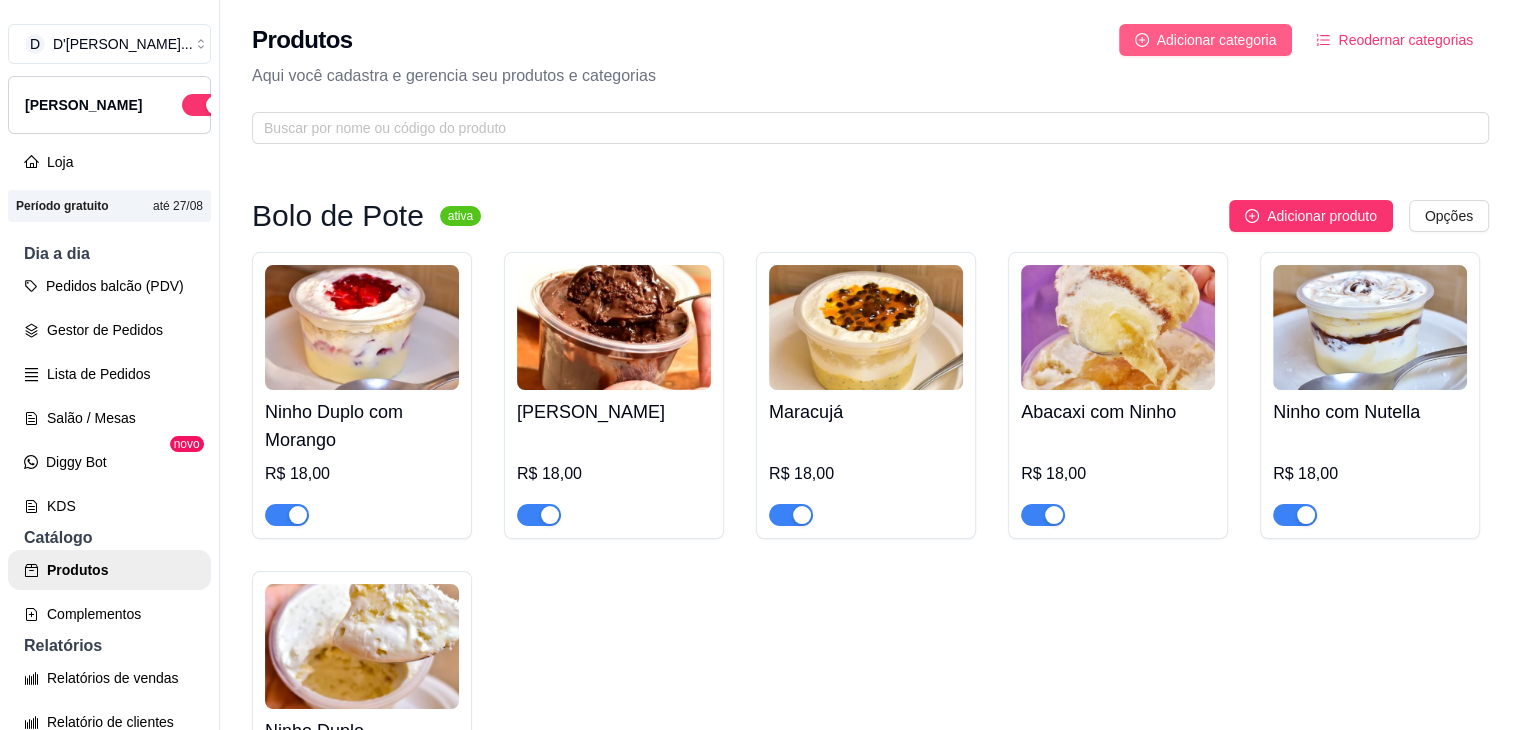click on "Adicionar categoria" at bounding box center (1217, 40) 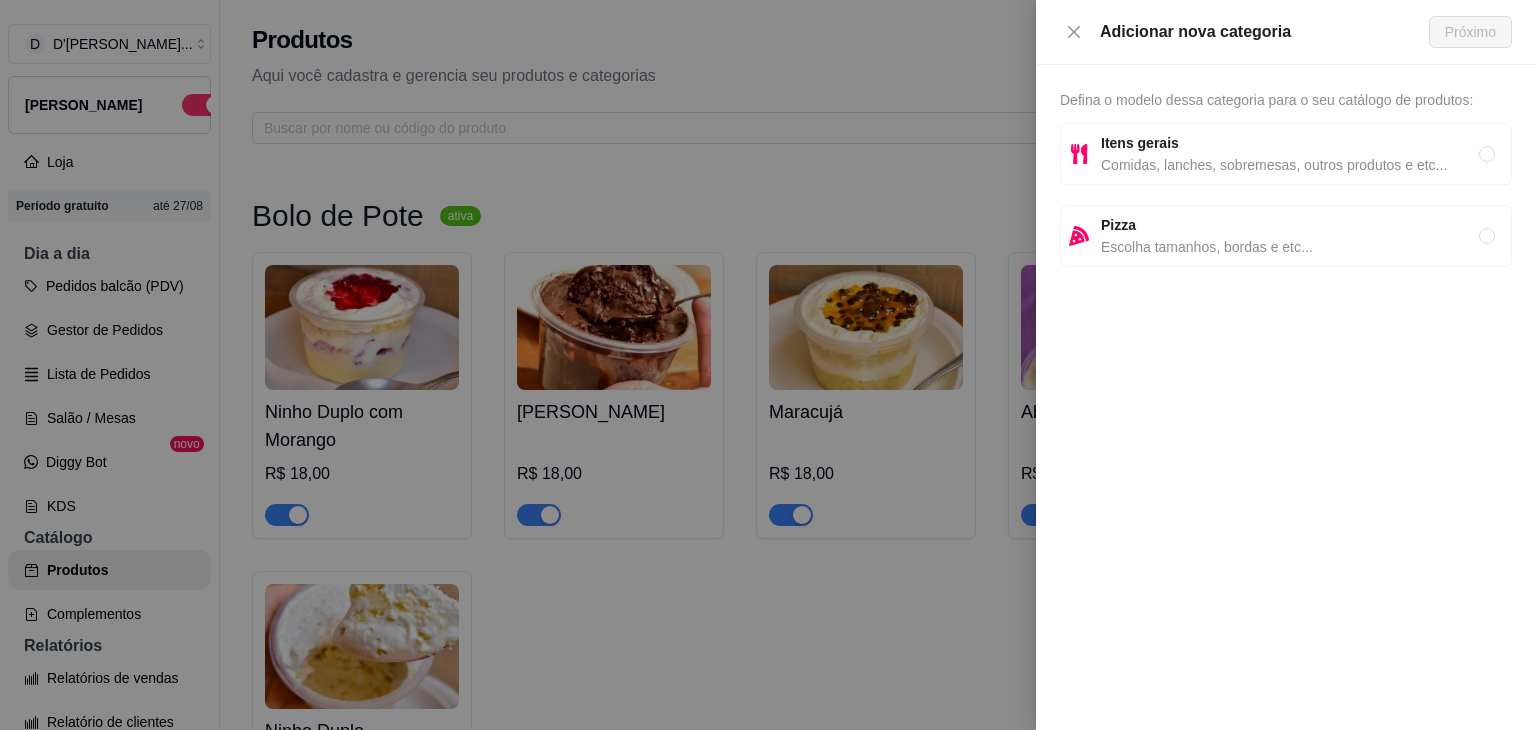 click on "Comidas, lanches, sobremesas, outros produtos e etc..." at bounding box center [1290, 165] 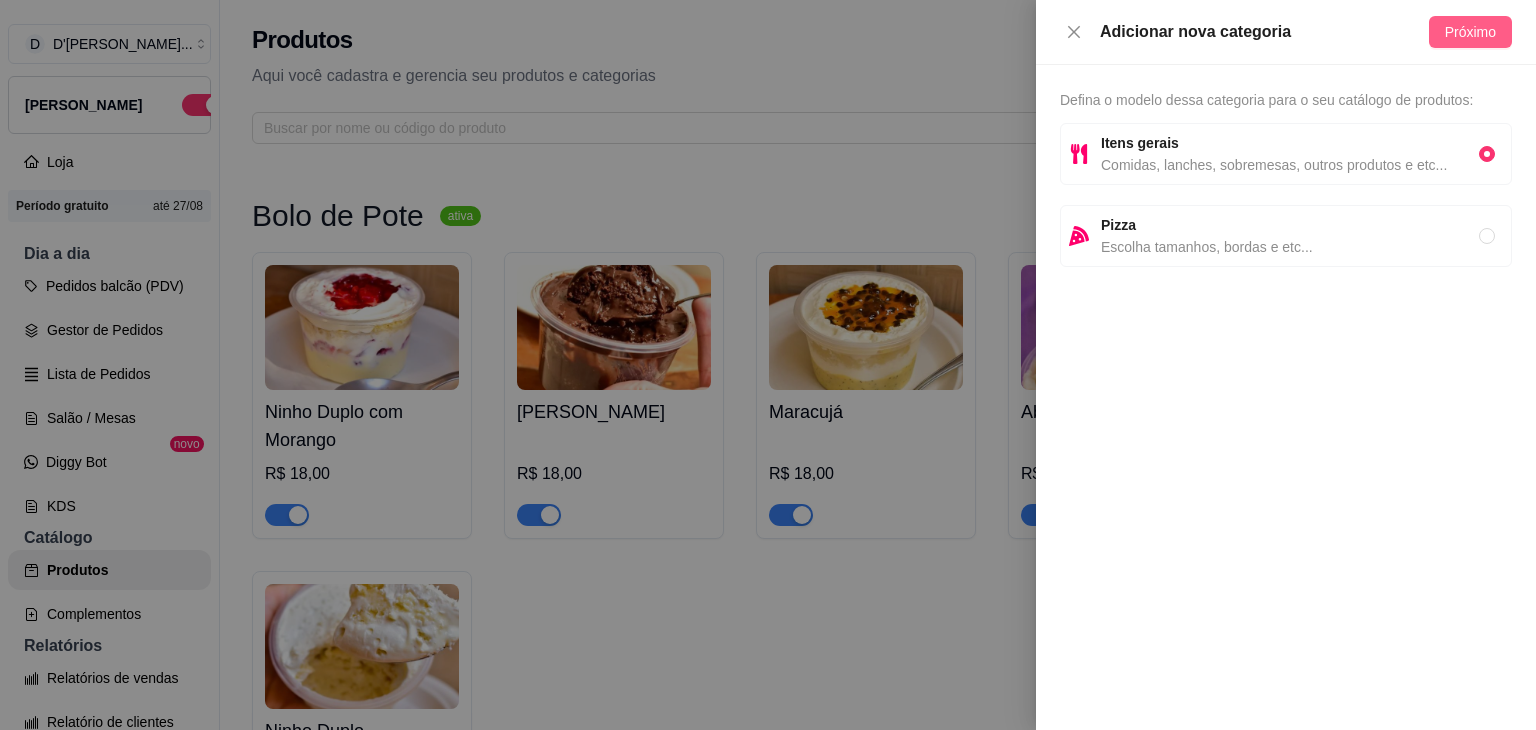 click on "Próximo" at bounding box center [1470, 32] 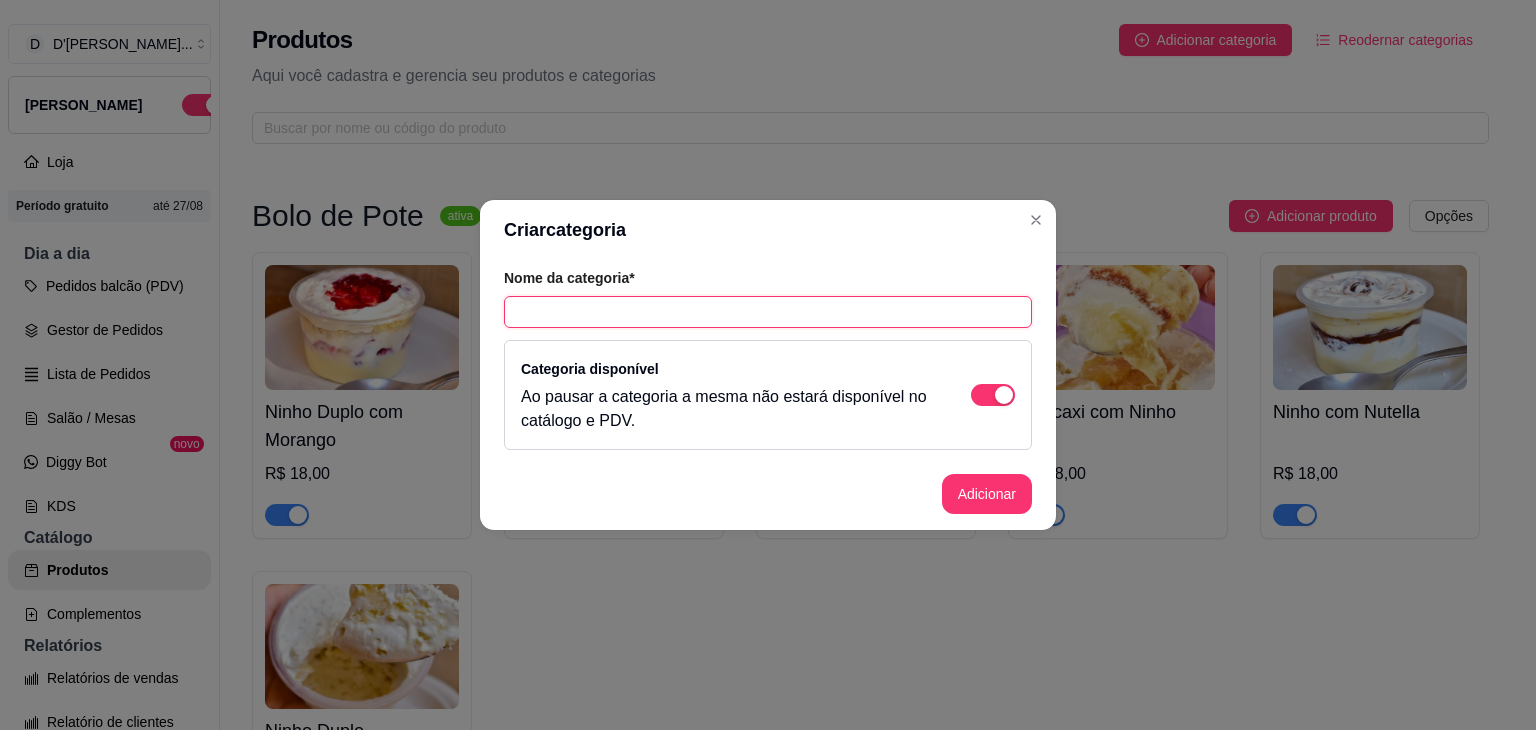 click at bounding box center (768, 312) 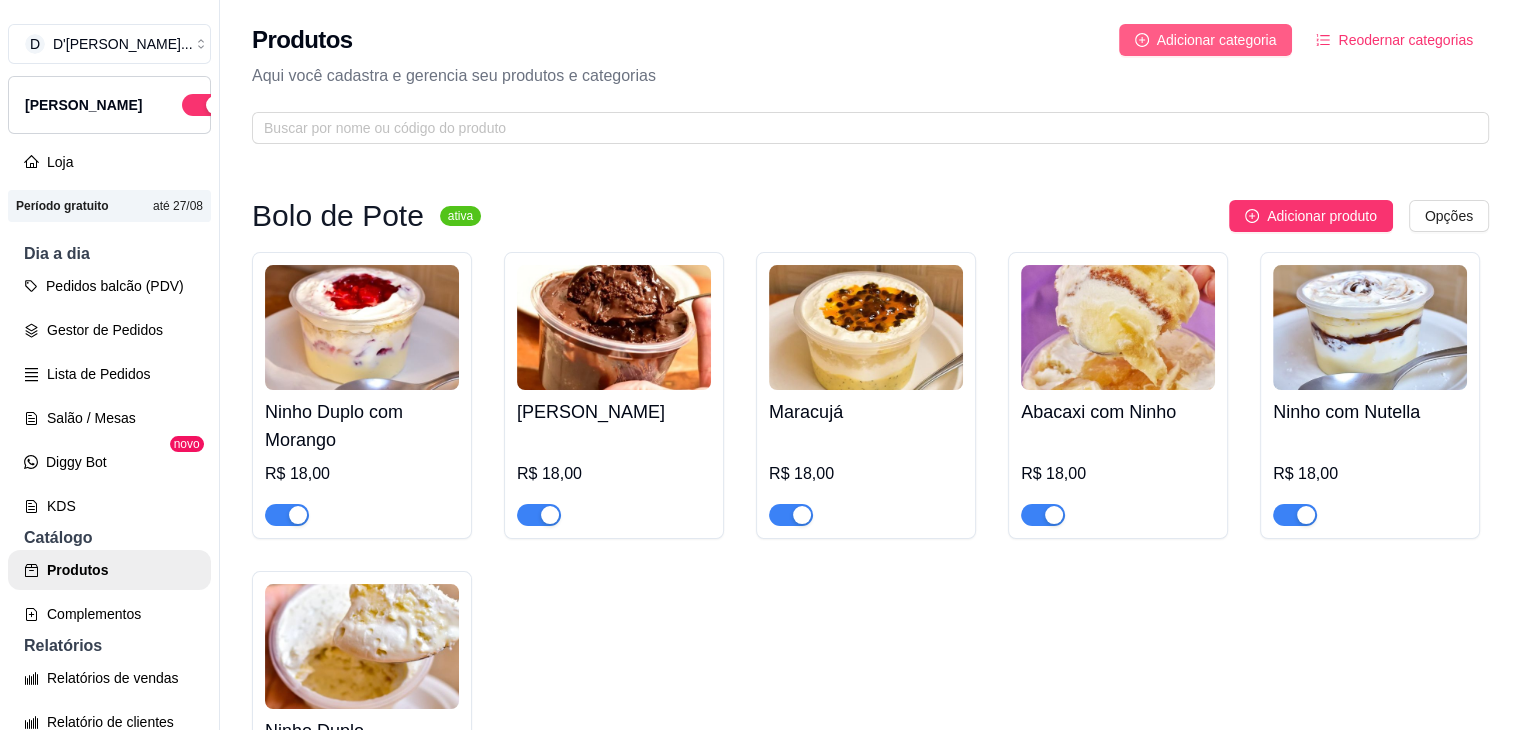 click on "Adicionar categoria" at bounding box center [1217, 40] 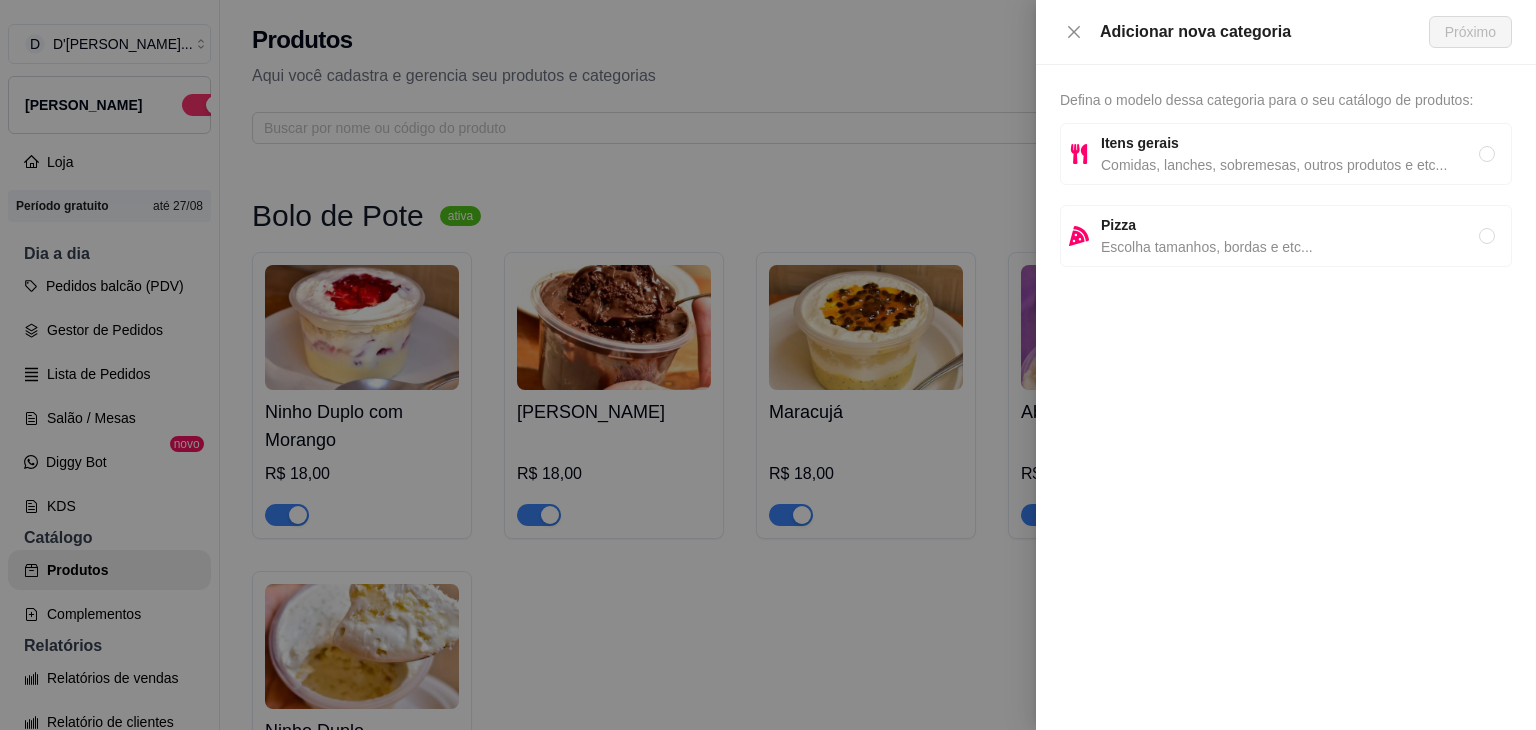 click on "Comidas, lanches, sobremesas, outros produtos e etc..." at bounding box center [1290, 165] 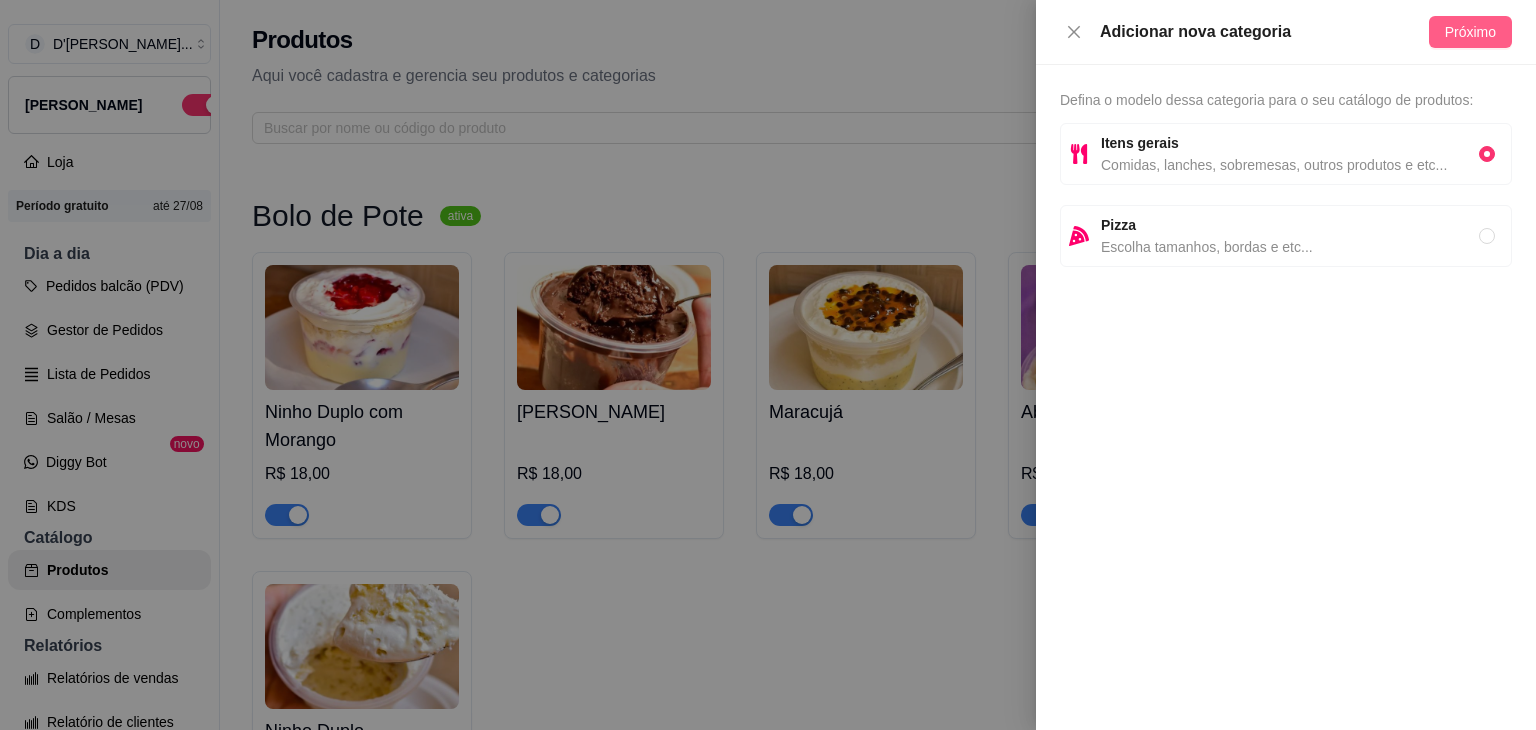 click on "Próximo" at bounding box center (1470, 32) 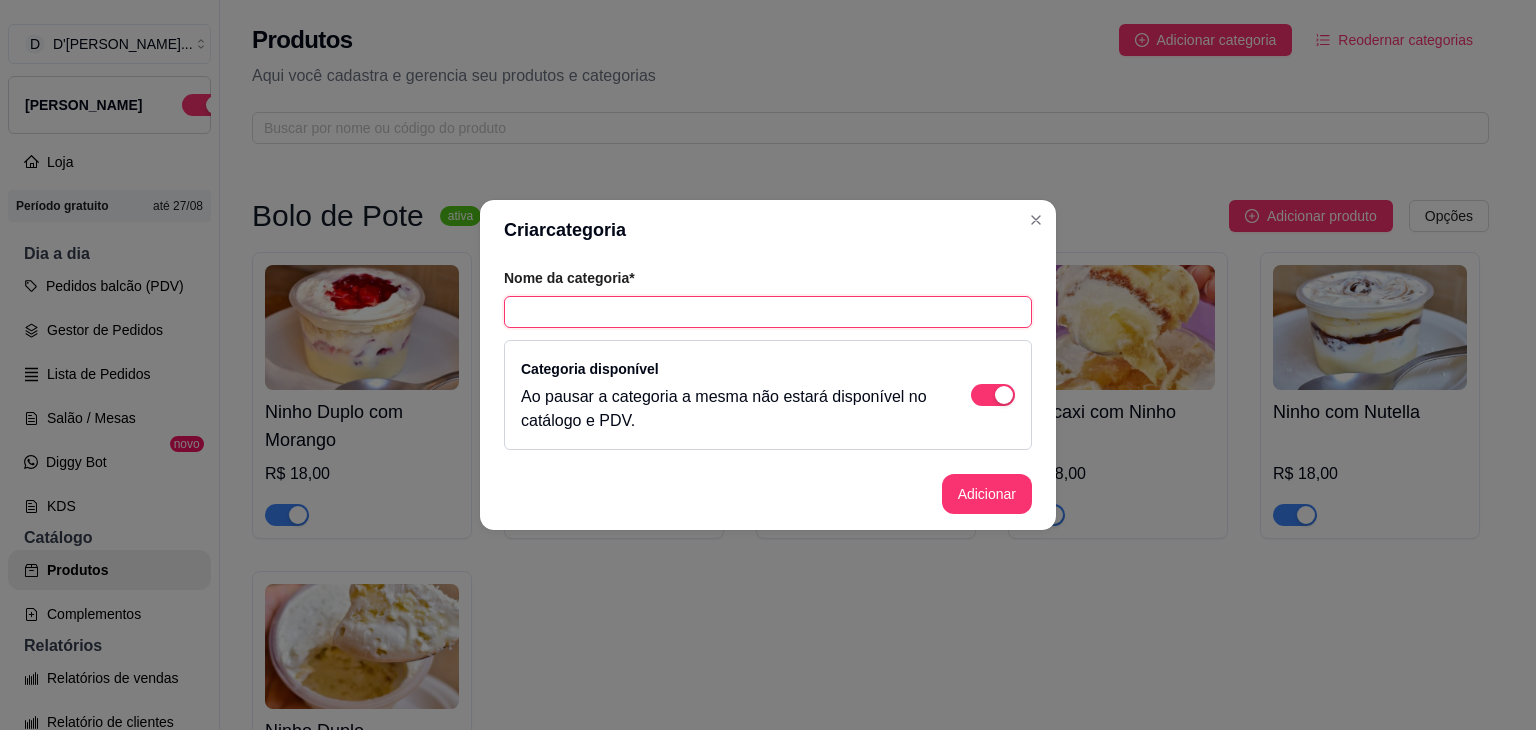 click at bounding box center [768, 312] 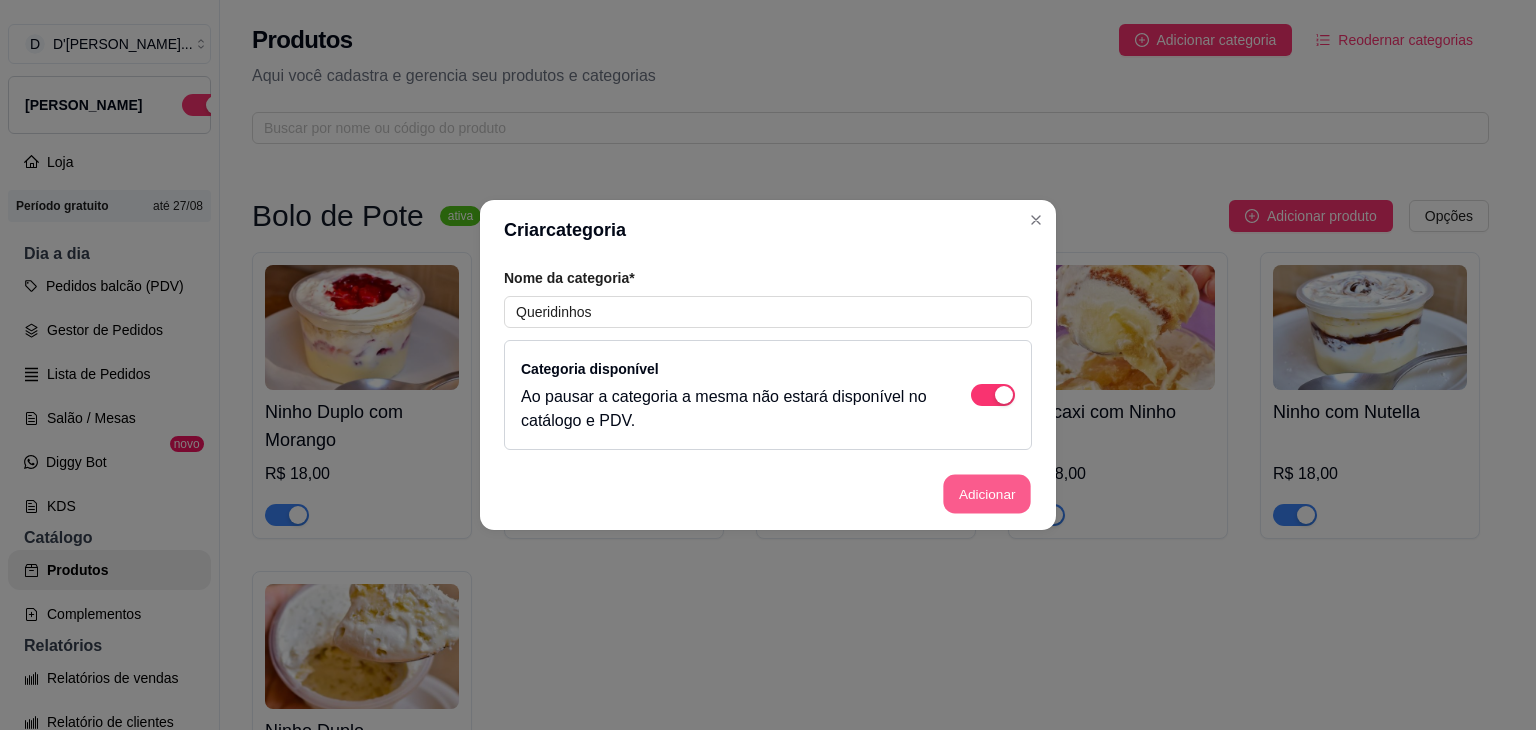 click on "Adicionar" at bounding box center [987, 494] 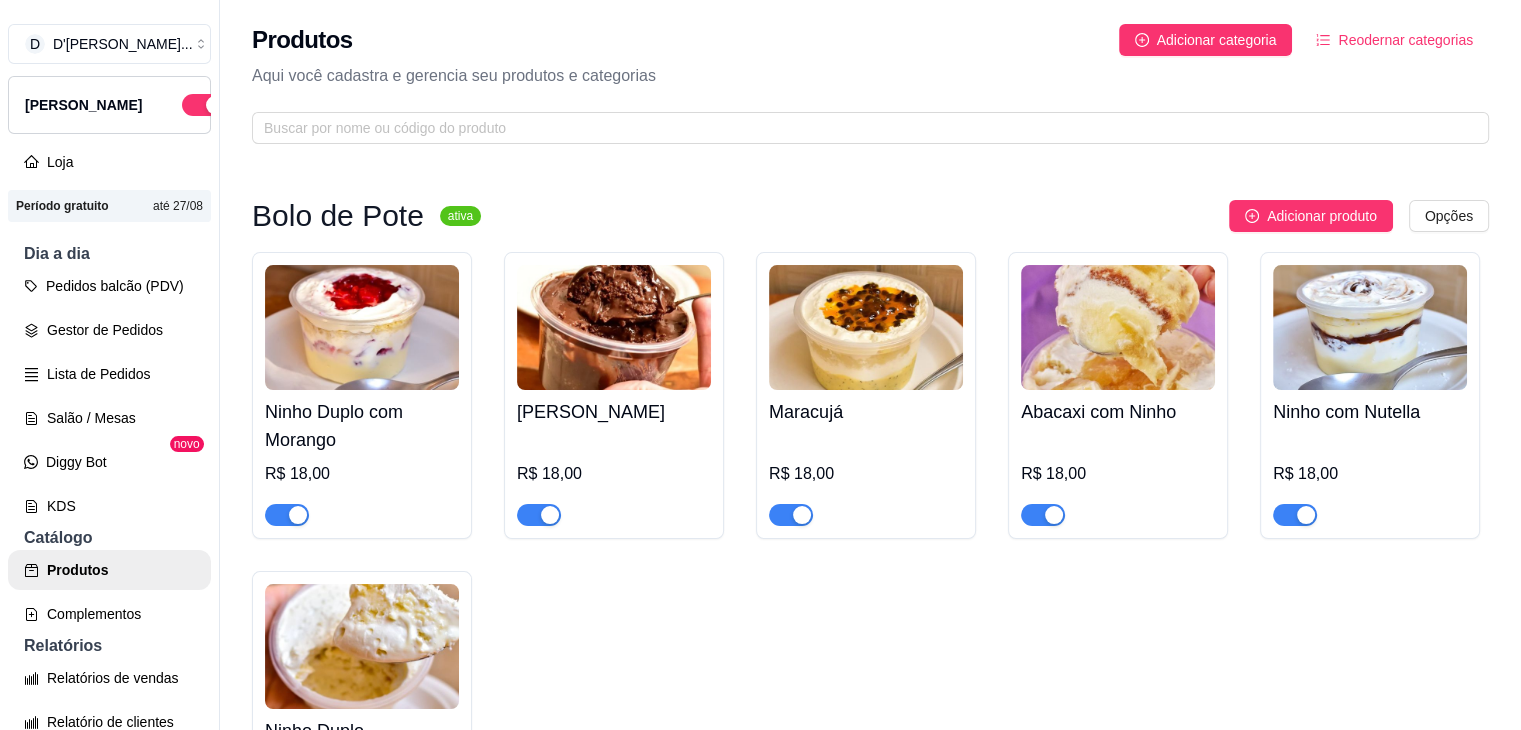 click on "Reodernar categorias" at bounding box center (1405, 40) 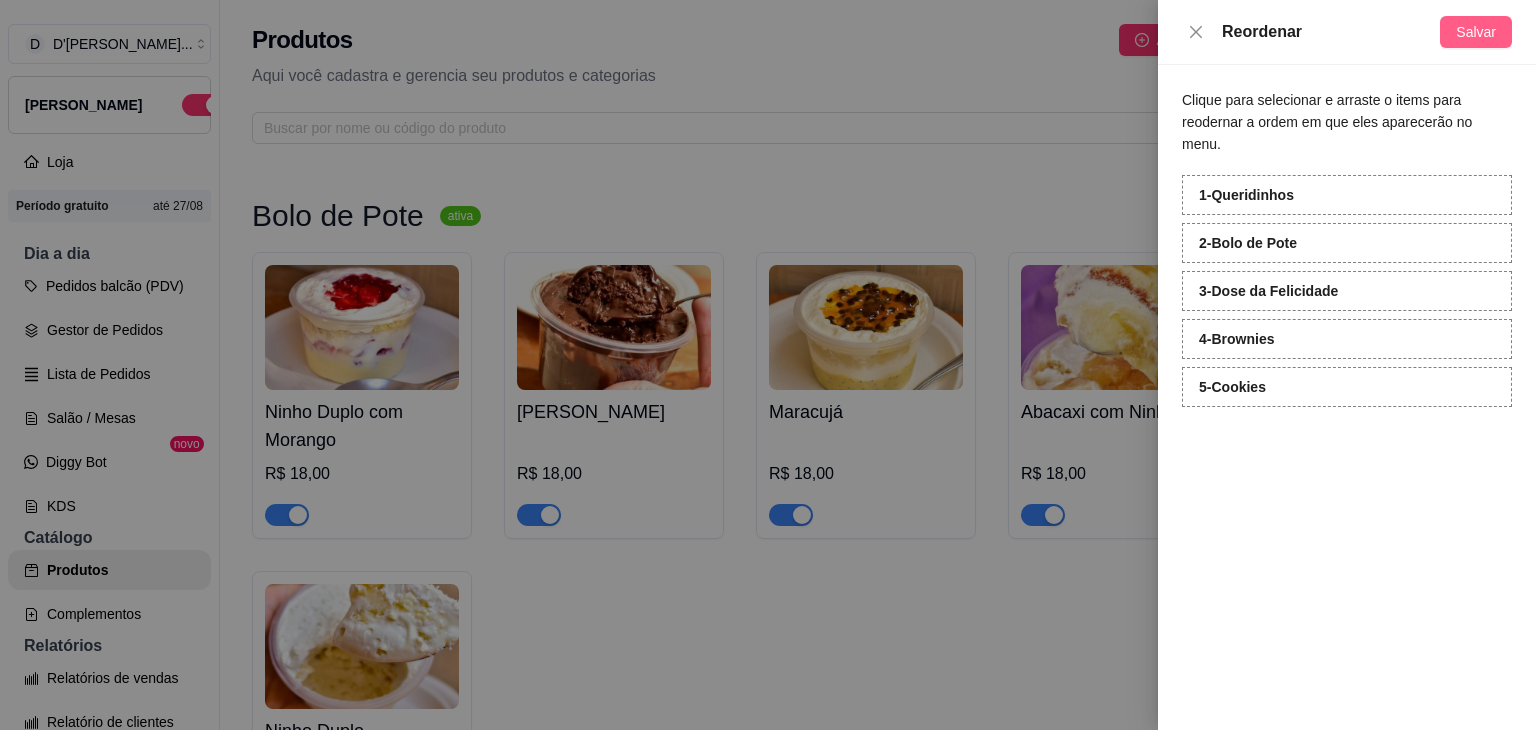 click on "Salvar" at bounding box center (1476, 32) 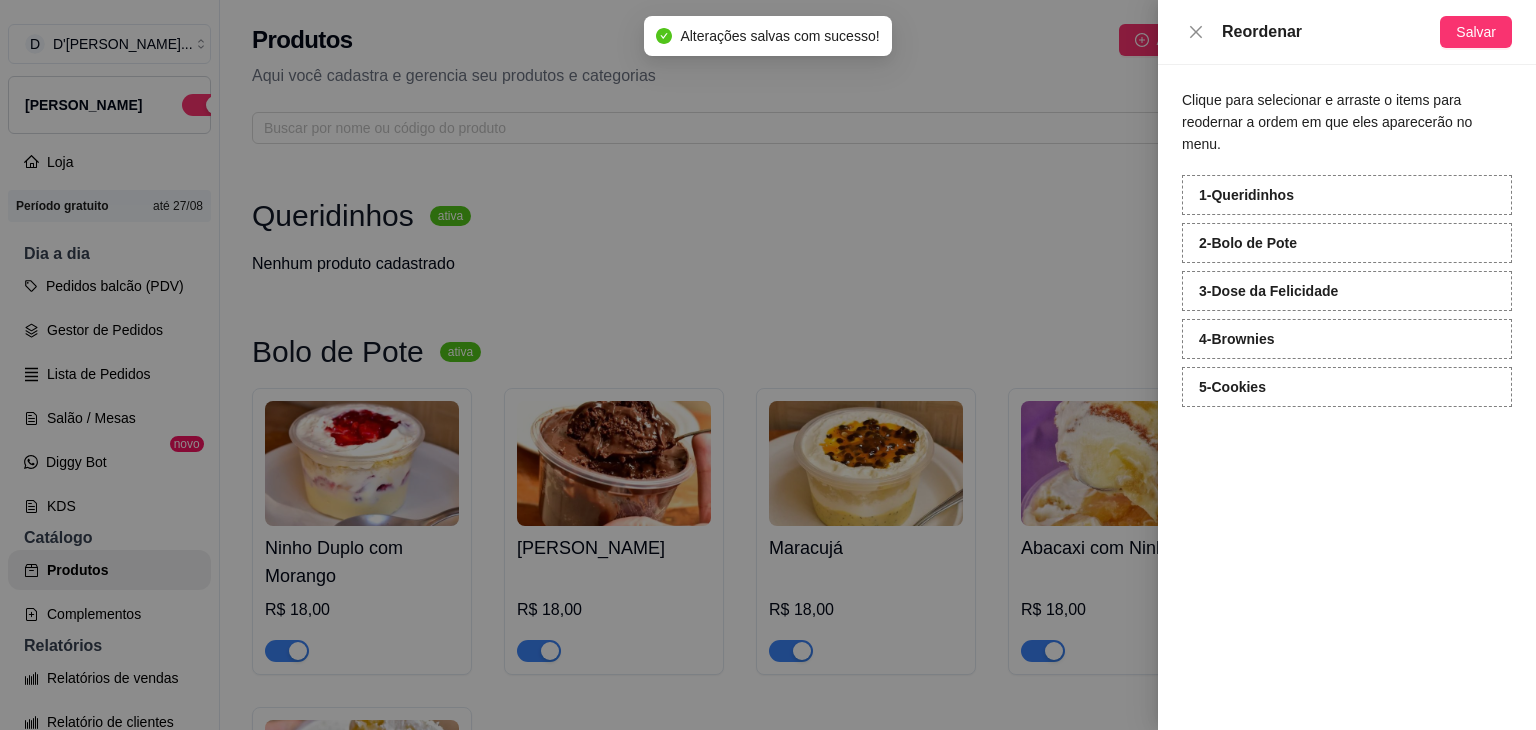 click at bounding box center (768, 365) 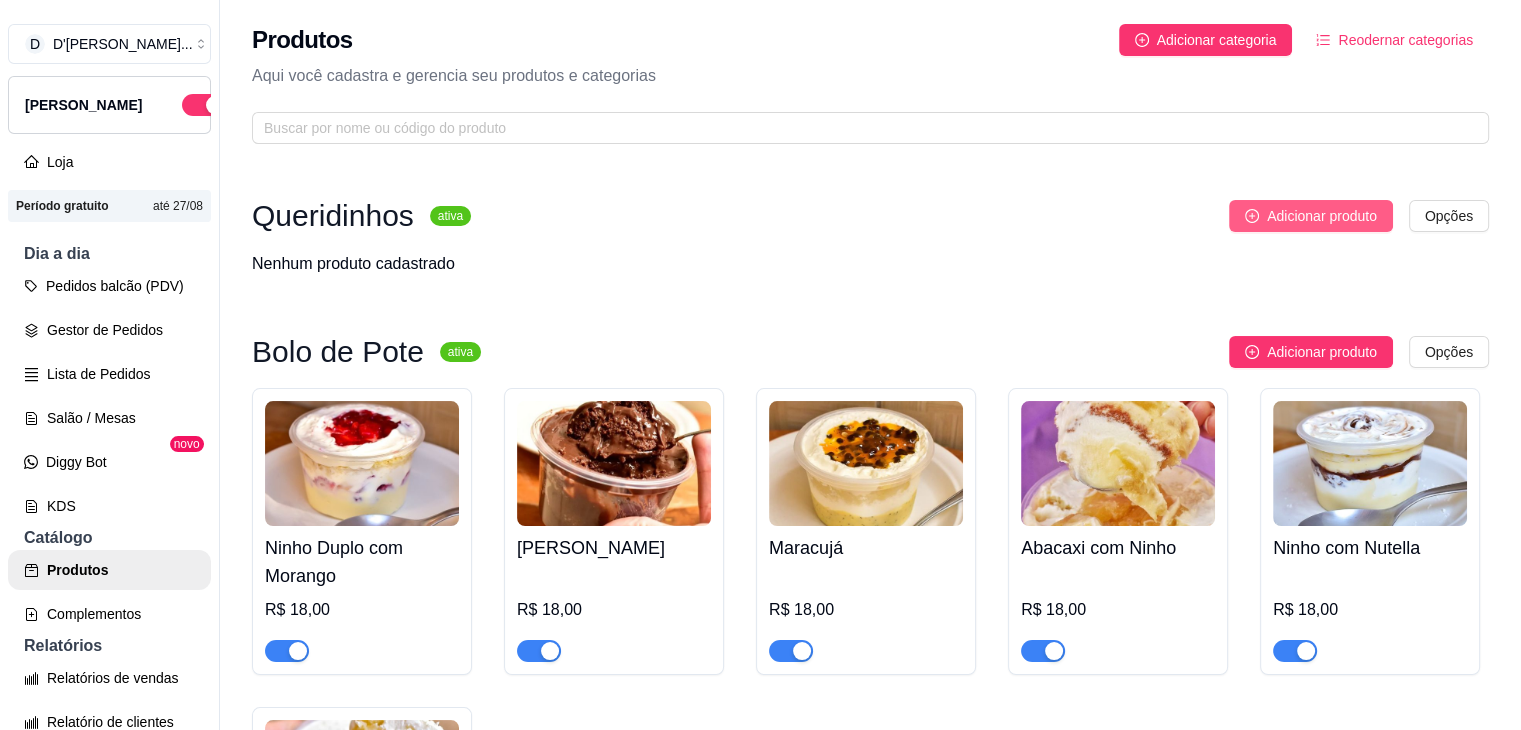 click on "Adicionar produto" at bounding box center (1322, 216) 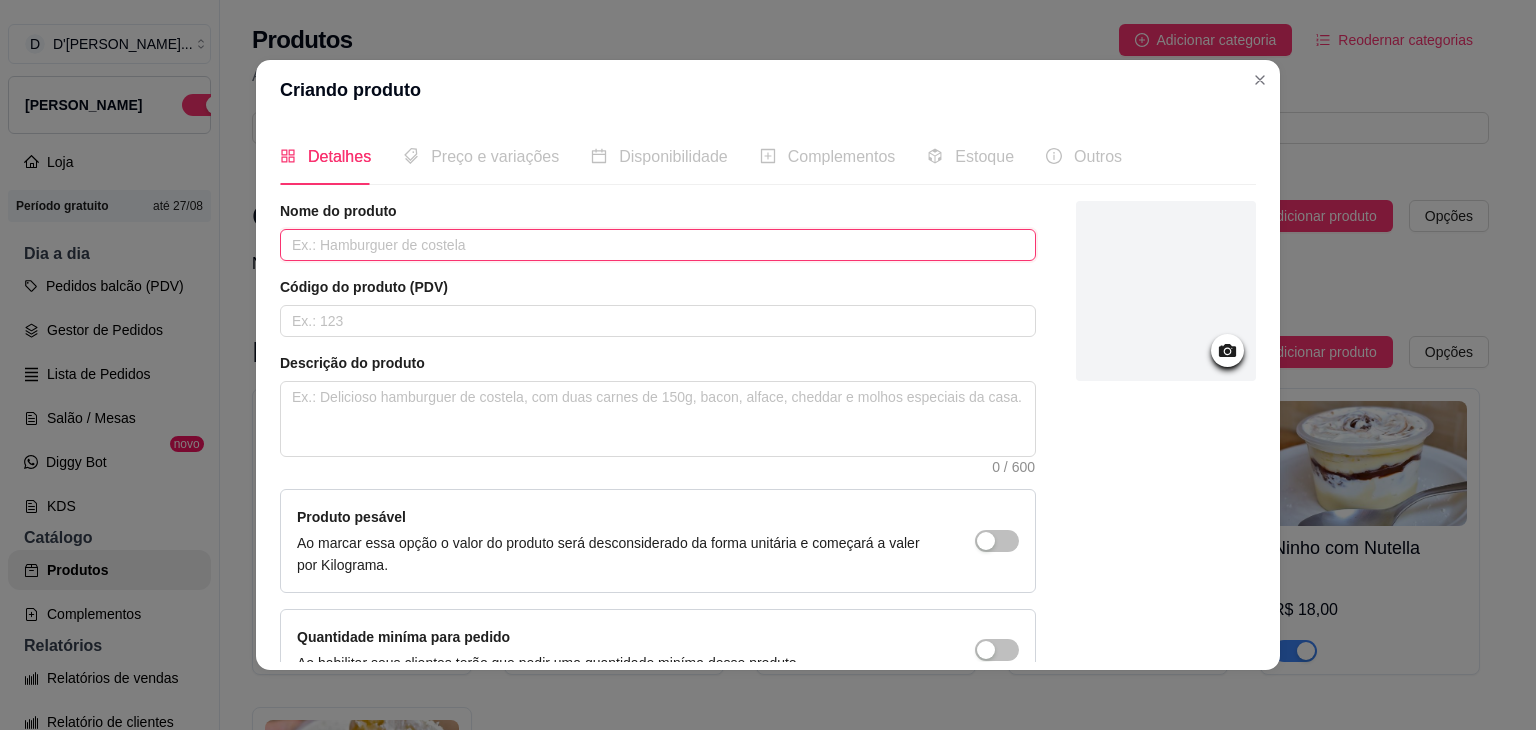 click at bounding box center (658, 245) 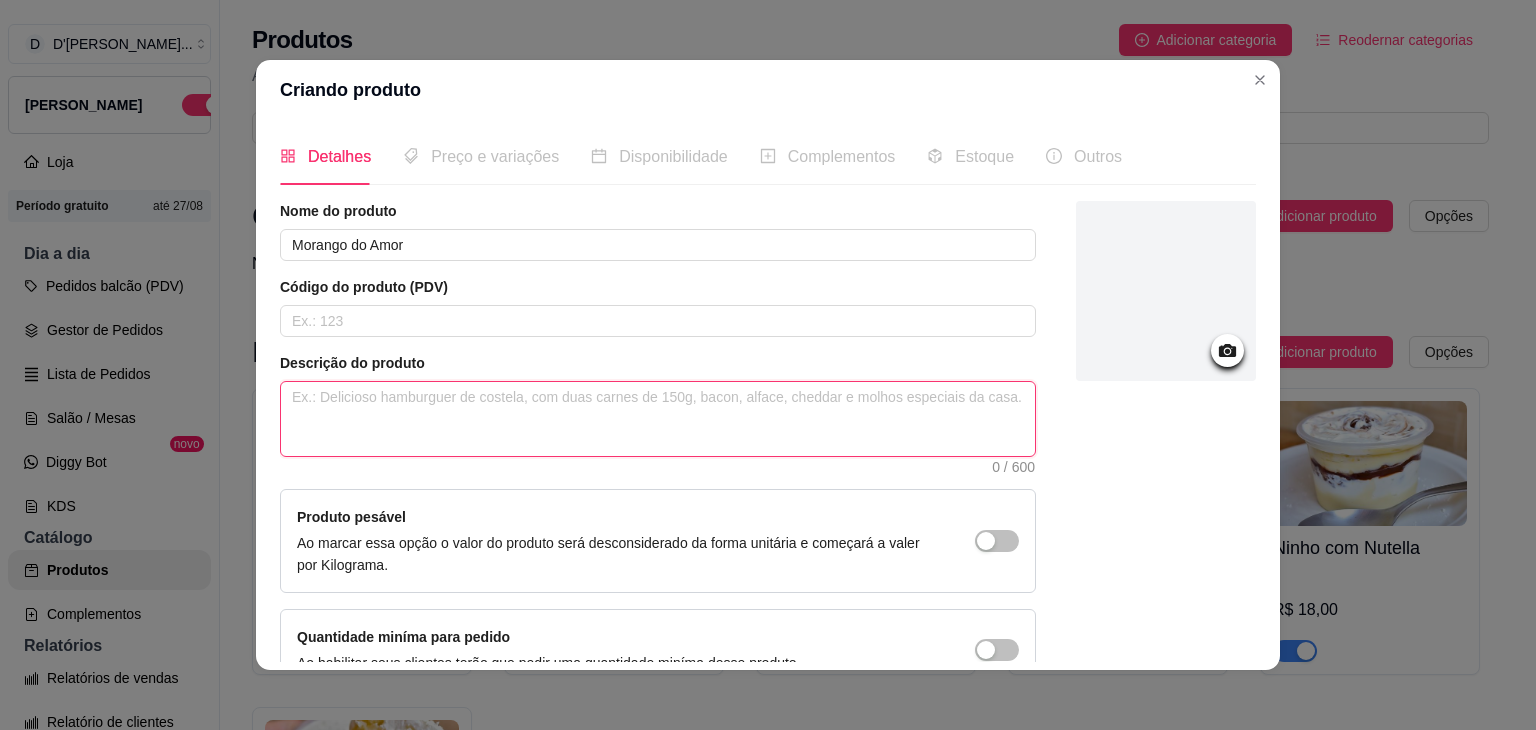 click at bounding box center (658, 419) 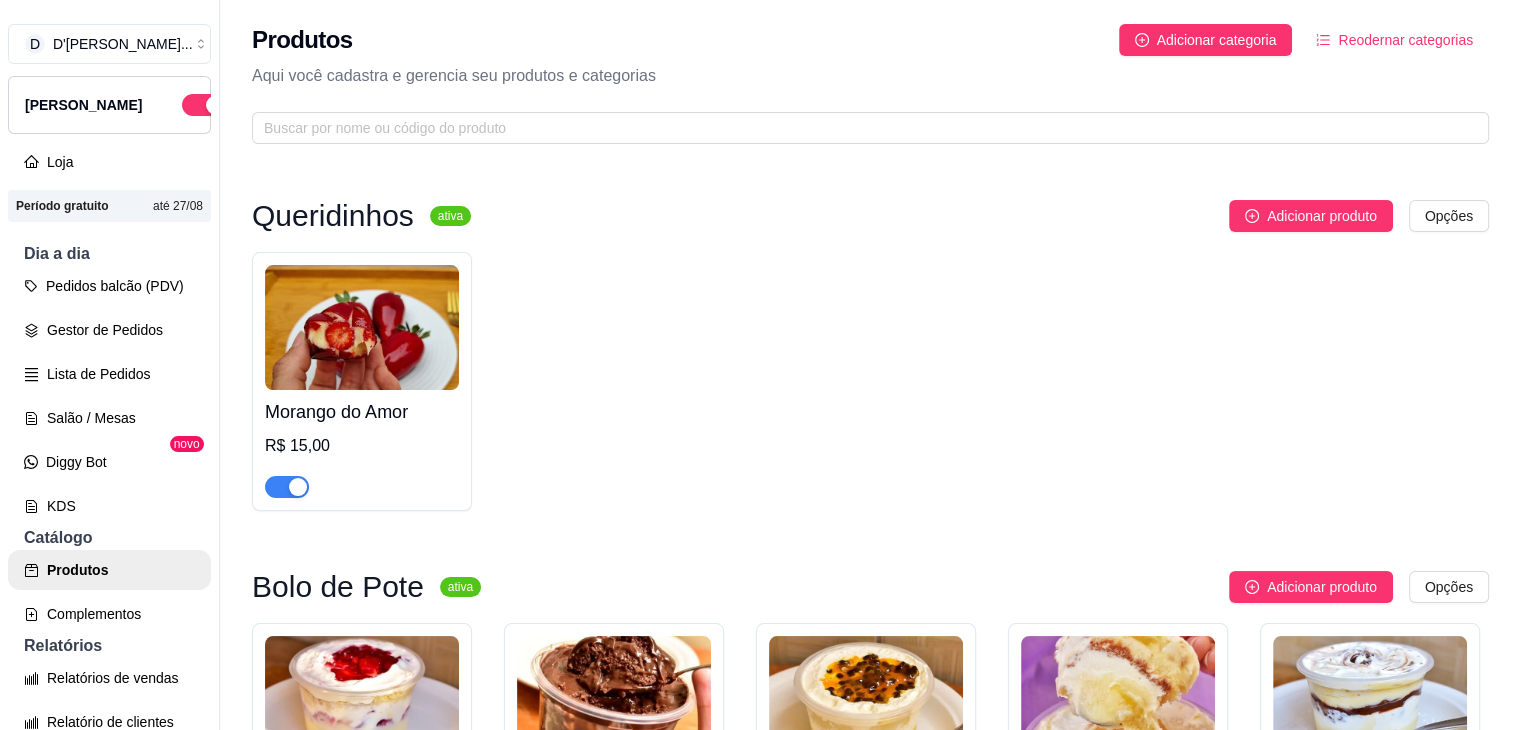 click on "Morango do Amor   R$ 15,00" at bounding box center (870, 381) 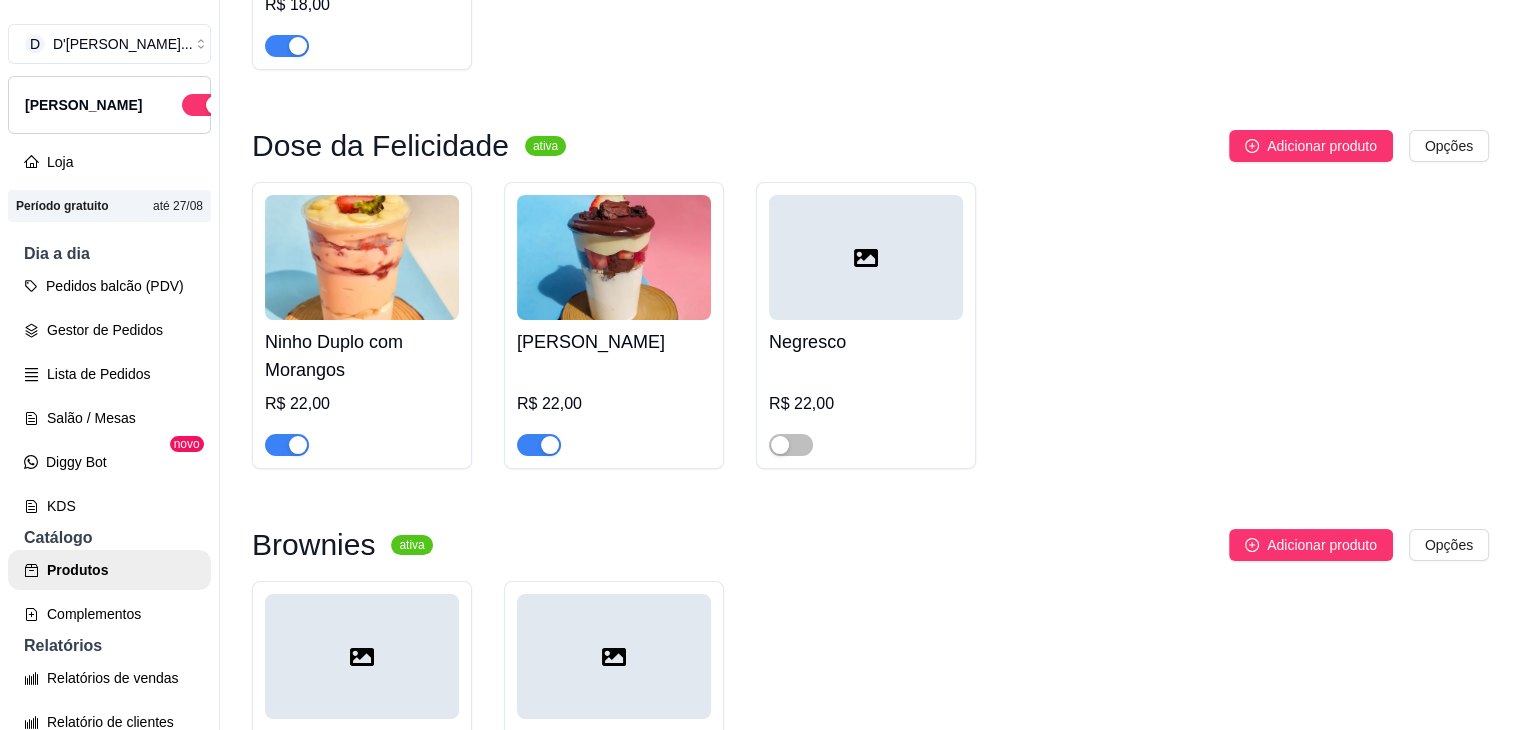 scroll, scrollTop: 1525, scrollLeft: 0, axis: vertical 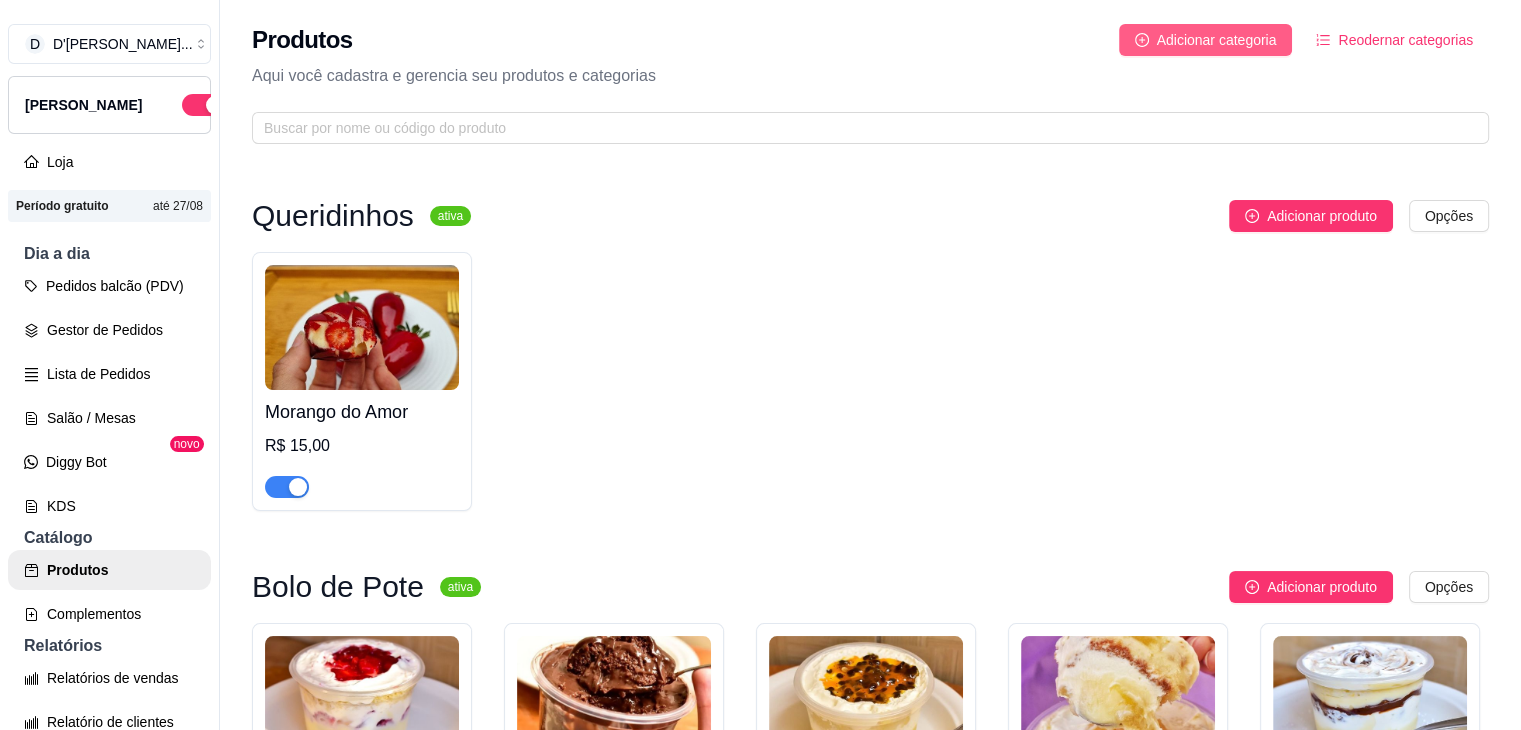 click on "Adicionar categoria" at bounding box center [1217, 40] 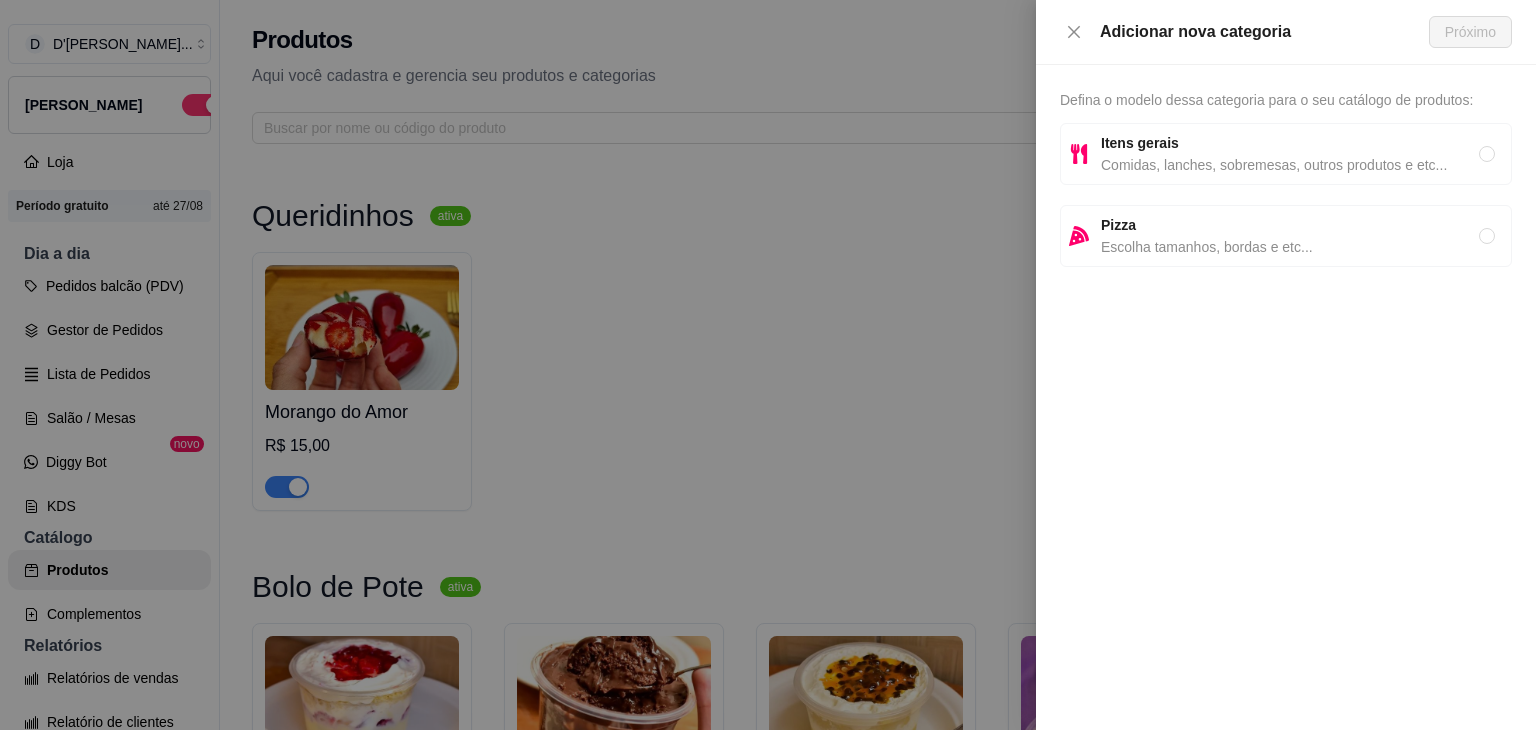click on "Itens gerais" at bounding box center (1290, 143) 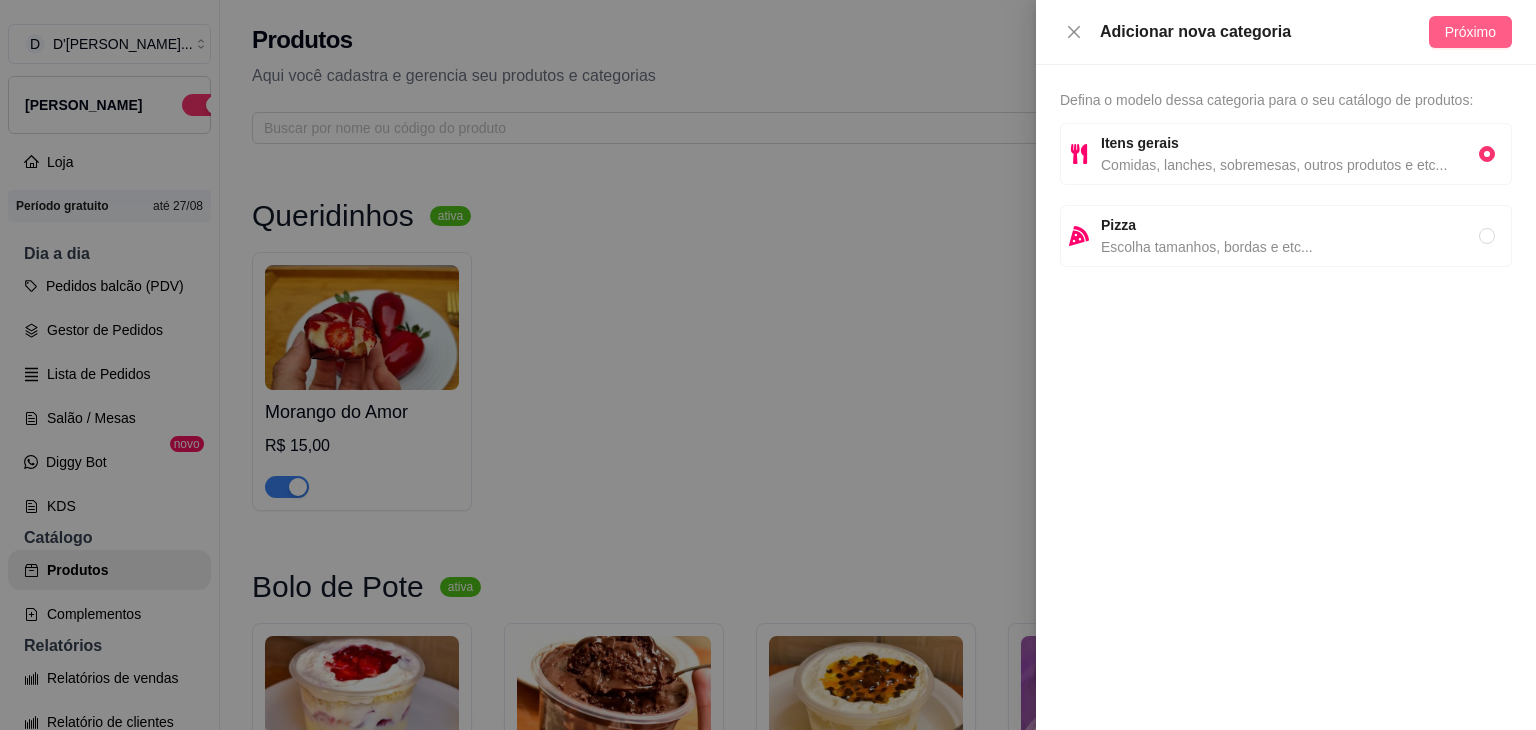 click on "Próximo" at bounding box center (1470, 32) 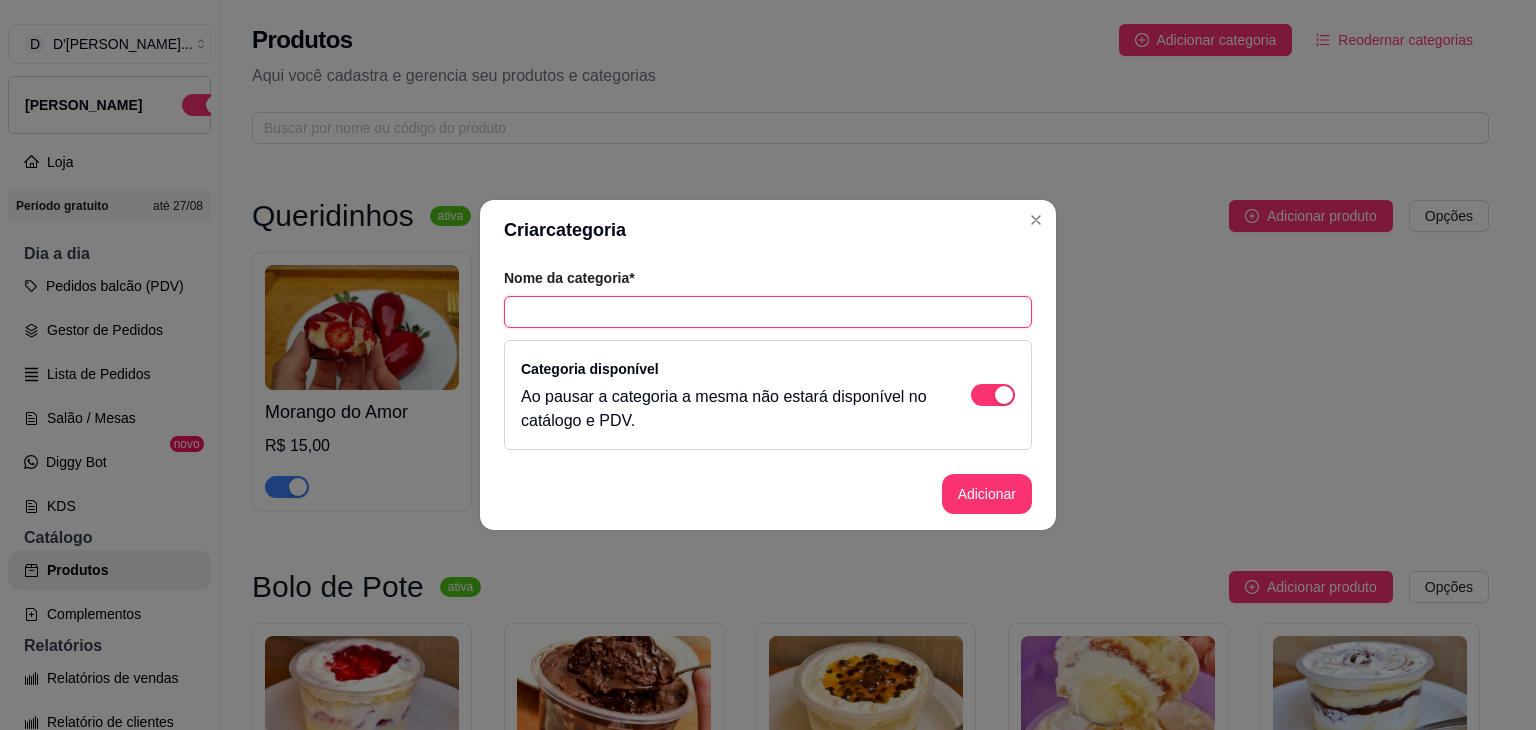 click at bounding box center [768, 312] 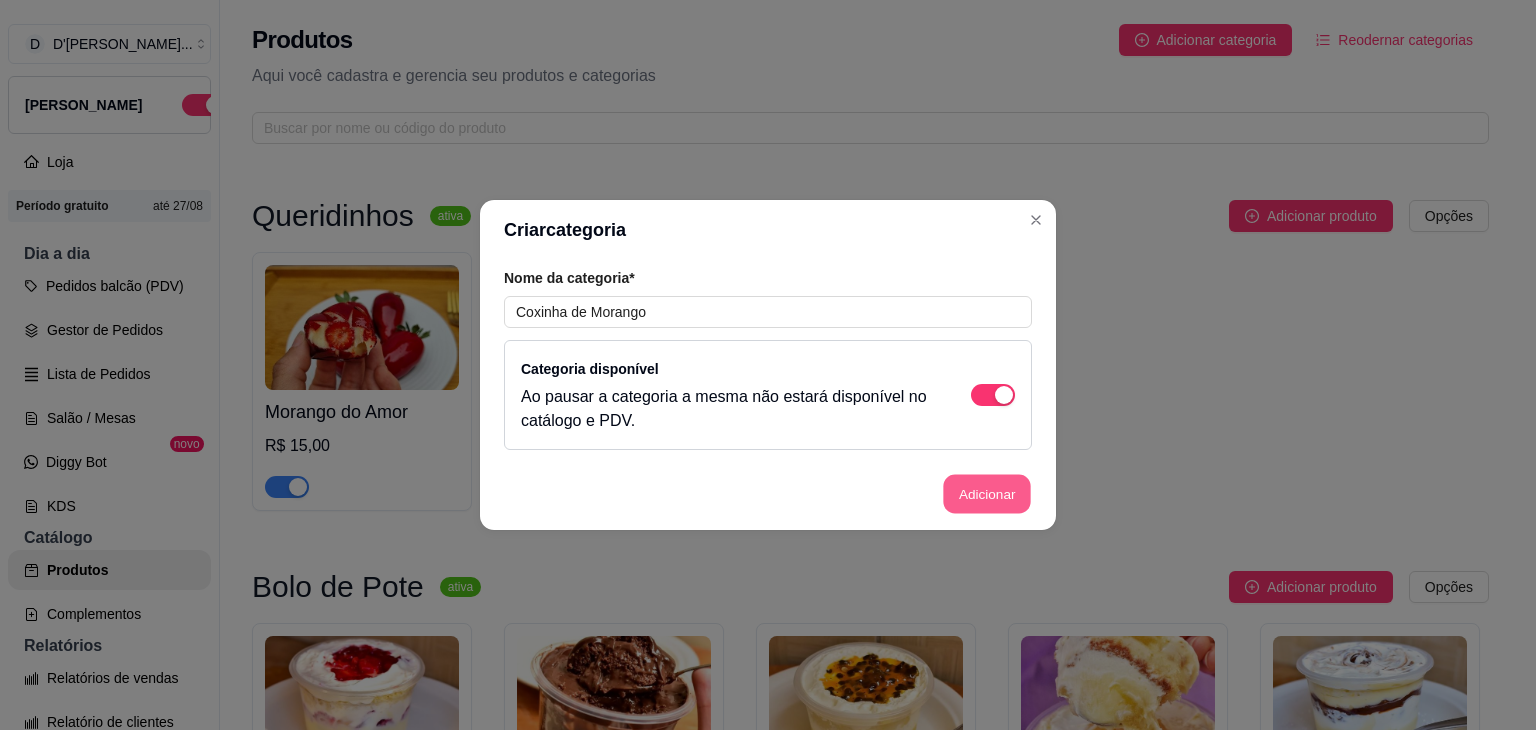 click on "Adicionar" at bounding box center (987, 494) 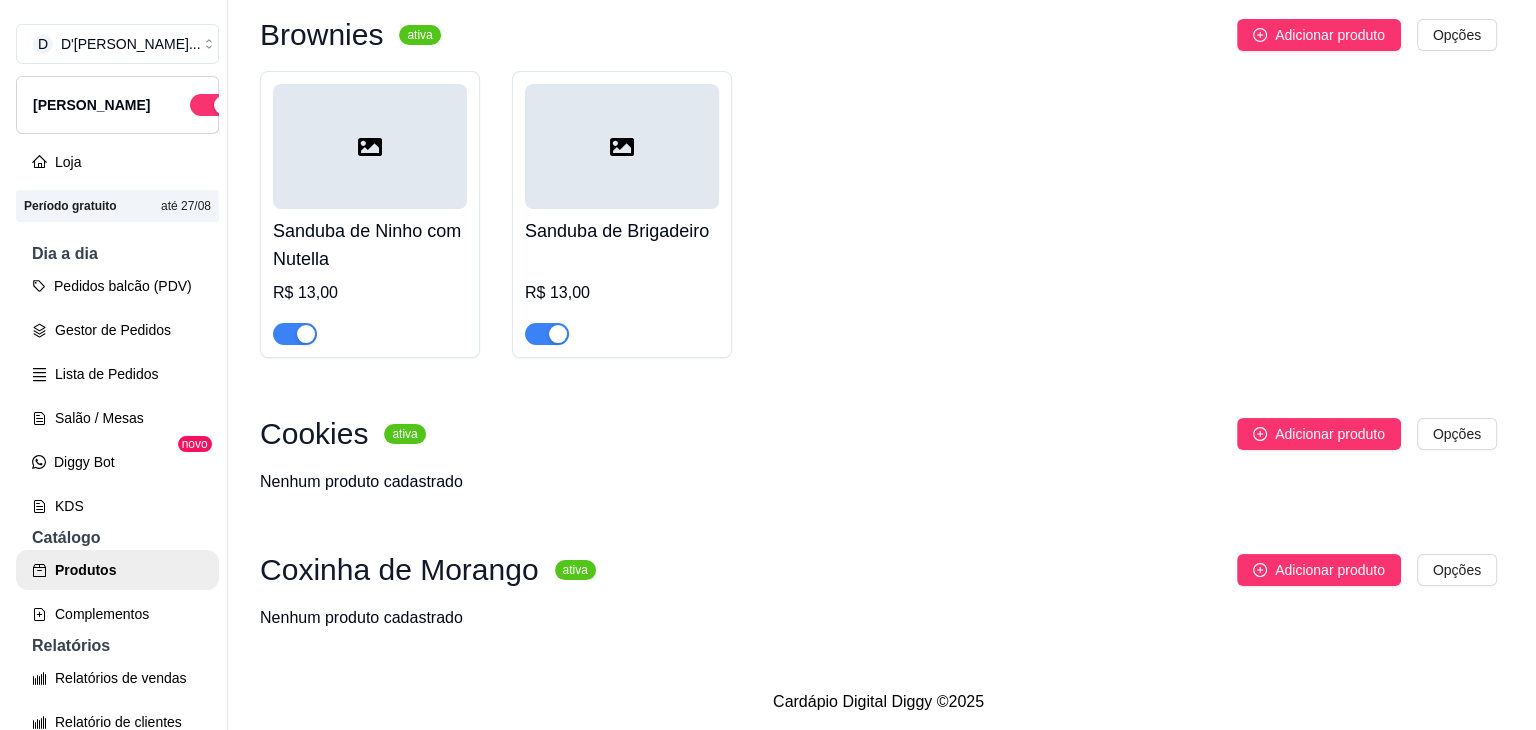 scroll, scrollTop: 1661, scrollLeft: 0, axis: vertical 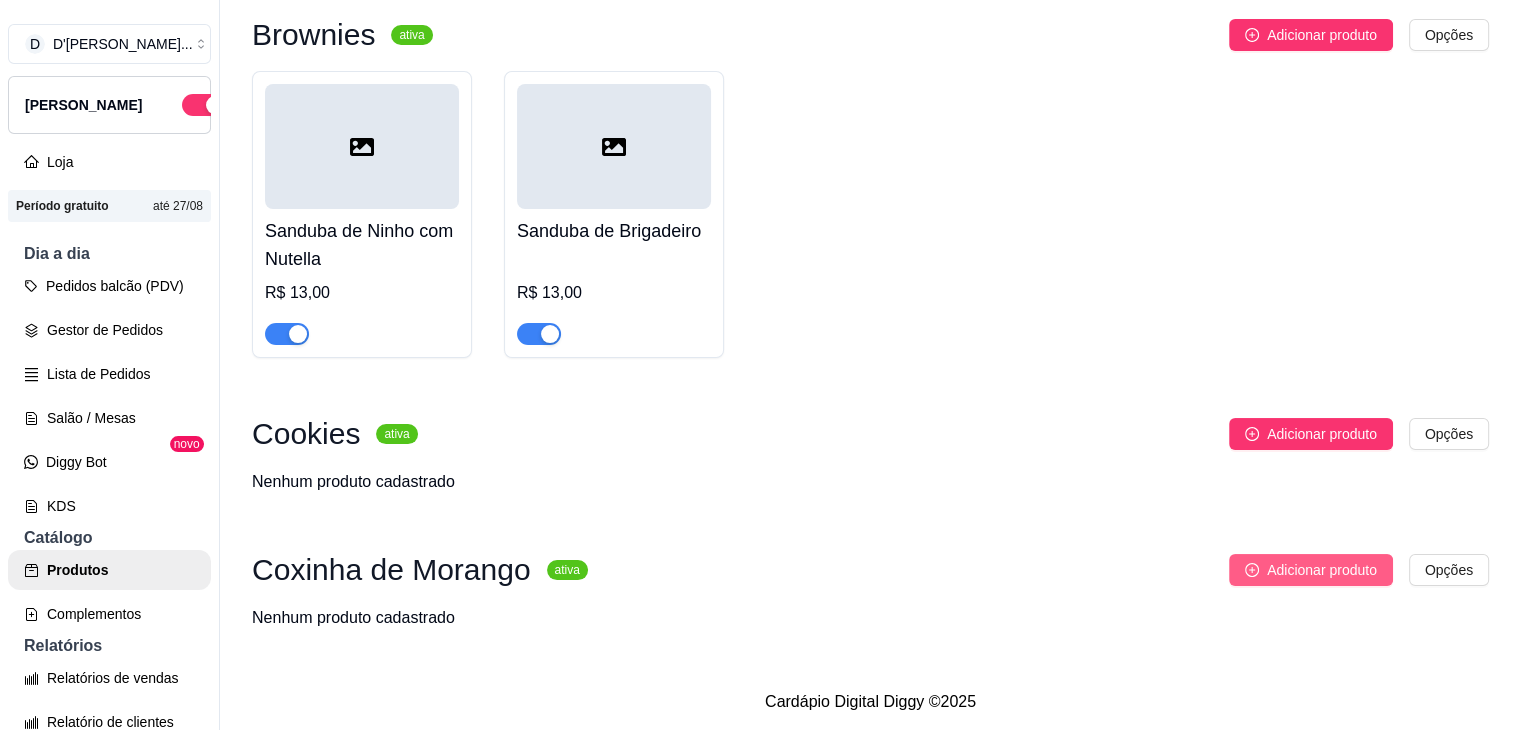 click on "Adicionar produto" at bounding box center [1322, 570] 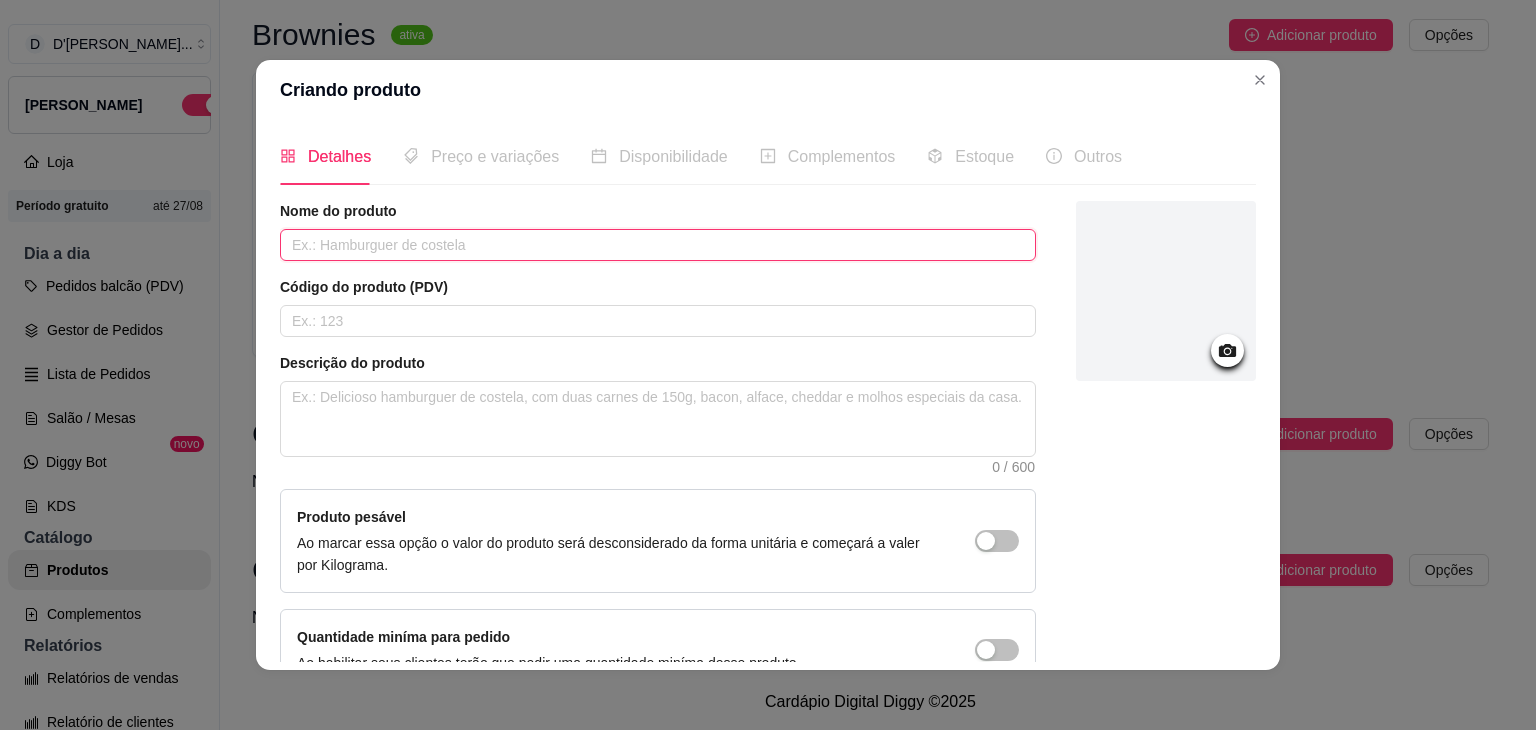 click at bounding box center [658, 245] 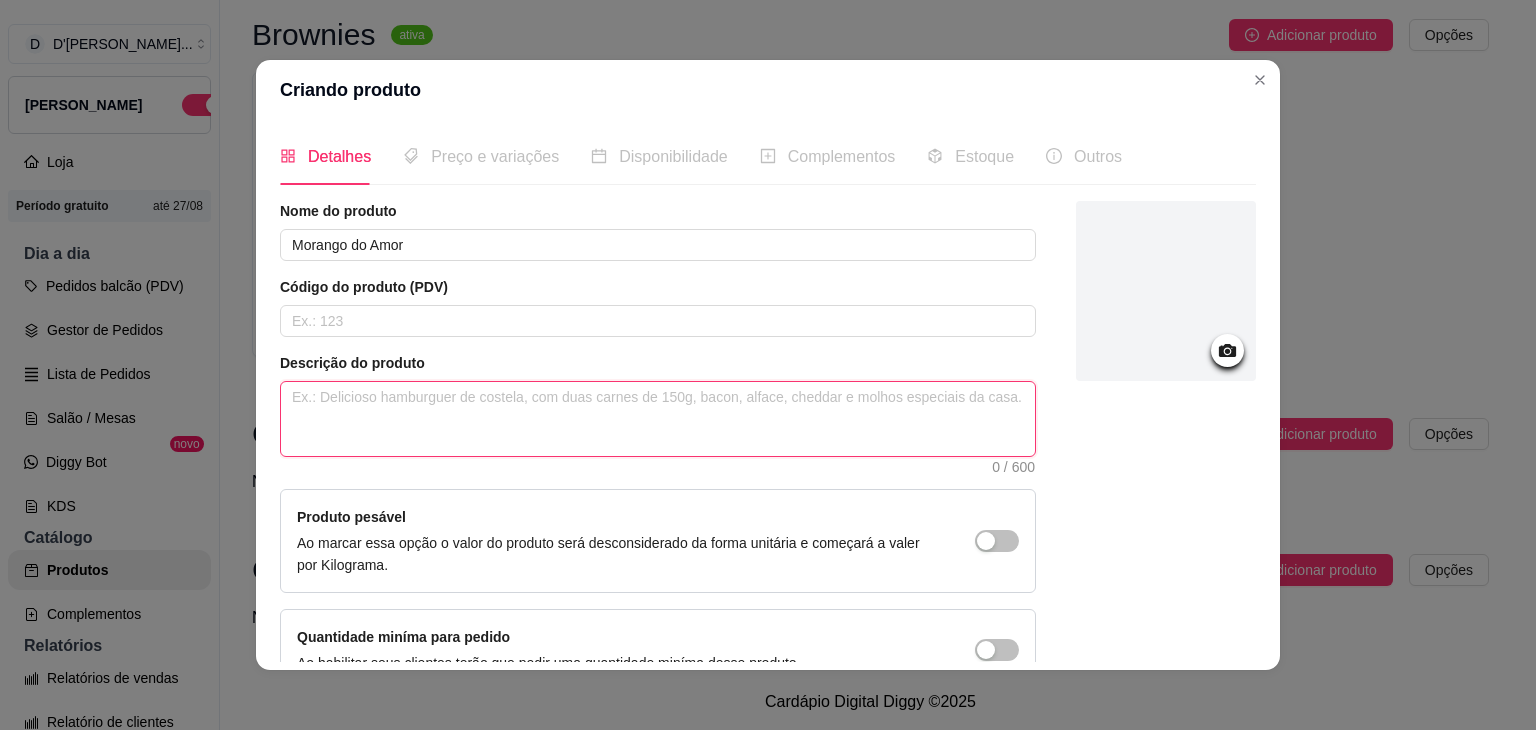 click at bounding box center (658, 419) 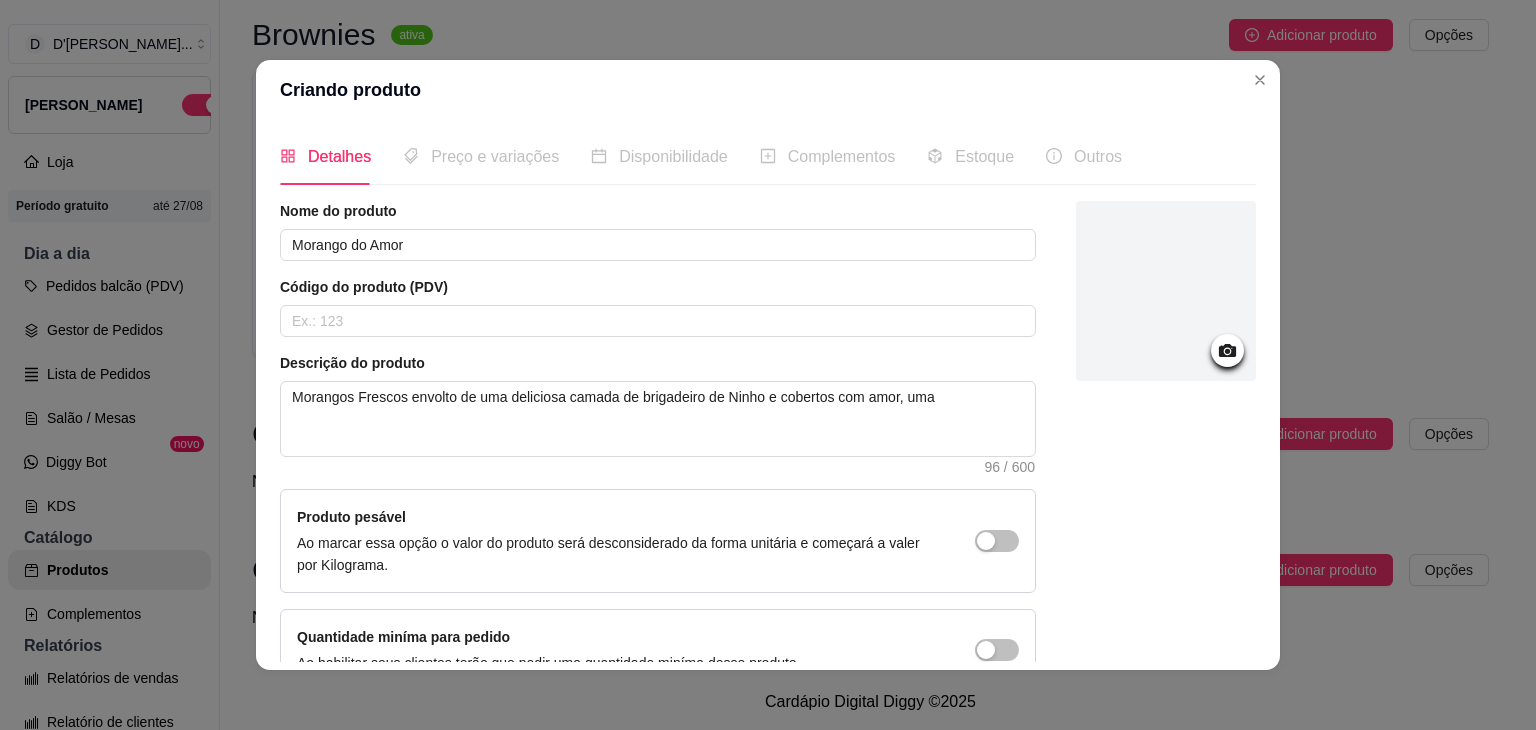 click on "Detalhes Preço e variações Disponibilidade Complementos Estoque Outros Nome do produto Morango do Amor Código do produto (PDV) Descrição do produto Morangos Frescos envolto de uma deliciosa camada de brigadeiro de Ninho e cobertos com amor, uma 96 / 600 Produto pesável Ao marcar essa opção o valor do produto será desconsiderado da forma unitária e começará a valer por Kilograma. Quantidade miníma para pedido Ao habilitar seus clientes terão que pedir uma quantidade miníma desse produto. [GEOGRAPHIC_DATA]" at bounding box center (768, 395) 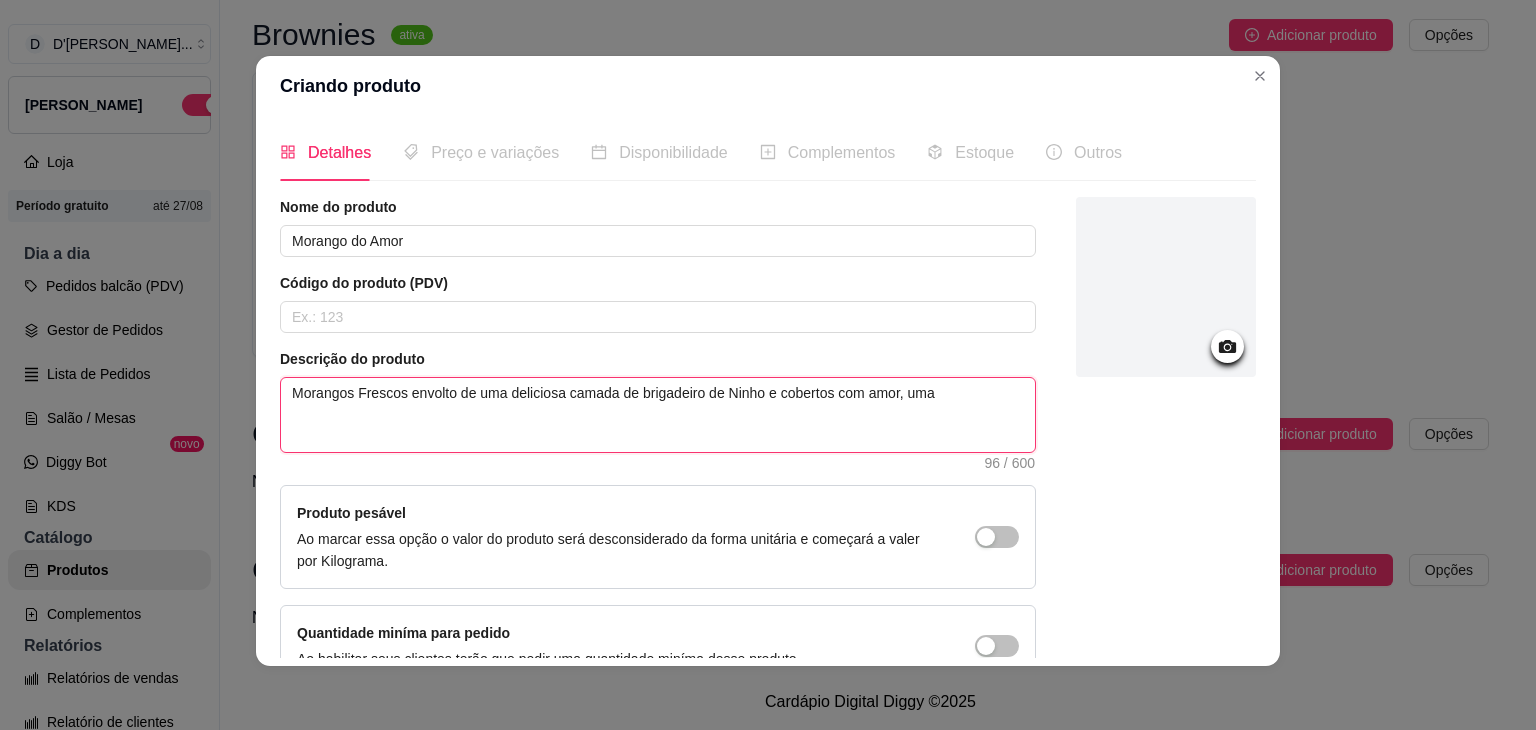click on "Morangos Frescos envolto de uma deliciosa camada de brigadeiro de Ninho e cobertos com amor, uma" at bounding box center (658, 415) 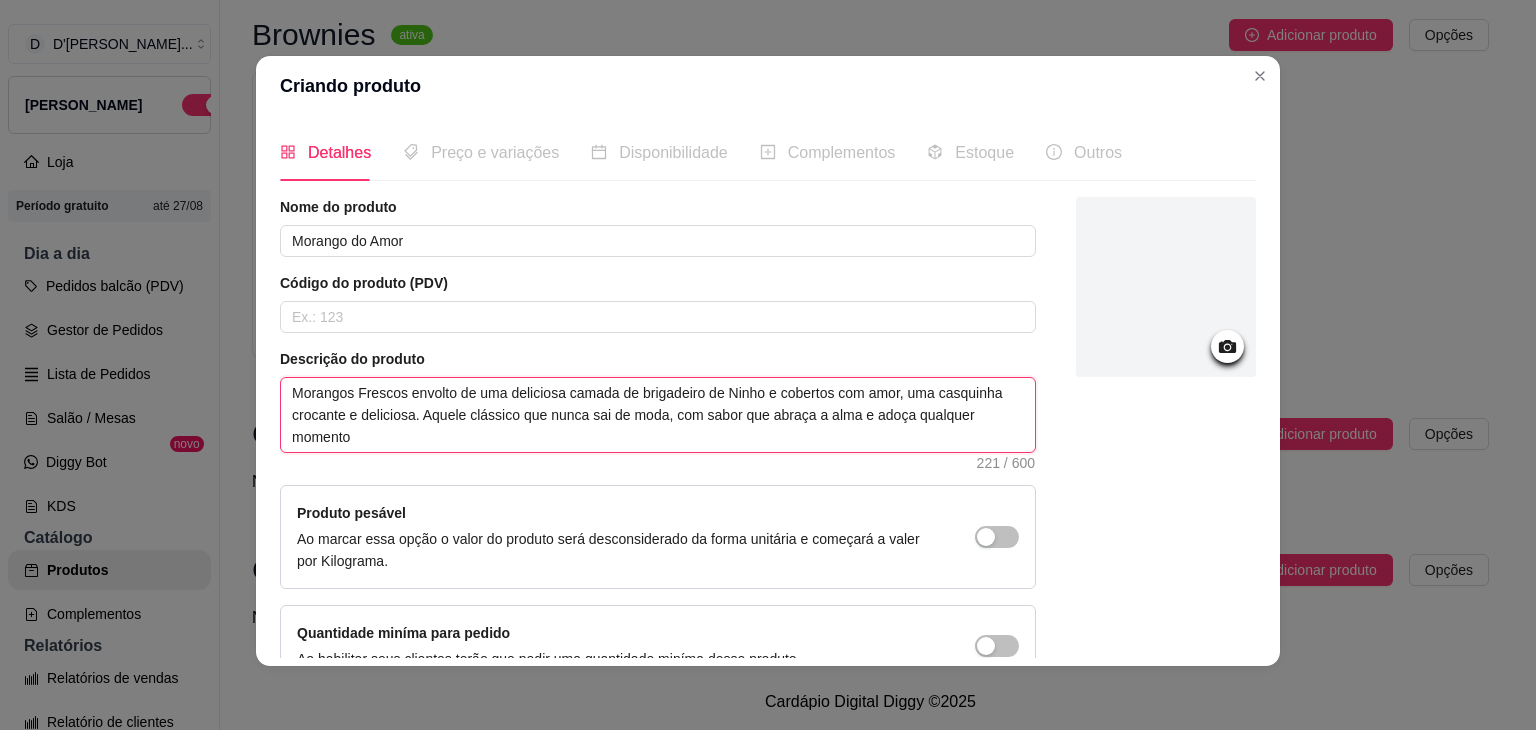 paste on "🍓" 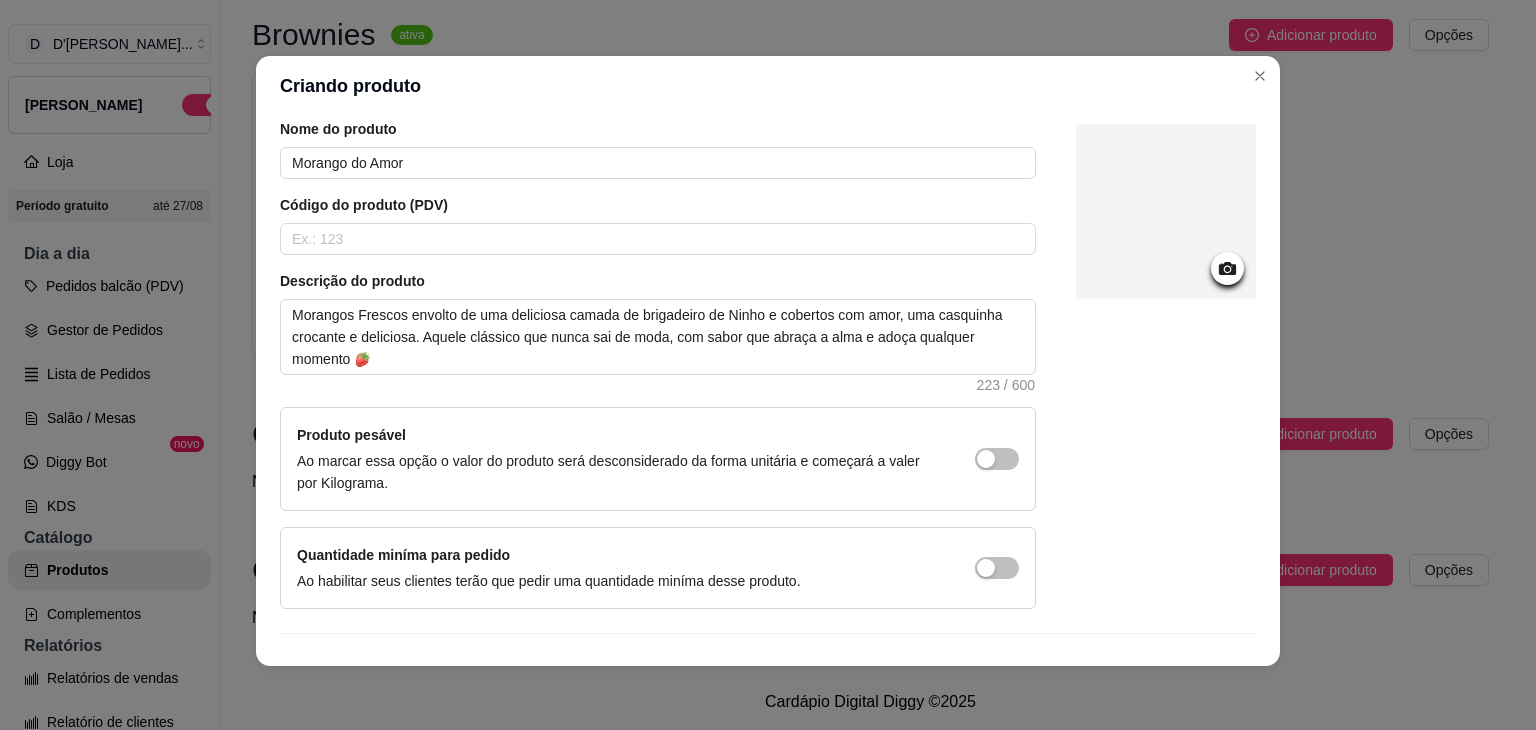 scroll, scrollTop: 116, scrollLeft: 0, axis: vertical 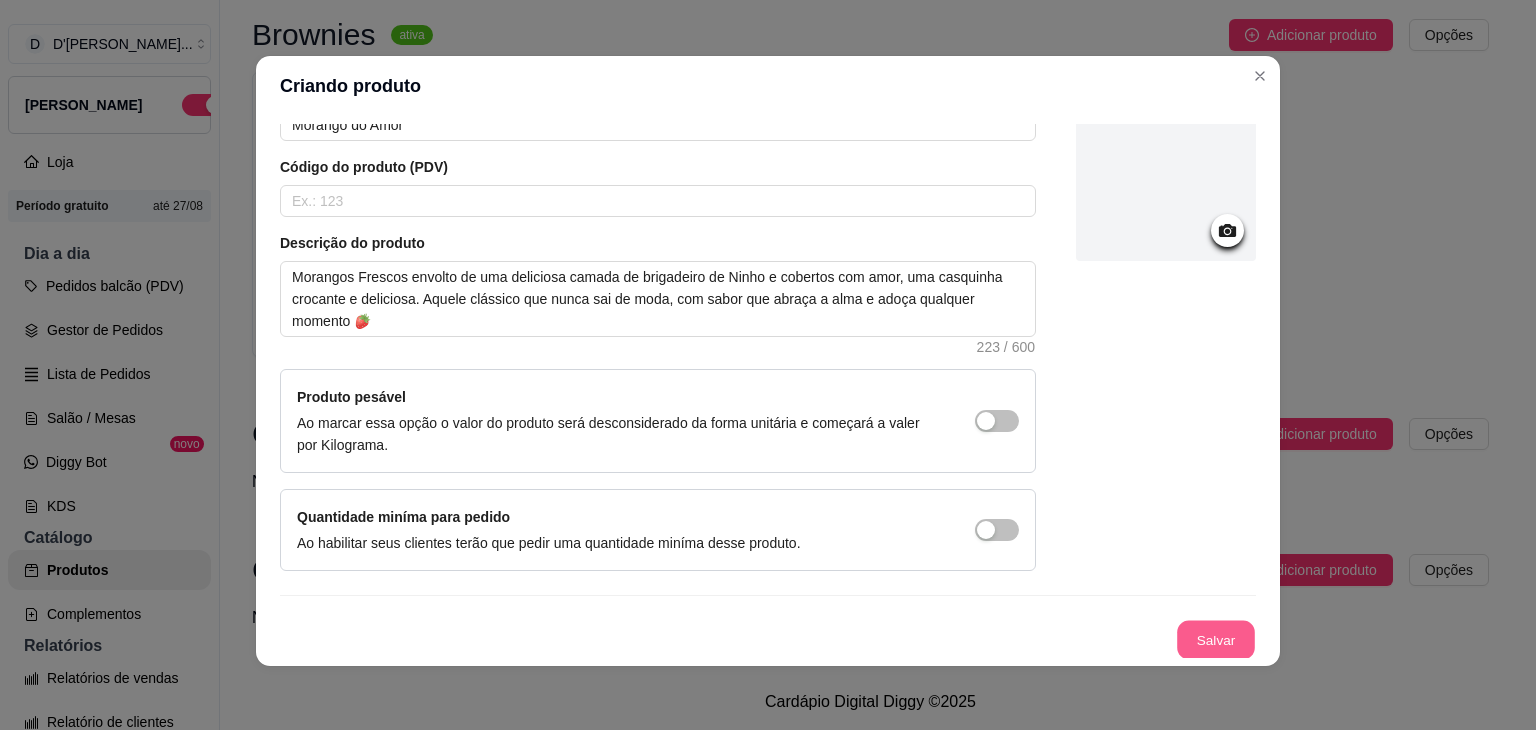 click on "Salvar" at bounding box center [1216, 640] 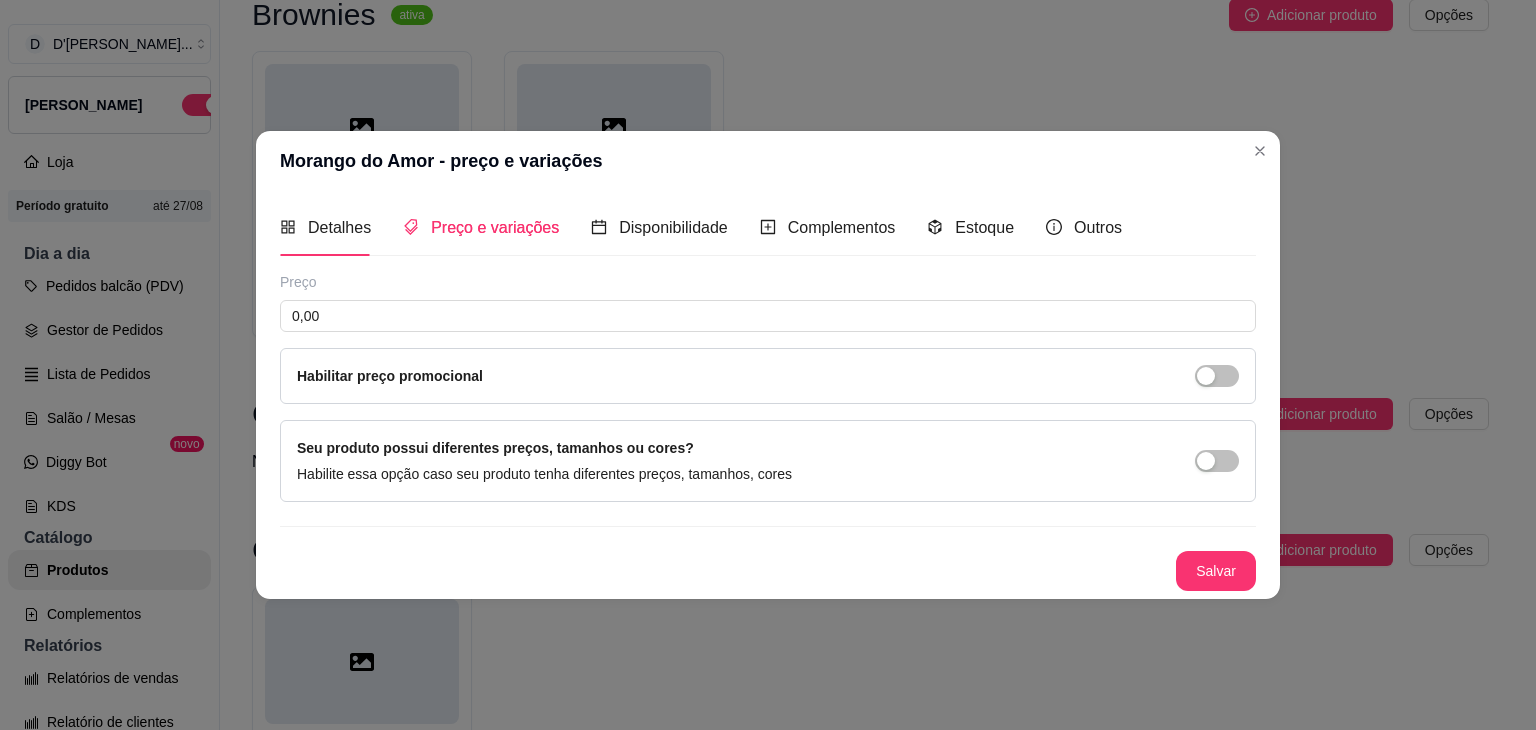 scroll, scrollTop: 0, scrollLeft: 0, axis: both 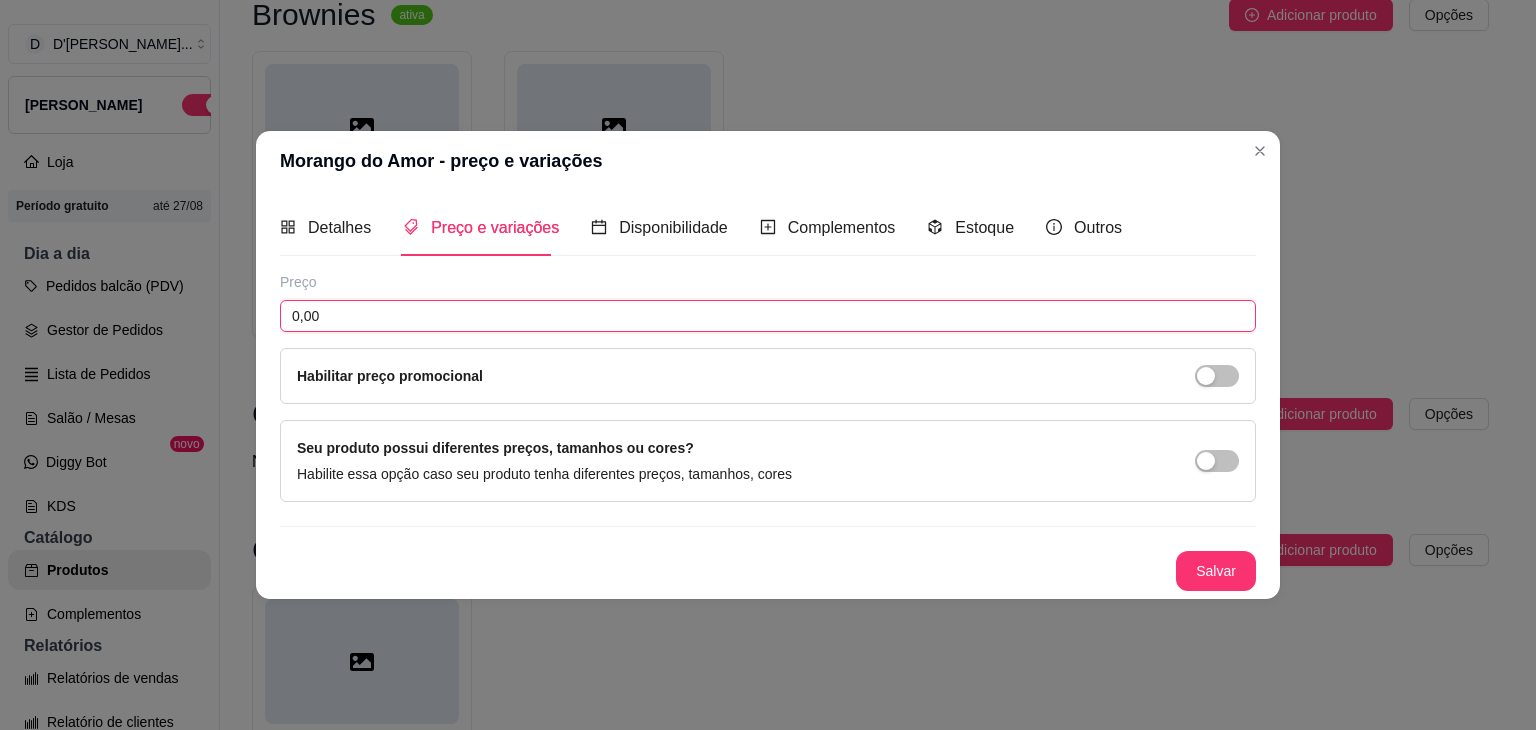 click on "0,00" at bounding box center [768, 316] 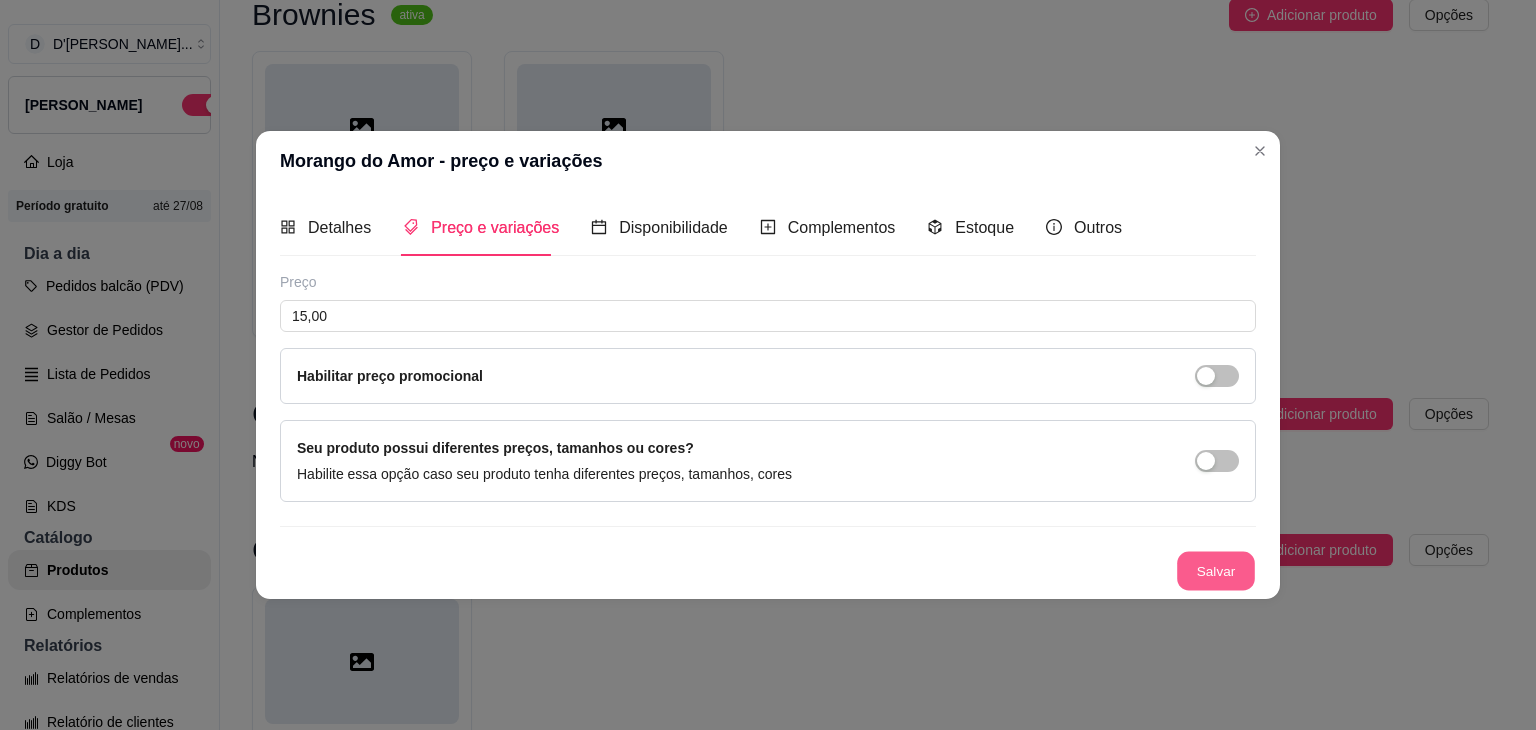 click on "Salvar" at bounding box center [1216, 571] 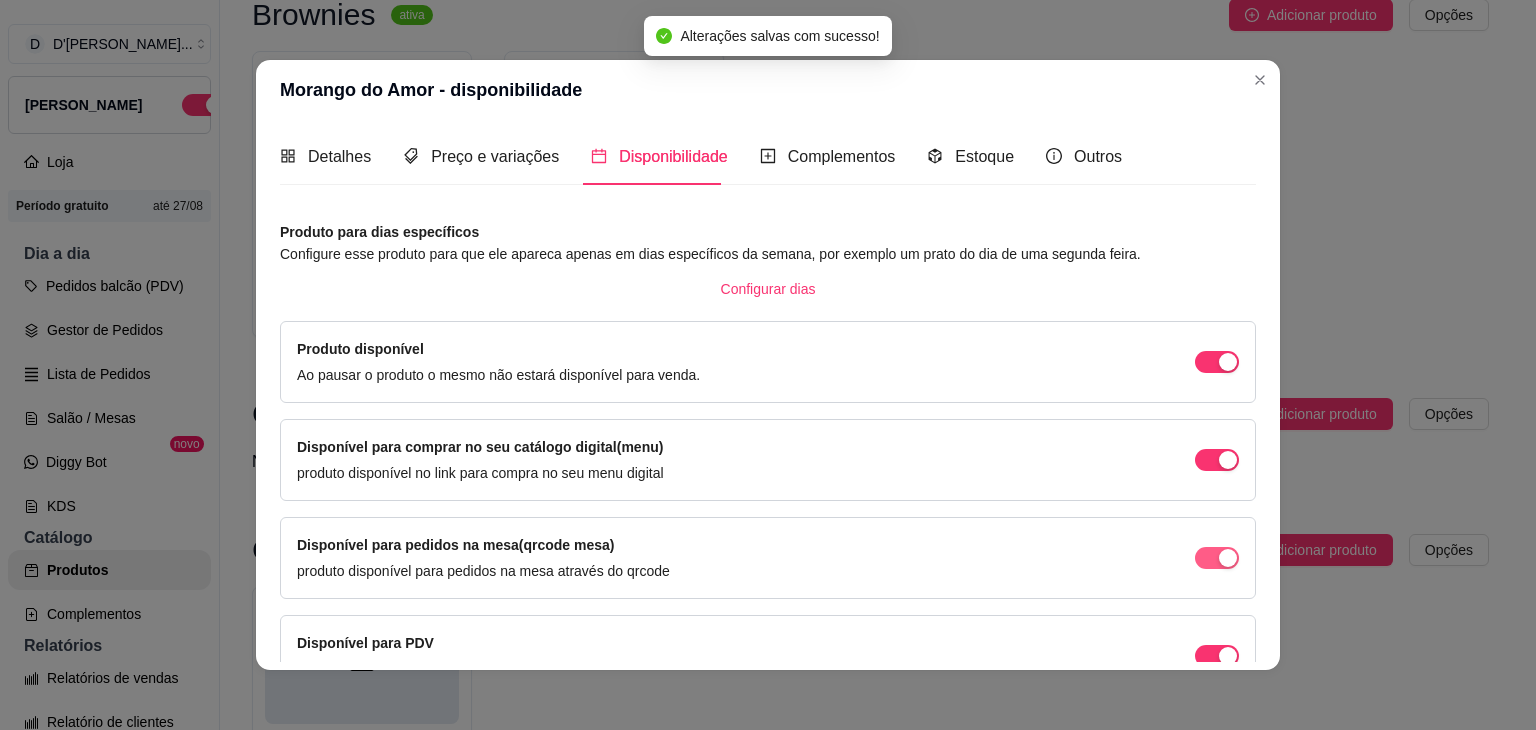 click at bounding box center (1228, 362) 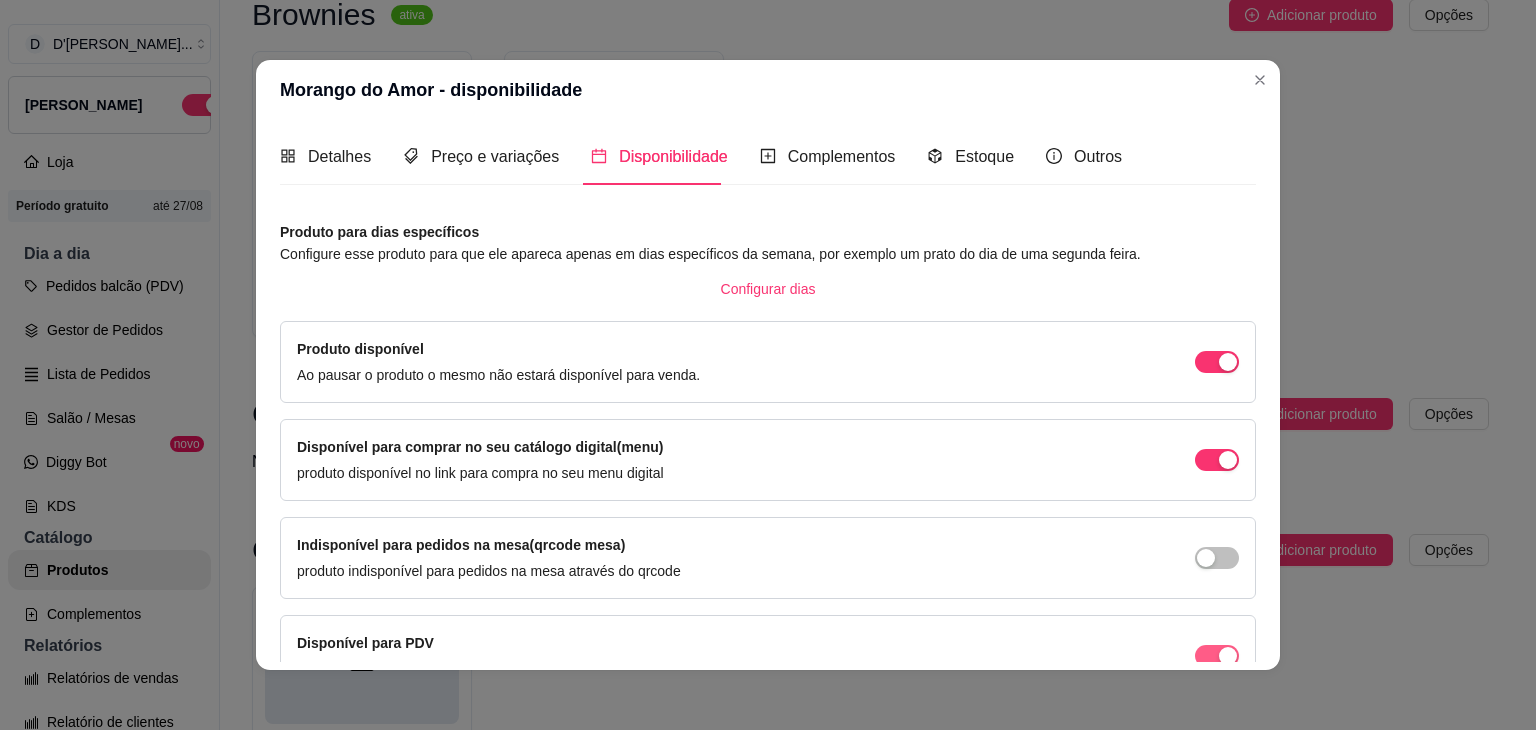 click at bounding box center [1228, 362] 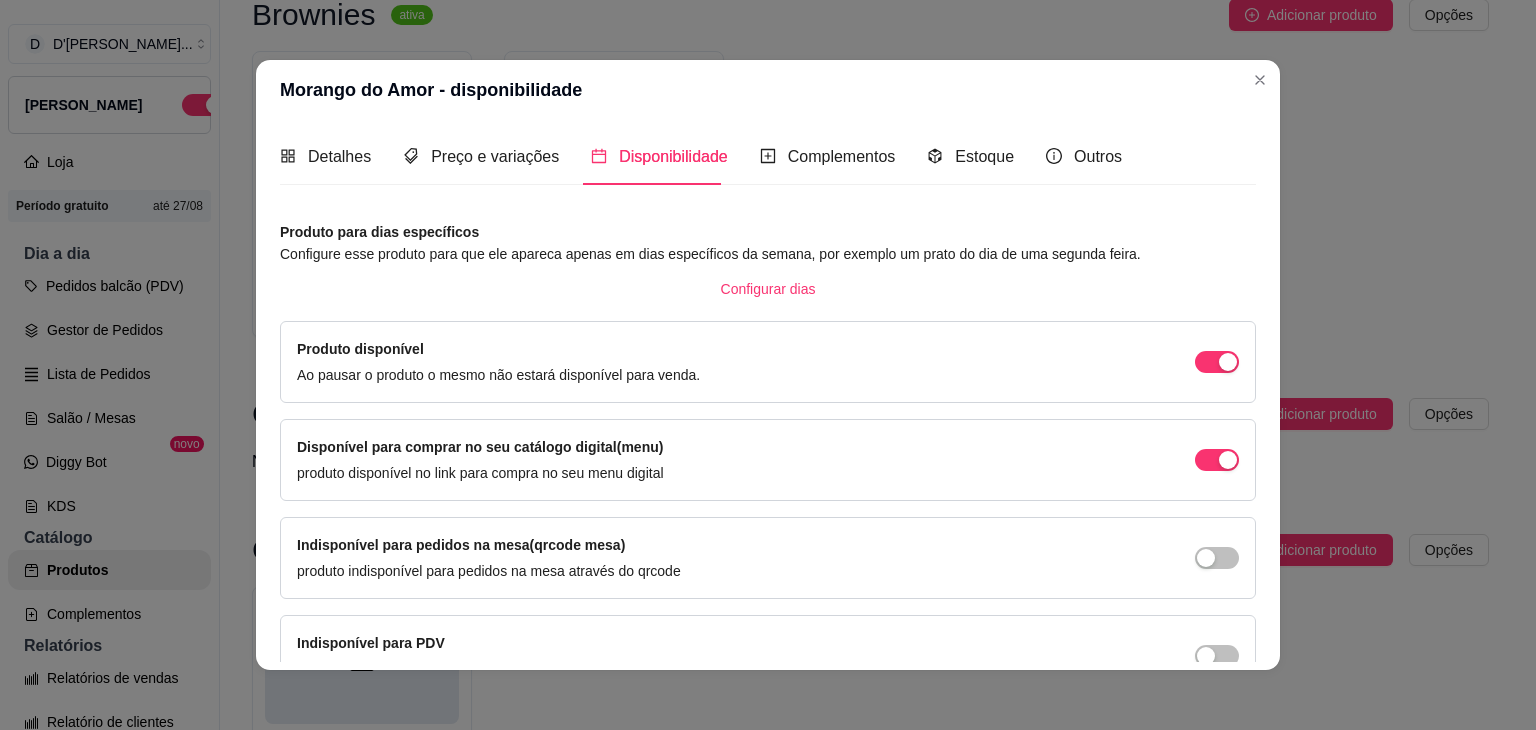 scroll, scrollTop: 114, scrollLeft: 0, axis: vertical 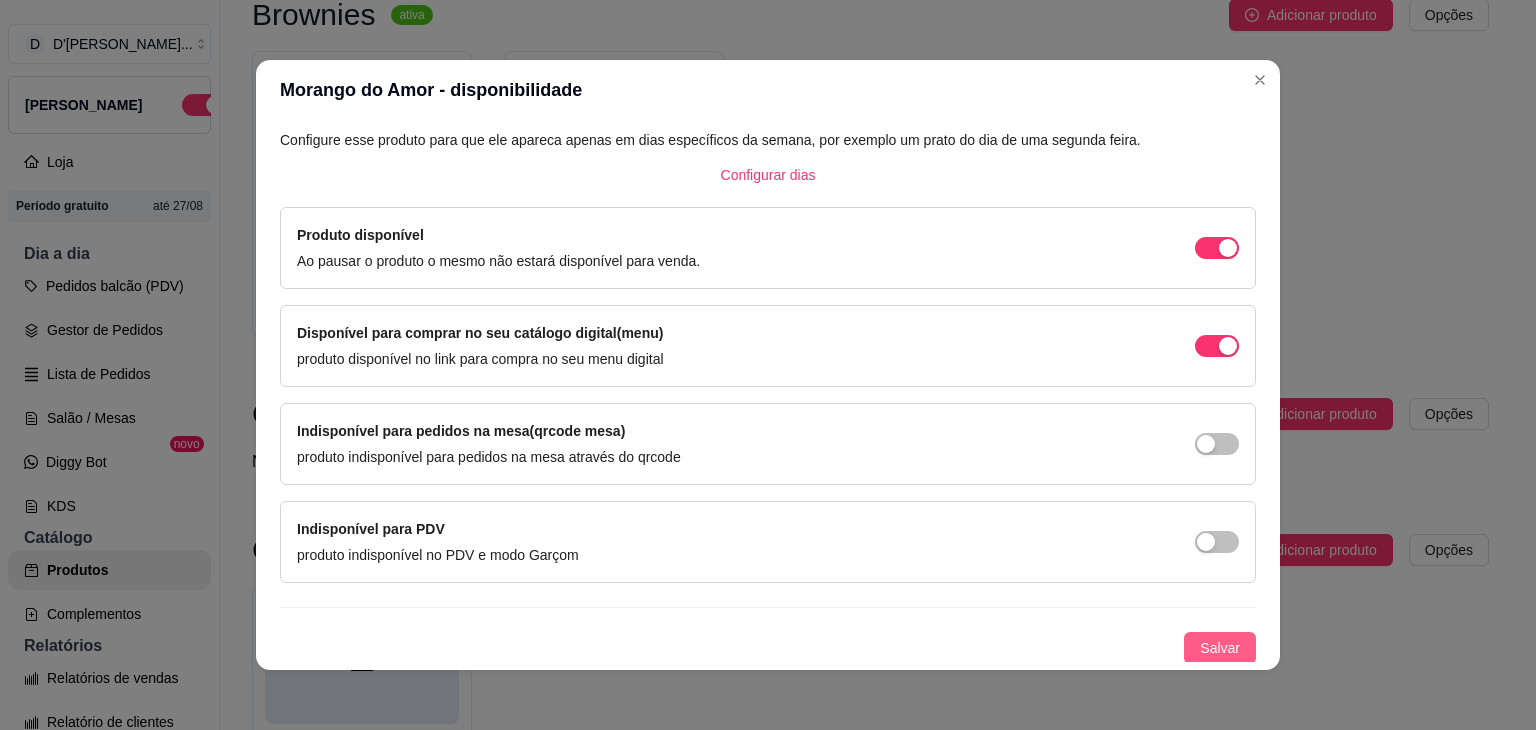 click on "Salvar" at bounding box center [1220, 648] 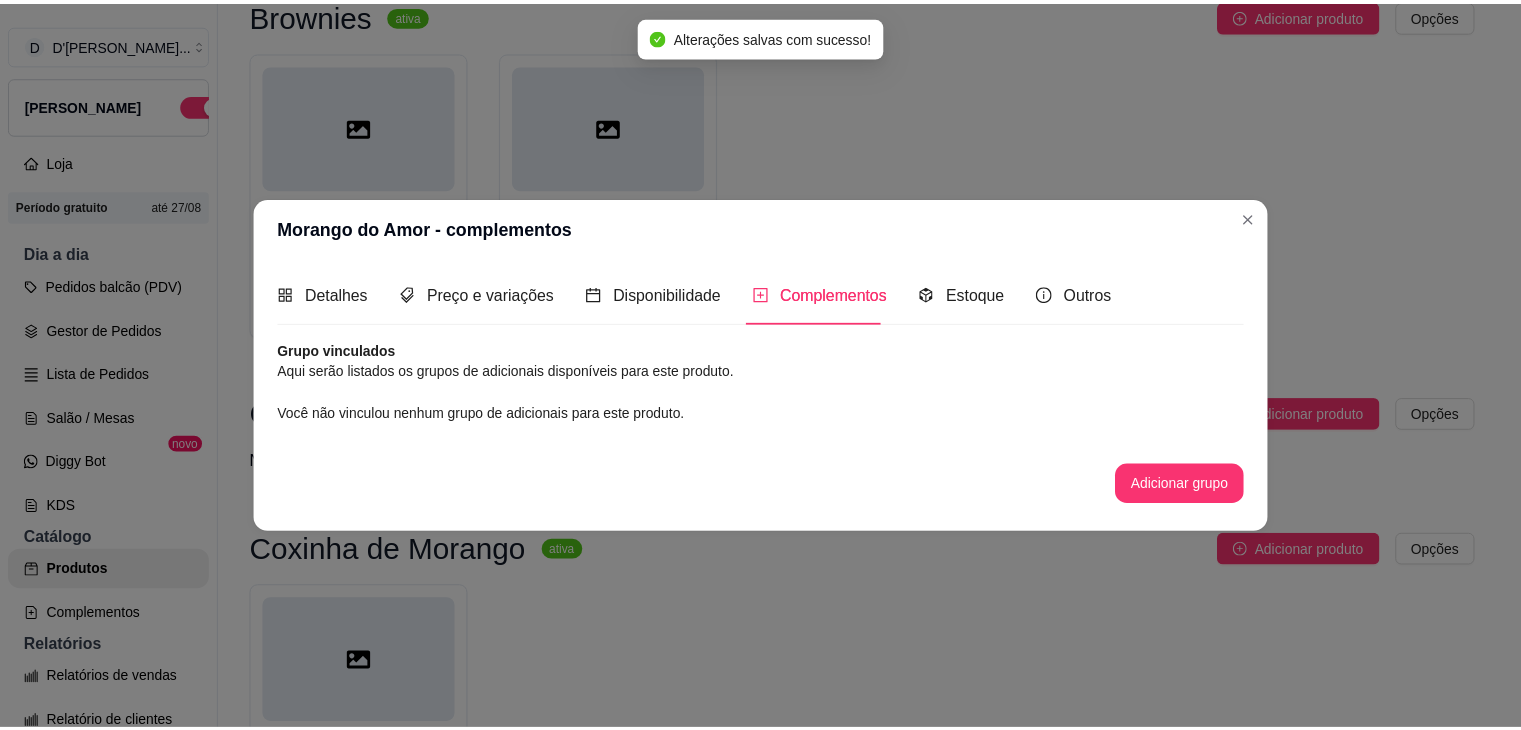 scroll, scrollTop: 0, scrollLeft: 0, axis: both 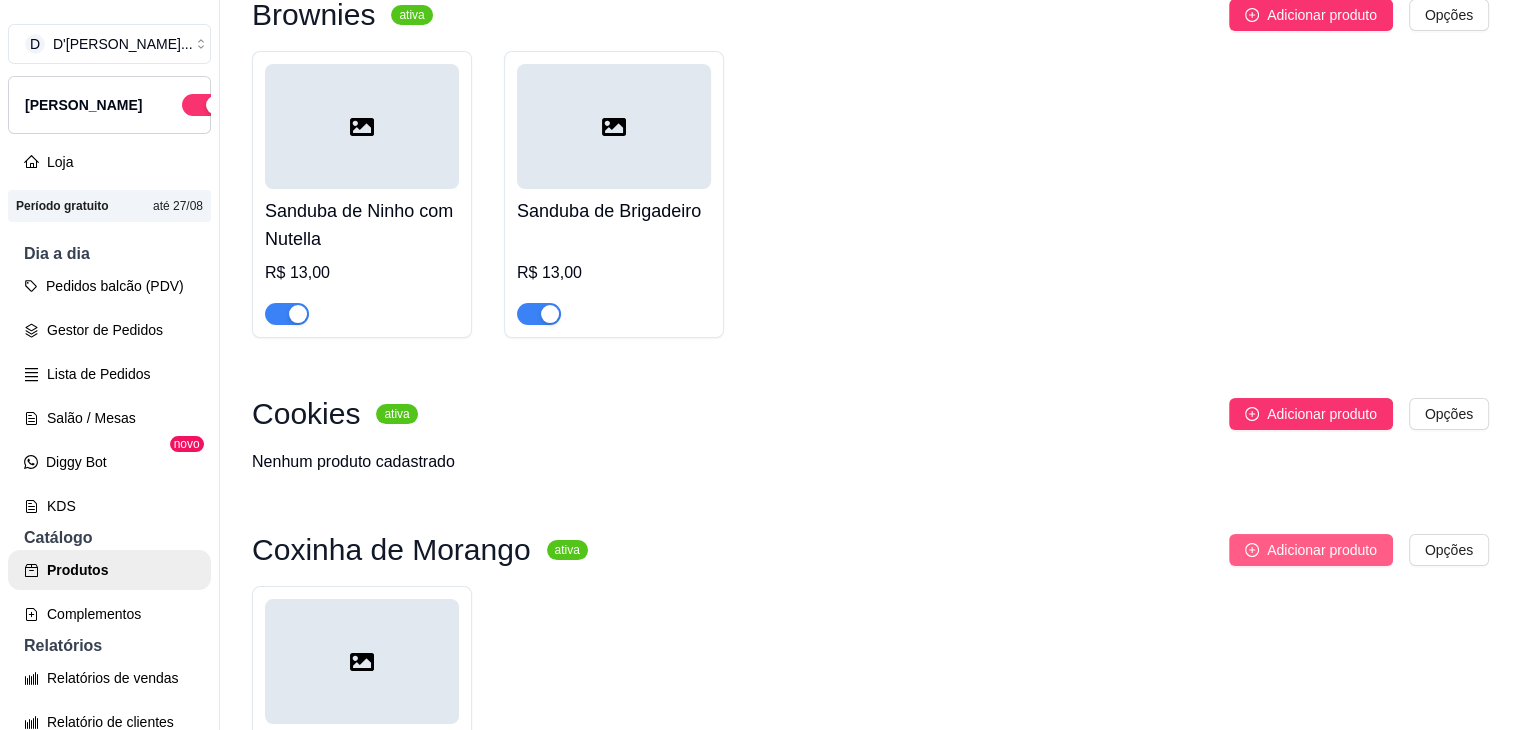 click on "Adicionar produto" at bounding box center (1322, 550) 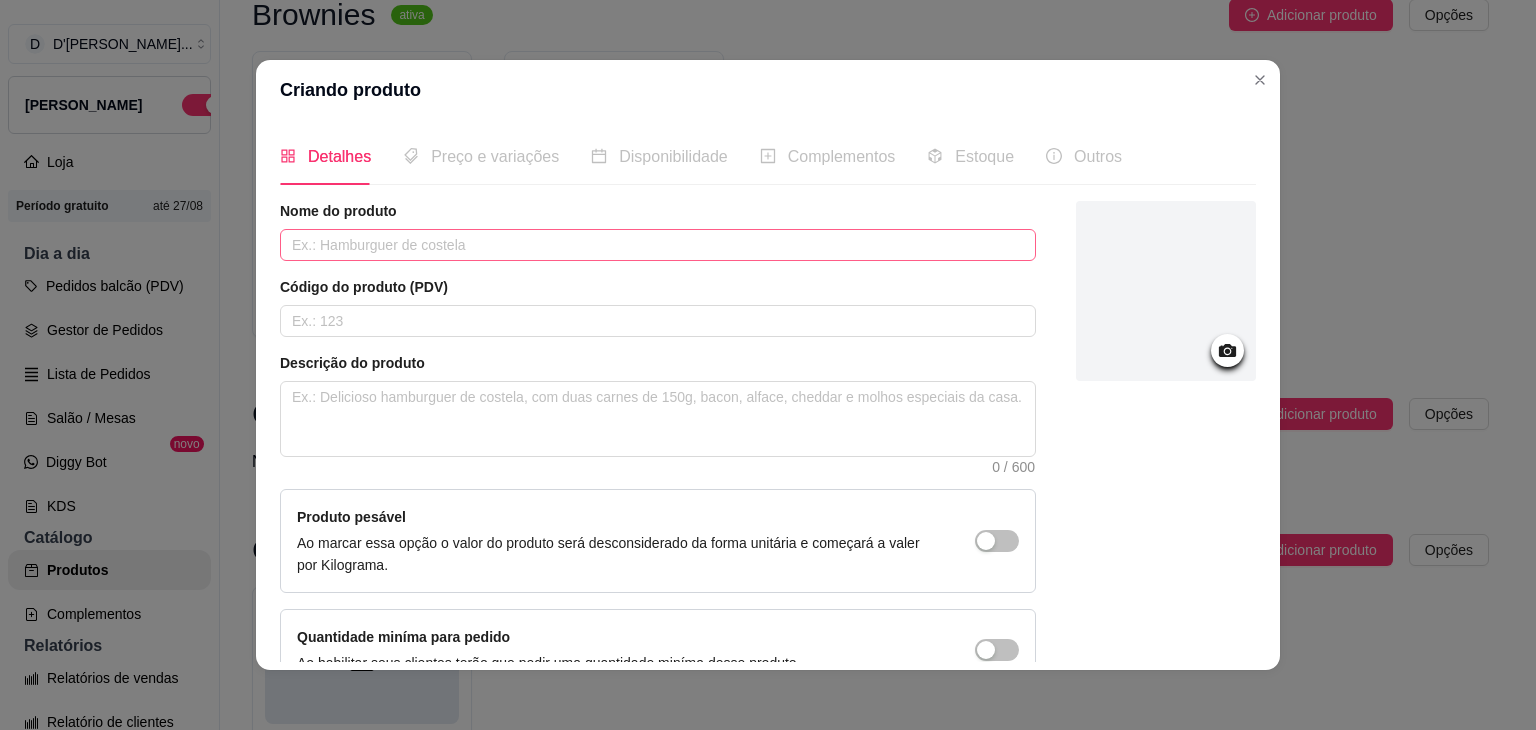 click on "Nome do produto" at bounding box center [658, 231] 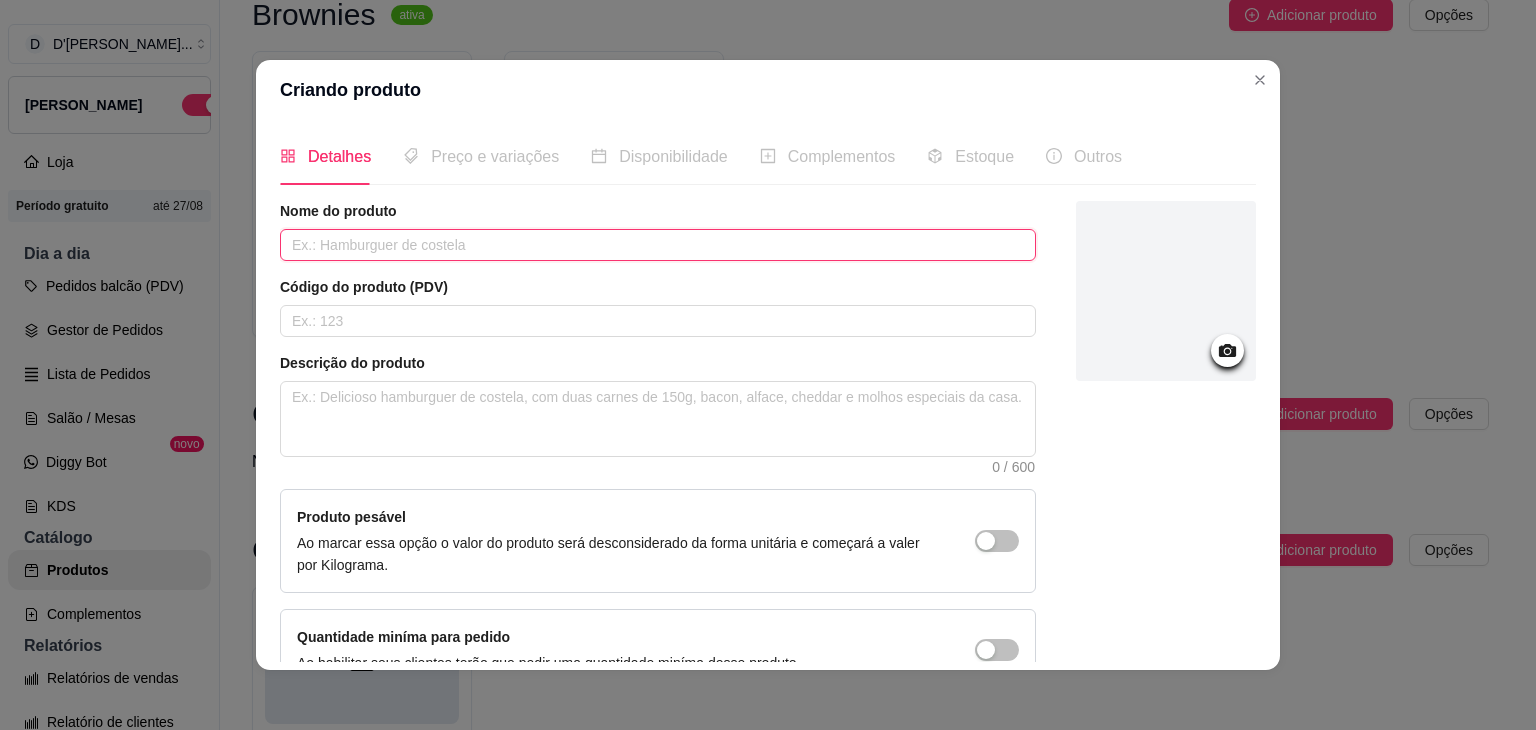 click at bounding box center (658, 245) 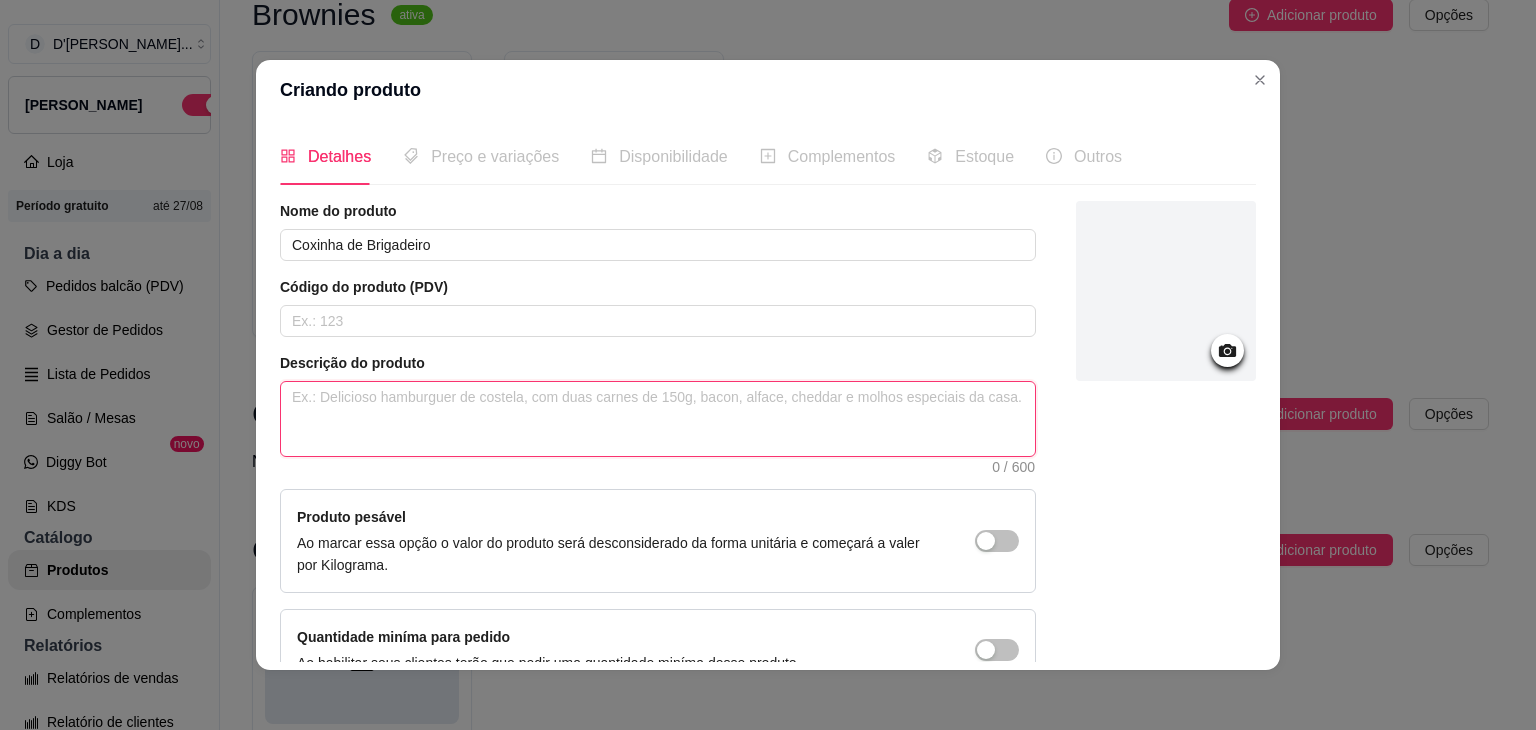 click at bounding box center (658, 419) 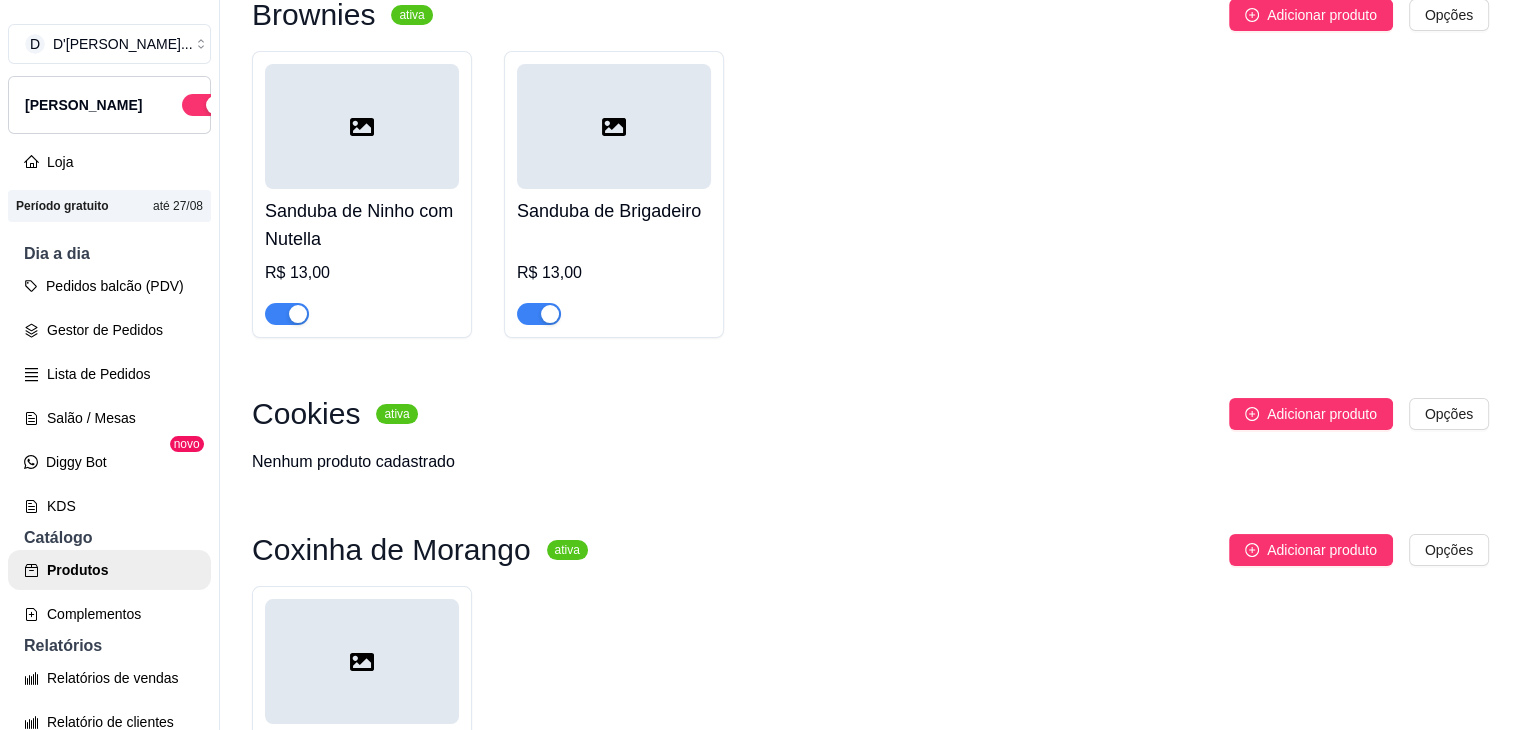 click on "Queridinhos ativa Adicionar produto Opções Morango do Amor   R$ 15,00 Bolo de Pote ativa Adicionar produto Opções Ninho Duplo com Morango   R$ 18,00 Danette   R$ 18,00 Maracujá   R$ 18,00 Abacaxi com Ninho   R$ 18,00 Ninho com Nutella   R$ 18,00 Ninho Duplo   R$ 18,00 Dose da Felicidade ativa Adicionar produto Opções Ninho Duplo com Morangos   R$ 22,00 Dose Brownie   R$ 22,00 Negresco   R$ 22,00 Brownies ativa Adicionar produto Opções Sanduba de Ninho com Nutella   R$ 13,00 Sanduba de Brigadeiro   R$ 13,00 Cookies ativa Adicionar produto Opções Nenhum produto cadastrado Coxinha de Morango ativa Adicionar produto Opções Morango do Amor   R$ 15,00" at bounding box center [870, -298] 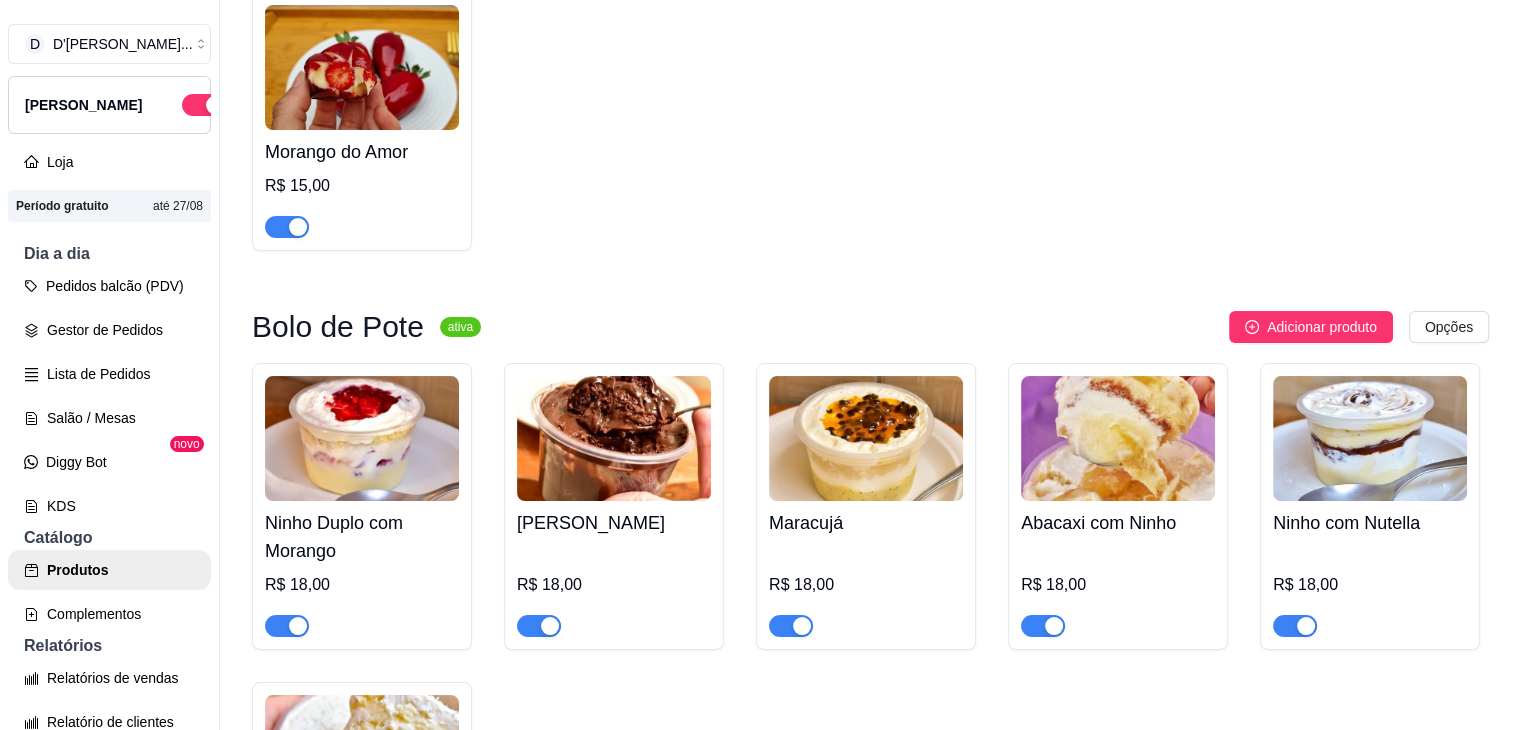scroll, scrollTop: 77, scrollLeft: 0, axis: vertical 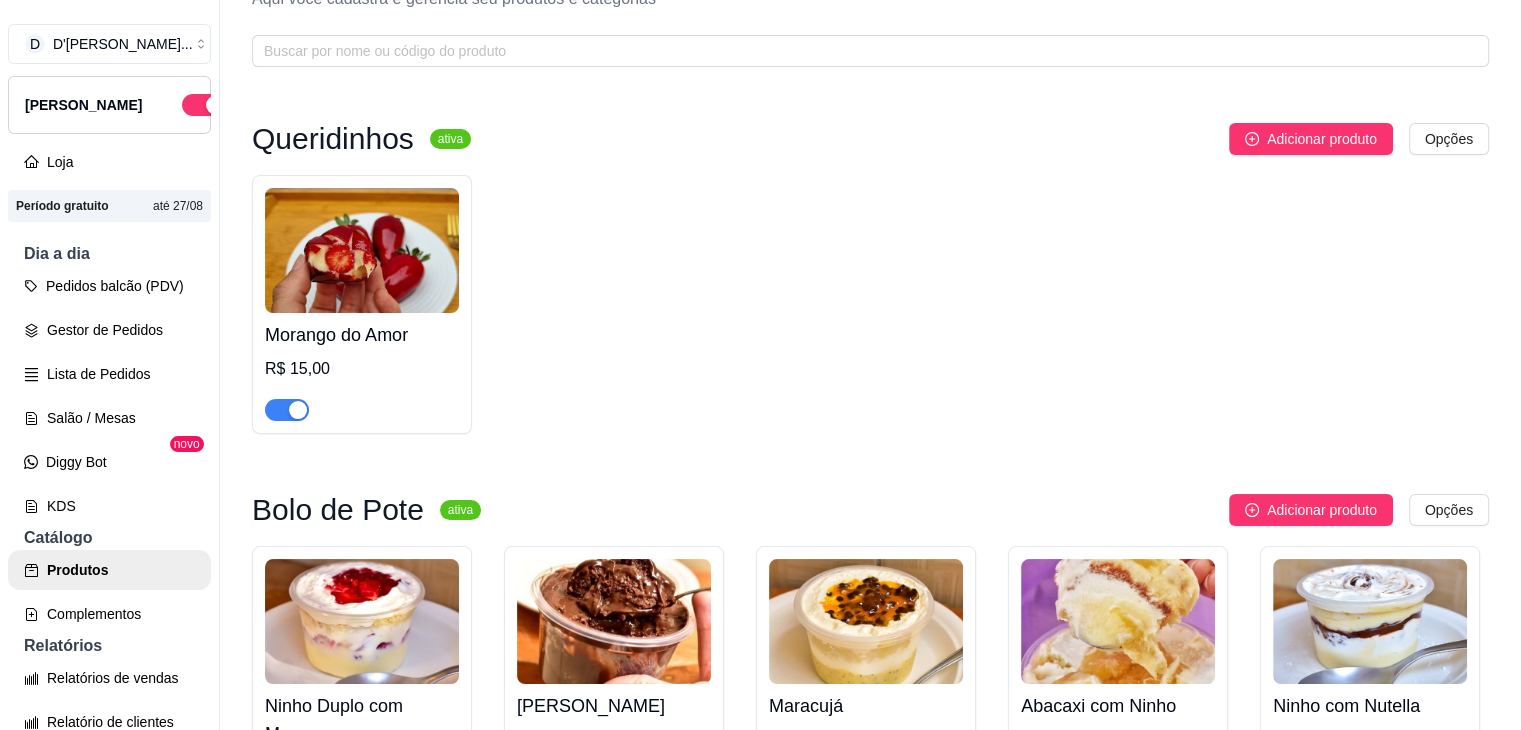 click at bounding box center [362, 250] 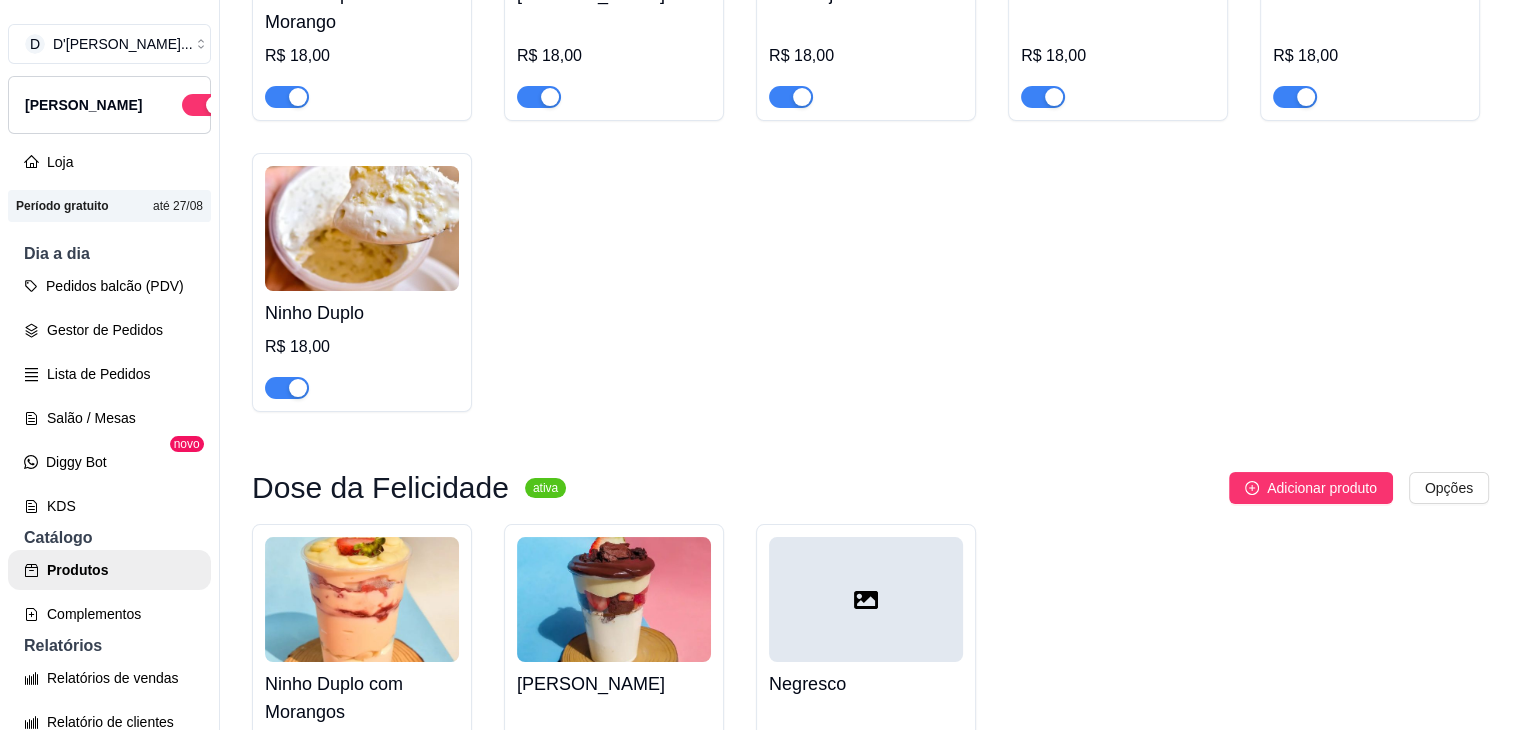 scroll, scrollTop: 0, scrollLeft: 0, axis: both 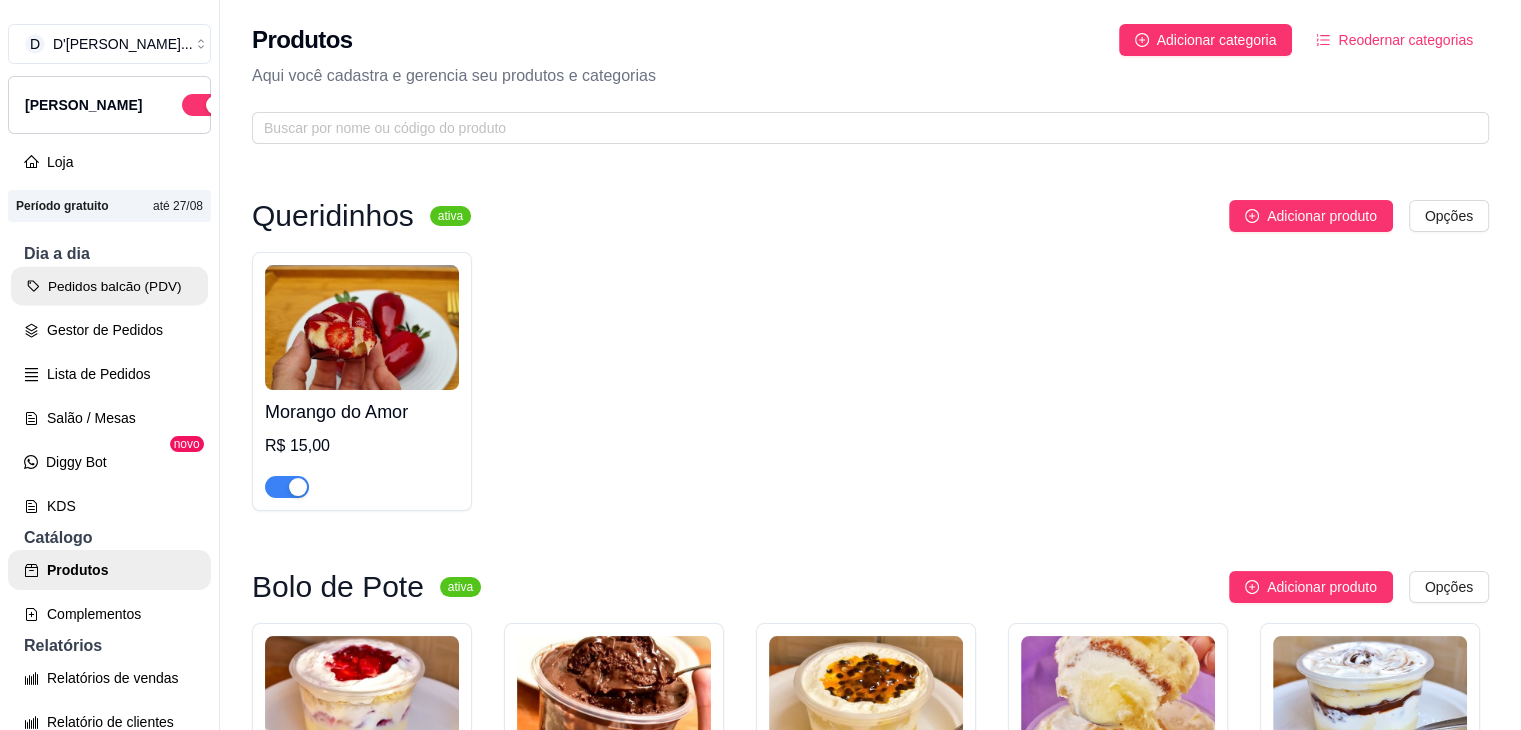 click on "Pedidos balcão (PDV)" at bounding box center (109, 286) 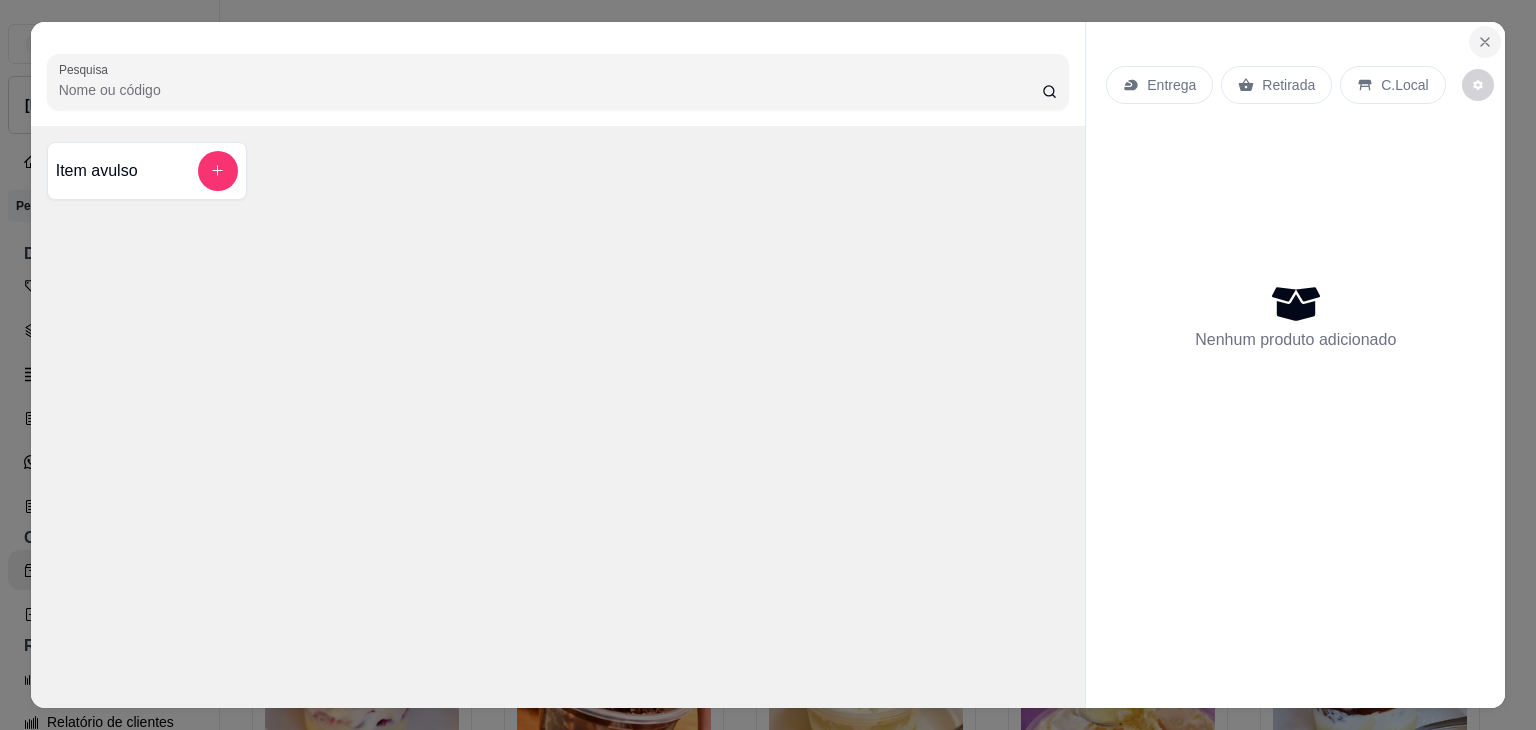 click at bounding box center [1485, 42] 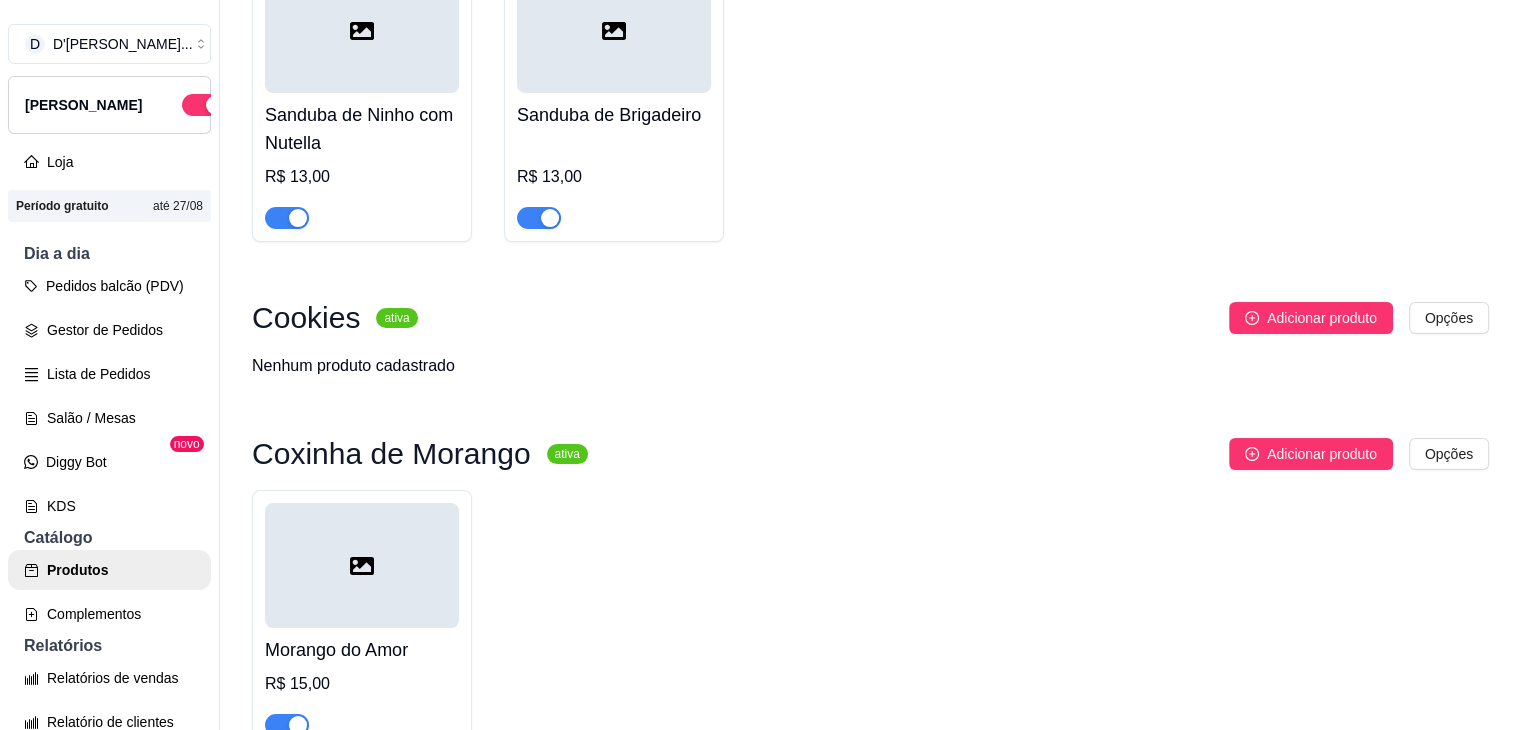 scroll, scrollTop: 1868, scrollLeft: 0, axis: vertical 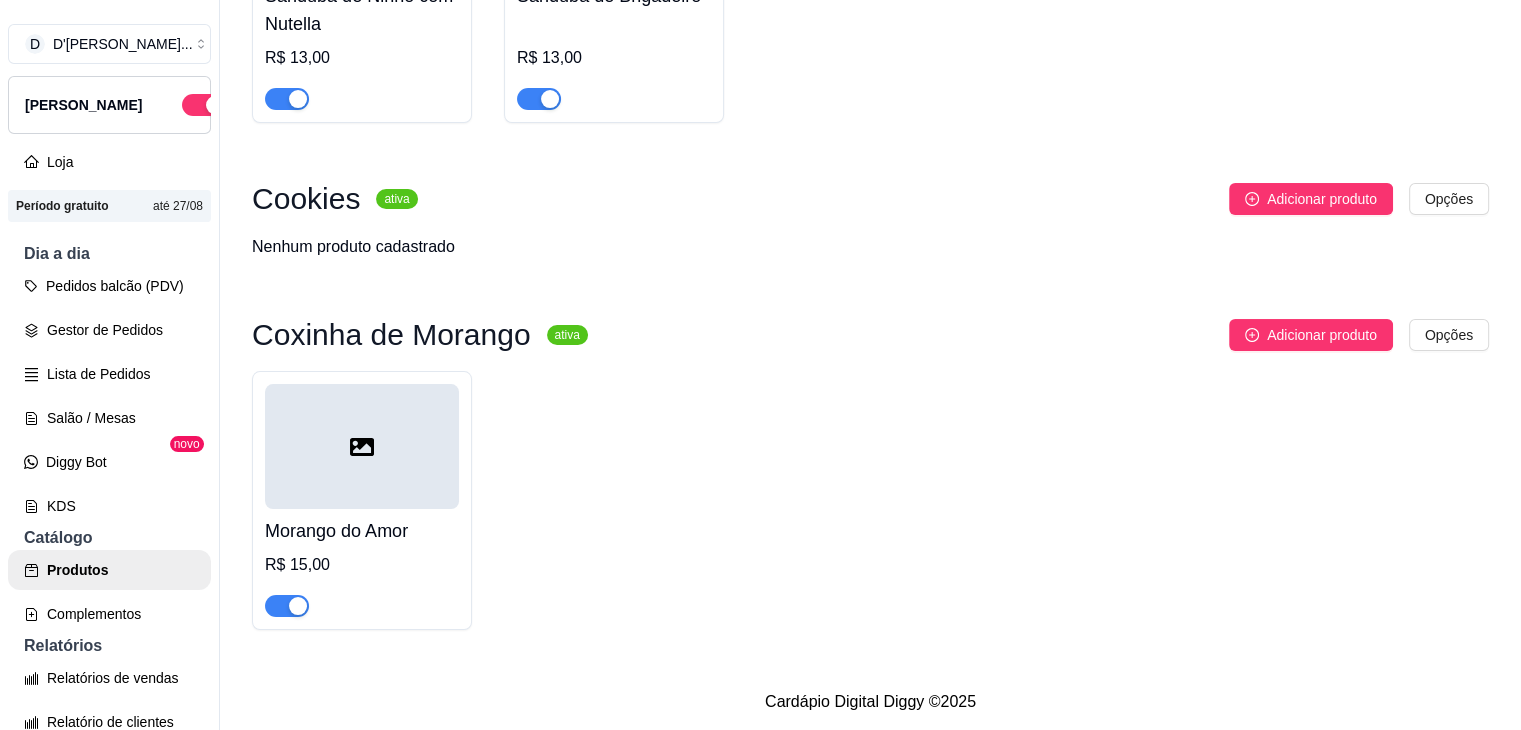 click on "Morango do Amor   R$ 15,00" at bounding box center (870, 500) 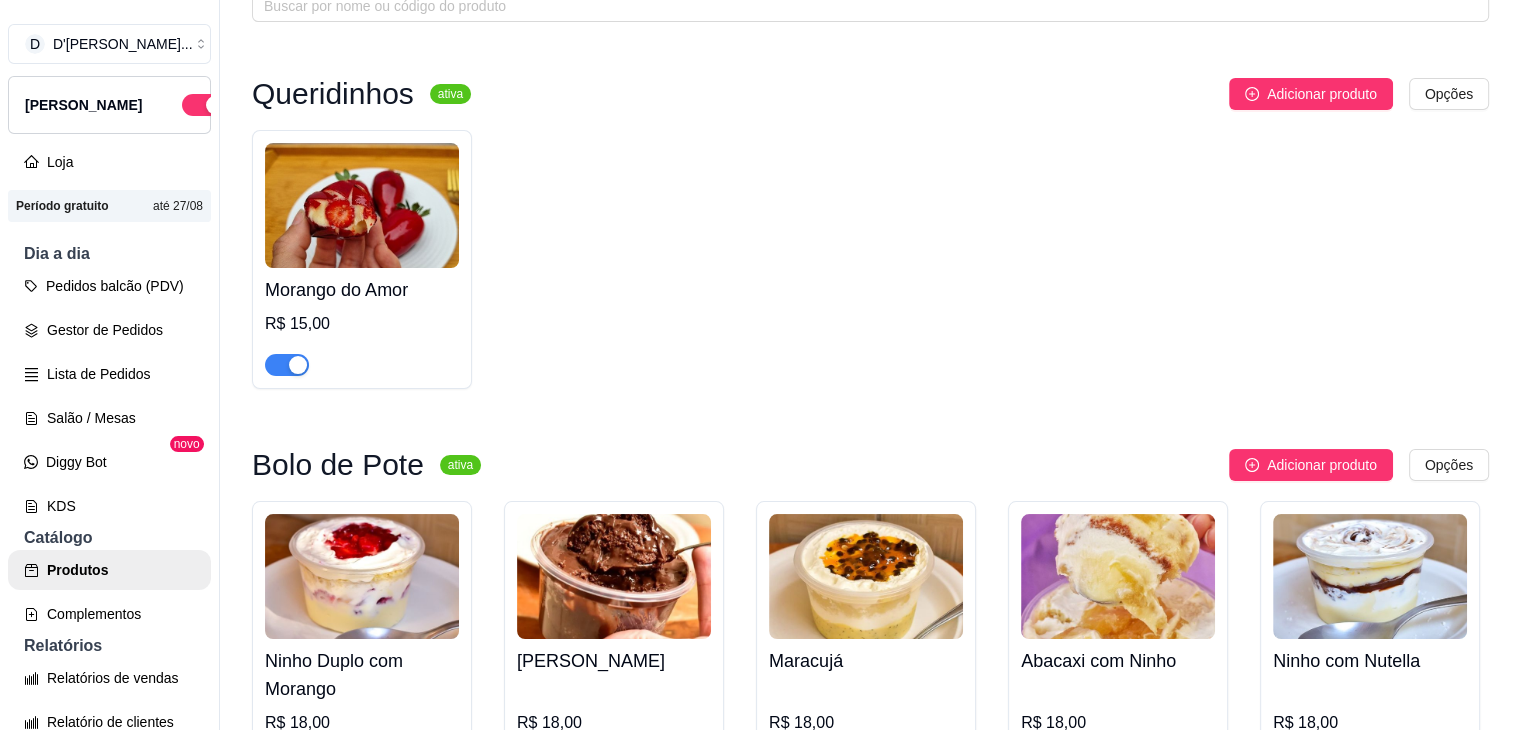 scroll, scrollTop: 0, scrollLeft: 0, axis: both 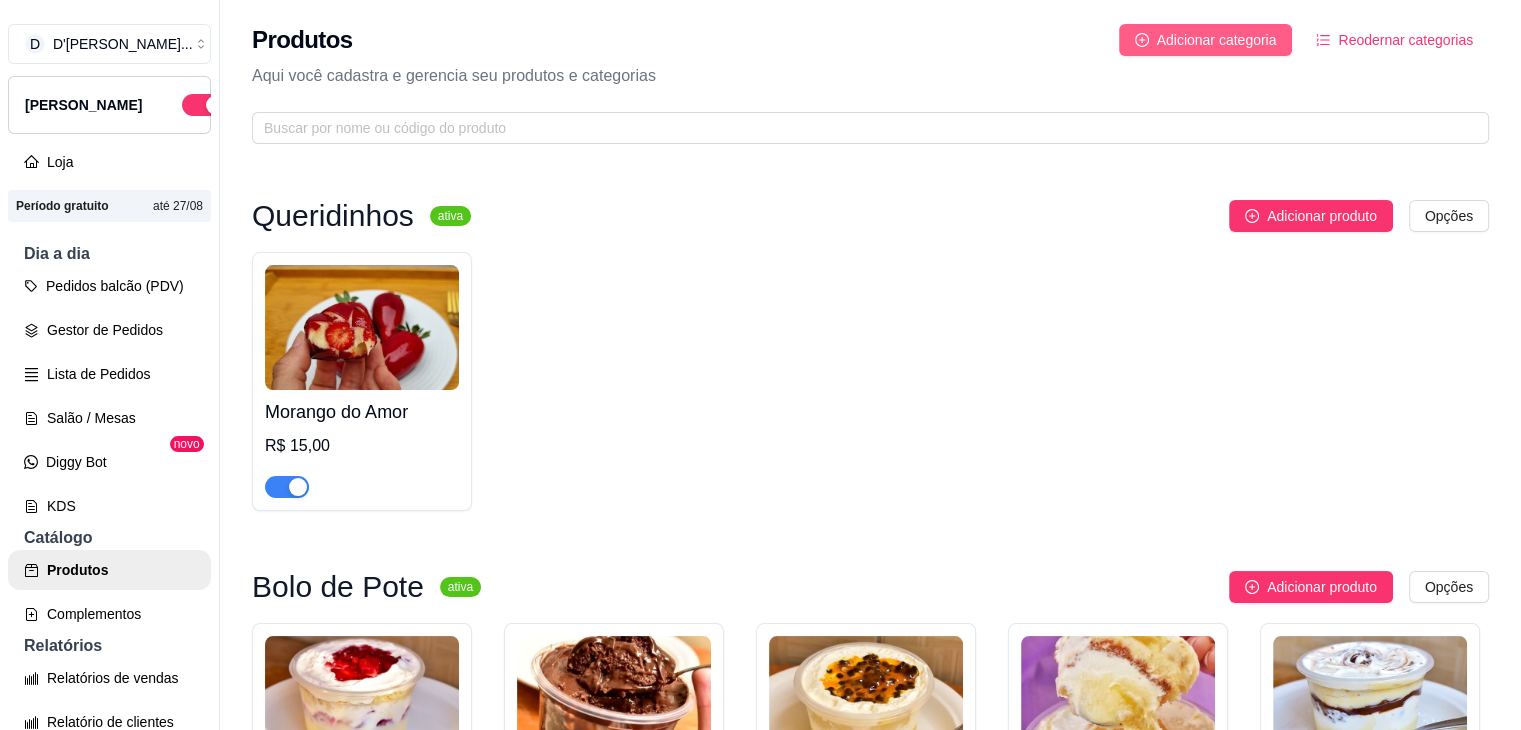 click on "Adicionar categoria" at bounding box center [1217, 40] 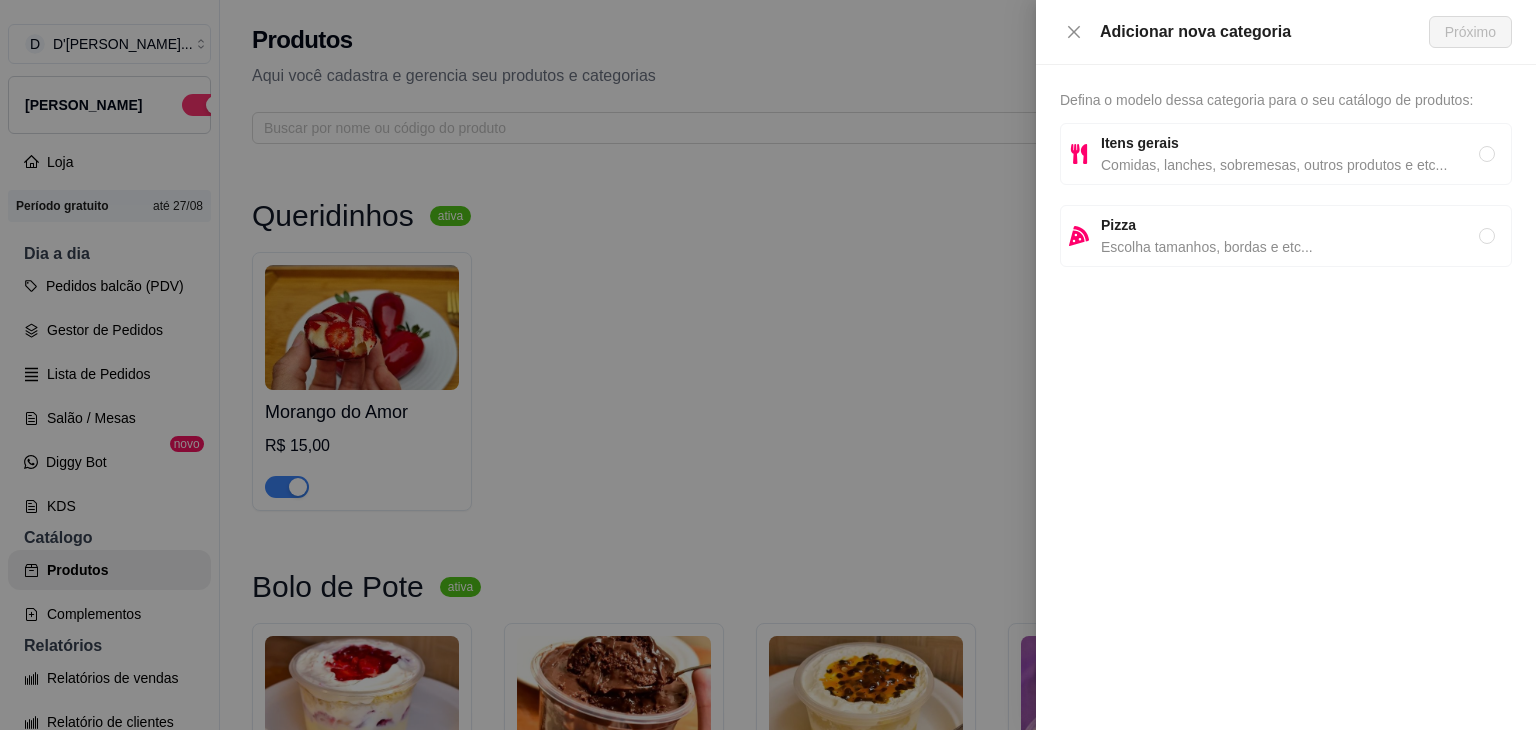 click on "Itens gerais Comidas, lanches, sobremesas, outros produtos e etc..." at bounding box center [1286, 154] 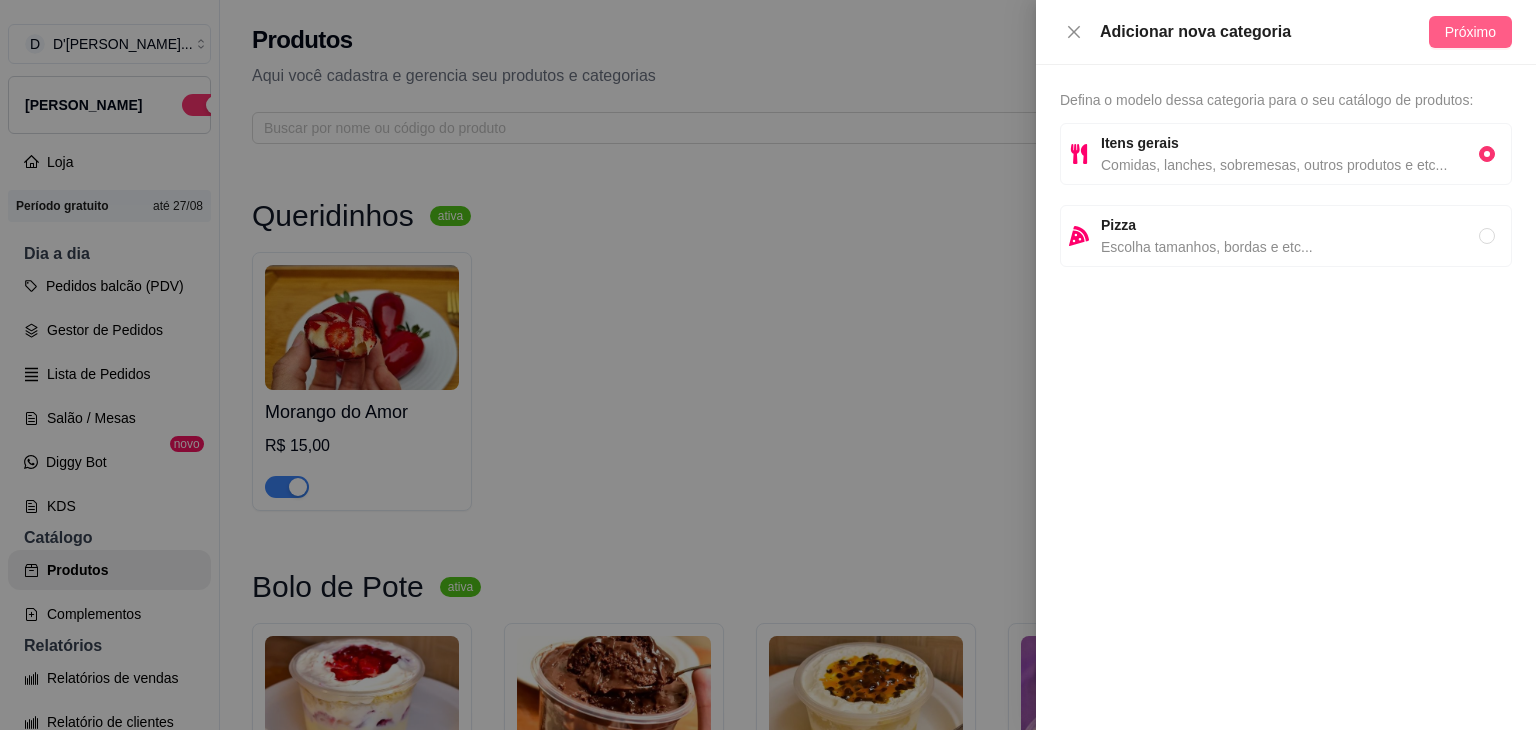click on "Próximo" at bounding box center [1470, 32] 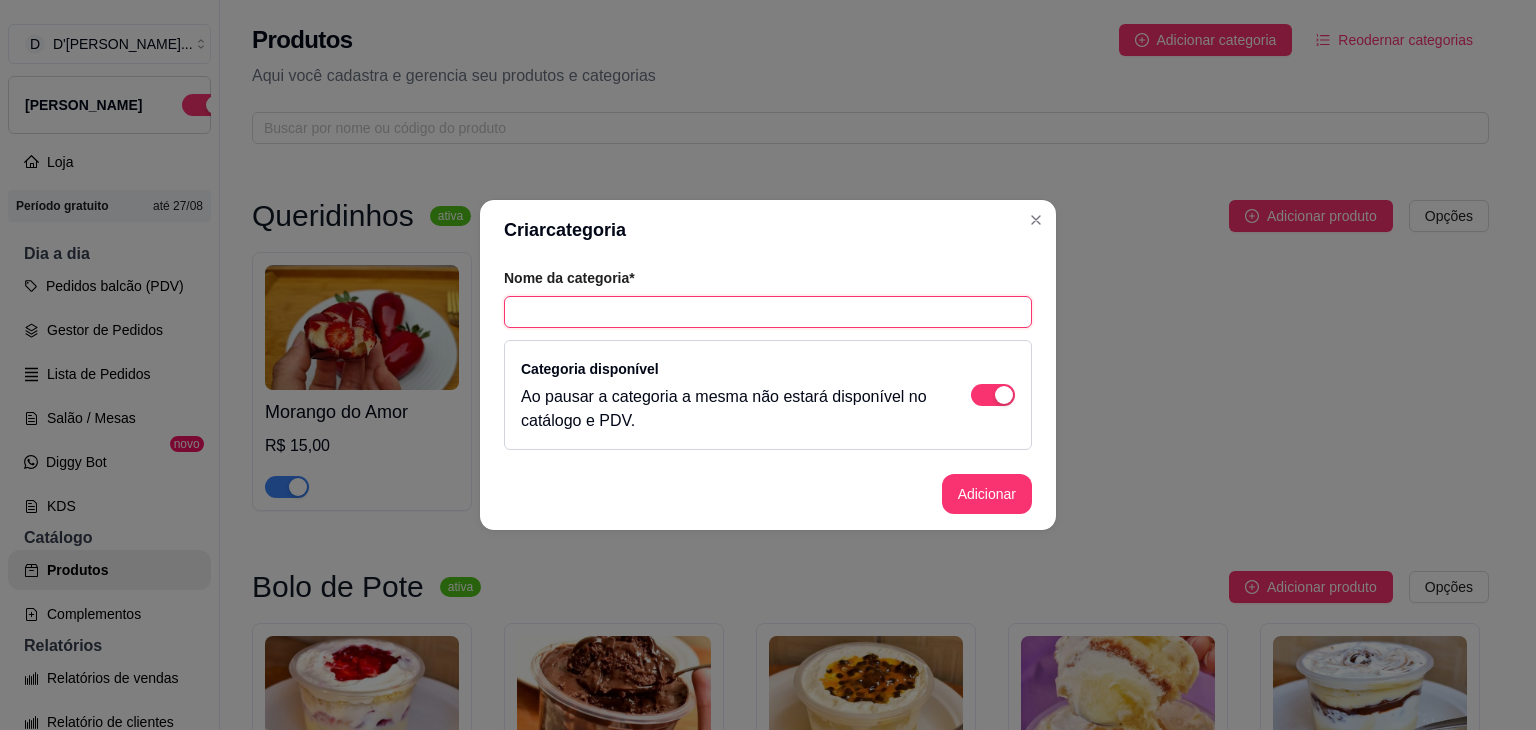 click at bounding box center (768, 312) 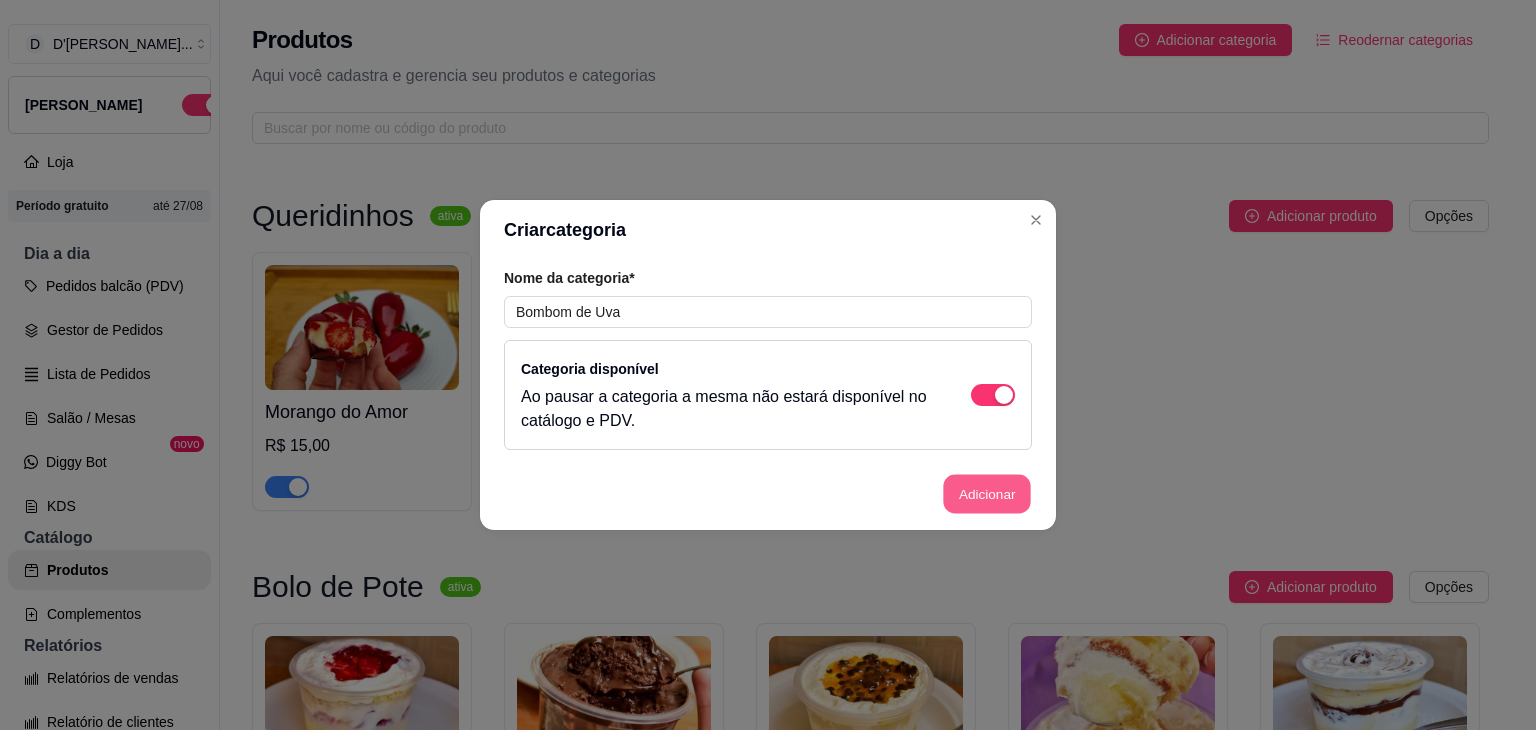click on "Adicionar" at bounding box center [987, 494] 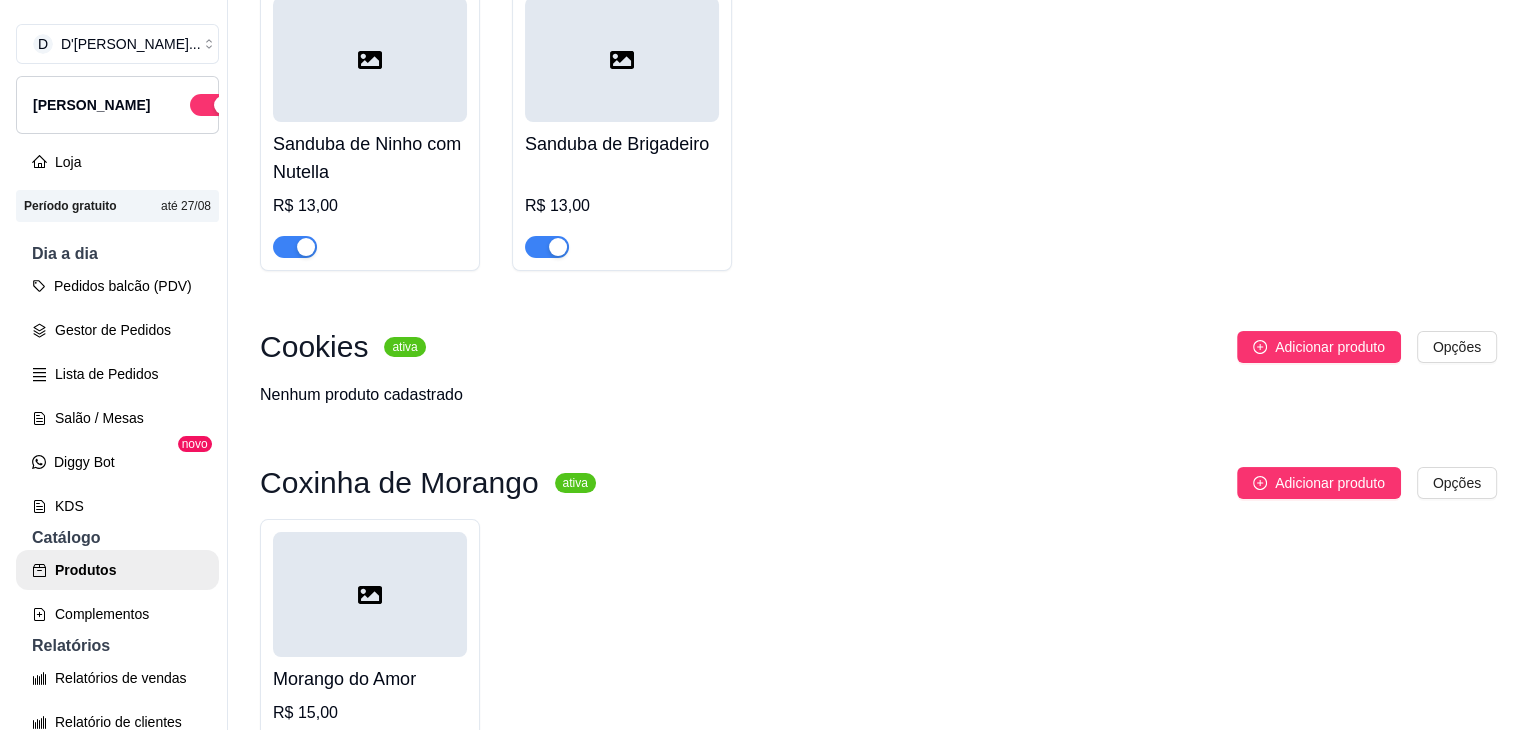scroll, scrollTop: 2033, scrollLeft: 0, axis: vertical 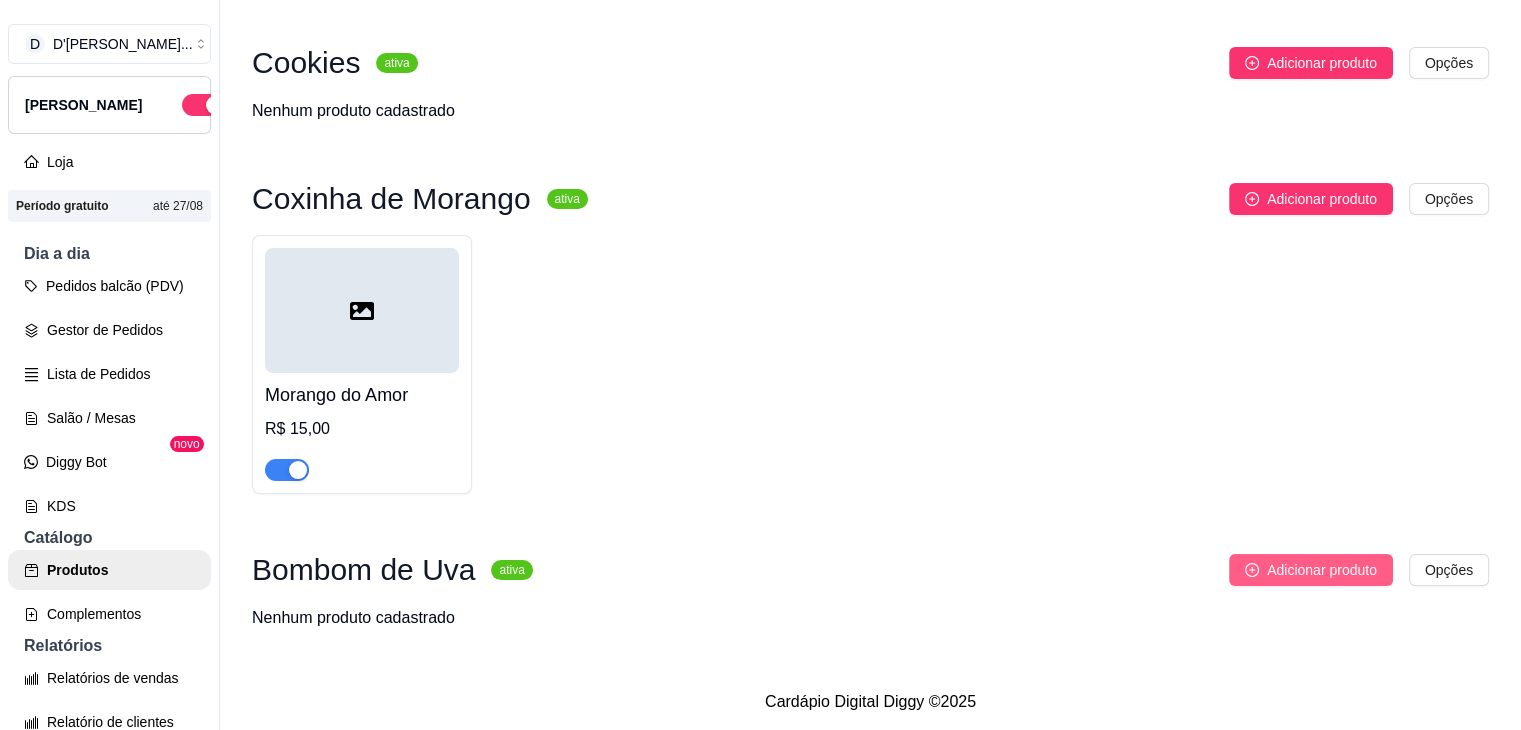 click on "Adicionar produto" at bounding box center [1322, 570] 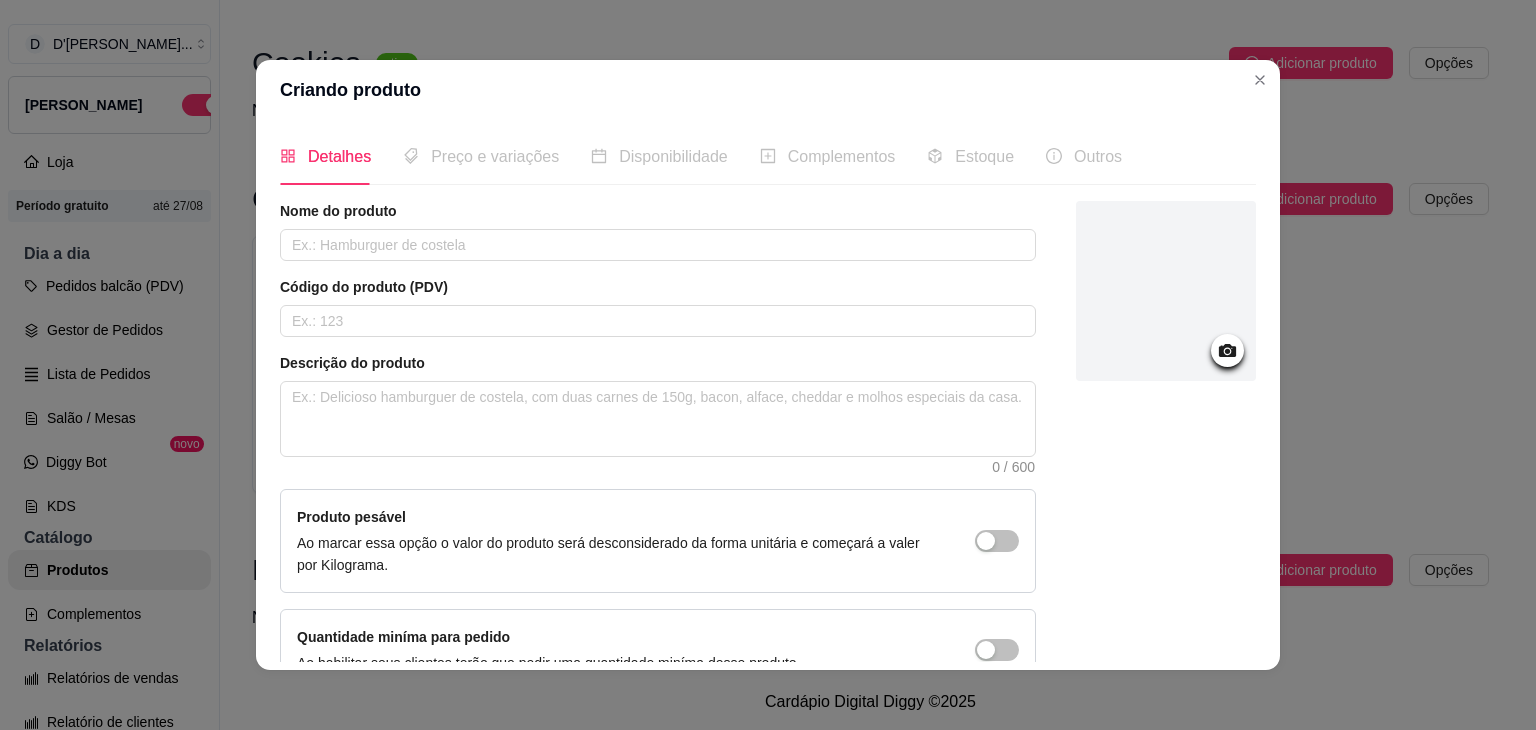 click 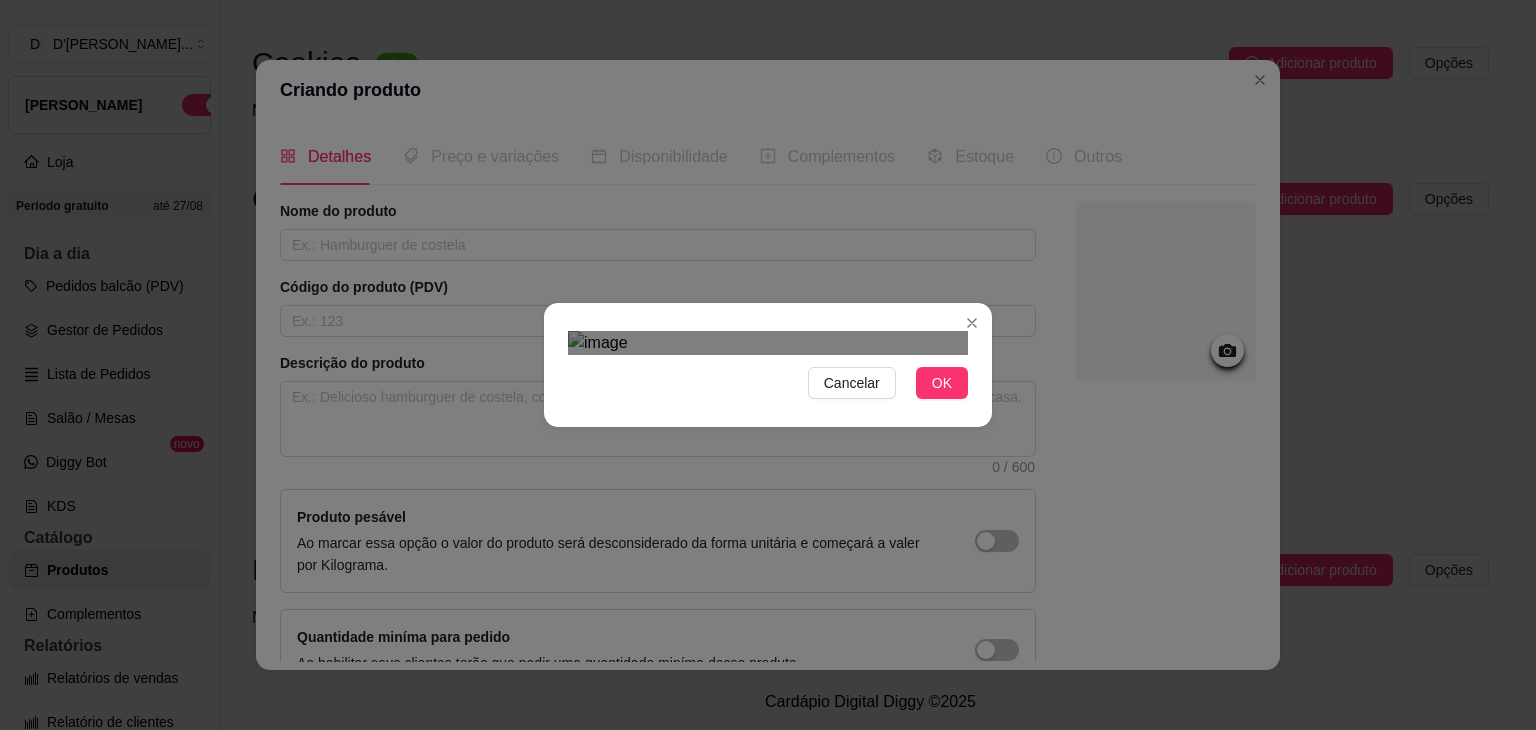 click at bounding box center [753, 586] 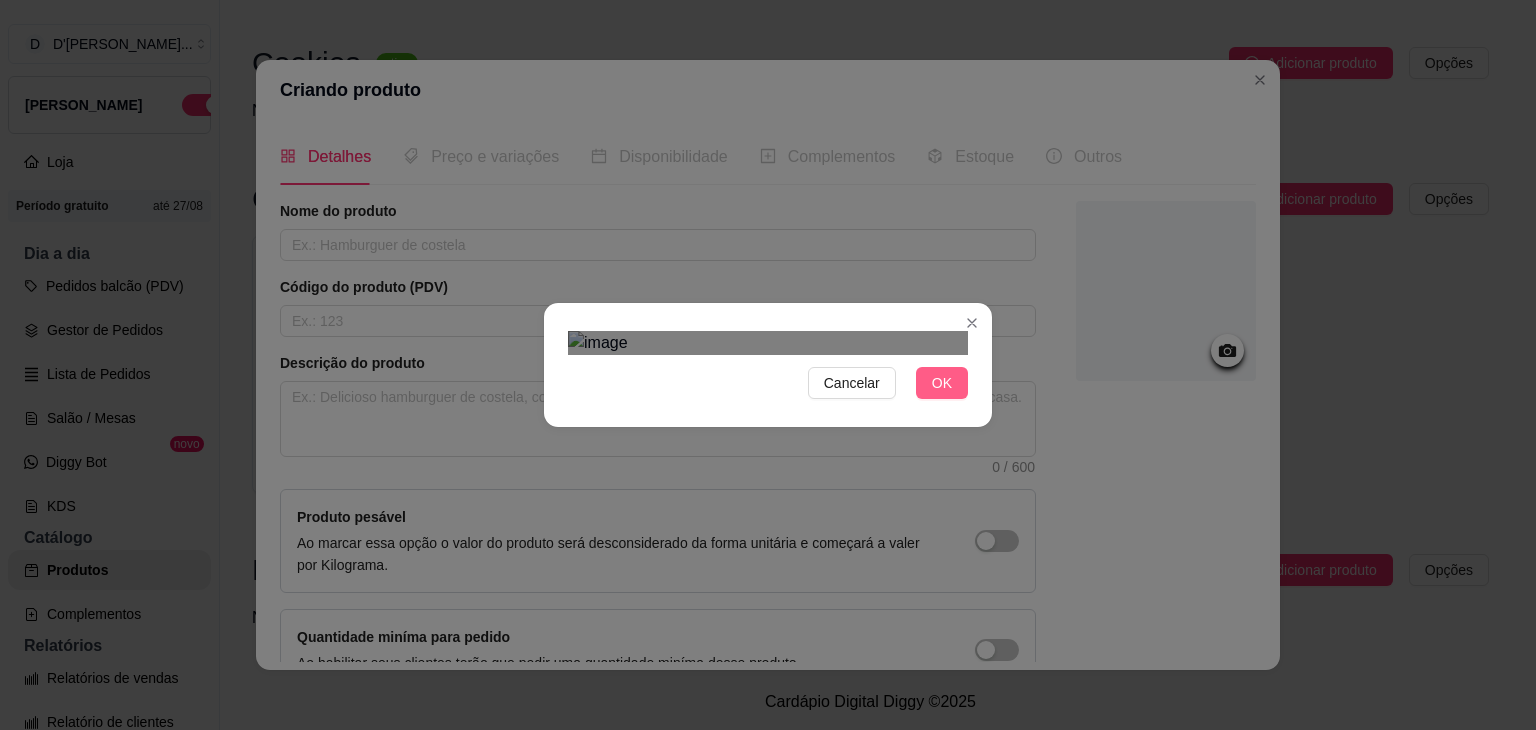 click on "OK" at bounding box center [942, 383] 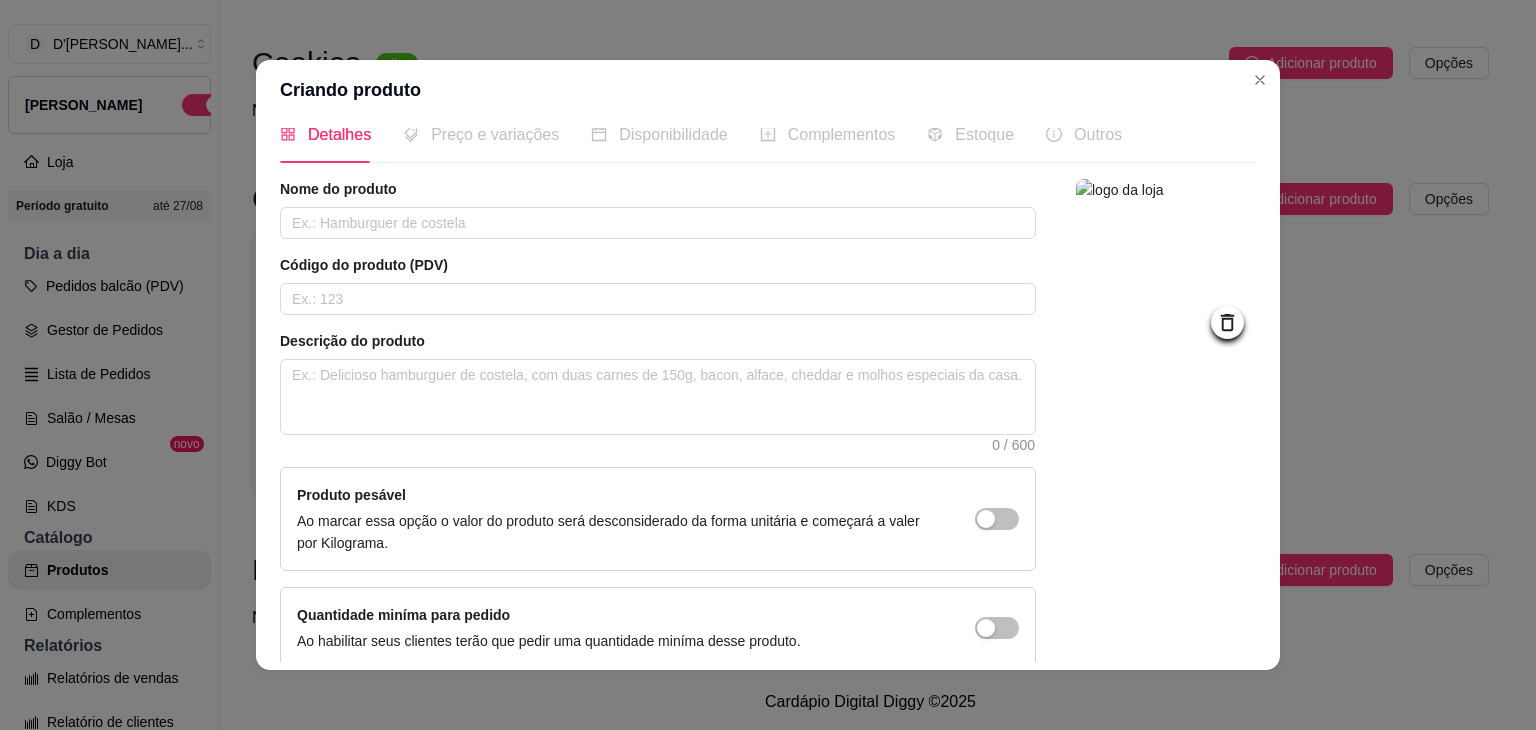 scroll, scrollTop: 0, scrollLeft: 0, axis: both 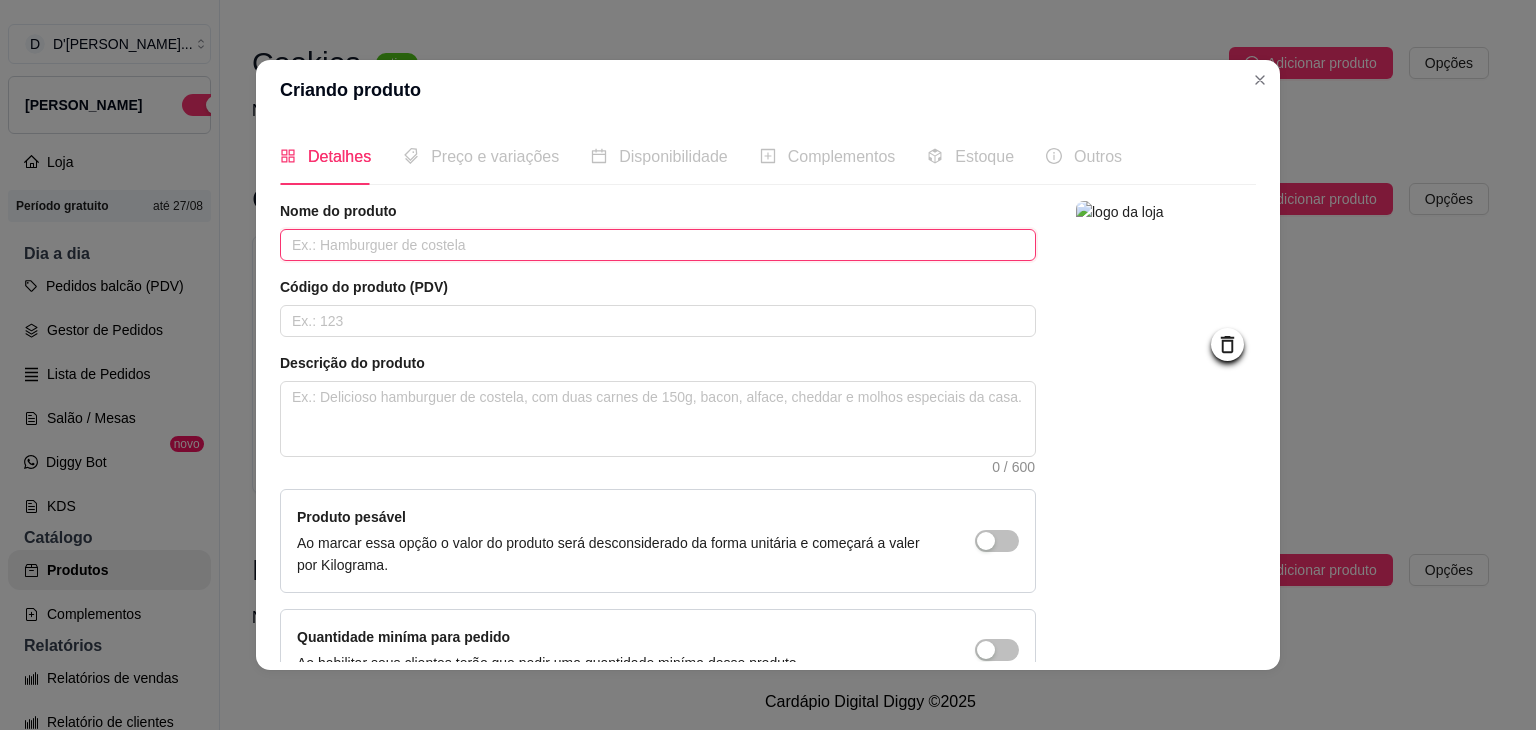 click at bounding box center (658, 245) 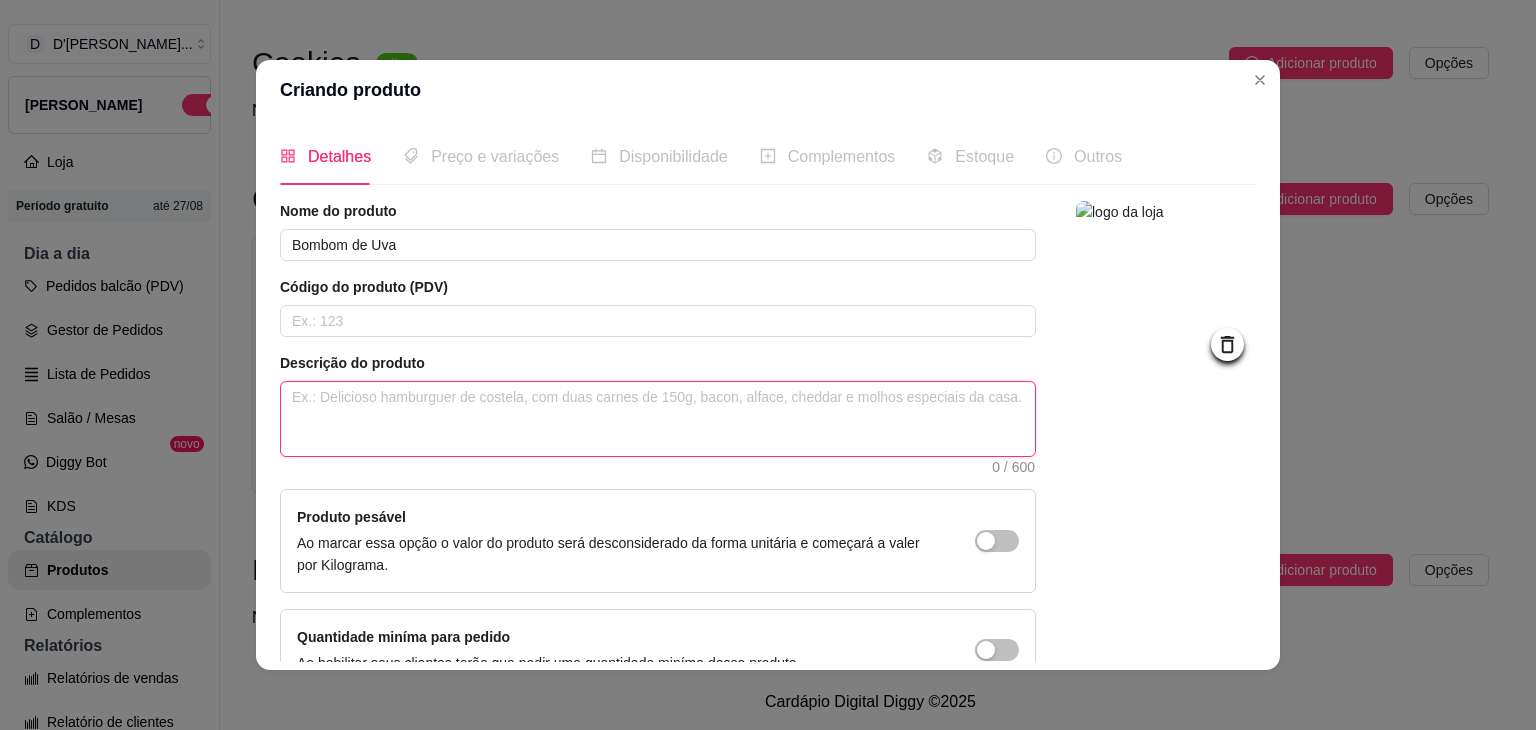 click at bounding box center (658, 419) 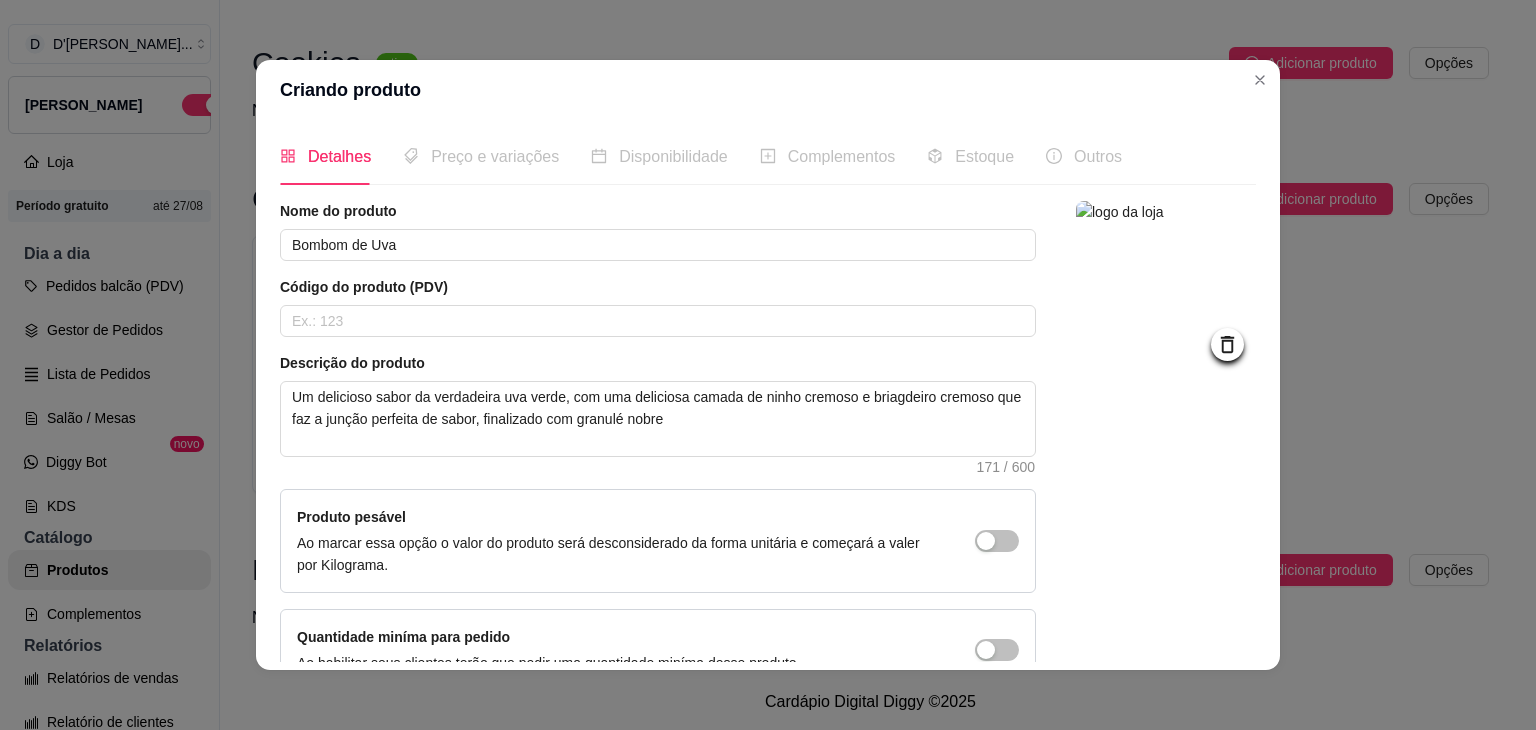 scroll, scrollTop: 116, scrollLeft: 0, axis: vertical 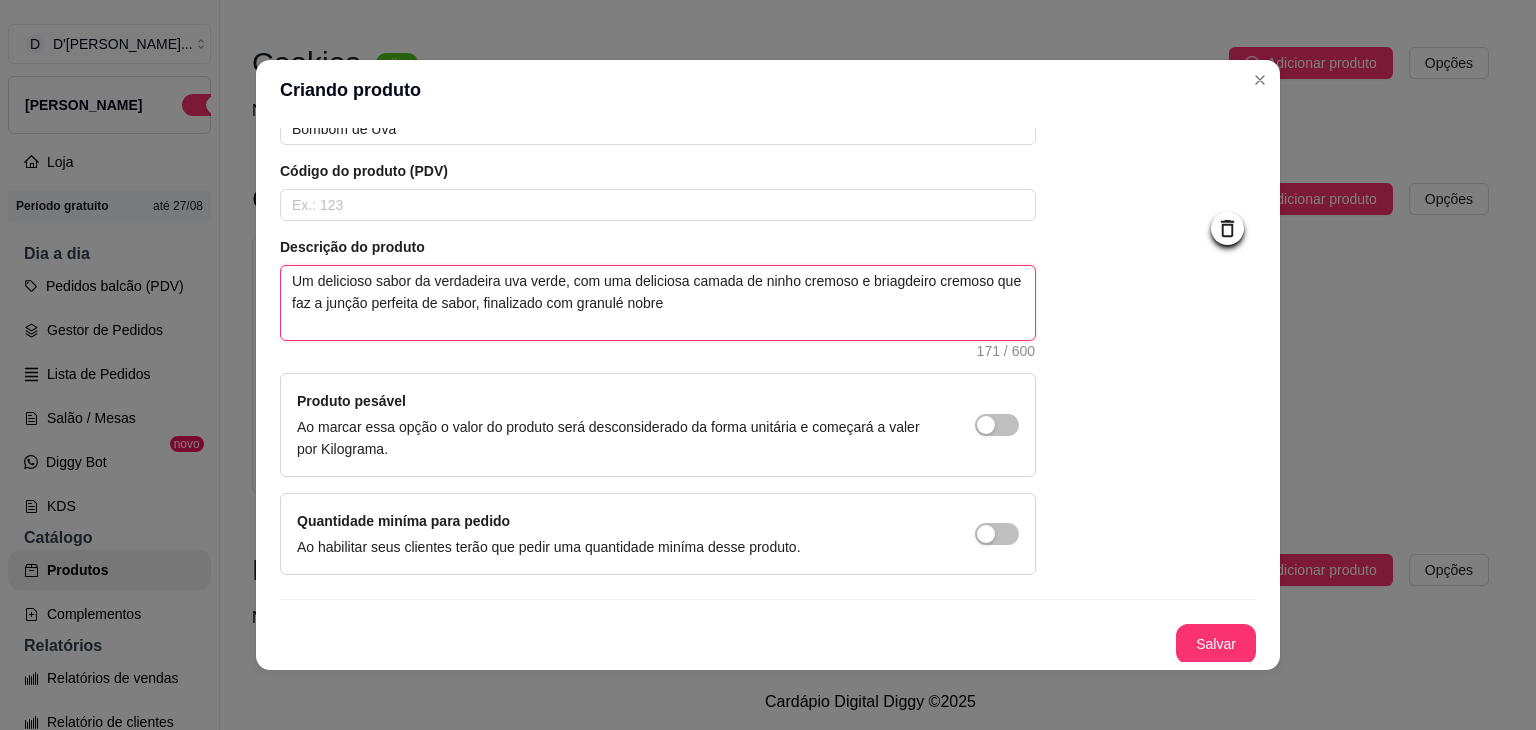 click on "Um delicioso sabor da verdadeira uva verde, com uma deliciosa camada de ninho cremoso e briagdeiro cremoso que faz a junção perfeita de sabor, finalizado com granulé nobre" at bounding box center (658, 303) 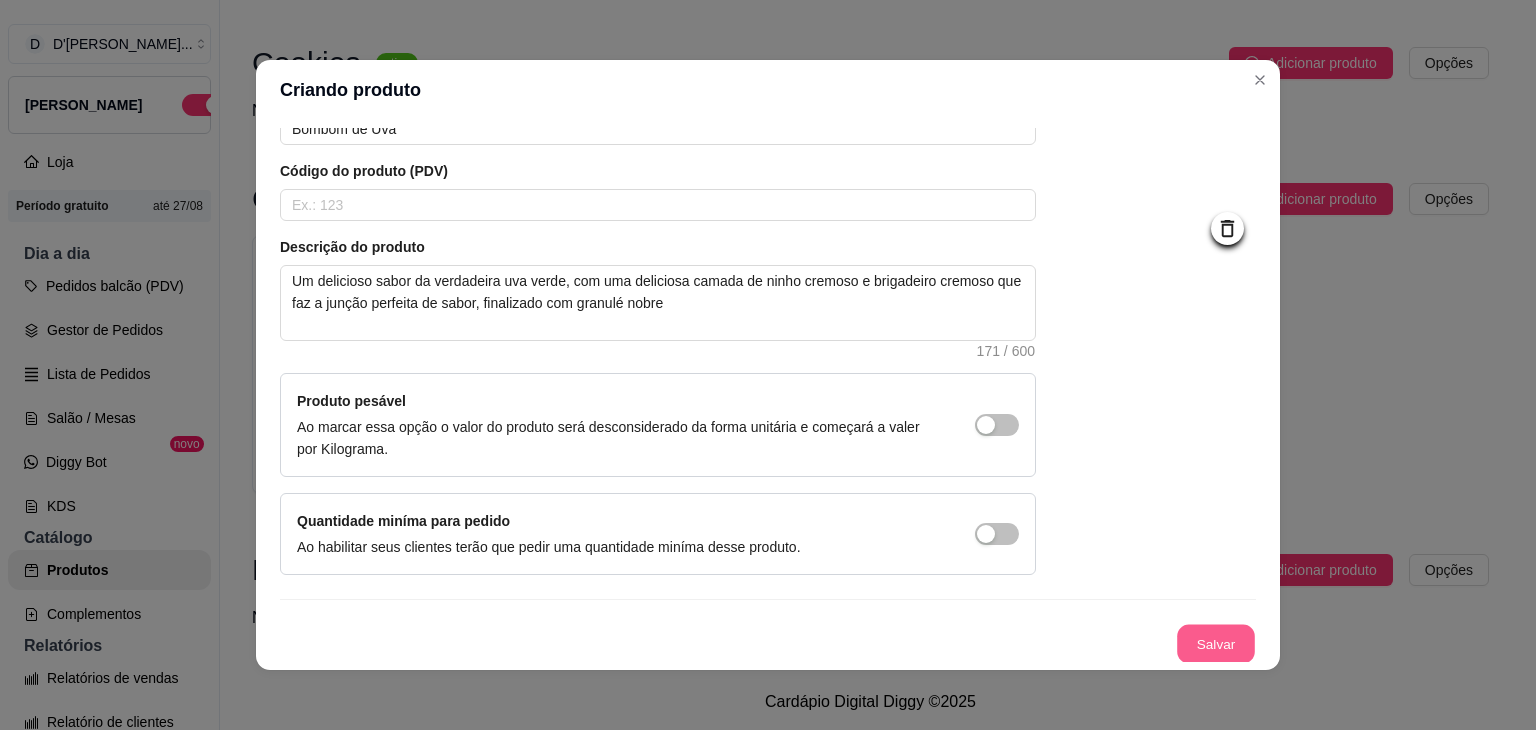click on "Salvar" at bounding box center [1216, 644] 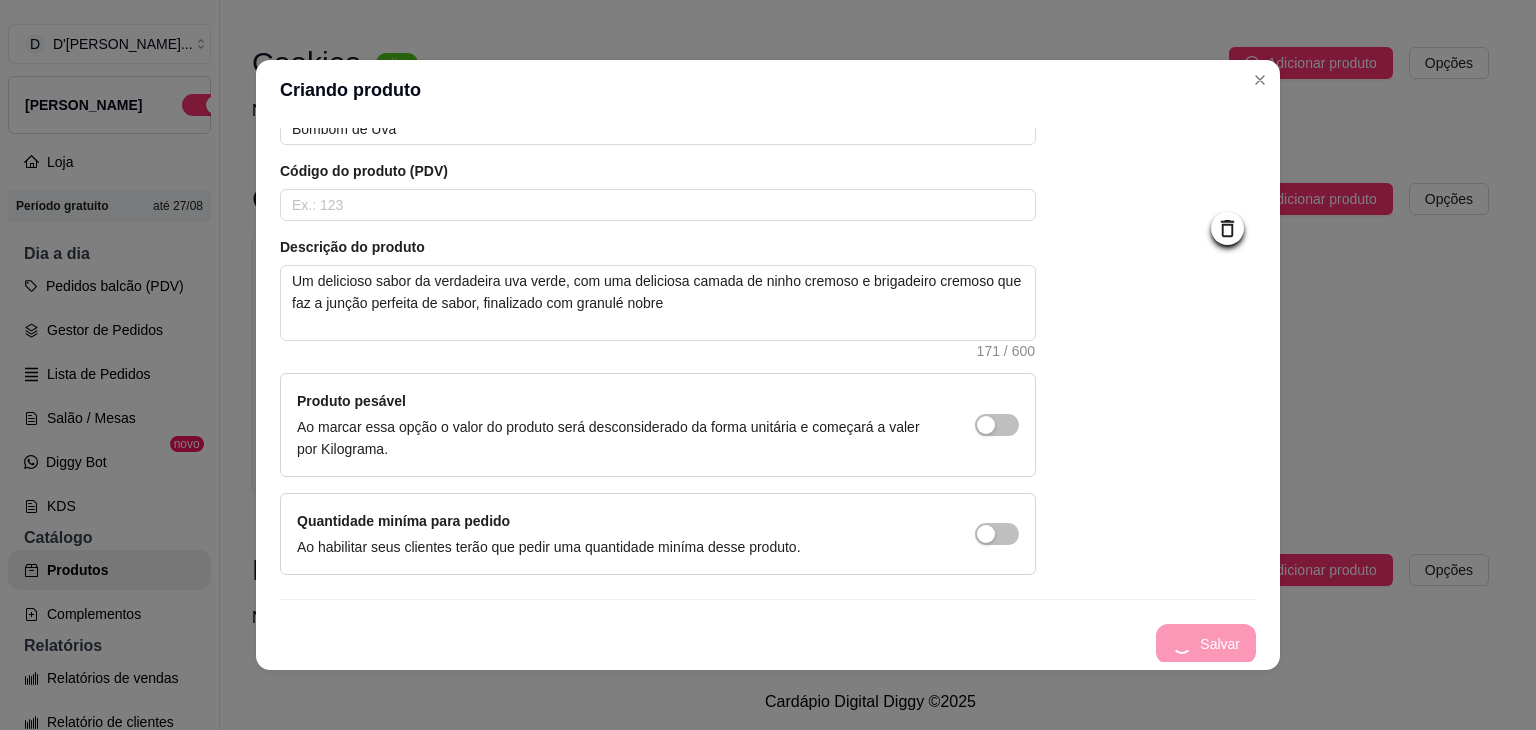scroll, scrollTop: 0, scrollLeft: 0, axis: both 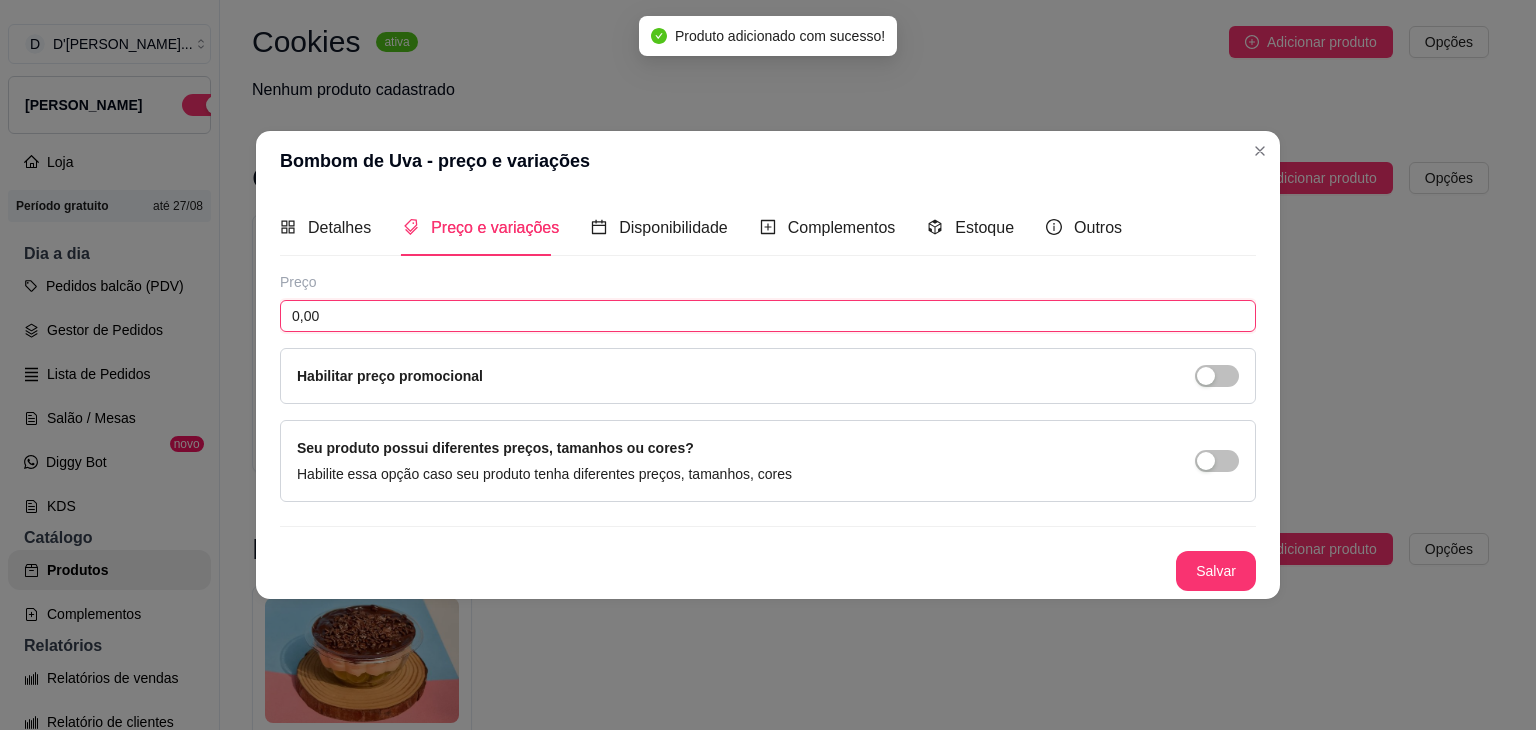 click on "0,00" at bounding box center [768, 316] 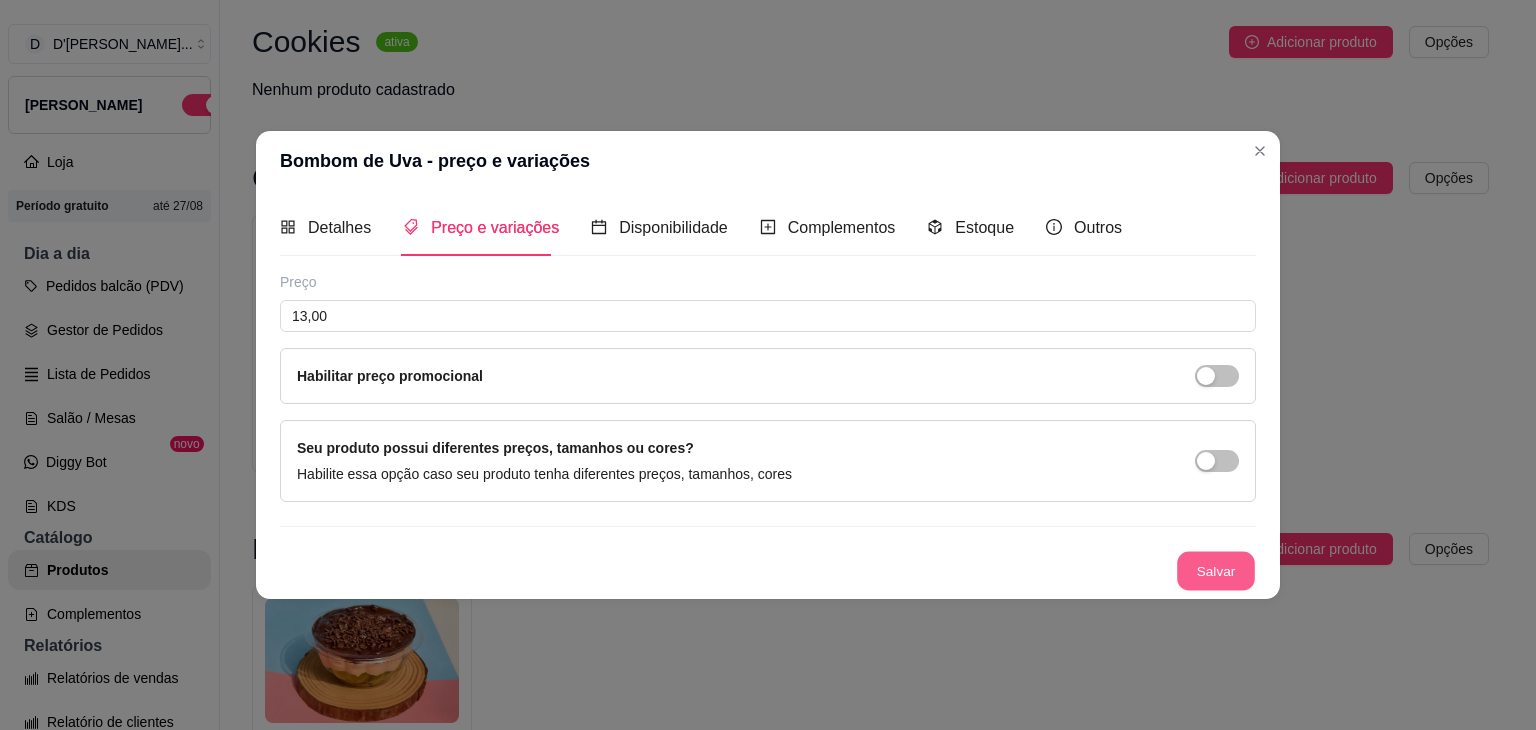 click on "Salvar" at bounding box center (1216, 571) 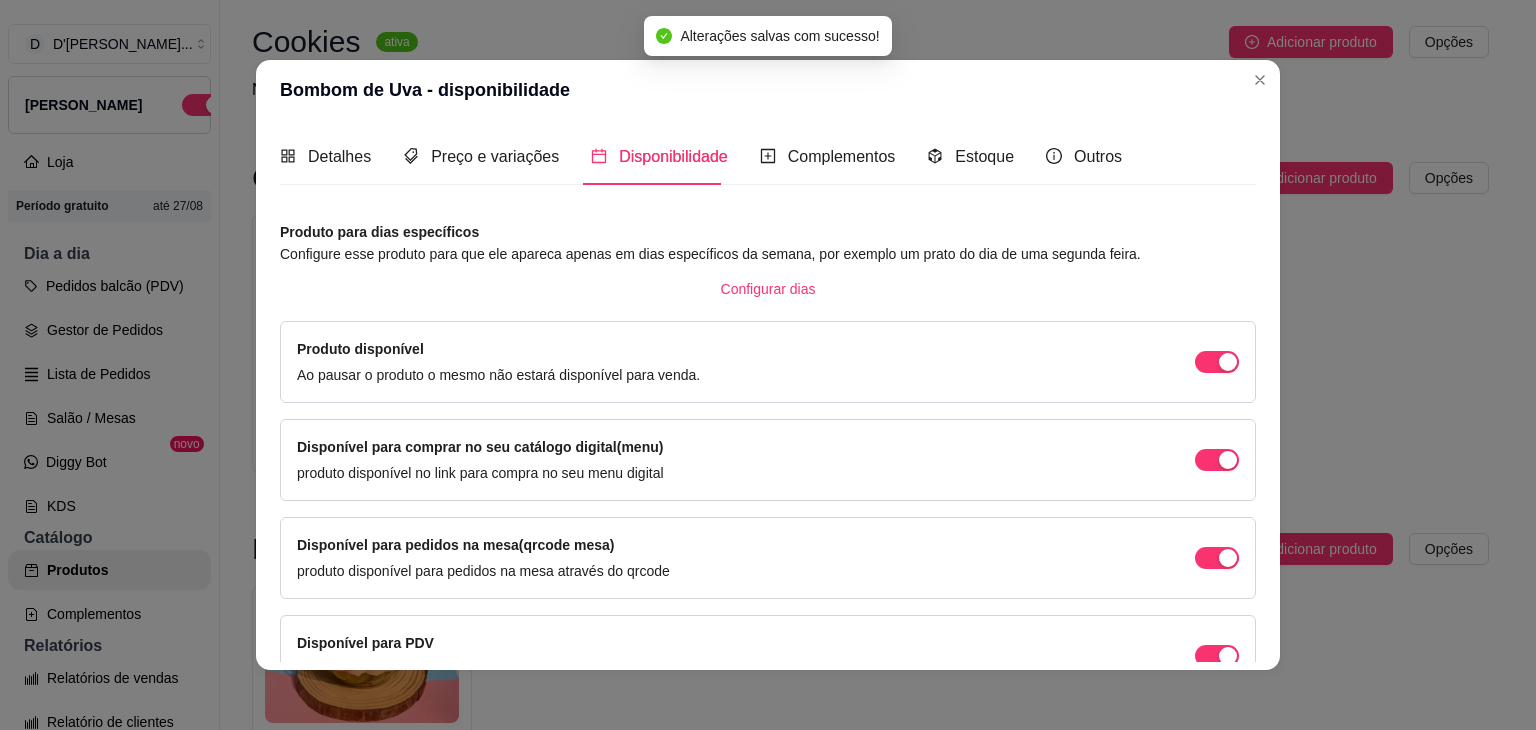 click at bounding box center (1217, 362) 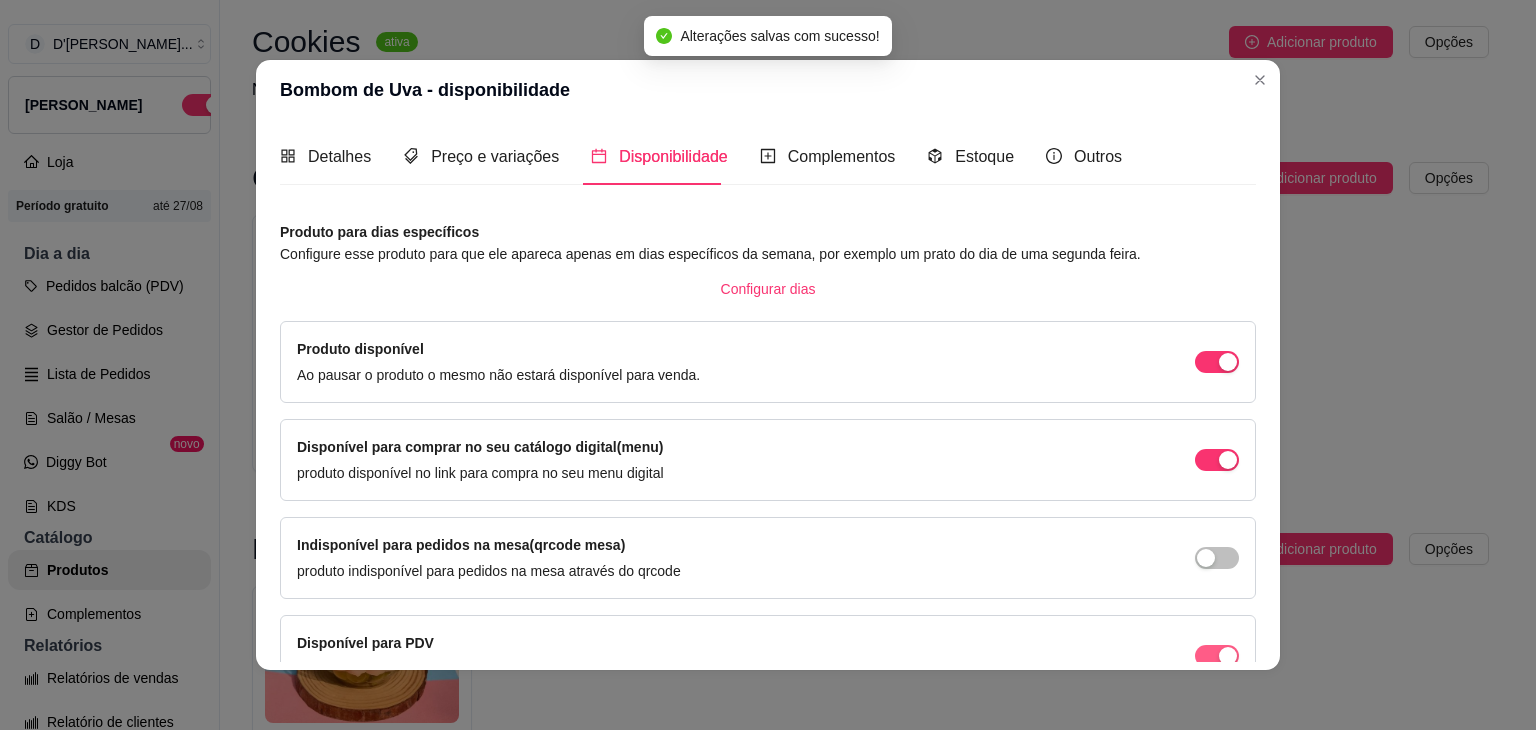 click at bounding box center (1217, 362) 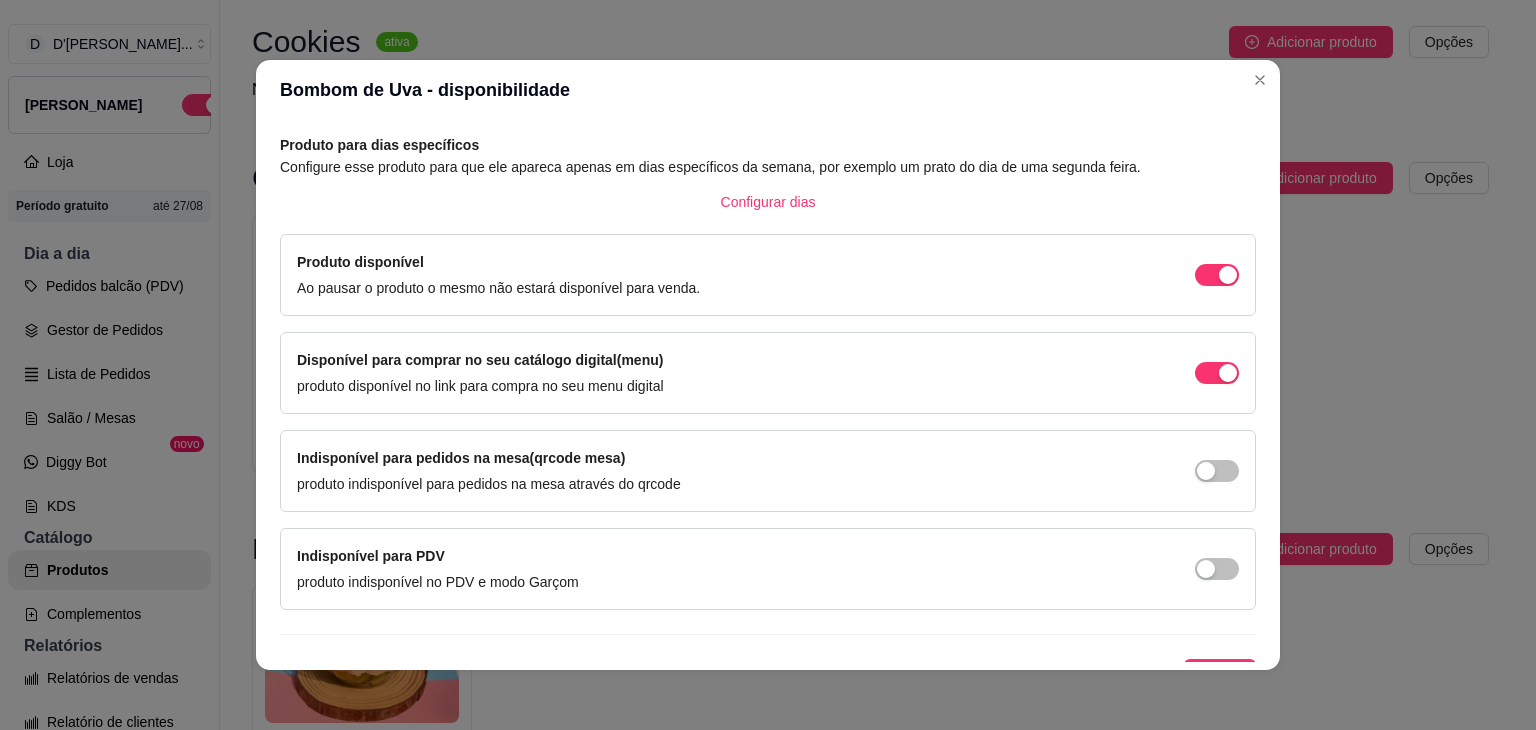 scroll, scrollTop: 114, scrollLeft: 0, axis: vertical 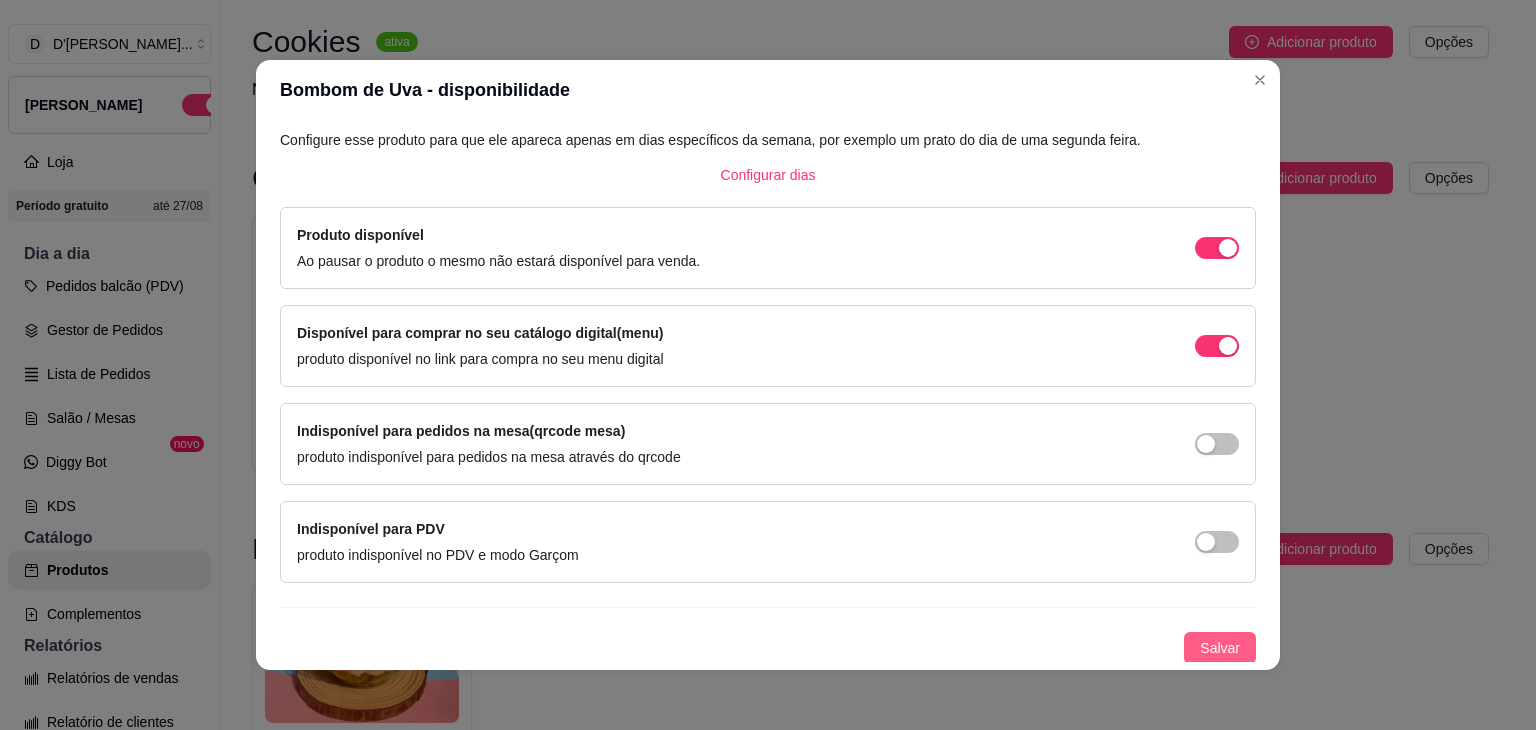 click on "Salvar" at bounding box center (1220, 648) 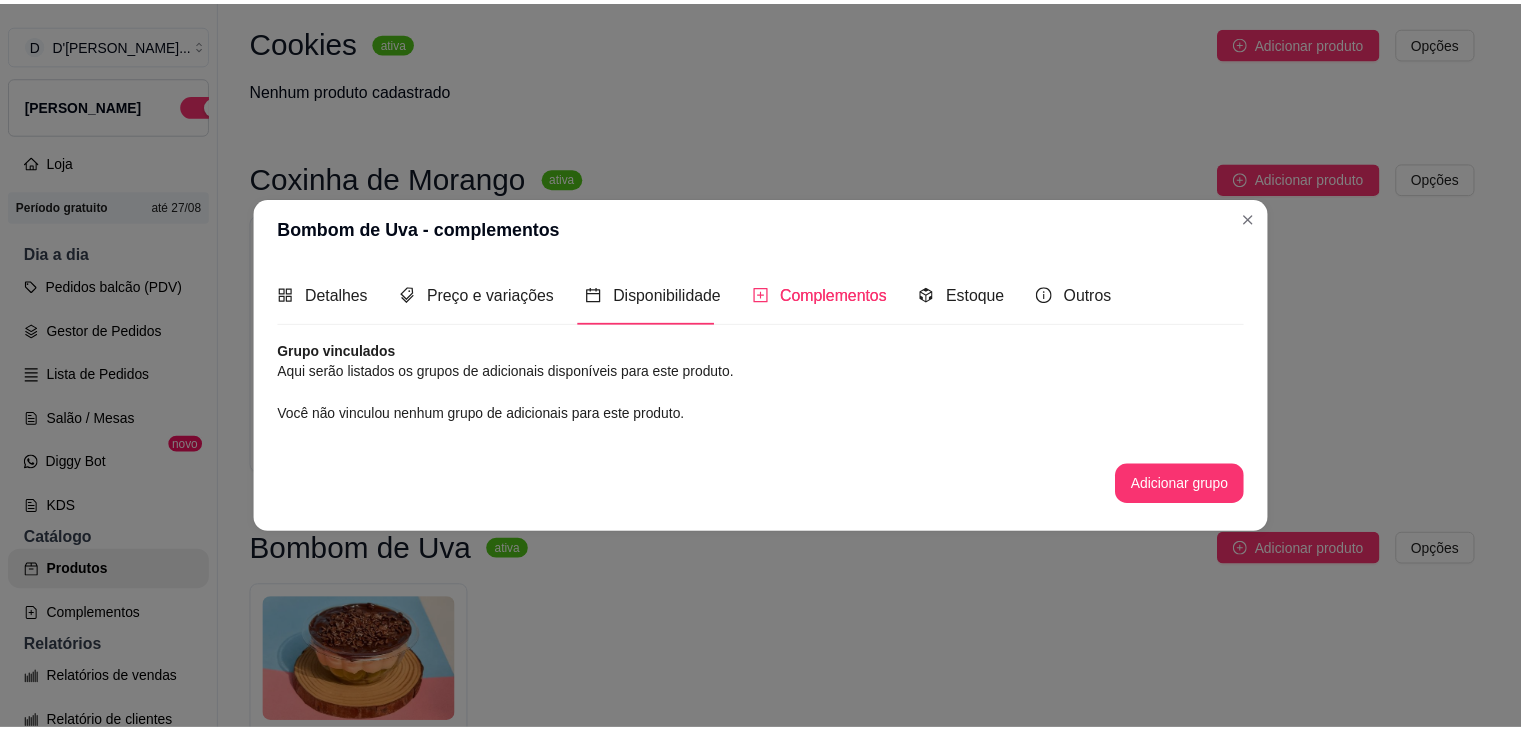 scroll, scrollTop: 0, scrollLeft: 0, axis: both 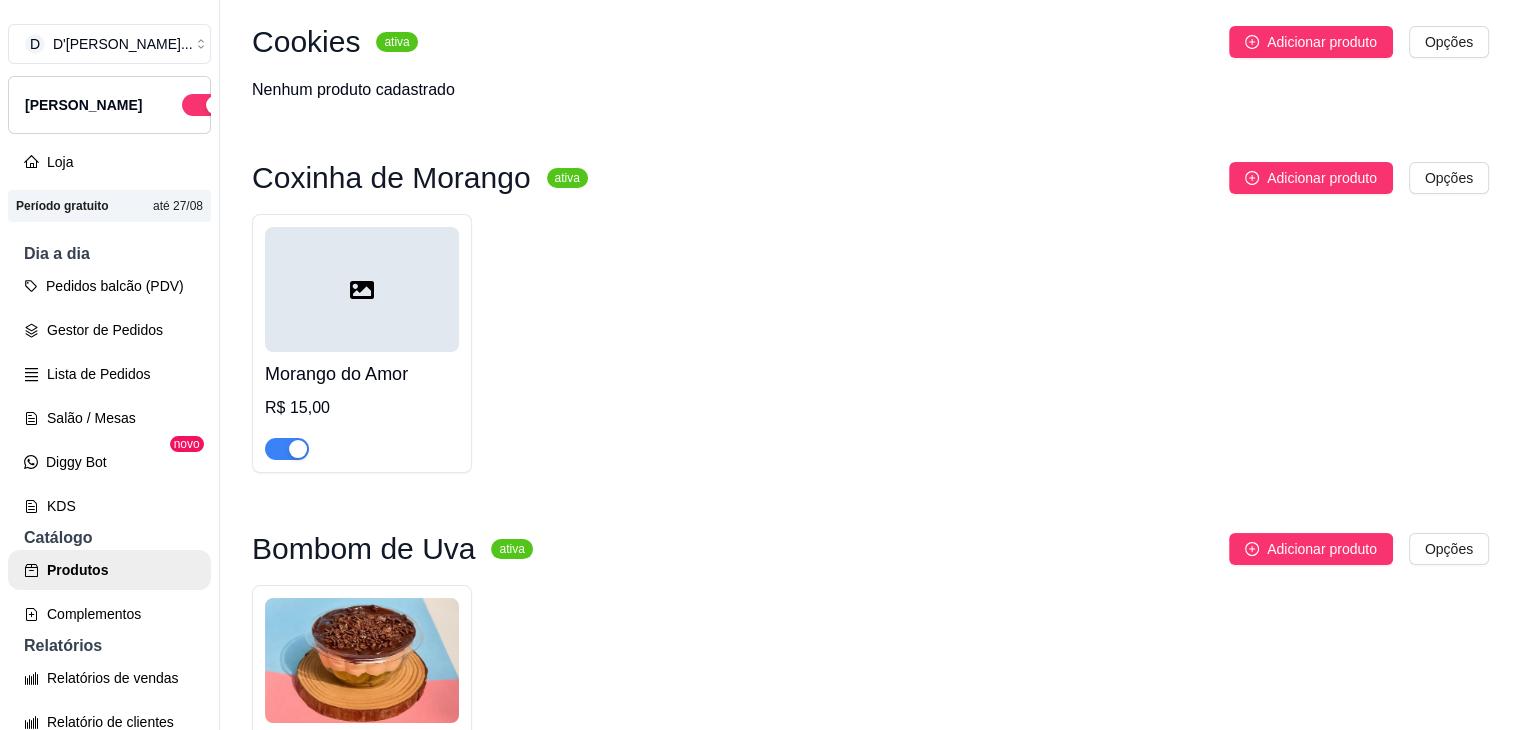 click on "Morango do Amor   R$ 15,00" at bounding box center [870, 343] 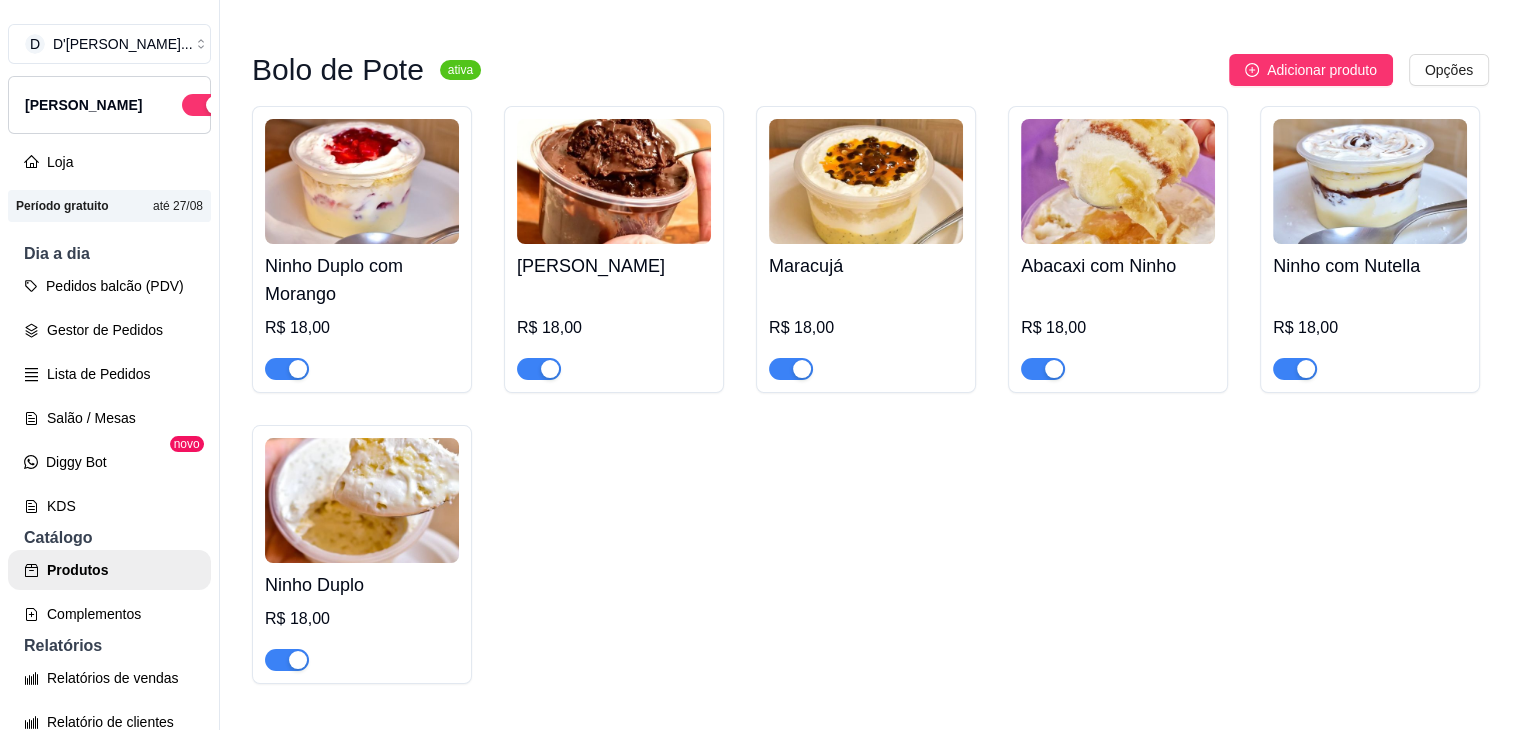 scroll, scrollTop: 0, scrollLeft: 0, axis: both 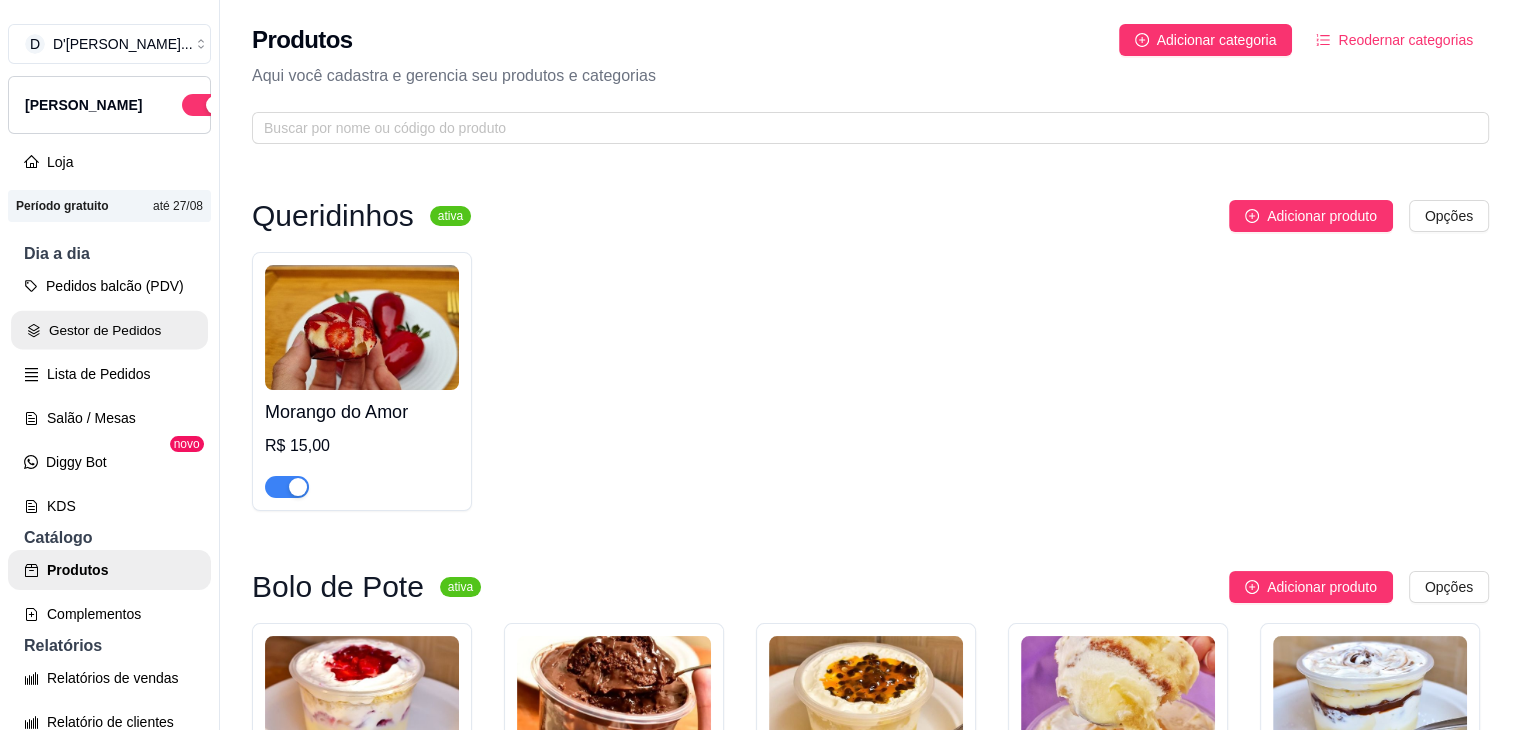 click on "Gestor de Pedidos" at bounding box center (109, 330) 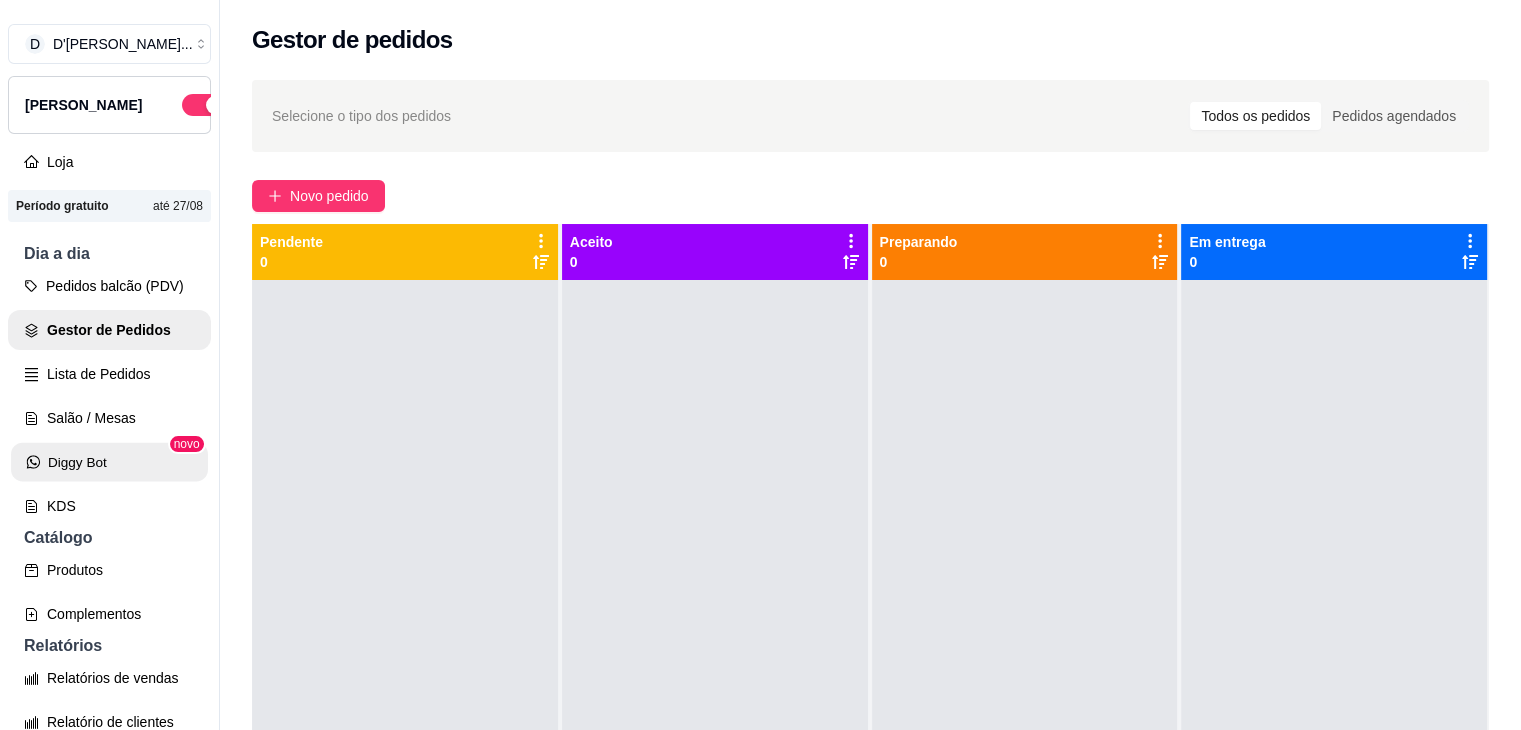 click on "Diggy Bot" at bounding box center [109, 462] 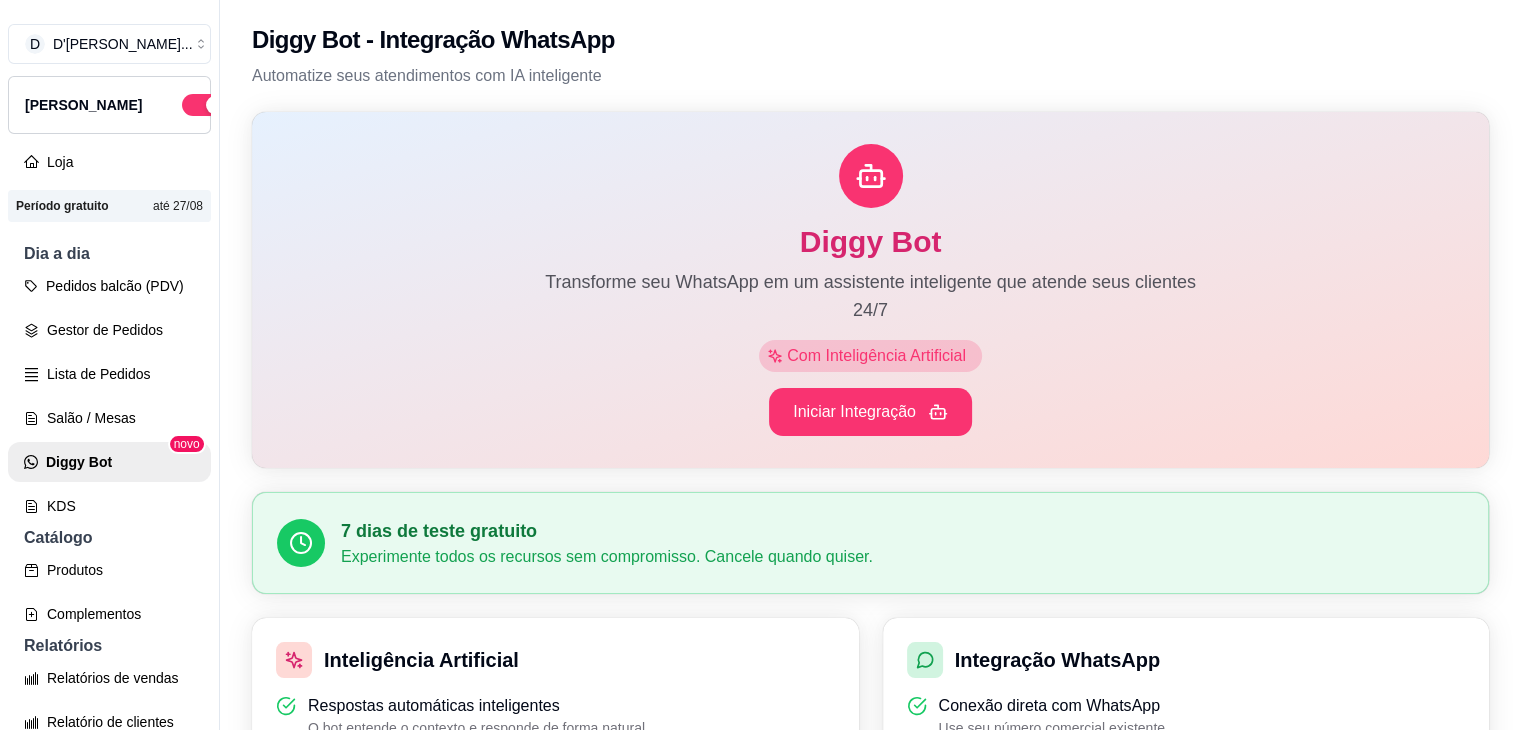 drag, startPoint x: 735, startPoint y: 396, endPoint x: 965, endPoint y: 348, distance: 234.95532 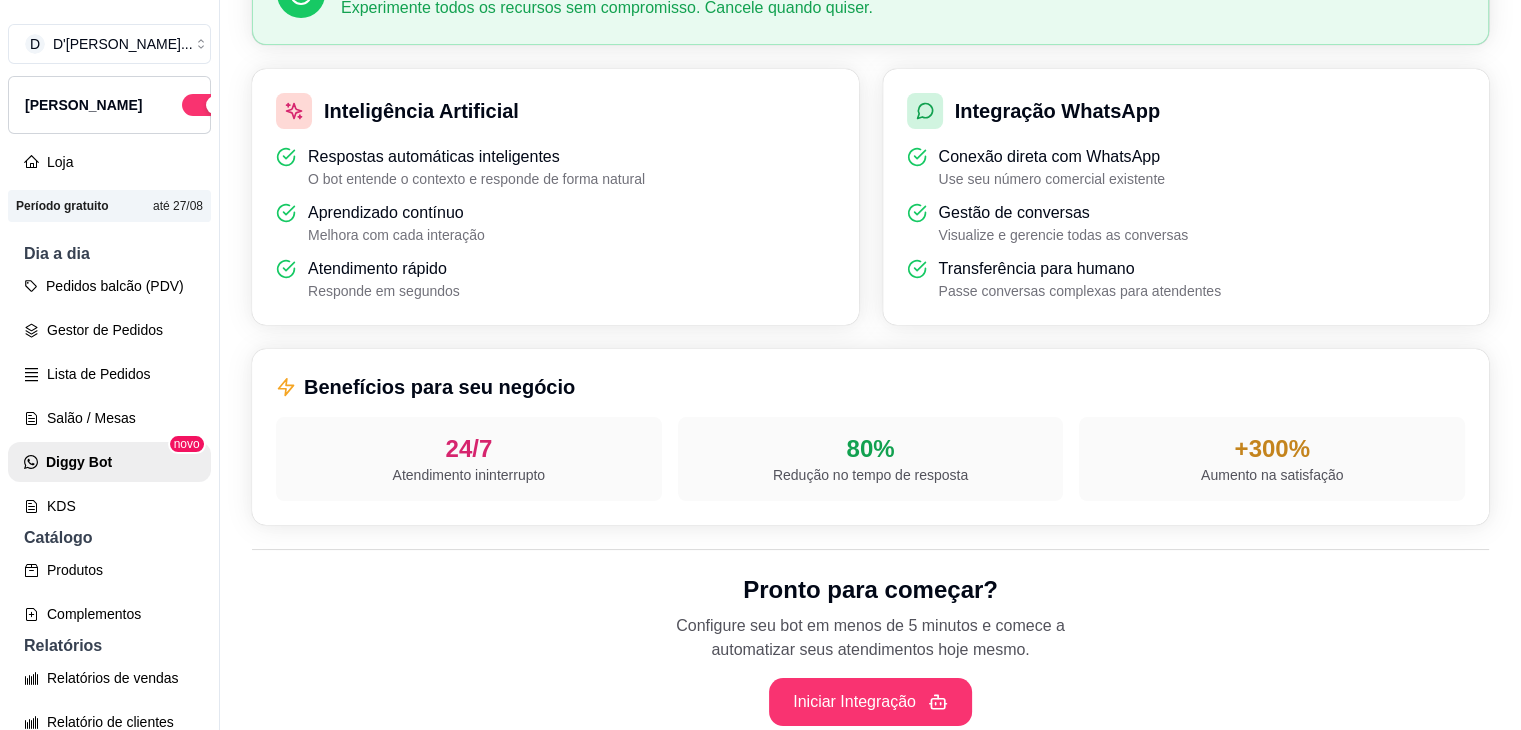 scroll, scrollTop: 676, scrollLeft: 0, axis: vertical 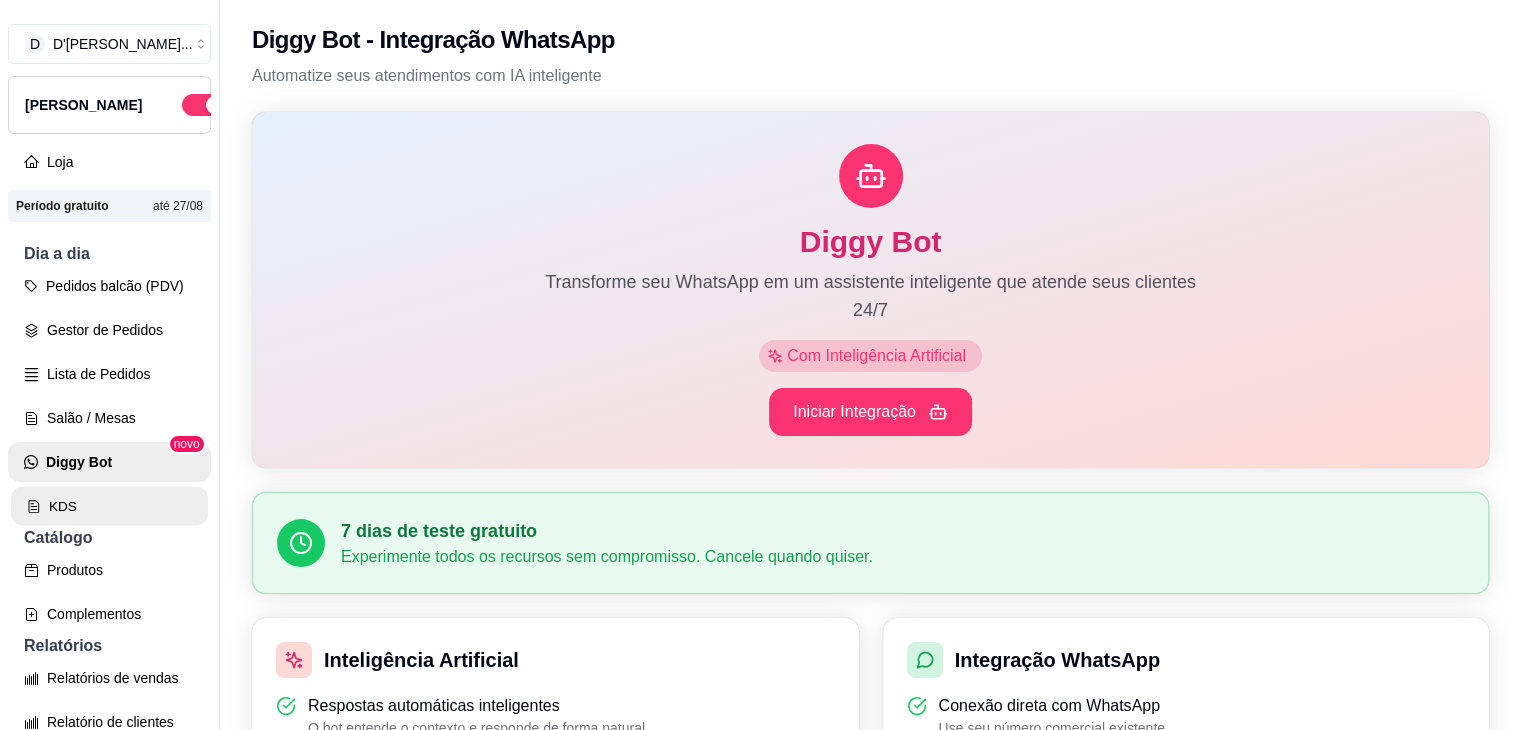 click on "KDS" at bounding box center [109, 506] 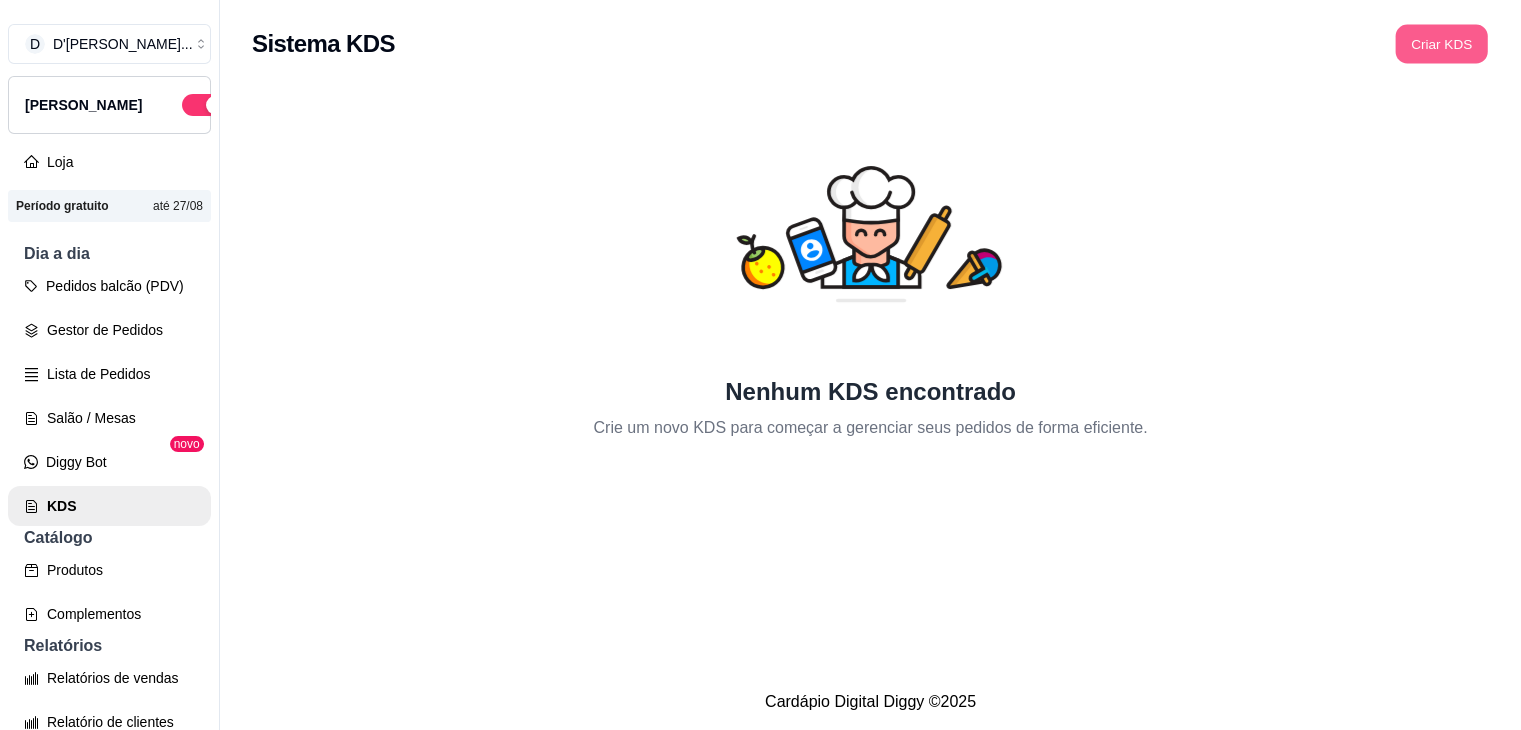 click on "Criar KDS" at bounding box center (1441, 44) 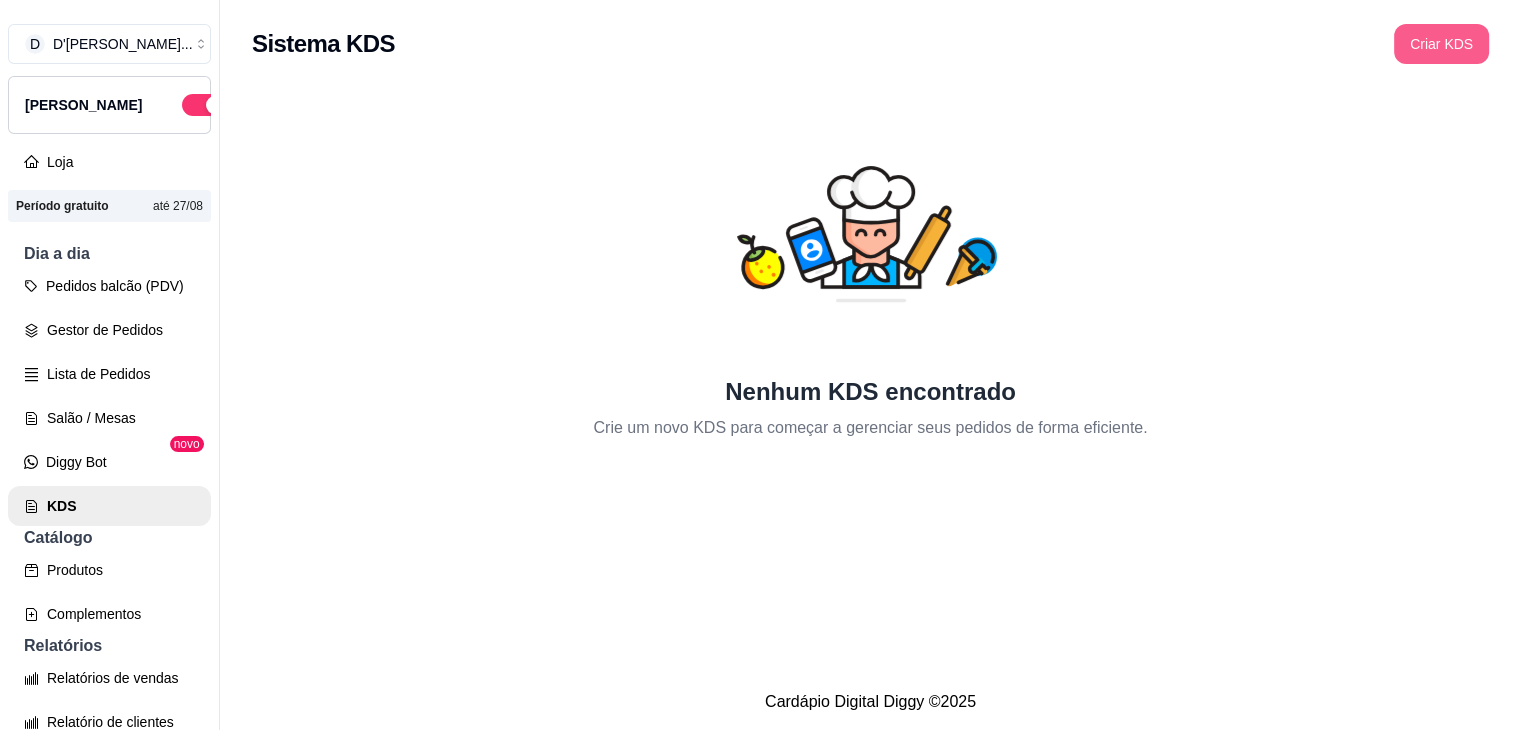 click on "Criar KDS" at bounding box center [1441, 44] 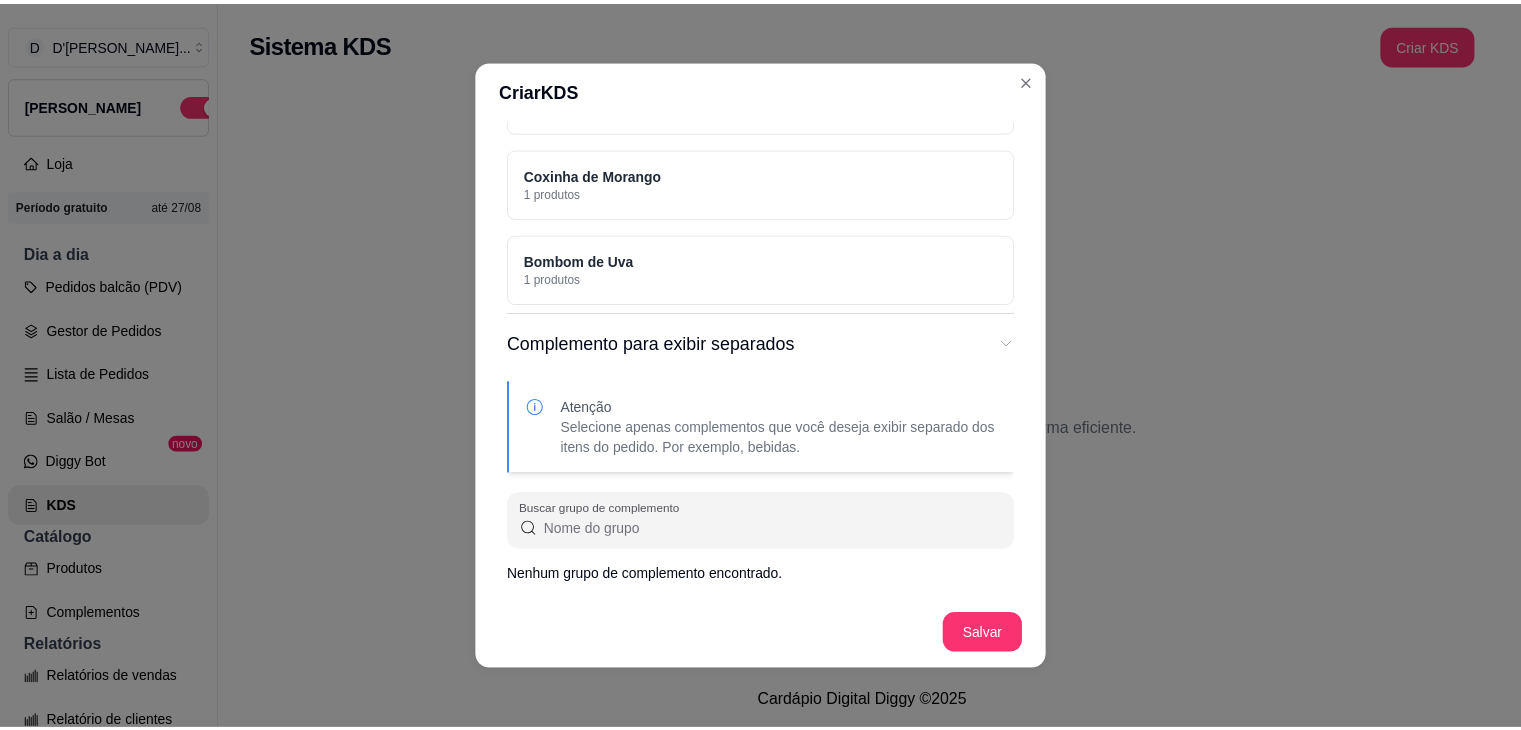 scroll, scrollTop: 0, scrollLeft: 0, axis: both 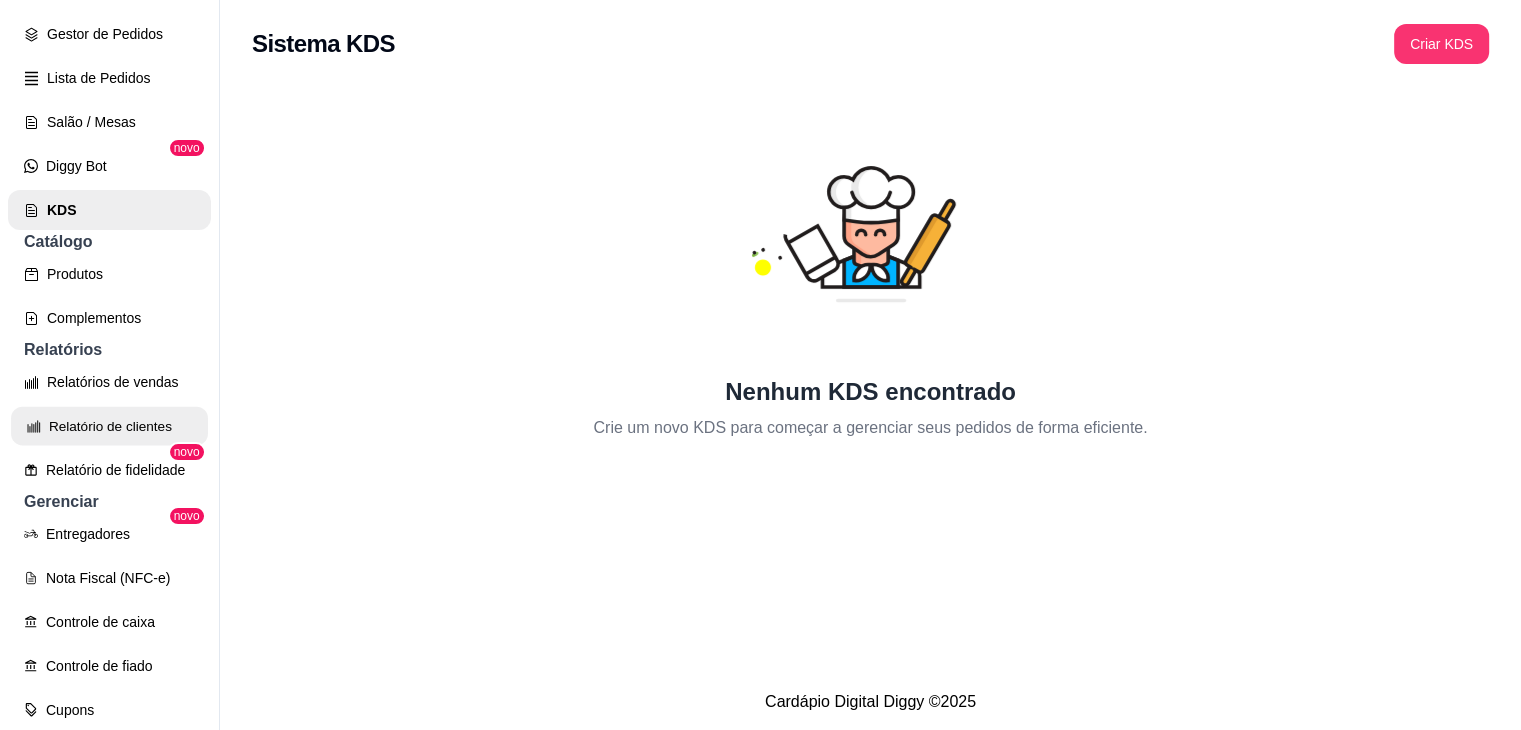 click on "Relatório de clientes" at bounding box center (109, 426) 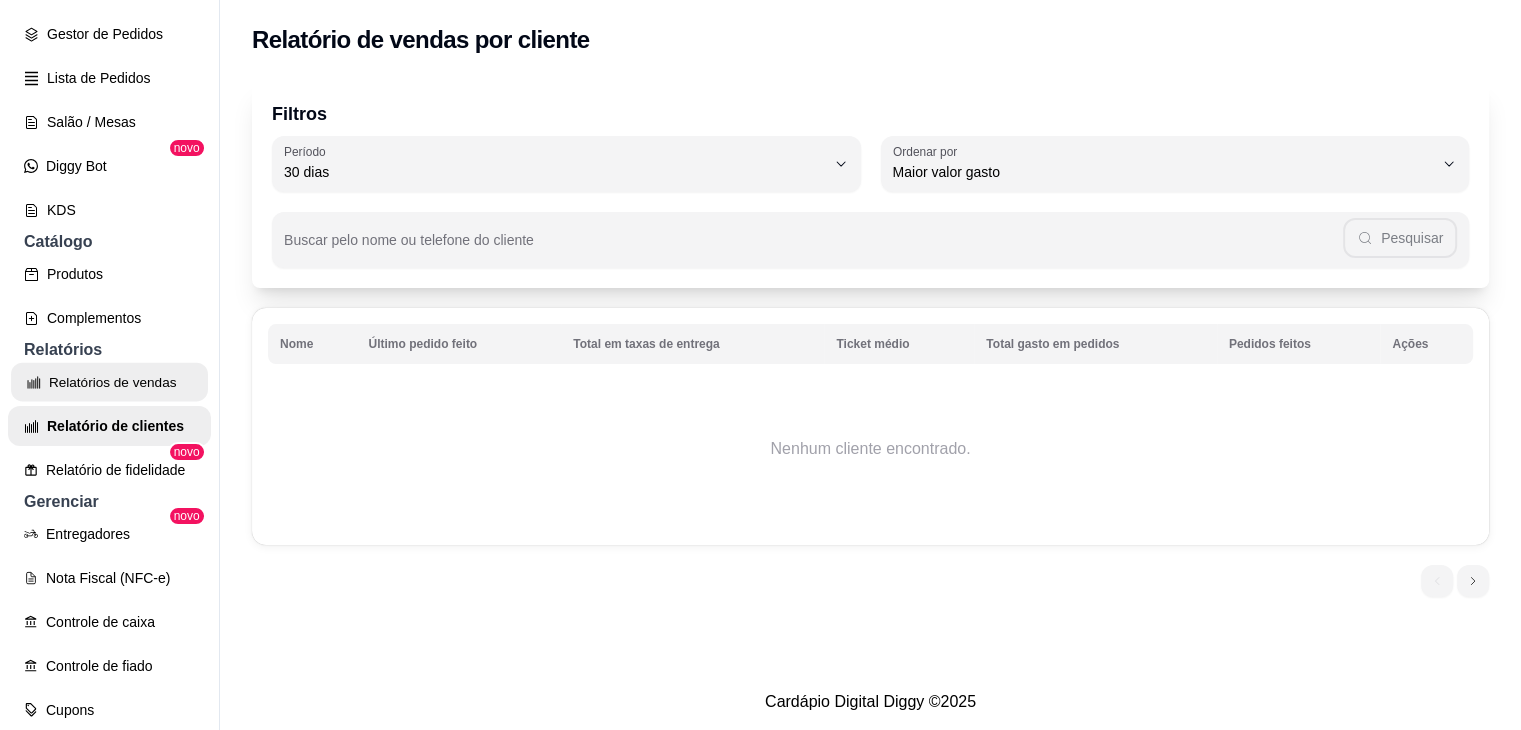 click on "Relatórios de vendas" at bounding box center (109, 382) 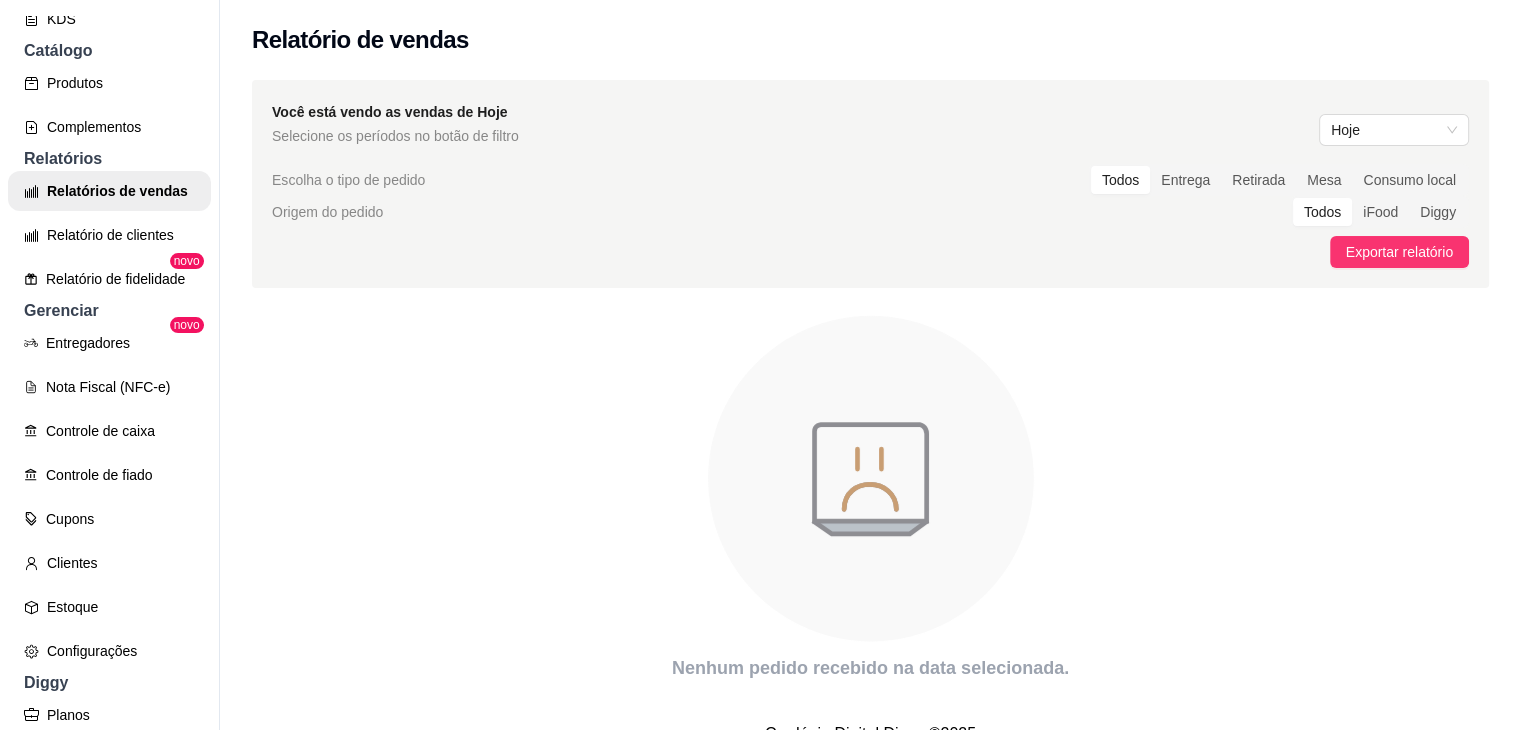 scroll, scrollTop: 488, scrollLeft: 0, axis: vertical 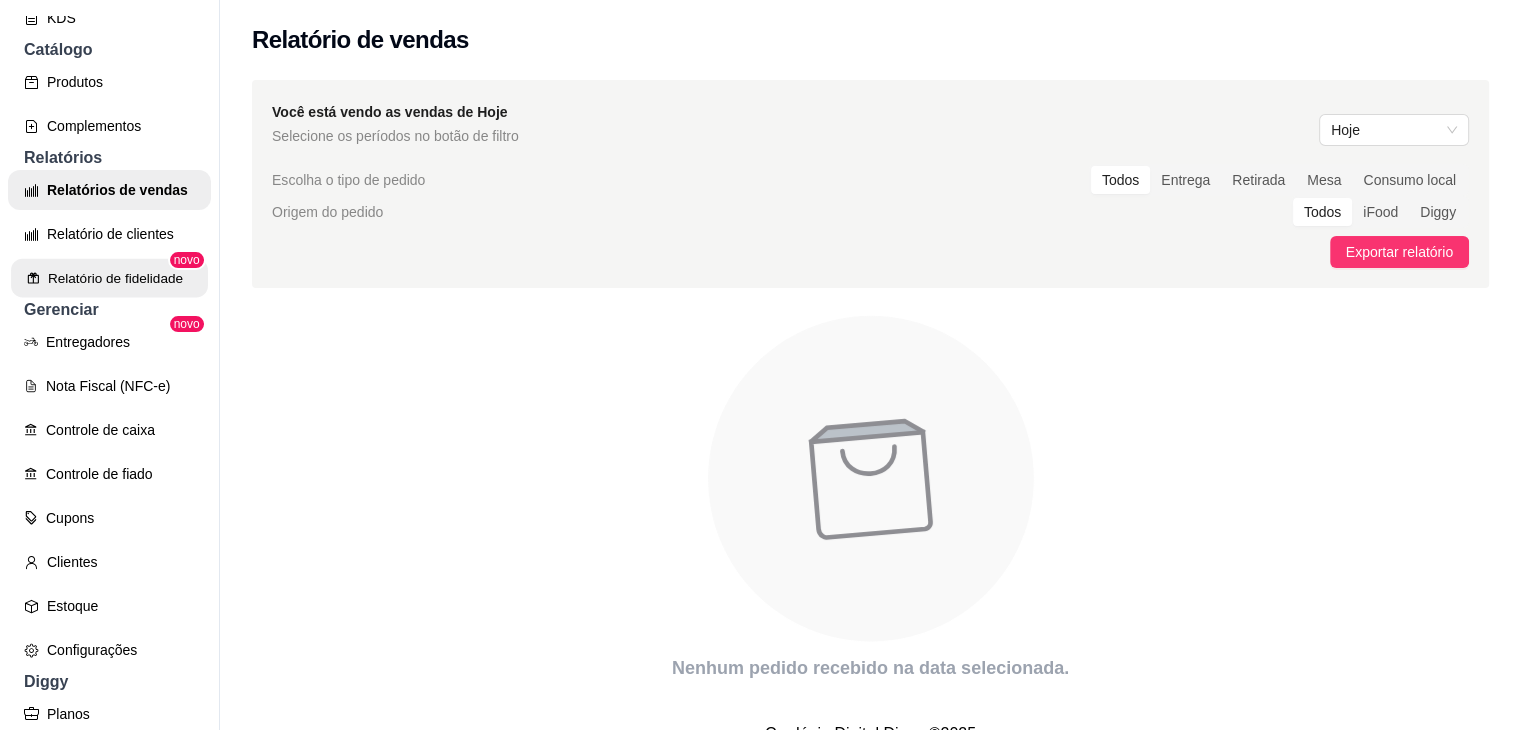 click on "Relatório de fidelidade" at bounding box center [109, 278] 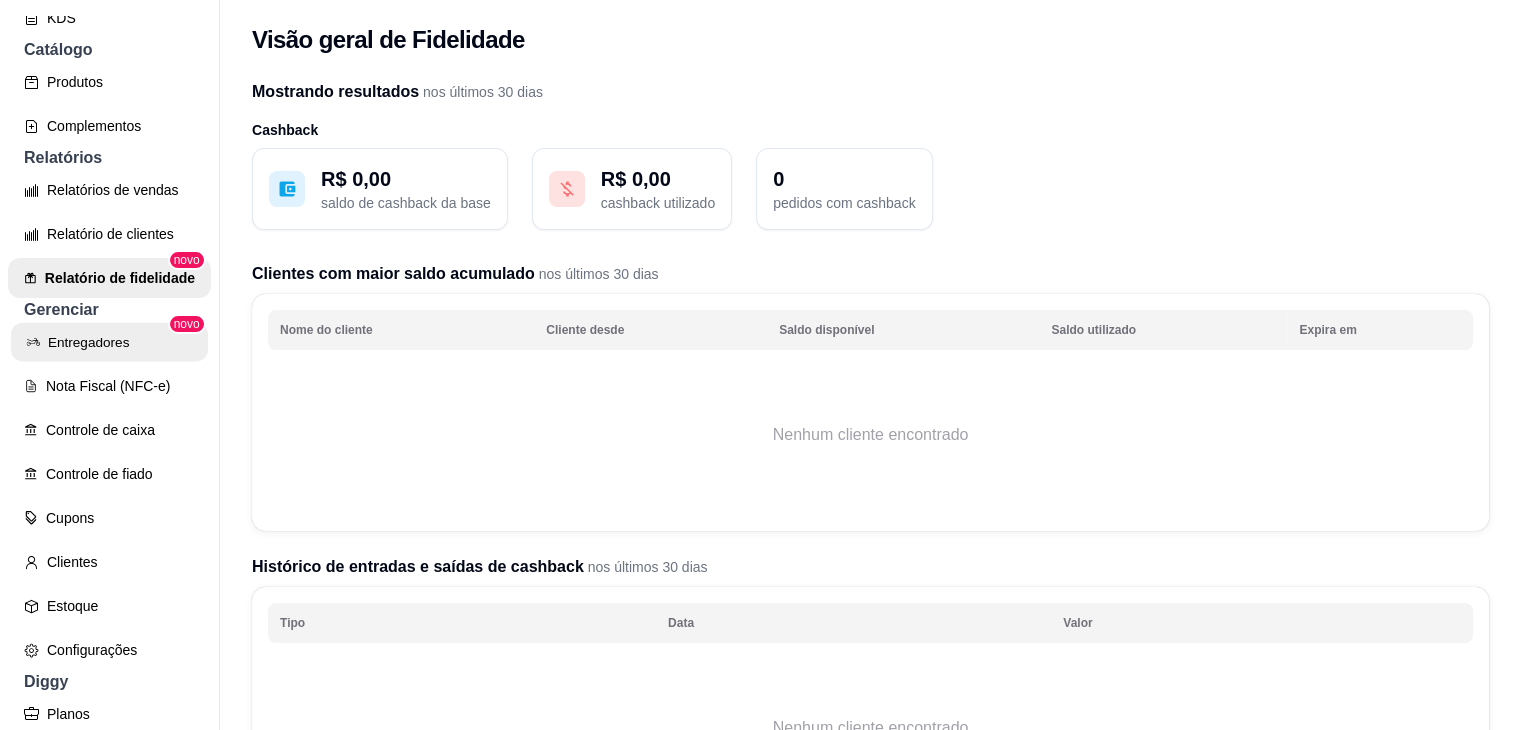 click on "Entregadores" at bounding box center [109, 342] 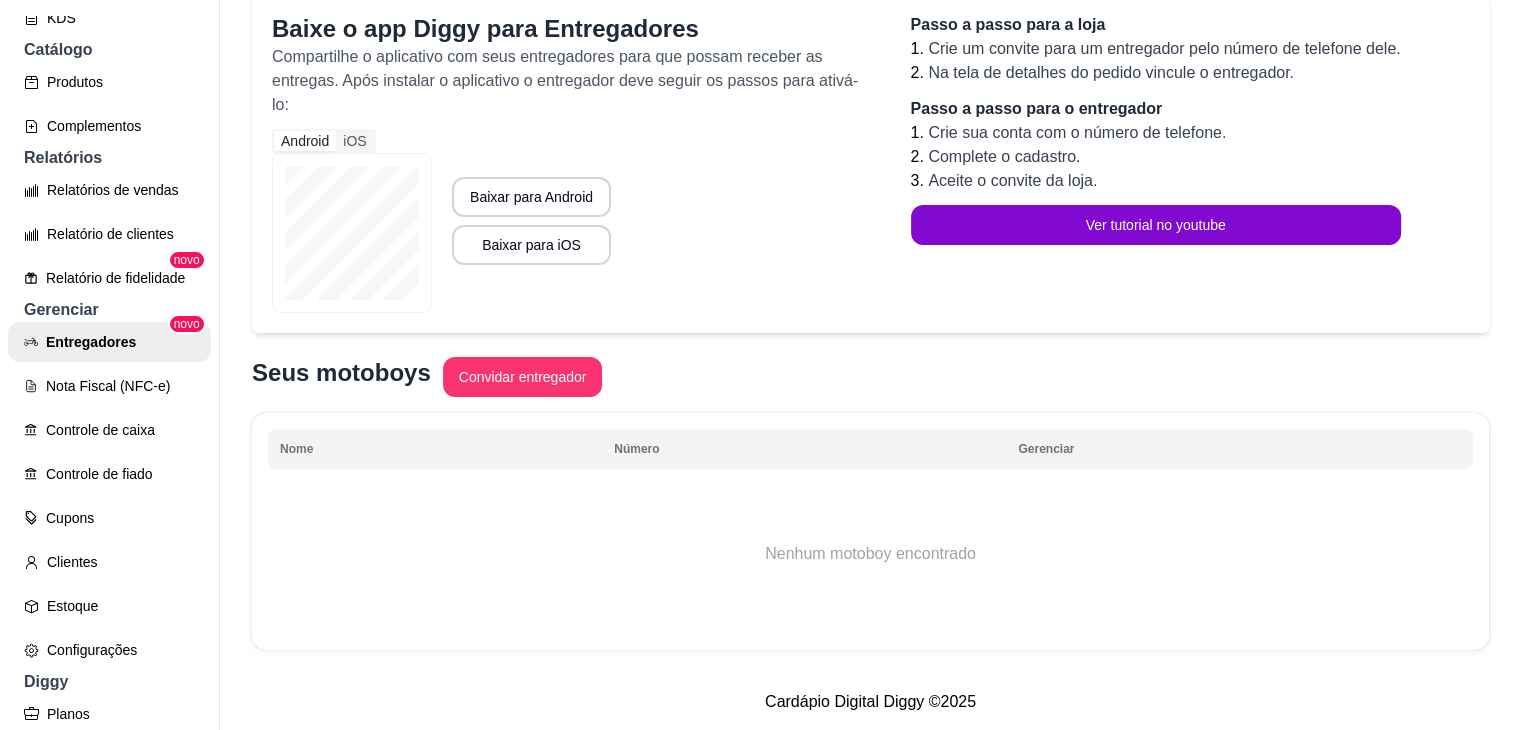 scroll, scrollTop: 0, scrollLeft: 0, axis: both 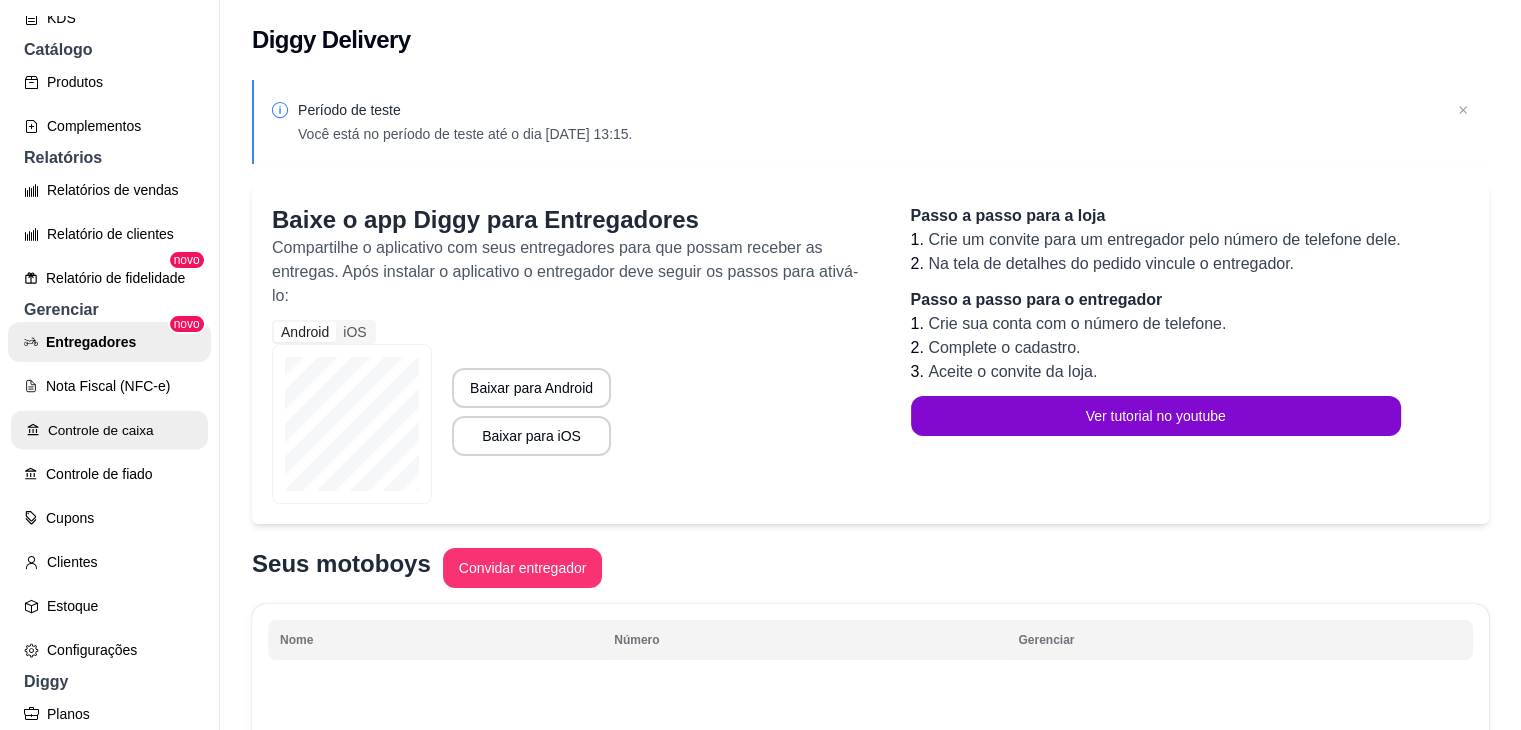 click on "Controle de caixa" at bounding box center [109, 430] 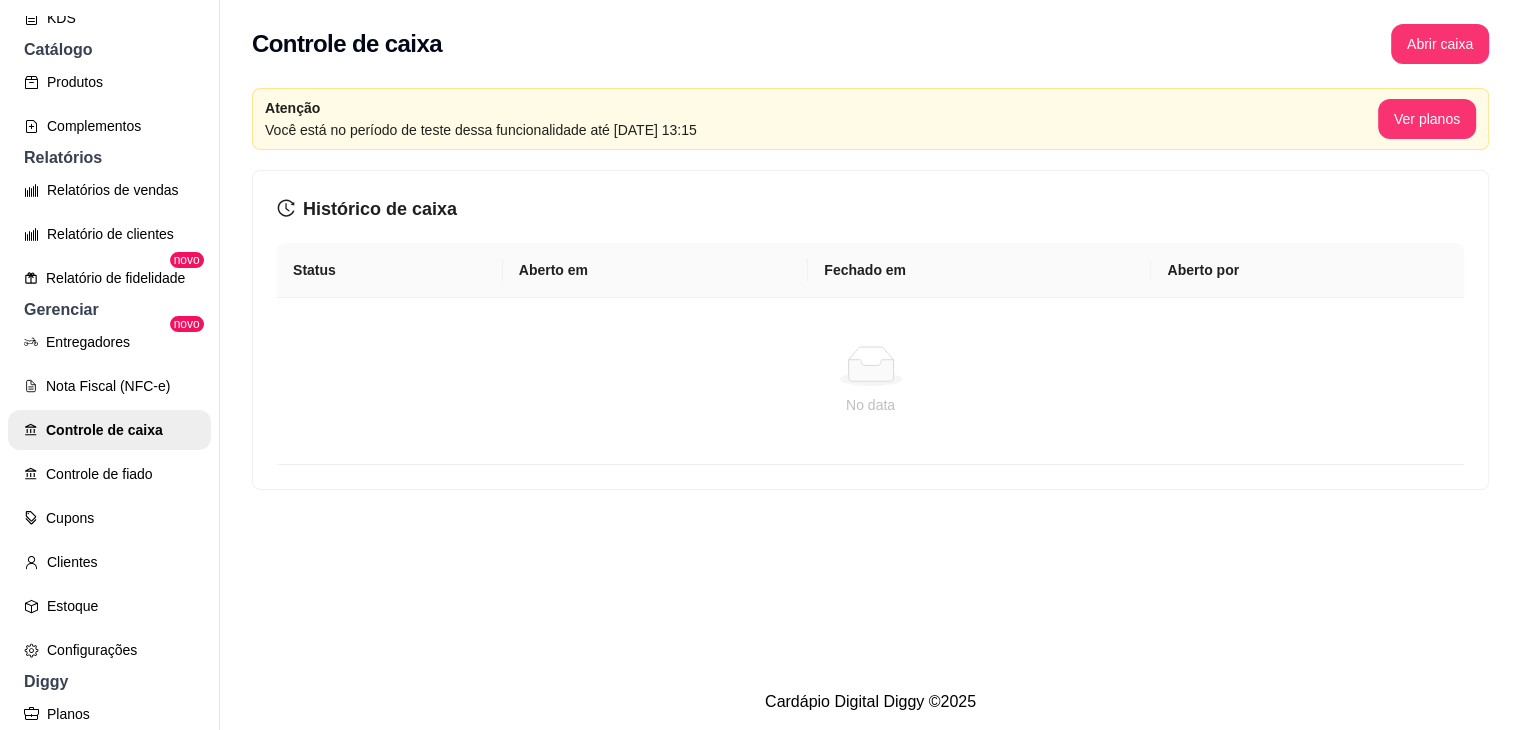 scroll, scrollTop: 640, scrollLeft: 0, axis: vertical 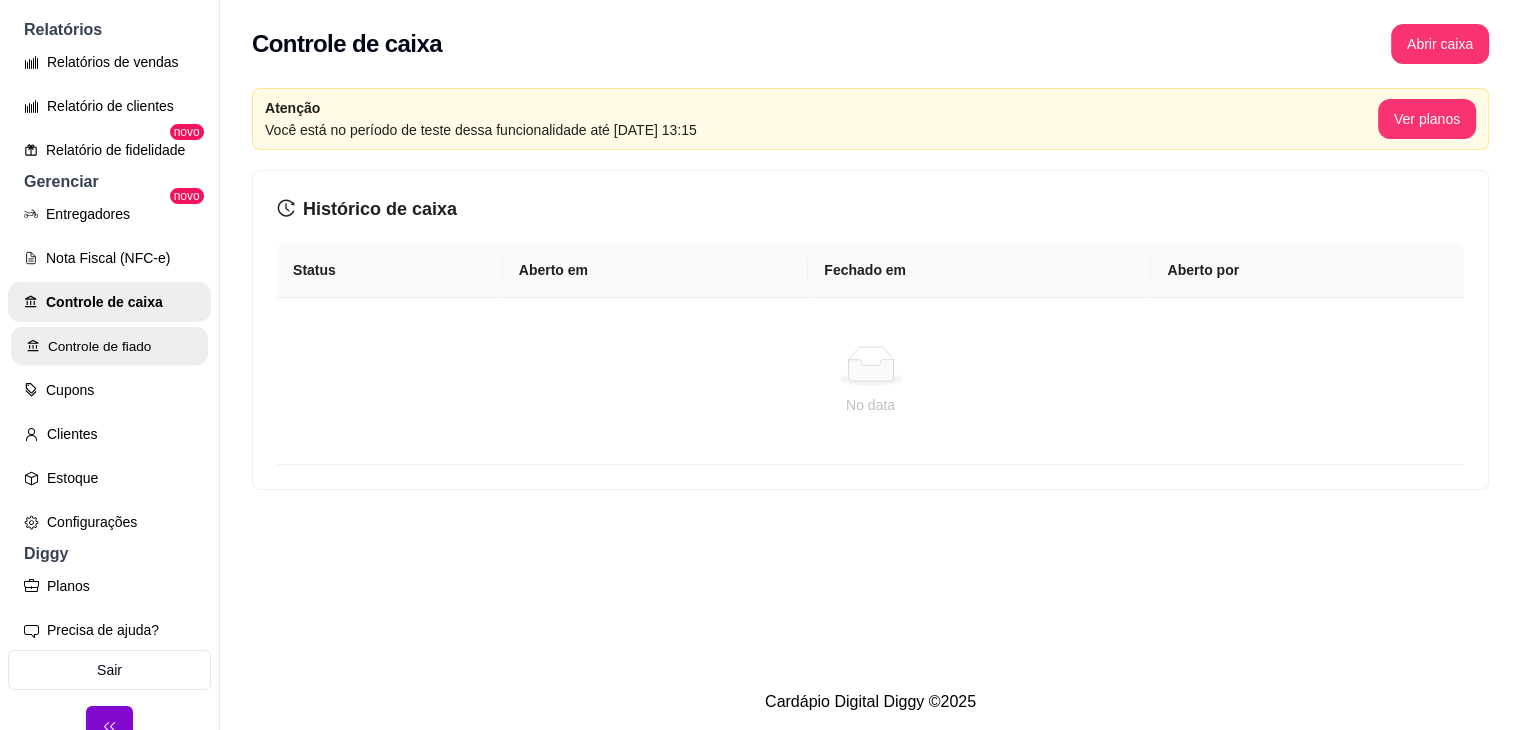 click on "Controle de fiado" at bounding box center [109, 346] 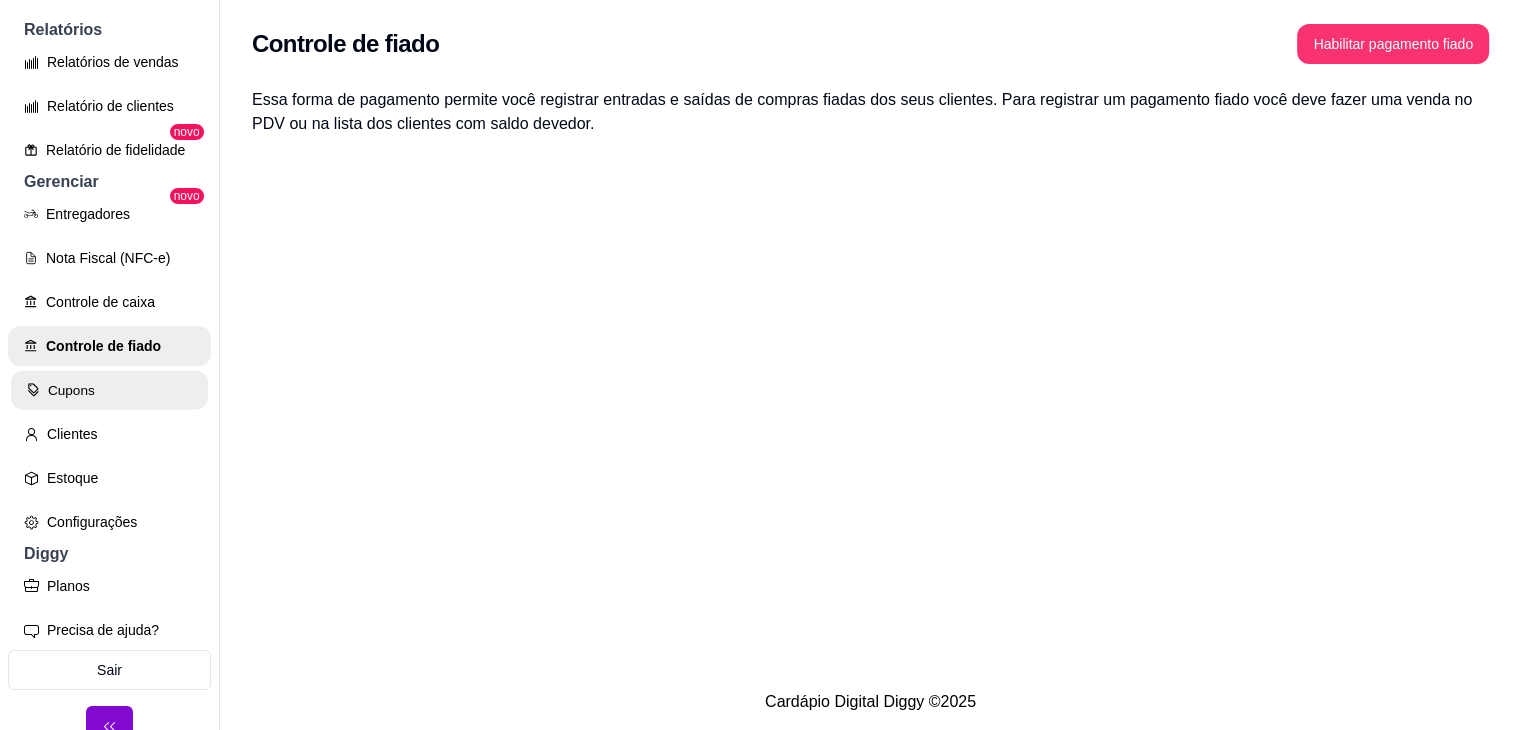 click on "Cupons" at bounding box center (109, 390) 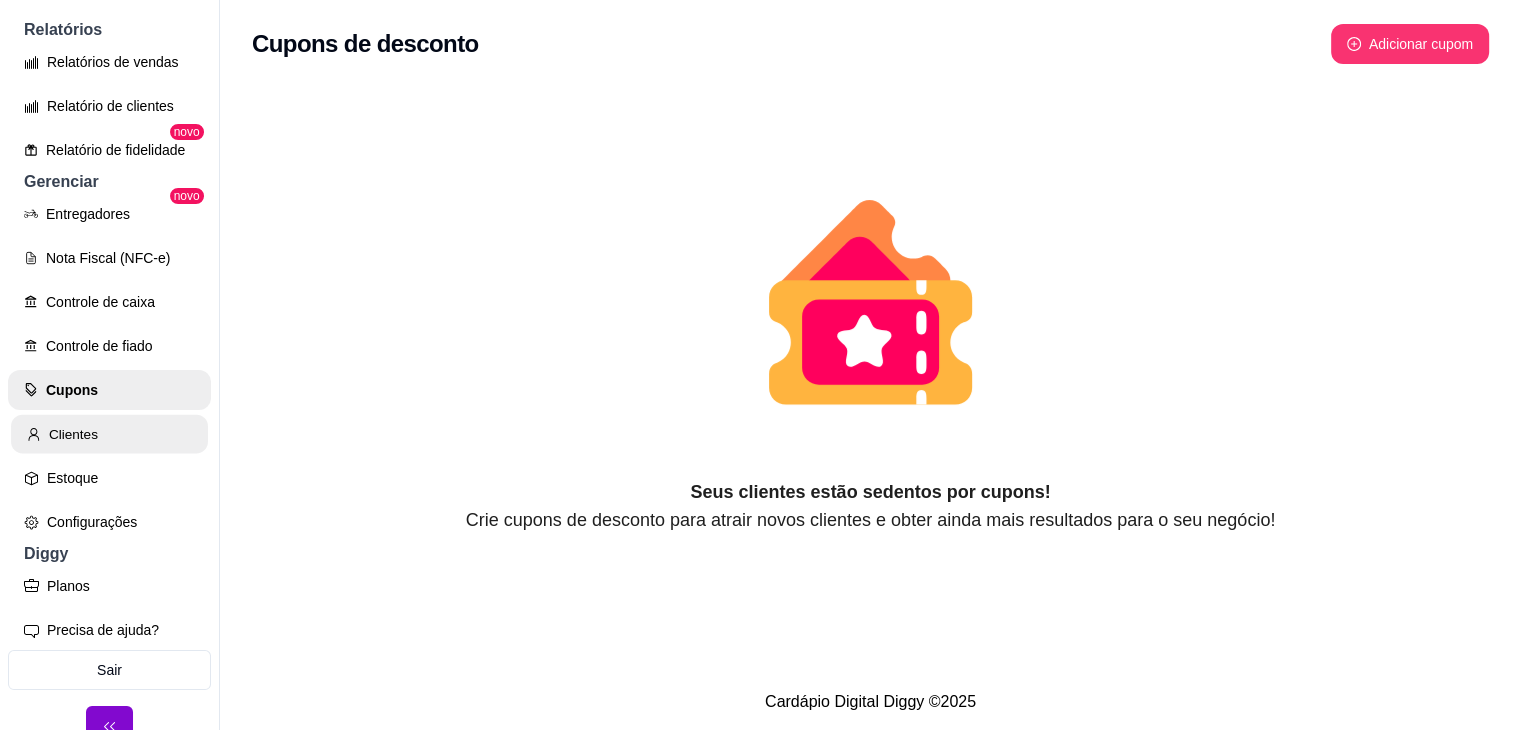 click on "Clientes" at bounding box center (109, 434) 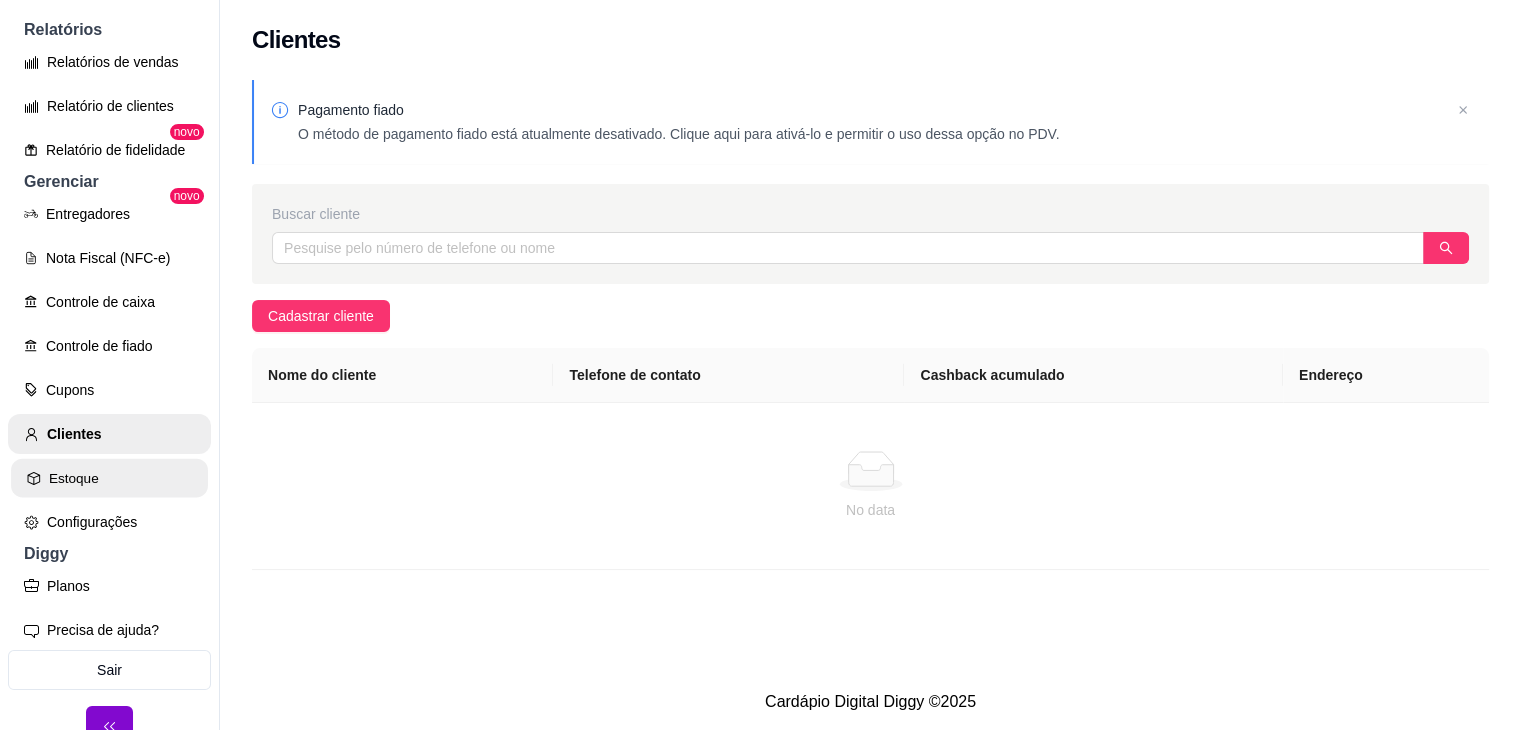 click on "Estoque" at bounding box center [109, 478] 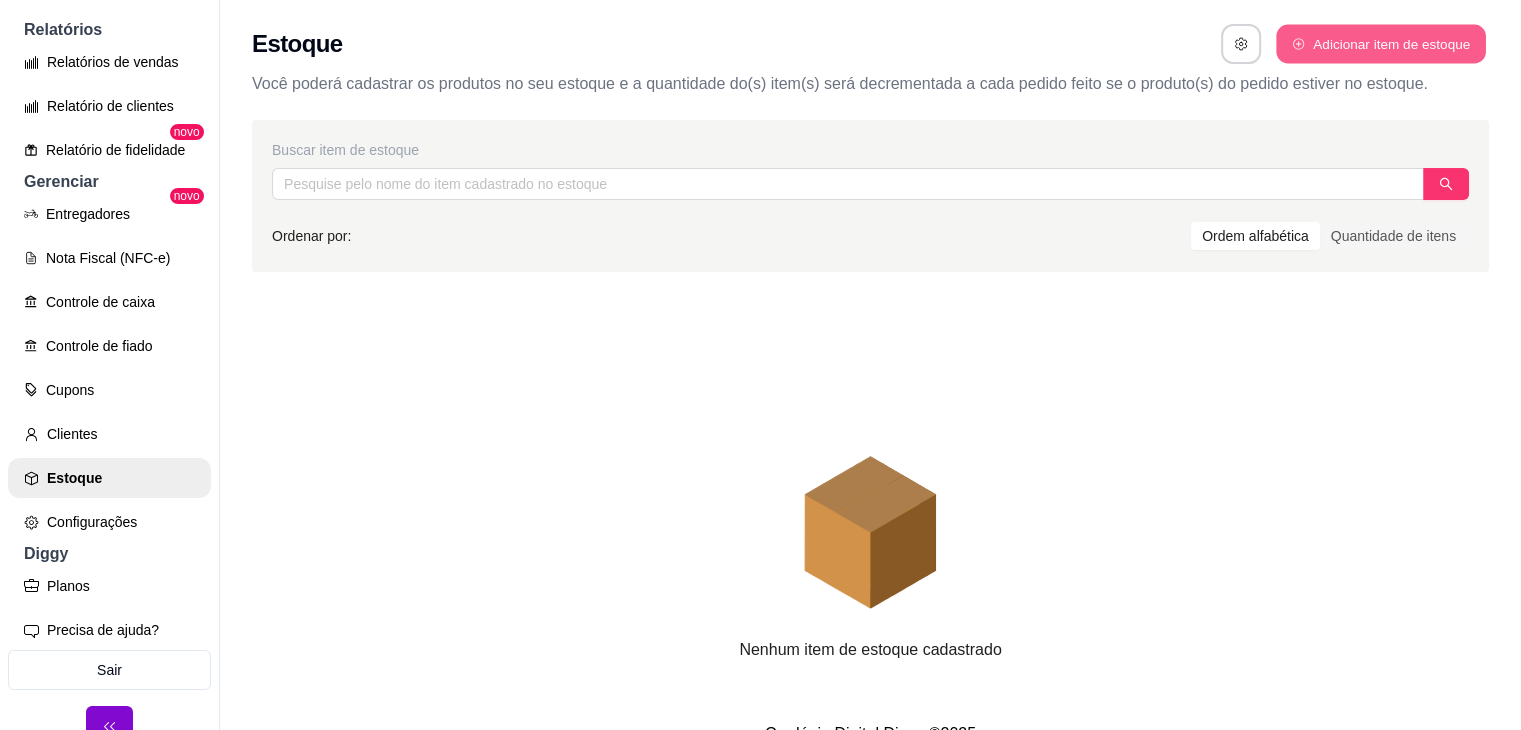 click on "Adicionar item de estoque" at bounding box center (1380, 44) 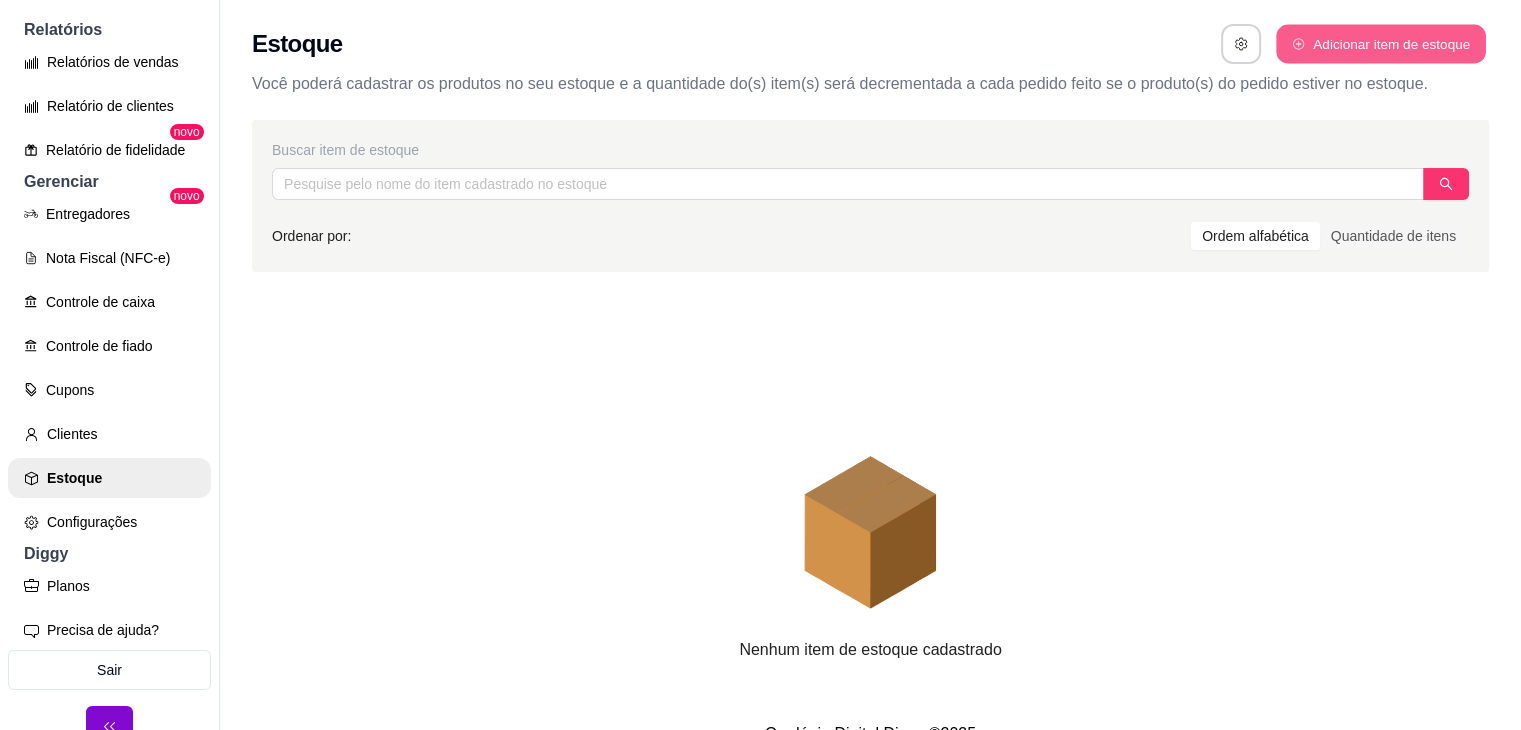 click on "Adicionar item de estoque" at bounding box center [1380, 44] 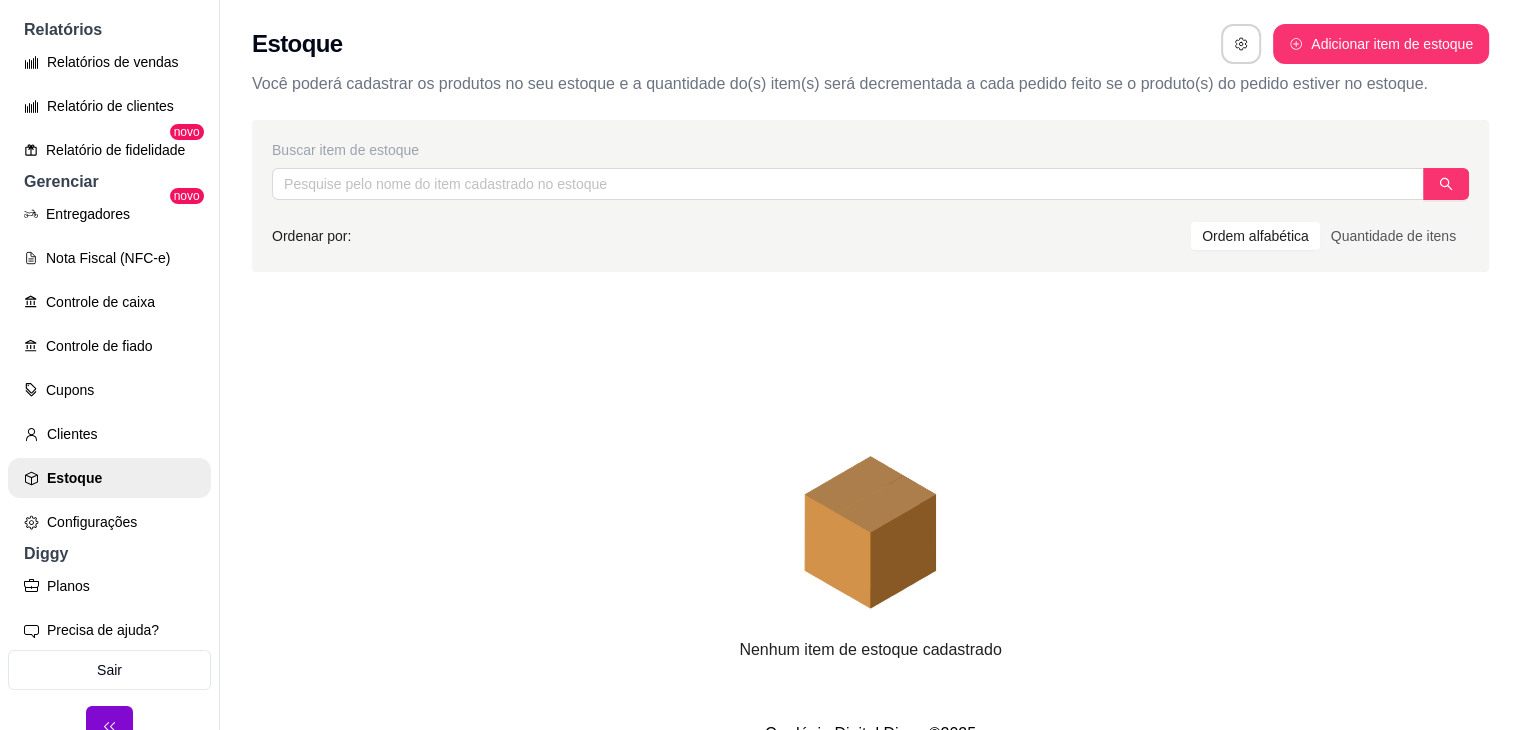 scroll, scrollTop: 48, scrollLeft: 0, axis: vertical 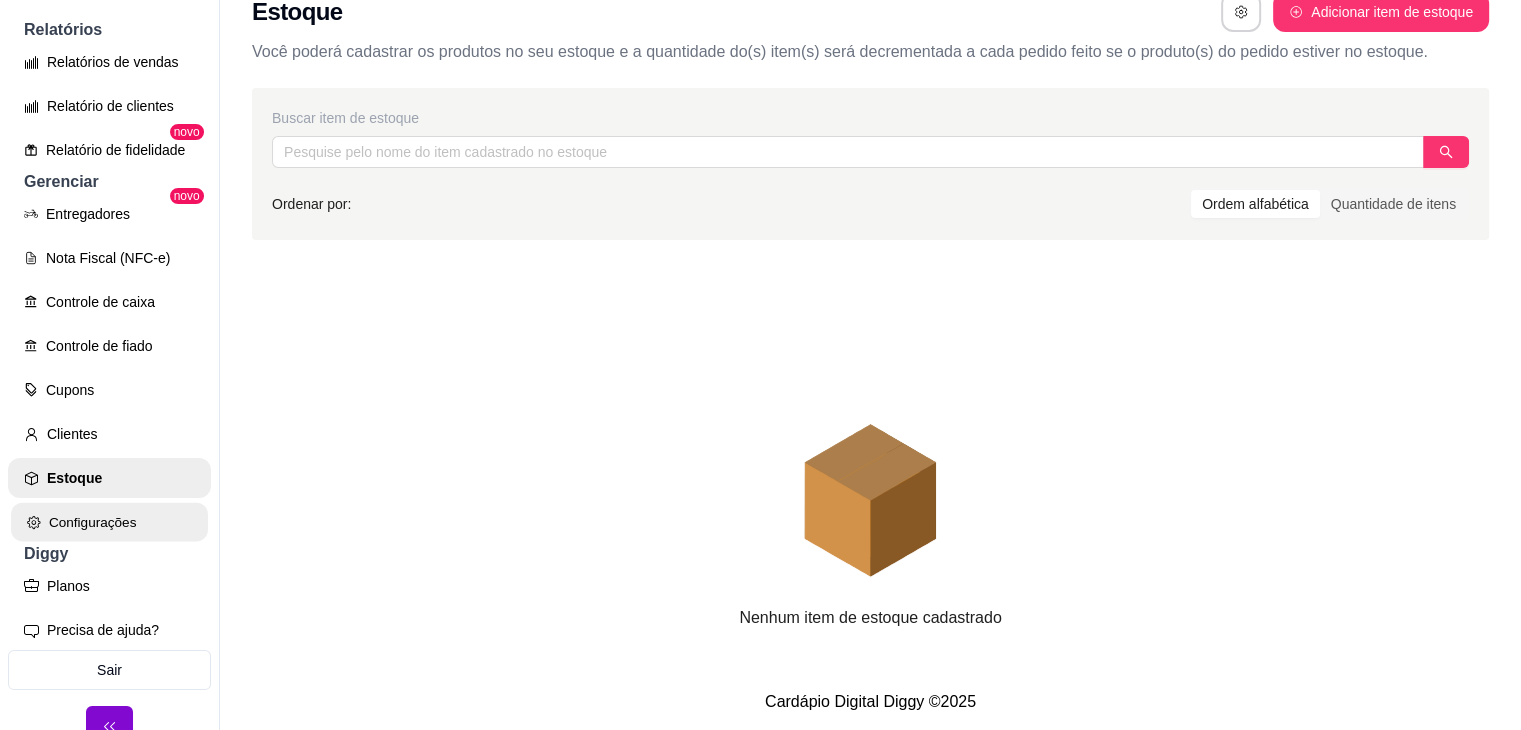 click on "Configurações" at bounding box center [109, 522] 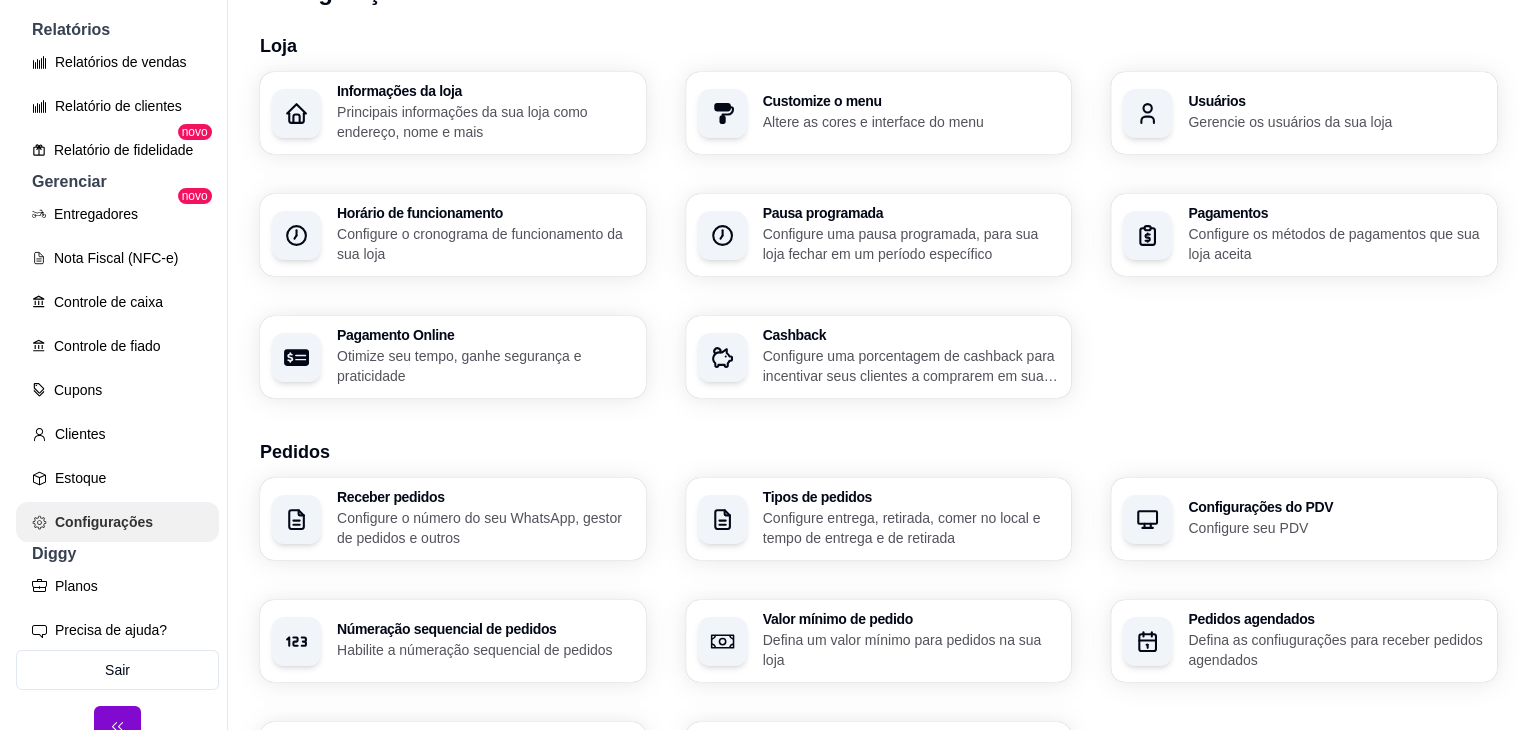 scroll, scrollTop: 0, scrollLeft: 0, axis: both 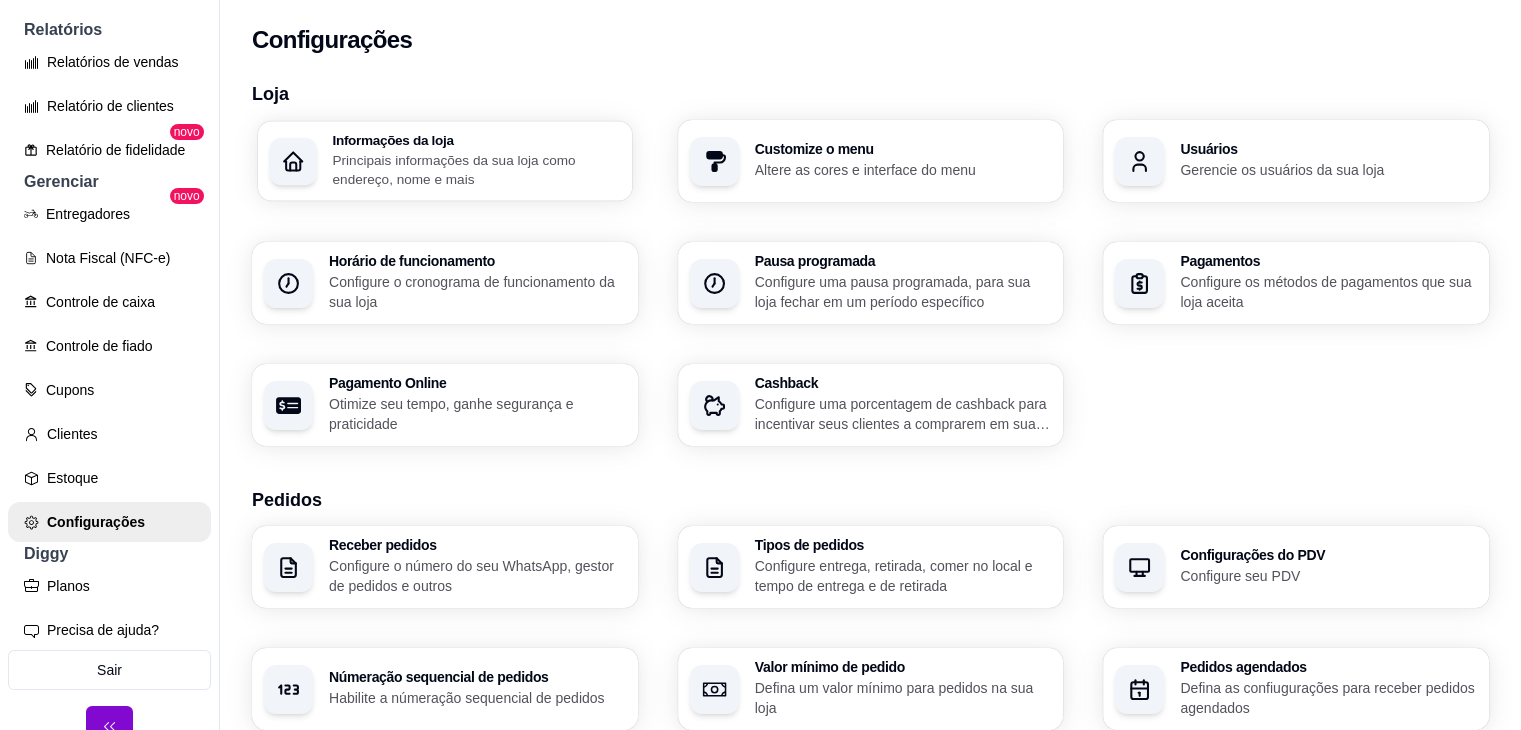 click on "Principais informações da sua loja como endereço, nome e mais" at bounding box center (476, 169) 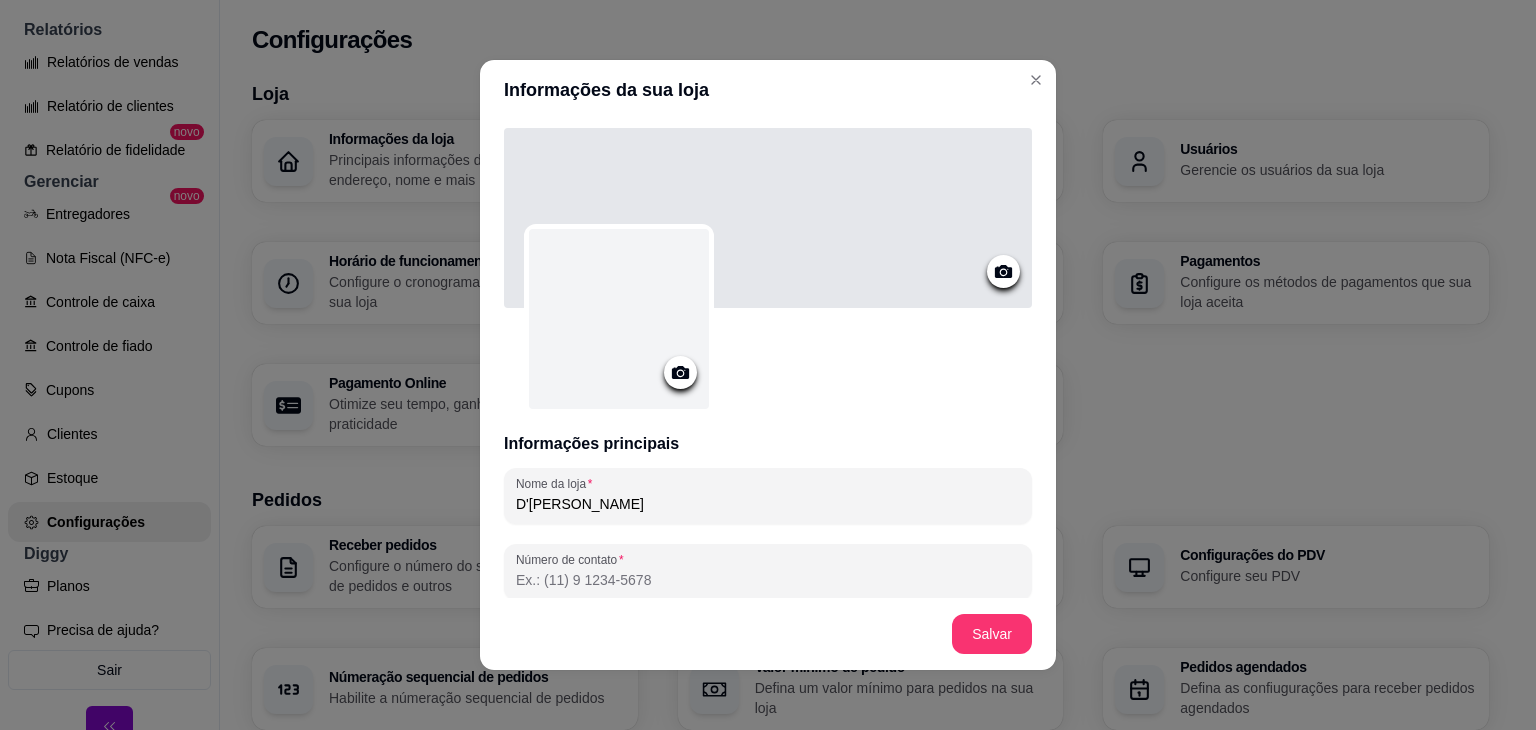 click at bounding box center [680, 372] 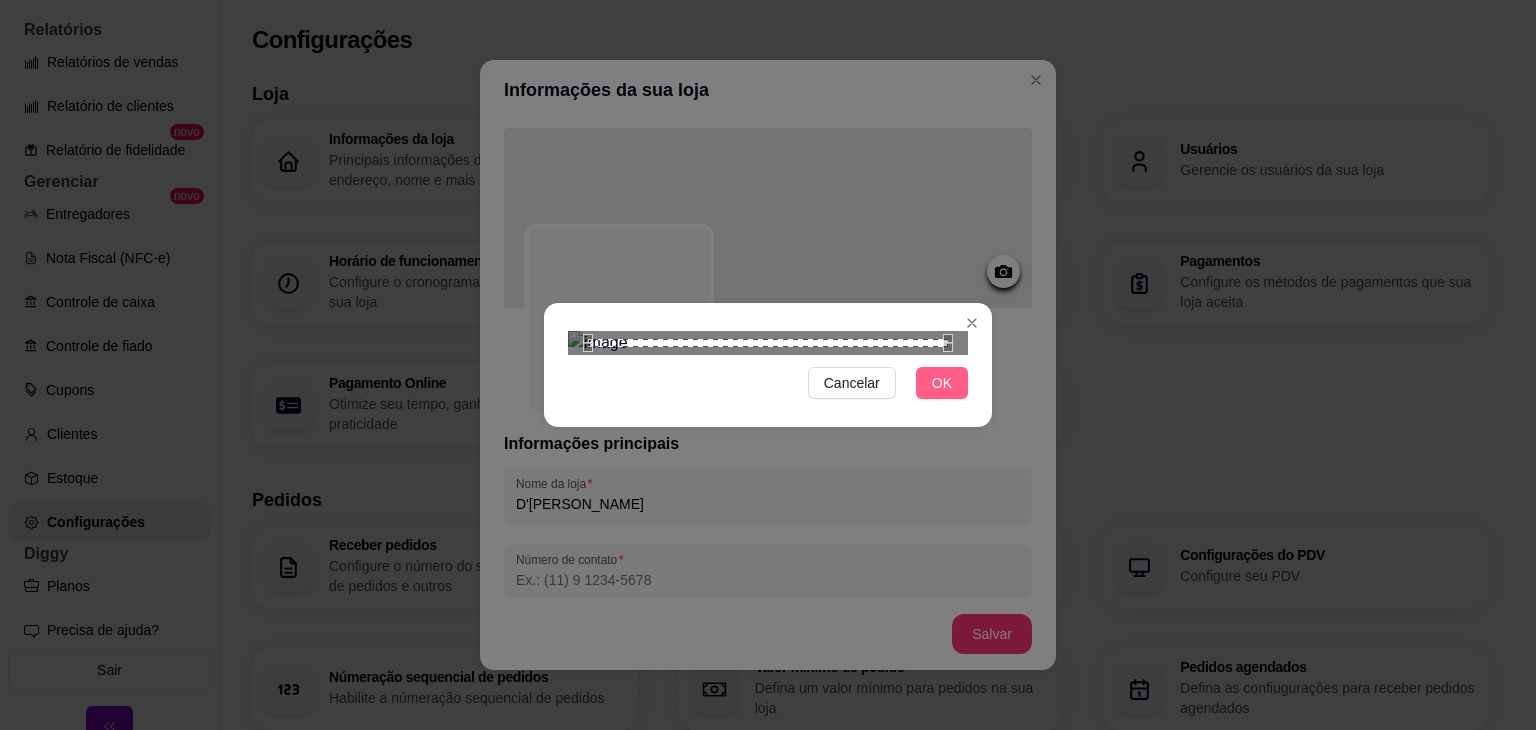 click on "OK" at bounding box center [942, 383] 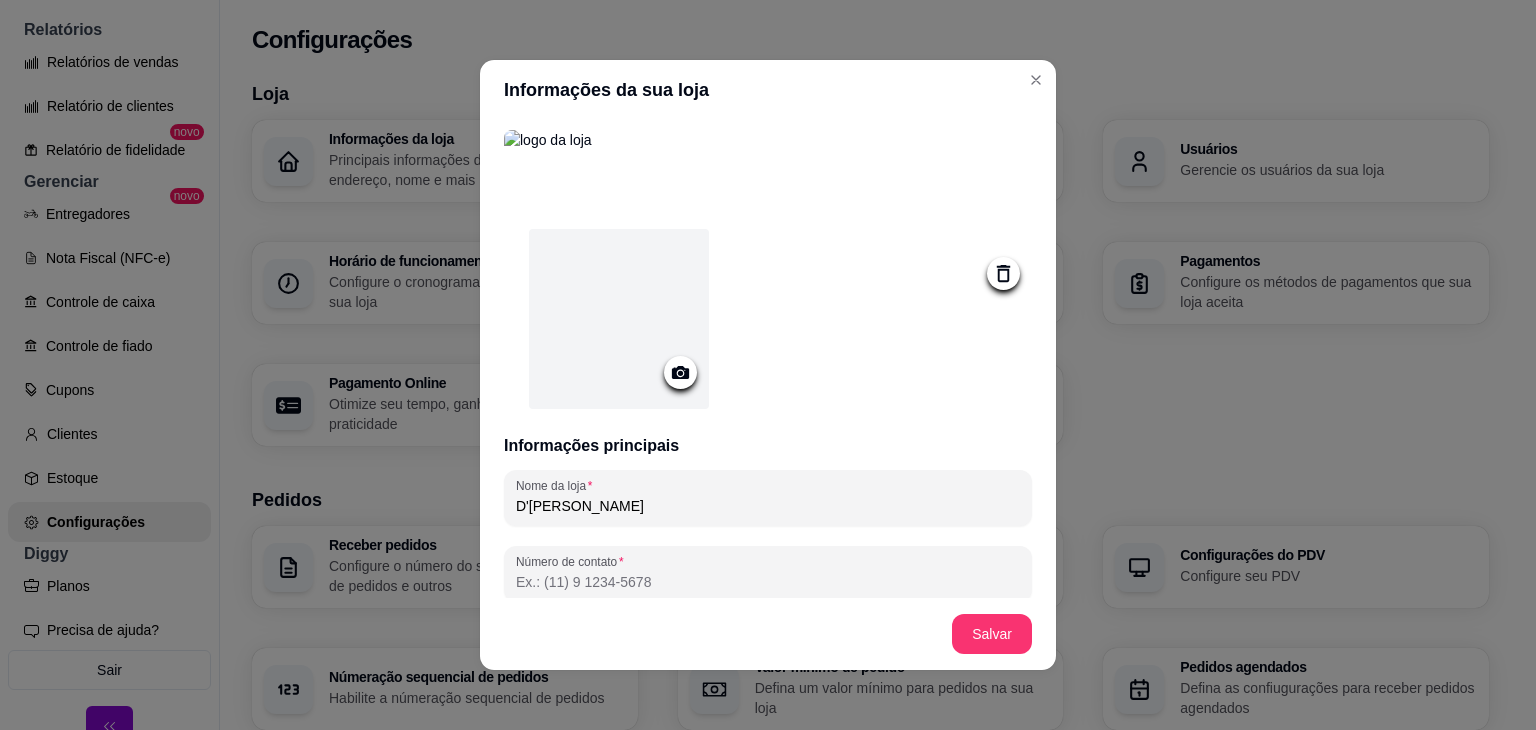 click 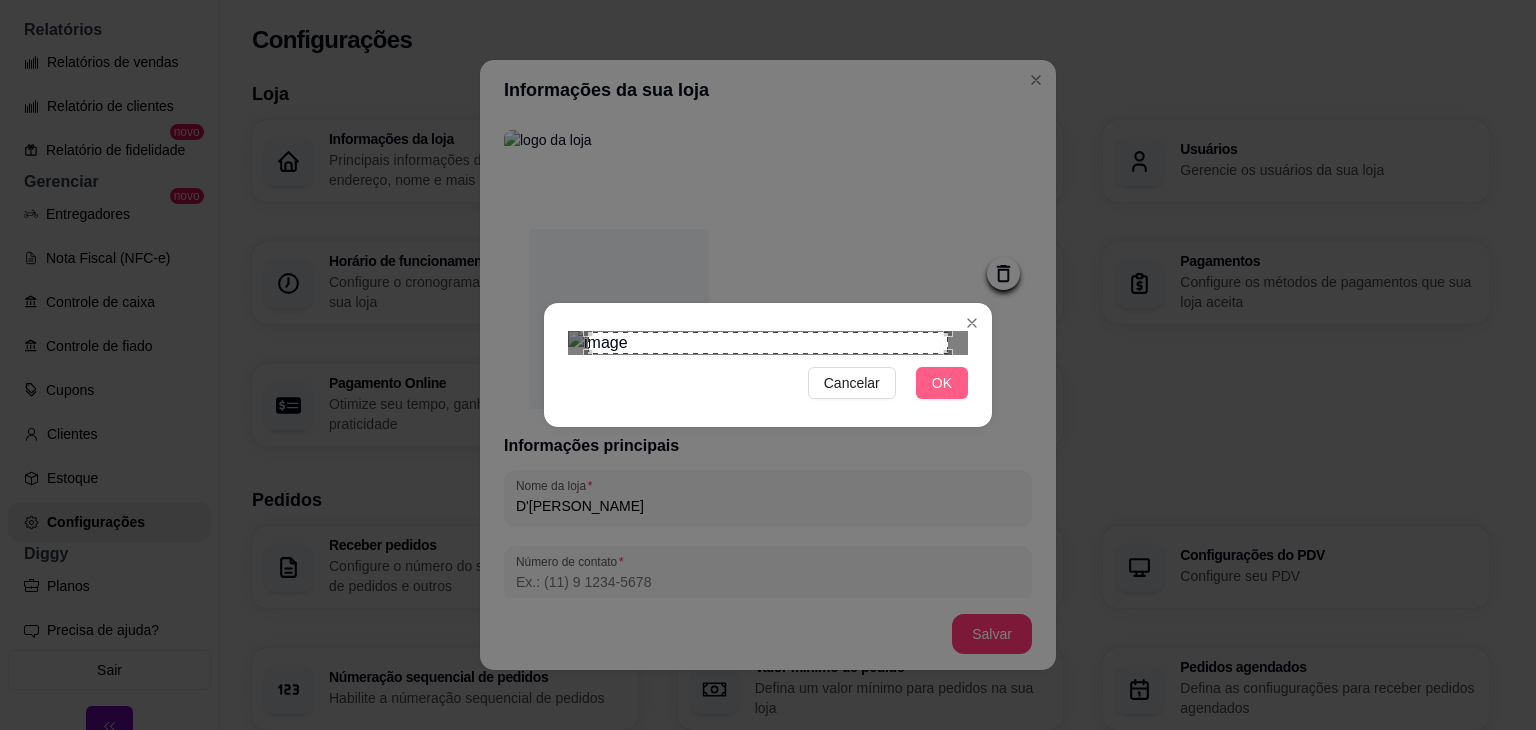 click on "OK" at bounding box center (942, 383) 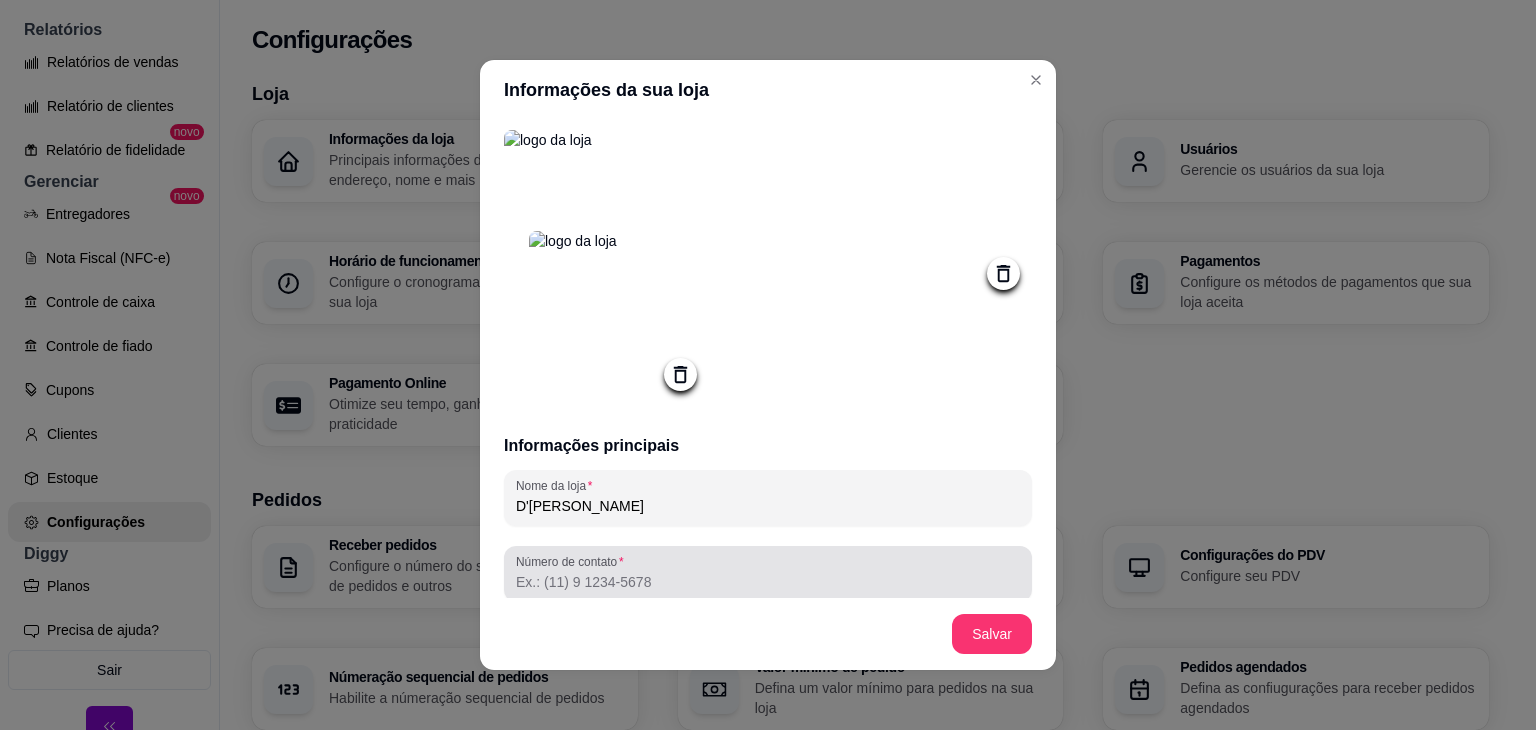 click on "Número de contato" at bounding box center (768, 582) 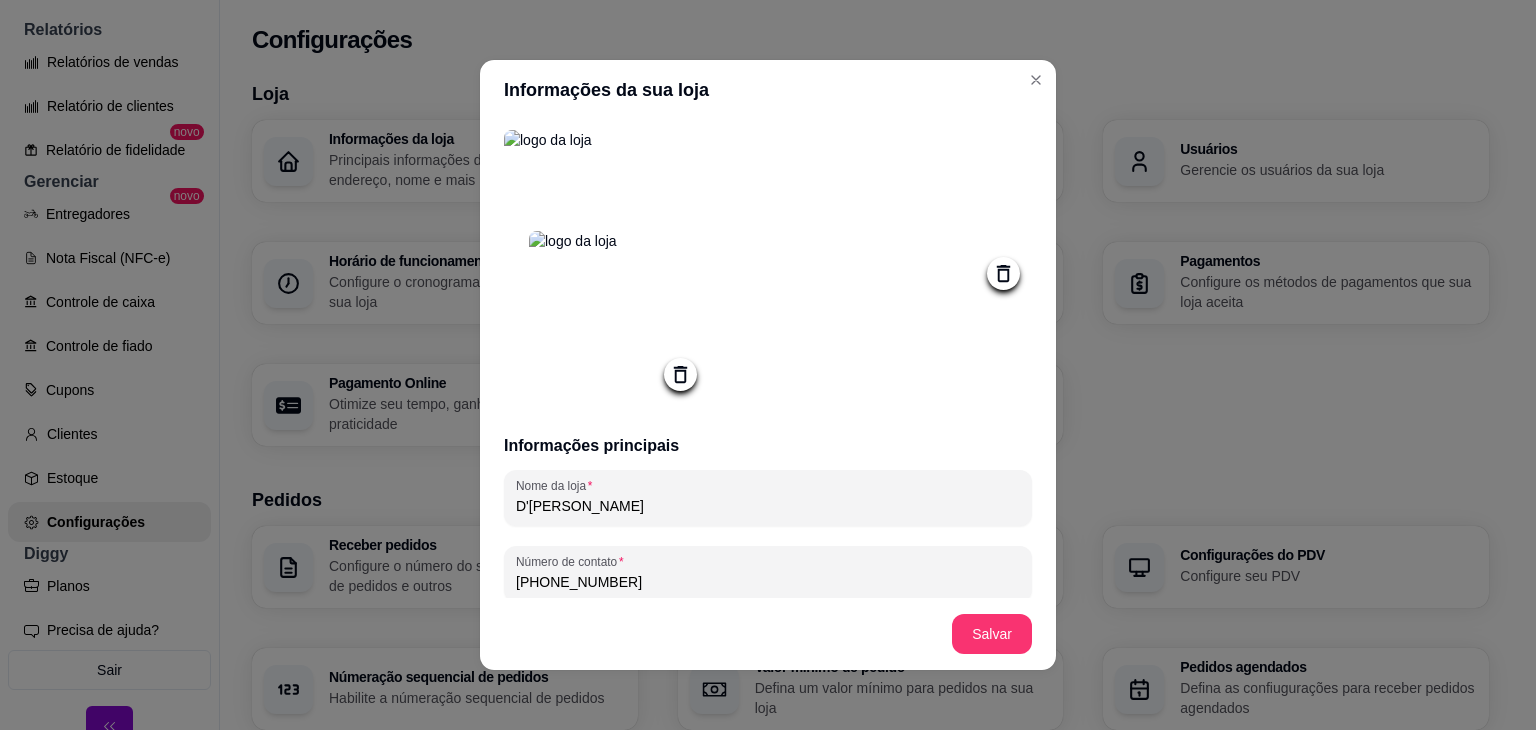 click on "[PHONE_NUMBER]" at bounding box center [768, 582] 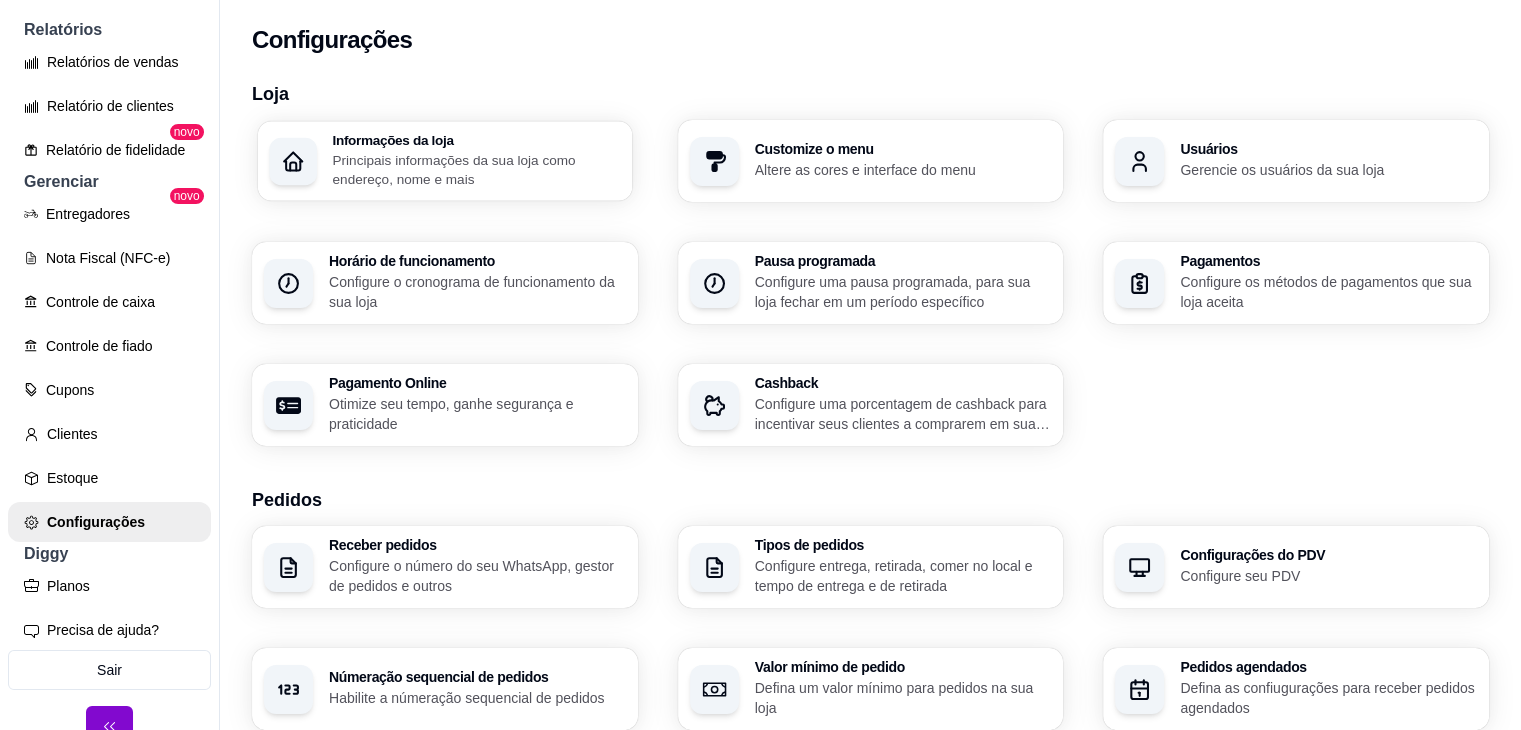 click on "Informações da loja" at bounding box center [476, 140] 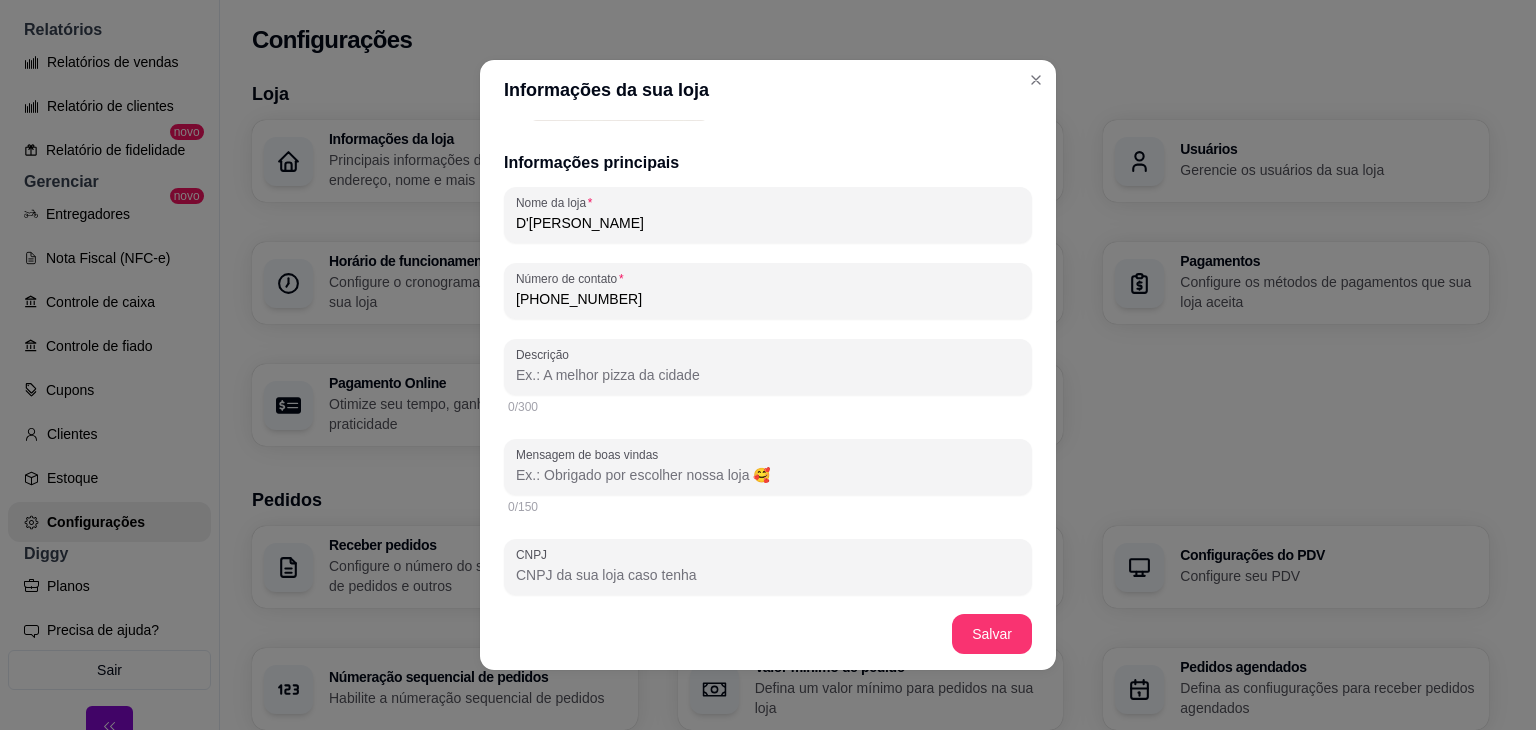 scroll, scrollTop: 295, scrollLeft: 0, axis: vertical 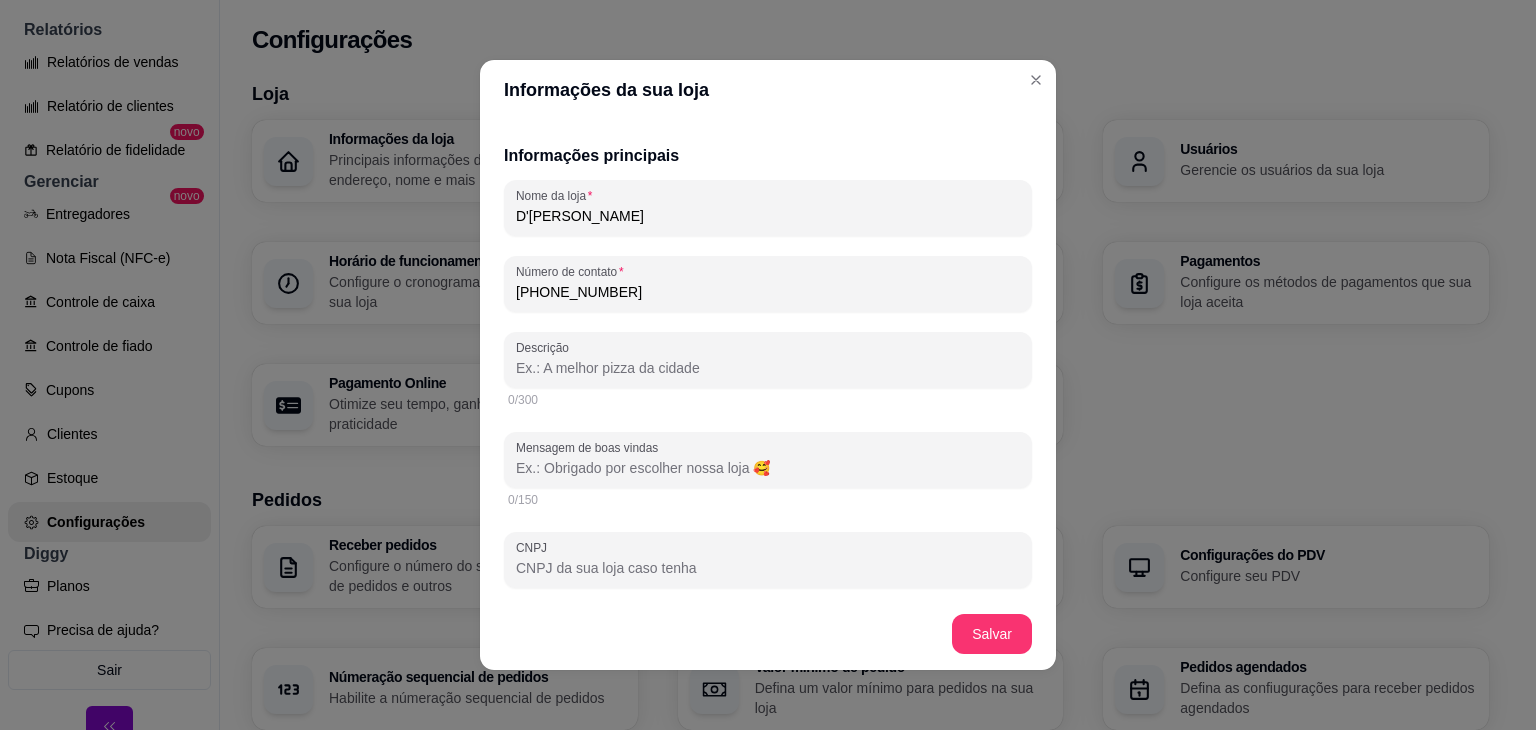 click on "Mensagem de boas vindas" at bounding box center (768, 468) 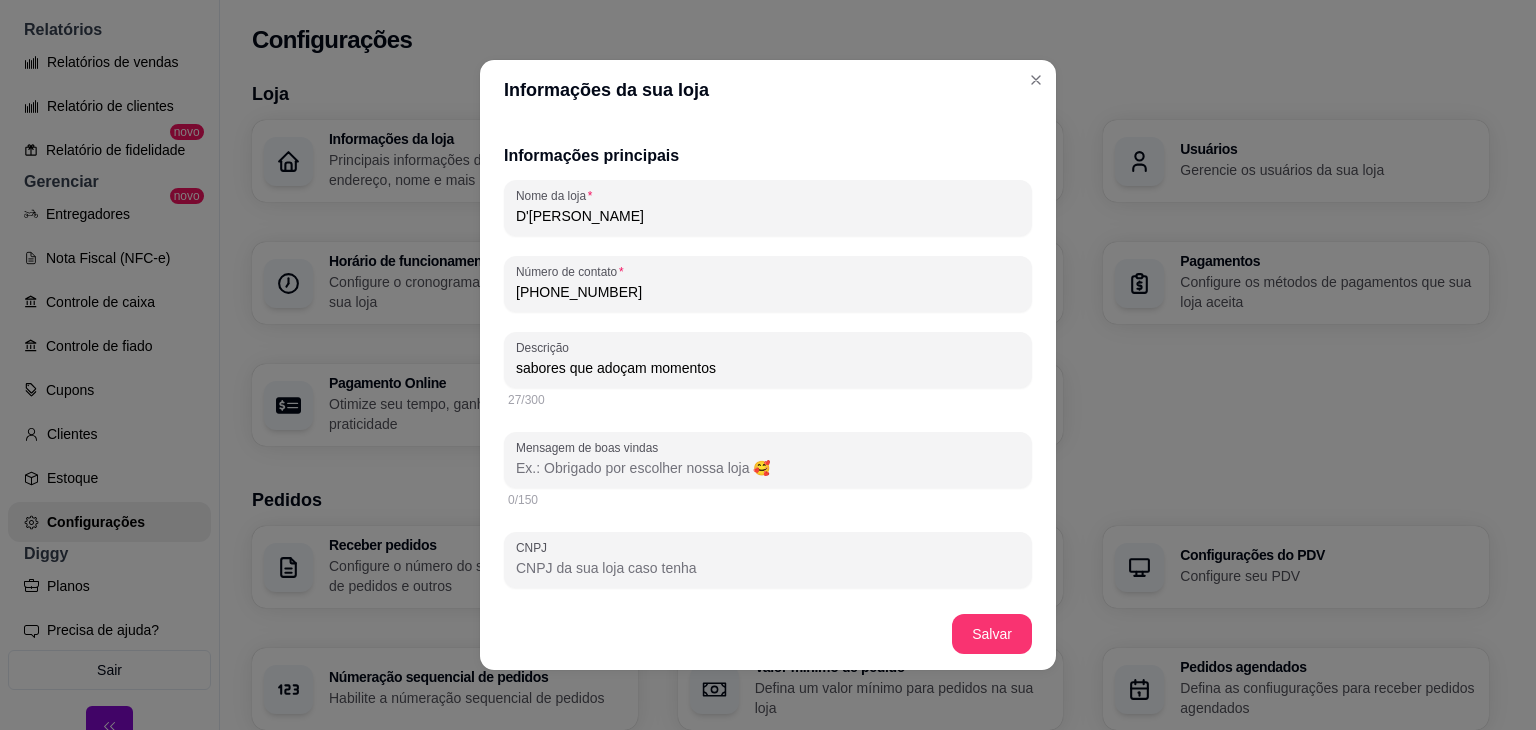 click on "sabores que adoçam momentos" at bounding box center (768, 368) 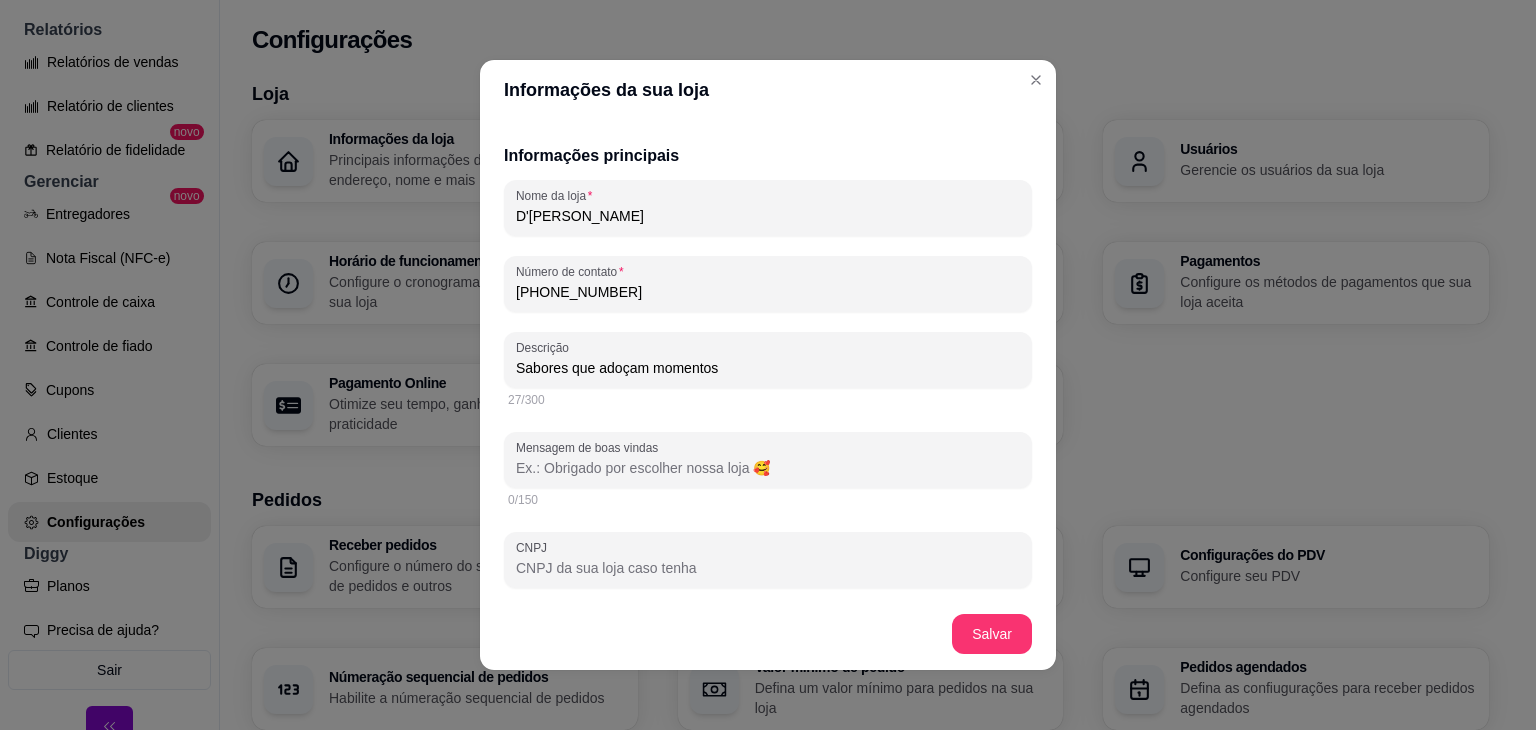 click on "Sabores que adoçam momentos" at bounding box center [768, 368] 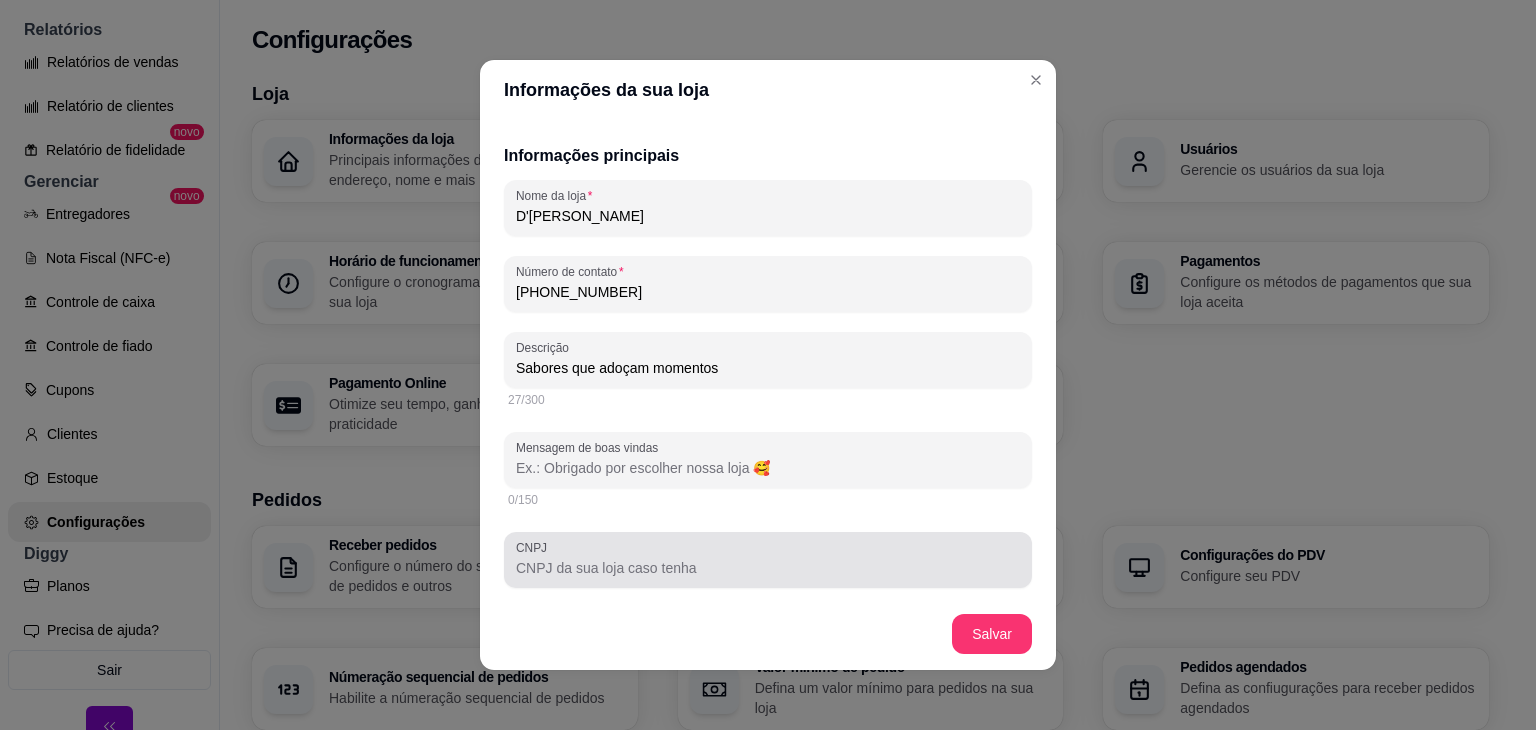 click on "CNPJ" at bounding box center (768, 560) 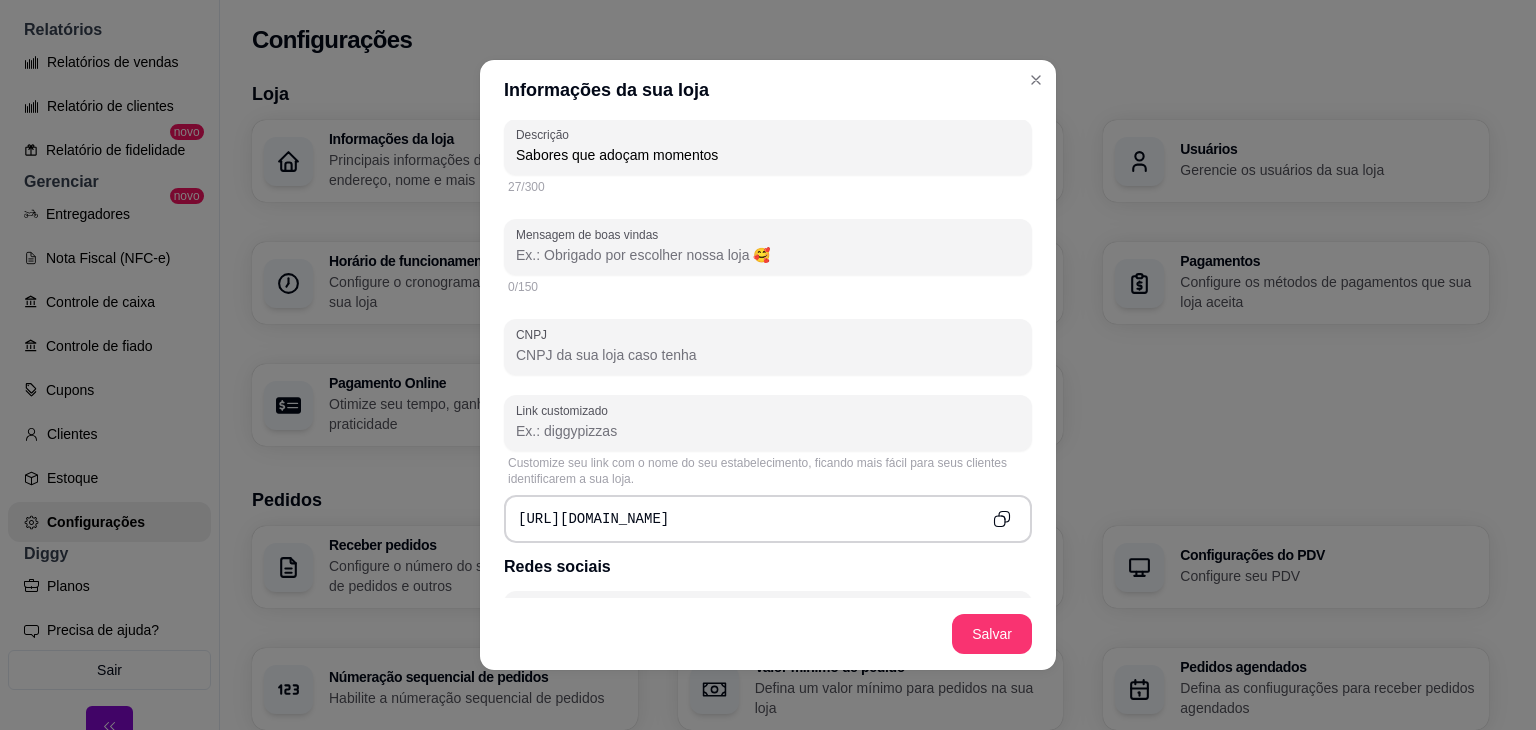 scroll, scrollTop: 517, scrollLeft: 0, axis: vertical 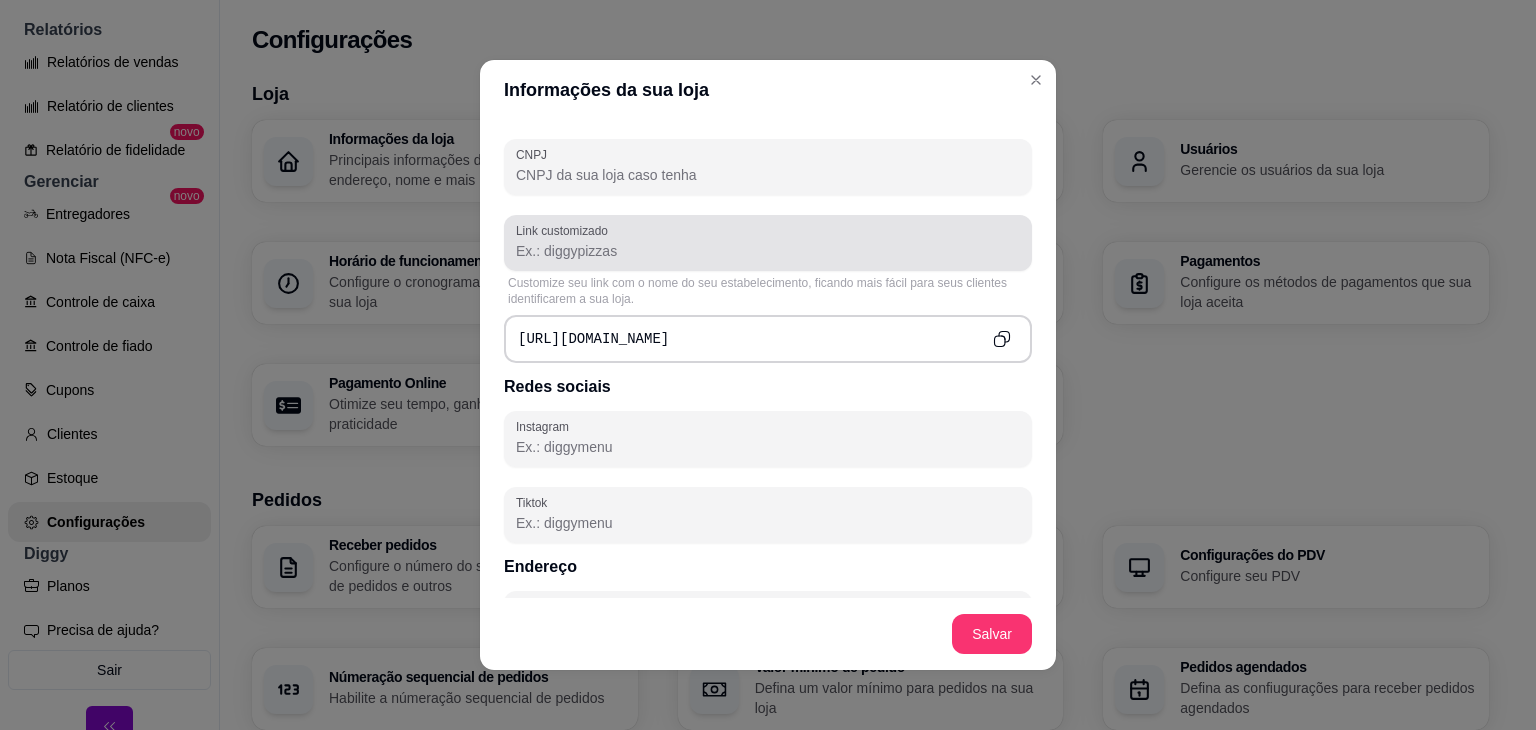 click at bounding box center (768, 243) 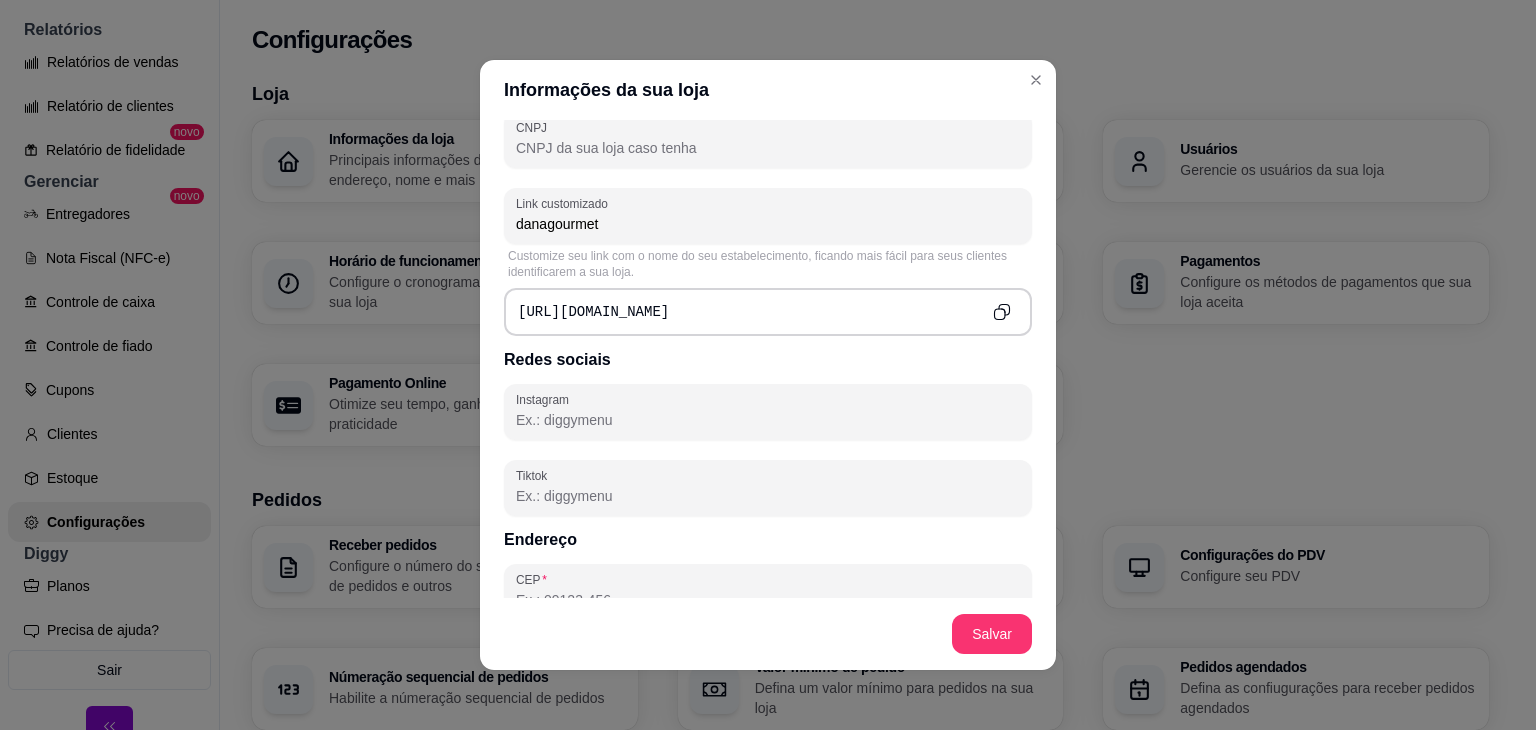 scroll, scrollTop: 718, scrollLeft: 0, axis: vertical 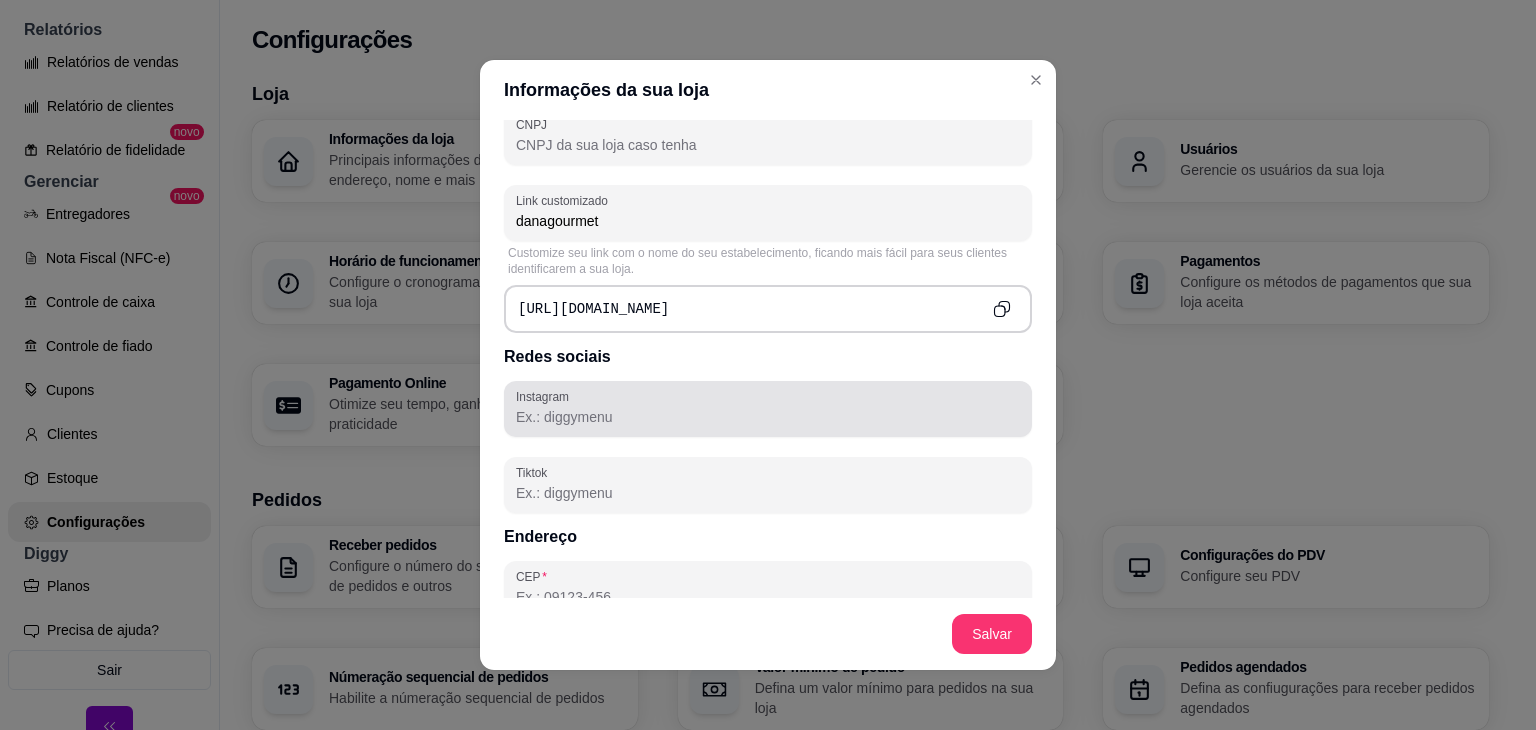 click at bounding box center [768, 409] 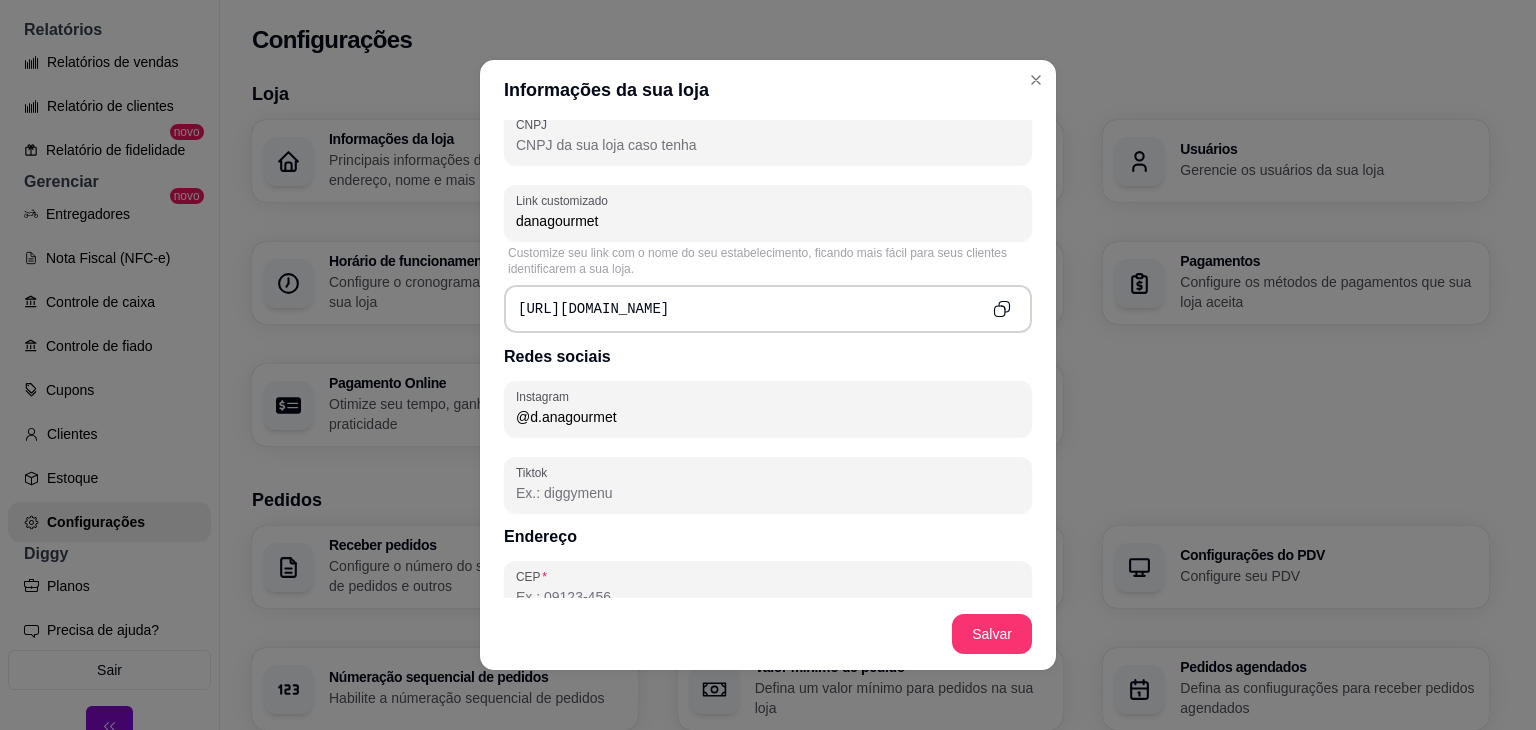 click on "Tiktok" at bounding box center [768, 493] 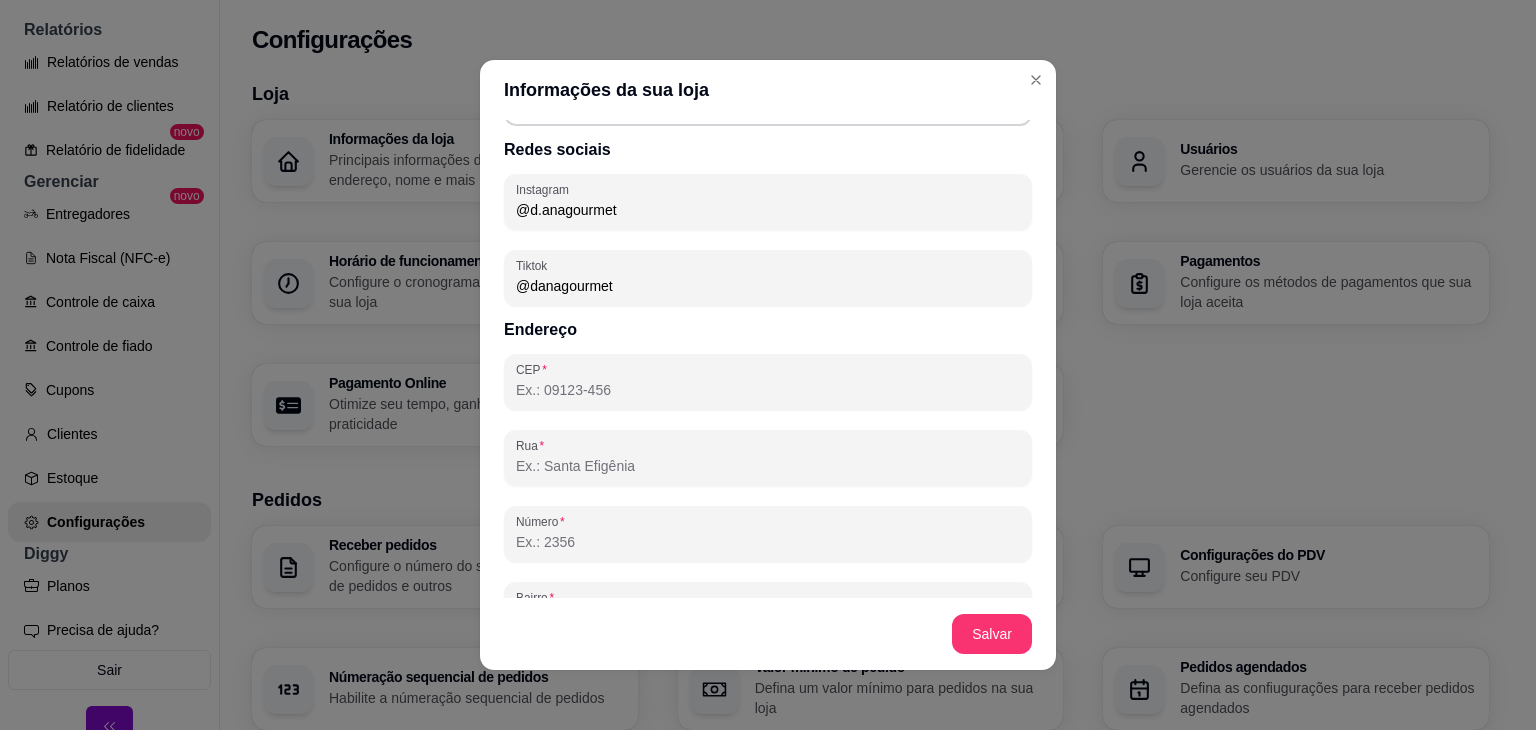 scroll, scrollTop: 937, scrollLeft: 0, axis: vertical 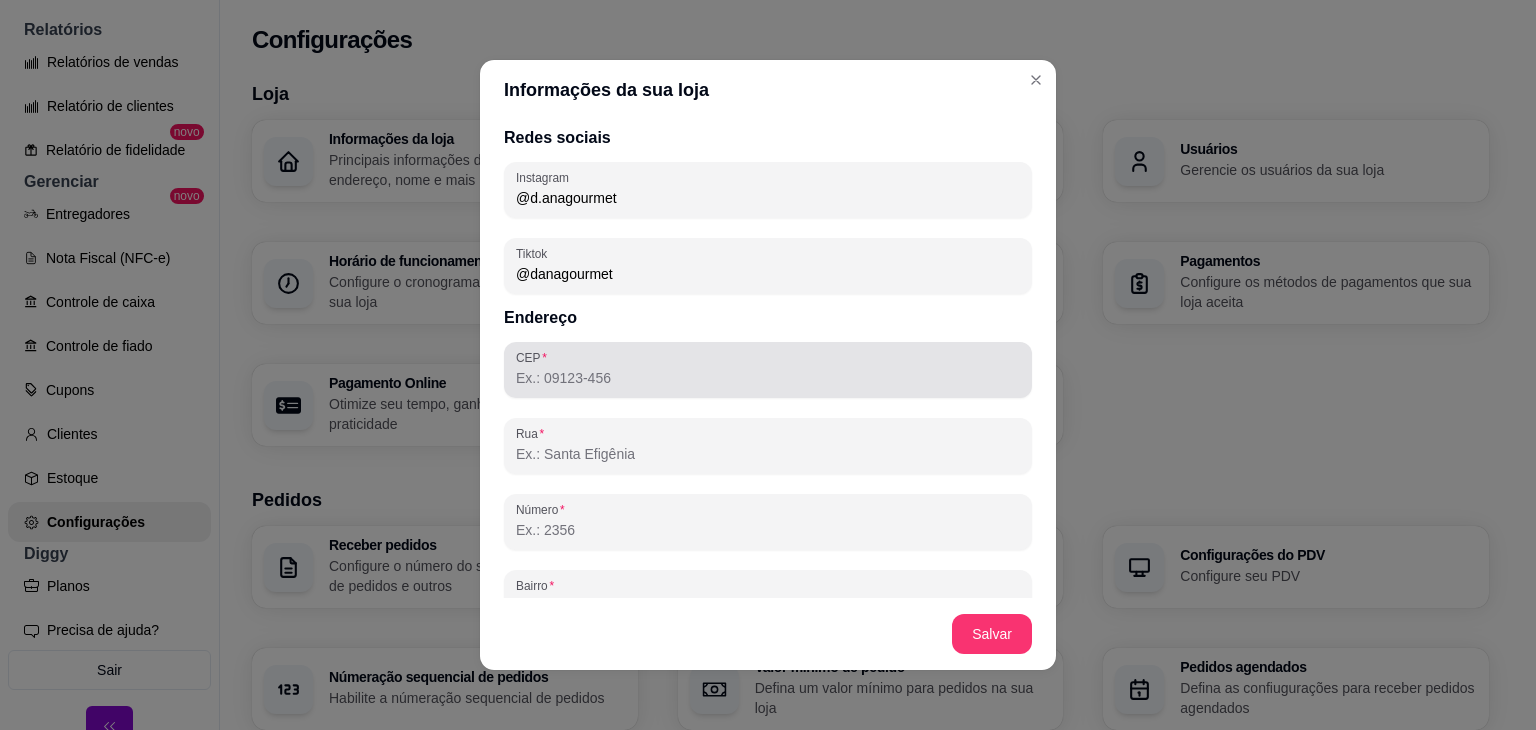 click at bounding box center [768, 370] 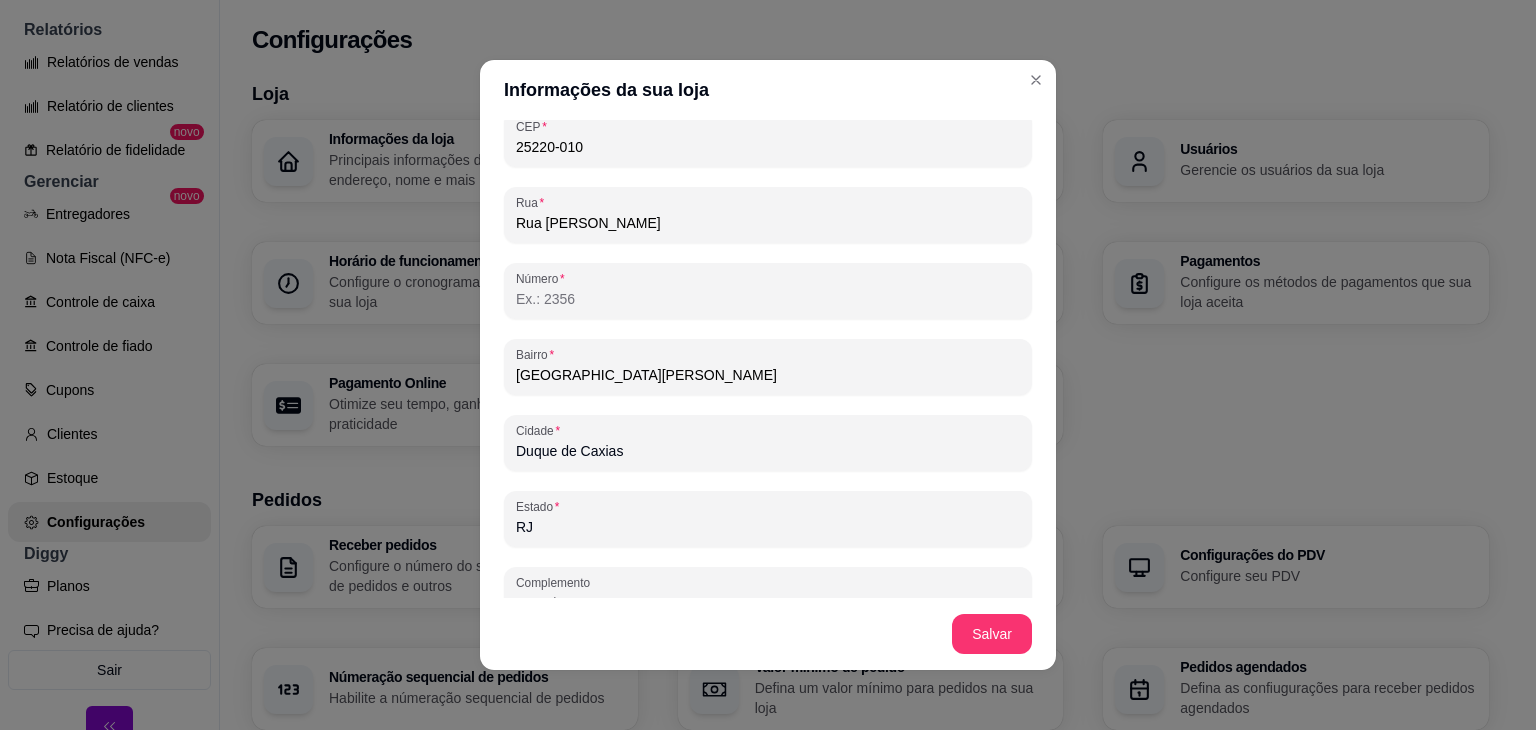 scroll, scrollTop: 1177, scrollLeft: 0, axis: vertical 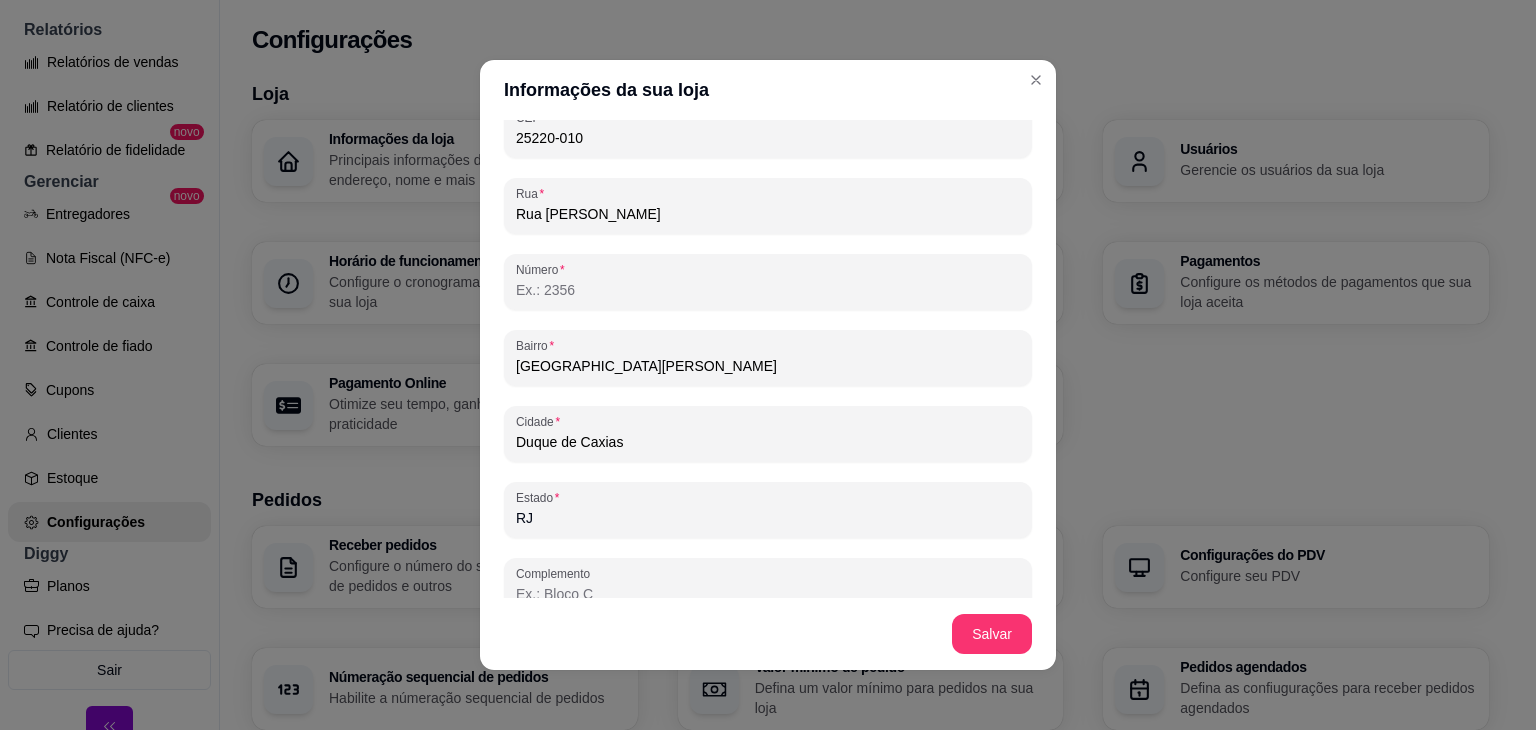 click on "Número" at bounding box center [768, 290] 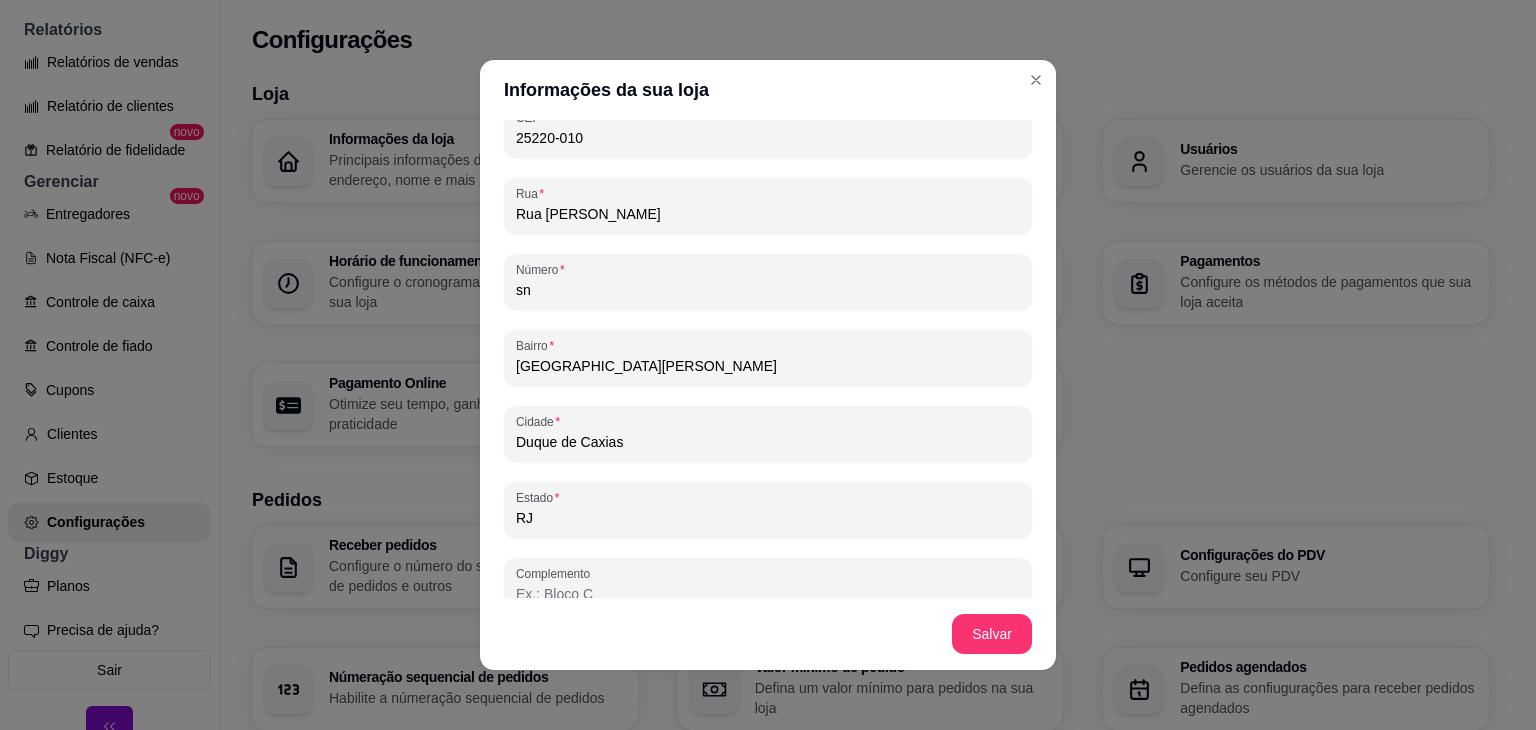 scroll, scrollTop: 1199, scrollLeft: 0, axis: vertical 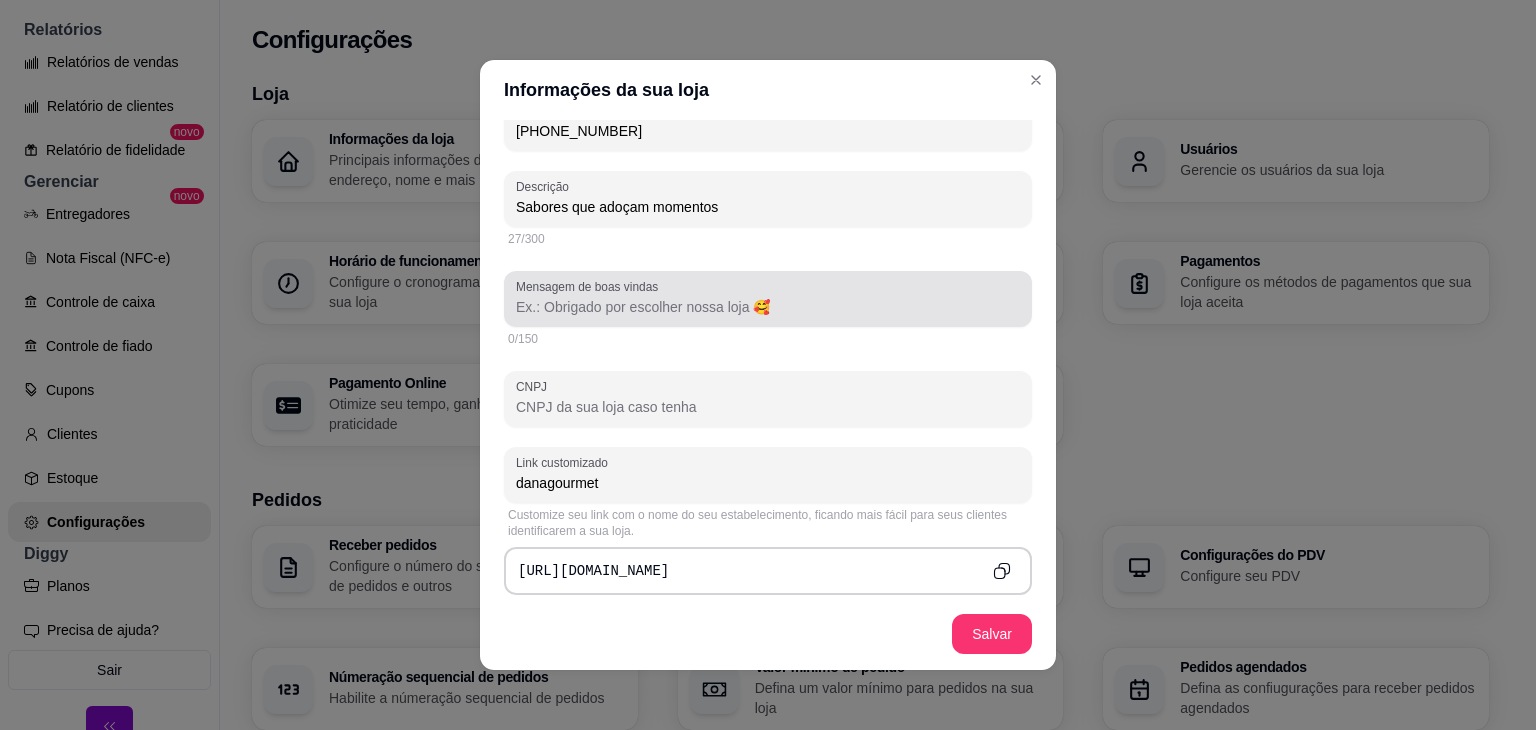 click on "Mensagem de boas vindas" at bounding box center (768, 307) 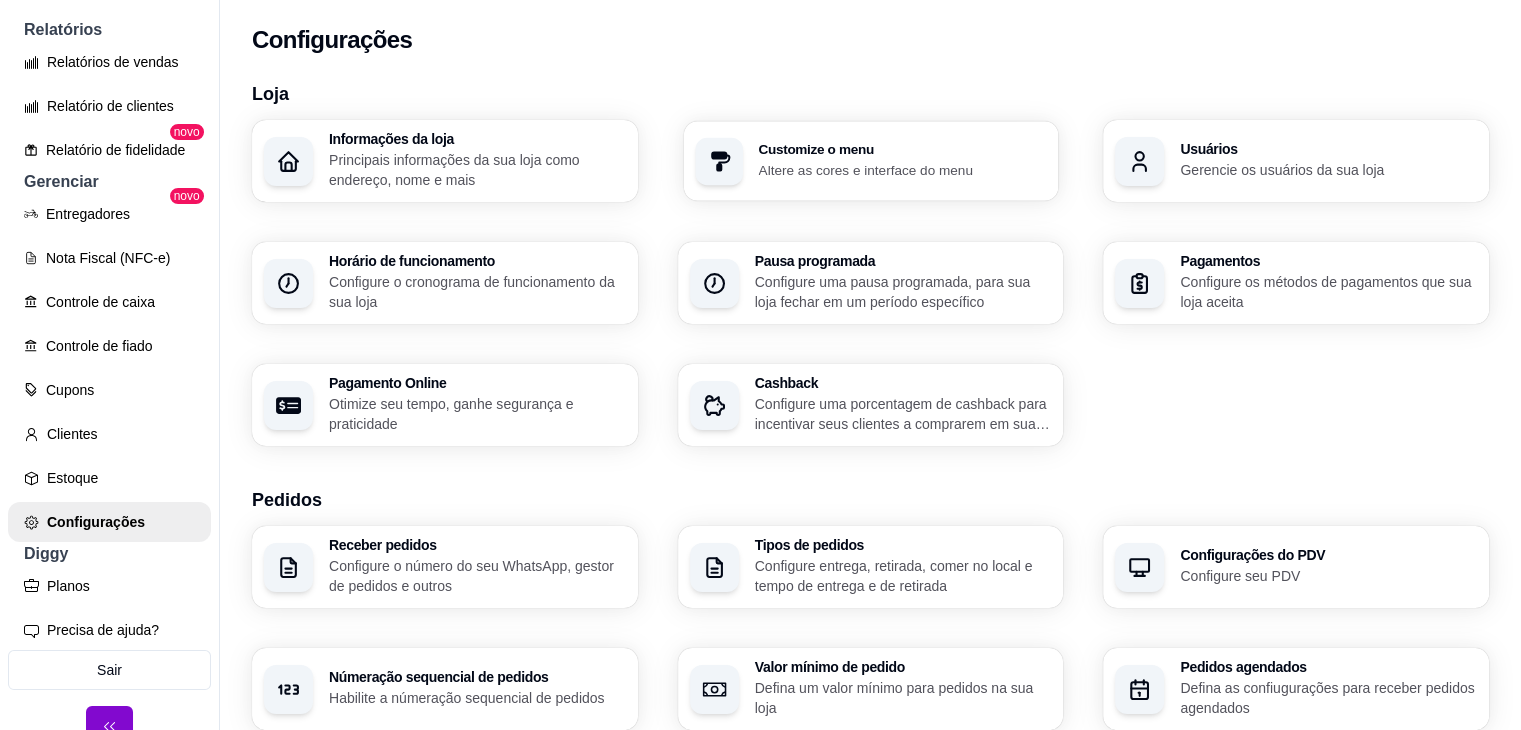 click on "Altere as cores e interface do menu" at bounding box center [902, 169] 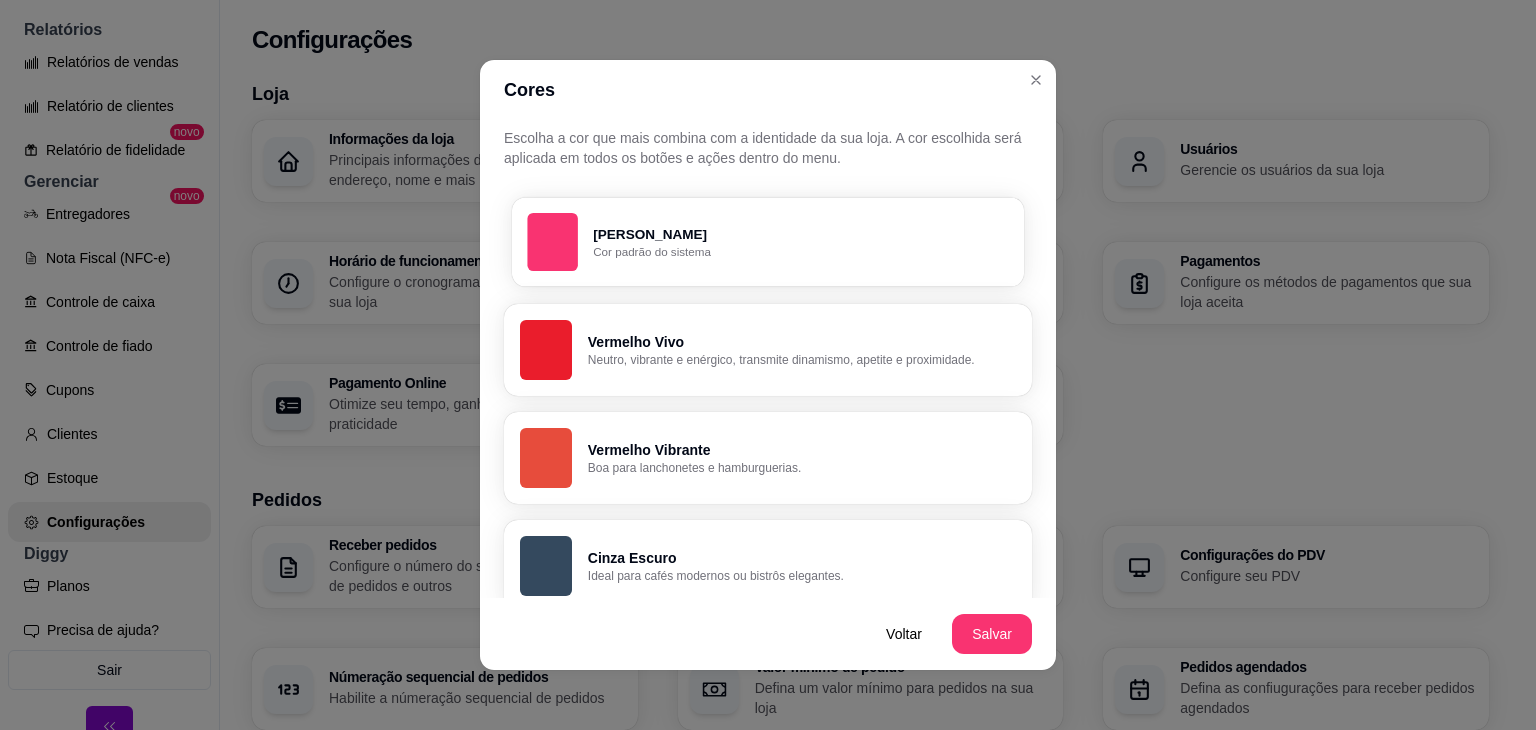 click on "Cor padrão do sistema" at bounding box center [800, 252] 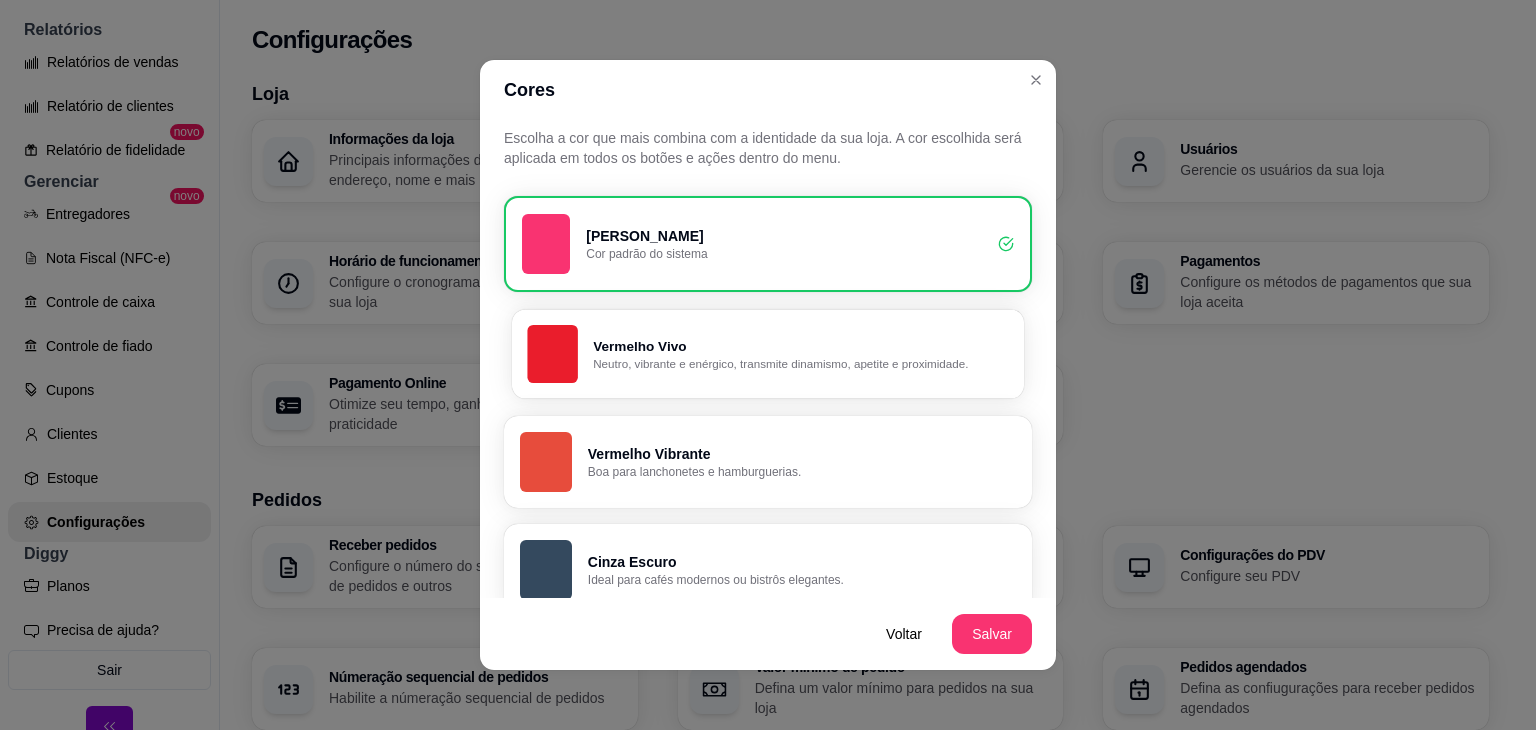 click on "Vermelho Vivo" at bounding box center [800, 346] 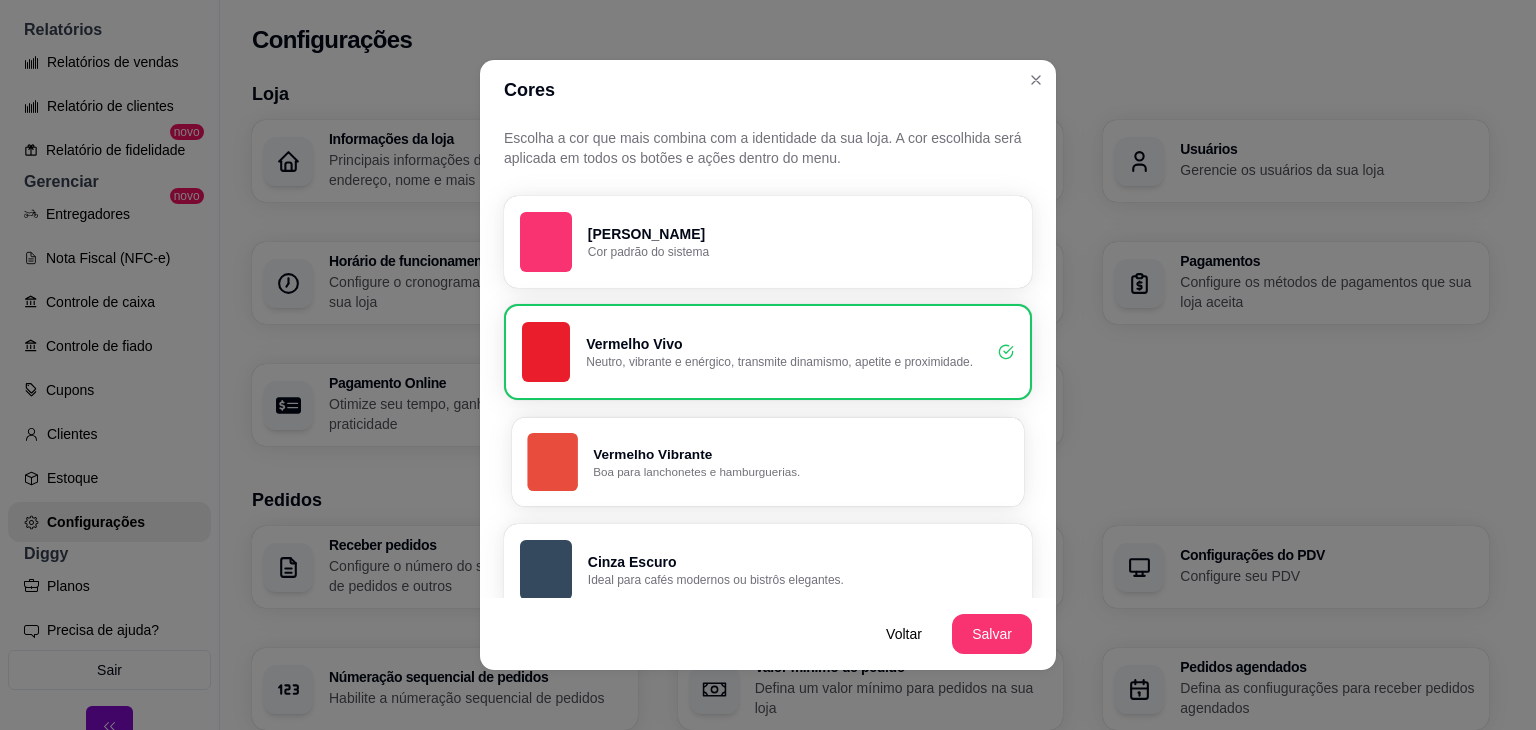 click on "Vermelho Vibrante" at bounding box center (800, 454) 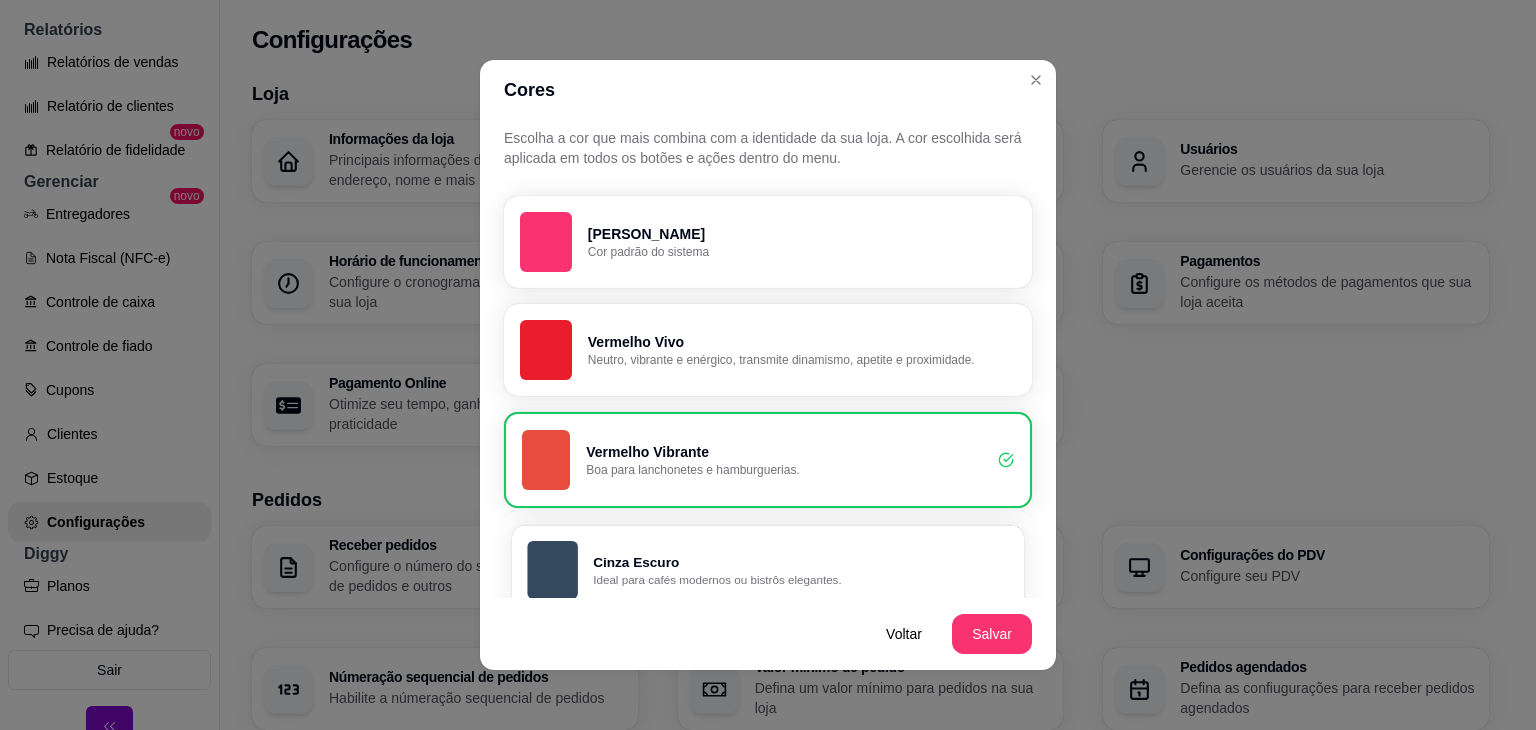 click on "Cinza Escuro" at bounding box center [800, 562] 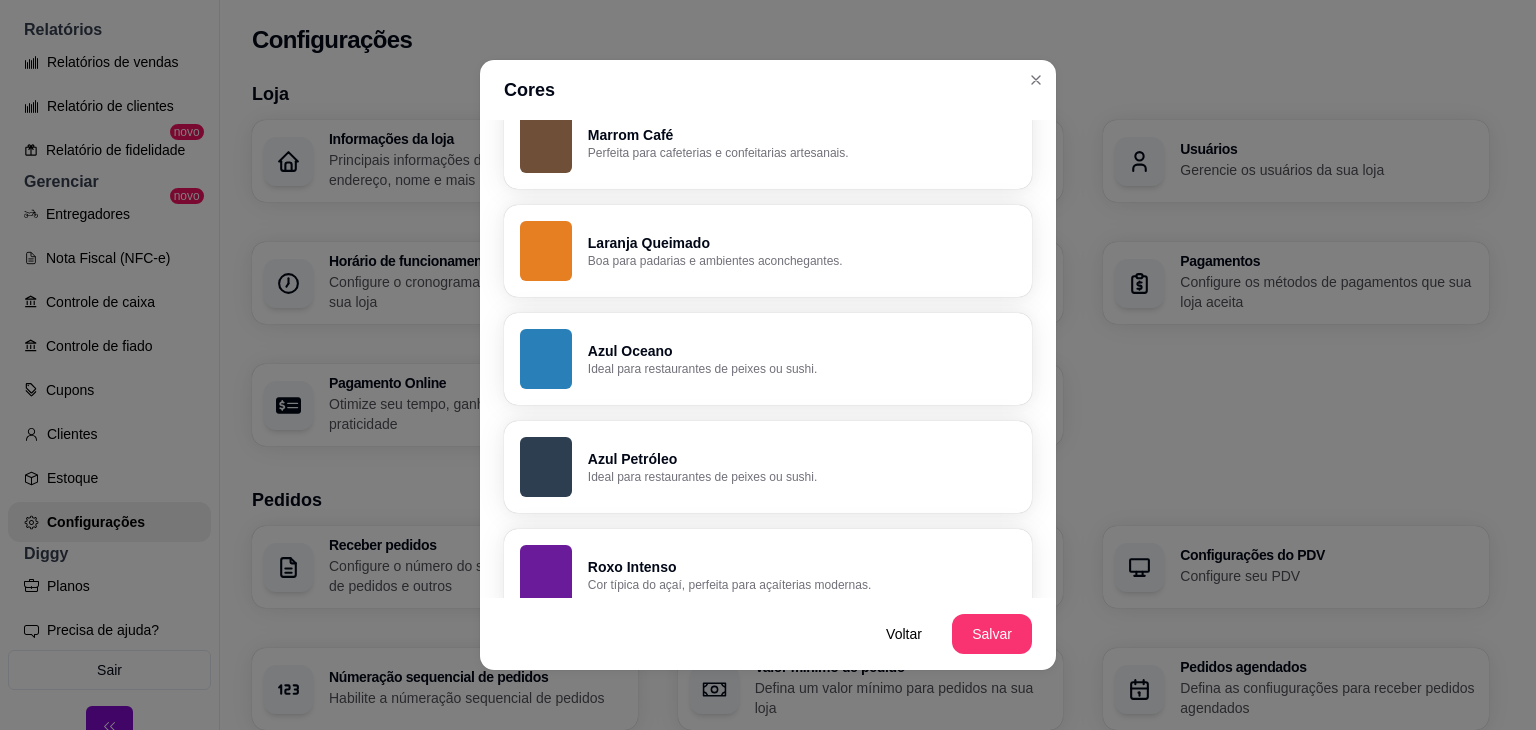 scroll, scrollTop: 765, scrollLeft: 0, axis: vertical 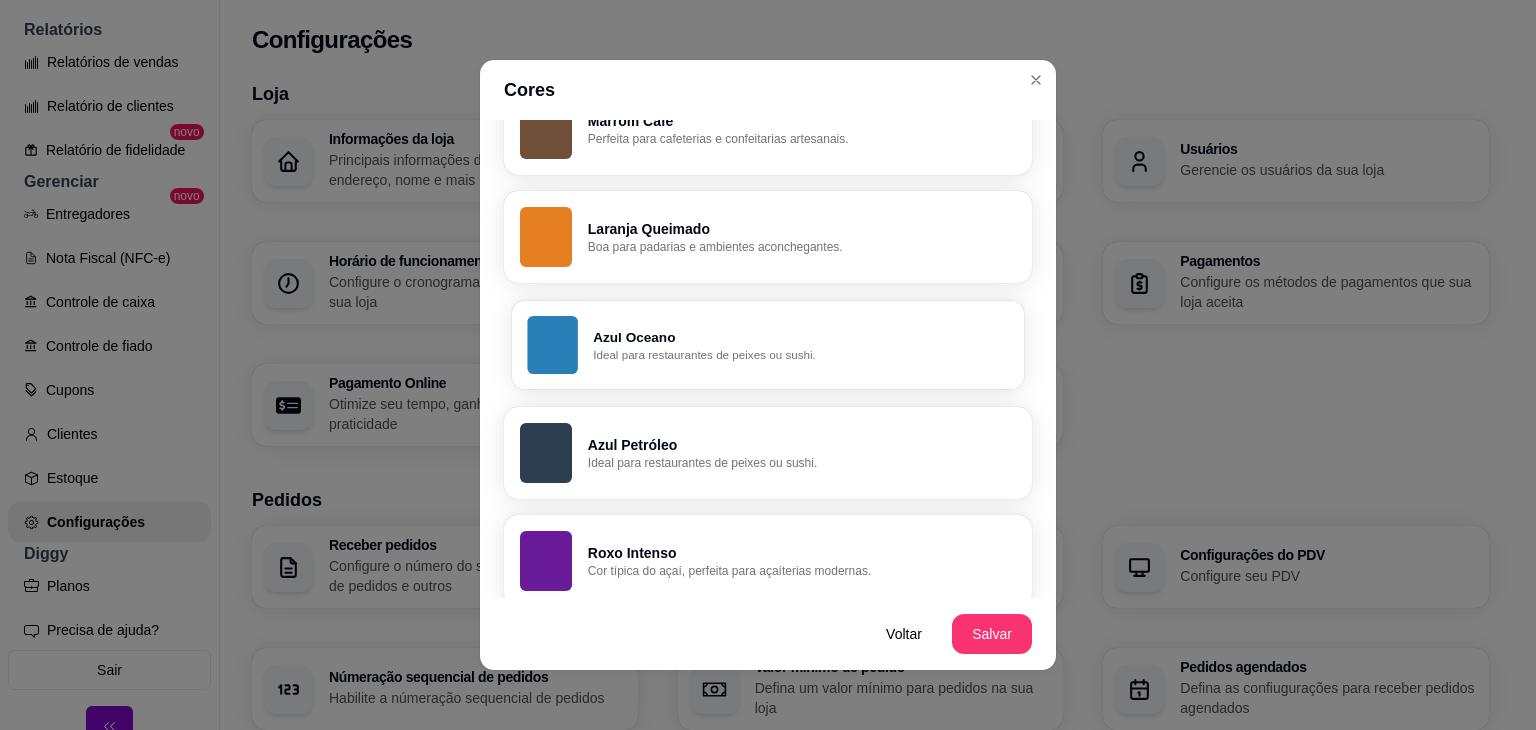 click on "Azul Oceano Ideal para restaurantes de peixes ou sushi." at bounding box center [768, 344] 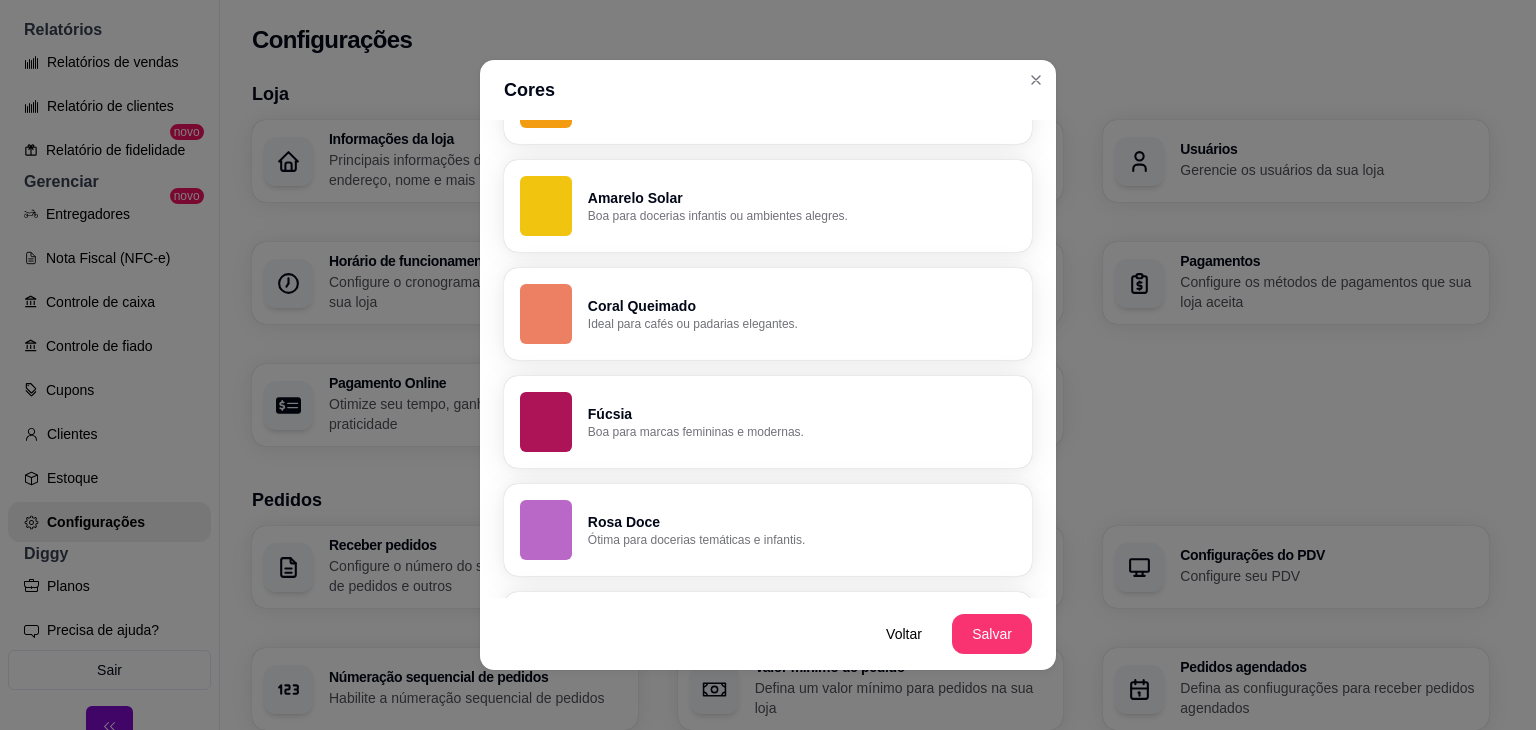 scroll, scrollTop: 1429, scrollLeft: 0, axis: vertical 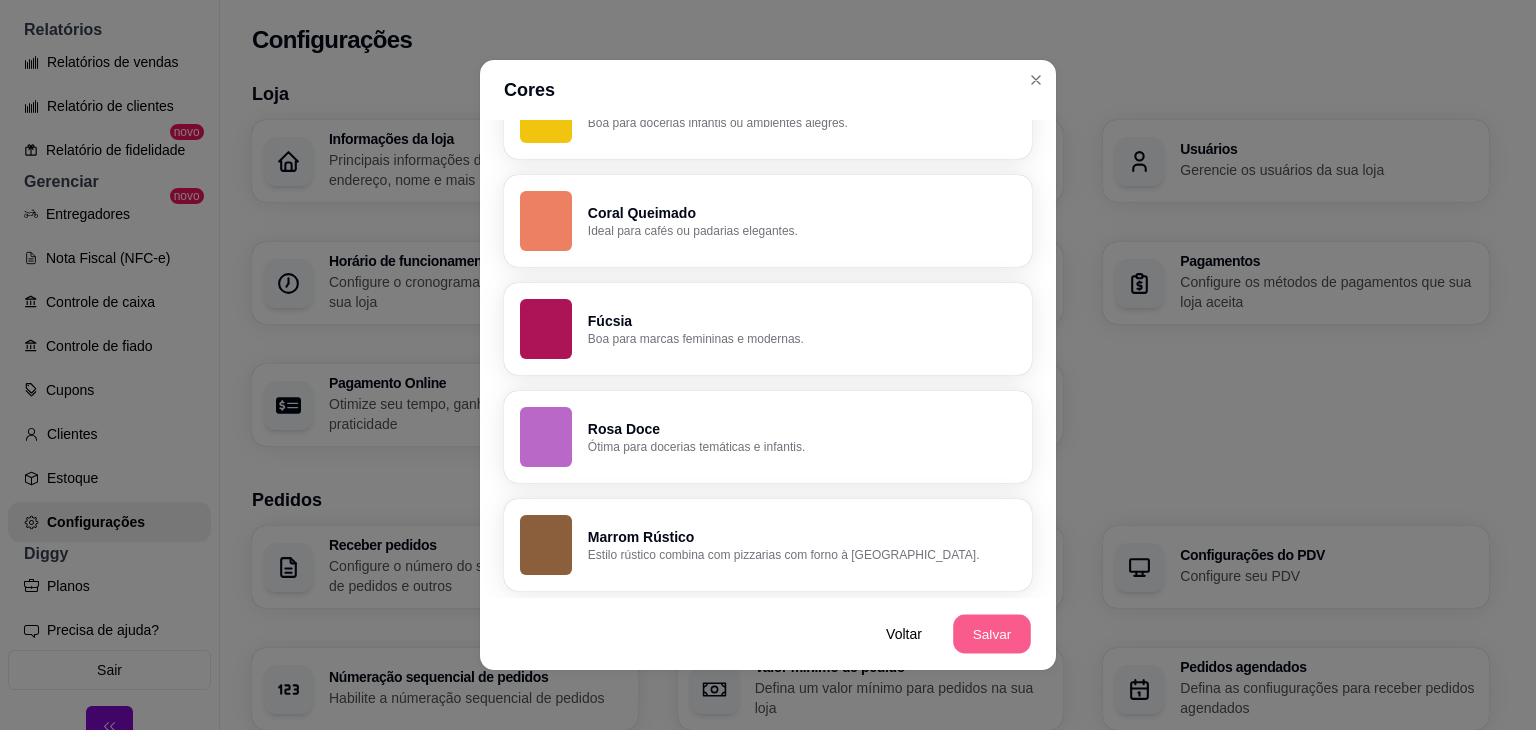 click on "Salvar" at bounding box center (992, 634) 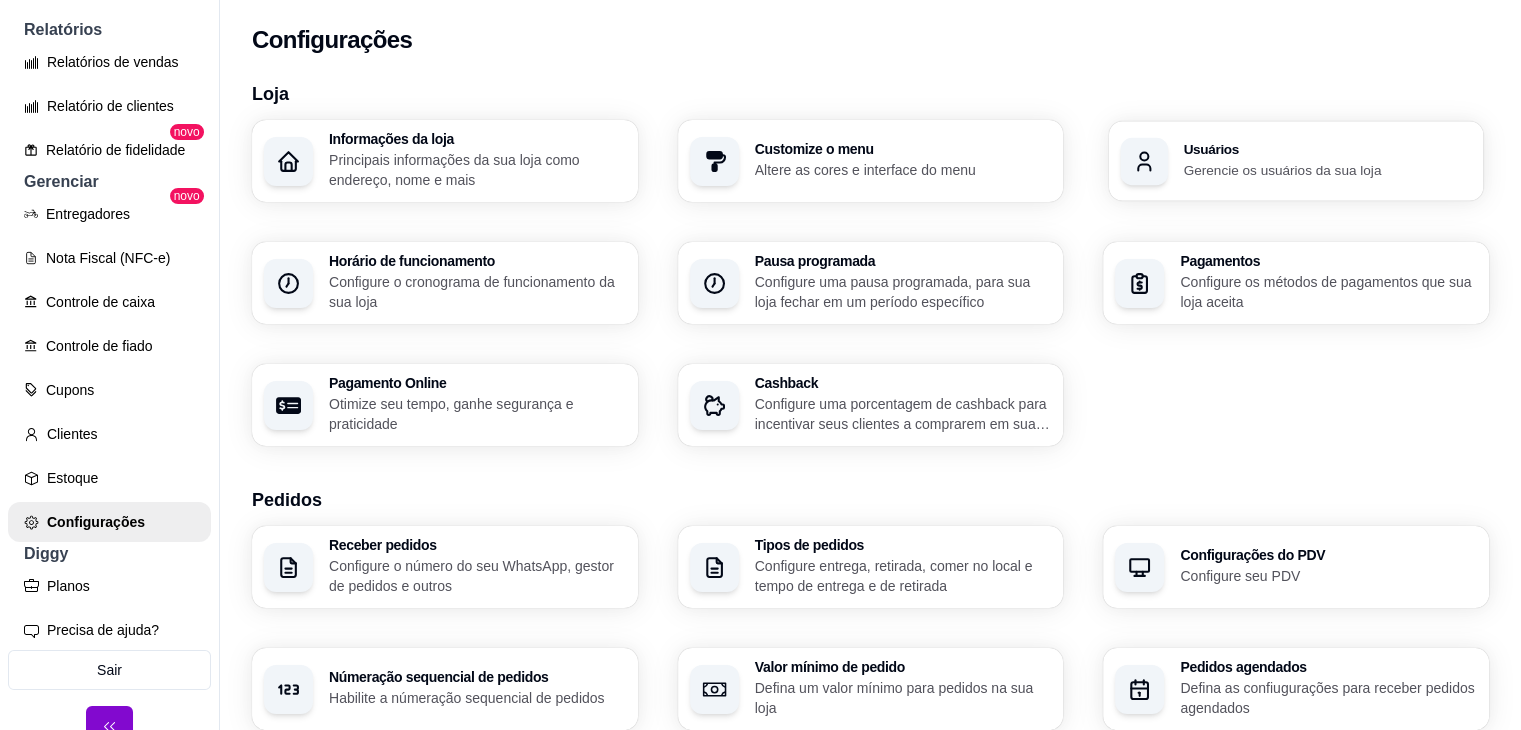 click on "Gerencie os usuários da sua loja" at bounding box center [1328, 169] 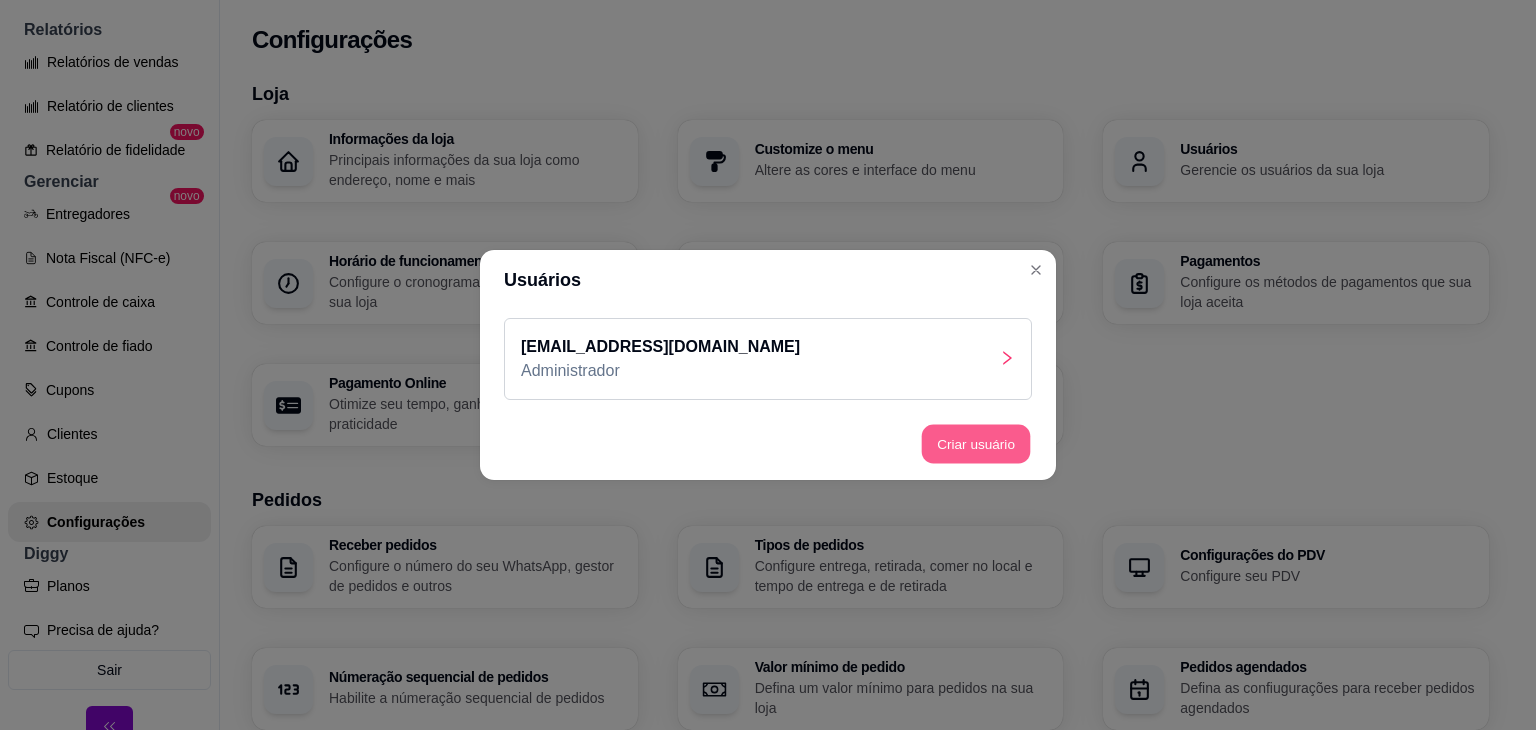 click on "Criar usuário" at bounding box center (976, 444) 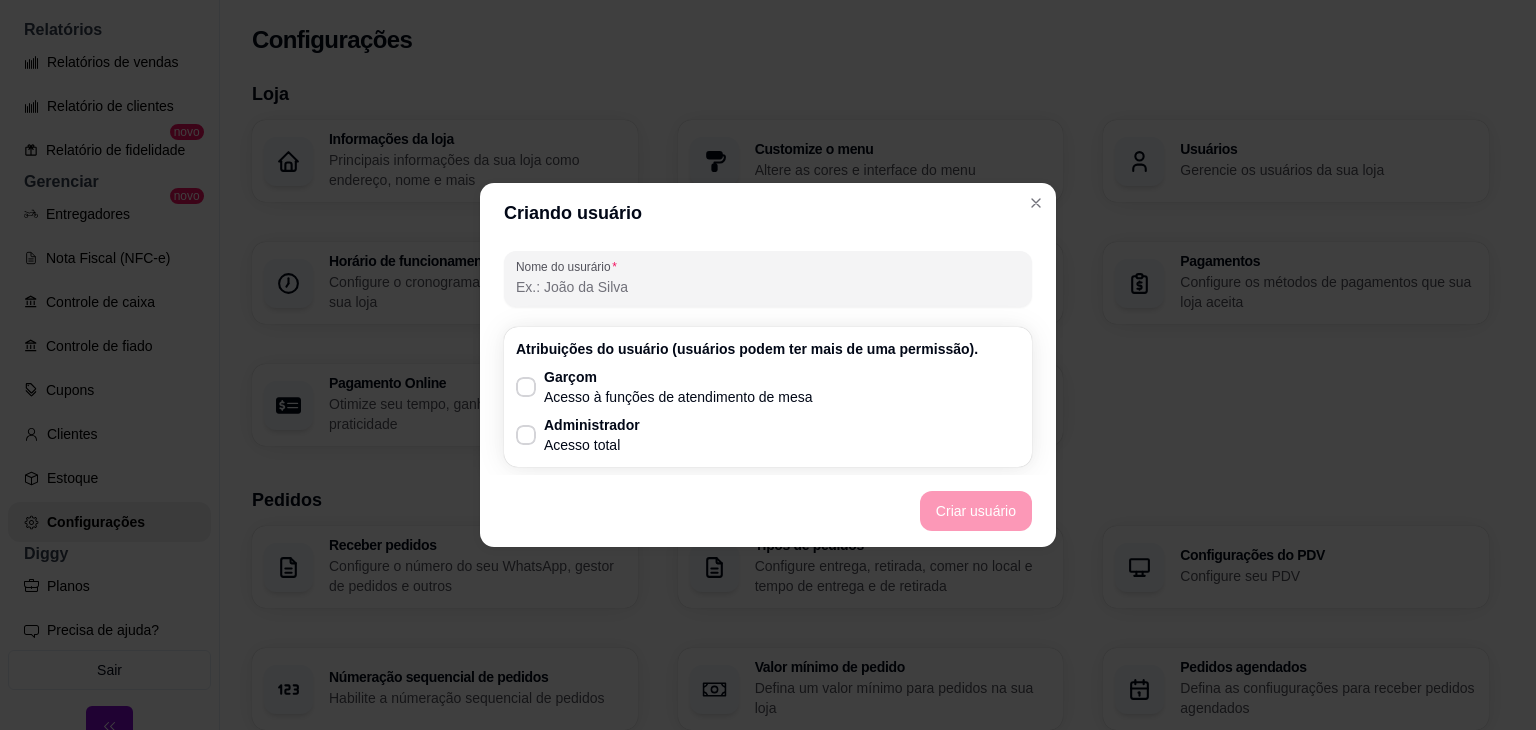 click on "Nome do usurário" at bounding box center [768, 287] 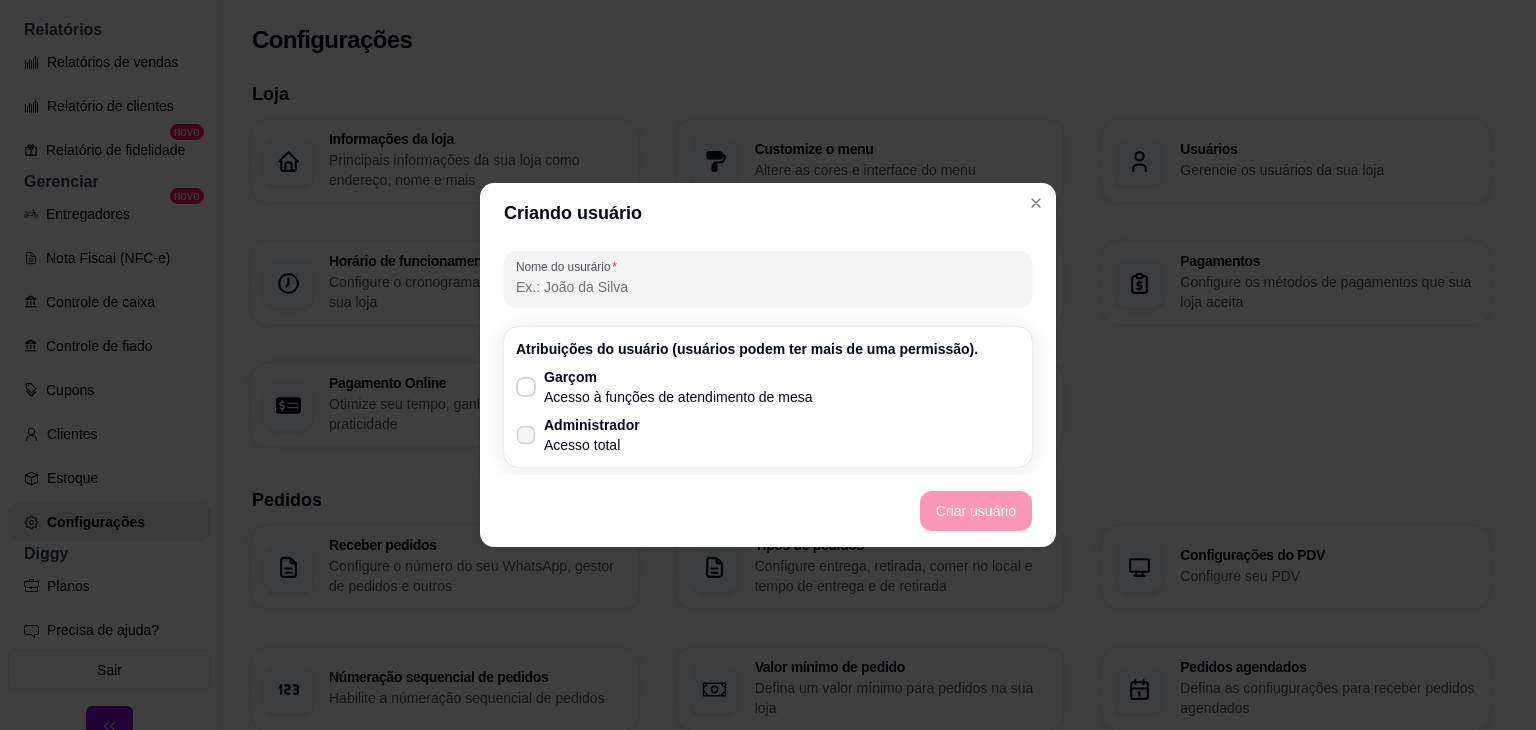 click on "Acesso total" at bounding box center [592, 445] 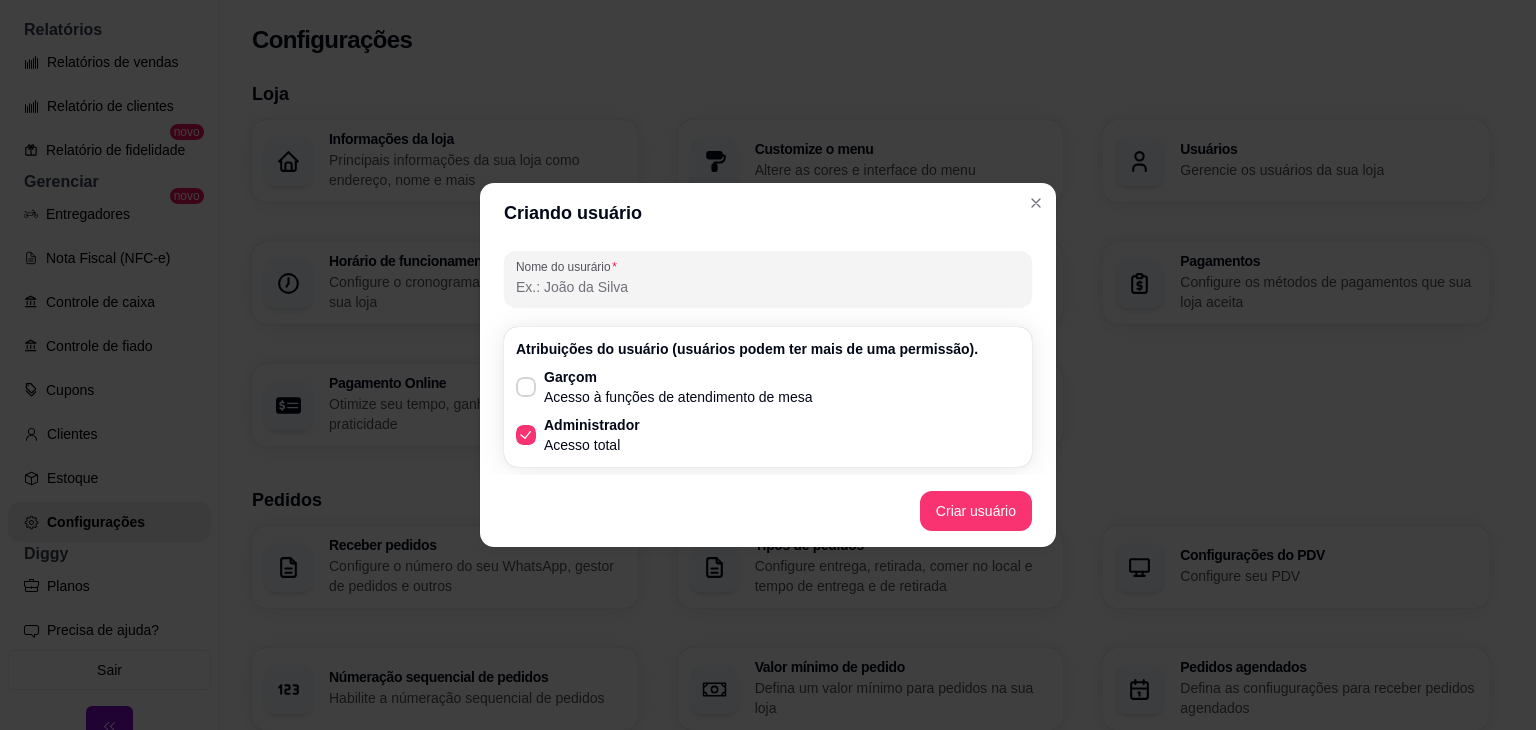 click on "Nome do usurário" at bounding box center [768, 287] 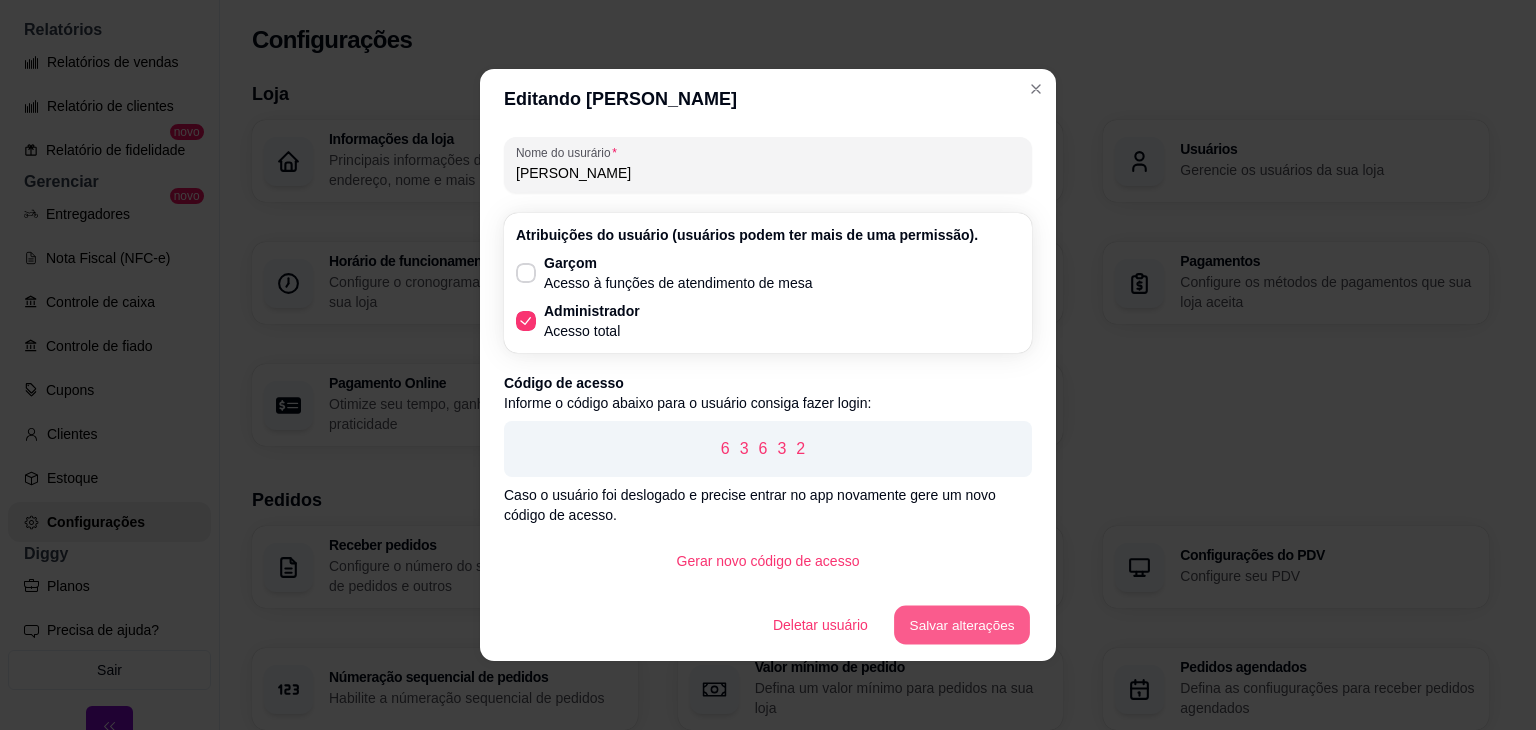 click on "Salvar alterações" at bounding box center [962, 625] 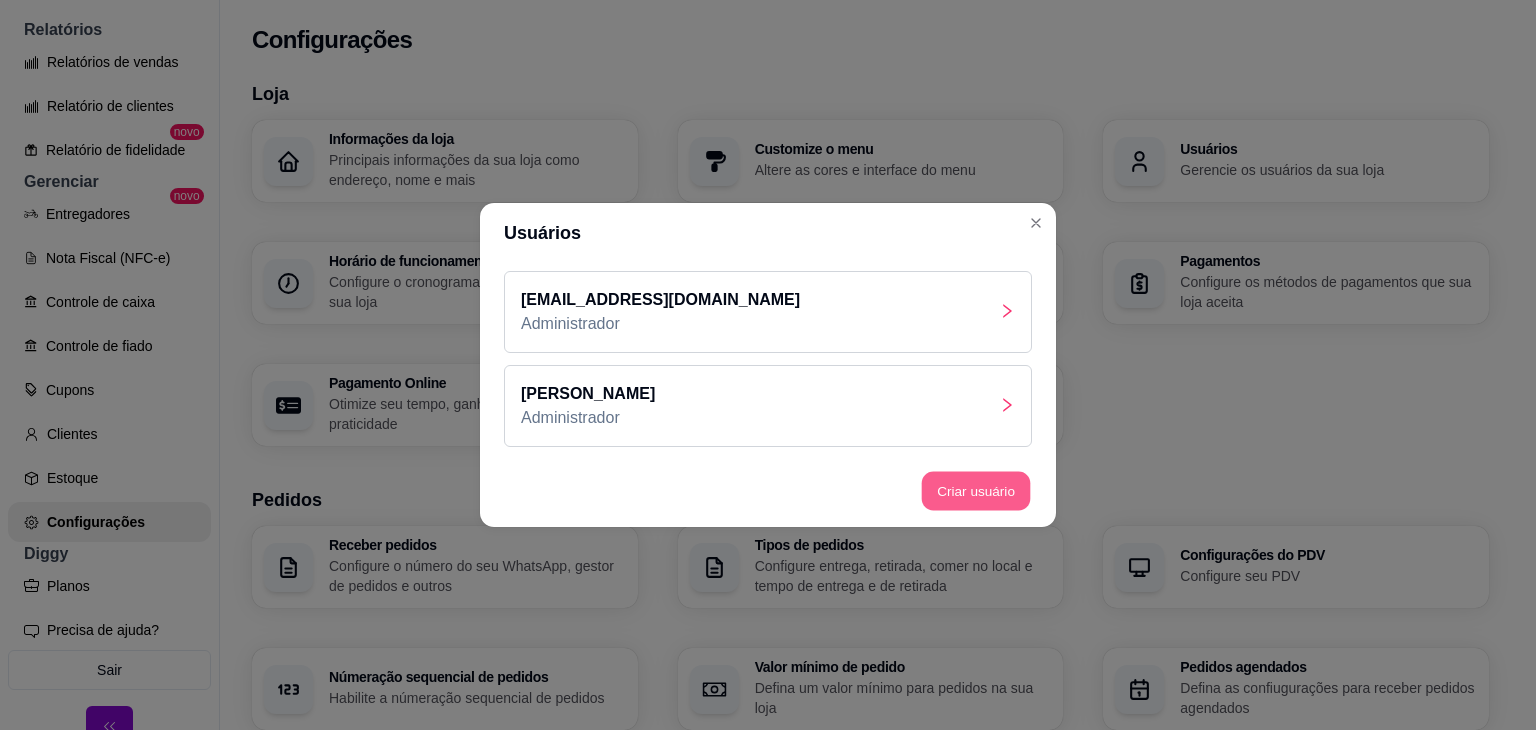 click on "Criar usuário" at bounding box center [976, 491] 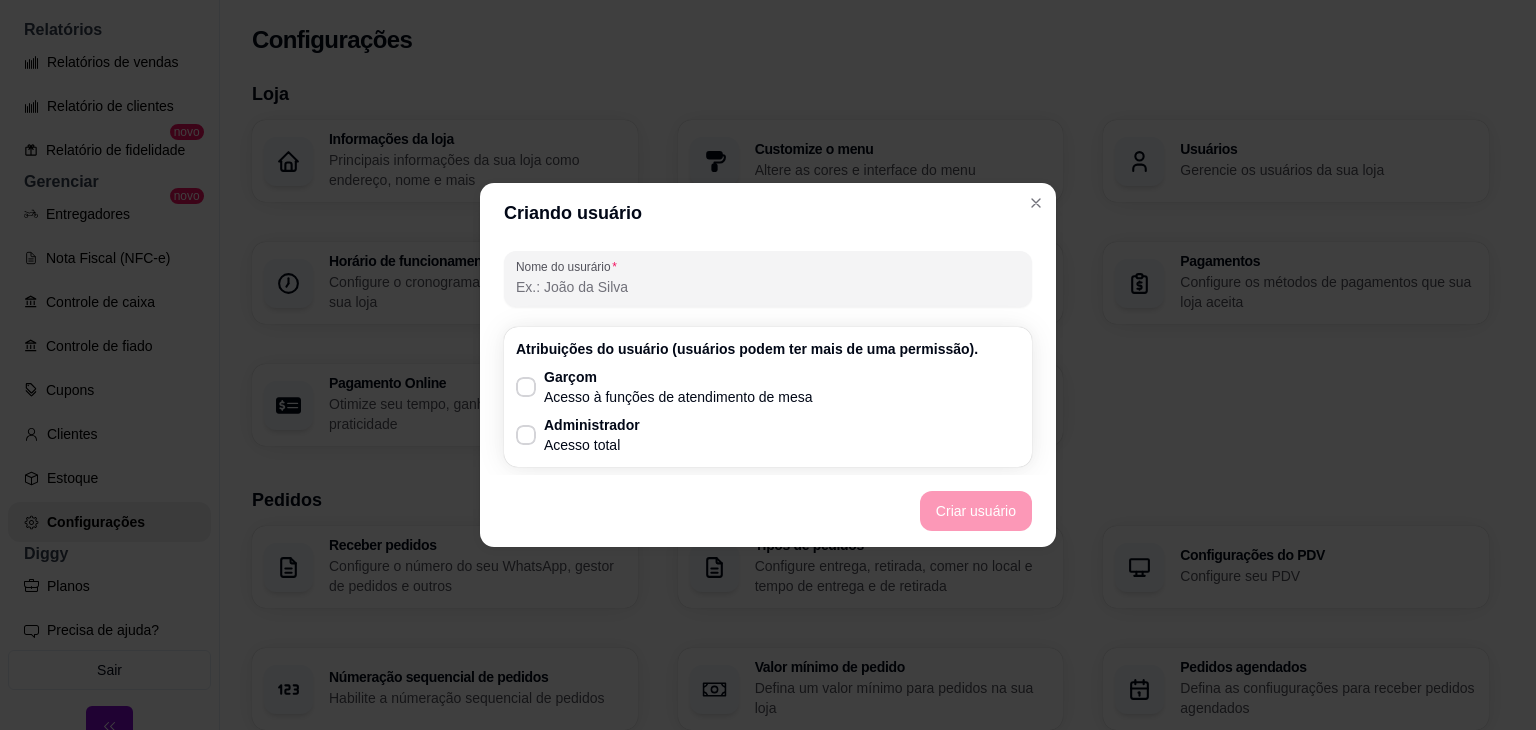 click on "Nome do usurário" at bounding box center (768, 287) 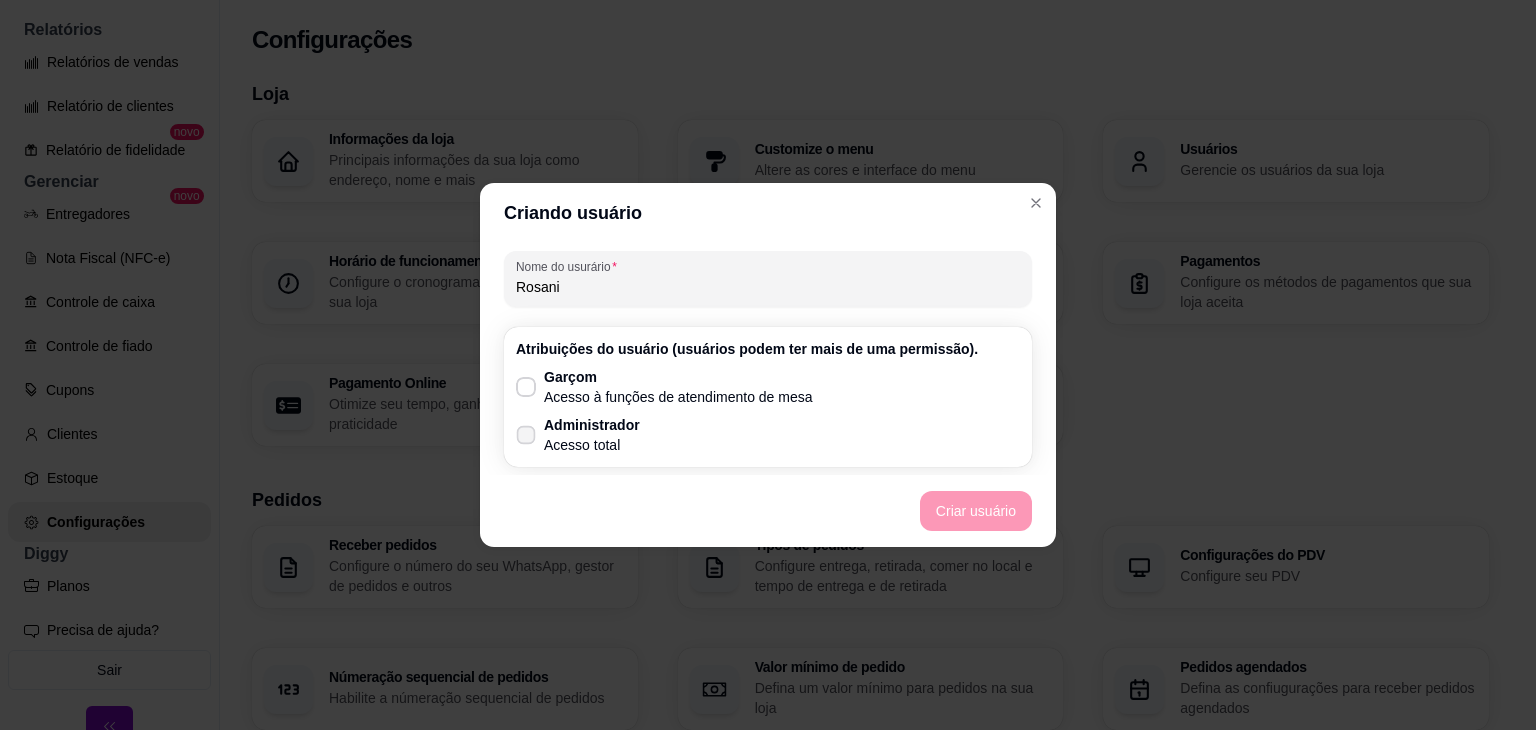 click on "Acesso total" at bounding box center (592, 445) 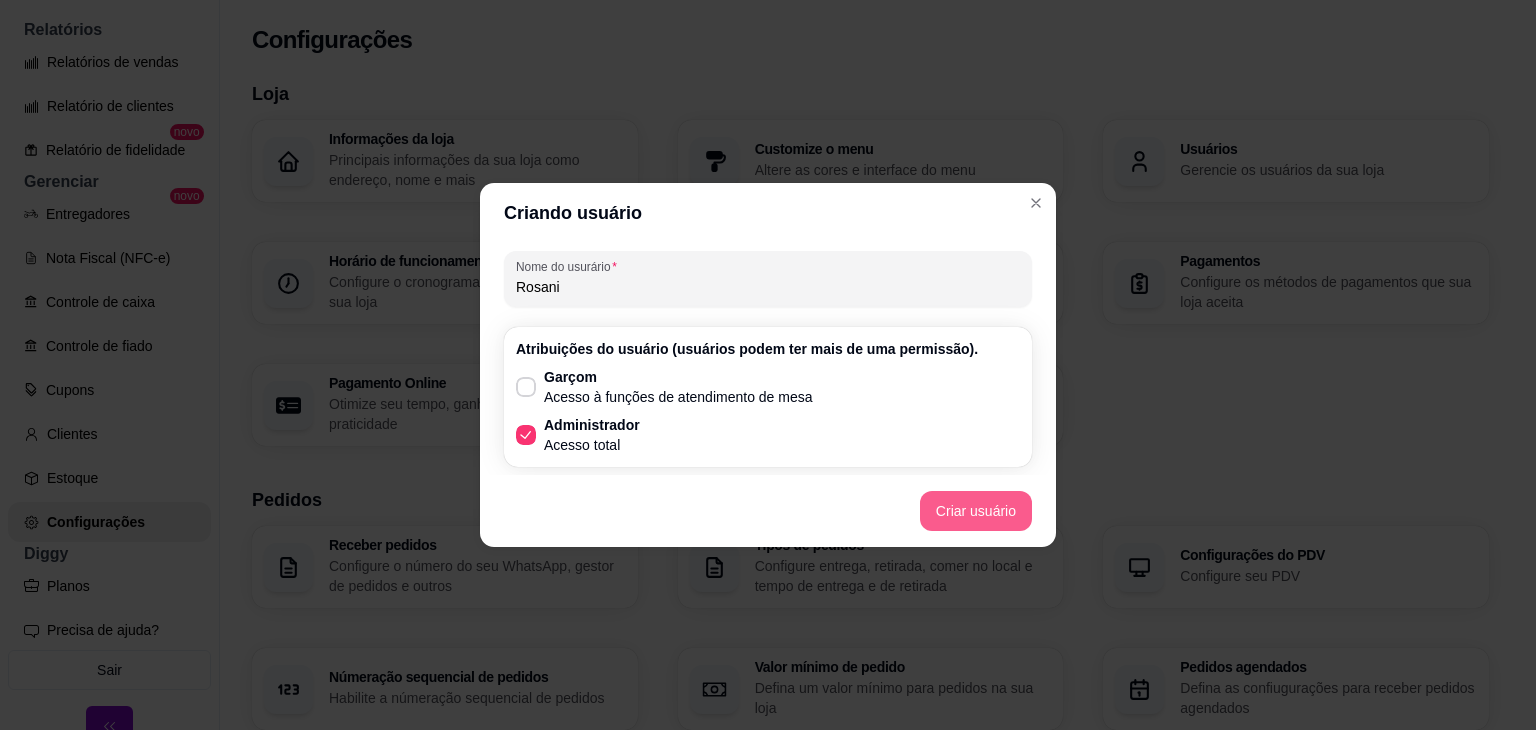 drag, startPoint x: 968, startPoint y: 532, endPoint x: 975, endPoint y: 516, distance: 17.464249 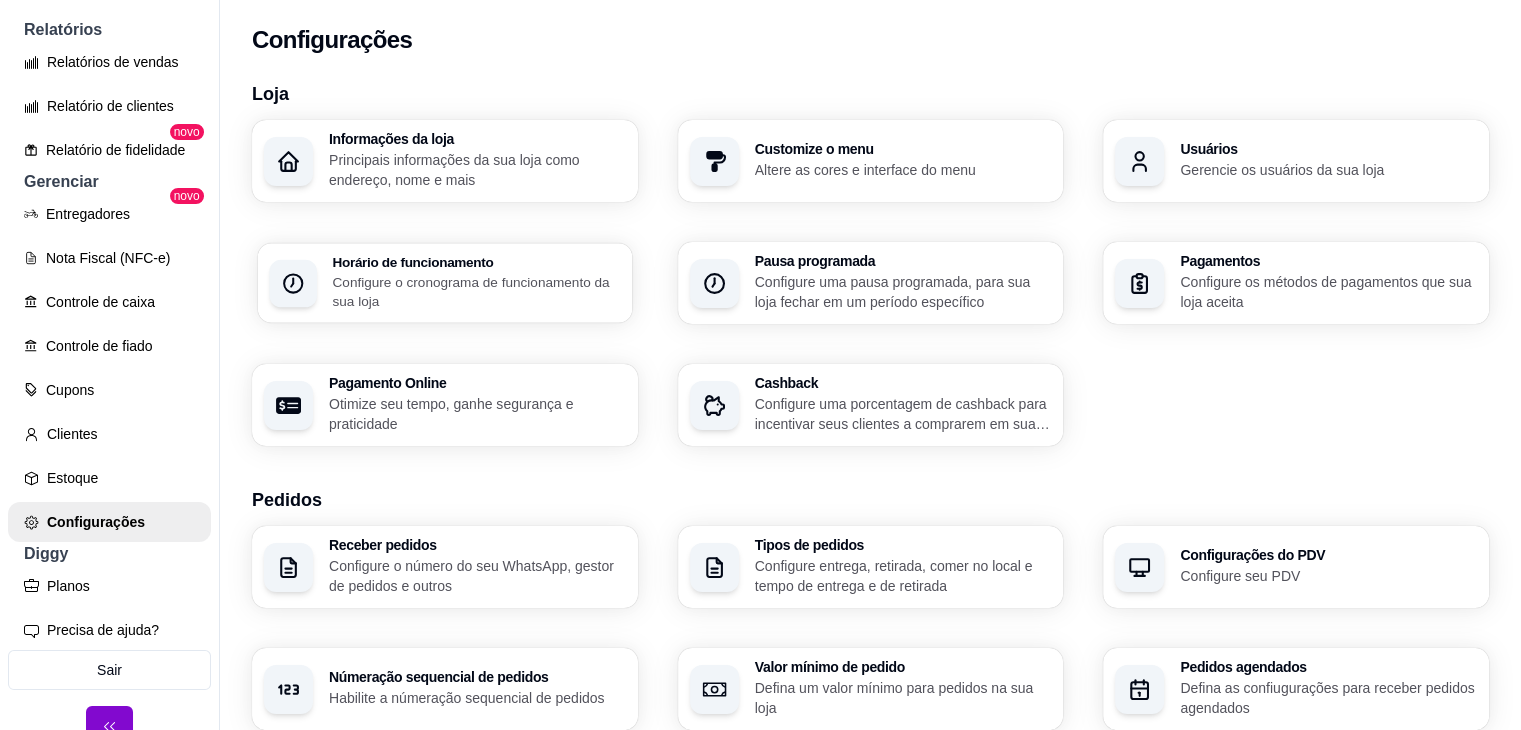 click on "Configure o cronograma de funcionamento da sua loja" at bounding box center [476, 291] 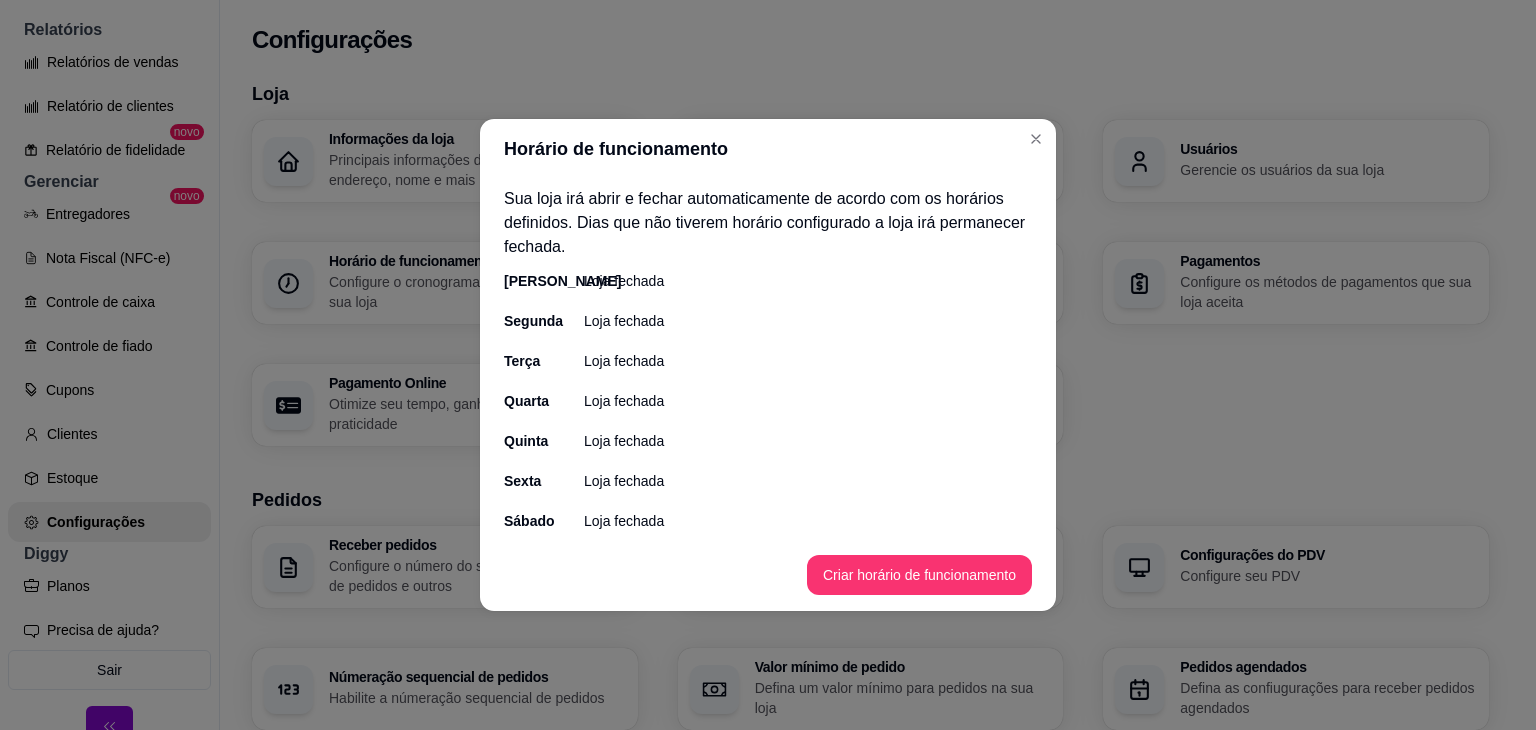 click on "Loja fechada" at bounding box center (624, 281) 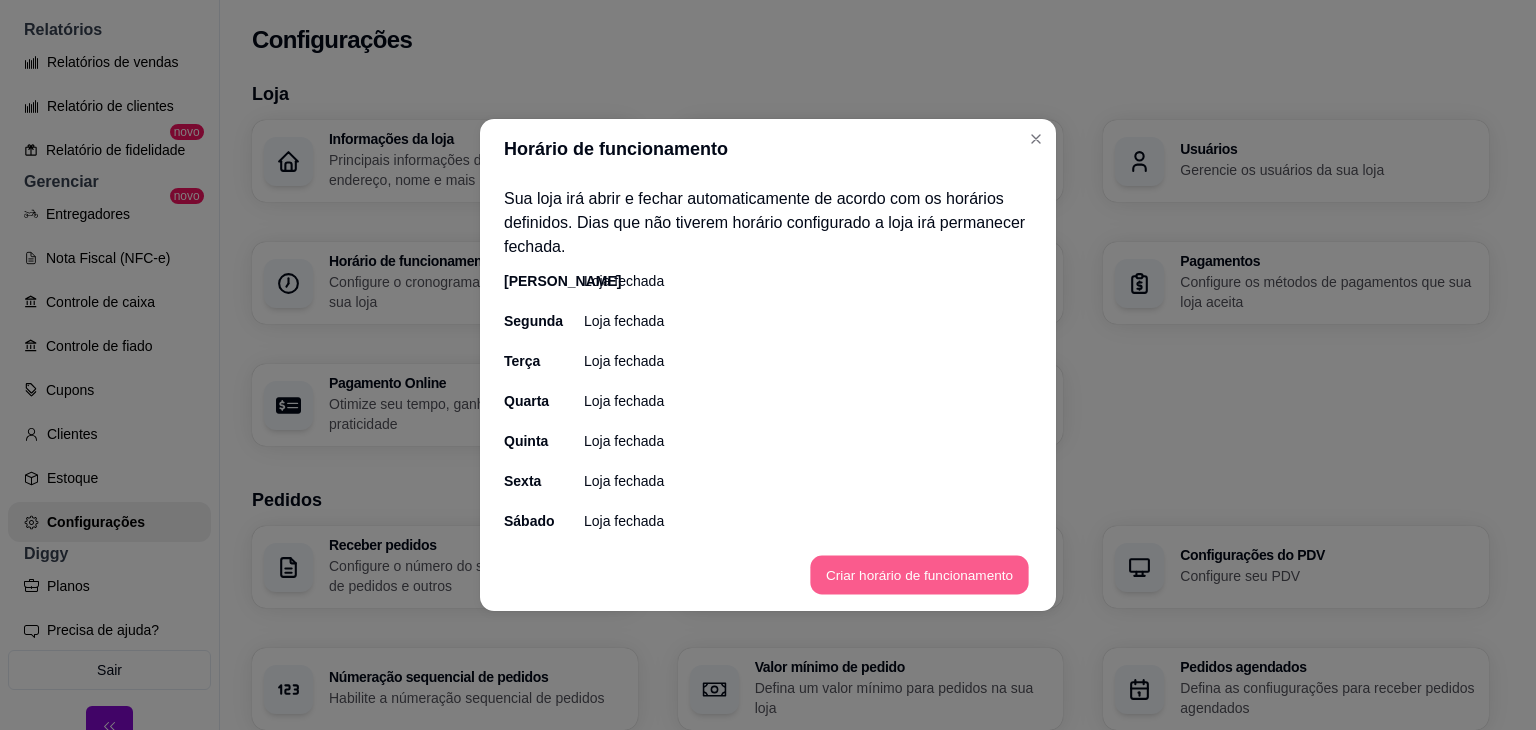 click on "Criar horário de funcionamento" at bounding box center (919, 575) 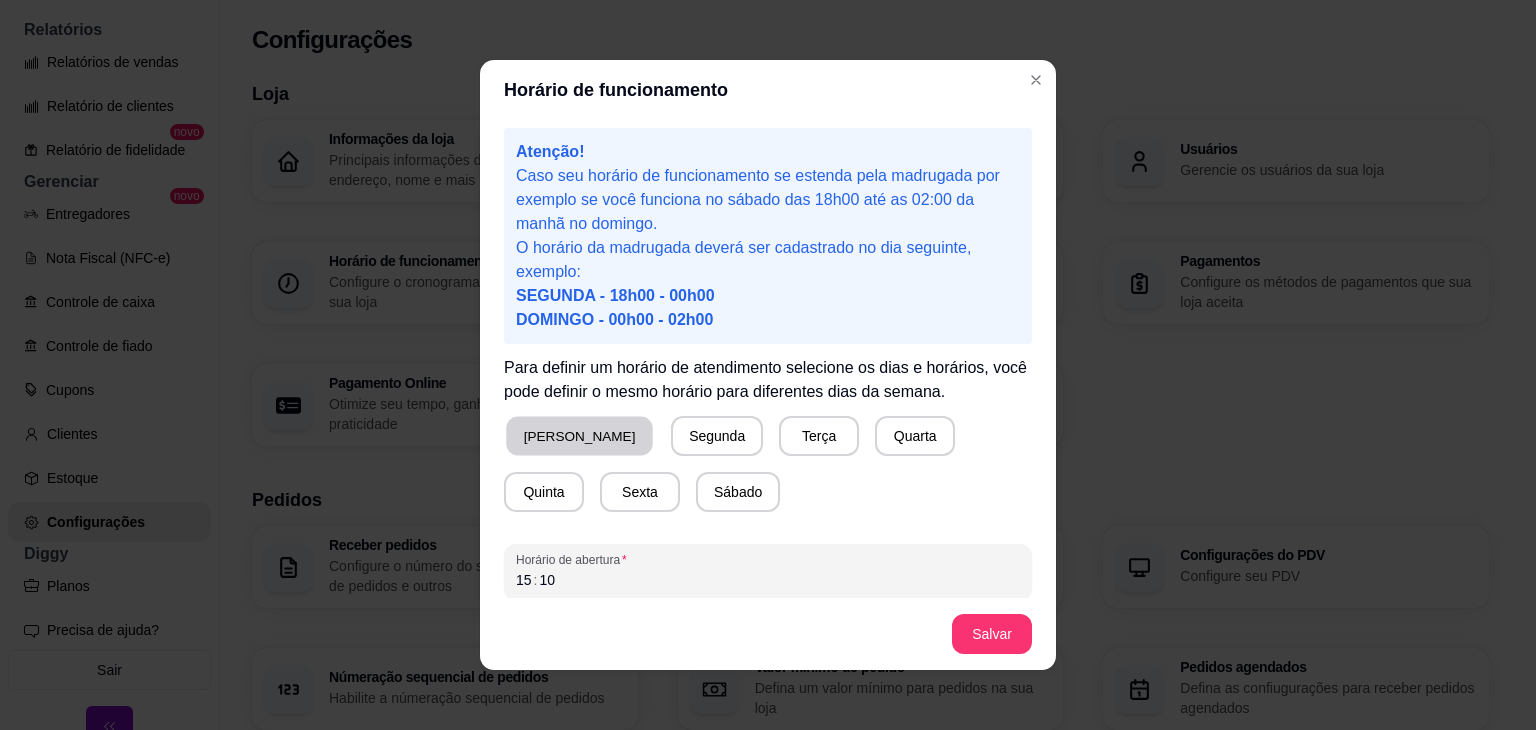 click on "[PERSON_NAME]" at bounding box center [579, 436] 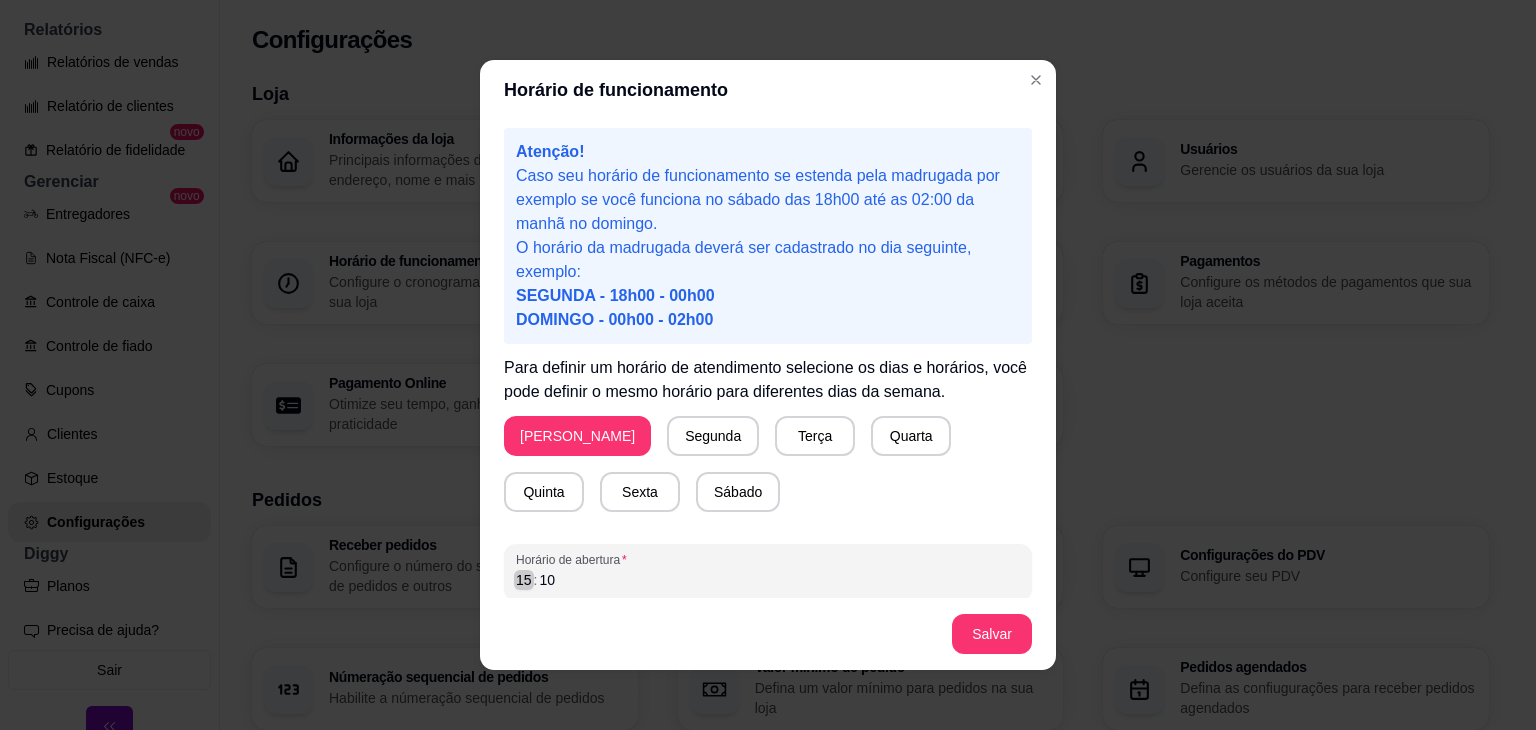 click on "15" at bounding box center [524, 580] 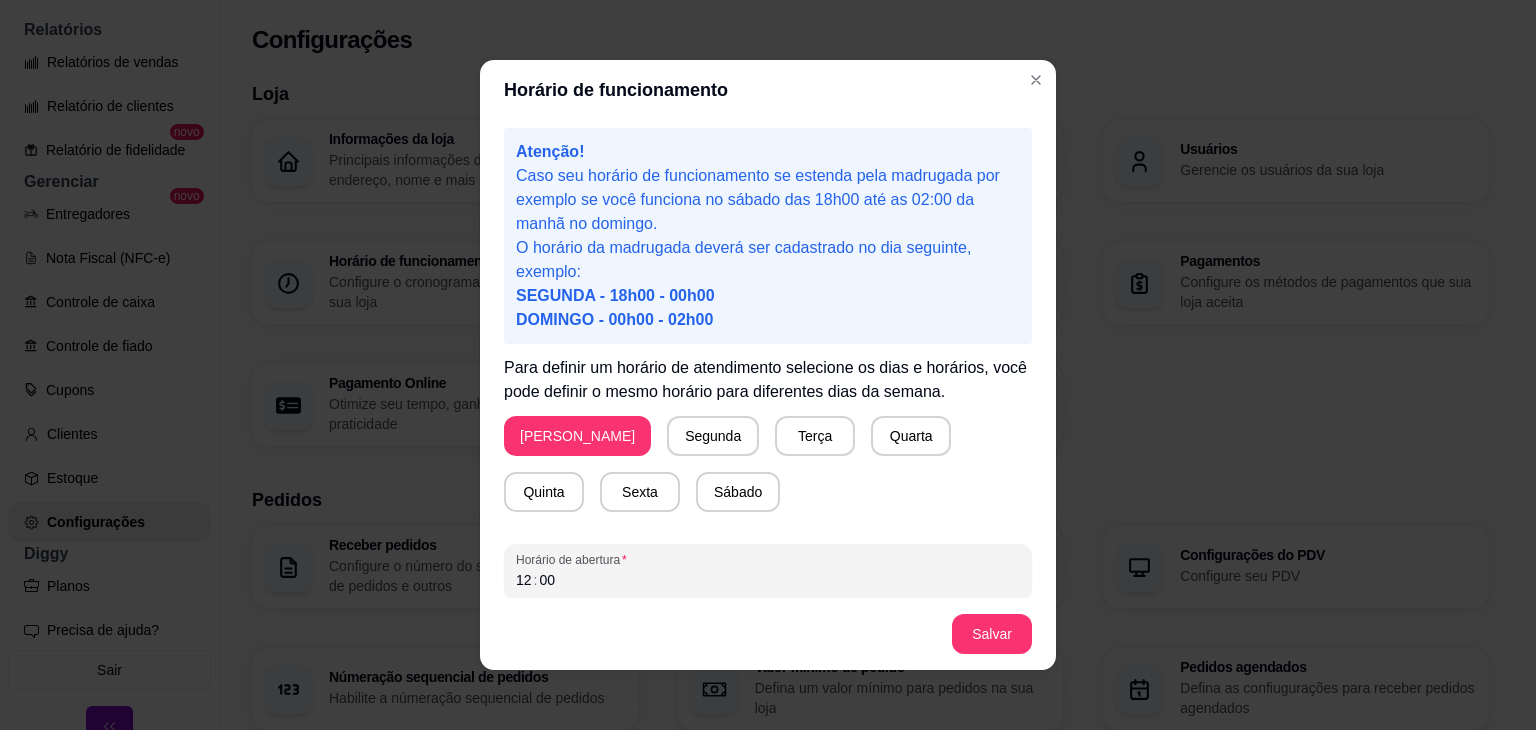 scroll, scrollTop: 98, scrollLeft: 0, axis: vertical 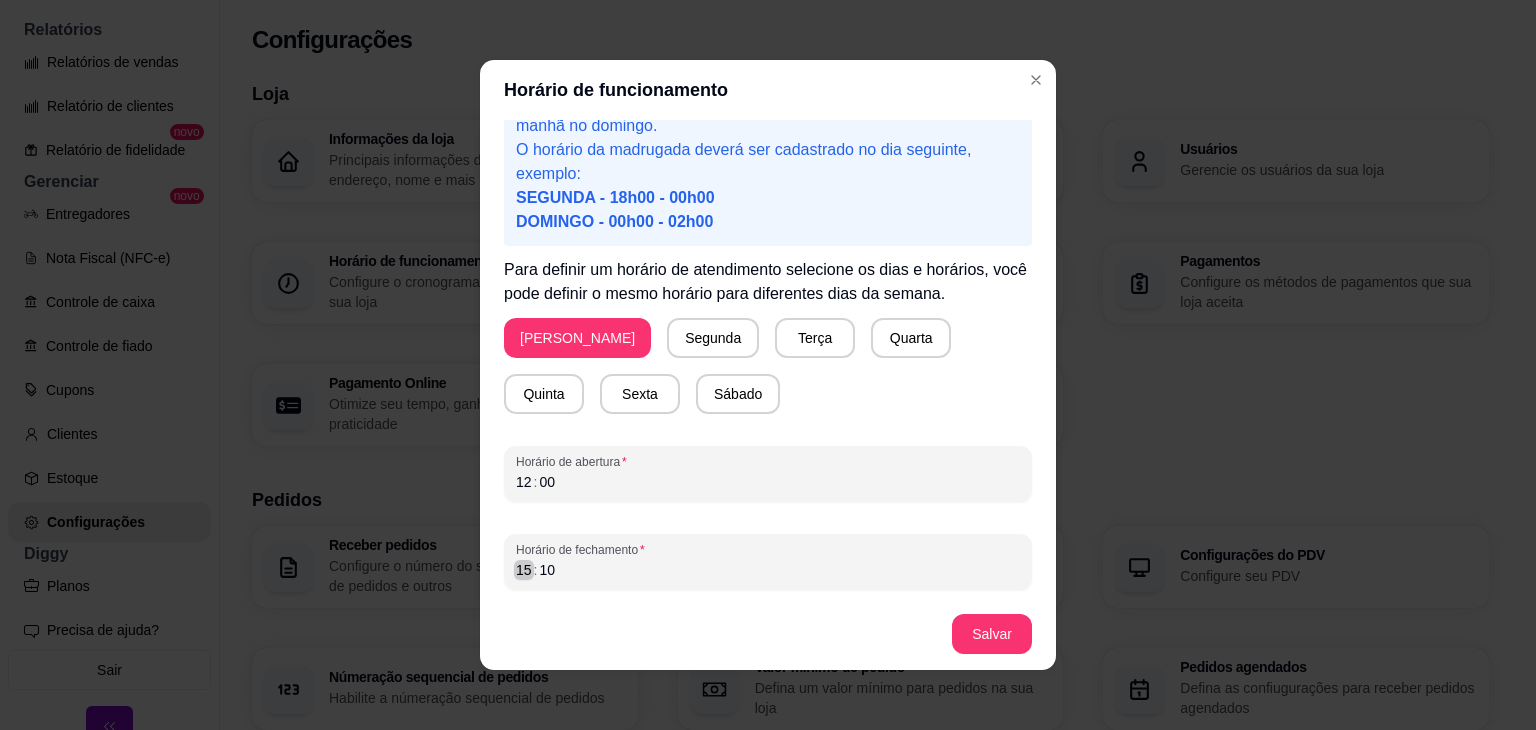 click on "15" at bounding box center (524, 570) 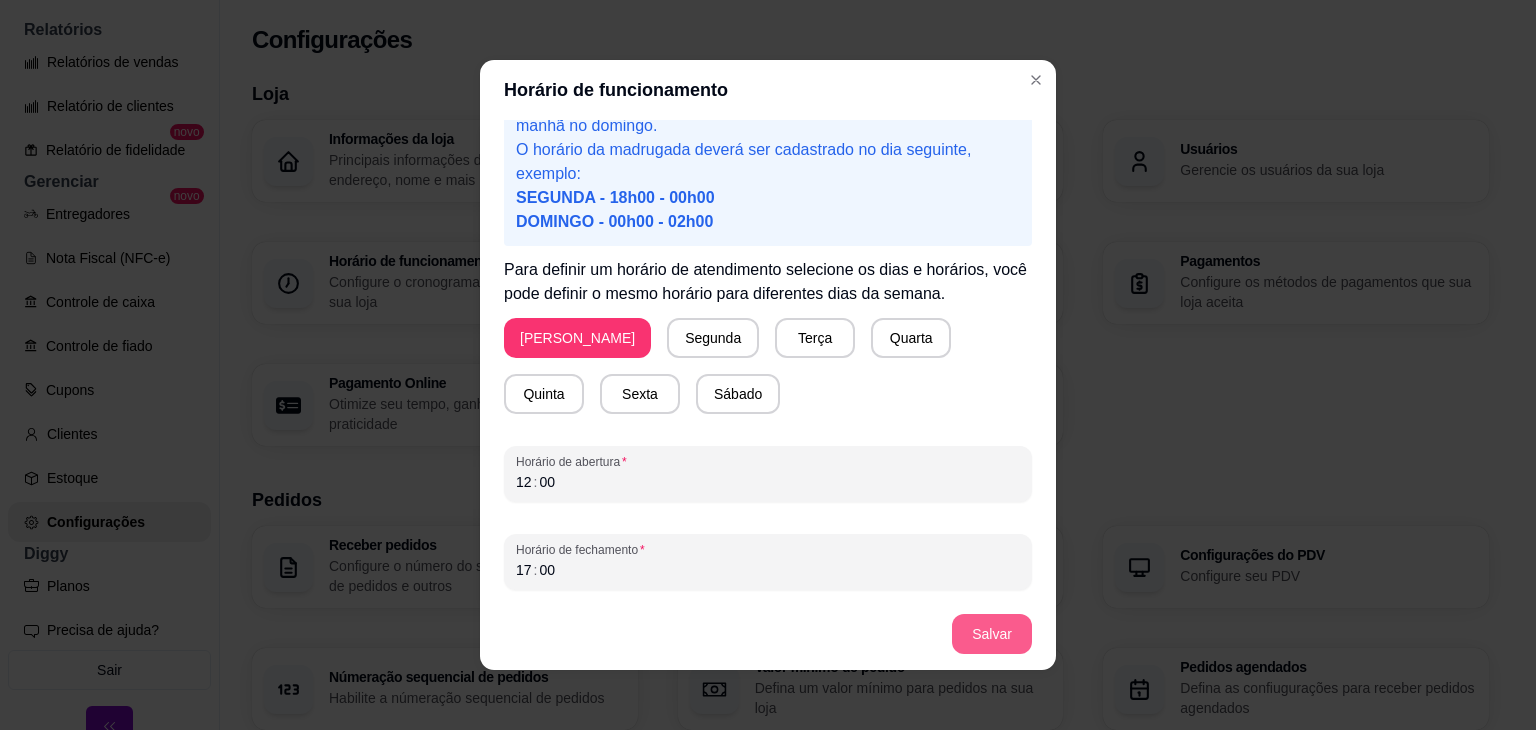 click on "Salvar" at bounding box center (992, 634) 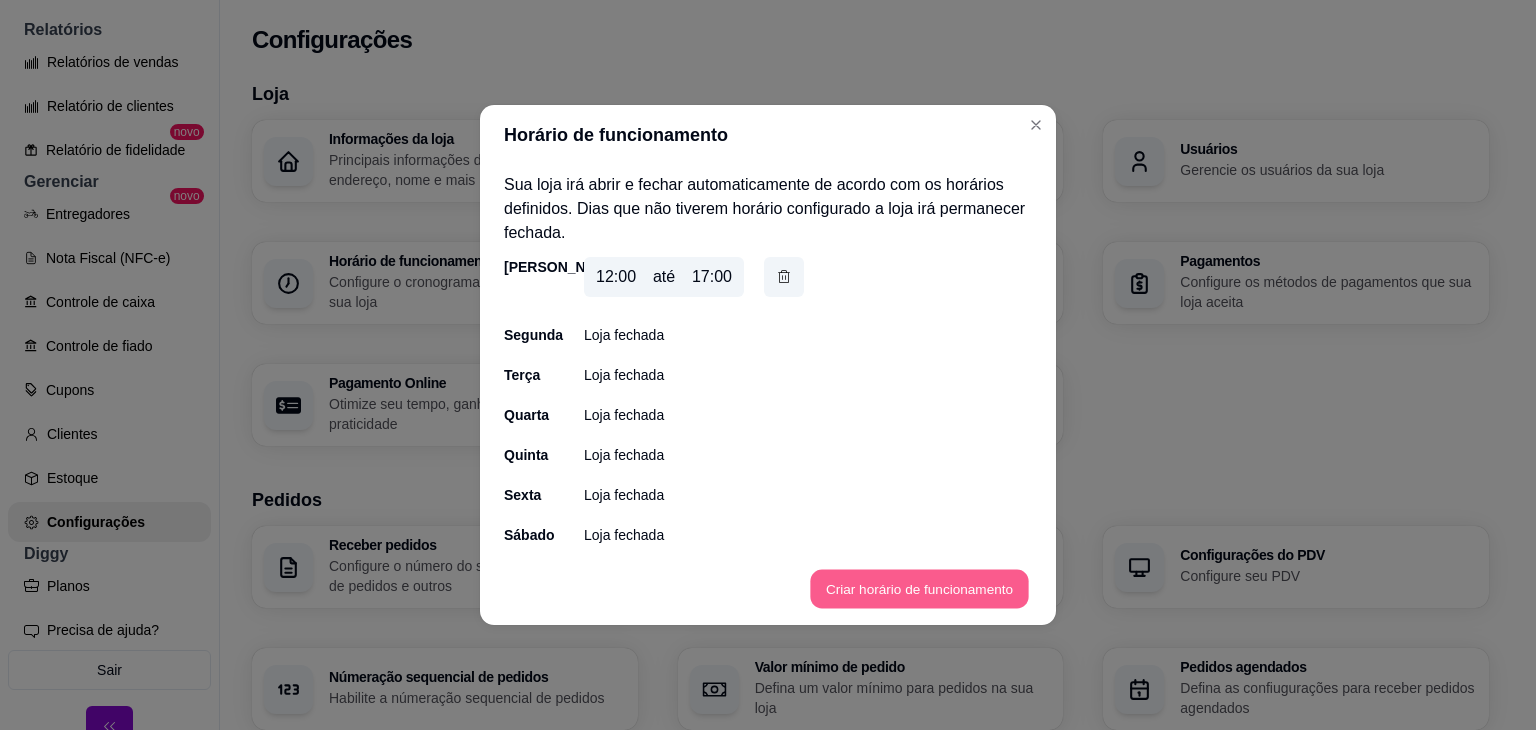 click on "Criar horário de funcionamento" at bounding box center (919, 589) 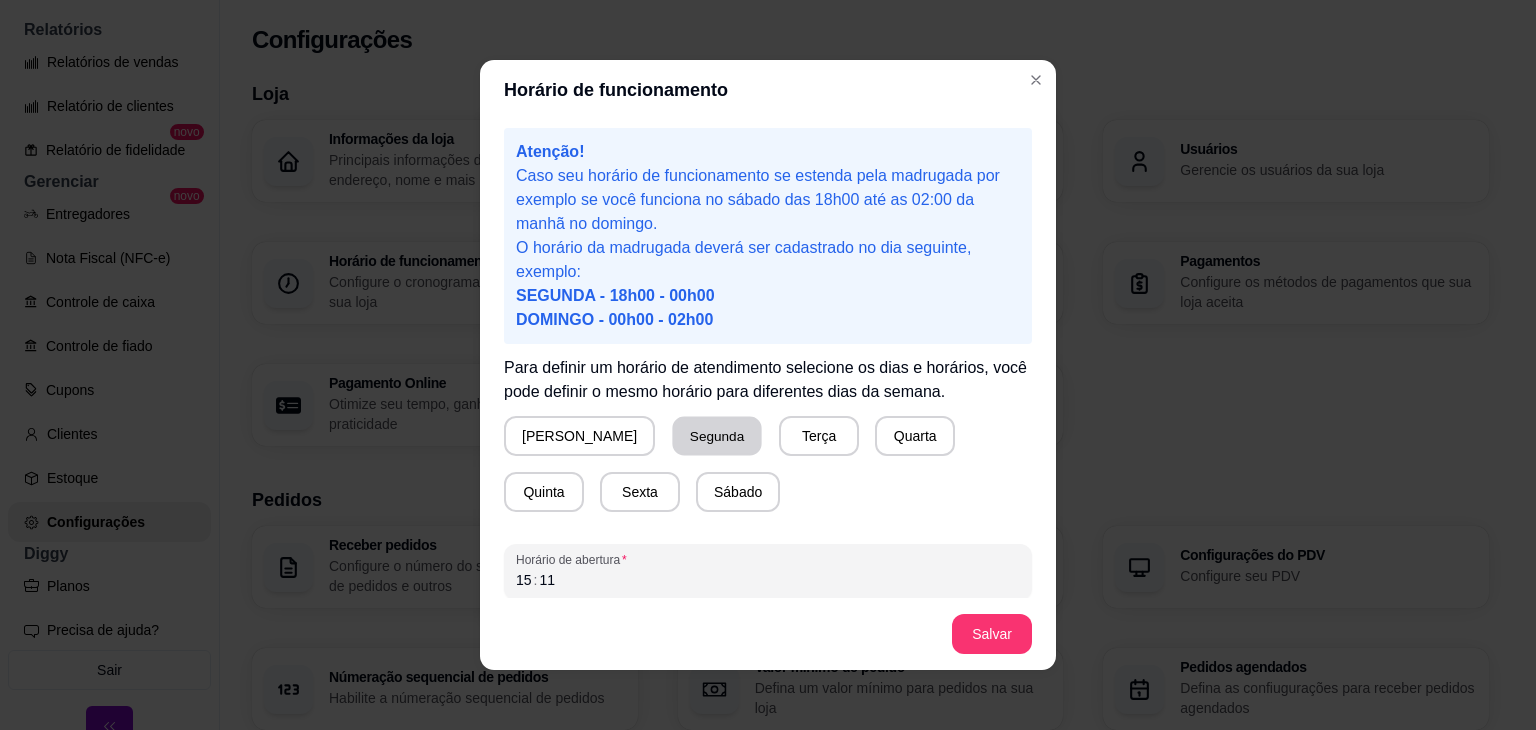 click on "Segunda" at bounding box center [717, 436] 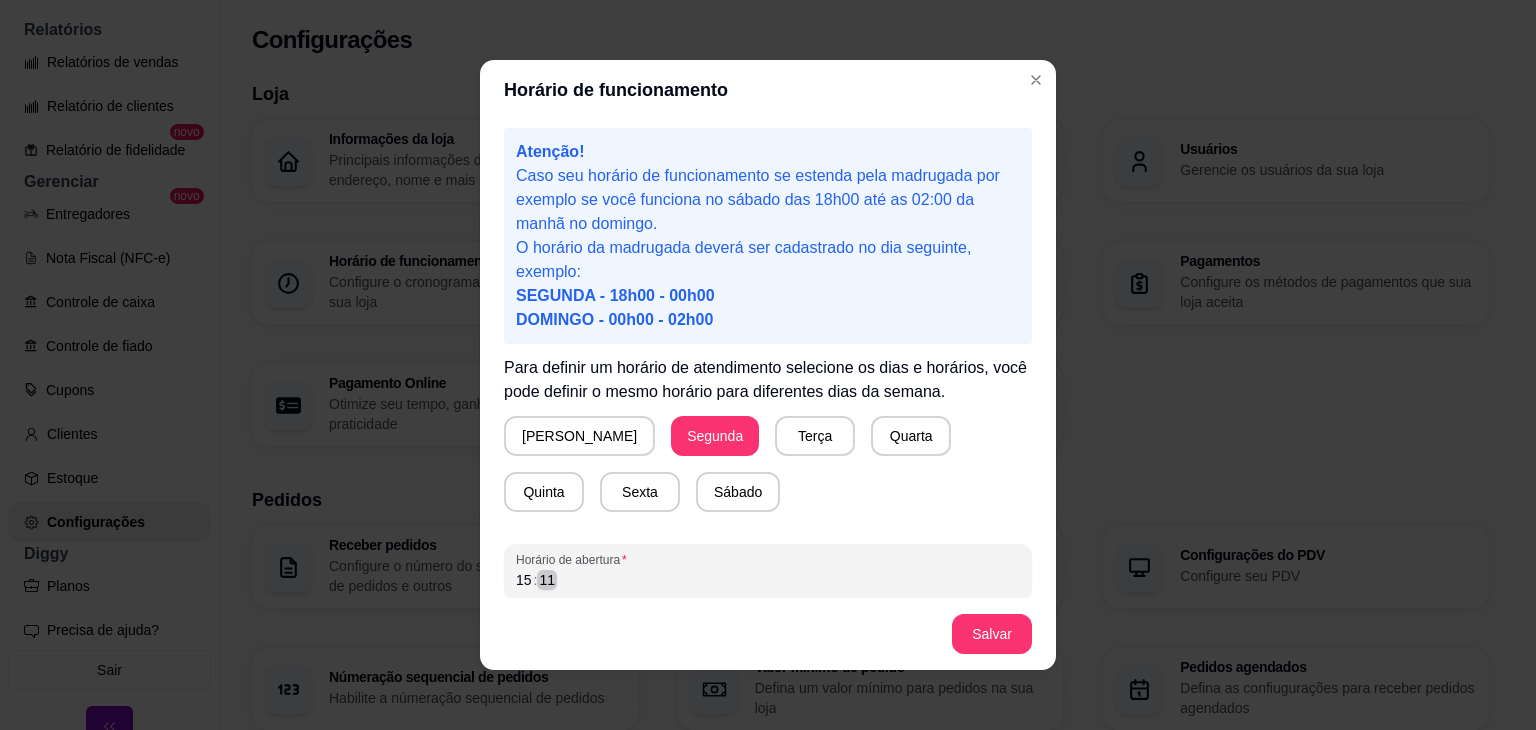 click on "15 : 11" at bounding box center [768, 580] 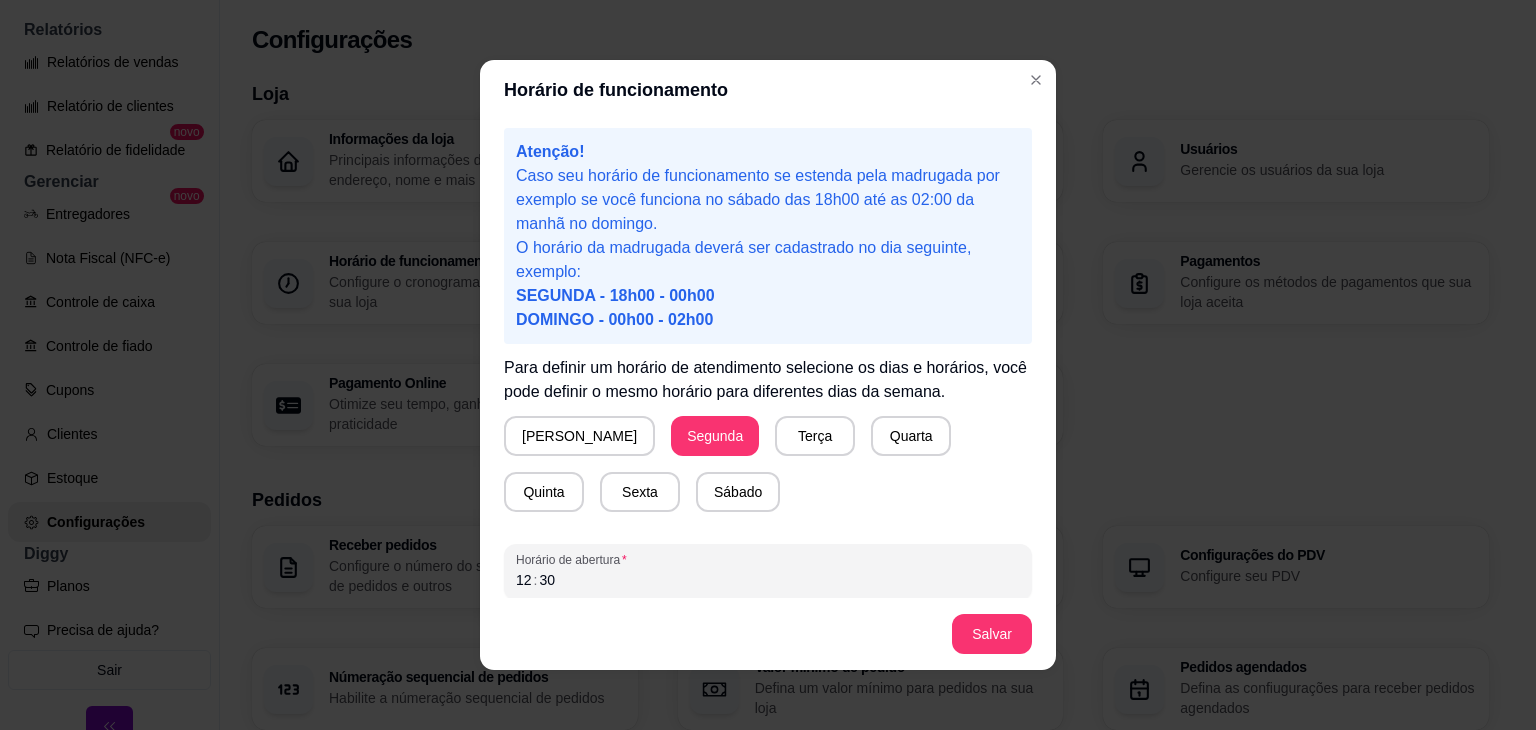 scroll, scrollTop: 98, scrollLeft: 0, axis: vertical 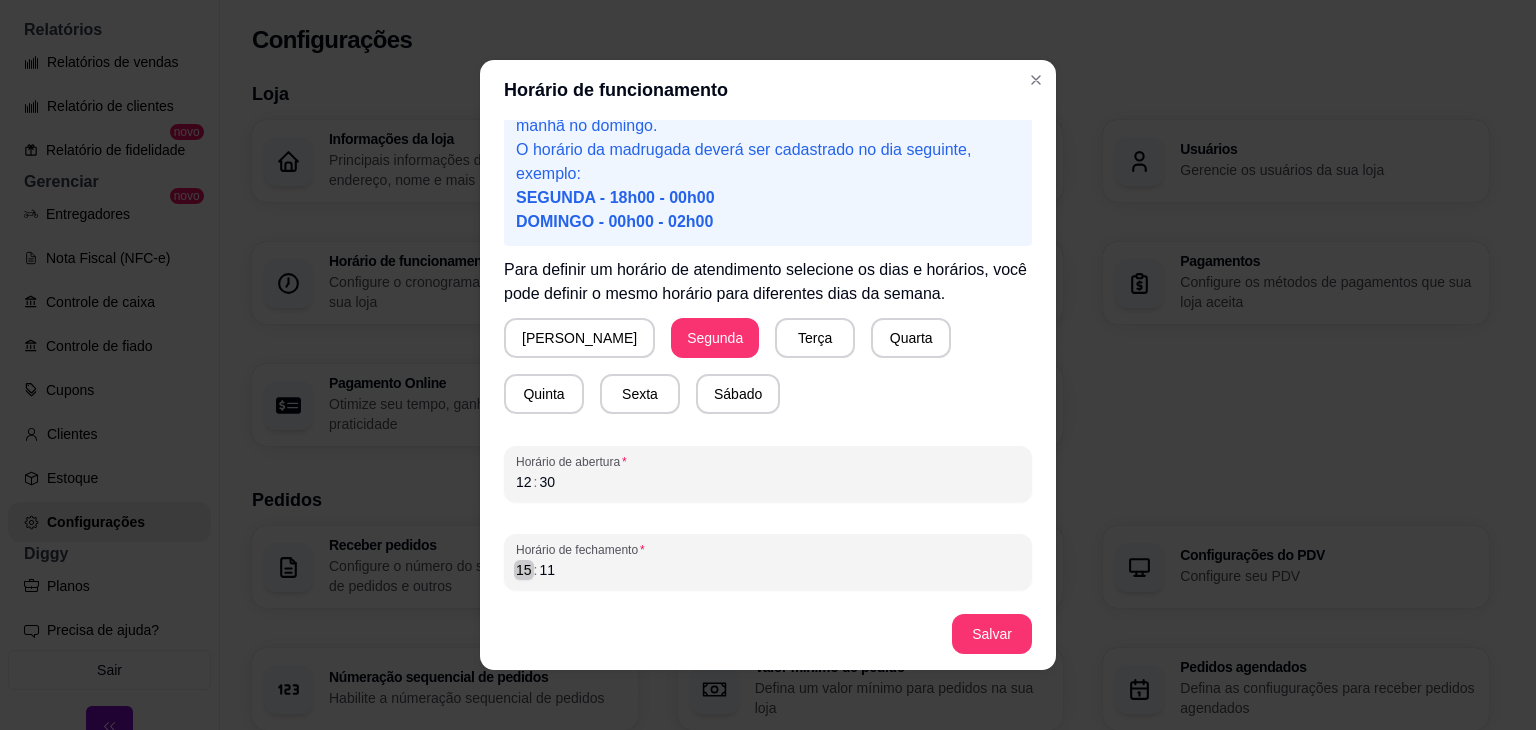 click on "15" at bounding box center [524, 570] 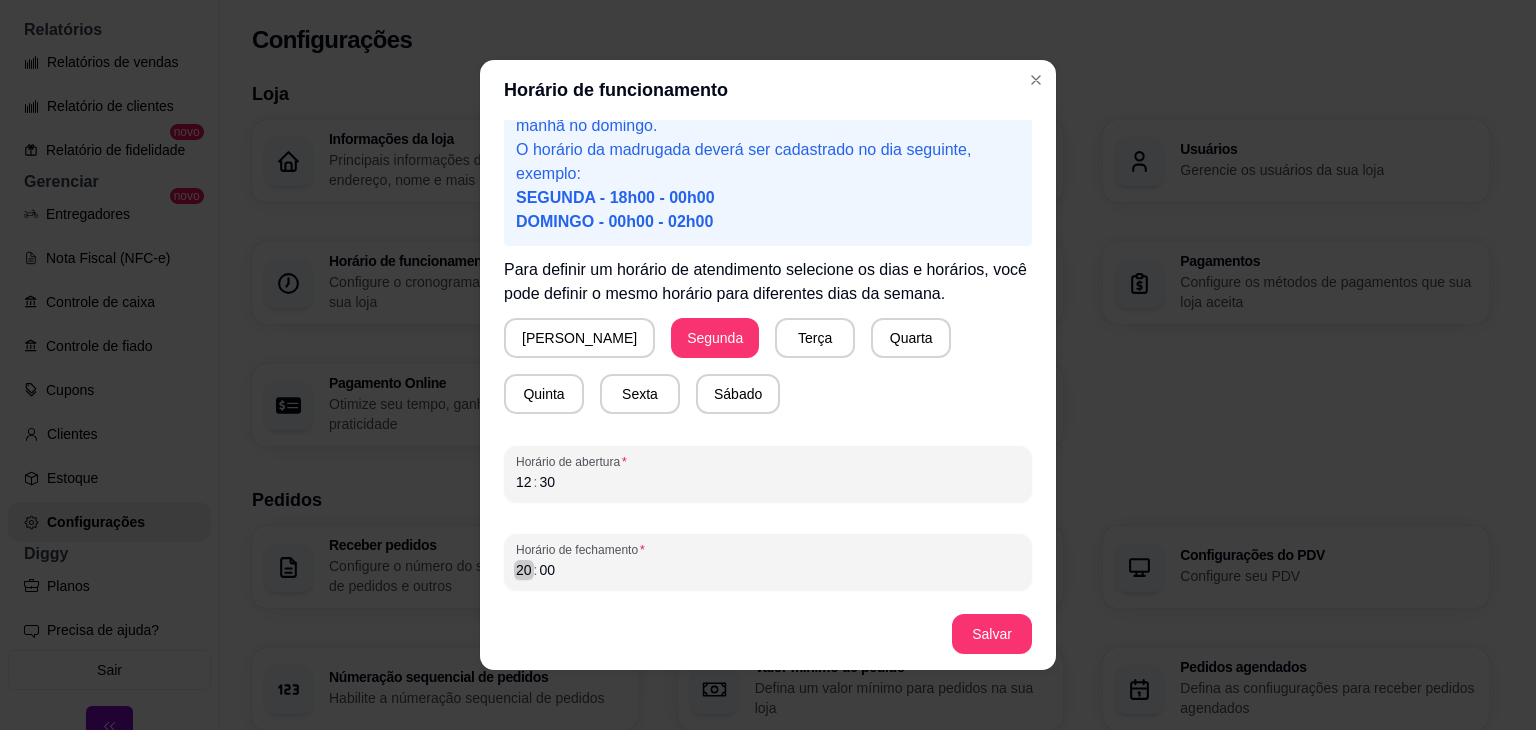 click on "20" at bounding box center (524, 570) 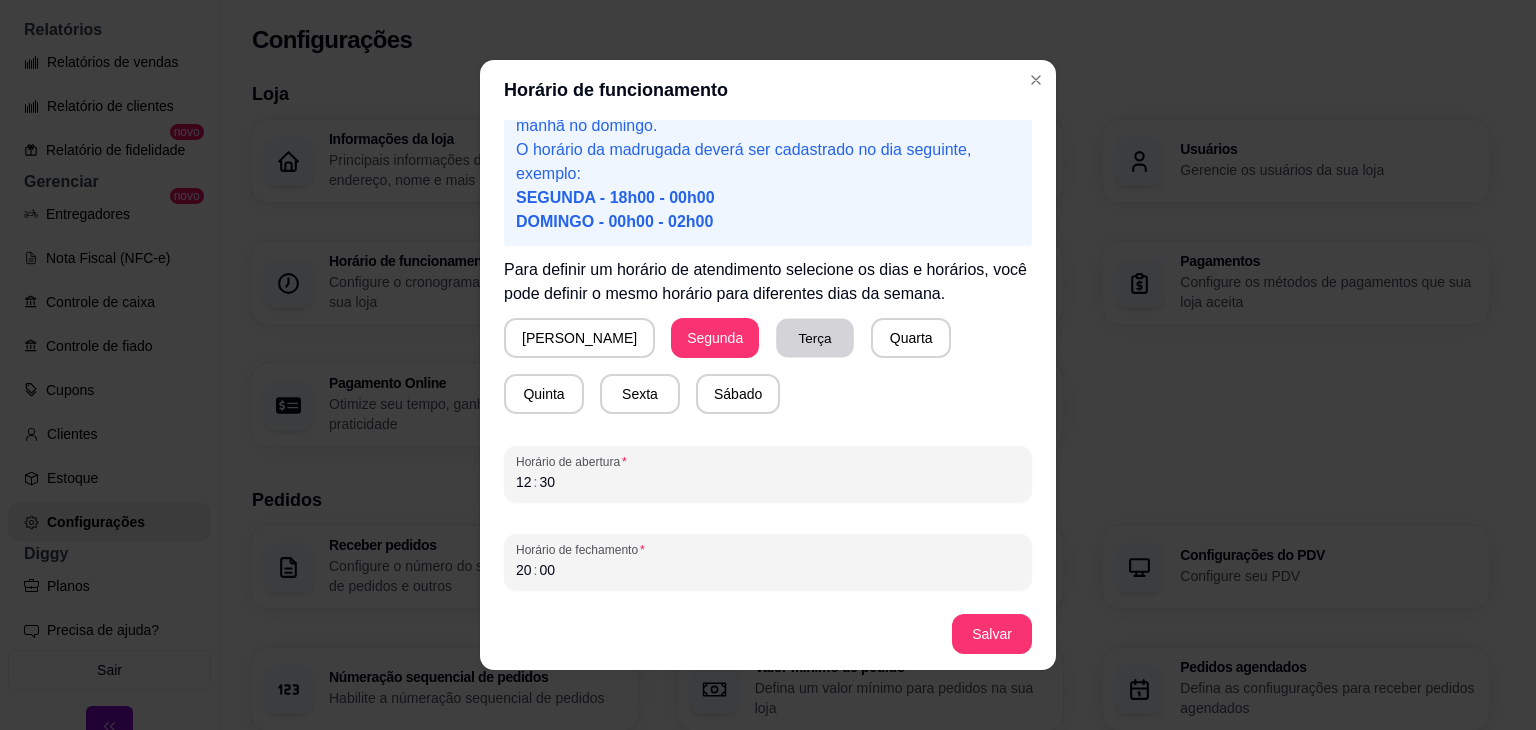 click on "Terça" at bounding box center (815, 338) 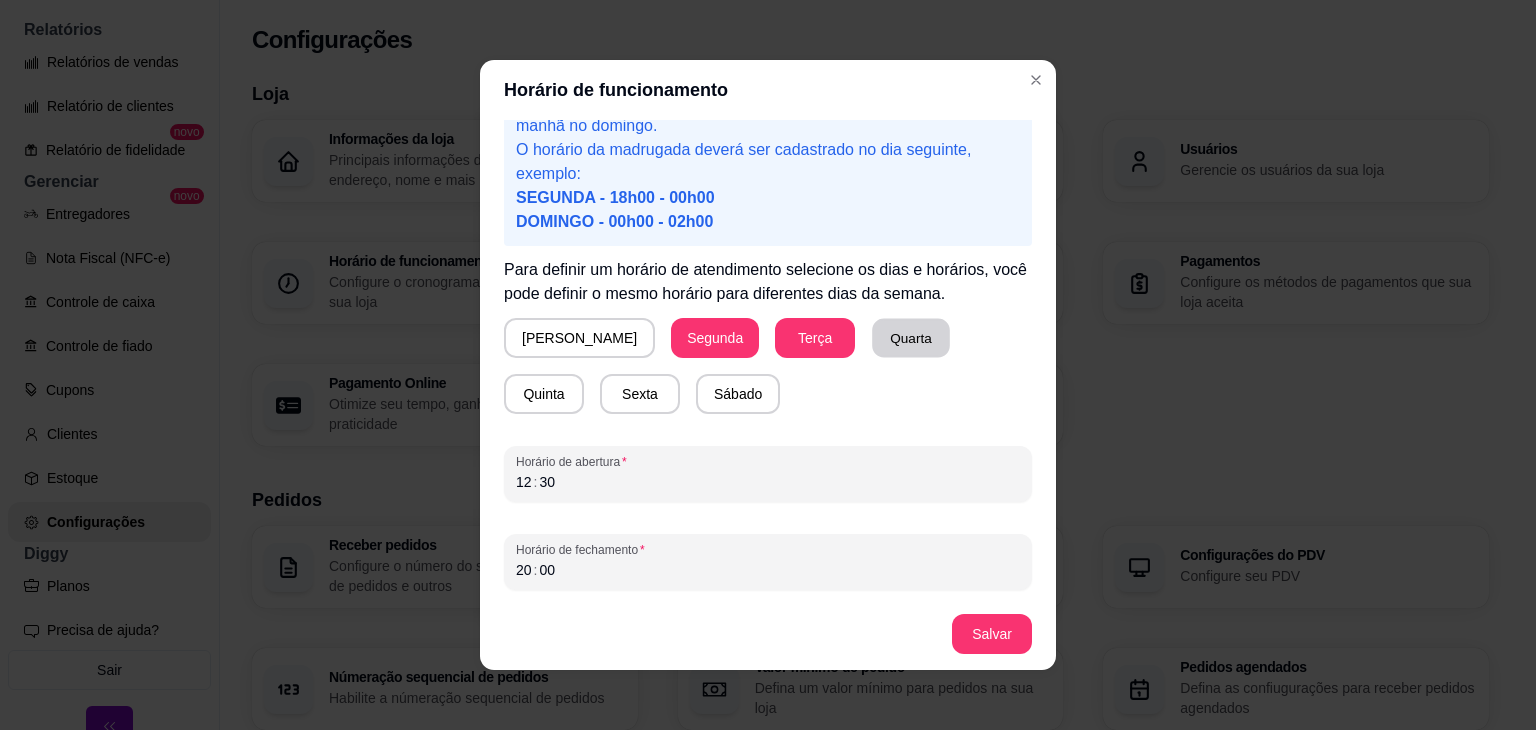 click on "Quarta" at bounding box center [911, 338] 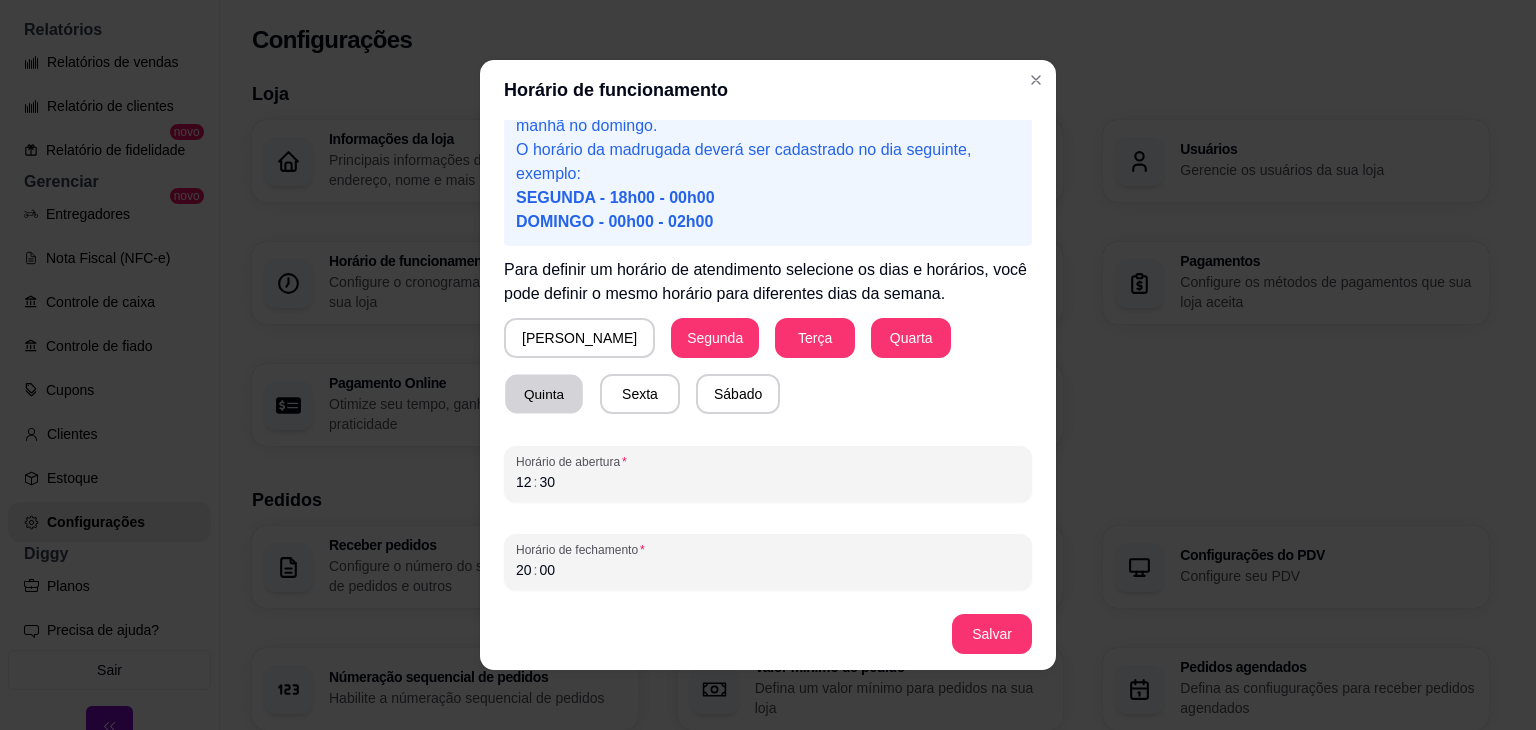 click on "Quinta" at bounding box center [544, 394] 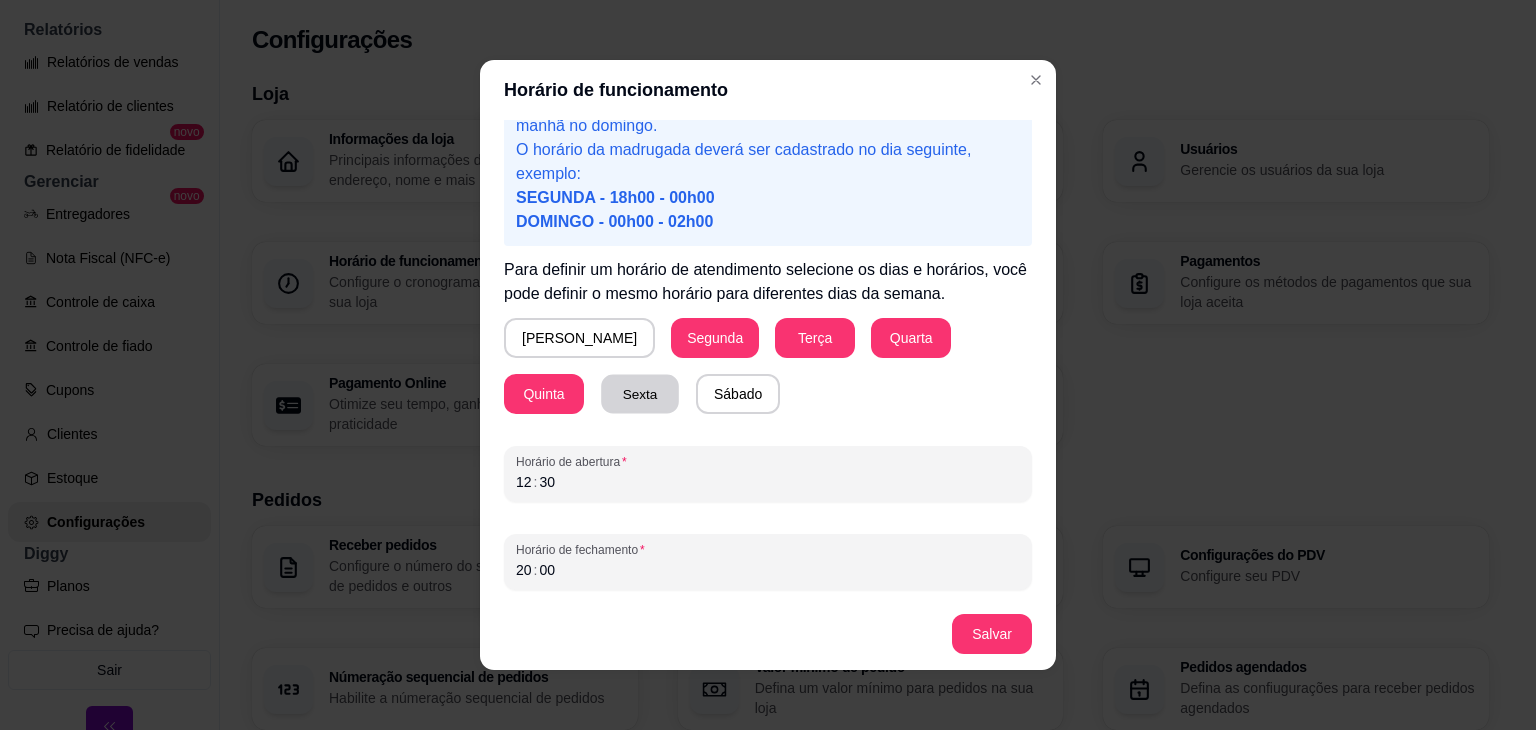 click on "Sexta" at bounding box center (640, 394) 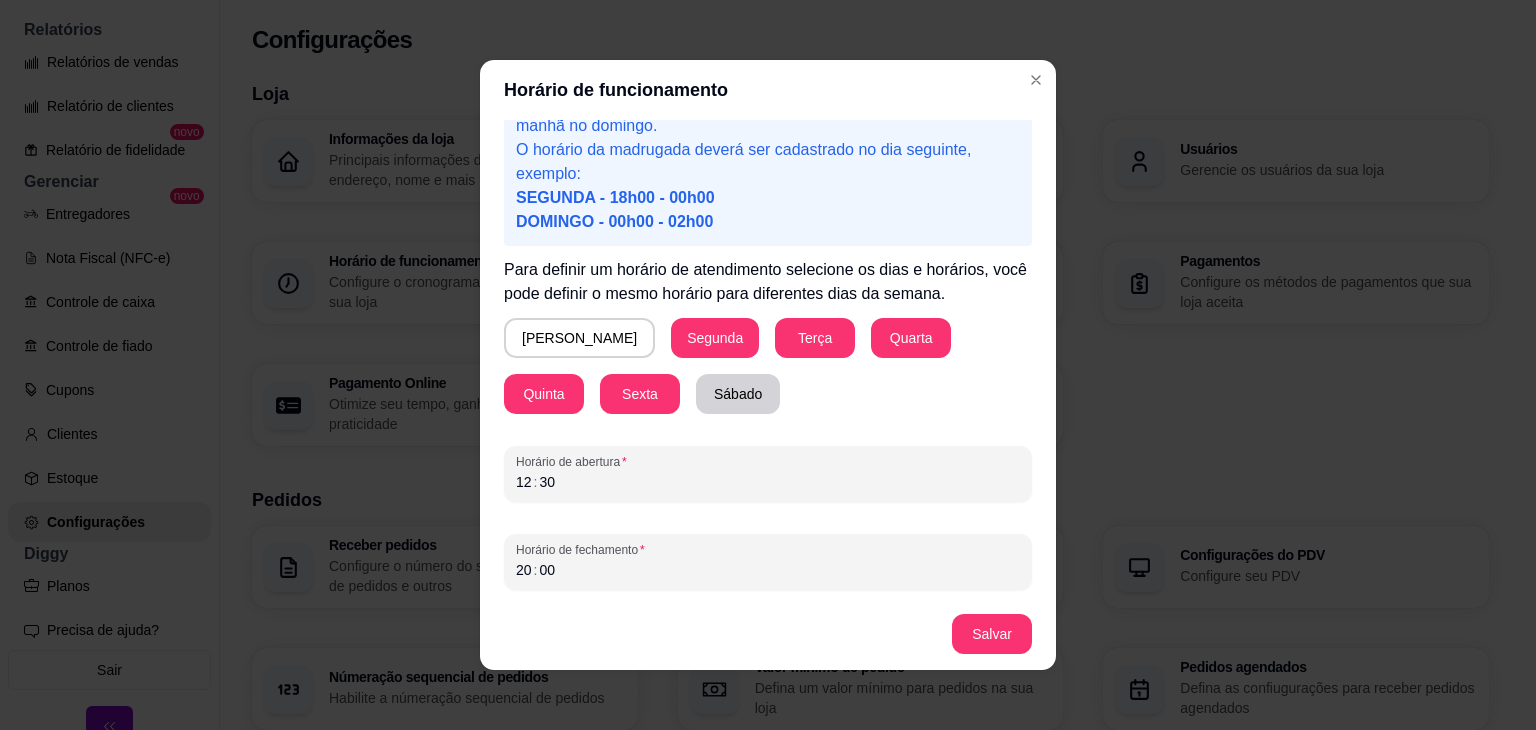 click on "Sábado" at bounding box center (738, 394) 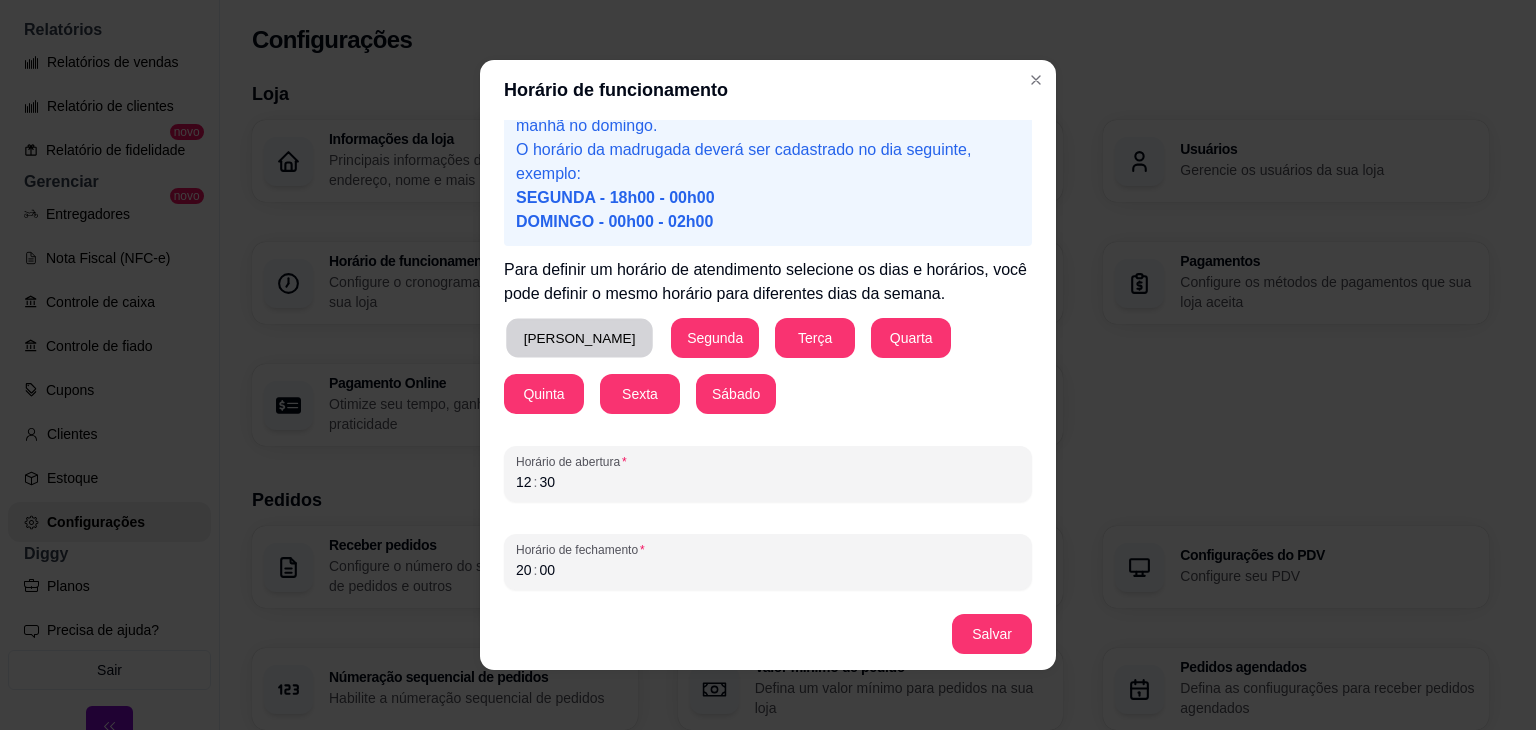 click on "[PERSON_NAME]" at bounding box center (579, 338) 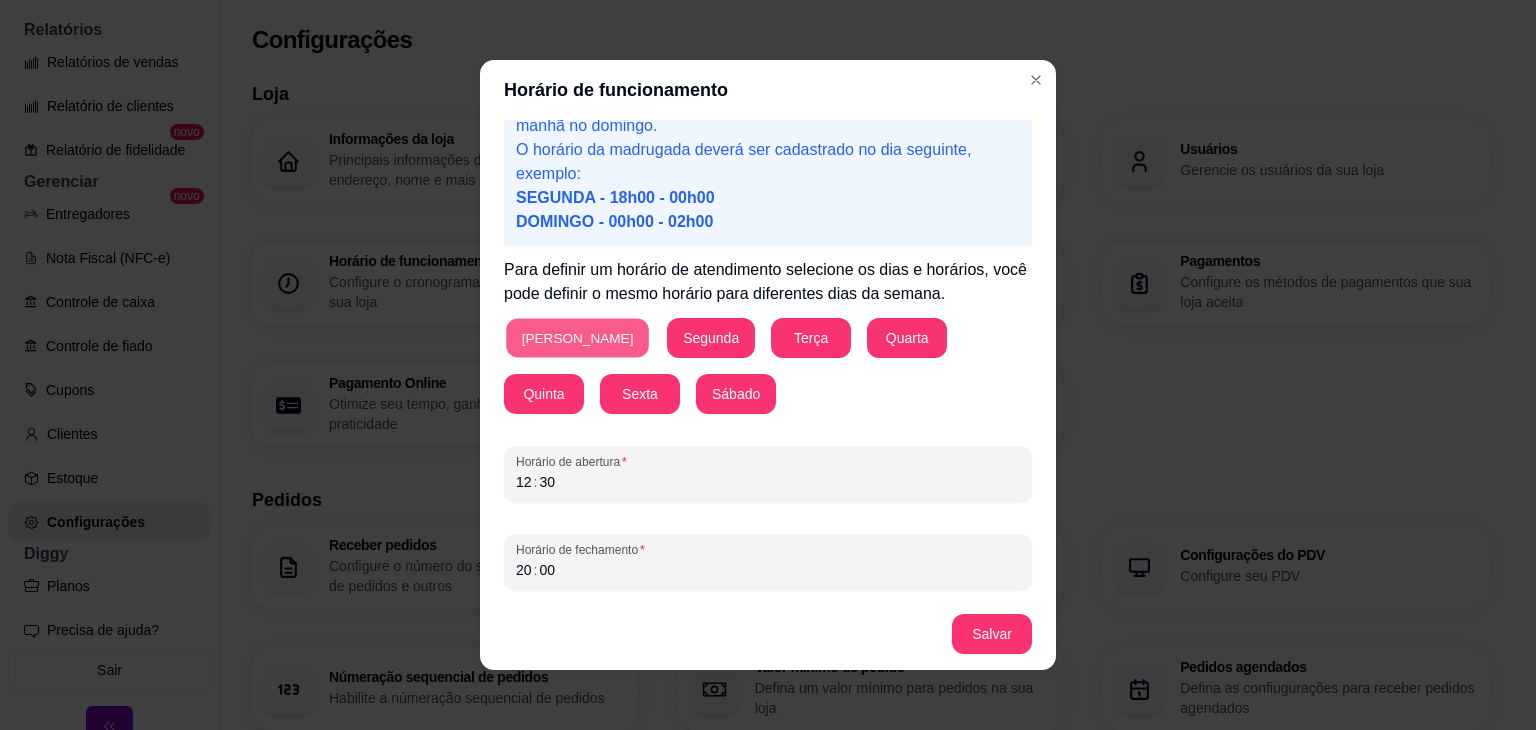 click on "[PERSON_NAME]" at bounding box center [577, 338] 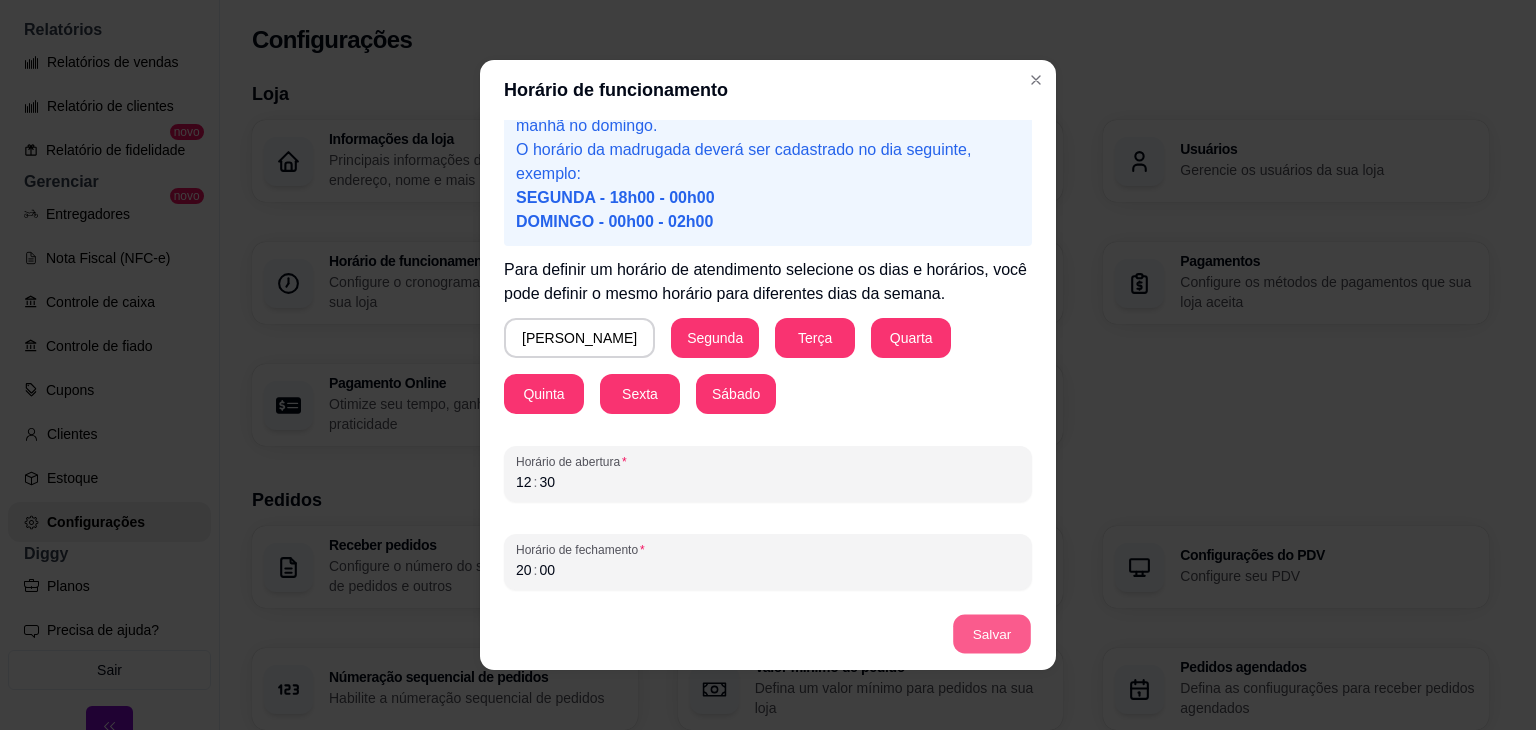 click on "Salvar" at bounding box center [992, 634] 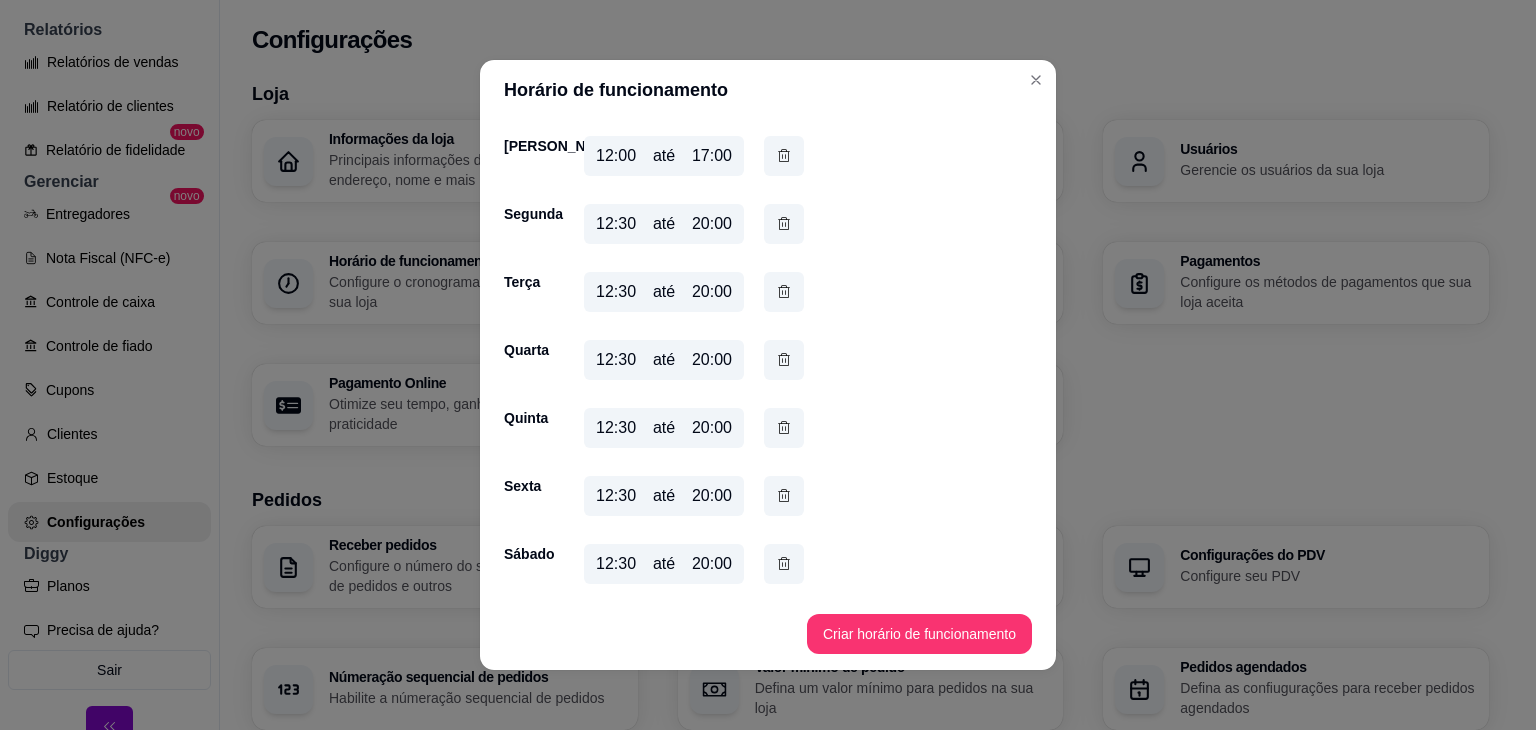 scroll, scrollTop: 78, scrollLeft: 0, axis: vertical 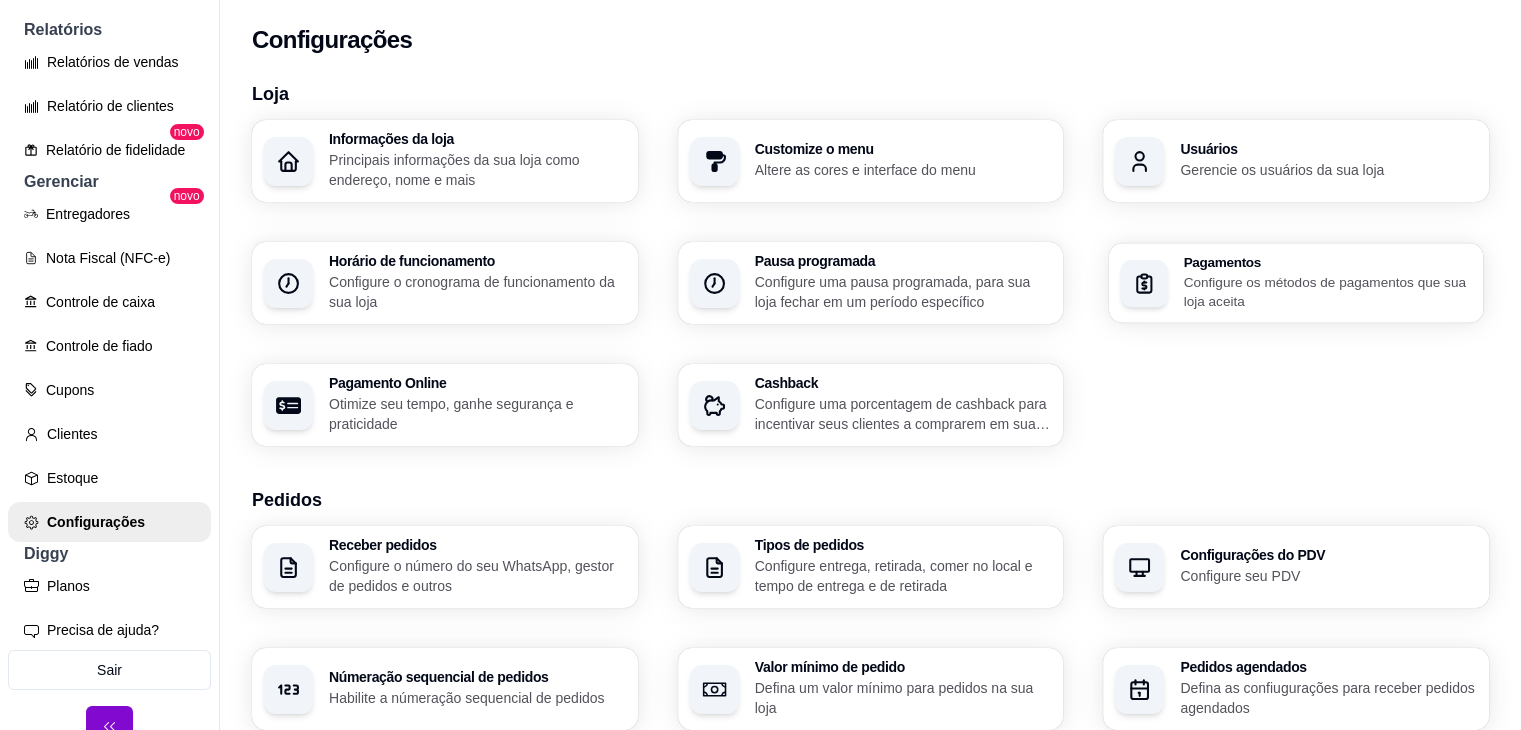 click on "Configure os métodos de pagamentos que sua loja aceita" at bounding box center (1328, 291) 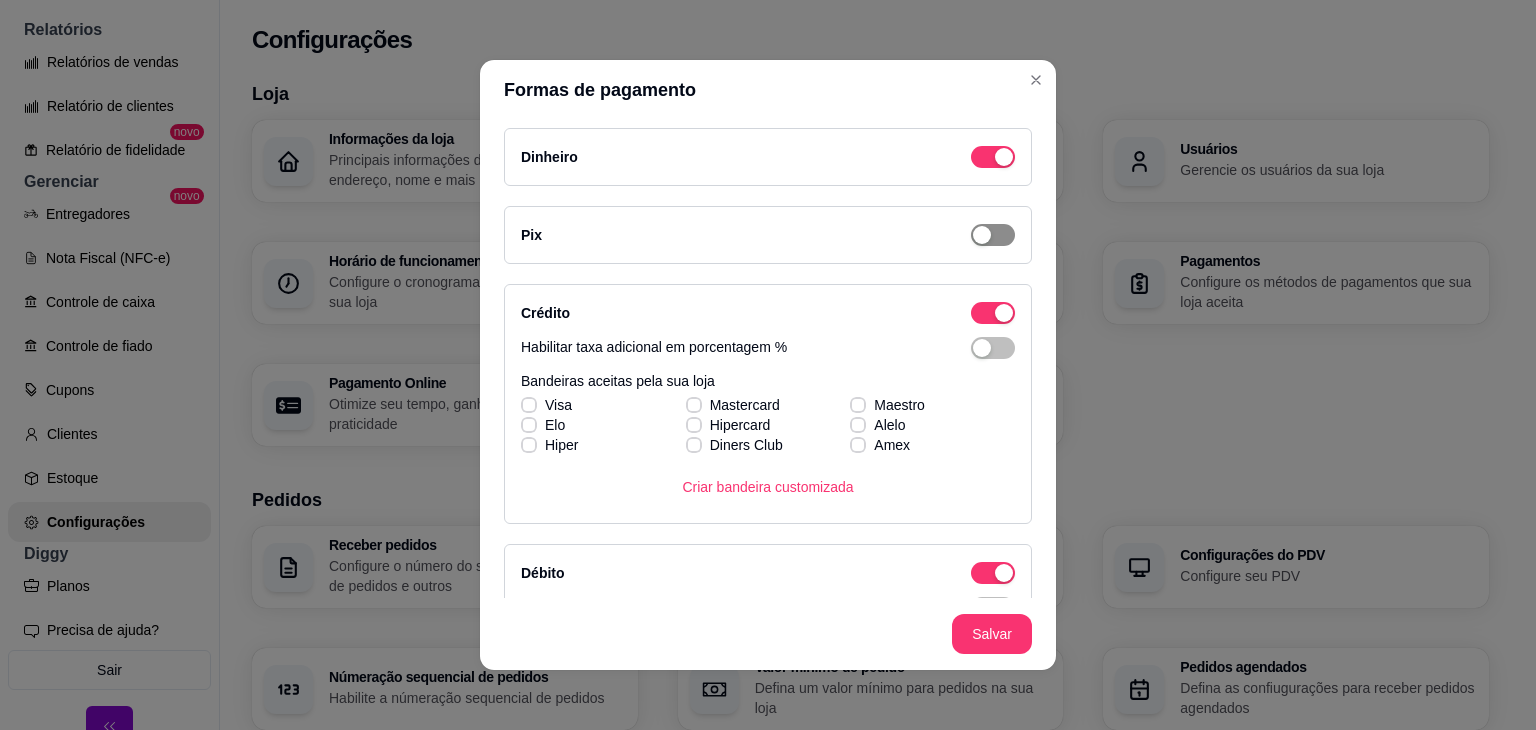 click at bounding box center [1004, 157] 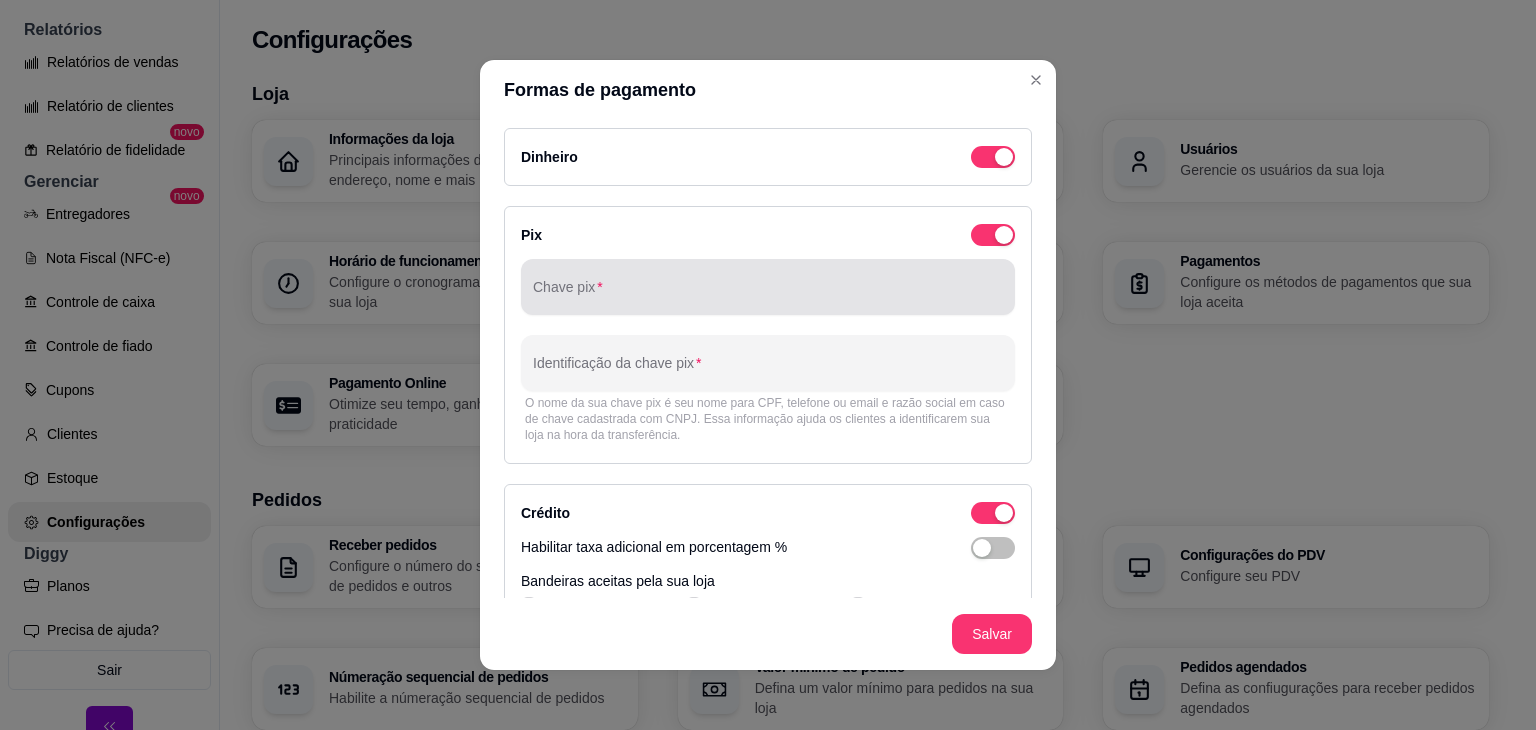 click at bounding box center (768, 287) 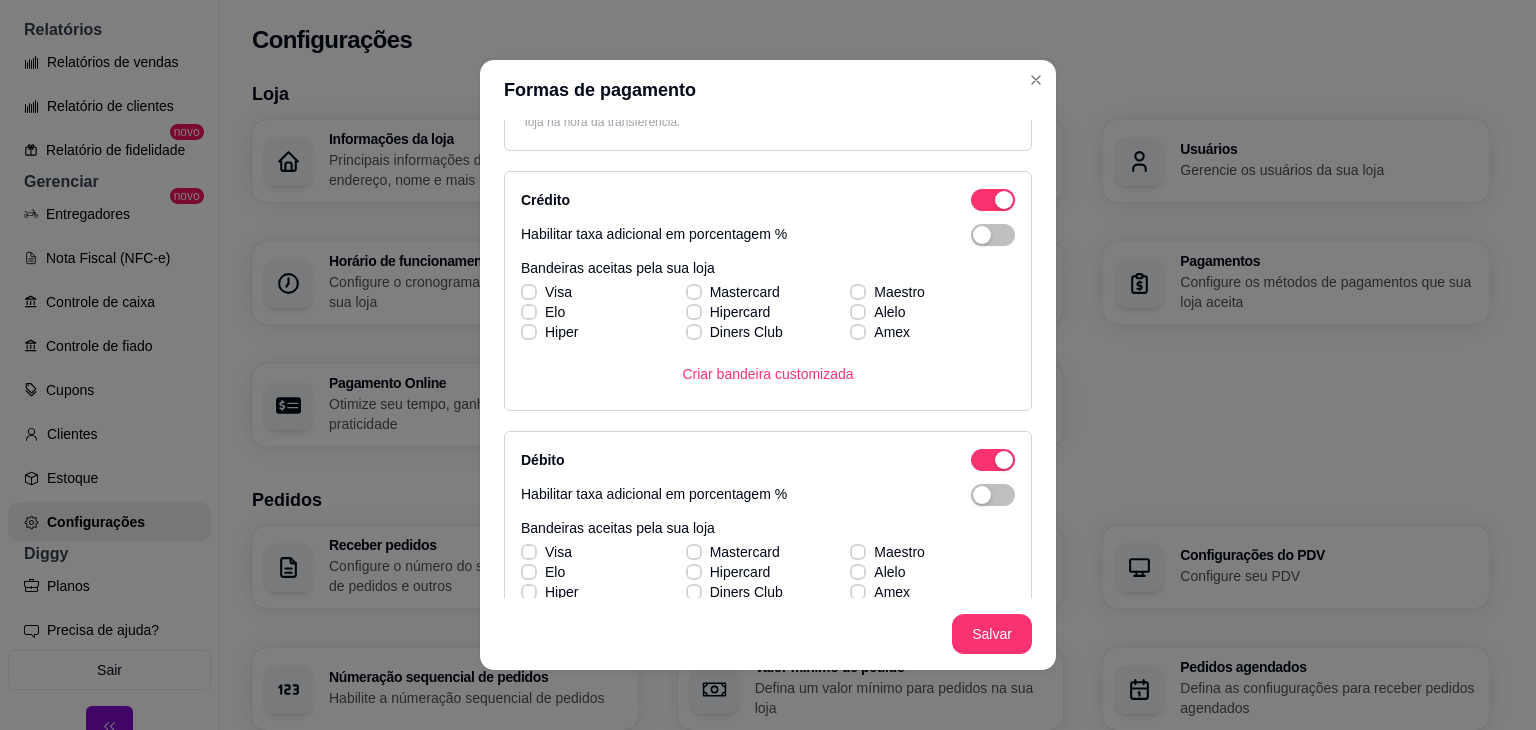 scroll, scrollTop: 302, scrollLeft: 0, axis: vertical 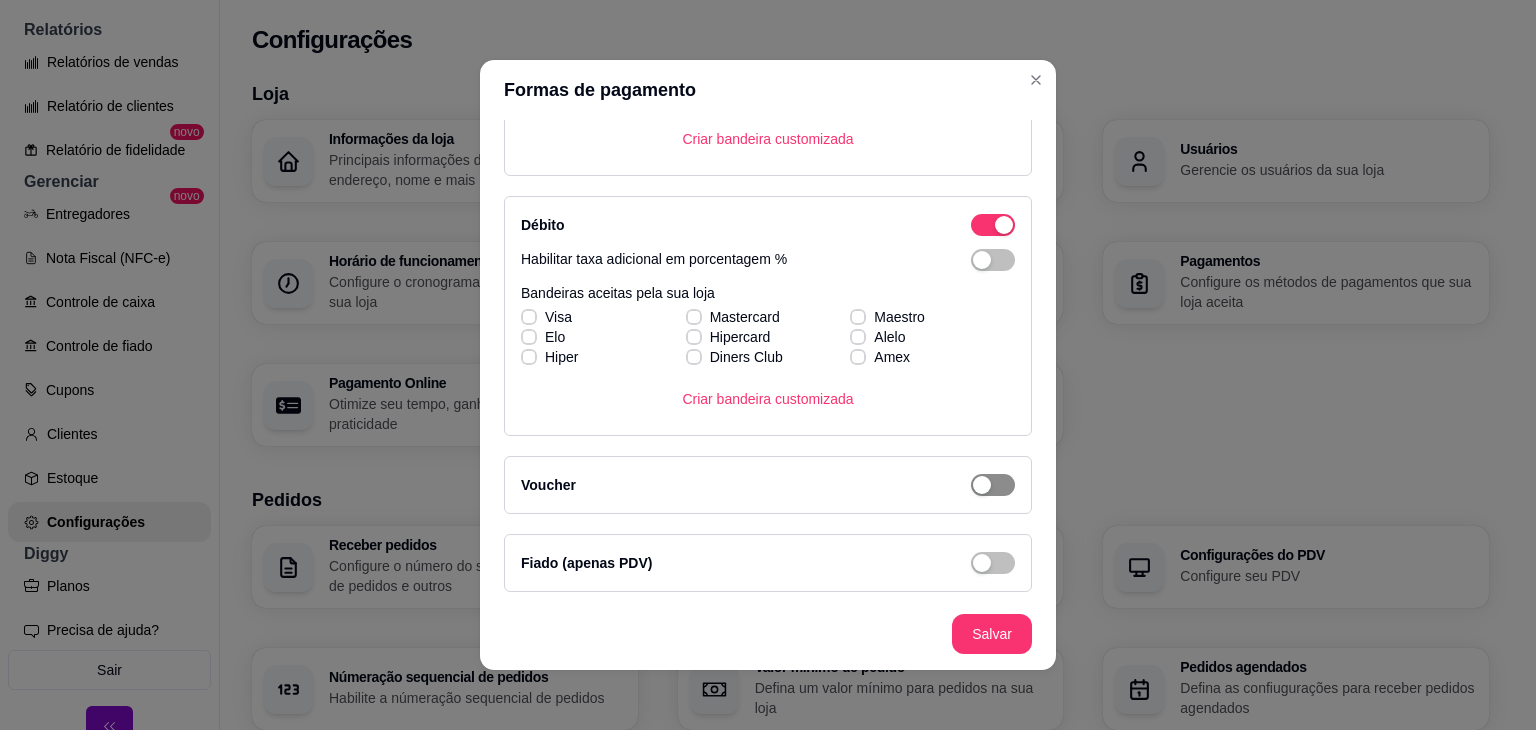 click at bounding box center [993, -391] 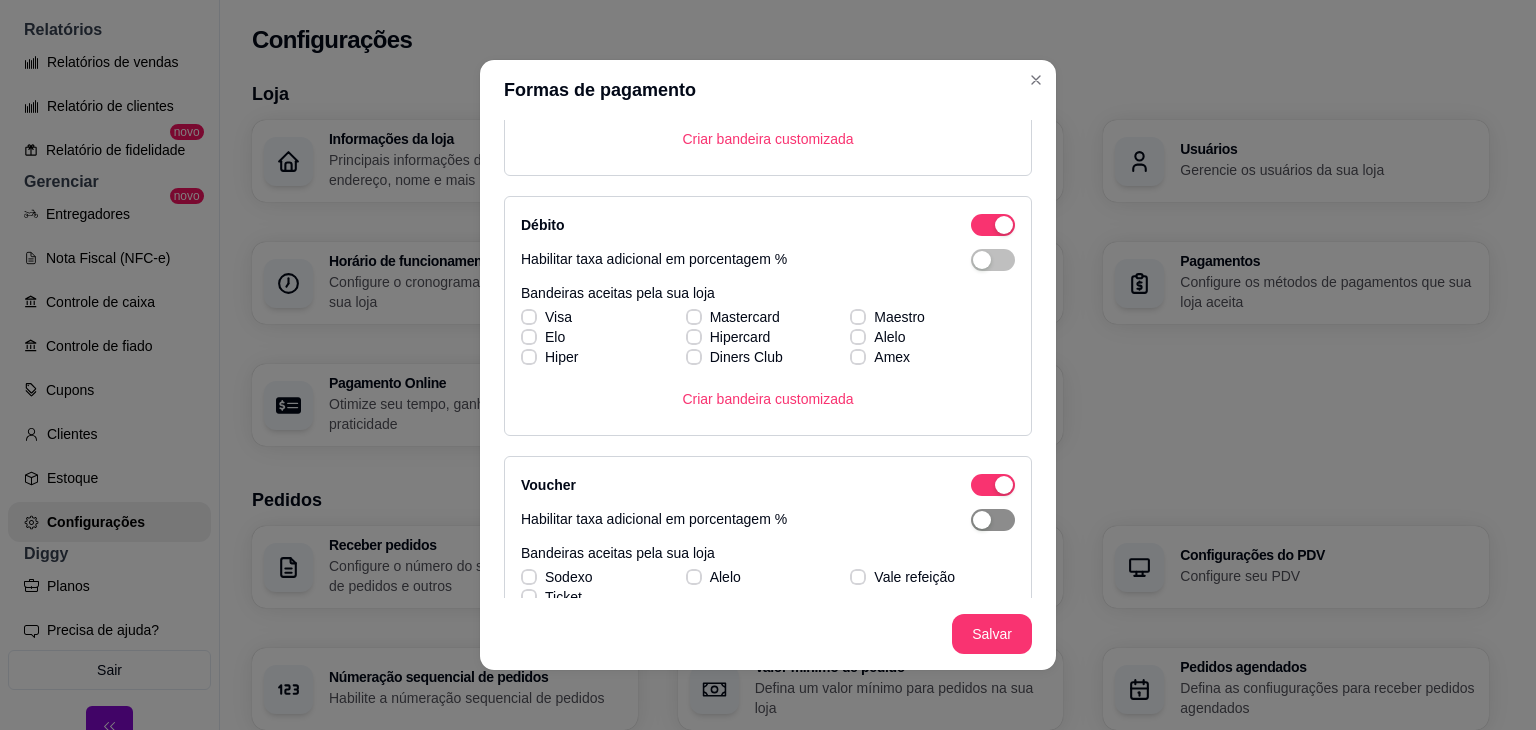 click at bounding box center (982, 520) 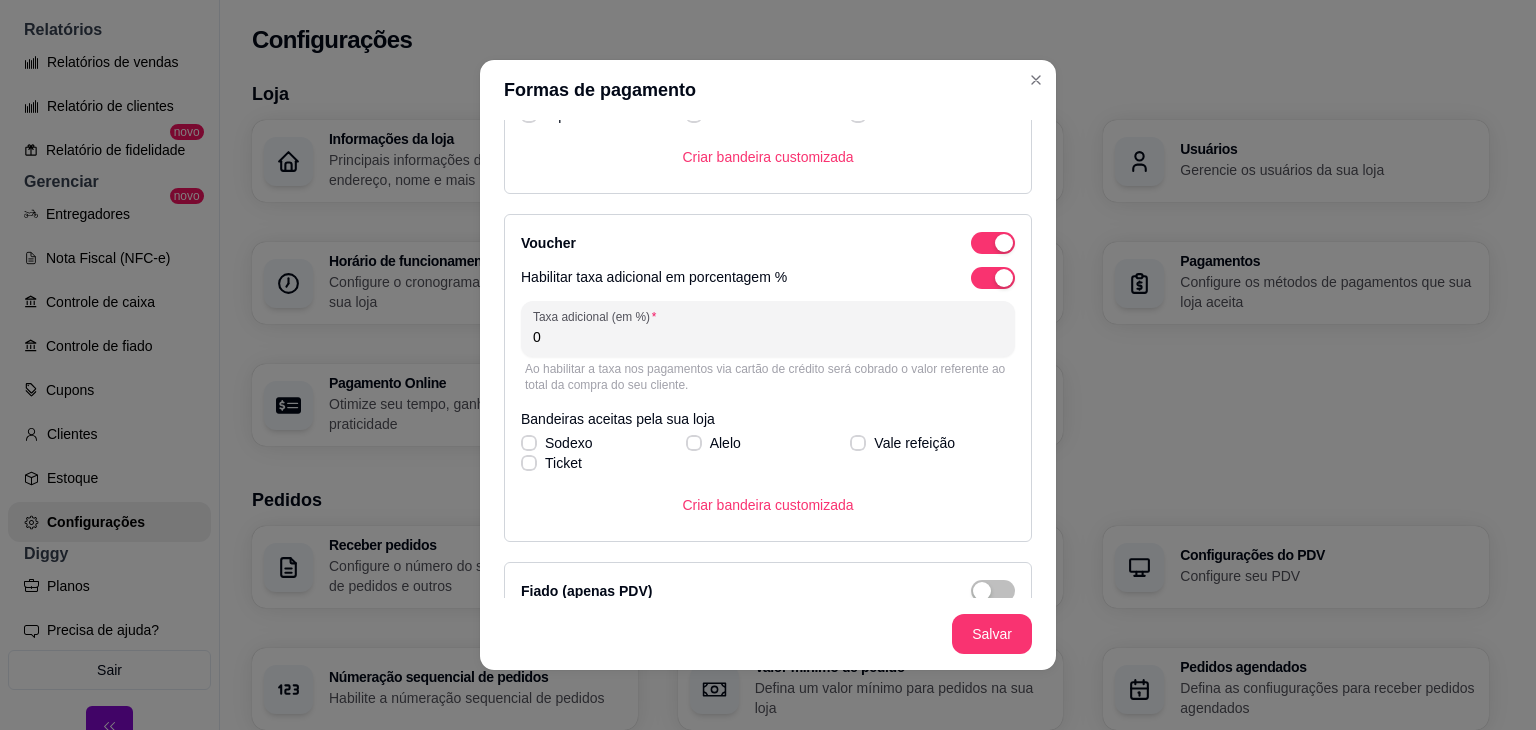 scroll, scrollTop: 818, scrollLeft: 0, axis: vertical 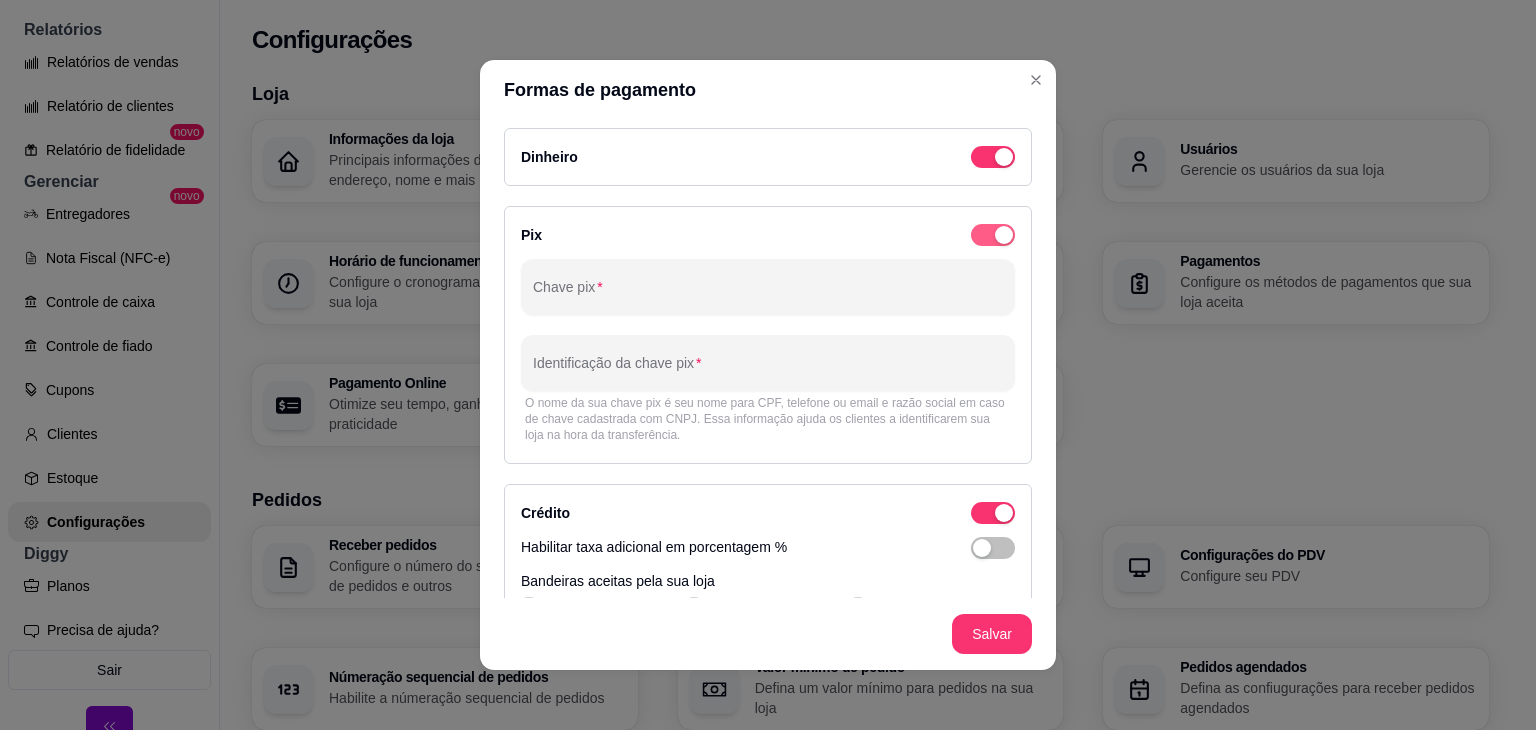 click at bounding box center [1004, 157] 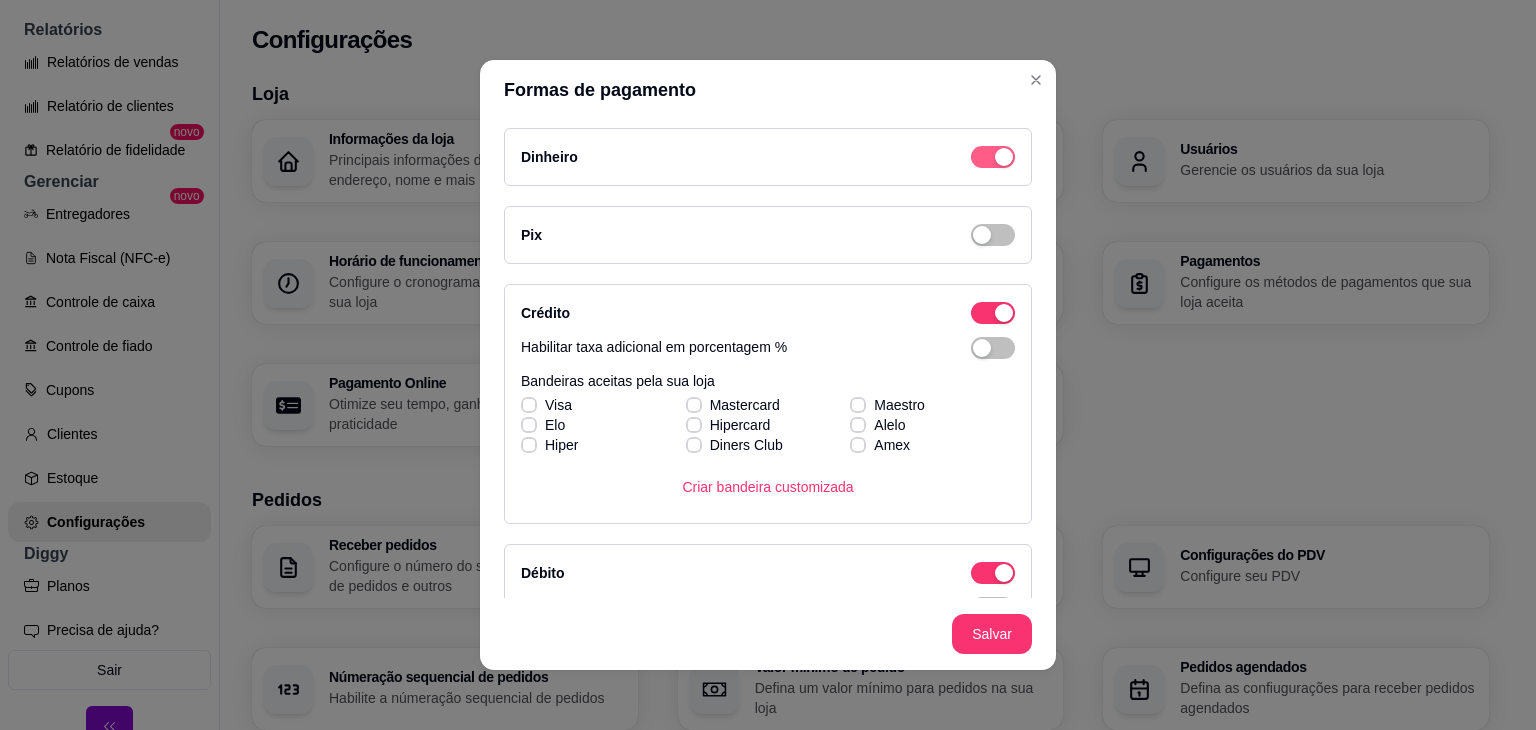 click at bounding box center (1004, 157) 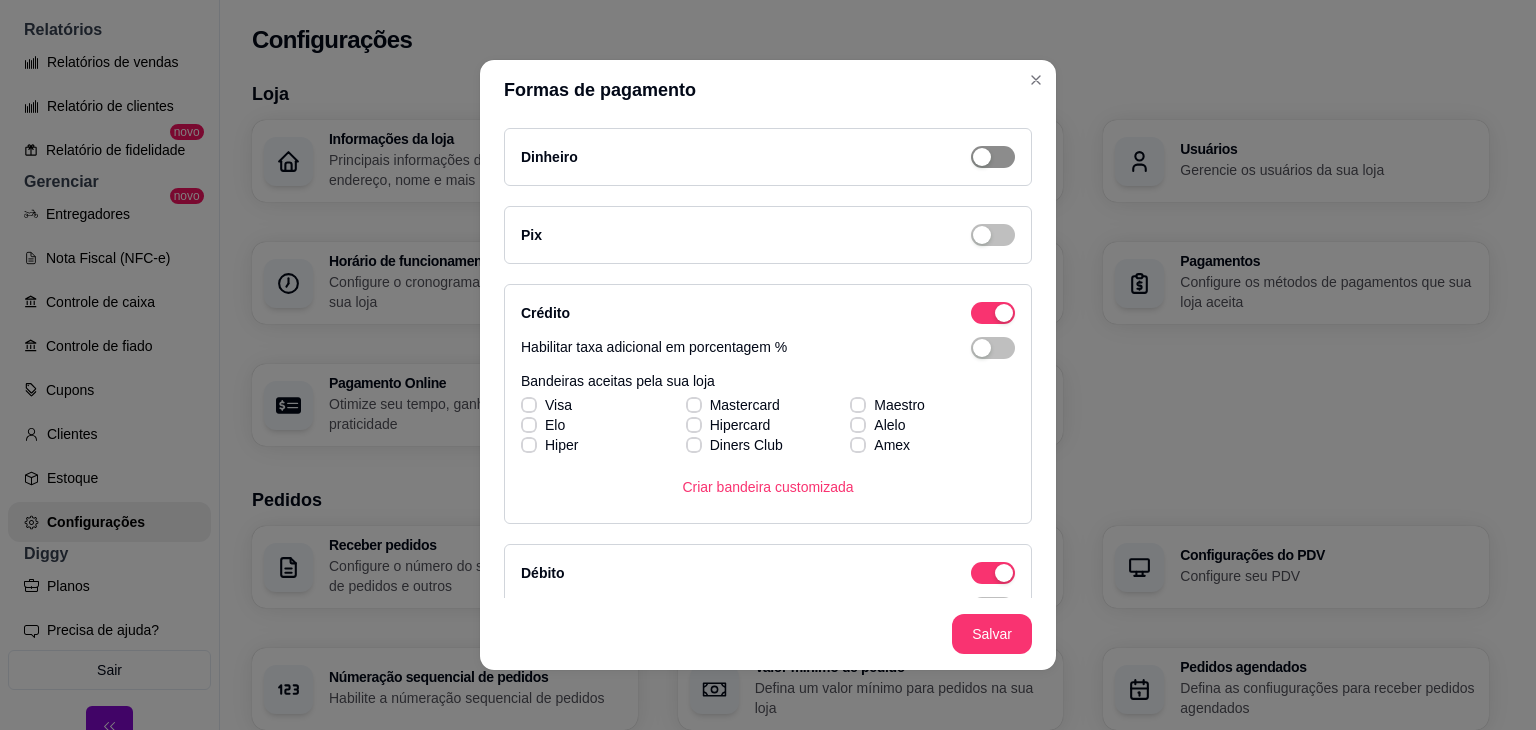 click at bounding box center [993, 157] 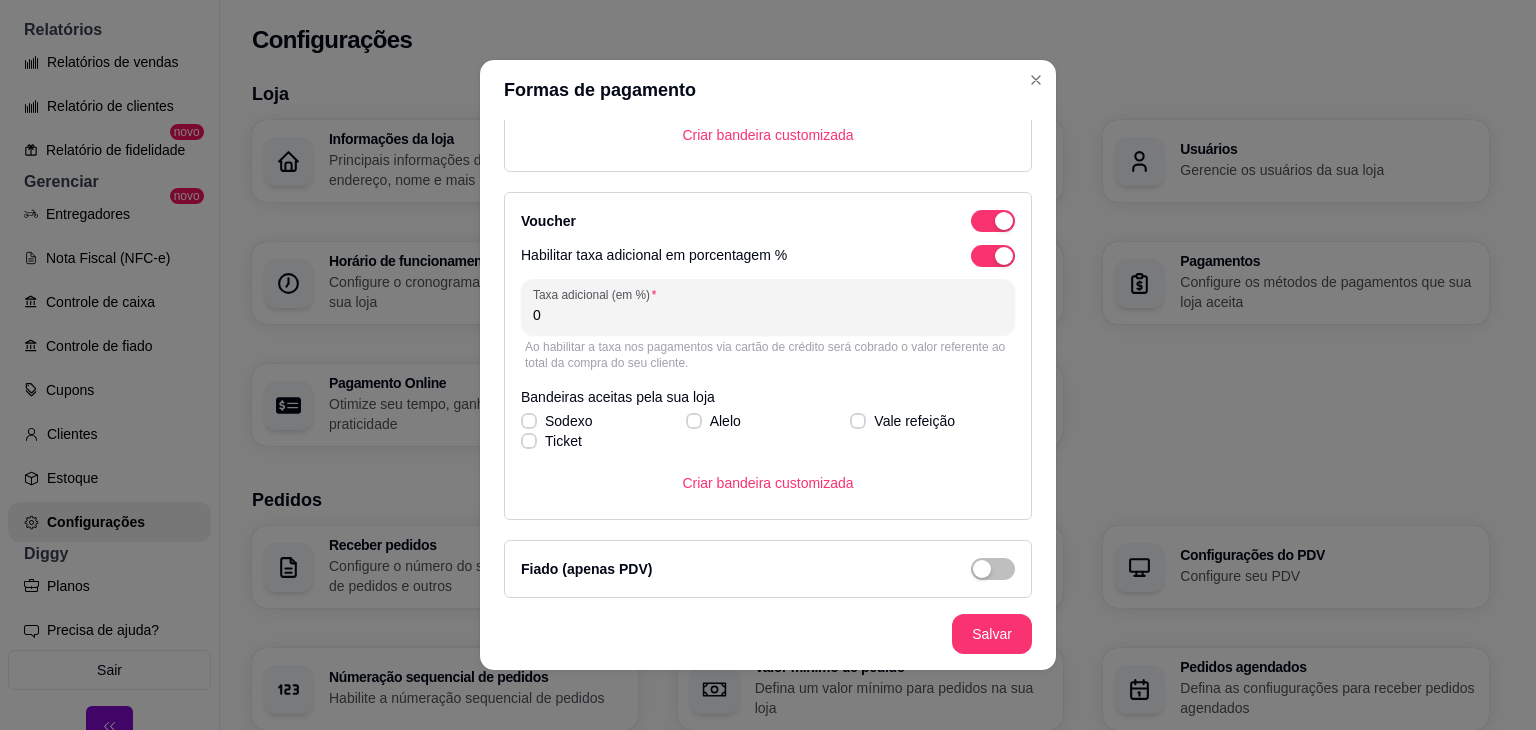 scroll, scrollTop: 618, scrollLeft: 0, axis: vertical 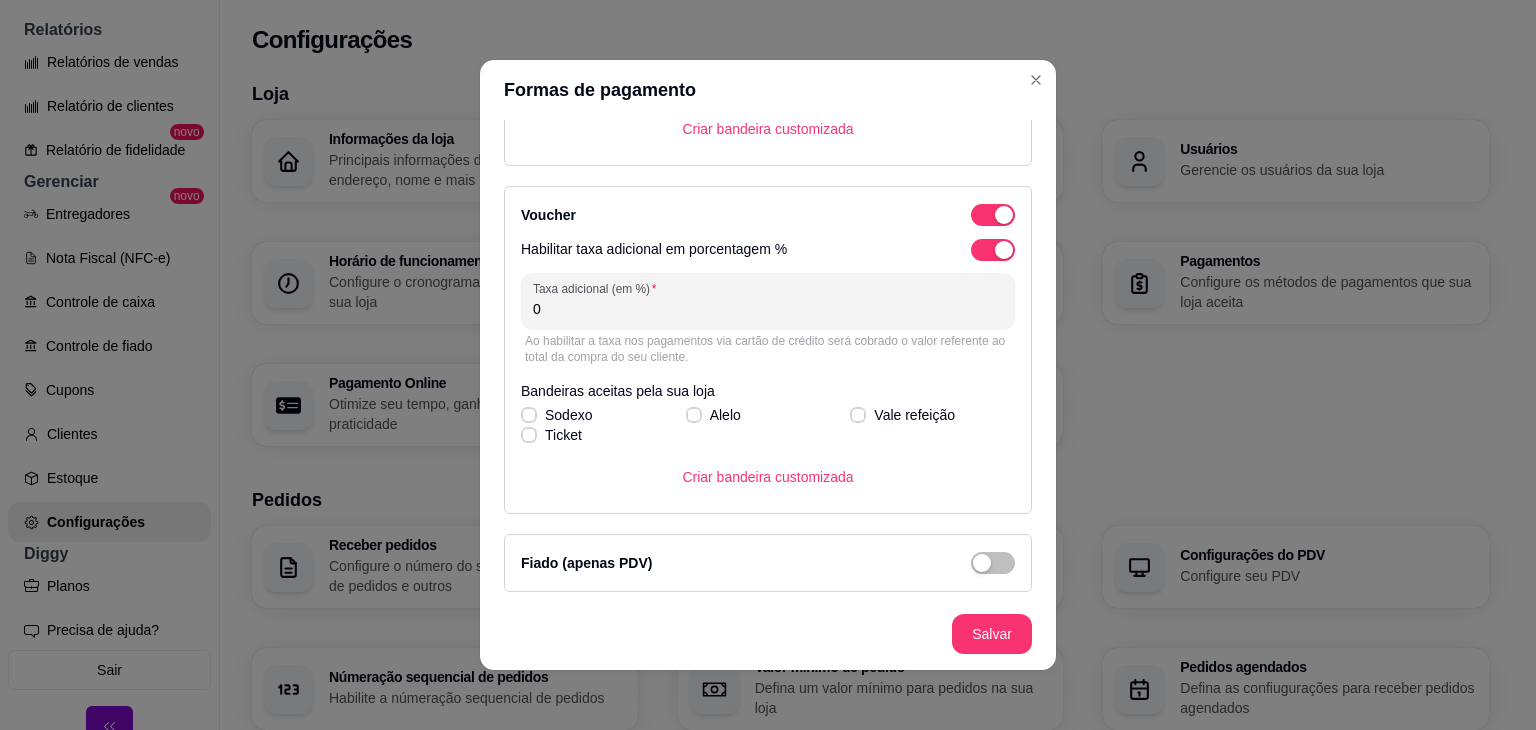 click on "Voucher Habilitar taxa adicional em porcentagem % Taxa adicional (em %) 0 Ao habilitar a taxa nos pagamentos via cartão de crédito será cobrado o valor referente ao total da compra do seu cliente. Bandeiras aceitas pela sua loja Sodexo Alelo Vale refeição Ticket Criar bandeira customizada" at bounding box center [768, 350] 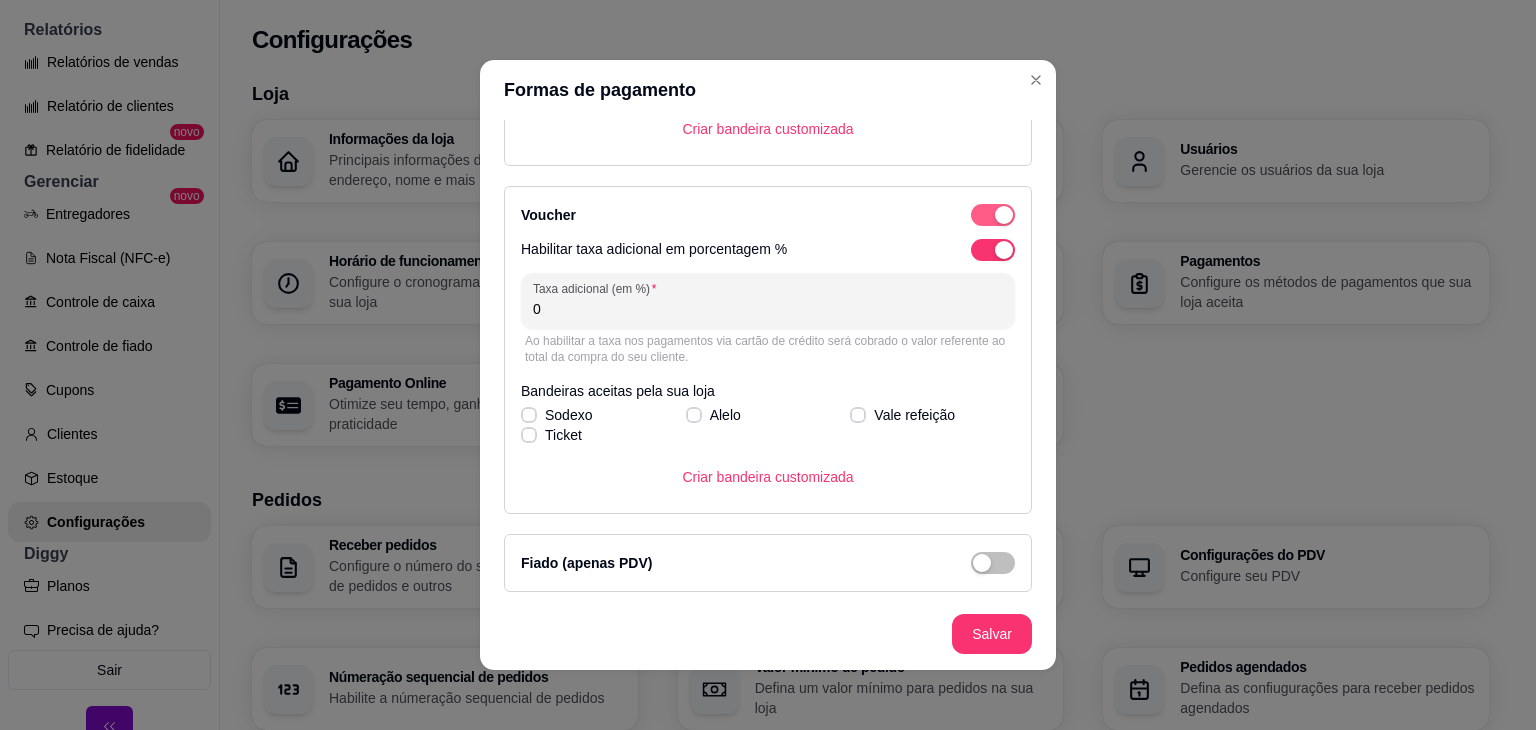 click at bounding box center (993, -461) 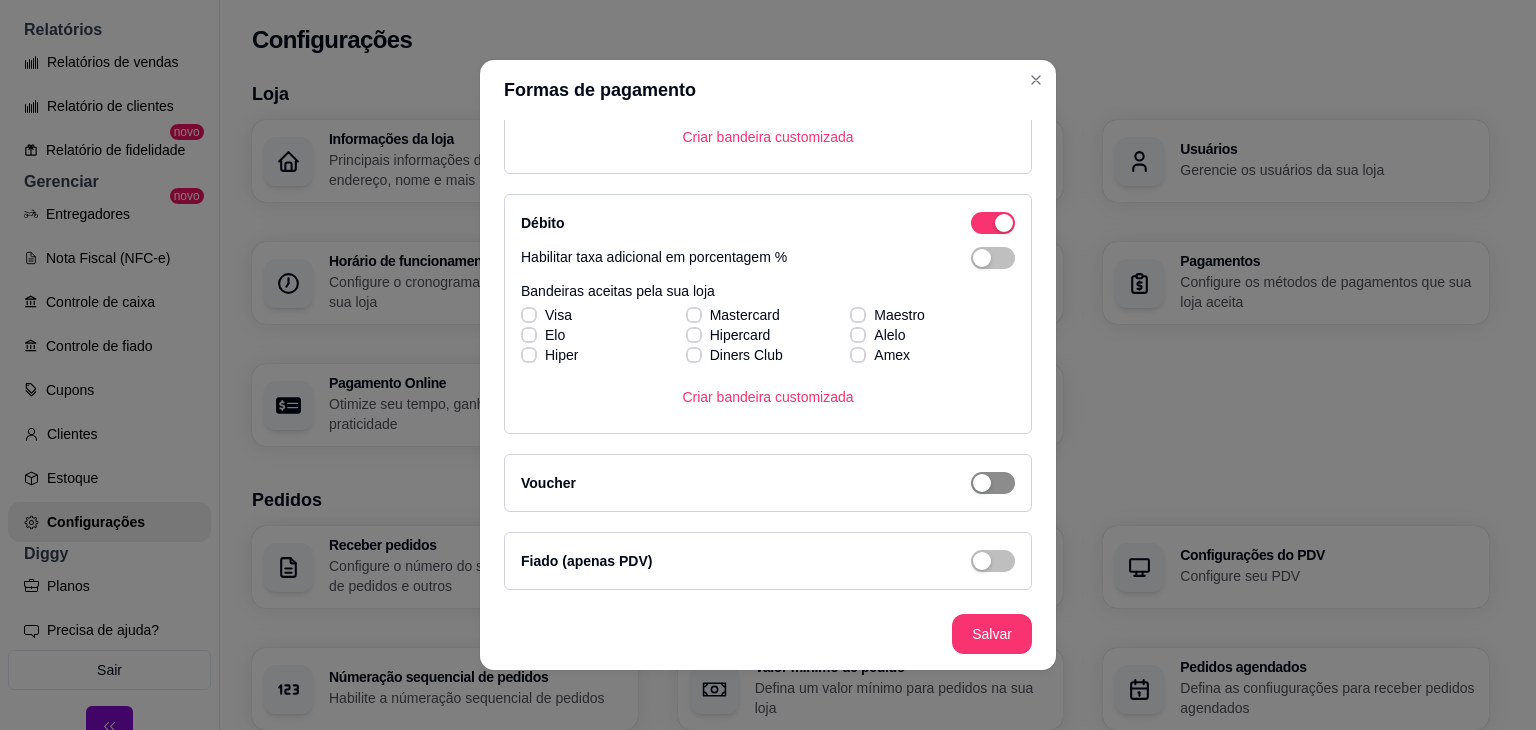 scroll, scrollTop: 348, scrollLeft: 0, axis: vertical 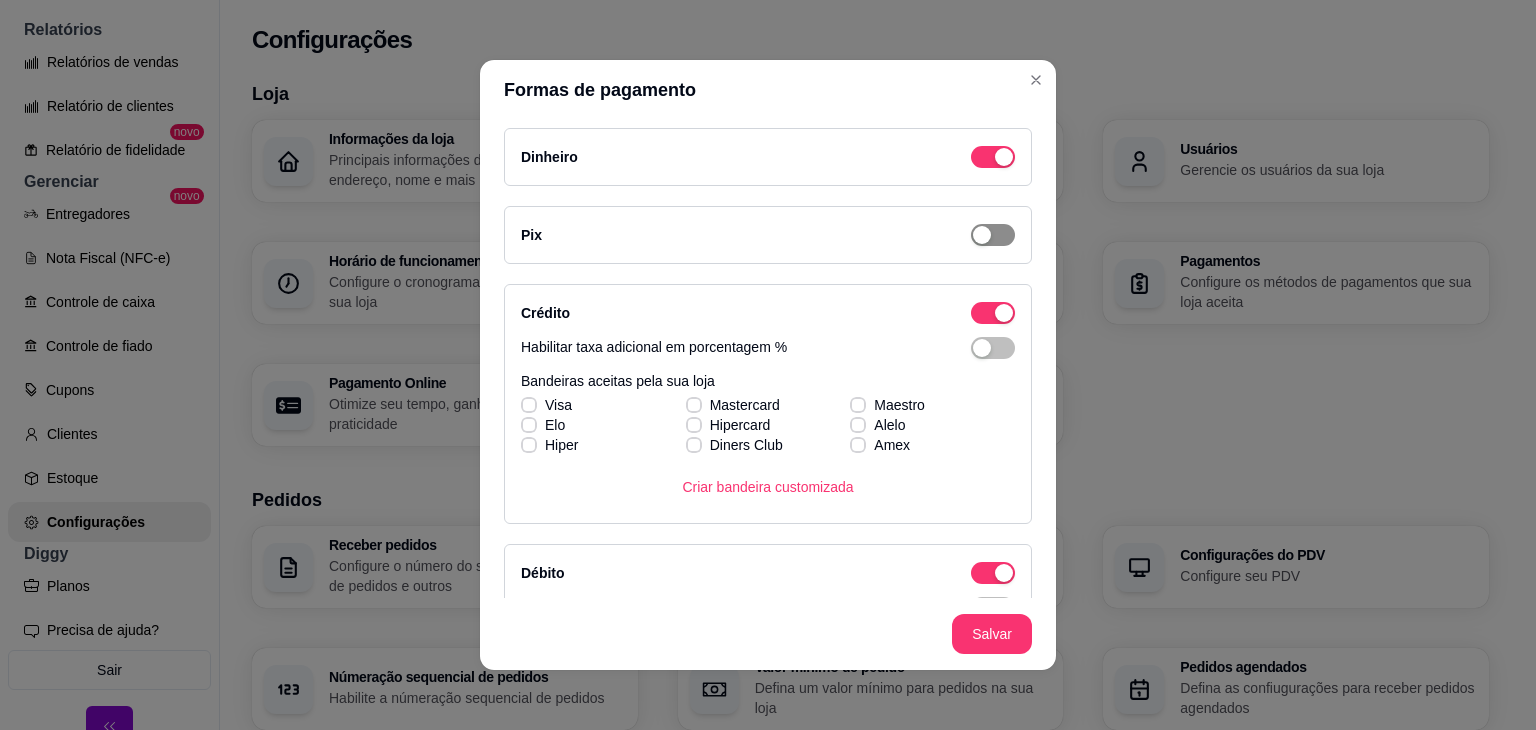 click at bounding box center [1004, 157] 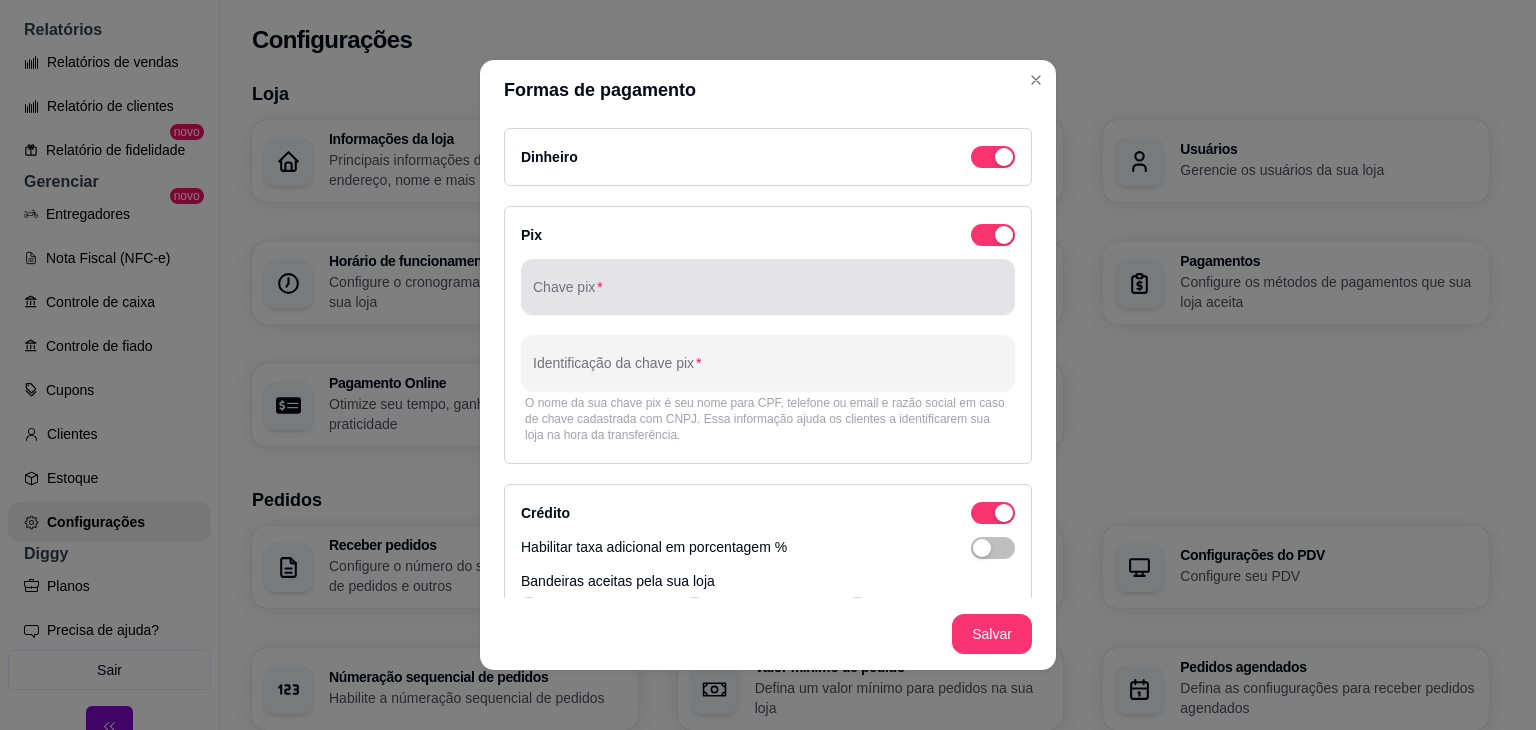 click at bounding box center (768, 287) 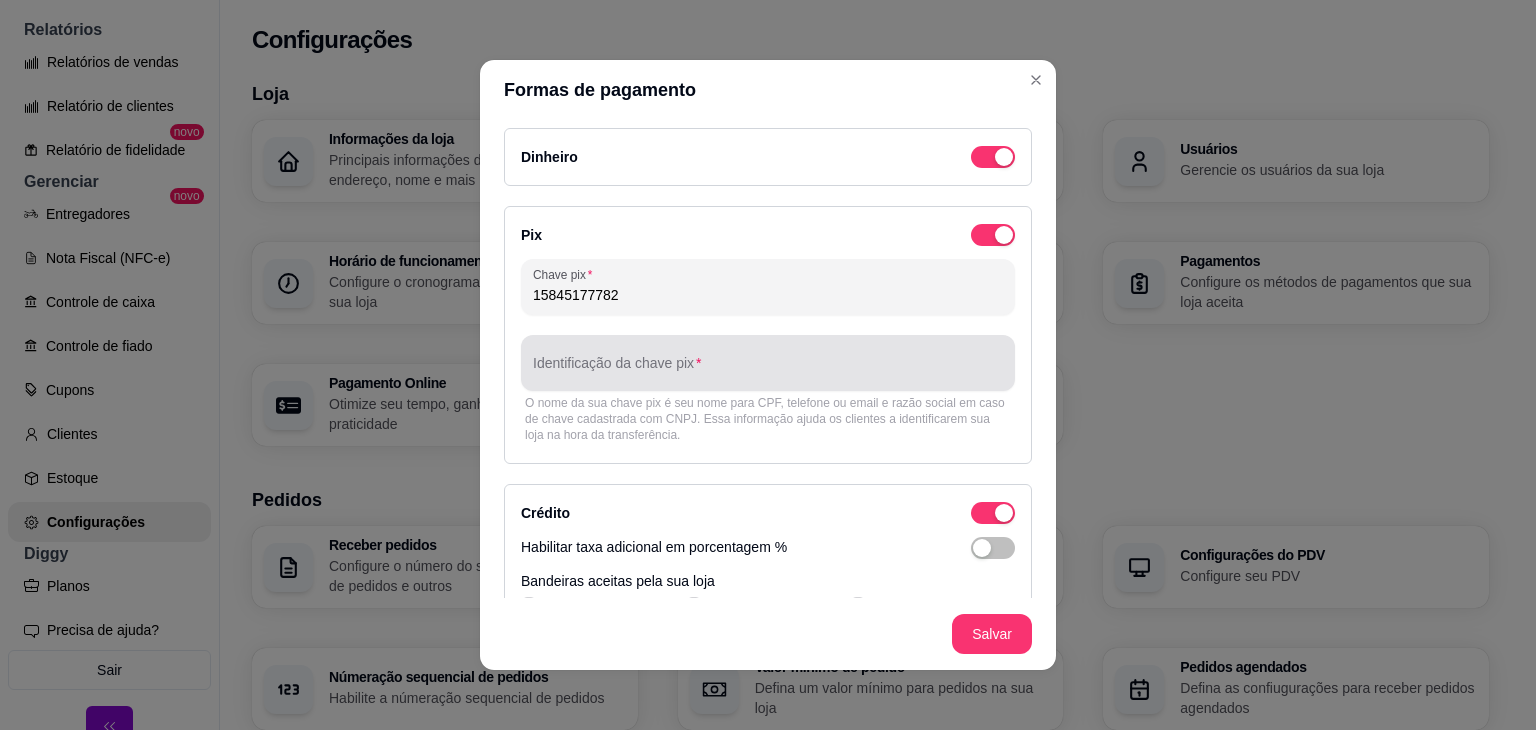 click at bounding box center (768, 363) 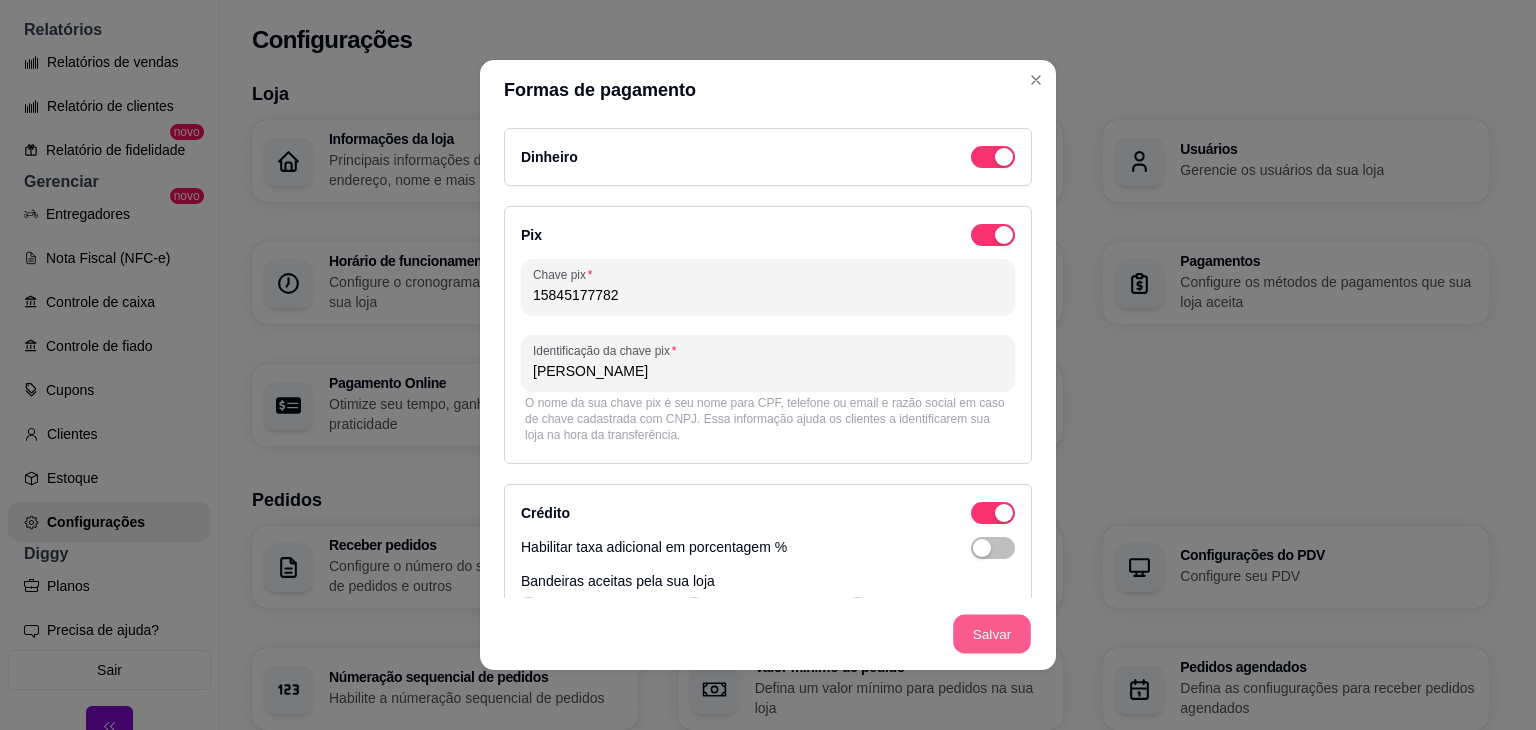 click on "Salvar" at bounding box center [992, 634] 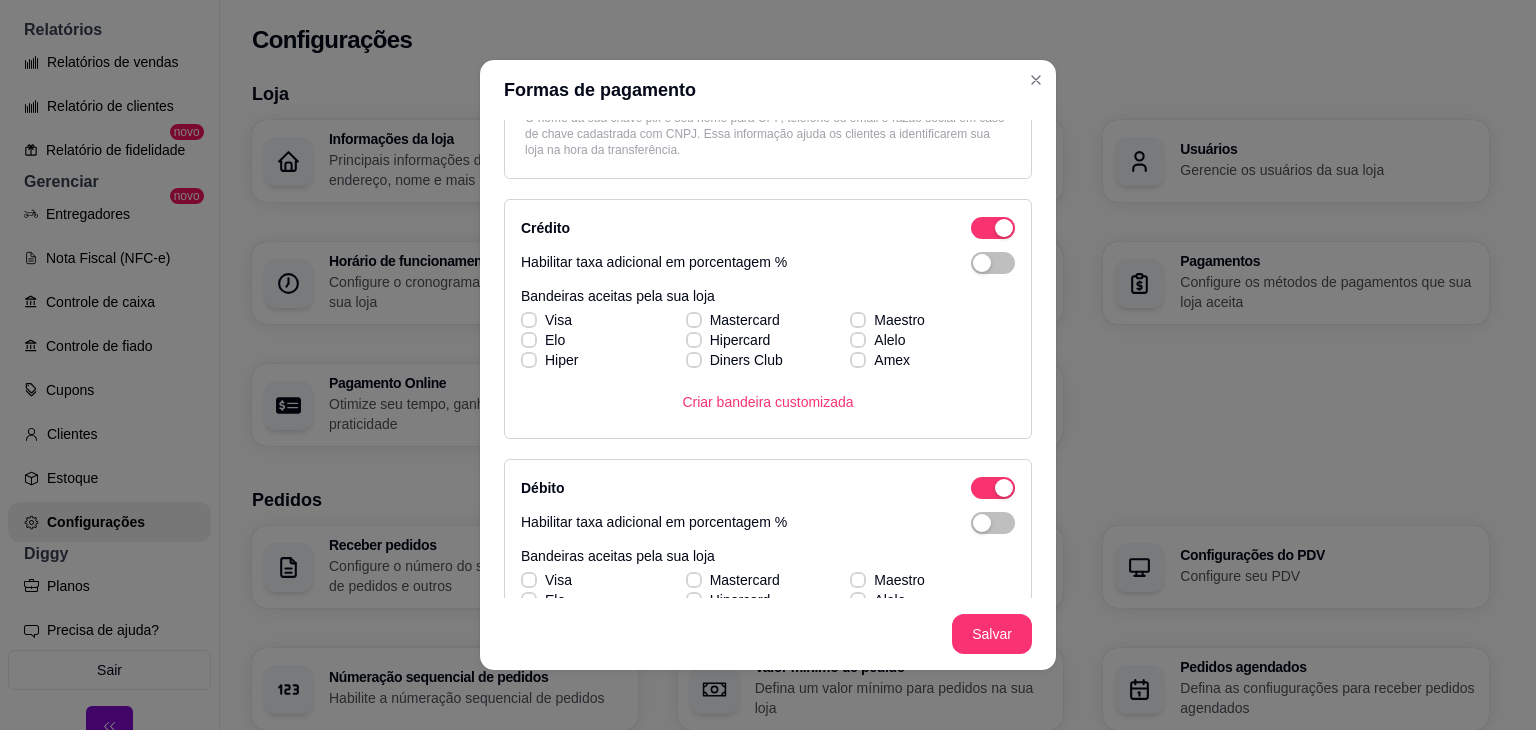 scroll, scrollTop: 288, scrollLeft: 0, axis: vertical 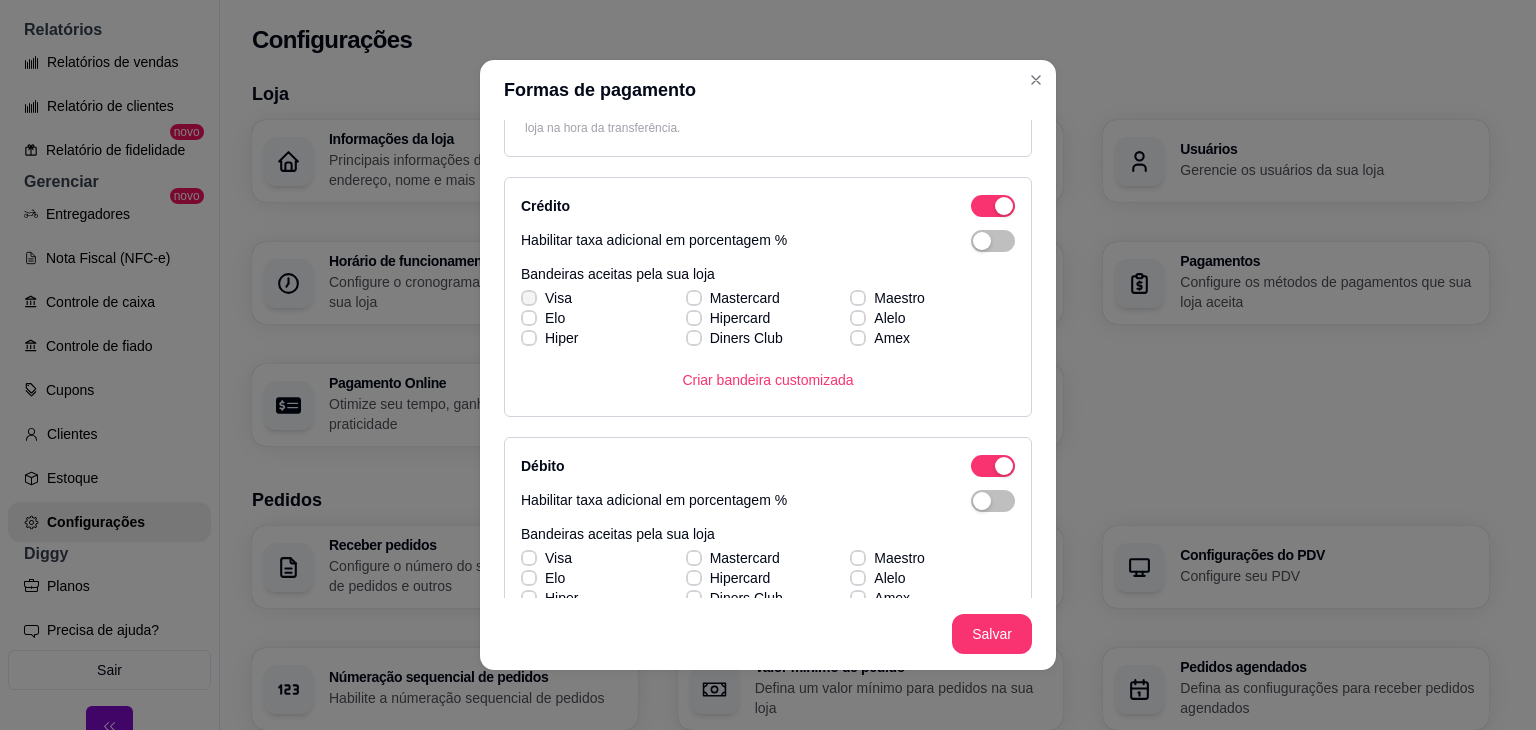 click 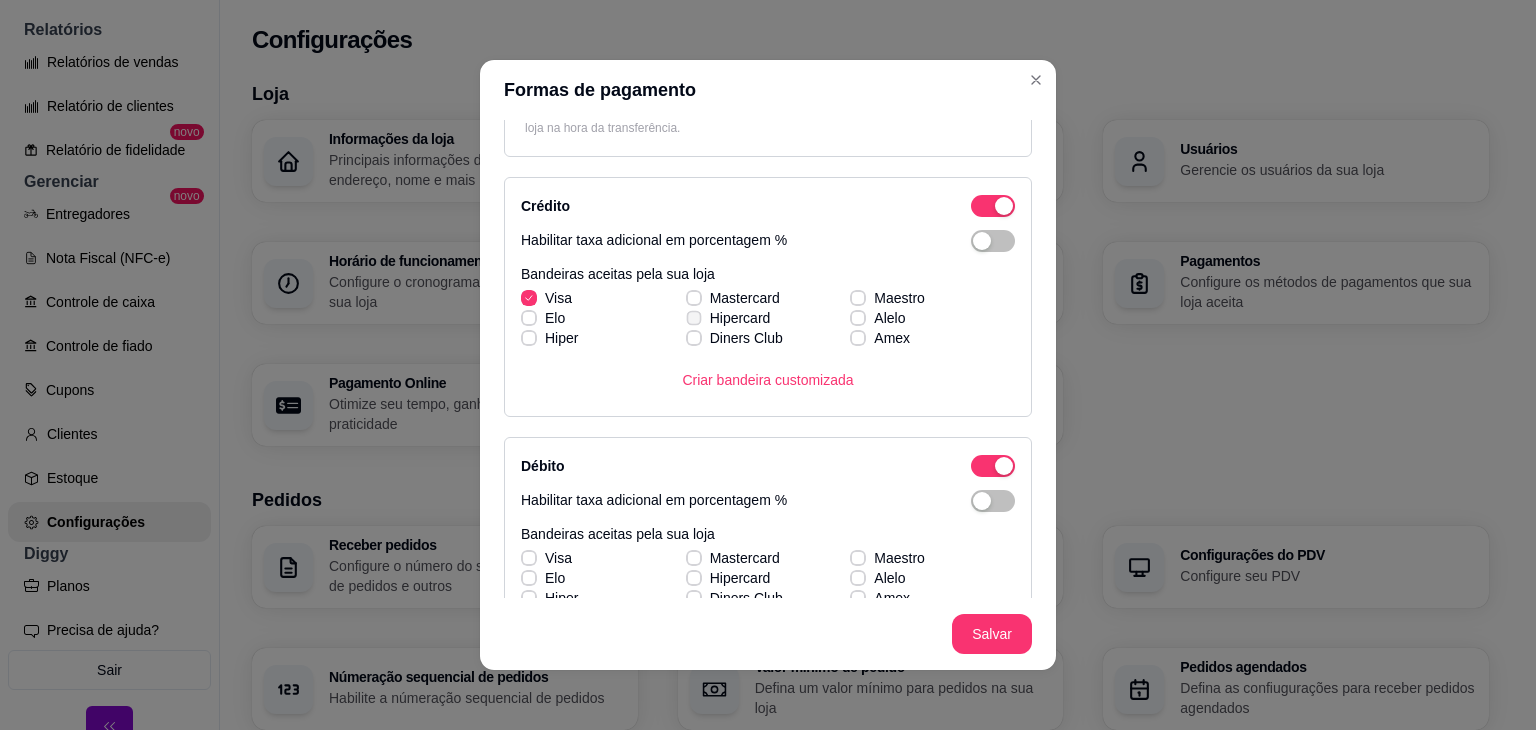 click on "Hipercard" at bounding box center [728, 318] 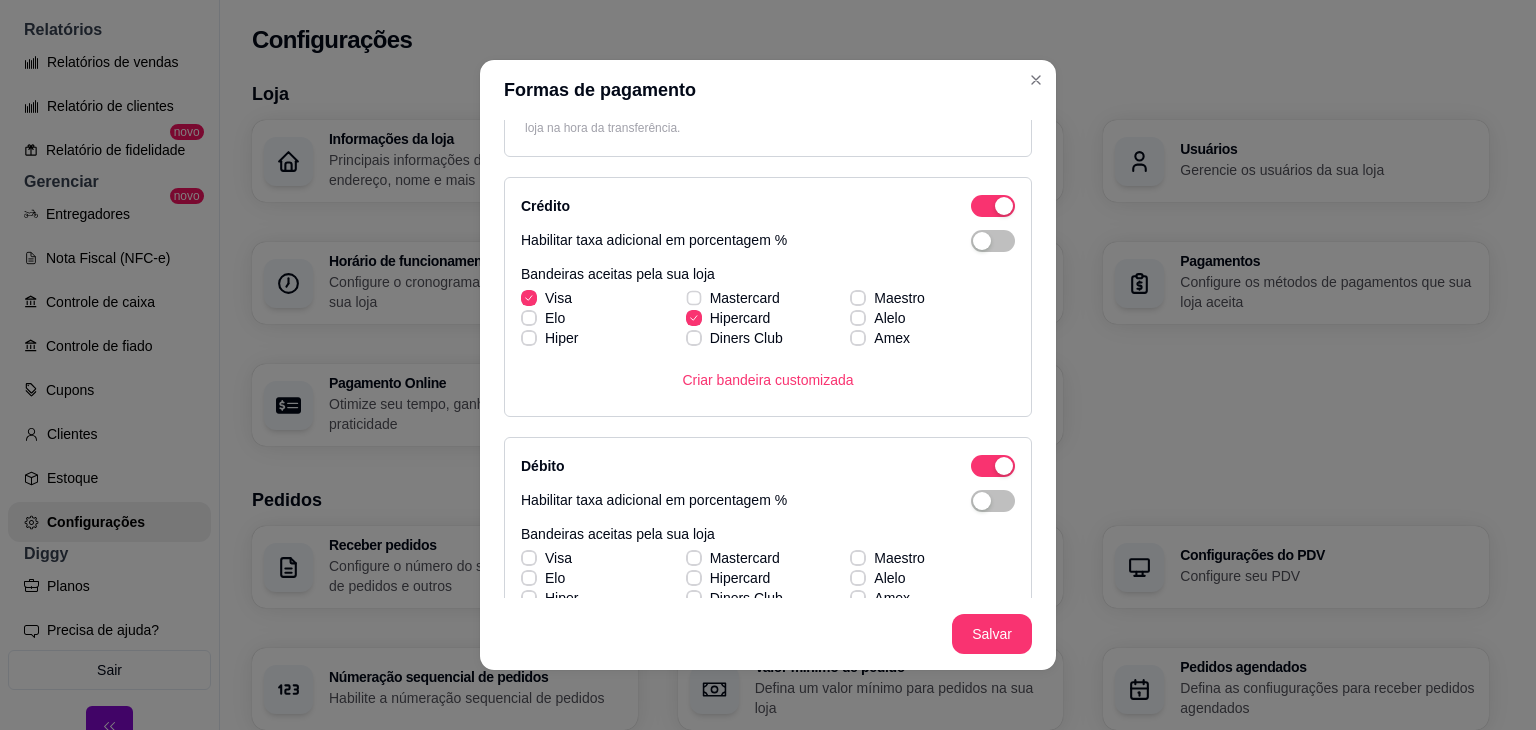 click on "Visa Mastercard Maestro [PERSON_NAME] Alelo Hiper Diners Club Amex" at bounding box center [768, 318] 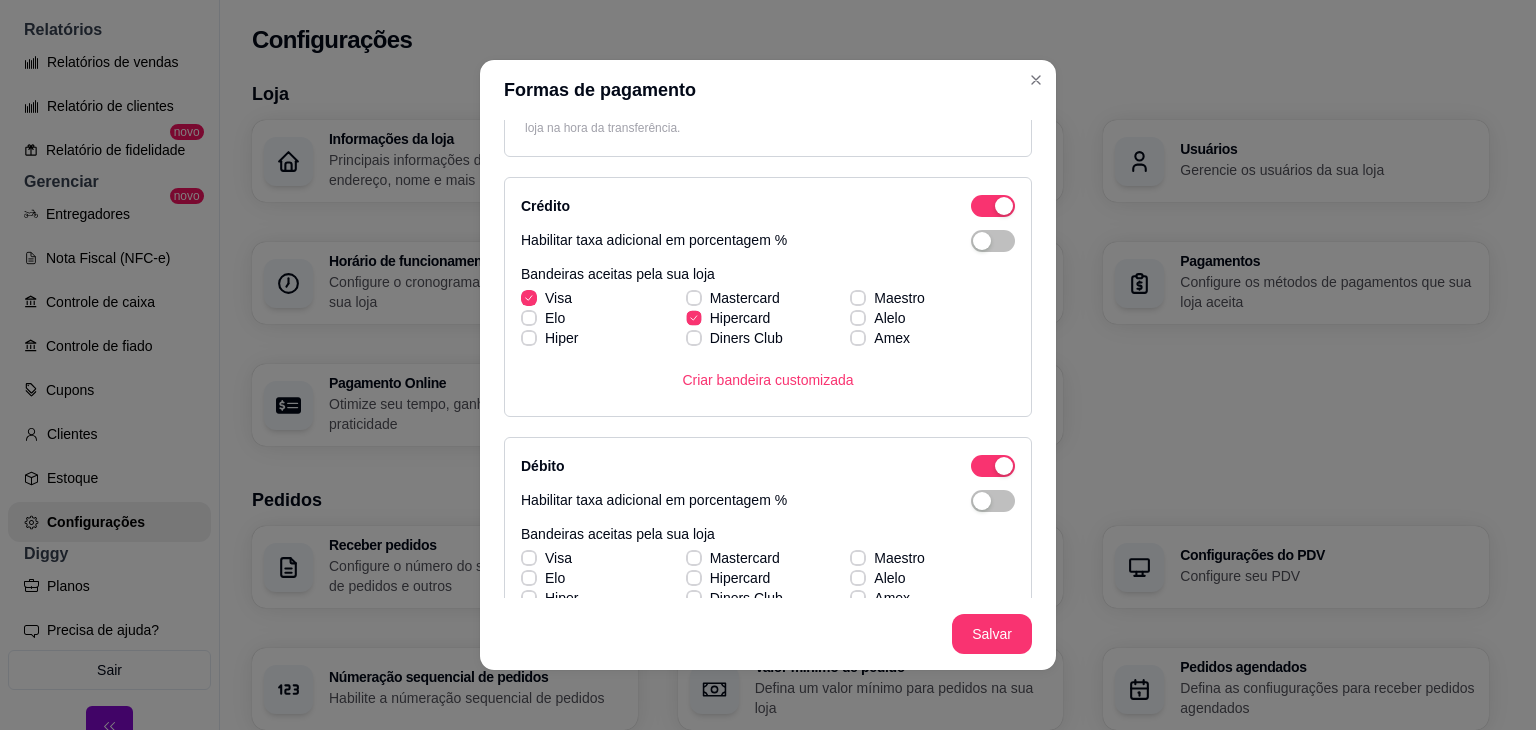 click 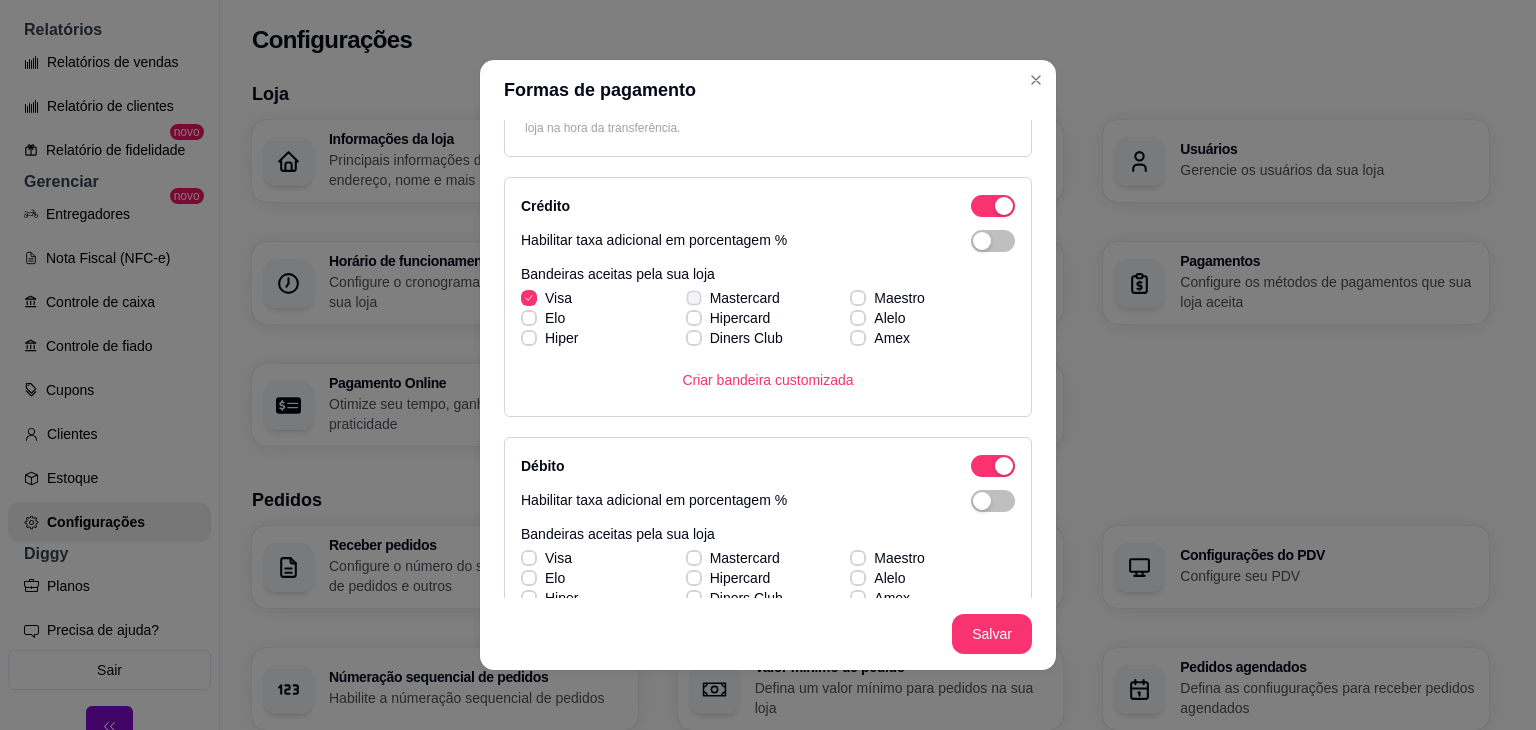 click 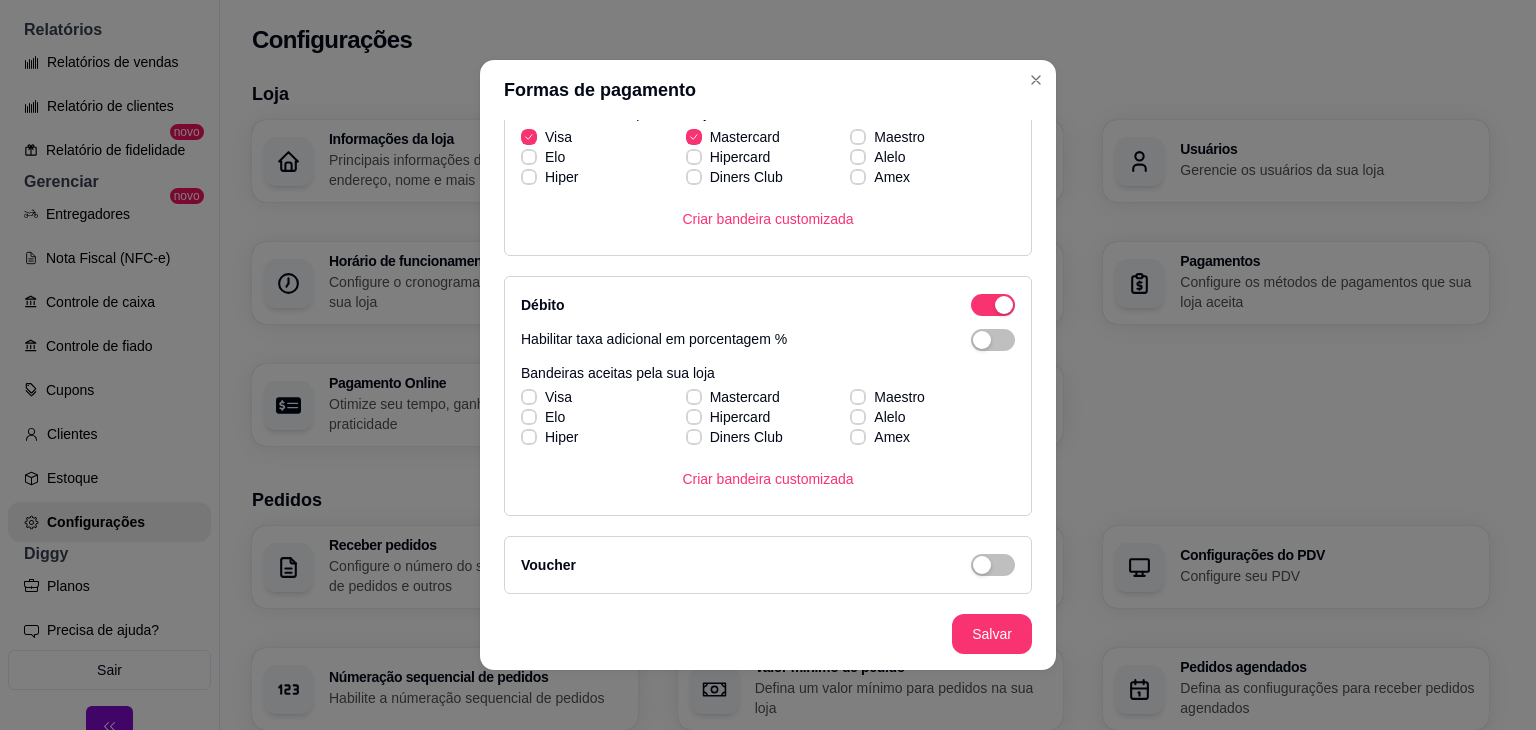 scroll, scrollTop: 484, scrollLeft: 0, axis: vertical 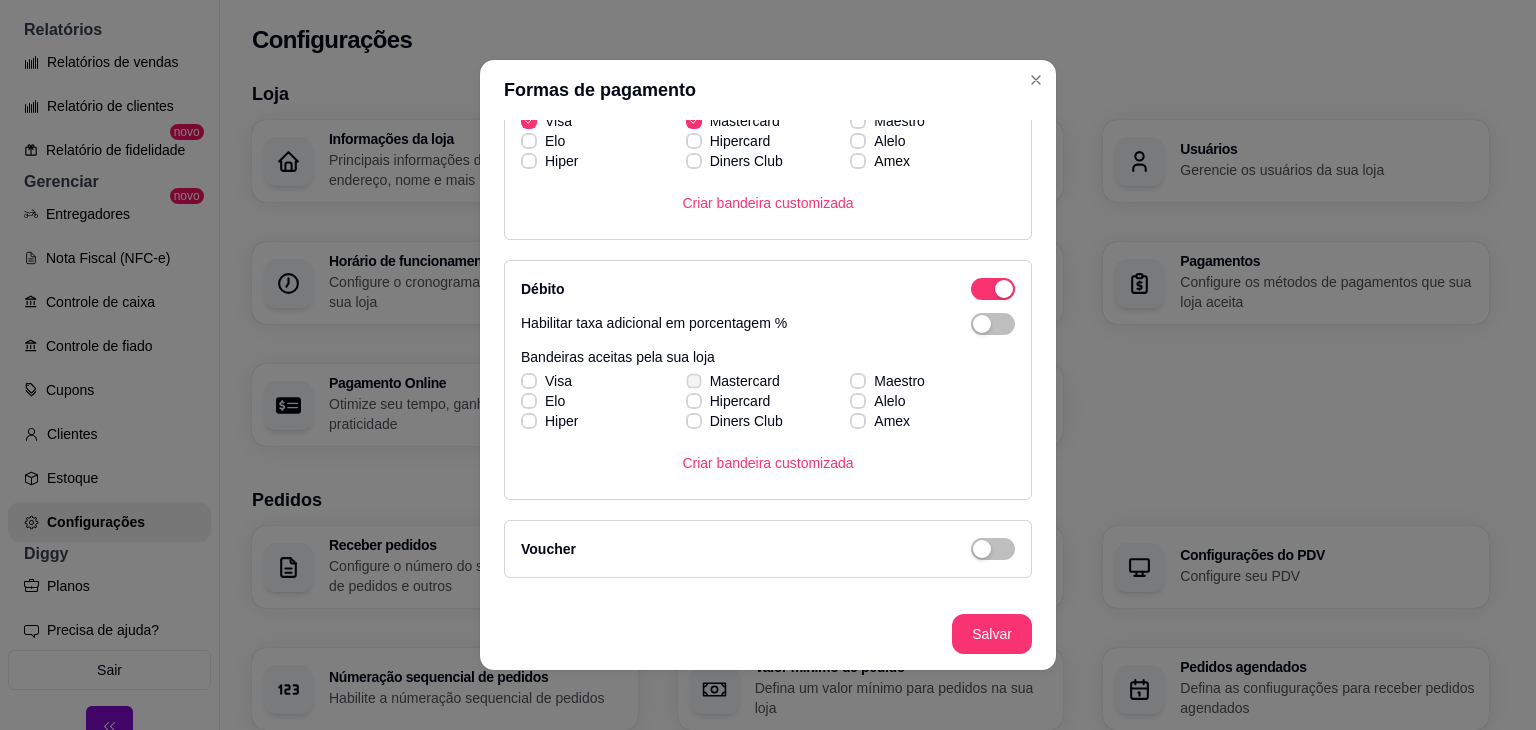 click 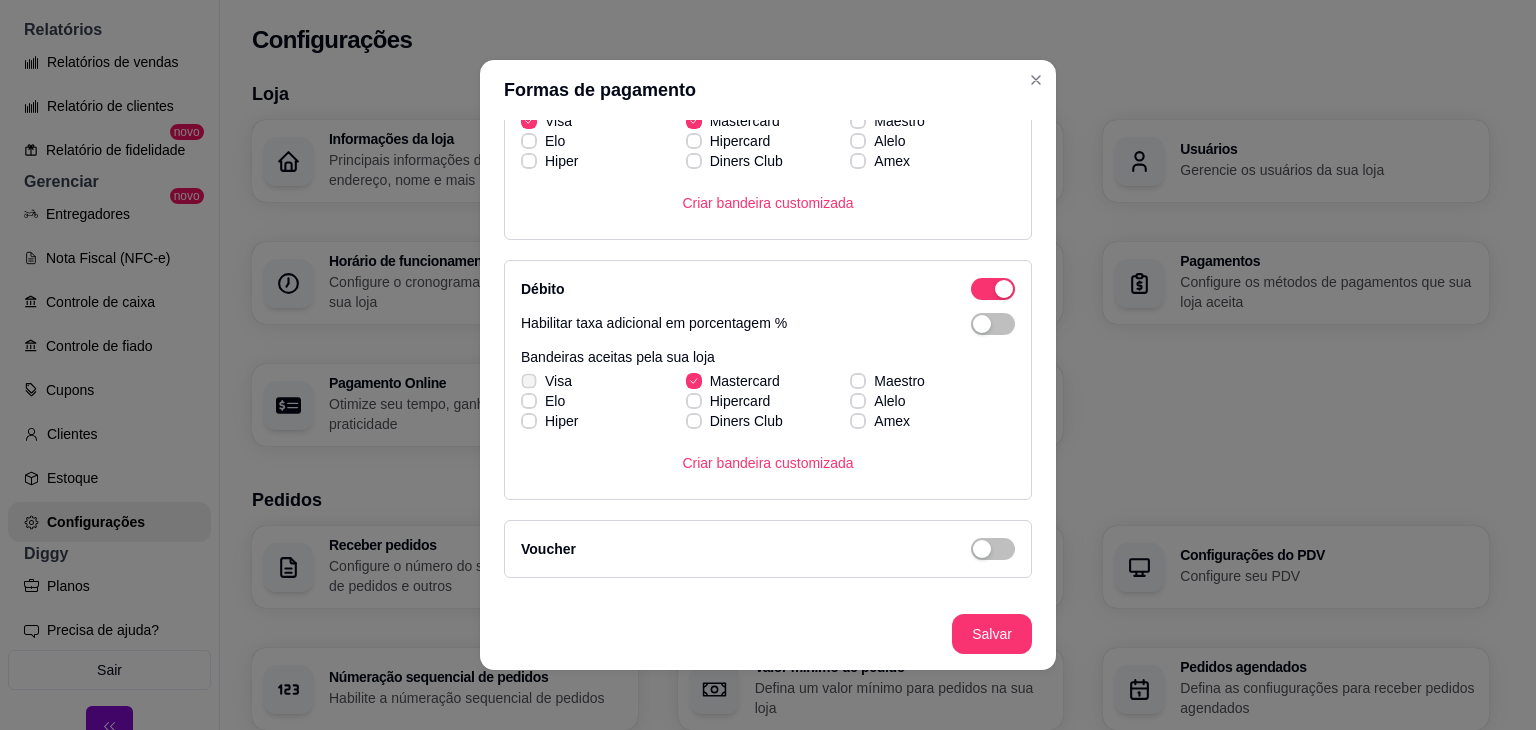 click 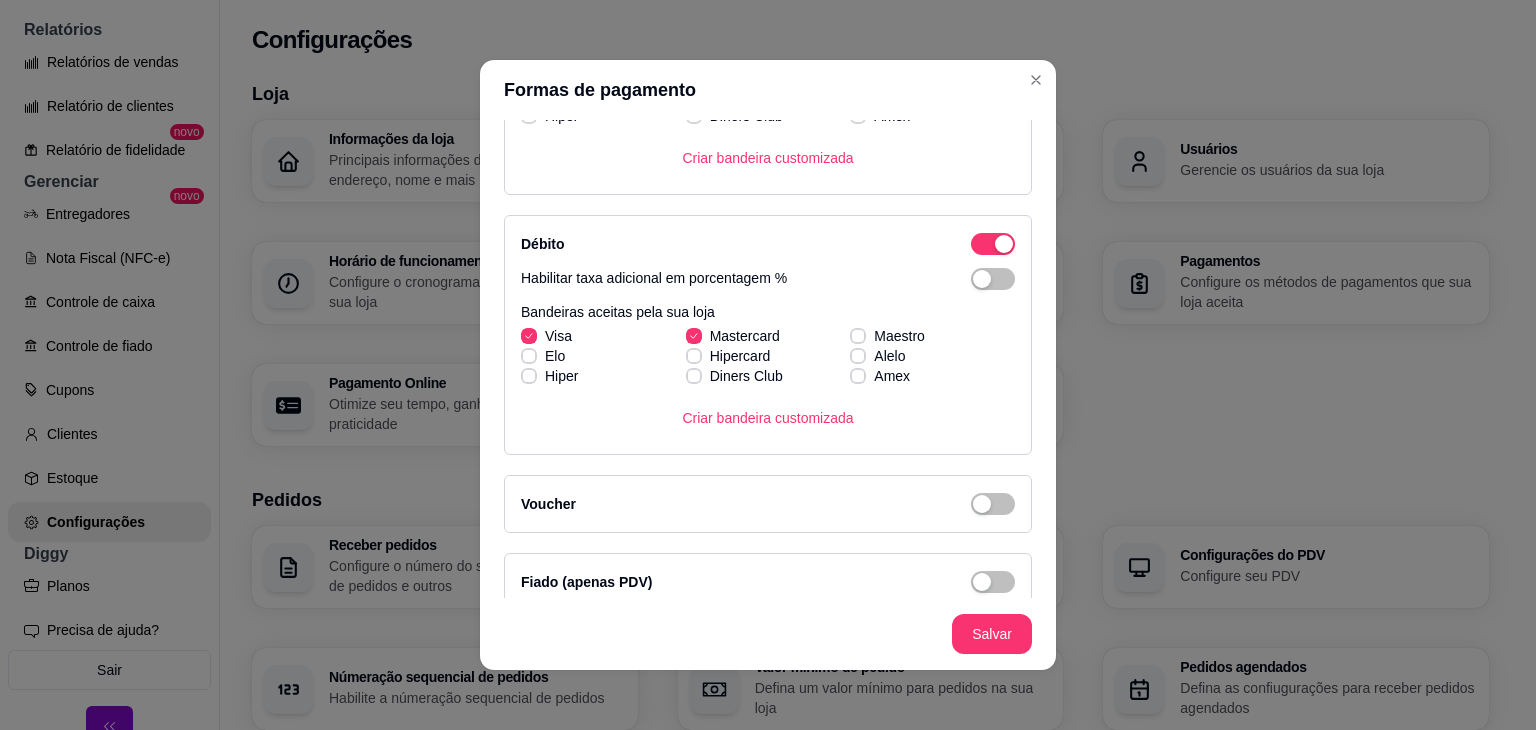 scroll, scrollTop: 548, scrollLeft: 0, axis: vertical 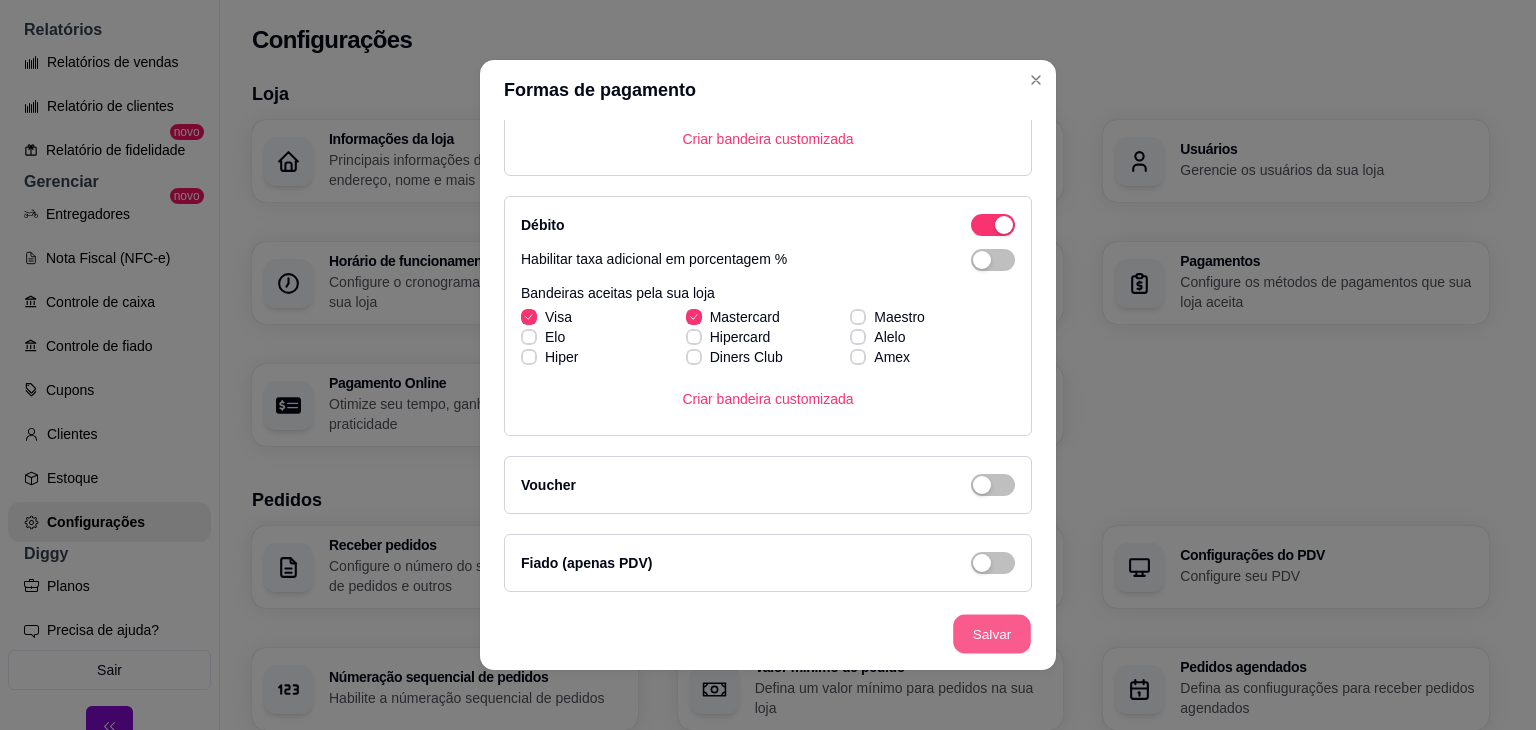 click on "Salvar" at bounding box center [992, 634] 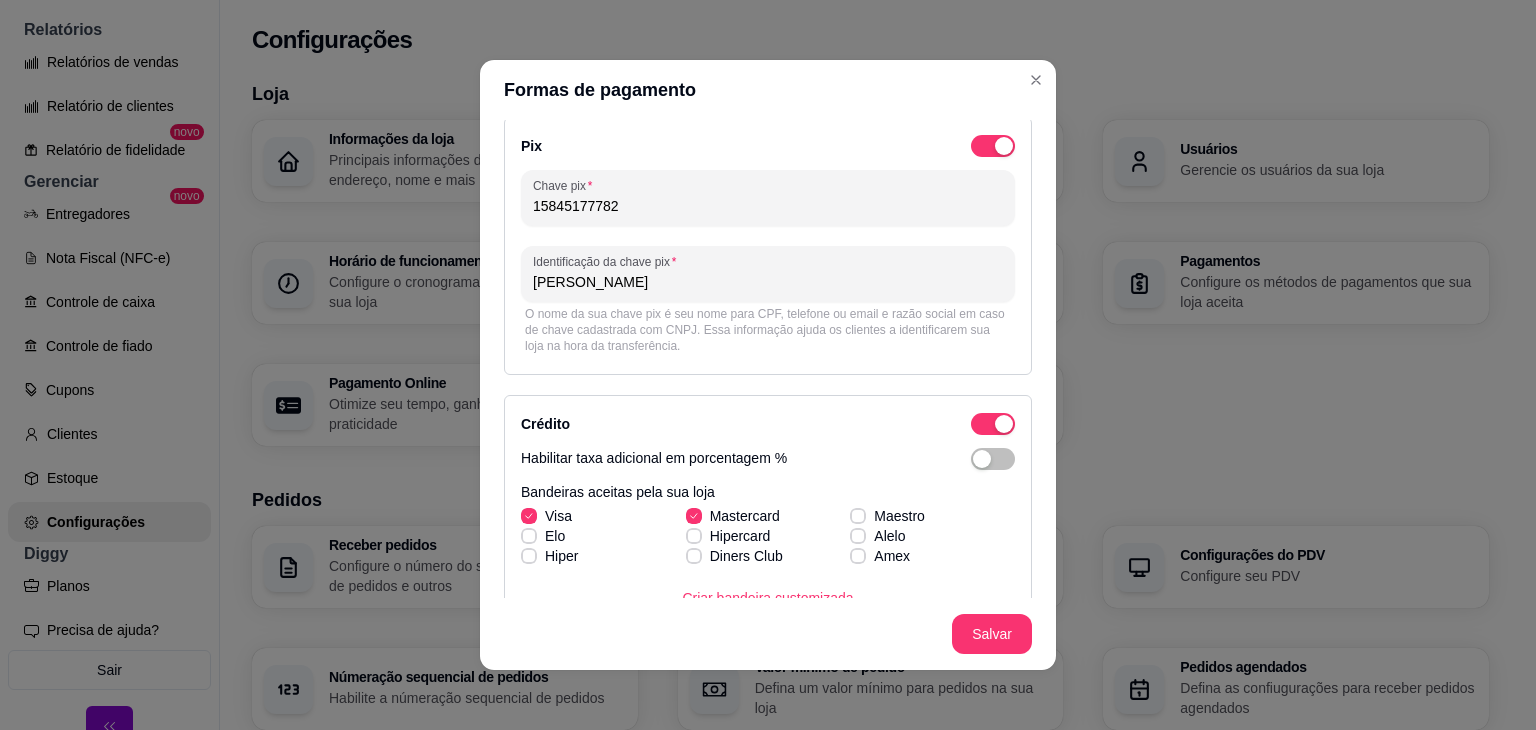 scroll, scrollTop: 0, scrollLeft: 0, axis: both 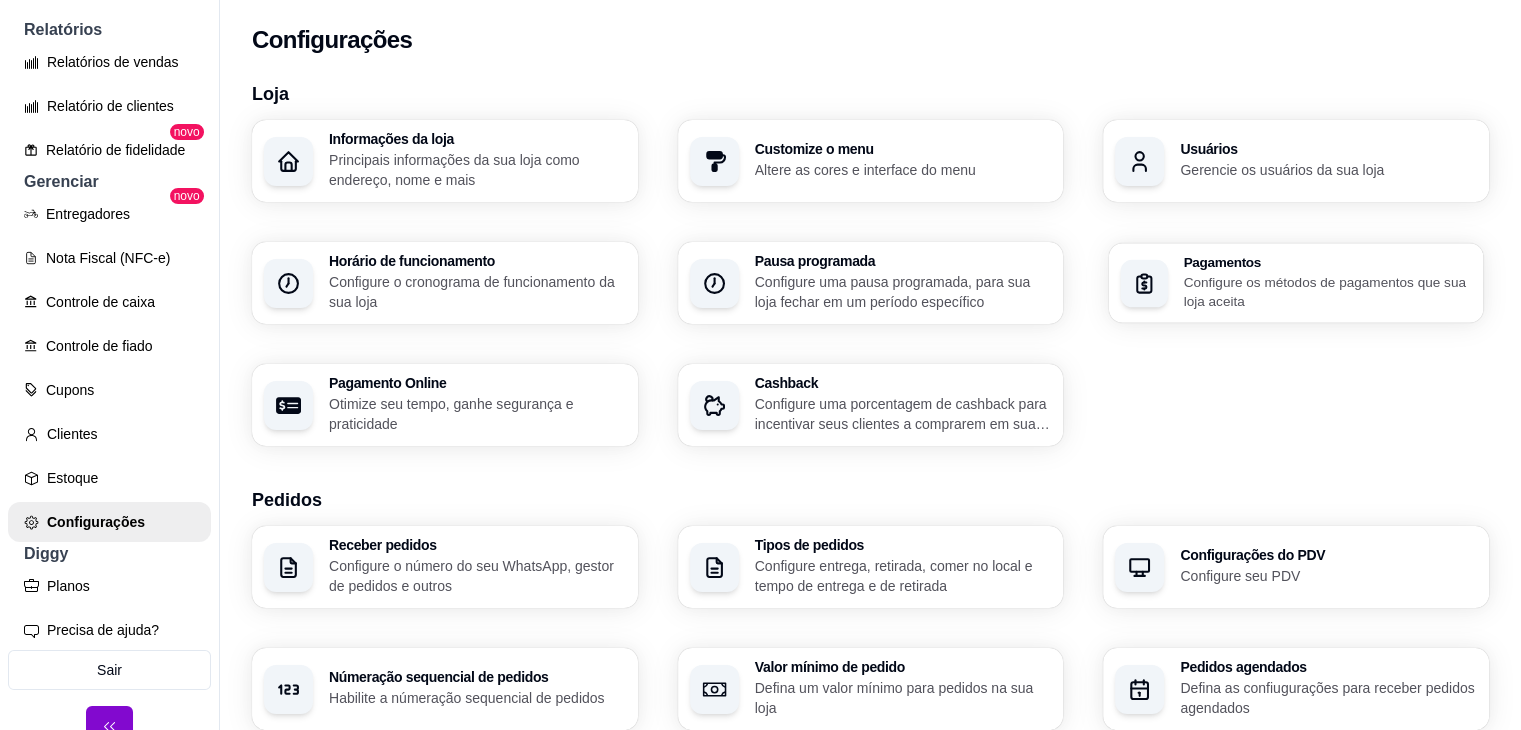 click on "Configure os métodos de pagamentos que sua loja aceita" at bounding box center (1328, 291) 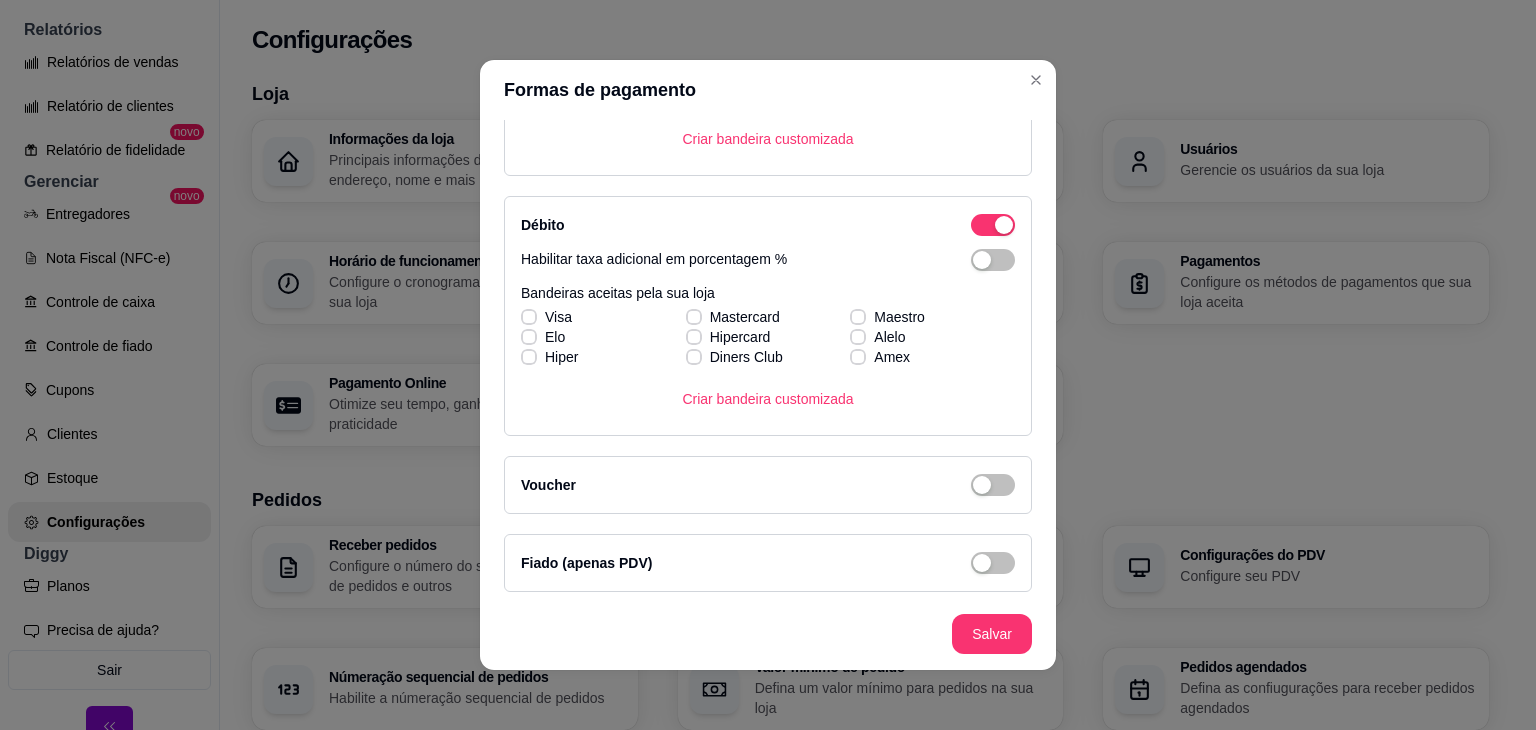 scroll, scrollTop: 0, scrollLeft: 0, axis: both 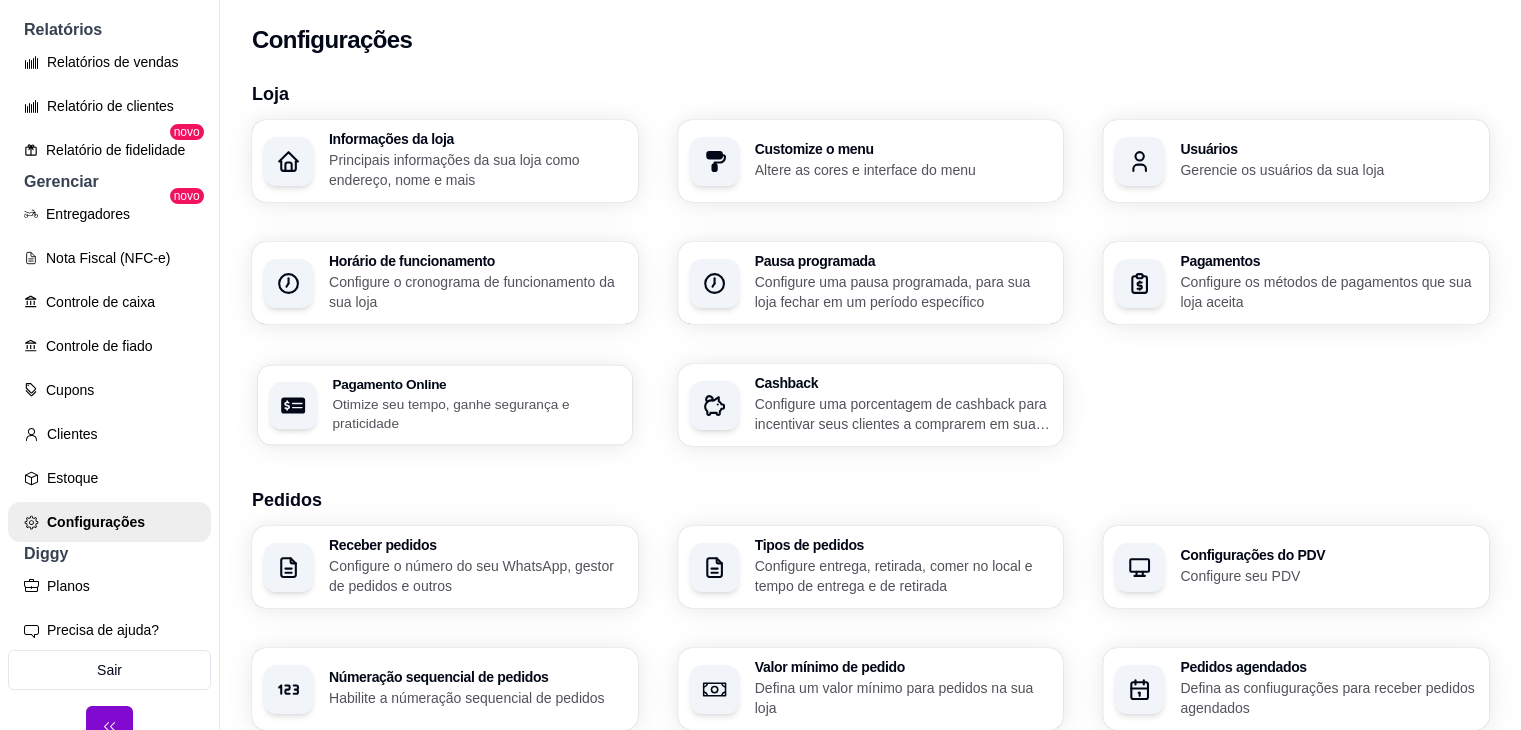 click on "Otimize seu tempo, ganhe segurança e praticidade" at bounding box center (476, 413) 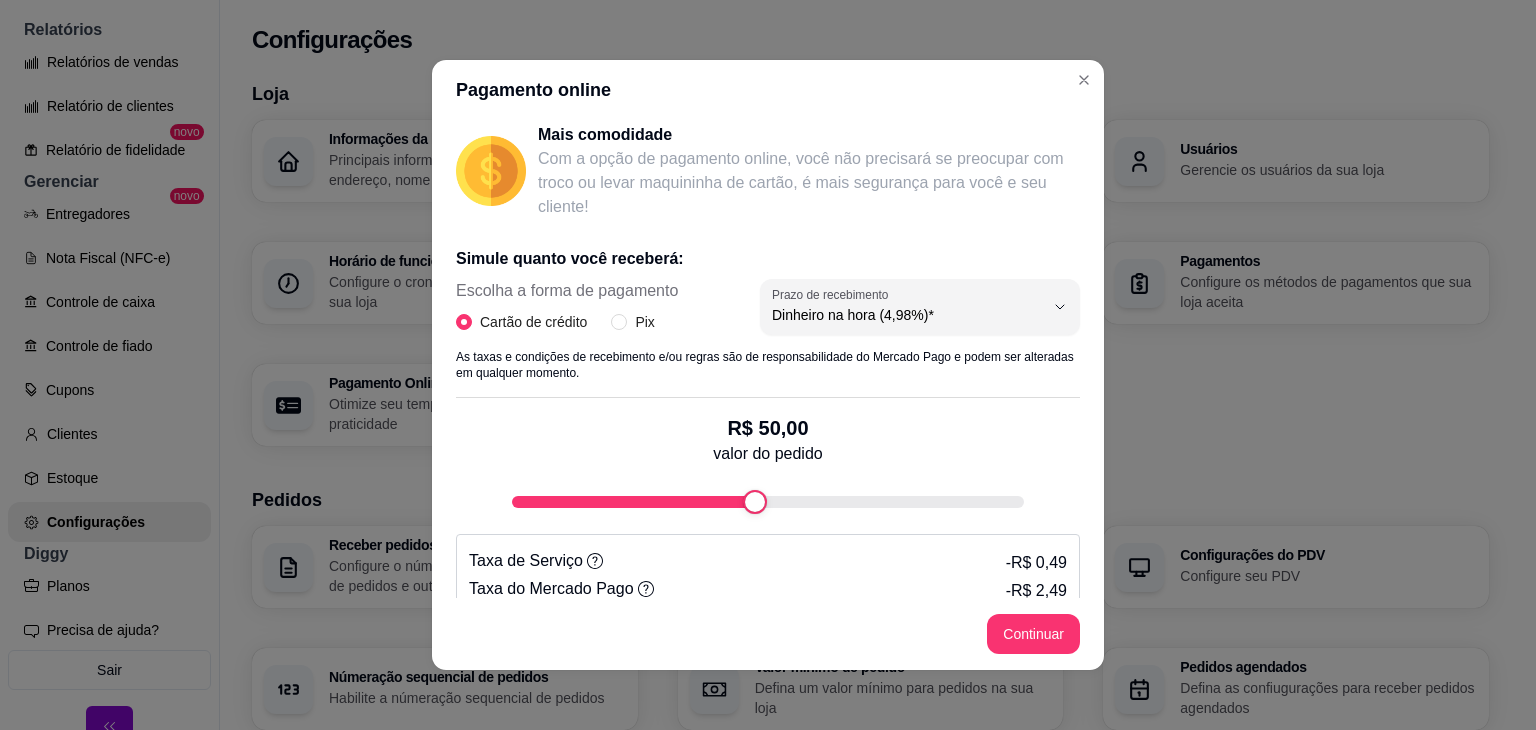 scroll, scrollTop: 274, scrollLeft: 0, axis: vertical 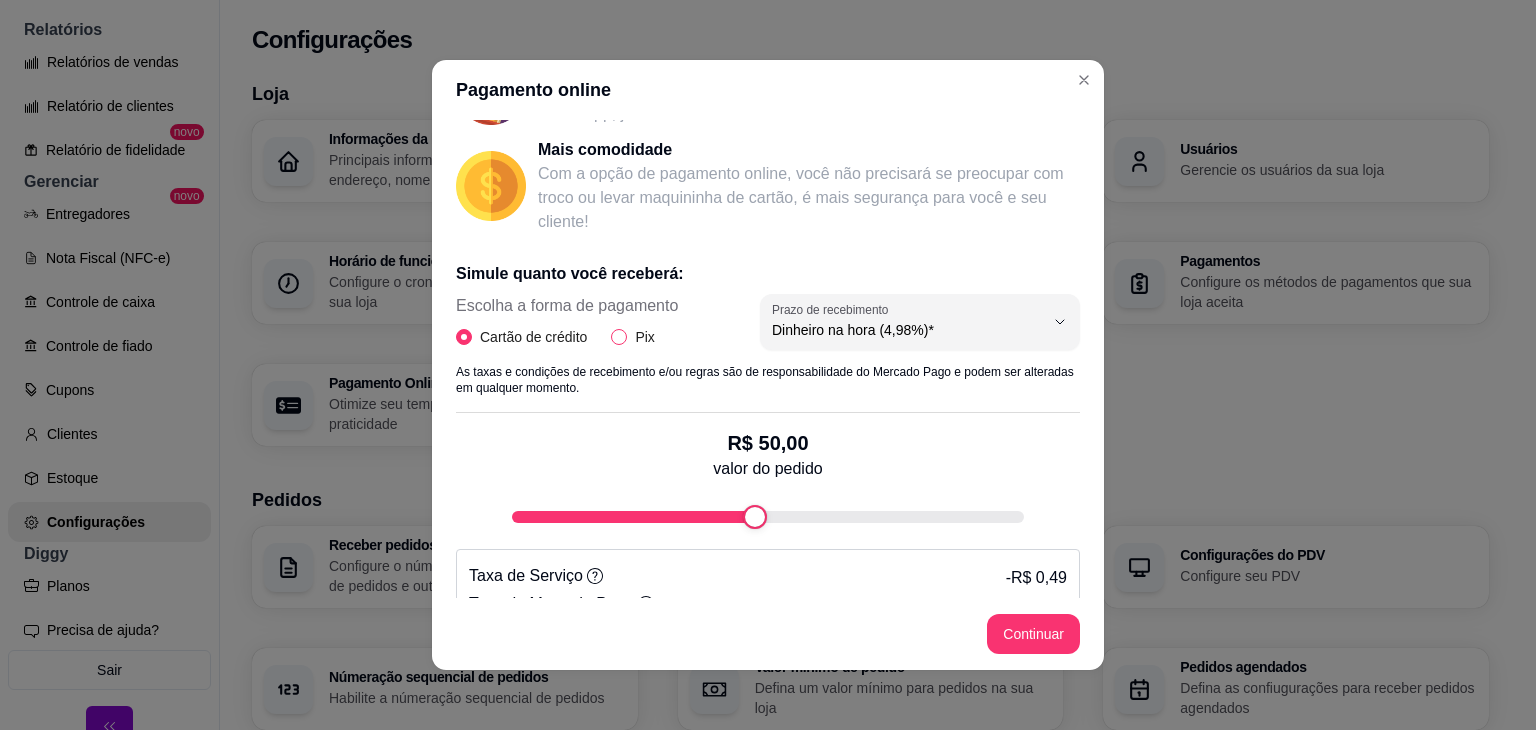 click on "Pix" at bounding box center [619, 337] 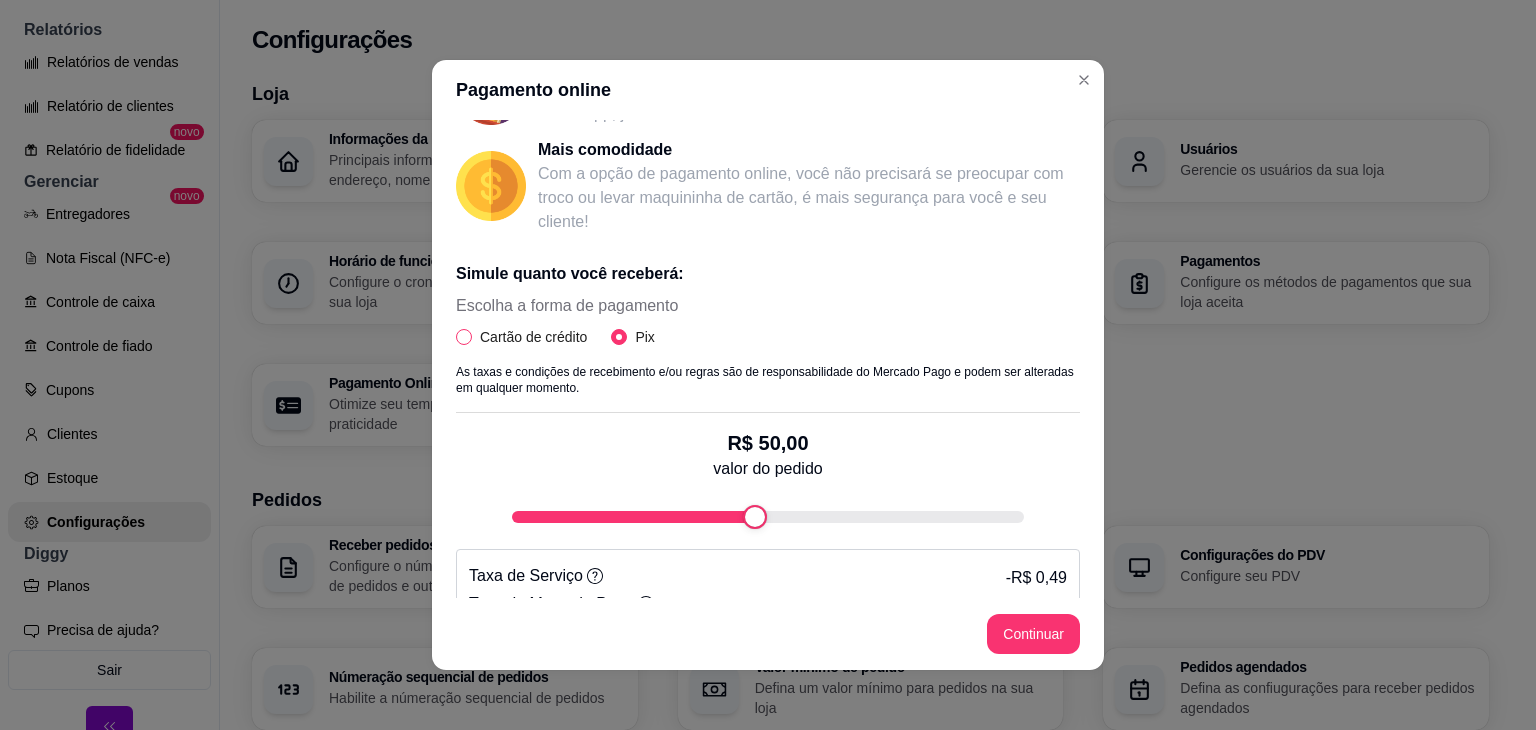 click on "Cartão de crédito" at bounding box center (464, 337) 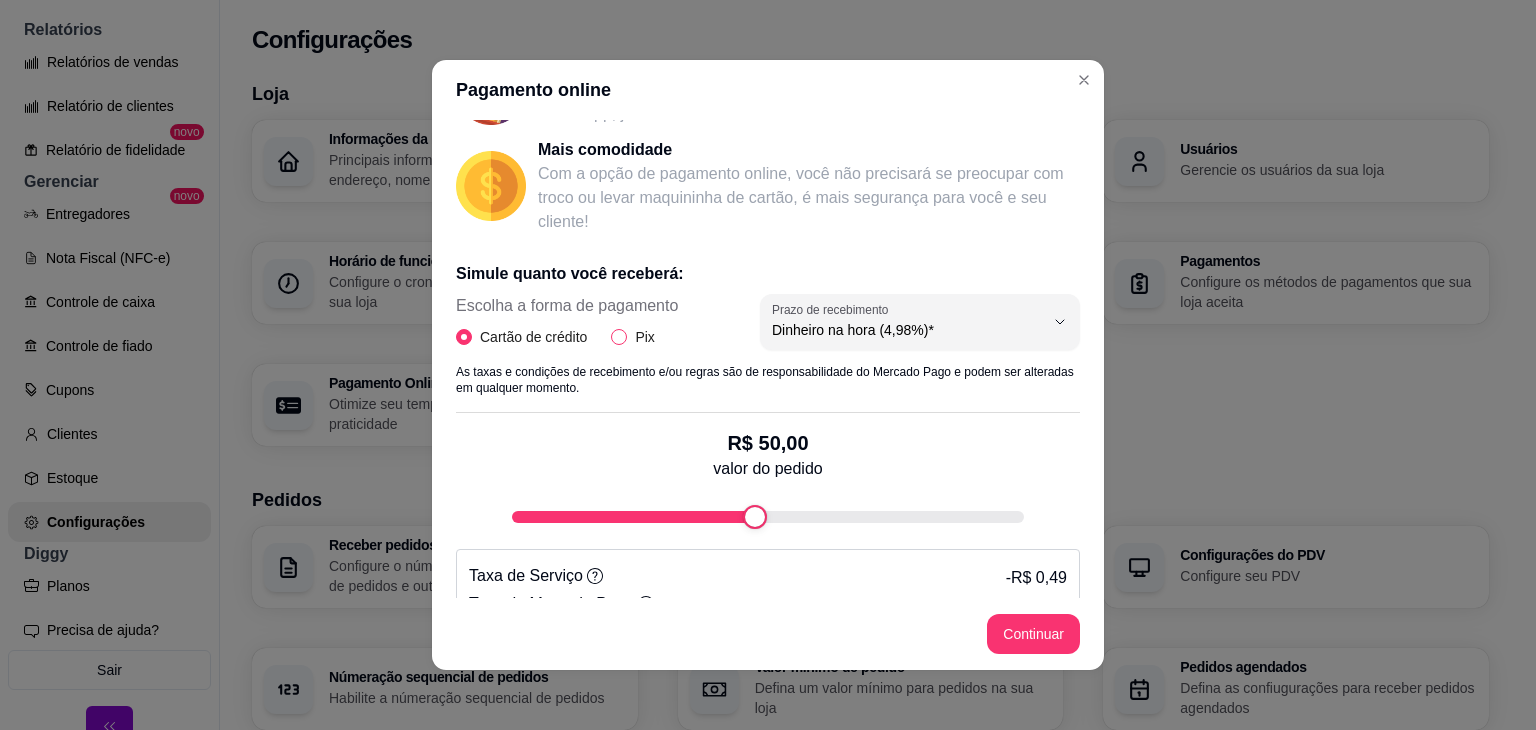 click on "Pix" at bounding box center (619, 337) 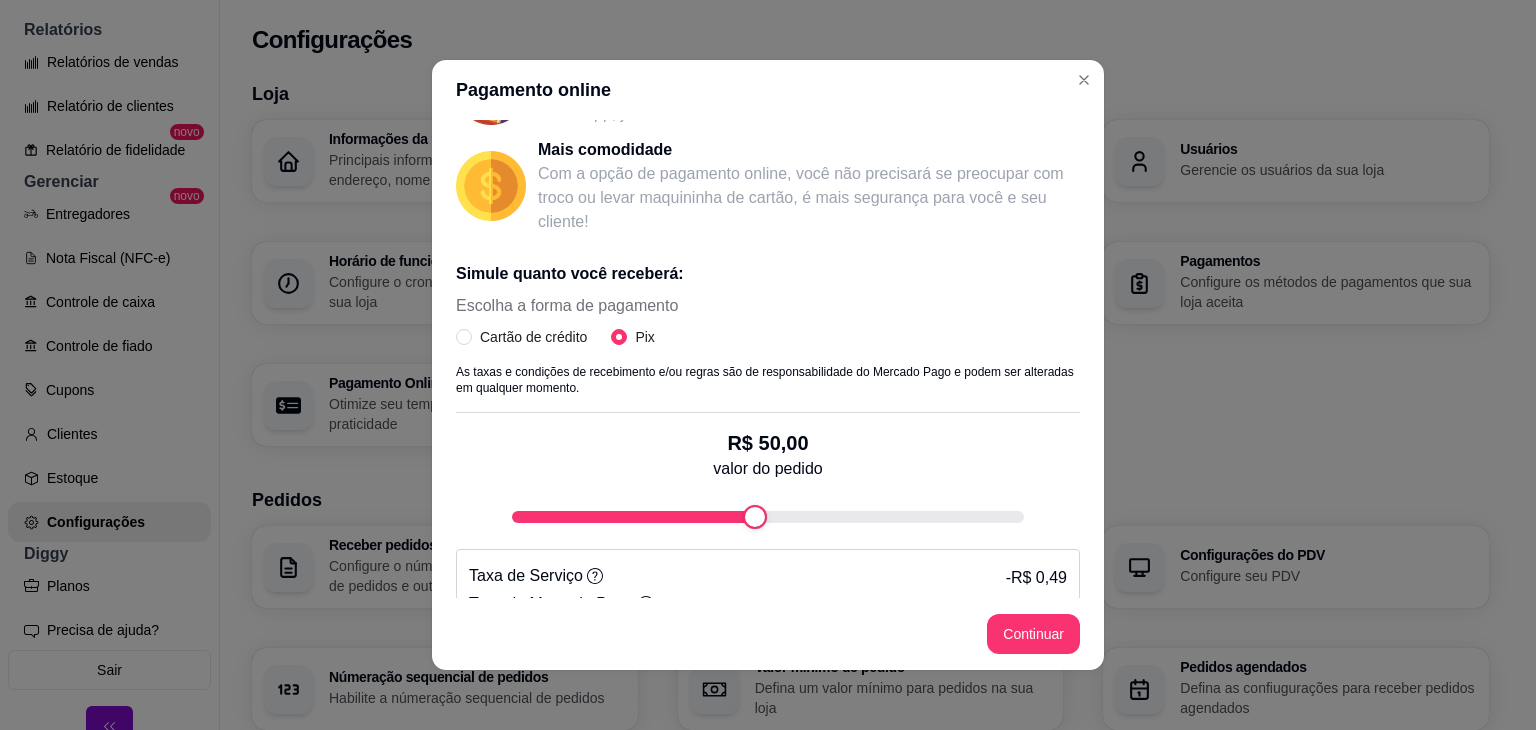 scroll, scrollTop: 327, scrollLeft: 0, axis: vertical 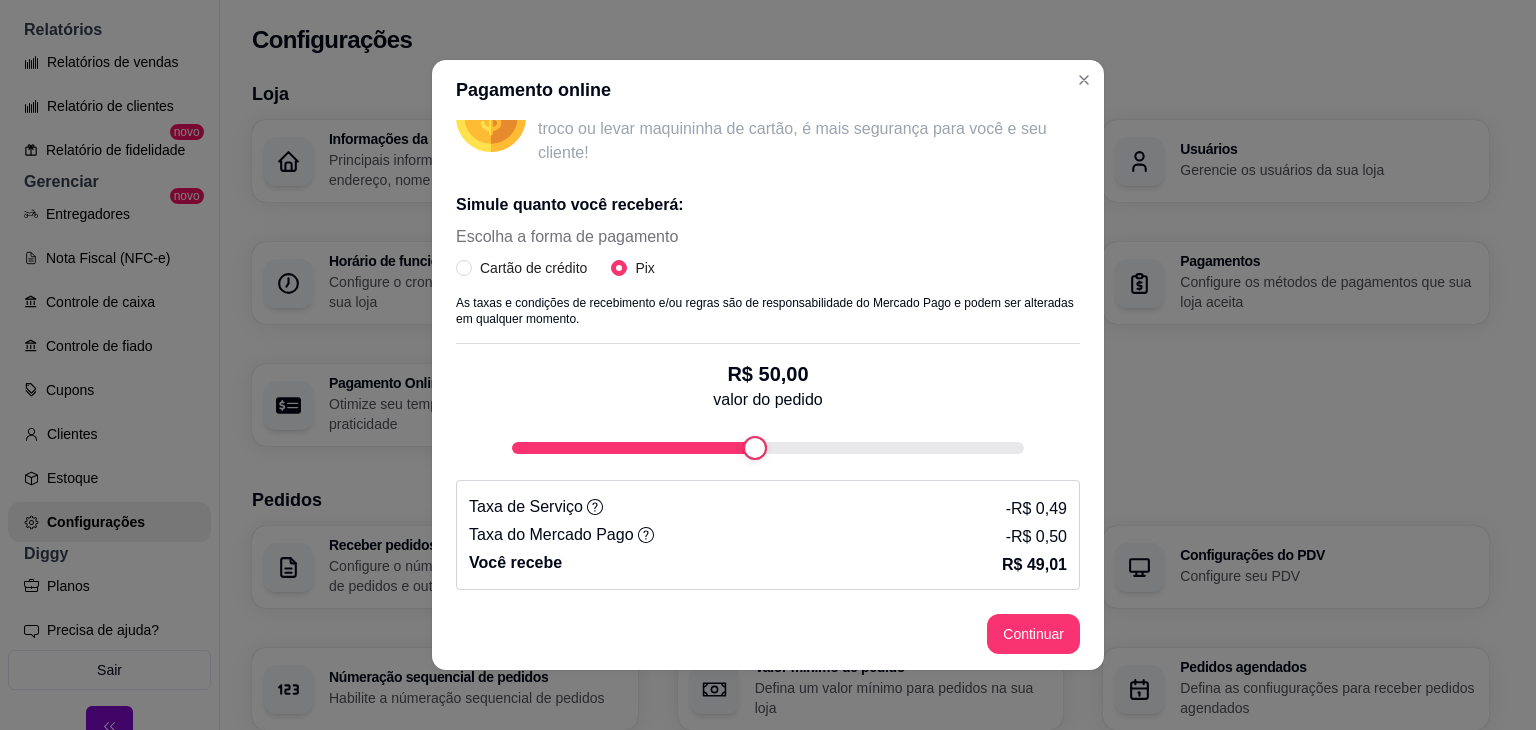 click 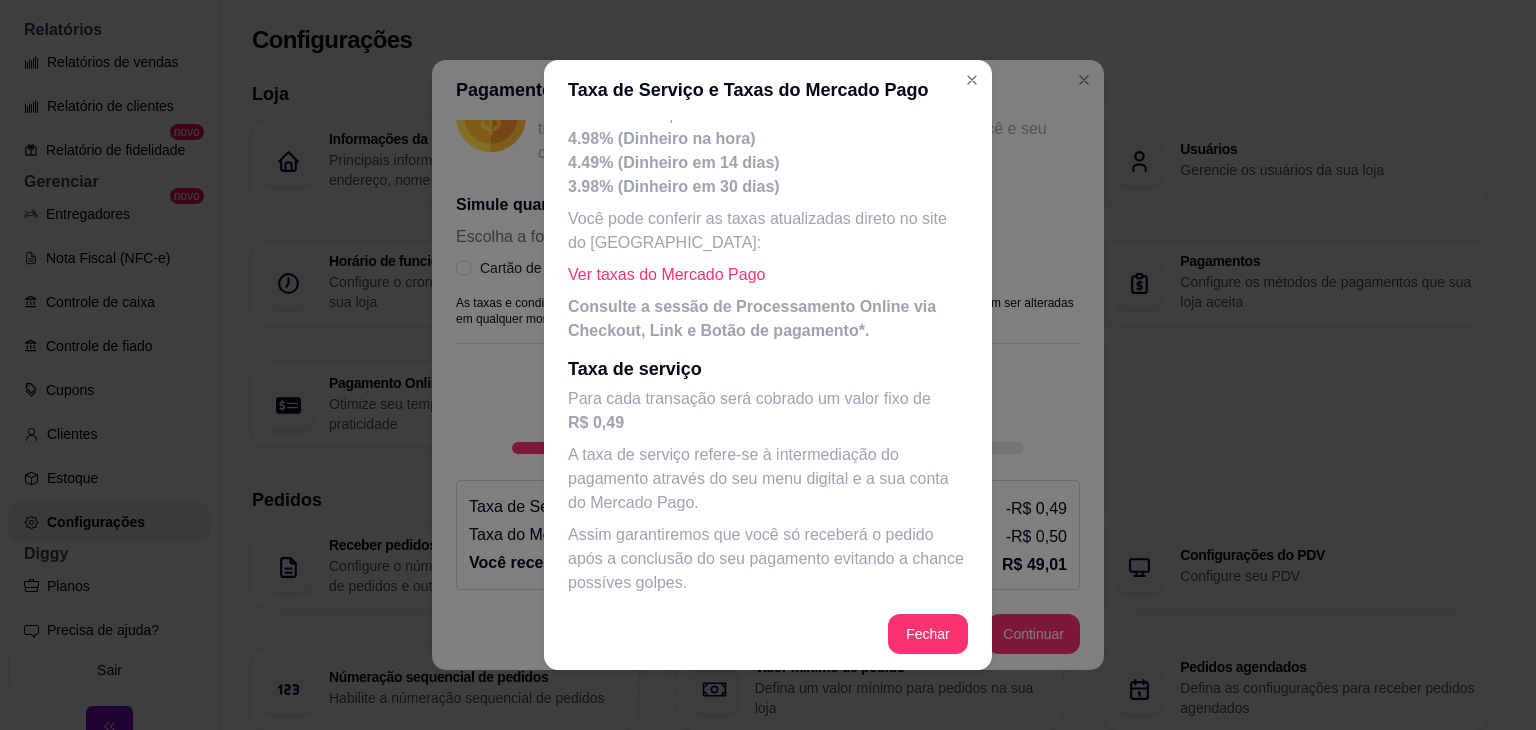 scroll, scrollTop: 198, scrollLeft: 0, axis: vertical 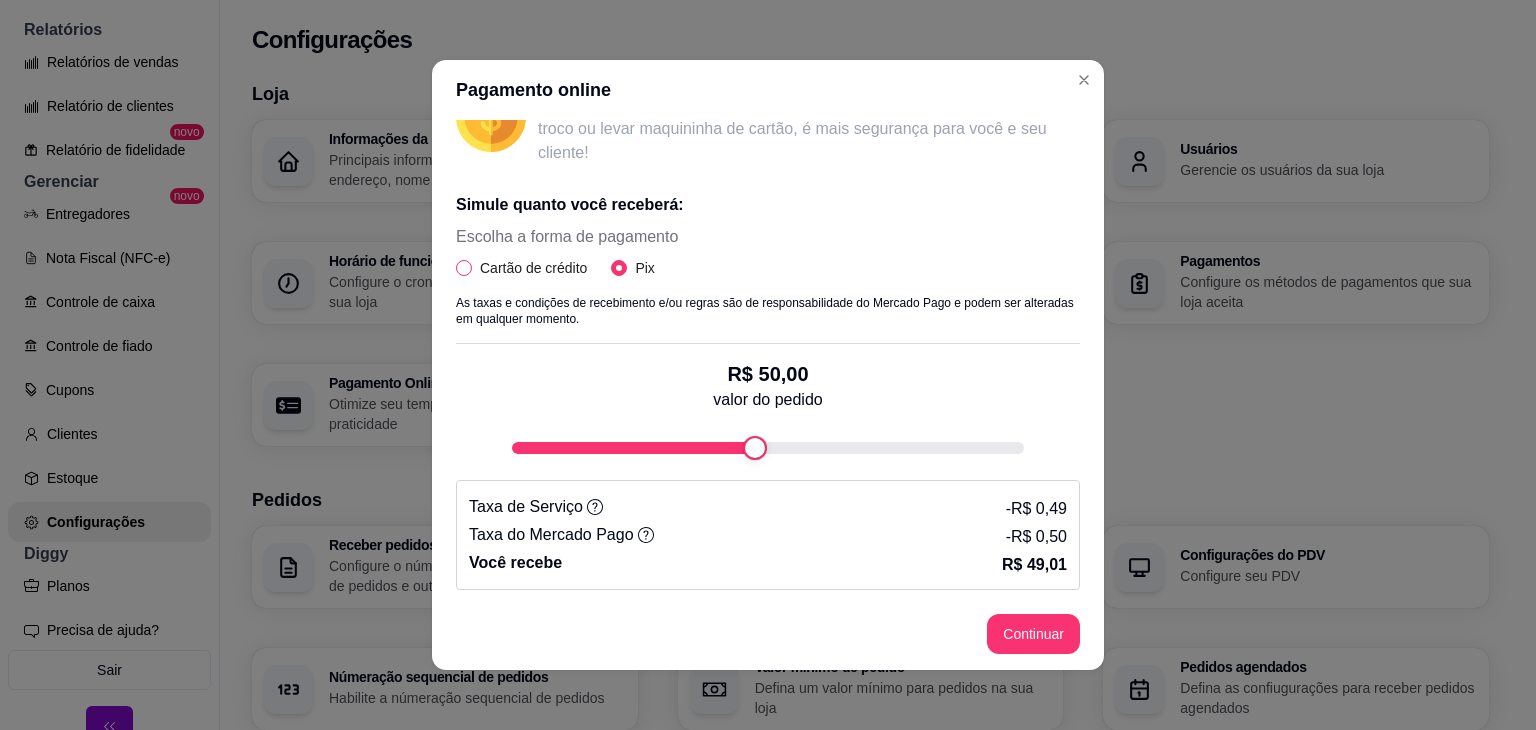 click on "Cartão de crédito" at bounding box center [533, 268] 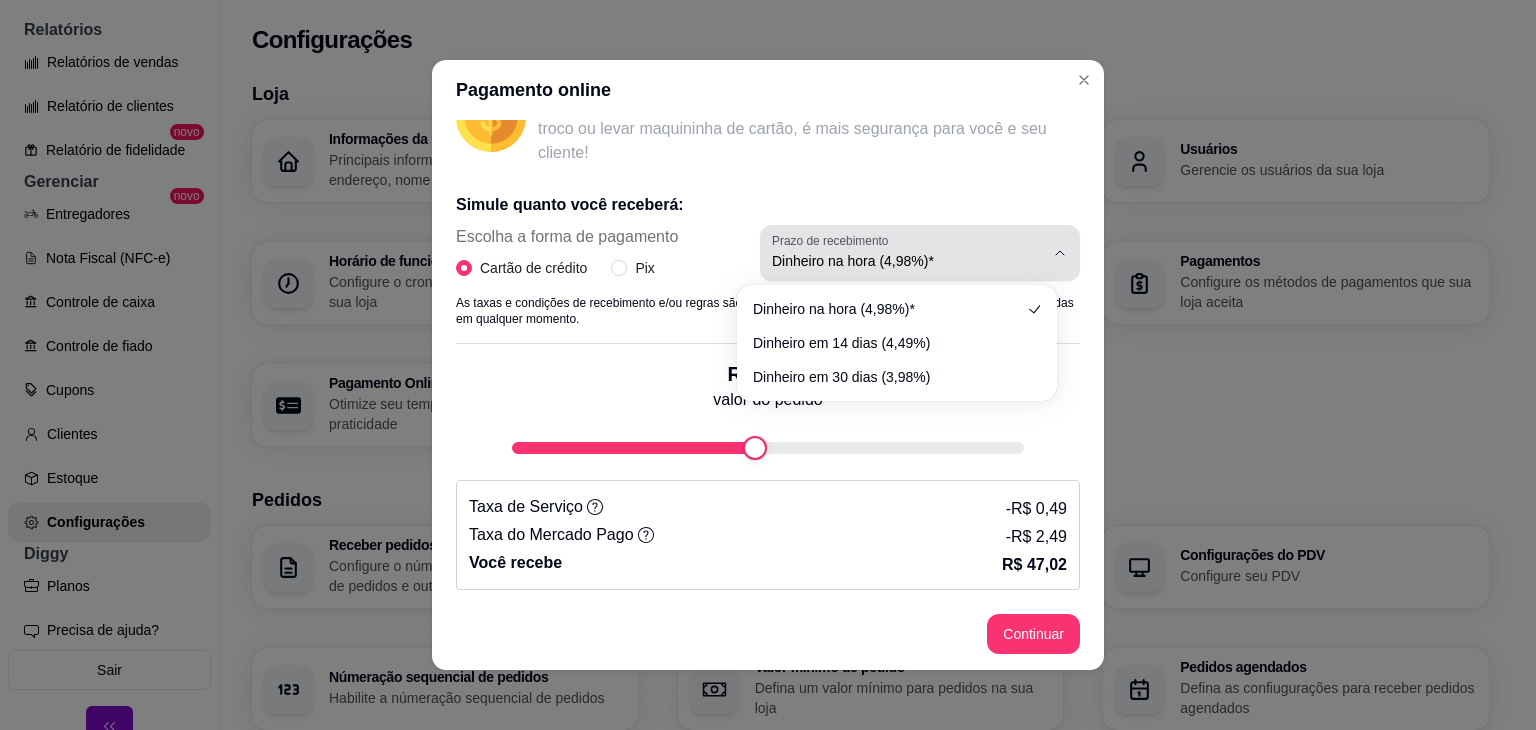 click on "Dinheiro na hora (4,98%)*" at bounding box center [908, 261] 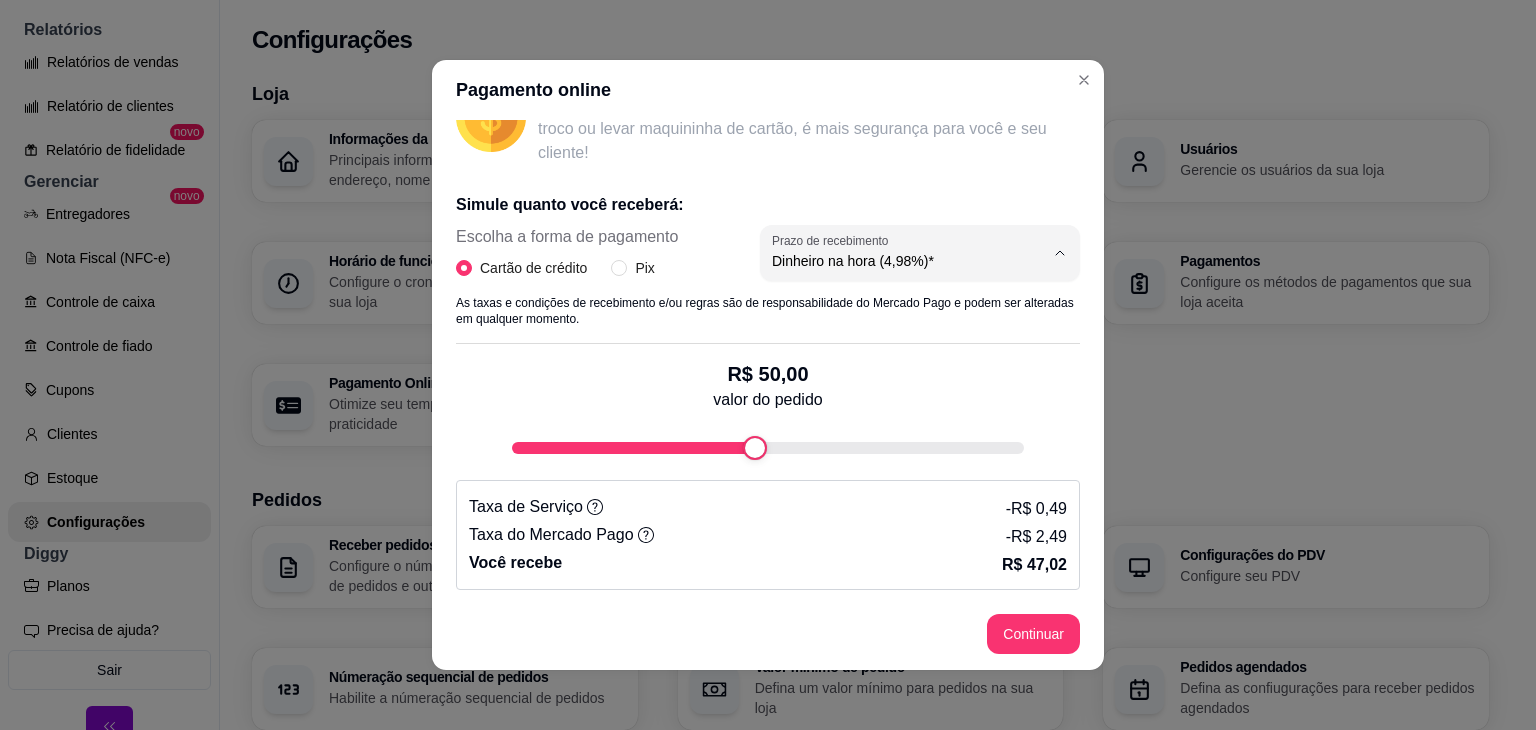 click on "Dinheiro em 30 dias (3,98%)" at bounding box center (897, 373) 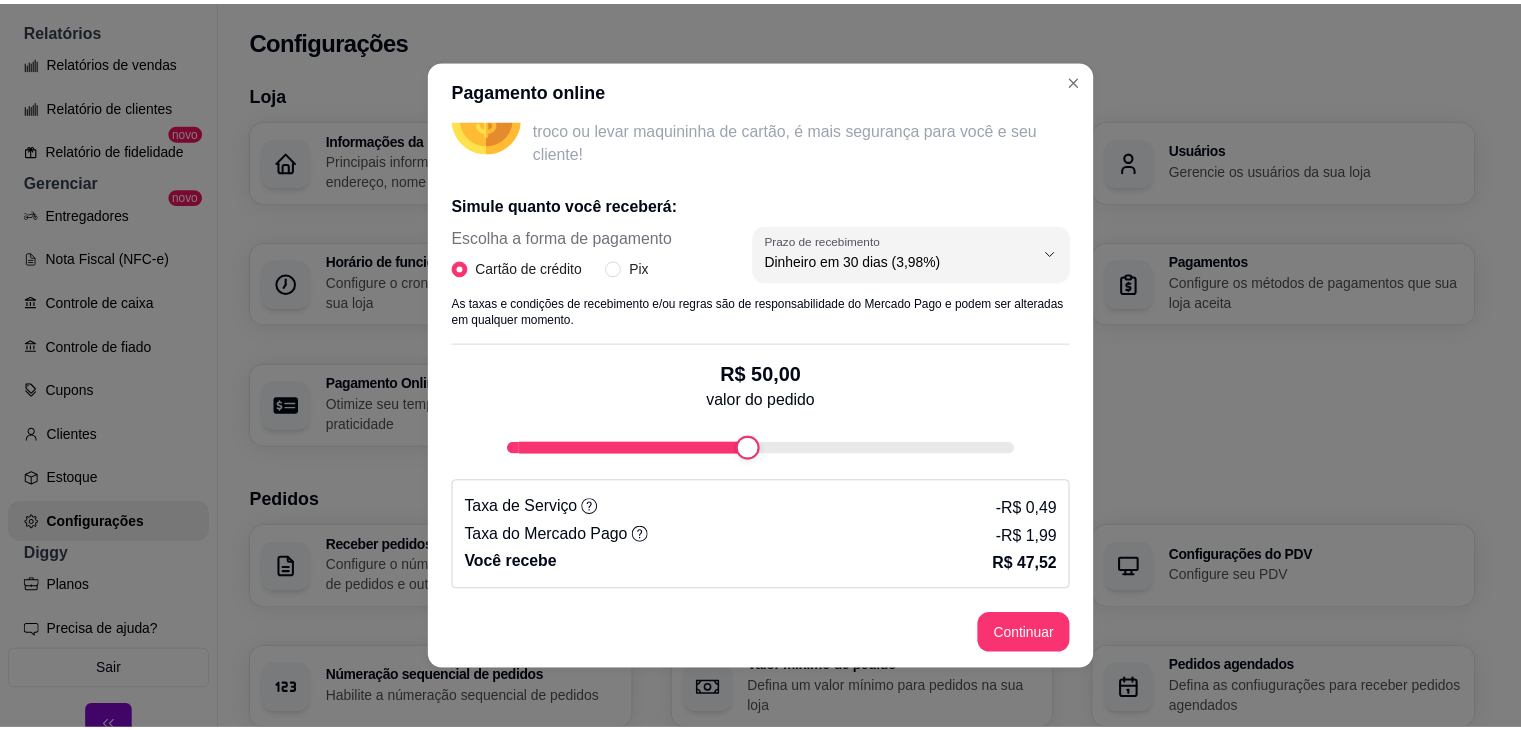 scroll, scrollTop: 19, scrollLeft: 0, axis: vertical 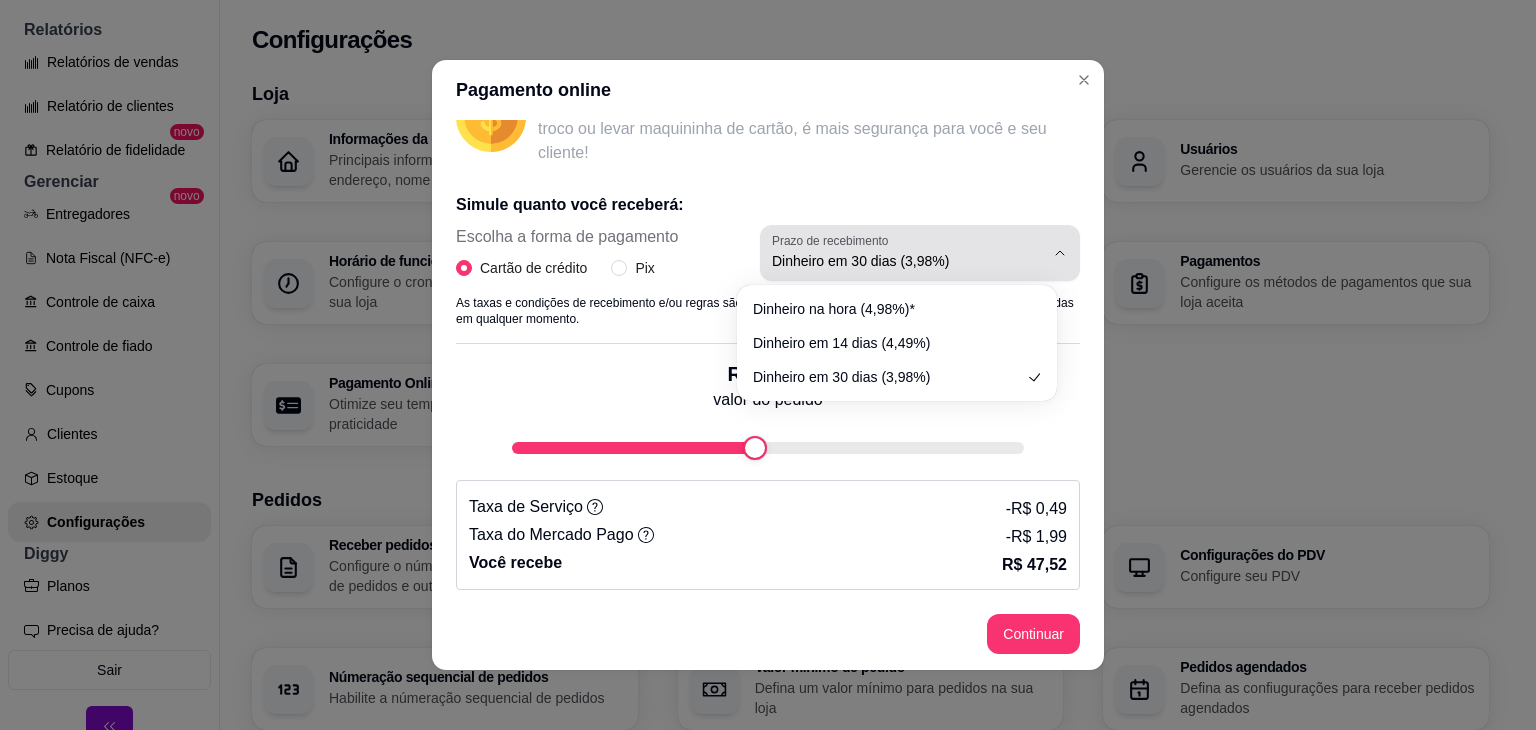 click on "Prazo de recebimento Dinheiro em 30 dias (3,98%)" at bounding box center (920, 253) 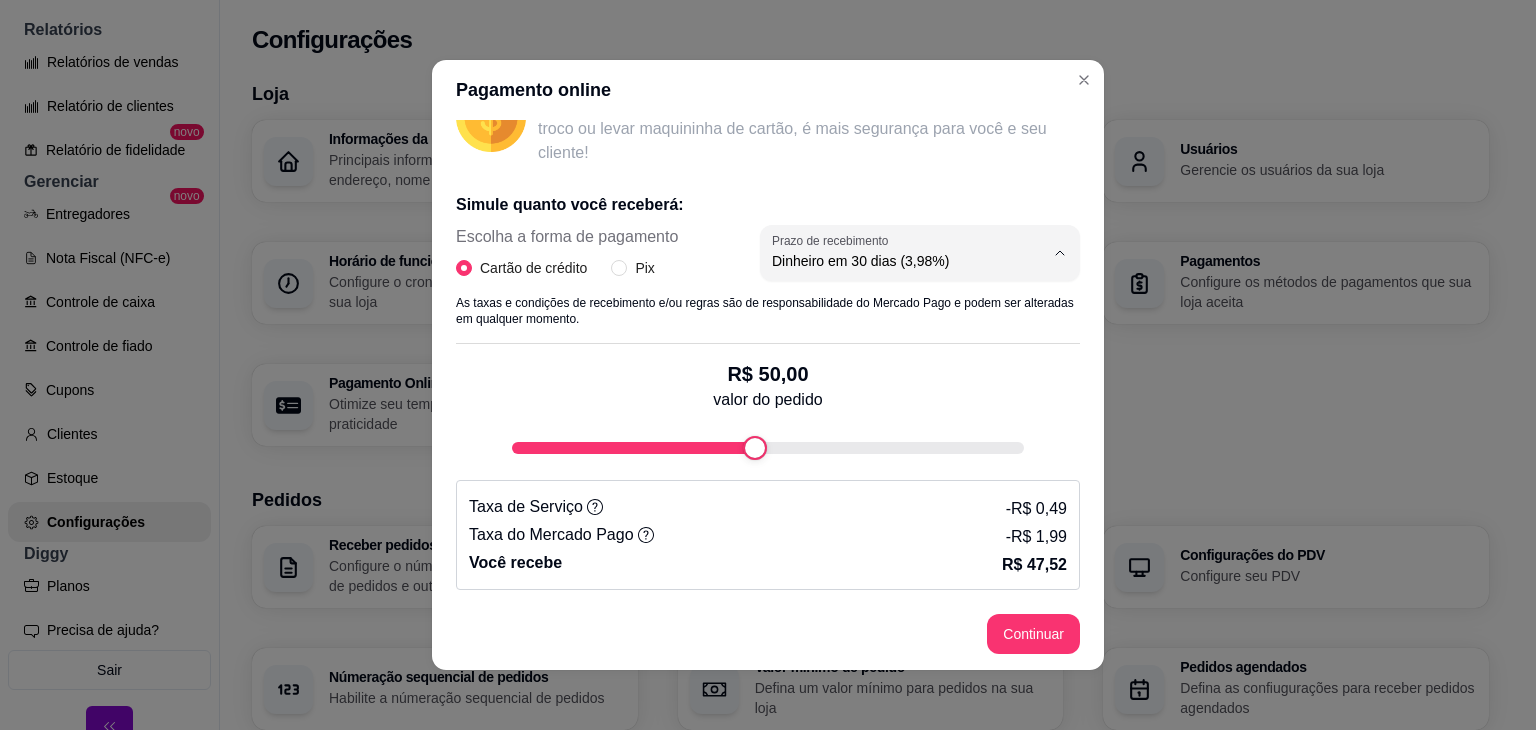 click on "Dinheiro na hora (4,98%)*" at bounding box center (887, 307) 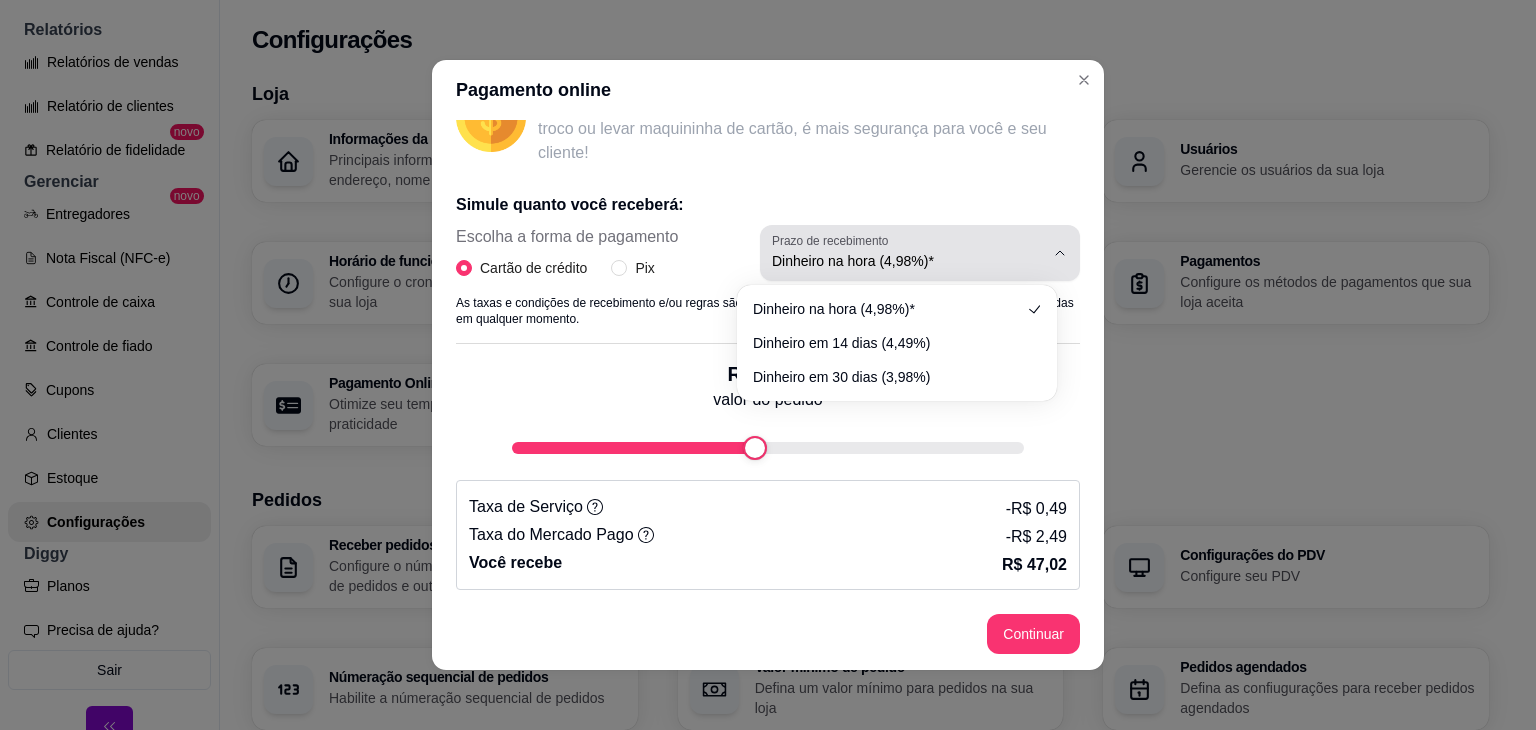 click on "Dinheiro na hora (4,98%)*" at bounding box center (908, 261) 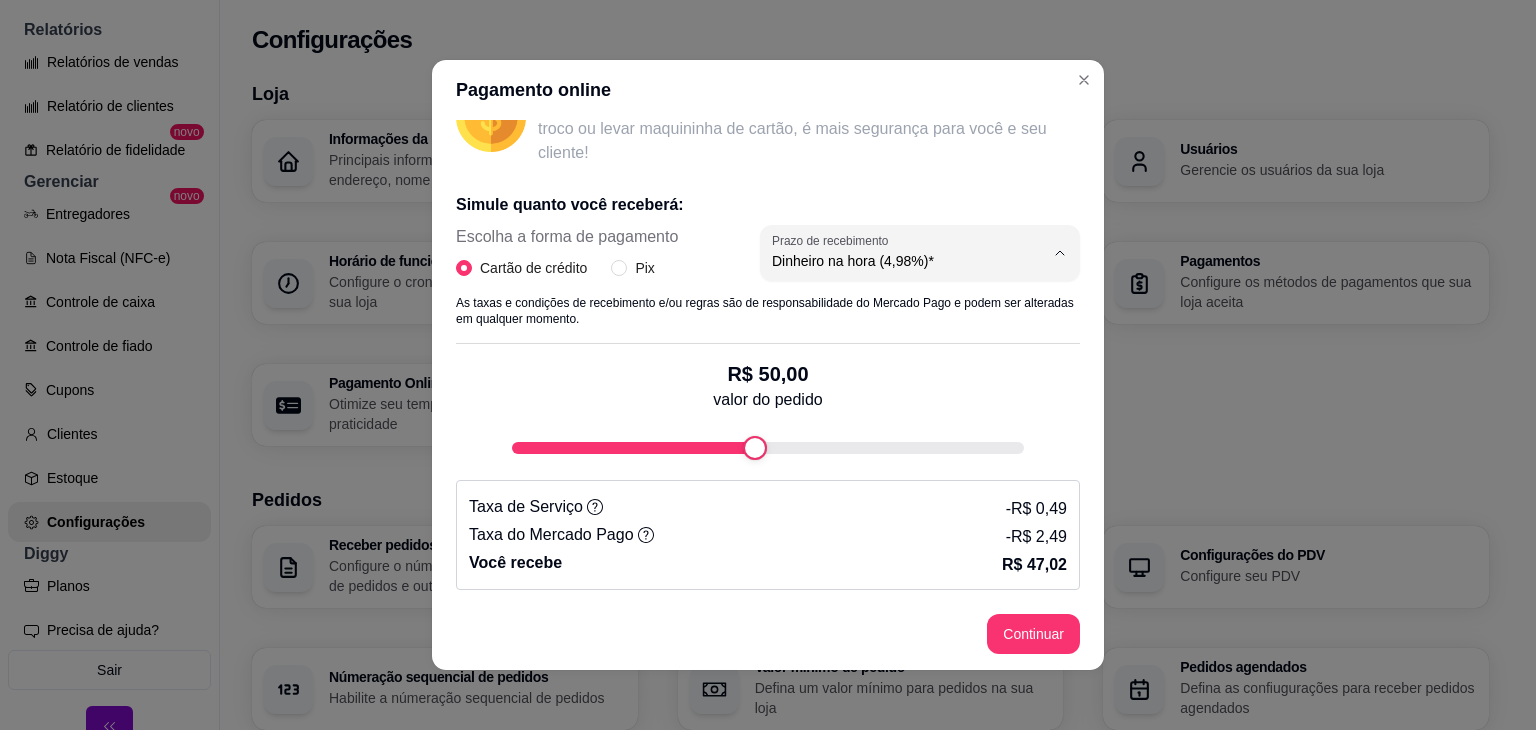 click on "Dinheiro em 14 dias (4,49%)" at bounding box center [887, 340] 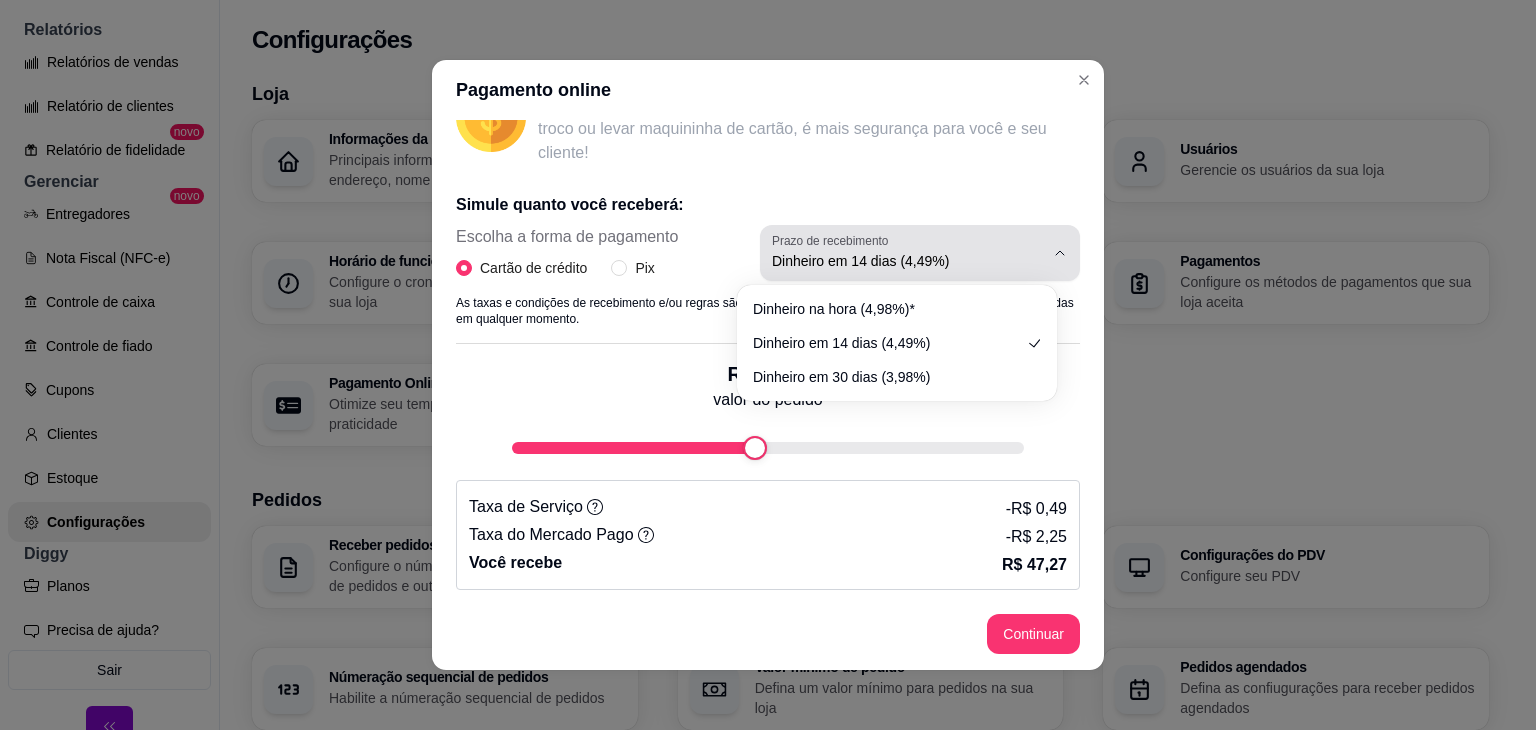 click on "Dinheiro em 14 dias (4,49%)" at bounding box center [908, 261] 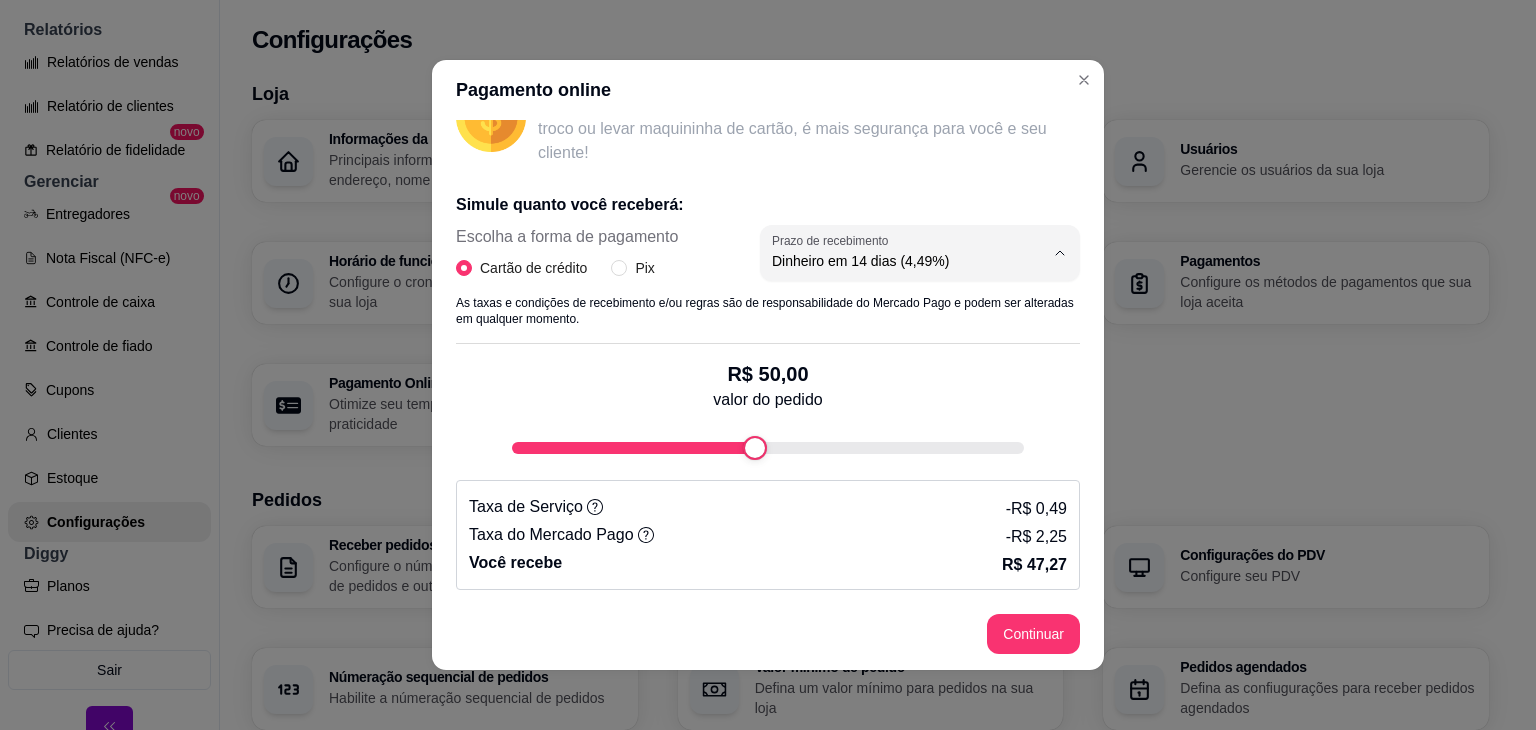 click on "Dinheiro na hora (4,98%)*" at bounding box center [887, 307] 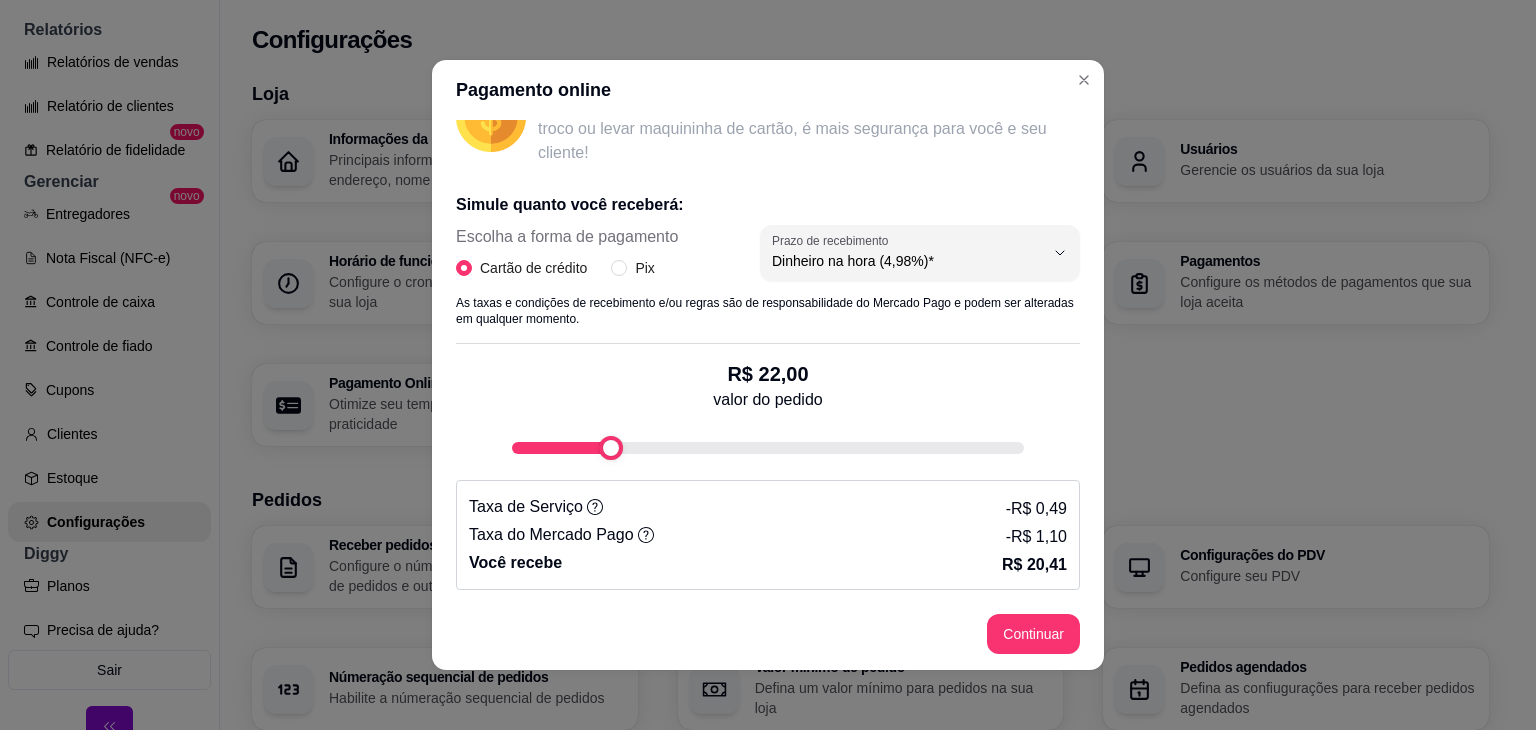 click on "Simule quanto você receberá: Escolha a forma de pagamento Cartão de crédito Pix 4.98 Prazo de recebimento Dinheiro na hora (4,98%)* Dinheiro em 14 dias (4,49%) Dinheiro em 30 dias (3,98%) Prazo de recebimento Dinheiro na hora (4,98%)* As taxas e condições de recebimento e/ou regras são de responsabilidade do Mercado Pago e podem ser alteradas em qualquer momento. R$ 22,00 valor do pedido Taxa de Serviço -  R$ 0,49 Taxa do Mercado Pago -  R$ 1,10 Você recebe R$ 20,41" at bounding box center [768, 383] 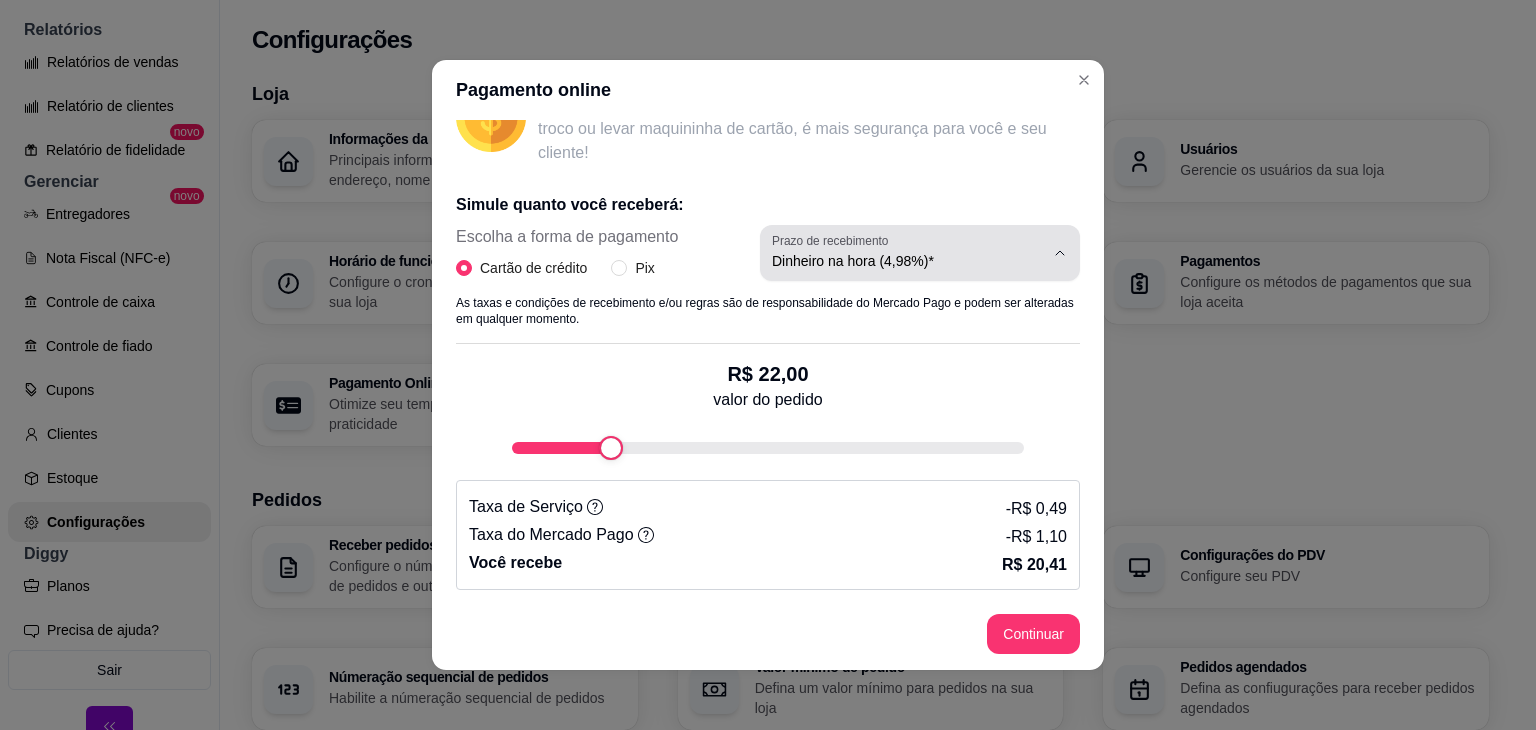 click on "Dinheiro na hora (4,98%)*" at bounding box center (908, 261) 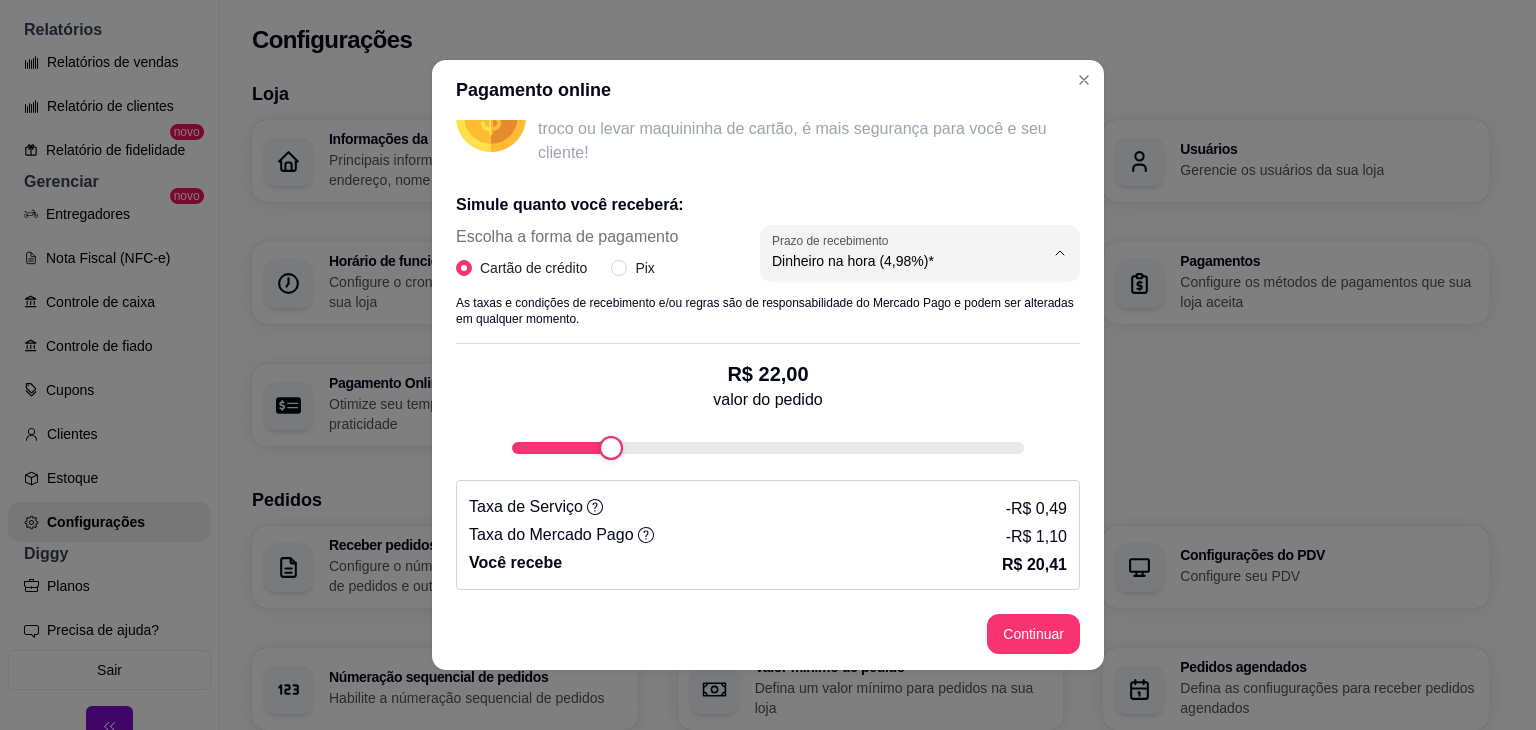 click on "Dinheiro em 14 dias (4,49%)" at bounding box center [887, 340] 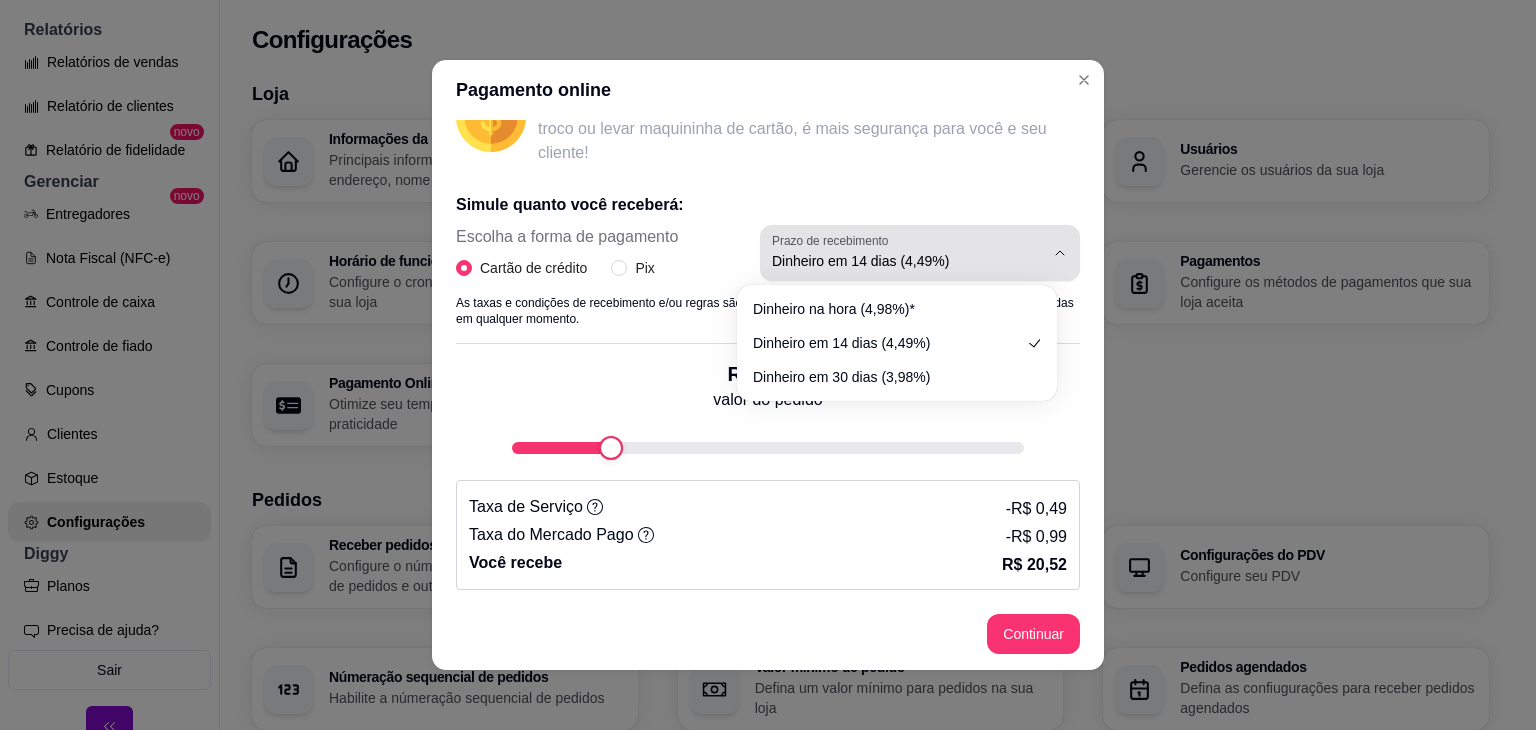 click on "Dinheiro em 14 dias (4,49%)" at bounding box center [908, 261] 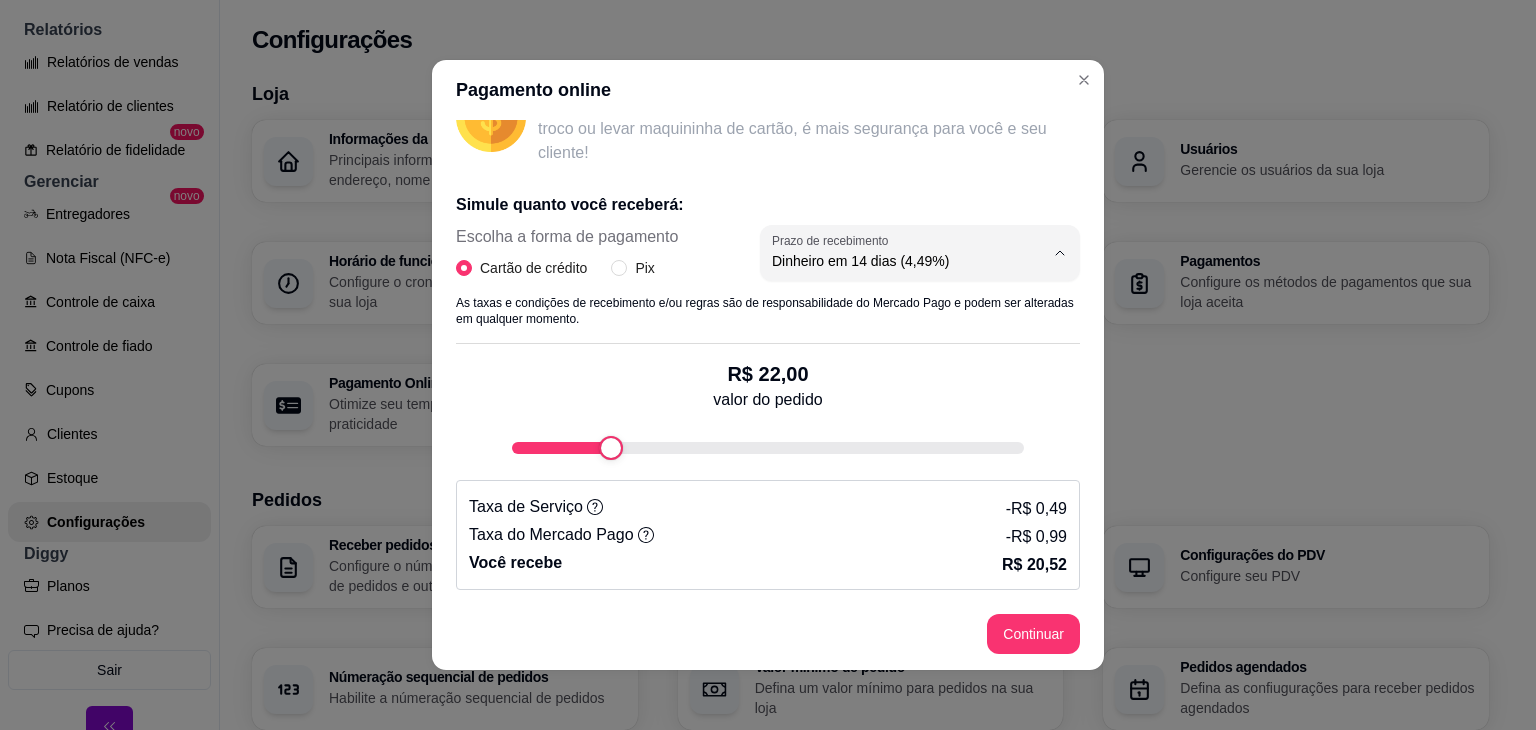 click on "Dinheiro em 30 dias (3,98%)" at bounding box center [887, 373] 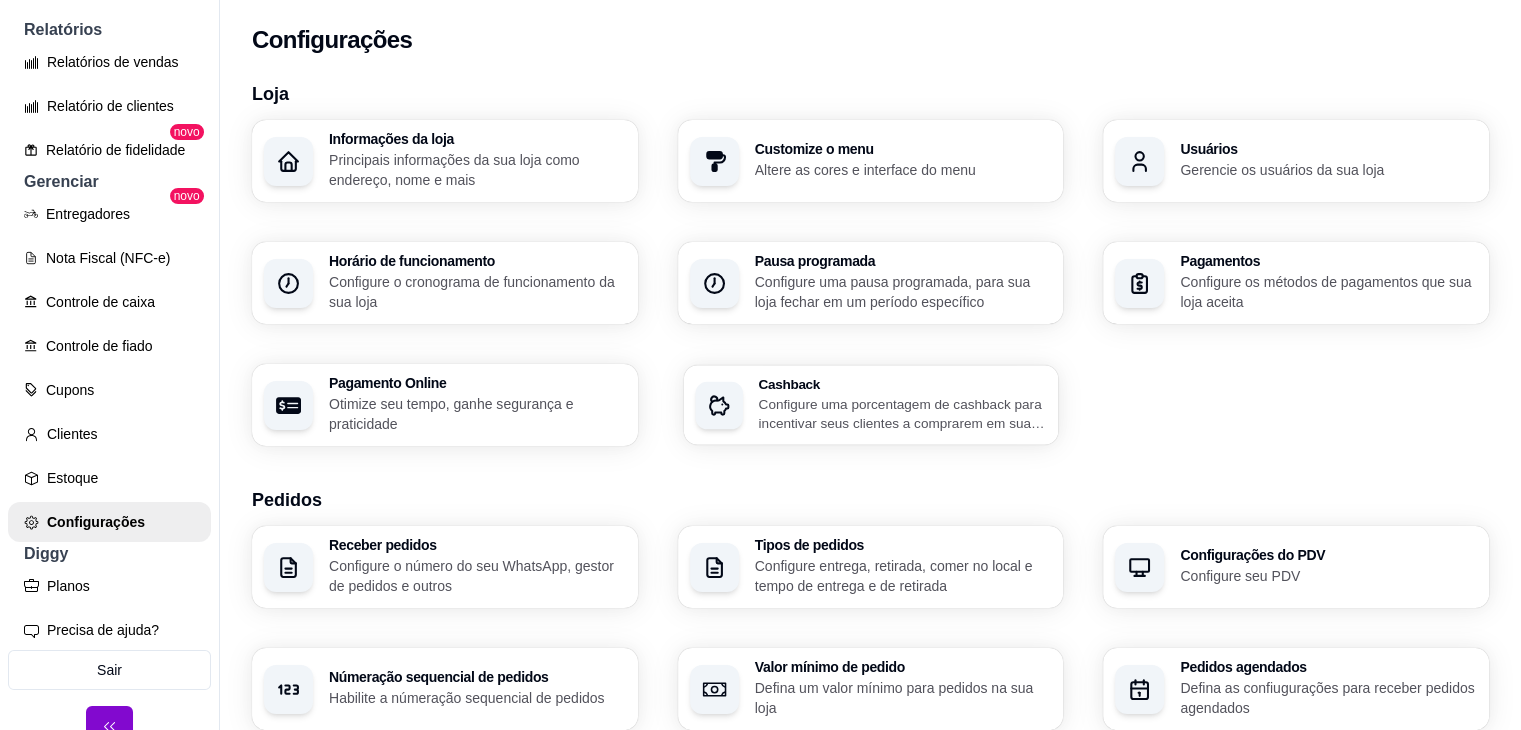 click on "Informações da loja Principais informações da sua loja como endereço, nome e mais Customize o menu Altere as cores e interface do menu Usuários Gerencie os usuários da sua loja Horário de funcionamento Configure o cronograma de funcionamento da sua loja Pausa programada Configure uma pausa programada, para sua loja fechar em um período específico Pagamentos Configure os métodos de pagamentos que sua loja aceita Pagamento Online Otimize seu tempo, ganhe segurança e praticidade Cashback Configure uma porcentagem de cashback para incentivar seus clientes a comprarem em sua loja" at bounding box center [870, 283] 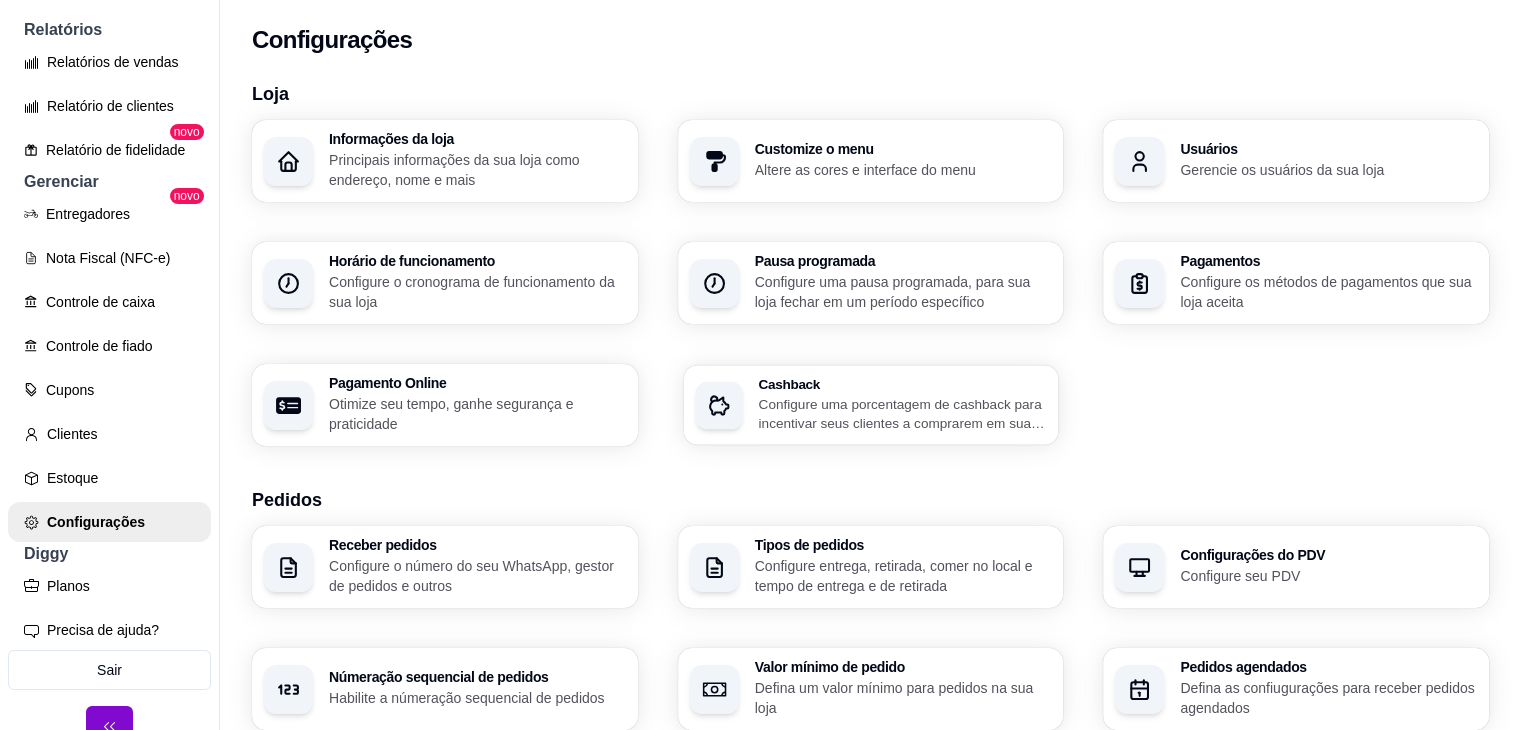 click on "Configure uma porcentagem de cashback para incentivar seus clientes a comprarem em sua loja" at bounding box center [902, 413] 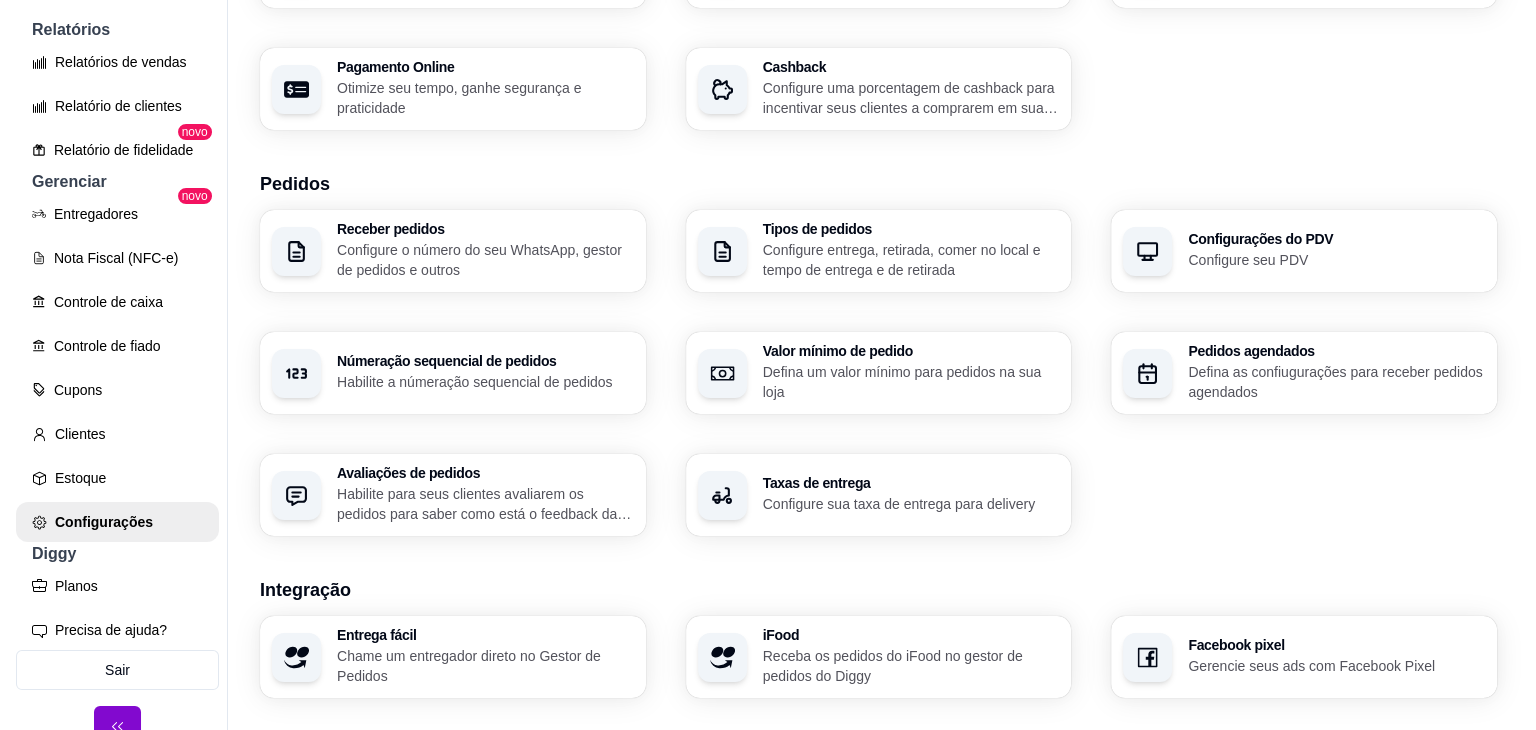 scroll, scrollTop: 318, scrollLeft: 0, axis: vertical 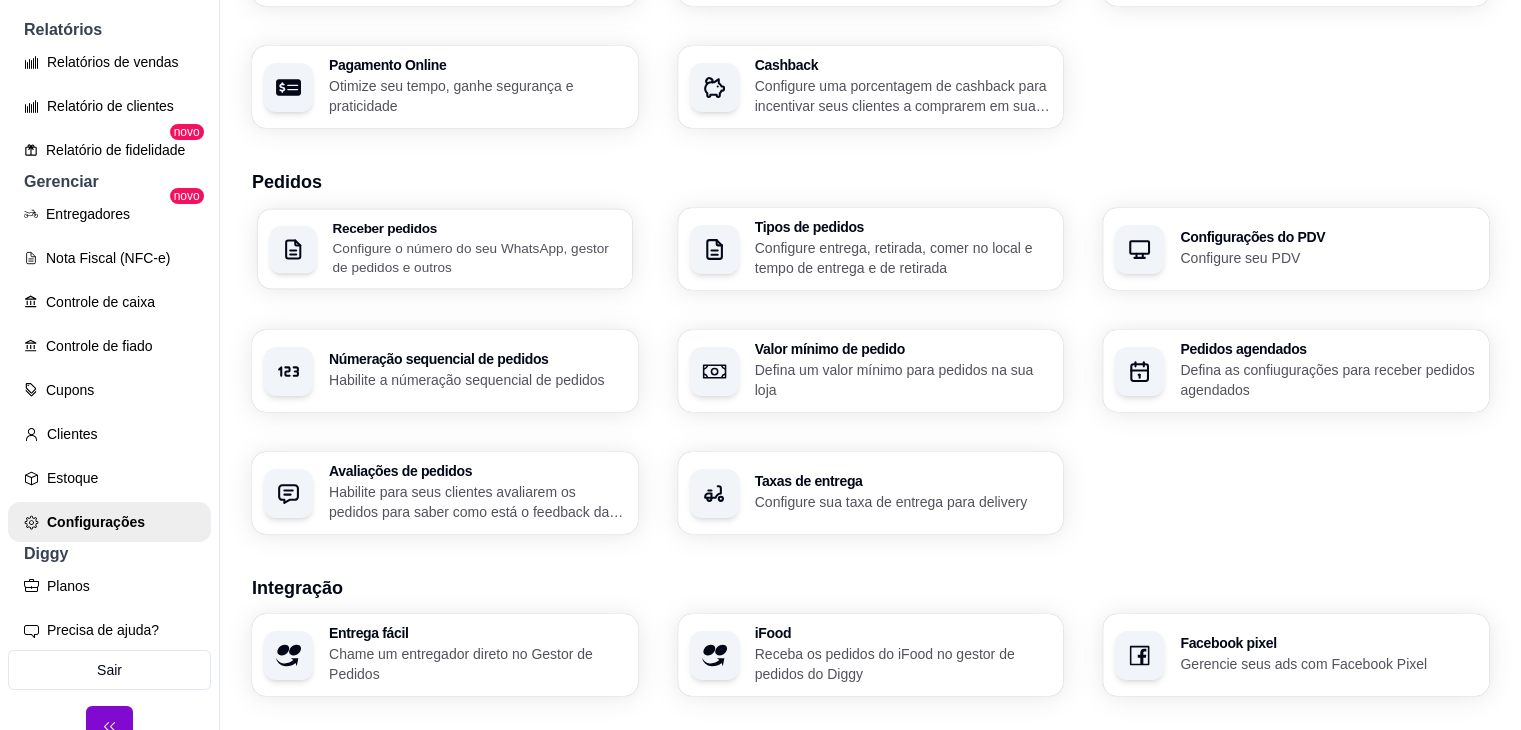 click on "Configure o número do seu WhatsApp, gestor de pedidos e outros" at bounding box center [476, 257] 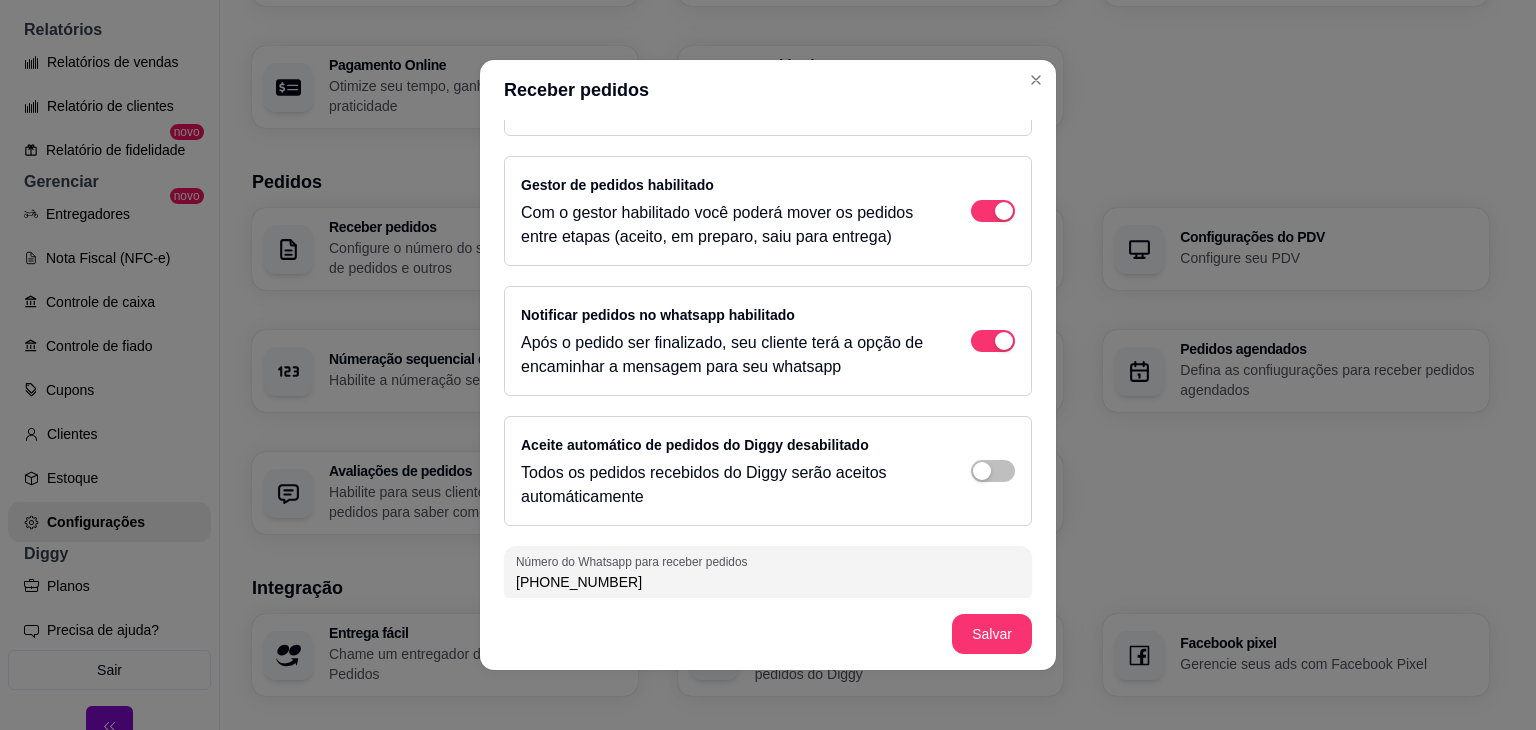 scroll, scrollTop: 112, scrollLeft: 0, axis: vertical 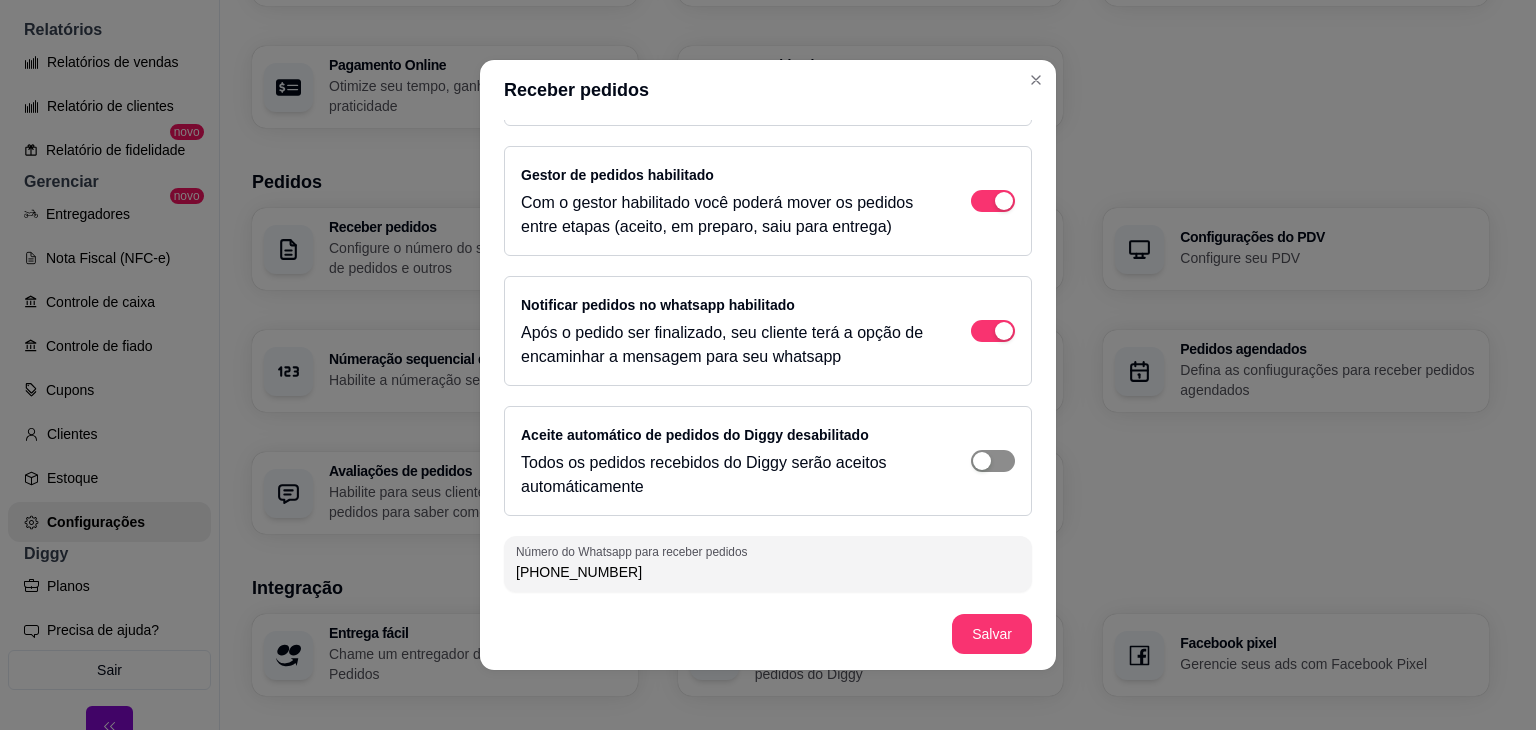 click at bounding box center [1004, 71] 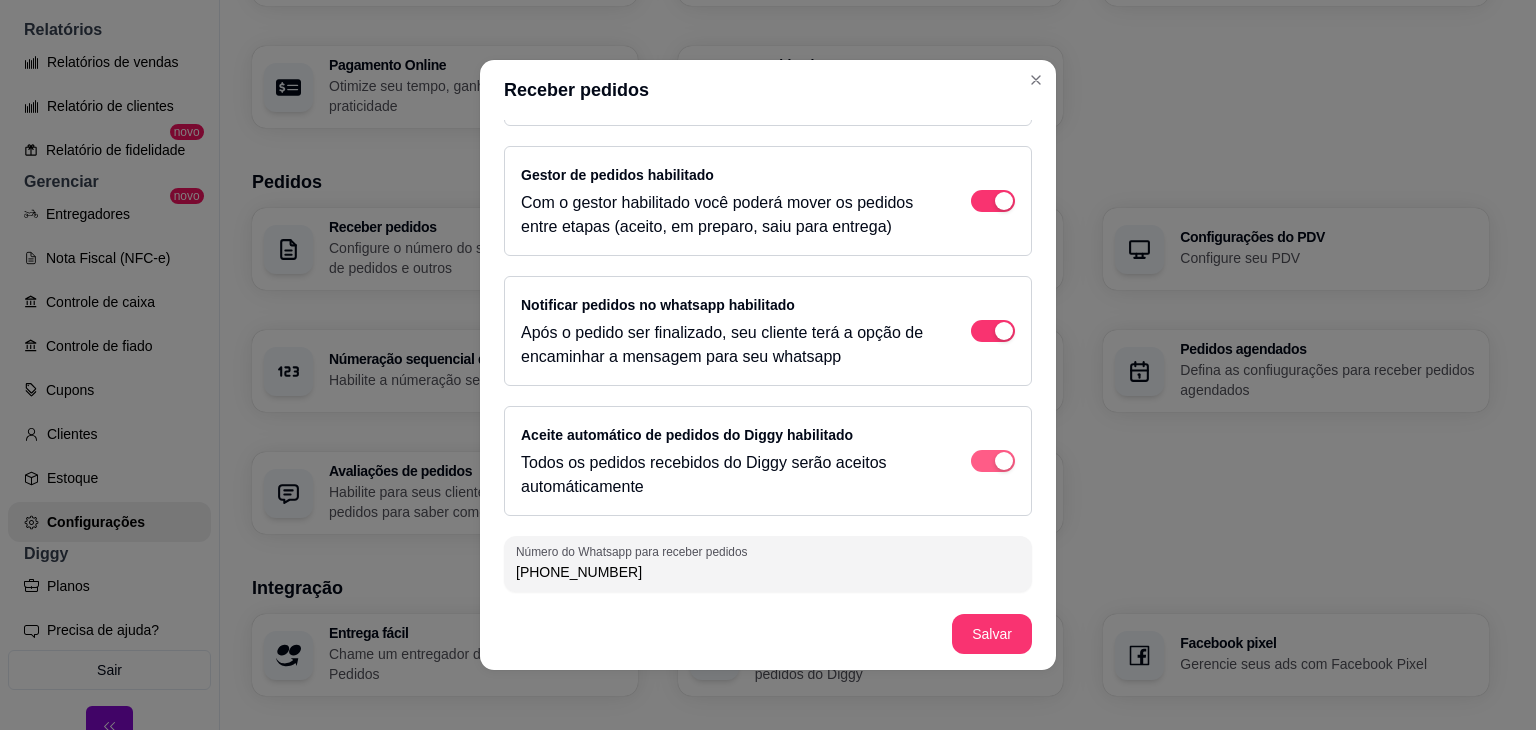 click at bounding box center [993, 461] 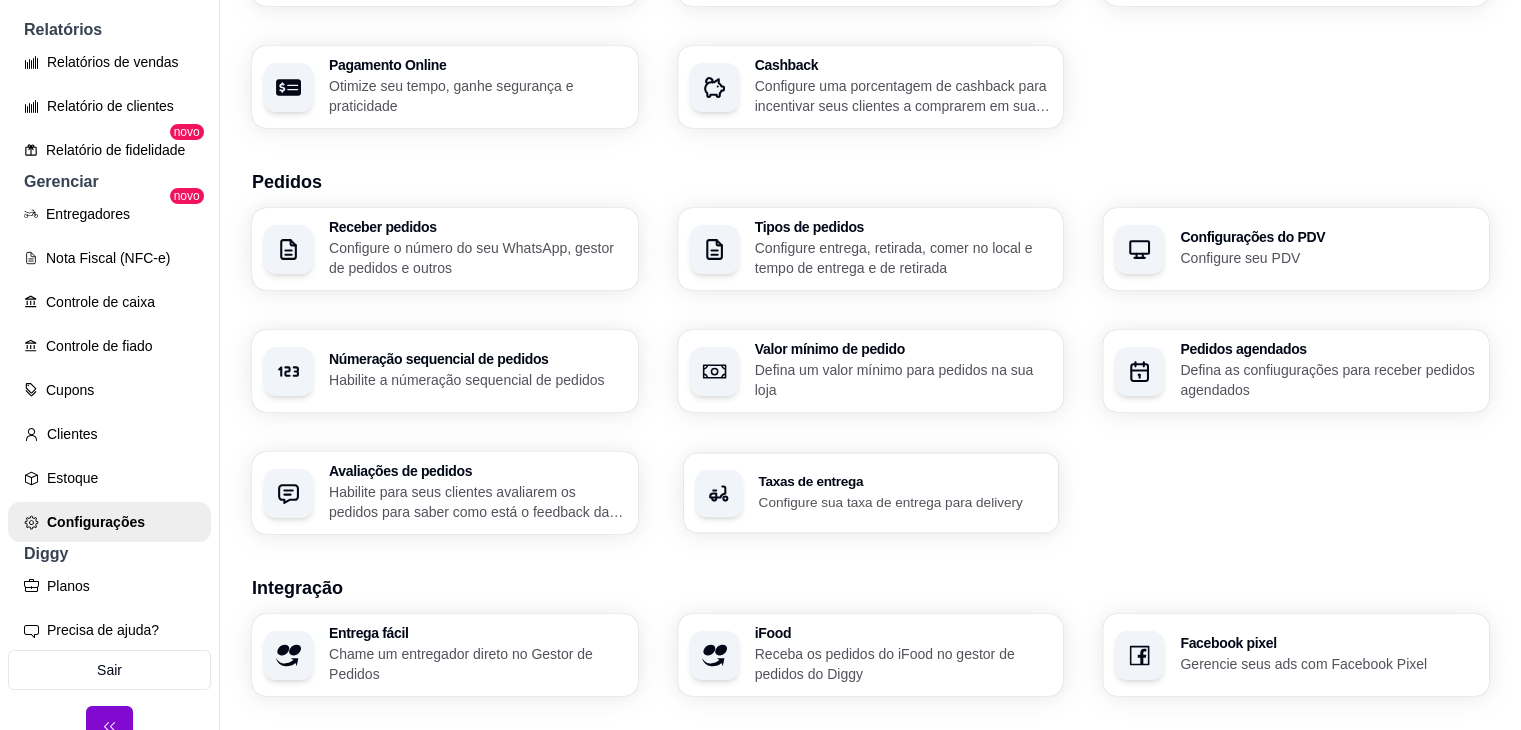 click on "Configure sua taxa de entrega para delivery" at bounding box center [902, 501] 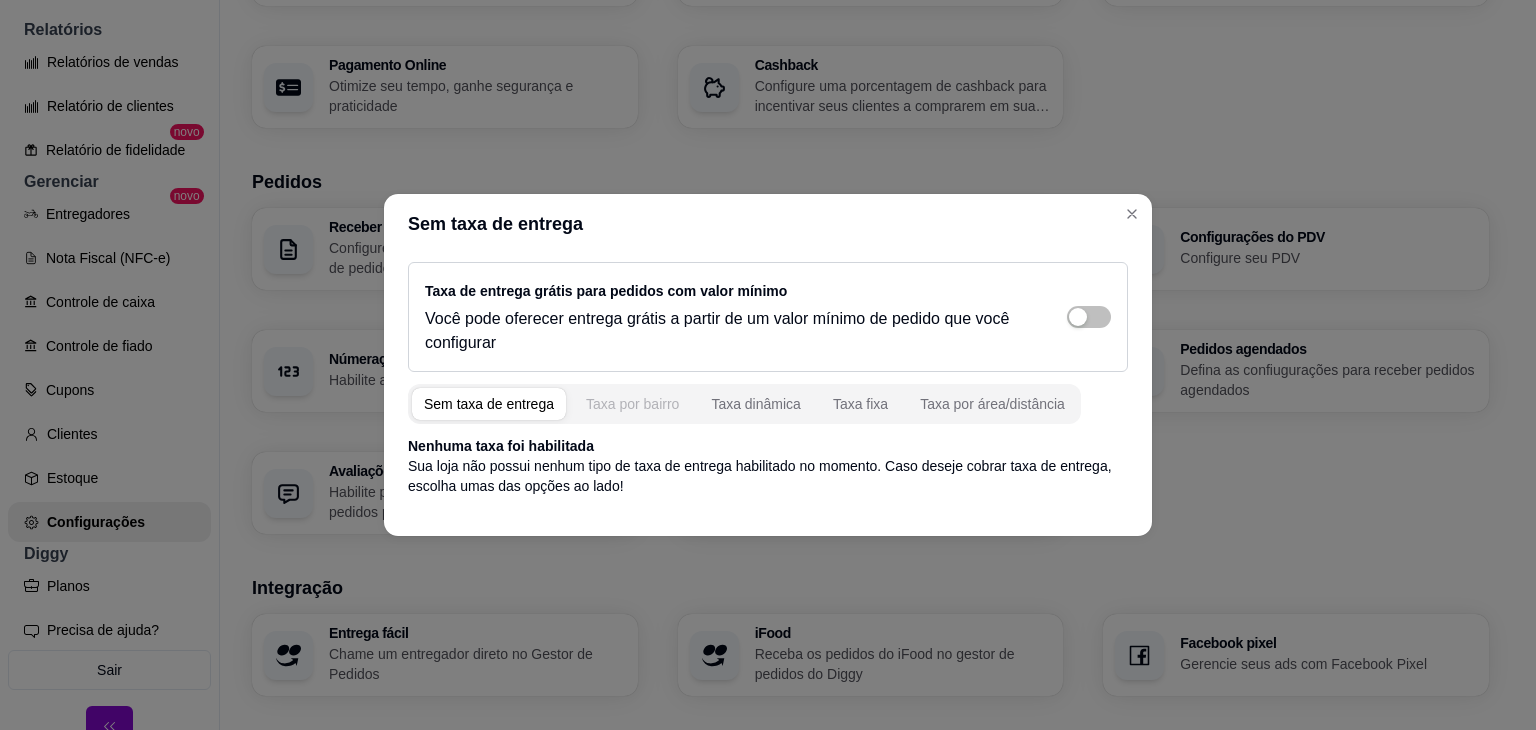 click on "Taxa por bairro" at bounding box center [632, 404] 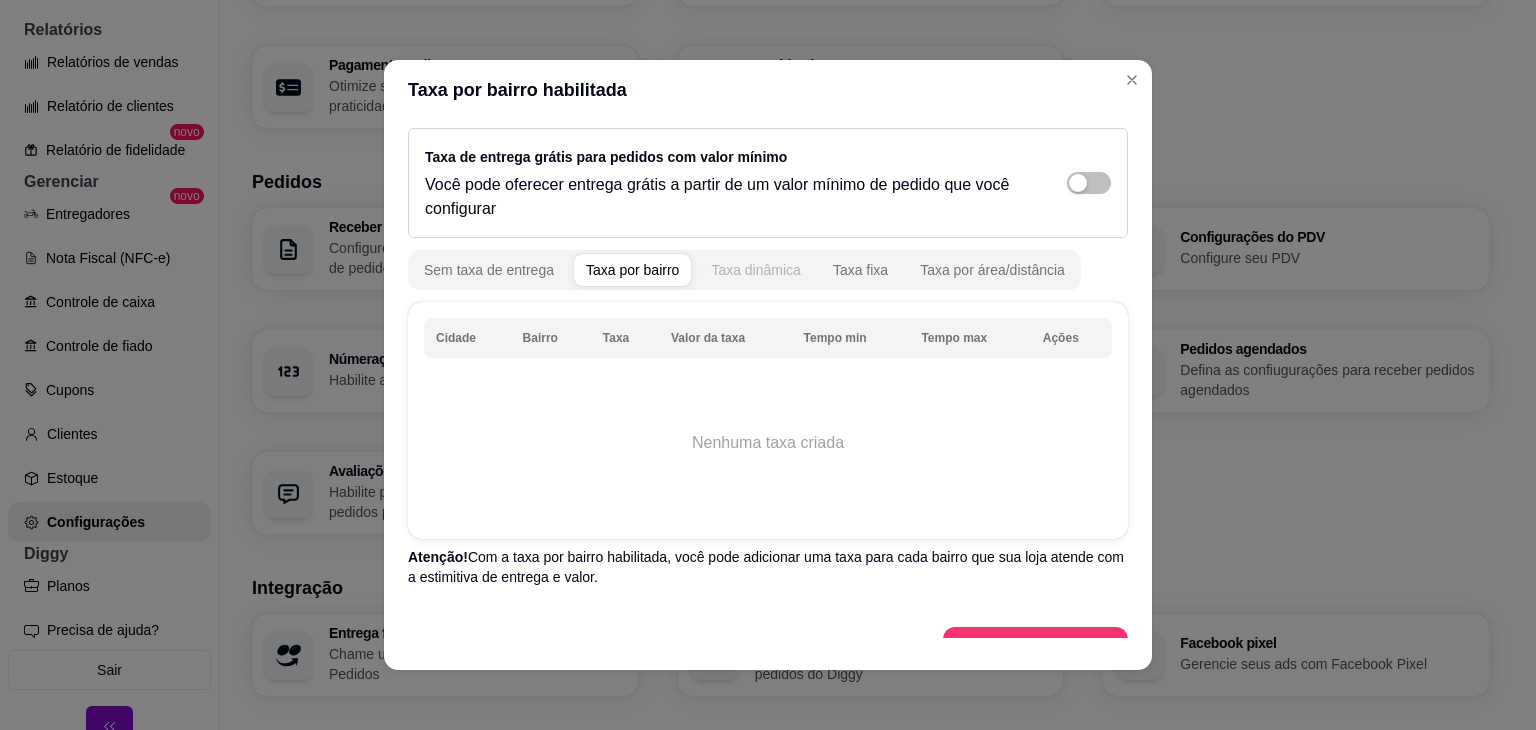 click on "Taxa dinâmica" at bounding box center (756, 270) 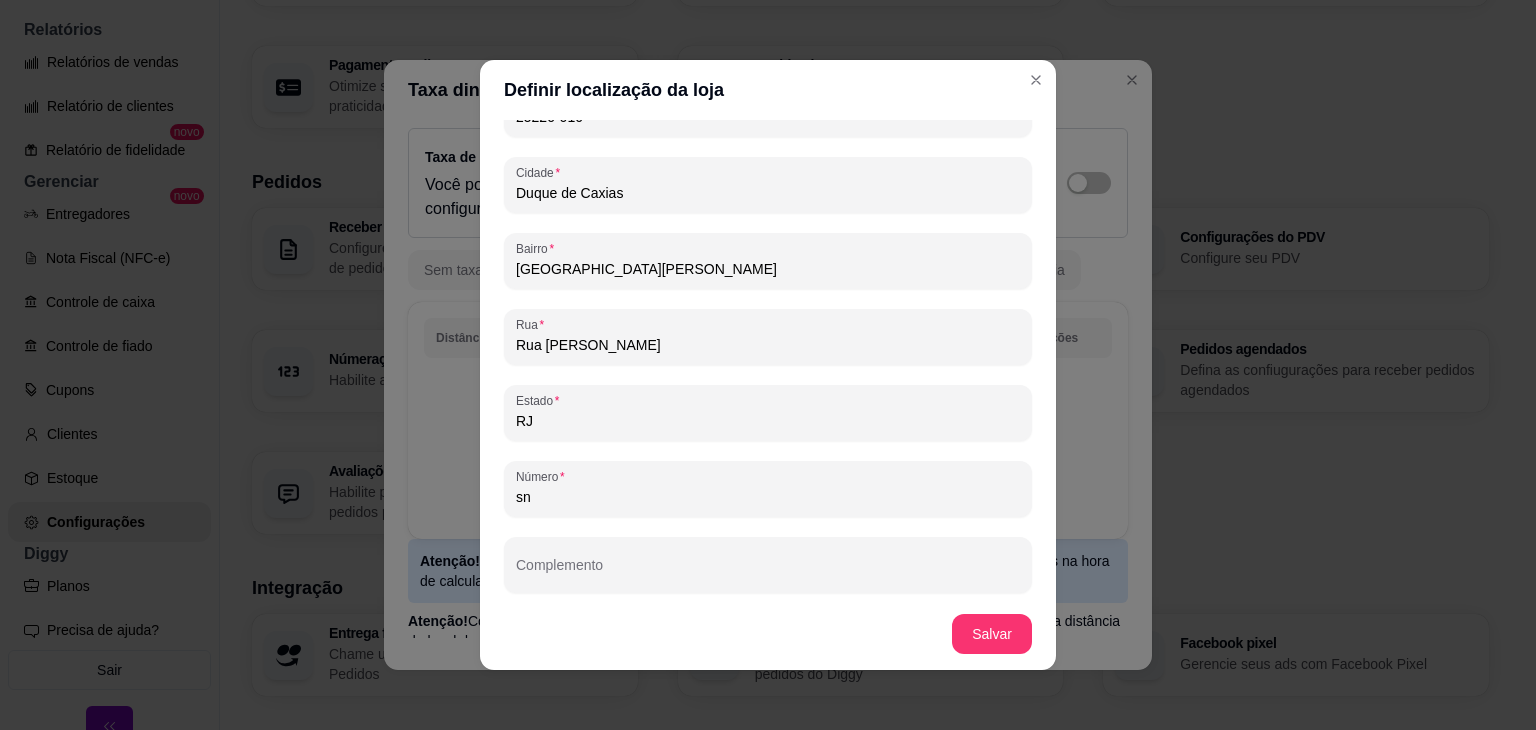 scroll, scrollTop: 182, scrollLeft: 0, axis: vertical 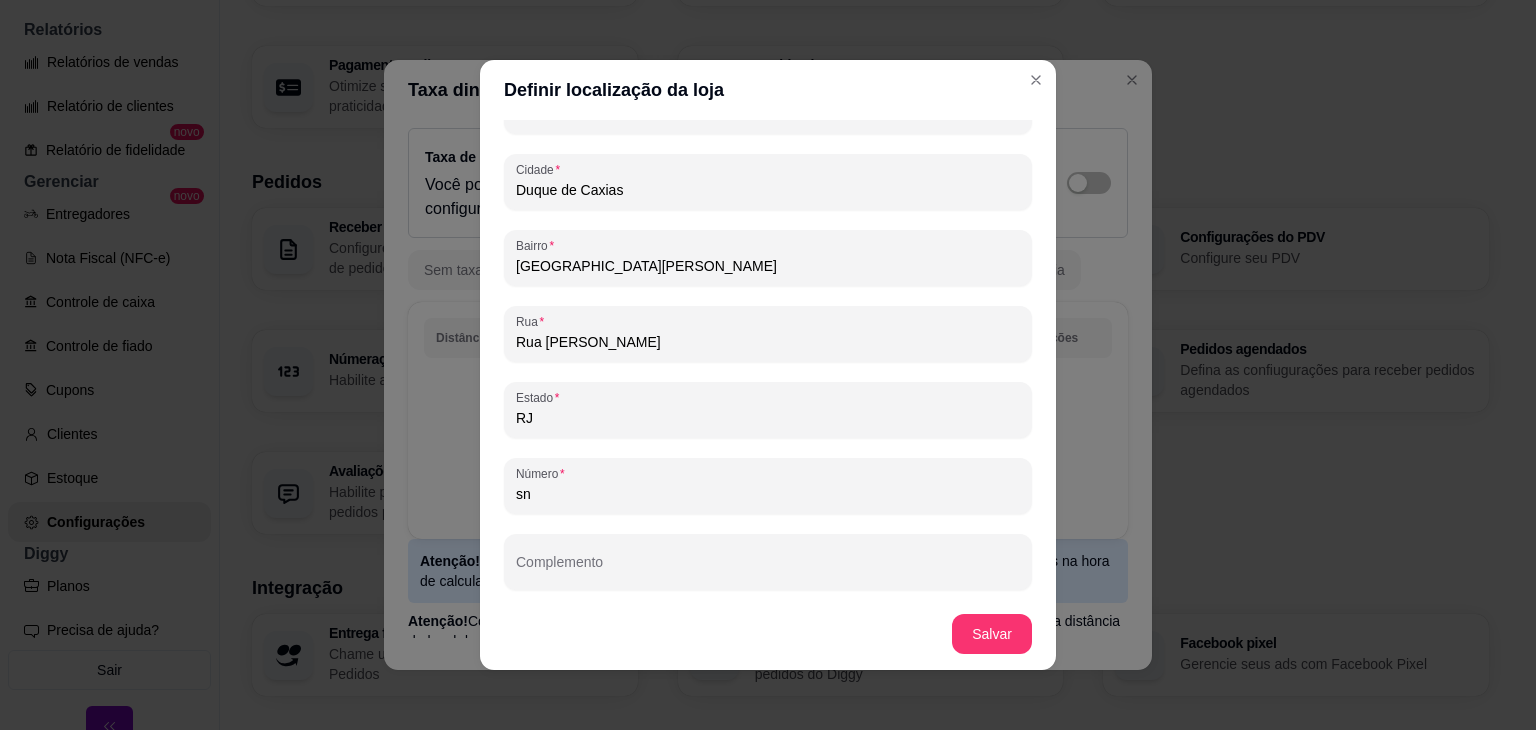 drag, startPoint x: 808, startPoint y: 501, endPoint x: 408, endPoint y: 534, distance: 401.35895 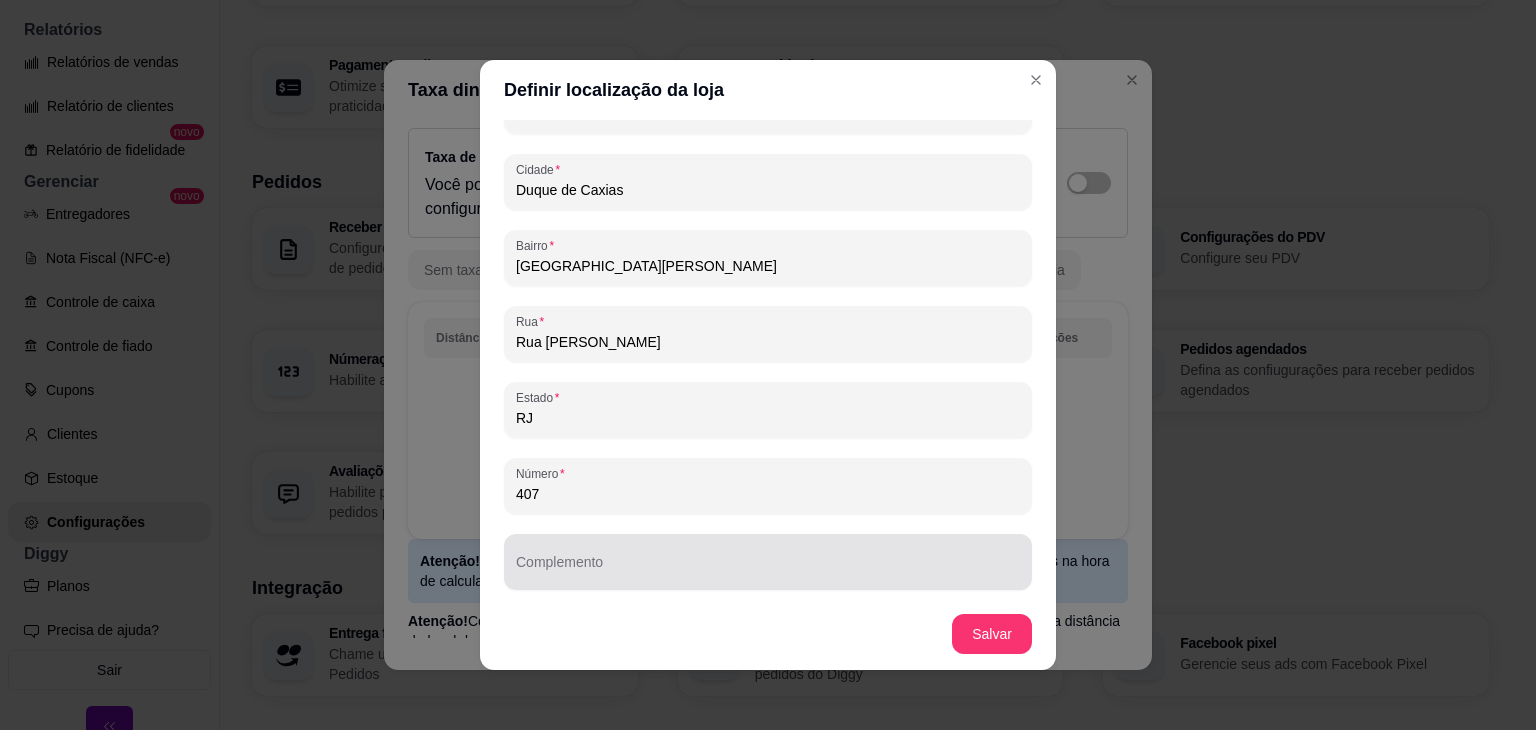 click on "Complemento" at bounding box center [768, 570] 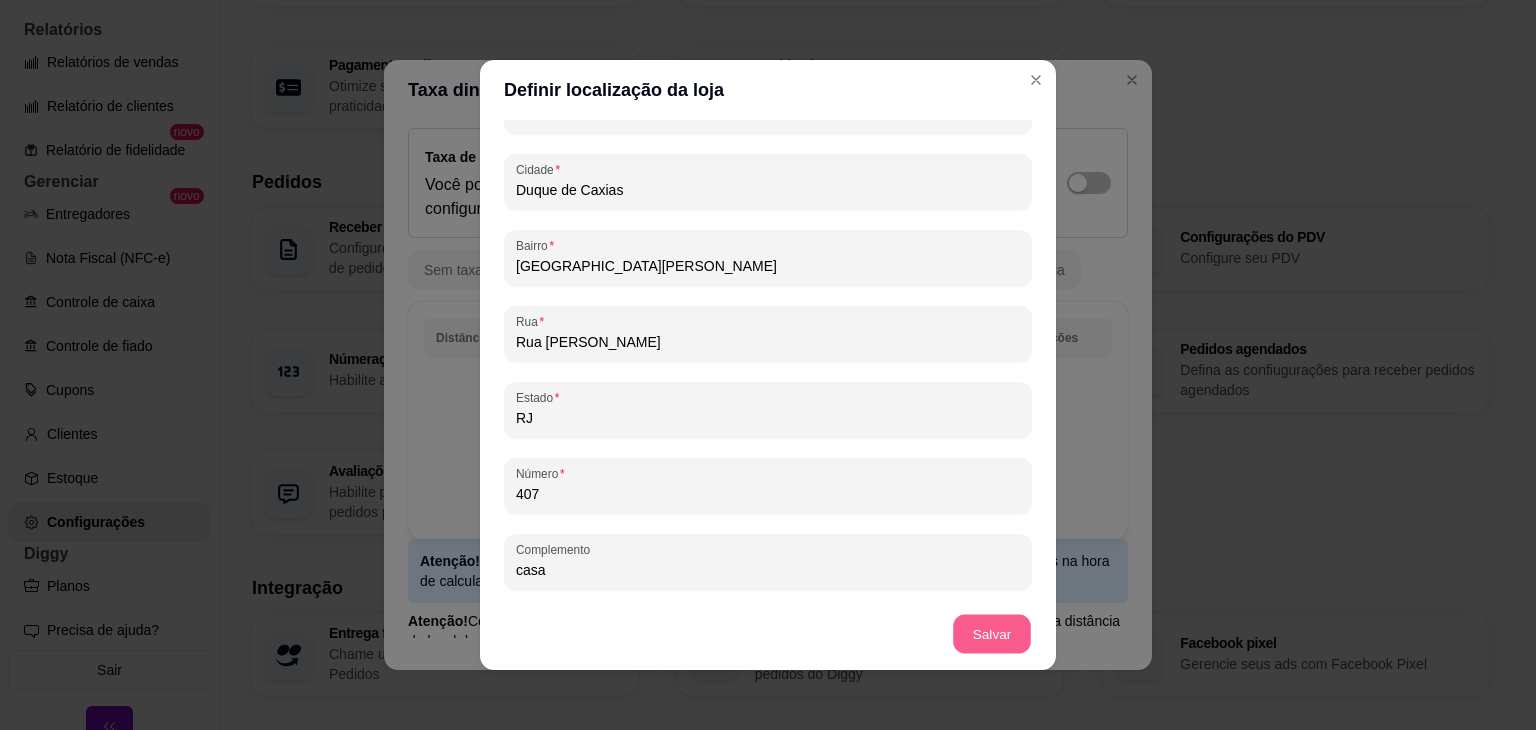 click on "Salvar" at bounding box center (992, 634) 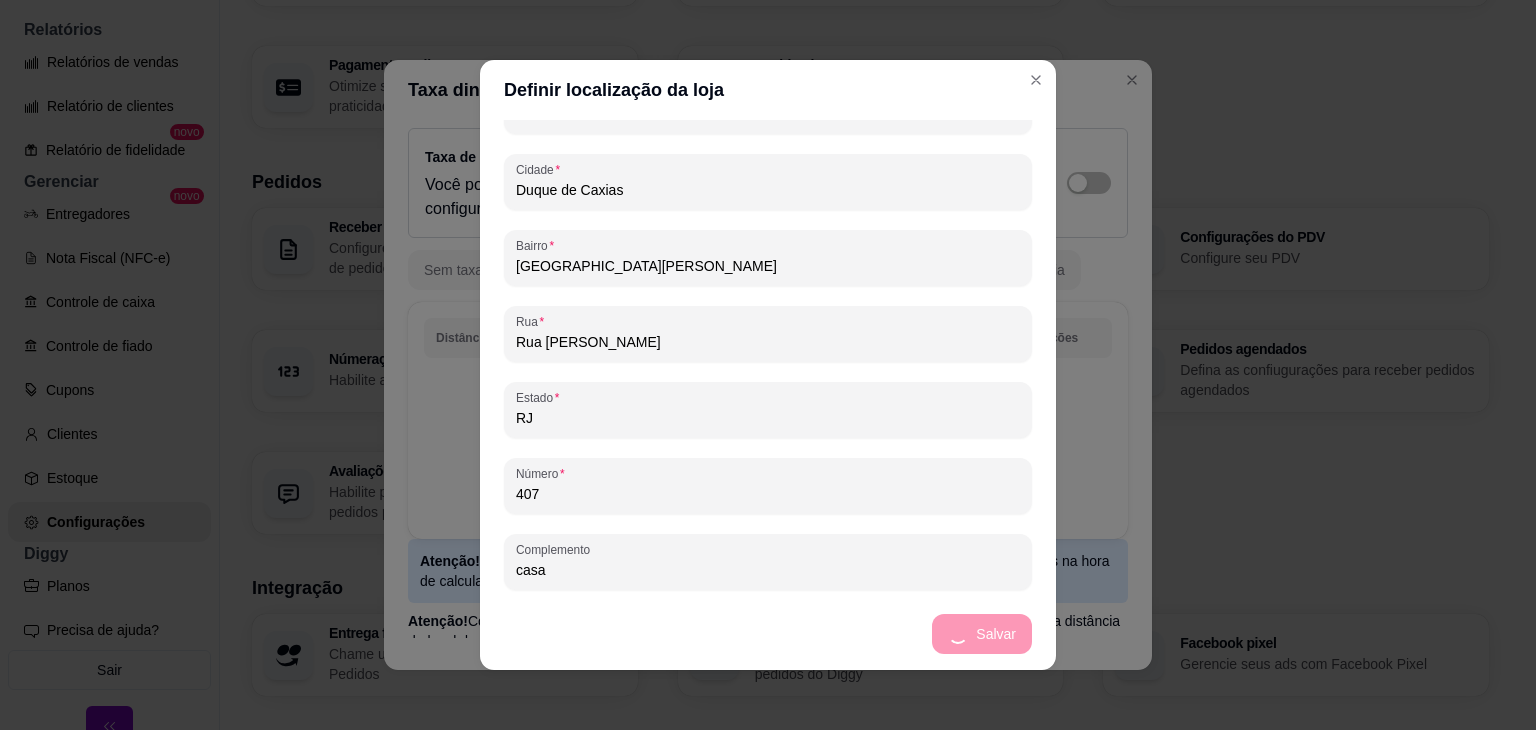 scroll, scrollTop: 0, scrollLeft: 0, axis: both 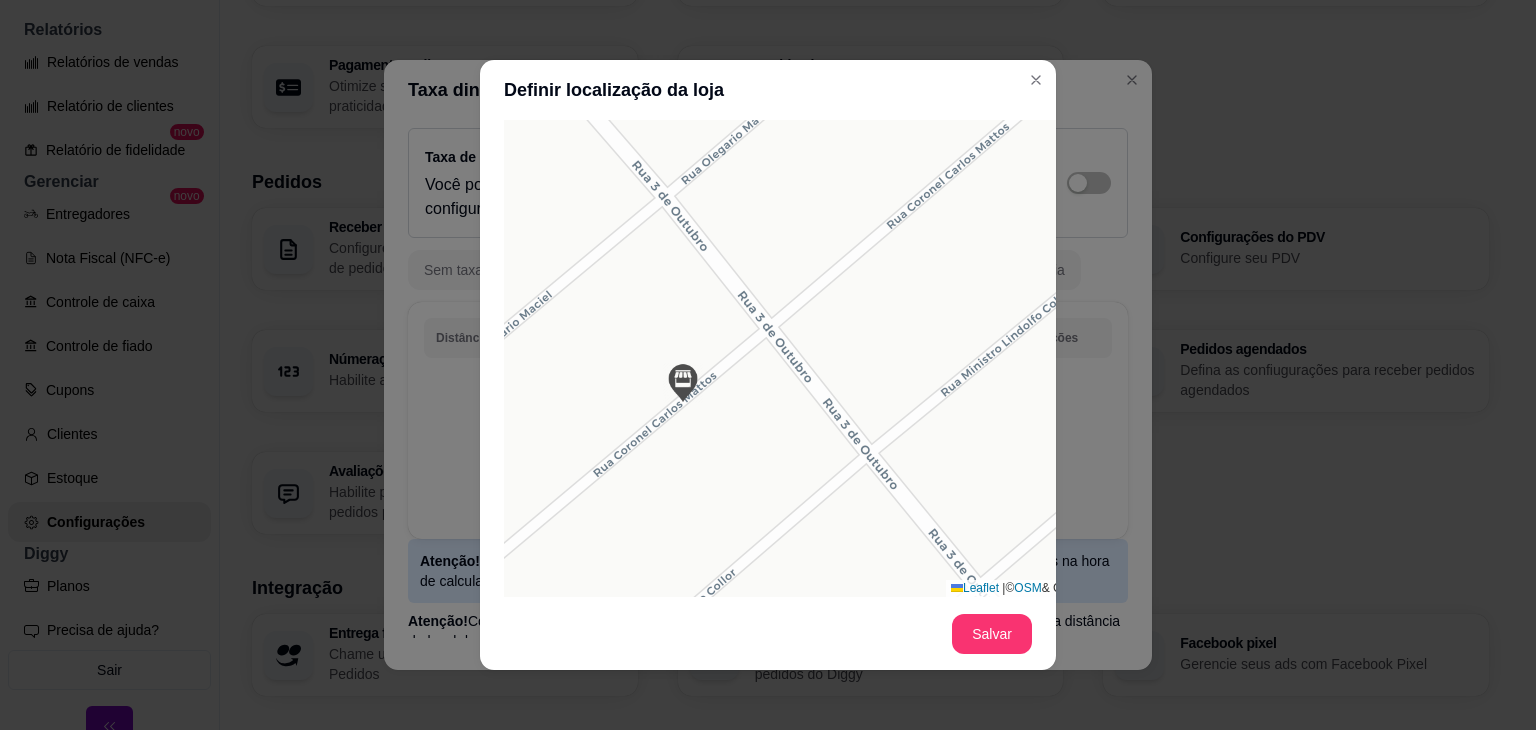 drag, startPoint x: 763, startPoint y: 418, endPoint x: 626, endPoint y: 542, distance: 184.78366 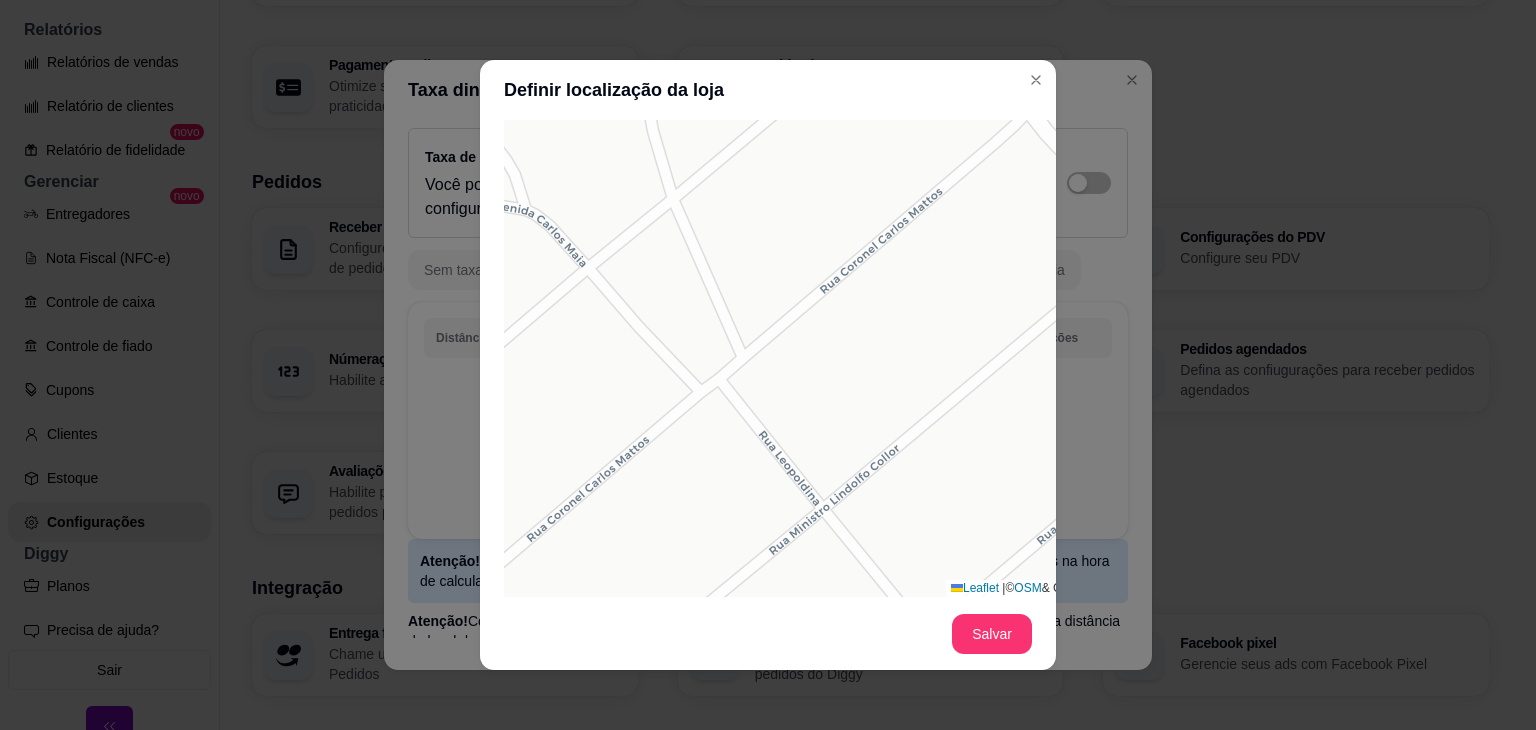 drag, startPoint x: 876, startPoint y: 382, endPoint x: 532, endPoint y: 657, distance: 440.41003 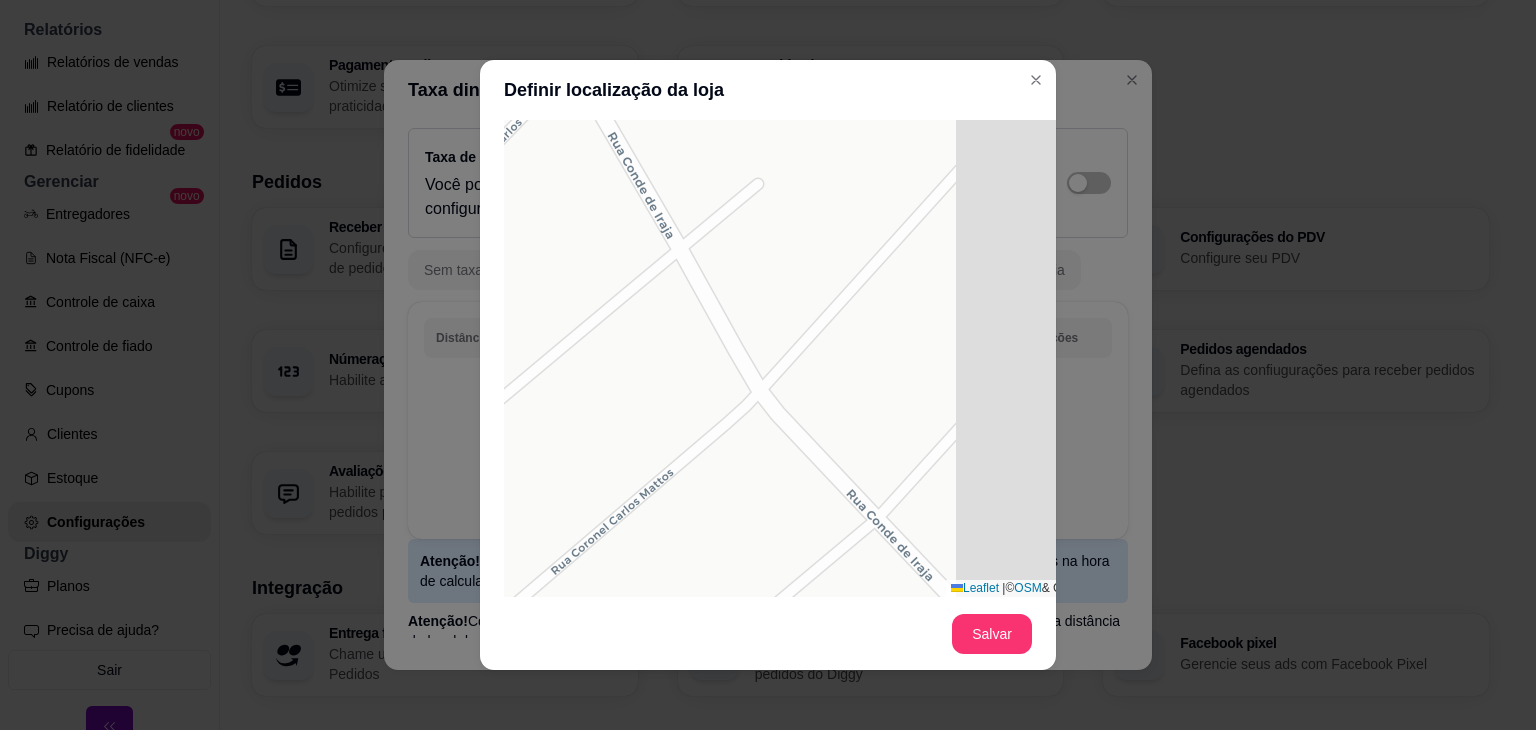 drag, startPoint x: 897, startPoint y: 377, endPoint x: 615, endPoint y: 659, distance: 398.80823 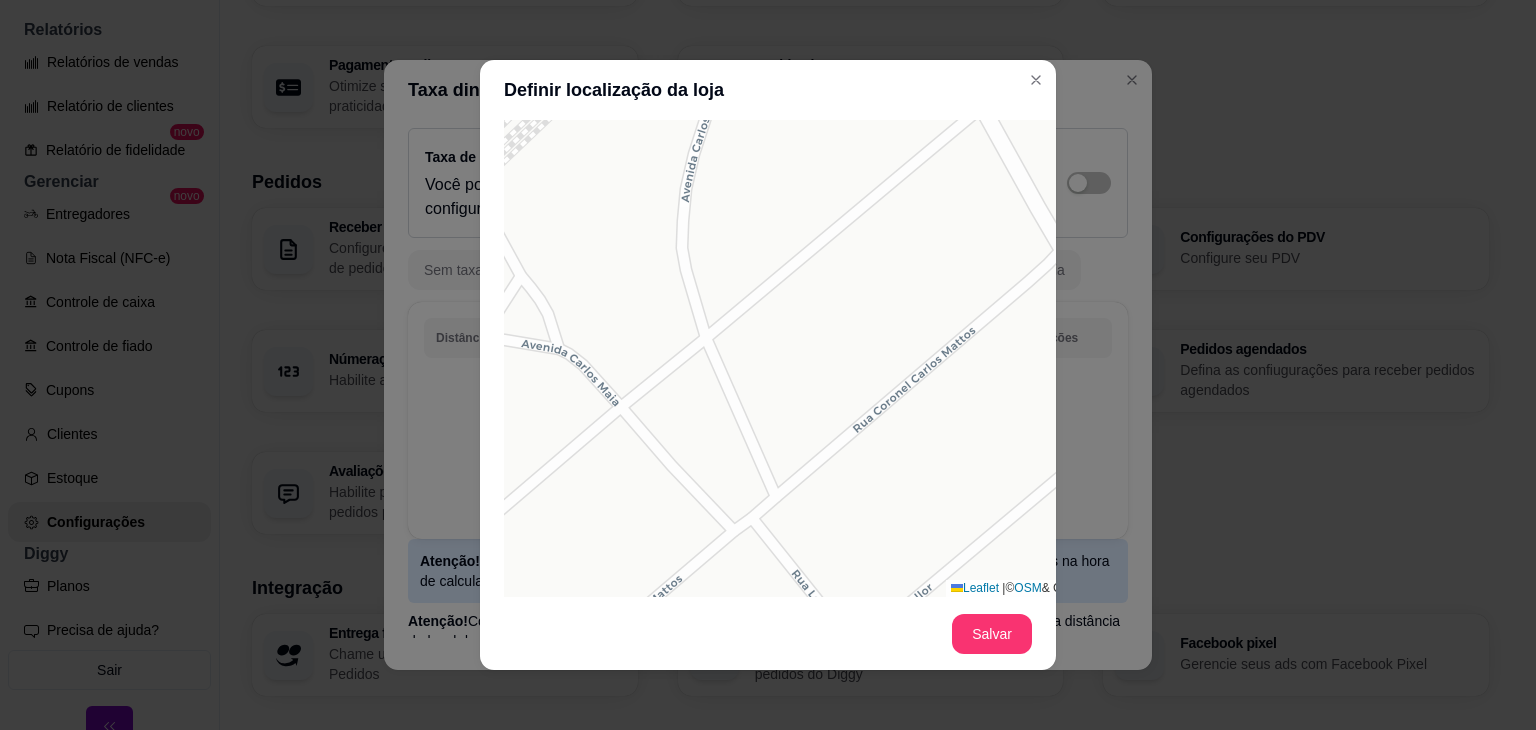 drag, startPoint x: 672, startPoint y: 403, endPoint x: 1001, endPoint y: 271, distance: 354.49258 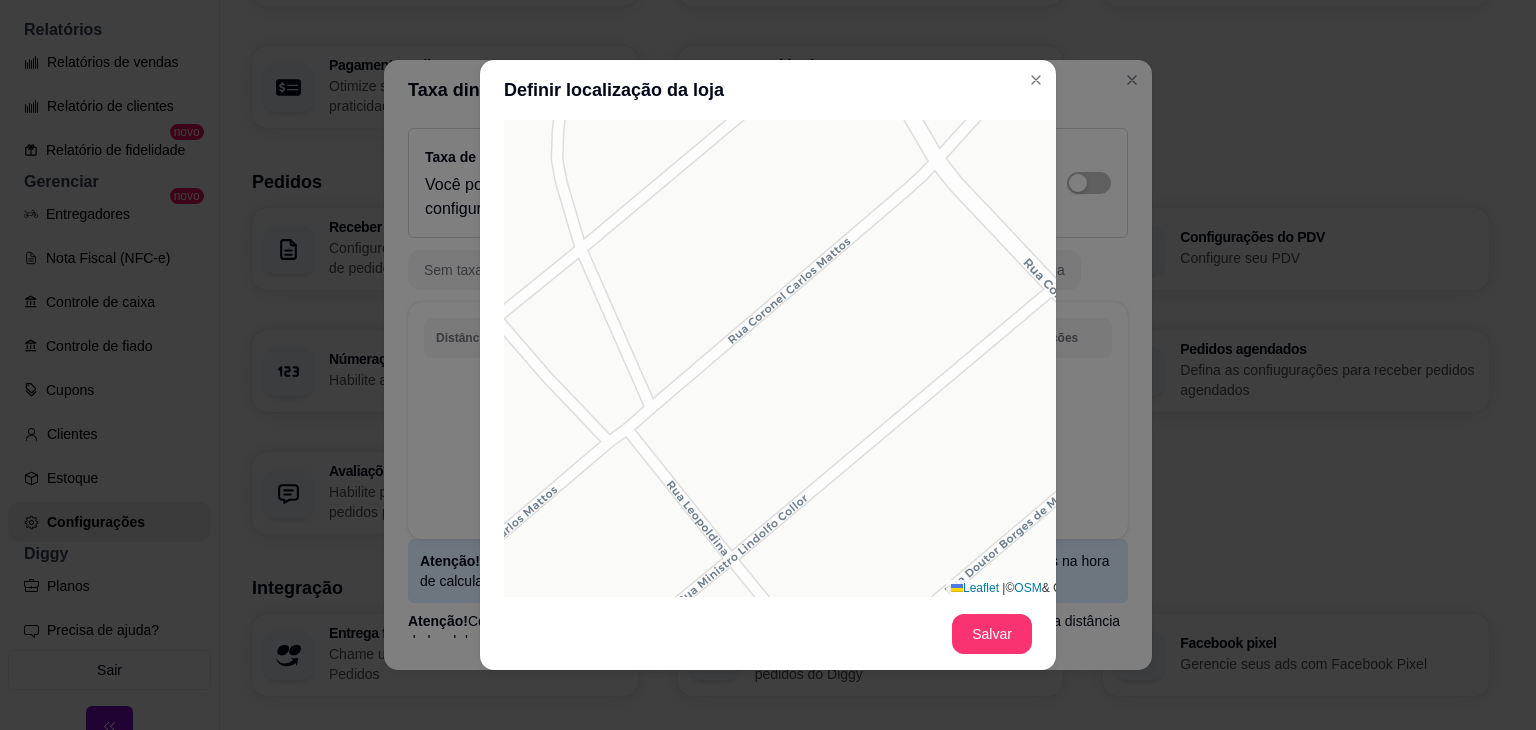 drag, startPoint x: 714, startPoint y: 317, endPoint x: 576, endPoint y: 217, distance: 170.423 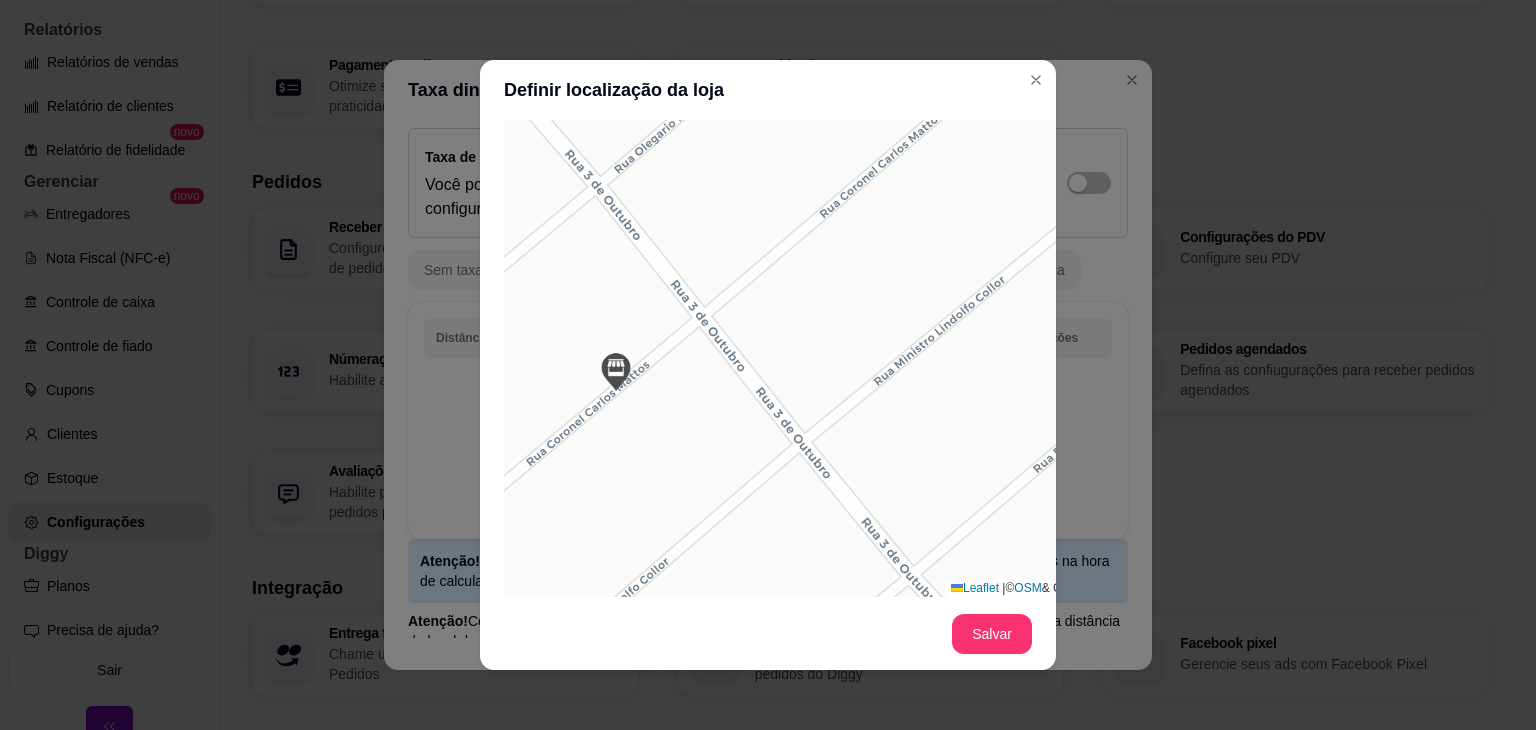 drag, startPoint x: 693, startPoint y: 473, endPoint x: 1014, endPoint y: 169, distance: 442.1052 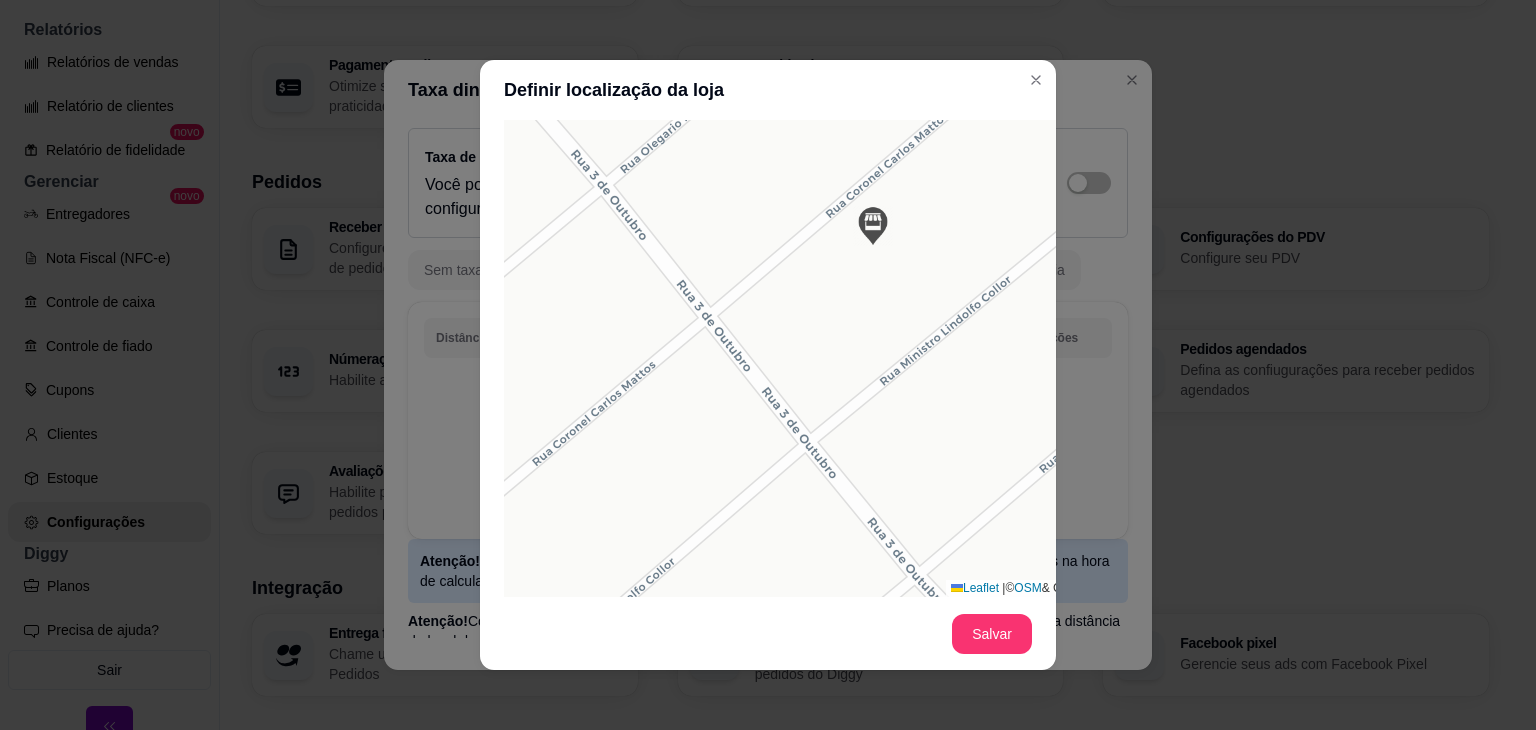 drag, startPoint x: 616, startPoint y: 370, endPoint x: 868, endPoint y: 224, distance: 291.23874 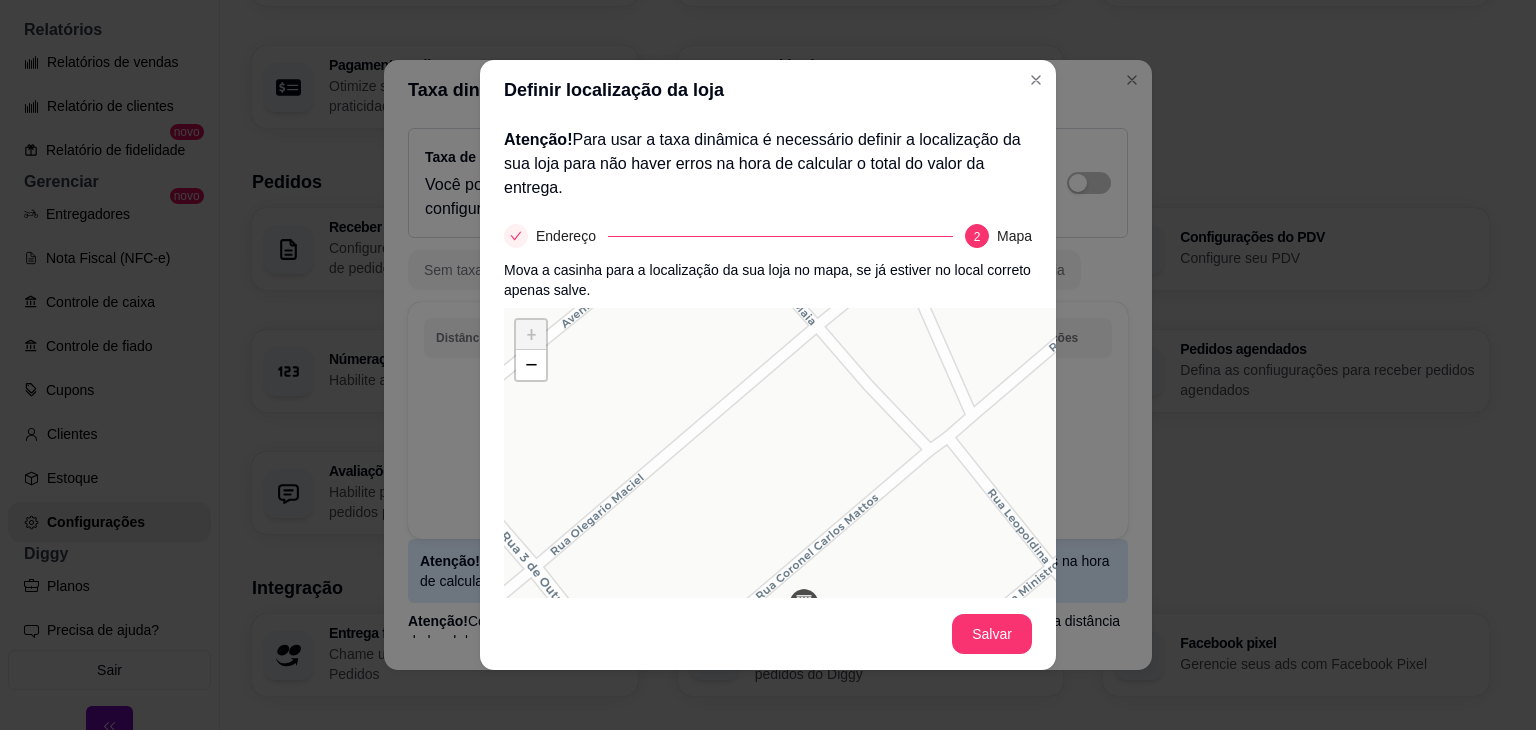 click on "+ −  Leaflet   |  ©  OSM  & CartoDB" at bounding box center (804, 608) 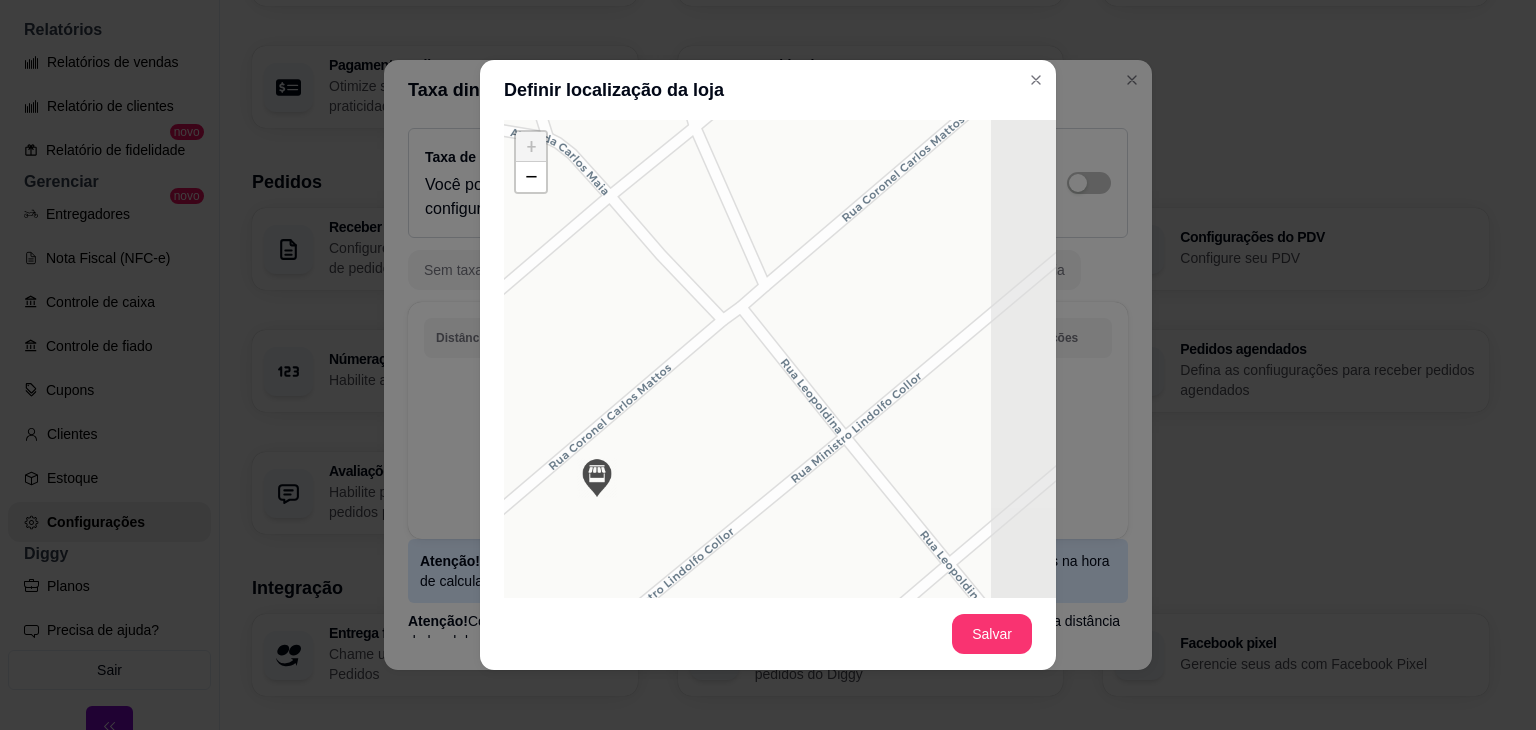 drag, startPoint x: 948, startPoint y: 397, endPoint x: 736, endPoint y: 461, distance: 221.44977 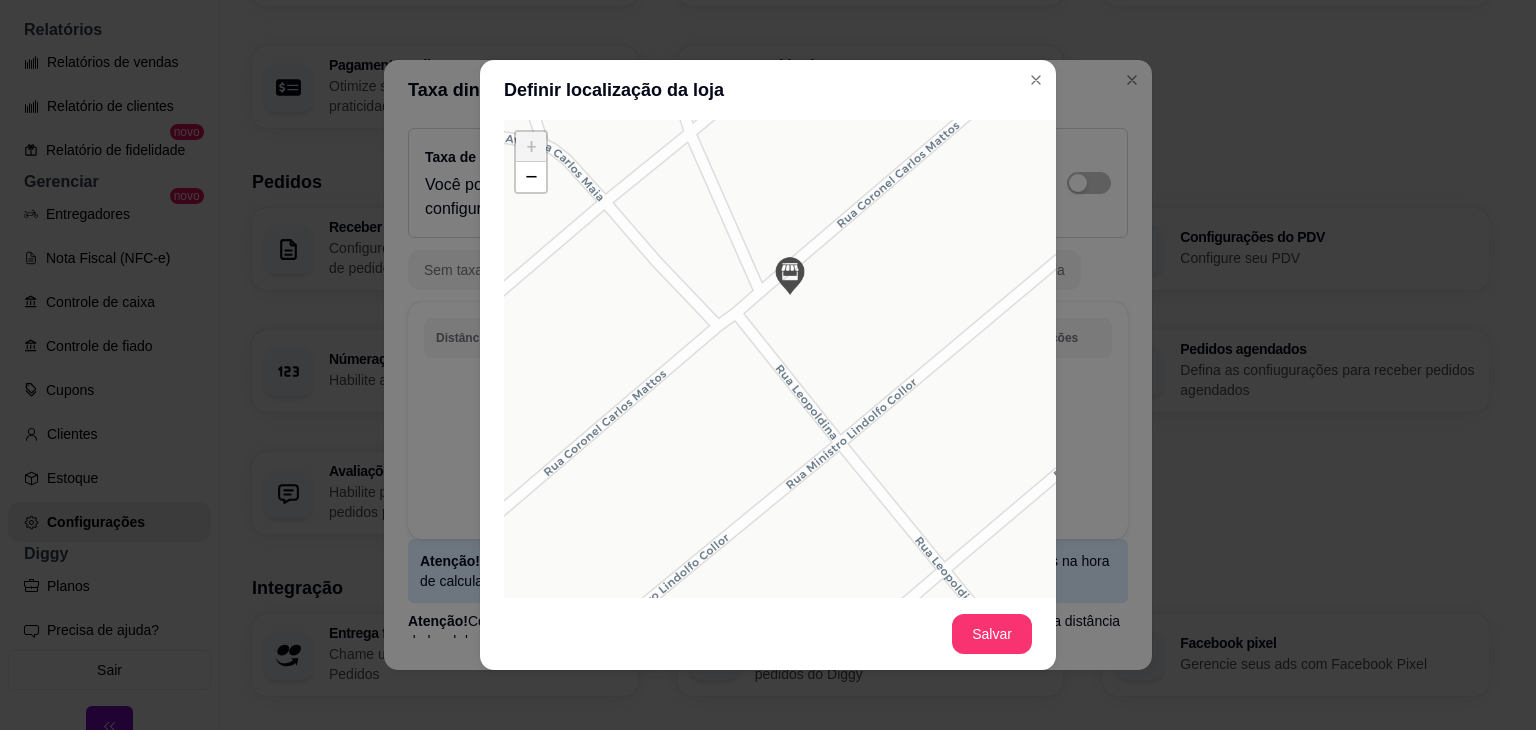 drag, startPoint x: 586, startPoint y: 485, endPoint x: 784, endPoint y: 277, distance: 287.17242 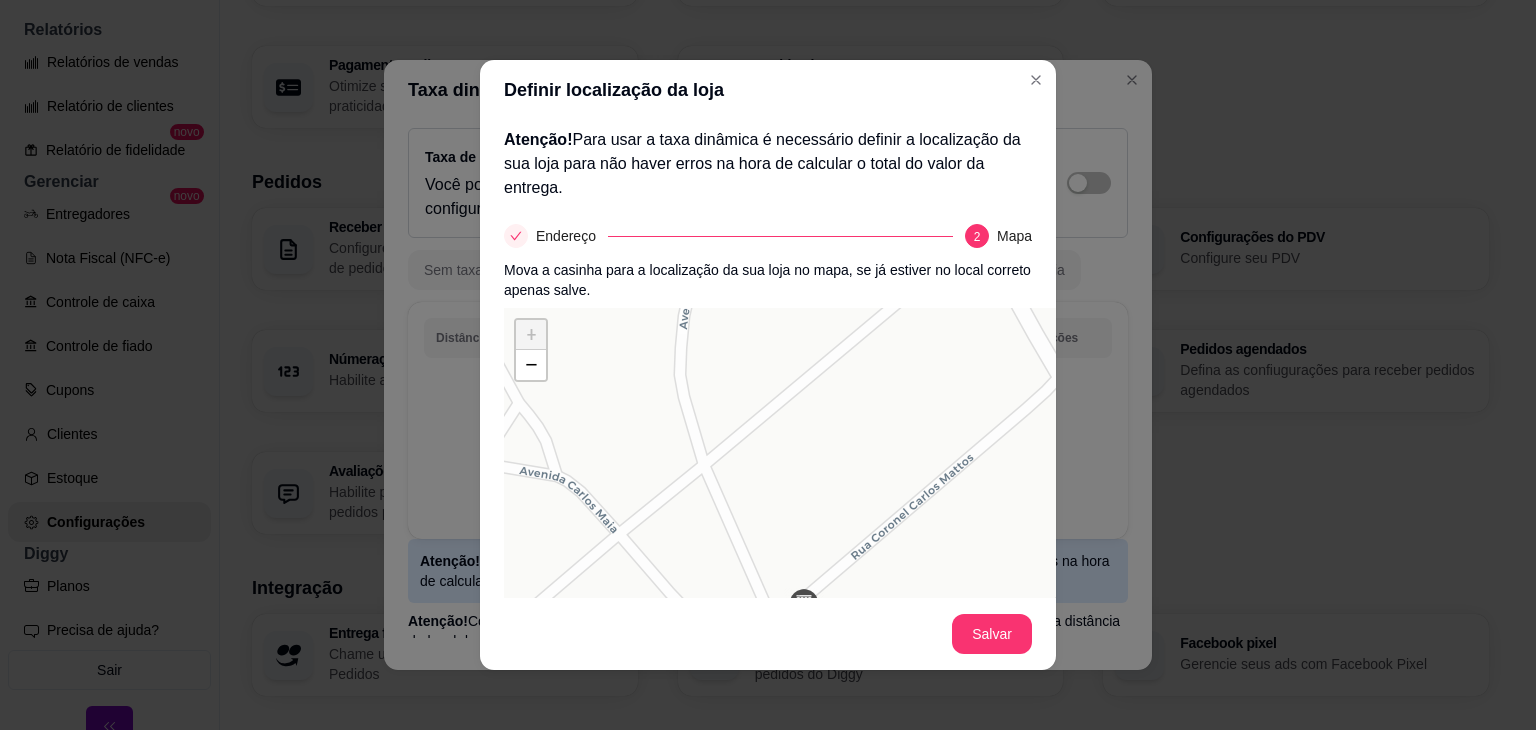 scroll, scrollTop: 188, scrollLeft: 0, axis: vertical 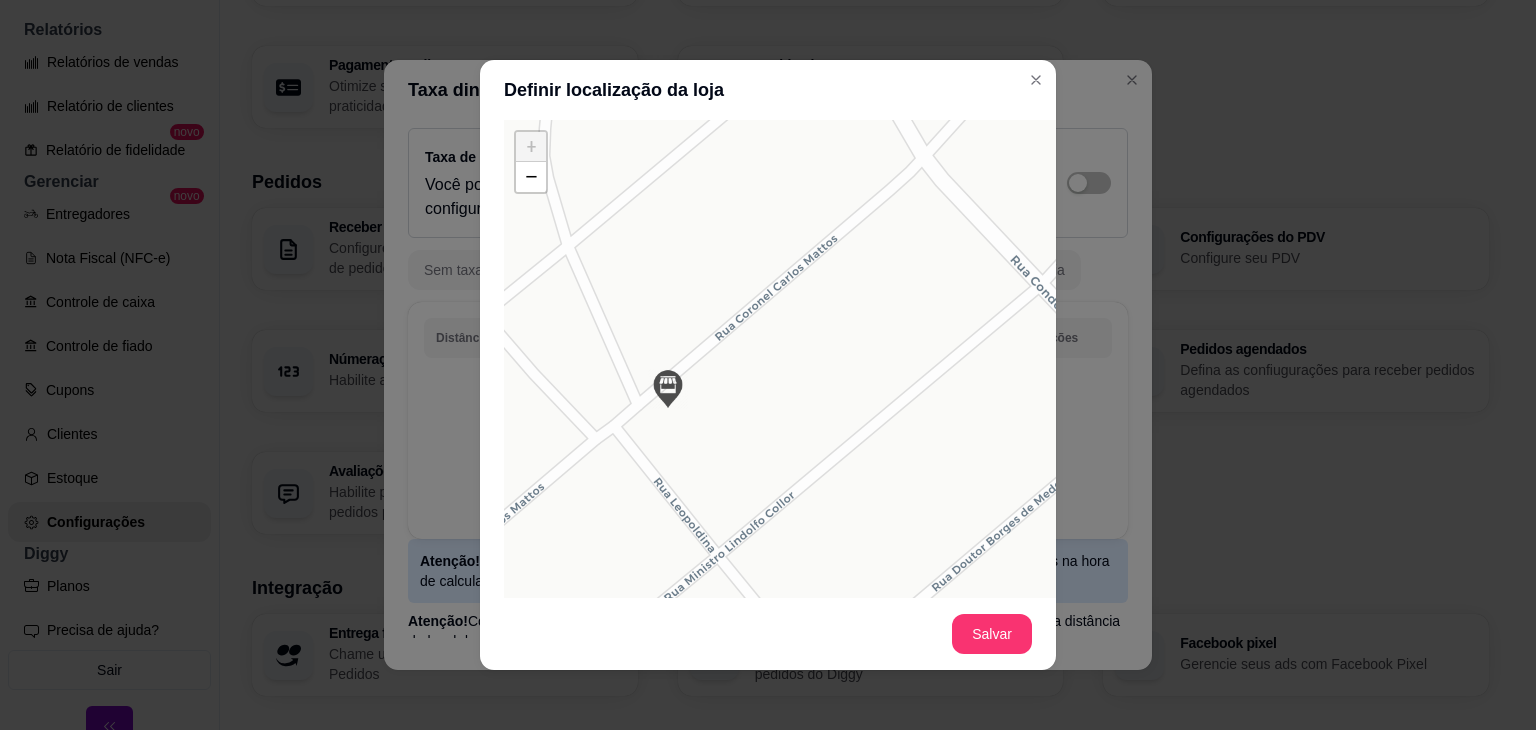 drag, startPoint x: 865, startPoint y: 396, endPoint x: 730, endPoint y: 365, distance: 138.51353 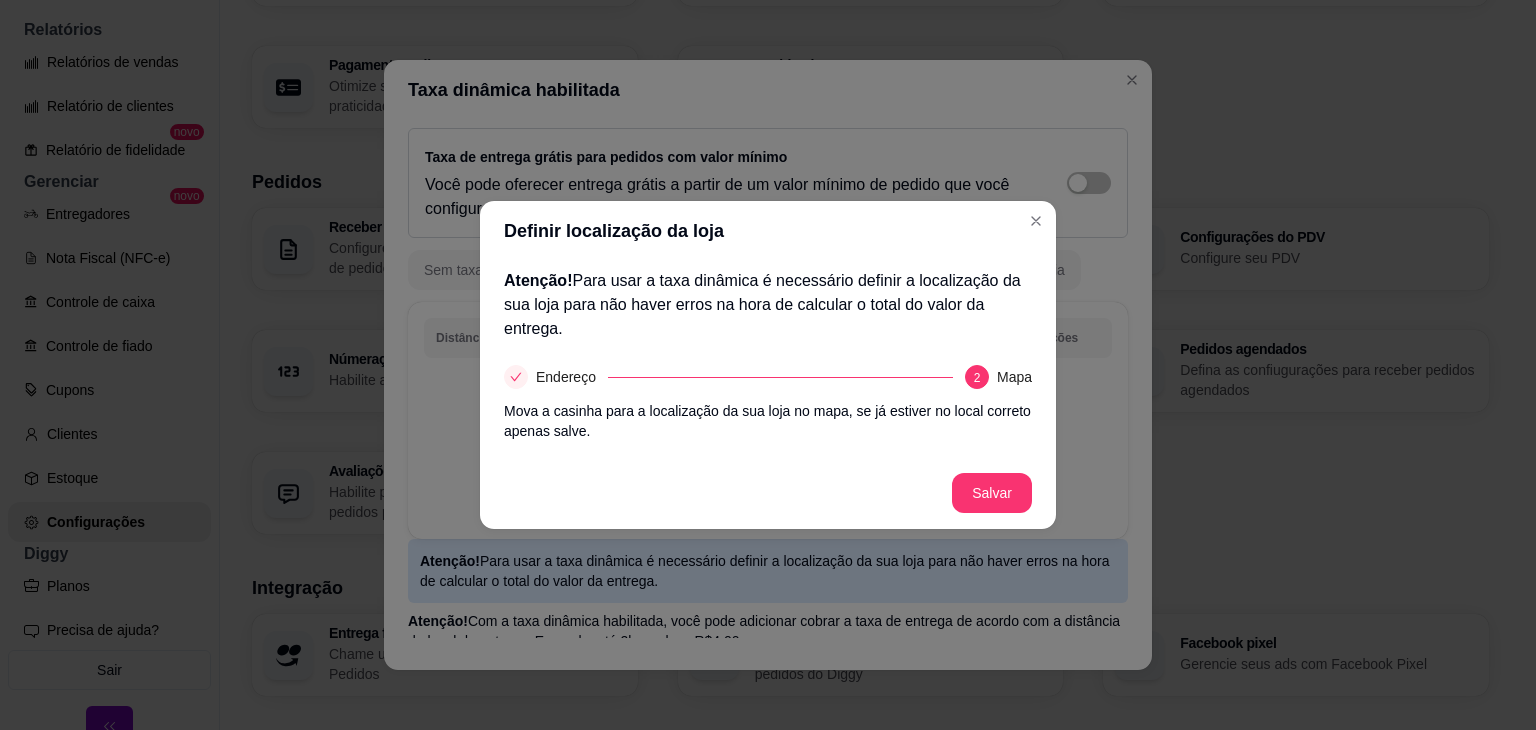 scroll, scrollTop: 0, scrollLeft: 0, axis: both 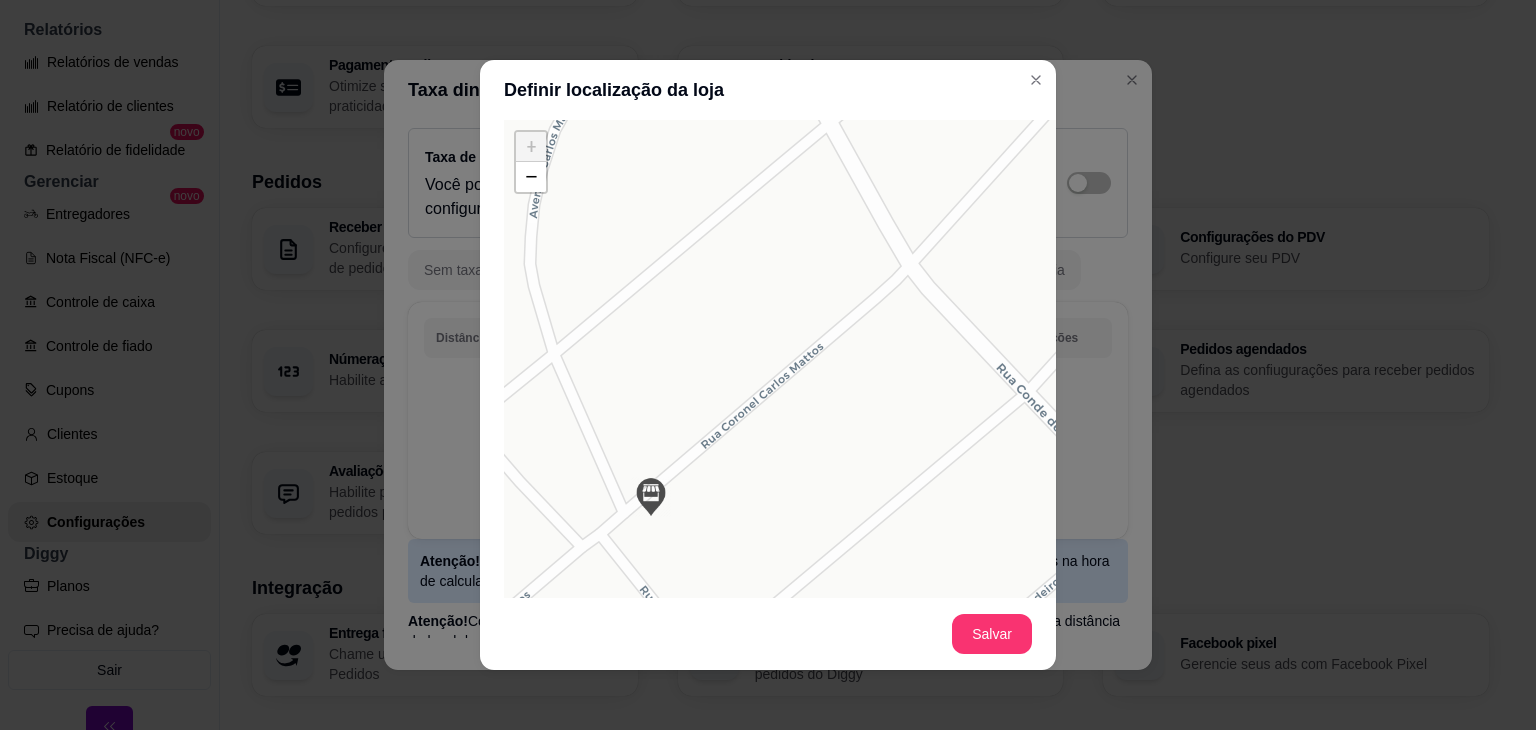 drag, startPoint x: 854, startPoint y: 463, endPoint x: 701, endPoint y: 540, distance: 171.28339 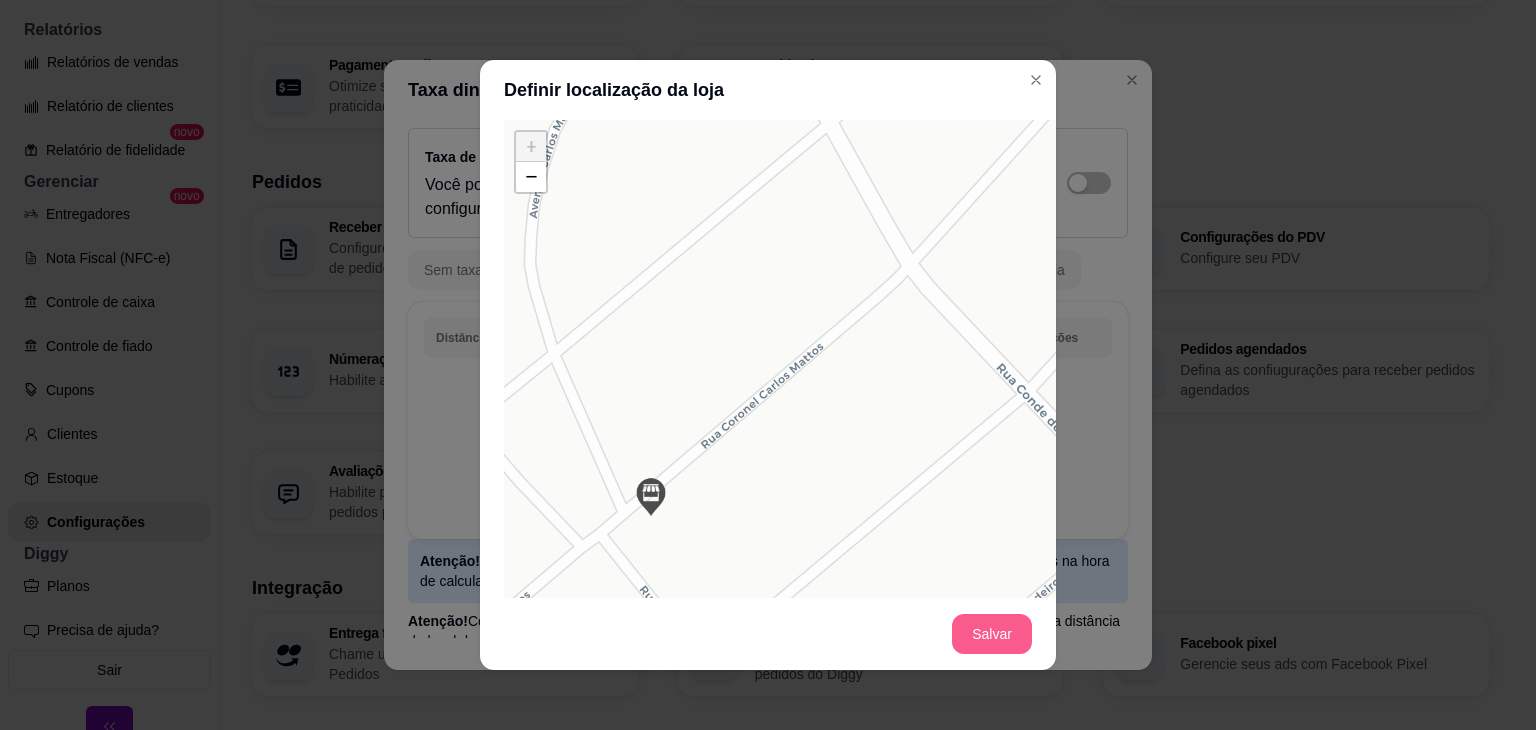 click on "Salvar" at bounding box center [992, 634] 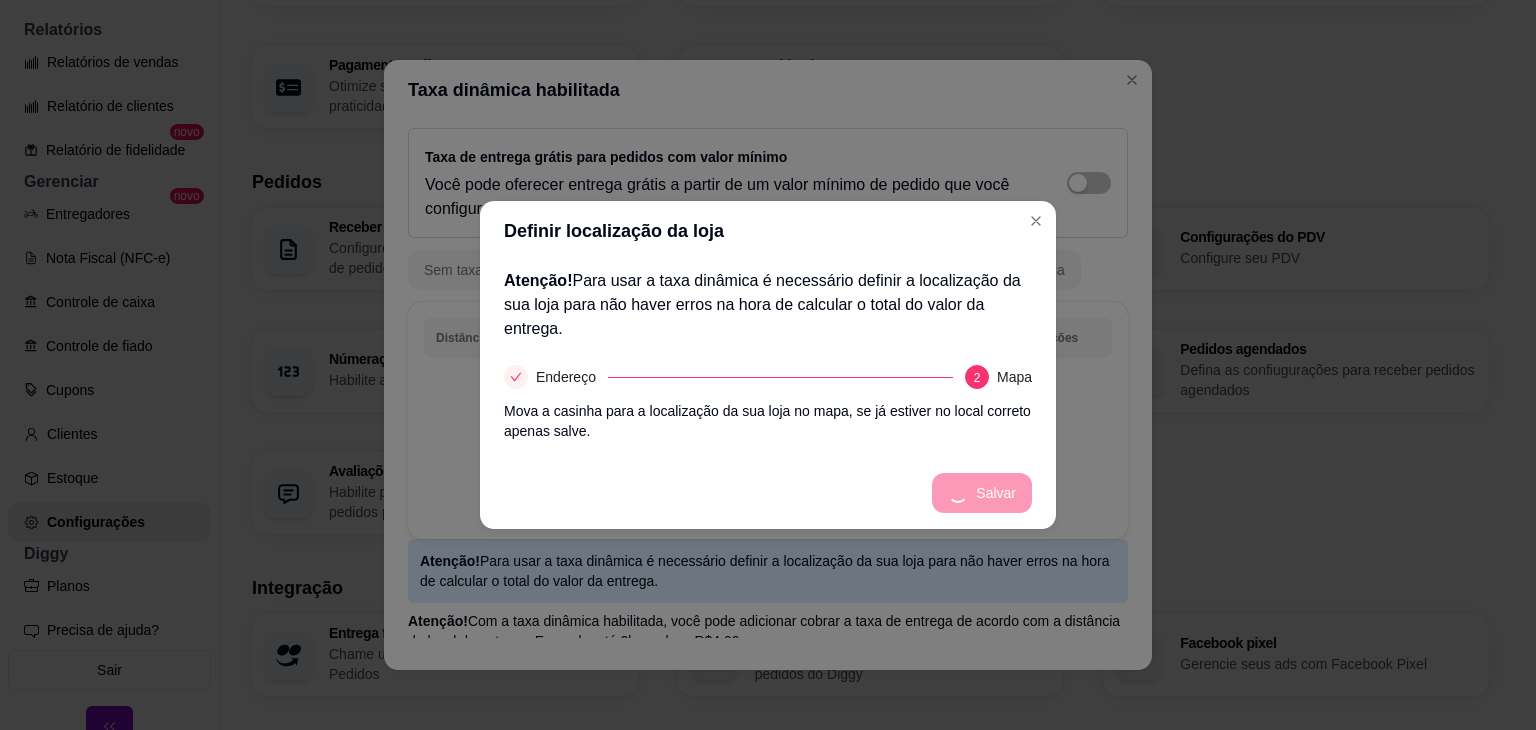 scroll, scrollTop: 0, scrollLeft: 0, axis: both 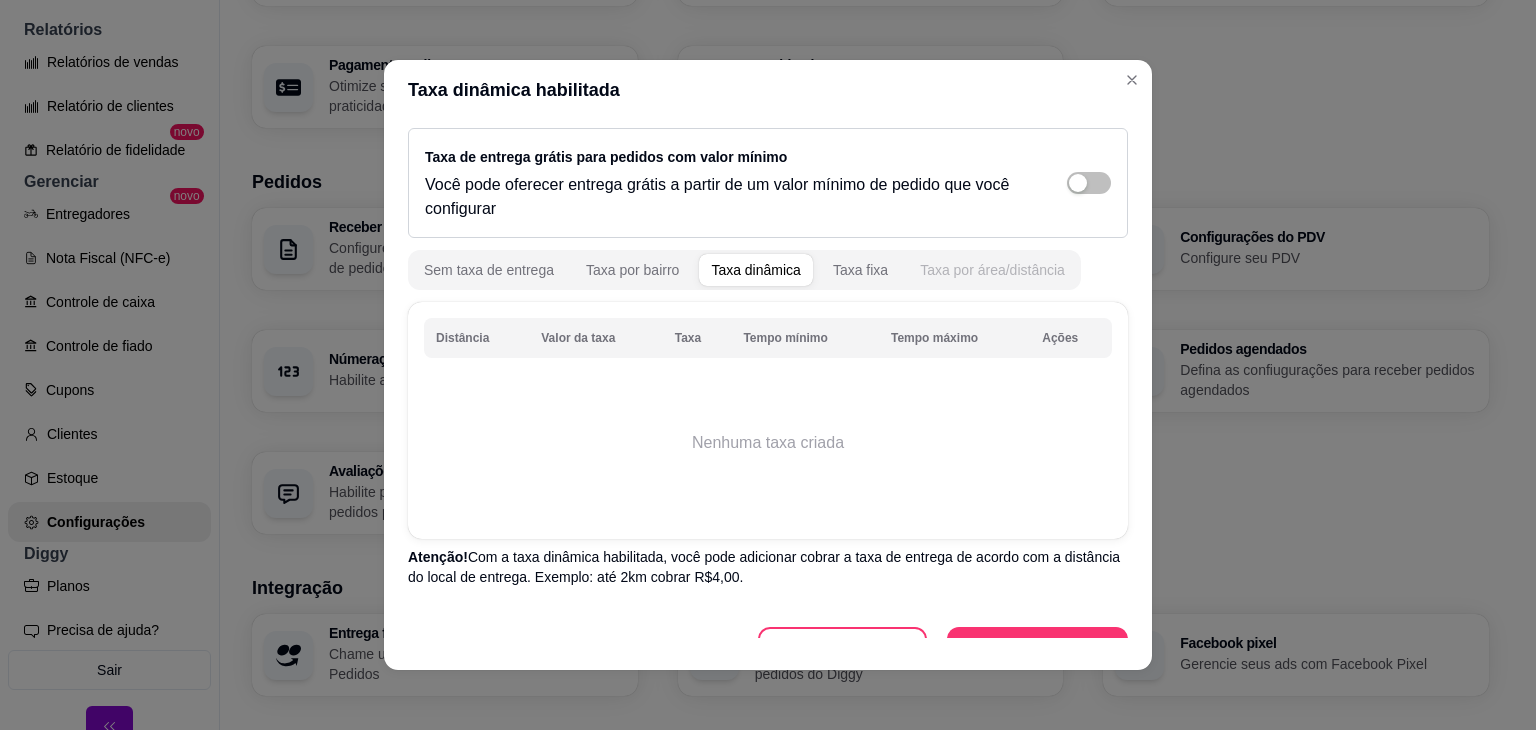 click on "Taxa por área/distância" at bounding box center (992, 270) 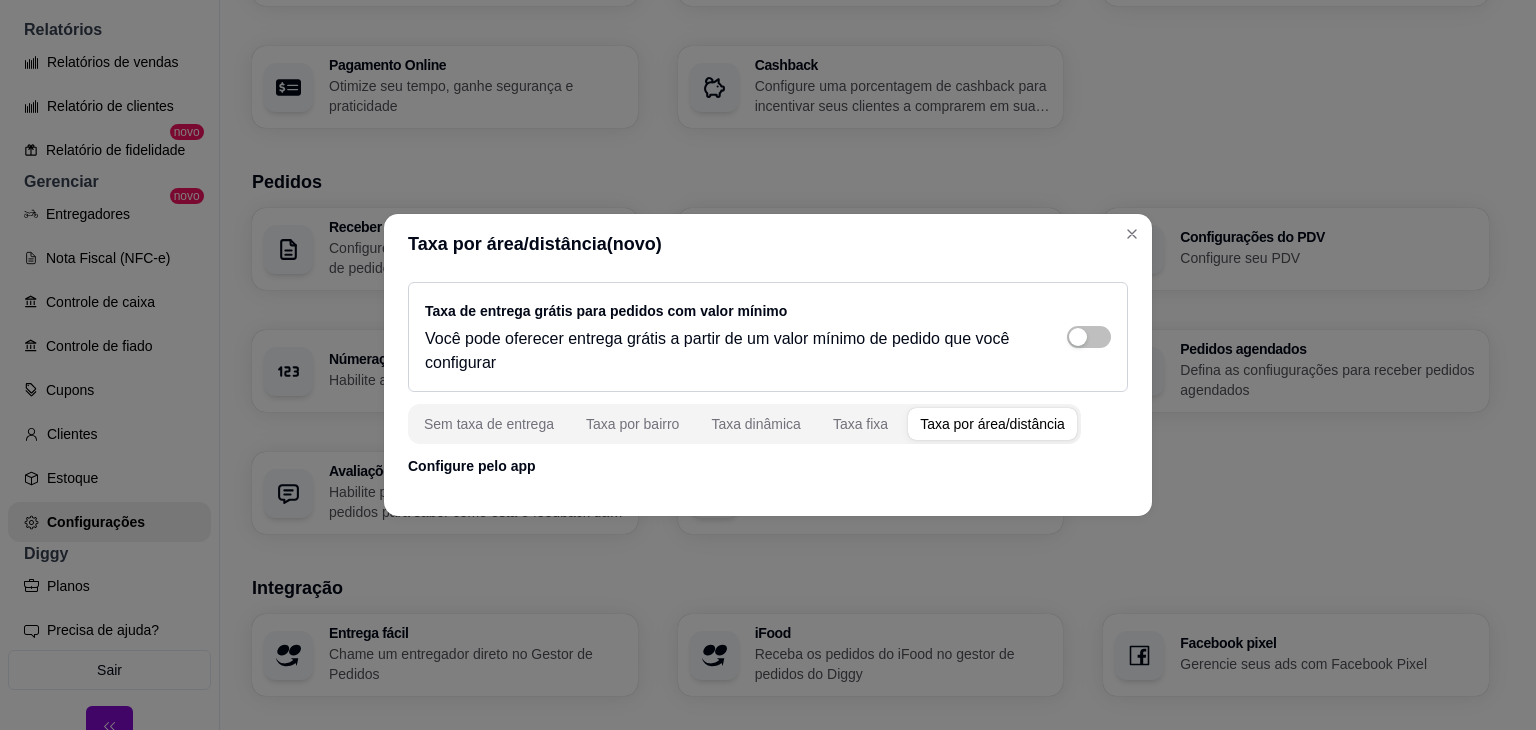 click on "Configure pelo app" at bounding box center [768, 466] 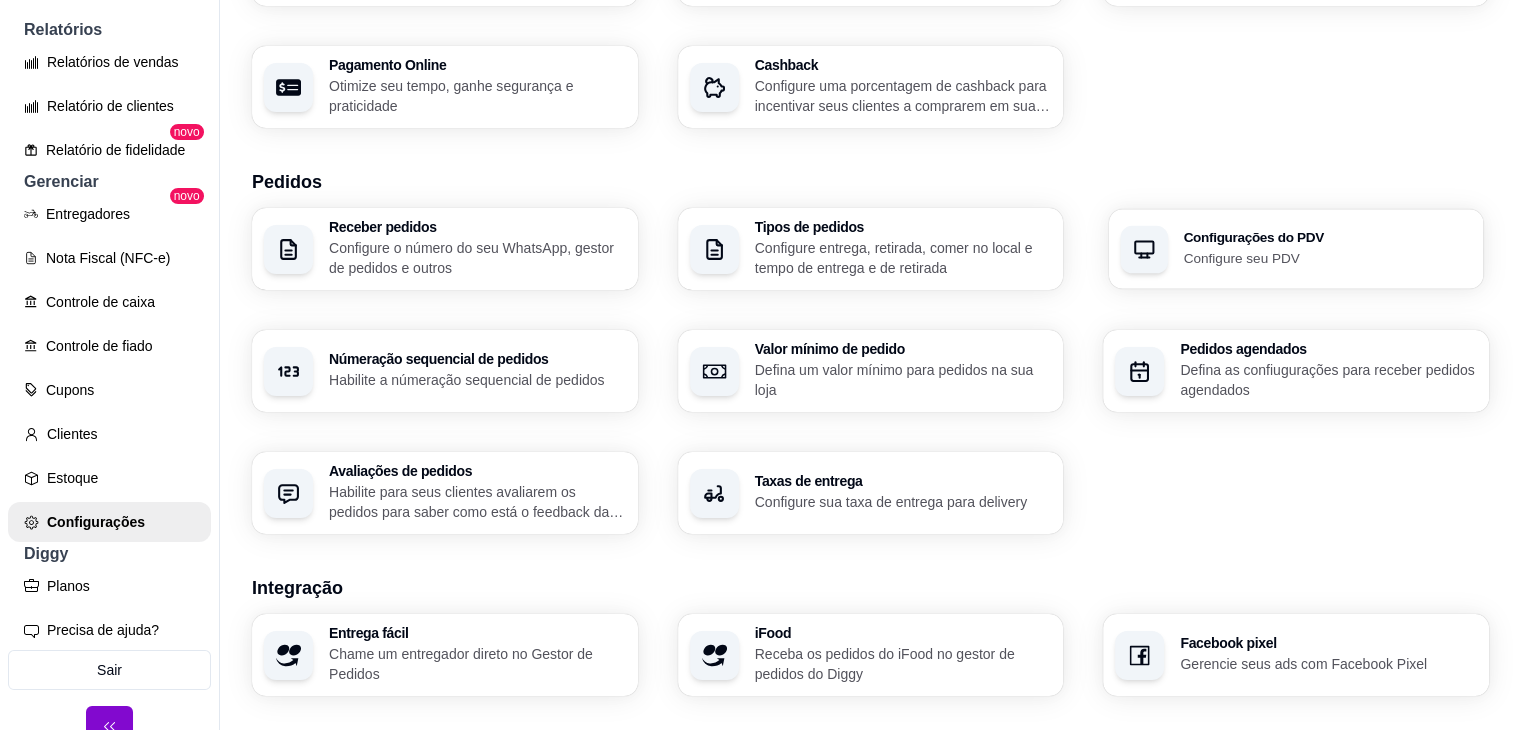 click 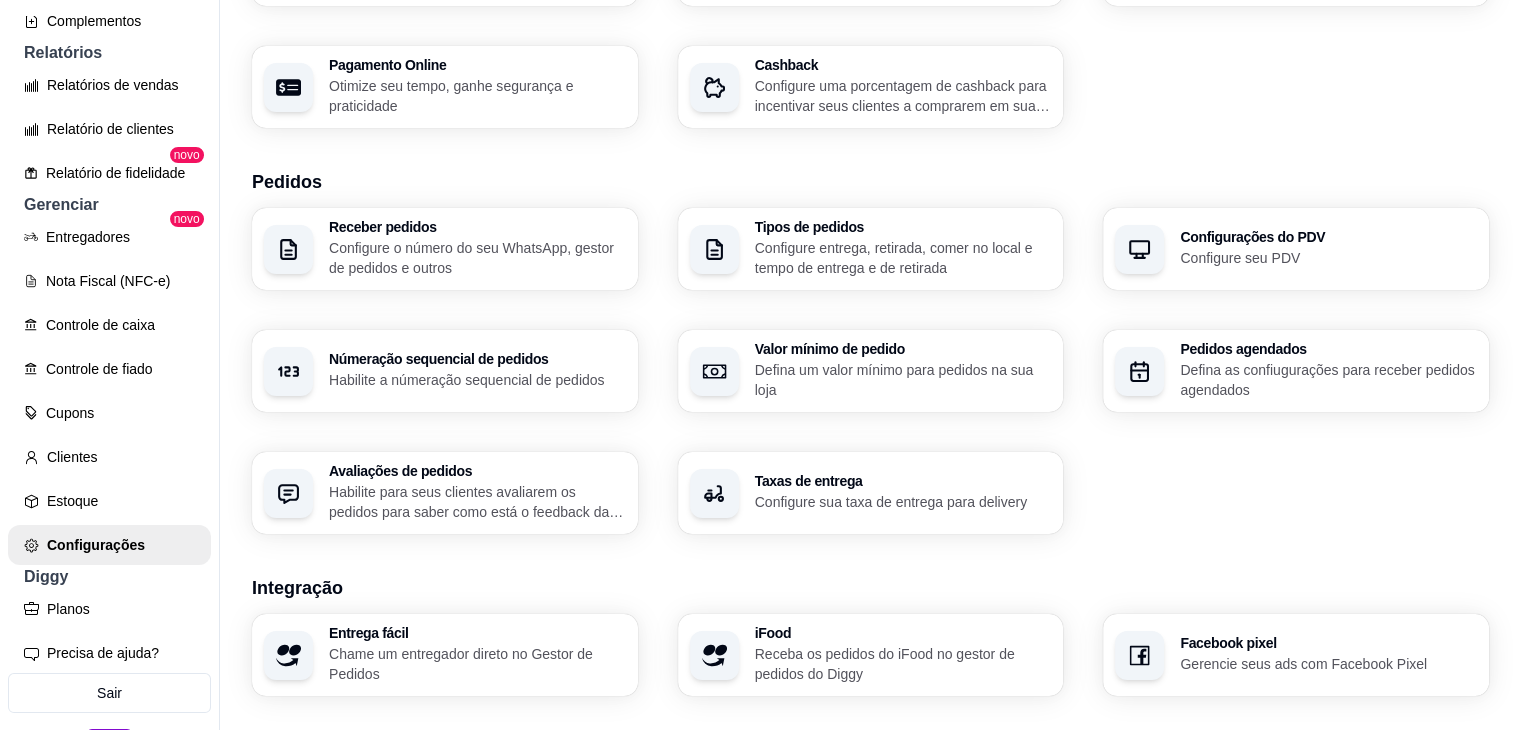 scroll, scrollTop: 640, scrollLeft: 0, axis: vertical 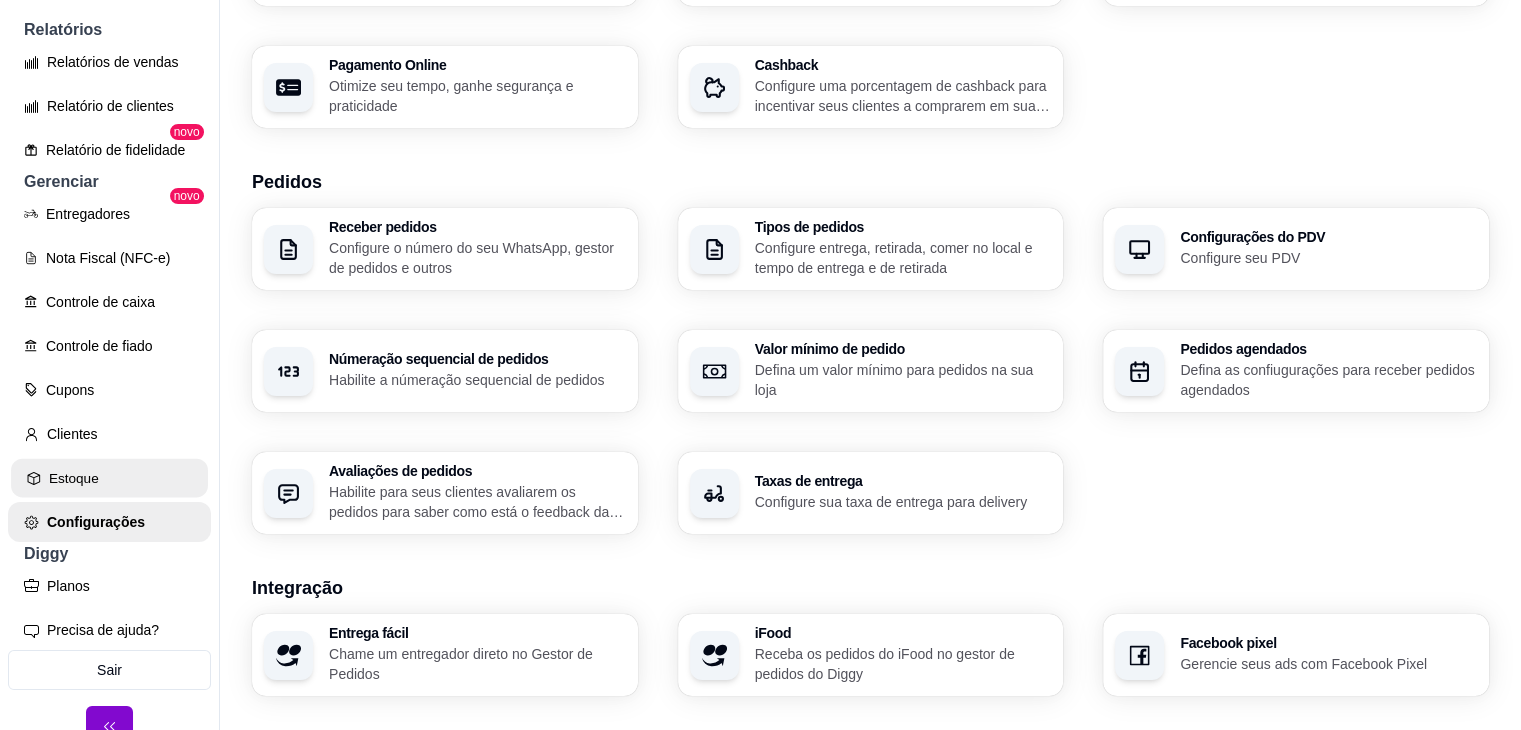 click on "Estoque" at bounding box center (109, 478) 